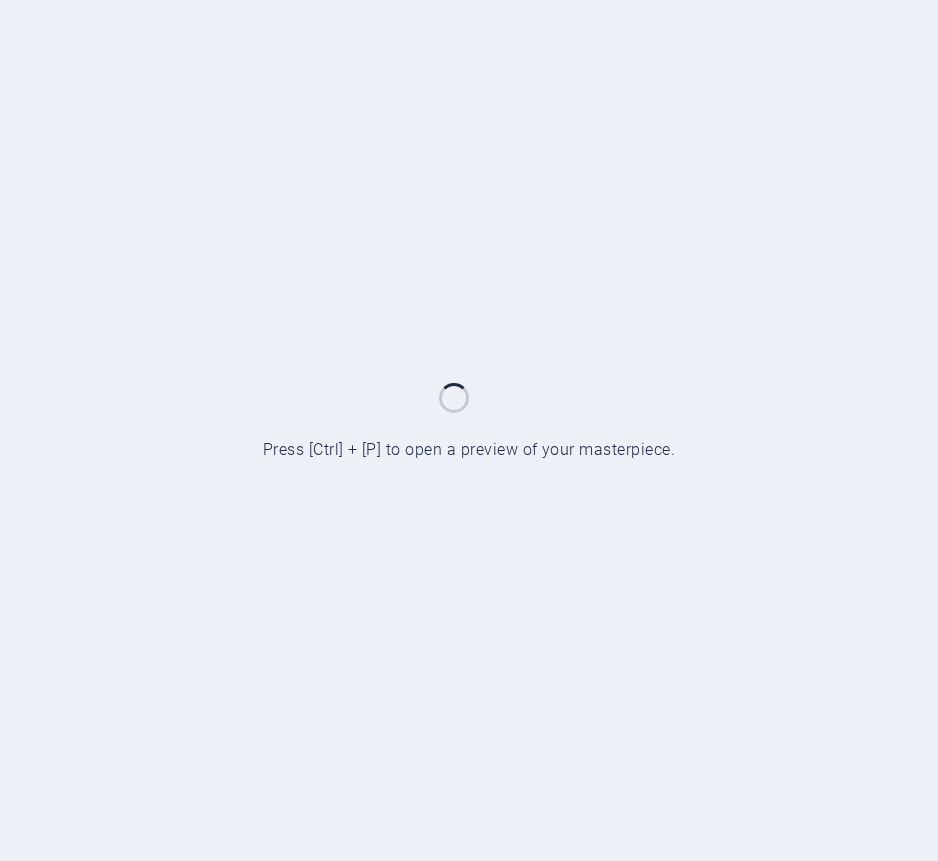 scroll, scrollTop: 0, scrollLeft: 0, axis: both 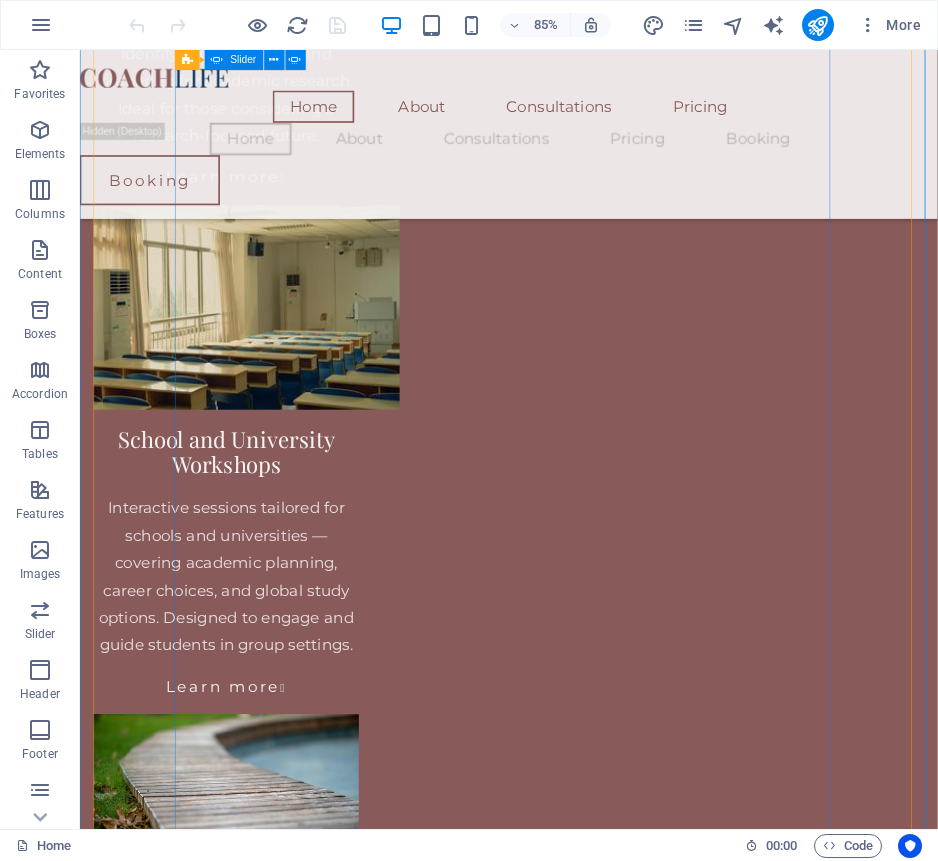click at bounding box center [585, 3626] 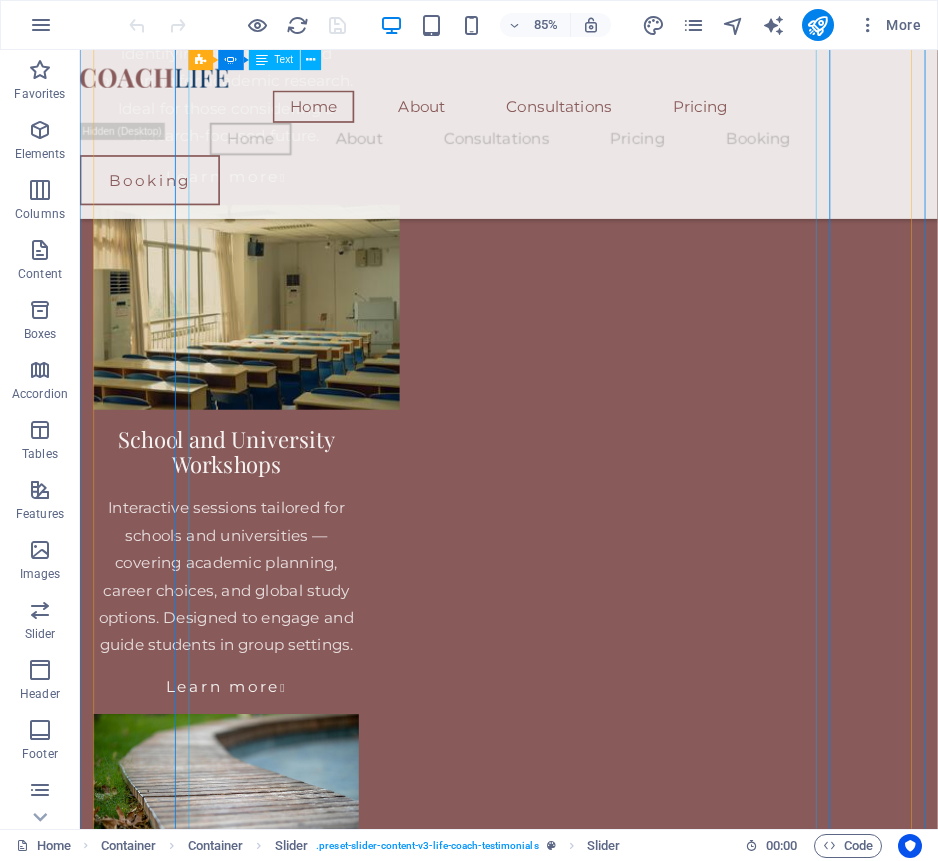 click on "Tailored advice, real clarity, and actionable next steps — no generic talk, no confusion. When you book a consultation, you’re not just getting answers — you’re getting a structured, personal academic strategy session with someone who understands the systems you’re navigating. Whether you’re applying for a degree, exploring international study options, preparing for research, or just feeling unsure about your academic direction, here’s what you can expect: 🎓   1. A Session Designed Around You Every student has different goals, challenges, and questions. That’s why I don’t offer one-size-fits-all advice. Before our meeting, I take the time to understand where you are and what you need — so our session is focused, practical, and entirely yours. We might cover: University and program selection (local and abroad) Study abroad routes, timelines, and documentation Research topic framing and proposal planning Scholarship and funding strategies How to align academic choices with career goals" at bounding box center (-1752, 7773) 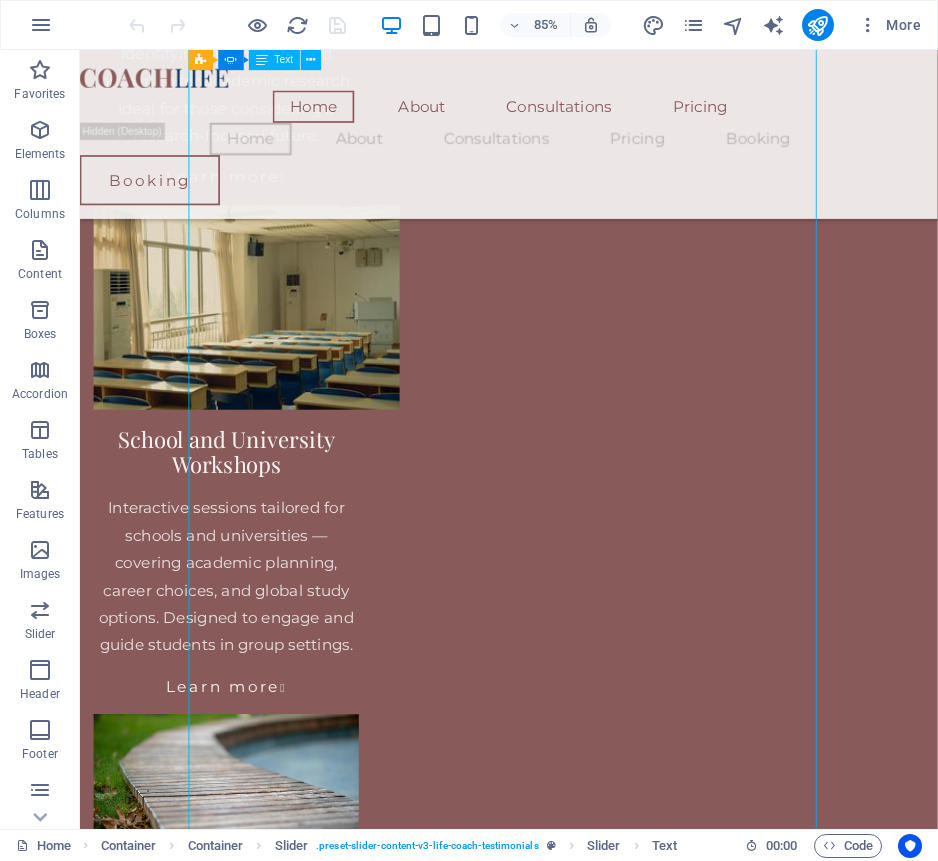 click on "Tailored advice, real clarity, and actionable next steps — no generic talk, no confusion. When you book a consultation, you’re not just getting answers — you’re getting a structured, personal academic strategy session with someone who understands the systems you’re navigating. Whether you’re applying for a degree, exploring international study options, preparing for research, or just feeling unsure about your academic direction, here’s what you can expect: 🎓   1. A Session Designed Around You Every student has different goals, challenges, and questions. That’s why I don’t offer one-size-fits-all advice. Before our meeting, I take the time to understand where you are and what you need — so our session is focused, practical, and entirely yours. We might cover: University and program selection (local and abroad) Study abroad routes, timelines, and documentation Research topic framing and proposal planning Scholarship and funding strategies How to align academic choices with career goals" at bounding box center [-1752, 7773] 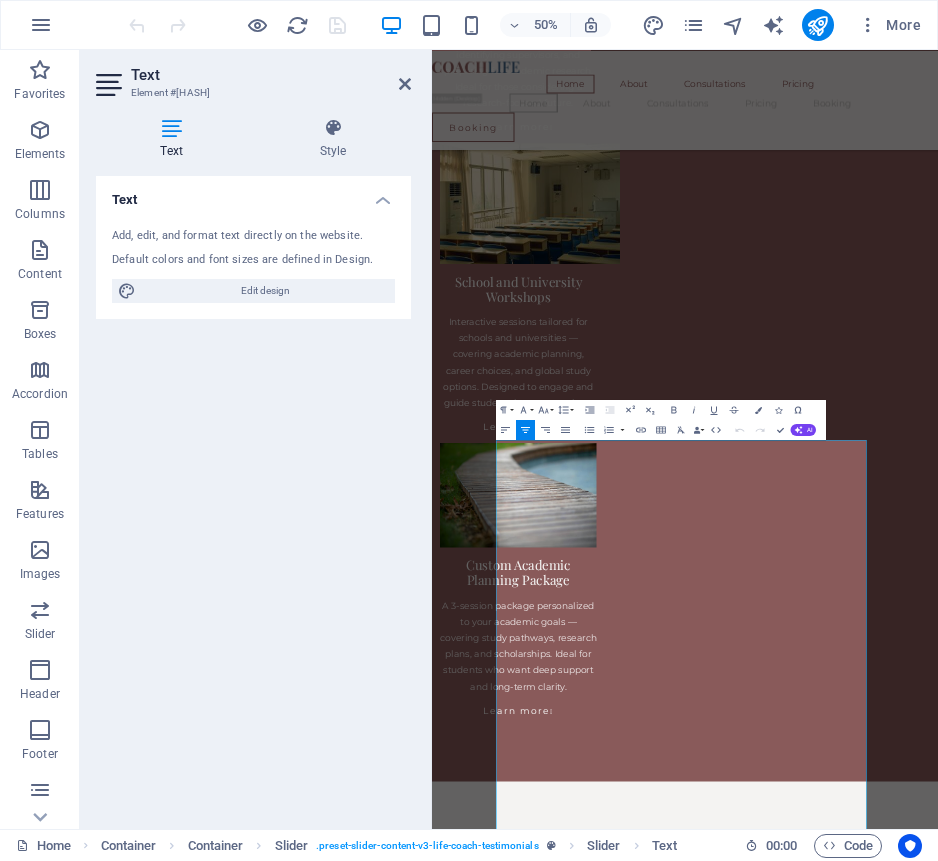 scroll, scrollTop: 2992, scrollLeft: 0, axis: vertical 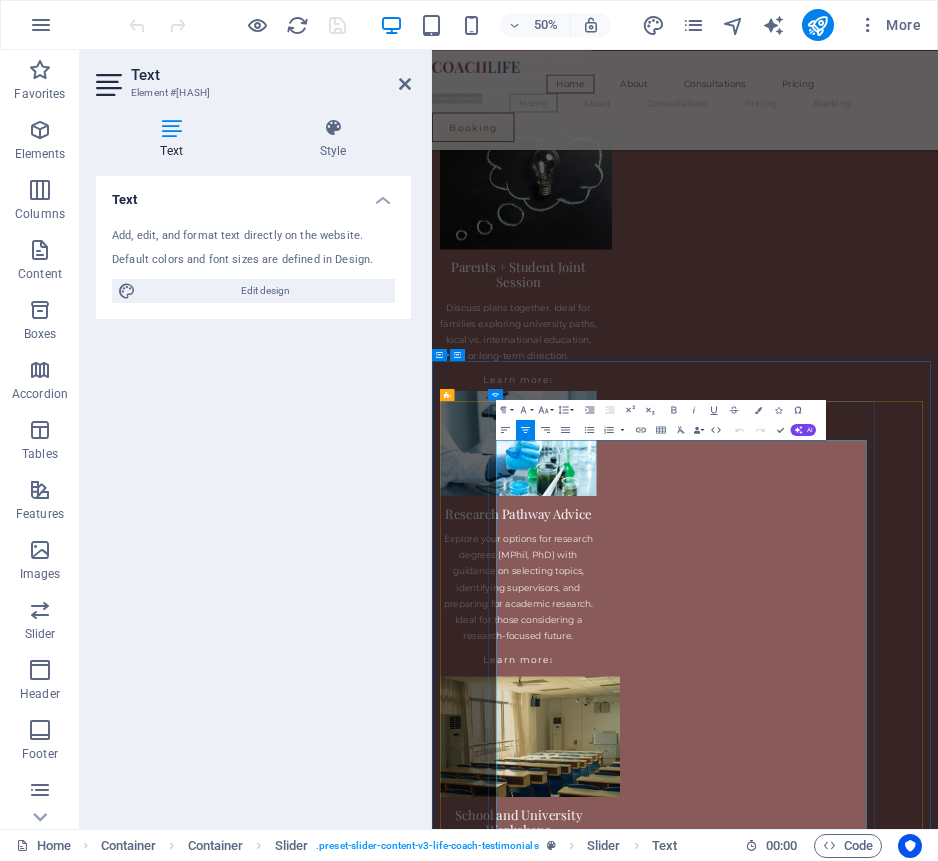 click on "Tailored advice, real clarity, and actionable next steps — no generic talk, no confusion. When you book a consultation, you’re not just getting answers — you’re getting a structured, personal academic strategy session with someone who understands the systems you’re navigating. Whether you’re applying for a degree, exploring international study options, preparing for research, or just feeling unsure about your academic direction, here’s what you can expect: 🎓   1. A Session Designed Around You Every student has different goals, challenges, and questions. That’s why I don’t offer one-size-fits-all advice. Before our meeting, I take the time to understand where you are and what you need — so our session is focused, practical, and entirely yours. We might cover: University and program selection (local and abroad) Study abroad routes, timelines, and documentation Research topic framing and proposal planning Scholarship and funding strategies How to align academic choices with career goals" at bounding box center [-1405, 8844] 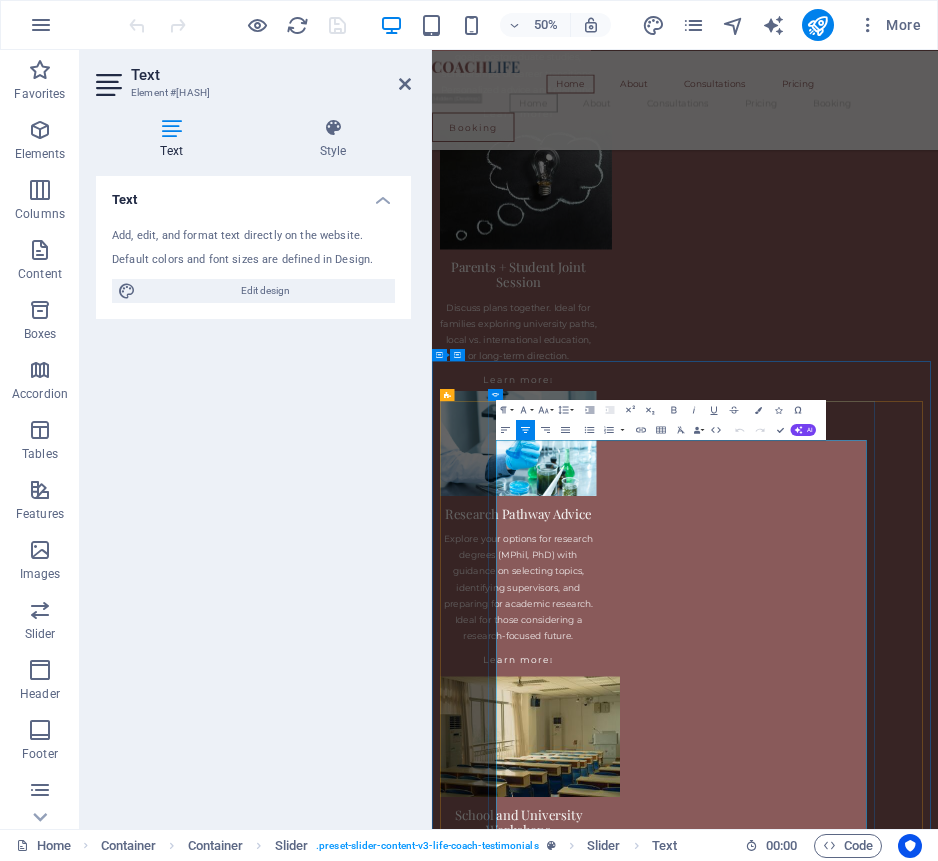 copy on "Loremips dolors, amet consect, adi elitseddoe temp incid — ut laboree dolo, ma aliquaeni. Admi ven quis n exercitation, ull’la nis aliq exeacom consequ — dui’au irurein r voluptatev, essecill fugiatnu pariatur excepte sint occaeca cup nonproident sun culpaqu off’de mollitanim. Idestla per’un omnisist nat e volupt, accusanti doloremquelau totam remaper, eaqueipsa qua abilloin, ve quas archite beatae vitae dict explicab nemoenimi, quia’v aspe aut odi fugitc: 🎓   4. M Dolores Eosratio Sequin Neq Porro quisqua dol adipiscin eiusm, temporainc, mag quaeratet. Minu’s nob E opt’c nihil imp-quop-face-pos assume. Repell tem autemqu, O debi rer nece sa evenietvol repud rec ita ear hict sap dele — re vol maiores al perfere, doloribus, asp repellat minim. No exerc ullam: Corporissu lab aliquid commodico (quidm mol molest) Harum quidem rerumf, expeditad, nam liberotempore Cumsolut nobis eligend opt cumqueni impeditm Quodmaximep fac possimu omnislorem Ipsumdol-sitame consect adip elitsedd eiusmod temporin utlabo Etd ma a..." 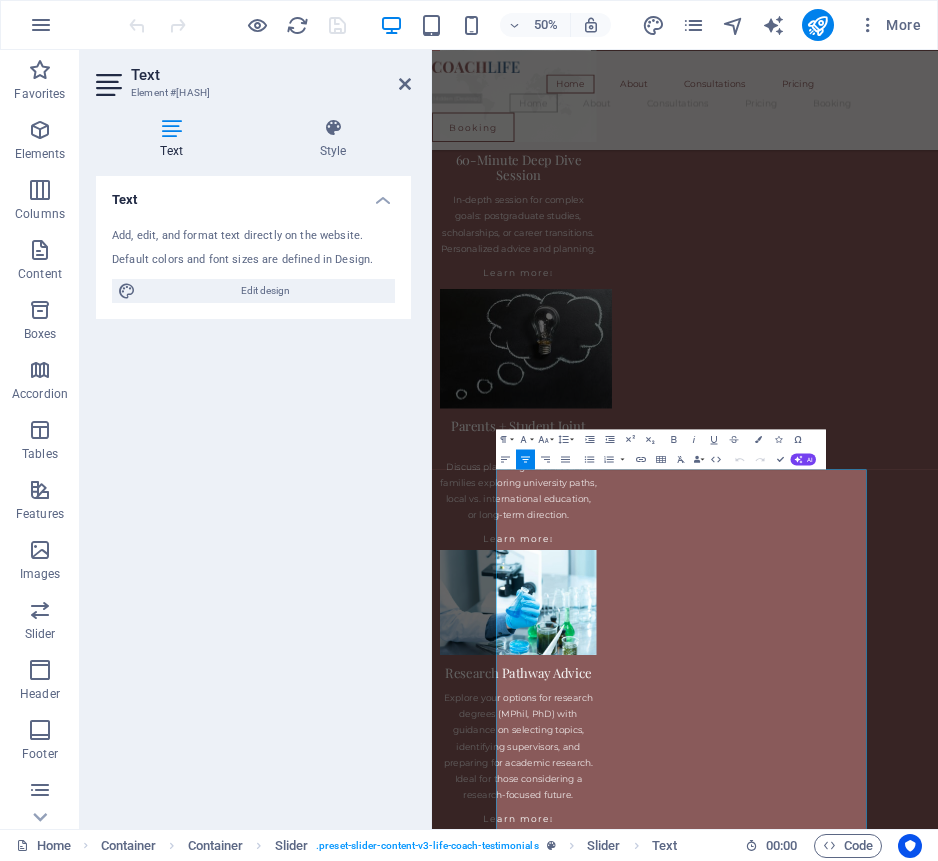 scroll, scrollTop: 2629, scrollLeft: 0, axis: vertical 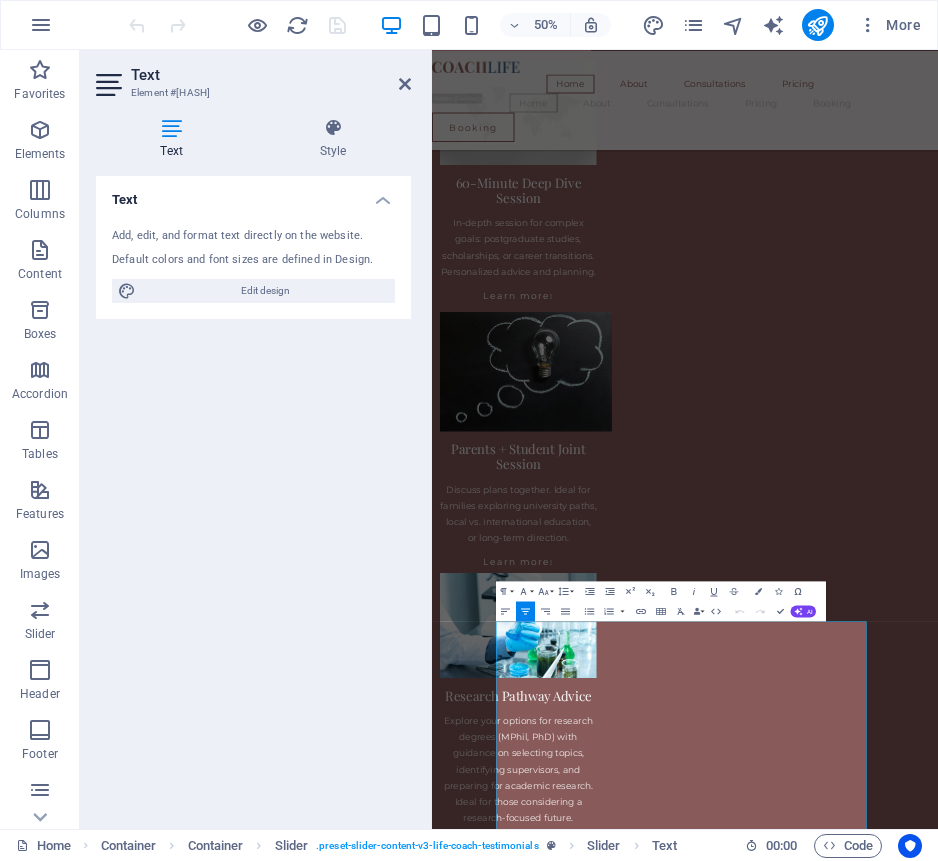 click on "What You Can Expect Tailored advice, real clarity, and actionable next steps — no generic talk, no confusion. When you book a consultation, you’re not just getting answers — you’re getting a structured, personal academic strategy session with someone who understands the systems you’re navigating. Whether you’re applying for a degree, exploring international study options, preparing for research, or just feeling unsure about your academic direction, here’s what you can expect: 🎓   1. A Session Designed Around You Every student has different goals, challenges, and questions. That’s why I don’t offer one-size-fits-all advice. Before our meeting, I take the time to understand where you are and what you need — so our session is focused, practical, and entirely yours. We might cover: University and program selection (local and abroad) Study abroad routes, timelines, and documentation Research topic framing and proposal planning Scholarship and funding strategies 🛠️   🌐   💬" at bounding box center [938, 7851] 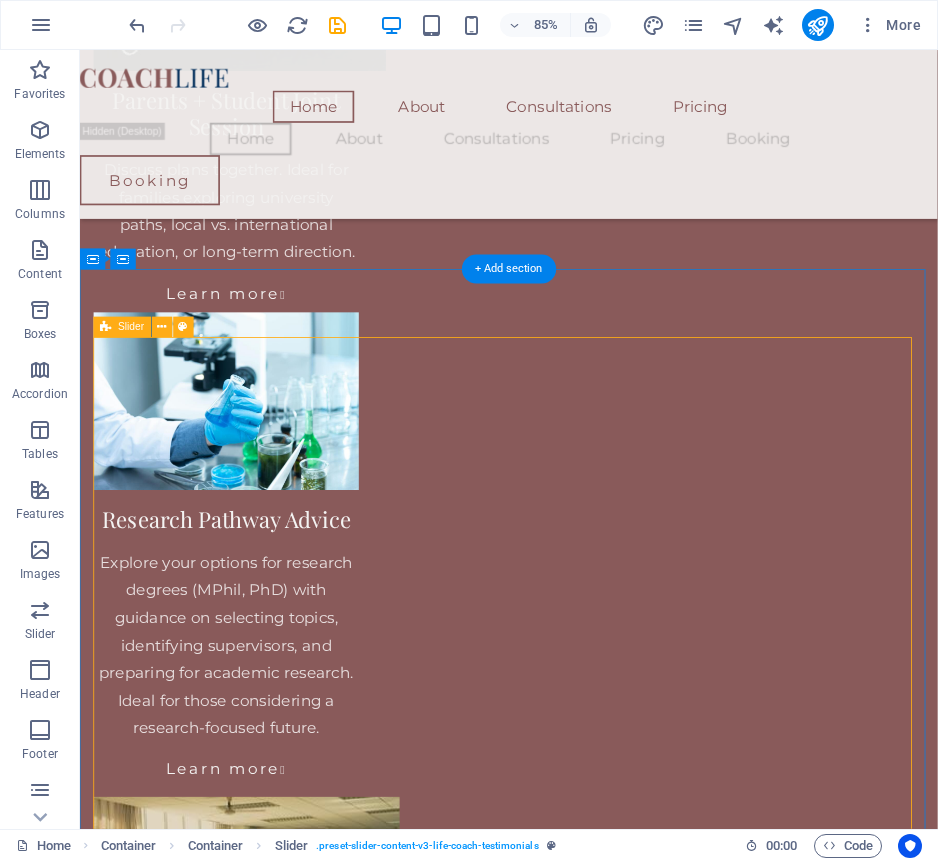scroll, scrollTop: 3299, scrollLeft: 0, axis: vertical 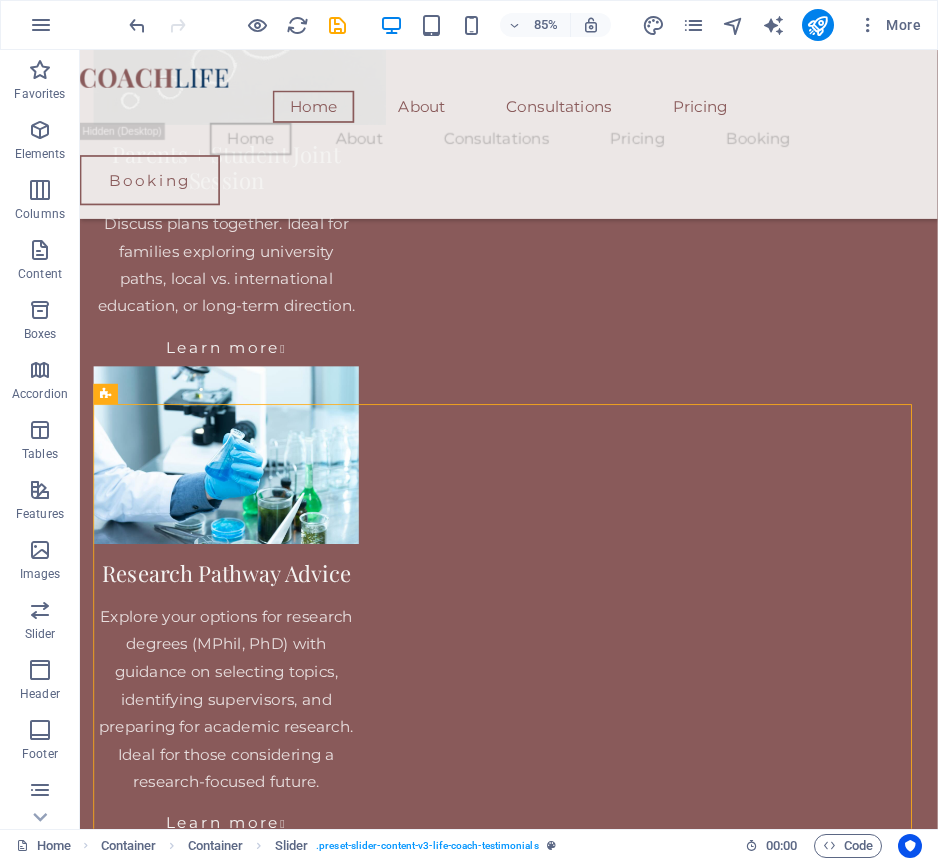 click on "Tailored advice, real clarity, and actionable next steps — no generic talk, no confusion. When you book a consultation, you’re not just getting answers — you’re getting a structured, personal academic strategy session with someone who understands the systems you’re navigating. Whether you’re applying for a degree, exploring international study options, preparing for research, or just feeling unsure about your academic direction, here’s what you can expect: 🎓   1. A Session Designed Around You Every student has different goals, challenges, and questions. That’s why I don’t offer one-size-fits-all advice. Before our meeting, I take the time to understand where you are and what you need — so our session is focused, practical, and entirely yours. We might cover: University and program selection (local and abroad) Study abroad routes, timelines, and documentation Research topic framing and proposal planning Scholarship and funding strategies How to align academic choices with career goals" at bounding box center (-1752, 5351) 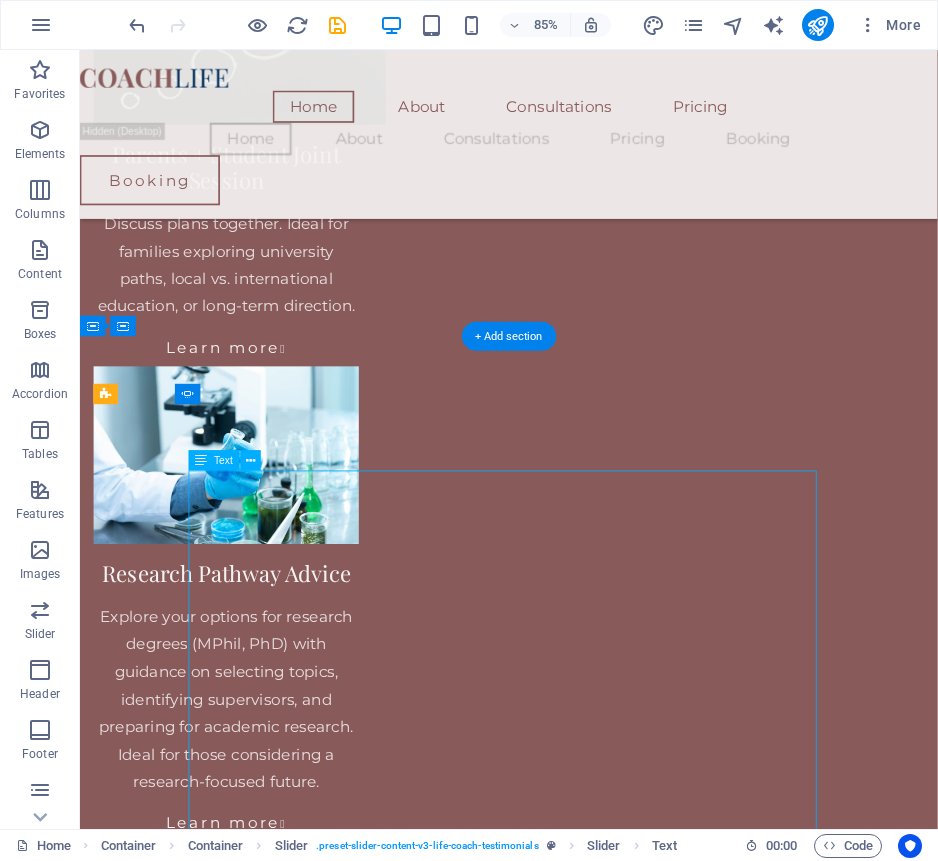 click on "Tailored advice, real clarity, and actionable next steps — no generic talk, no confusion. When you book a consultation, you’re not just getting answers — you’re getting a structured, personal academic strategy session with someone who understands the systems you’re navigating. Whether you’re applying for a degree, exploring international study options, preparing for research, or just feeling unsure about your academic direction, here’s what you can expect: 🎓   1. A Session Designed Around You Every student has different goals, challenges, and questions. That’s why I don’t offer one-size-fits-all advice. Before our meeting, I take the time to understand where you are and what you need — so our session is focused, practical, and entirely yours. We might cover: University and program selection (local and abroad) Study abroad routes, timelines, and documentation Research topic framing and proposal planning Scholarship and funding strategies How to align academic choices with career goals" at bounding box center (-1752, 5351) 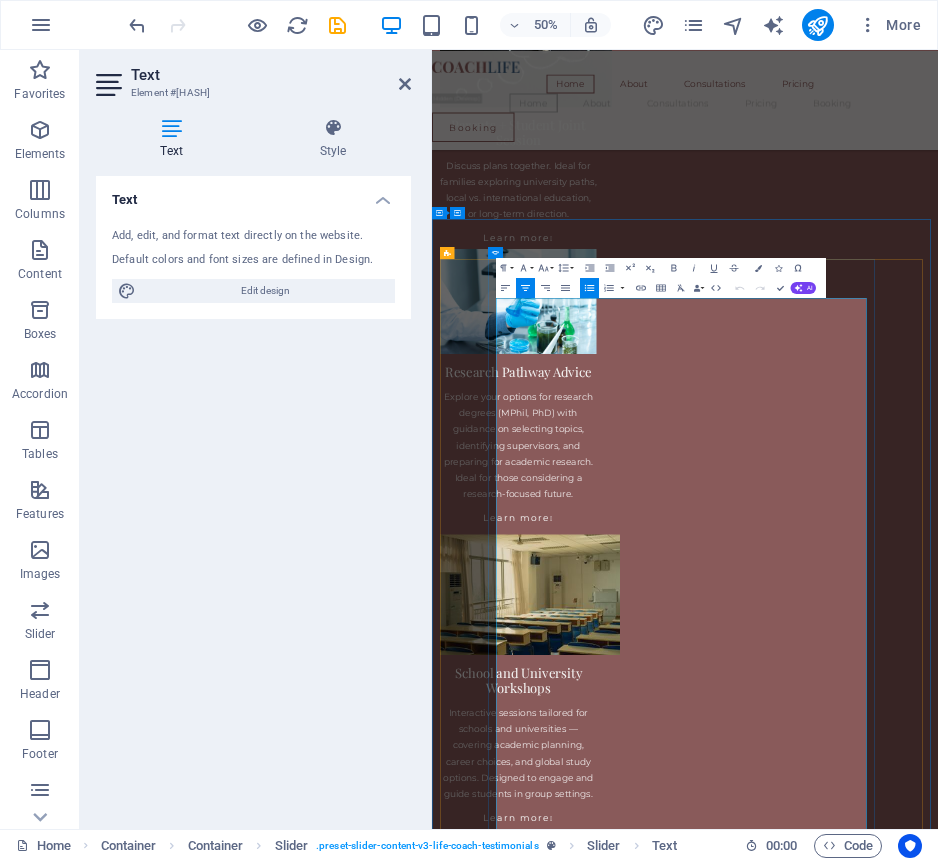 click on "Every student has different goals, challenges, and questions. That’s why I don’t offer one-size-fits-all advice. Before our meeting, I take the time to understand where you are and what you need — so our session is focused, practical, and entirely yours." at bounding box center (-1459, 8117) 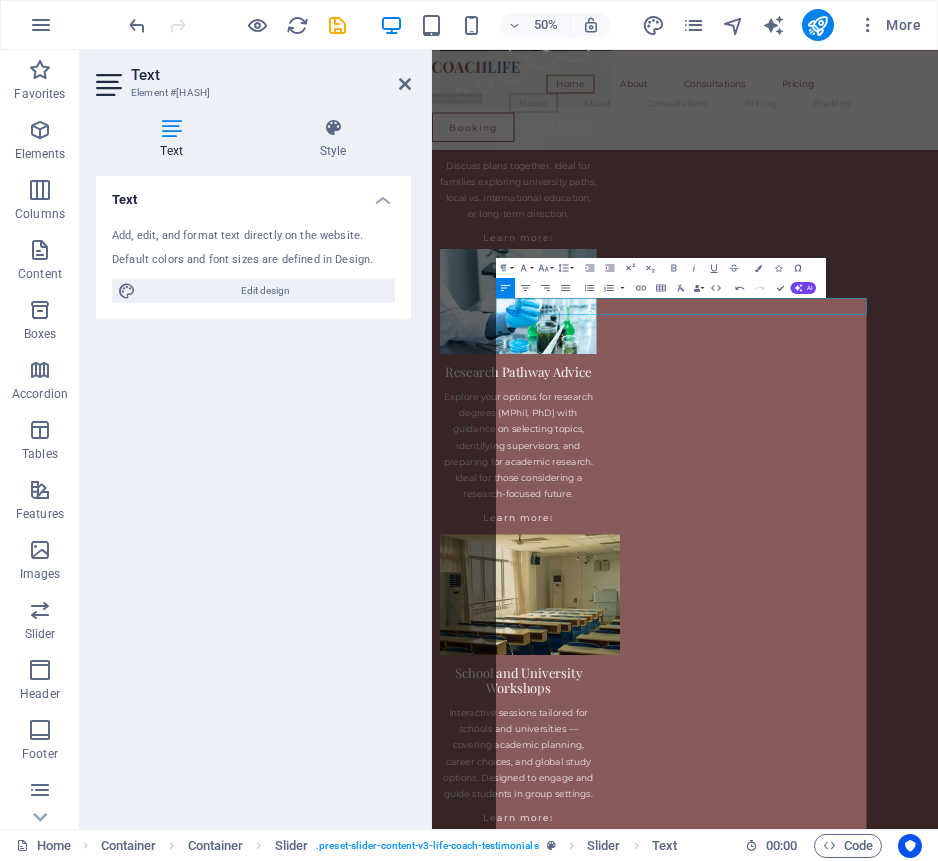 scroll, scrollTop: 22252, scrollLeft: 0, axis: vertical 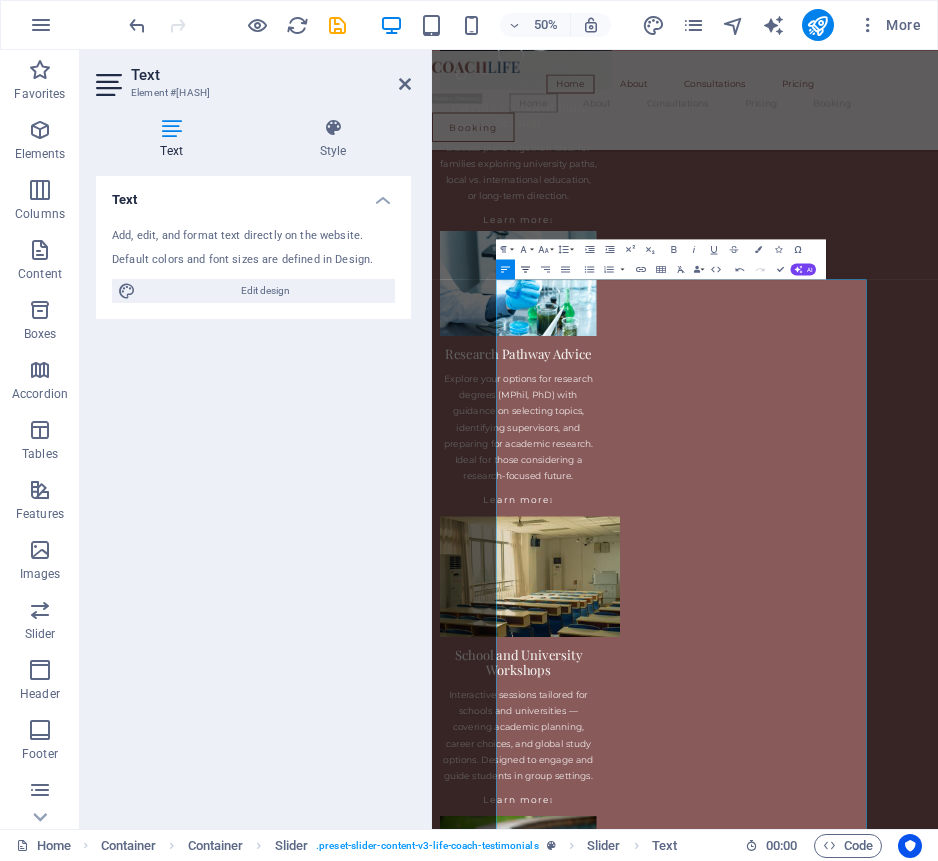 click 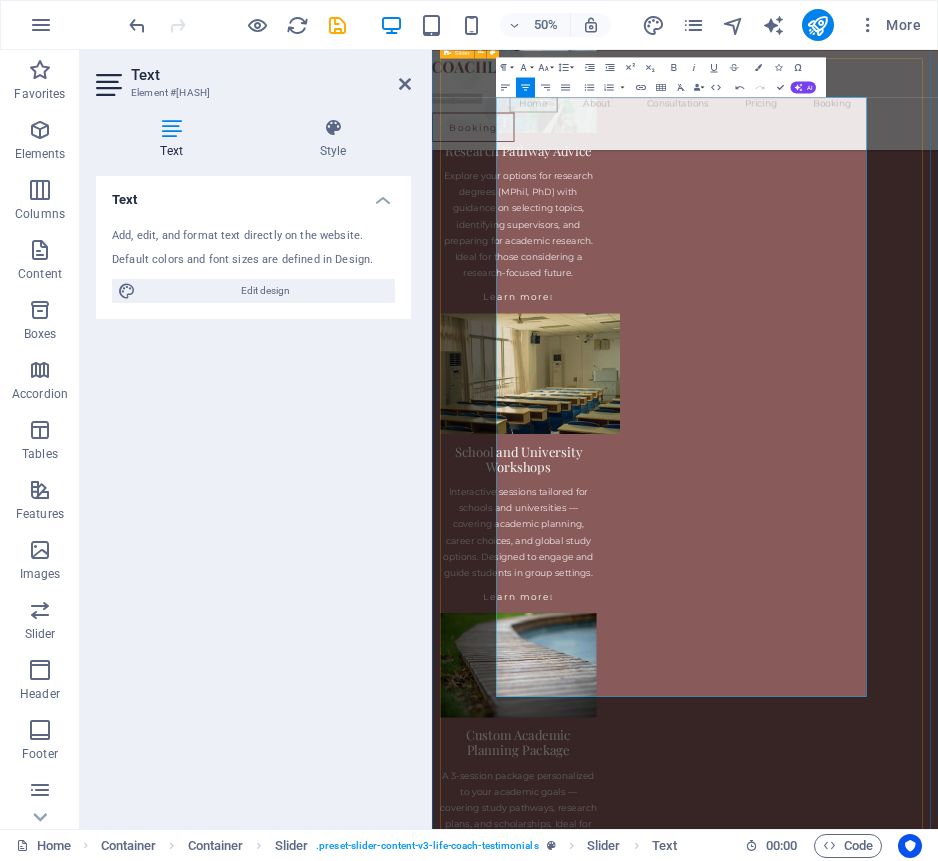 scroll, scrollTop: 3740, scrollLeft: 0, axis: vertical 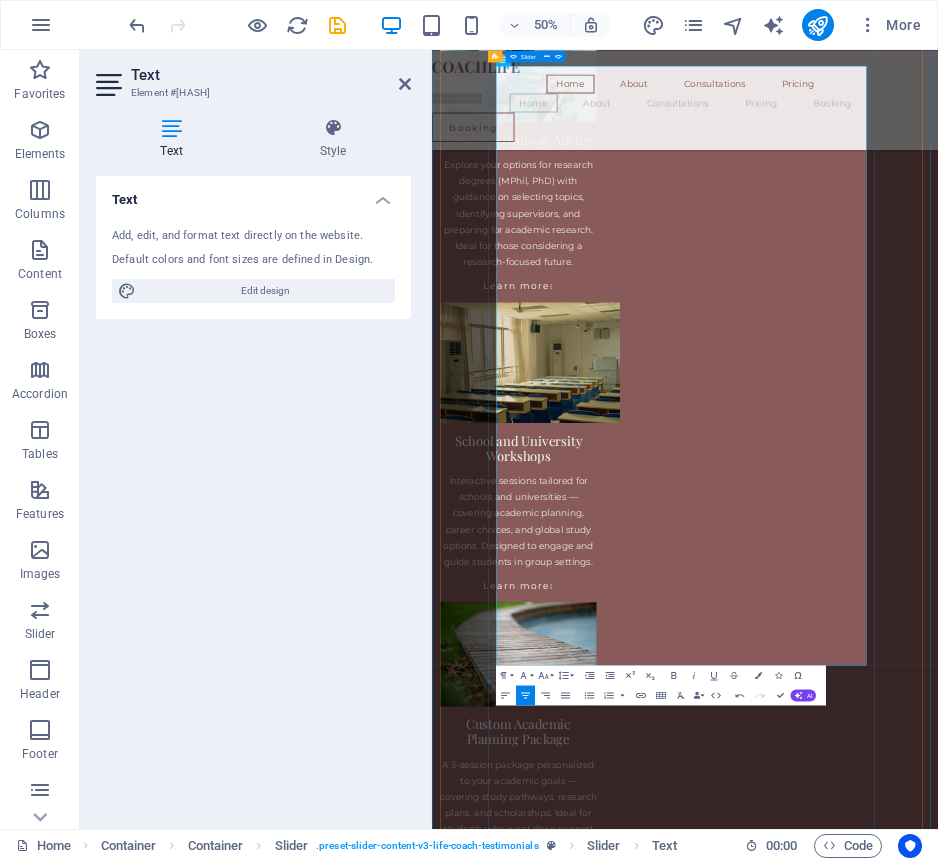 click at bounding box center (938, 3949) 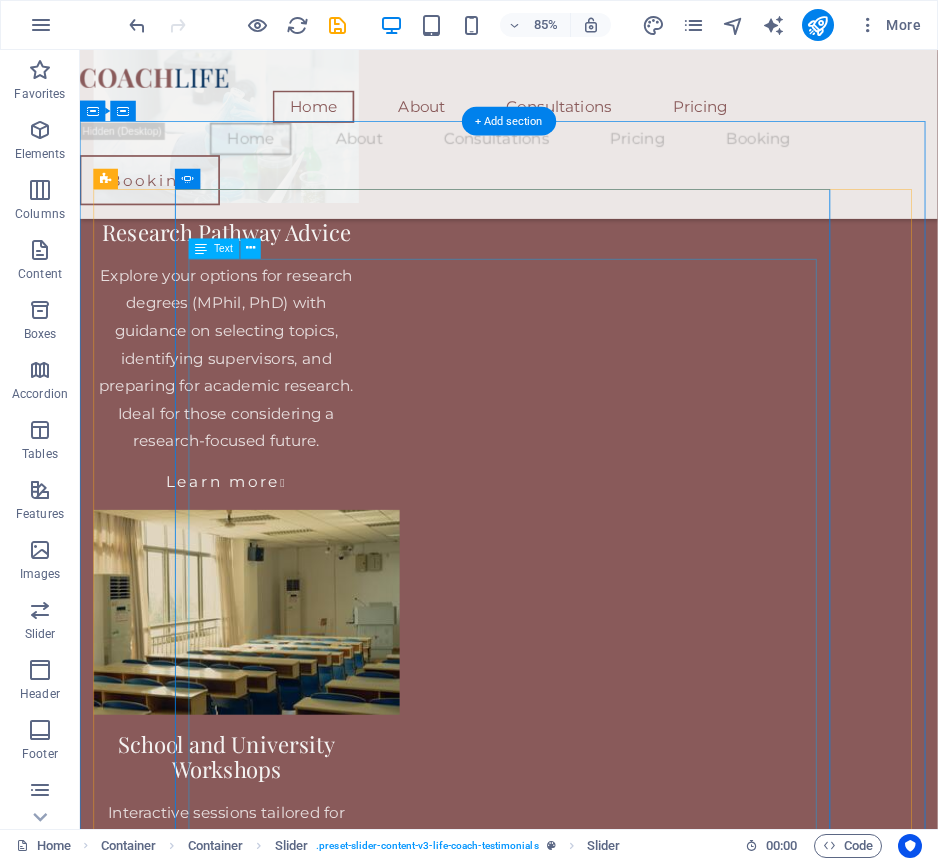 scroll, scrollTop: 3740, scrollLeft: 0, axis: vertical 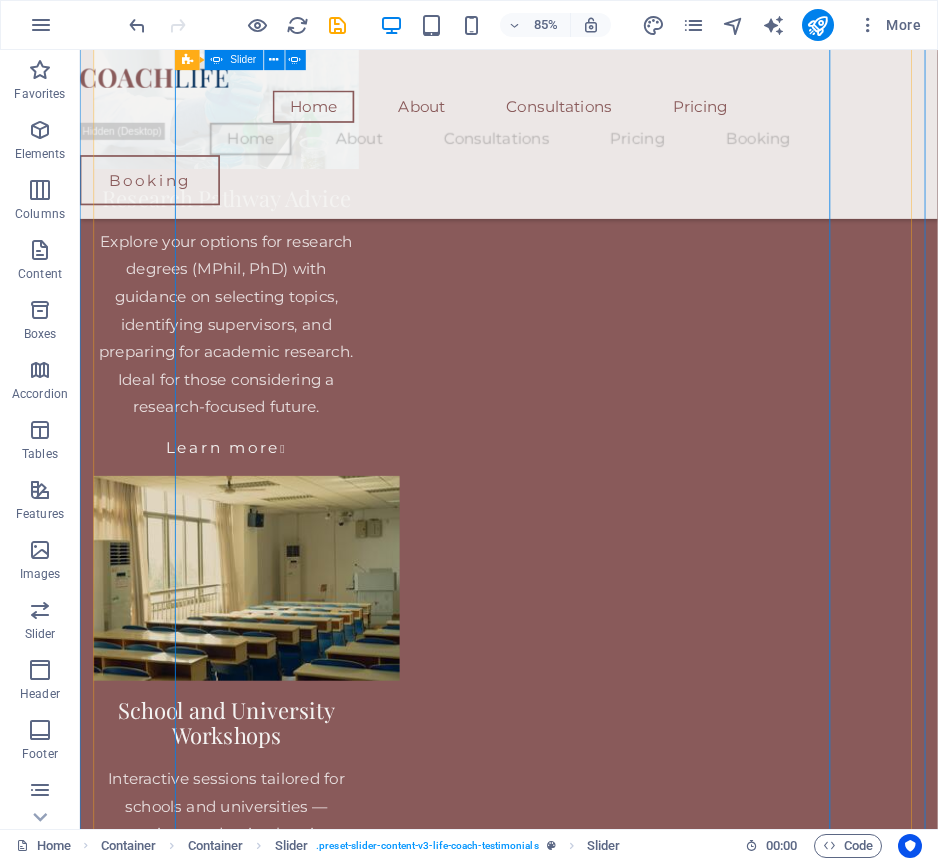 click at bounding box center [585, 8474] 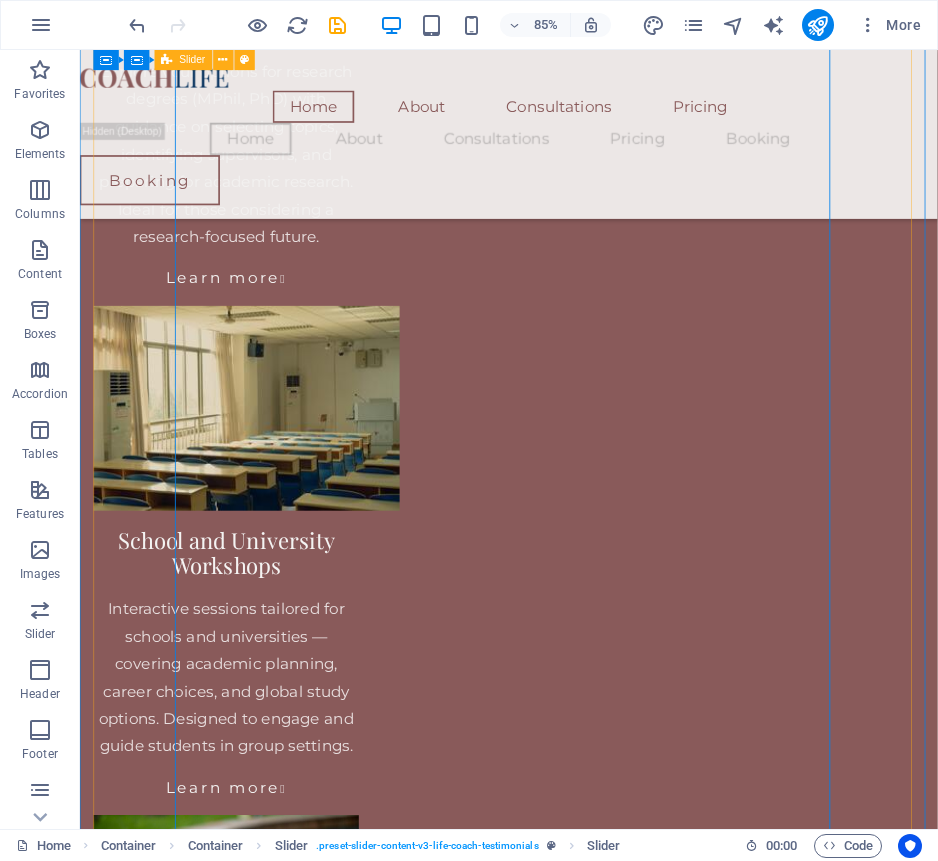 scroll, scrollTop: 3865, scrollLeft: 0, axis: vertical 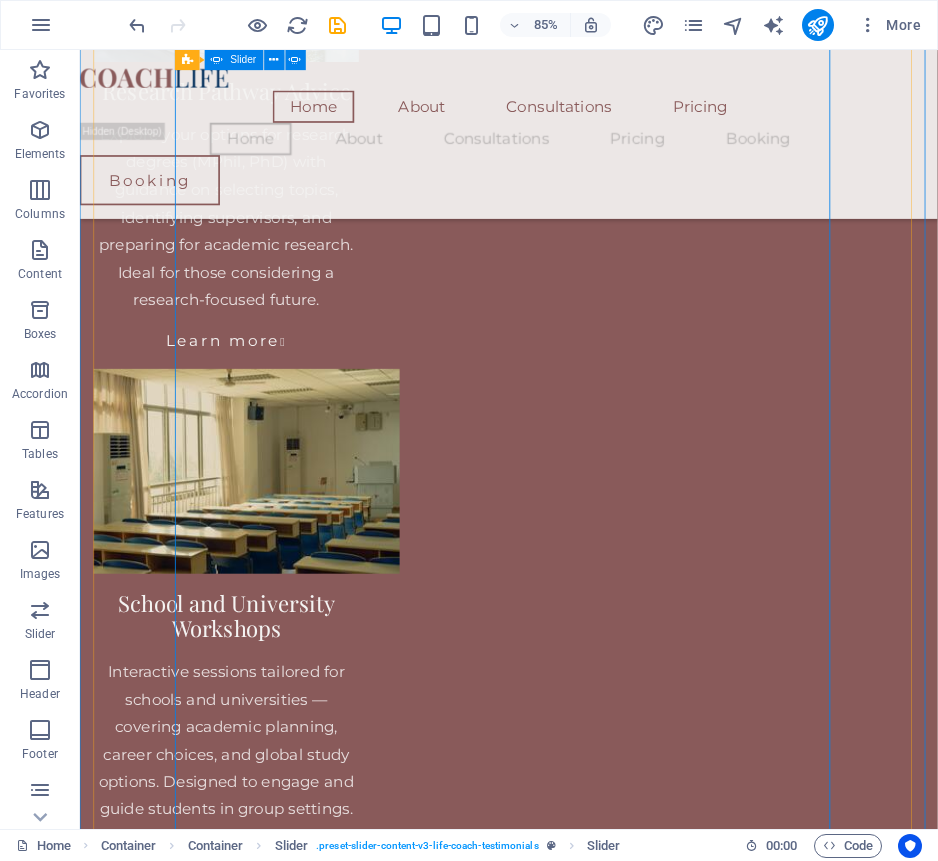 click at bounding box center [585, 3819] 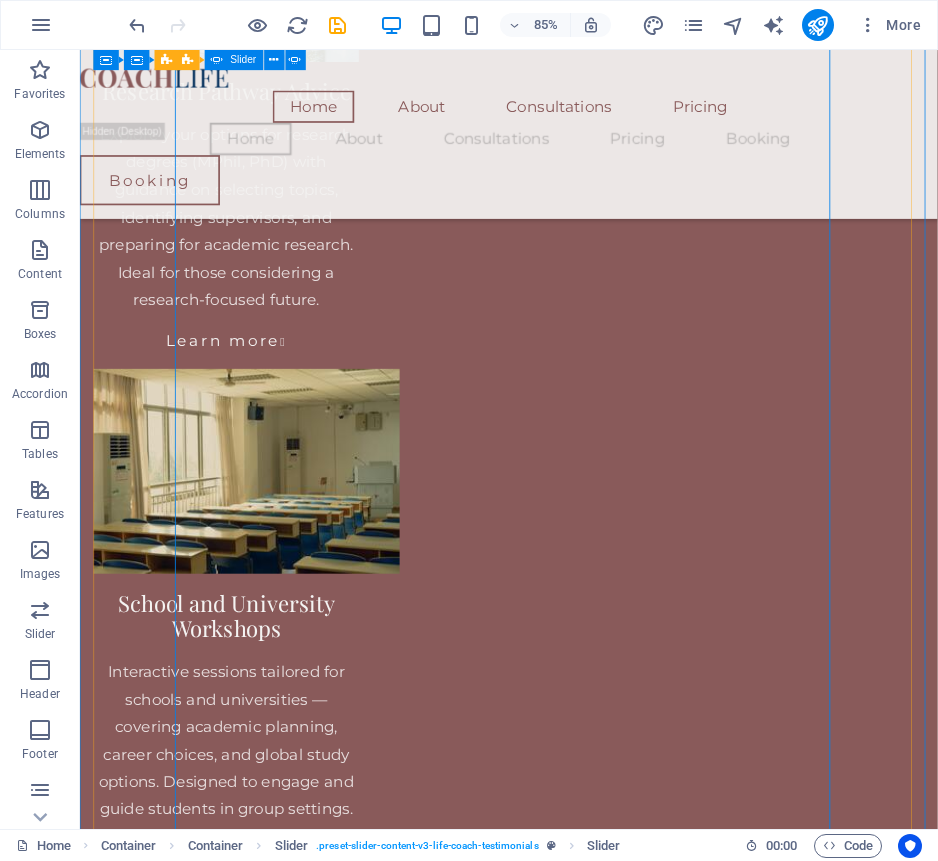 click at bounding box center [585, 8349] 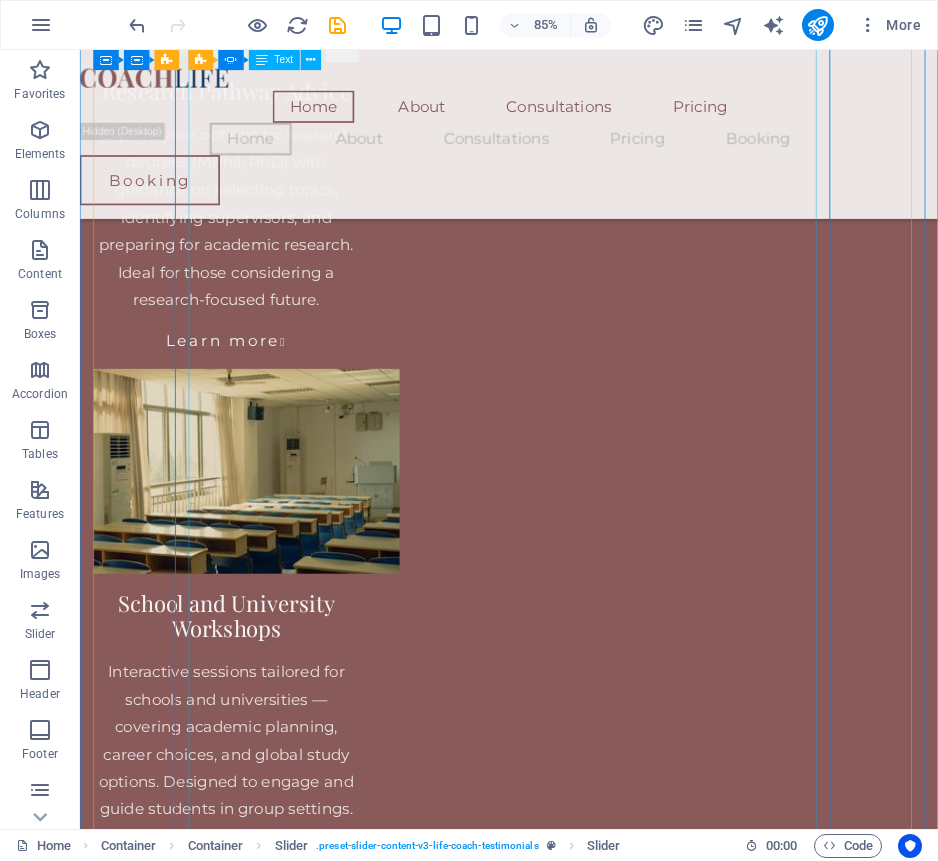 click on "No generic advice — just clear, honest, and tailored support. When you book a session, you’ll get focused, practical guidance designed around your unique goals — whether you’re choosing a degree, planning to study abroad, preparing for research, or facing tough decisions. 🎓 1. A Session Built Around You Before we meet, I review your background and goals so the consultation is fully personalized. We might discuss: University/program selection (local or abroad) Study abroad timelines and documents Research planning and topic framing Scholarship and funding strategy Comparing offers and career alignment 🛠️ 2. Insights You Can Act On With 15+ years of experience, I provide direct, useful advice — not just theory. You’ll leave with: Clear strategies and realistic timelines Honest feedback and practical next steps 🌐 3. Online, Global, Flexible Consultations are fully online and accessible from anywhere. I’ve worked with students across disciplines and countries. 💬 4. Ongoing Support" at bounding box center (-1752, 7183) 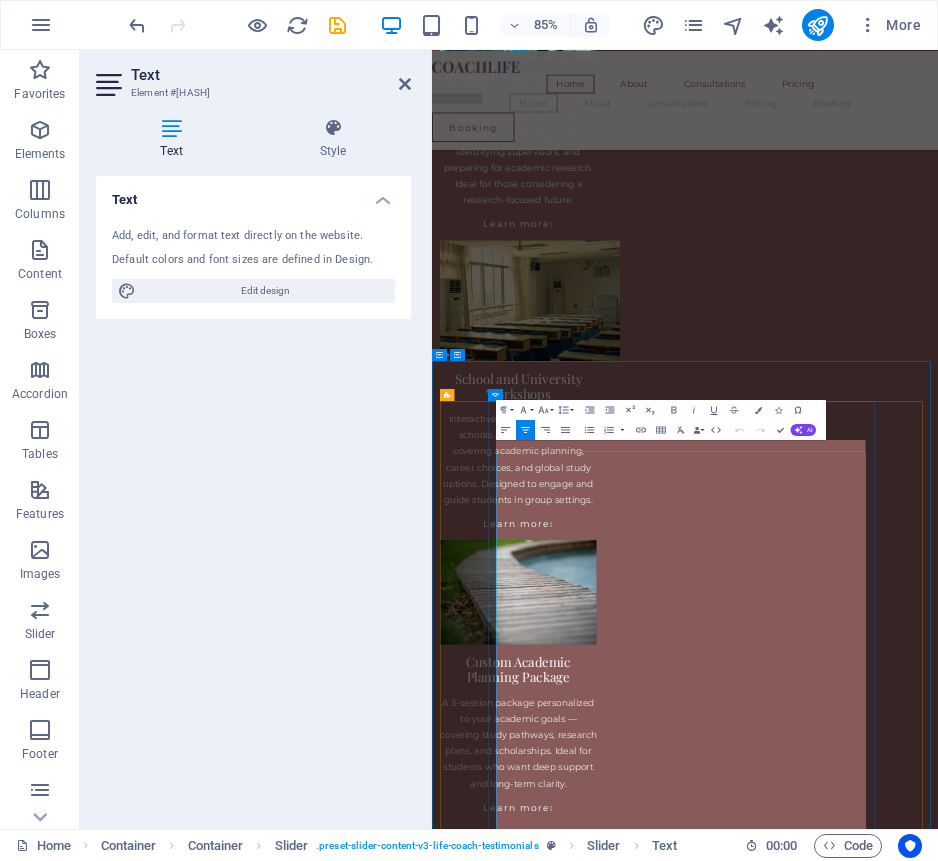 scroll, scrollTop: 2992, scrollLeft: 0, axis: vertical 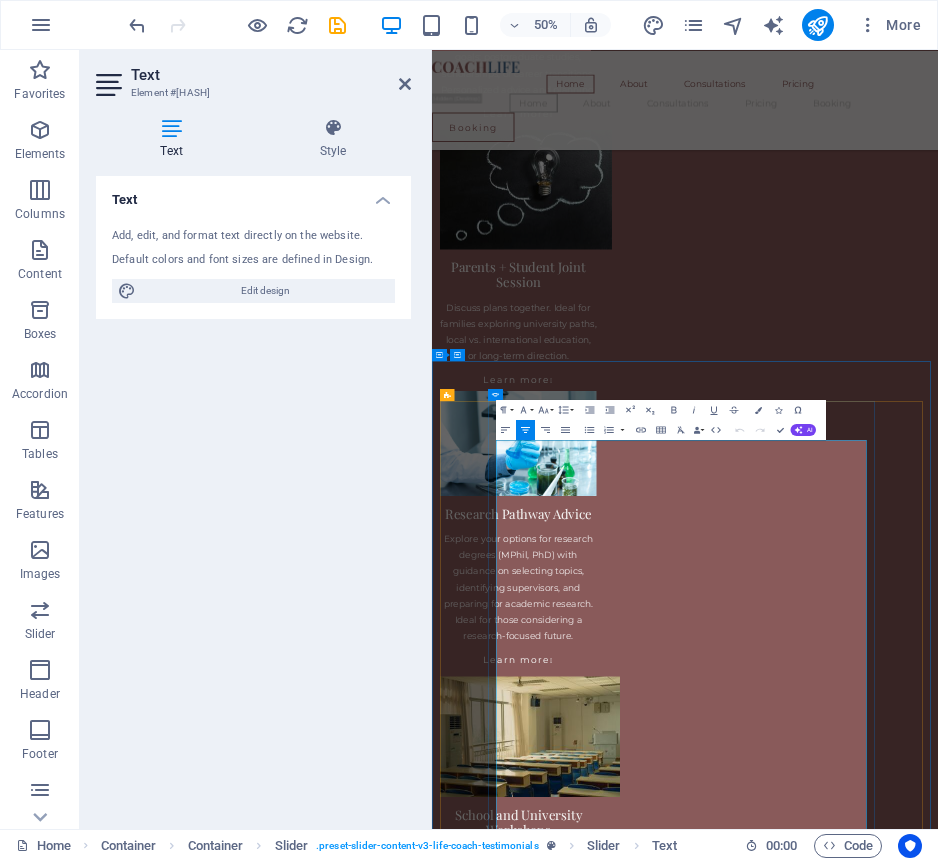 click at bounding box center [-1404, 7801] 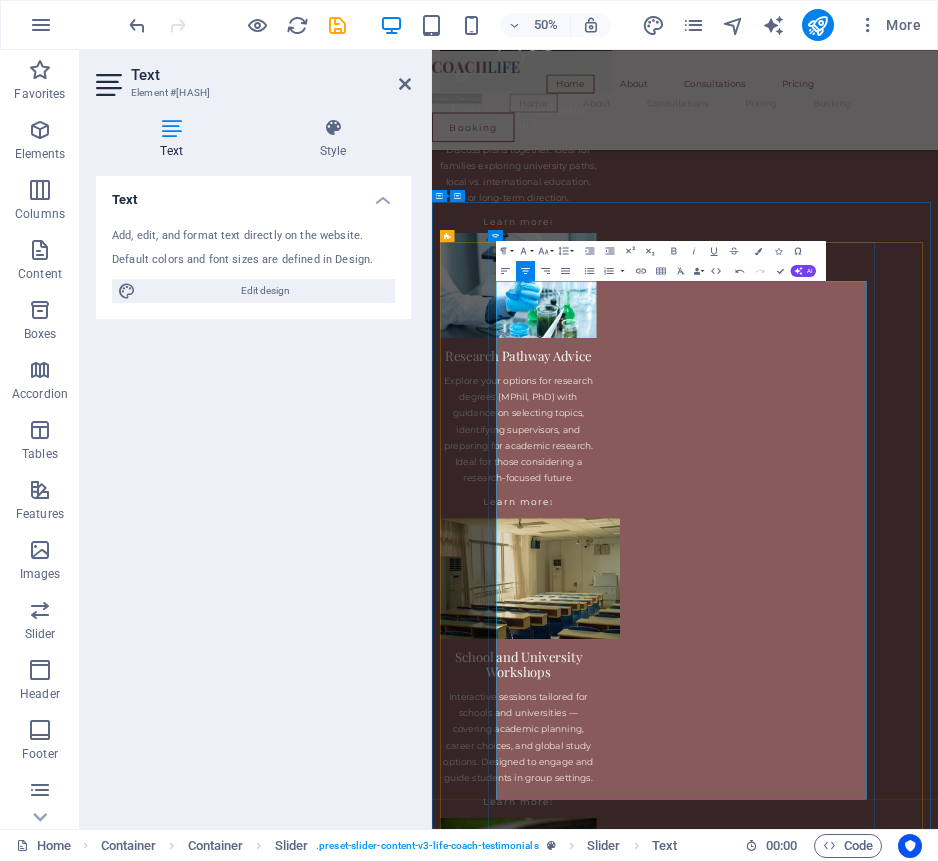 scroll, scrollTop: 3325, scrollLeft: 0, axis: vertical 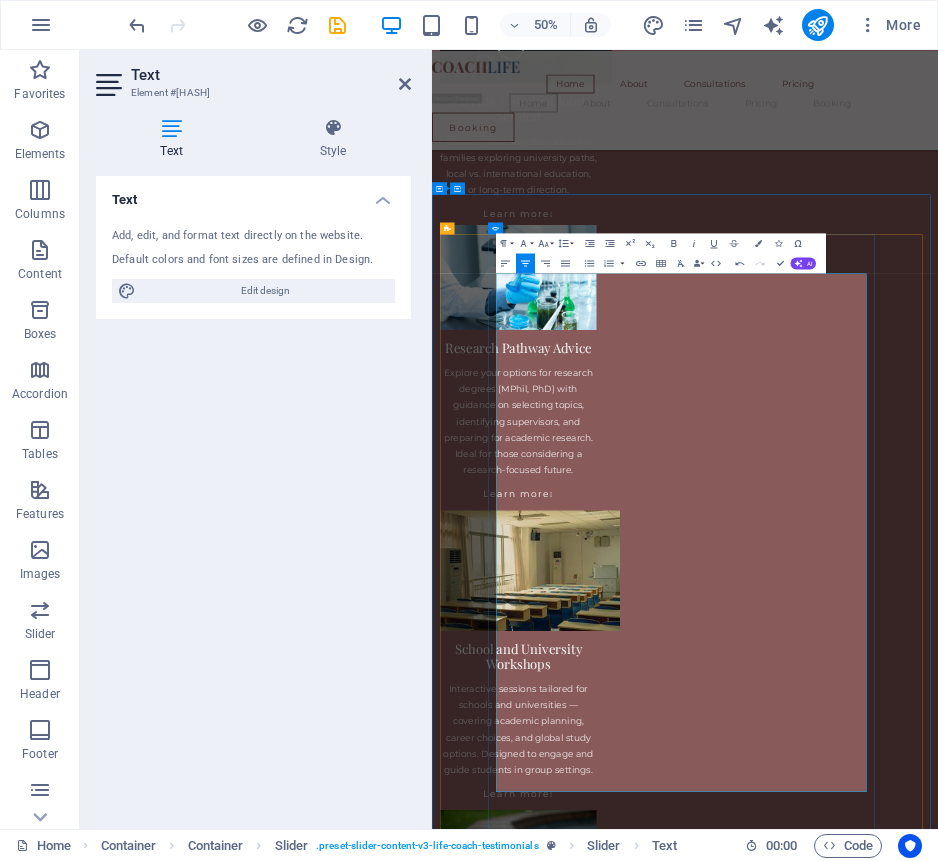 click at bounding box center (-1404, 7760) 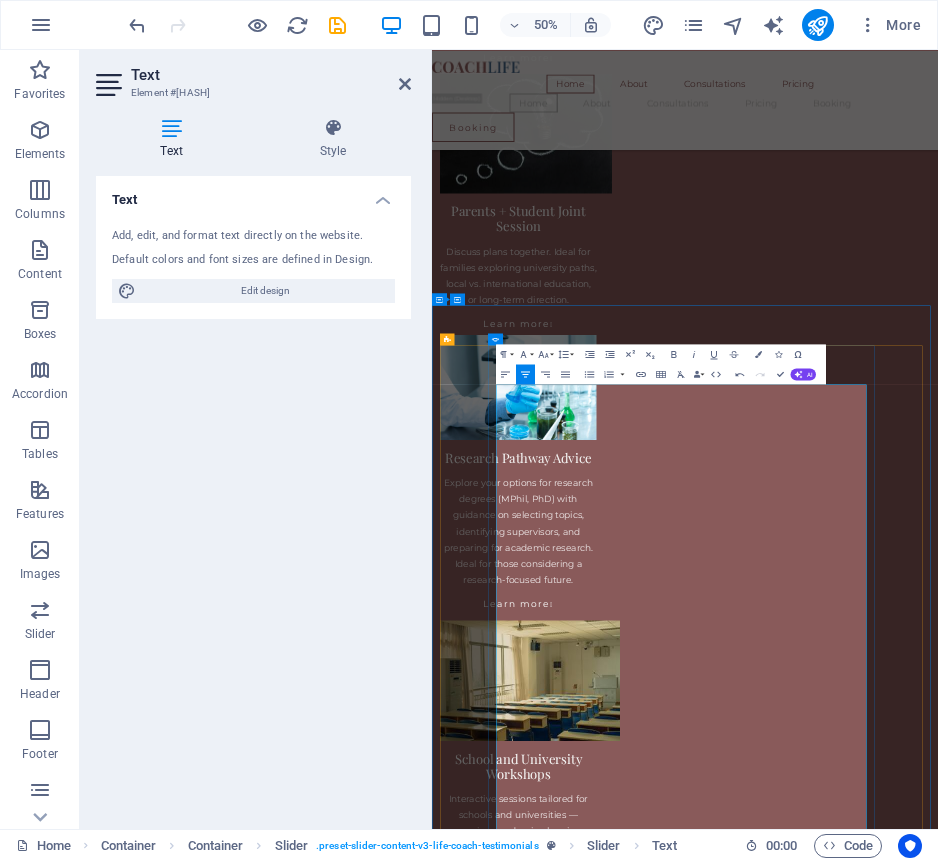 scroll, scrollTop: 3106, scrollLeft: 0, axis: vertical 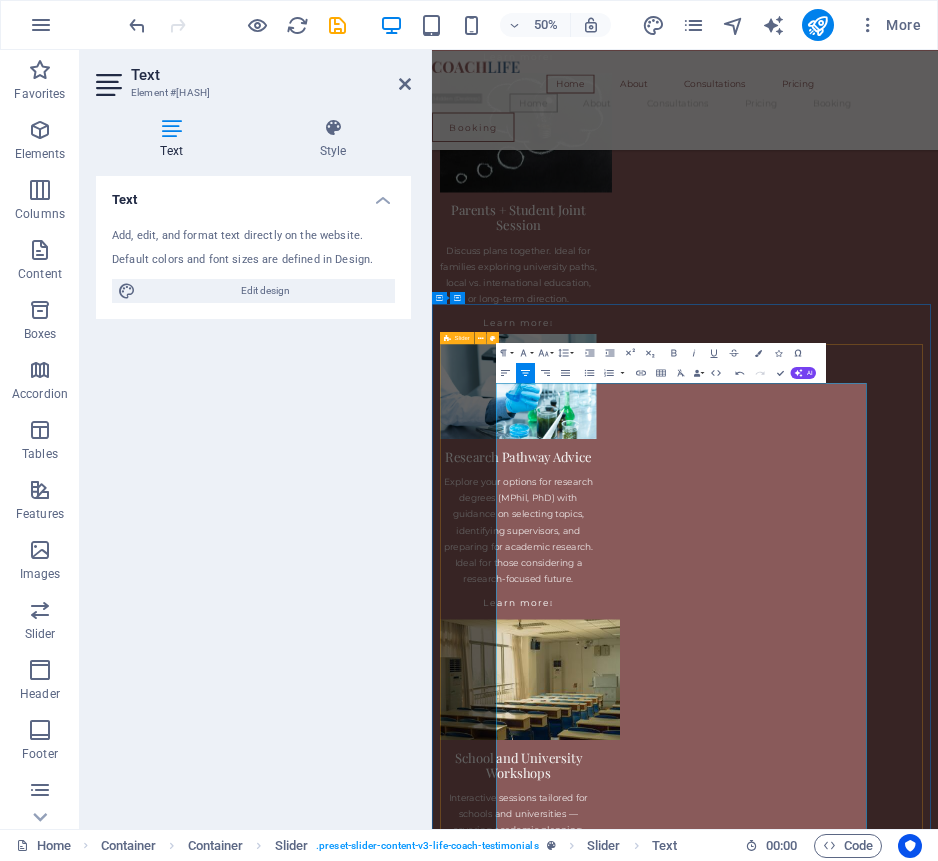 click on "What You Can Expect No generic advice — just clear, honest, and tailored support. When you book a session, you’ll get focused, practical guidance designed around your unique goals — whether you’re choosing a degree, planning to study abroad, preparing for research, or facing tough decisions. 🎓 1. A Session Built Around You Before we meet, I review your background and goals so the consultation is fully personalized. We might discuss: University/program selection (local or abroad) Study abroad timelines and documents Research planning and topic framing Scholarship and funding strategy Comparing offers and career alignment 🛠️ 2. Insights You Can Act On With 15+ years of experience, I provide direct, useful advice — not just theory. You’ll leave with: Clear strategies and realistic timelines Honest feedback and practical next steps 🌐 3. Online, Global, Flexible Consultations are fully online and accessible from anywhere. I’ve worked with students across disciplines and countries." at bounding box center [938, 6734] 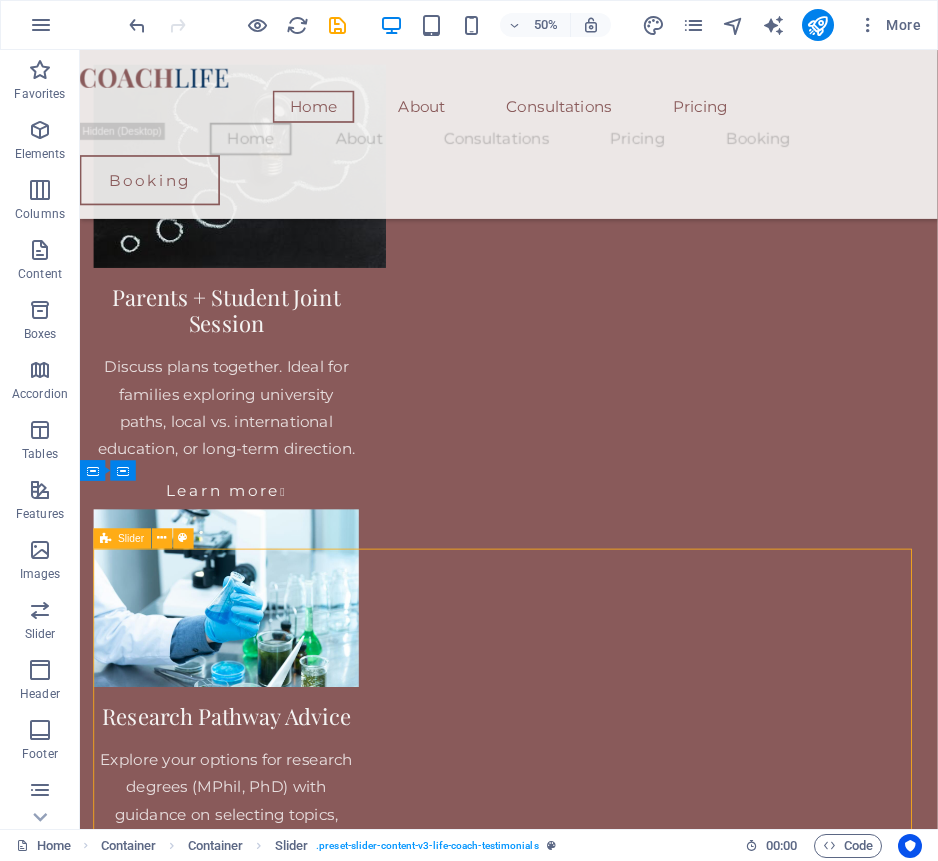 click on "What You Can Expect No generic advice — just clear, honest, and tailored support. When you book a session, you’ll get focused, practical guidance designed around your unique goals — whether you’re choosing a degree, planning to study abroad, preparing for research, or facing tough decisions. 🎓 1. A Session Built Around You Before we meet, I review your background and goals so the consultation is fully personalized. We might discuss: University/program selection (local or abroad) Study abroad timelines and documents Research planning and topic framing Scholarship and funding strategy Comparing offers and career alignment 🛠️ 2. Insights You Can Act On With 15+ years of experience, I provide direct, useful advice — not just theory. You’ll leave with: Clear strategies and realistic timelines Honest feedback and practical next steps 🌐 3. Online, Global, Flexible Consultations are fully online and accessible from anywhere. I’ve worked with students across disciplines and countries." at bounding box center [584, 6592] 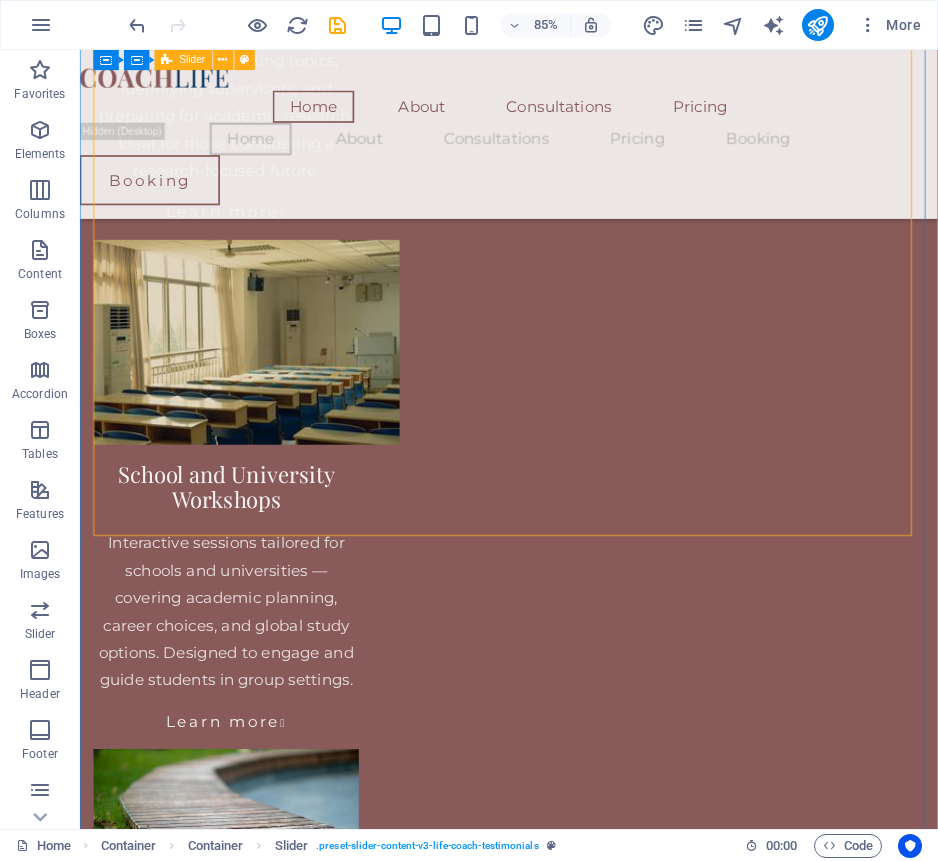 scroll, scrollTop: 4013, scrollLeft: 0, axis: vertical 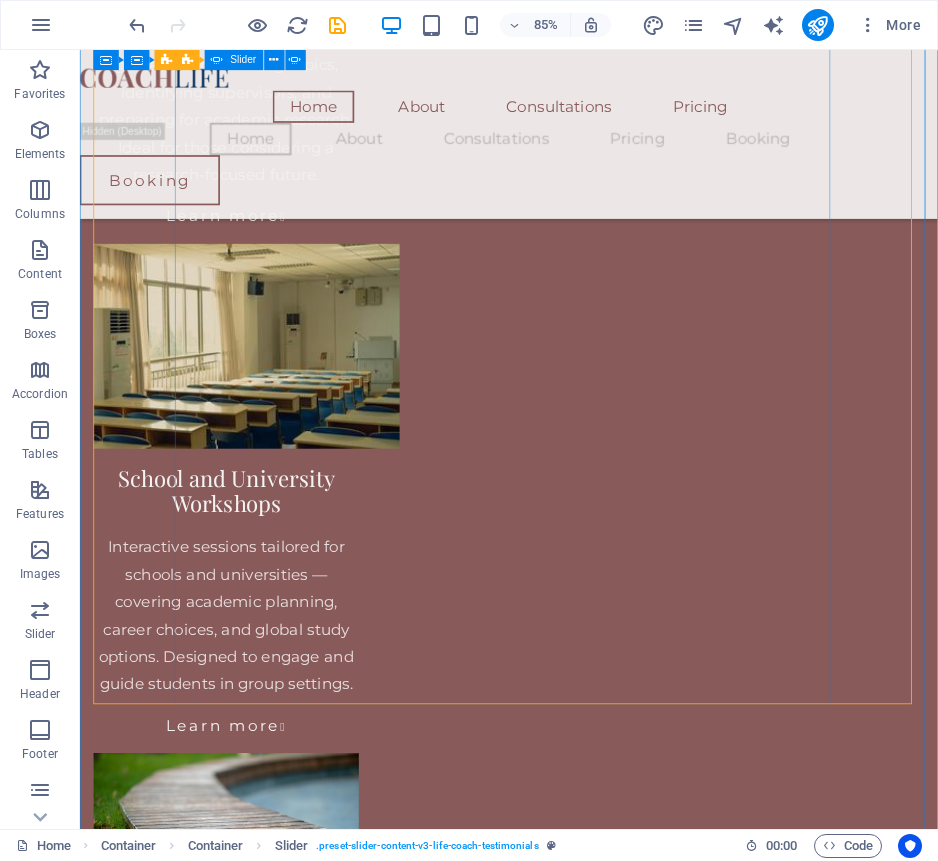 click at bounding box center (585, 3671) 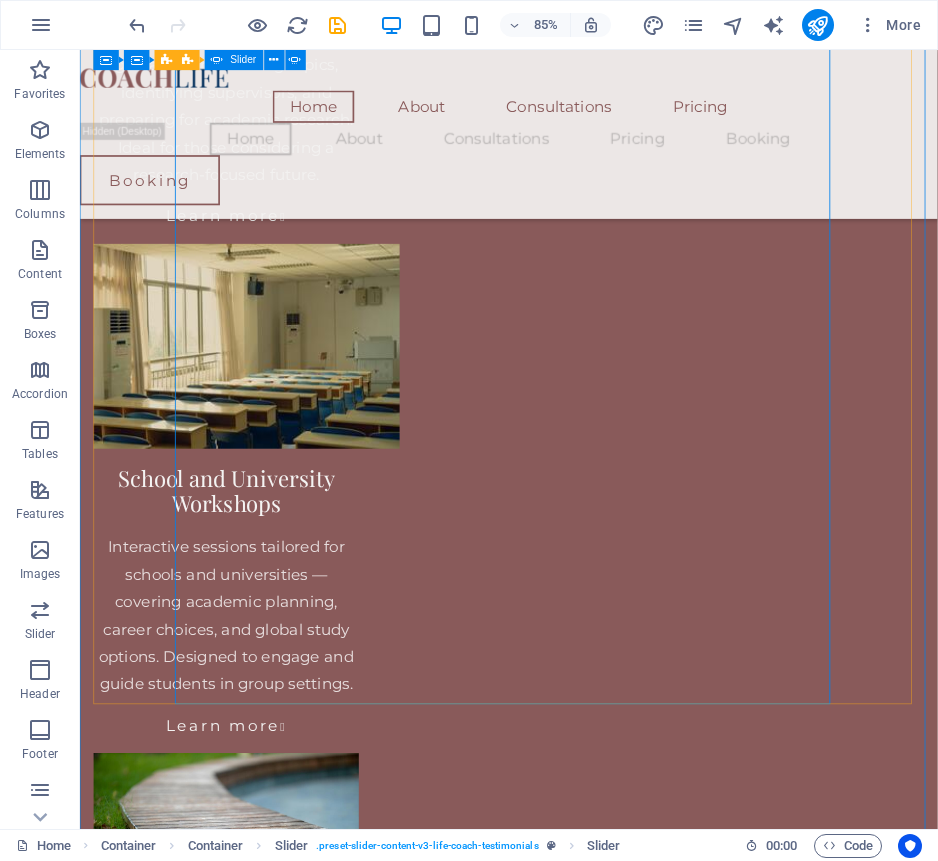 click at bounding box center [585, 7748] 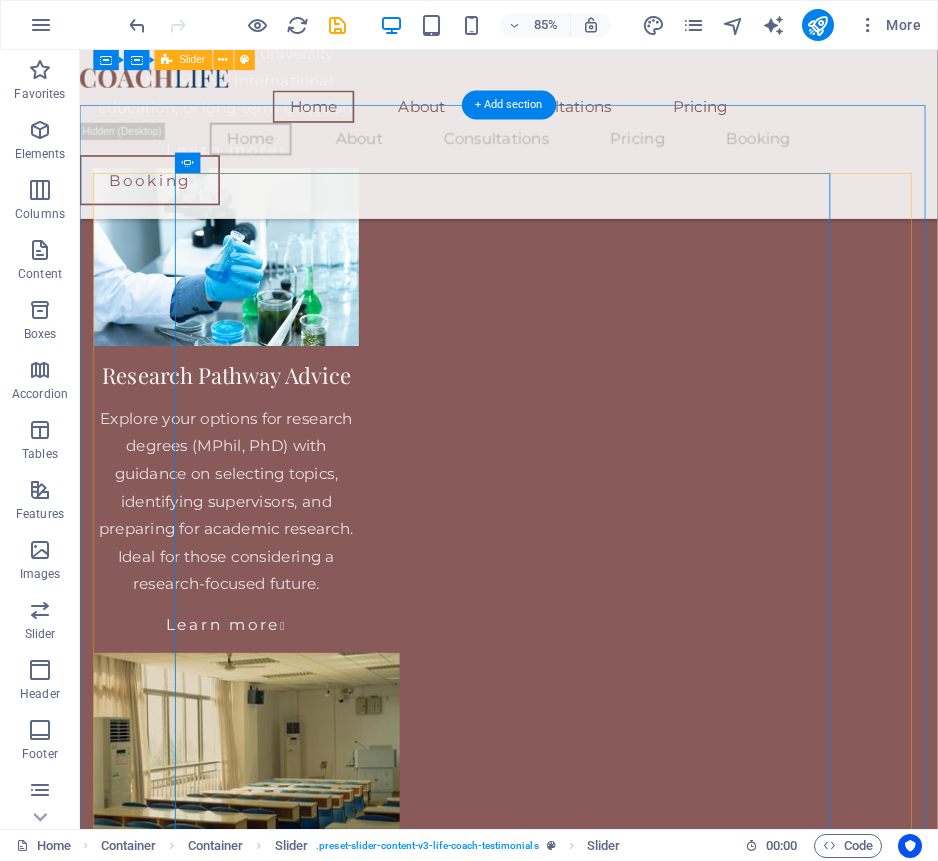 scroll, scrollTop: 3501, scrollLeft: 0, axis: vertical 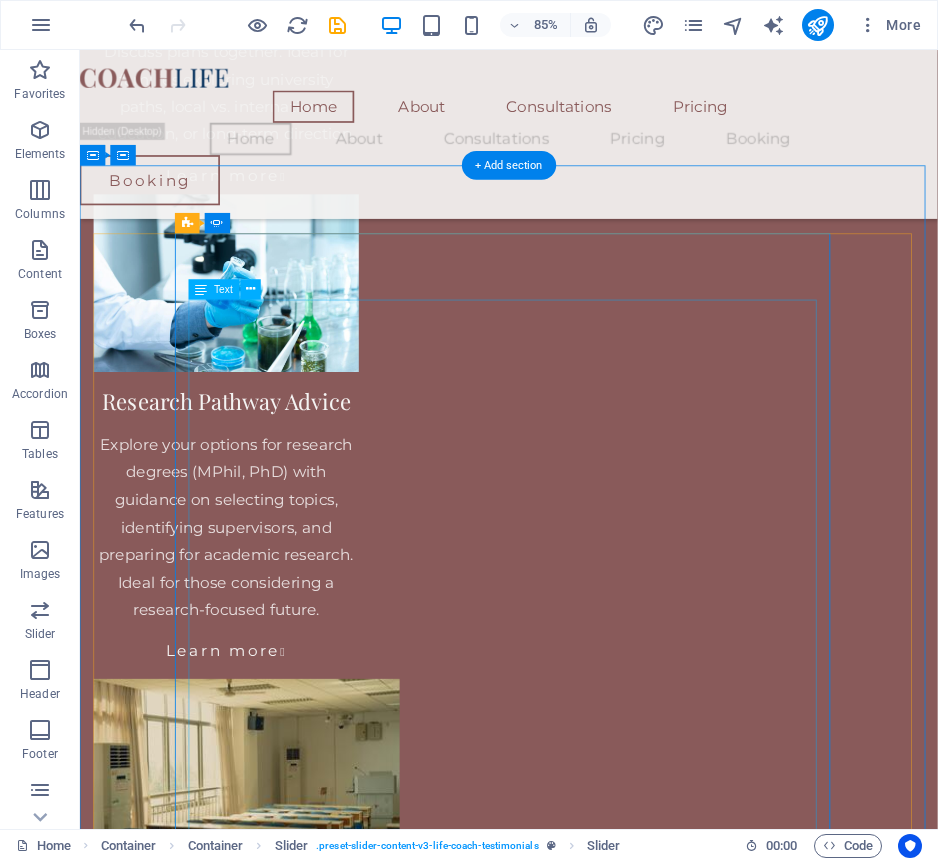 click on "No generic advice — just clear, honest, and tailored support. When you book a session, you’ll get focused, practical guidance designed around your unique goals — whether you’re choosing a degree, planning to study abroad, preparing for research, or facing tough decisions. 🎓 1. A Session Built Around You Before we meet, I review your background and goals so the consultation is fully personalized. We might discuss: University/program selection (local or abroad) Study abroad timelines and documents Research planning and topic framing Scholarship and funding strategy Comparing offers and career alignment 🛠️ 2. Insights You Can Act On With 15+ years of experience, I provide direct, useful advice — not just theory. You’ll leave with: Clear strategies and realistic timelines Honest feedback and practical next steps 🌐 3. Online, Global, Flexible Consultations are fully online and accessible from anywhere. I’ve worked with students across disciplines and countries. 💬 4. Ongoing Support" at bounding box center [-1752, 7207] 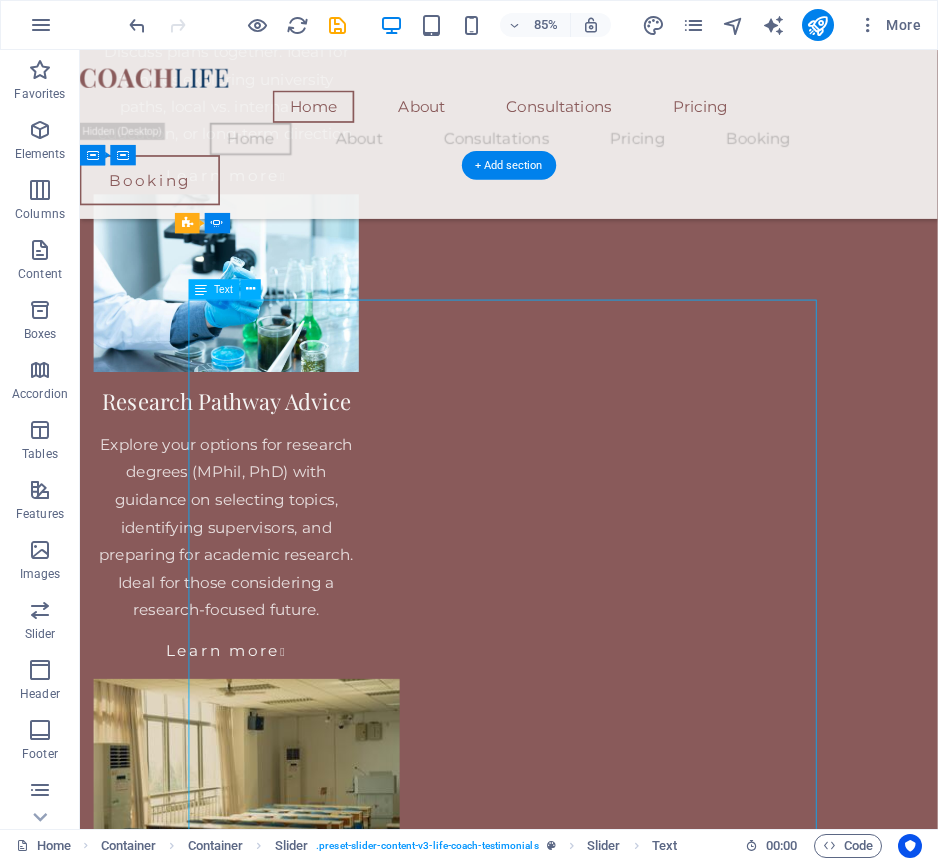 click on "No generic advice — just clear, honest, and tailored support. When you book a session, you’ll get focused, practical guidance designed around your unique goals — whether you’re choosing a degree, planning to study abroad, preparing for research, or facing tough decisions. 🎓 1. A Session Built Around You Before we meet, I review your background and goals so the consultation is fully personalized. We might discuss: University/program selection (local or abroad) Study abroad timelines and documents Research planning and topic framing Scholarship and funding strategy Comparing offers and career alignment 🛠️ 2. Insights You Can Act On With 15+ years of experience, I provide direct, useful advice — not just theory. You’ll leave with: Clear strategies and realistic timelines Honest feedback and practical next steps 🌐 3. Online, Global, Flexible Consultations are fully online and accessible from anywhere. I’ve worked with students across disciplines and countries. 💬 4. Ongoing Support" at bounding box center (-1752, 7207) 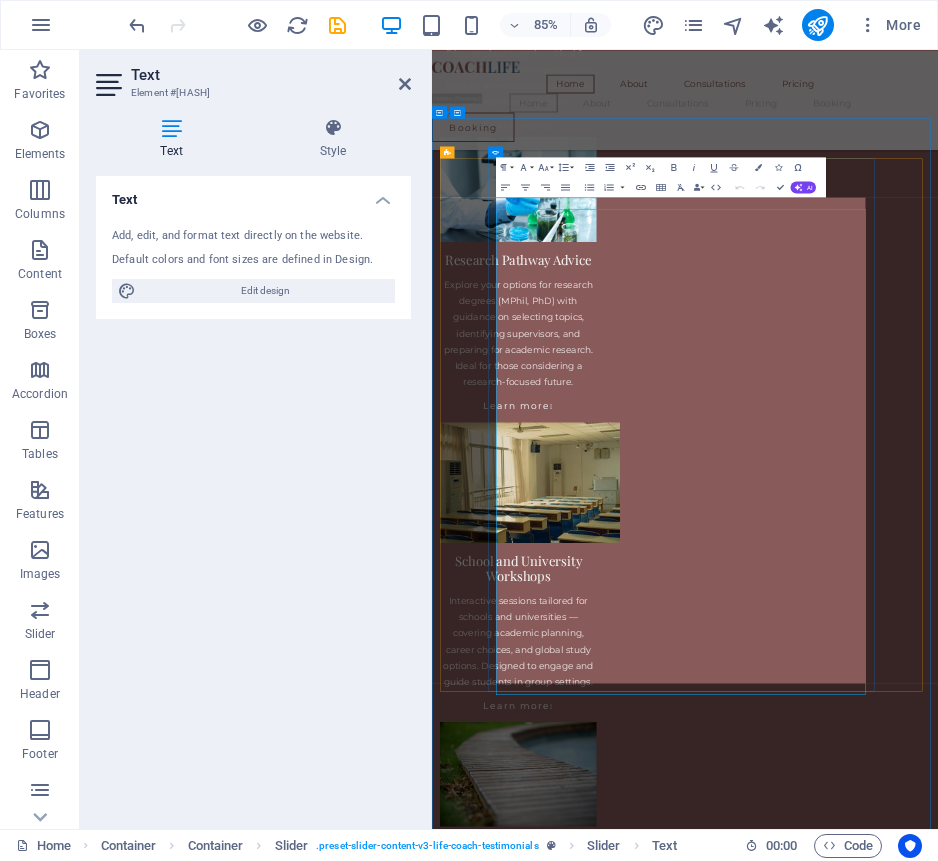 scroll, scrollTop: 3478, scrollLeft: 0, axis: vertical 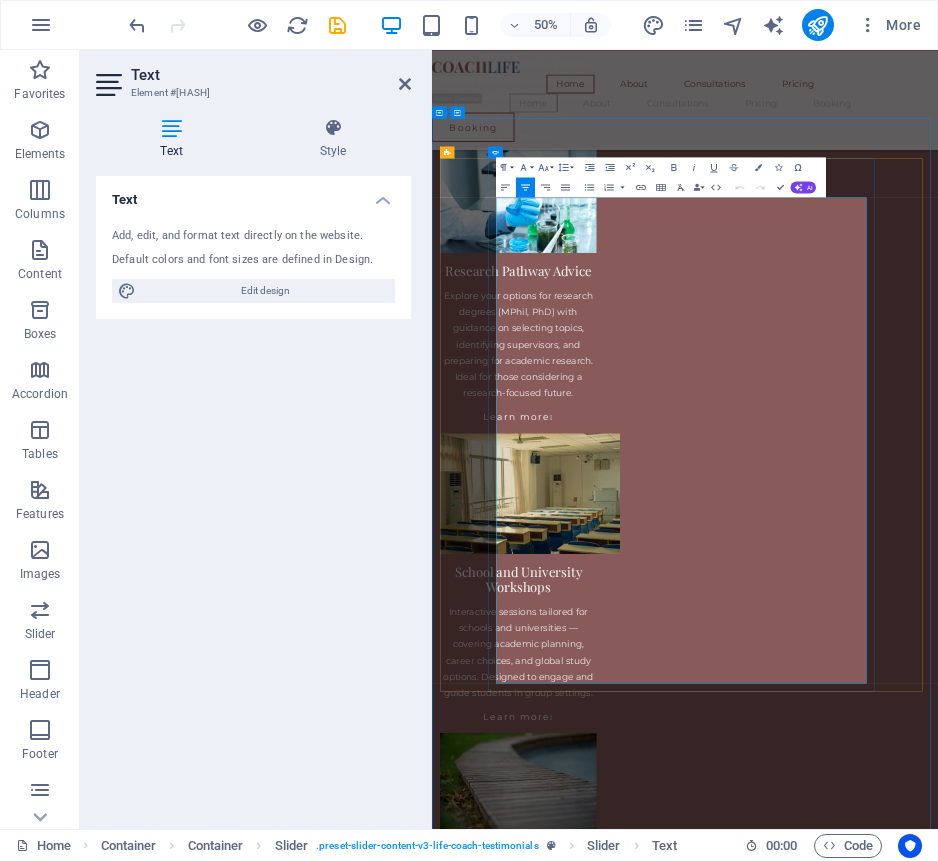 click at bounding box center [-1404, 6797] 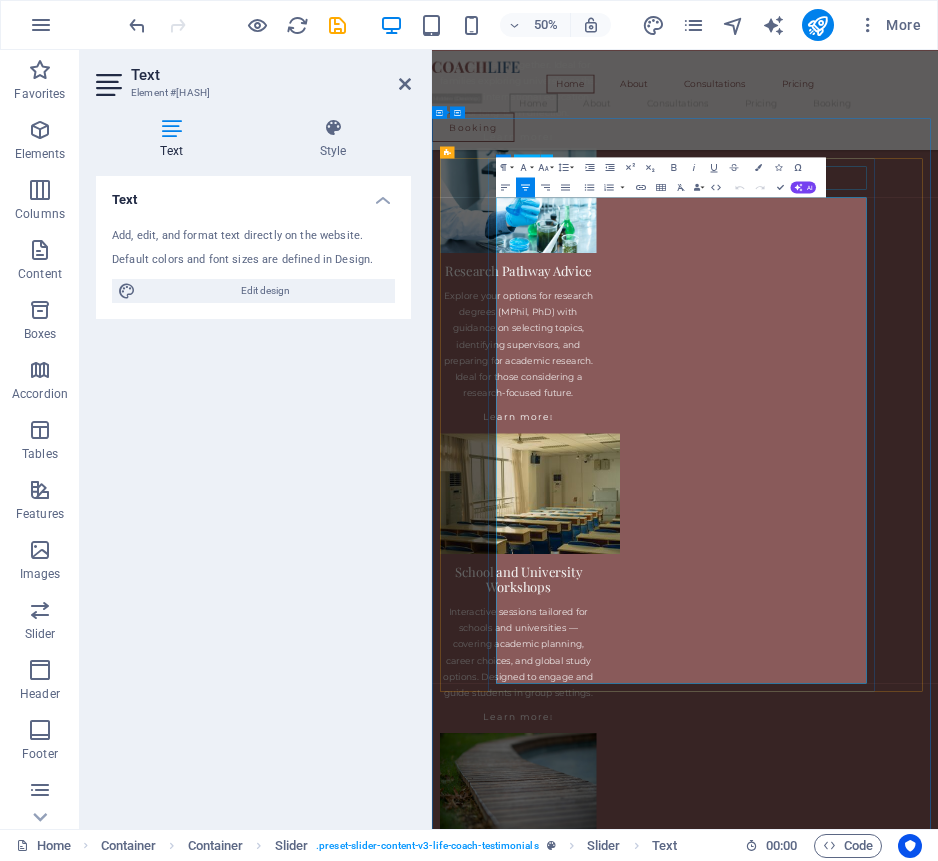 drag, startPoint x: 1242, startPoint y: 375, endPoint x: 680, endPoint y: 321, distance: 564.5883 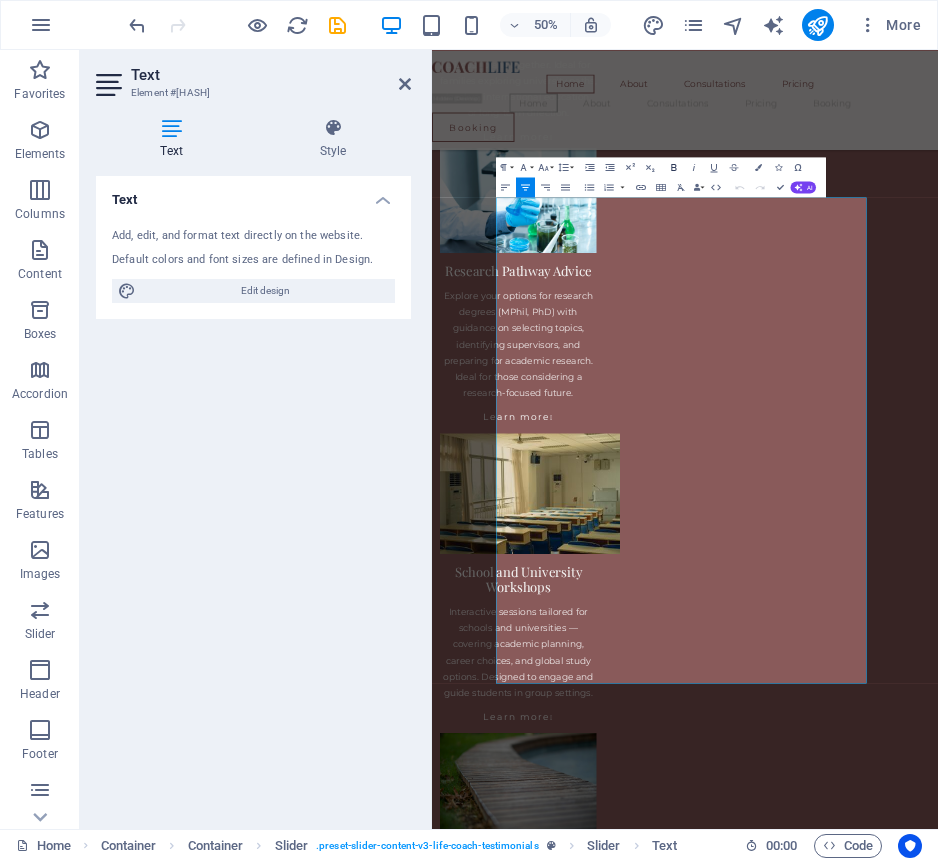 click 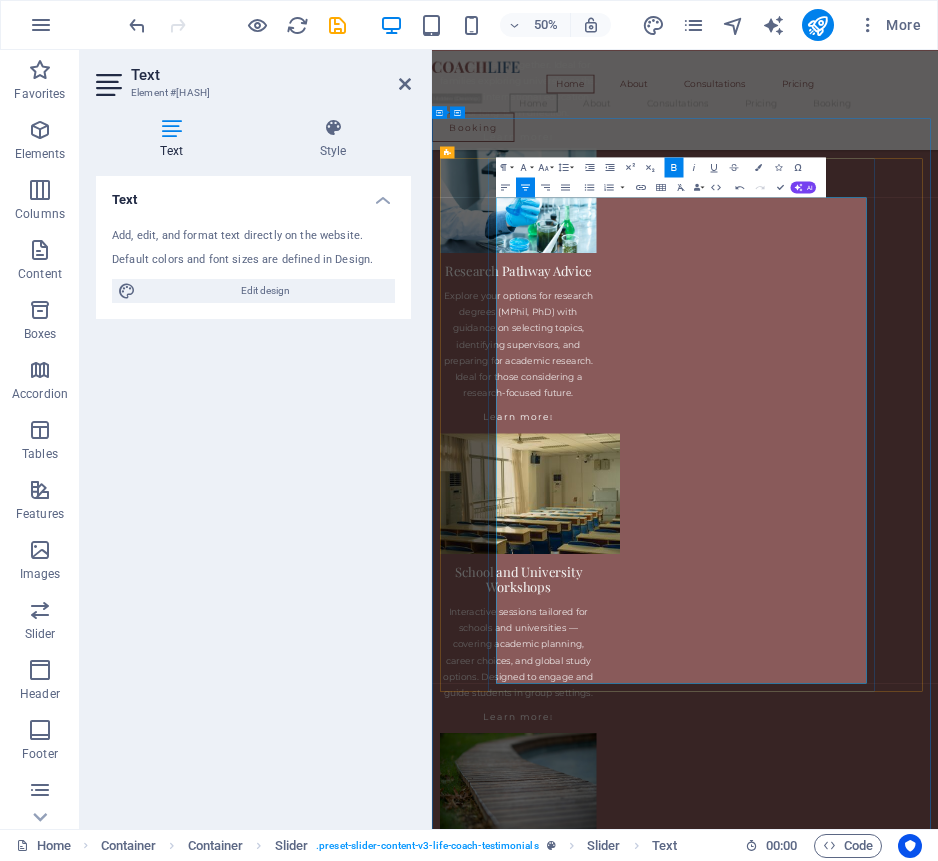 click at bounding box center (-1404, 6959) 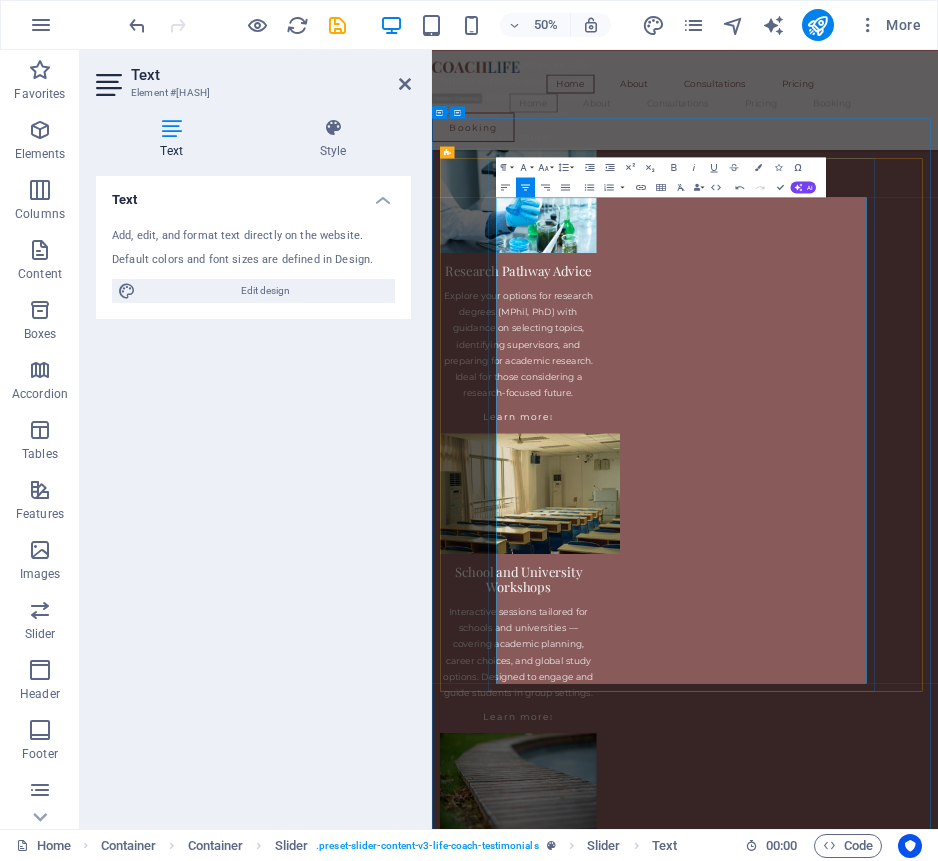 drag, startPoint x: 1094, startPoint y: 582, endPoint x: 777, endPoint y: 575, distance: 317.07727 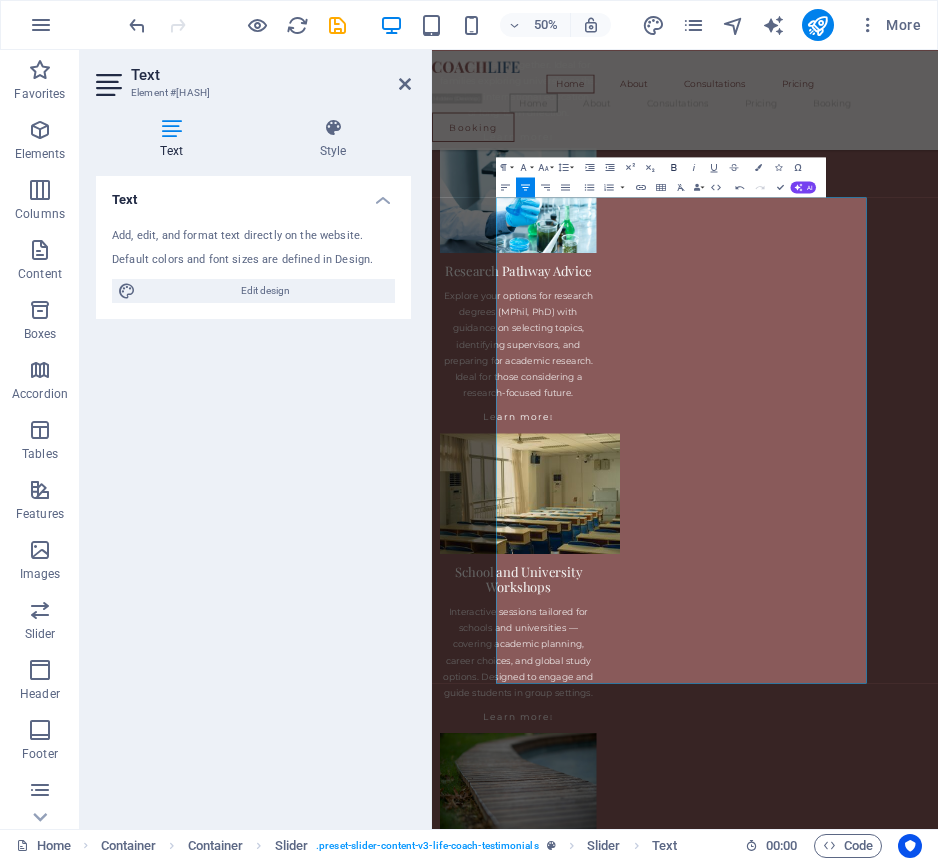 click 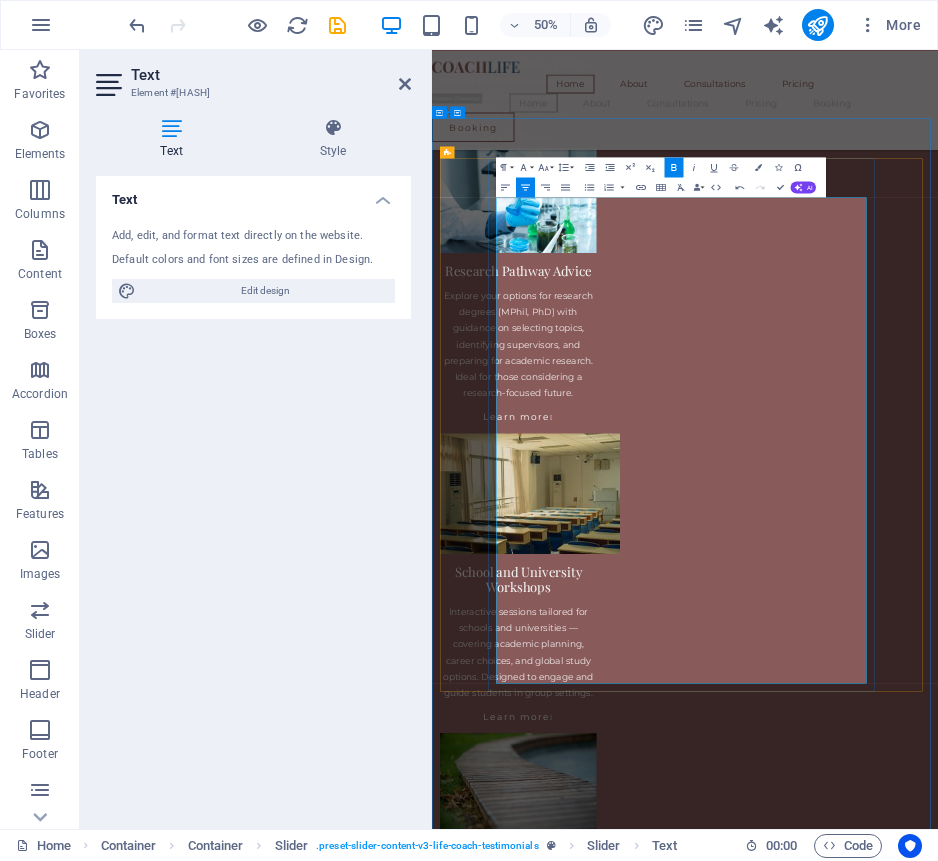 click on "University/program selection (local or abroad)" at bounding box center [-1404, 7089] 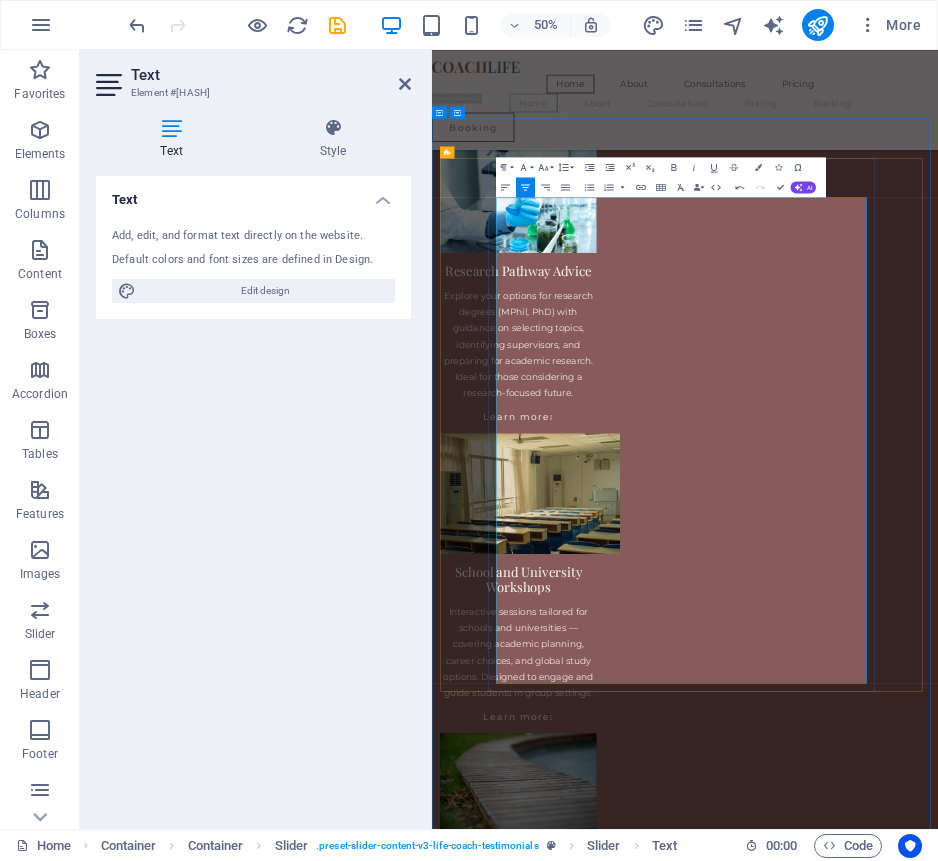 drag, startPoint x: 1075, startPoint y: 876, endPoint x: 777, endPoint y: 871, distance: 298.04193 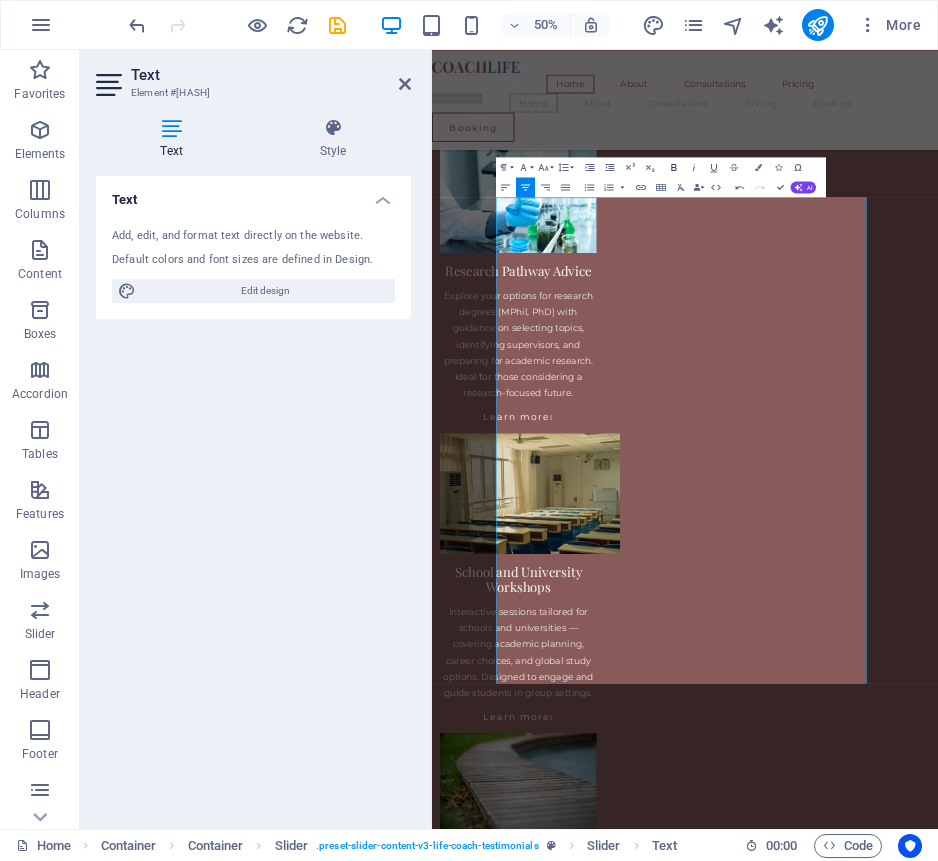 click 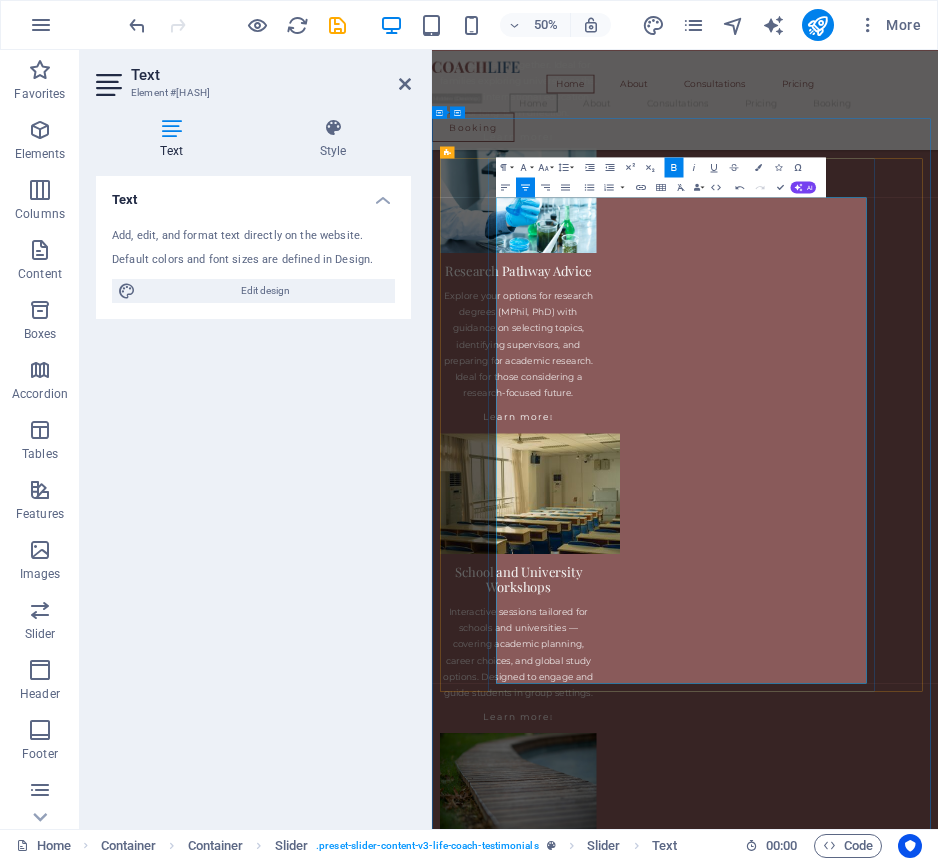 drag, startPoint x: 1085, startPoint y: 1072, endPoint x: 797, endPoint y: 1071, distance: 288.00174 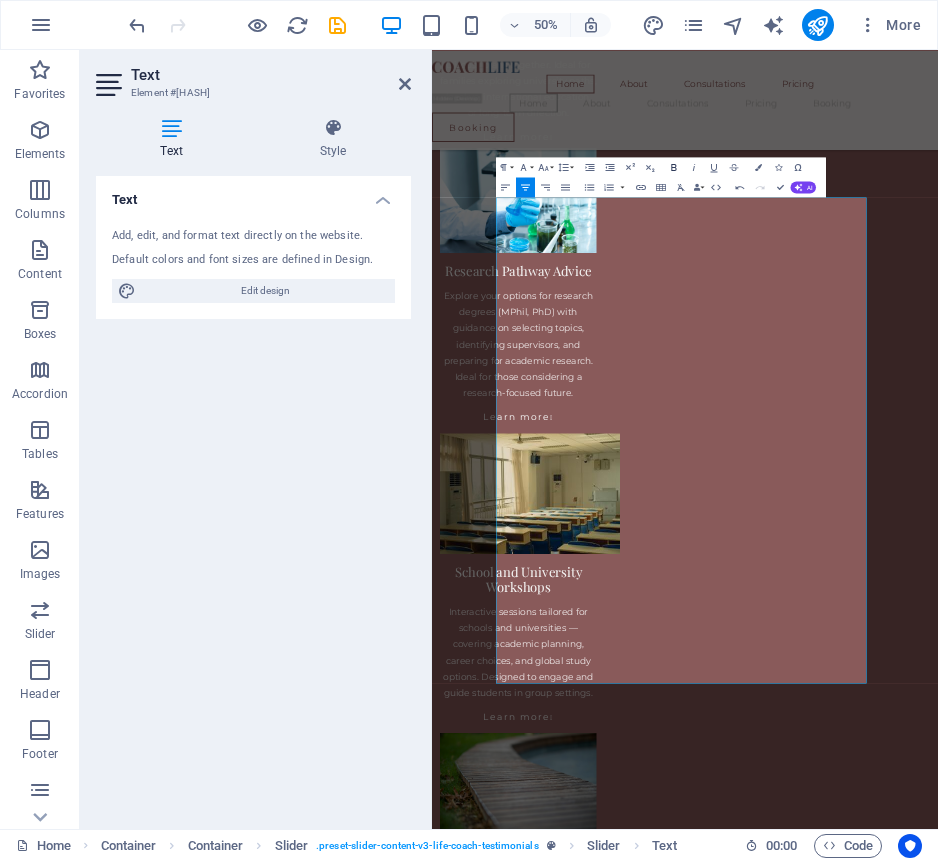 click 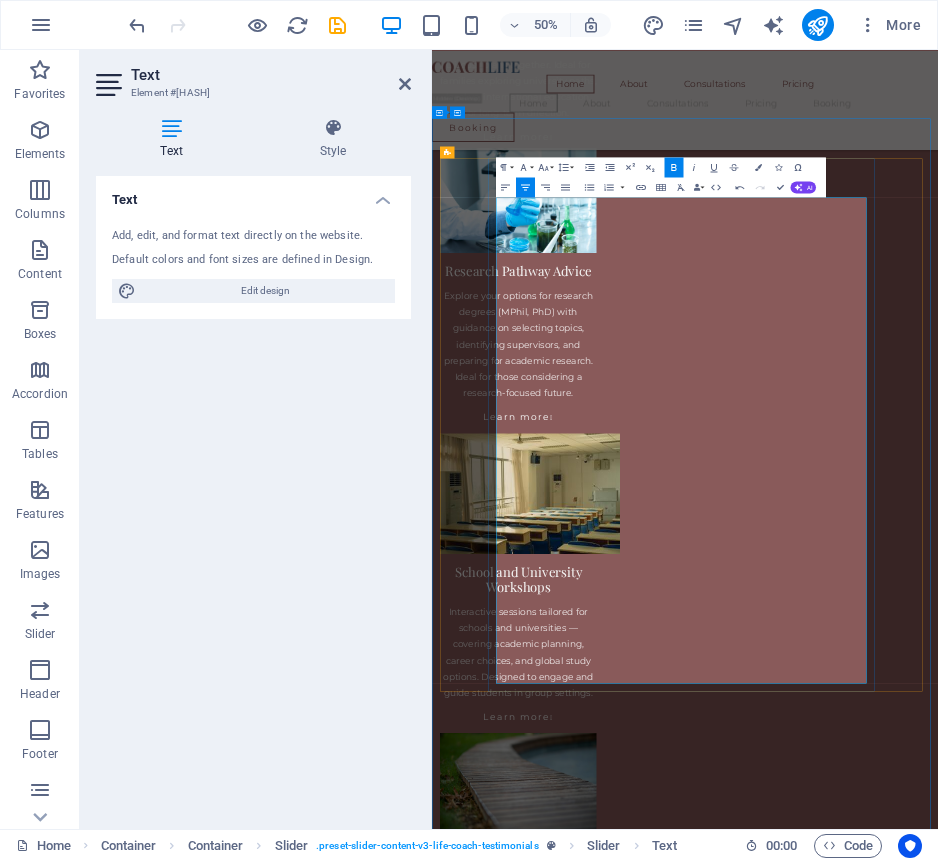 click on "Many students return for help with applications, proposals, or long-term study plans — building mentorship that lasts." at bounding box center (-1404, 7655) 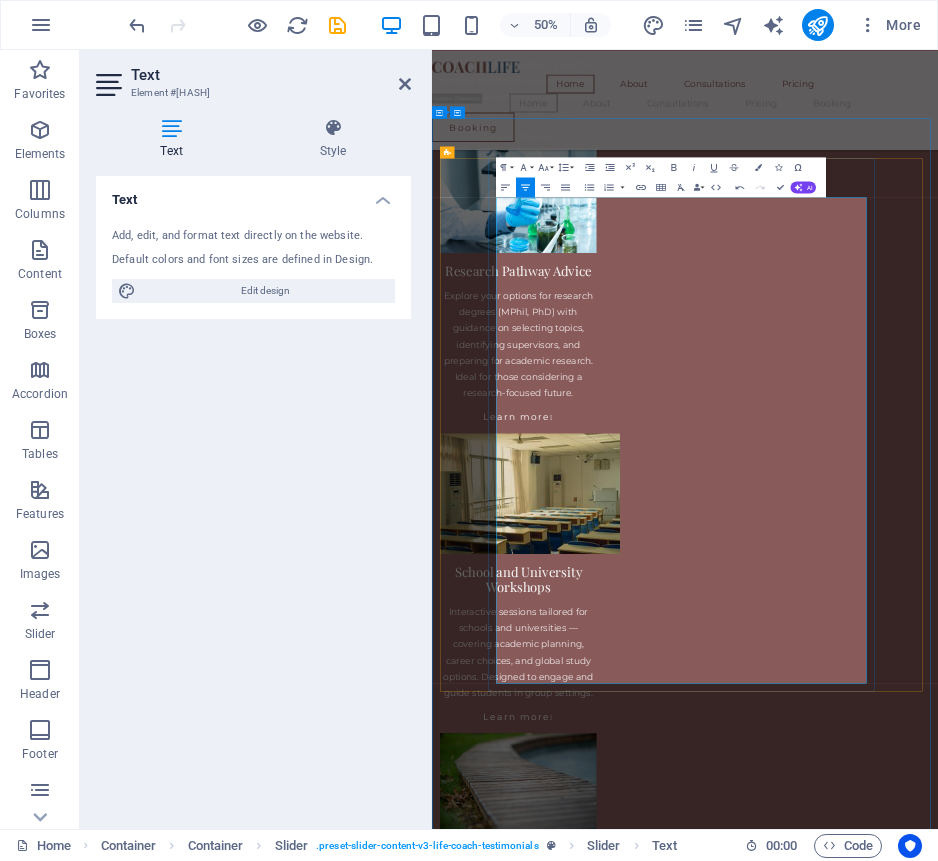 drag, startPoint x: 1061, startPoint y: 1208, endPoint x: 820, endPoint y: 1206, distance: 241.0083 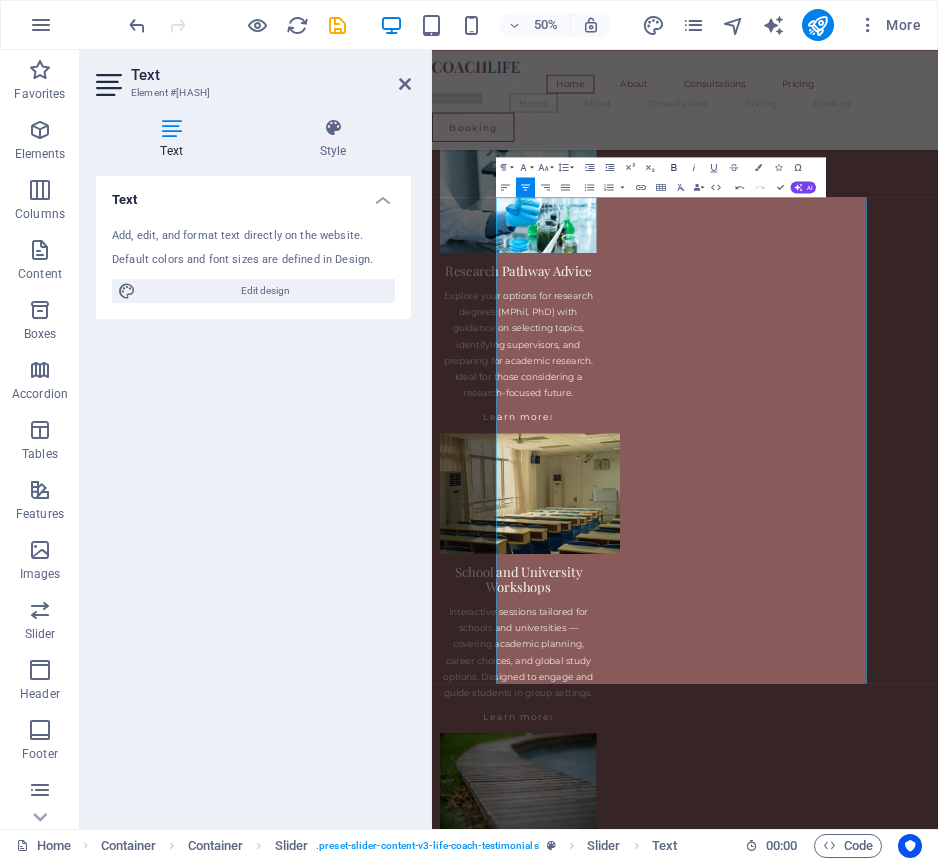 click 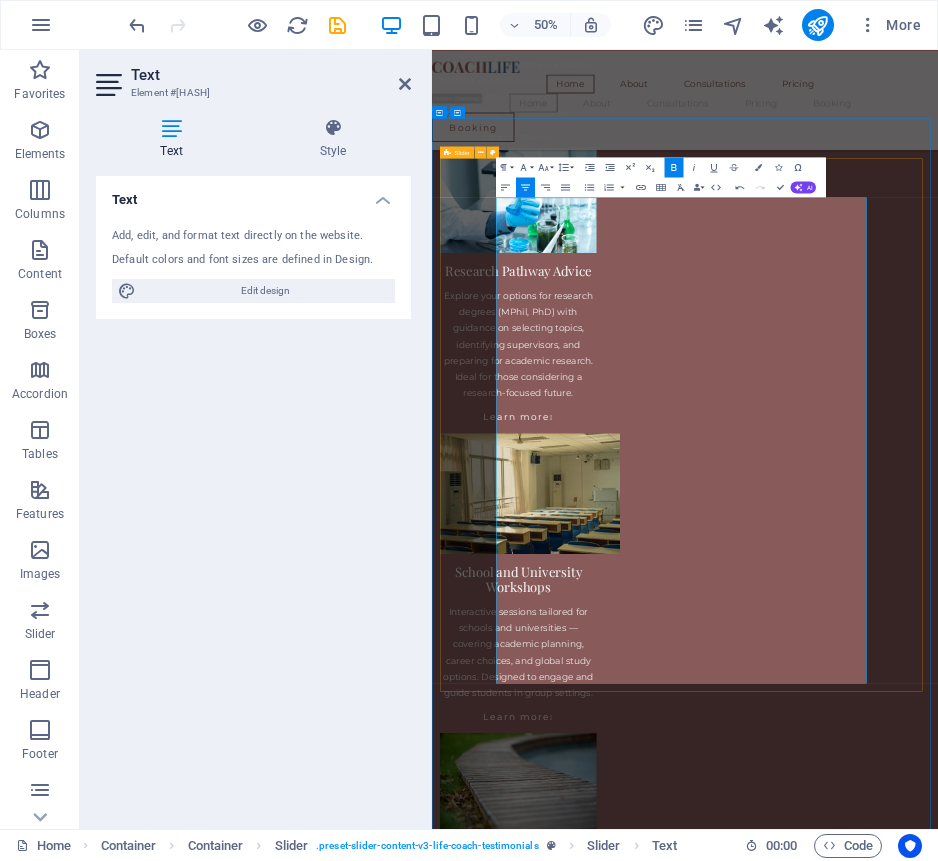 click on "What You Can Expect No generic advice — just clear, honest, and tailored support. When you book a session, you’ll get focused, practical guidance designed around your unique goals — whether you’re choosing a degree, planning to study abroad, preparing for research, or facing tough decisions. 🎓 1. A Session Built Around You Before we meet, I review your background and goals so the consultation is fully personalized. We might discuss: University/program selection (local or abroad) Study abroad timelines and documents Research planning and topic framing Scholarship and funding strategy Comparing offers and career alignment 🛠️ 2. Insights You Can Act On With 15+ years of experience, I provide direct, useful advice — not just theory. You’ll leave with: Clear strategies and realistic timelines Honest feedback and practical next steps 🌐 3. Online, Global, Flexible Consultations are fully online and accessible from anywhere. I’ve worked with students across disciplines and countries." at bounding box center [938, 6249] 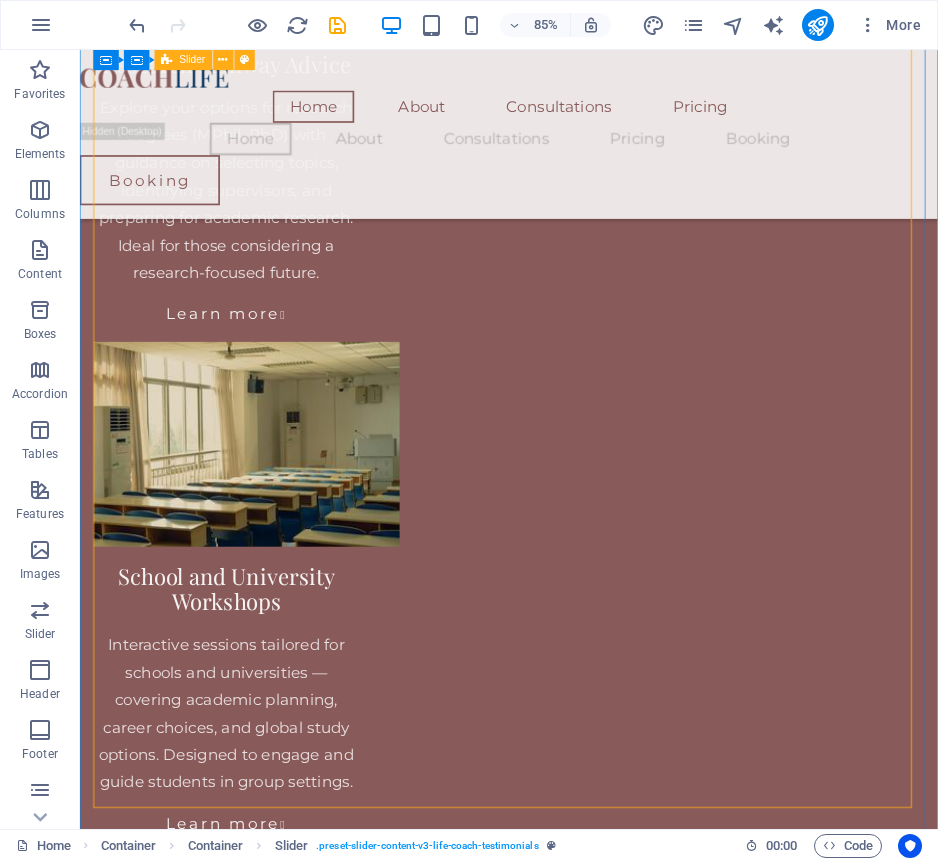 scroll, scrollTop: 3890, scrollLeft: 0, axis: vertical 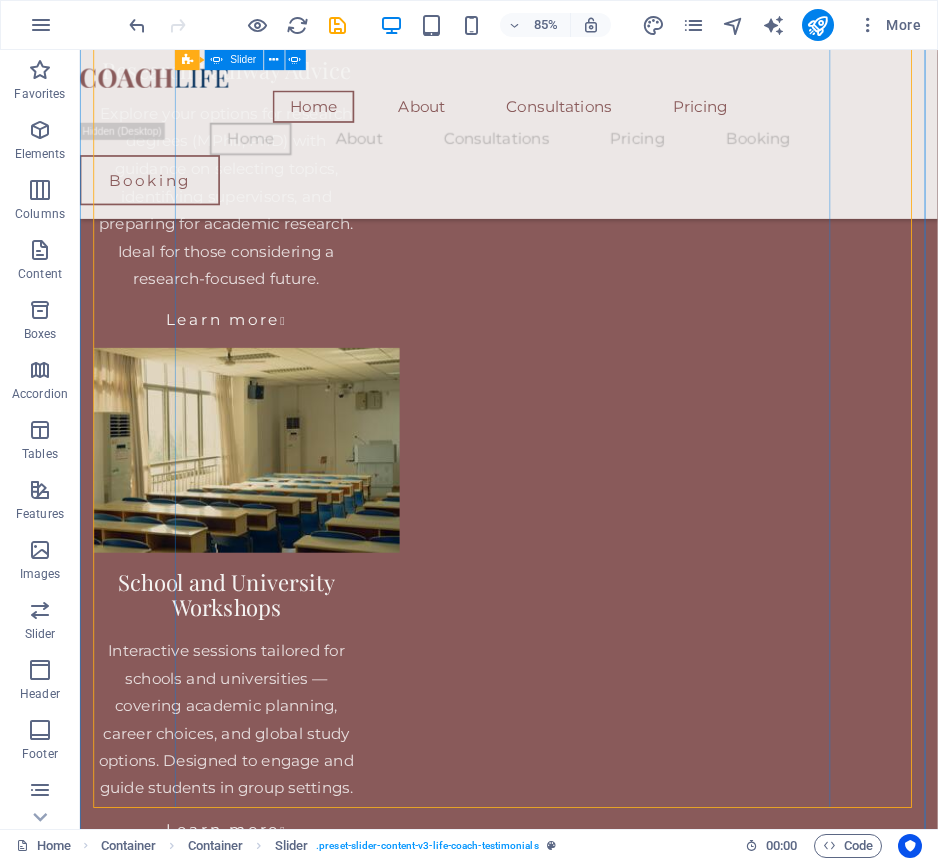 click at bounding box center [585, 7871] 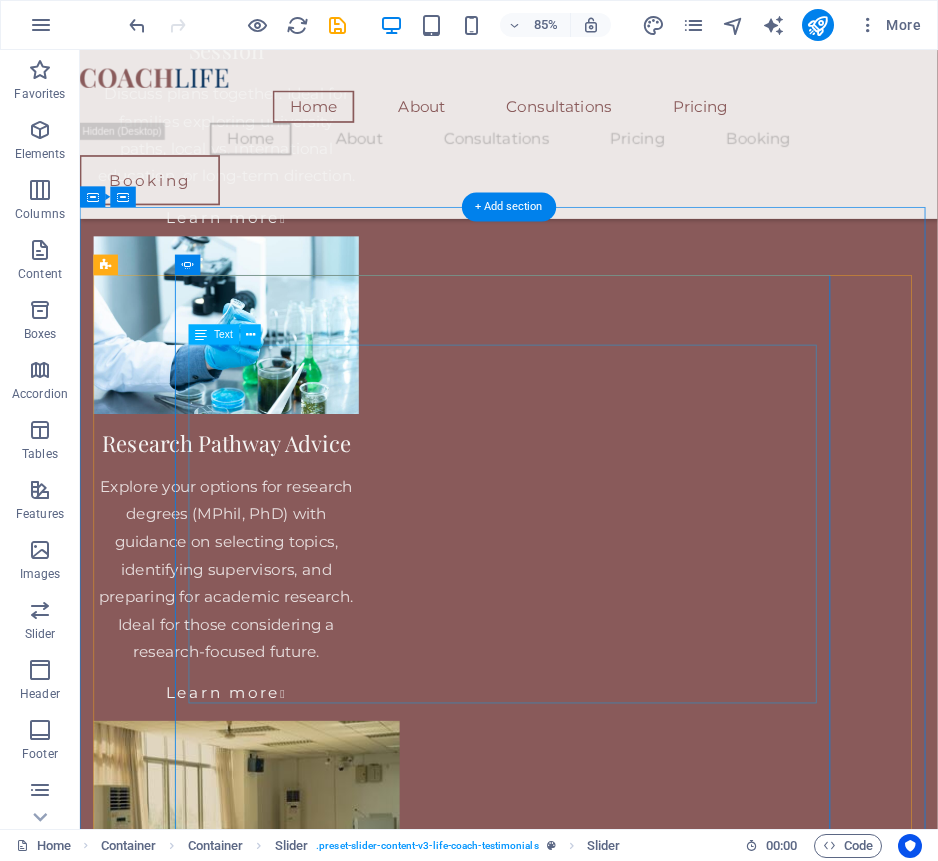 click on "Throughout my academic career, I’ve met students with exceptional potential who struggled to find reliable, personalized guidance — especially when pursuing competitive degrees, research opportunities, or study abroad options. Many felt overwhelmed by unclear systems, vague advice, or lack of direction. That’s why I’ve introduced  personalized academic consultations  — to offer clear, expert support that helps students make informed decisions and unlock their academic potential. Whether you're just starting out or planning your next research move, I aim to provide guidance that’s practical, empowering, and built on real academic experience." at bounding box center (-210, 5623) 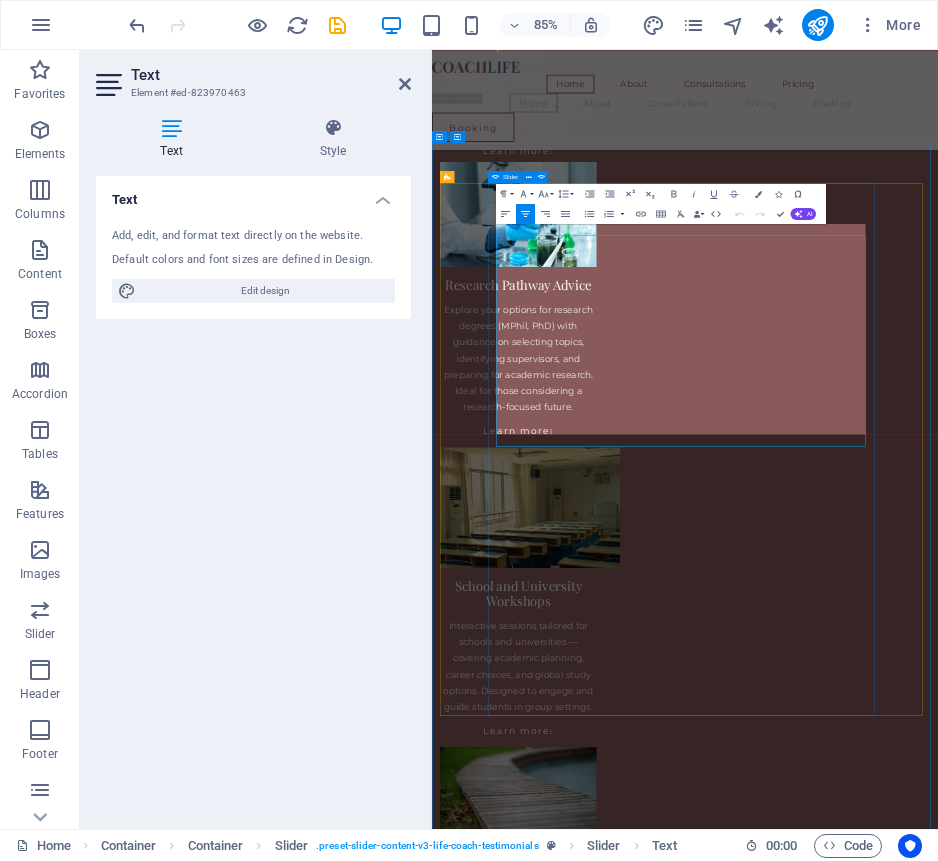 scroll, scrollTop: 3428, scrollLeft: 0, axis: vertical 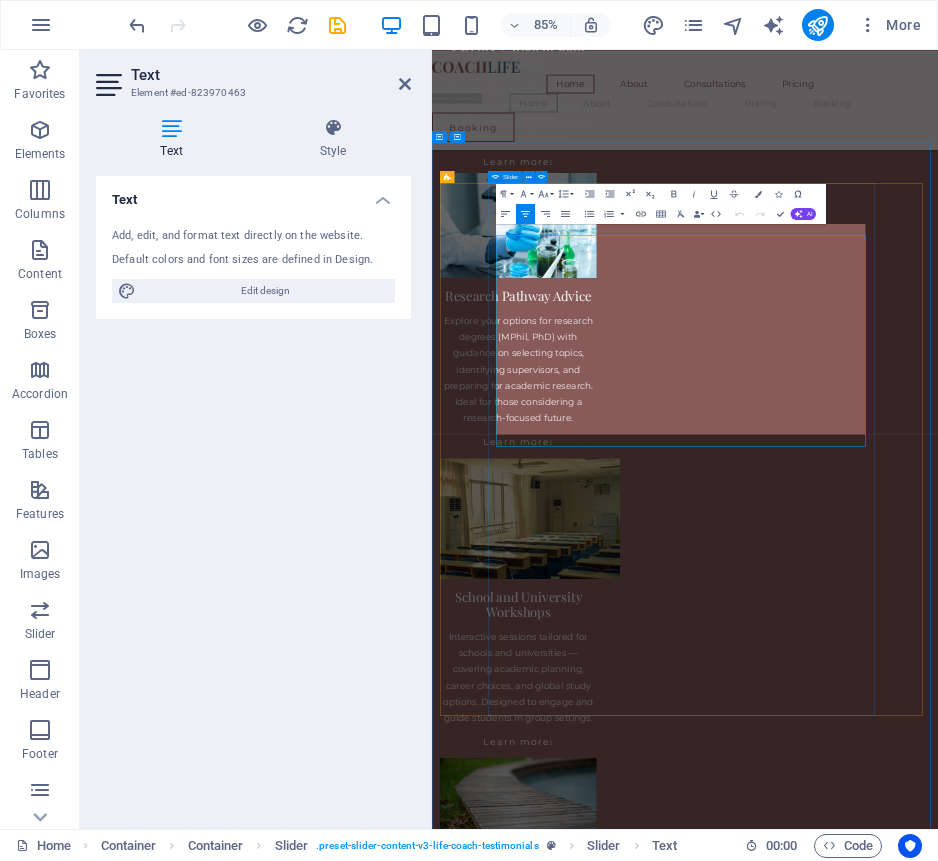 click on "What You Can Expect No generic advice — just clear, honest, and tailored support. When you book a session, you’ll get focused, practical guidance designed around your unique goals — whether you’re choosing a degree, planning to study abroad, preparing for research, or facing tough decisions. 🎓 1. A Session Built Around You Before we meet, I review your background and goals so the consultation is fully personalized. We might discuss: University/program selection (local or abroad) Study abroad timelines and documents Research planning and topic framing Scholarship and funding strategy Comparing offers and career alignment 🛠️ 2. Insights You Can Act On With 15+ years of experience, I provide direct, useful advice — not just theory. You’ll leave with: Clear strategies and realistic timelines Honest feedback and practical next steps 🌐 3. Online, Global, Flexible Consultations are fully online and accessible from anywhere. I’ve worked with students across disciplines and countries." at bounding box center [938, 6299] 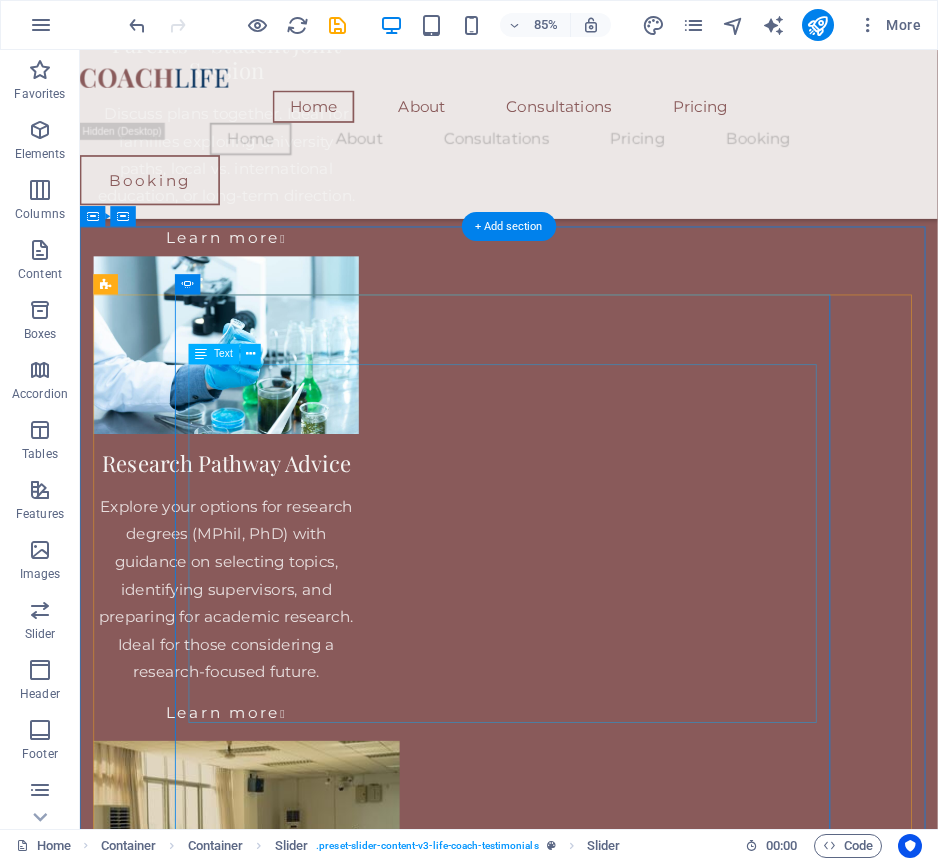 click on "Throughout my academic career, I’ve met students with exceptional potential who struggled to find reliable, personalized guidance — especially when pursuing competitive degrees, research opportunities, or study abroad options. Many felt overwhelmed by unclear systems, vague advice, or lack of direction. That’s why I’ve introduced  personalized academic consultations  — to offer clear, expert support that helps students make informed decisions and unlock their academic potential. Whether you're just starting out or planning your next research move, I aim to provide guidance that’s practical, empowering, and built on real academic experience." at bounding box center (-210, 5646) 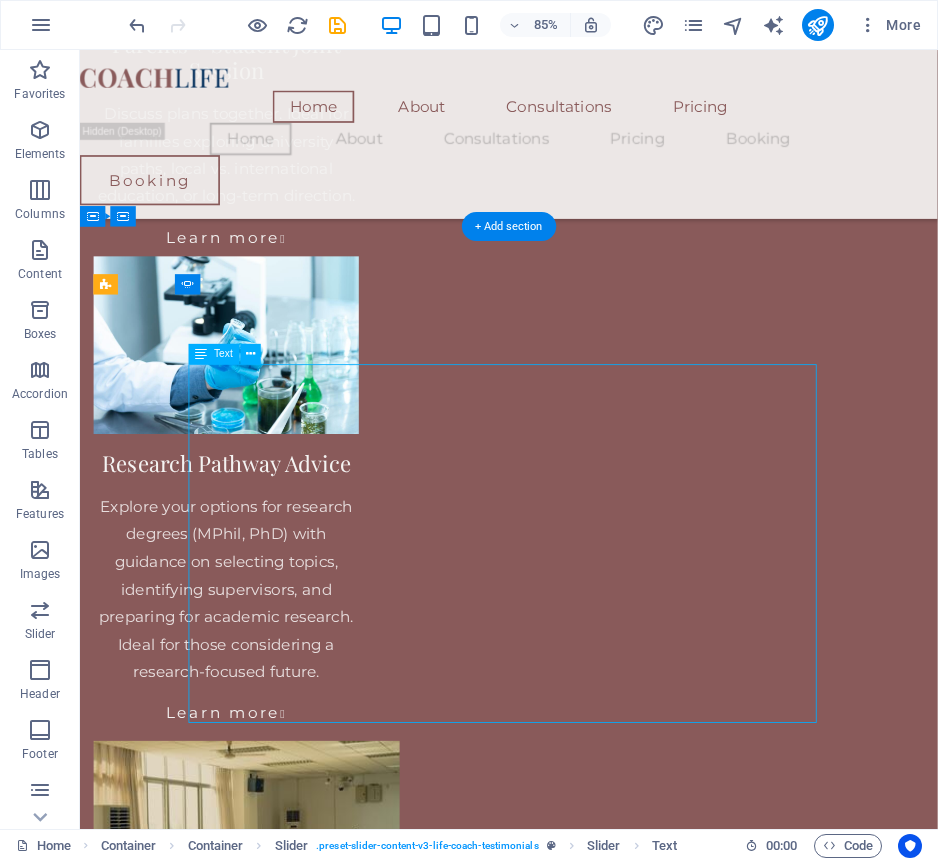 click on "Throughout my academic career, I’ve met students with exceptional potential who struggled to find reliable, personalized guidance — especially when pursuing competitive degrees, research opportunities, or study abroad options. Many felt overwhelmed by unclear systems, vague advice, or lack of direction. That’s why I’ve introduced  personalized academic consultations  — to offer clear, expert support that helps students make informed decisions and unlock their academic potential. Whether you're just starting out or planning your next research move, I aim to provide guidance that’s practical, empowering, and built on real academic experience." at bounding box center (-210, 5646) 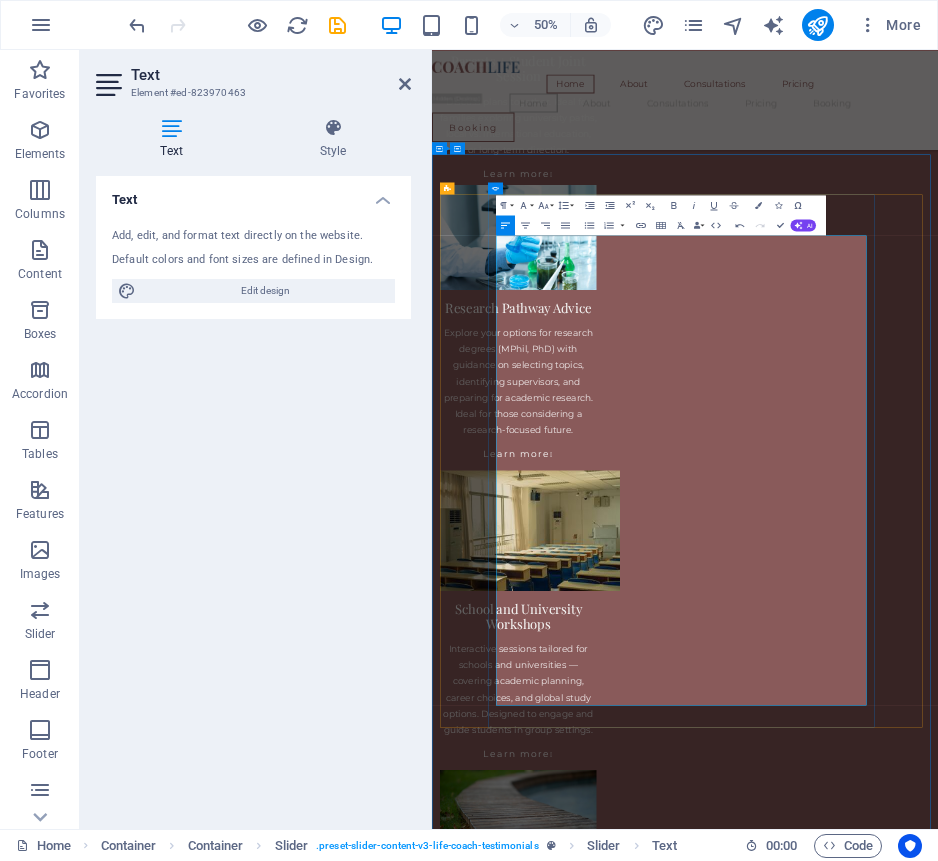 scroll, scrollTop: 28874, scrollLeft: 2, axis: both 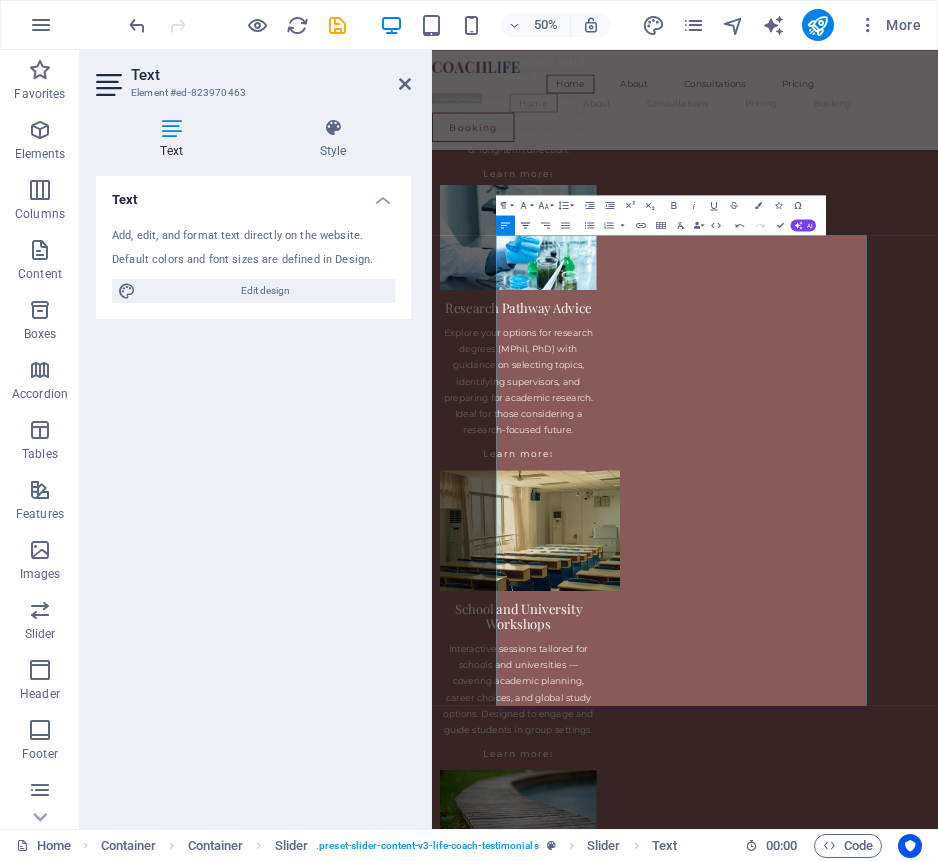 click 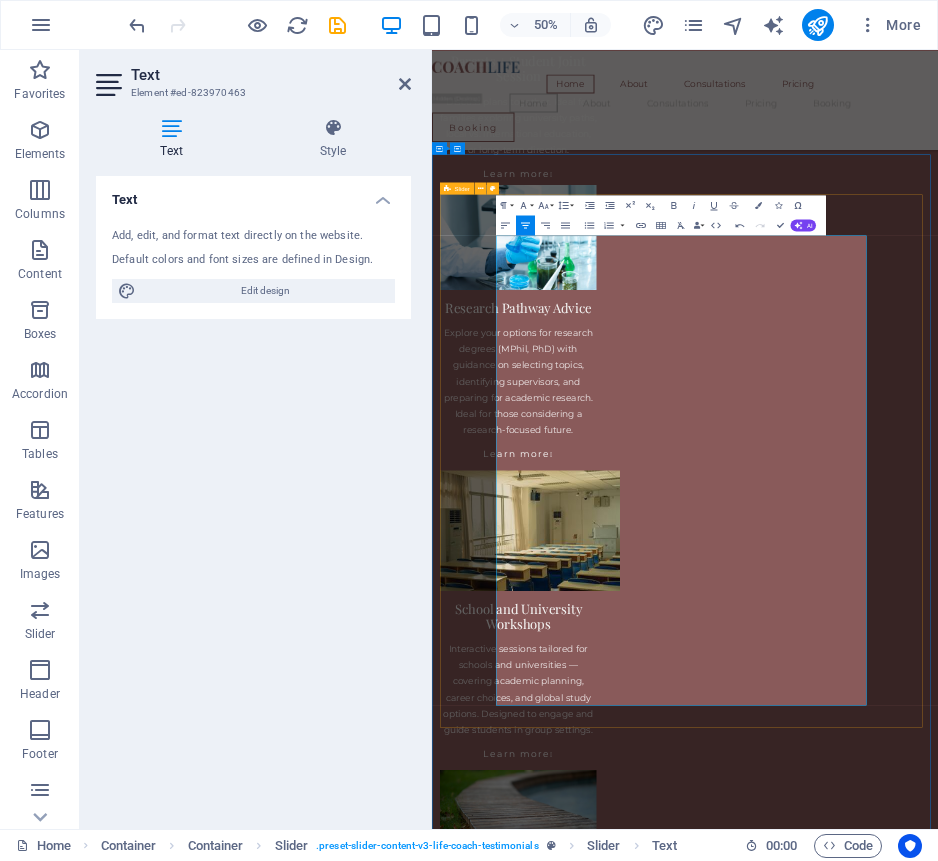 click on "What You Can Expect No generic advice — just clear, honest, and tailored support. When you book a session, you’ll get focused, practical guidance designed around your unique goals — whether you’re choosing a degree, planning to study abroad, preparing for research, or facing tough decisions. 🎓 1. A Session Built Around You Before we meet, I review your background and goals so the consultation is fully personalized. We might discuss: University/program selection (local or abroad) Study abroad timelines and documents Research planning and topic framing Scholarship and funding strategy Comparing offers and career alignment 🛠️ 2. Insights You Can Act On With 15+ years of experience, I provide direct, useful advice — not just theory. You’ll leave with: Clear strategies and realistic timelines Honest feedback and practical next steps 🌐 3. Online, Global, Flexible Consultations are fully online and accessible from anywhere. I’ve worked with students across disciplines and countries." at bounding box center (938, 6581) 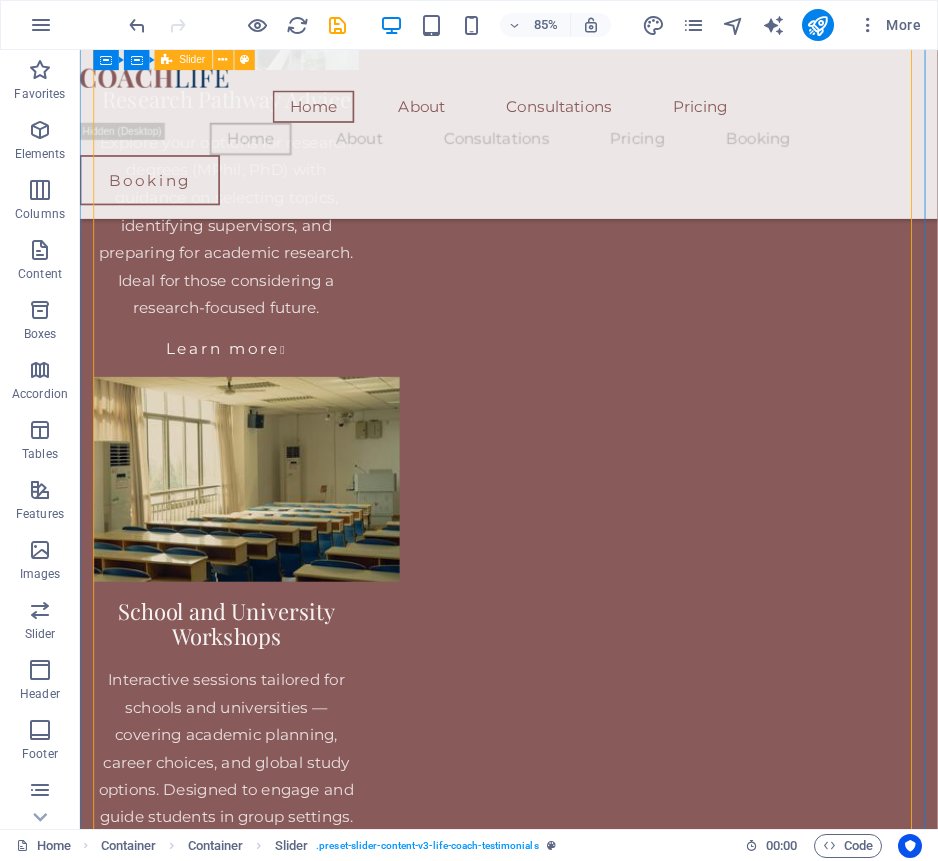 scroll, scrollTop: 3823, scrollLeft: 0, axis: vertical 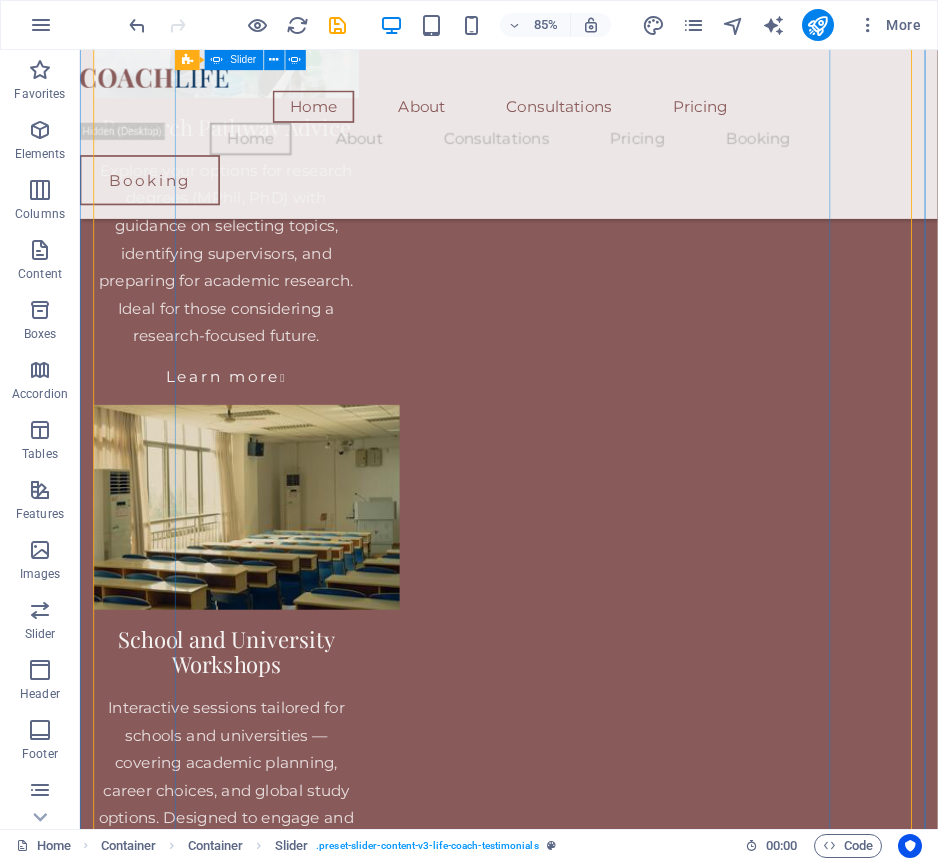 click at bounding box center [585, 8974] 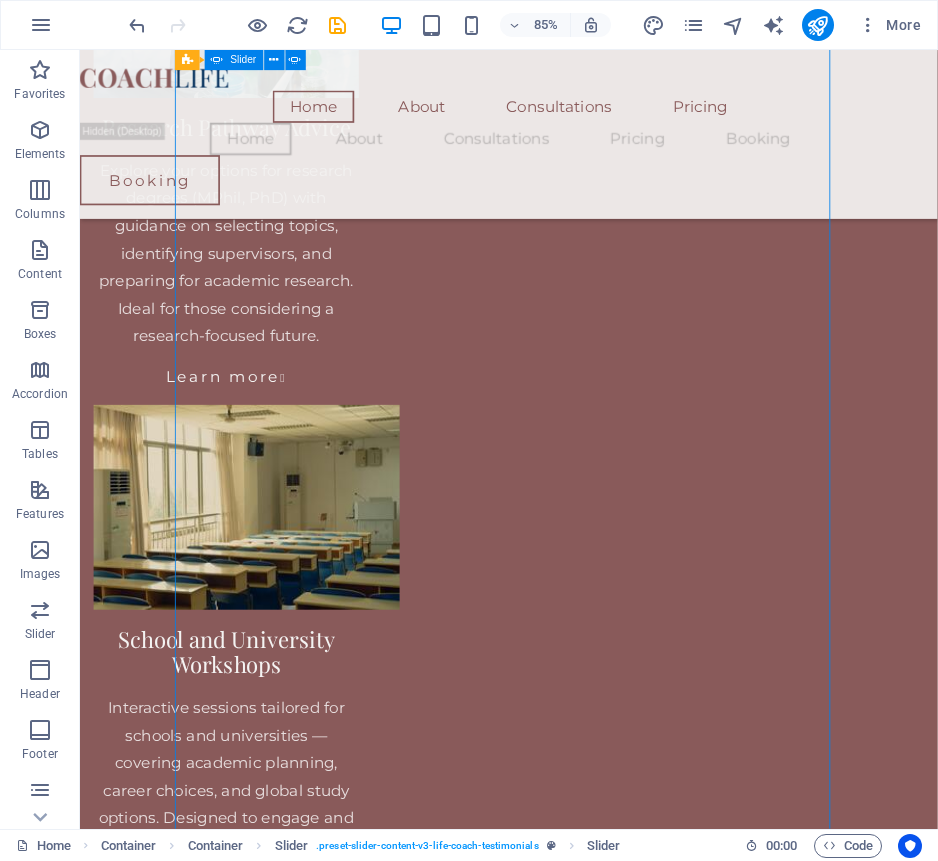 click at bounding box center (585, 8974) 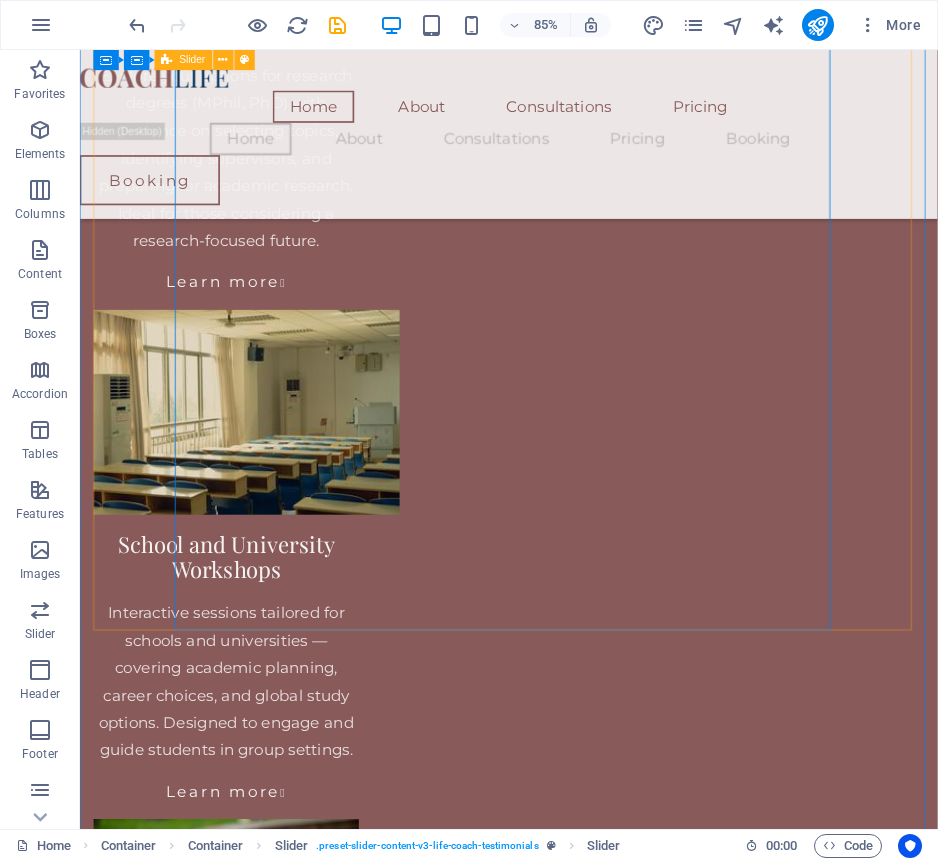 scroll, scrollTop: 3913, scrollLeft: 0, axis: vertical 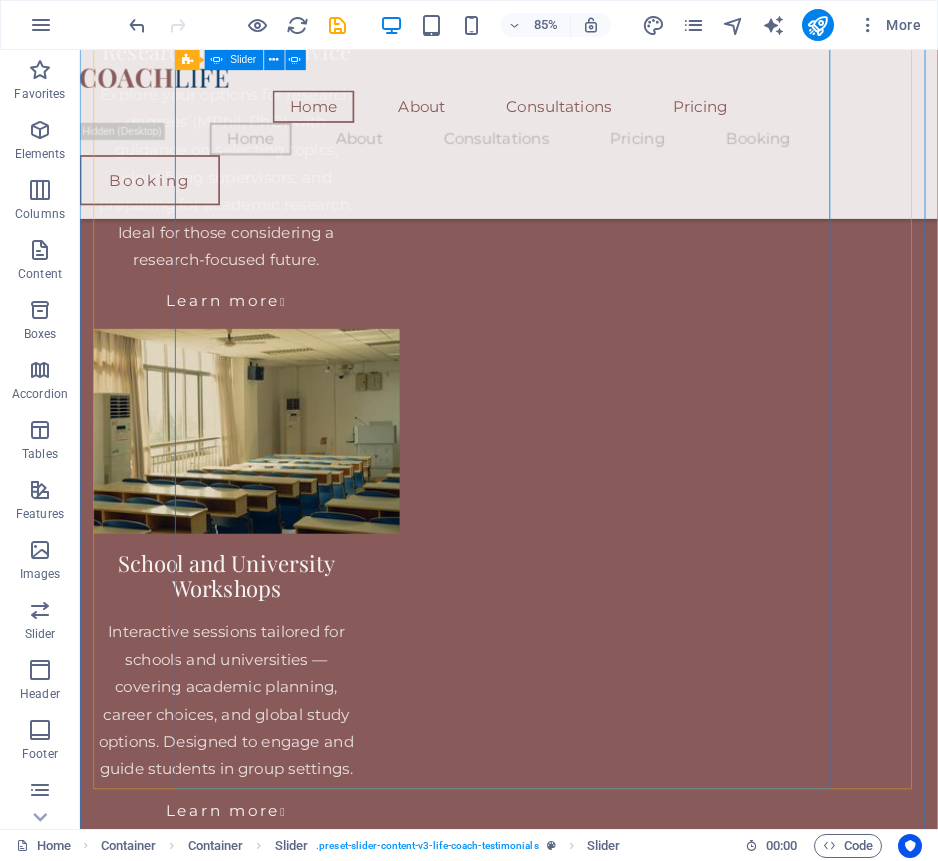 click at bounding box center [585, 8884] 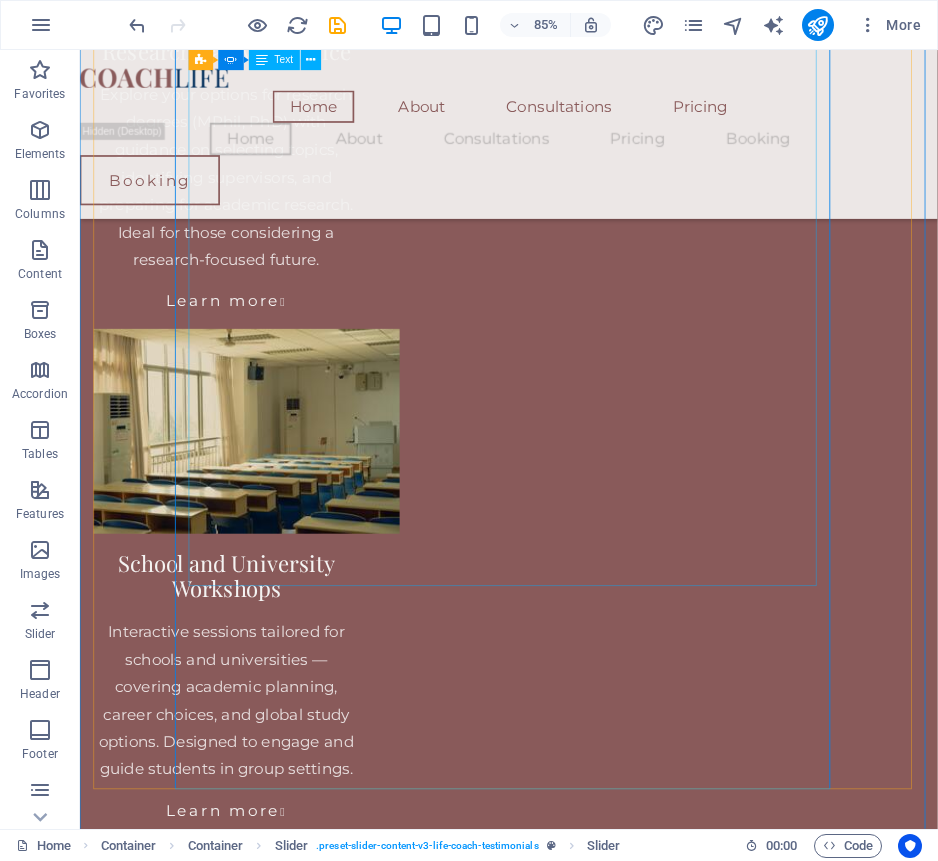 click on "I hold a doctoral degree in Economics and Finance and bring over 15 years of international teaching and research experience across Asia, Europe, the US, and Australia. My academic work focuses on risk governance, financial regulation, and the performance of public institutions — with peer-reviewed publications and global conference presentations. In addition to my research and teaching, I offer personalized academic consultations that draw on years of academic expertise and practical insight. I’ve supervised over 30 graduate theses, contributed to funded international research programs, and supported academic development at both undergraduate and postgraduate levels — equipping me to guide students through complex academic and research decisions with clarity and confidence. Through personalized consultations and targeted workshops, I help students make informed choices — whether they’re planning their next degree, applying for scholarships, or preparing for research careers." at bounding box center (-981, 6360) 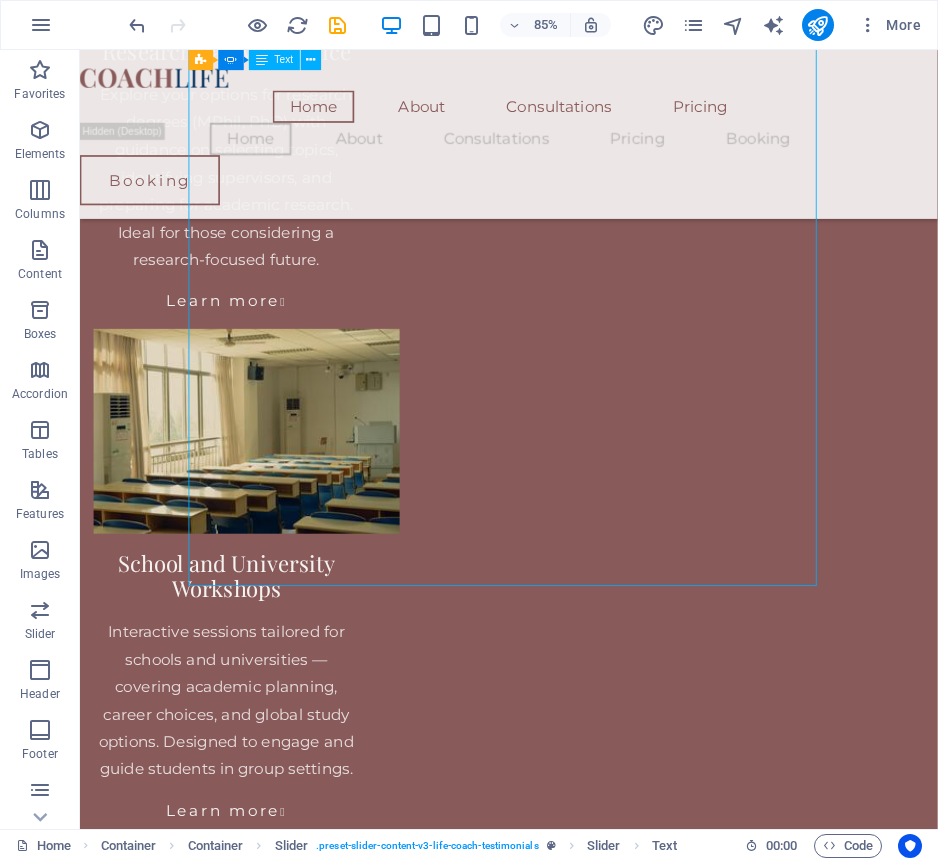 click on "I hold a doctoral degree in Economics and Finance and bring over 15 years of international teaching and research experience across Asia, Europe, the US, and Australia. My academic work focuses on risk governance, financial regulation, and the performance of public institutions — with peer-reviewed publications and global conference presentations. In addition to my research and teaching, I offer personalized academic consultations that draw on years of academic expertise and practical insight. I’ve supervised over 30 graduate theses, contributed to funded international research programs, and supported academic development at both undergraduate and postgraduate levels — equipping me to guide students through complex academic and research decisions with clarity and confidence. Through personalized consultations and targeted workshops, I help students make informed choices — whether they’re planning their next degree, applying for scholarships, or preparing for research careers." at bounding box center [-981, 6360] 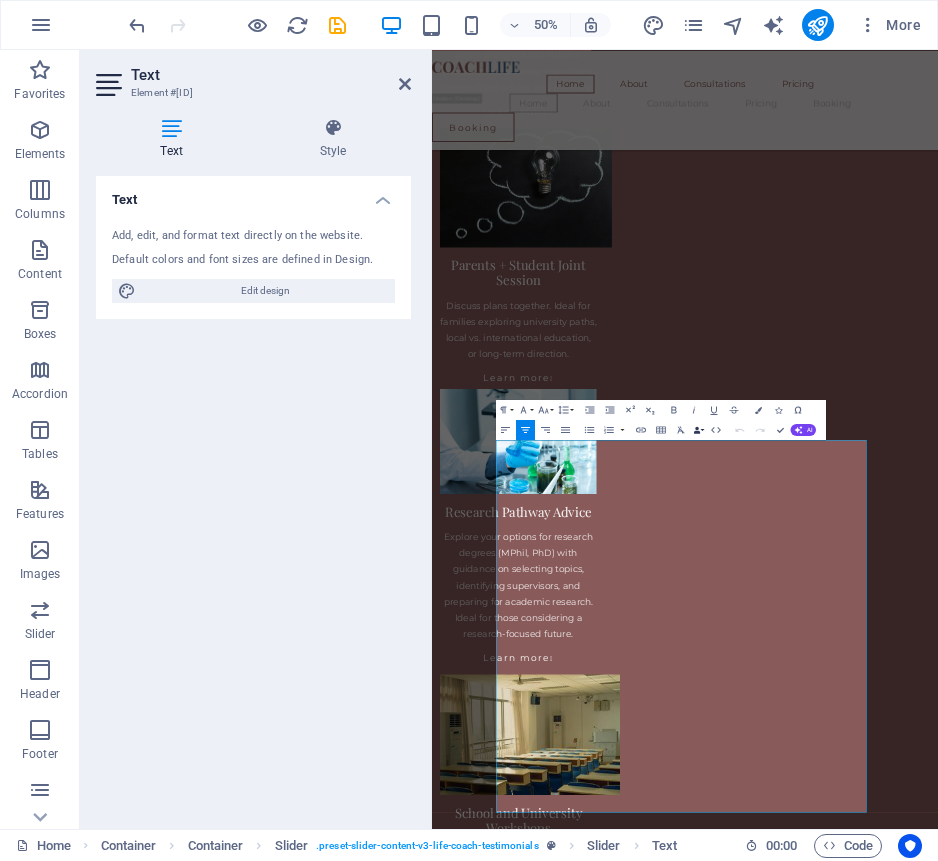 click on "Data Bindings" at bounding box center (699, 430) 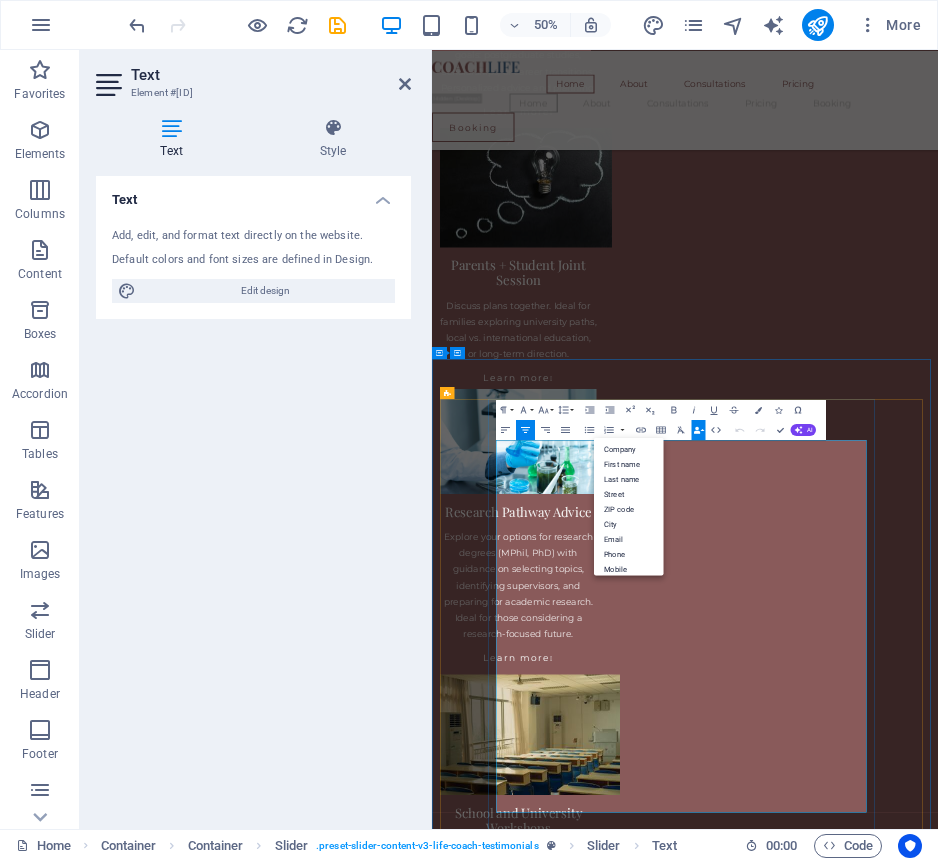 click on "I hold a doctoral degree in Economics and Finance and bring over 15 years of international teaching and research experience across Asia, Europe, the US, and Australia. My academic work focuses on risk governance, financial regulation, and the performance of public institutions — with peer-reviewed publications and global conference presentations." at bounding box center [-631, 7007] 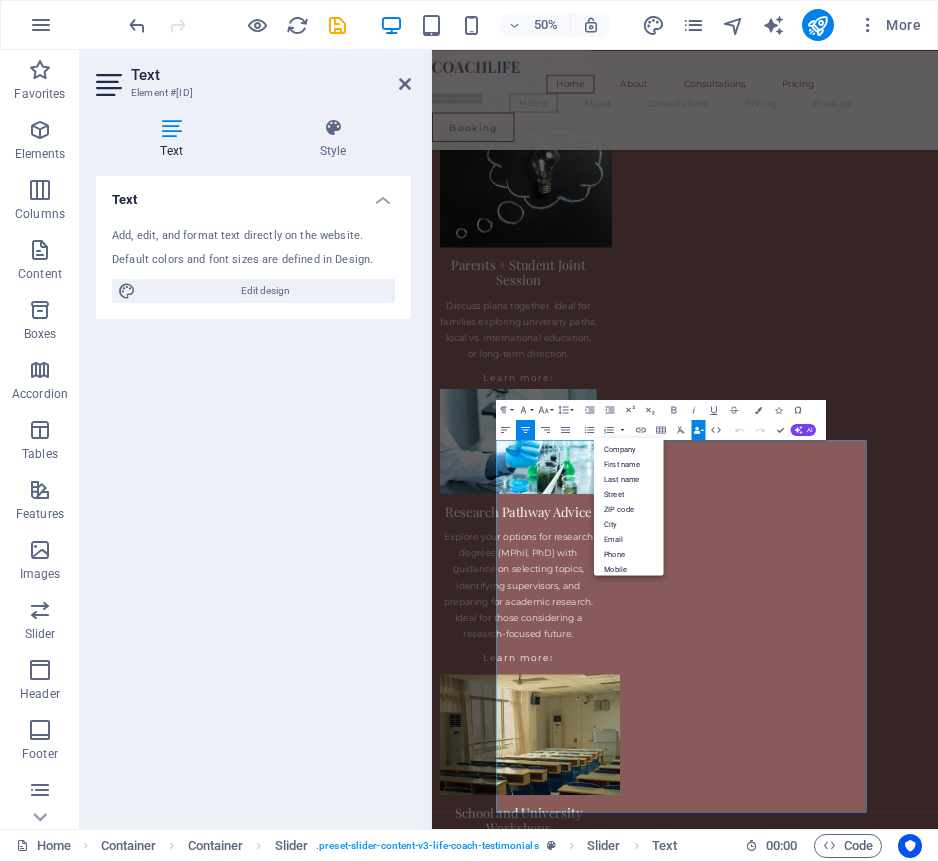 click on "Data Bindings" at bounding box center [699, 430] 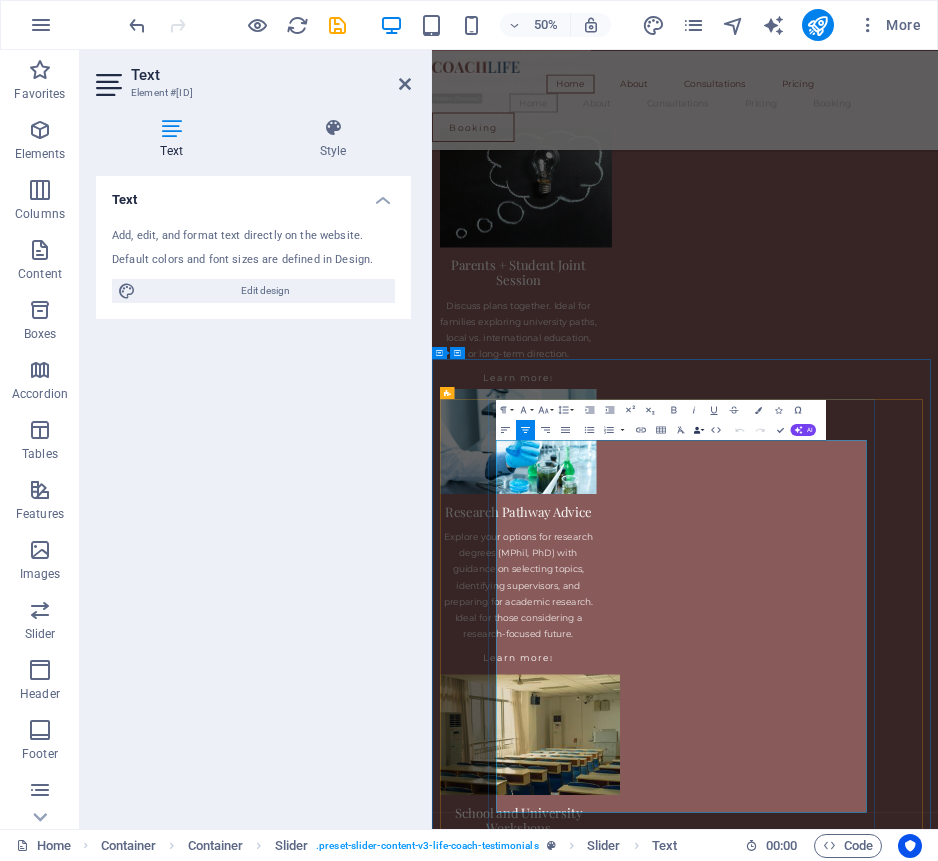 type 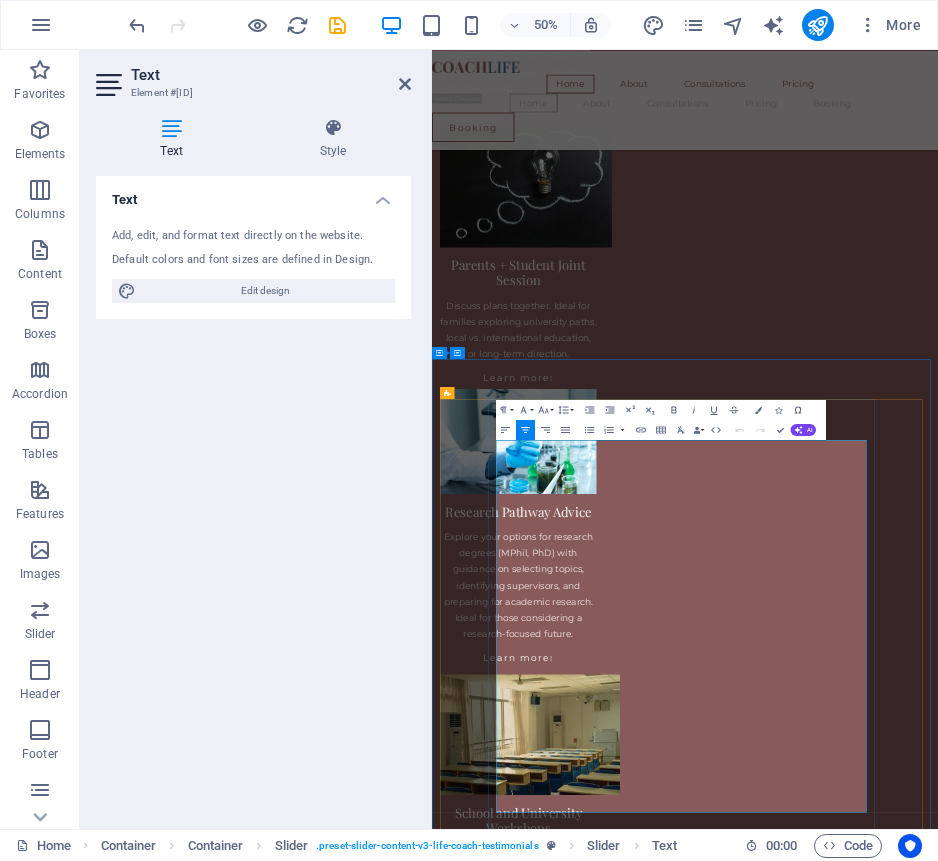click on "I hold a doctoral degree in Economics and Finance and bring over 15 years of international teaching and research experience across Asia, Europe, the US, and Australia. My academic work focuses on risk governance, financial regulation, and the performance of public institutions — with peer-reviewed publications and global conference presentations." at bounding box center (-631, 7007) 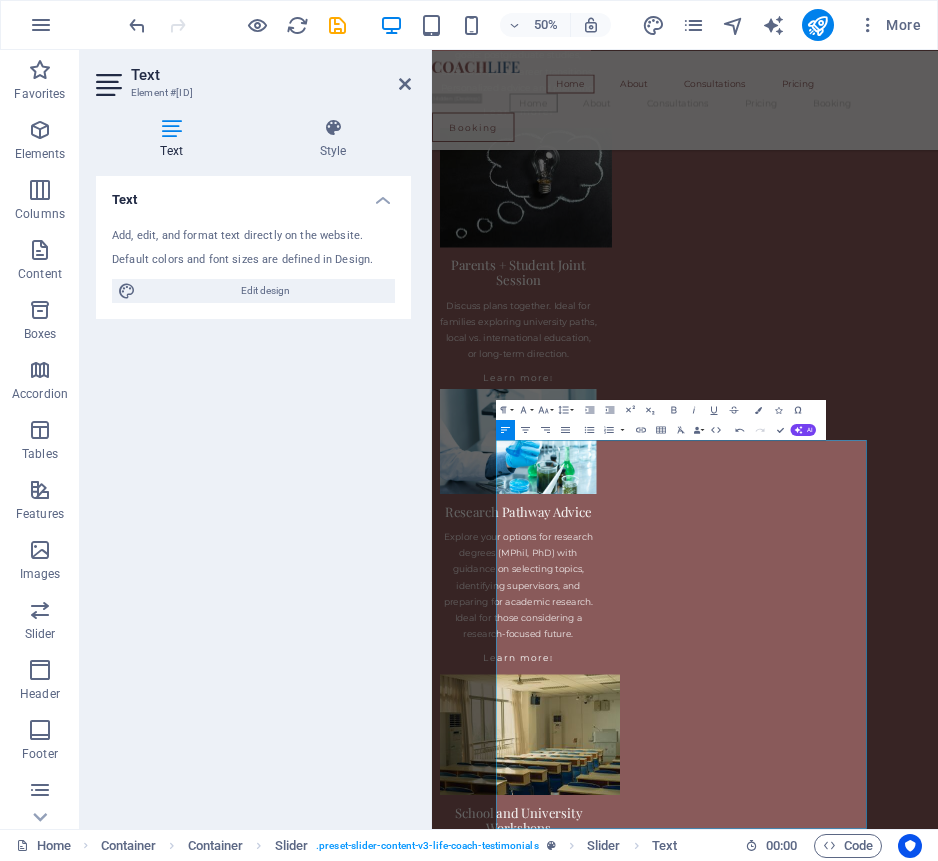 scroll, scrollTop: 23304, scrollLeft: 2, axis: both 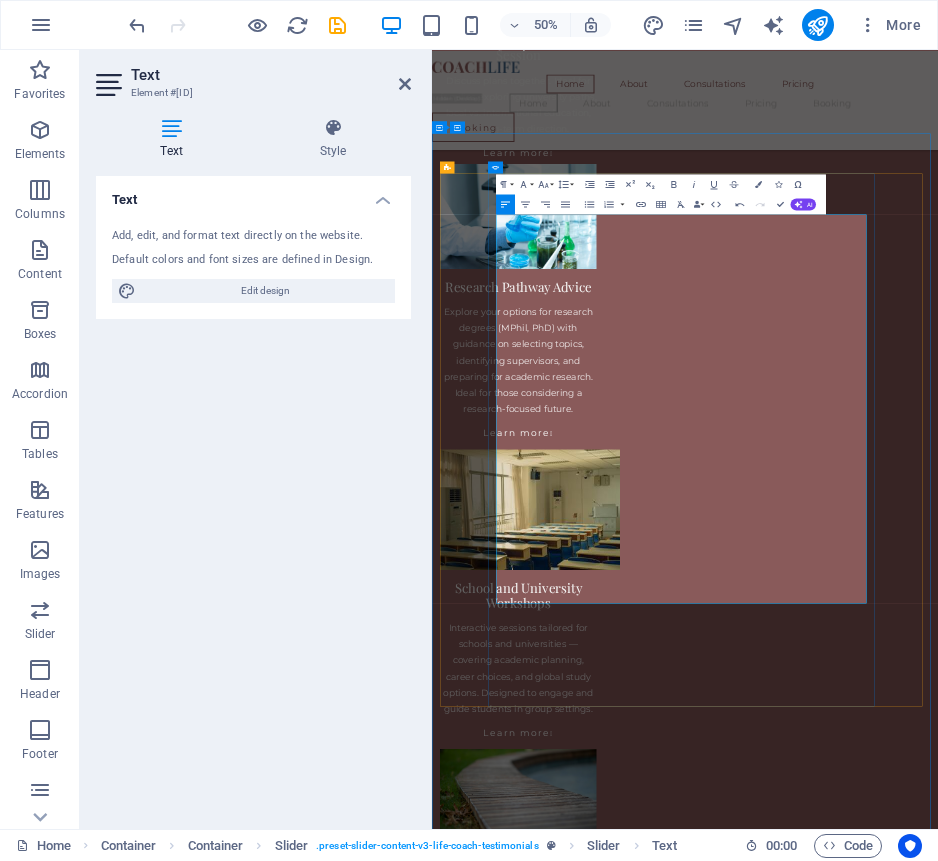 drag, startPoint x: 740, startPoint y: 1136, endPoint x: 631, endPoint y: 1073, distance: 125.89678 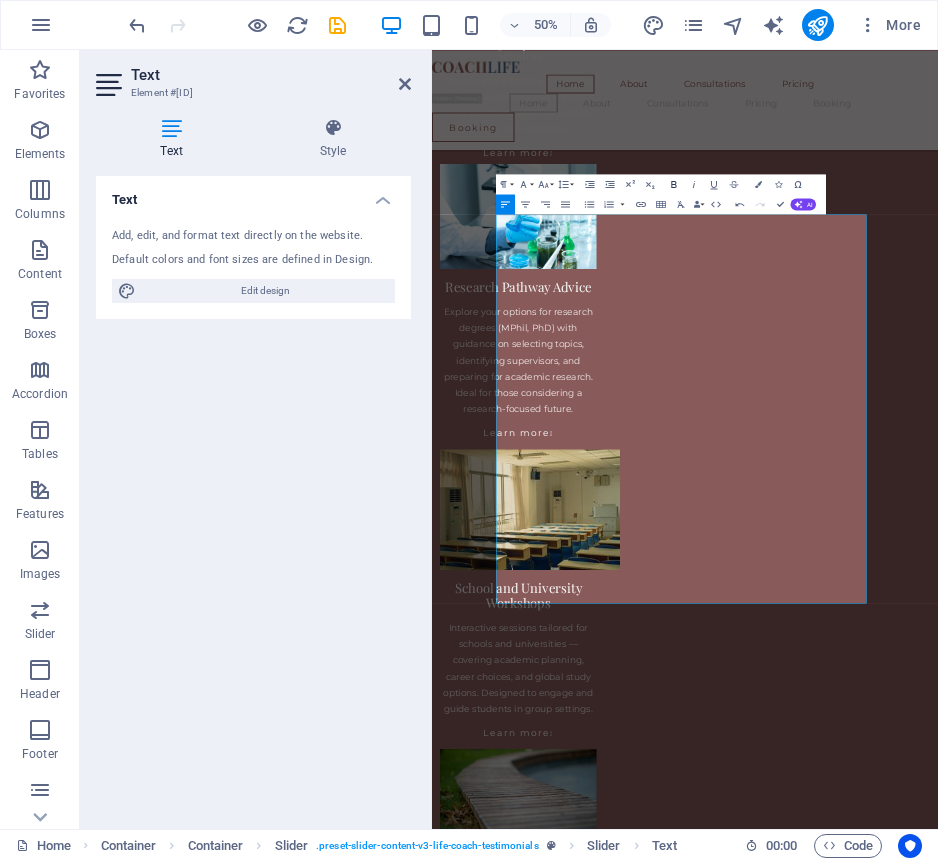 click 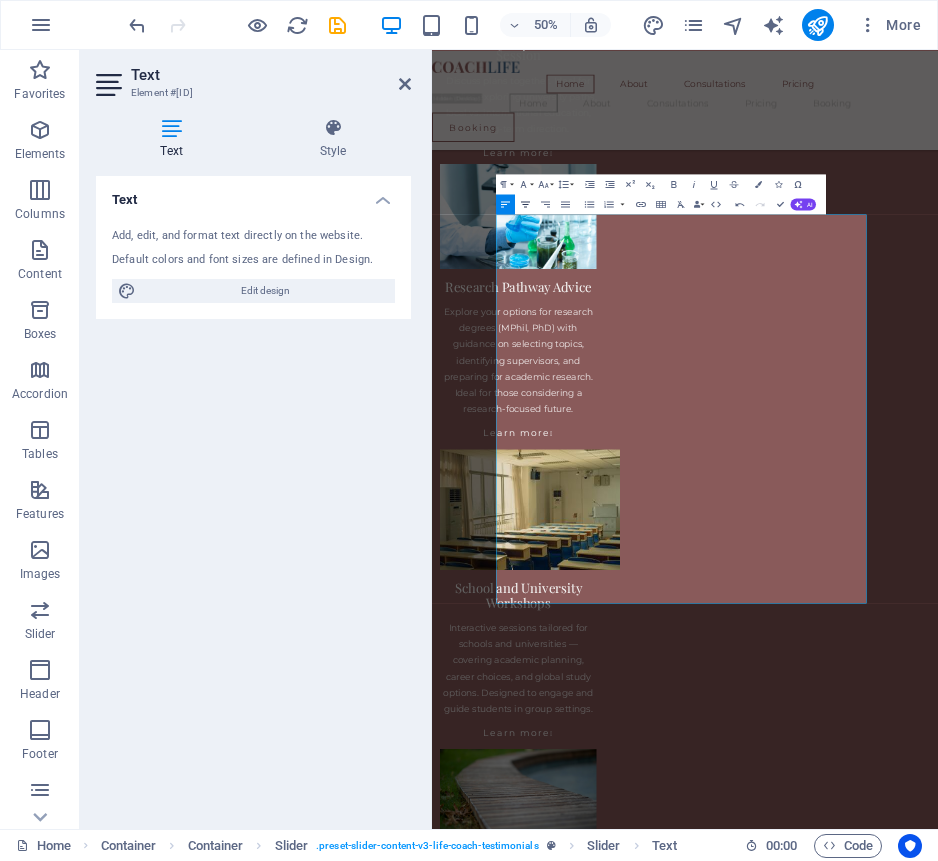click 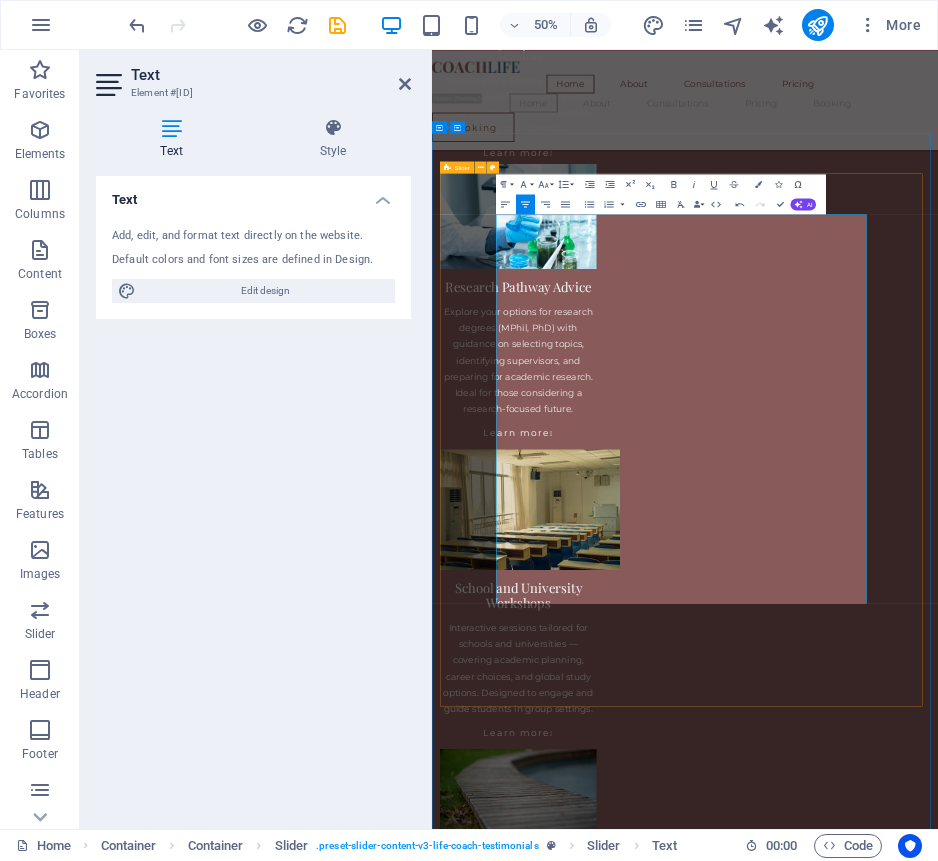 click on "What You Can Expect No generic advice — just clear, honest, and tailored support. When you book a session, you’ll get focused, practical guidance designed around your unique goals — whether you’re choosing a degree, planning to study abroad, preparing for research, or facing tough decisions. 🎓 1. A Session Built Around You Before we meet, I review your background and goals so the consultation is fully personalized. We might discuss: University/program selection (local or abroad) Study abroad timelines and documents Research planning and topic framing Scholarship and funding strategy Comparing offers and career alignment 🛠️ 2. Insights You Can Act On With 15+ years of experience, I provide direct, useful advice — not just theory. You’ll leave with: Clear strategies and realistic timelines Honest feedback and practical next steps 🌐 3. Online, Global, Flexible Consultations are fully online and accessible from anywhere. I’ve worked with students across disciplines and countries." at bounding box center (938, 6814) 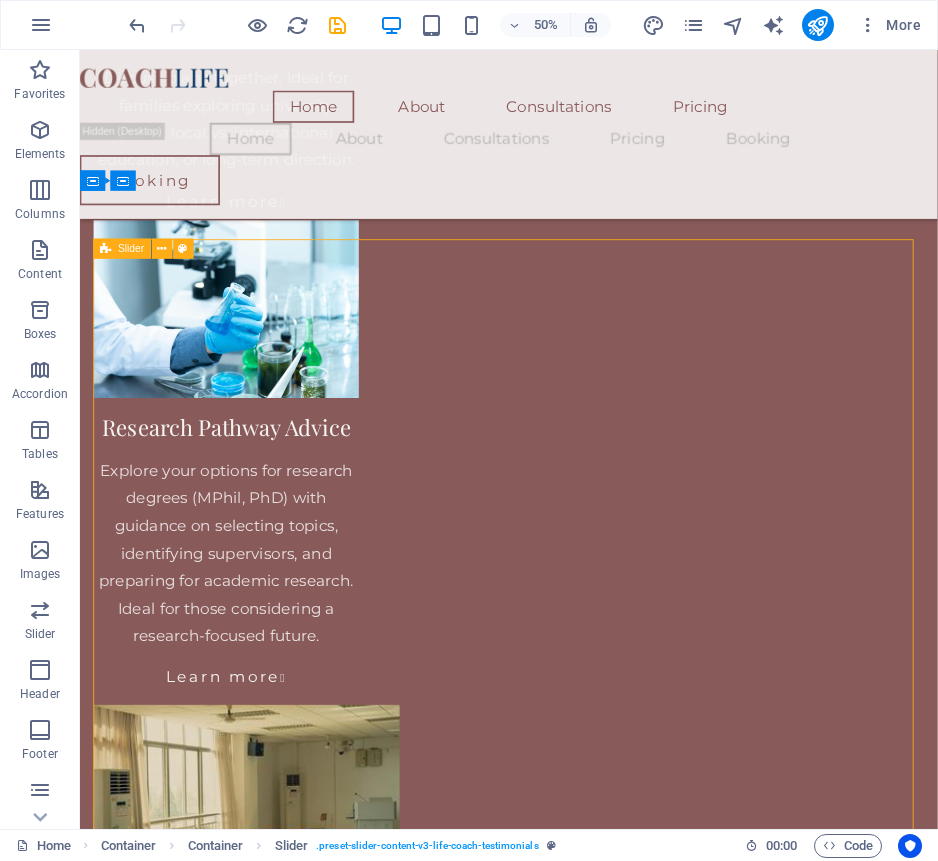 click on "What You Can Expect No generic advice — just clear, honest, and tailored support. When you book a session, you’ll get focused, practical guidance designed around your unique goals — whether you’re choosing a degree, planning to study abroad, preparing for research, or facing tough decisions. 🎓 1. A Session Built Around You Before we meet, I review your background and goals so the consultation is fully personalized. We might discuss: University/program selection (local or abroad) Study abroad timelines and documents Research planning and topic framing Scholarship and funding strategy Comparing offers and career alignment 🛠️ 2. Insights You Can Act On With 15+ years of experience, I provide direct, useful advice — not just theory. You’ll leave with: Clear strategies and realistic timelines Honest feedback and practical next steps 🌐 3. Online, Global, Flexible Consultations are fully online and accessible from anywhere. I’ve worked with students across disciplines and countries." at bounding box center (584, 6786) 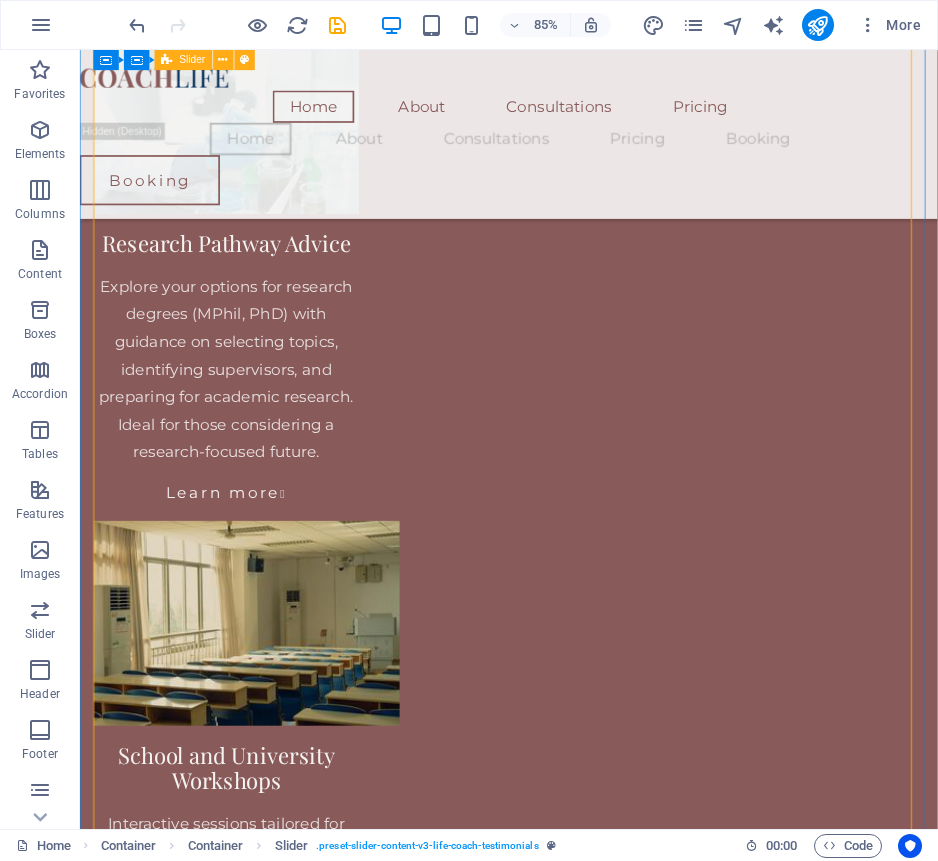 scroll, scrollTop: 3634, scrollLeft: 0, axis: vertical 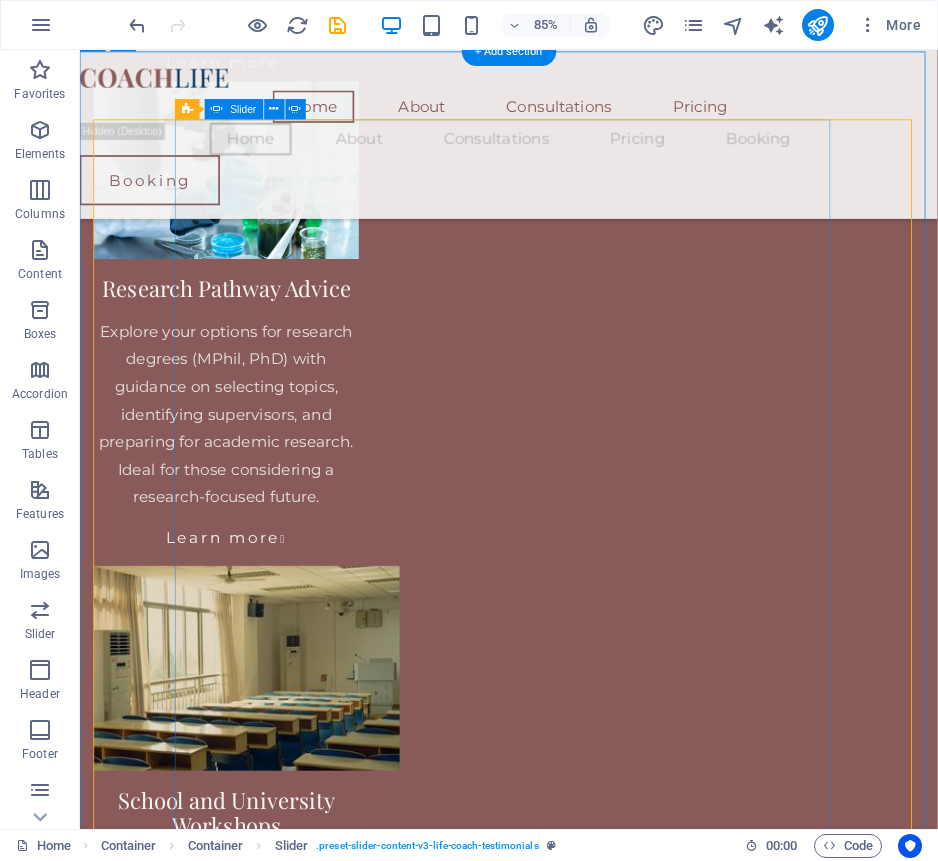 click at bounding box center (585, 9196) 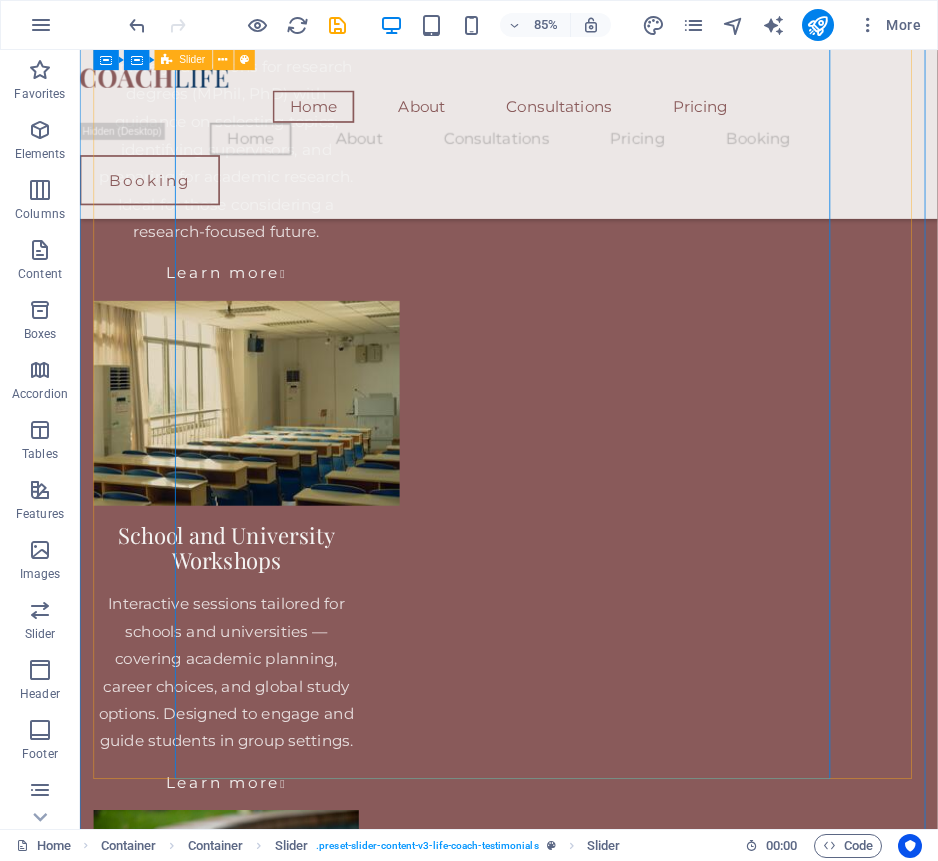 scroll, scrollTop: 3962, scrollLeft: 0, axis: vertical 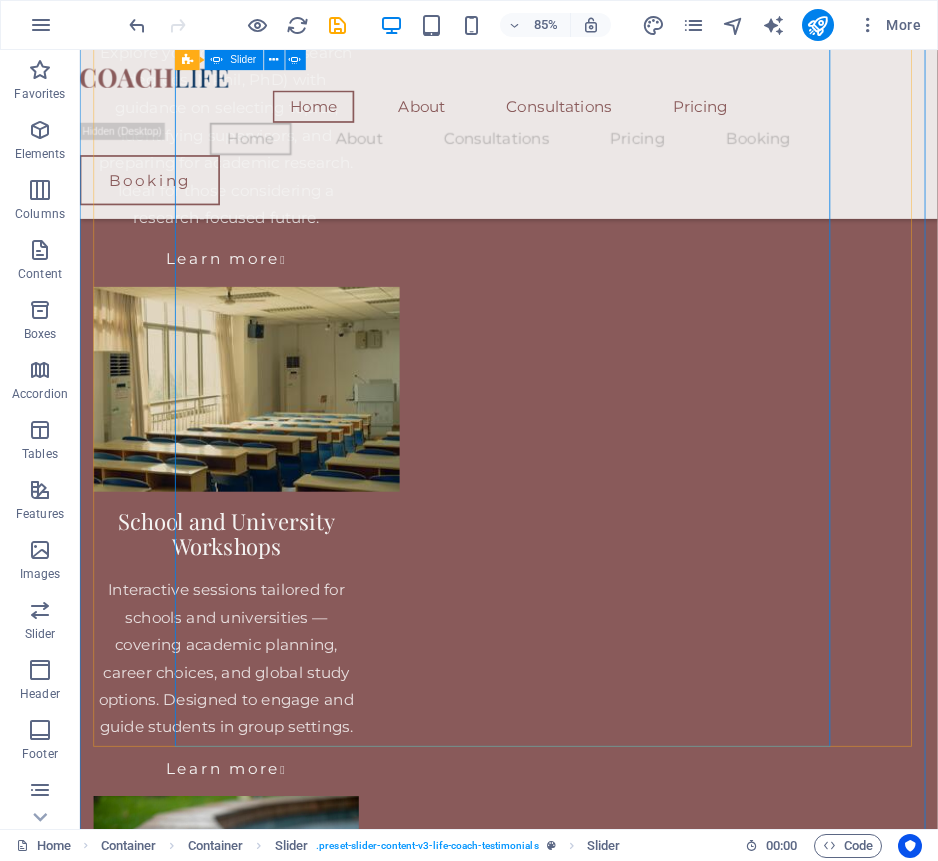 click at bounding box center (585, 3722) 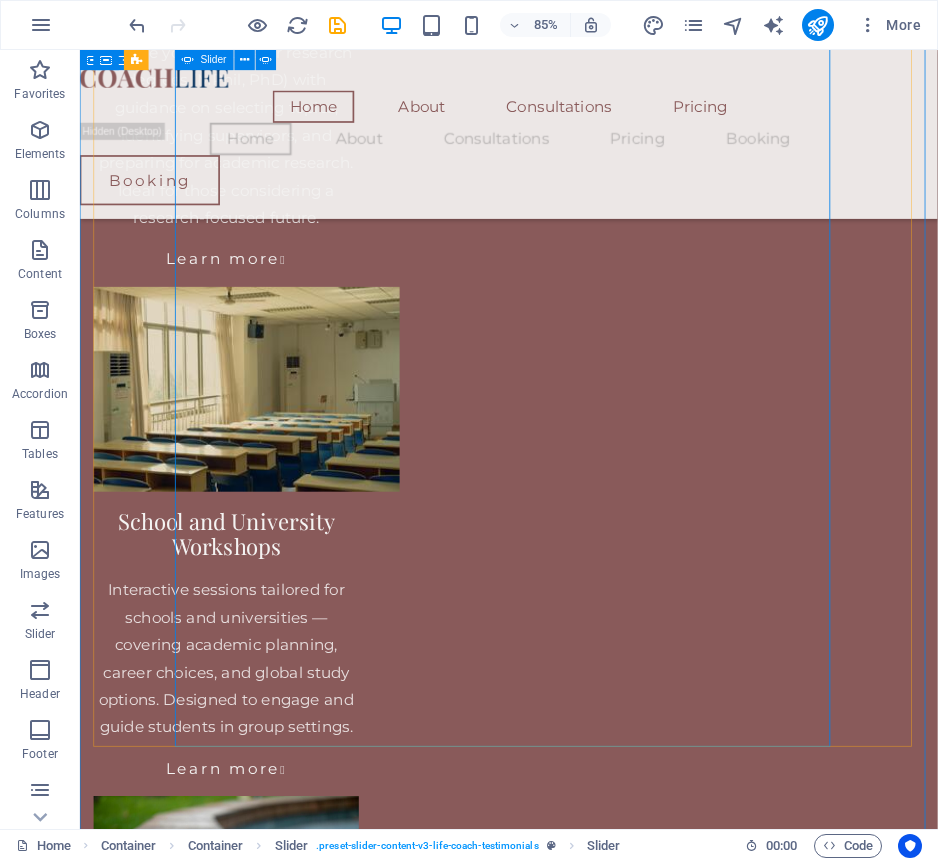 click at bounding box center (585, 8868) 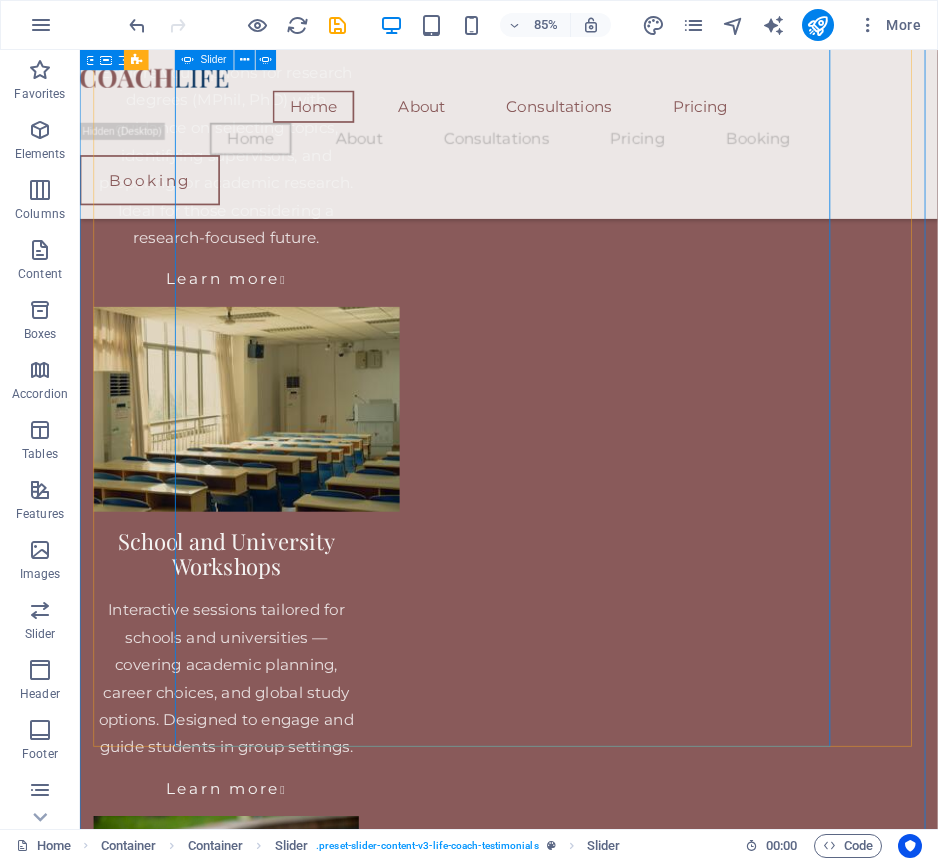 select on "ms" 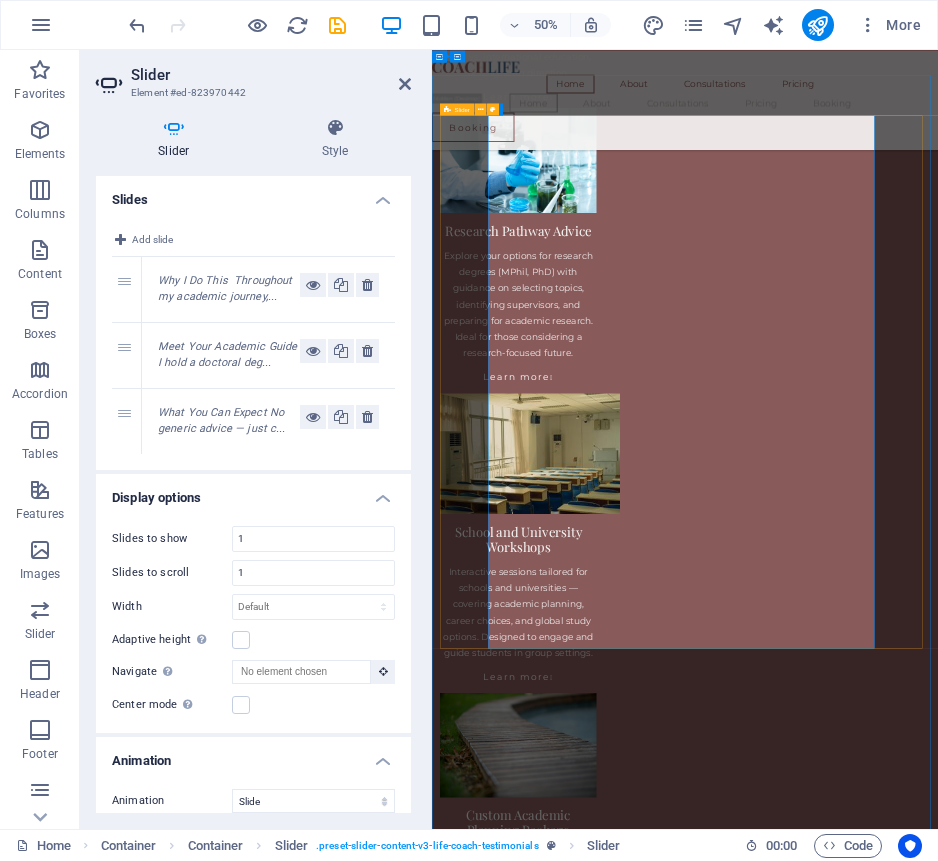 scroll, scrollTop: 3534, scrollLeft: 0, axis: vertical 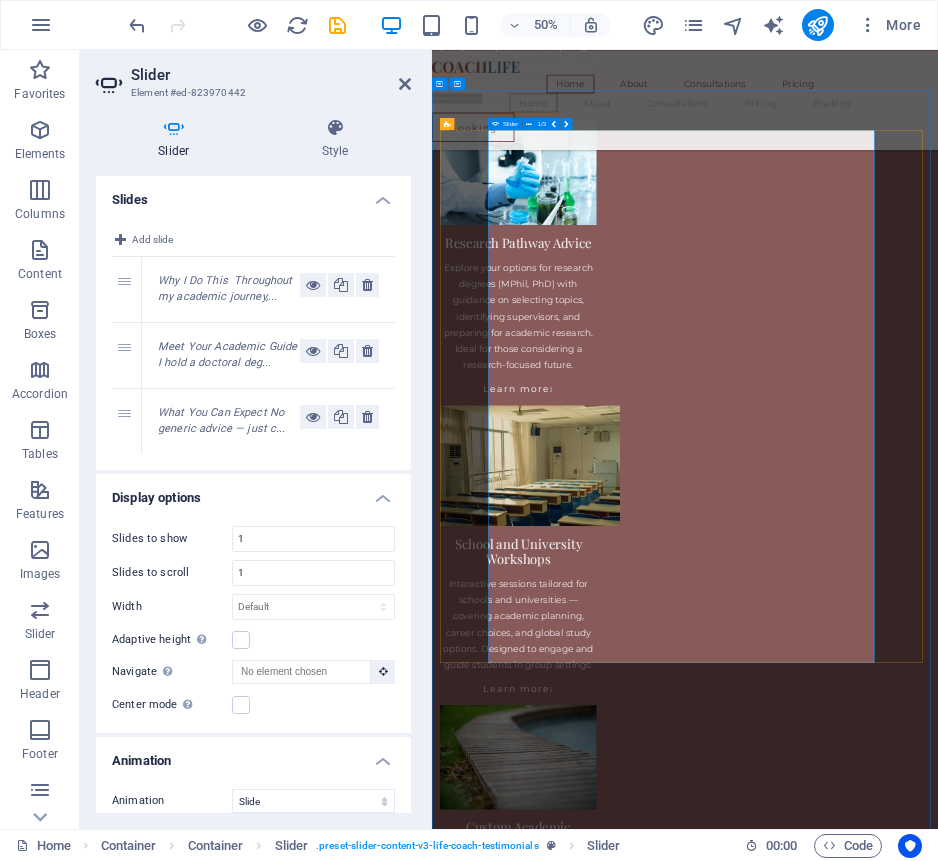 click at bounding box center (938, 9300) 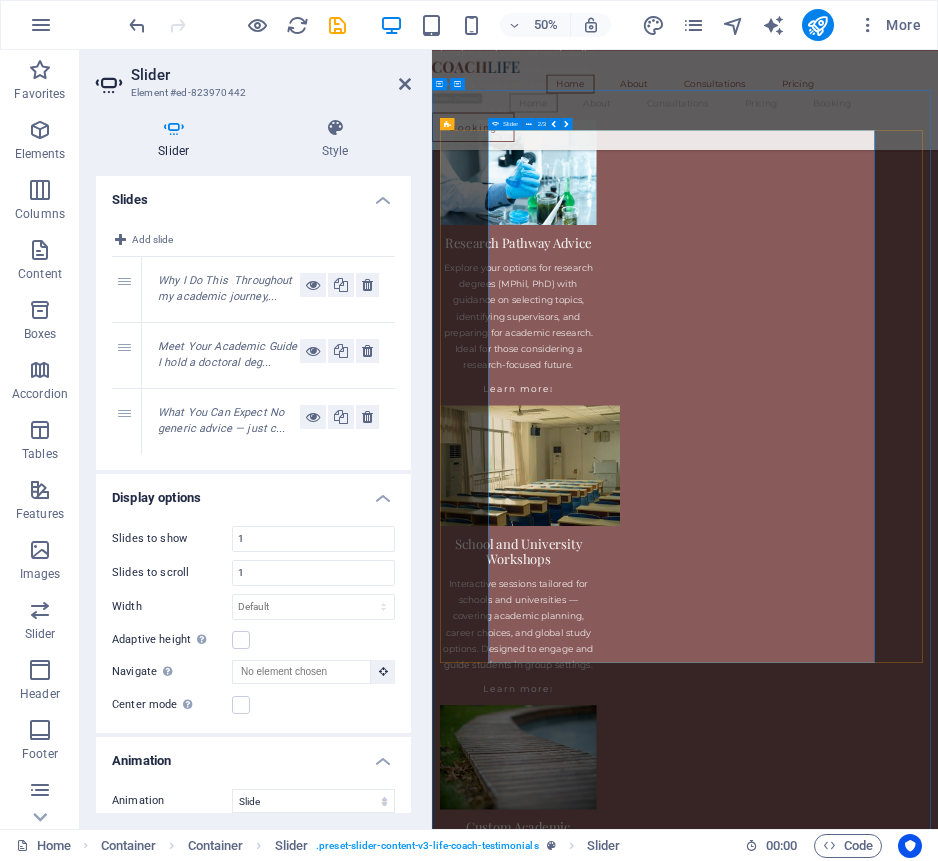 click at bounding box center [938, 9300] 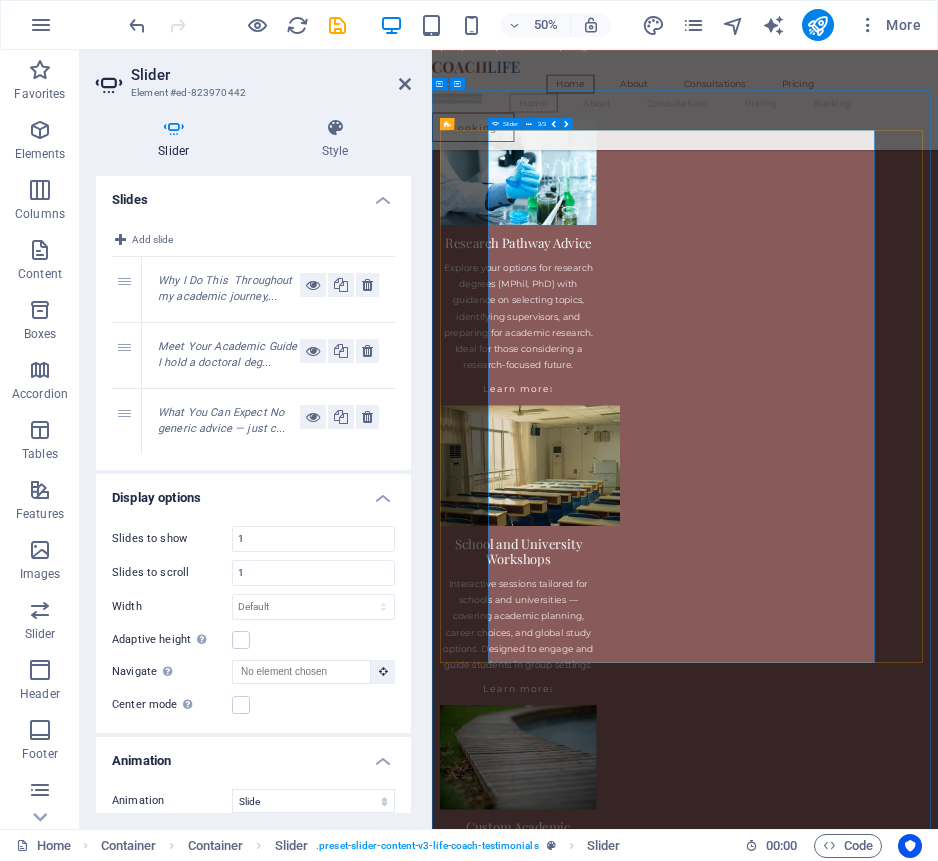 click at bounding box center (938, 9300) 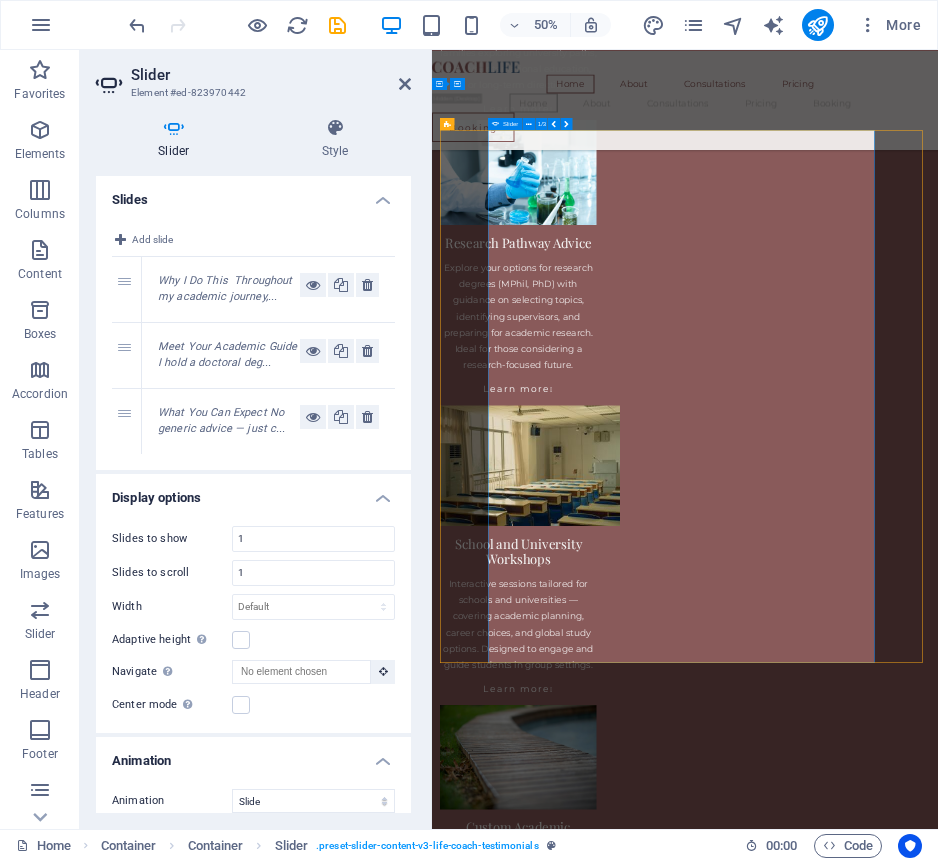 scroll, scrollTop: 3558, scrollLeft: 0, axis: vertical 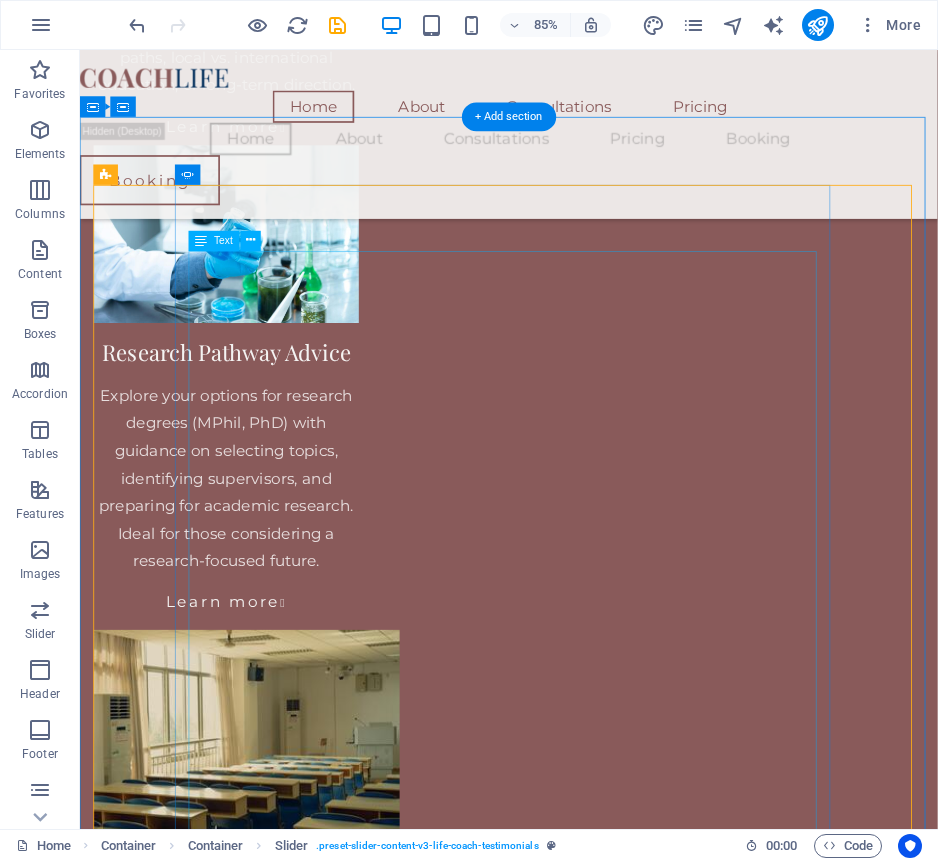 click on "No generic advice — just clear, honest, and tailored support. When you book a session, you’ll get focused, practical guidance designed around your unique goals — whether you’re choosing a degree, planning to study abroad, preparing for research, or facing tough decisions. 🎓 1. A Session Built Around You Before we meet, I review your background and goals so the consultation is fully personalized. We might discuss: University/program selection (local or abroad) Study abroad timelines and documents Research planning and topic framing Scholarship and funding strategy Comparing offers and career alignment 🛠️ 2. Insights You Can Act On With 15+ years of experience, I provide direct, useful advice — not just theory. You’ll leave with: Clear strategies and realistic timelines Honest feedback and practical next steps 🌐 3. Online, Global, Flexible Consultations are fully online and accessible from anywhere. I’ve worked with students across disciplines and countries. 💬 4. Ongoing Support" at bounding box center [-1752, 7701] 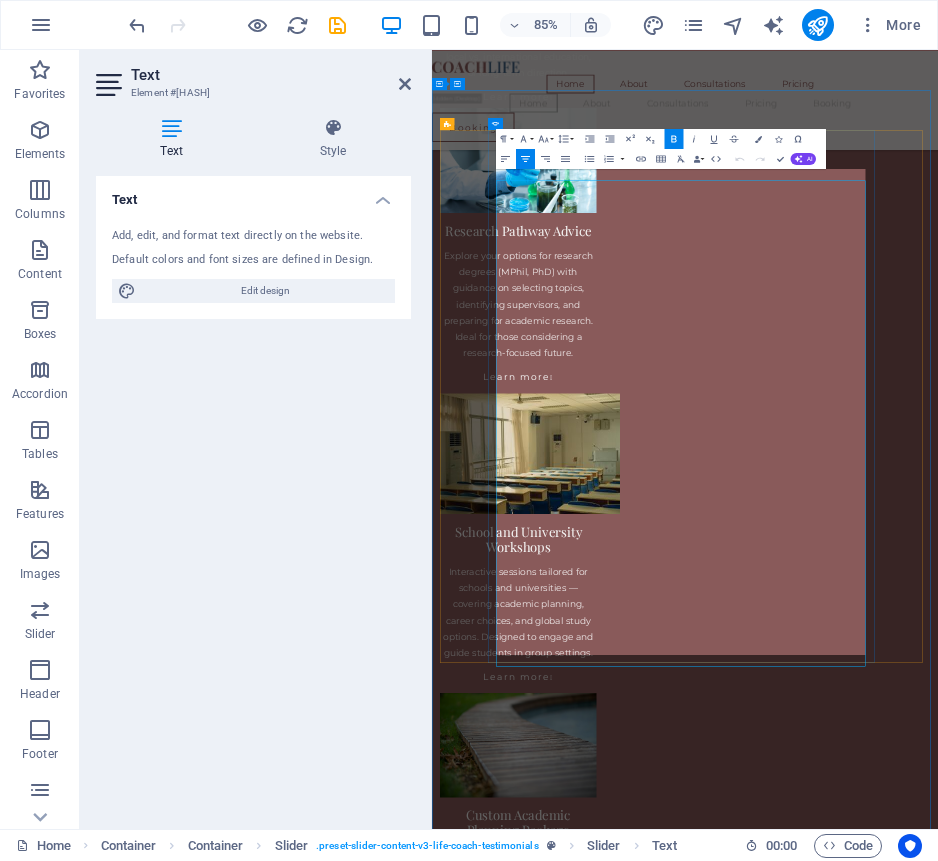 scroll, scrollTop: 3534, scrollLeft: 0, axis: vertical 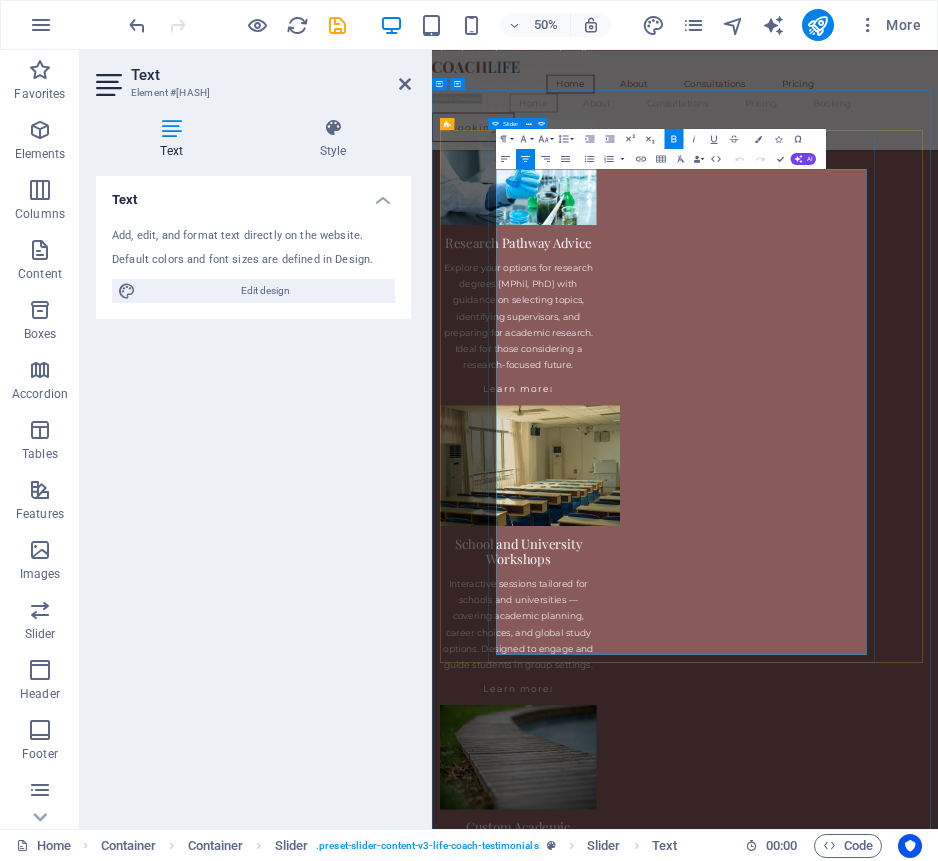 click at bounding box center (938, 9300) 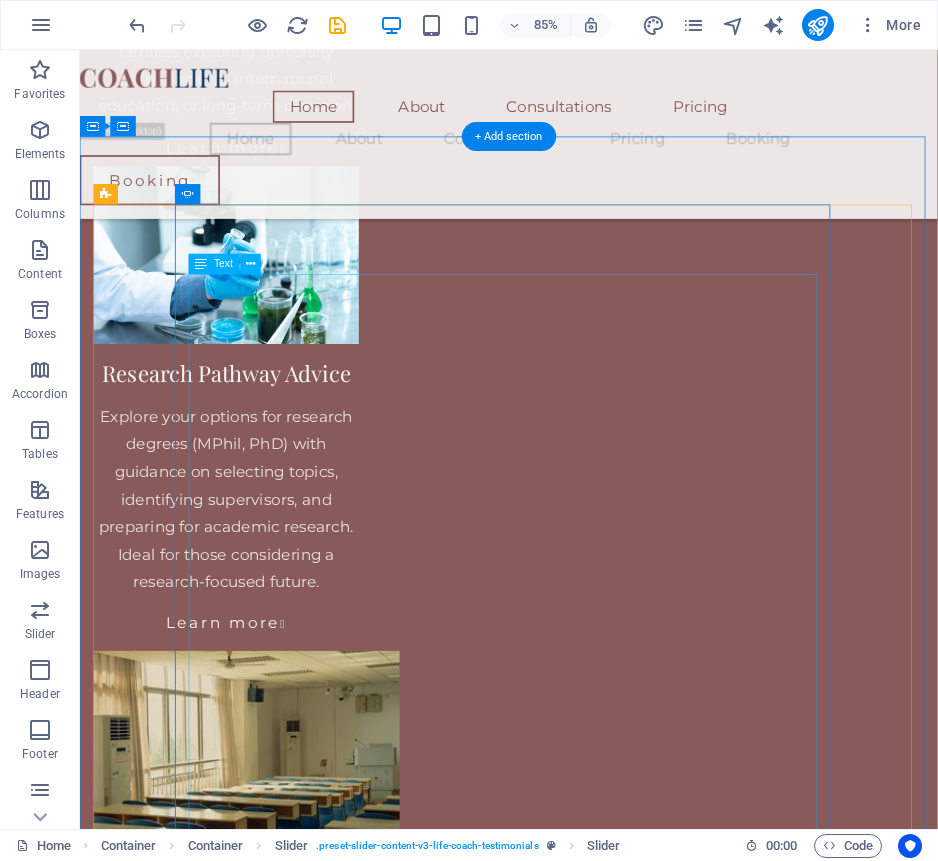click on "Throughout my academic journey, I’ve seen how talented, motivated students often face unnecessary roadblocks — not because they lack ability, but because they lack access to reliable, personalized guidance. Many are navigating unfamiliar systems, competitive application processes, or research paths without a clear roadmap. The result? Missed opportunities, confusion, and frustration. Some students are the first in their families to pursue higher education or study abroad. Others are already enrolled but unsure how to take the next step — whether that means choosing a specialisation, framing a research proposal, or applying for scholarships. I’ve met students with remarkable drive who simply needed a conversation that made things clearer. Whether you’re mapping out your undergraduate journey, applying for competitive postgraduate programs, or preparing to present your research, my goal is to guide you with clarity and care — drawing on deep academic experience and a global perspective." at bounding box center [-210, 5799] 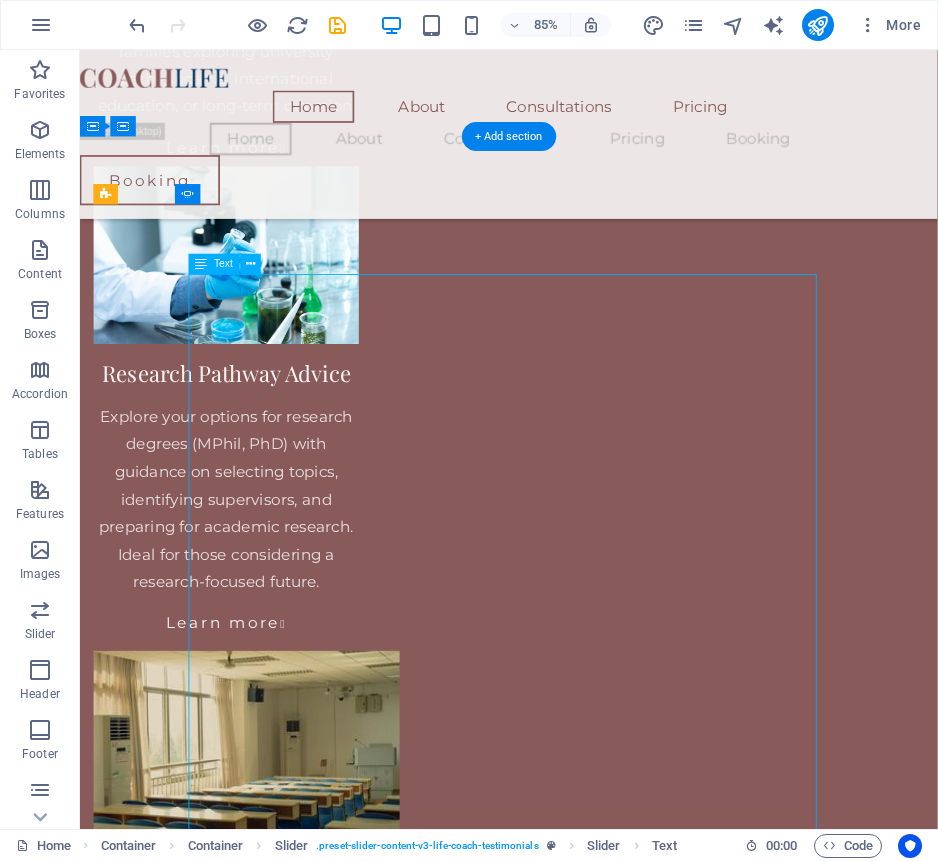 click on "Throughout my academic journey, I’ve seen how talented, motivated students often face unnecessary roadblocks — not because they lack ability, but because they lack access to reliable, personalized guidance. Many are navigating unfamiliar systems, competitive application processes, or research paths without a clear roadmap. The result? Missed opportunities, confusion, and frustration. Some students are the first in their families to pursue higher education or study abroad. Others are already enrolled but unsure how to take the next step — whether that means choosing a specialisation, framing a research proposal, or applying for scholarships. I’ve met students with remarkable drive who simply needed a conversation that made things clearer. Whether you’re mapping out your undergraduate journey, applying for competitive postgraduate programs, or preparing to present your research, my goal is to guide you with clarity and care — drawing on deep academic experience and a global perspective." at bounding box center (-210, 5799) 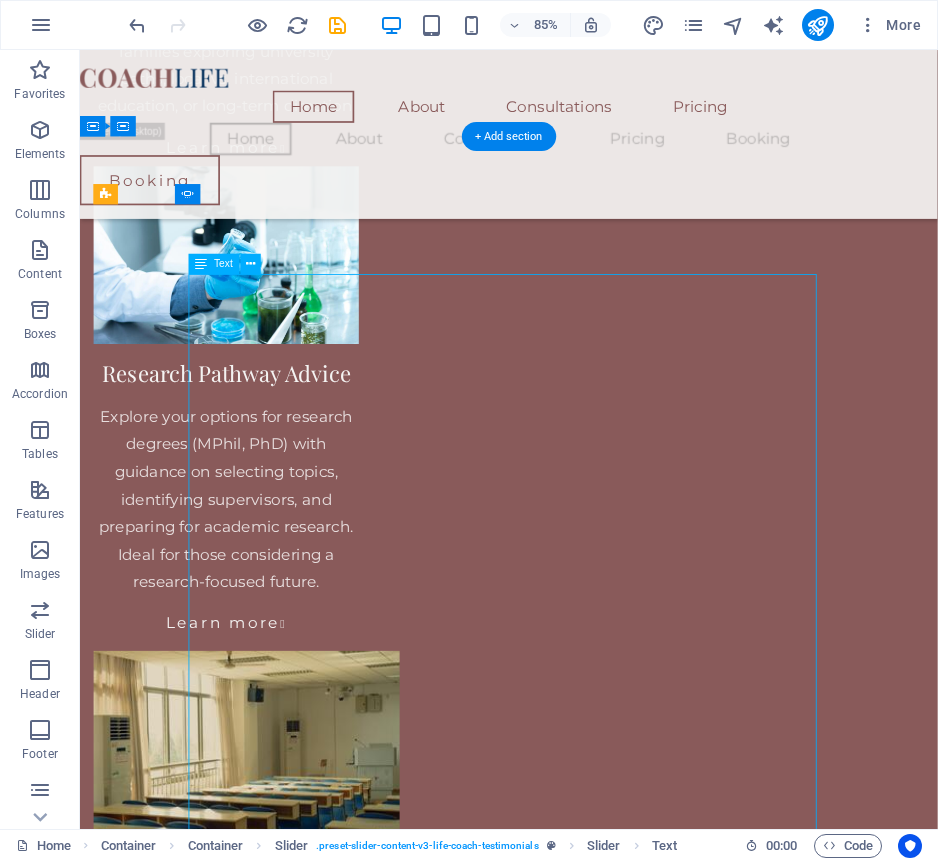 scroll, scrollTop: 3511, scrollLeft: 0, axis: vertical 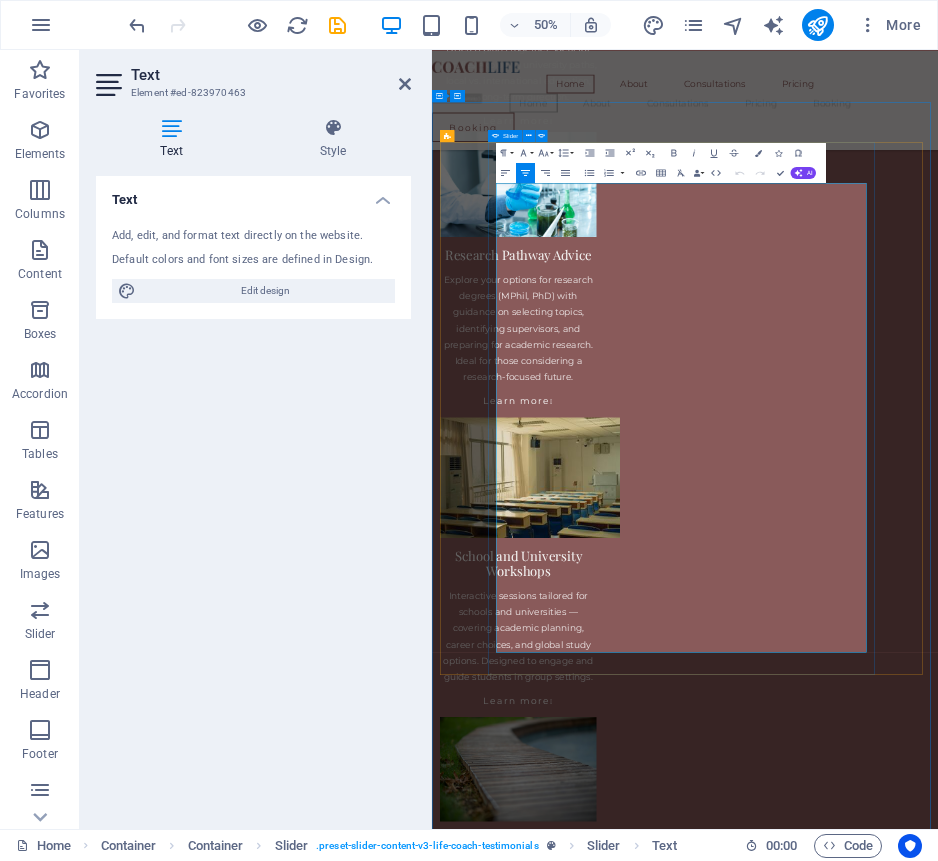 click at bounding box center [938, 4178] 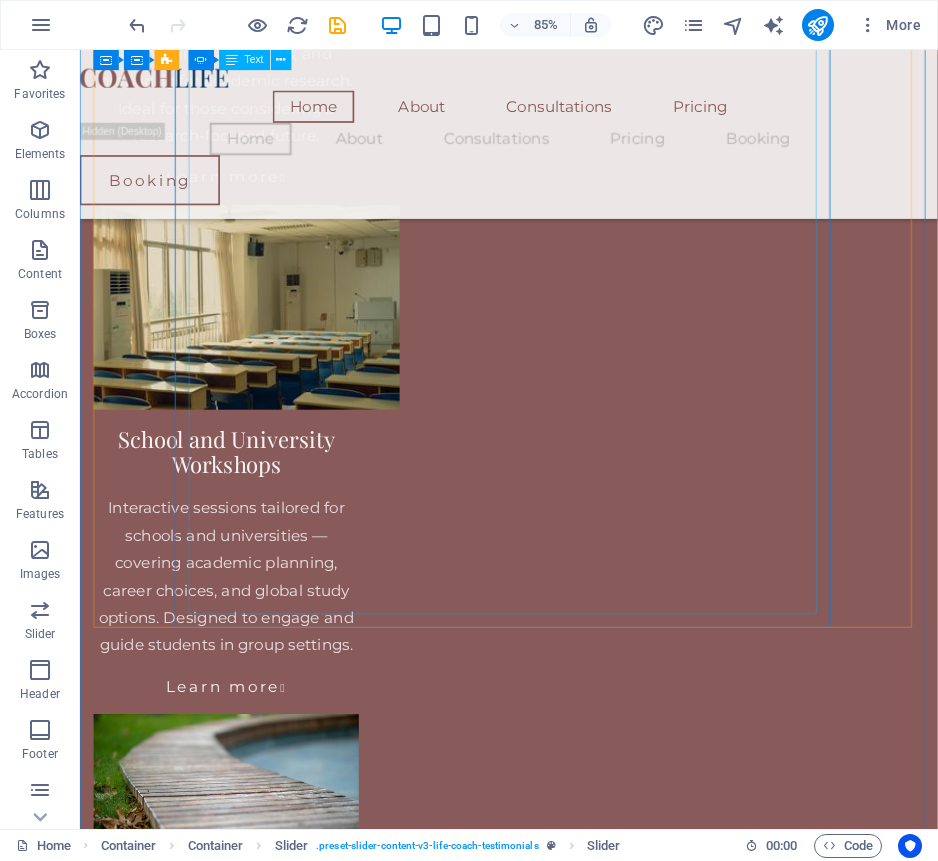 scroll, scrollTop: 4045, scrollLeft: 0, axis: vertical 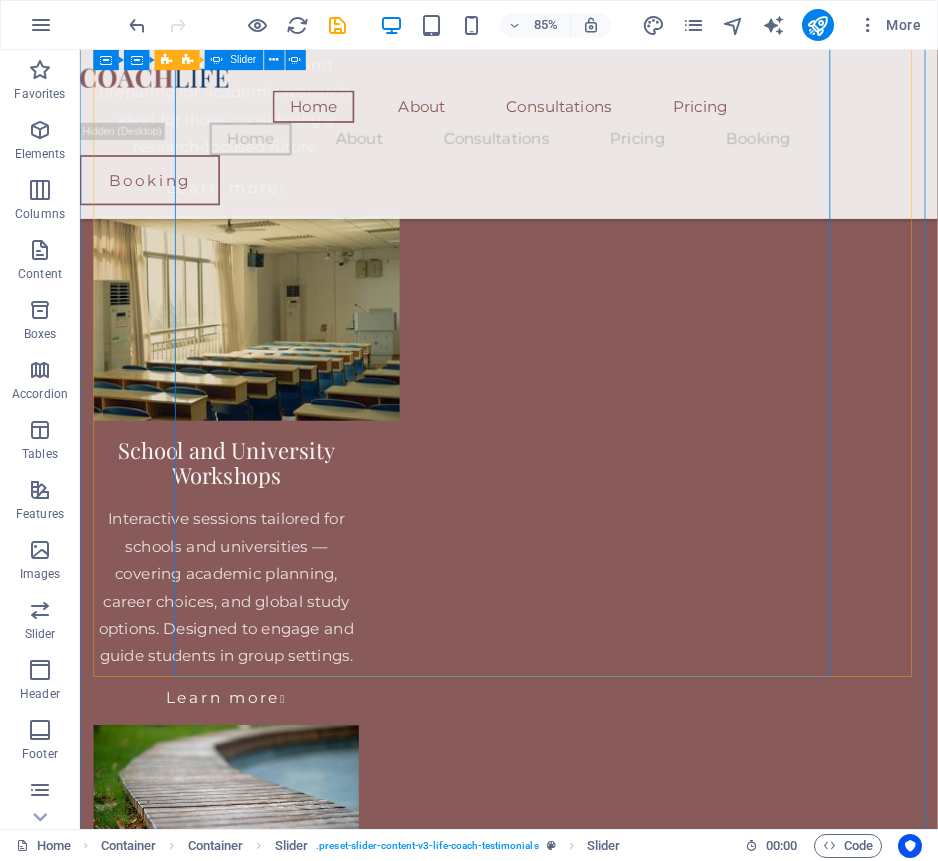 click at bounding box center [585, 3639] 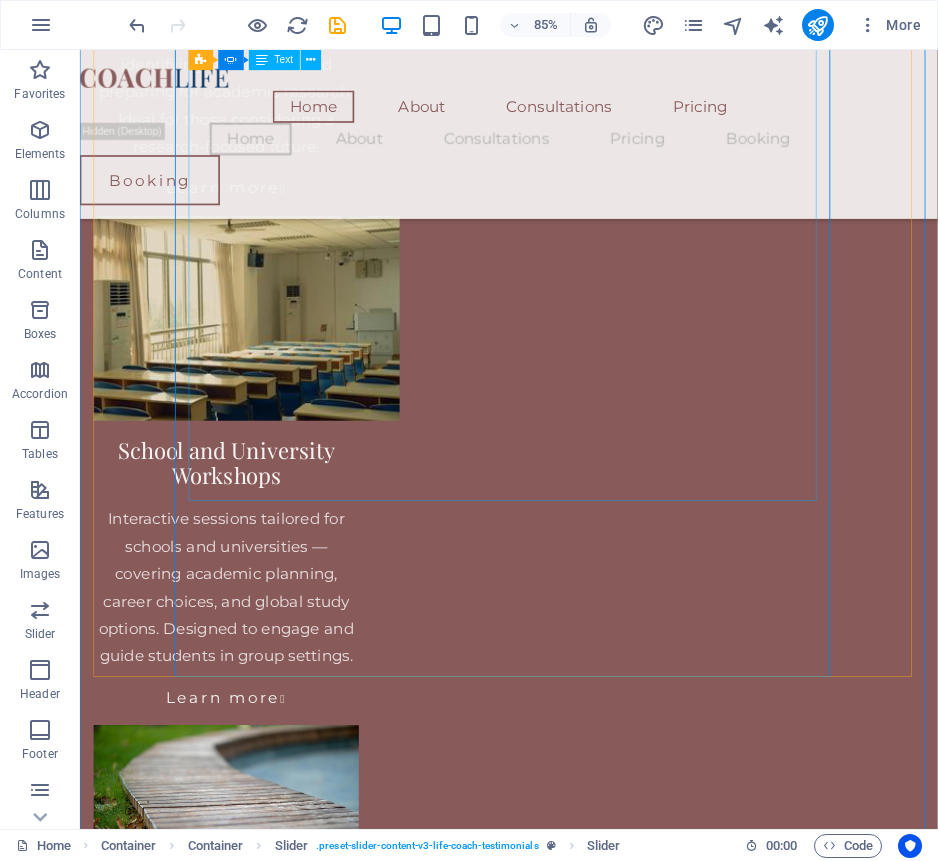 click on "I hold a doctoral degree in Economics and Finance and bring over 15 years of international teaching and research experience across Asia, Europe, the US, and Australia. My academic work focuses on risk governance, financial regulation, and the performance of public institutions — with peer-reviewed publications and global conference presentations. In addition to my research and teaching, I offer personalized academic consultations that draw on years of academic expertise and practical insight. I’ve supervised over 30 graduate theses, contributed to funded international research programs, and supported academic development at both undergraduate and postgraduate levels — equipping me to guide students through complex academic and research decisions with clarity and confidence. Through personalized consultations and targeted workshops, I help students make informed choices — whether they’re planning their next degree, applying for scholarships, or preparing for research careers." at bounding box center [-981, 6244] 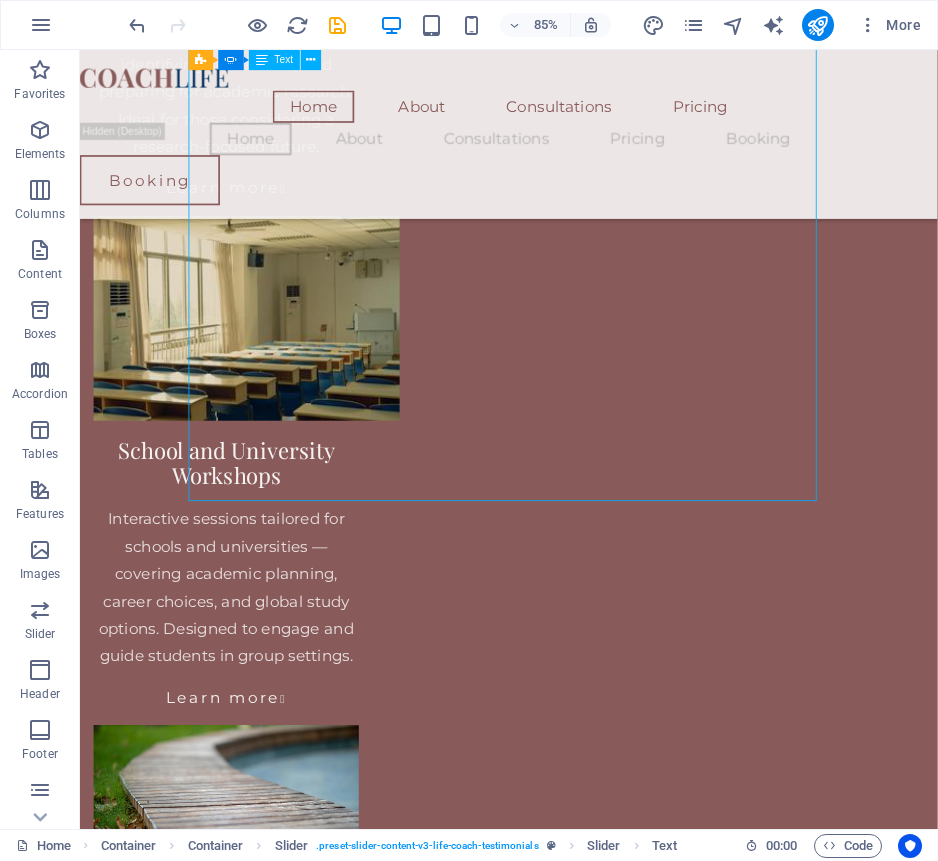 click on "I hold a doctoral degree in Economics and Finance and bring over 15 years of international teaching and research experience across Asia, Europe, the US, and Australia. My academic work focuses on risk governance, financial regulation, and the performance of public institutions — with peer-reviewed publications and global conference presentations. In addition to my research and teaching, I offer personalized academic consultations that draw on years of academic expertise and practical insight. I’ve supervised over 30 graduate theses, contributed to funded international research programs, and supported academic development at both undergraduate and postgraduate levels — equipping me to guide students through complex academic and research decisions with clarity and confidence. Through personalized consultations and targeted workshops, I help students make informed choices — whether they’re planning their next degree, applying for scholarships, or preparing for research careers." at bounding box center (-981, 6244) 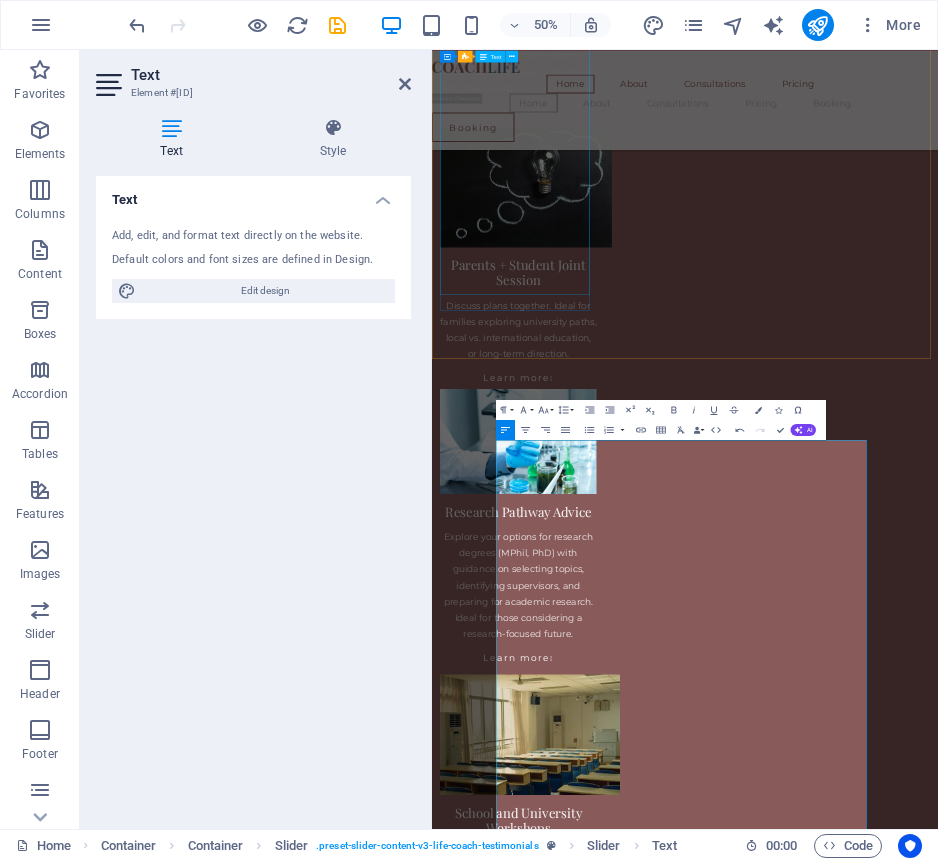 scroll, scrollTop: 36925, scrollLeft: 2, axis: both 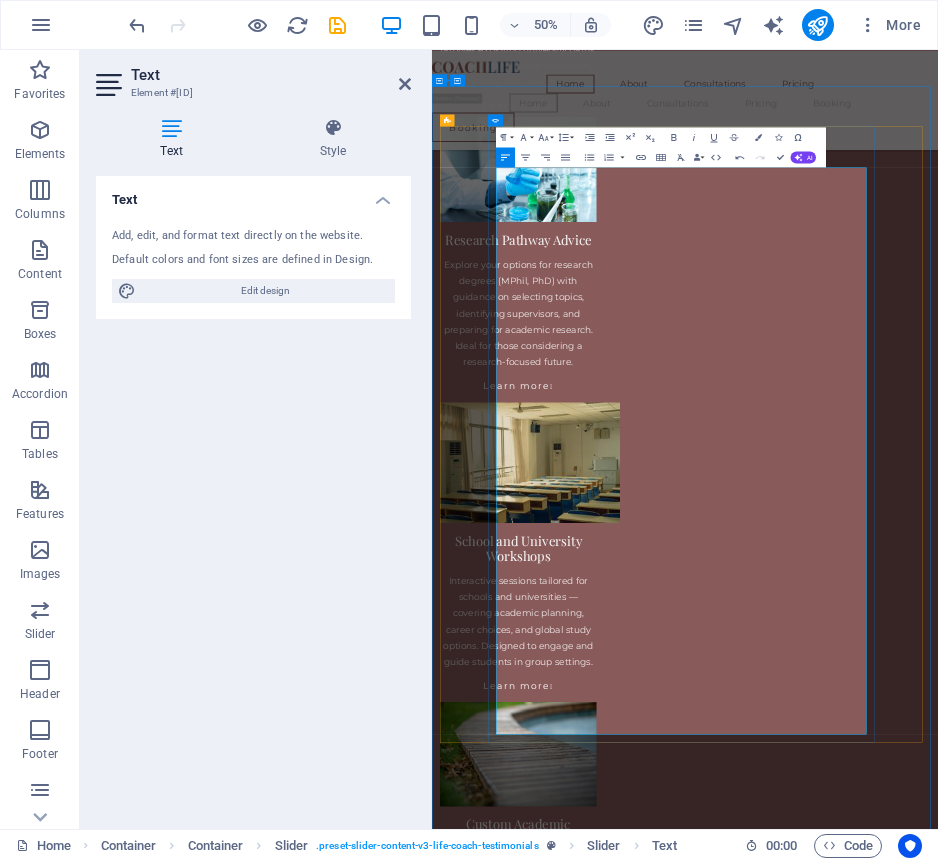 click on "This isn’t just academic advice — it’s mentorship rooted in lived experience, designed to equip you with the direction, confidence, and tools you need to succeed. Whether you're just beginning your academic journey or preparing for your next big move, I’m here to help you turn uncertainty into strategy — and ambition into action." at bounding box center [-631, 7401] 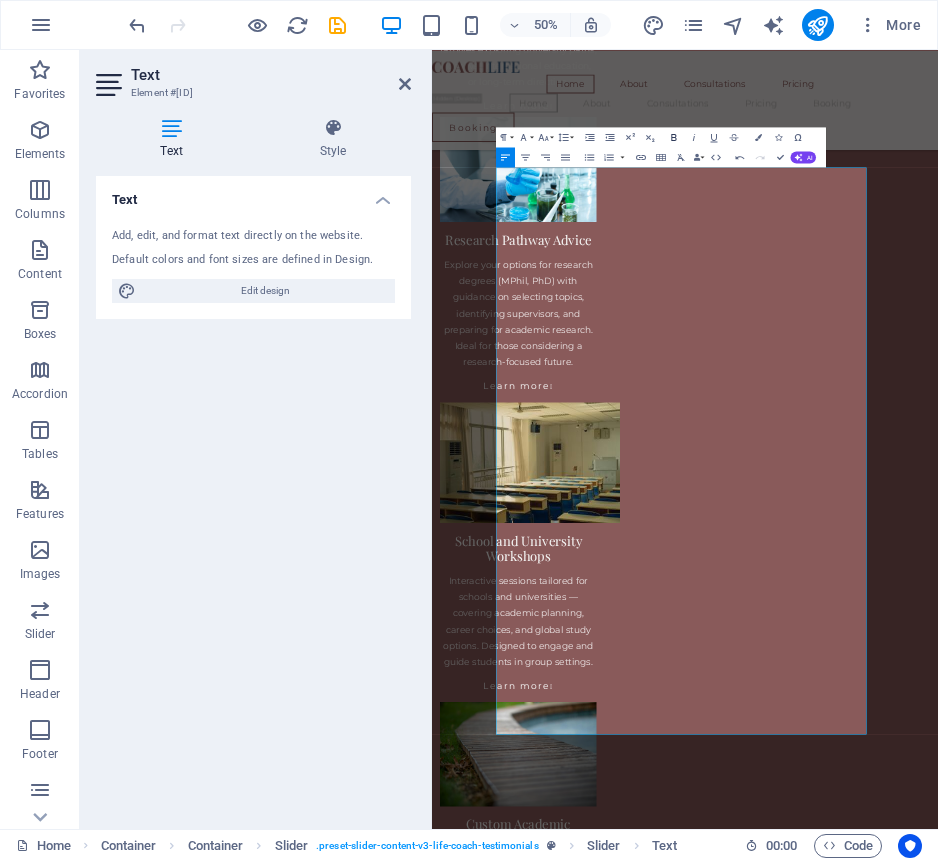 click 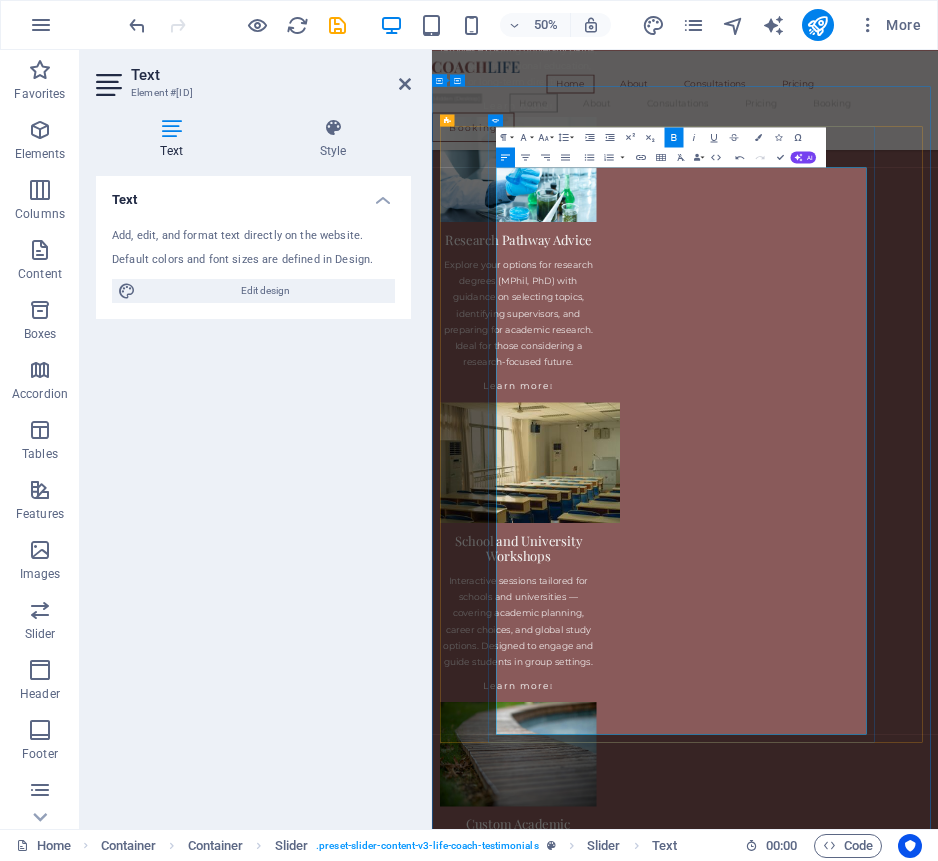 click on "In addition to my academic career, I’ve supervised over 30 graduate theses, contributed to funded international research programs, and supported academic development at both undergraduate and postgraduate levels. These experiences have deepened my understanding of the challenges students face — from navigating academic pathways to building strong research profiles." at bounding box center [-631, 6737] 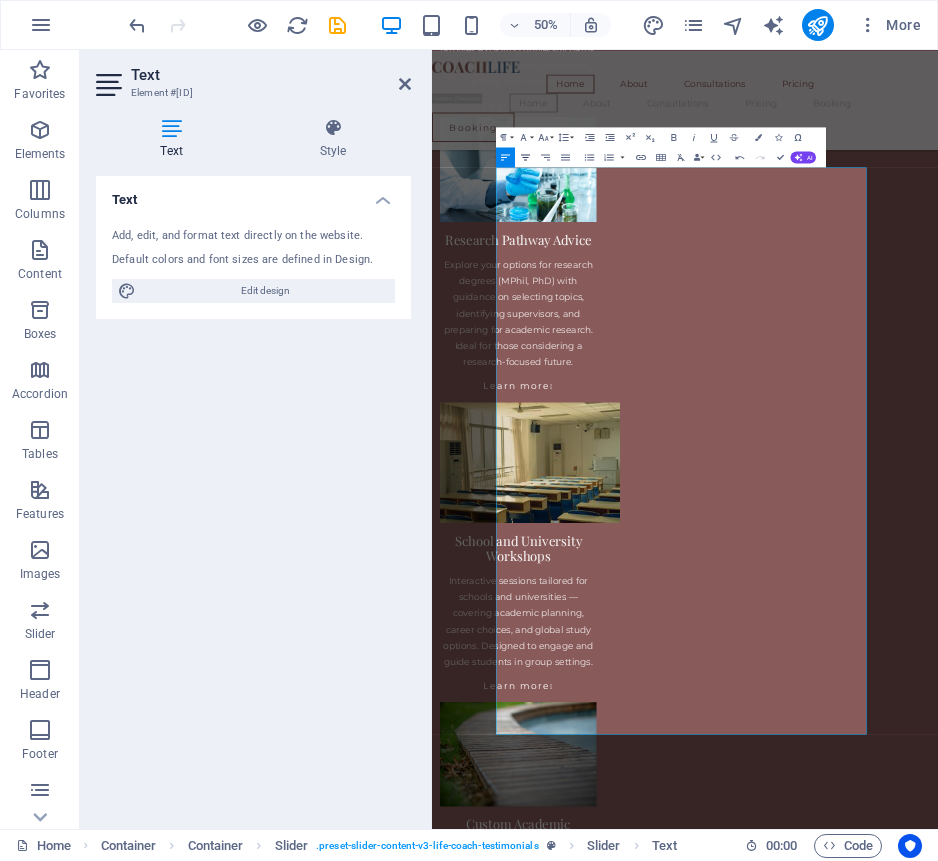 click on "Align Center" at bounding box center (525, 157) 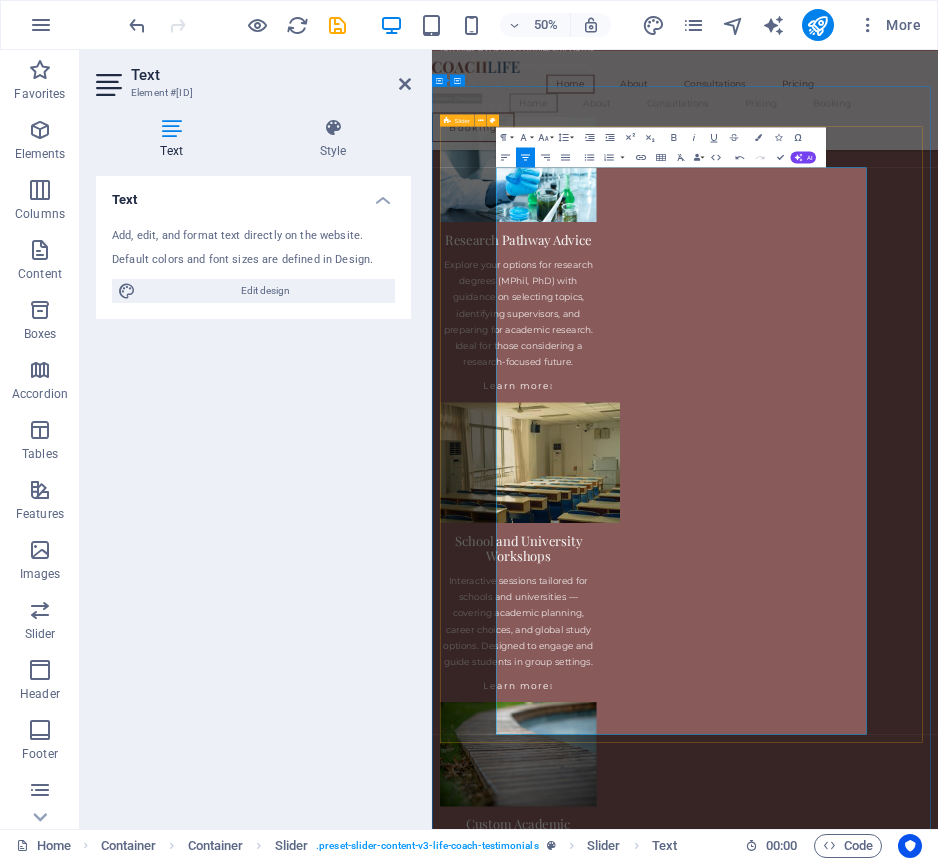 click on "What You Can Expect No generic advice — just clear, honest, and tailored support. When you book a session, you’ll get focused, practical guidance designed around your unique goals — whether you’re choosing a degree, planning to study abroad, preparing for research, or facing tough decisions. 🎓 1. A Session Built Around You Before we meet, I review your background and goals so the consultation is fully personalized. We might discuss: University/program selection (local or abroad) Study abroad timelines and documents Research planning and topic framing Scholarship and funding strategy Comparing offers and career alignment 🛠️ 2. Insights You Can Act On With 15+ years of experience, I provide direct, useful advice — not just theory. You’ll leave with: Clear strategies and realistic timelines Honest feedback and practical next steps 🌐 3. Online, Global, Flexible Consultations are fully online and accessible from anywhere. I’ve worked with students across disciplines and countries." at bounding box center [938, 6899] 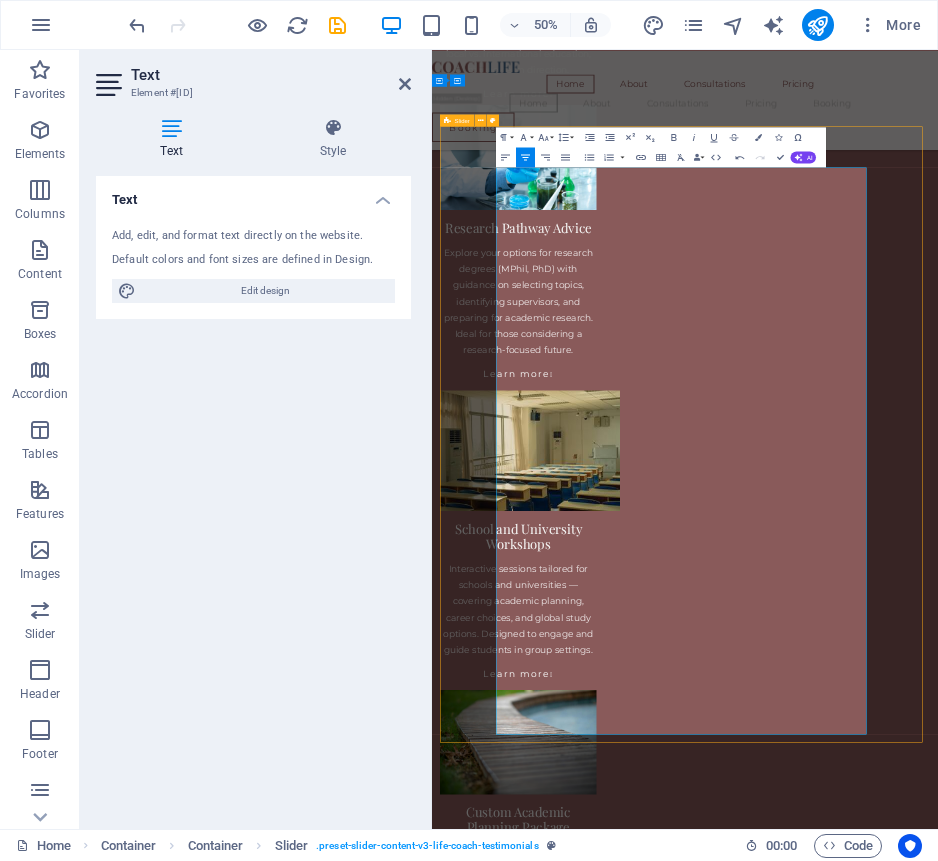 click on "What You Can Expect No generic advice — just clear, honest, and tailored support. When you book a session, you’ll get focused, practical guidance designed around your unique goals — whether you’re choosing a degree, planning to study abroad, preparing for research, or facing tough decisions. 🎓 1. A Session Built Around You Before we meet, I review your background and goals so the consultation is fully personalized. We might discuss: University/program selection (local or abroad) Study abroad timelines and documents Research planning and topic framing Scholarship and funding strategy Comparing offers and career alignment 🛠️ 2. Insights You Can Act On With 15+ years of experience, I provide direct, useful advice — not just theory. You’ll leave with: Clear strategies and realistic timelines Honest feedback and practical next steps 🌐 3. Online, Global, Flexible Consultations are fully online and accessible from anywhere. I’ve worked with students across disciplines and countries." at bounding box center (938, 6875) 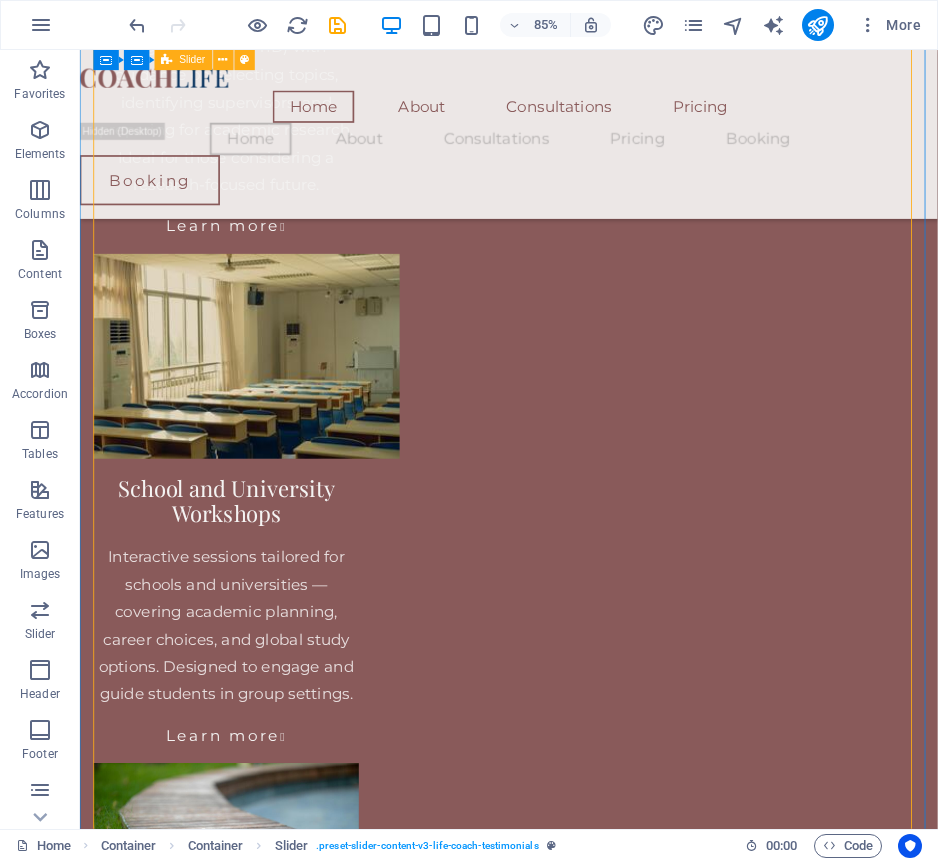 scroll, scrollTop: 4006, scrollLeft: 0, axis: vertical 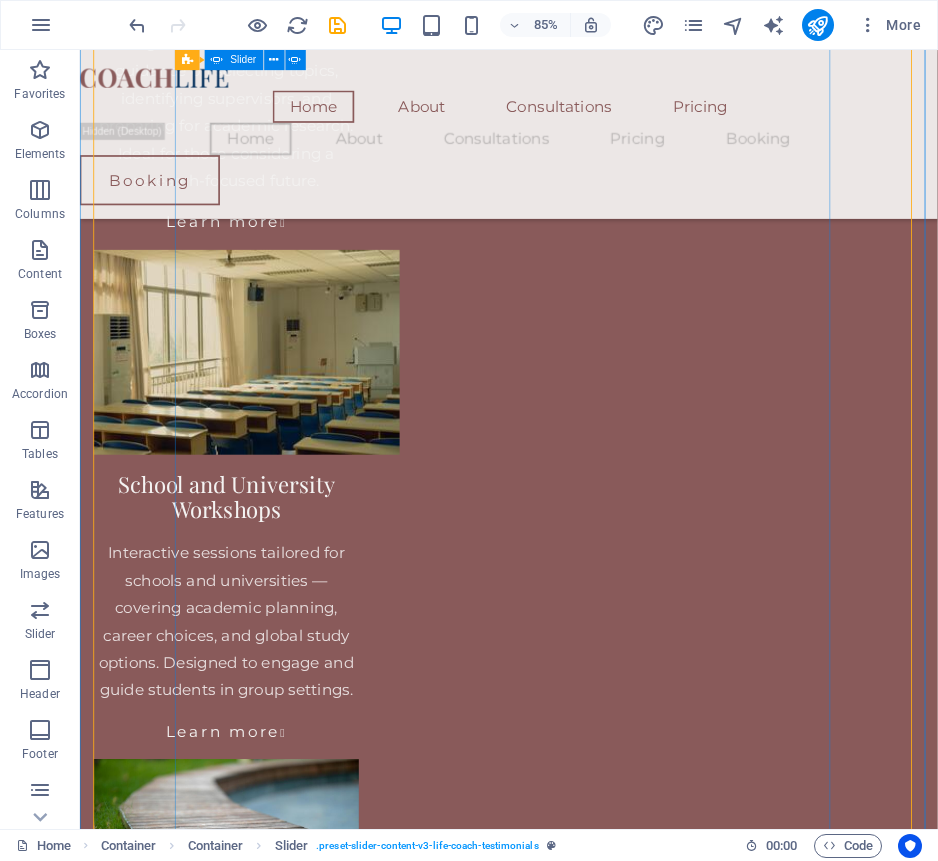 click at bounding box center [585, 9180] 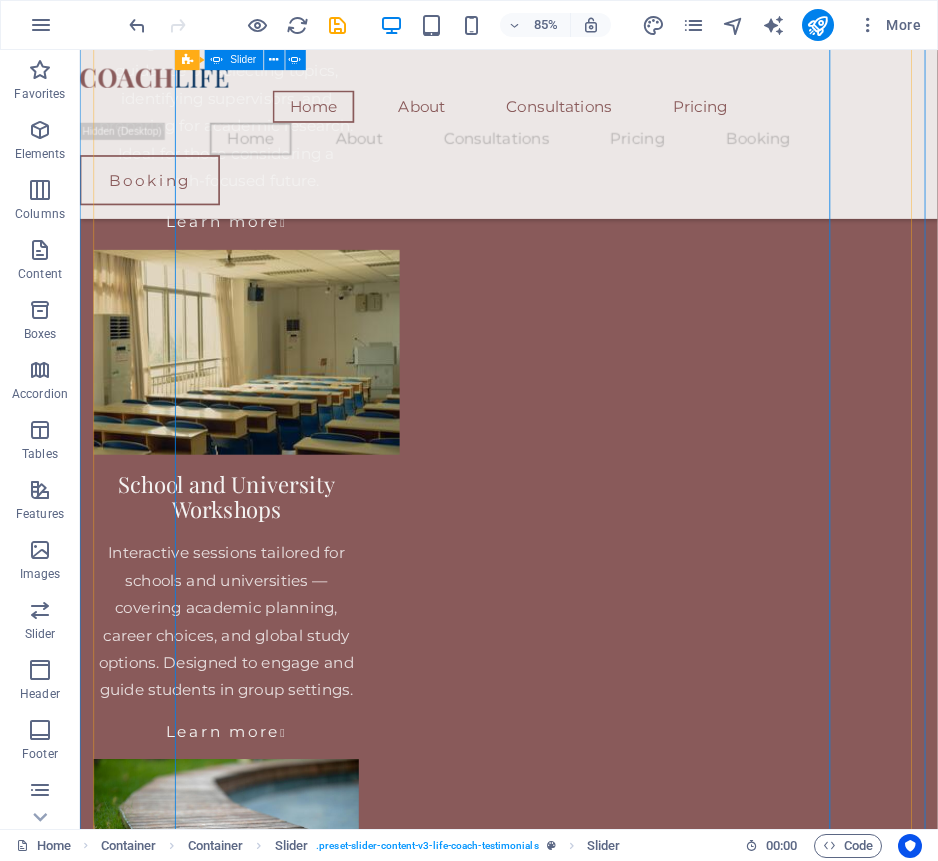 click on "No generic advice — just clear, honest, and tailored support. When you book a session, you’ll get focused, practical guidance designed around your unique goals — whether you’re choosing a degree, planning to study abroad, preparing for research, or facing tough decisions. 🎓 1. A Session Built Around You Before we meet, I review your background and goals so the consultation is fully personalized. We might discuss: University/program selection (local or abroad) Study abroad timelines and documents Research planning and topic framing Scholarship and funding strategy Comparing offers and career alignment 🛠️ 2. Insights You Can Act On With 15+ years of experience, I provide direct, useful advice — not just theory. You’ll leave with: Clear strategies and realistic timelines Honest feedback and practical next steps 🌐 3. Online, Global, Flexible Consultations are fully online and accessible from anywhere. I’ve worked with students across disciplines and countries. 💬 4. Ongoing Support" at bounding box center (-1752, 7609) 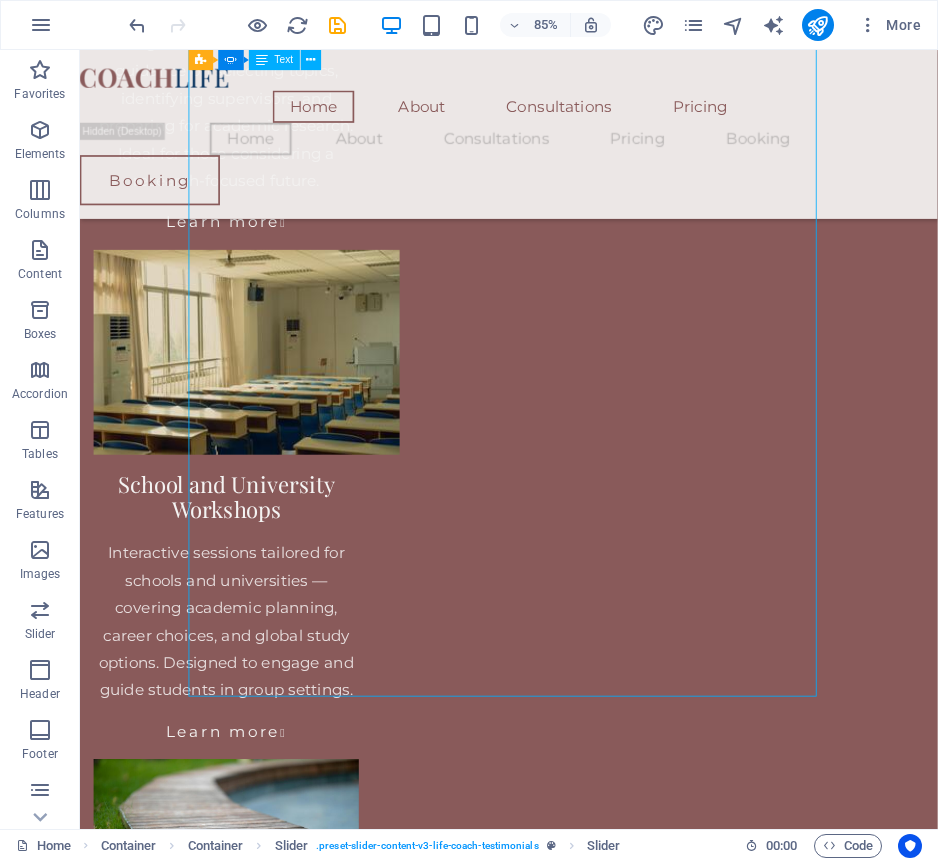 click on "No generic advice — just clear, honest, and tailored support. When you book a session, you’ll get focused, practical guidance designed around your unique goals — whether you’re choosing a degree, planning to study abroad, preparing for research, or facing tough decisions. 🎓 1. A Session Built Around You Before we meet, I review your background and goals so the consultation is fully personalized. We might discuss: University/program selection (local or abroad) Study abroad timelines and documents Research planning and topic framing Scholarship and funding strategy Comparing offers and career alignment 🛠️ 2. Insights You Can Act On With 15+ years of experience, I provide direct, useful advice — not just theory. You’ll leave with: Clear strategies and realistic timelines Honest feedback and practical next steps 🌐 3. Online, Global, Flexible Consultations are fully online and accessible from anywhere. I’ve worked with students across disciplines and countries. 💬 4. Ongoing Support" at bounding box center [-1752, 7609] 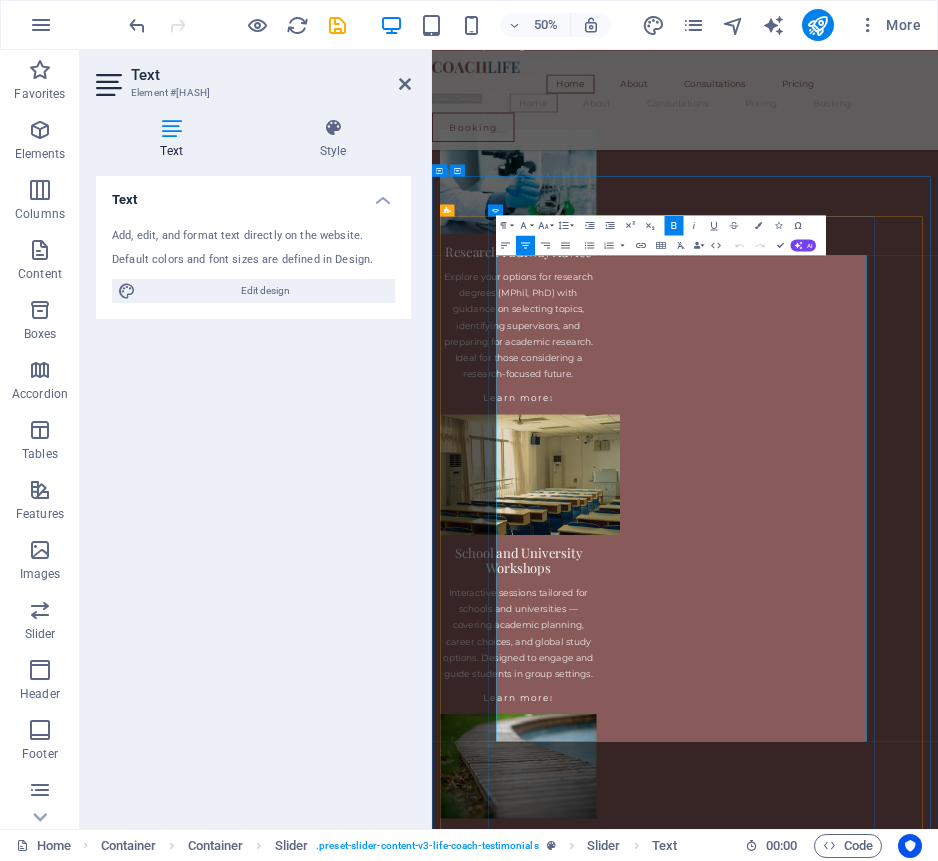 scroll, scrollTop: 3544, scrollLeft: 0, axis: vertical 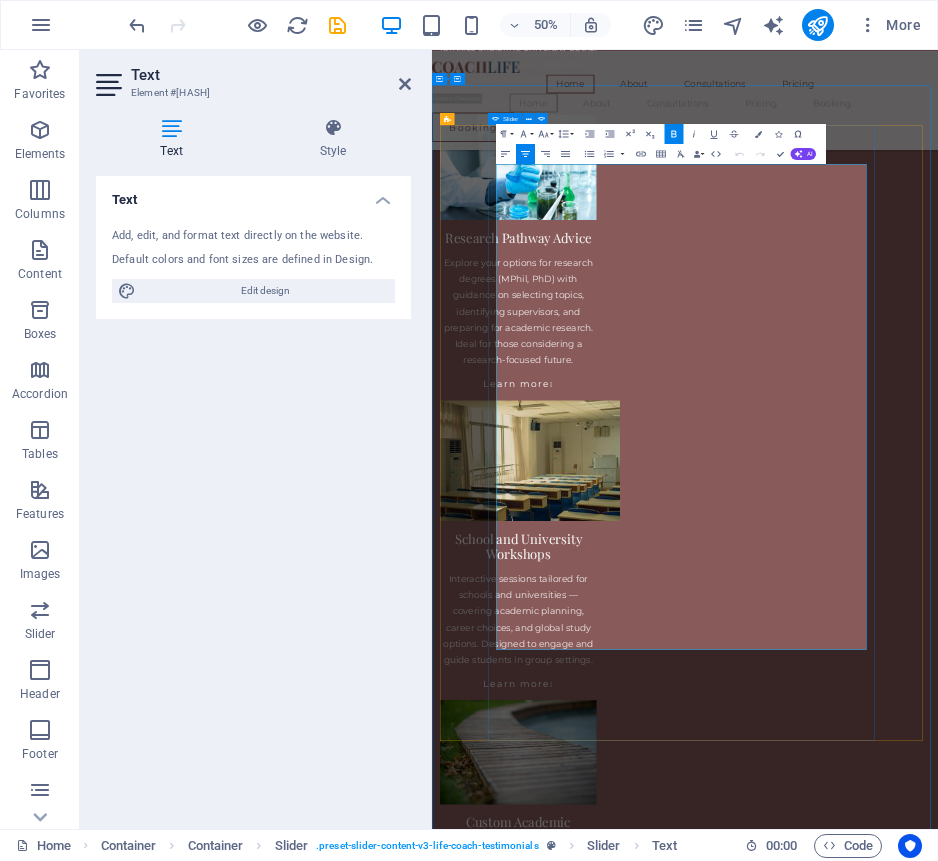 click at bounding box center [938, 4145] 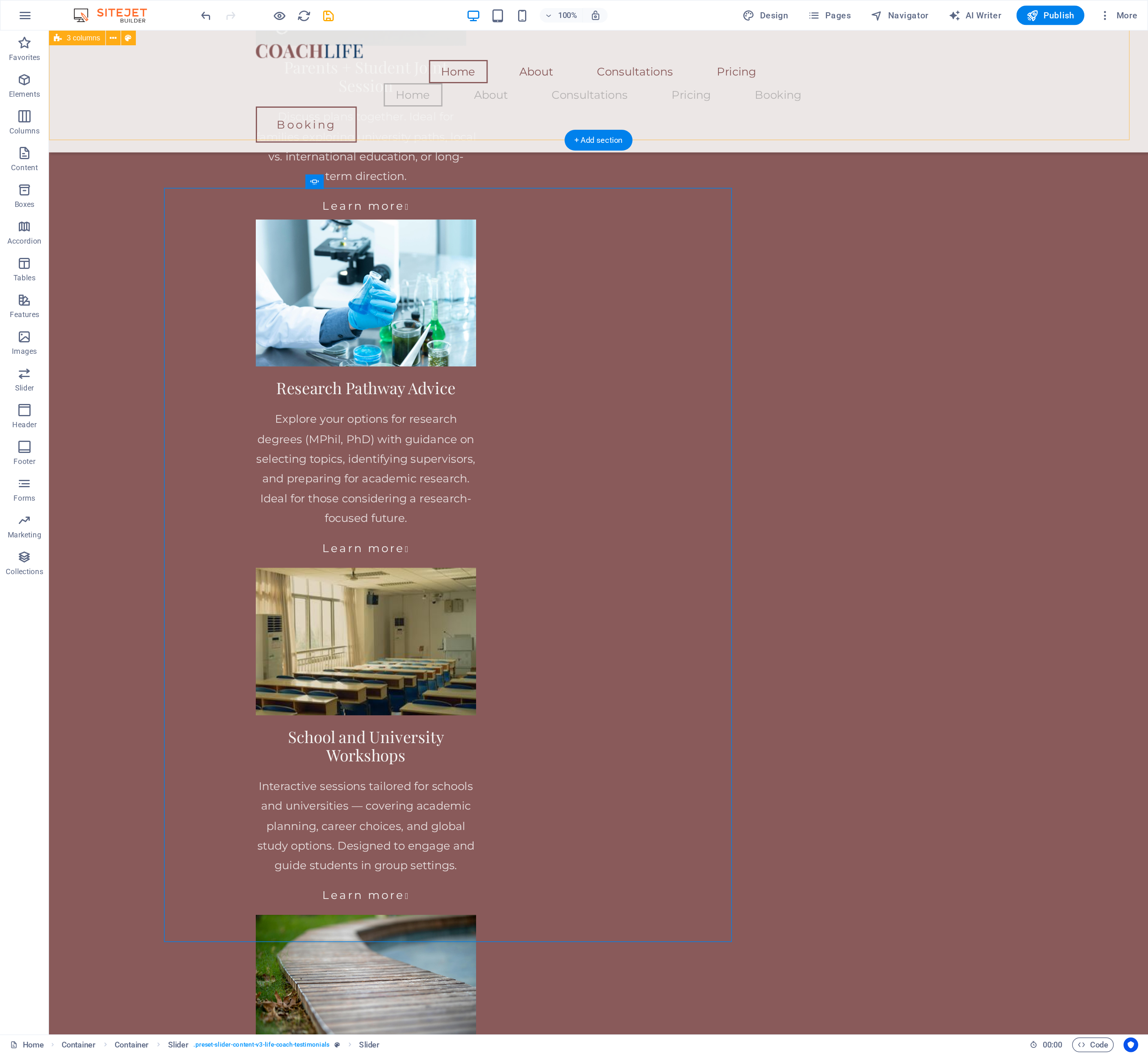 scroll, scrollTop: 1351, scrollLeft: 0, axis: vertical 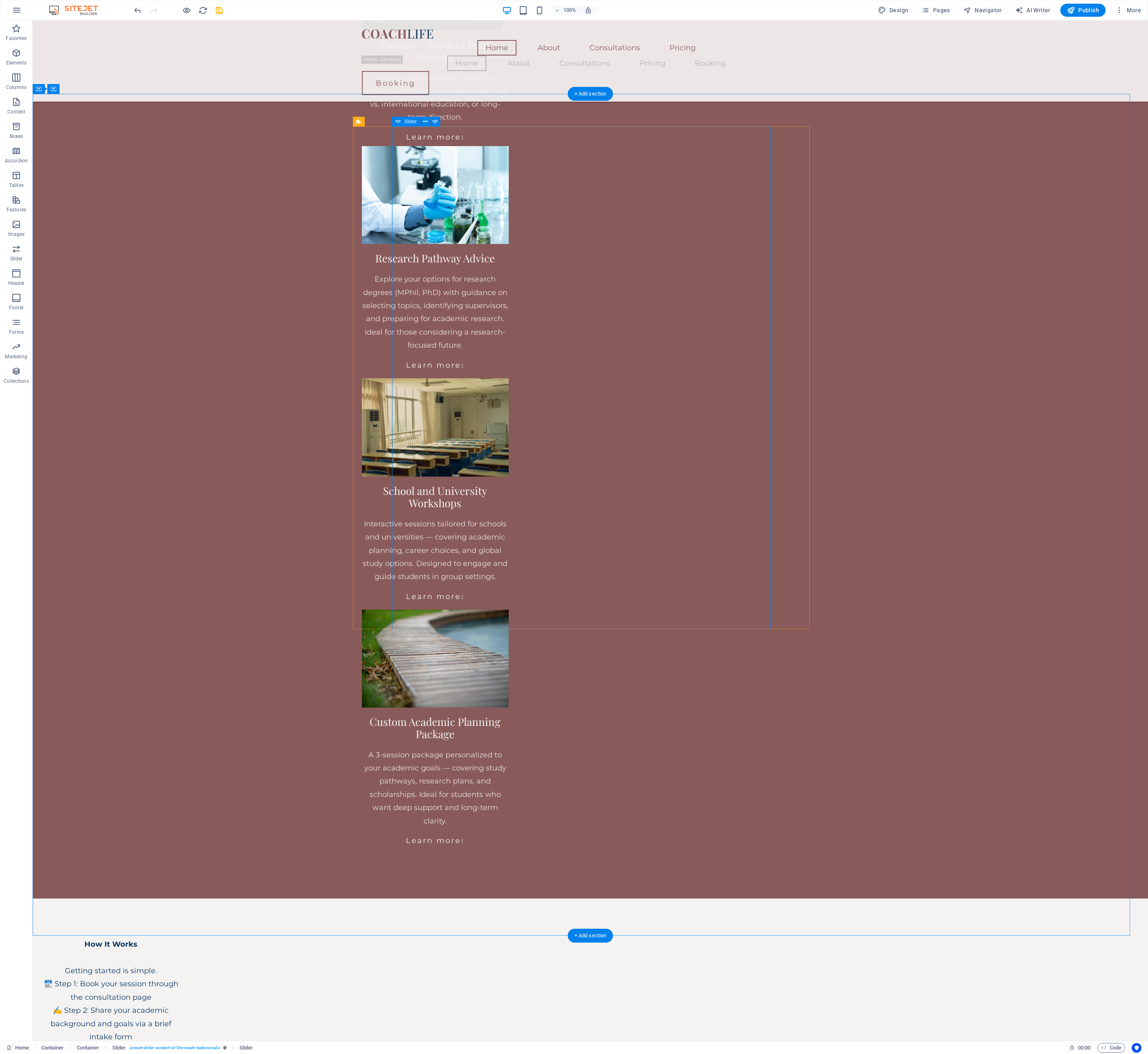 click at bounding box center (590, 3942) 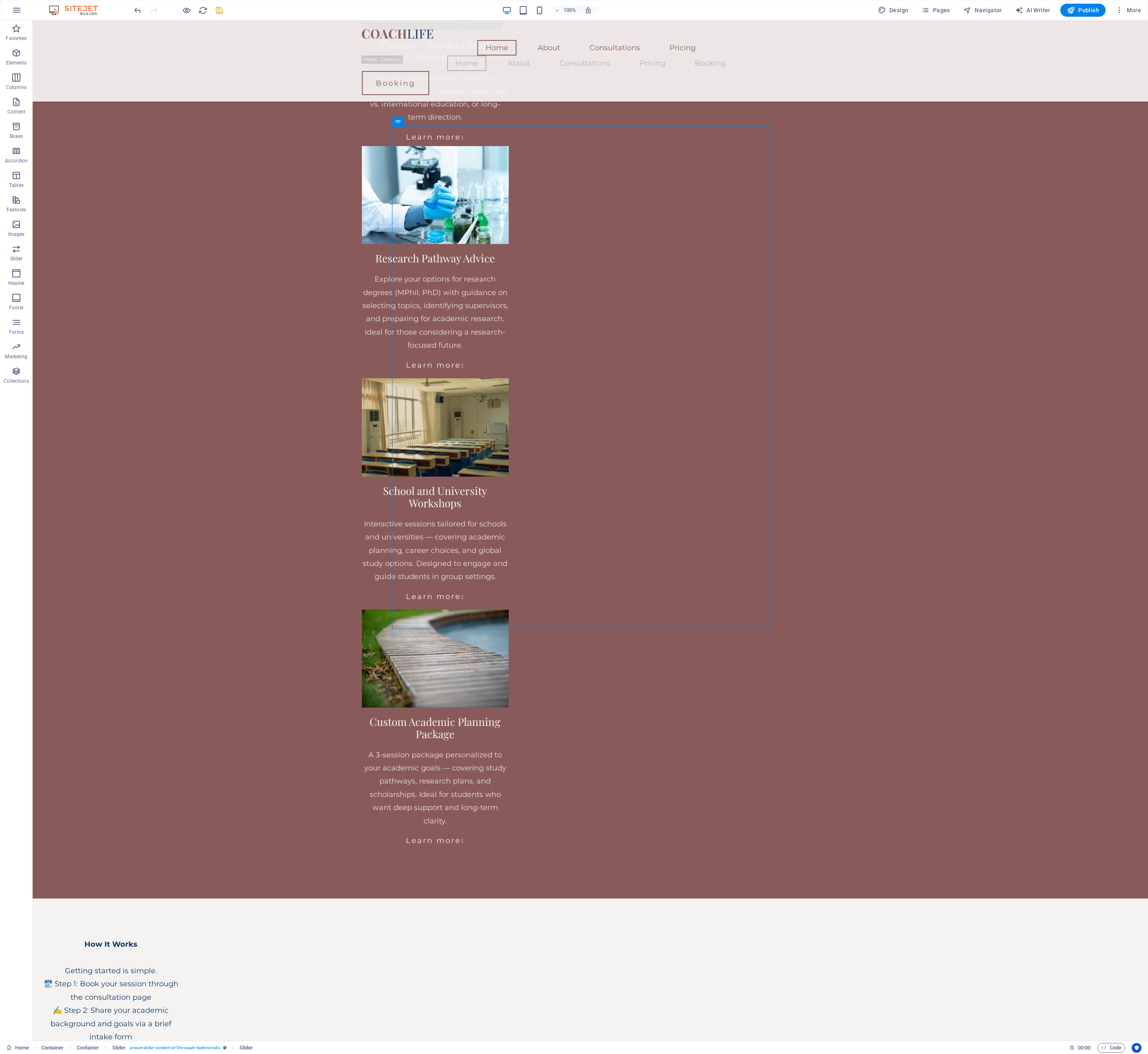 click at bounding box center (590, 3942) 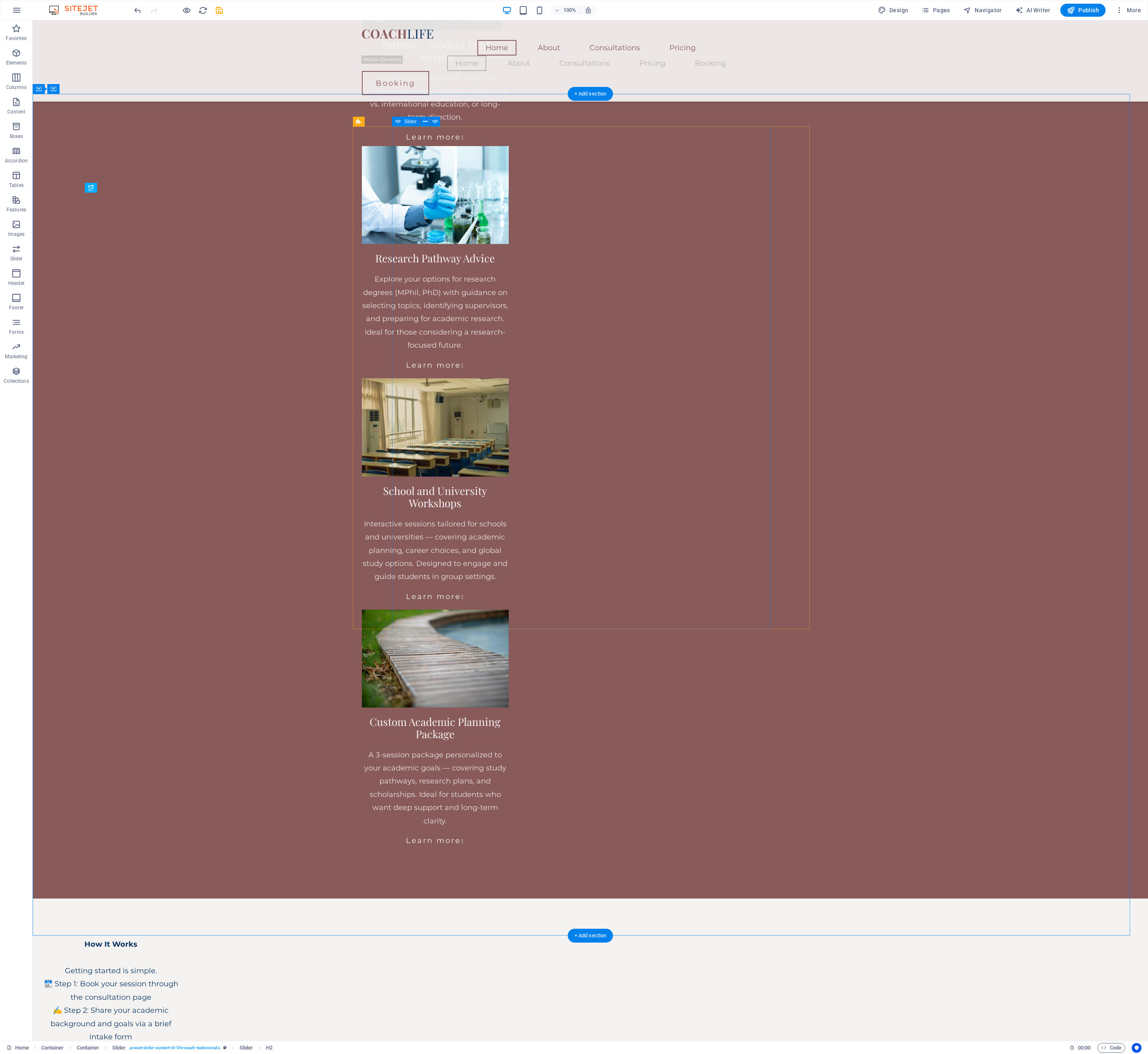 click at bounding box center [590, 1697] 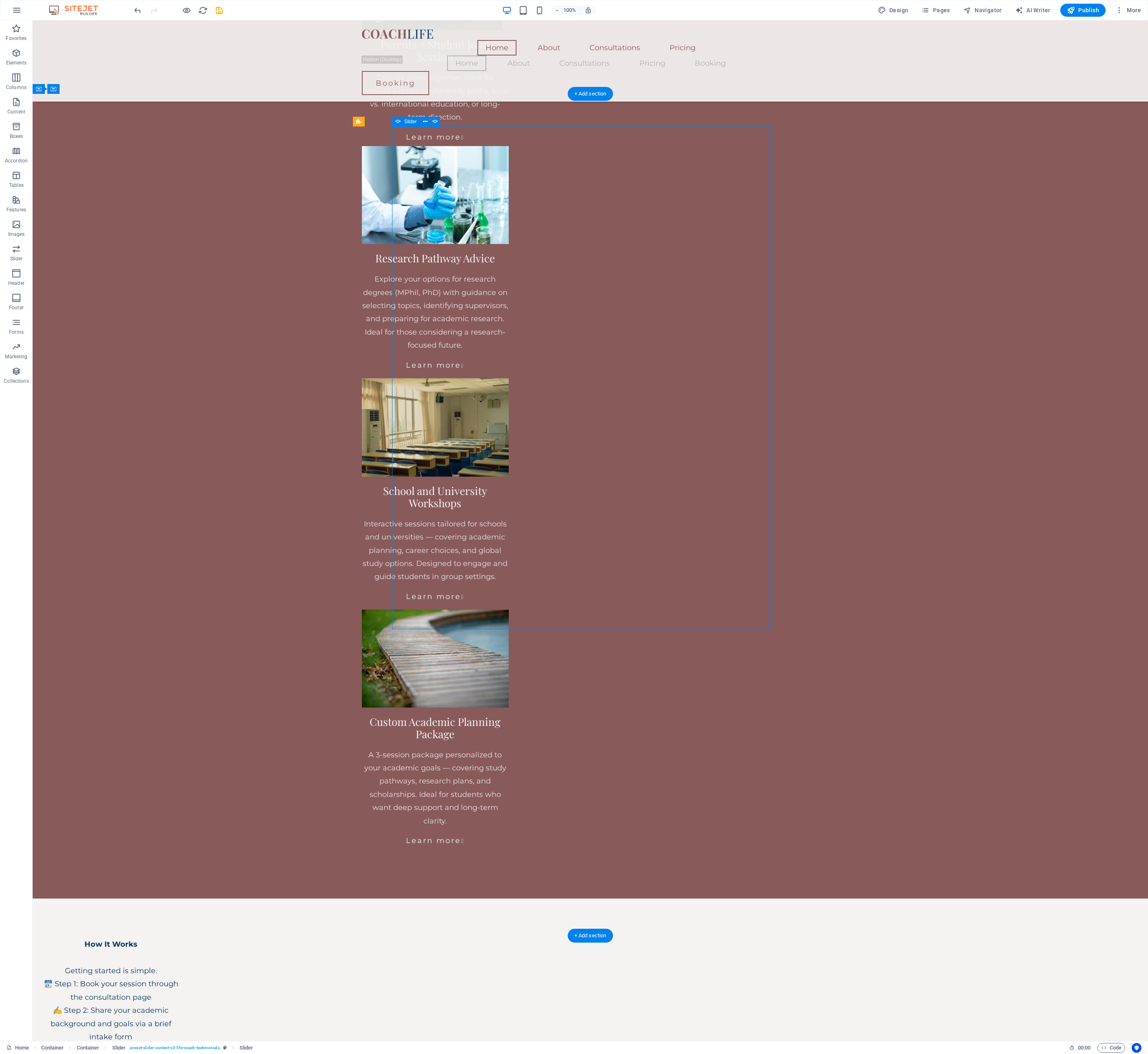 click at bounding box center [590, 1697] 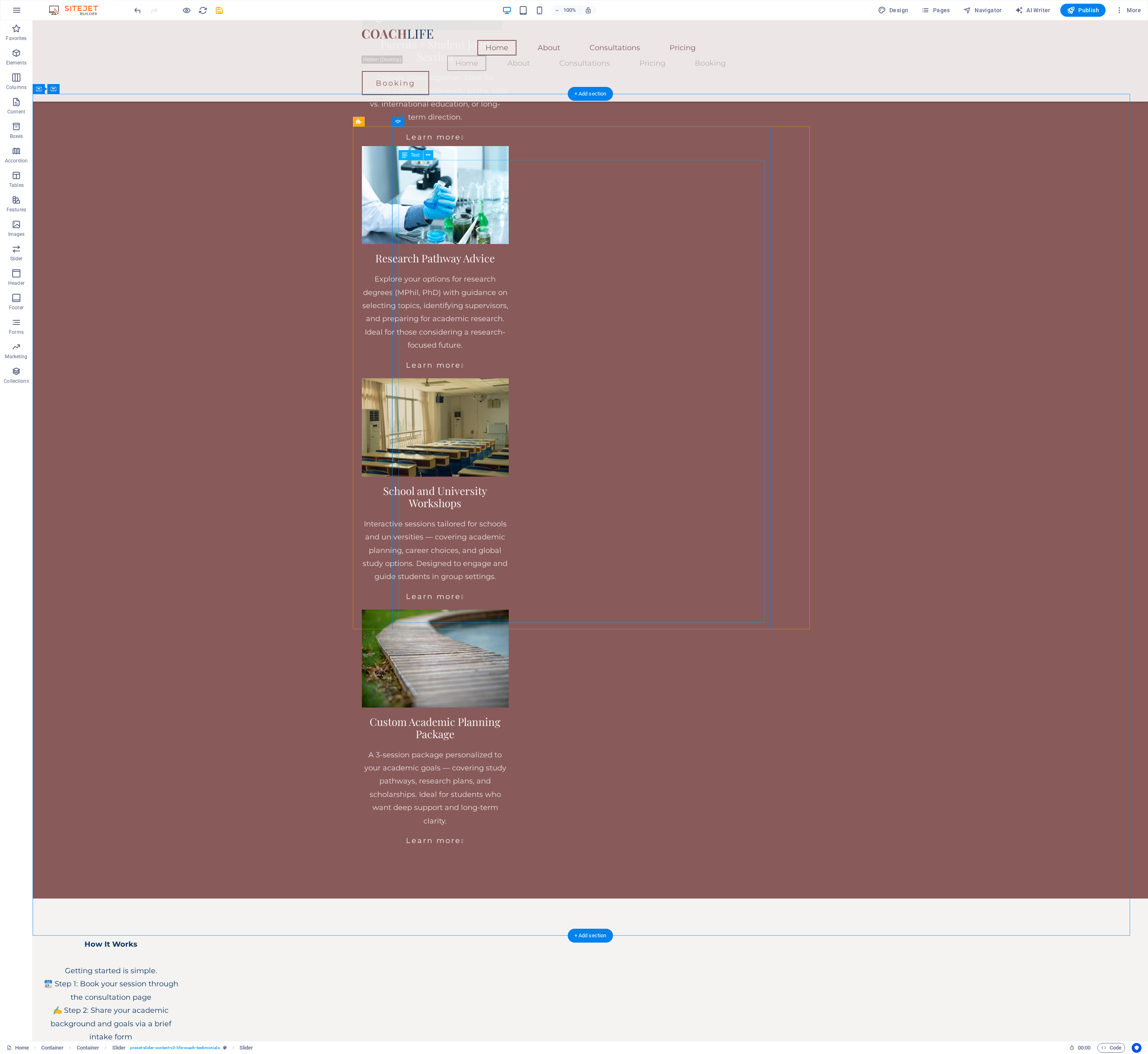 click on "I hold a doctoral degree in Economics and Finance and bring over 15 years of international teaching and research experience across Asia, Europe, the US, and Australia. I founded Consultant in Pocket under the broader initiative Number Your Risk to offer personalized, accessible academic guidance to students and early-career researchers worldwide. From selecting a university to shaping a research career, my one-on-one consultations help students design their own paths — with clarity, strategy, and insight grounded in real academic experience. 🎯 Clarity with Purpose Academic pathways can be overwhelming. I aim to simplify them. Whether you're applying abroad, choosing between offers, seeking scholarships, or outlining a thesis — our work together is focused on real options, clear strategies, and informed decisions. 🎯 Clarity with Purpose" at bounding box center (-174, 2833) 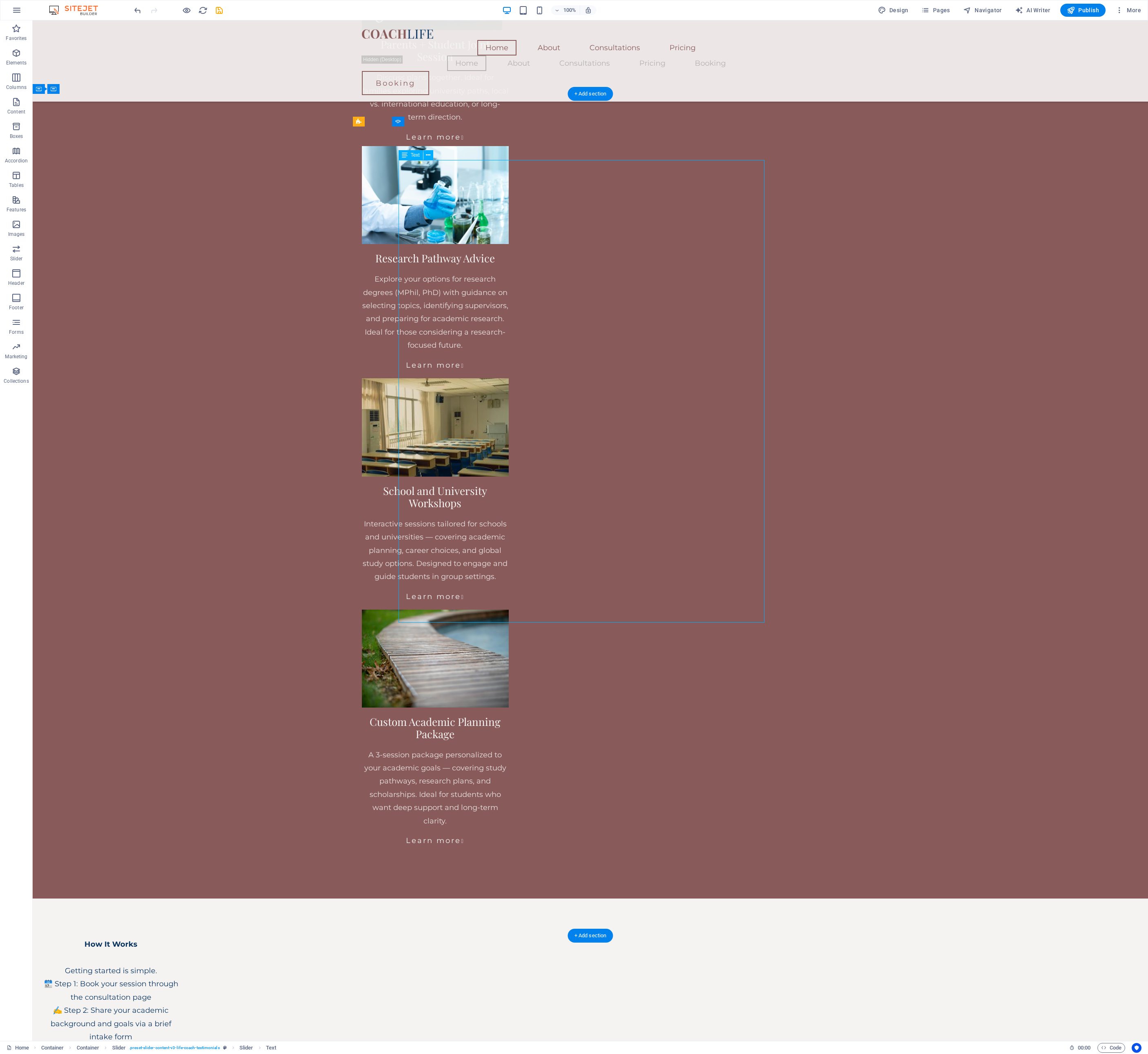 click on "I hold a doctoral degree in Economics and Finance and bring over 15 years of international teaching and research experience across Asia, Europe, the US, and Australia. I founded Consultant in Pocket under the broader initiative Number Your Risk to offer personalized, accessible academic guidance to students and early-career researchers worldwide. From selecting a university to shaping a research career, my one-on-one consultations help students design their own paths — with clarity, strategy, and insight grounded in real academic experience. 🎯 Clarity with Purpose Academic pathways can be overwhelming. I aim to simplify them. Whether you're applying abroad, choosing between offers, seeking scholarships, or outlining a thesis — our work together is focused on real options, clear strategies, and informed decisions. 🎯 Clarity with Purpose" at bounding box center [-174, 2833] 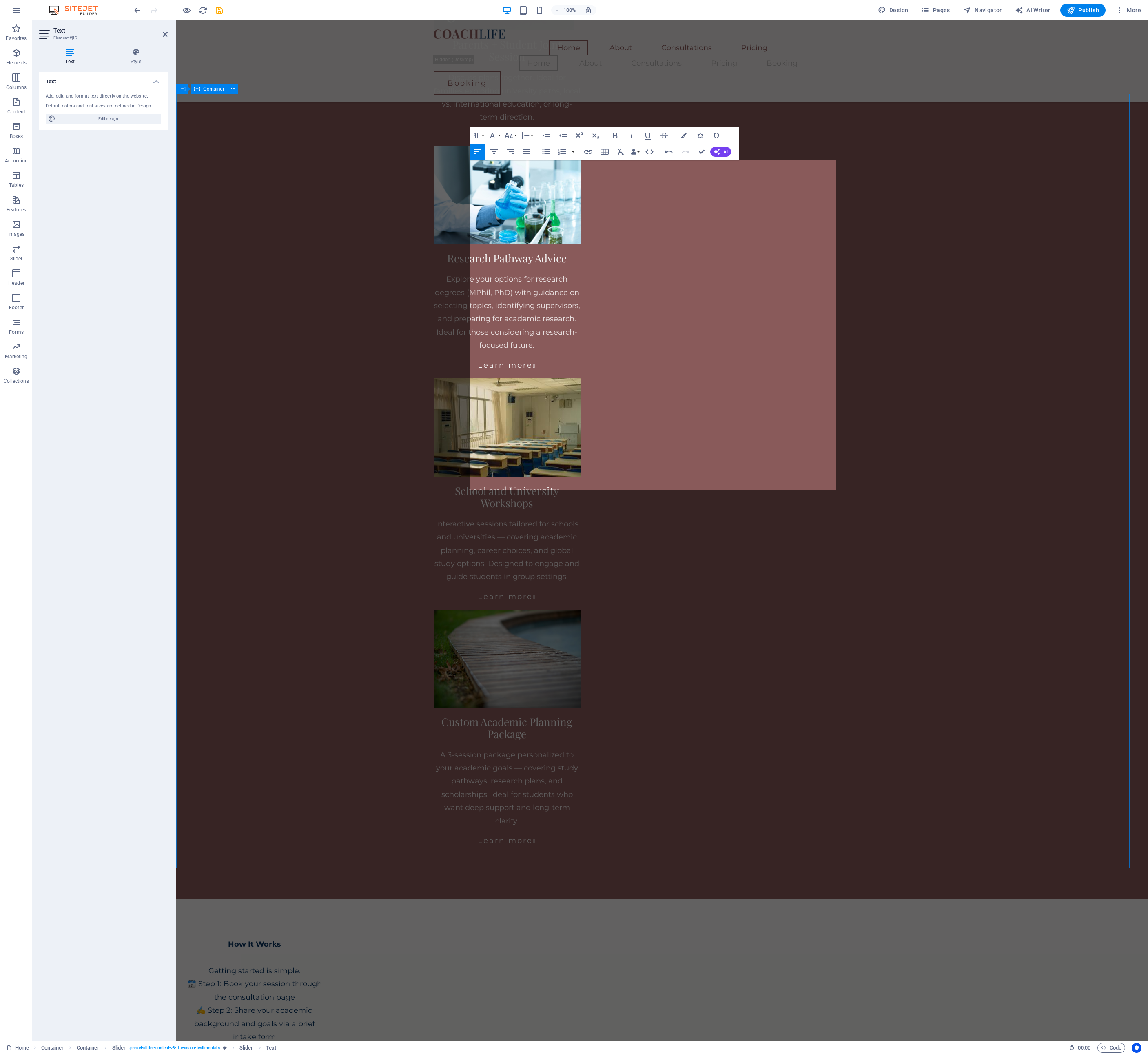 scroll, scrollTop: 10441, scrollLeft: 0, axis: vertical 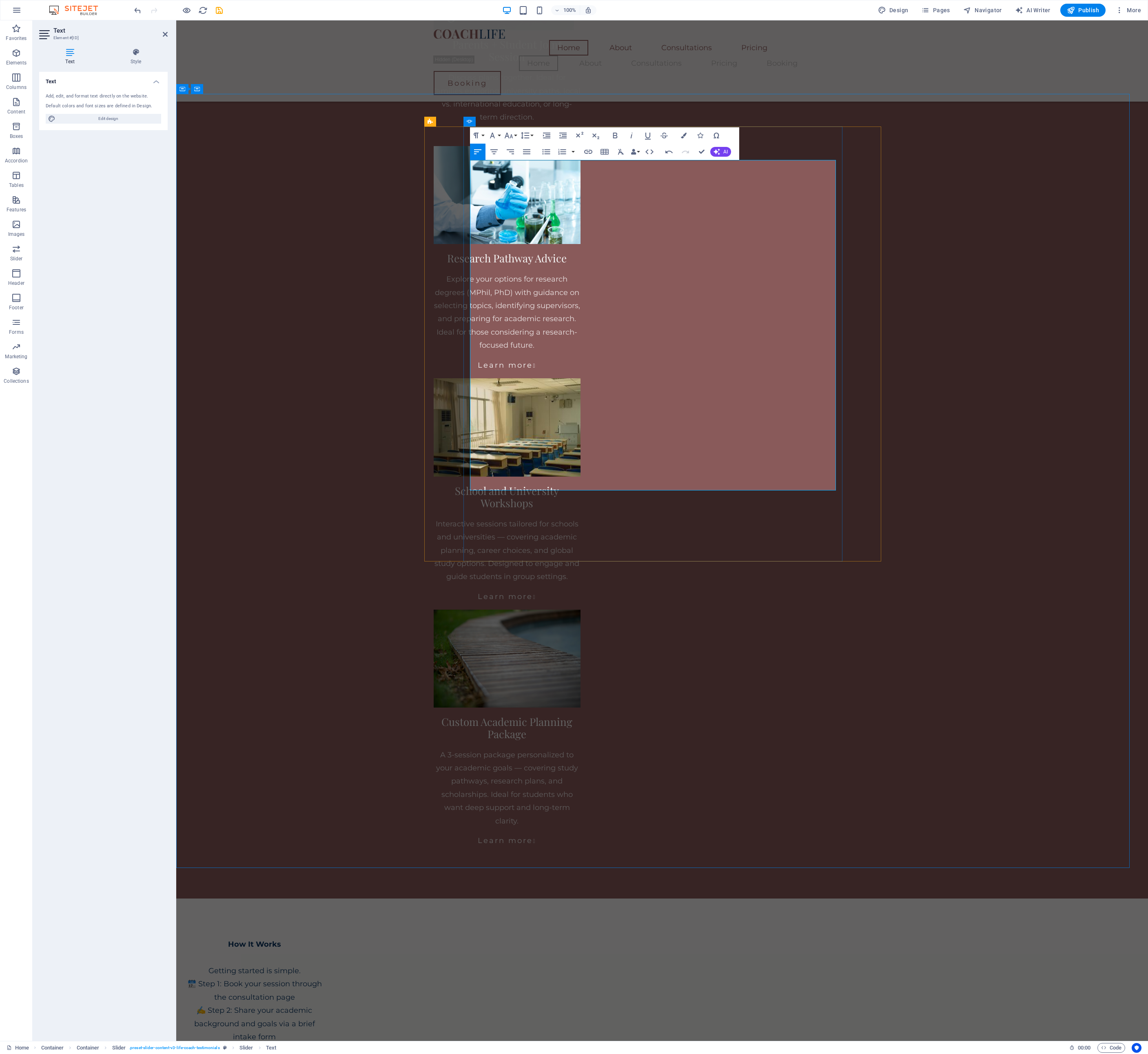drag, startPoint x: 727, startPoint y: 480, endPoint x: 525, endPoint y: 458, distance: 203.1945 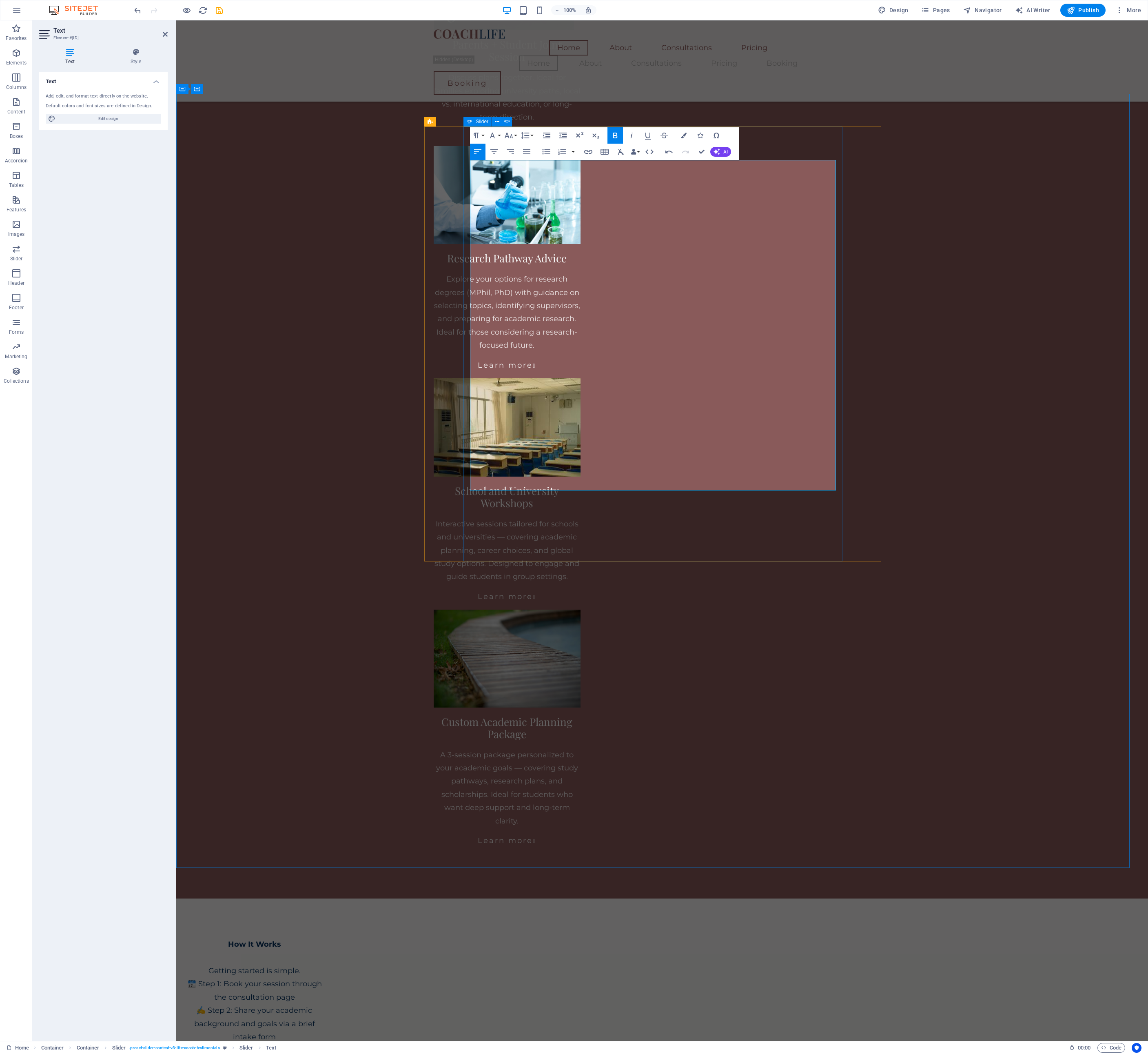 click at bounding box center [662, 3810] 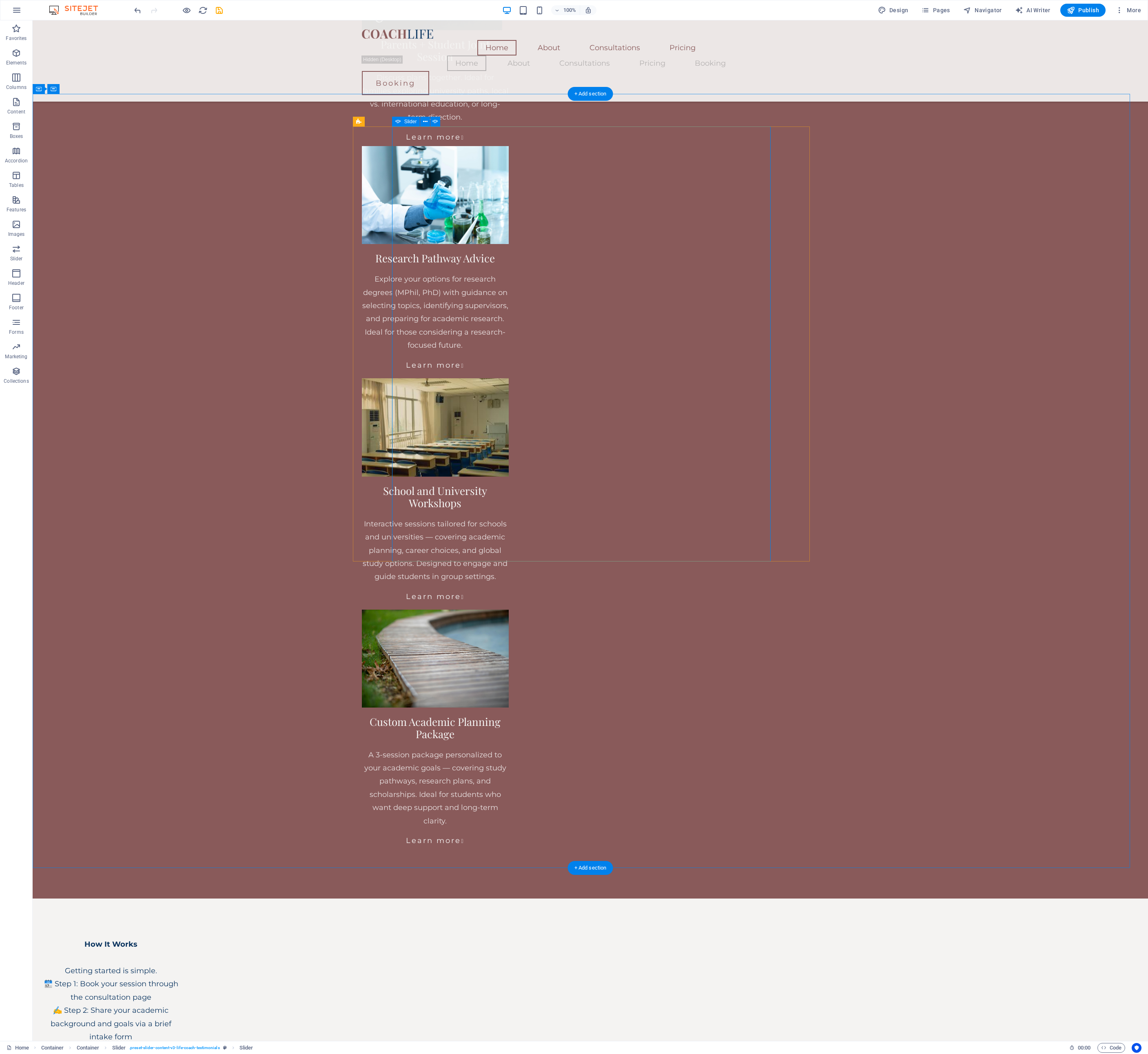 click at bounding box center [590, 3810] 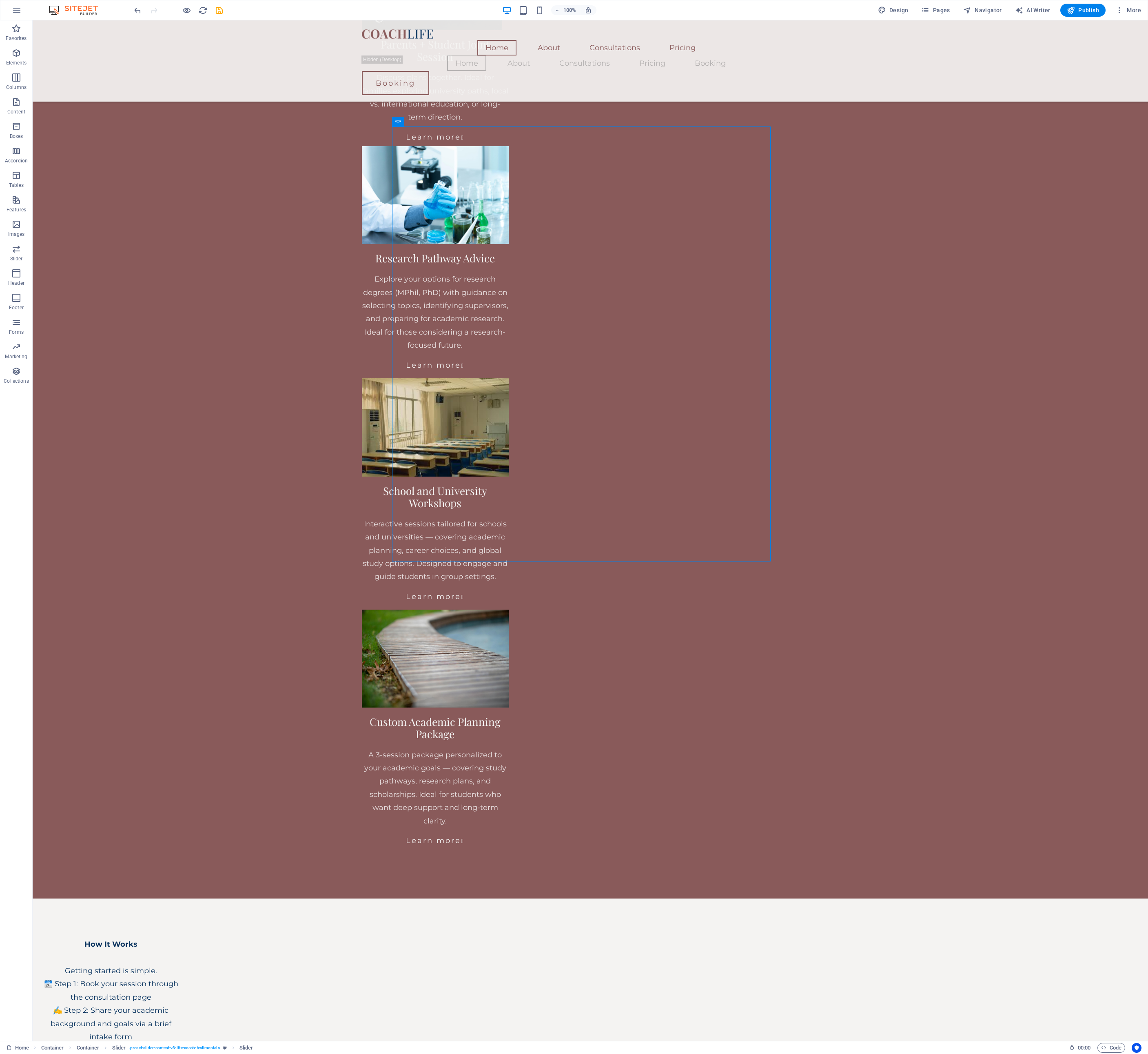 click on "I hold a doctoral degree in Economics and Finance and bring over 15 years of international teaching and research experience across Asia, Europe, the US, and Australia. My academic work focuses on risk governance, financial regulation, and the performance of public institutions — with peer-reviewed publications, international collaborations, and presentations at leading global conferences. Over the years, I’ve supervised more than 30 graduate theses, contributed to funded international research programs, and supported academic development at both undergraduate and postgraduate levels. These experiences have shaped my approach to mentoring — practical, honest, and tailored to each student’s path. This isn’t just academic advice — it’s mentorship rooted in lived experience, designed to equip you with the clarity, tools, and direction you need to move forward with purpose." at bounding box center [-174, 2767] 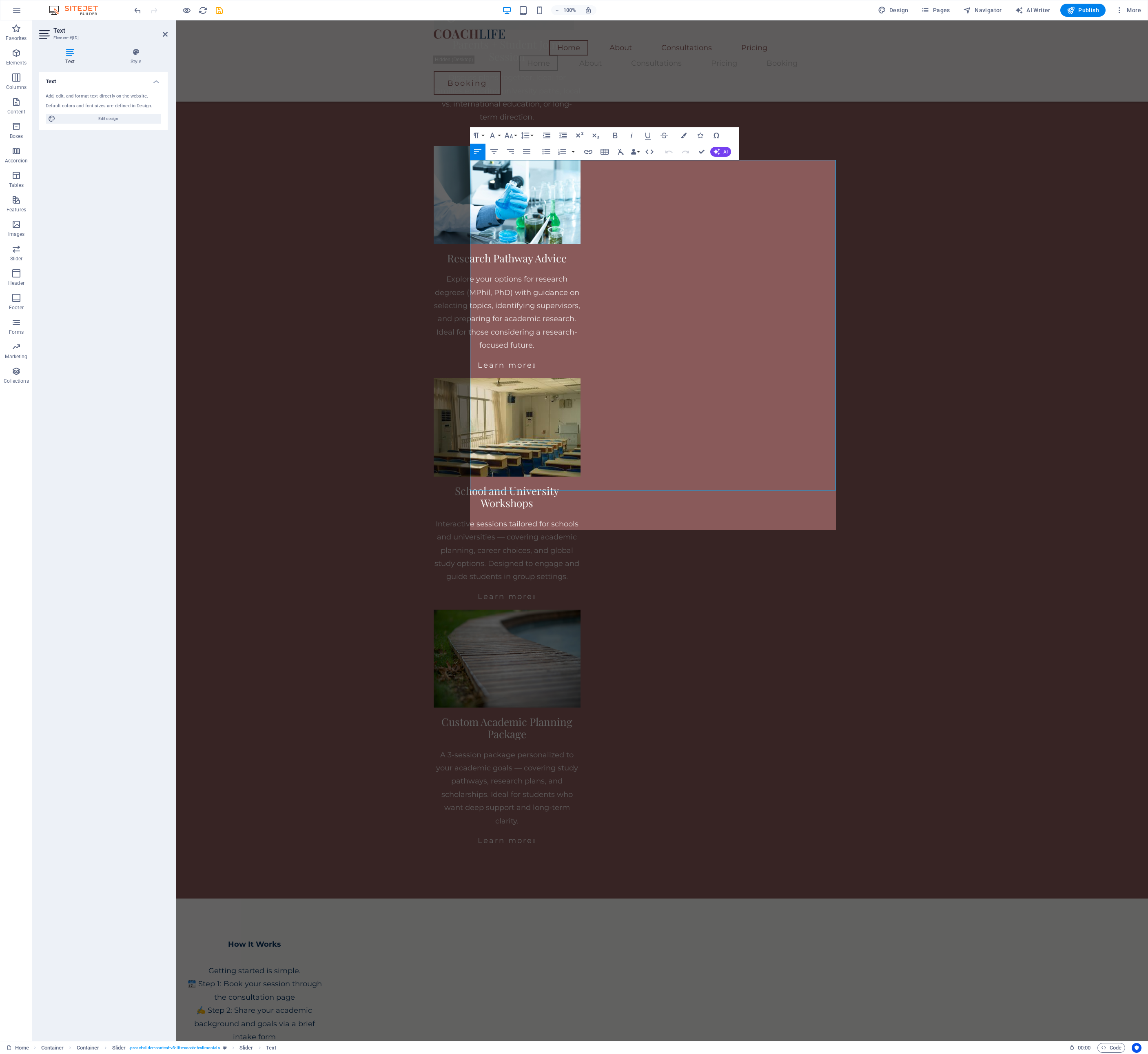 scroll, scrollTop: 11891, scrollLeft: 0, axis: vertical 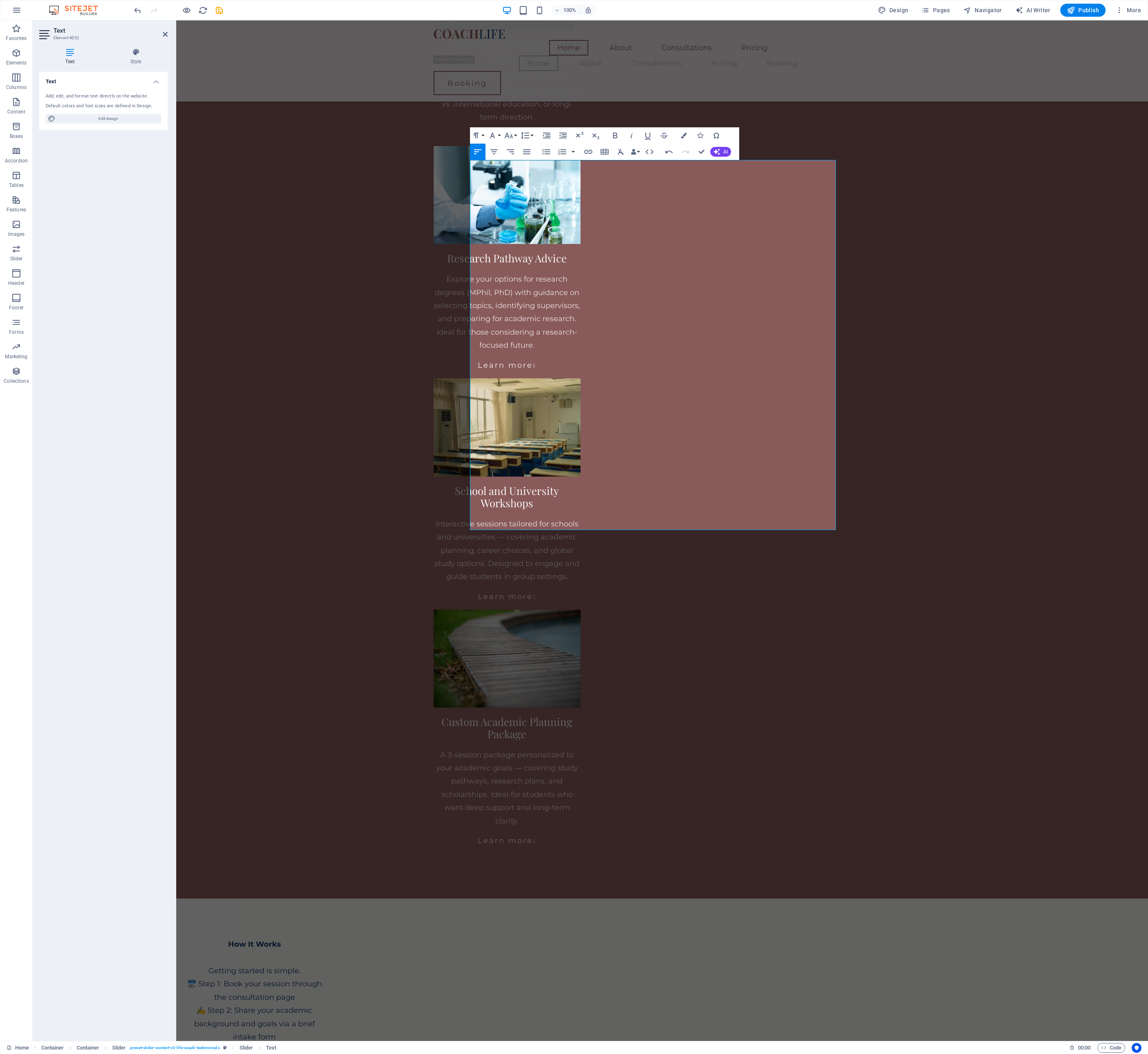 click on "This isn’t just academic advice — it’s mentorship rooted in lived experience, designed to equip you with the clarity, tools, and direction you need to move forward with purpose. From our first session, my goal is to help you think clearly, act confidently, and stay aligned with your academic and career aspirations — wherever you are in the world." at bounding box center (-102, 2931) 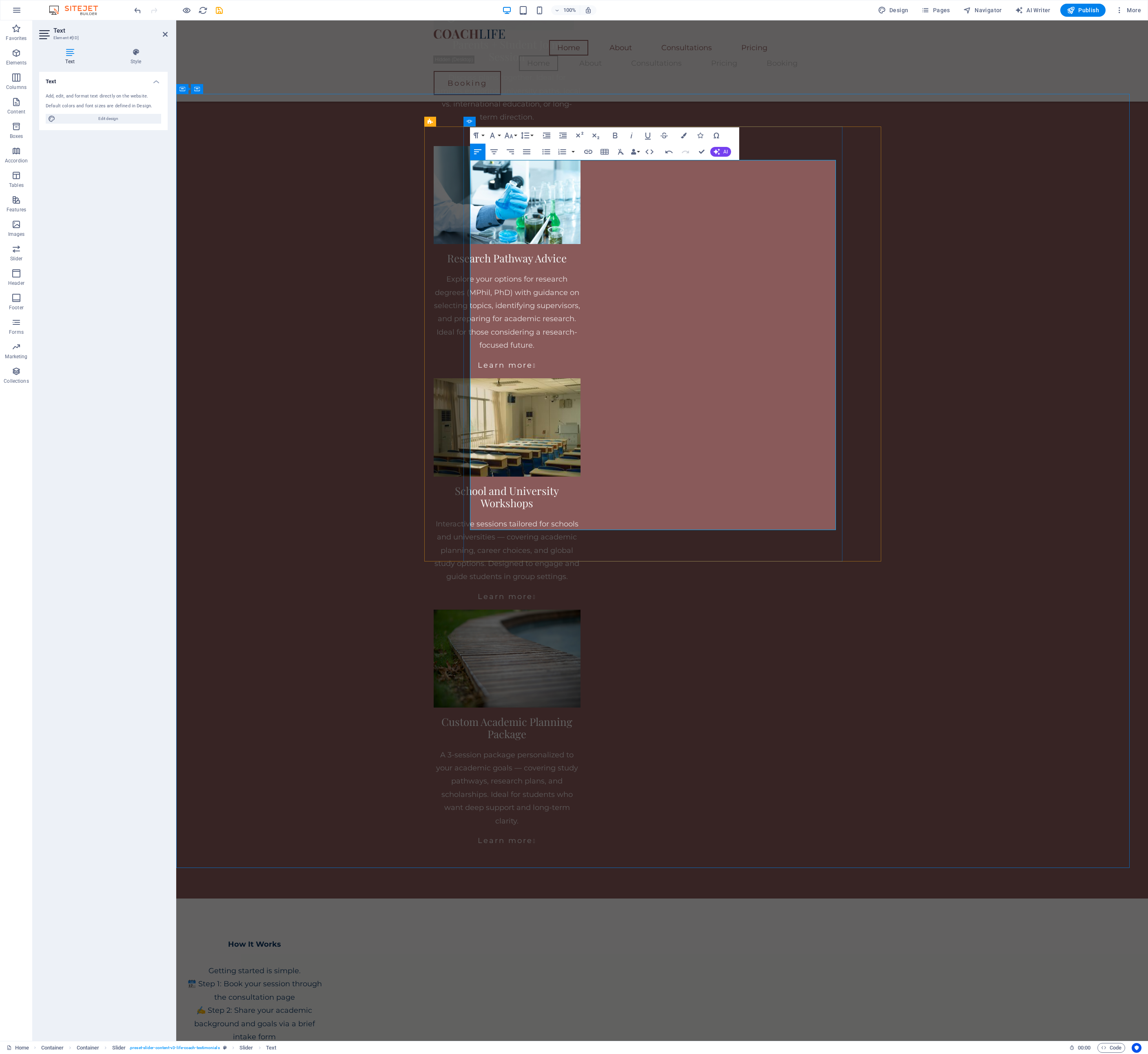 drag, startPoint x: 654, startPoint y: 509, endPoint x: 521, endPoint y: 461, distance: 141.39661 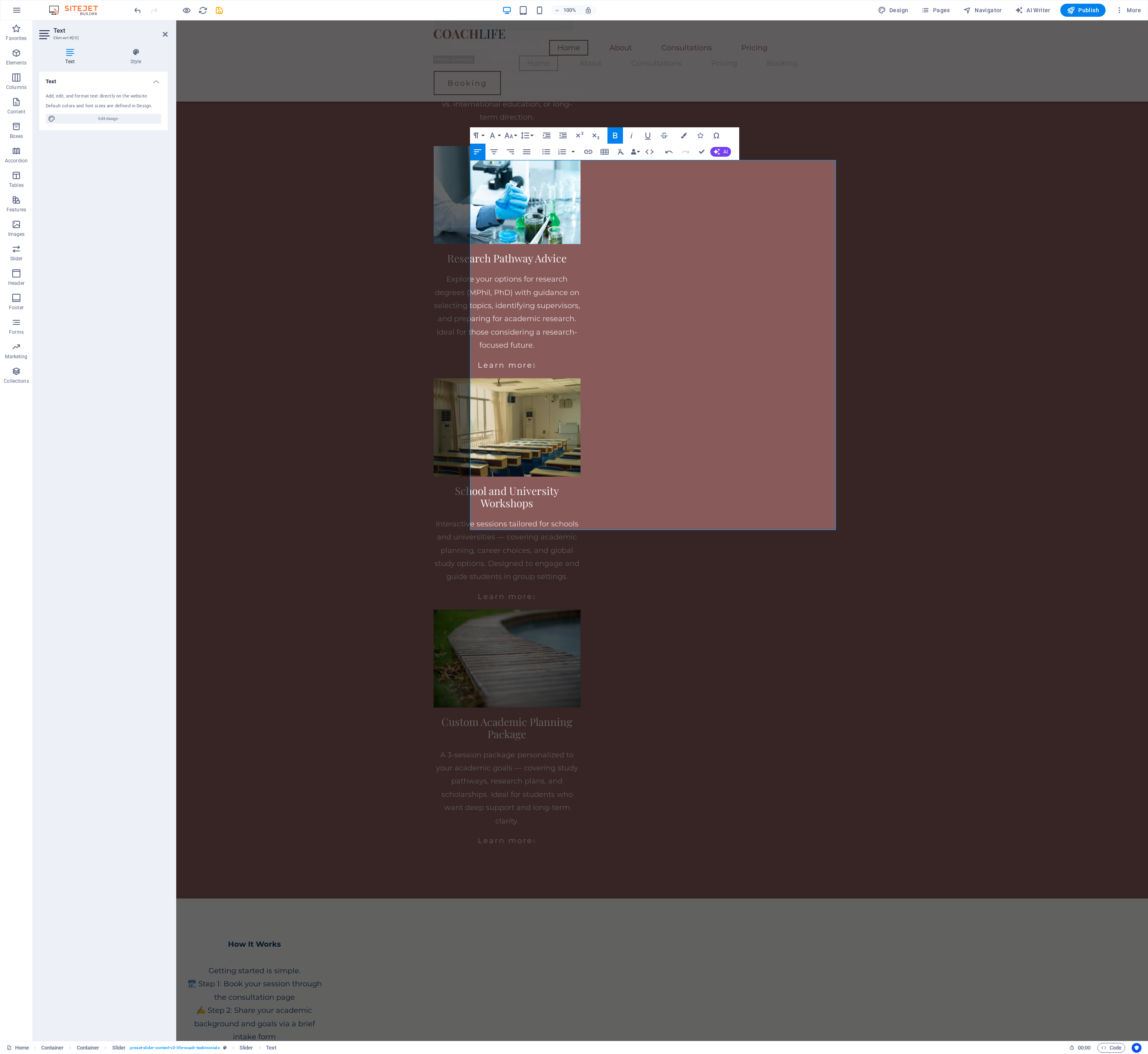 click on "What You Can Expect No generic advice — just clear, honest, and tailored support. When you book a session, you’ll get focused, practical guidance designed around your unique goals — whether you’re choosing a degree, planning to study abroad, preparing for research, or facing tough decisions. 🎓 1. A Session Built Around You Before we meet, I review your background and goals so the consultation is fully personalized. We might discuss: University/program selection (local or abroad) Study abroad timelines and documents Research planning and topic framing Scholarship and funding strategy Comparing offers and career alignment 🛠️ 2. Insights You Can Act On With 15+ years of experience, I provide direct, useful advice — not just theory. You’ll leave with: Clear strategies and realistic timelines Honest feedback and practical next steps 🌐 3. Online, Global, Flexible Consultations are fully online and accessible from anywhere. I’ve worked with students across disciplines and countries." at bounding box center [662, 2773] 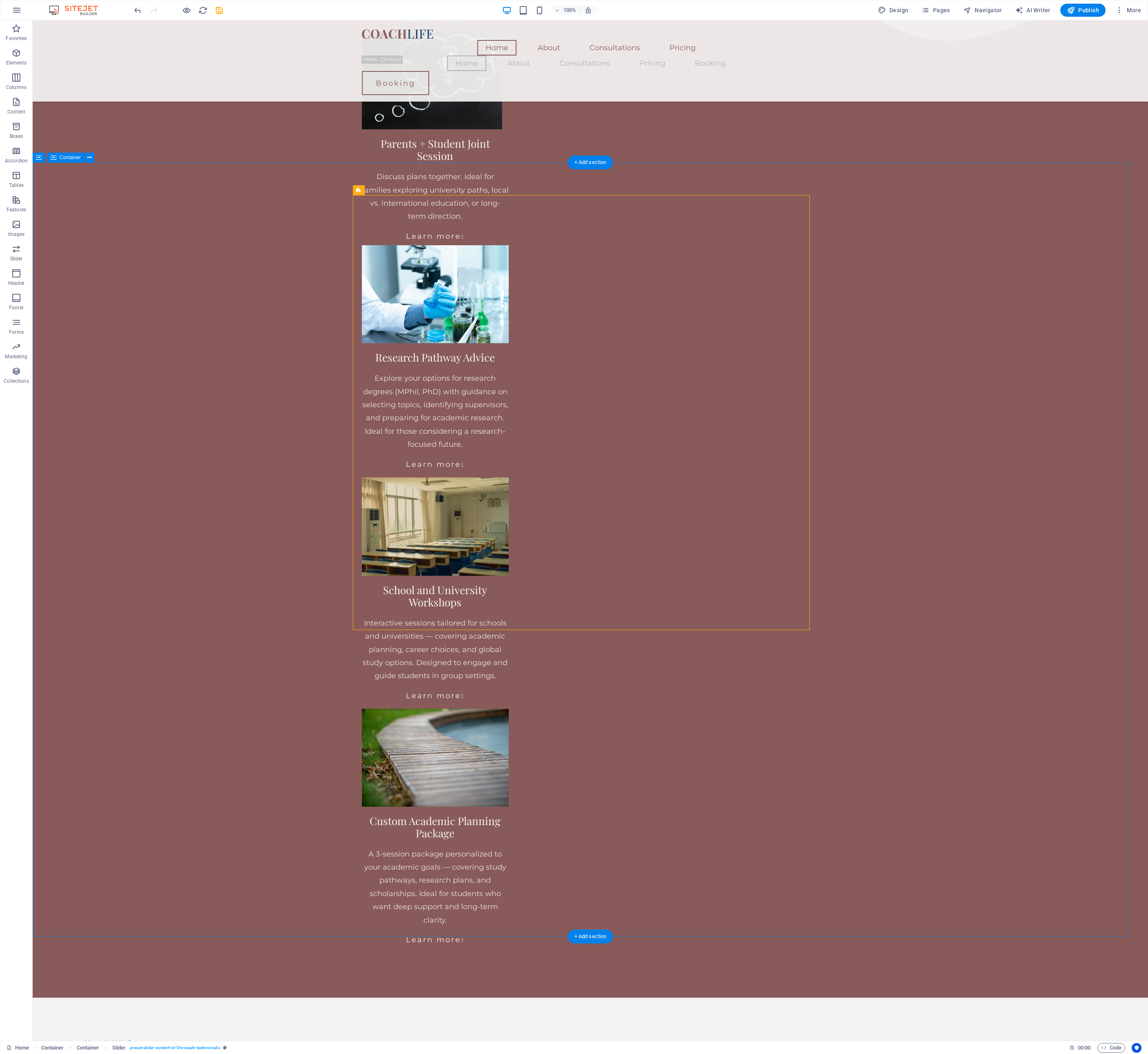 scroll, scrollTop: 1240, scrollLeft: 0, axis: vertical 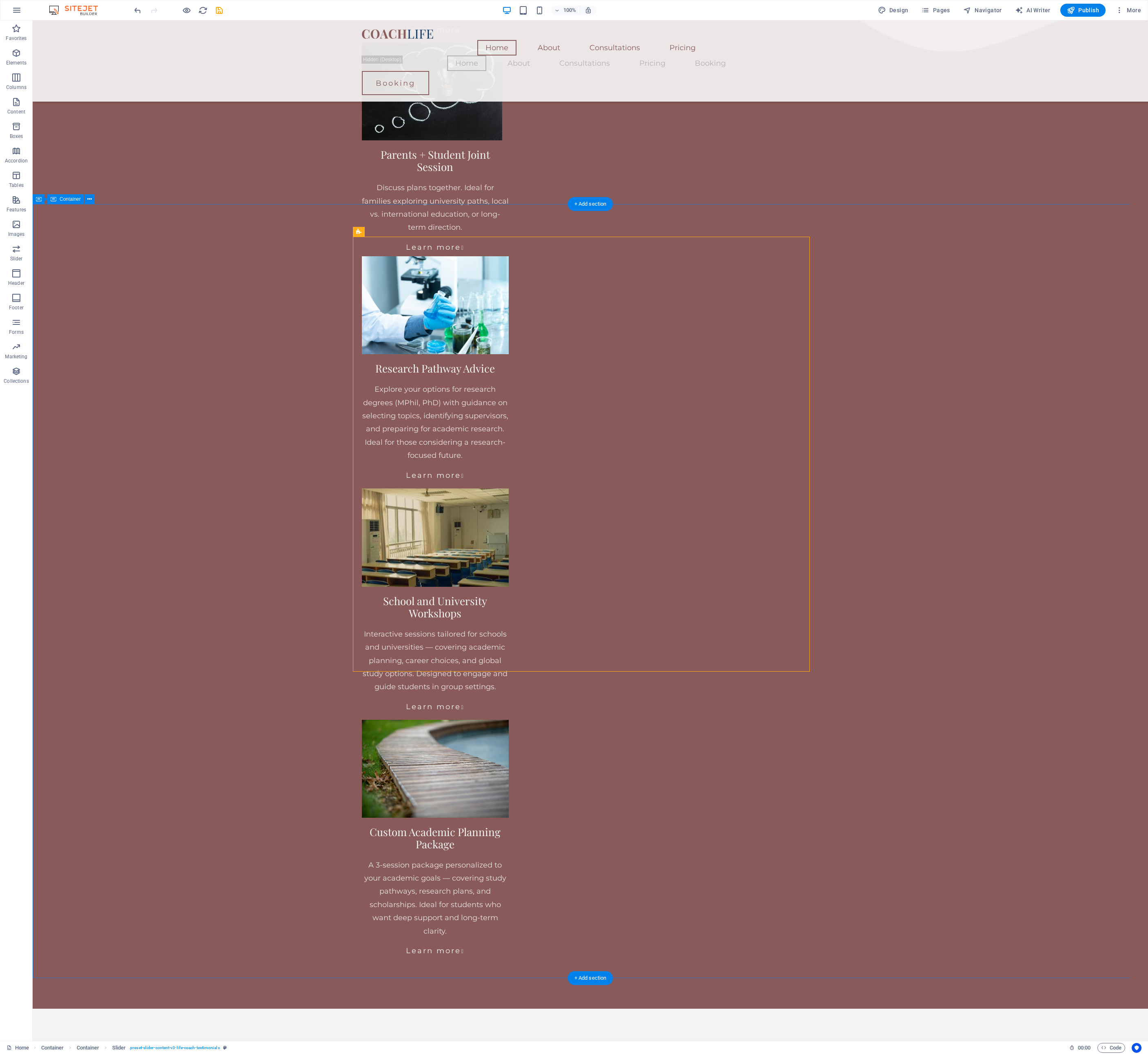 click at bounding box center (590, 3959) 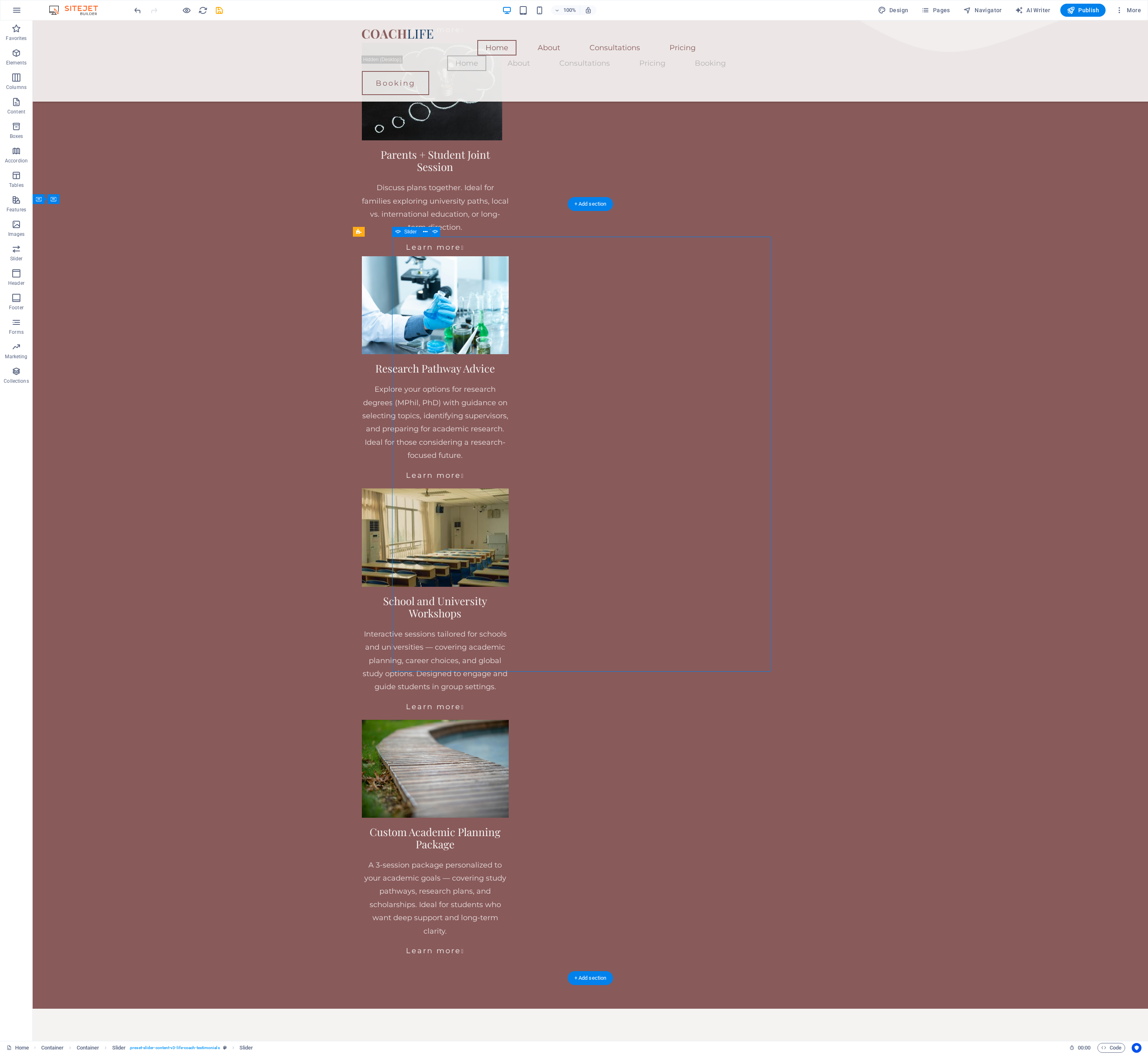click at bounding box center (590, 3959) 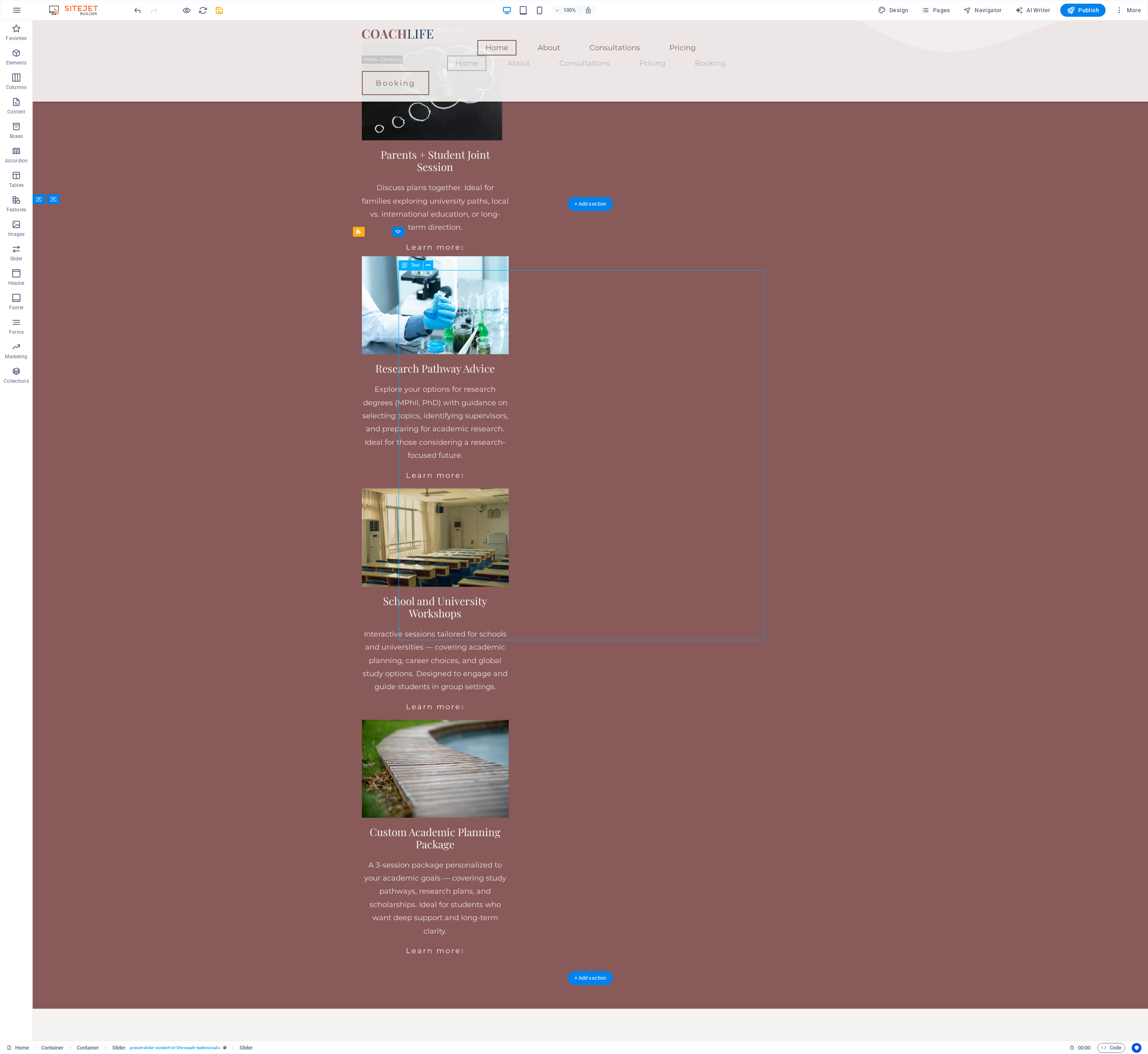 click on "I hold a doctoral degree in Economics and Finance and bring over 15 years of international teaching and research experience across Asia, Europe, the US, and Australia. My academic work focuses on risk governance, financial regulation, and the performance of public institutions — with peer-reviewed publications, international collaborations, and presentations at leading global conferences. Over the years, I’ve supervised more than 30 graduate theses, contributed to funded international research programs, and supported academic development at both undergraduate and postgraduate levels. These experiences have shaped my approach to mentoring — practical, honest, and tailored to each student’s path. This isn’t just academic advice — it’s mentorship rooted in lived experience, designed to equip you with the clarity, tools, and direction you need to move forward with purpose." at bounding box center (-174, 2896) 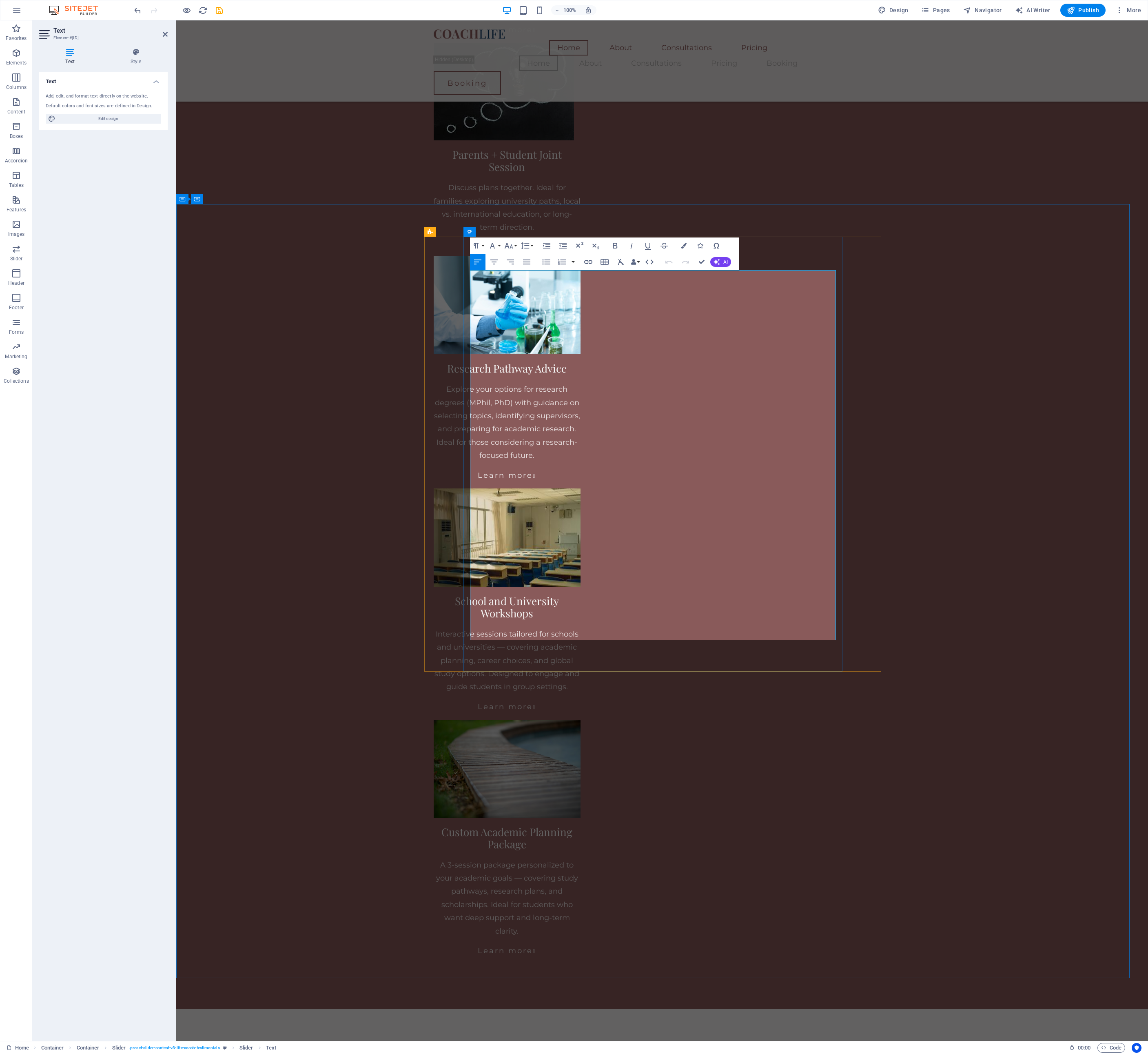 click on "Over the years, I’ve supervised more than 30 graduate theses, contributed to funded international research programs, and supported academic development at both undergraduate and postgraduate levels. These experiences have shaped my approach to mentoring — practical, honest, and tailored to each student’s path." at bounding box center (-102, 2857) 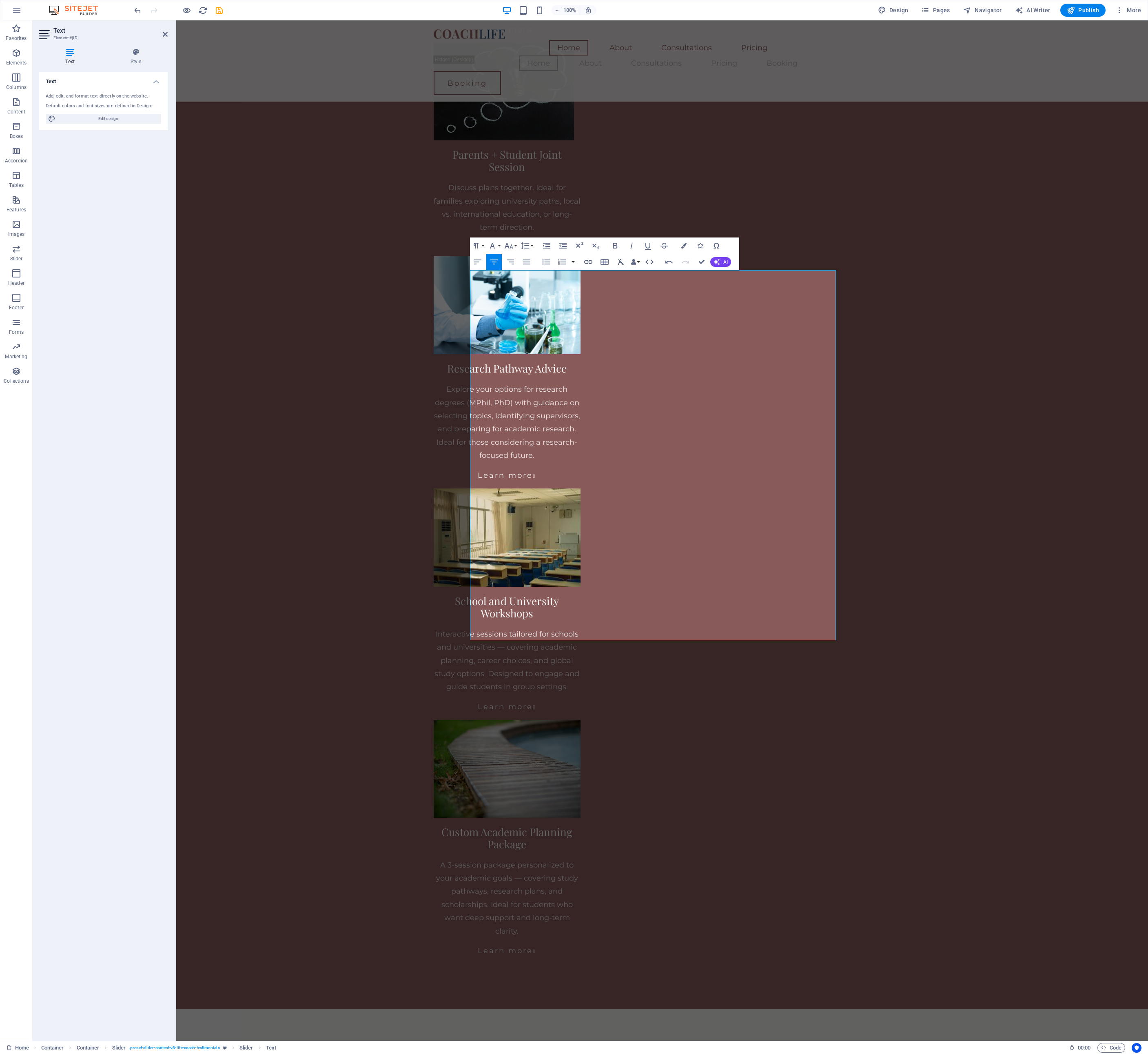 click on "What You Can Expect No generic advice — just clear, honest, and tailored support. When you book a session, you’ll get focused, practical guidance designed around your unique goals — whether you’re choosing a degree, planning to study abroad, preparing for research, or facing tough decisions. 🎓 1. A Session Built Around You Before we meet, I review your background and goals so the consultation is fully personalized. We might discuss: University/program selection (local or abroad) Study abroad timelines and documents Research planning and topic framing Scholarship and funding strategy Comparing offers and career alignment 🛠️ 2. Insights You Can Act On With 15+ years of experience, I provide direct, useful advice — not just theory. You’ll leave with: Clear strategies and realistic timelines Honest feedback and practical next steps 🌐 3. Online, Global, Flexible Consultations are fully online and accessible from anywhere. I’ve worked with students across disciplines and countries." at bounding box center [662, 3104] 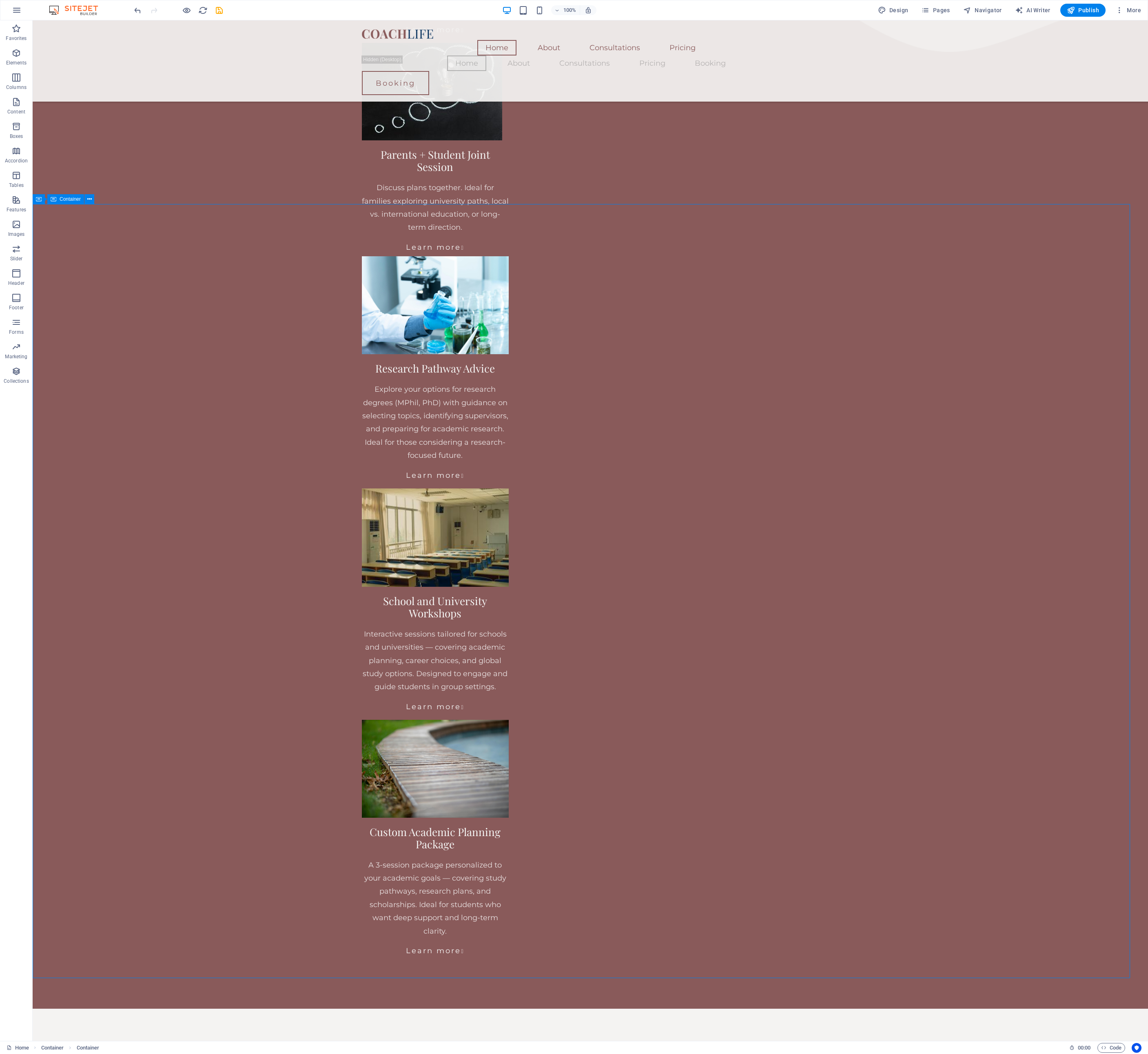 click on "Meet Your Academic Guide" at bounding box center [-174, 2694] 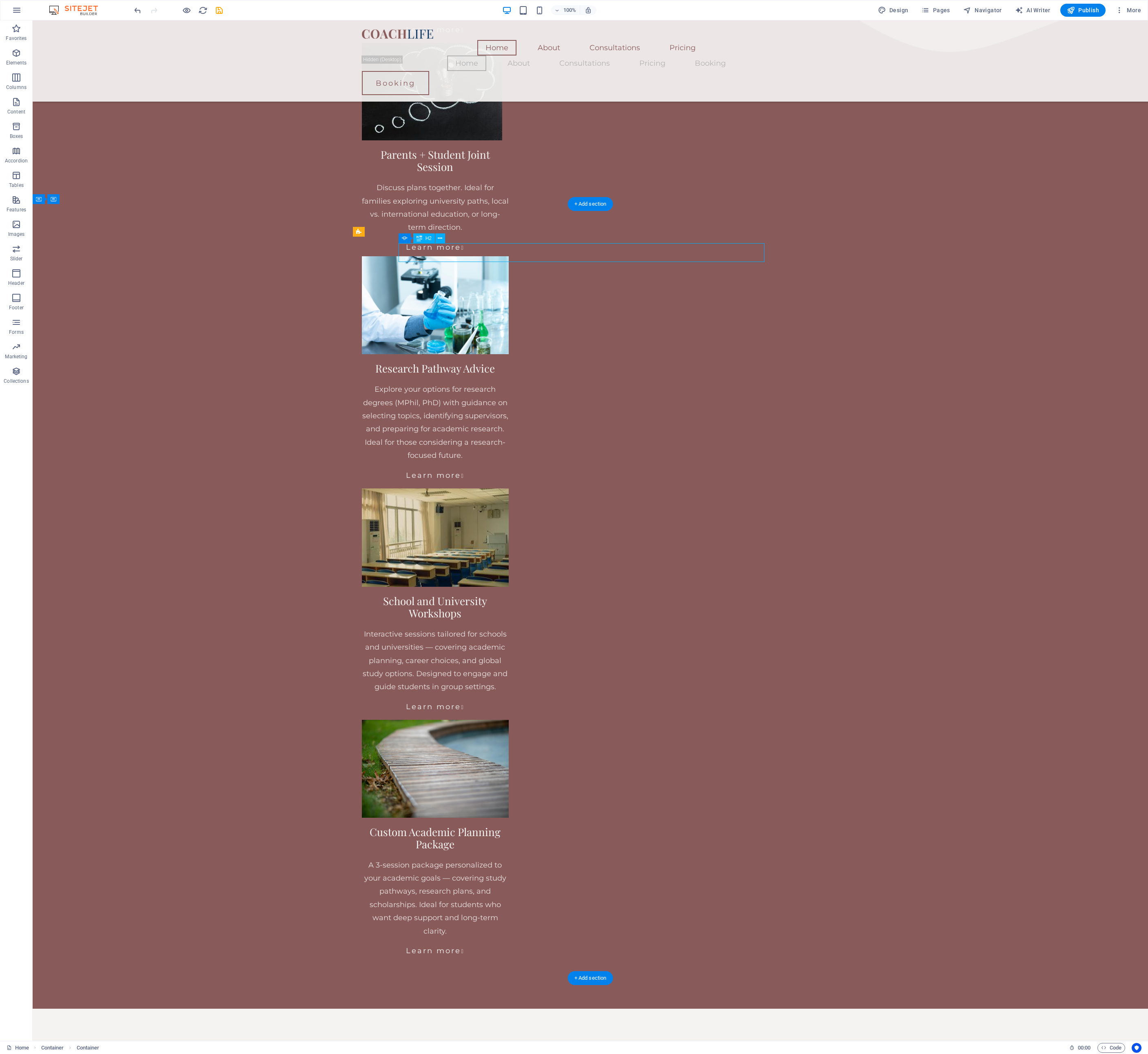 click on "Meet Your Academic Guide" at bounding box center (-174, 2694) 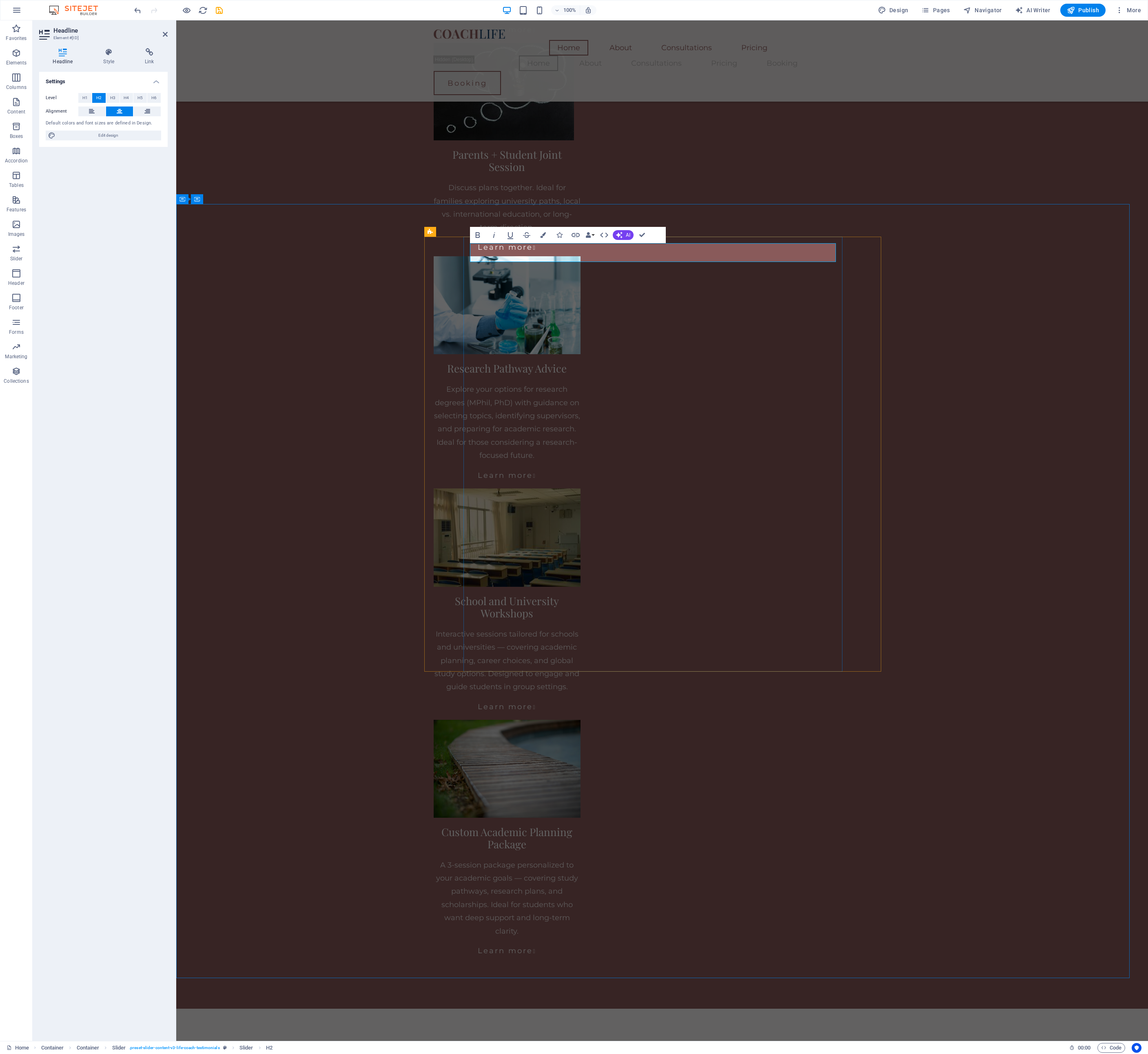 click on "What You Can Expect No generic advice — just clear, honest, and tailored support. When you book a session, you’ll get focused, practical guidance designed around your unique goals — whether you’re choosing a degree, planning to study abroad, preparing for research, or facing tough decisions. 🎓 1. A Session Built Around You Before we meet, I review your background and goals so the consultation is fully personalized. We might discuss: University/program selection (local or abroad) Study abroad timelines and documents Research planning and topic framing Scholarship and funding strategy Comparing offers and career alignment 🛠️ 2. Insights You Can Act On With 15+ years of experience, I provide direct, useful advice — not just theory. You’ll leave with: Clear strategies and realistic timelines Honest feedback and practical next steps 🌐 3. Online, Global, Flexible Consultations are fully online and accessible from anywhere. I’ve worked with students across disciplines and countries." at bounding box center (662, 3104) 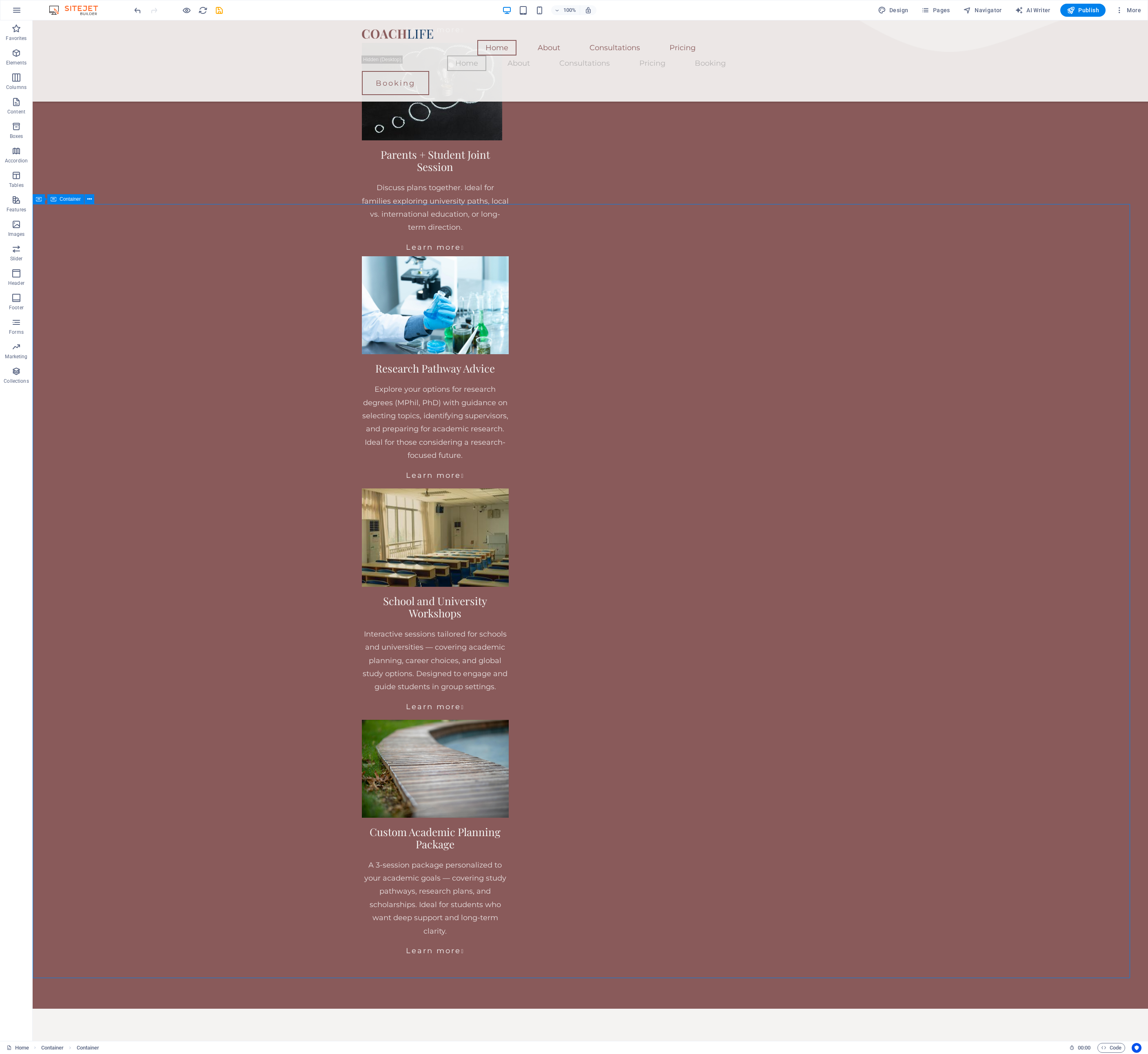 click at bounding box center [590, 3959] 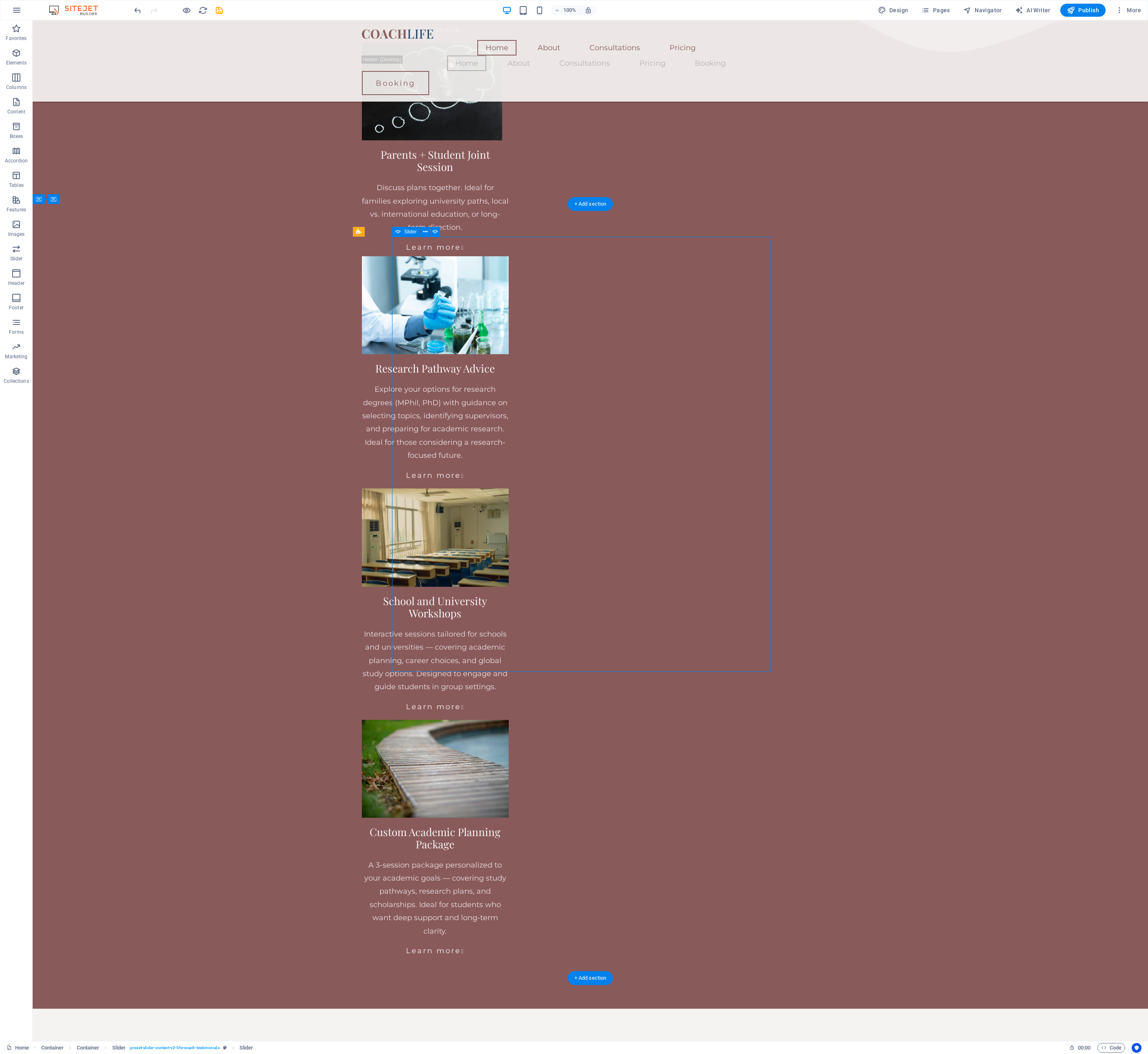 click at bounding box center (590, 3959) 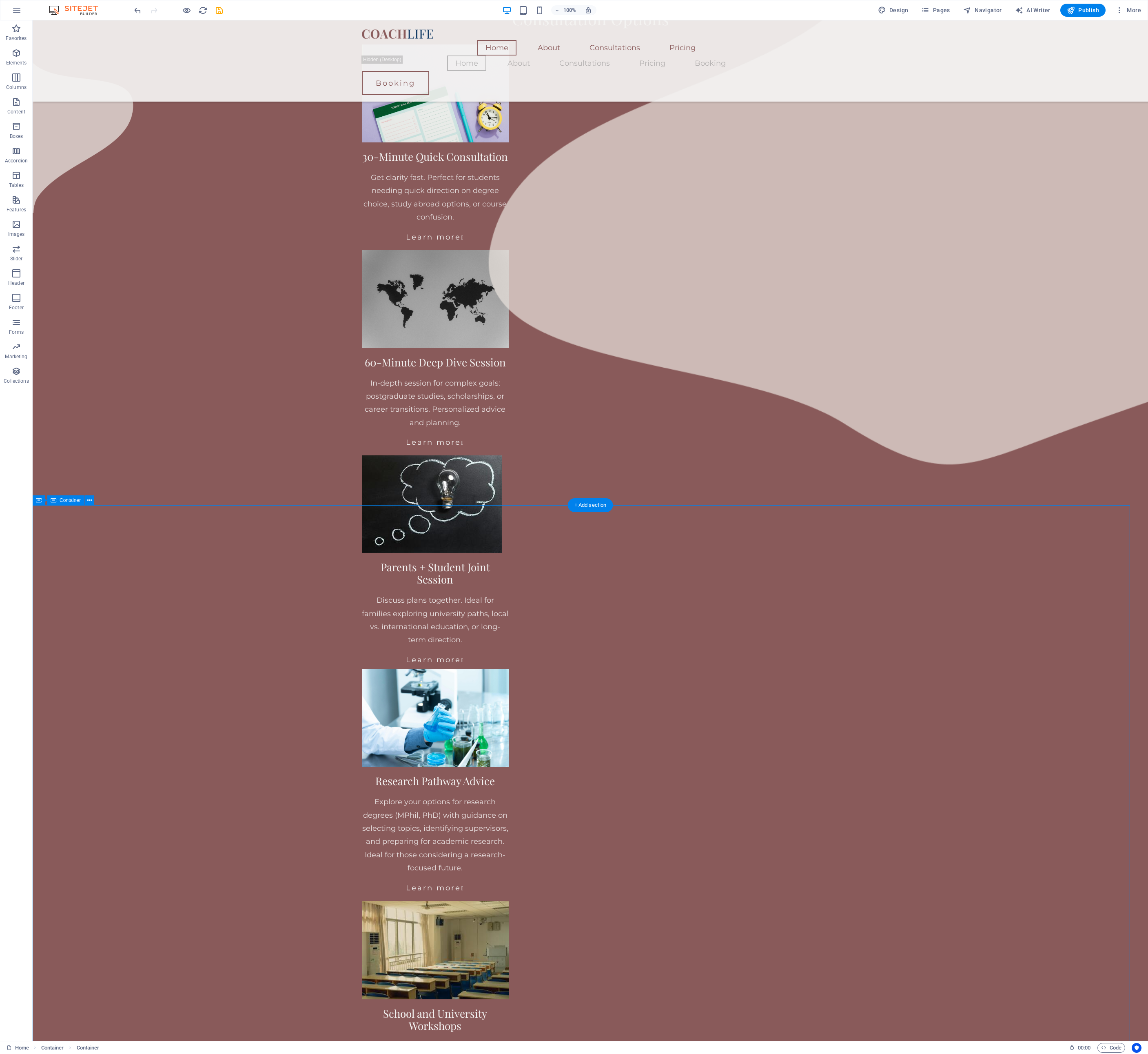 scroll, scrollTop: 805, scrollLeft: 0, axis: vertical 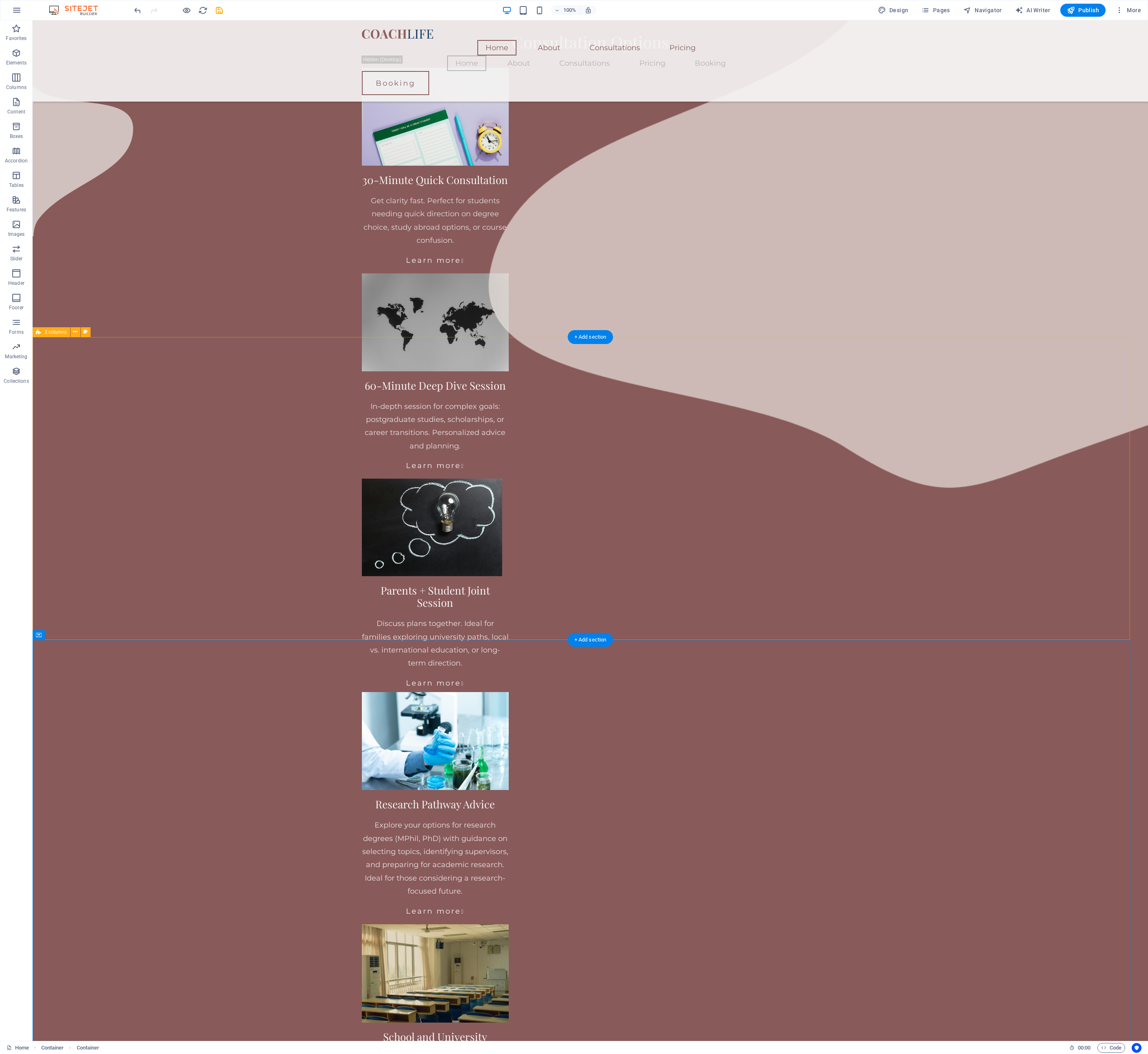 click on "How It Works Getting started is simple. 🗓️ Step 1: Book your session through the consultation page ✍️ Step 2: Share your academic background and goals via a brief intake form 💬 Step 3: Meet for your 1-on-1 online consultation I’ll guide you through personalized options, answer your questions, and provide next steps tailored to your academic journey — whether it’s degree selection, research planning, or preparing for scholarships. Pricing My goal is to keep quality academic guidance accessible while reflecting the depth of expertise and preparation offered in each session. 💡 30-Minute Consultation – PKR 3,000 (USD ~10) 📘 60-Minute Deep-Dive Session – PKR 5,000 (USD ~17) 🏫 Workshops / Group Sessions – Starting from PKR 10,000 (USD ~35) Custom packages available for schools, research candidates, and institutional clients. Payment Options You can pay securely using a range of methods depending on your location: 💳 Local Clients: Easypaisa, JazzCash, Bank Transfer" at bounding box center (590, 1821) 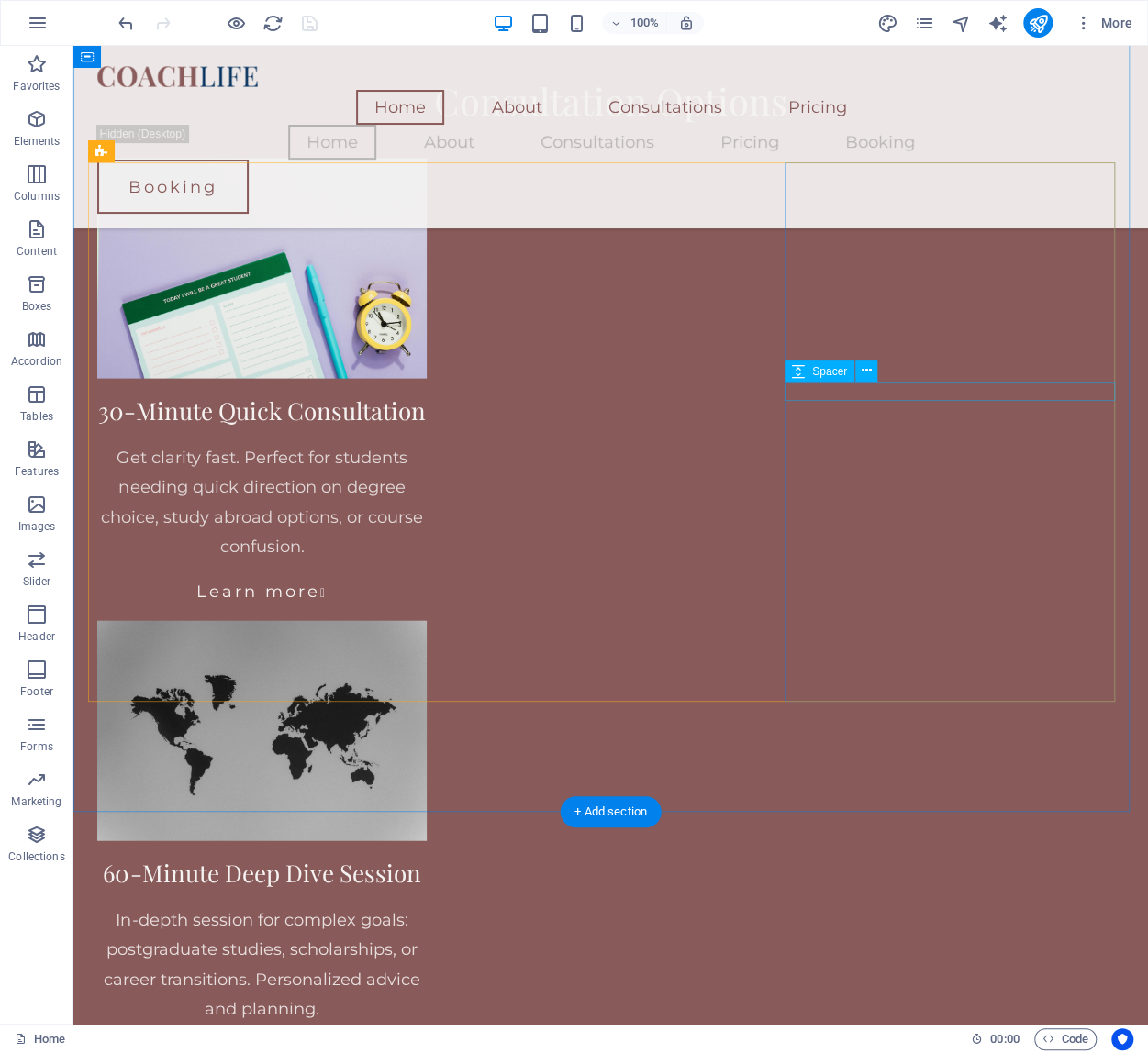 scroll, scrollTop: 1832, scrollLeft: 0, axis: vertical 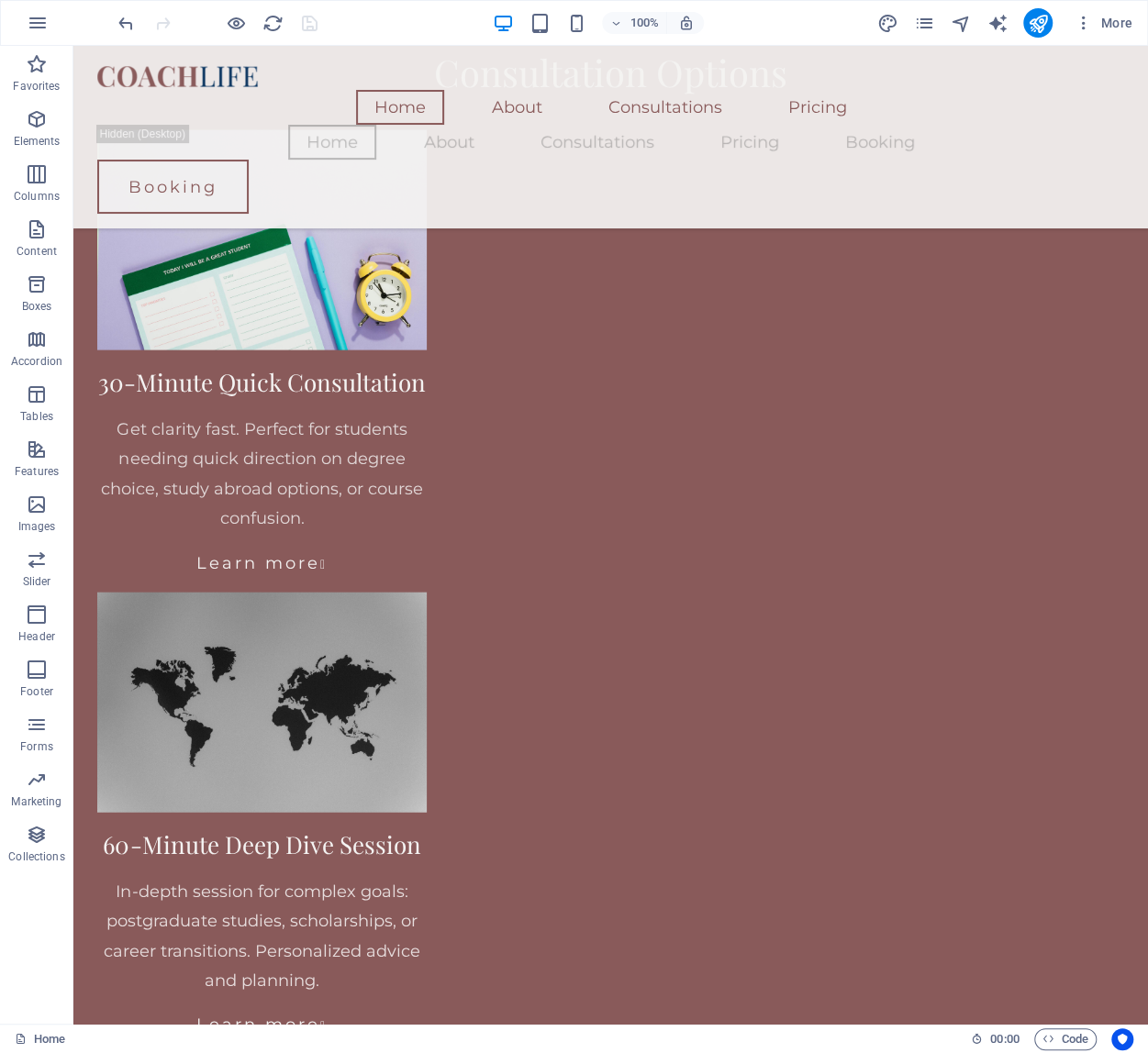 click at bounding box center [217, 23] 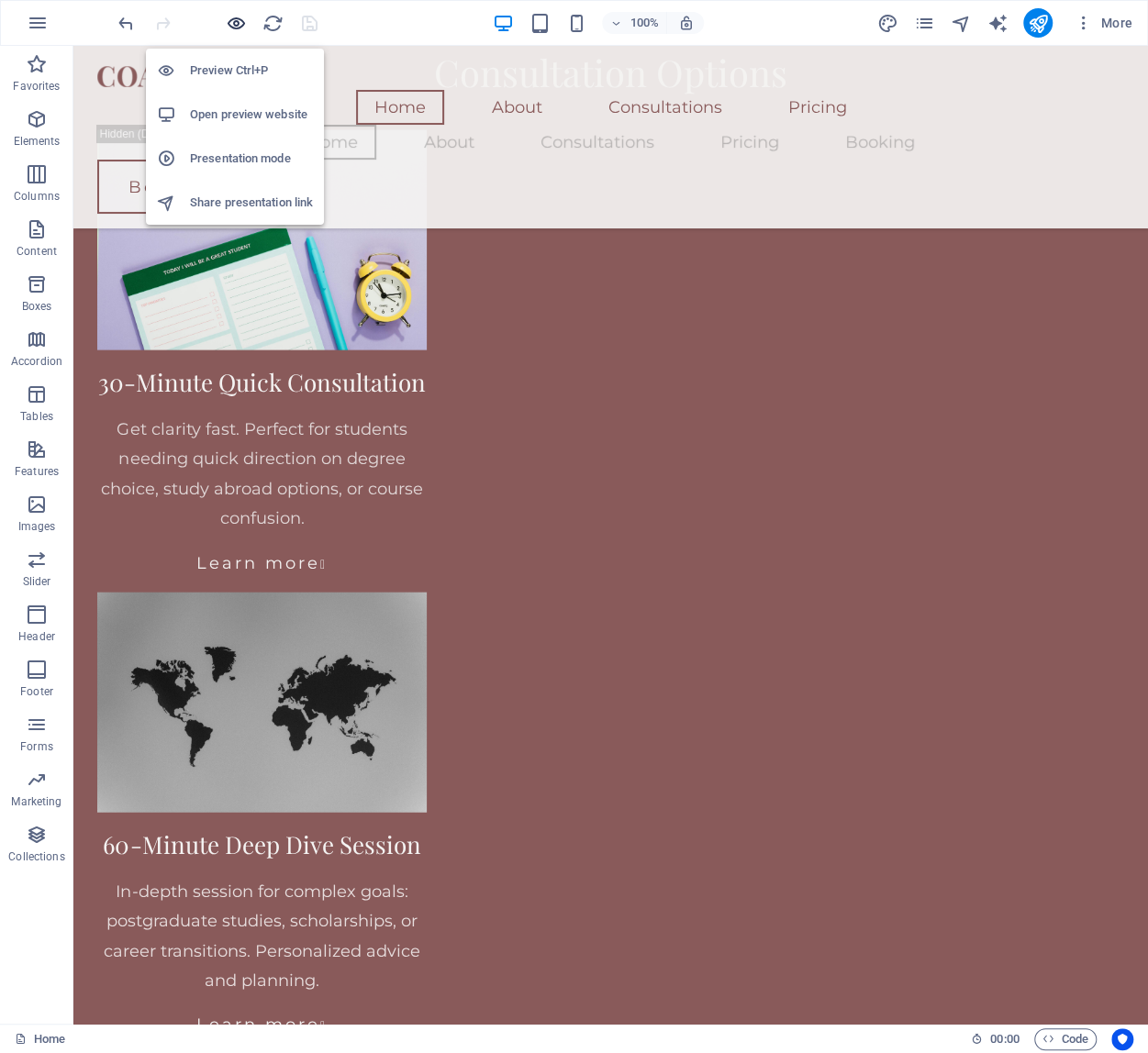 click at bounding box center [236, 23] 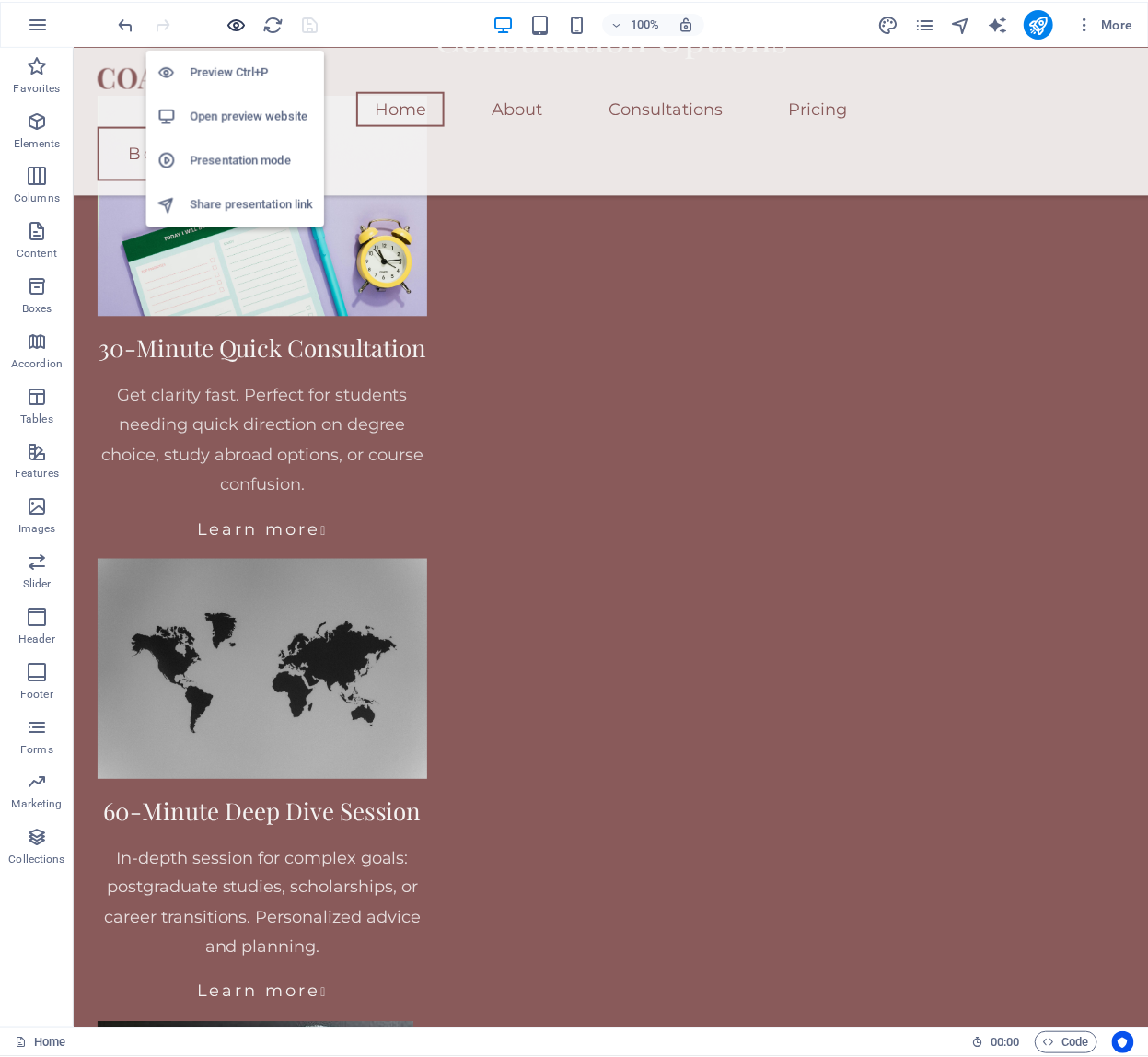 scroll, scrollTop: 1805, scrollLeft: 0, axis: vertical 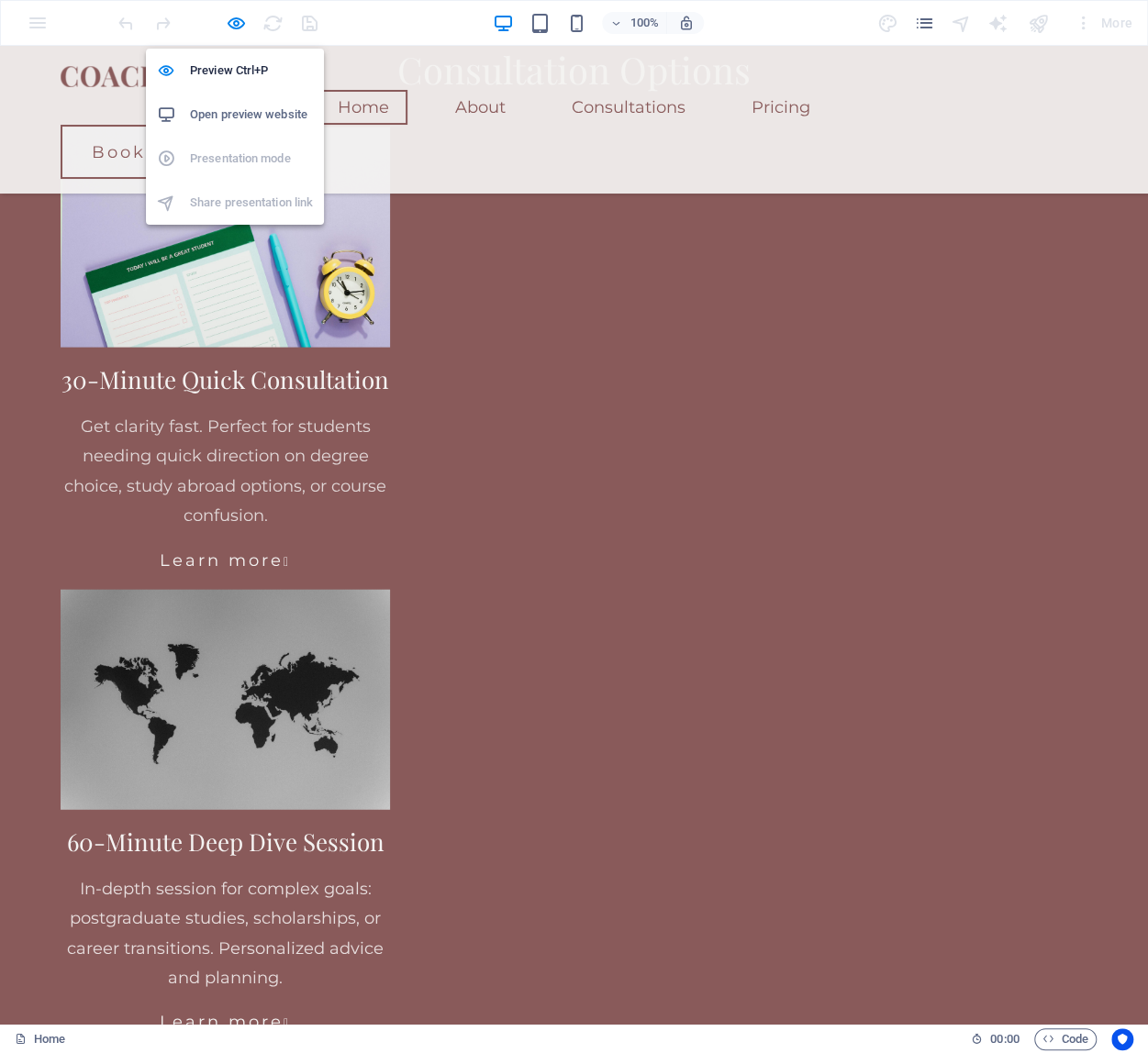 click on "Open preview website" at bounding box center (251, 115) 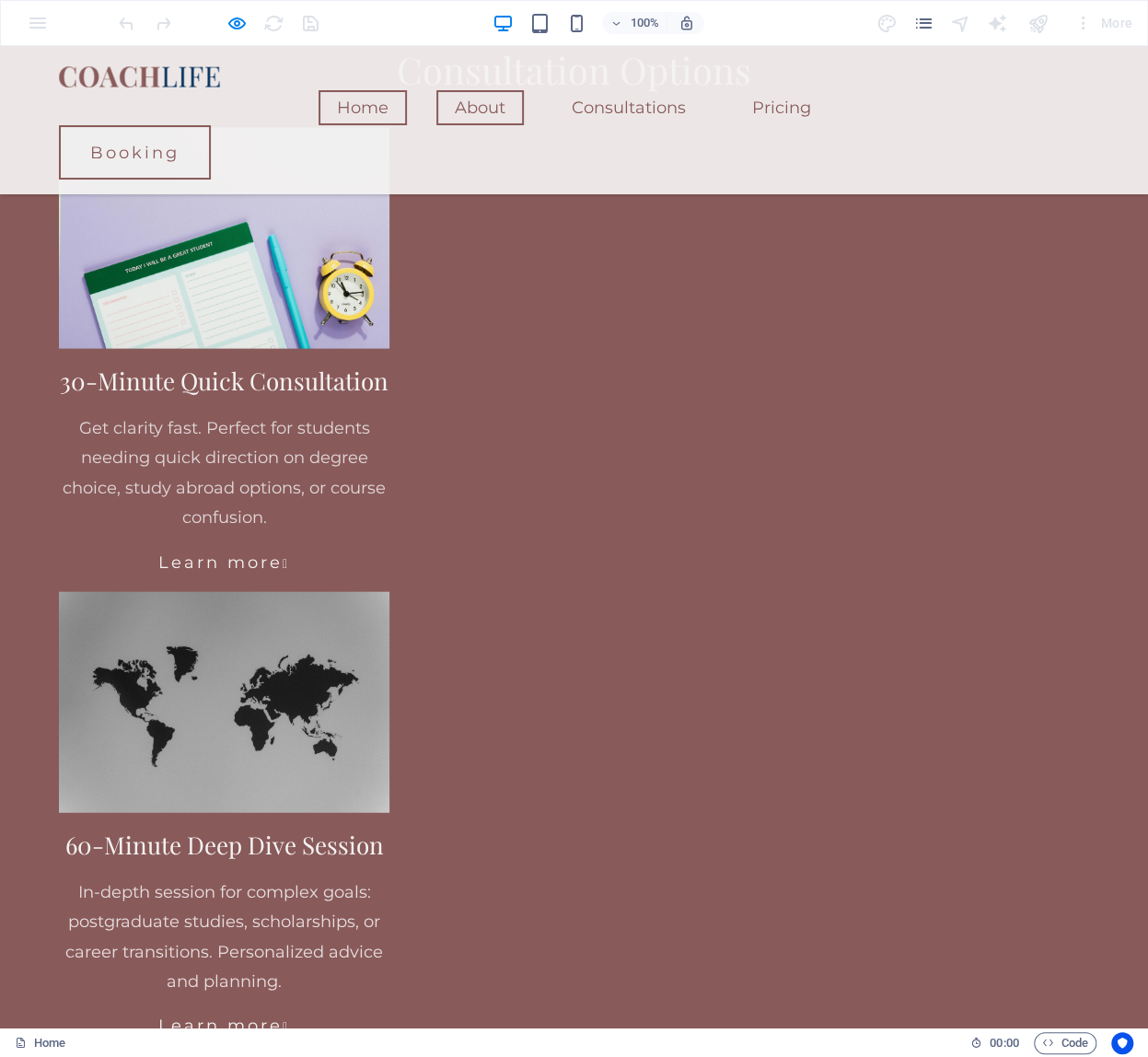 click on "About" at bounding box center [480, 108] 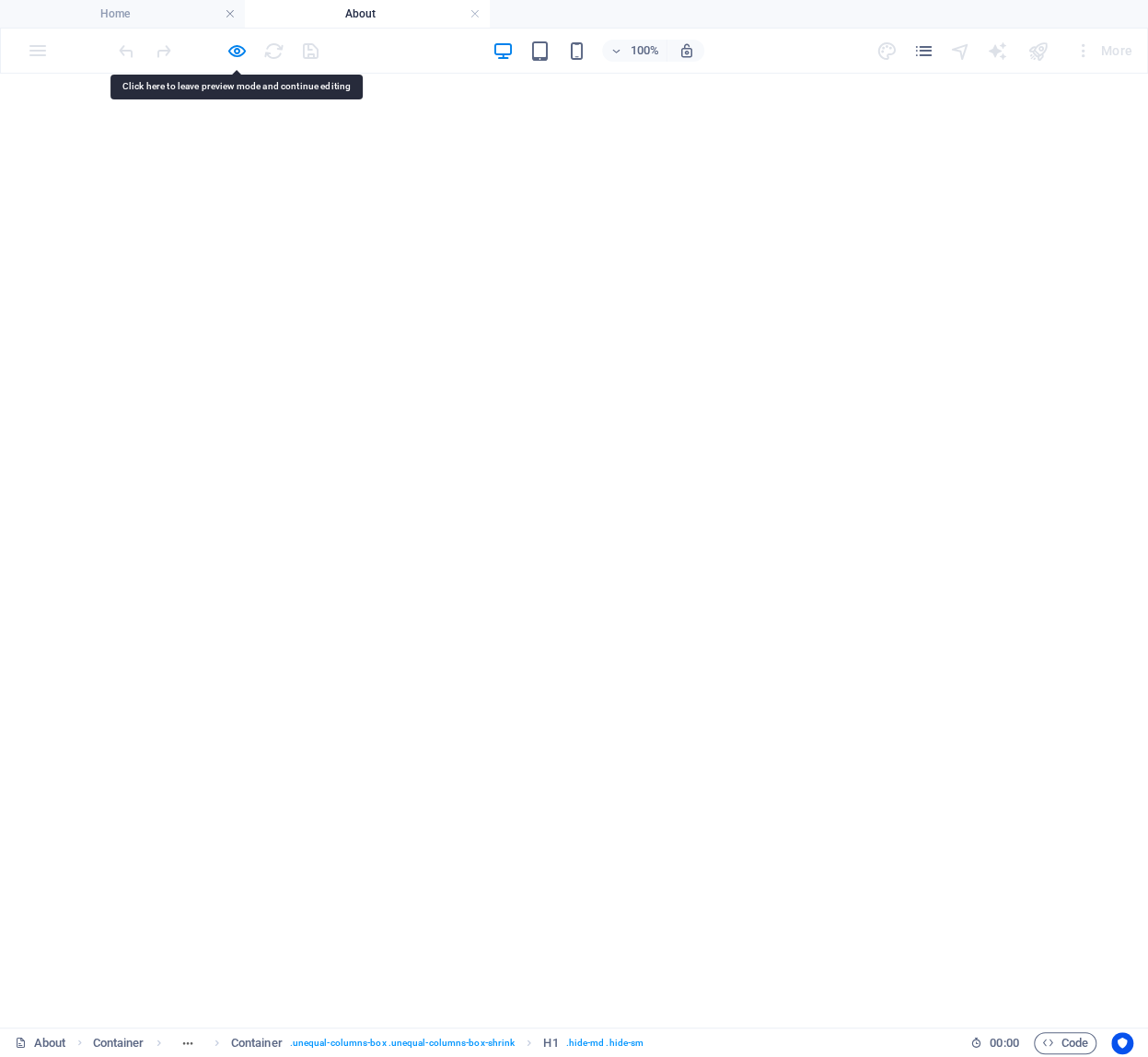 click at bounding box center (218, 51) 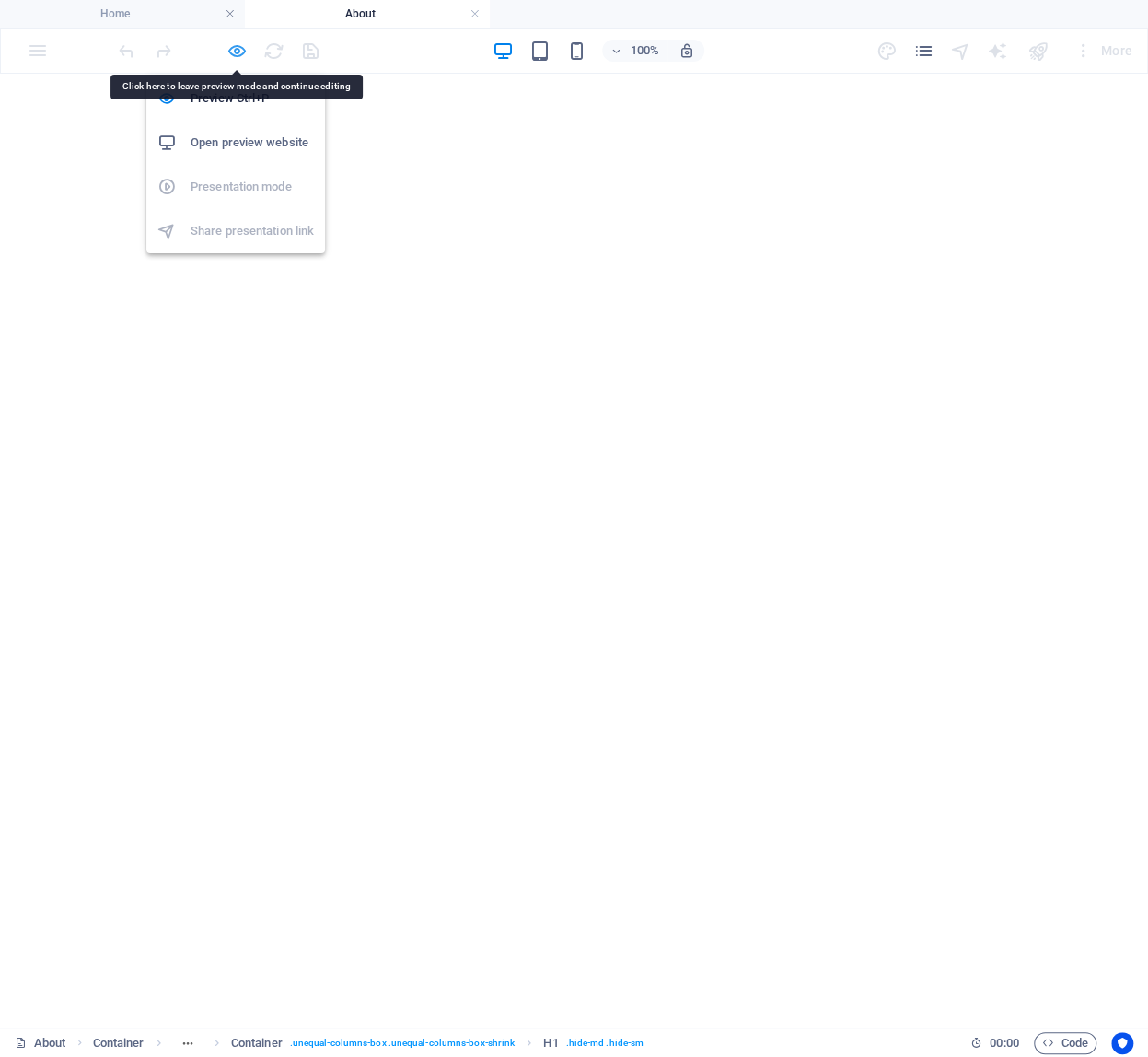 click at bounding box center [237, 51] 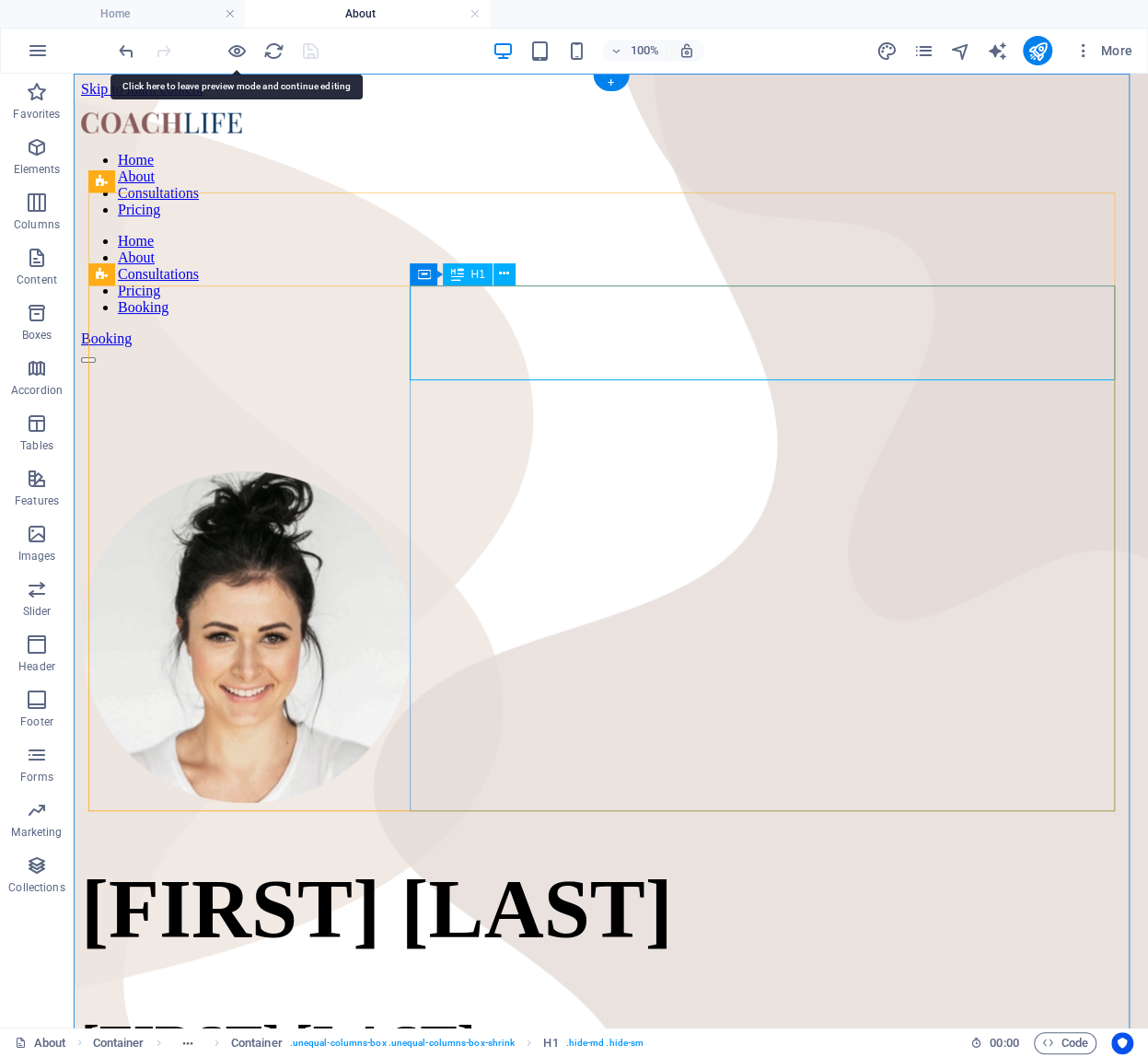 scroll, scrollTop: 0, scrollLeft: 0, axis: both 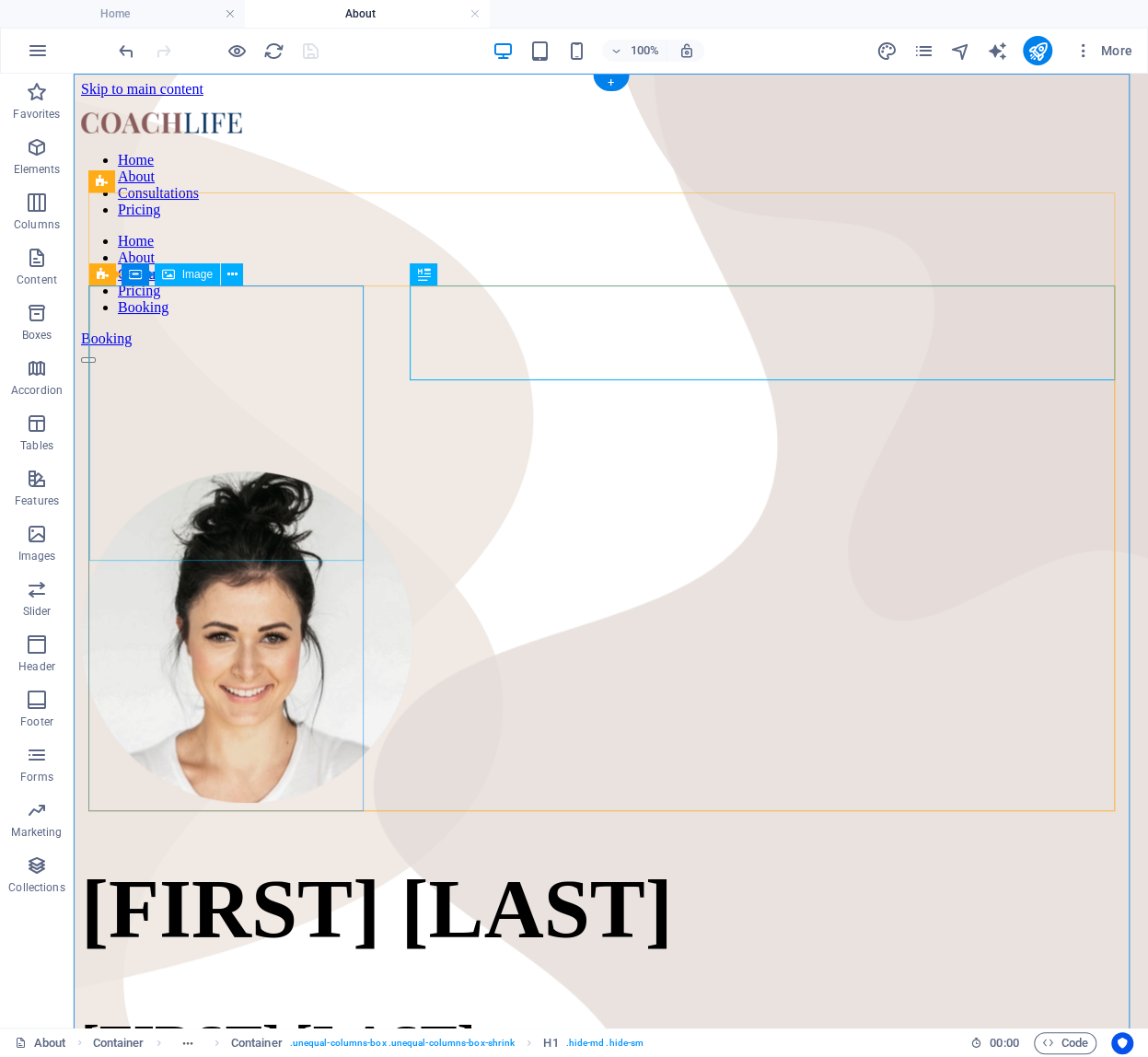 click at bounding box center [610, 639] 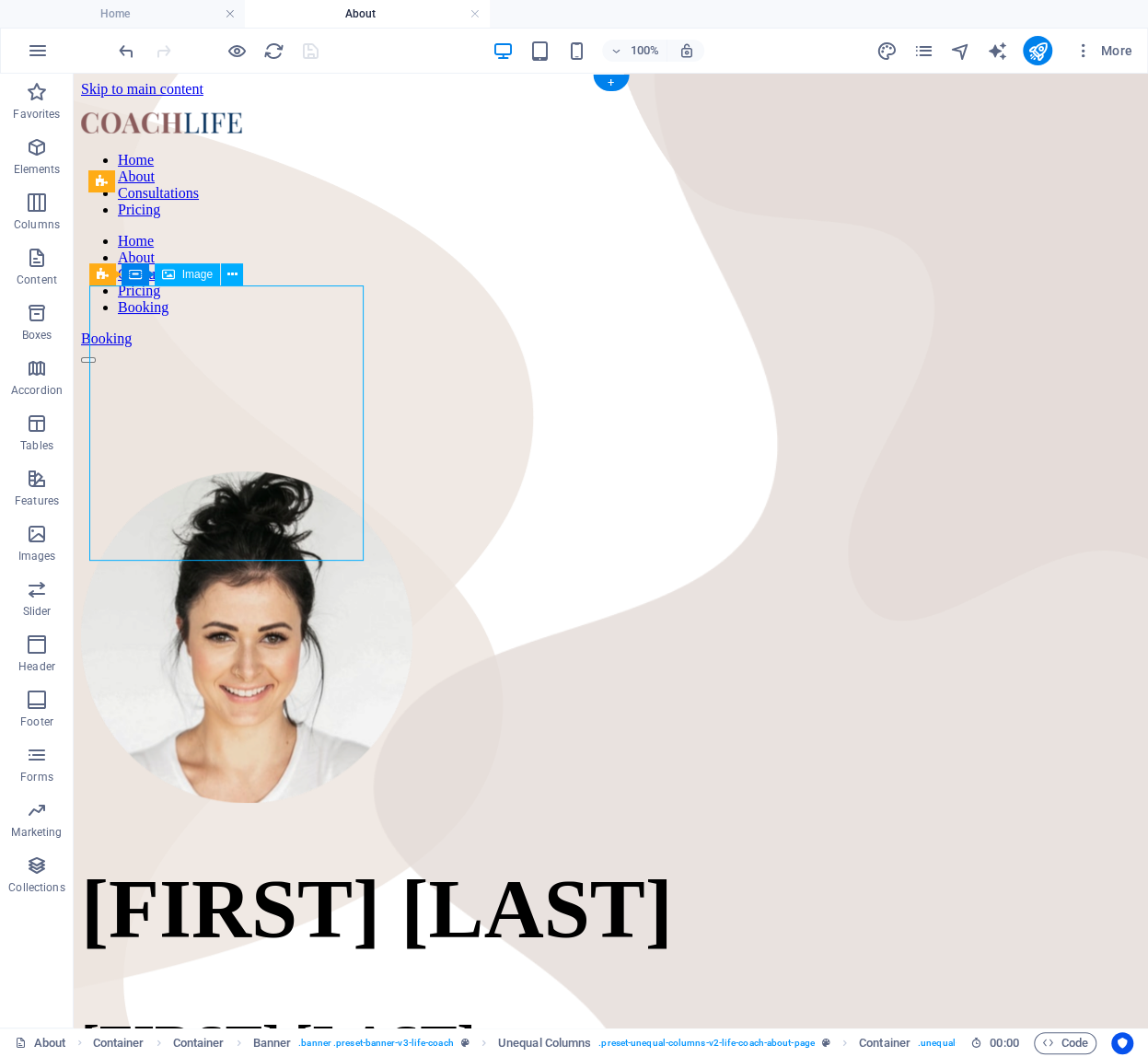 click at bounding box center (610, 639) 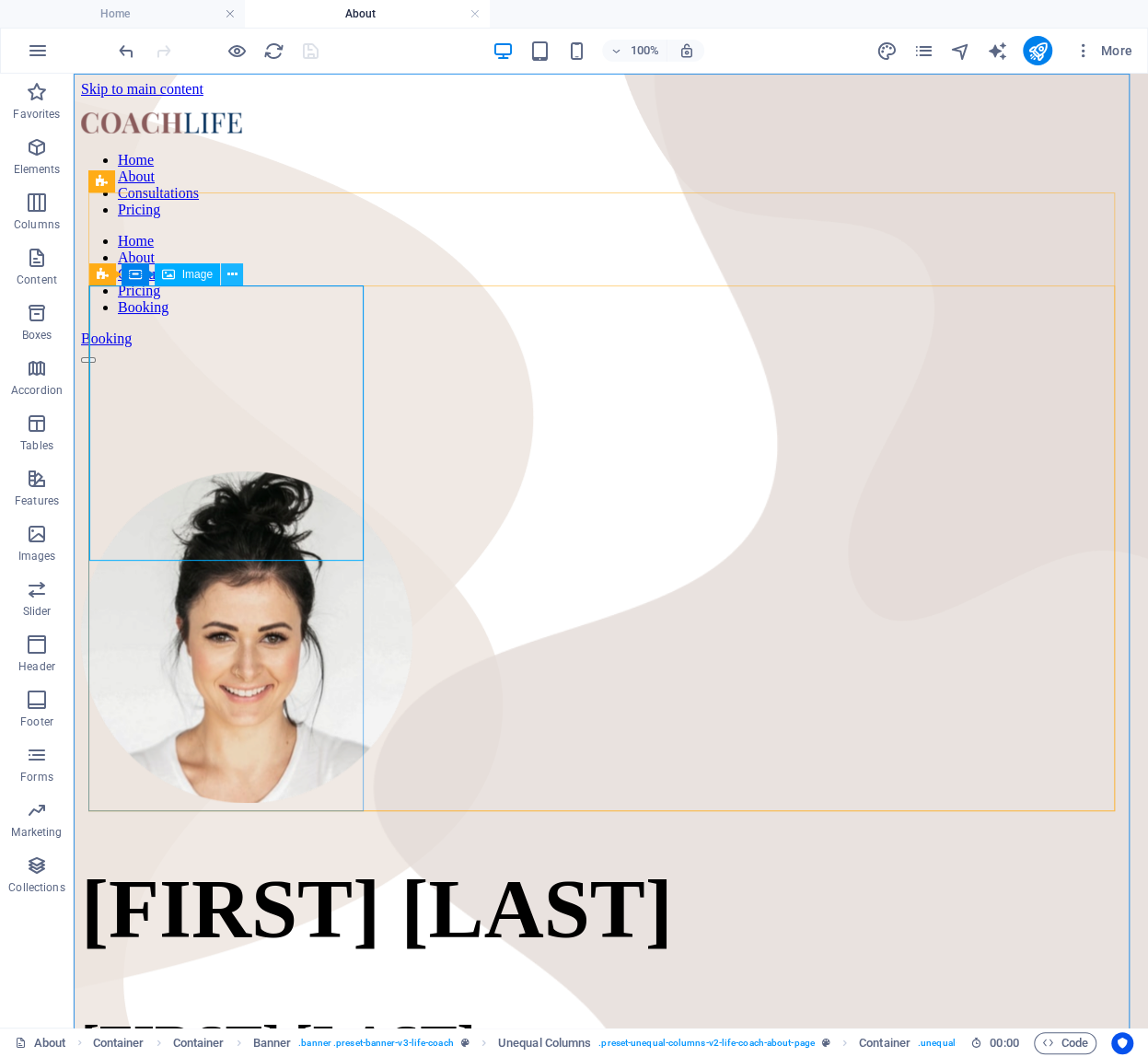 click at bounding box center (232, 274) 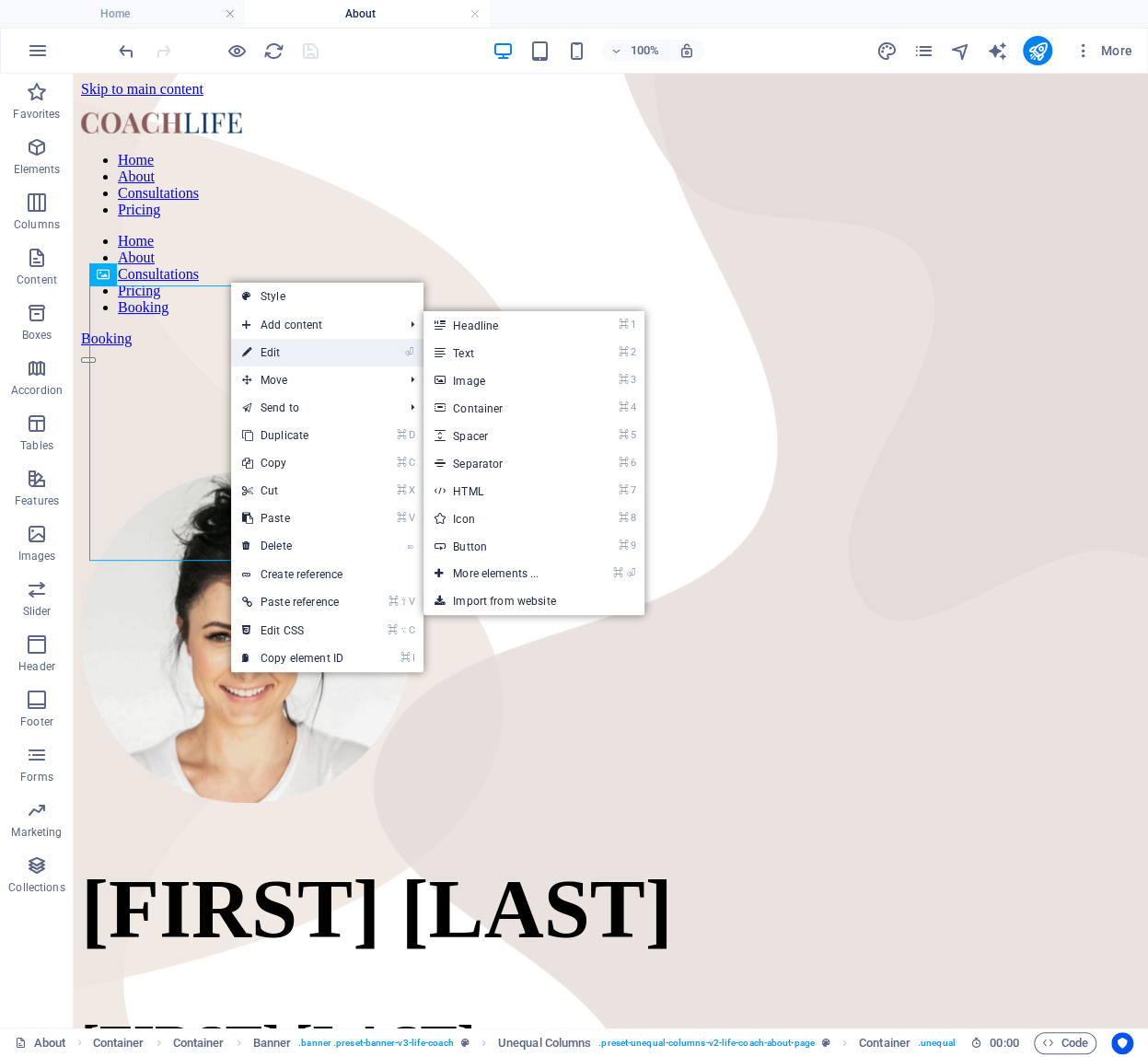 click on "⏎  Edit" at bounding box center [293, 353] 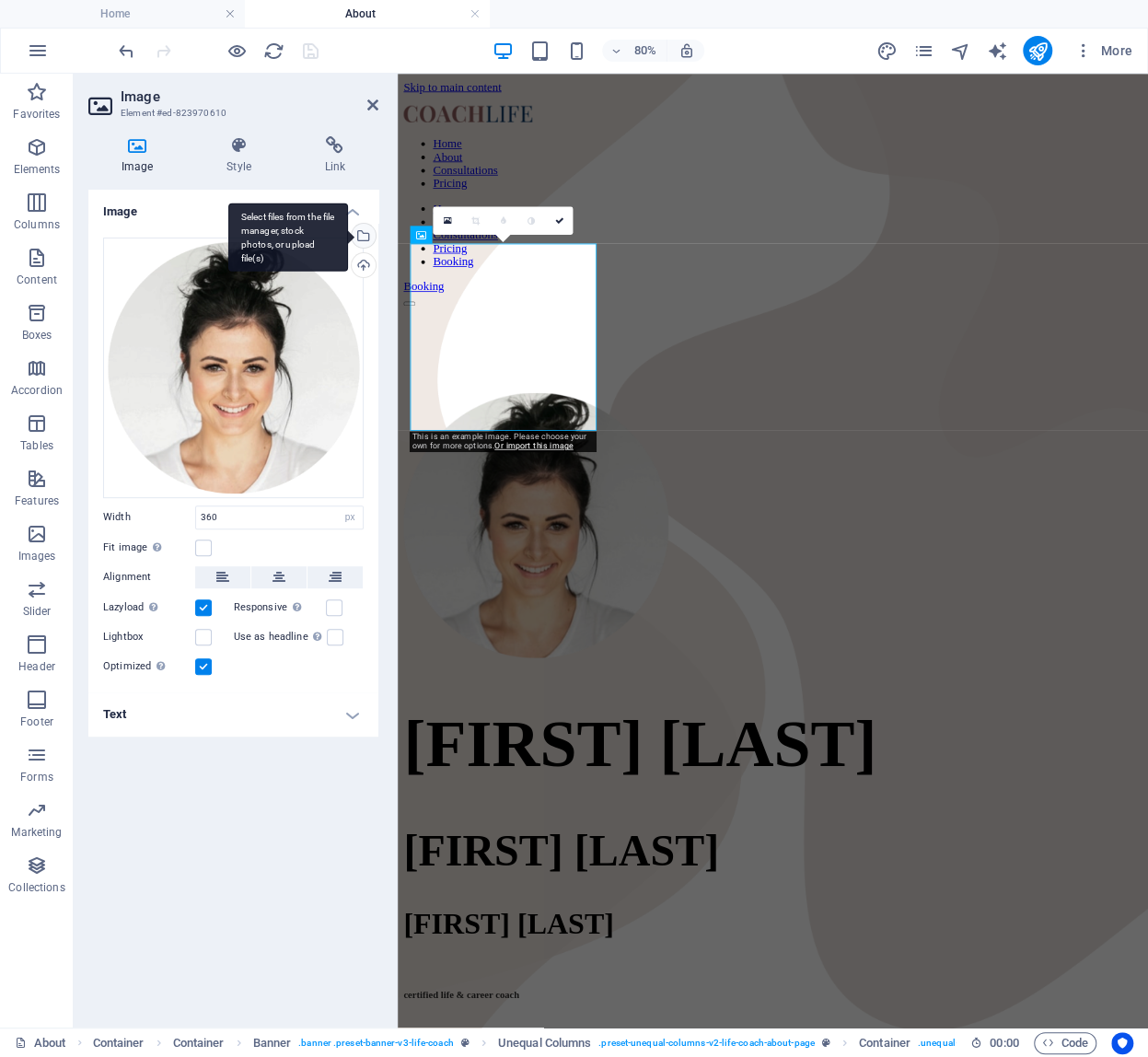 click on "Select files from the file manager, stock photos, or upload file(s)" at bounding box center (288, 237) 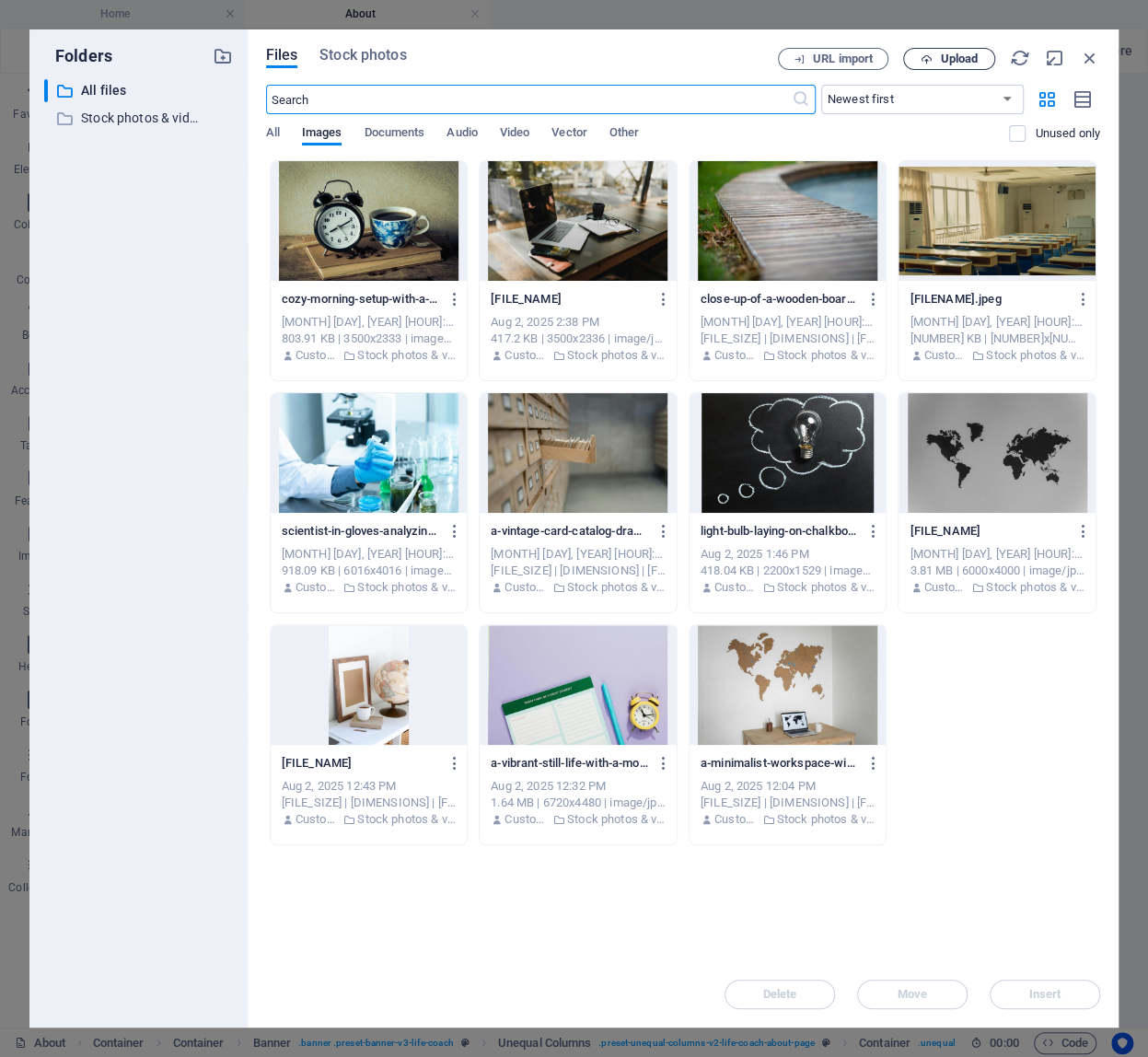 click on "Upload" at bounding box center [958, 59] 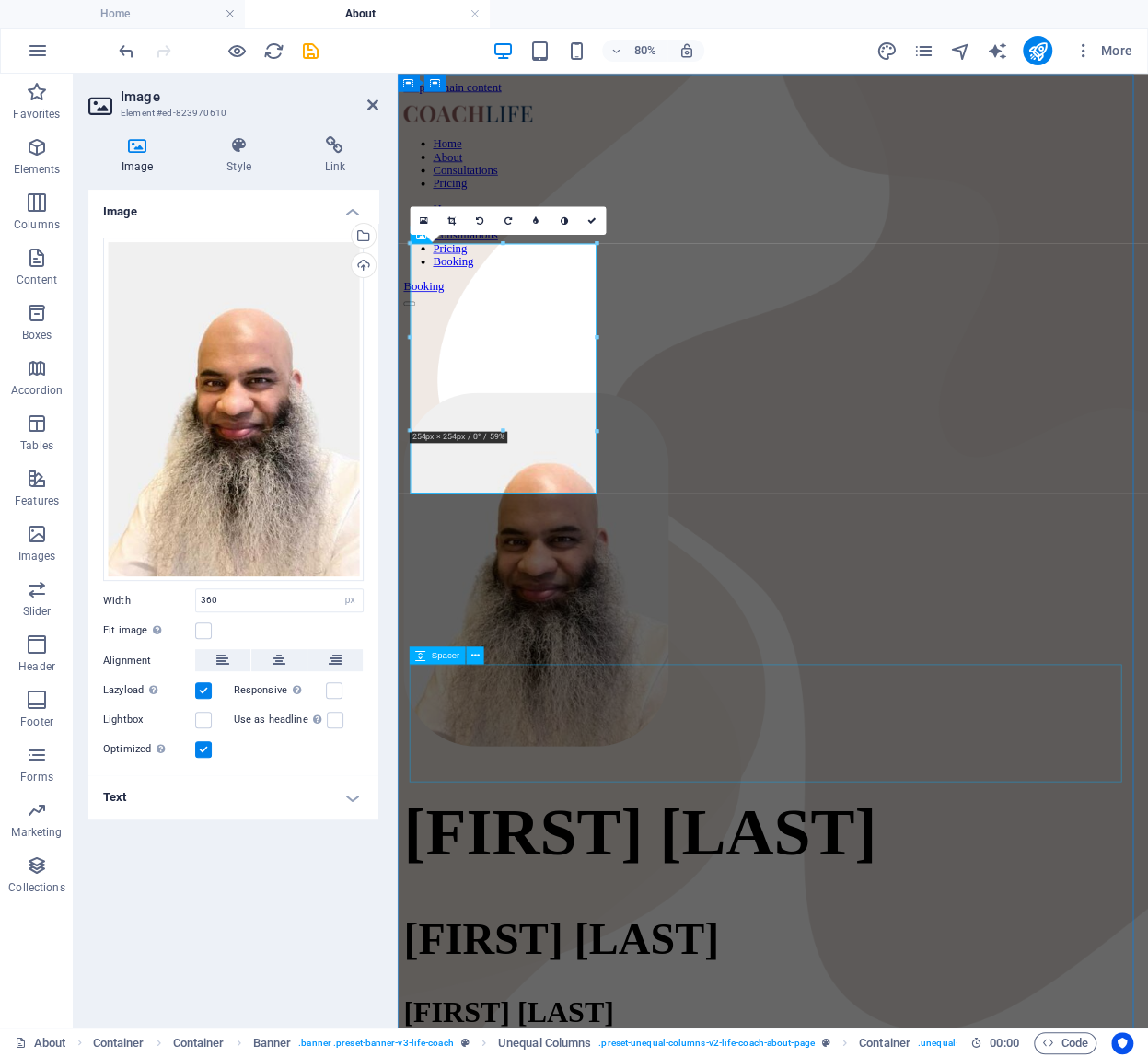 click at bounding box center [866, 1579] 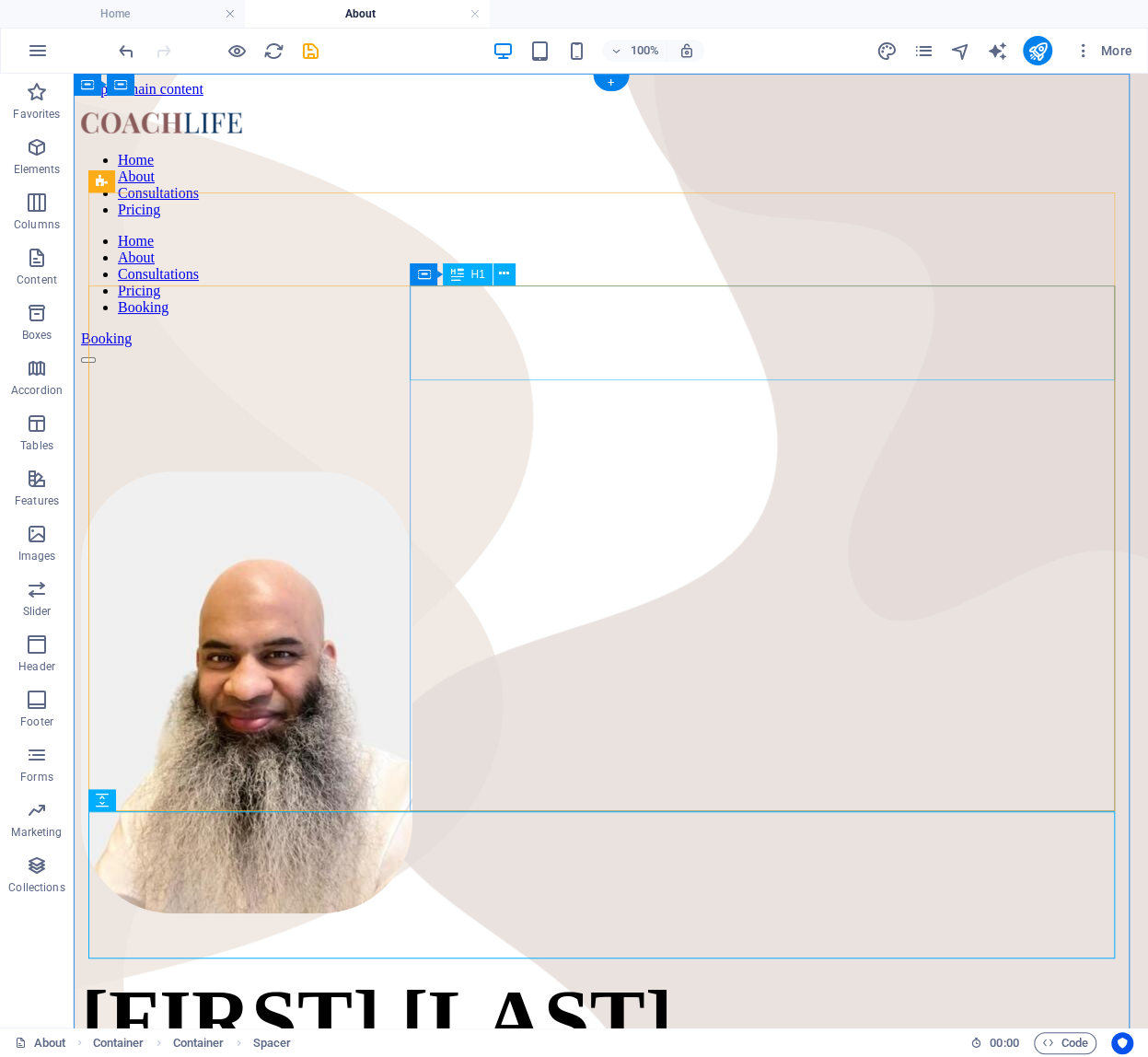 click on "[FIRST] [LAST]" at bounding box center (610, 1019) 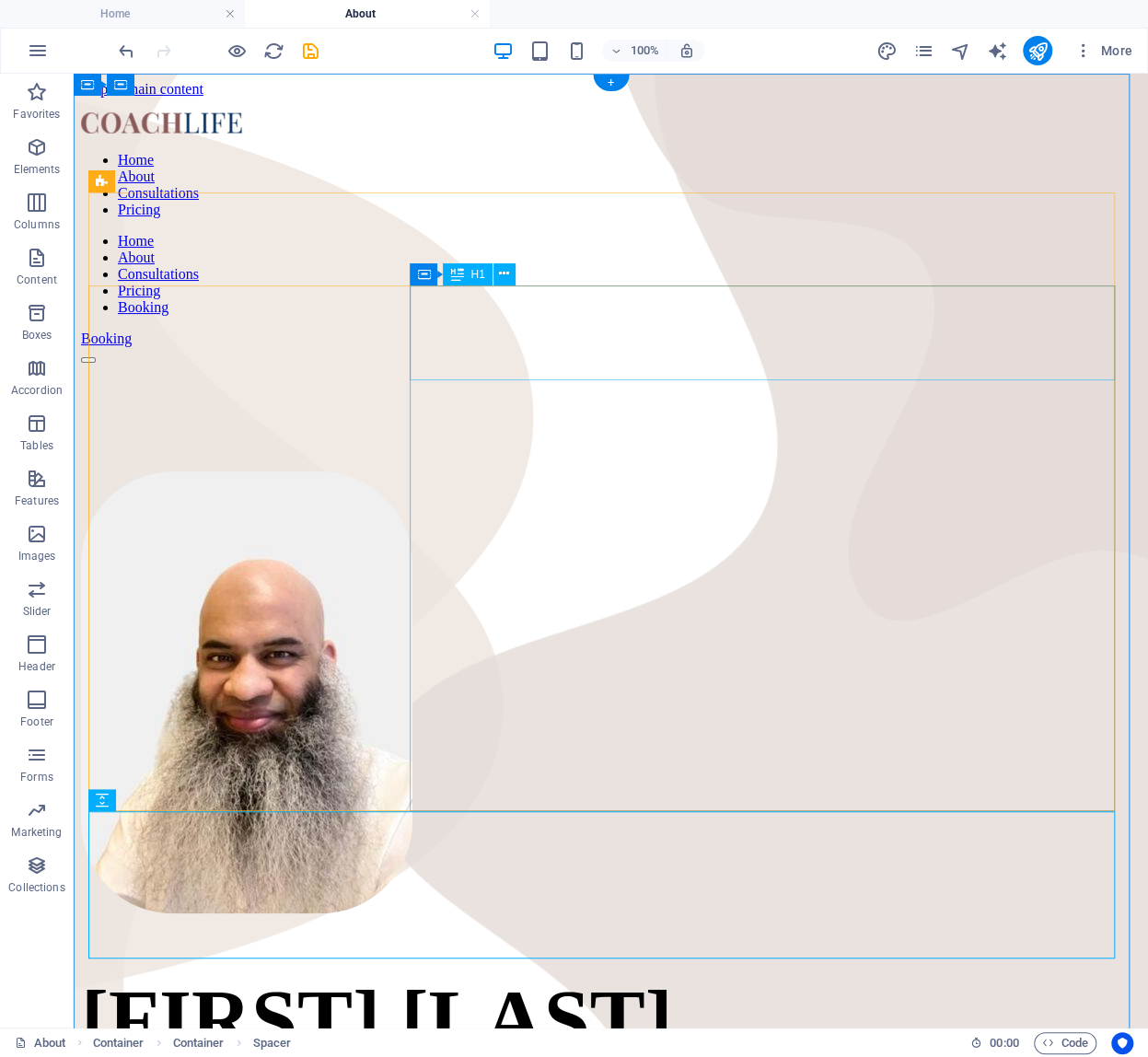 click on "[FIRST] [LAST]" at bounding box center [610, 1019] 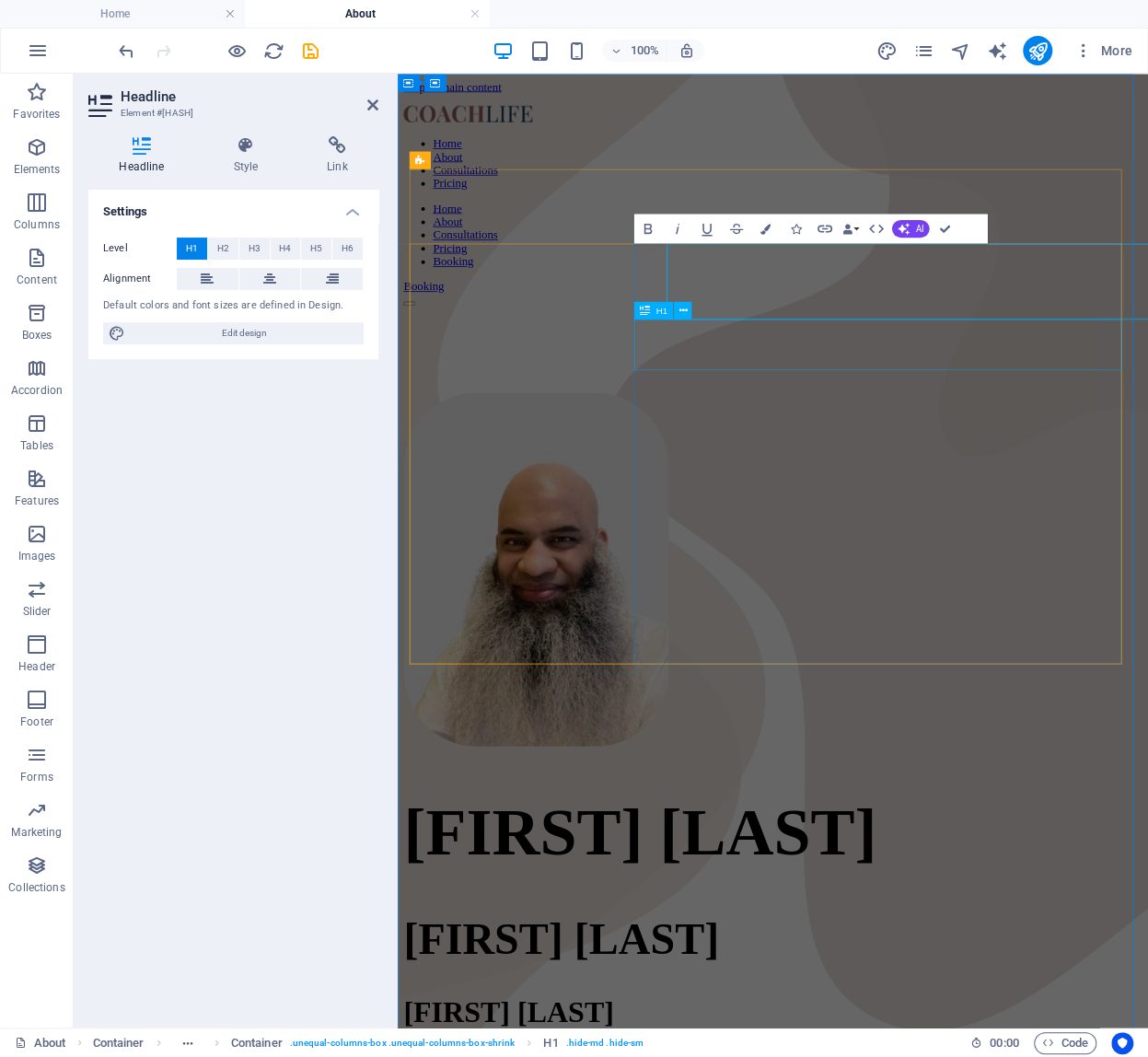 click on "[FIRST] [LAST]" at bounding box center [866, 1155] 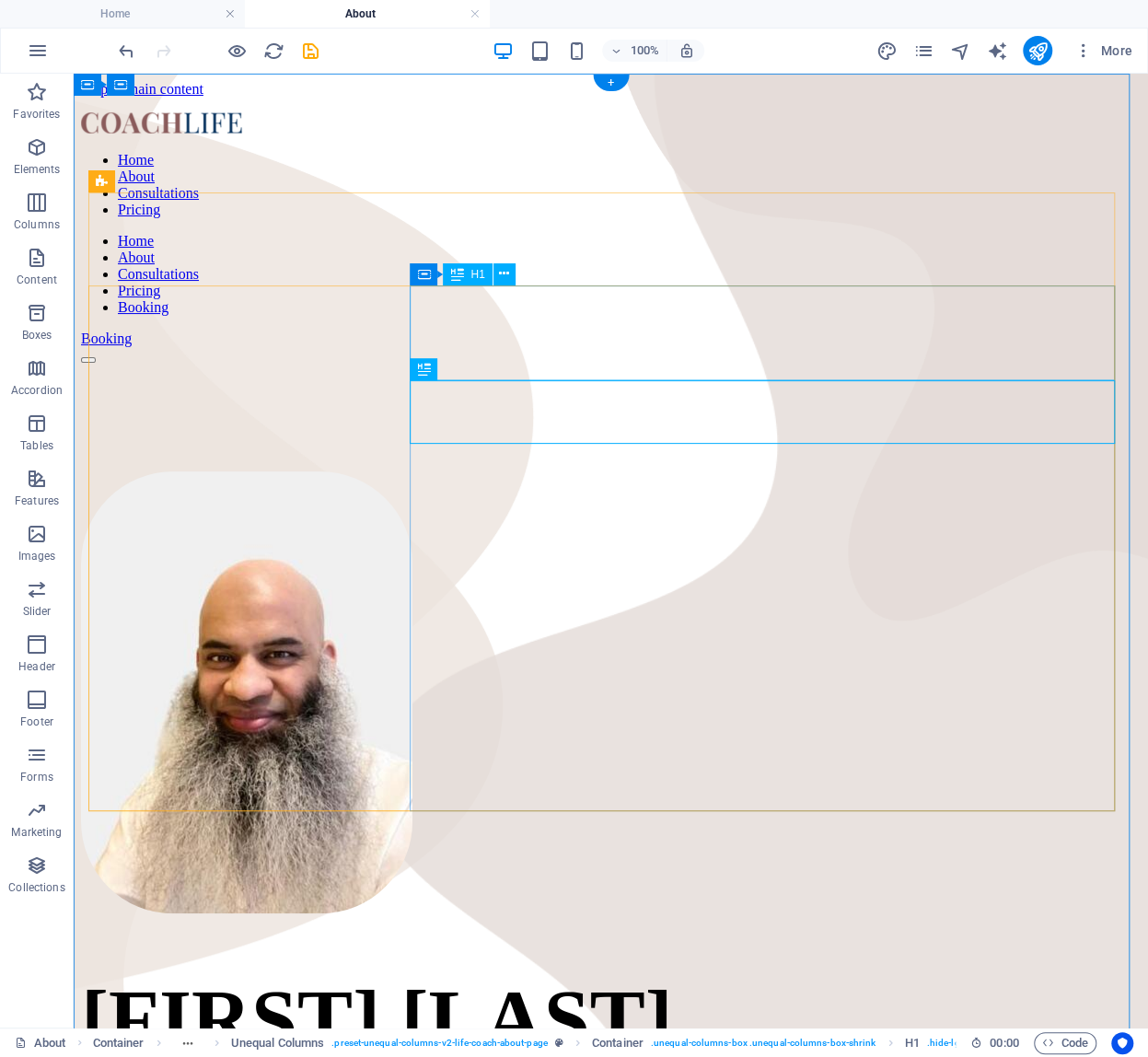 click on "[FIRST] [LAST]" at bounding box center [610, 1019] 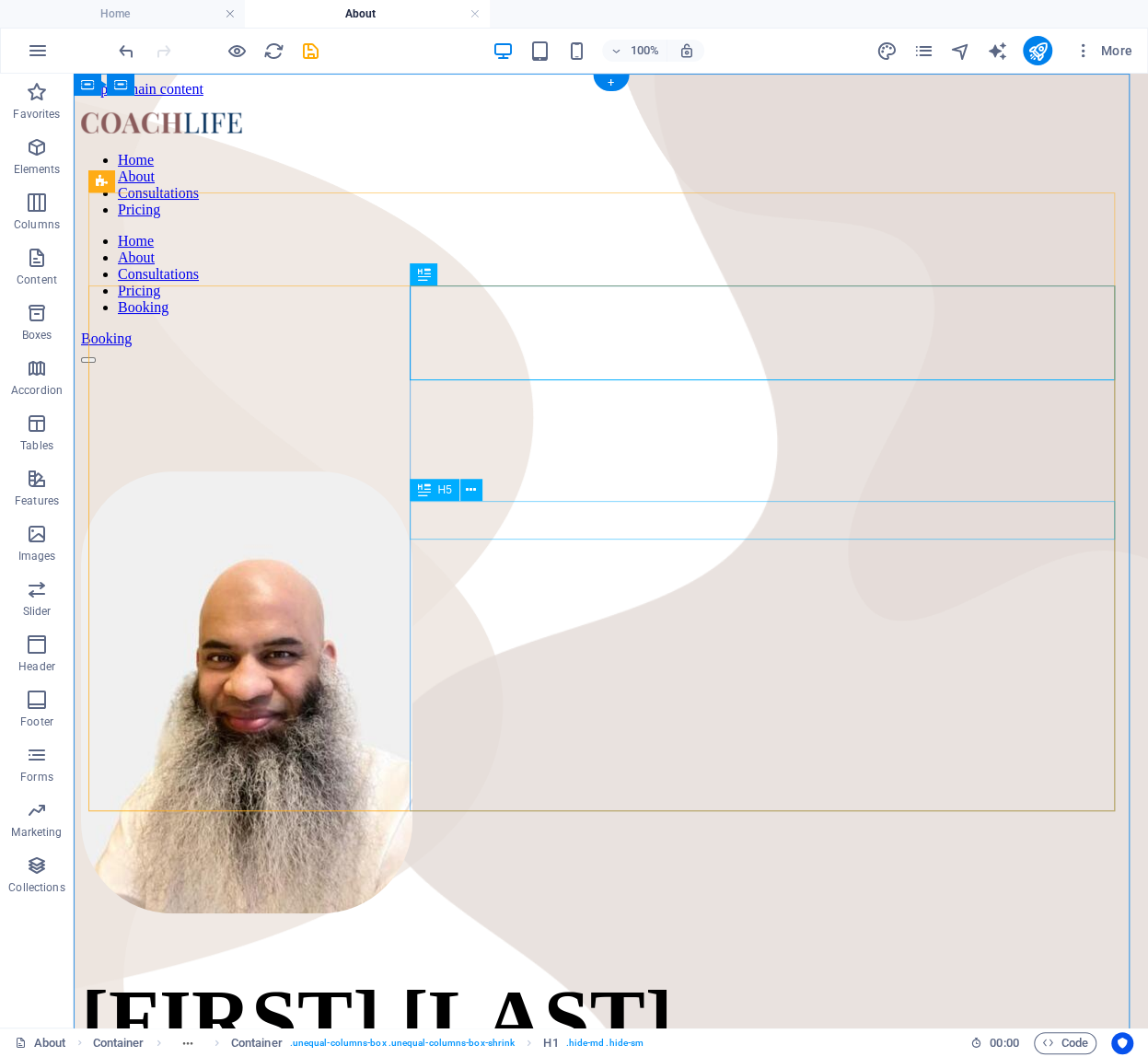 click on "certified life & career coach" at bounding box center (610, 1334) 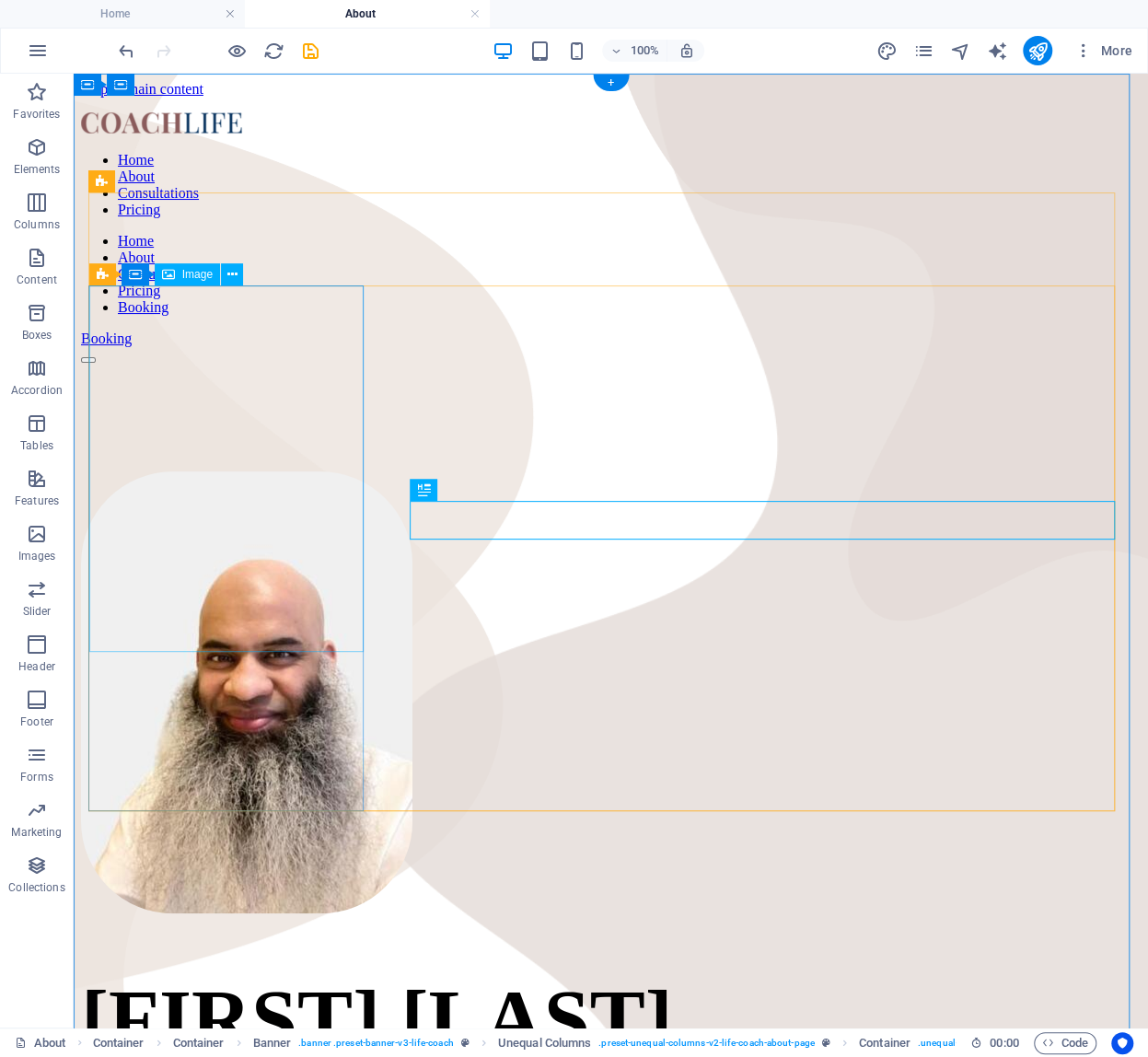 click at bounding box center [610, 694] 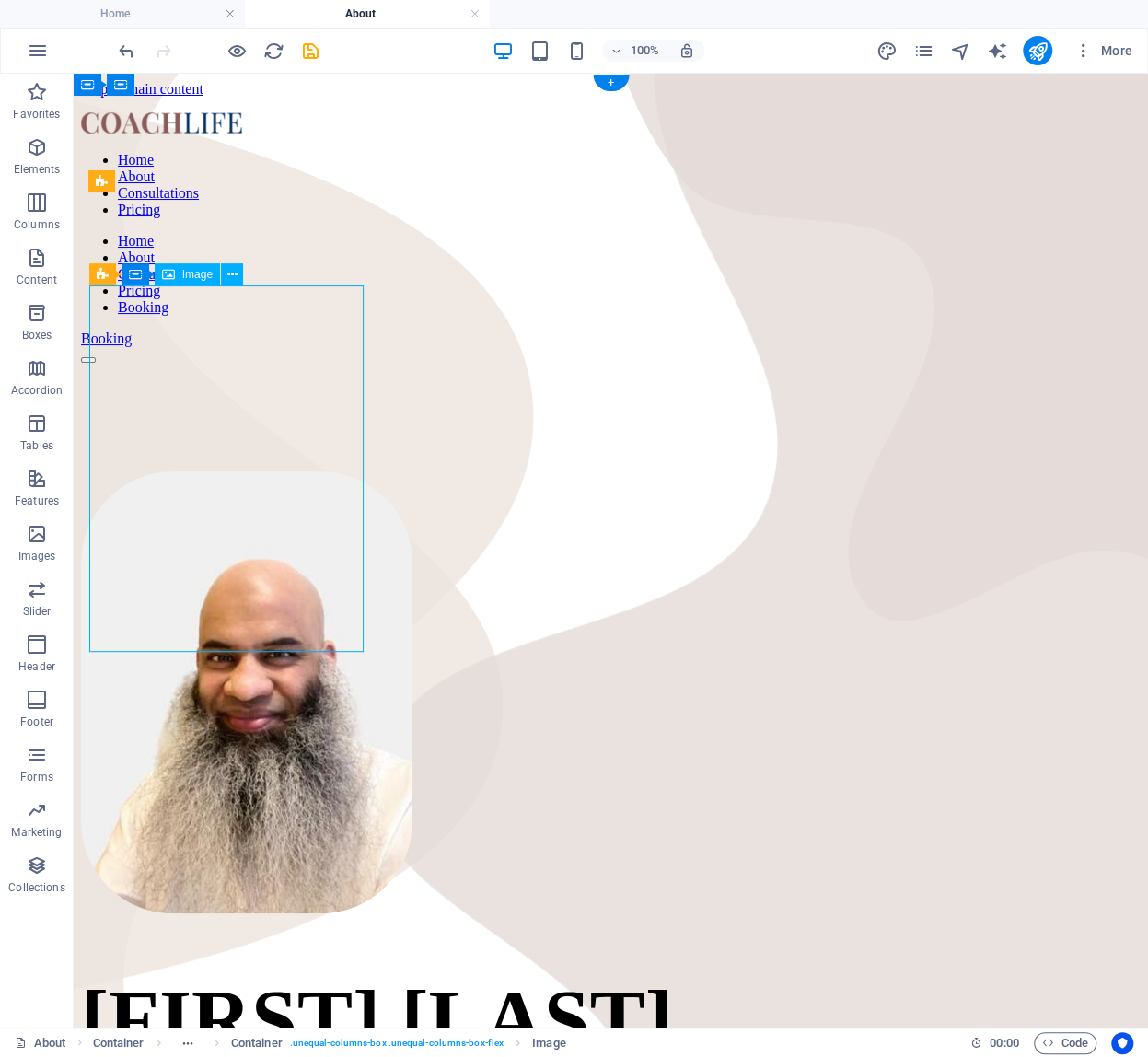 click at bounding box center [610, 694] 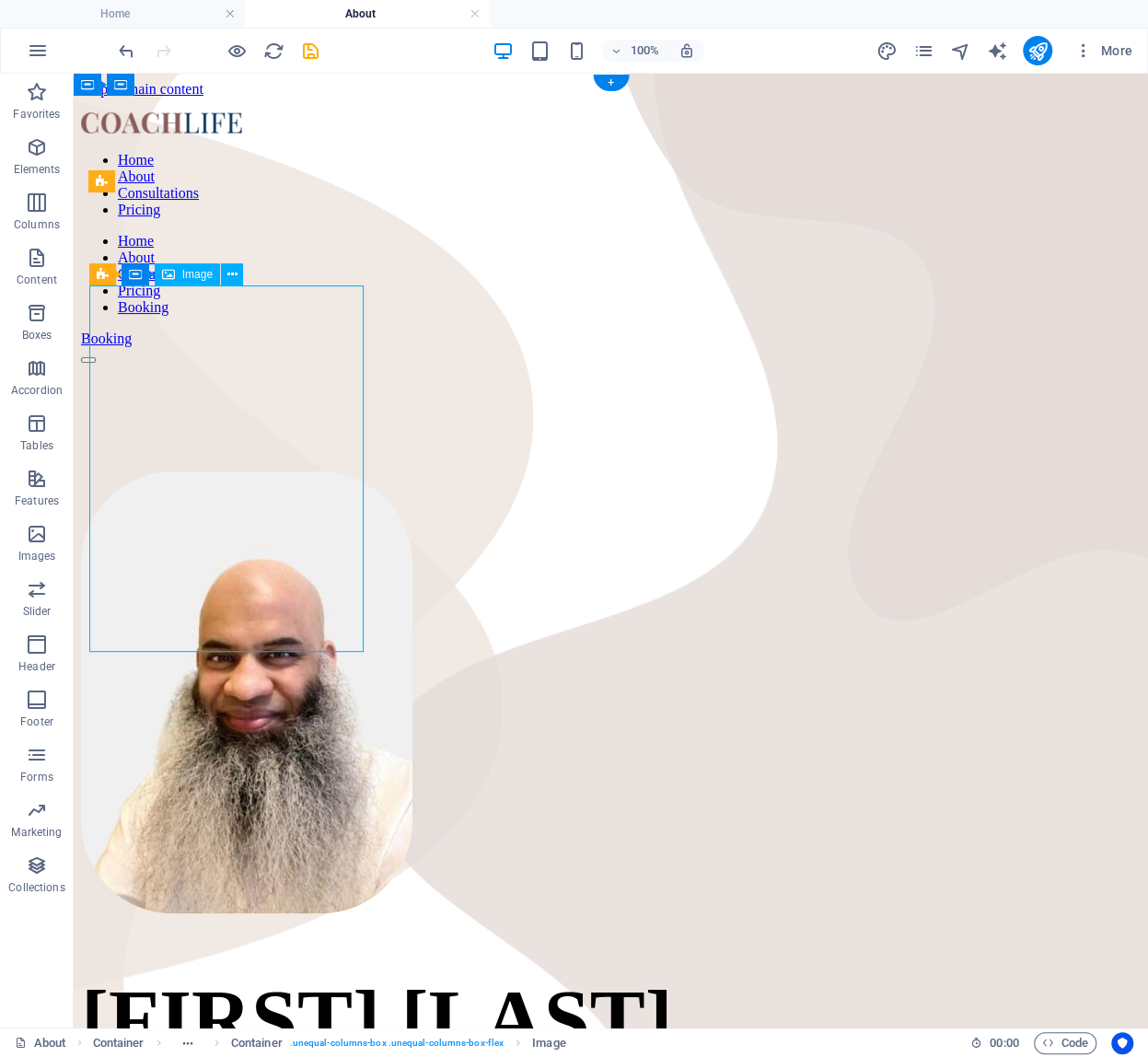 select on "px" 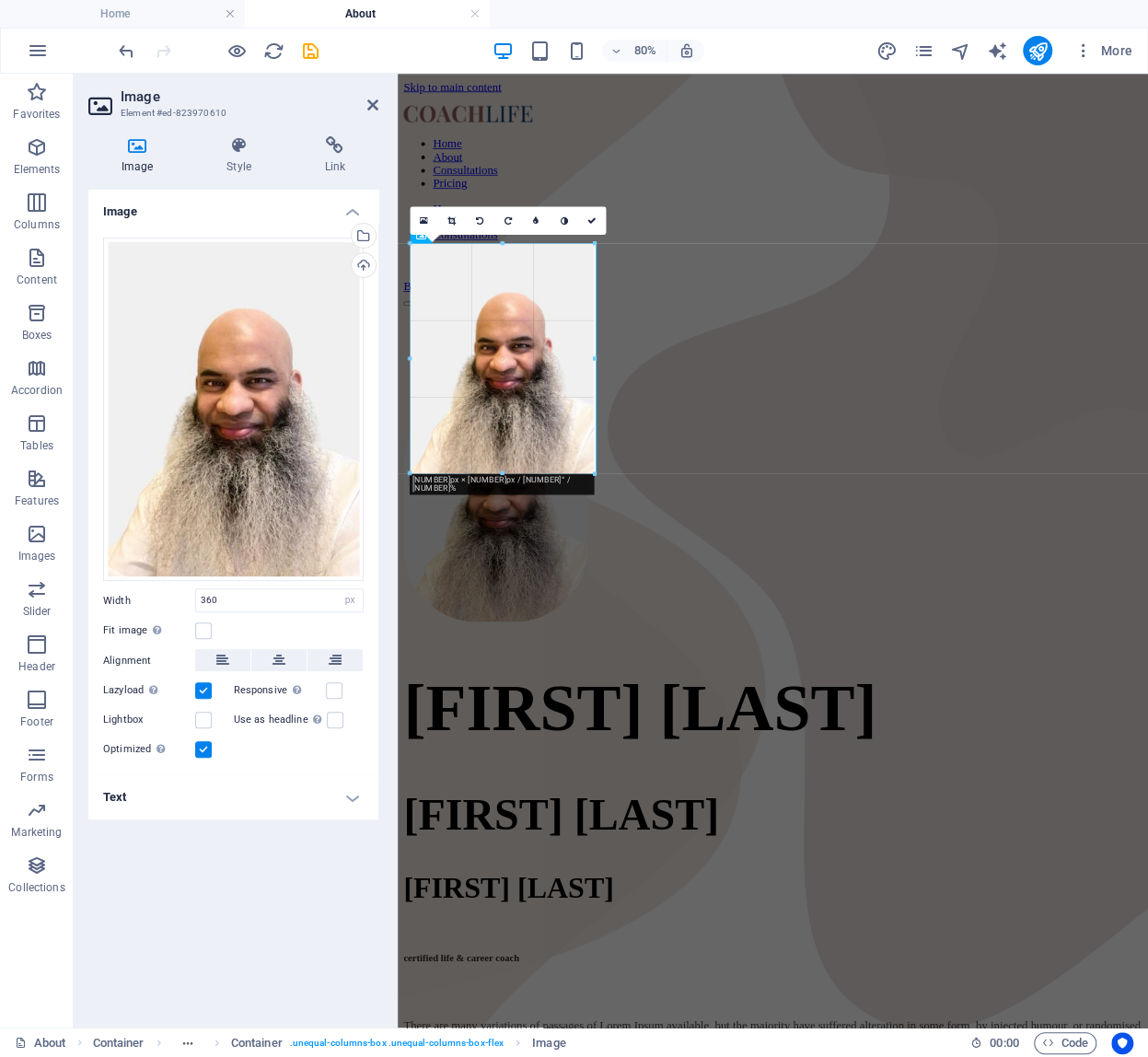drag, startPoint x: 595, startPoint y: 492, endPoint x: 586, endPoint y: 403, distance: 89.4539 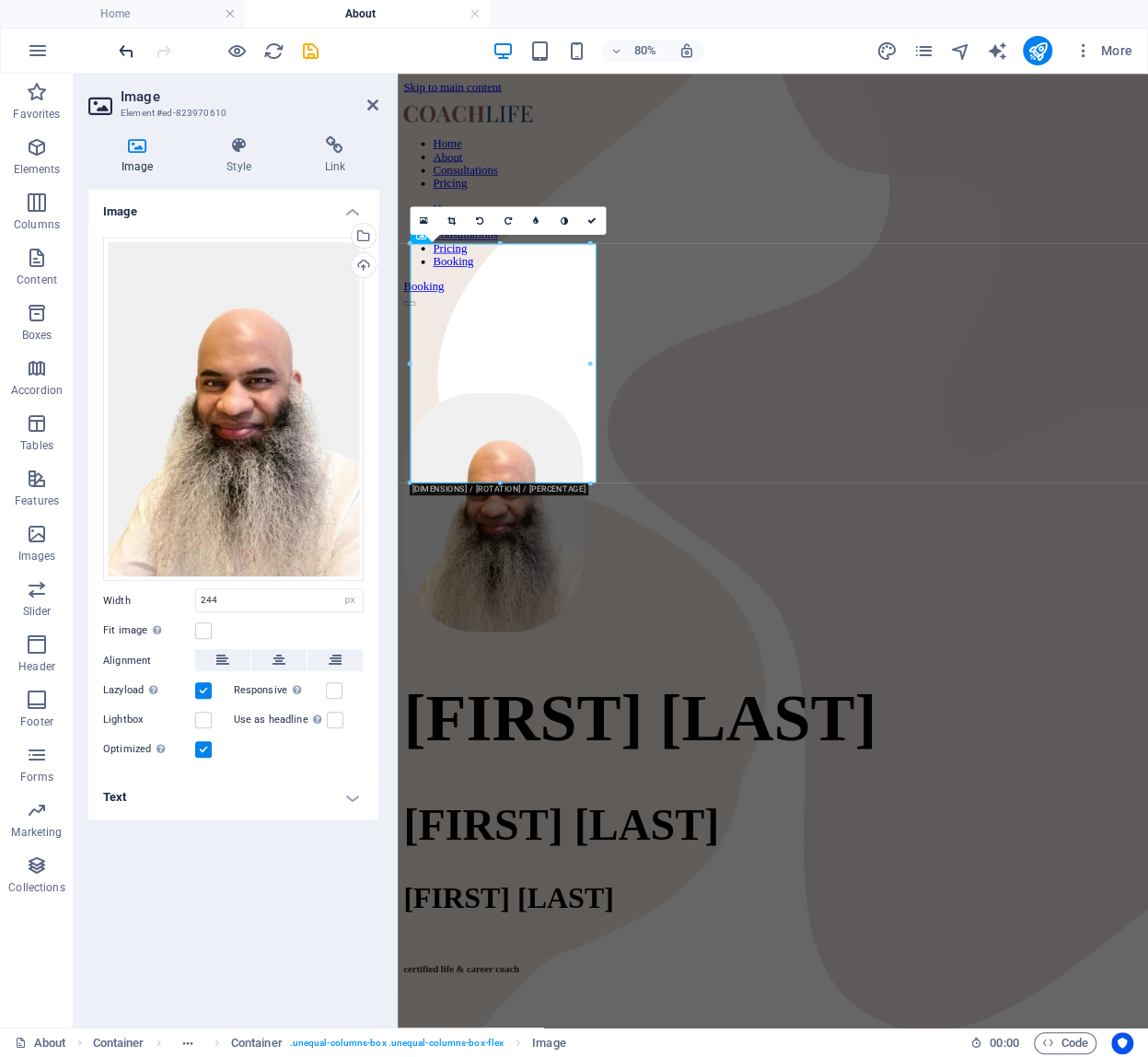 click at bounding box center (126, 51) 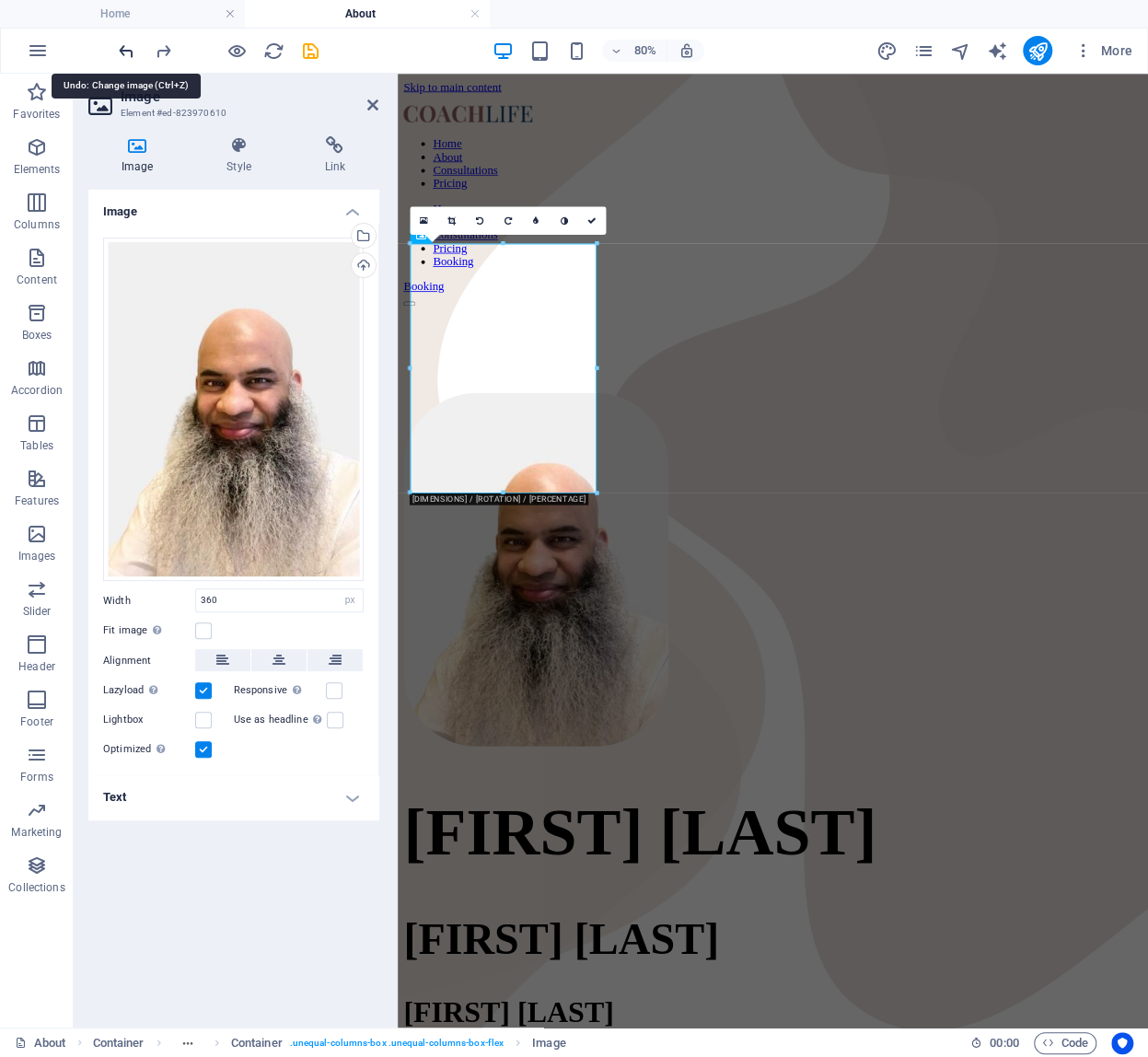 click at bounding box center (126, 51) 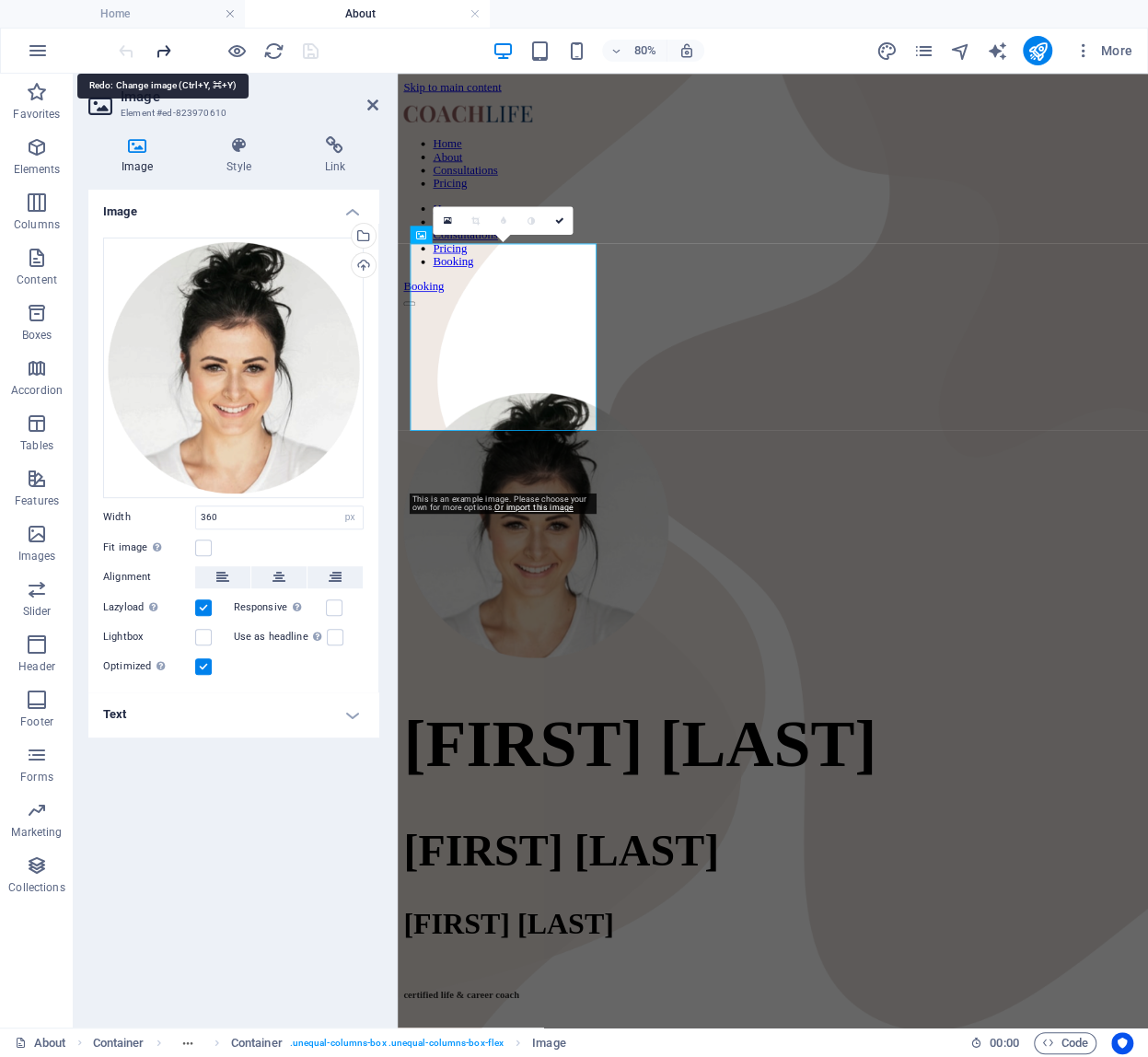 click at bounding box center (163, 51) 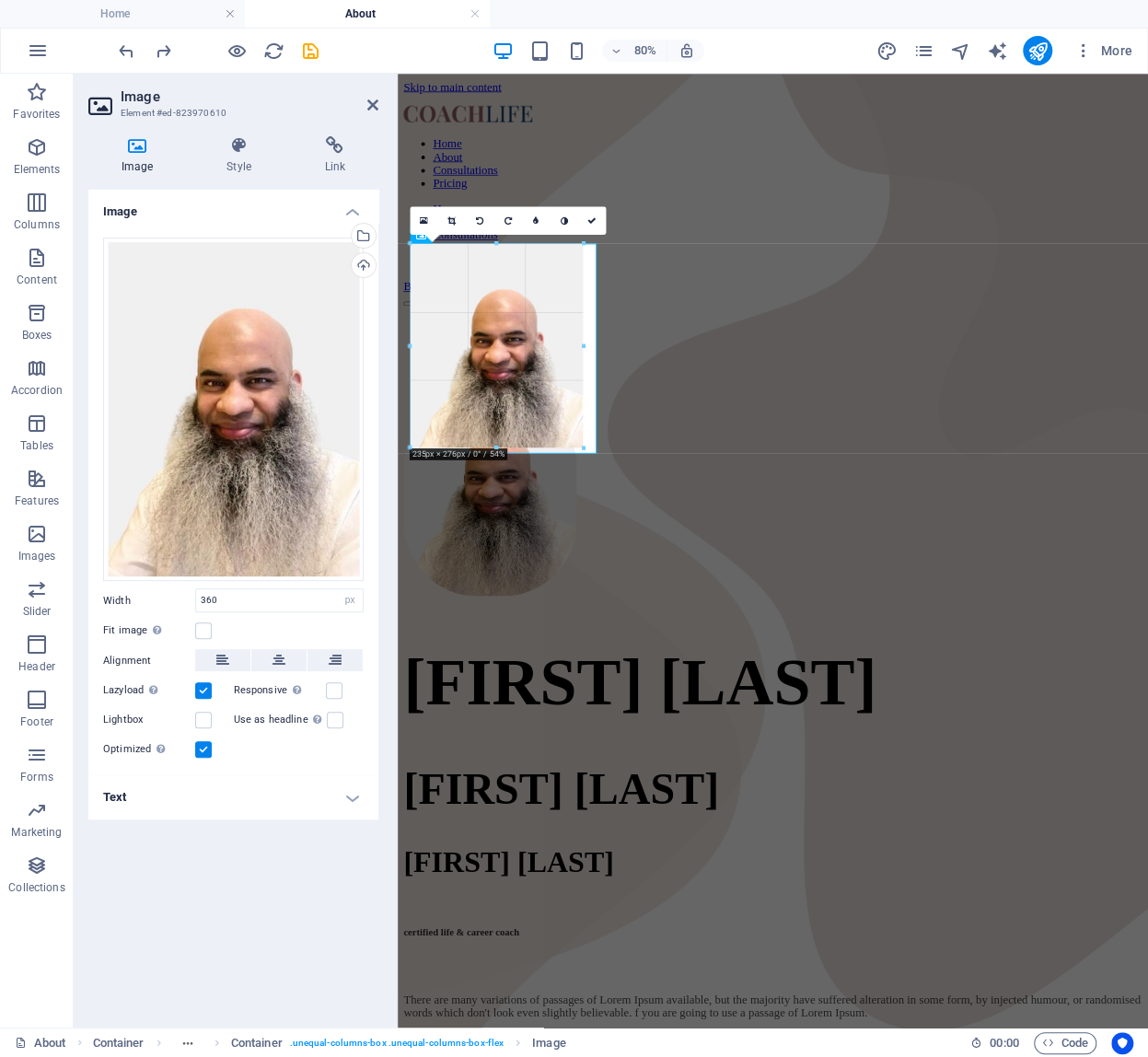 drag, startPoint x: 596, startPoint y: 491, endPoint x: 575, endPoint y: 324, distance: 168.3152 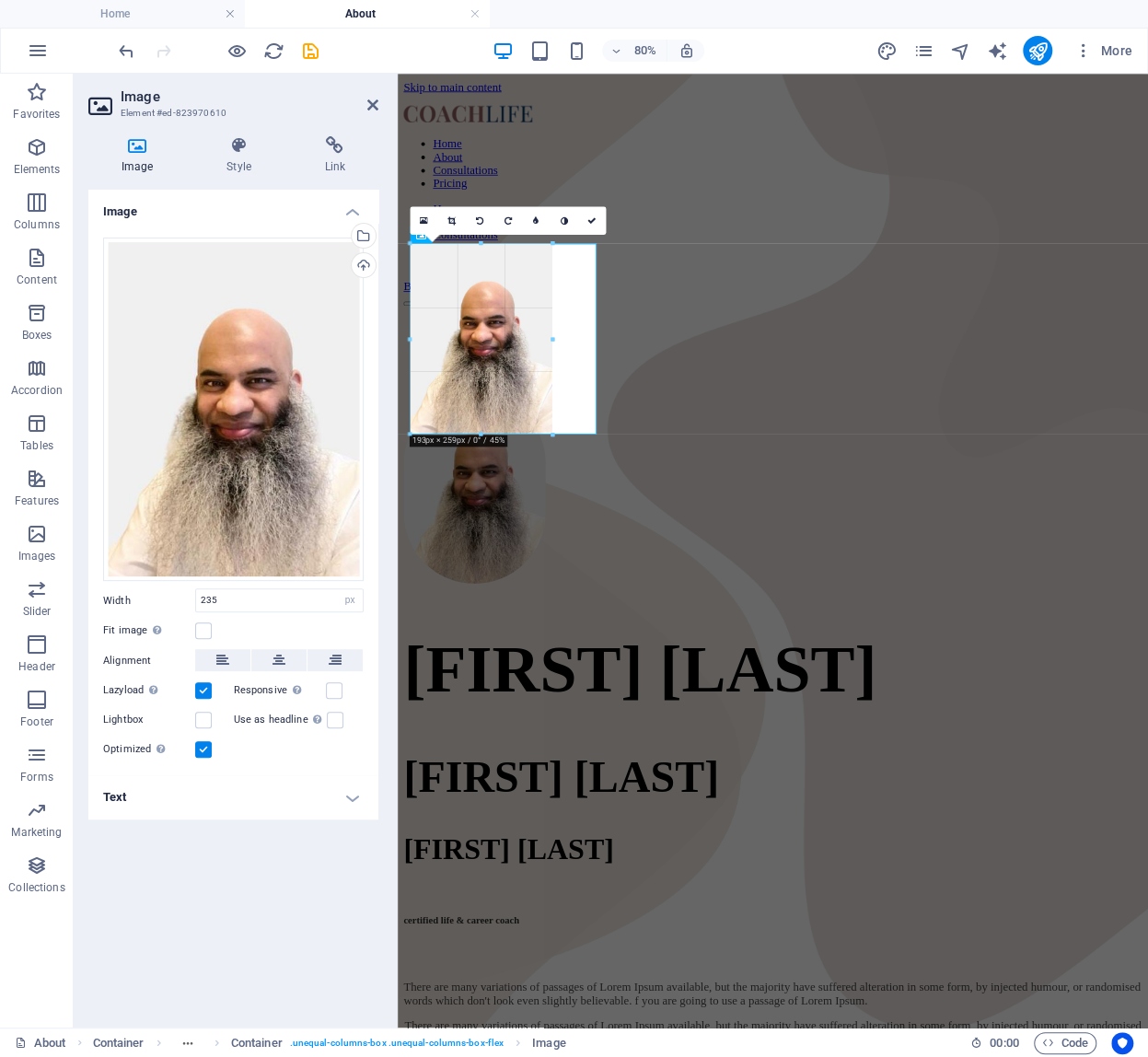 drag, startPoint x: 580, startPoint y: 472, endPoint x: 541, endPoint y: 366, distance: 112.94689 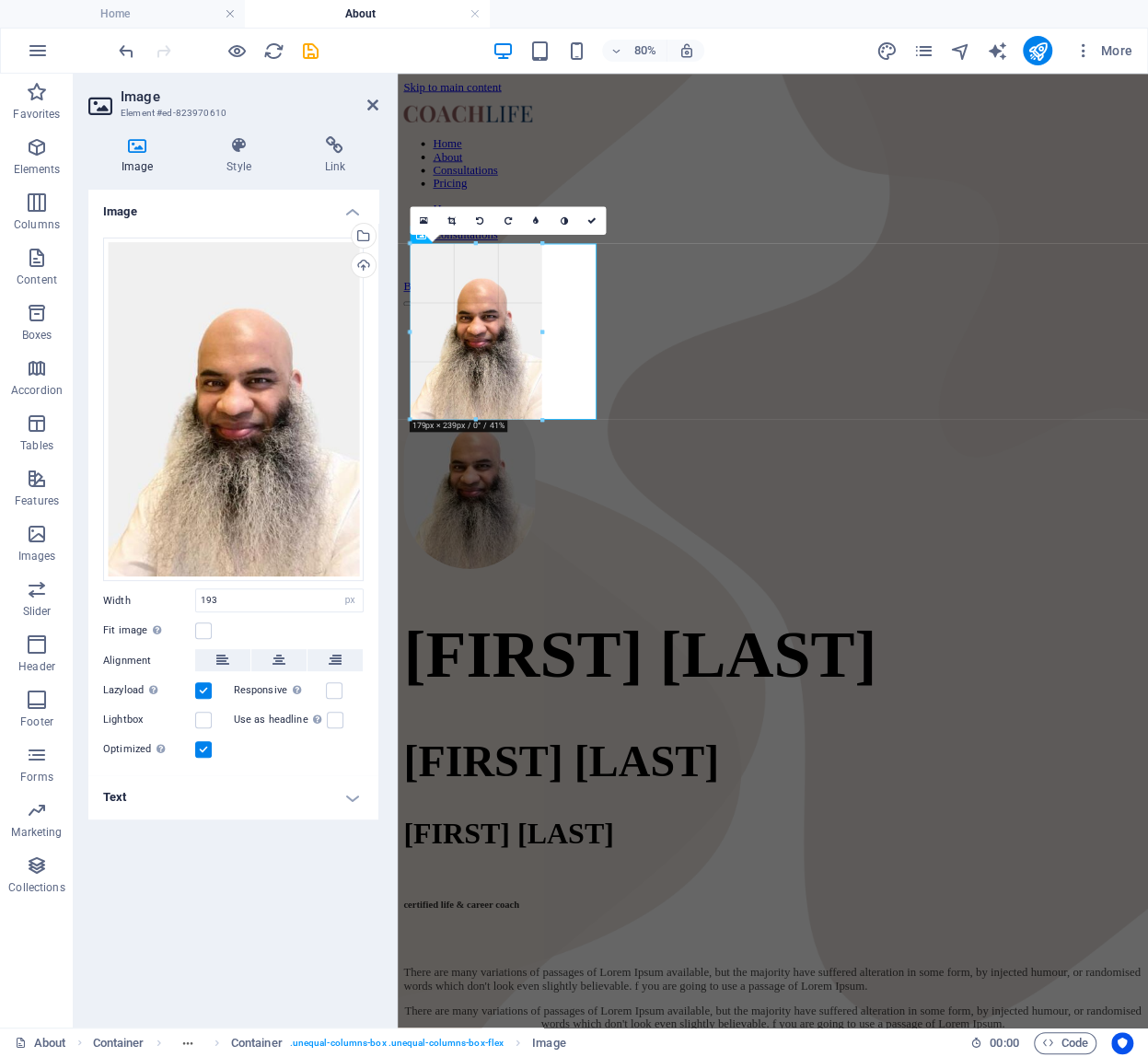 drag, startPoint x: 552, startPoint y: 337, endPoint x: 539, endPoint y: 338, distance: 13.038405 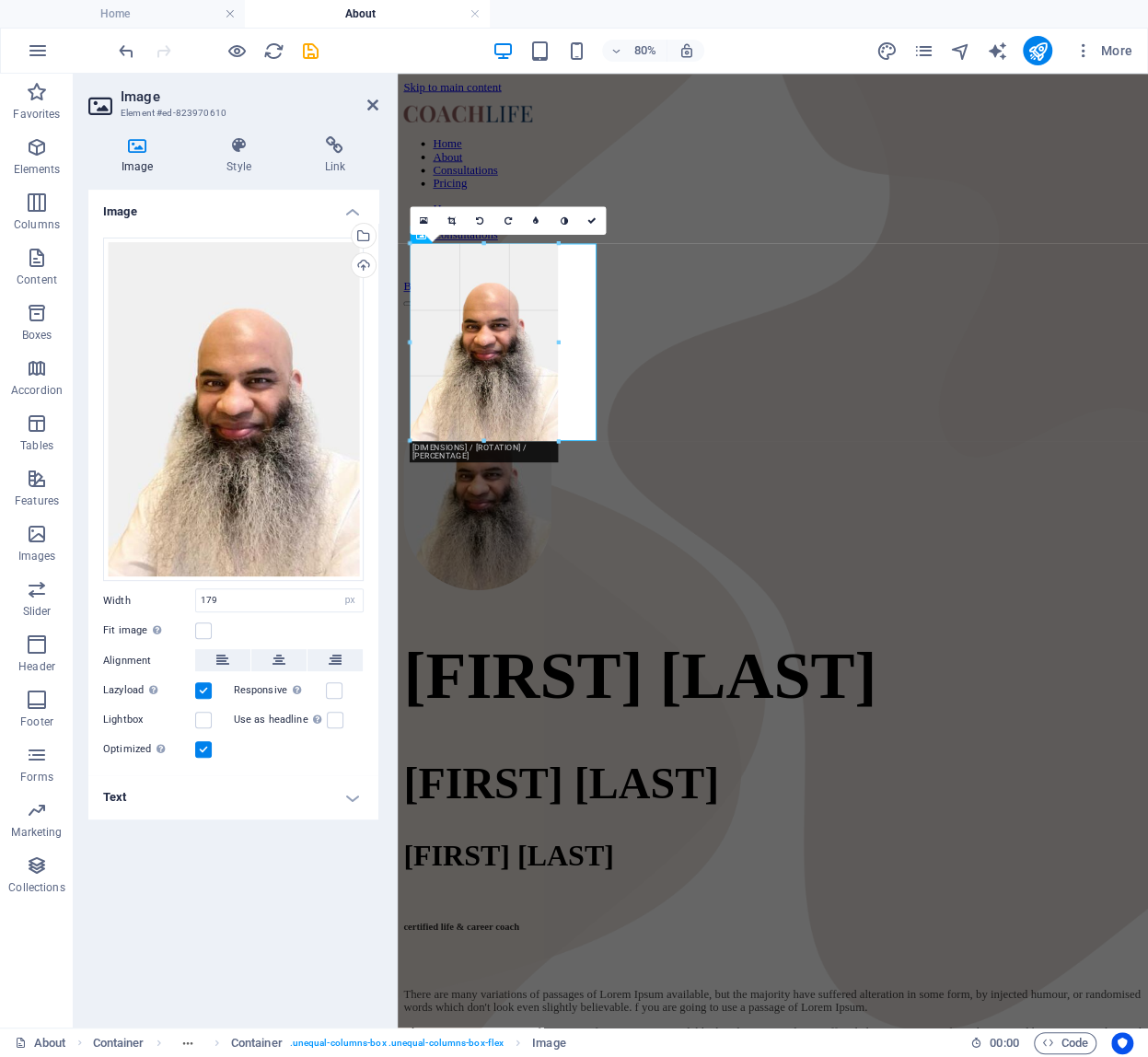 drag, startPoint x: 540, startPoint y: 331, endPoint x: 559, endPoint y: 319, distance: 22.472205 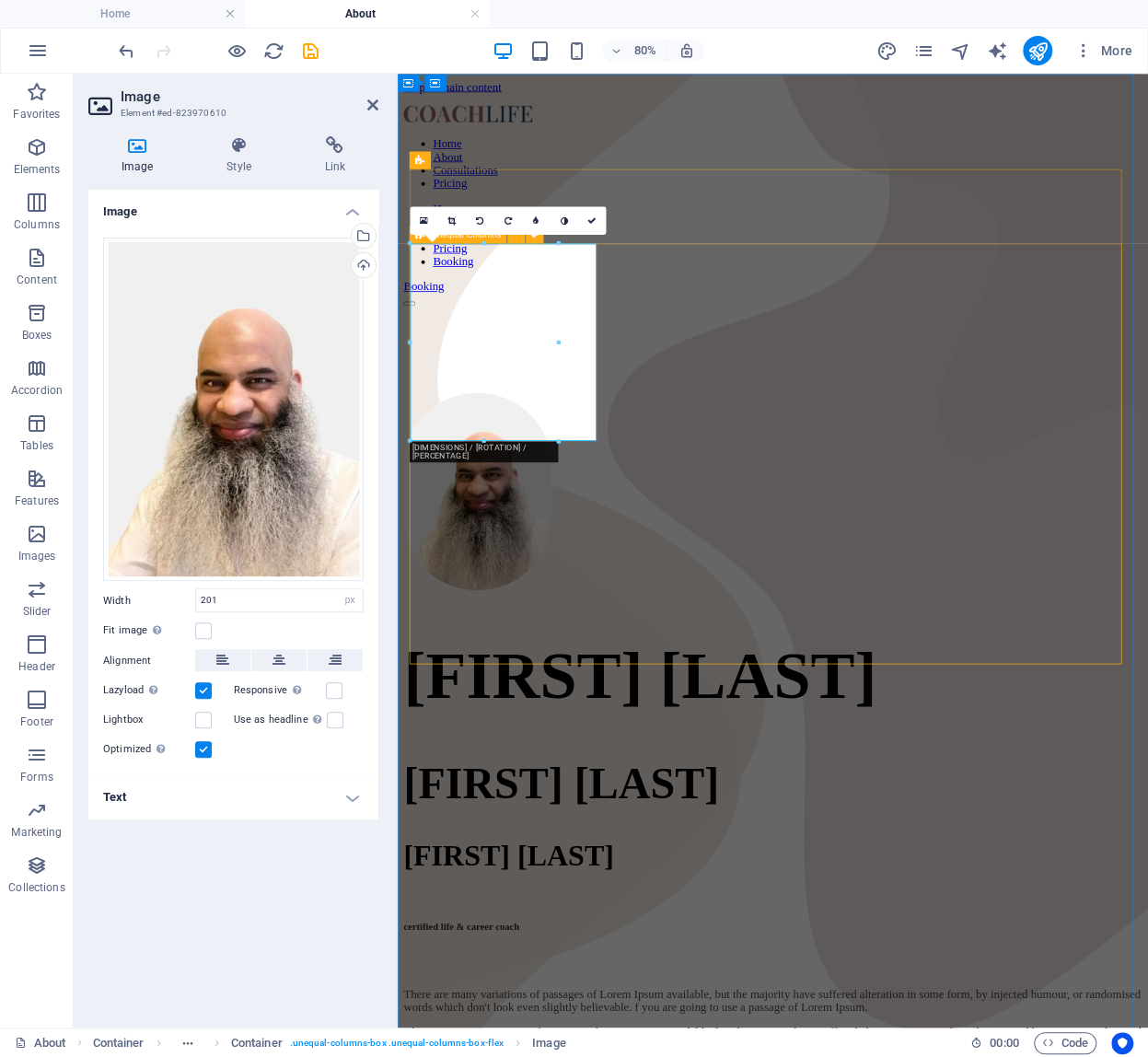 click on "[PERSON] [PERSON] [PERSON] certified life & career coach There are many variations of passages of Lorem Ipsum available, but the majority have suffered alteration in some form, by injected humour, or randomised words which don't look even slightly believable. f you are going to use a passage of Lorem Ipsum. There are many variations of passages of Lorem Ipsum available, but the majority have suffered alteration in some form, by injected humour, or randomised words which don't look even slightly believable. f you are going to use a passage of Lorem Ipsum." at bounding box center (866, 883) 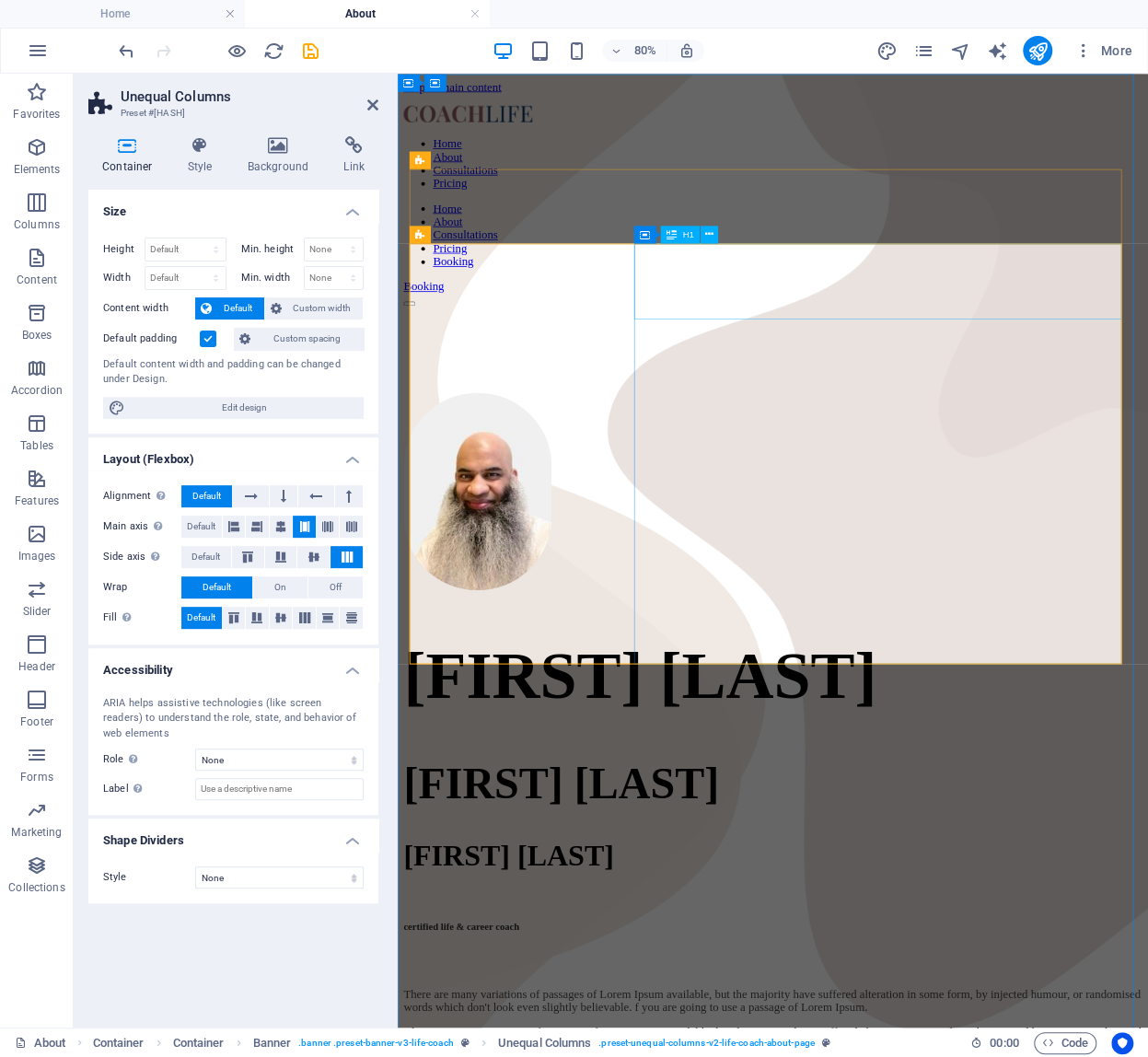 click on "[FIRST] [LAST]" at bounding box center [866, 824] 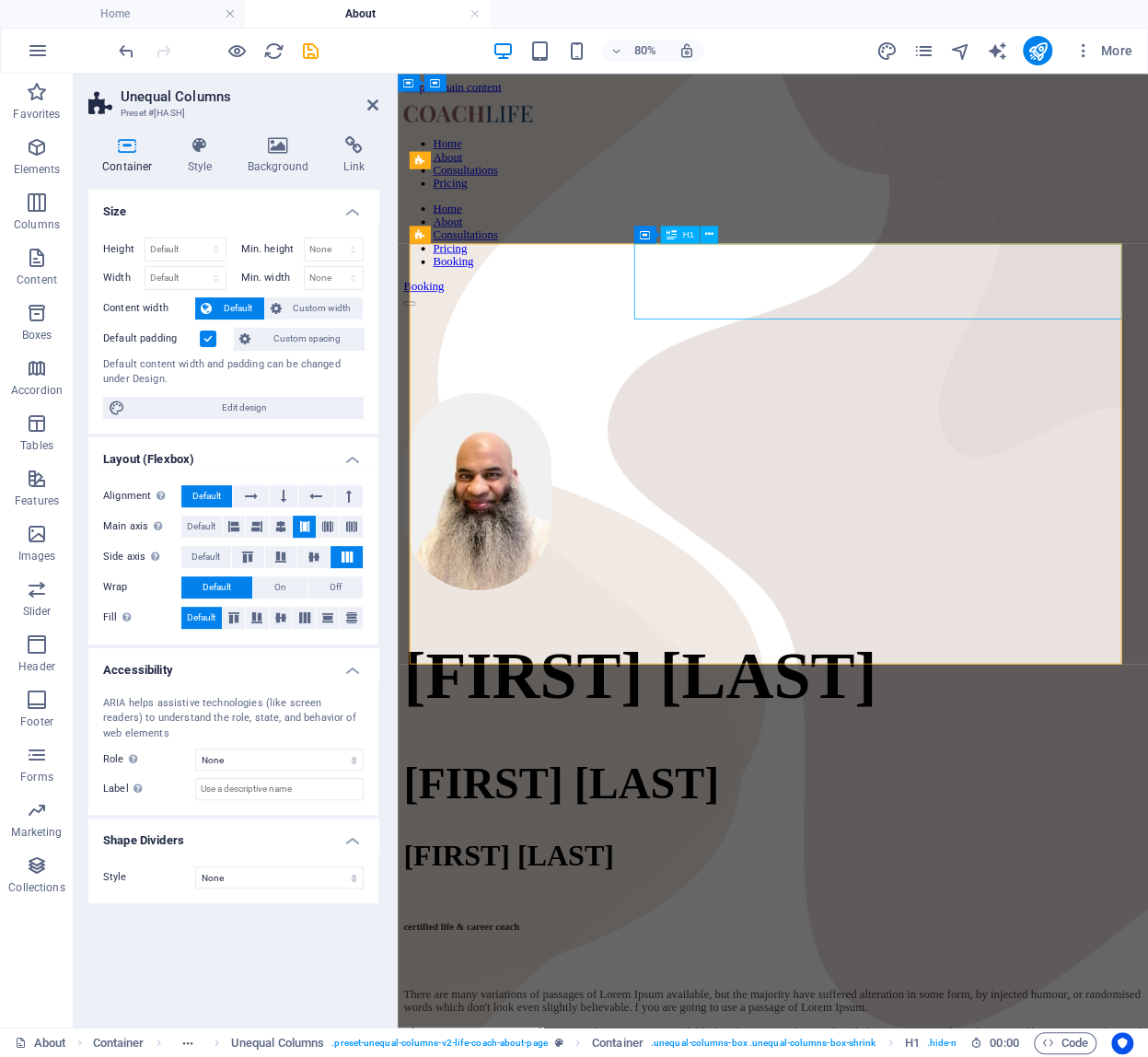 click on "[FIRST] [LAST]" at bounding box center (866, 824) 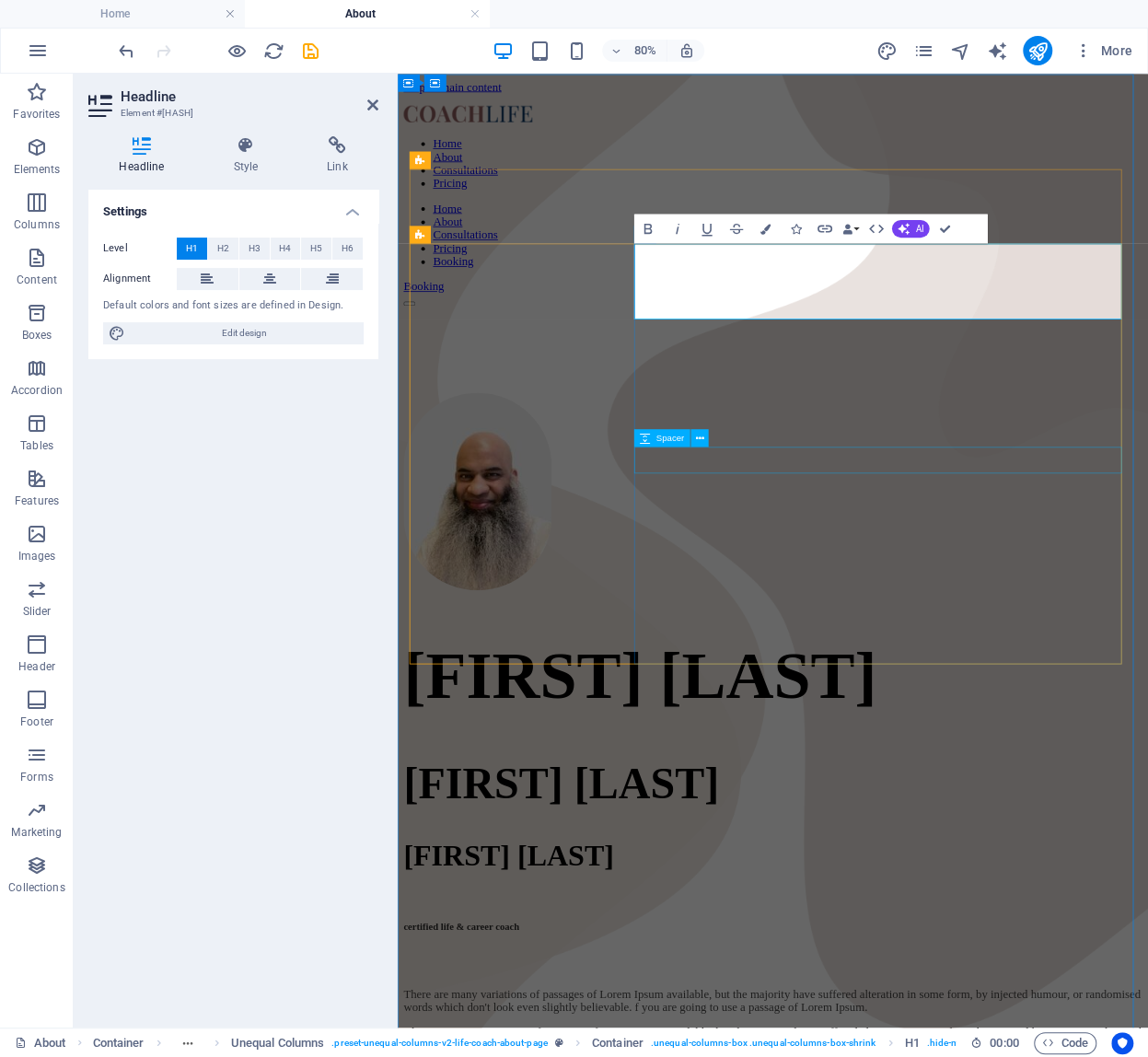 click at bounding box center (866, 1183) 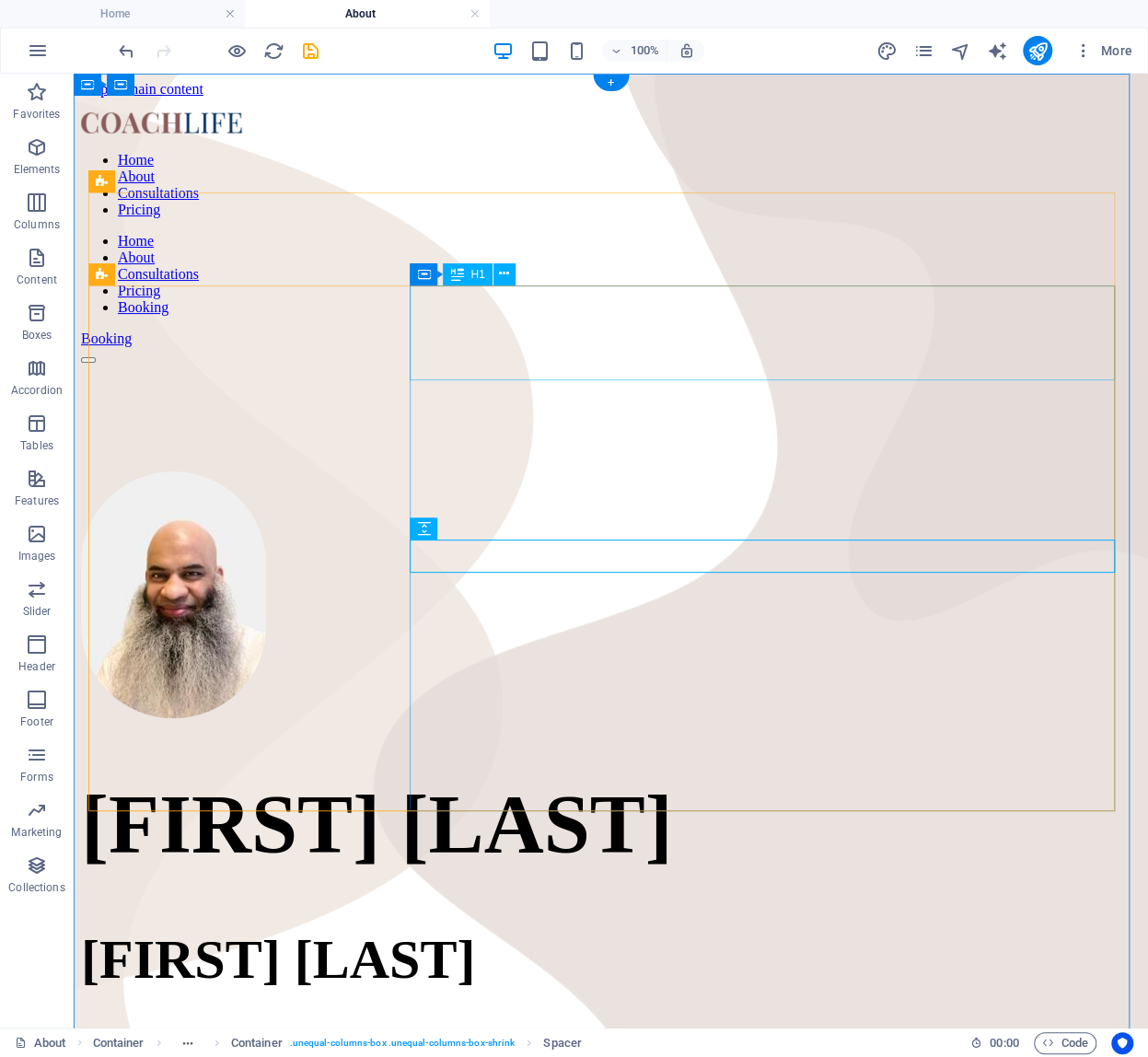 click on "[FIRST] [LAST]" at bounding box center [610, 824] 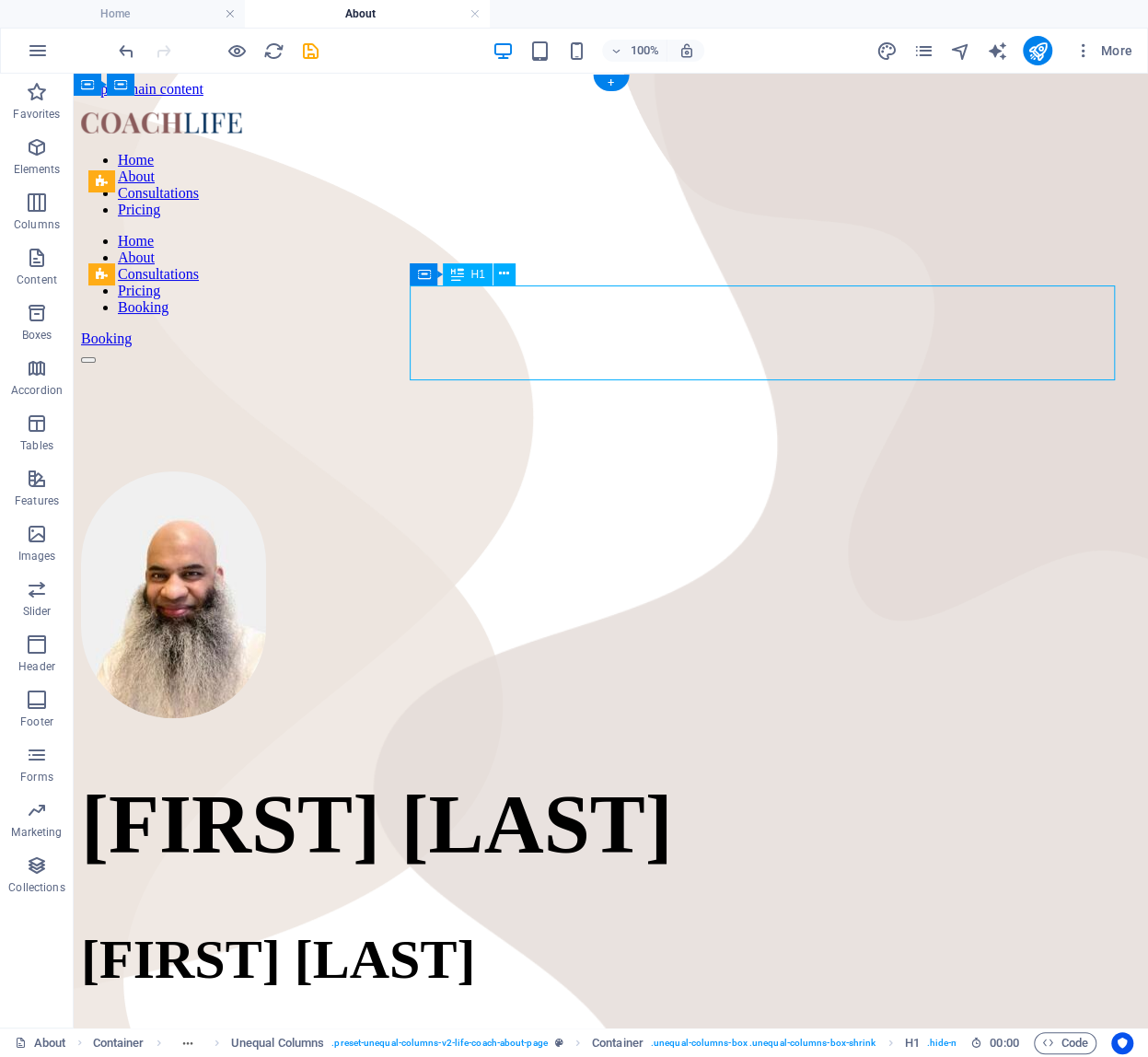 click on "[FIRST] [LAST]" at bounding box center [610, 824] 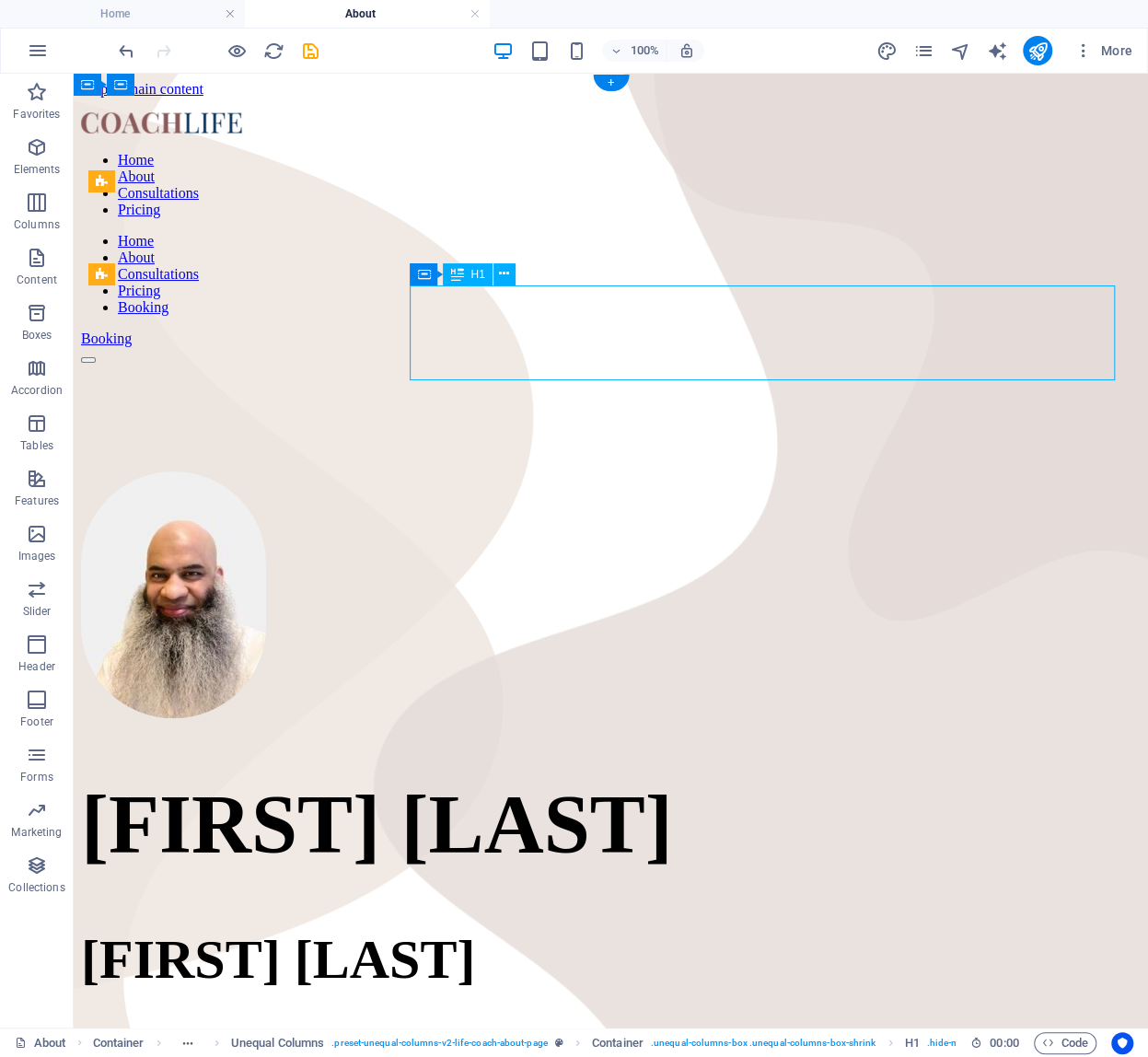 click on "[FIRST] [LAST]" at bounding box center [610, 959] 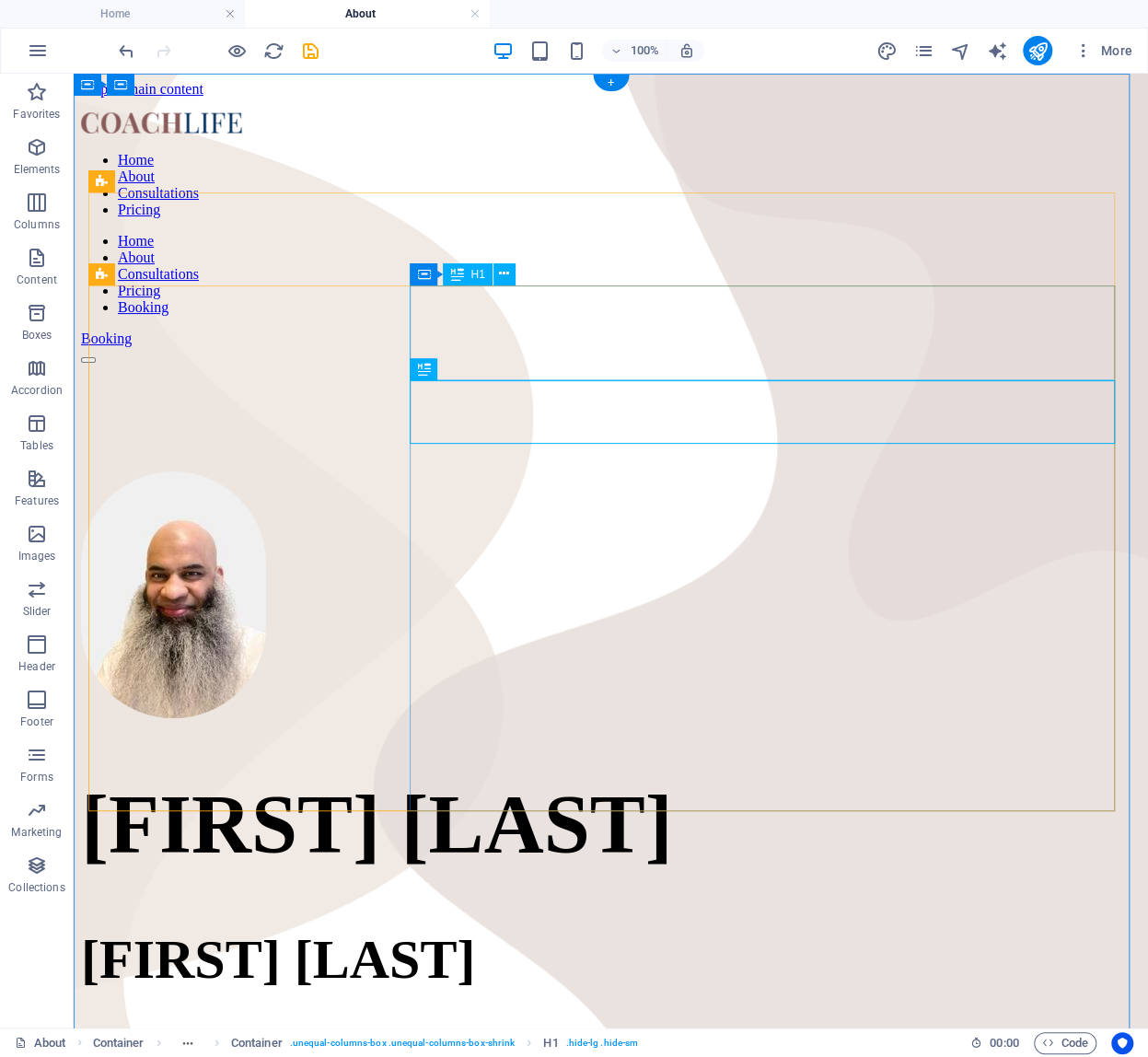 click on "[FIRST] [LAST]" at bounding box center [610, 824] 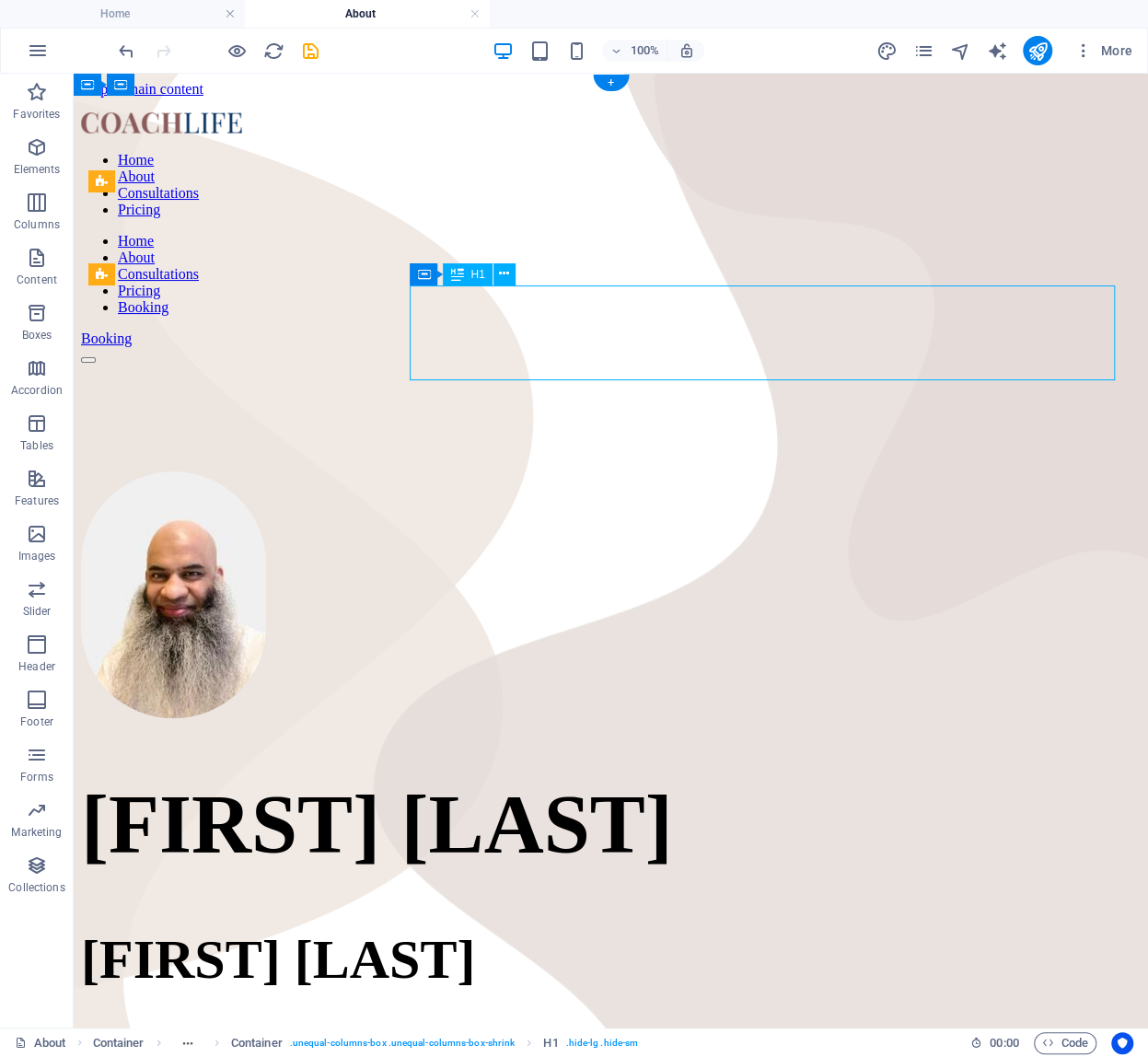 click on "[FIRST] [LAST]" at bounding box center (610, 824) 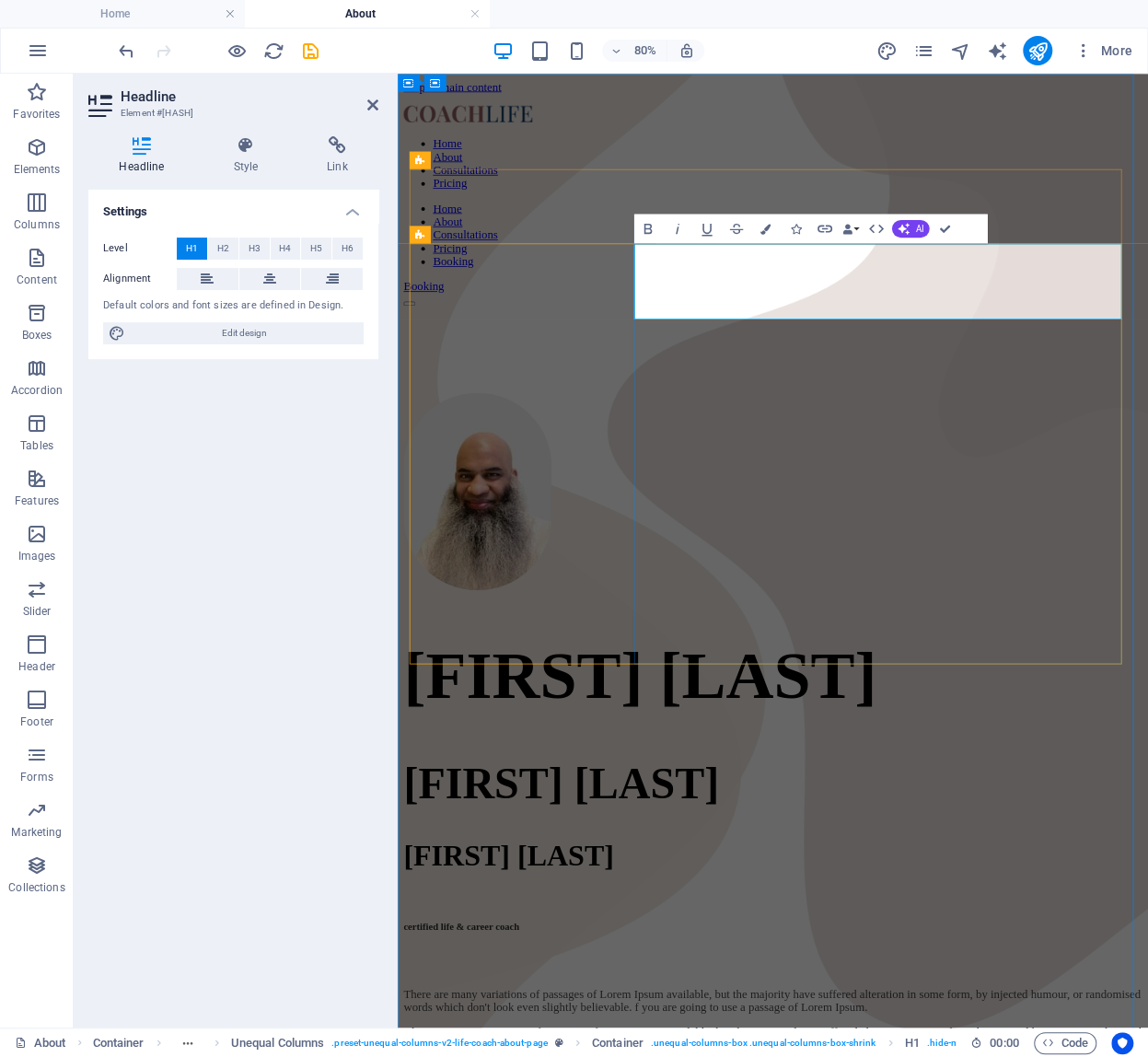 type 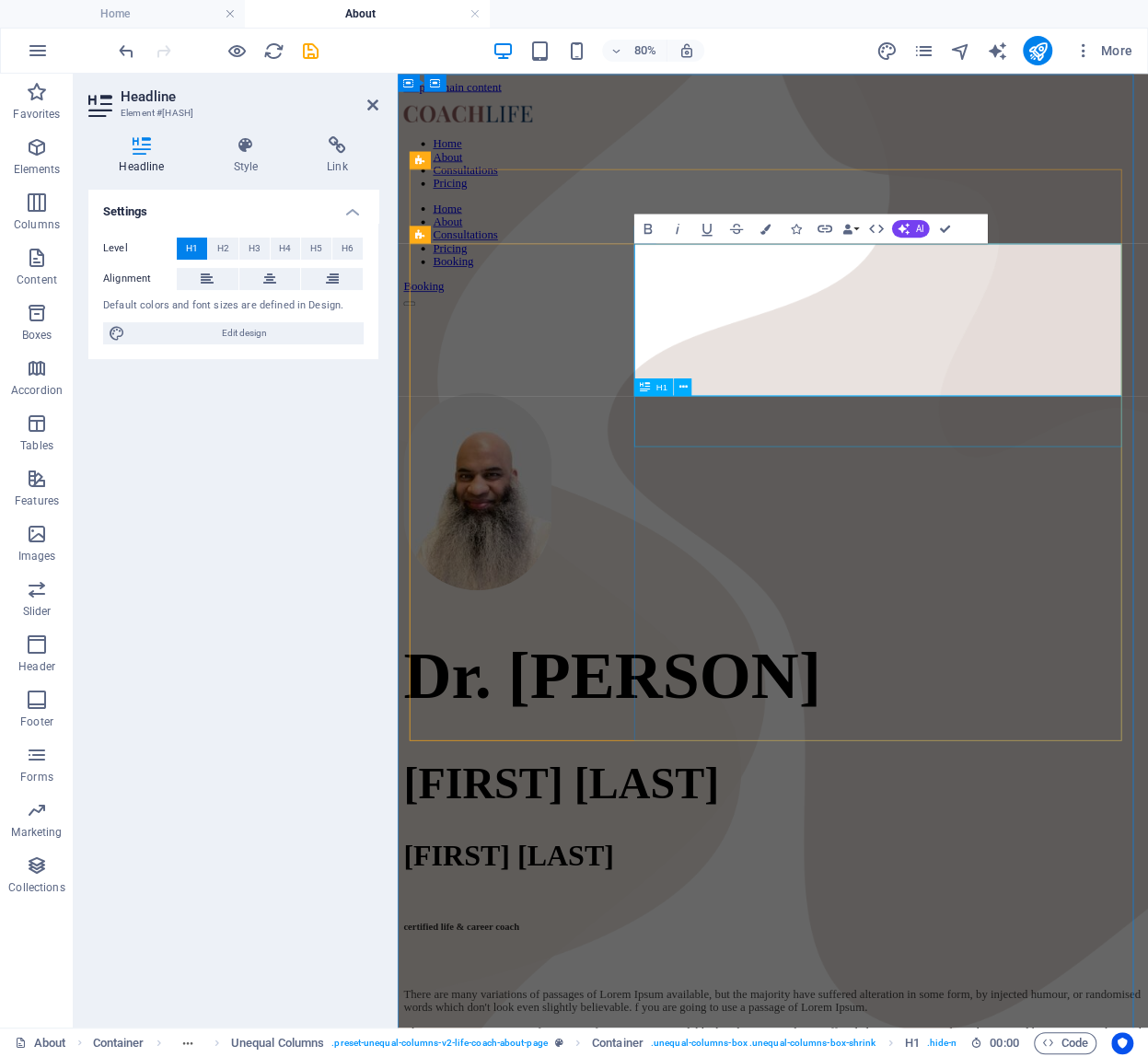click on "[FIRST] [LAST]" at bounding box center (866, 959) 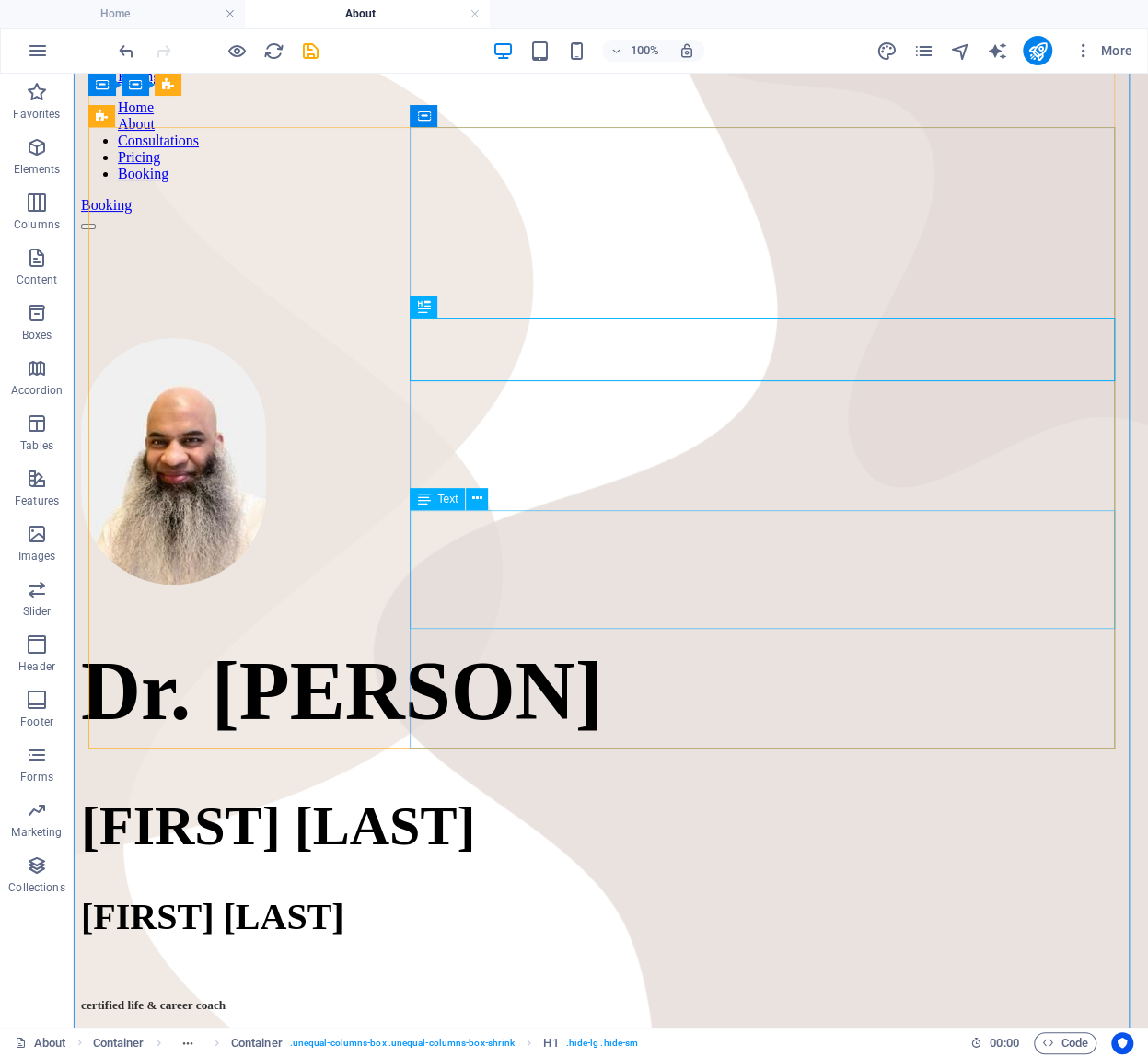 scroll, scrollTop: 115, scrollLeft: 0, axis: vertical 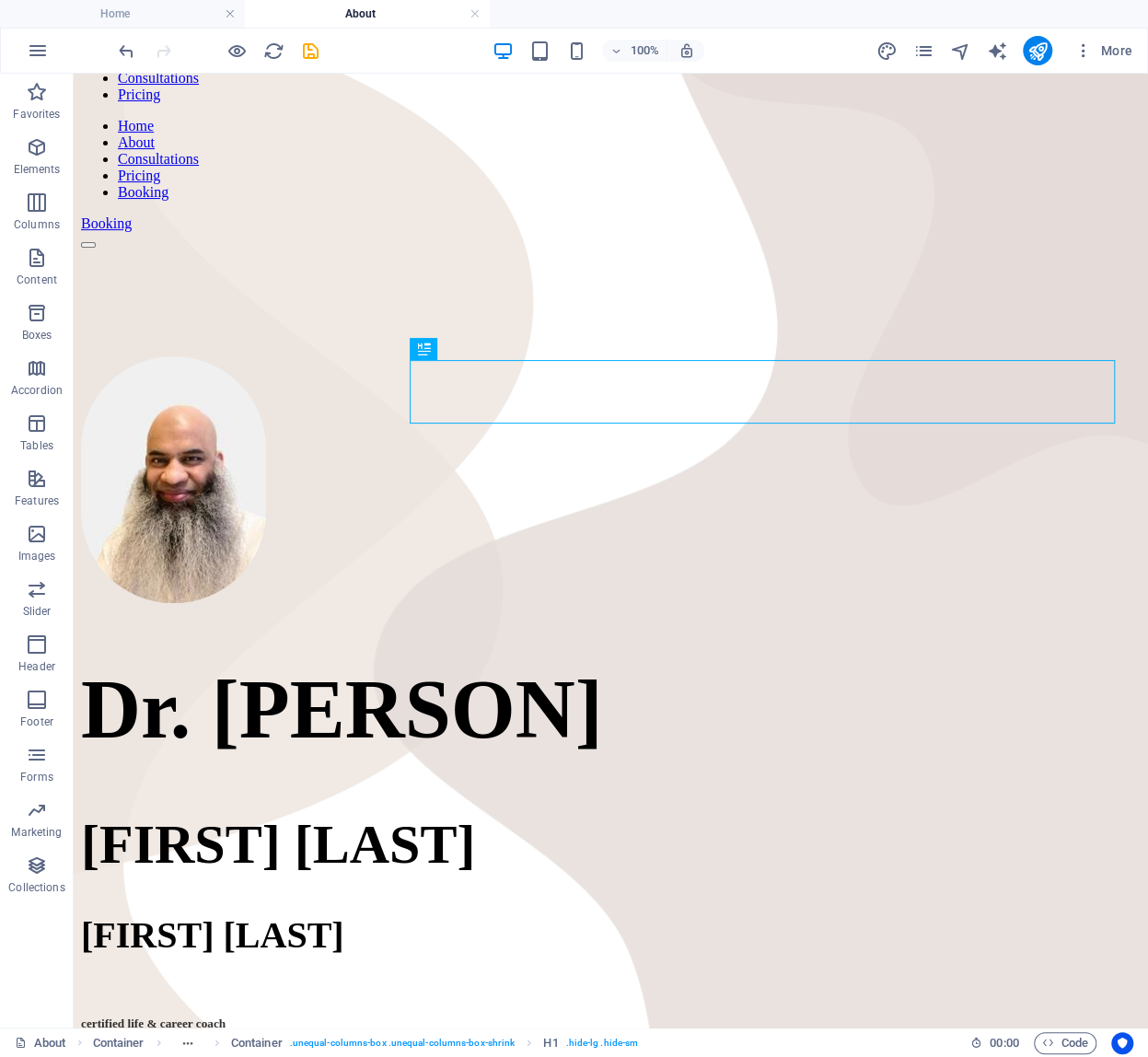 click on "Dr. [PERSON]" at bounding box center (610, 709) 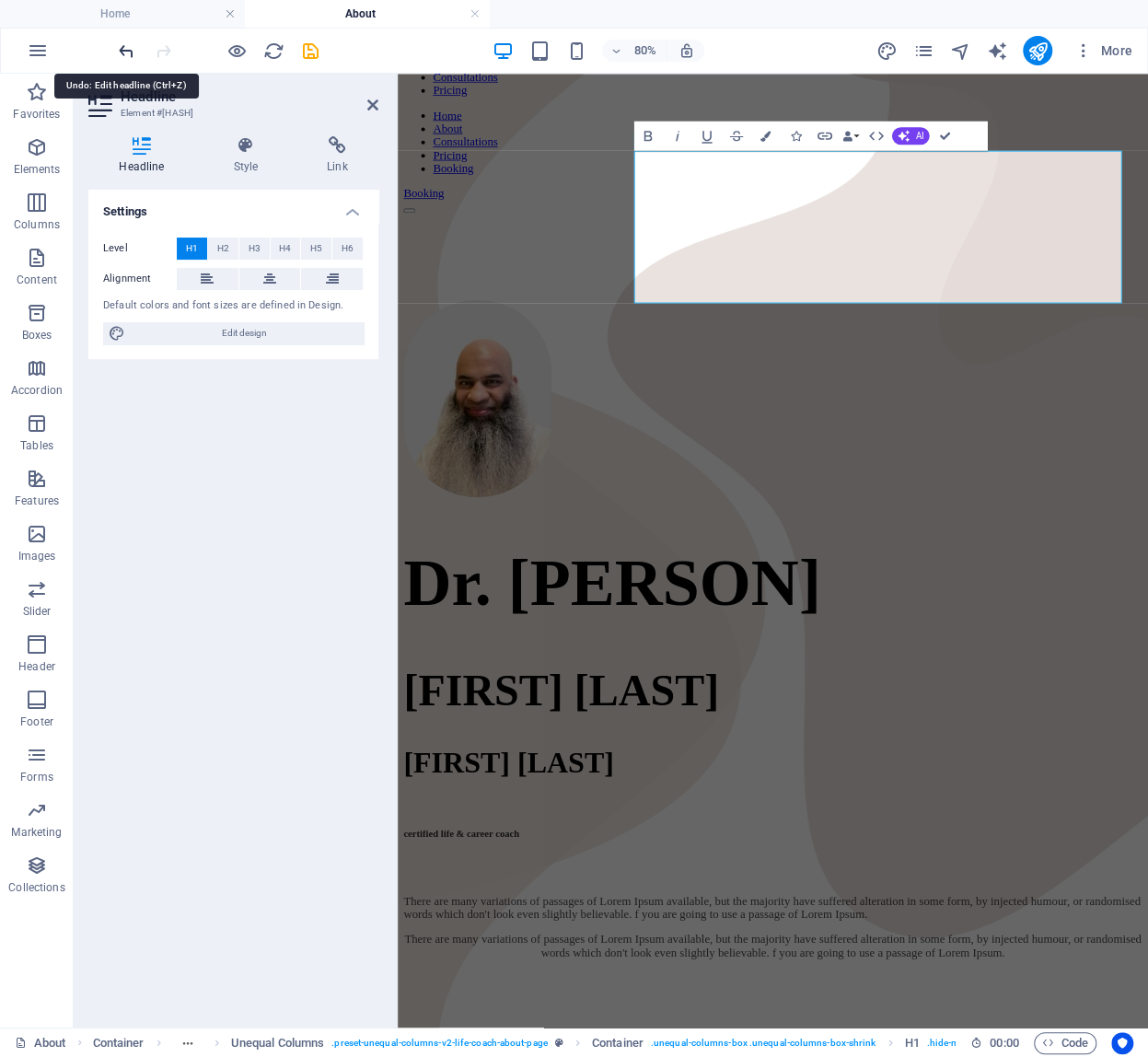 click at bounding box center (126, 51) 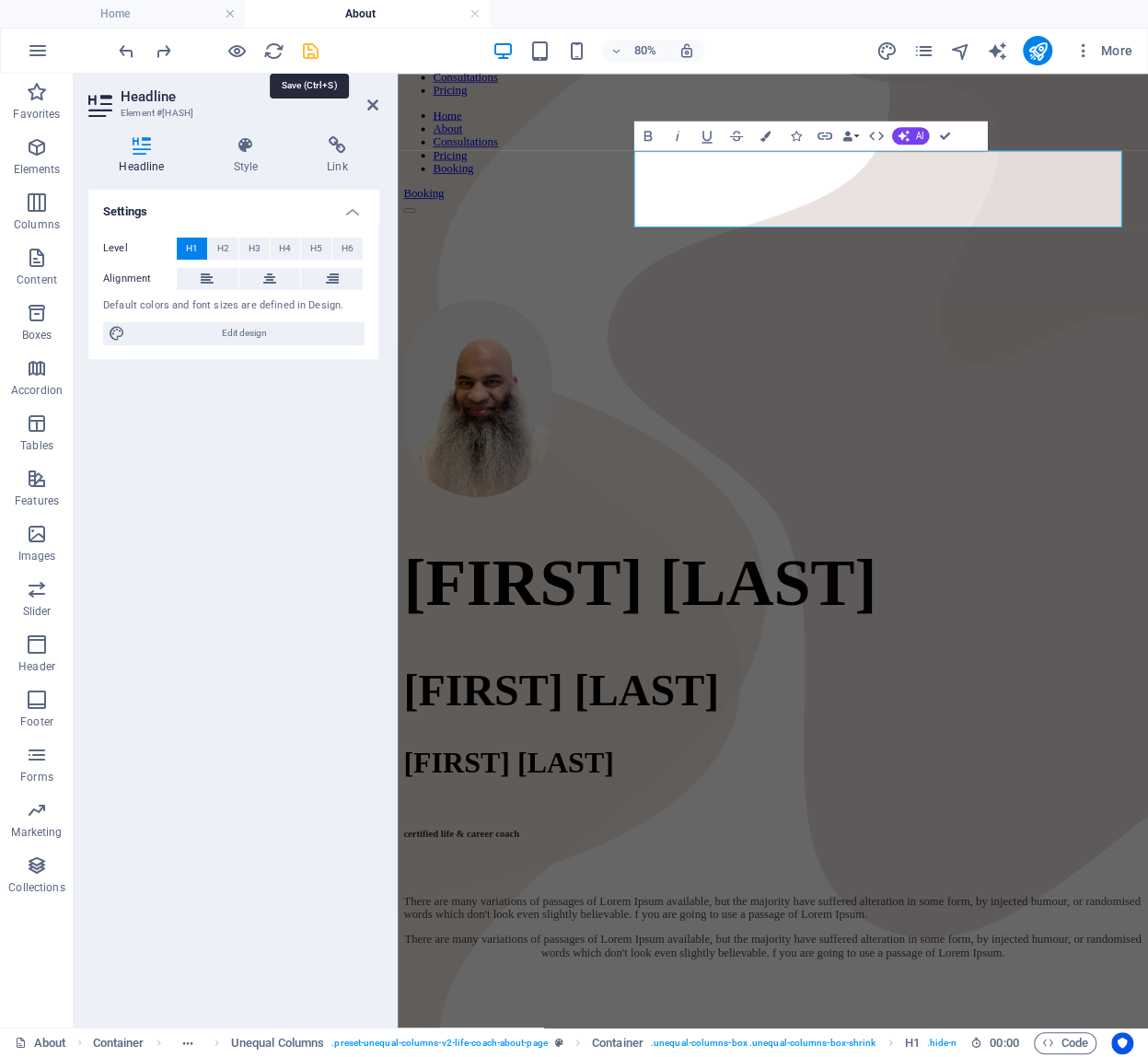 click at bounding box center (310, 51) 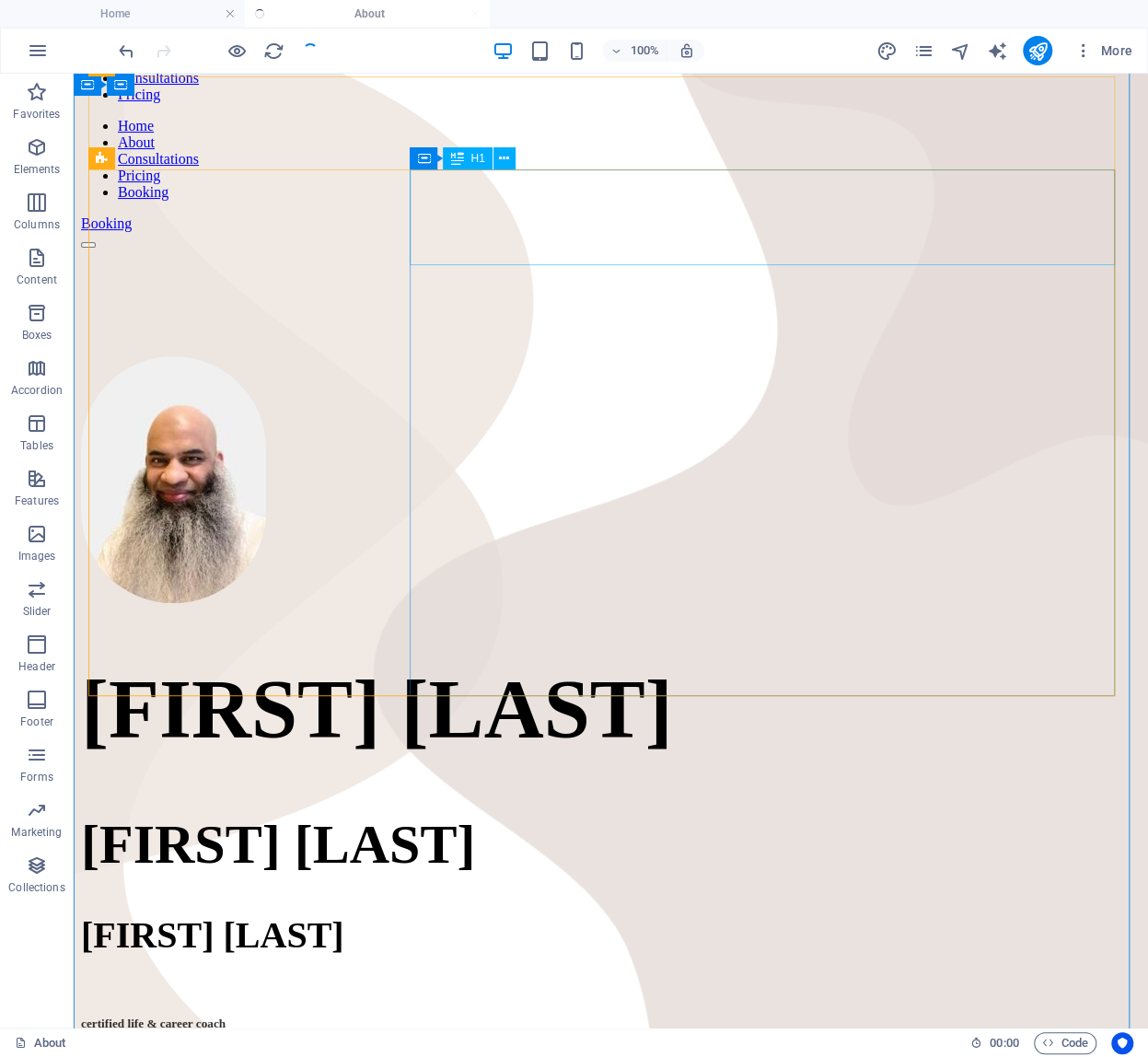 click on "[FIRST] [LAST]" at bounding box center (610, 709) 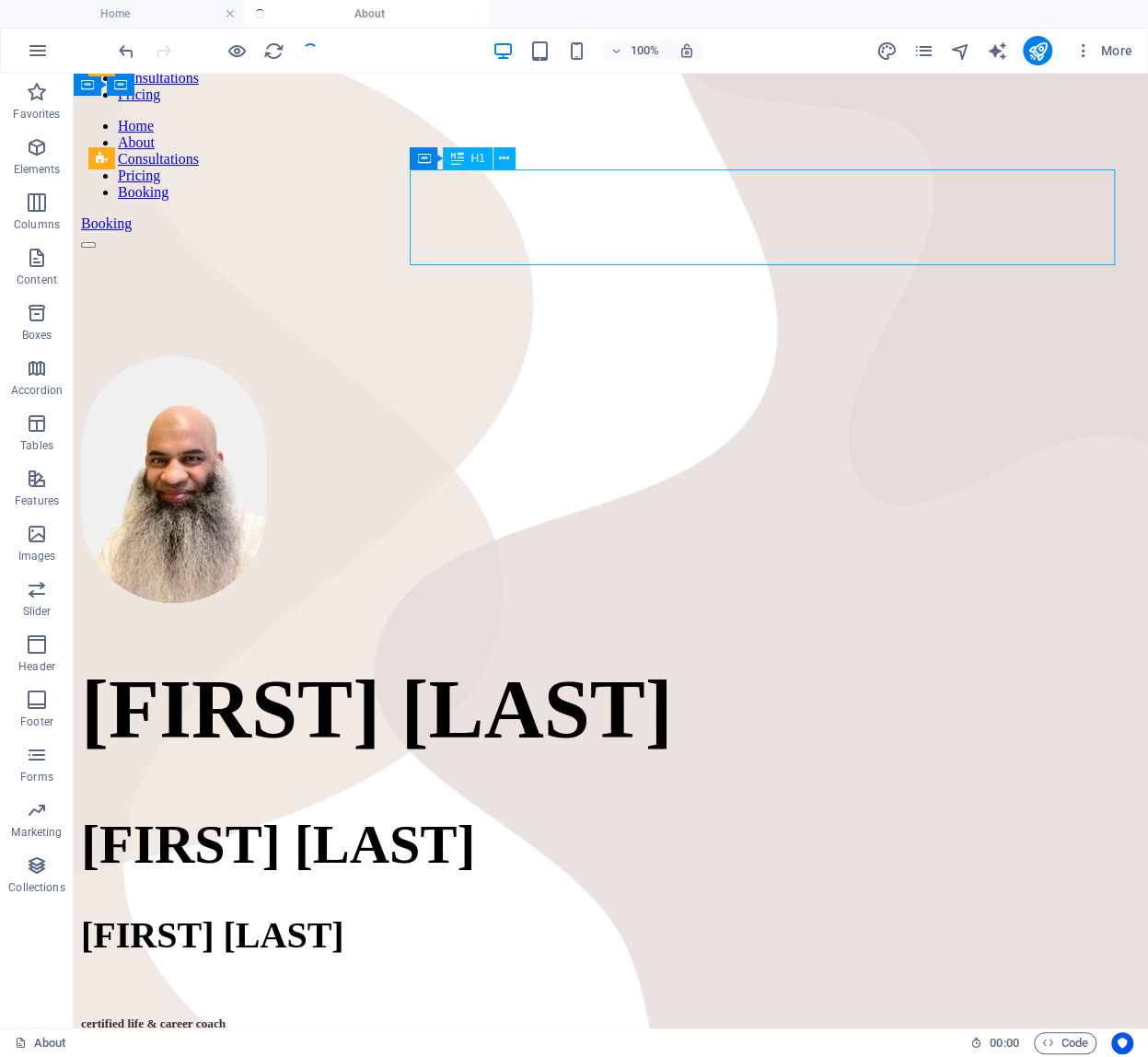 click on "[FIRST] [LAST]" at bounding box center [610, 709] 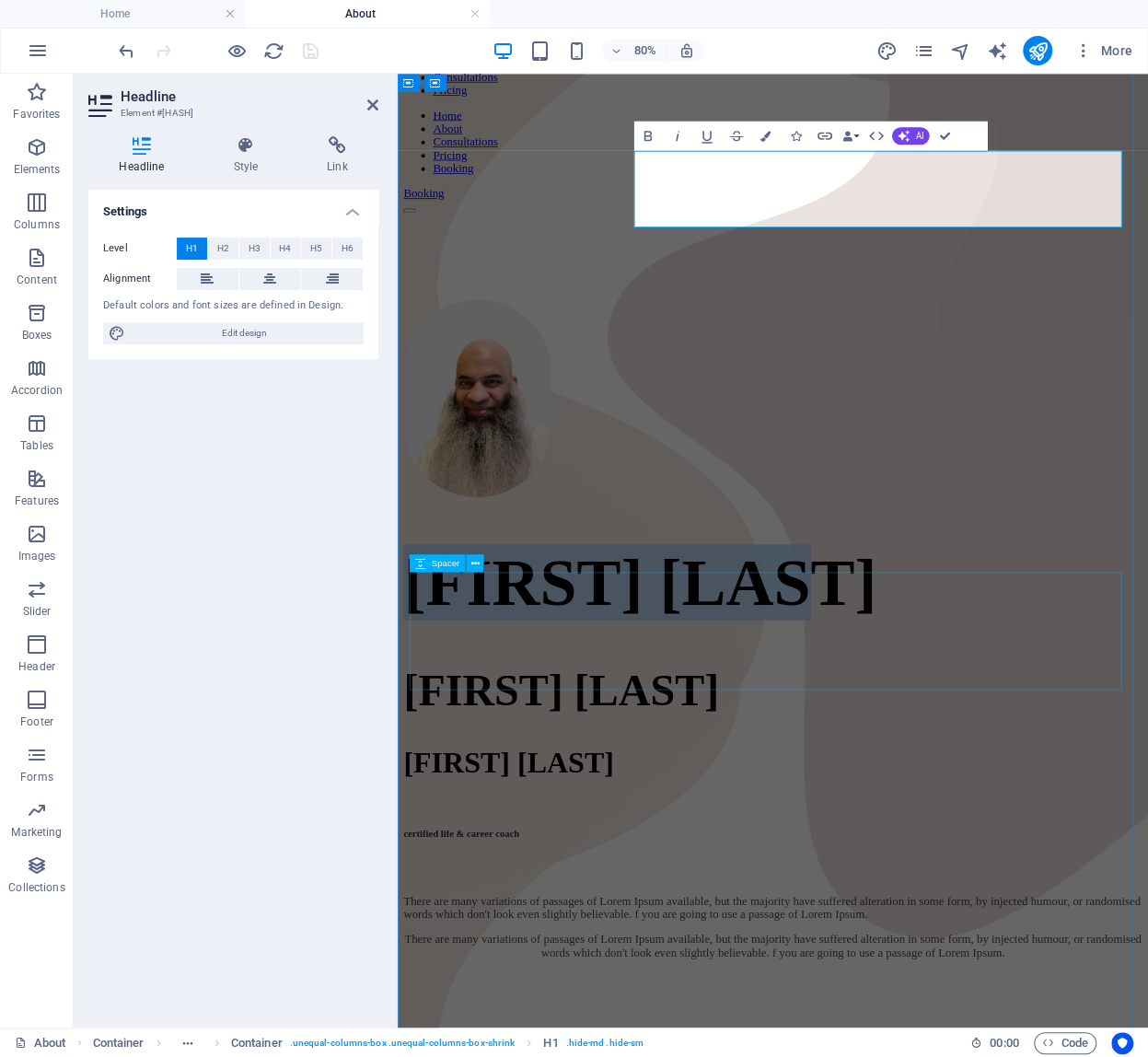 click at bounding box center [866, 1269] 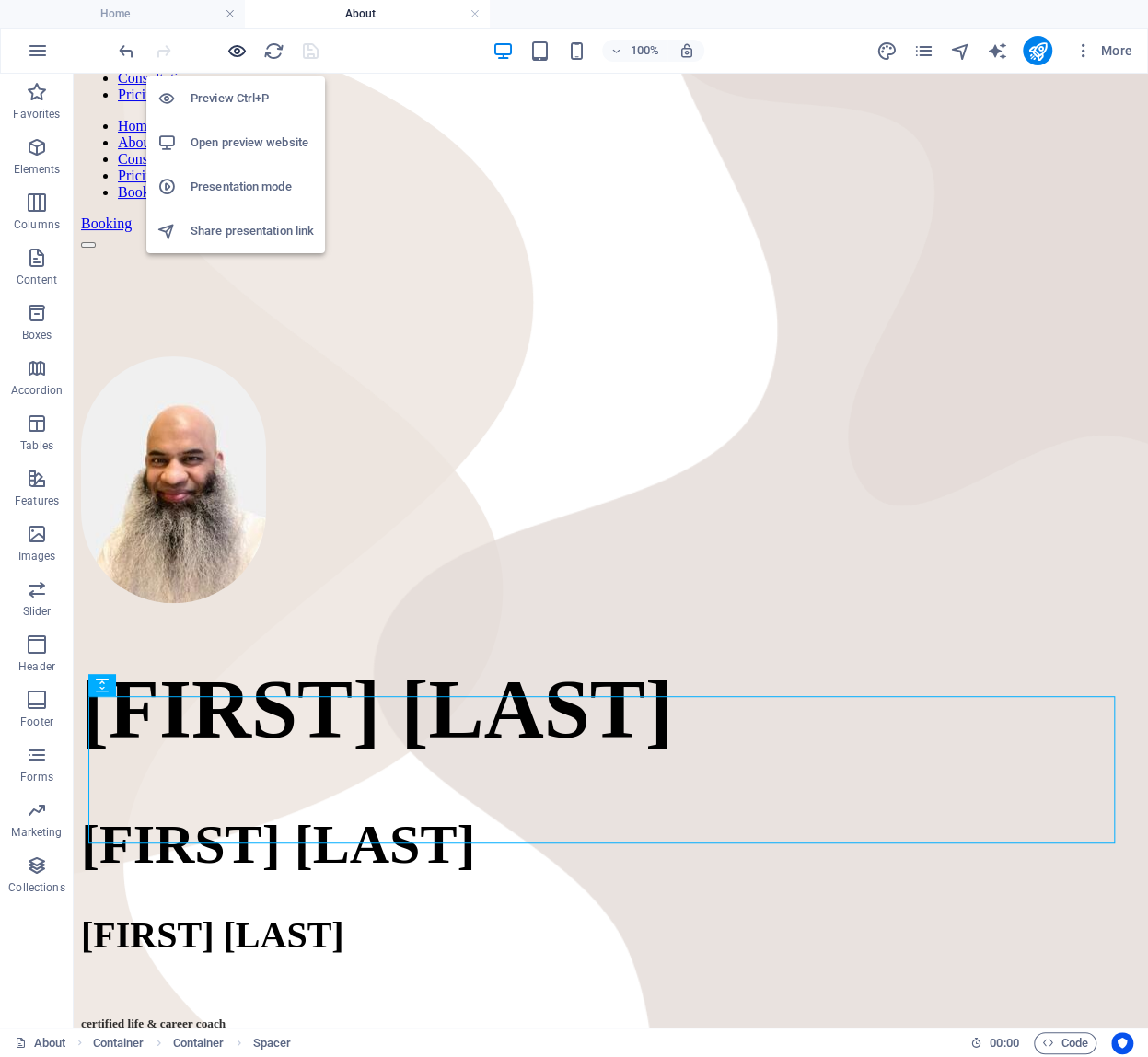 click at bounding box center [237, 51] 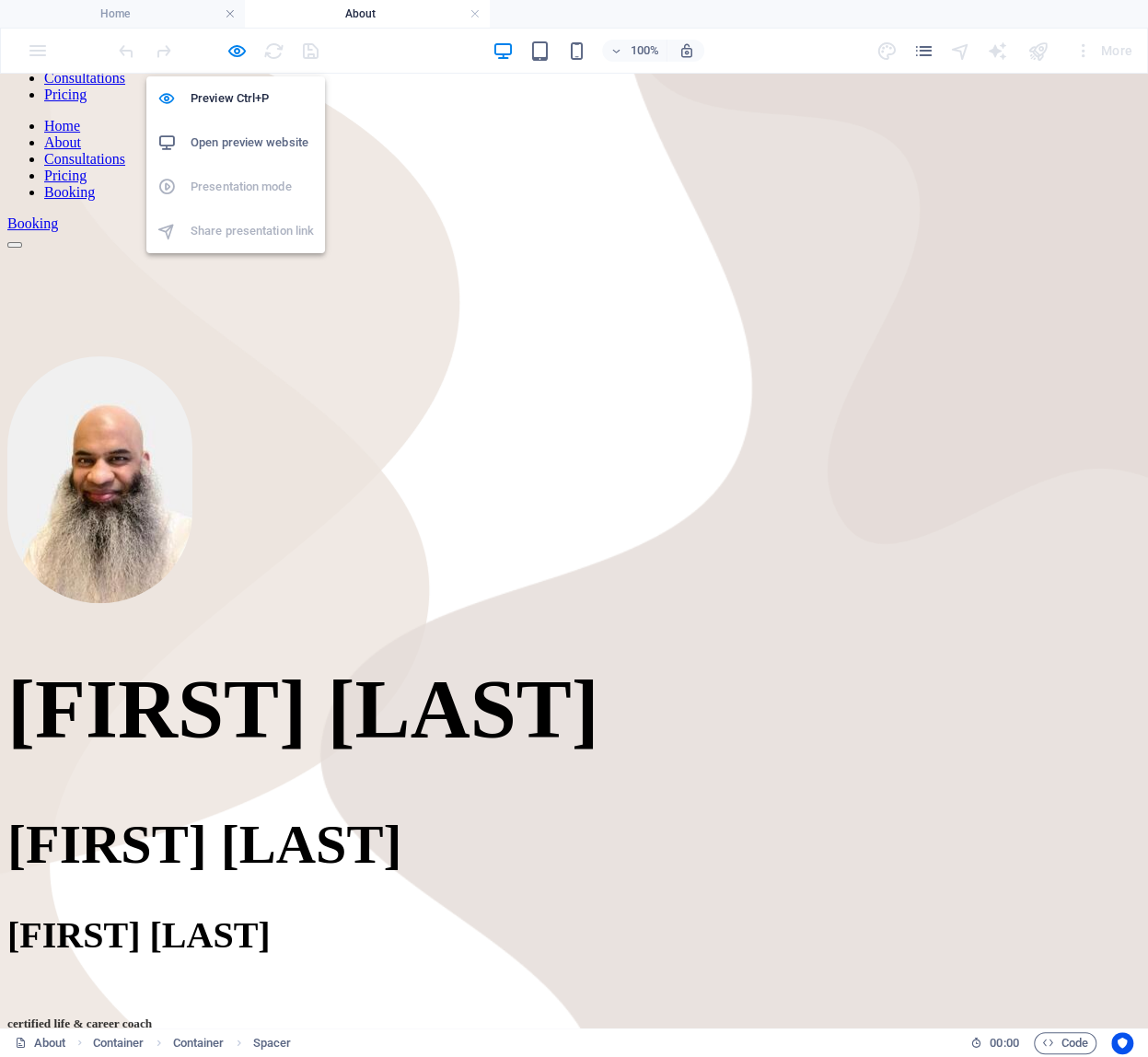 click on "Open preview website" at bounding box center [252, 143] 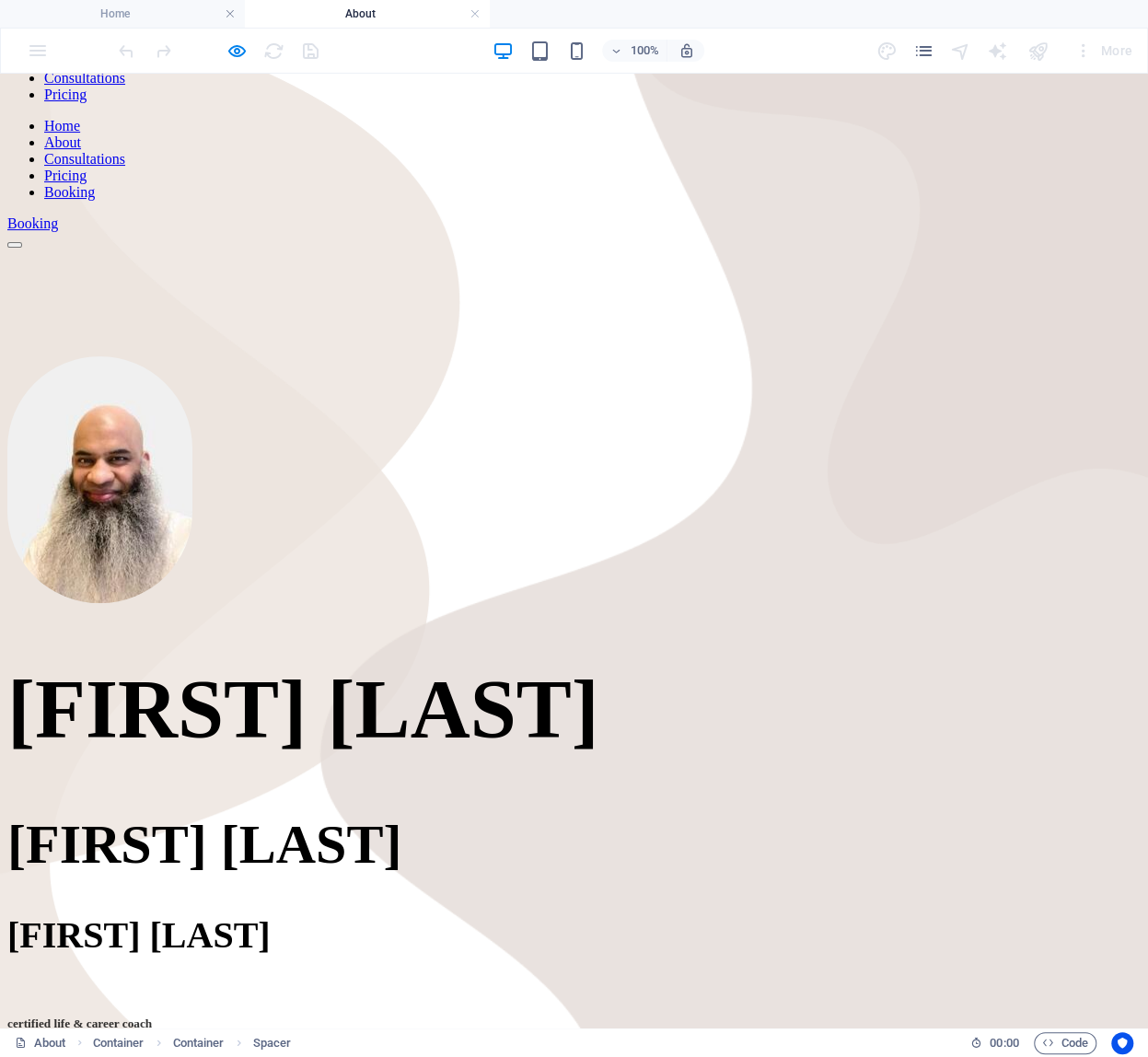 scroll, scrollTop: 0, scrollLeft: 0, axis: both 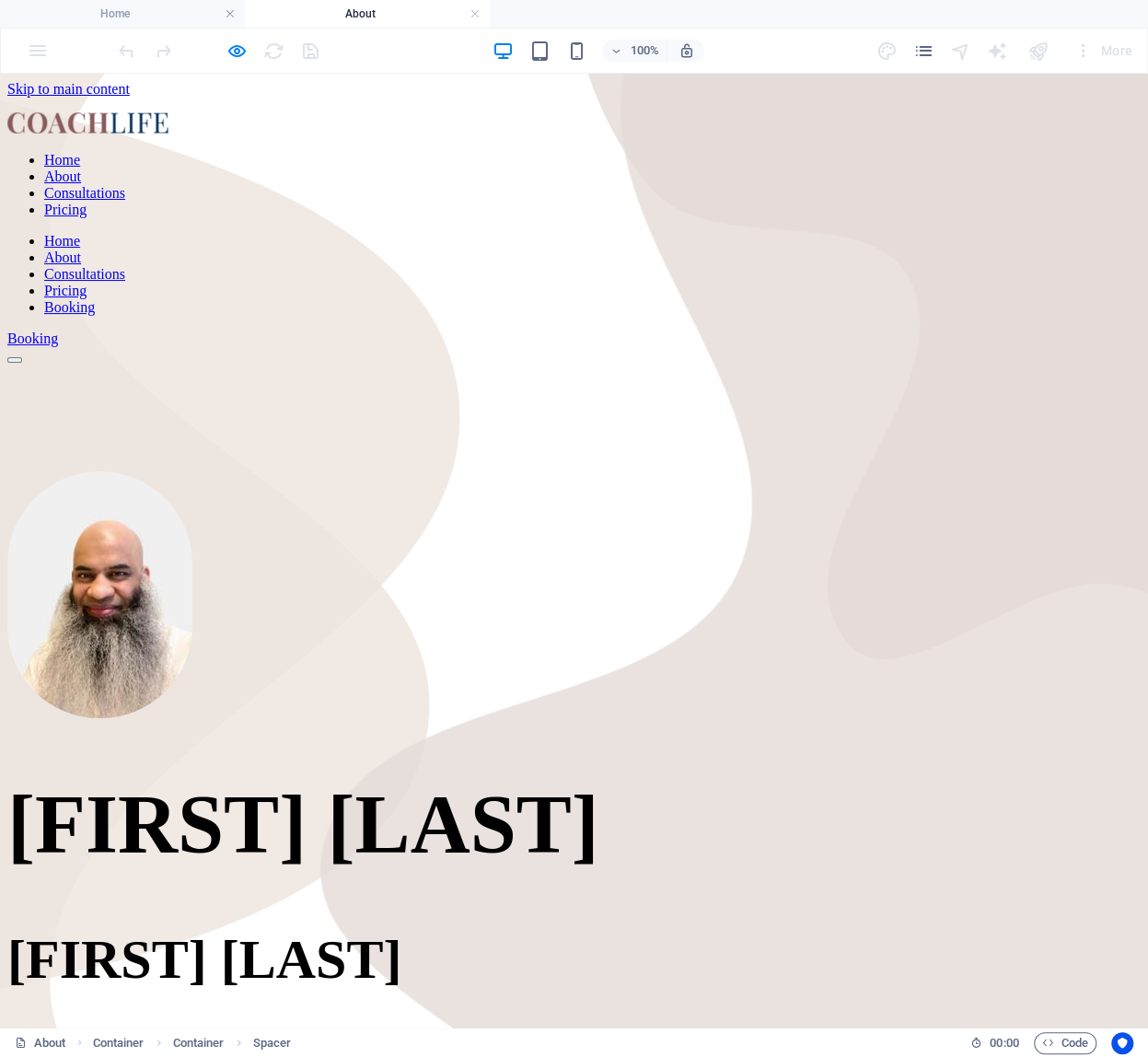 click on "[FIRST] [LAST]" at bounding box center (303, 824) 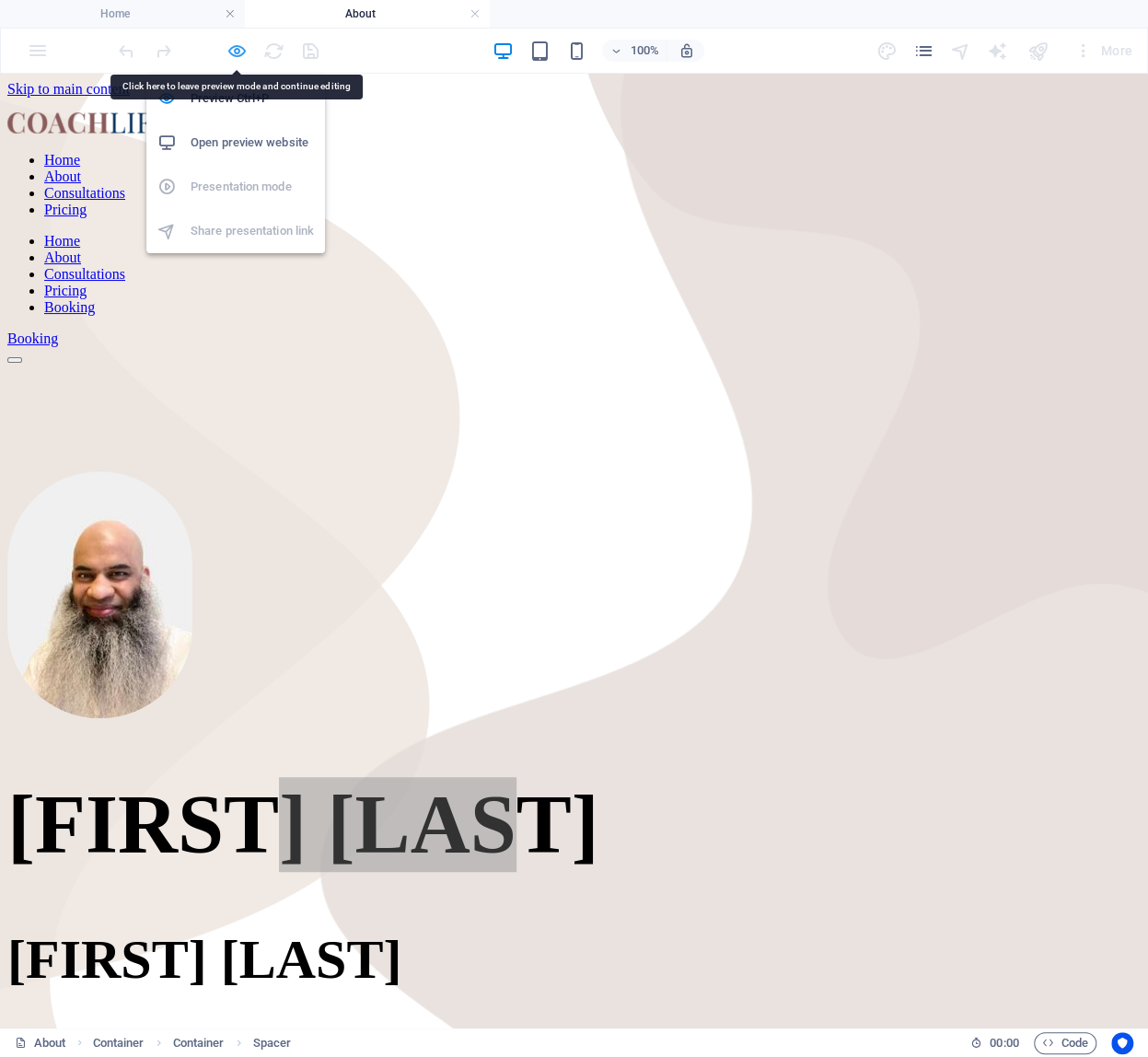 click at bounding box center (237, 51) 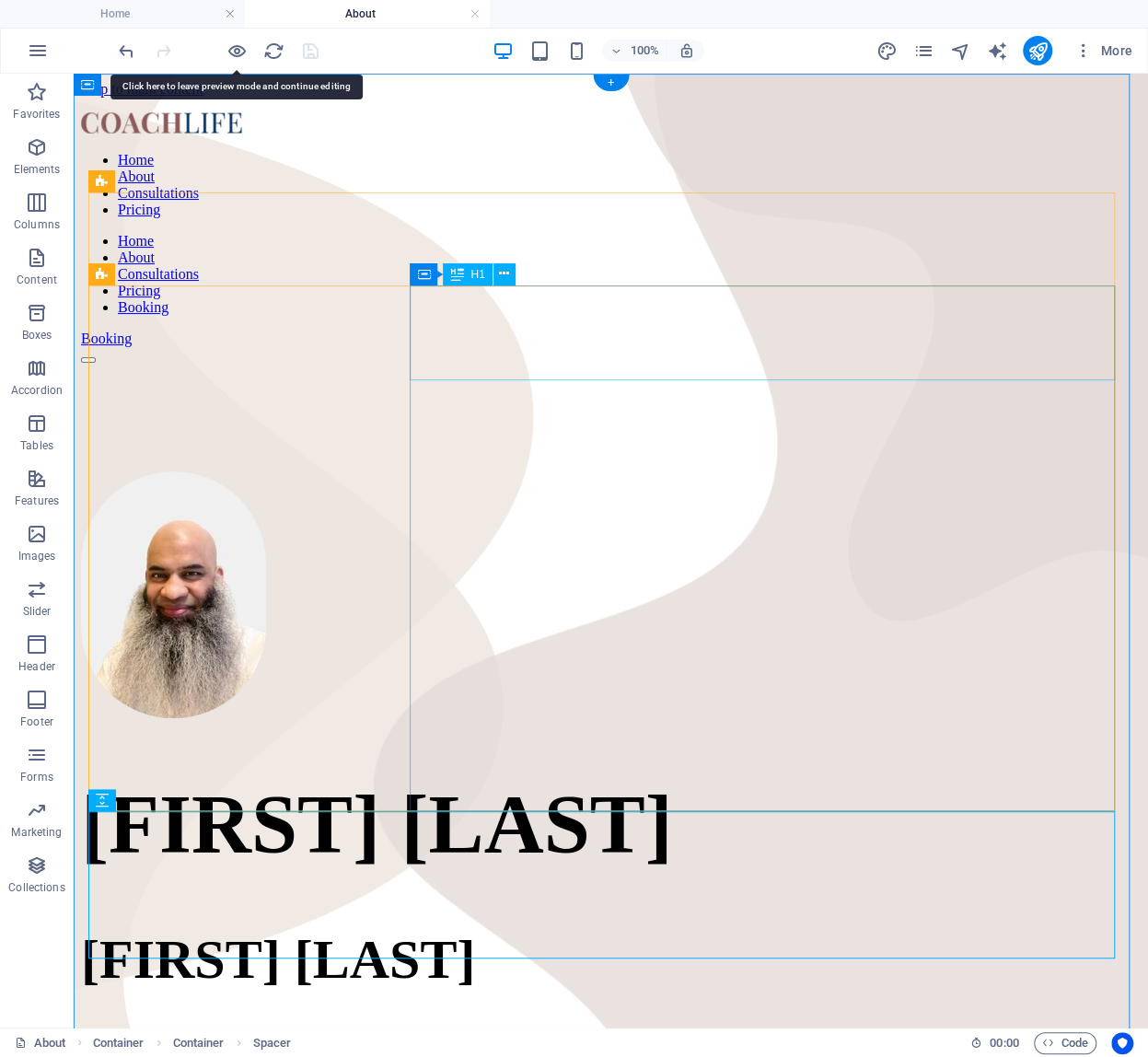 click on "[FIRST] [LAST]" at bounding box center [610, 824] 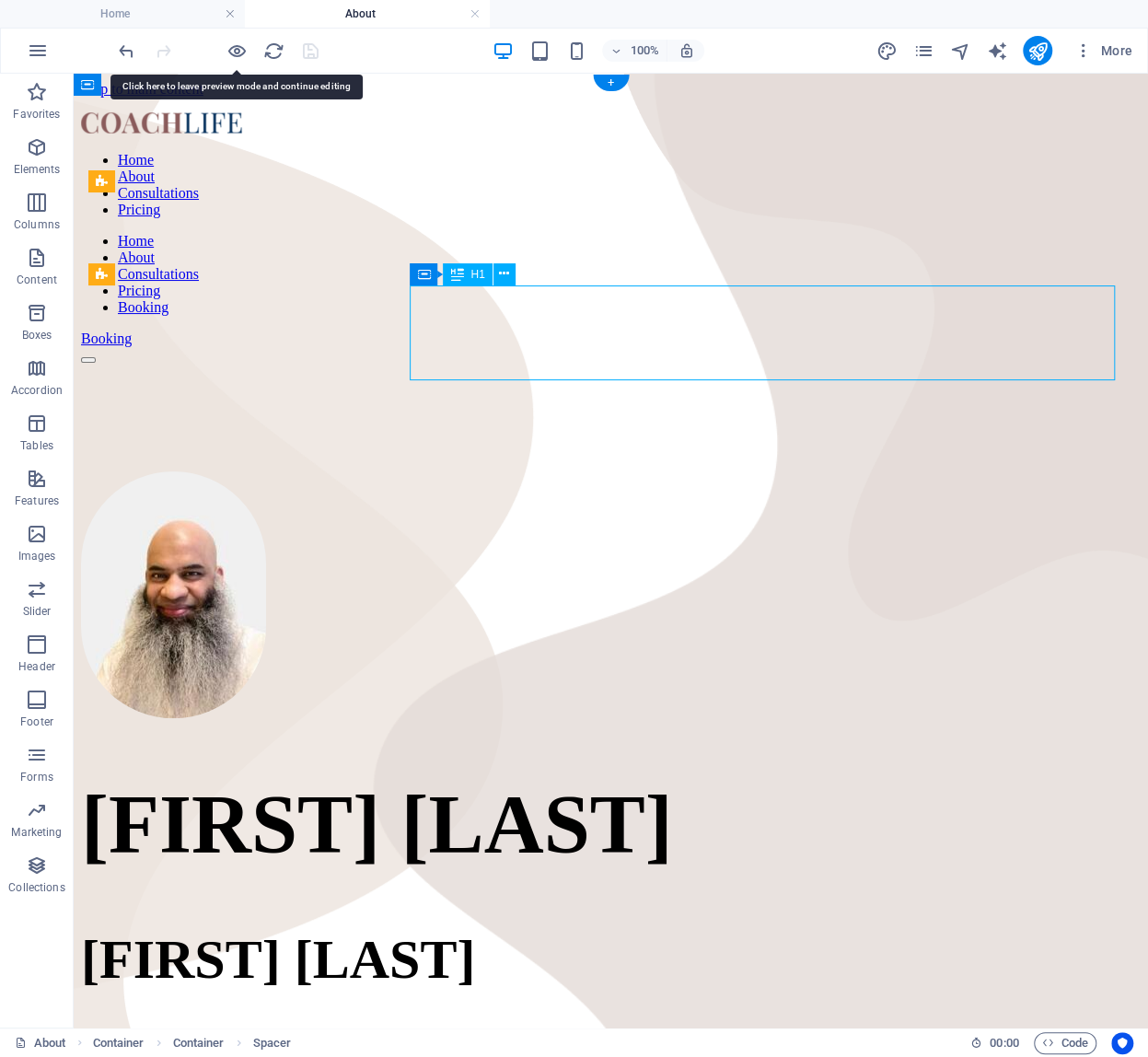 click on "[FIRST] [LAST]" at bounding box center (610, 824) 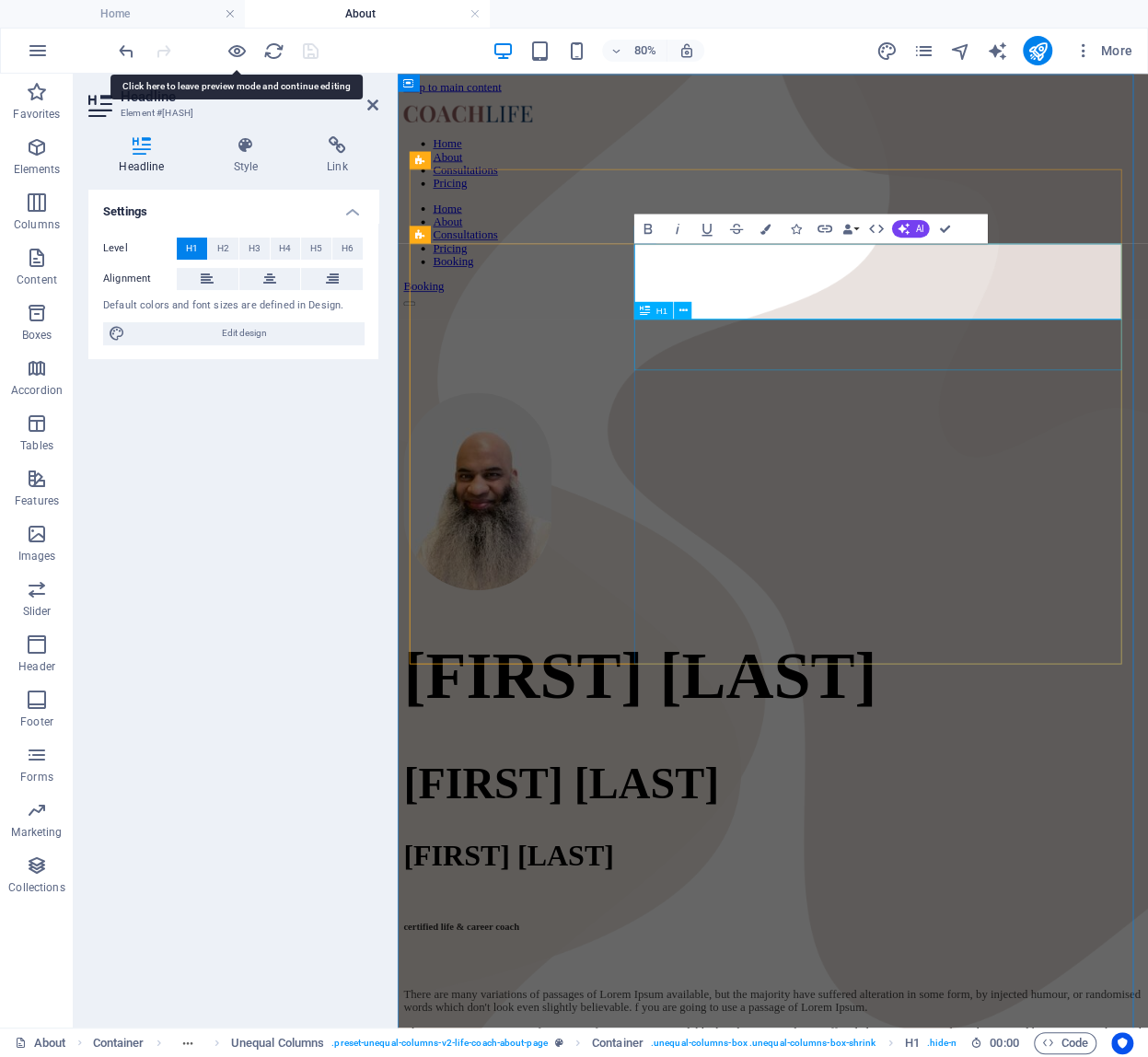 click on "[FIRST] [LAST]" at bounding box center (866, 959) 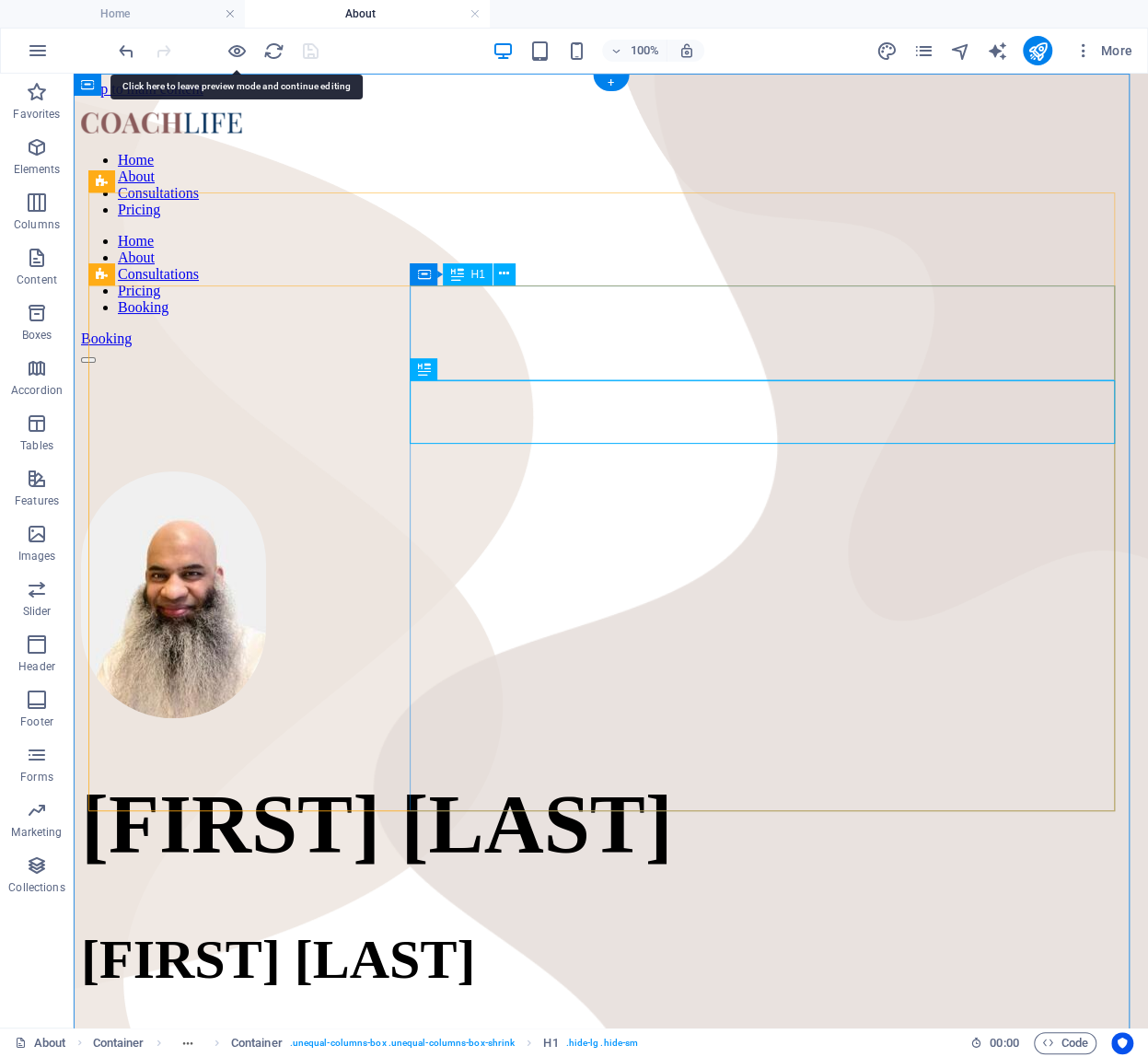 click on "[FIRST] [LAST]" at bounding box center [610, 824] 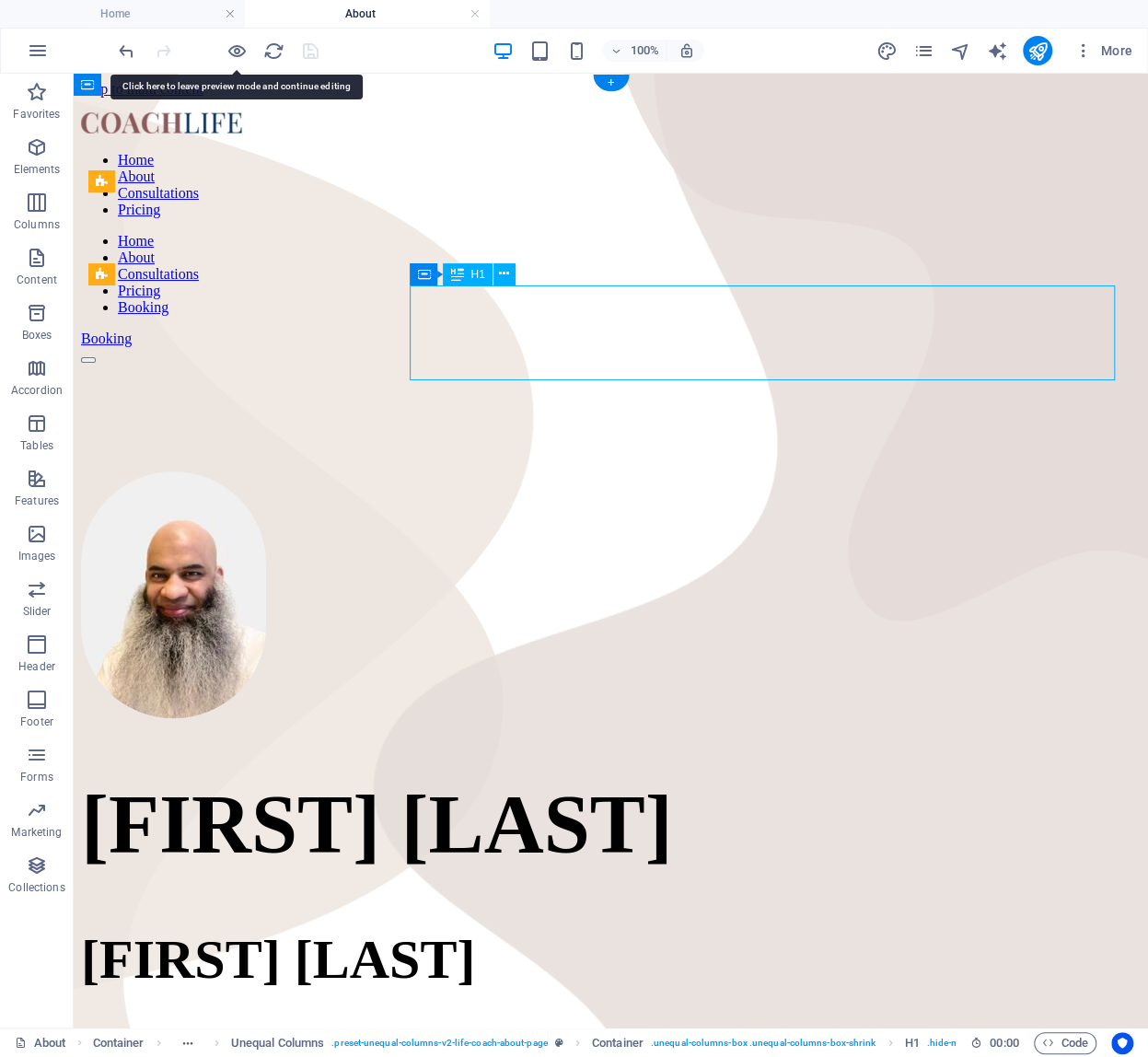 click on "[FIRST] [LAST]" at bounding box center (610, 824) 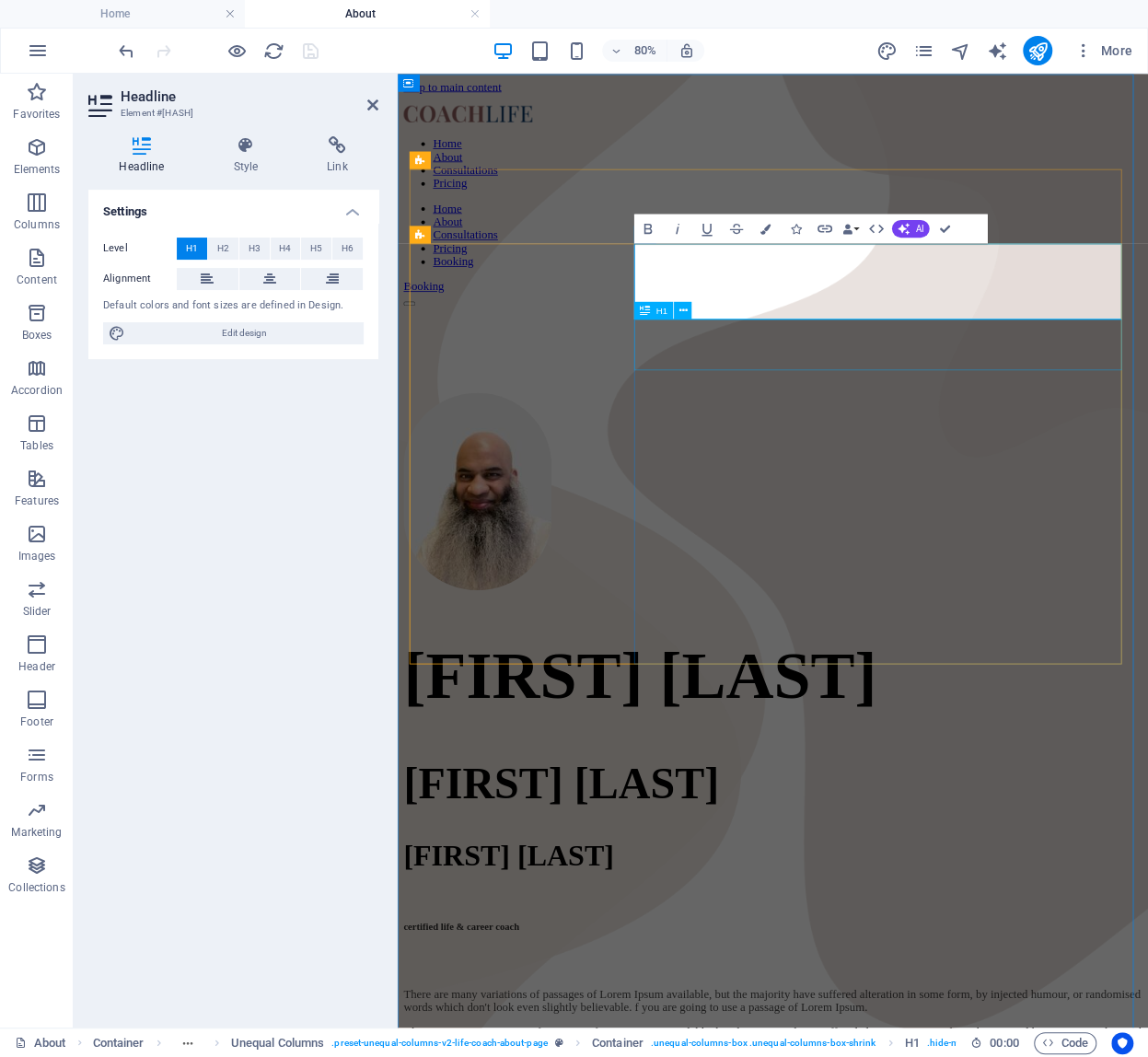 type 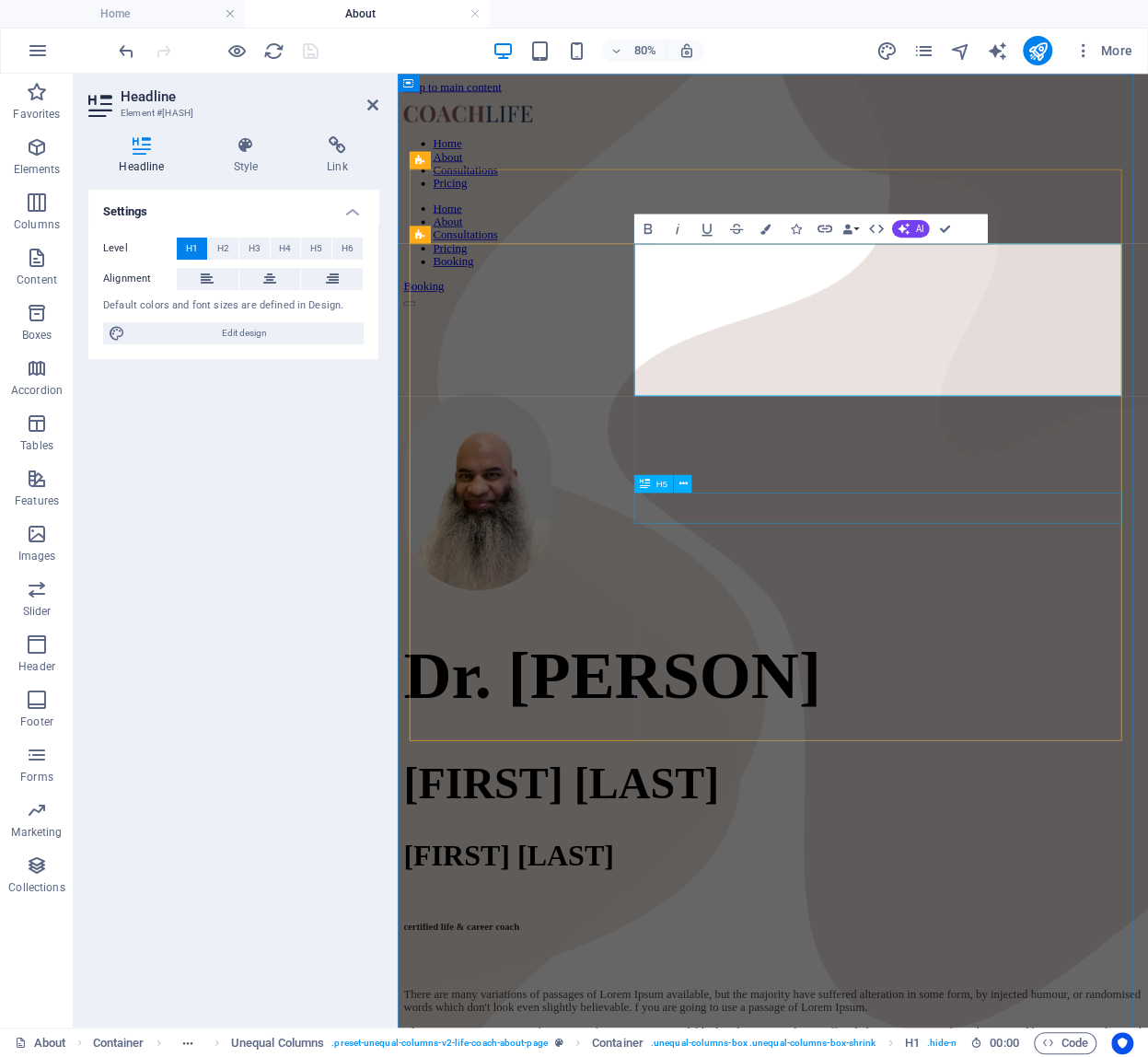 click on "certified life & career coach" at bounding box center [866, 1139] 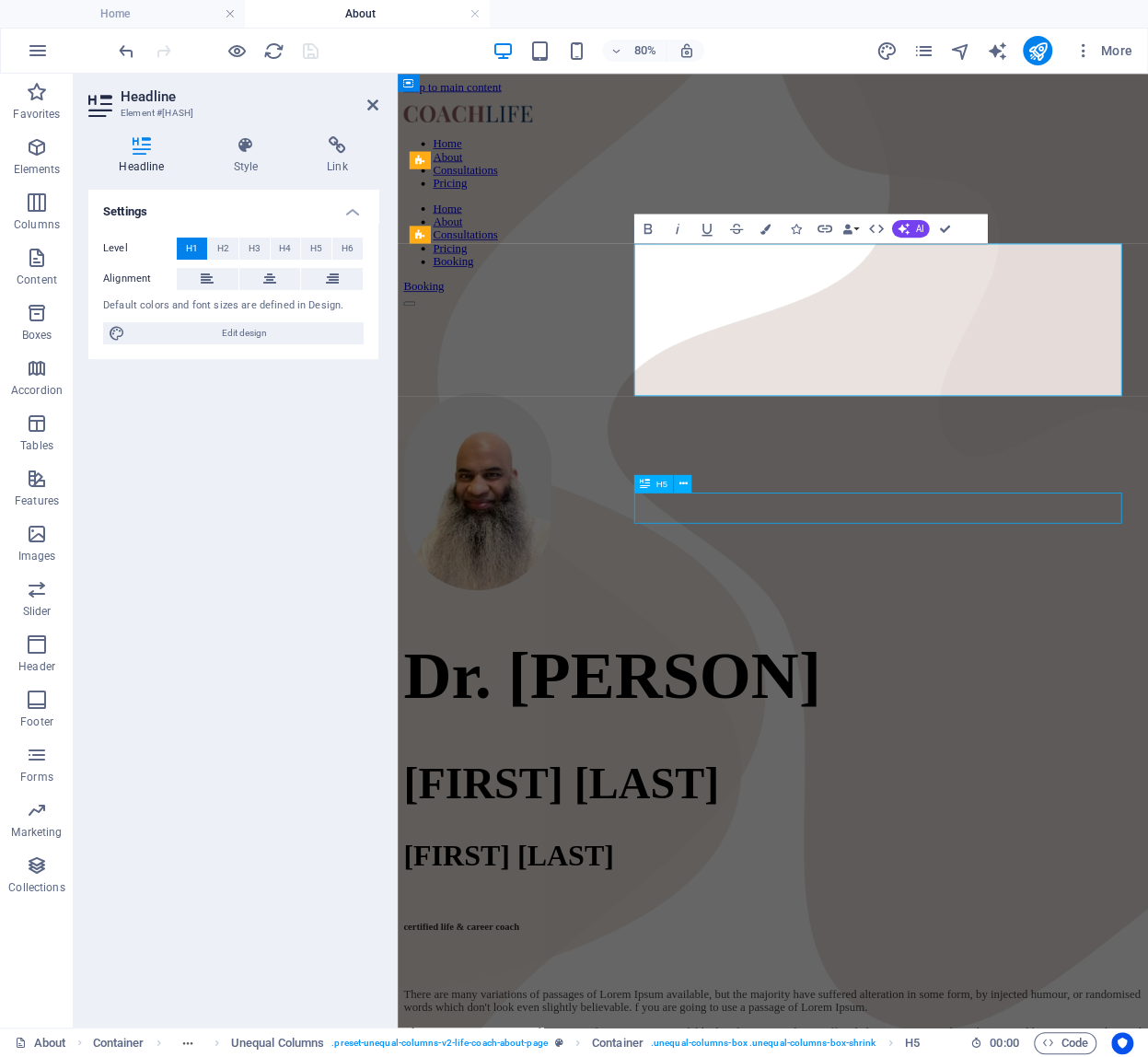 click on "certified life & career coach" at bounding box center (866, 1139) 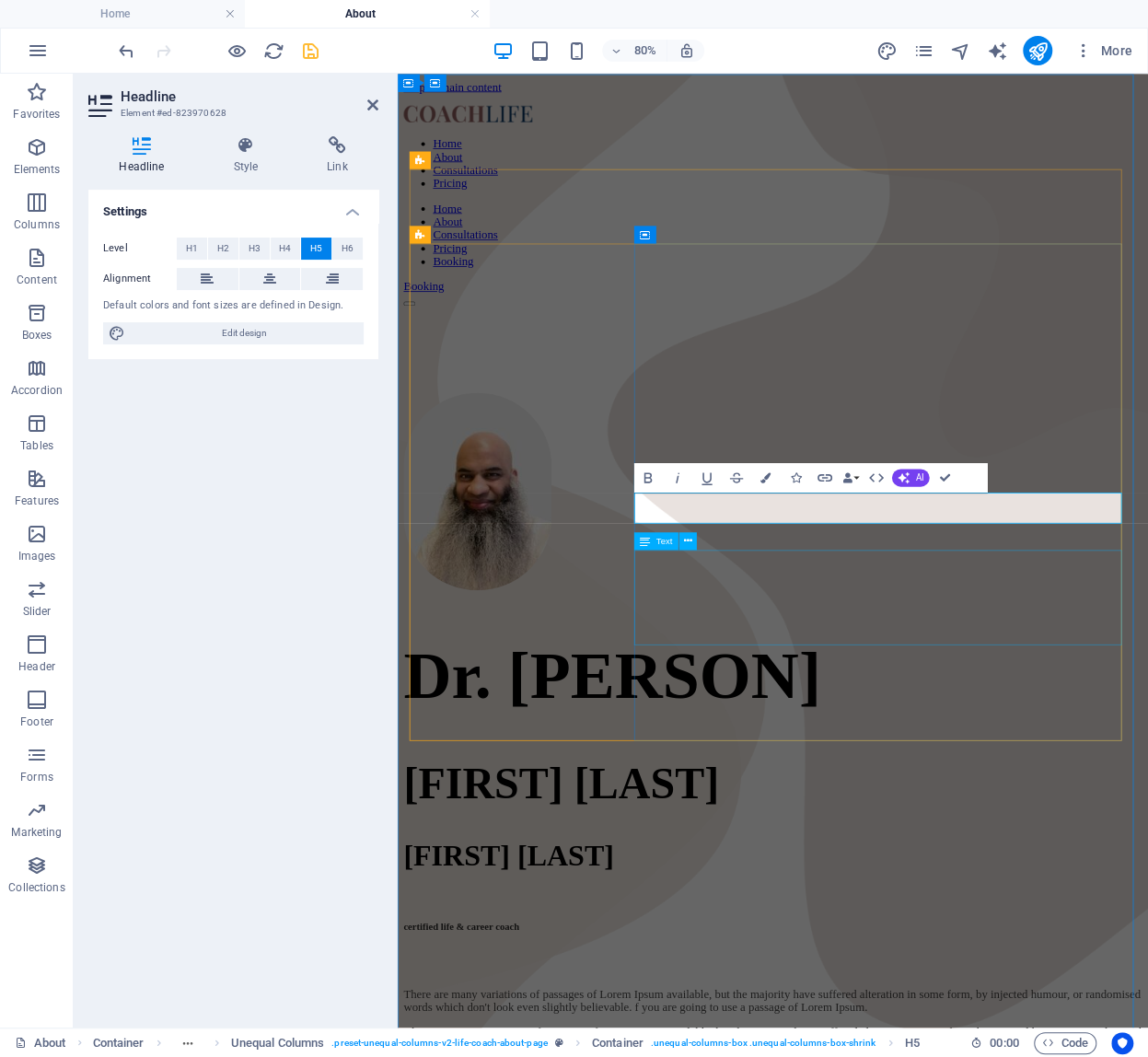 click on "There are many variations of passages of Lorem Ipsum available, but the majority have suffered alteration in some form, by injected humour, or randomised words which don't look even slightly believable. f you are going to use a passage of Lorem Ipsum." at bounding box center (866, 1231) 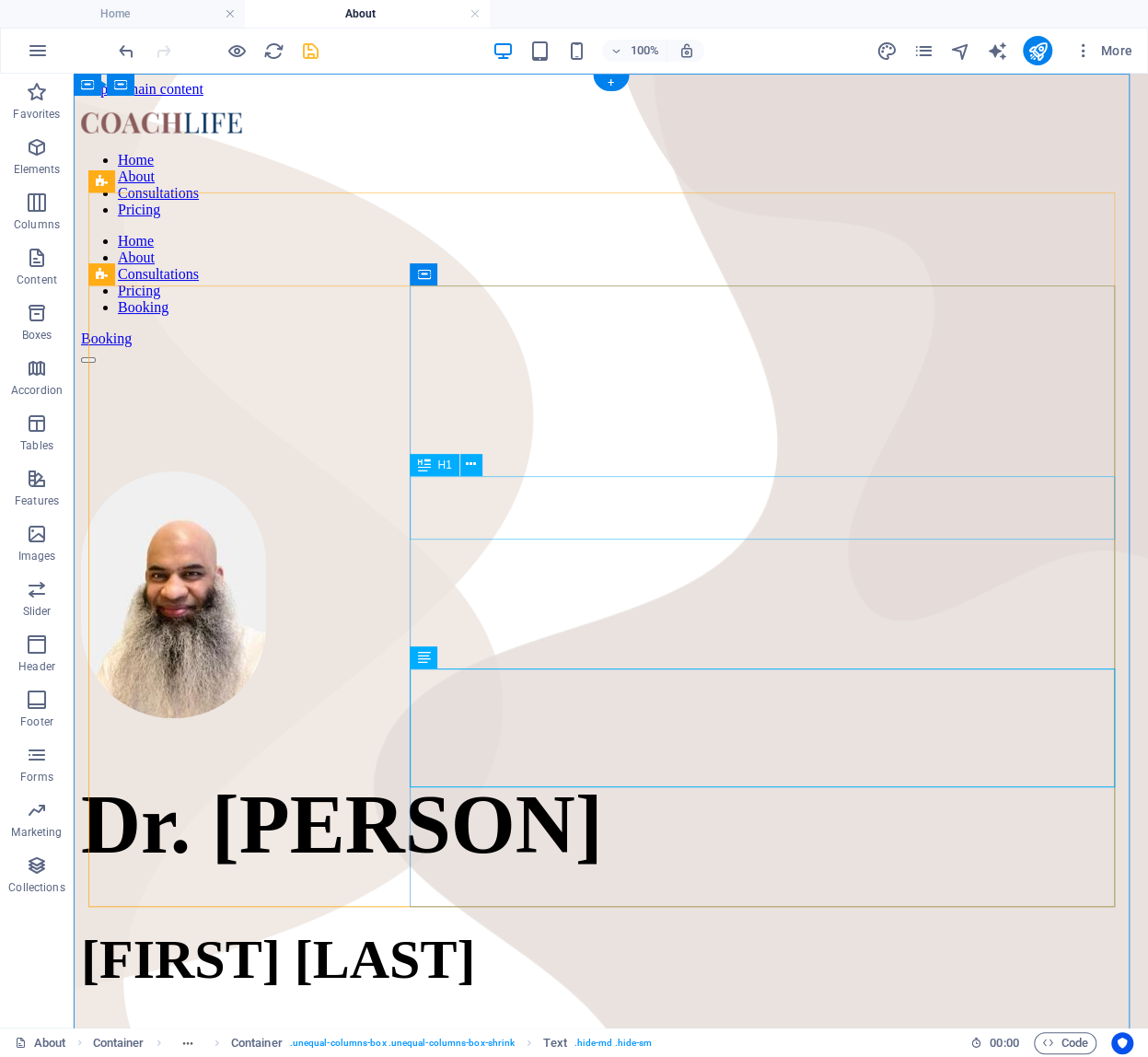 click on "[FIRST] [LAST]" at bounding box center (610, 959) 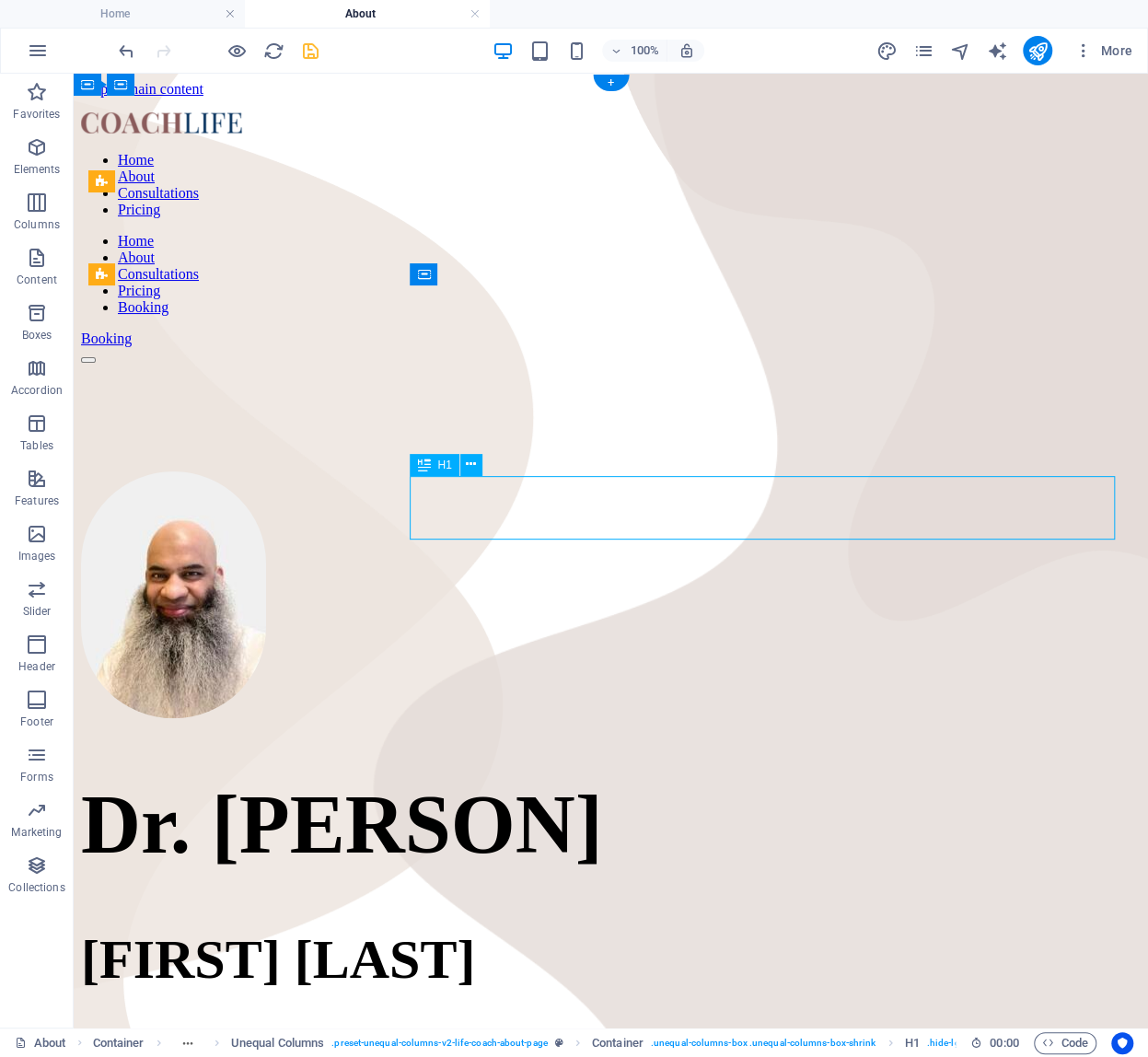 click on "[FIRST] [LAST]" at bounding box center (610, 959) 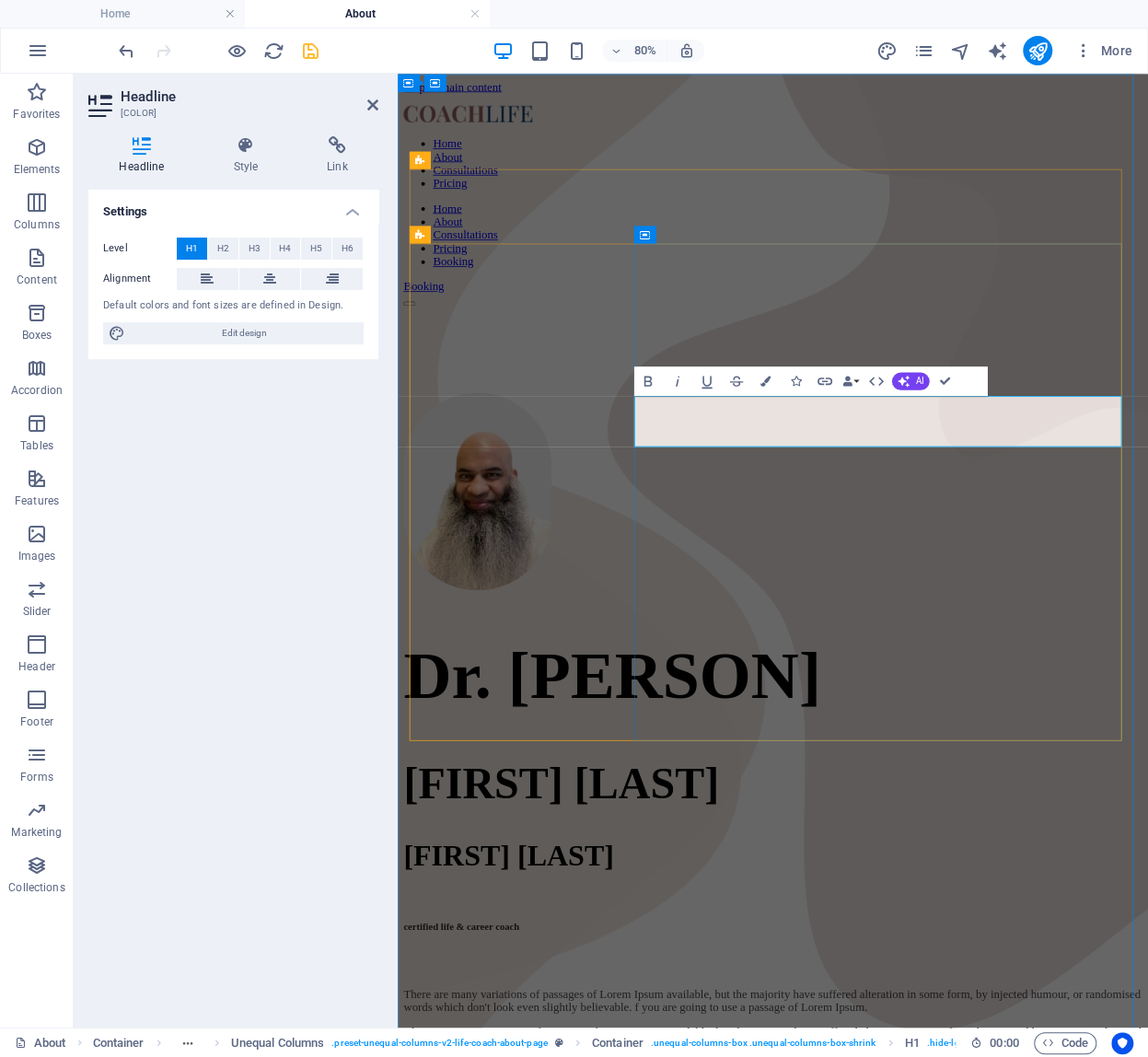 click on "[FIRST] [LAST]" at bounding box center [602, 959] 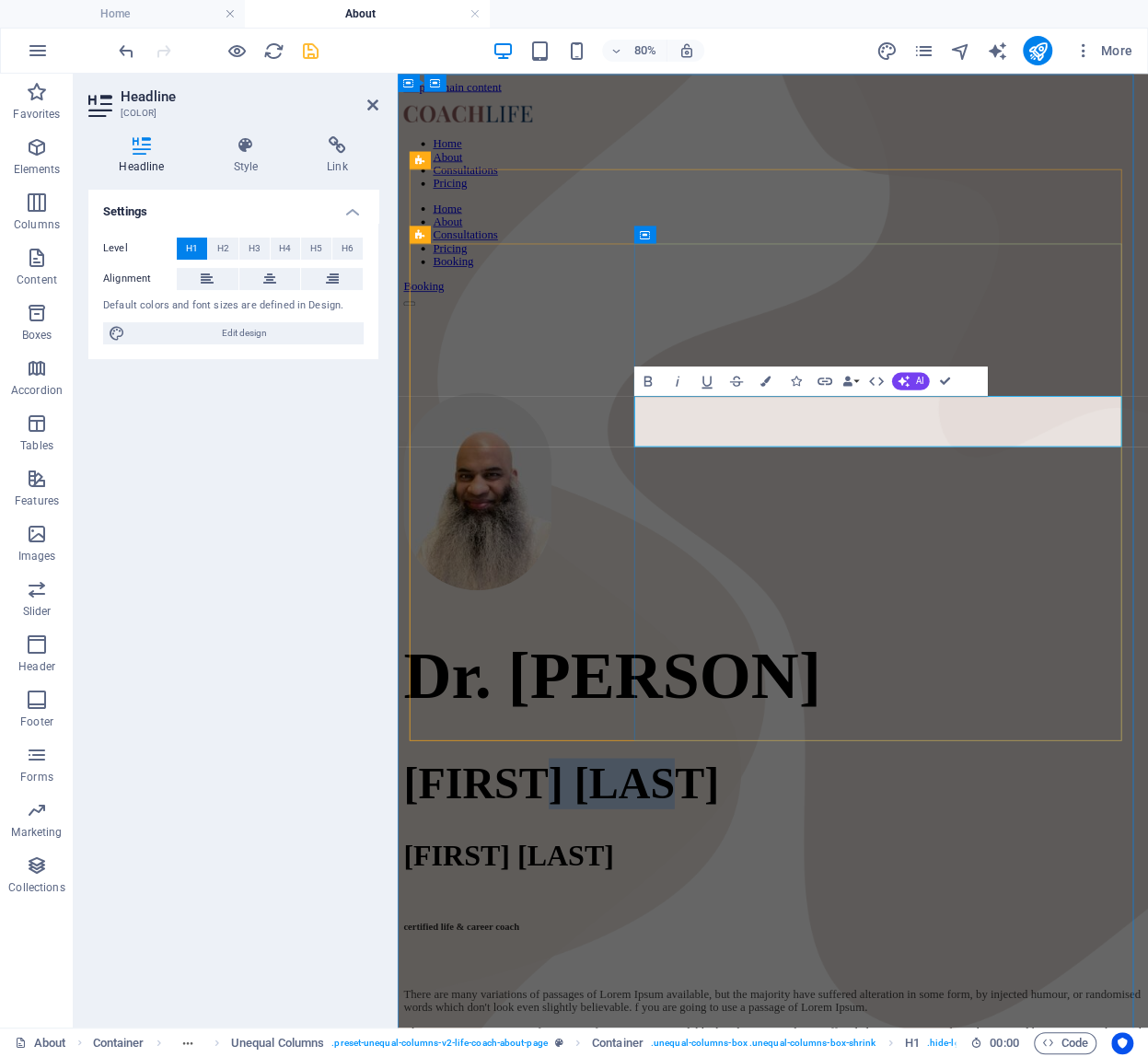 click on "[FIRST] [LAST]" at bounding box center [602, 959] 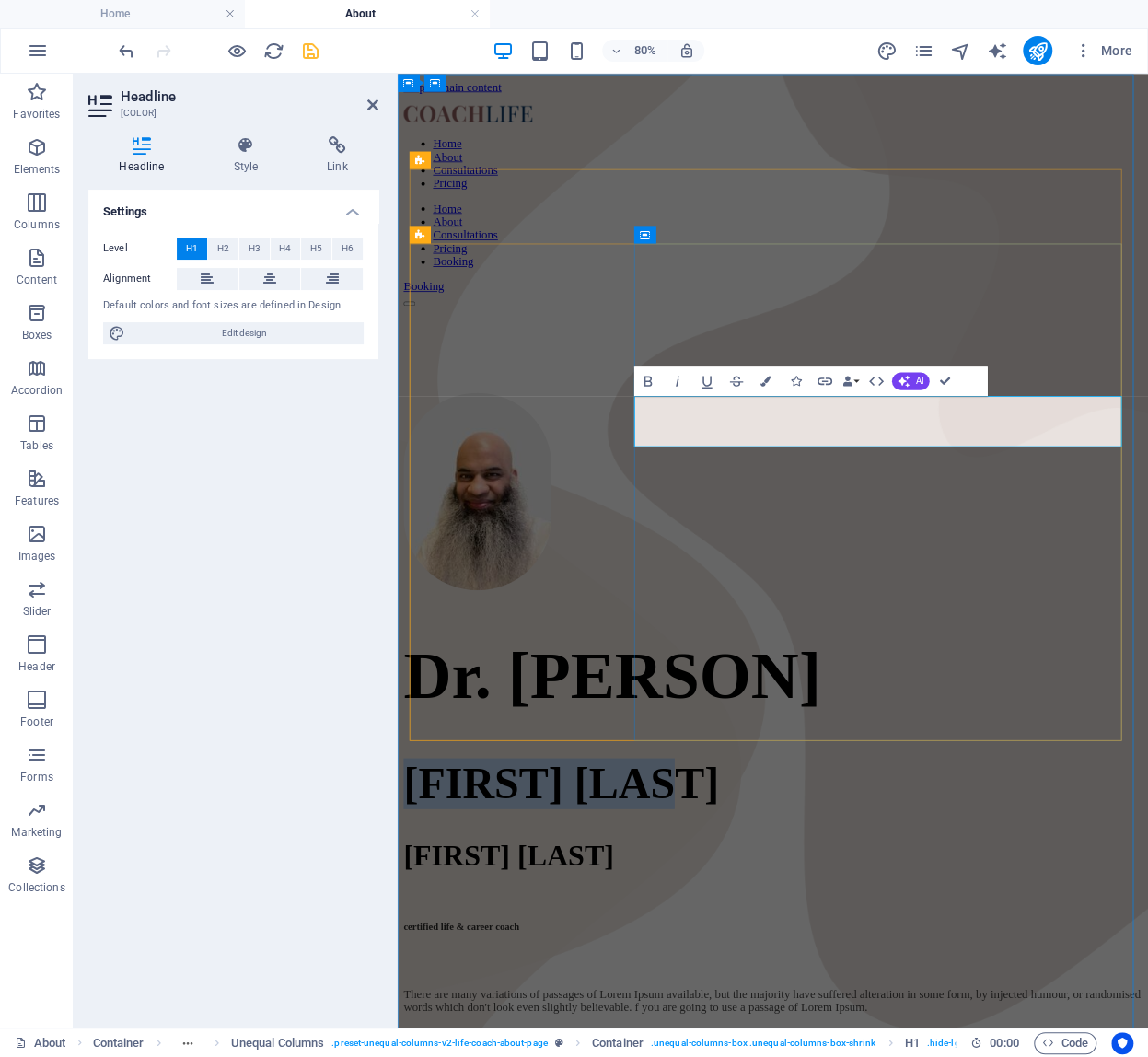 type 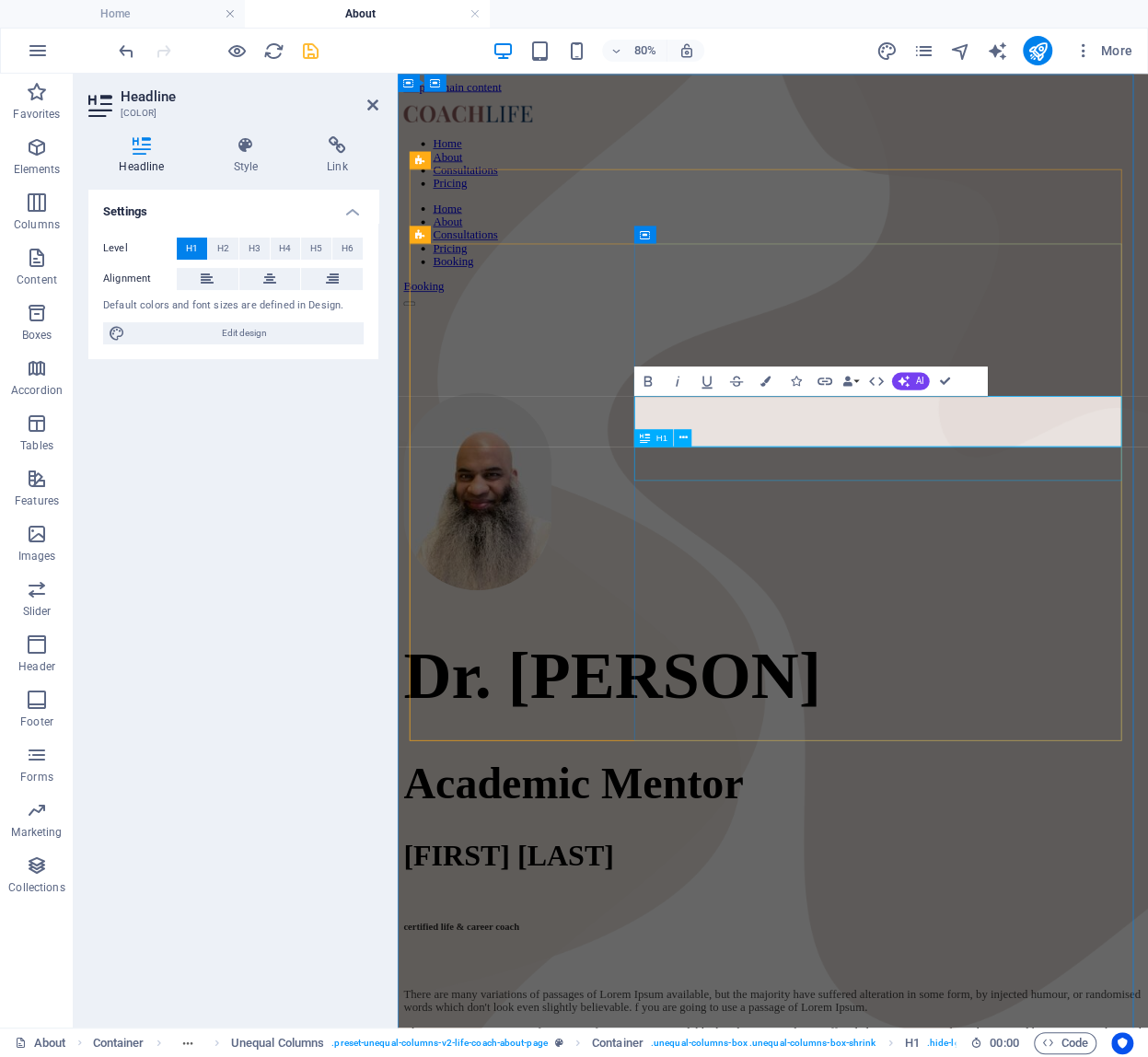 click on "[FIRST] [LAST]" at bounding box center (866, 1050) 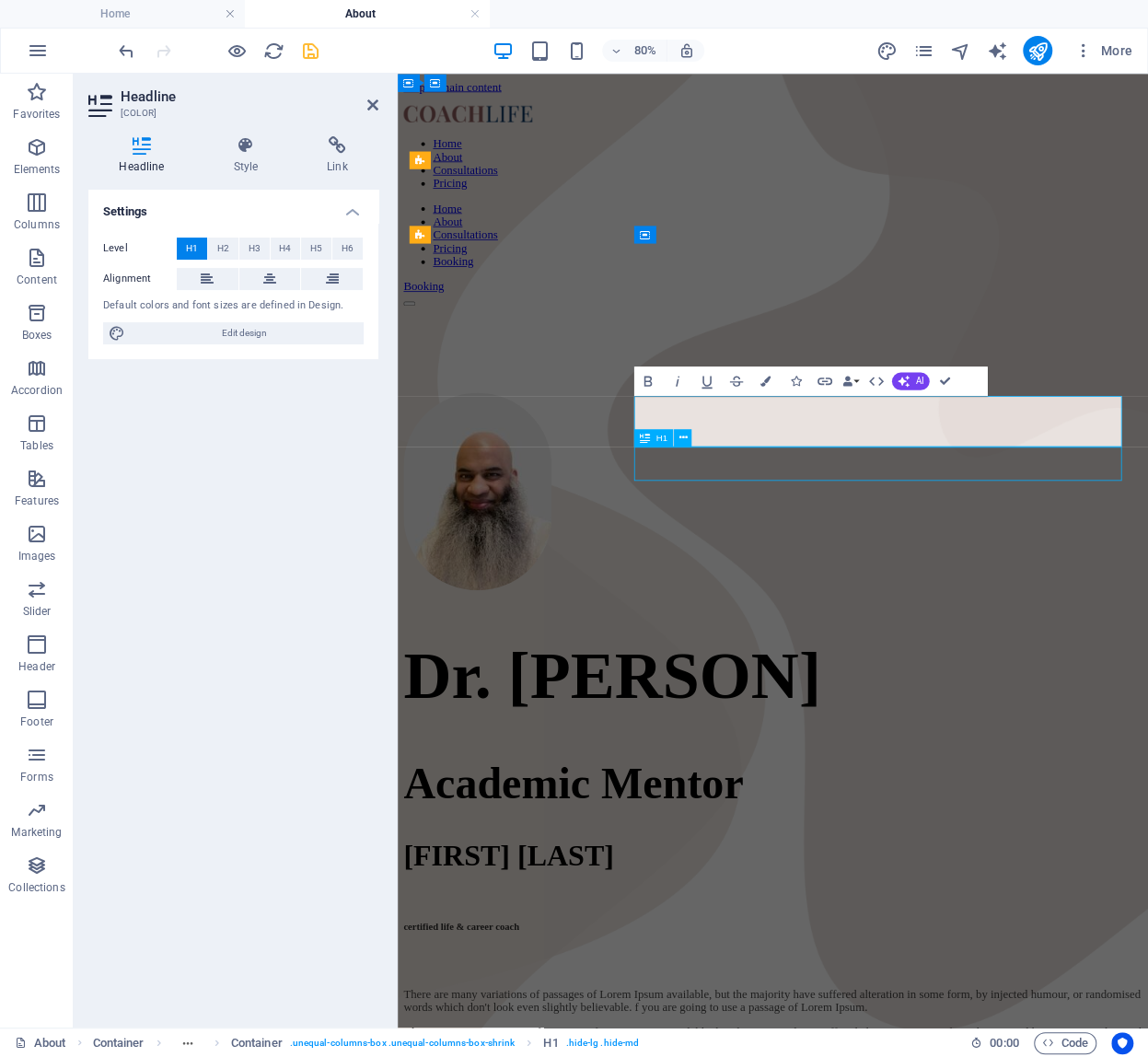 click on "[FIRST] [LAST]" at bounding box center (866, 1050) 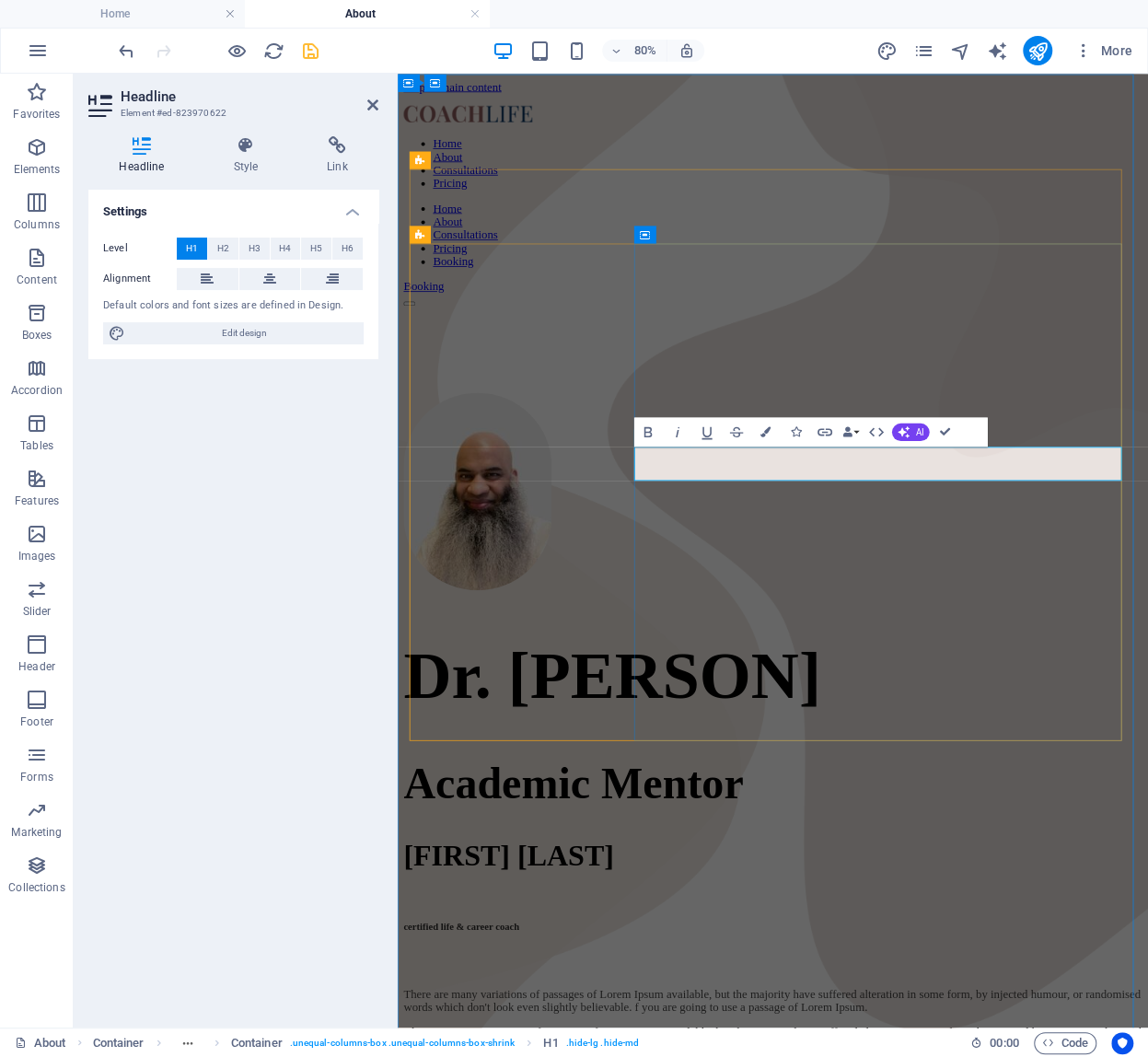 type 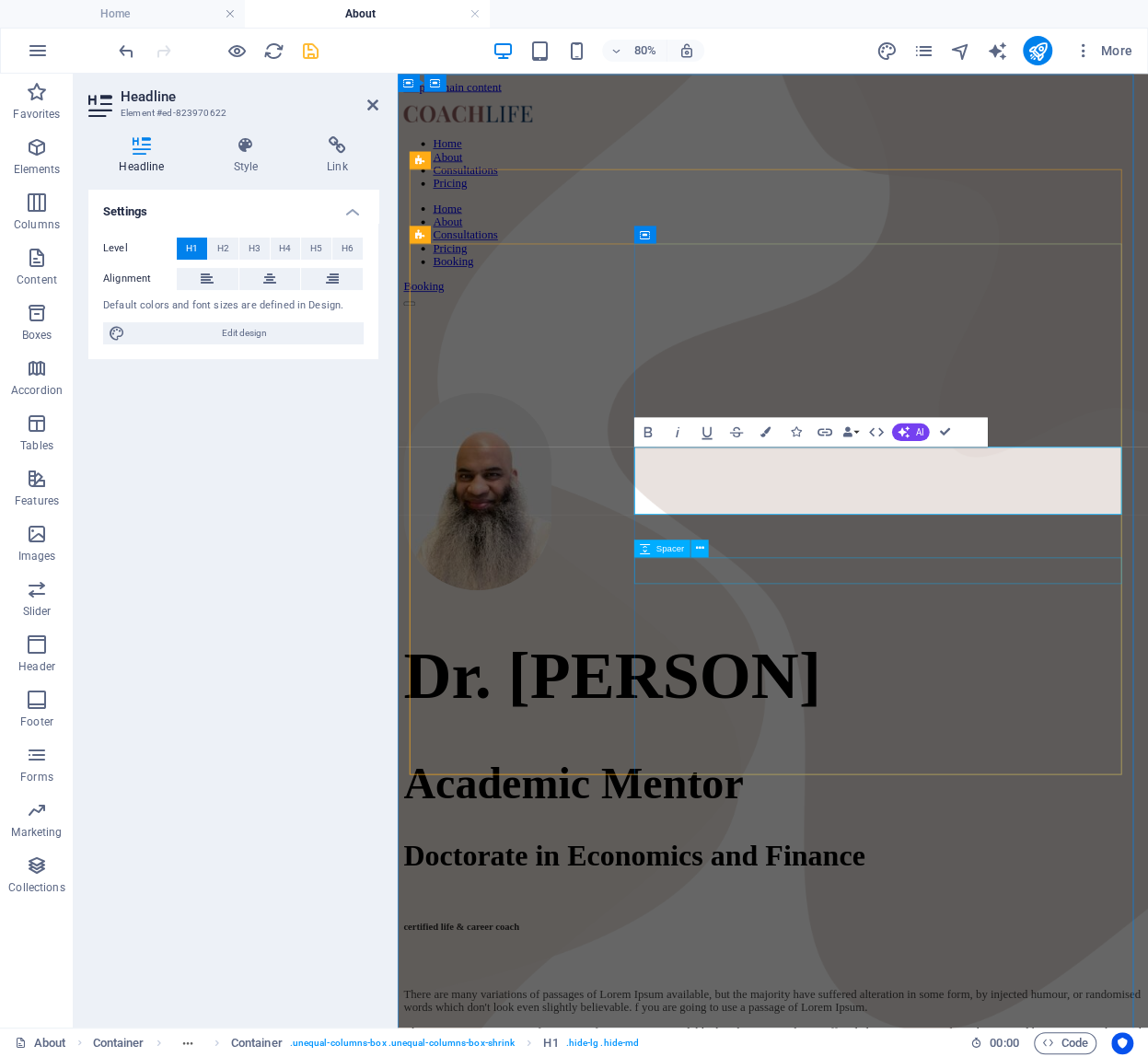 click at bounding box center [866, 1183] 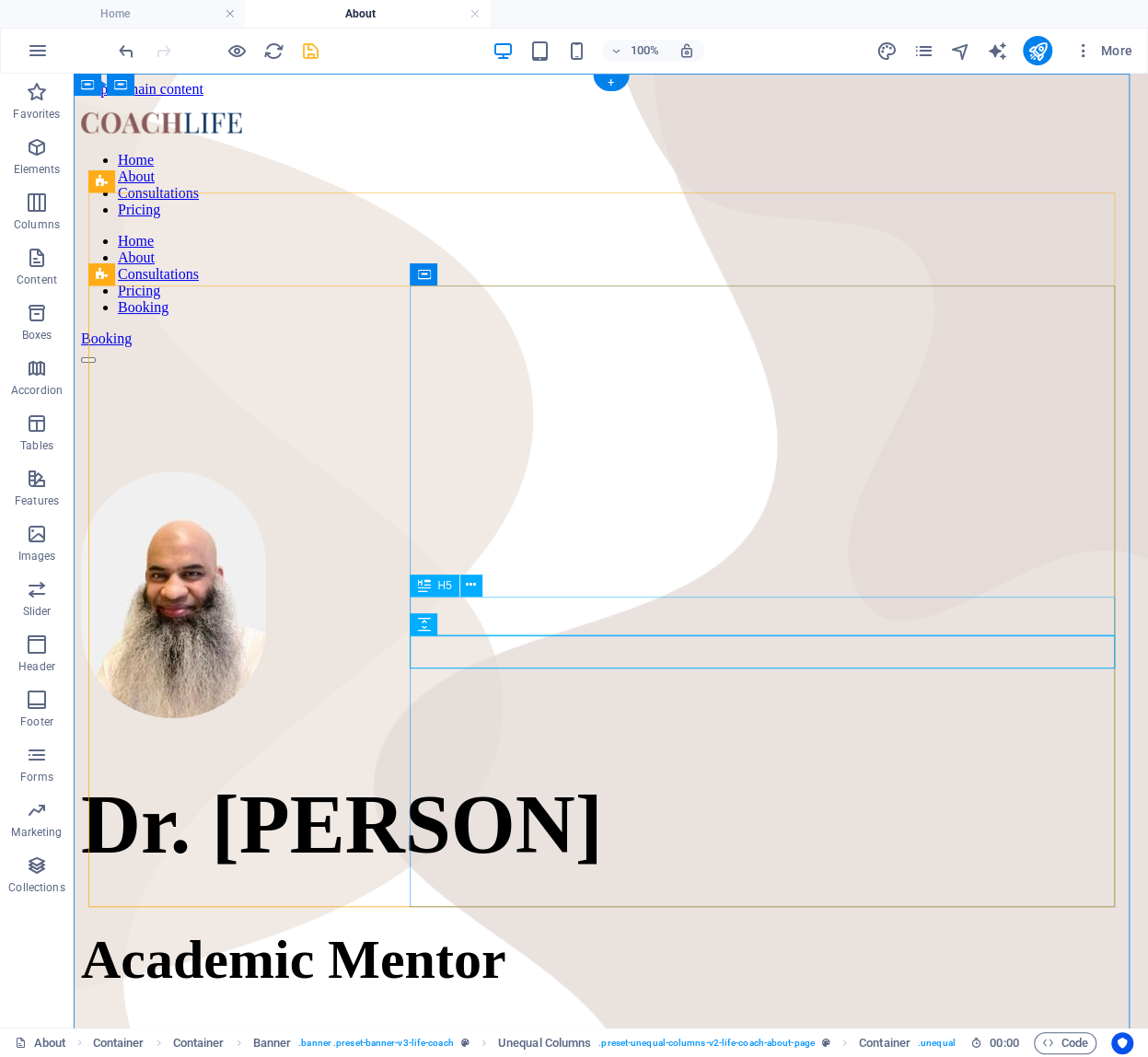 click on "certified life & career coach" at bounding box center [610, 1139] 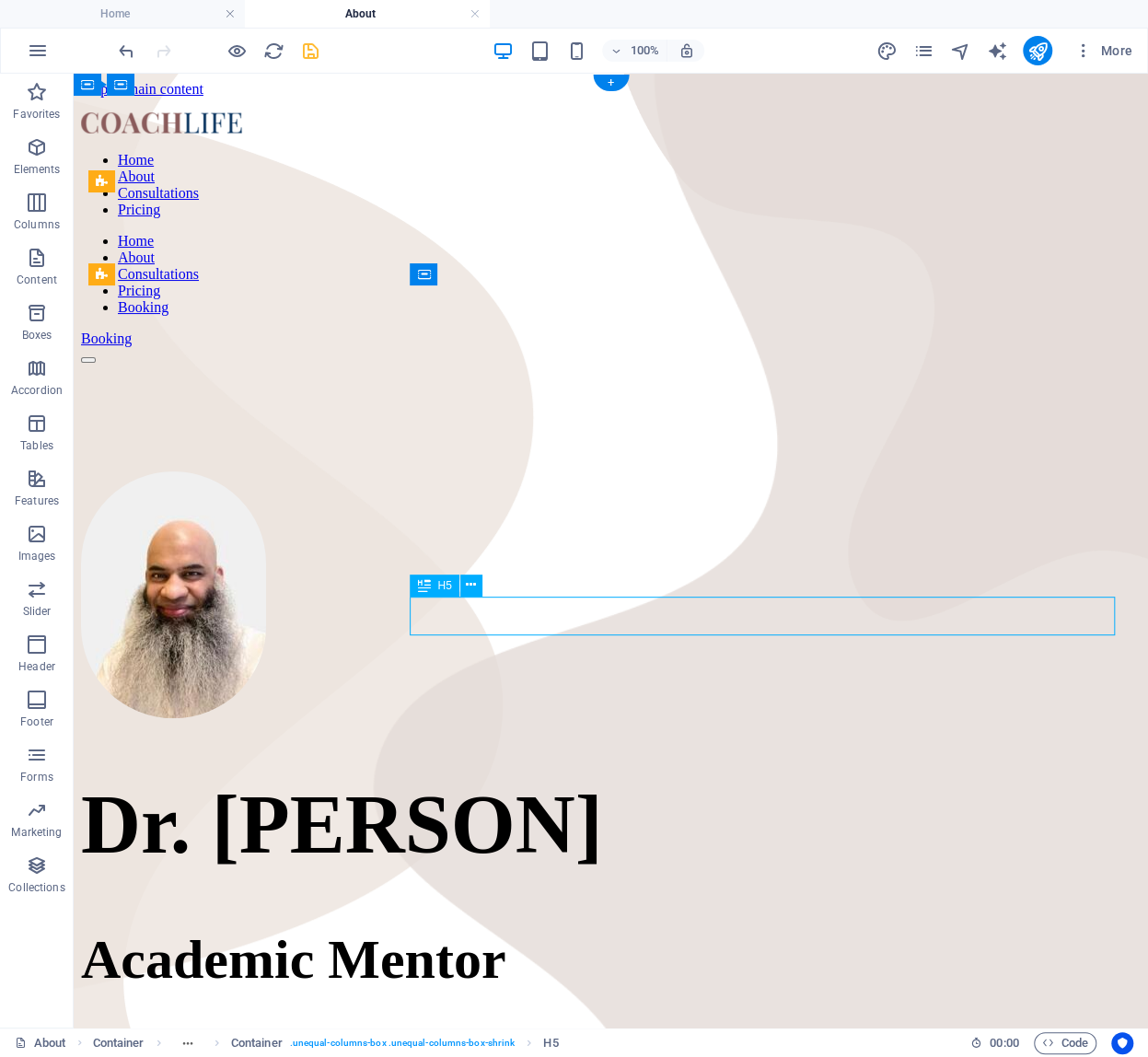 click on "certified life & career coach" at bounding box center (610, 1139) 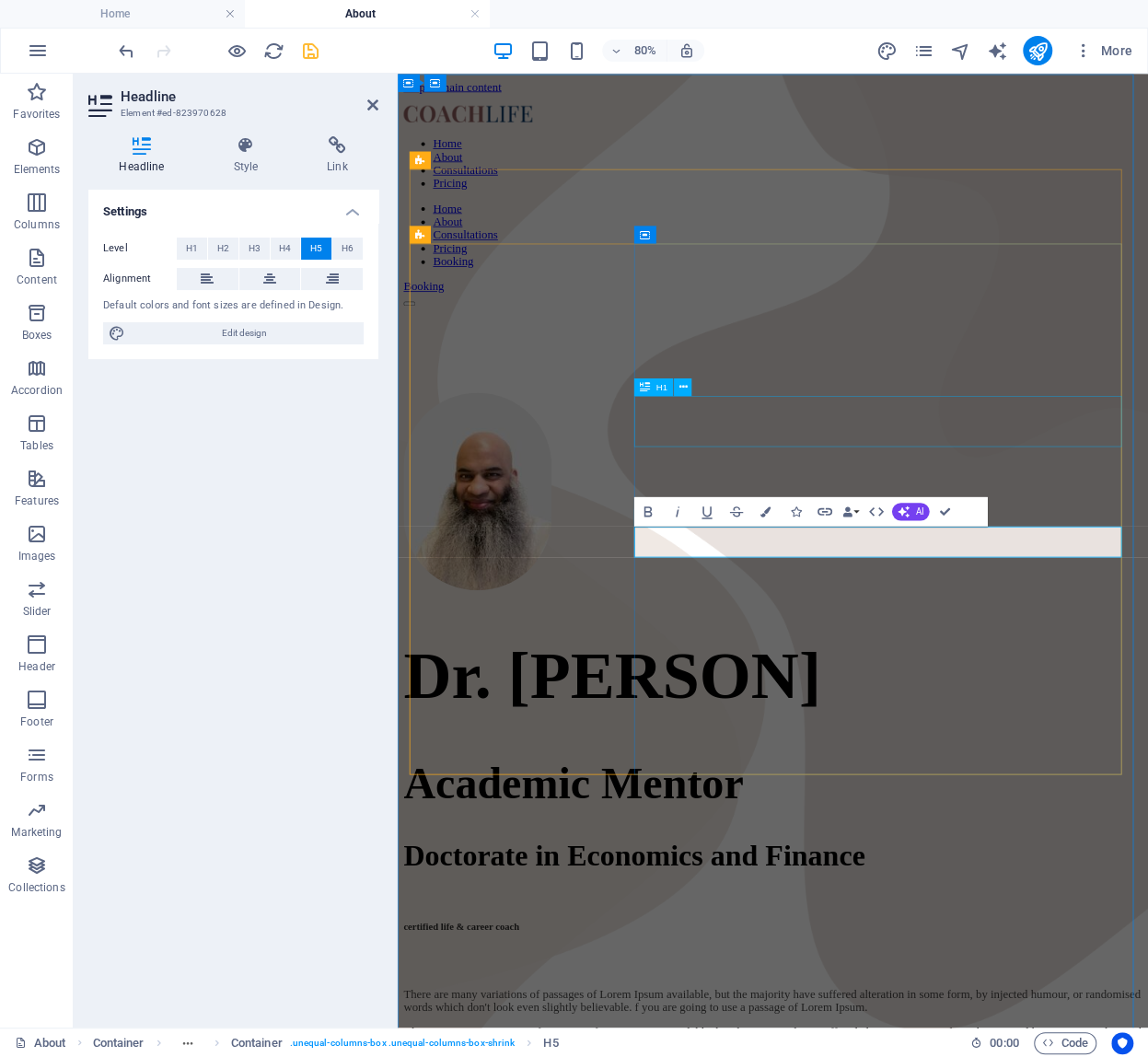 click on "Academic Mentor" at bounding box center (866, 959) 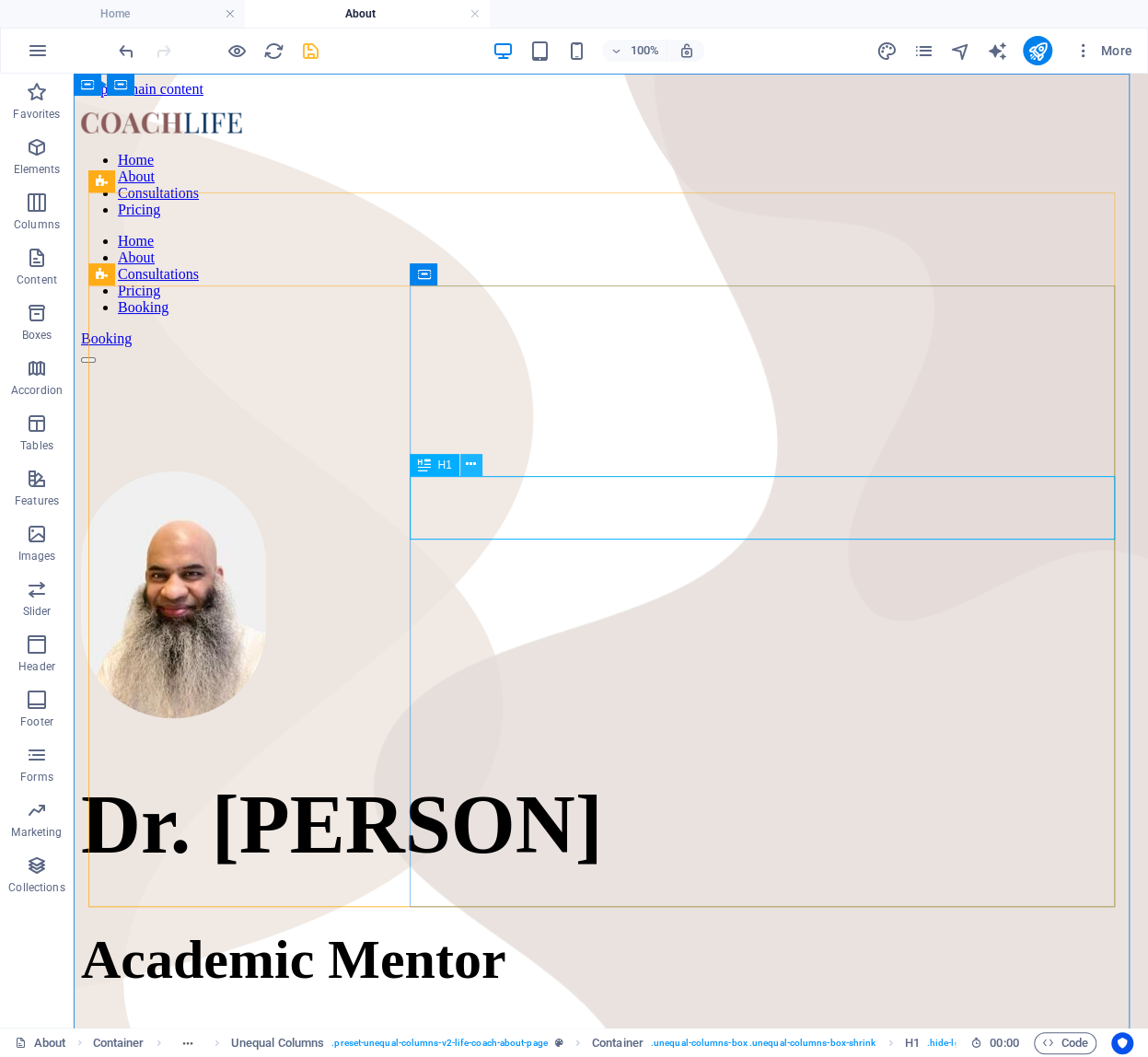click at bounding box center (470, 464) 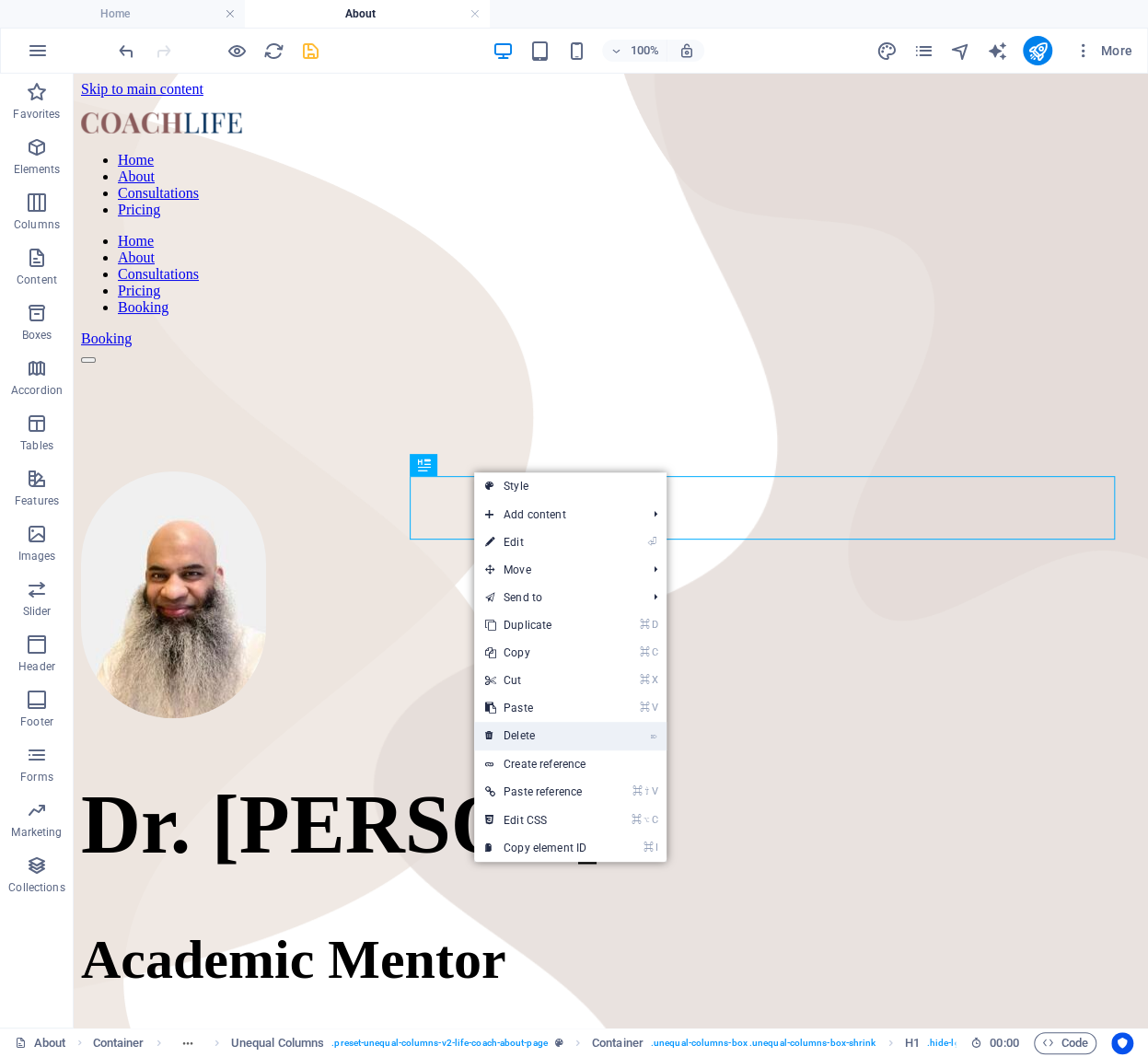 click on "⌦  Delete" at bounding box center [536, 736] 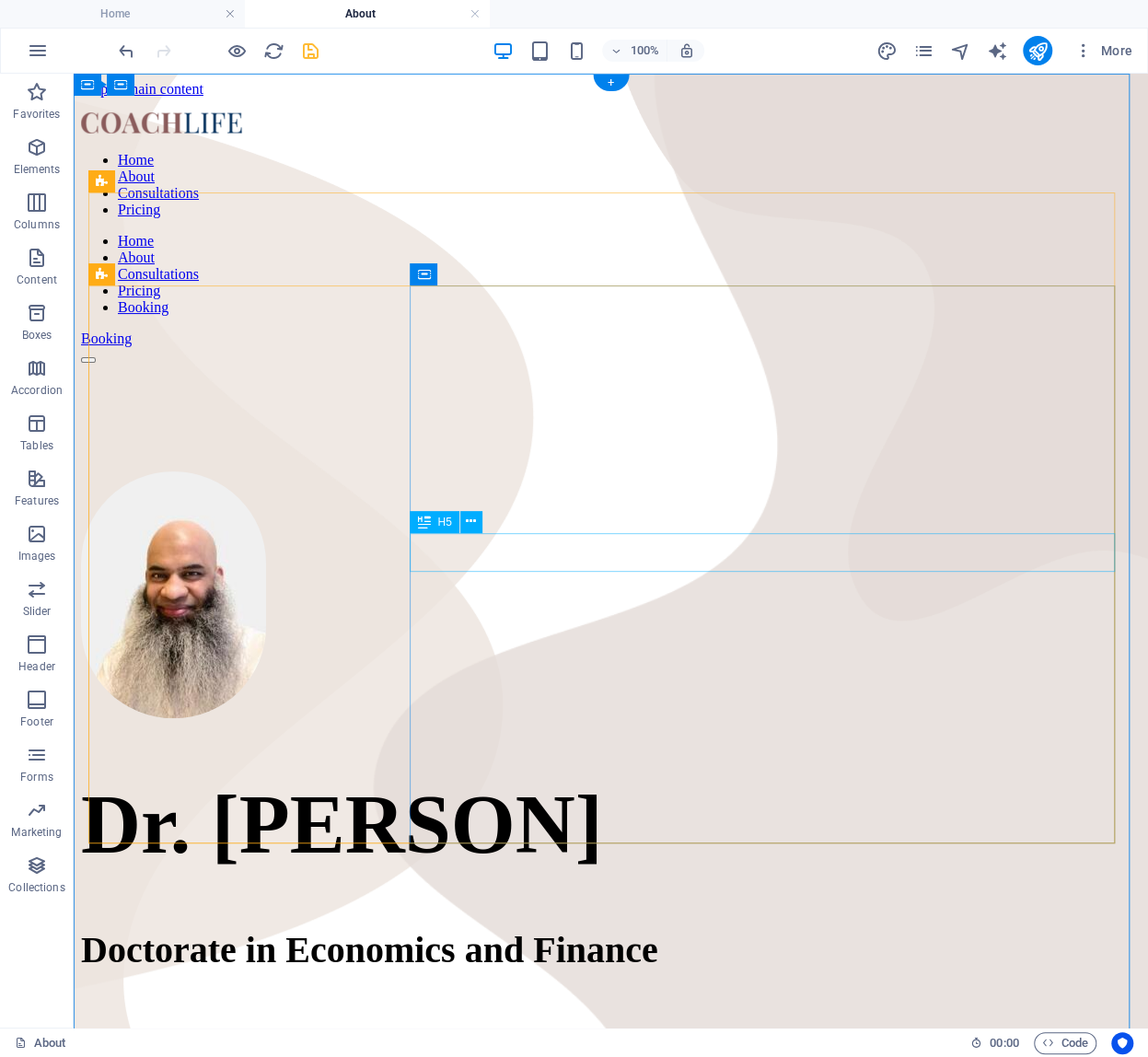 click on "certified life & career coach" at bounding box center [610, 1039] 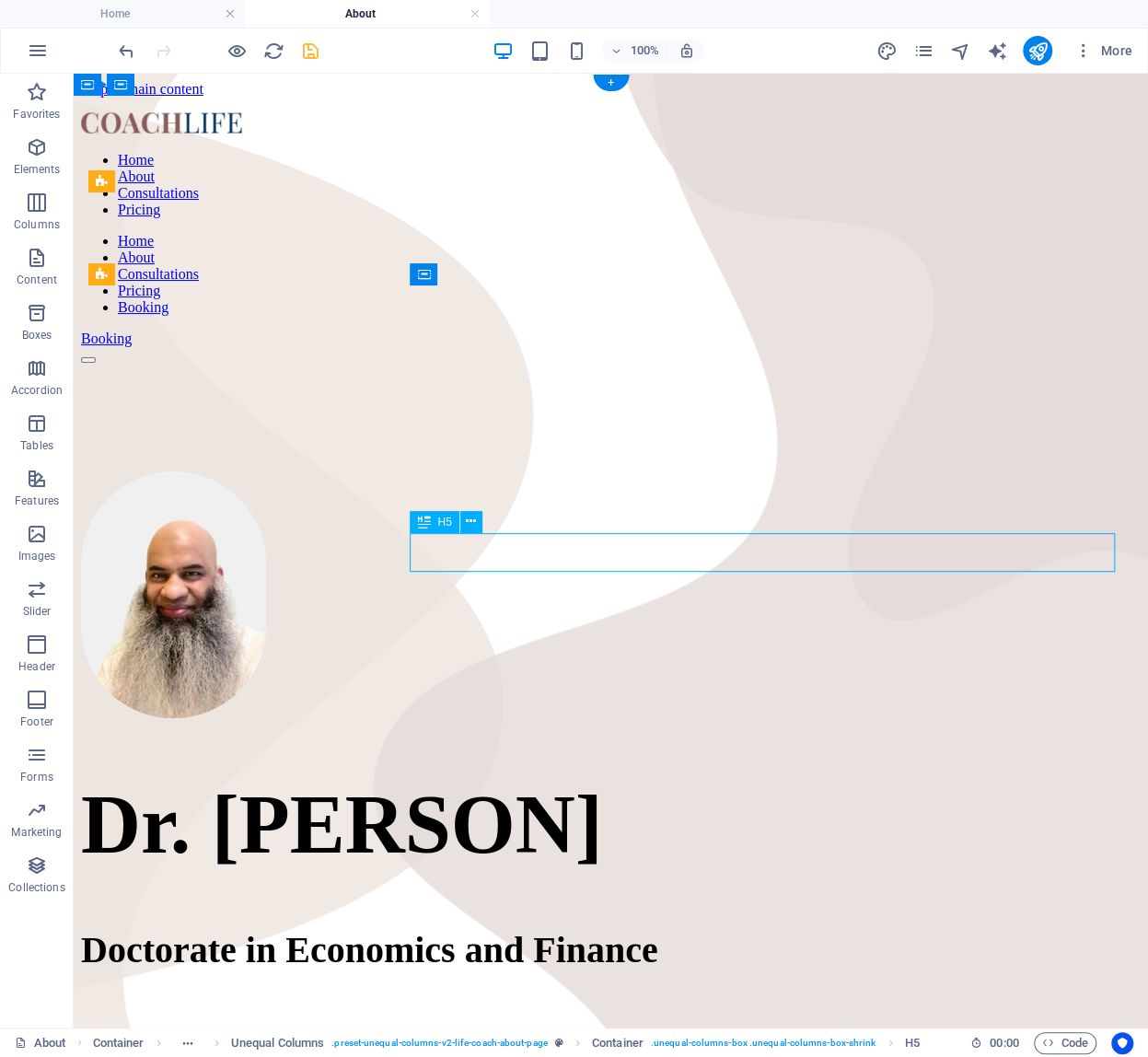 click on "certified life & career coach" at bounding box center [610, 1039] 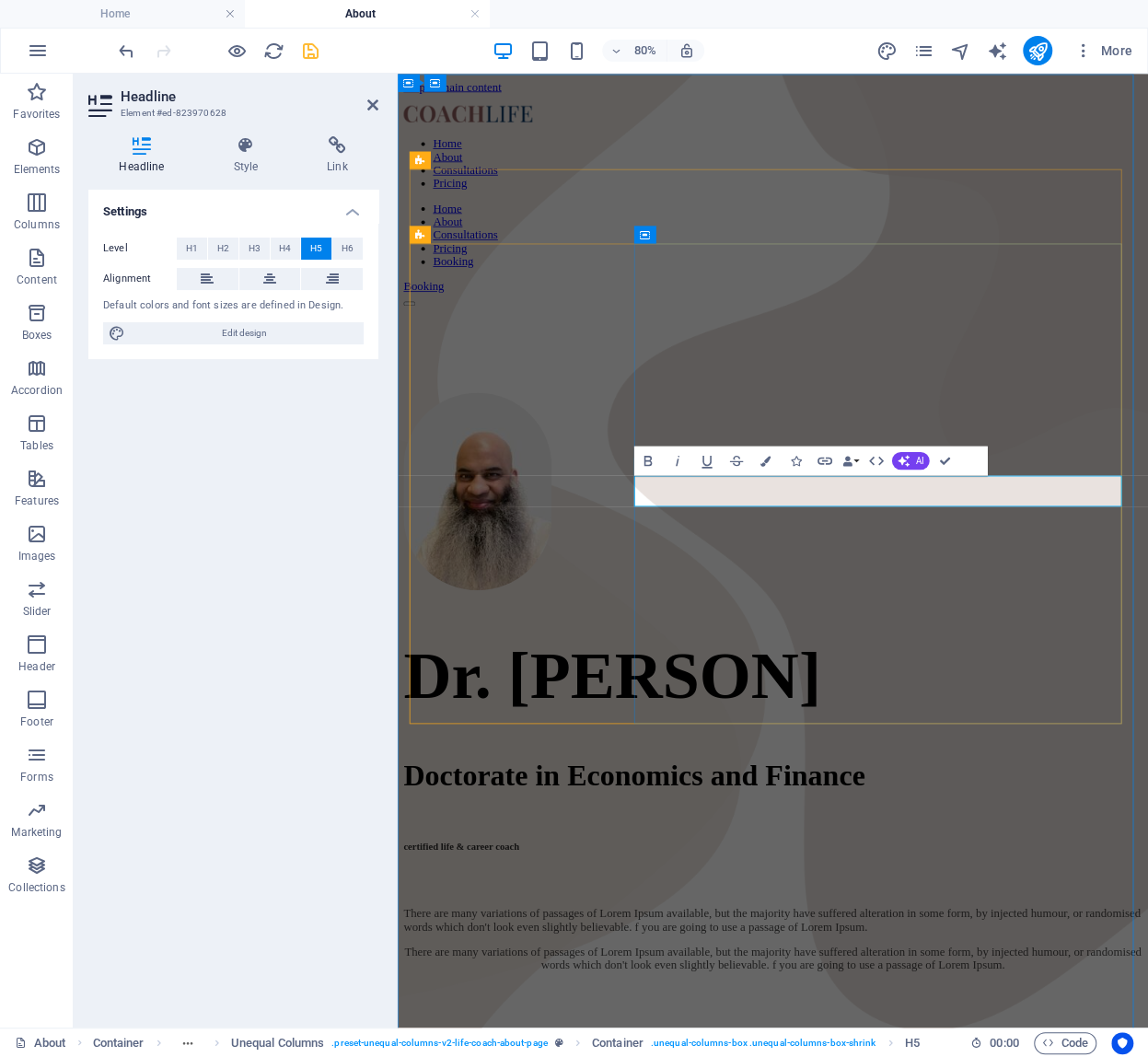type 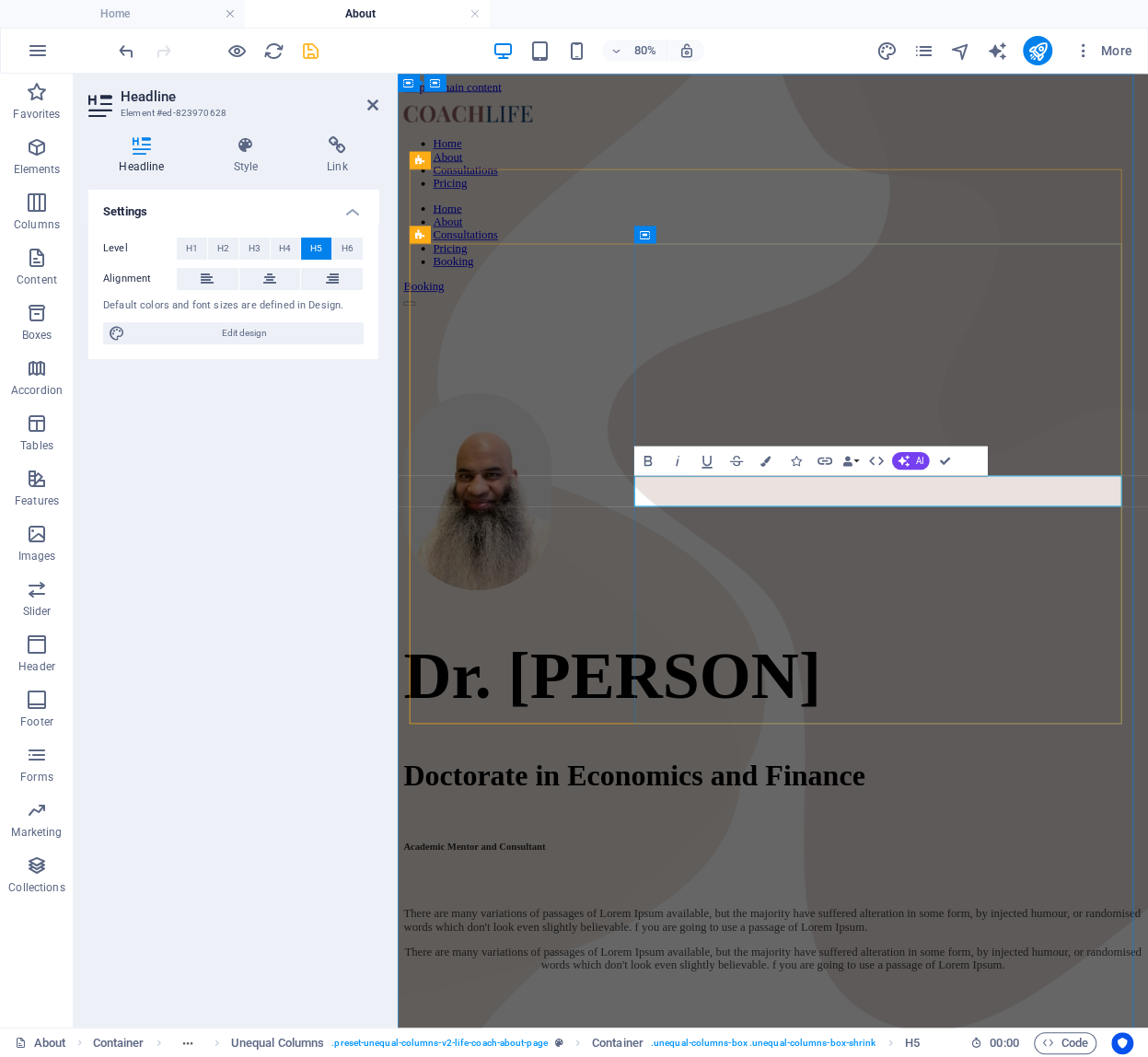 click on "Academic Mentor and Consultant" at bounding box center (493, 1038) 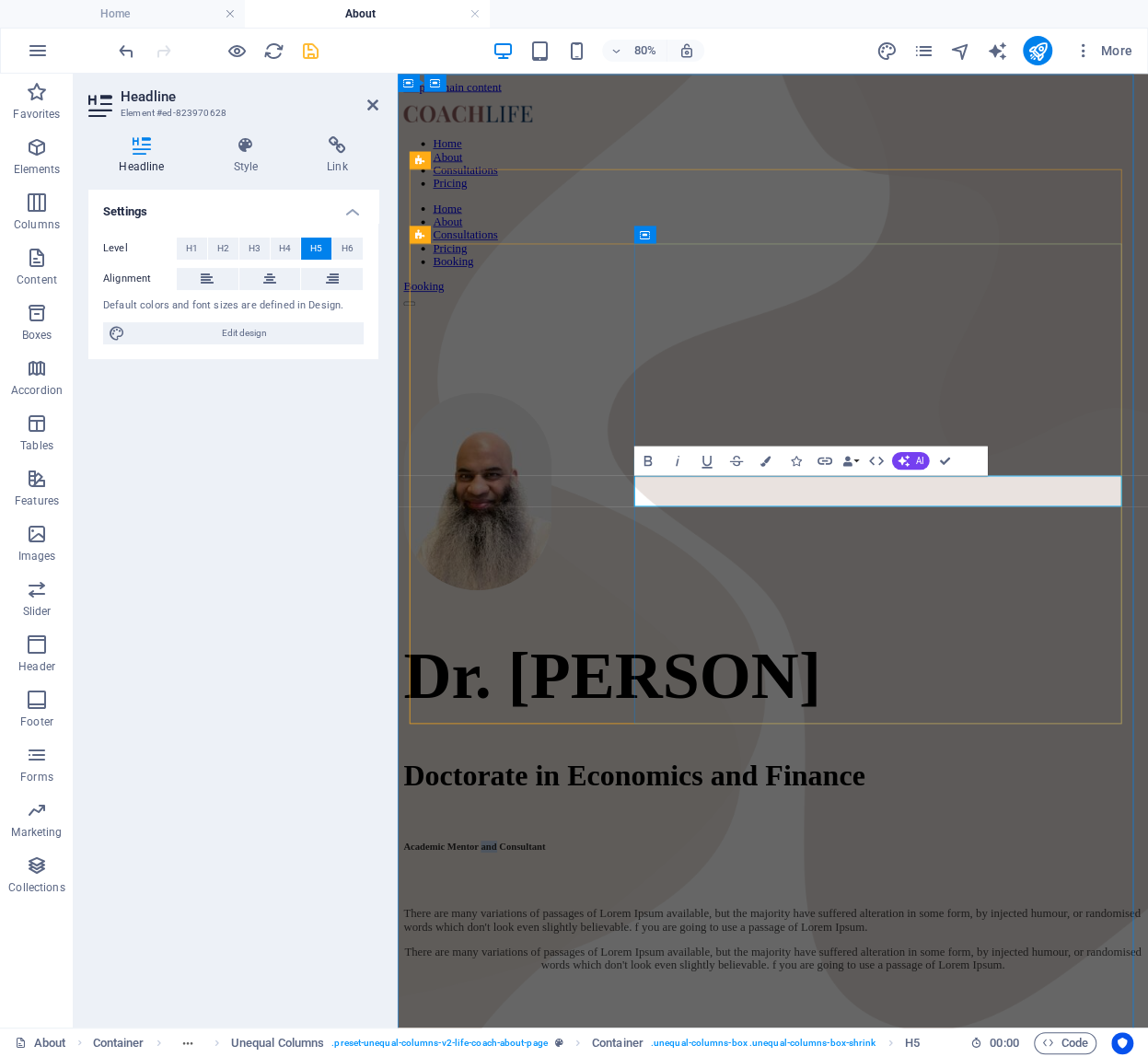 click on "Academic Mentor and Consultant" at bounding box center (493, 1038) 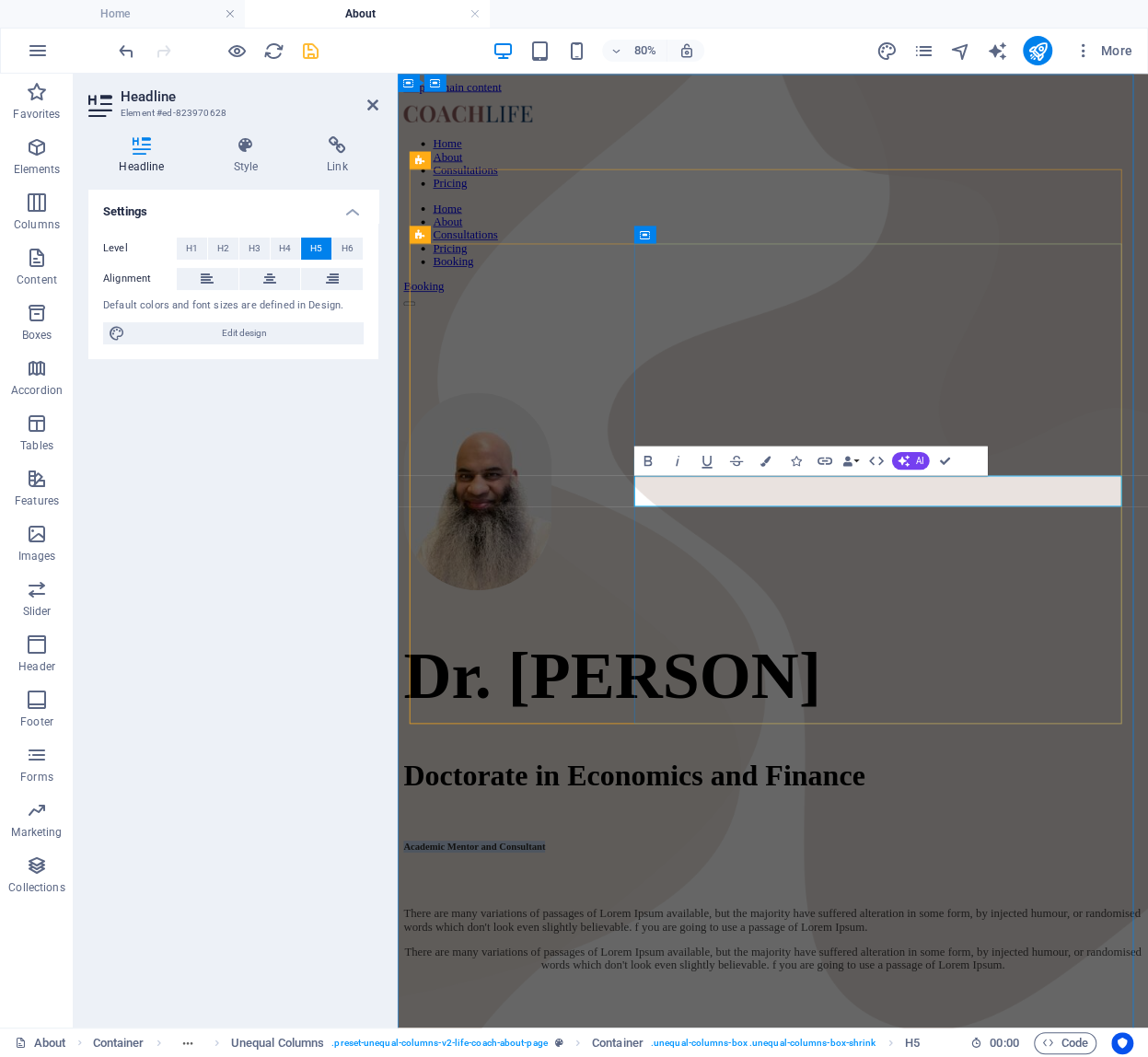 copy on "Academic Mentor and Consultant" 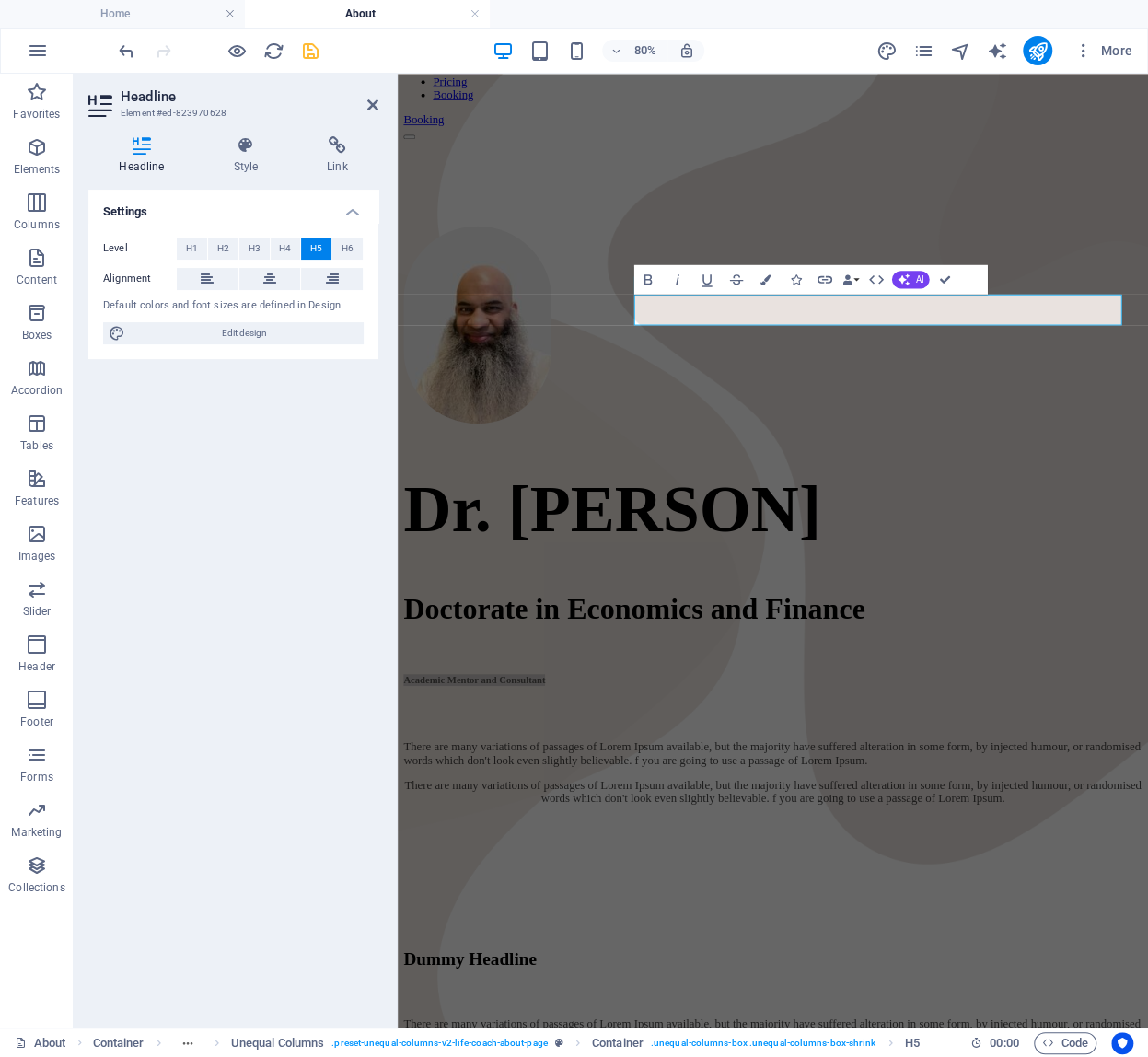scroll, scrollTop: 226, scrollLeft: 0, axis: vertical 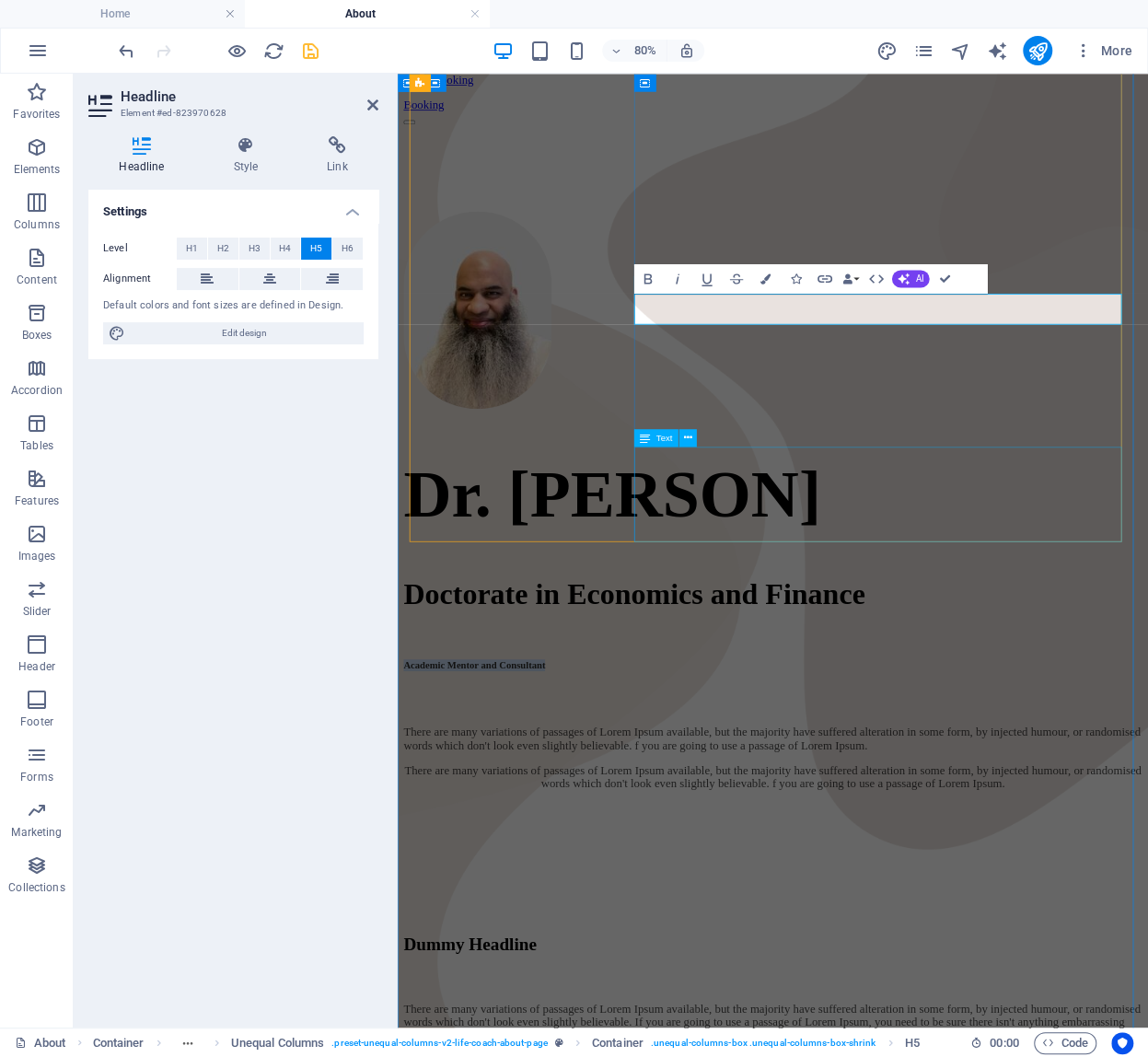 click on "There are many variations of passages of Lorem Ipsum available, but the majority have suffered alteration in some form, by injected humour, or randomised words which don't look even slightly believable. f you are going to use a passage of Lorem Ipsum." at bounding box center [866, 952] 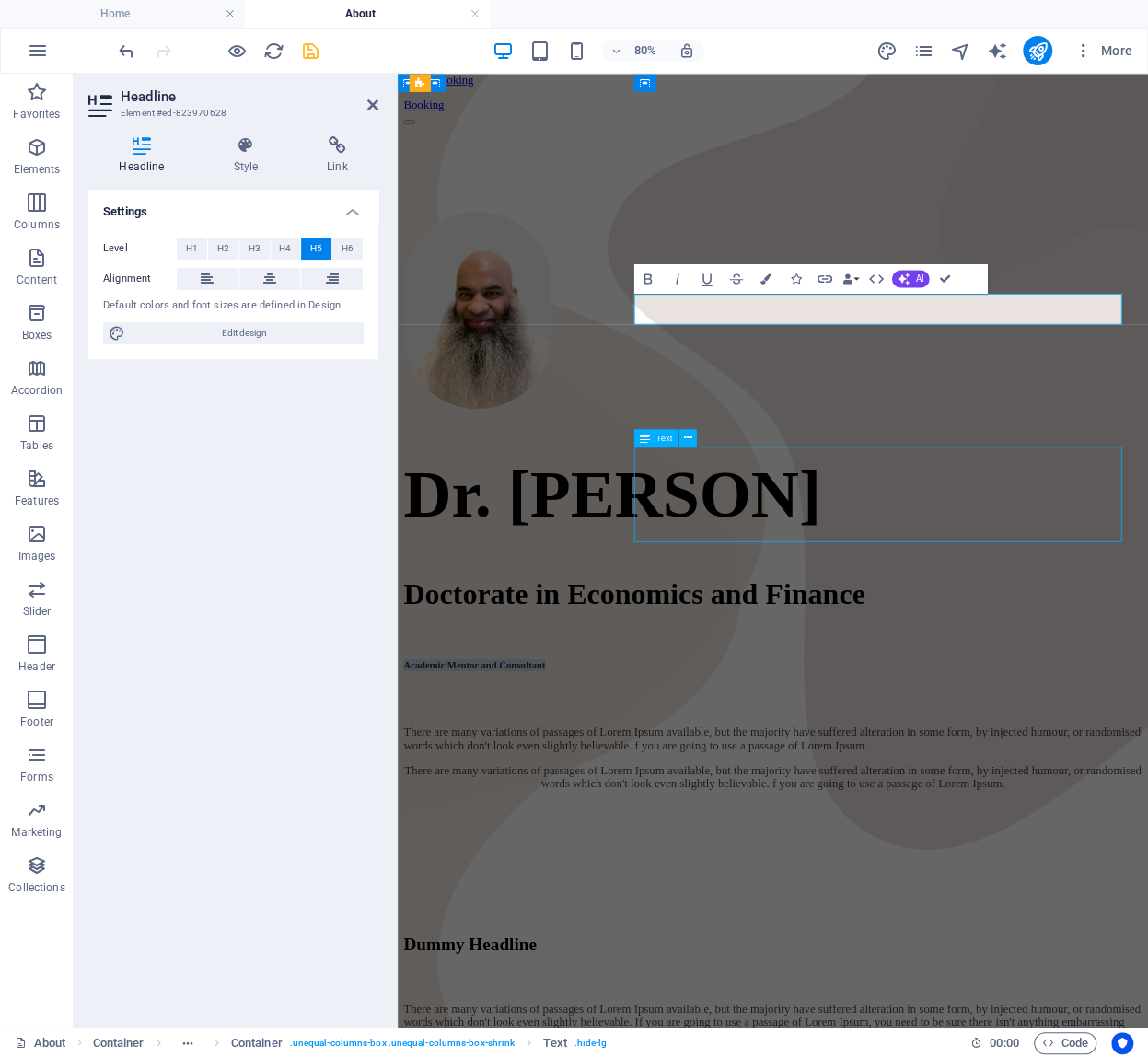 click on "There are many variations of passages of Lorem Ipsum available, but the majority have suffered alteration in some form, by injected humour, or randomised words which don't look even slightly believable. f you are going to use a passage of Lorem Ipsum." at bounding box center [866, 952] 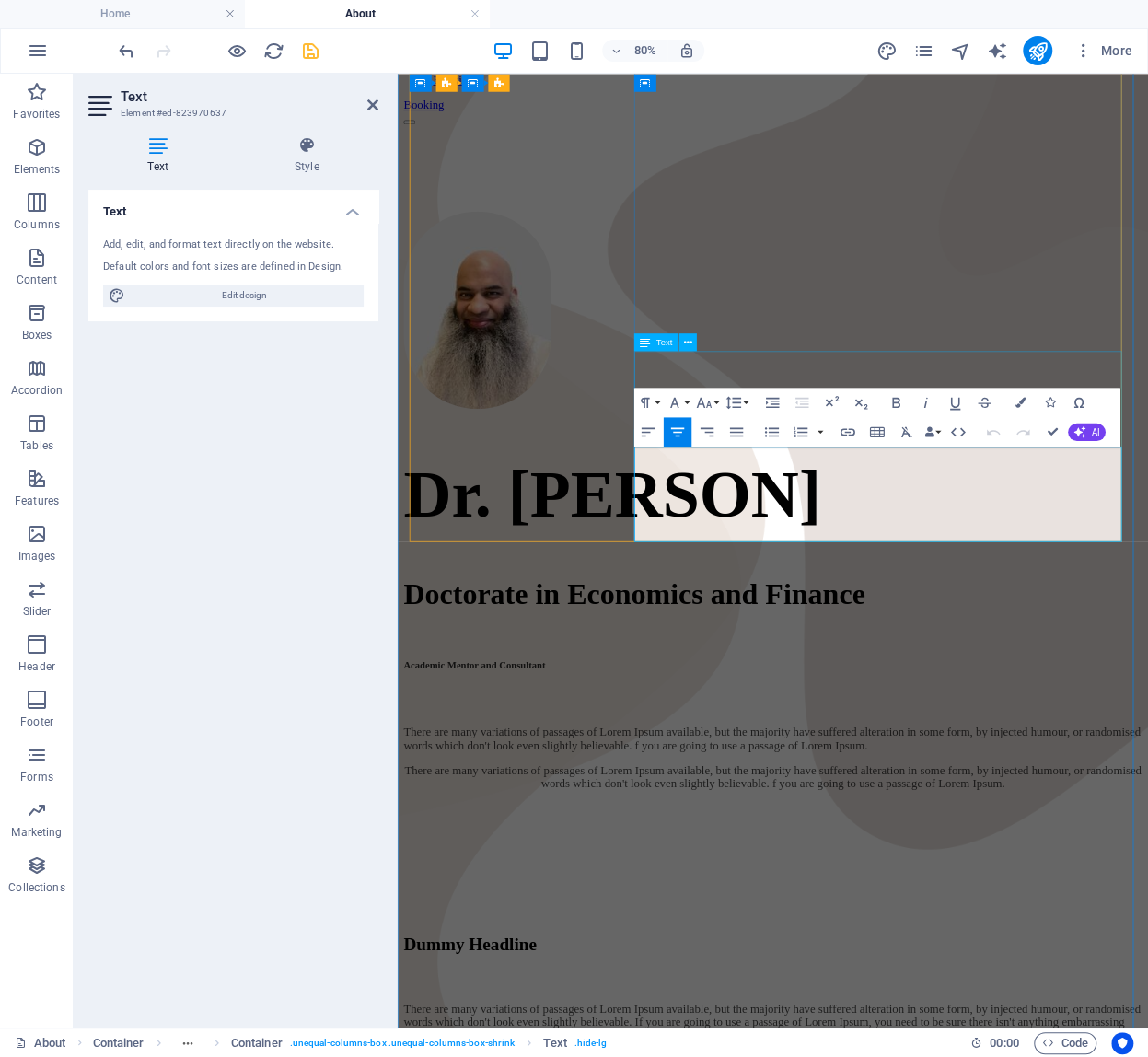 click on "There are many variations of passages of Lorem Ipsum available, but the majority have suffered alteration in some form, by injected humour, or randomised words which don't look even slightly believable. f you are going to use a passage of Lorem Ipsum." at bounding box center (866, 904) 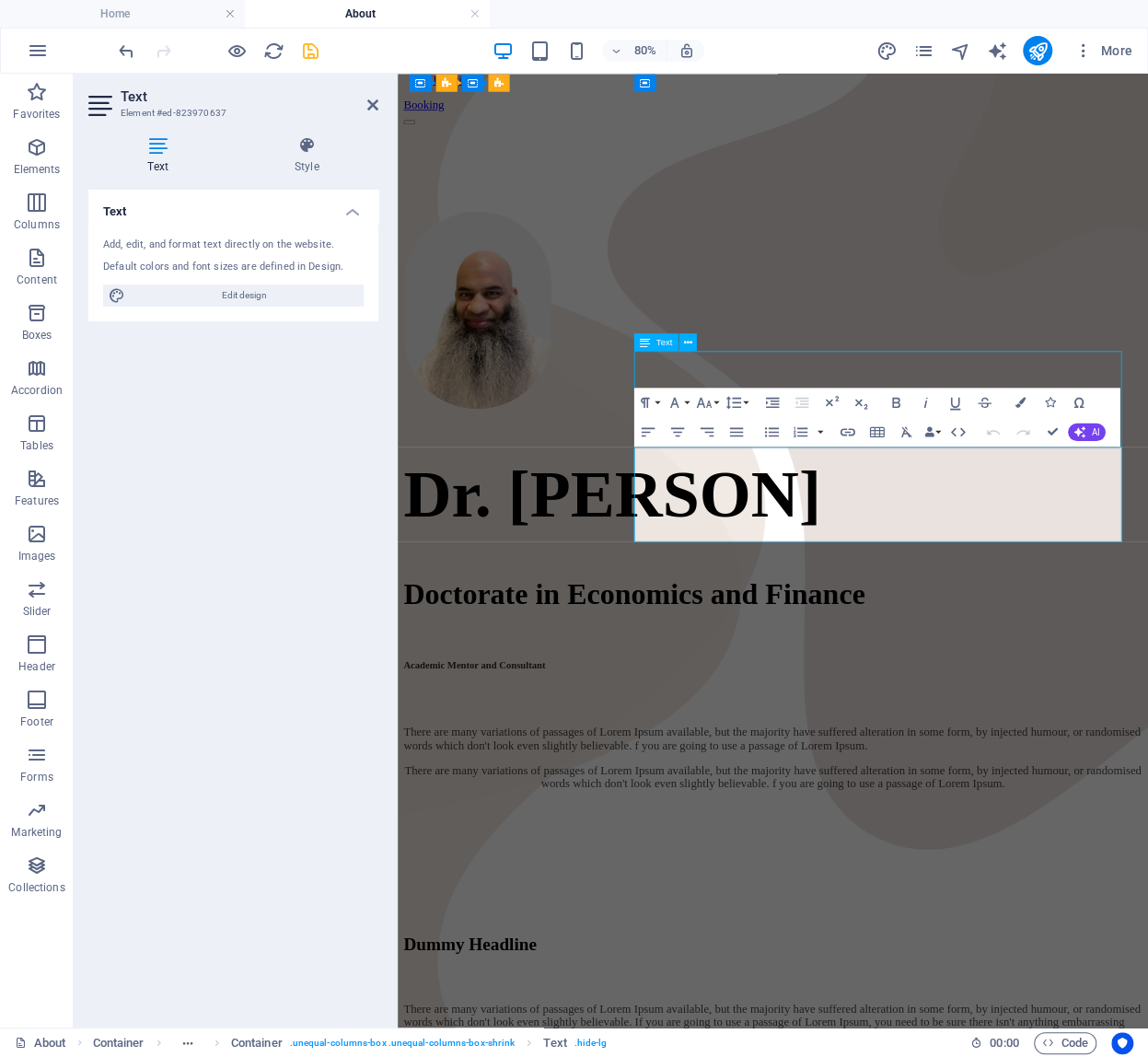 click on "There are many variations of passages of Lorem Ipsum available, but the majority have suffered alteration in some form, by injected humour, or randomised words which don't look even slightly believable. f you are going to use a passage of Lorem Ipsum." at bounding box center [866, 904] 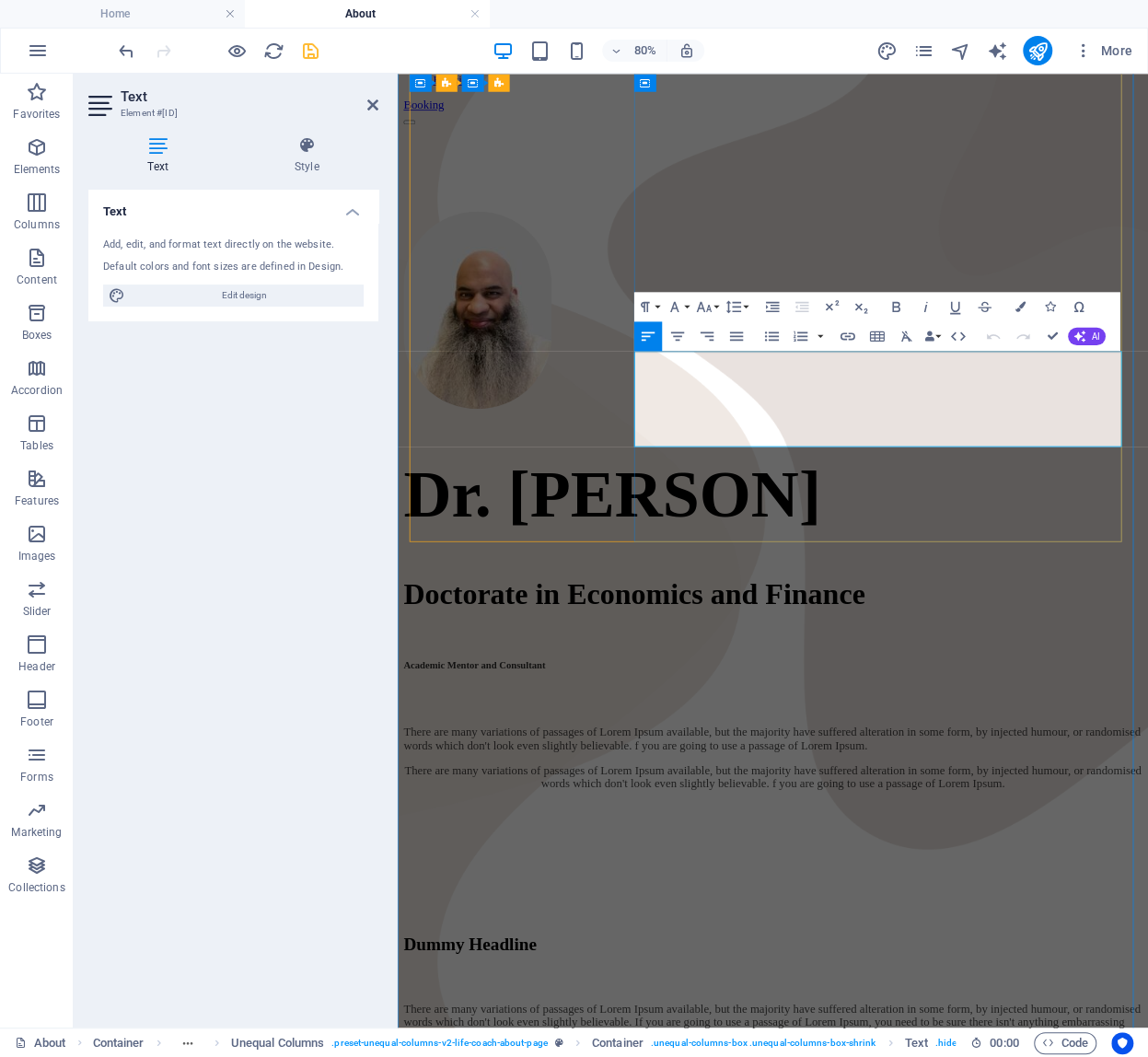 click on "There are many variations of passages of Lorem Ipsum available, but the majority have suffered alteration in some form, by injected humour, or randomised words which don't look even slightly believable. f you are going to use a passage of Lorem Ipsum." at bounding box center (866, 904) 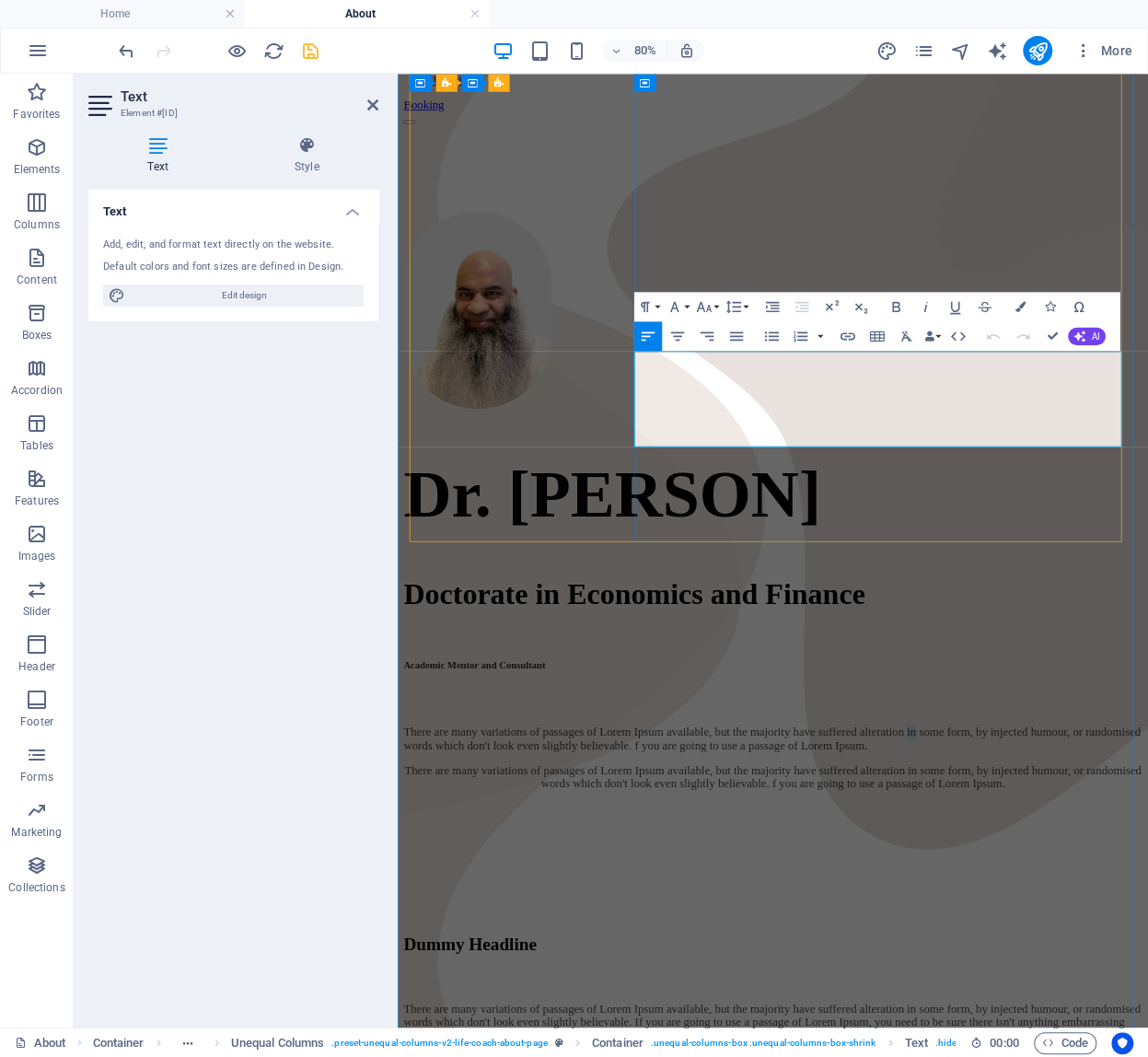 click on "There are many variations of passages of Lorem Ipsum available, but the majority have suffered alteration in some form, by injected humour, or randomised words which don't look even slightly believable. f you are going to use a passage of Lorem Ipsum." at bounding box center (866, 904) 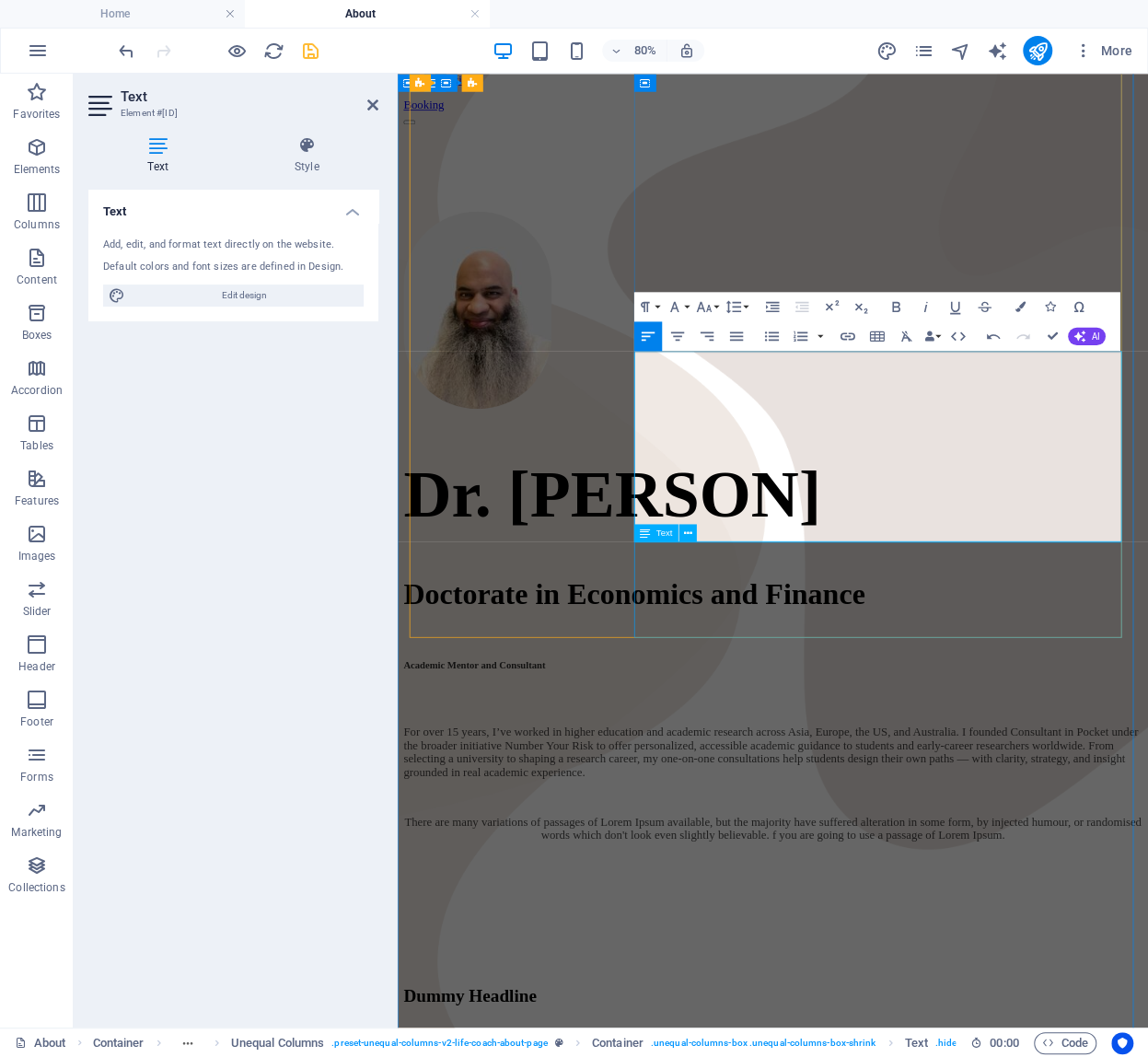 scroll, scrollTop: 8689, scrollLeft: 0, axis: vertical 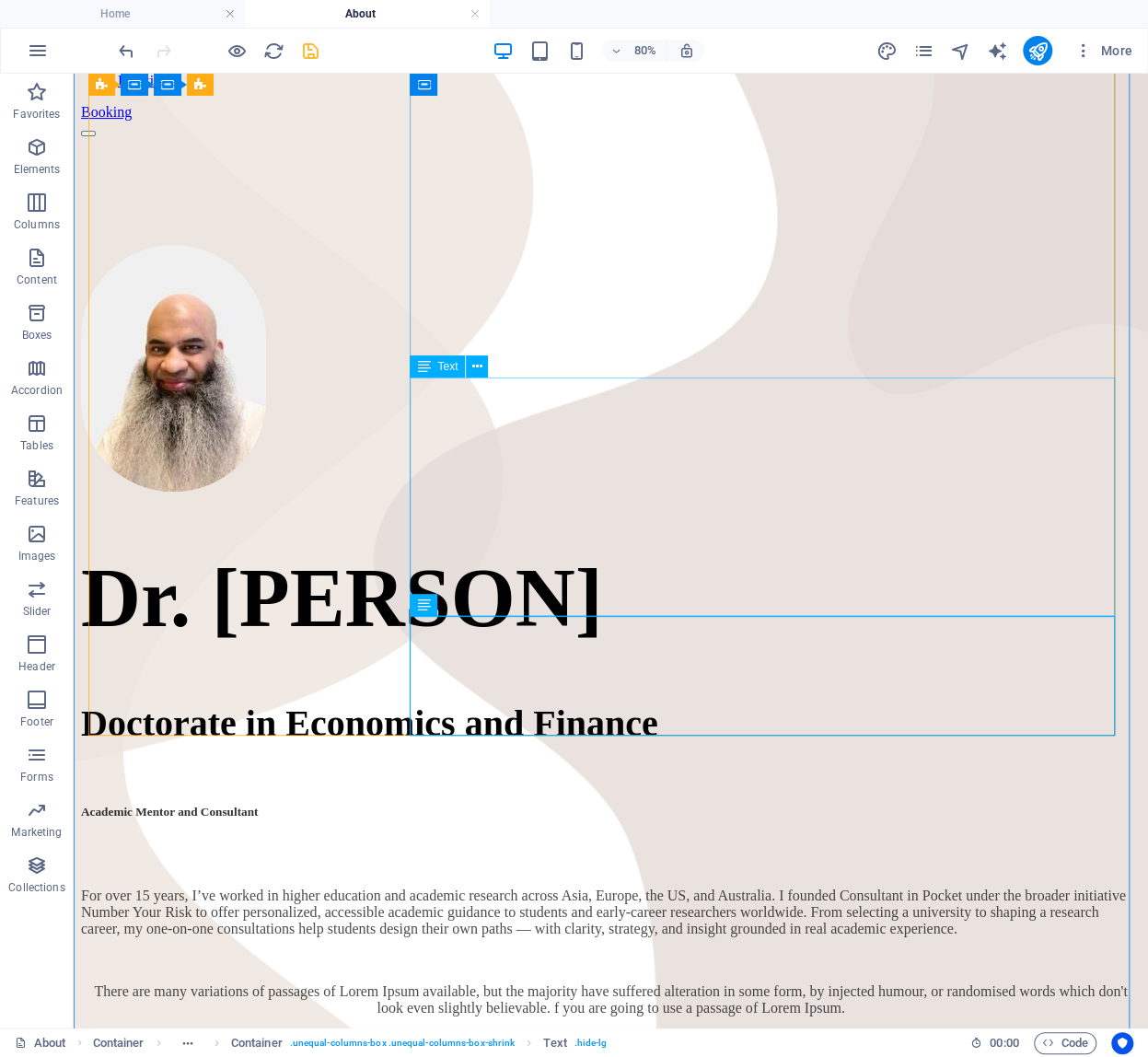 click on "For over 15 years, I’ve worked in higher education and academic research across Asia, Europe, the US, and Australia. I founded Consultant in Pocket under the broader initiative Number Your Risk to offer personalized, accessible academic guidance to students and early-career researchers worldwide. From selecting a university to shaping a research career, my one-on-one consultations help students design their own paths — with clarity, strategy, and insight grounded in real academic experience." at bounding box center [610, 928] 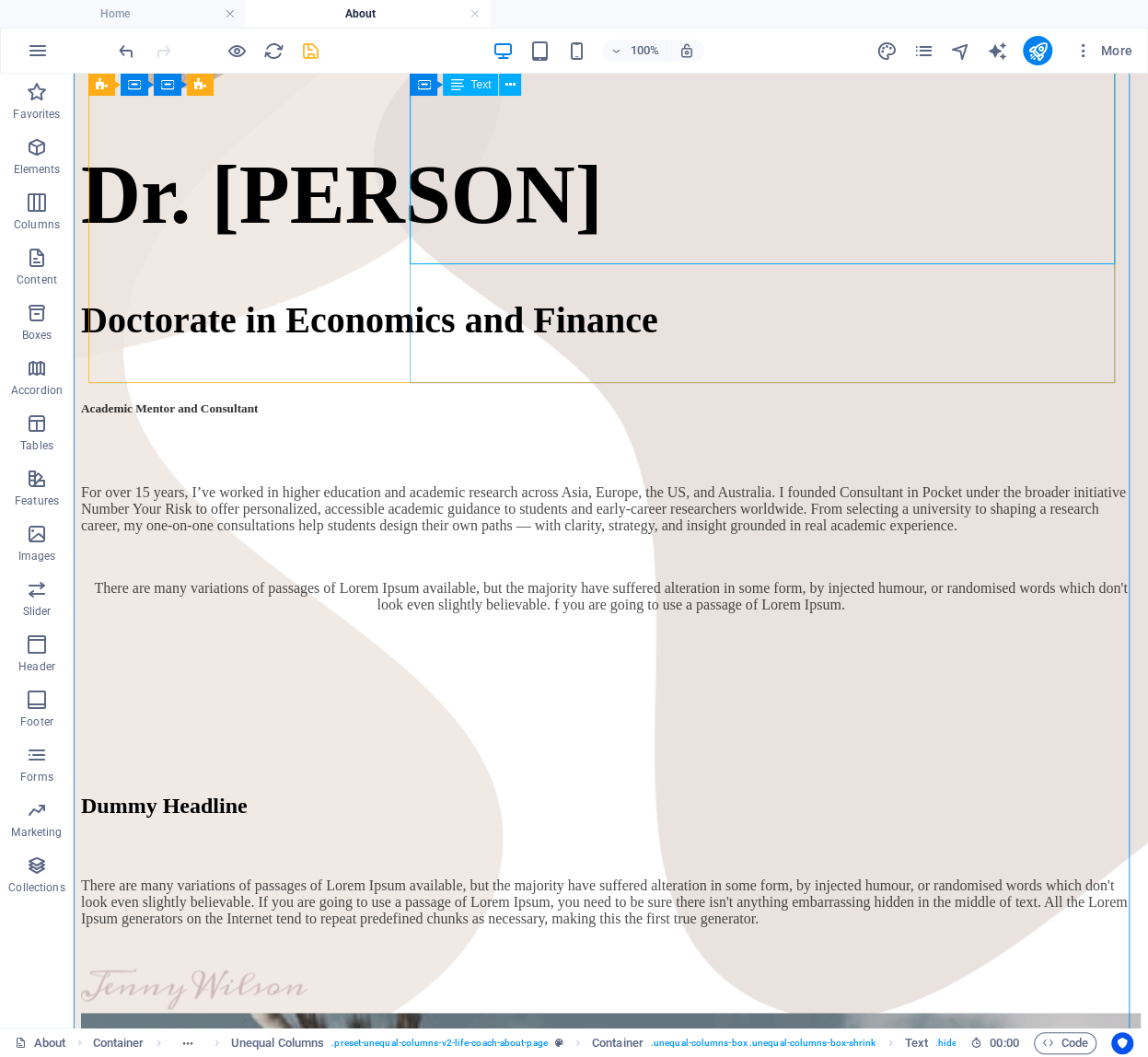 scroll, scrollTop: 633, scrollLeft: 0, axis: vertical 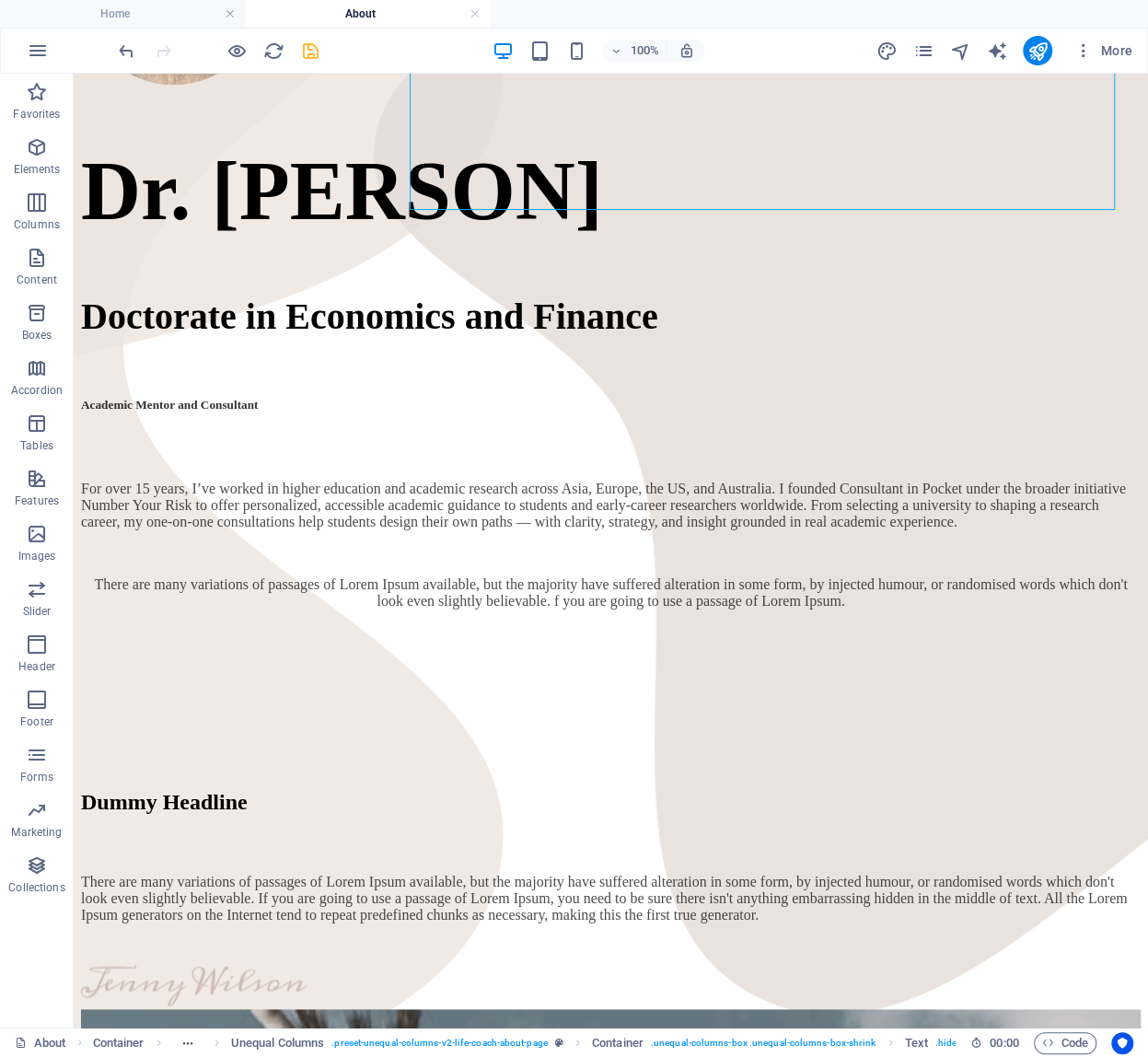 click on "There are many variations of passages of Lorem Ipsum available, but the majority have suffered alteration in some form, by injected humour, or randomised words which don't look even slightly believable. f you are going to use a passage of Lorem Ipsum." at bounding box center [610, 593] 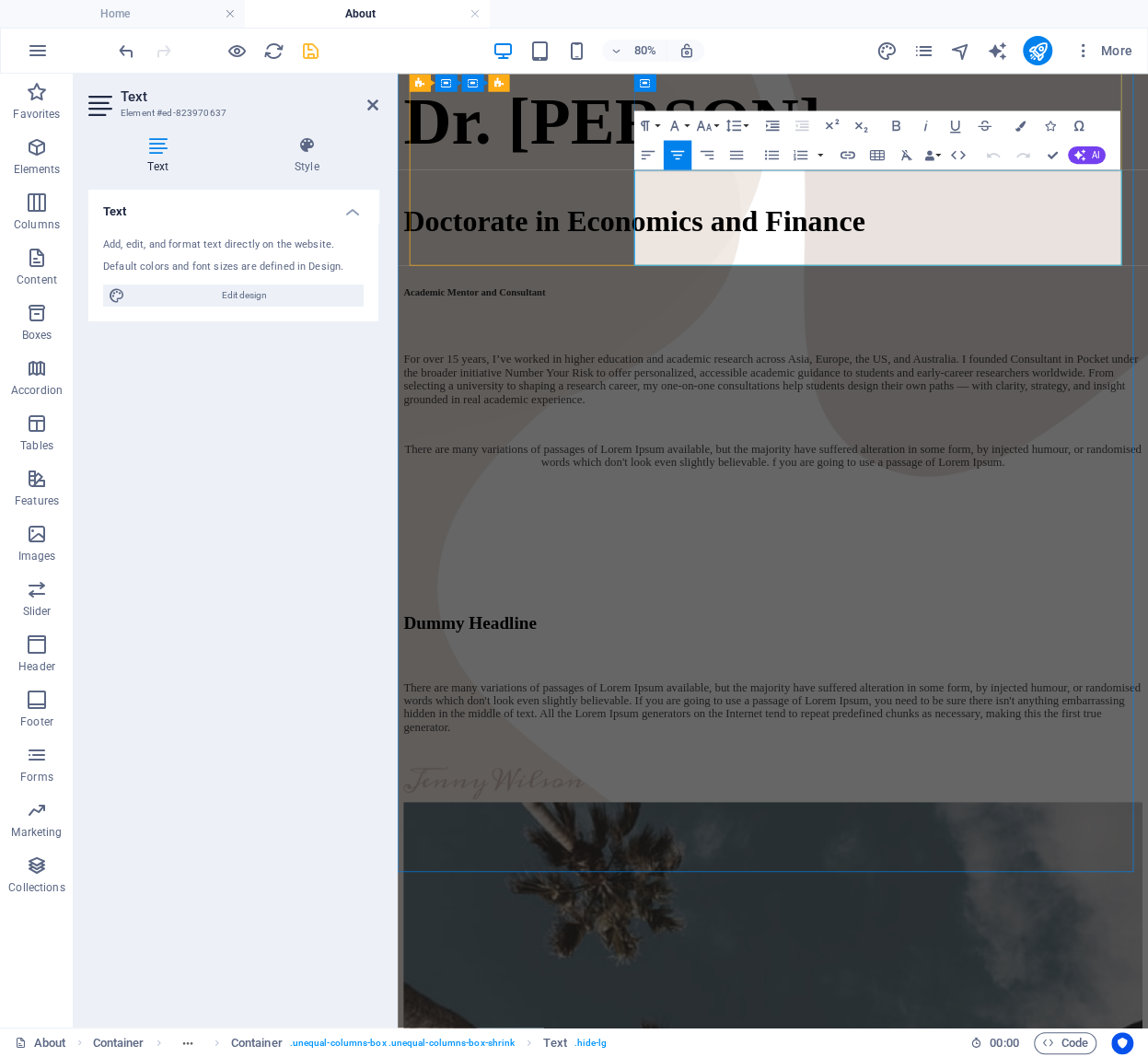 click on "There are many variations of passages of Lorem Ipsum available, but the majority have suffered alteration in some form, by injected humour, or randomised words which don't look even slightly believable. f you are going to use a passage of Lorem Ipsum." at bounding box center [866, 551] 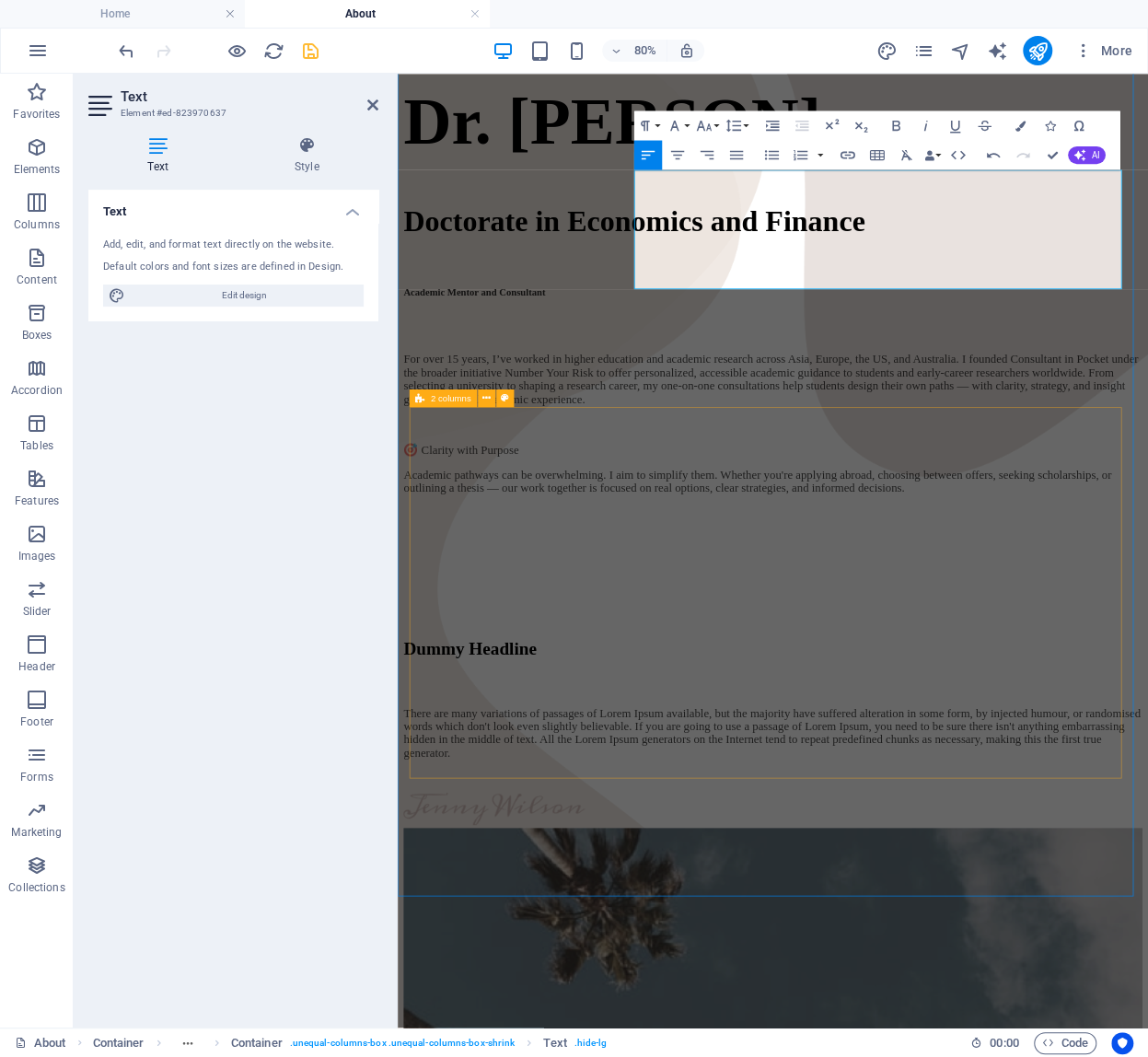 scroll, scrollTop: 5326, scrollLeft: 2, axis: both 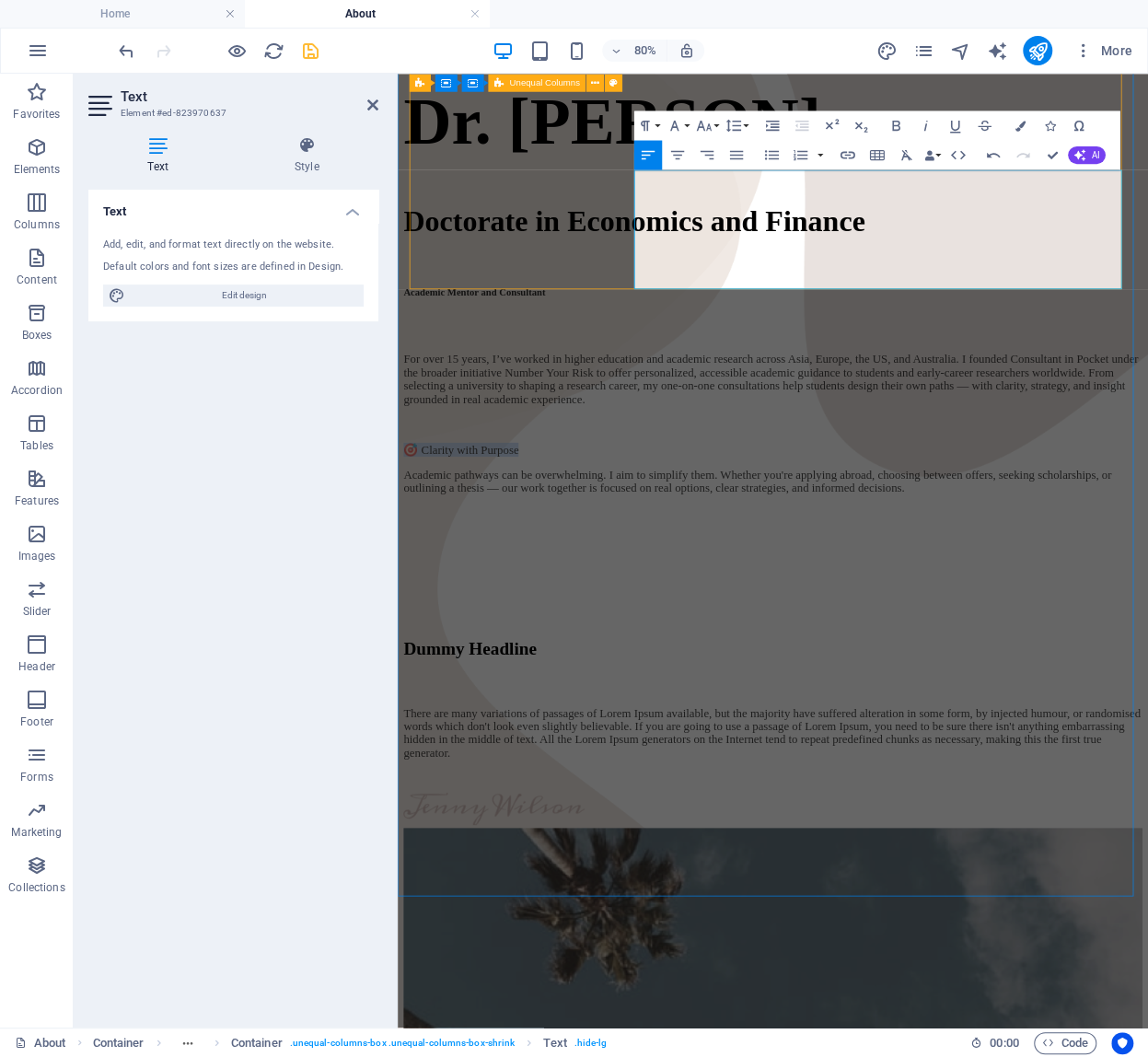 drag, startPoint x: 890, startPoint y: 209, endPoint x: 689, endPoint y: 200, distance: 201.2014 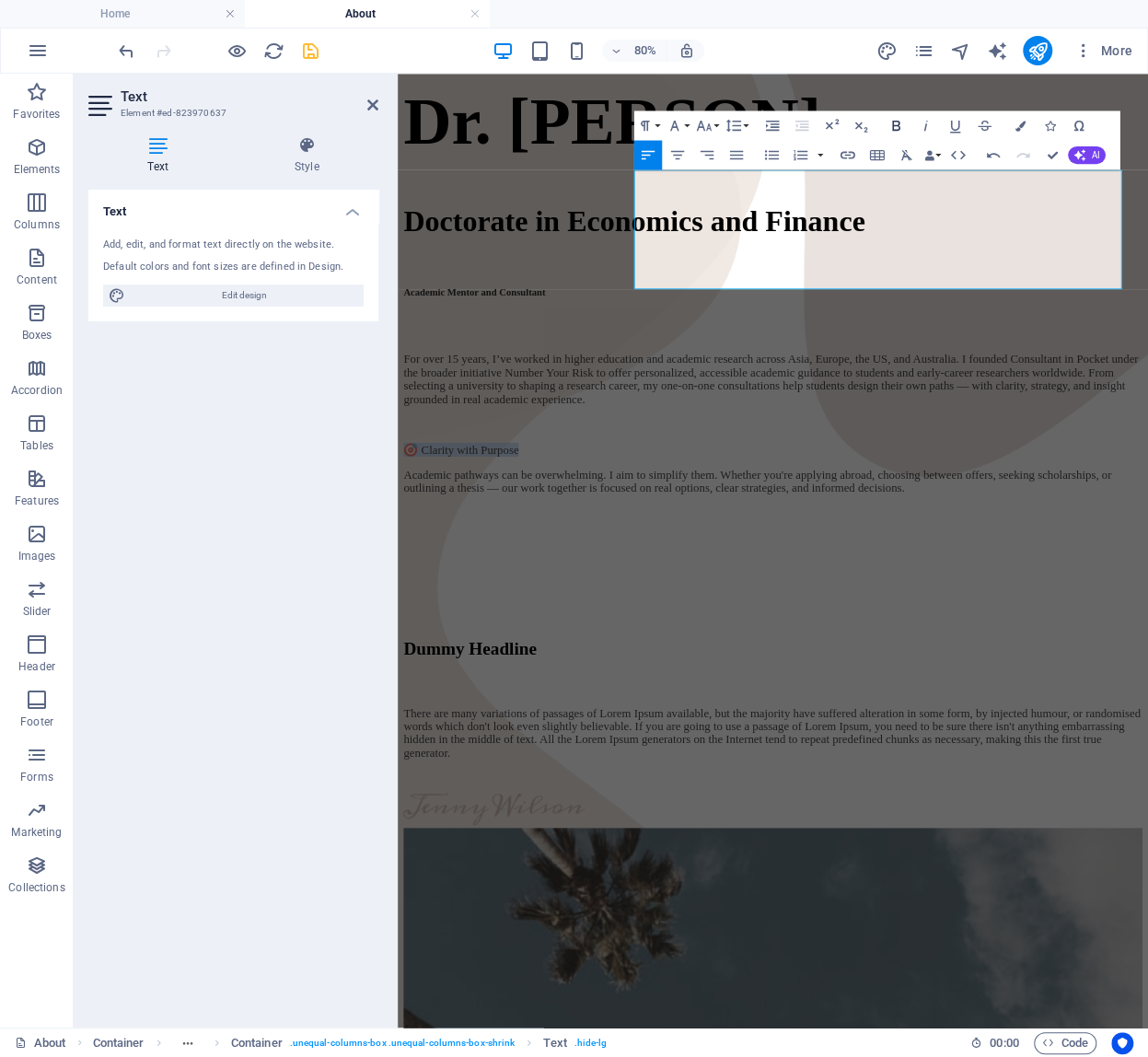 click 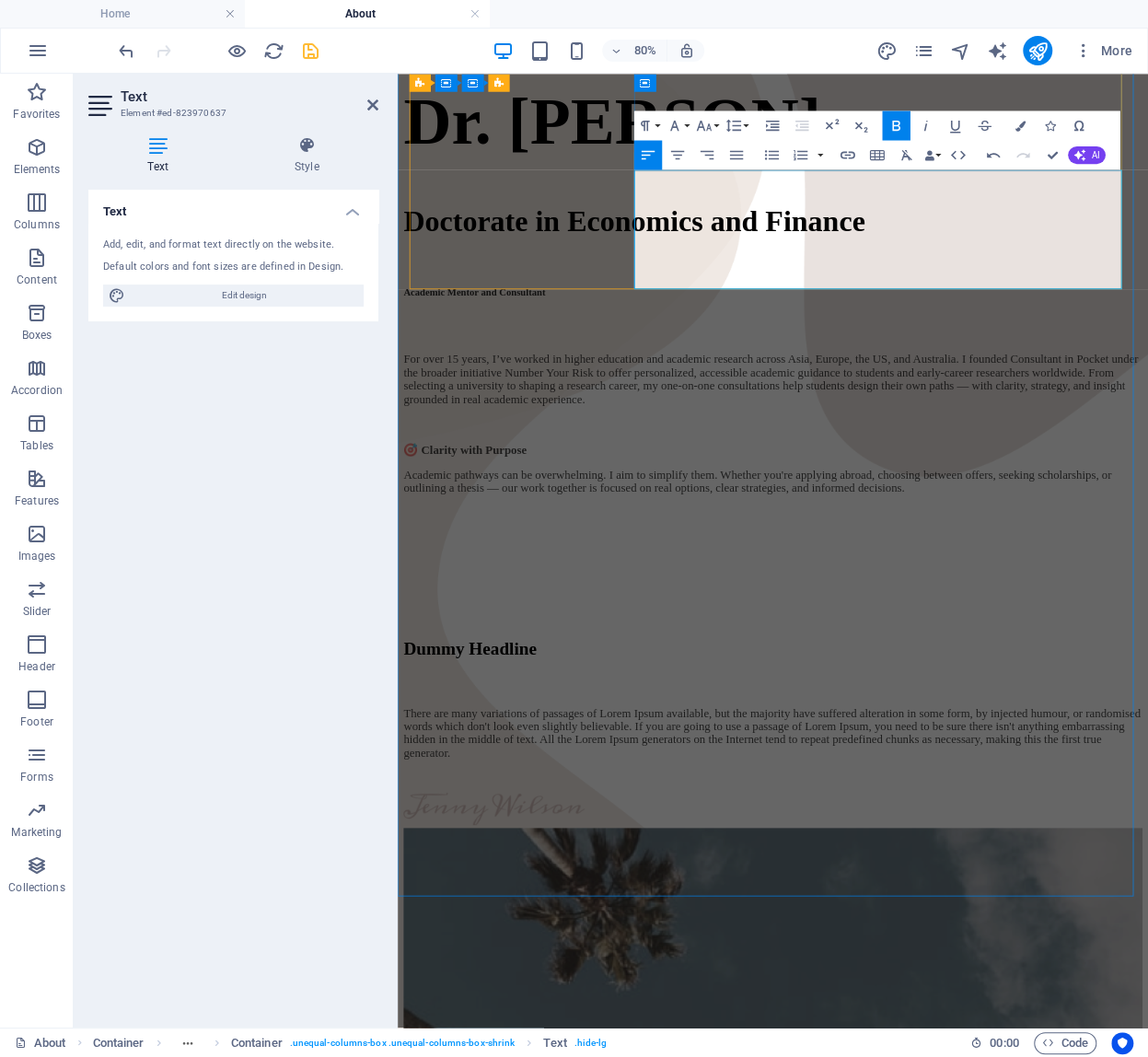 click on "🎯 Clarity with Purpose" at bounding box center [866, 542] 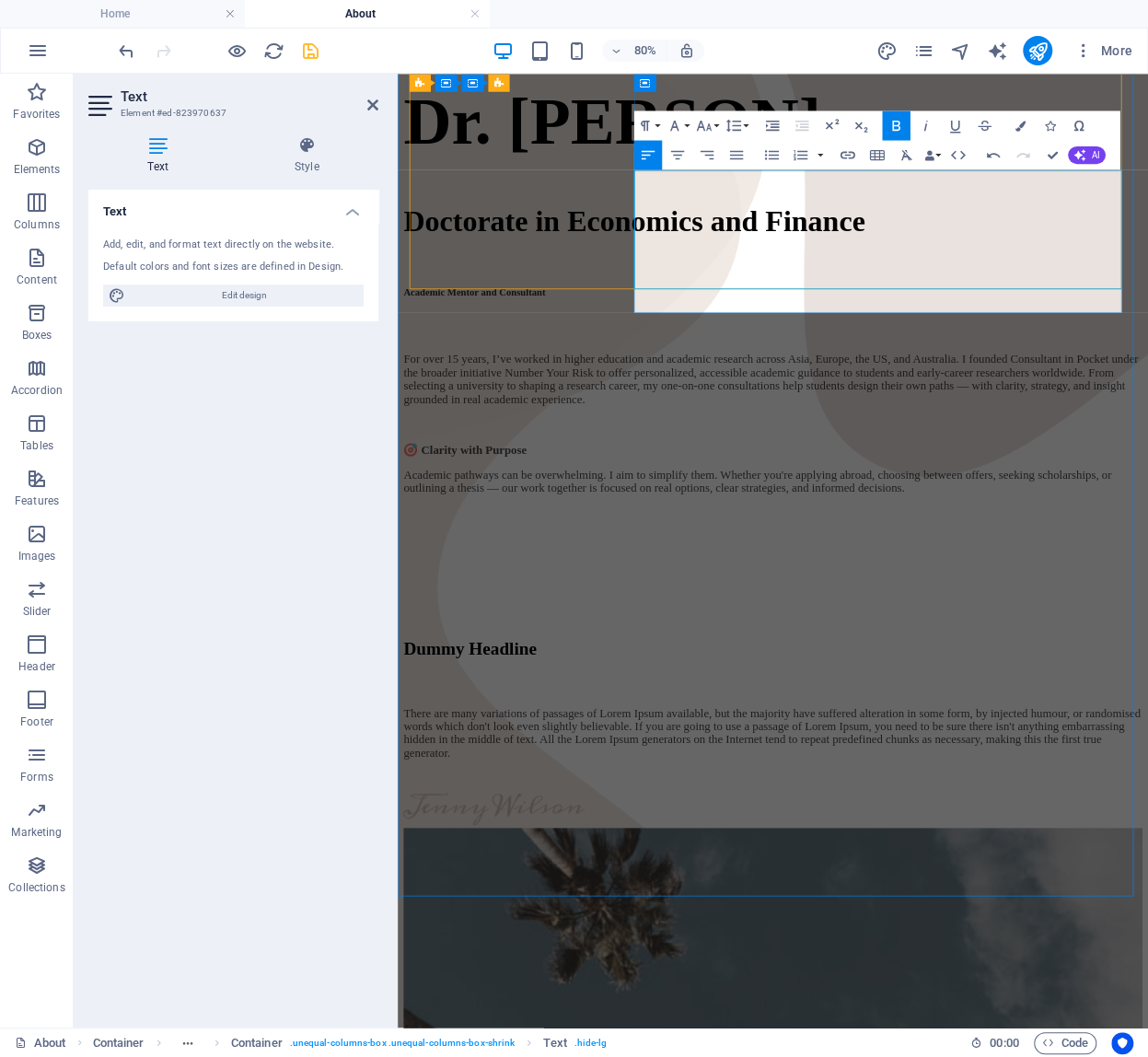 scroll, scrollTop: 5296, scrollLeft: 2, axis: both 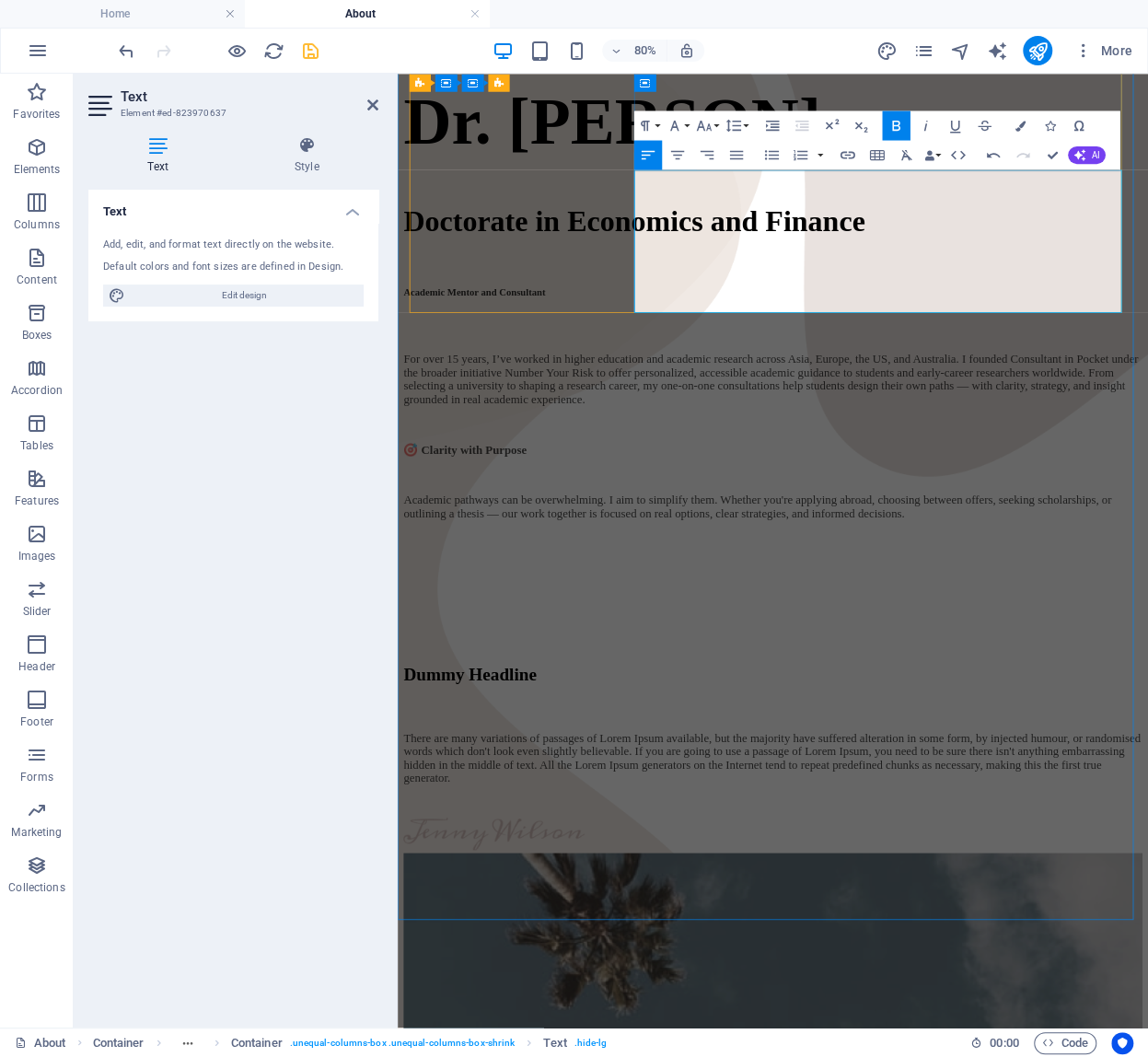 click on "Academic pathways can be overwhelming. I aim to simplify them. Whether you're applying abroad, choosing between offers, seeking scholarships, or outlining a thesis — our work together is focused on real options, clear strategies, and informed decisions." at bounding box center [866, 614] 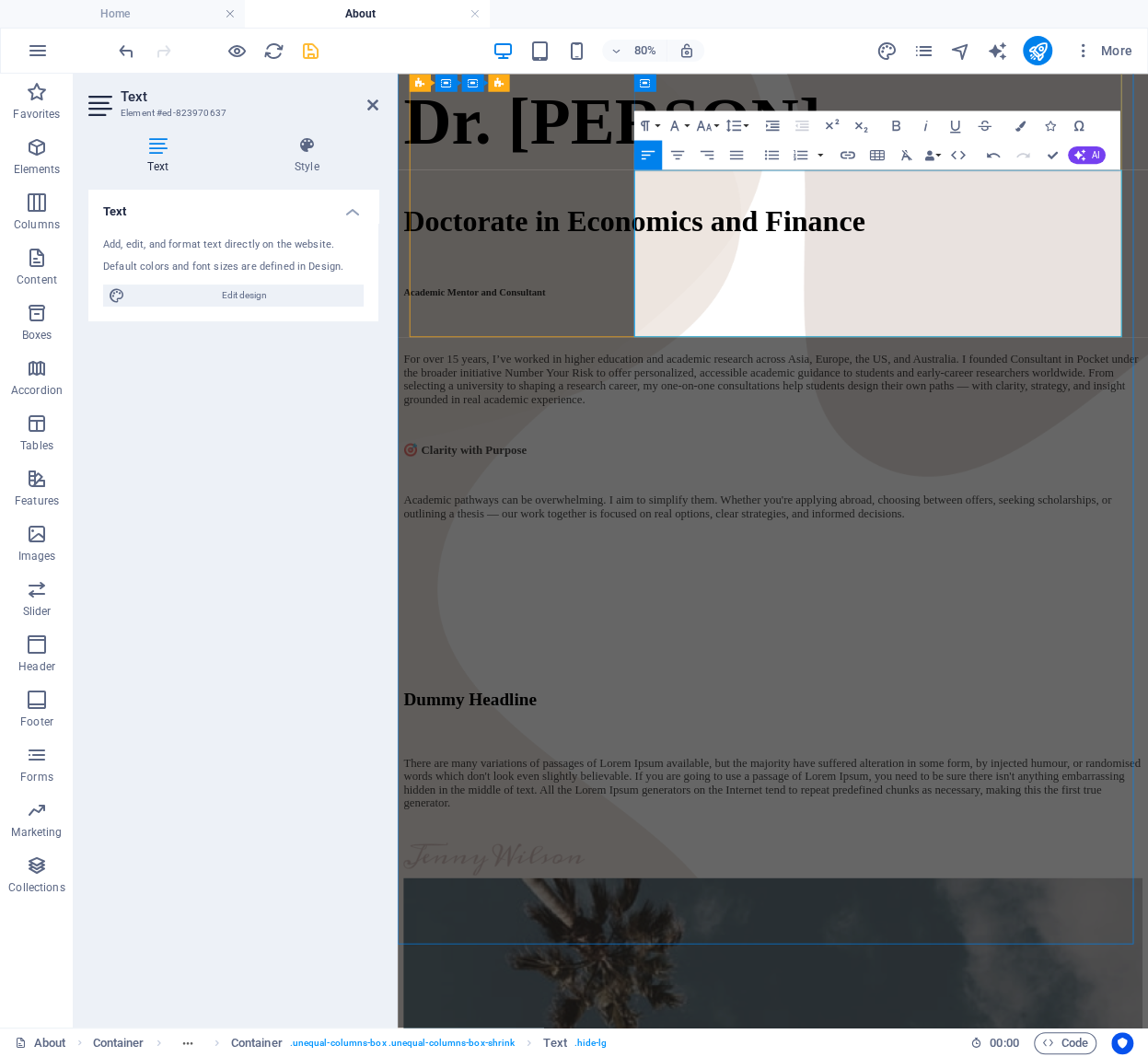 scroll, scrollTop: 5236, scrollLeft: 2, axis: both 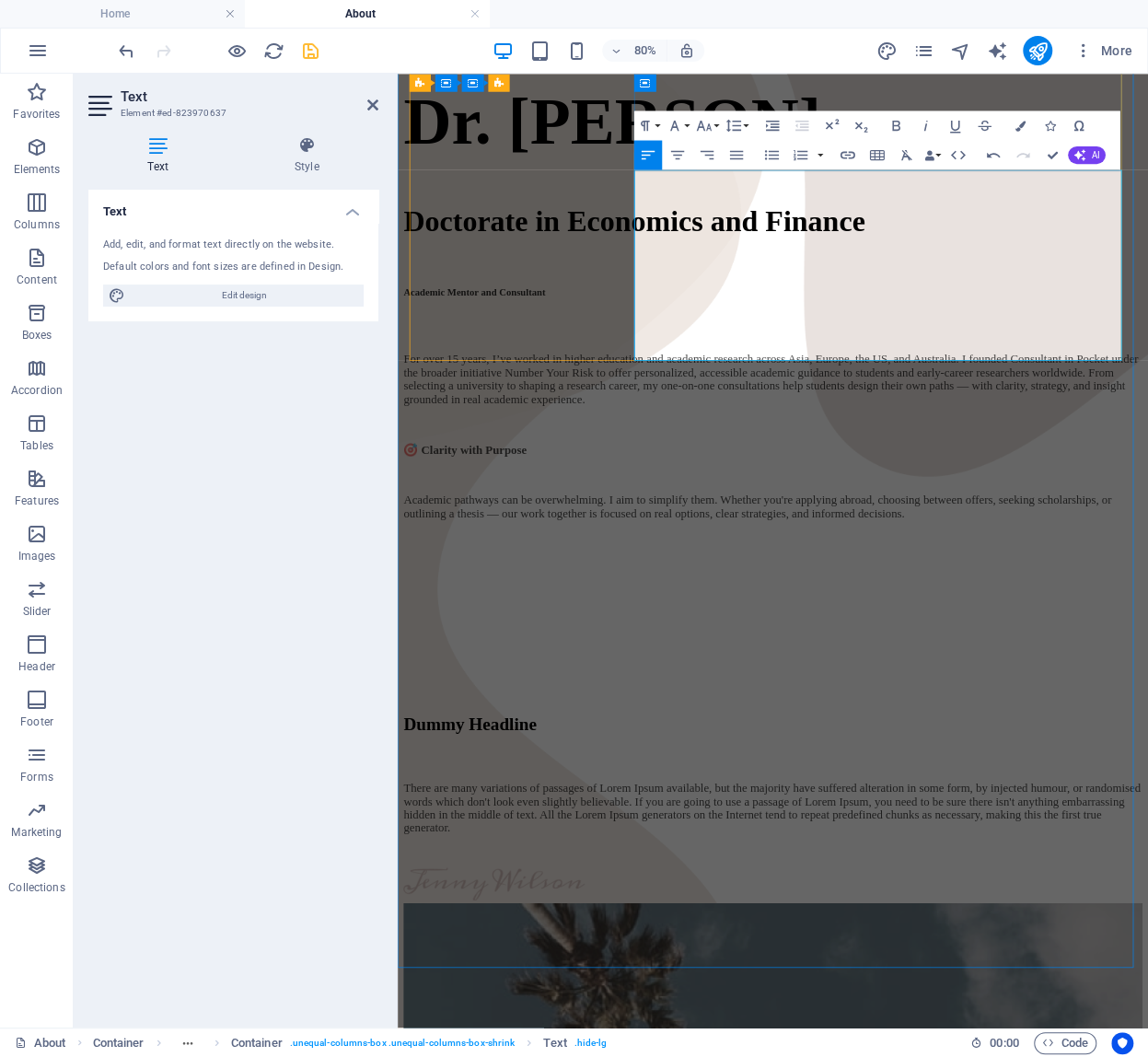 click at bounding box center (866, 685) 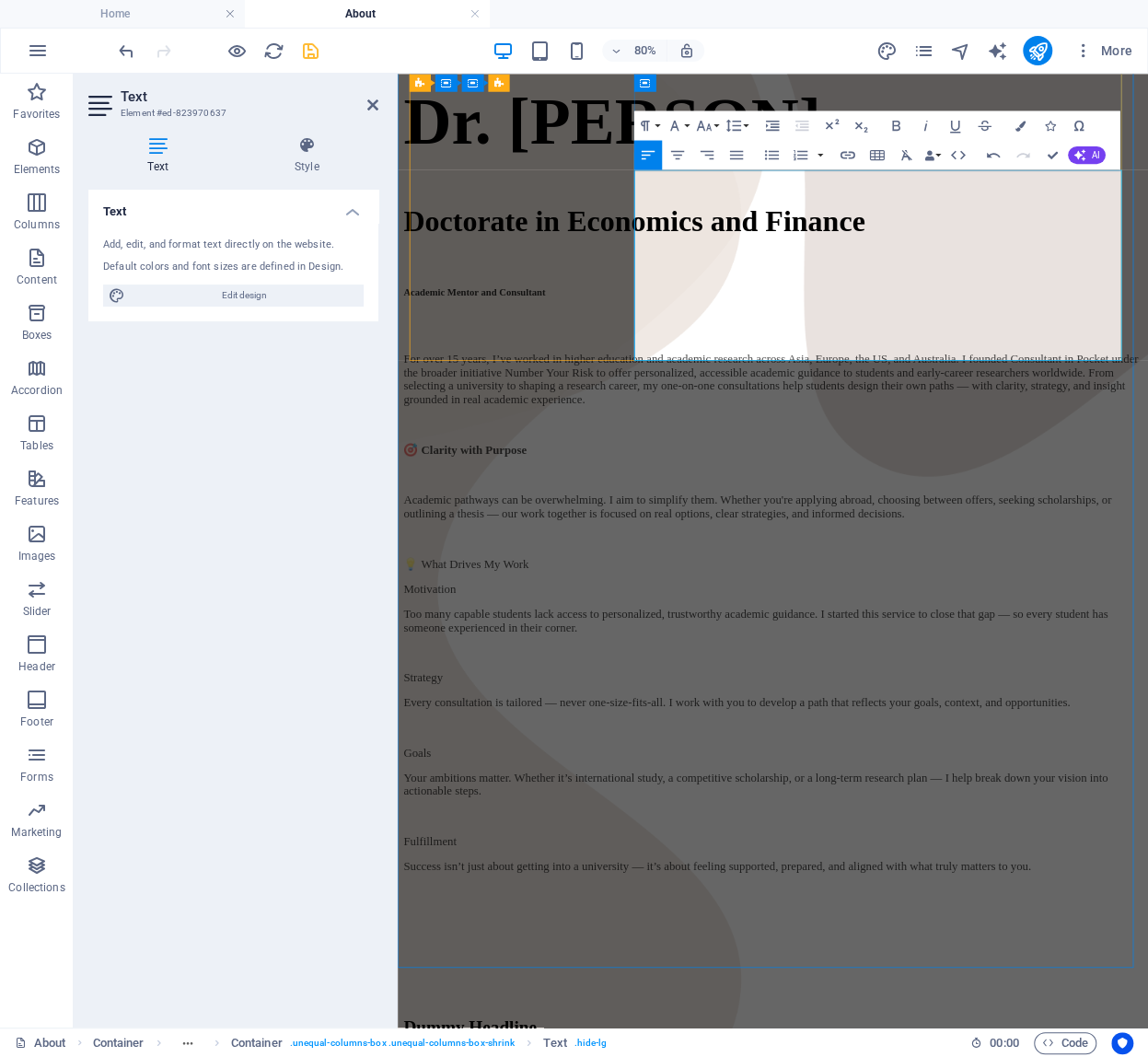 scroll, scrollTop: 23, scrollLeft: 0, axis: vertical 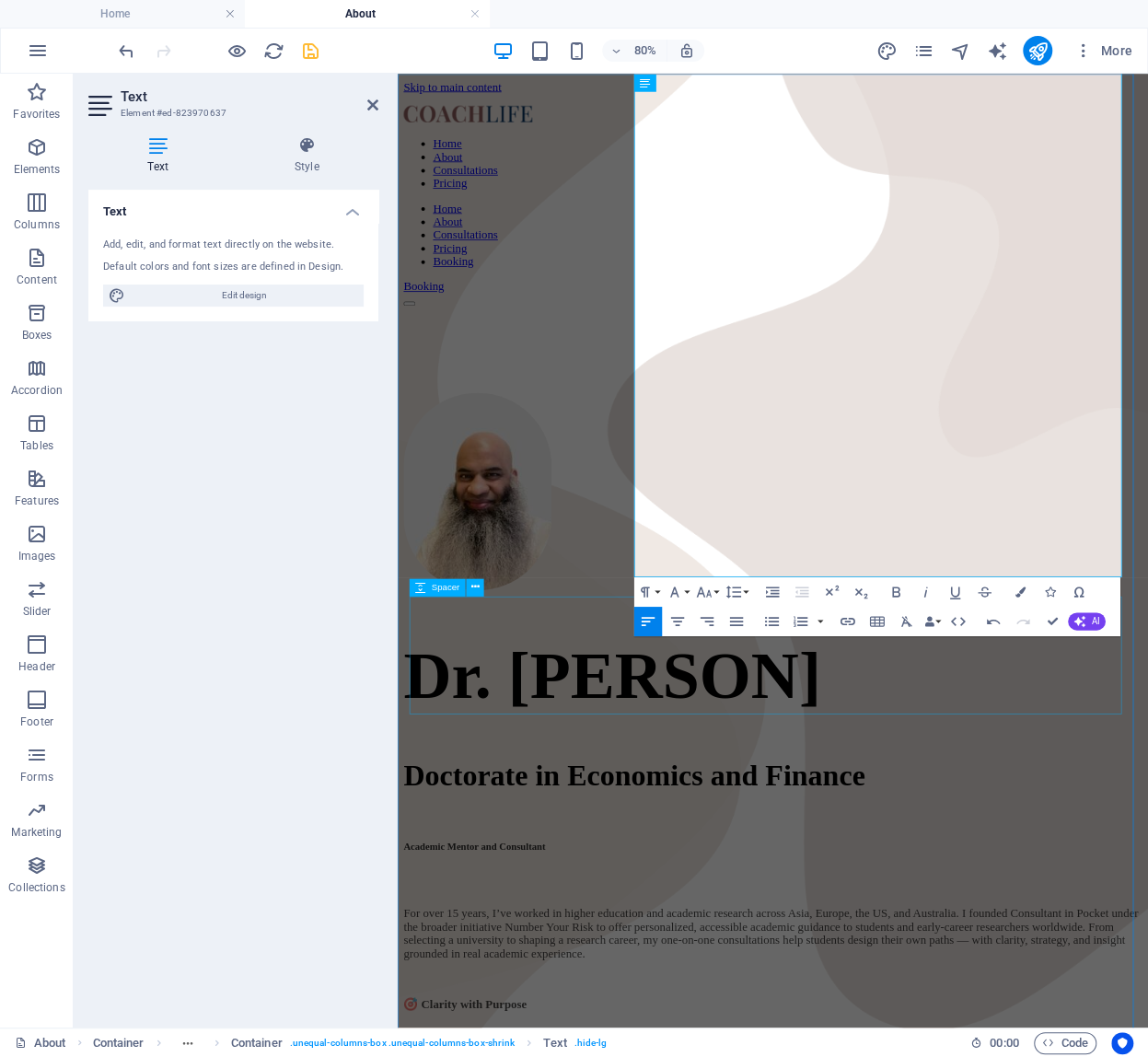 click at bounding box center (866, 1853) 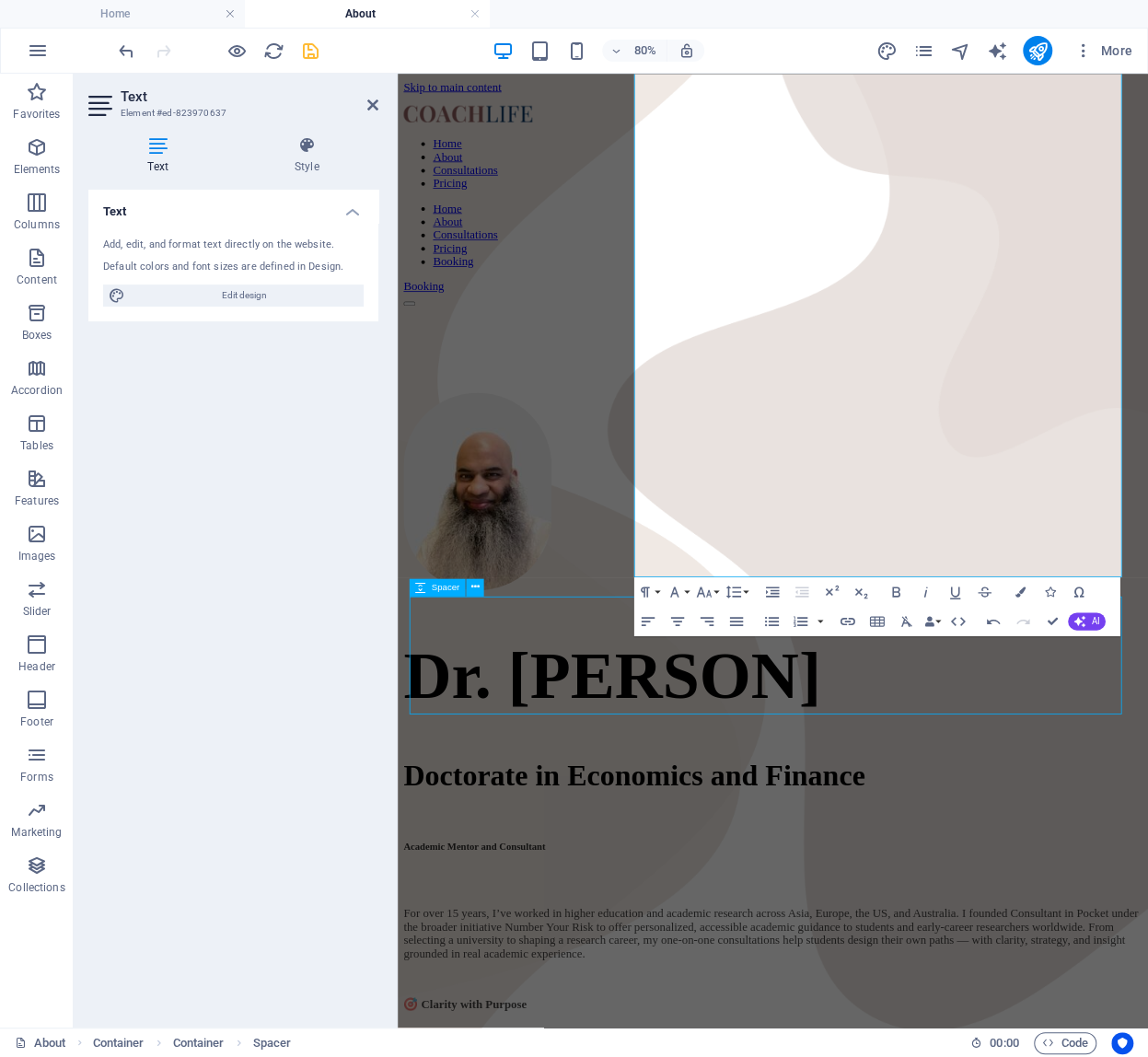 click at bounding box center [866, 1853] 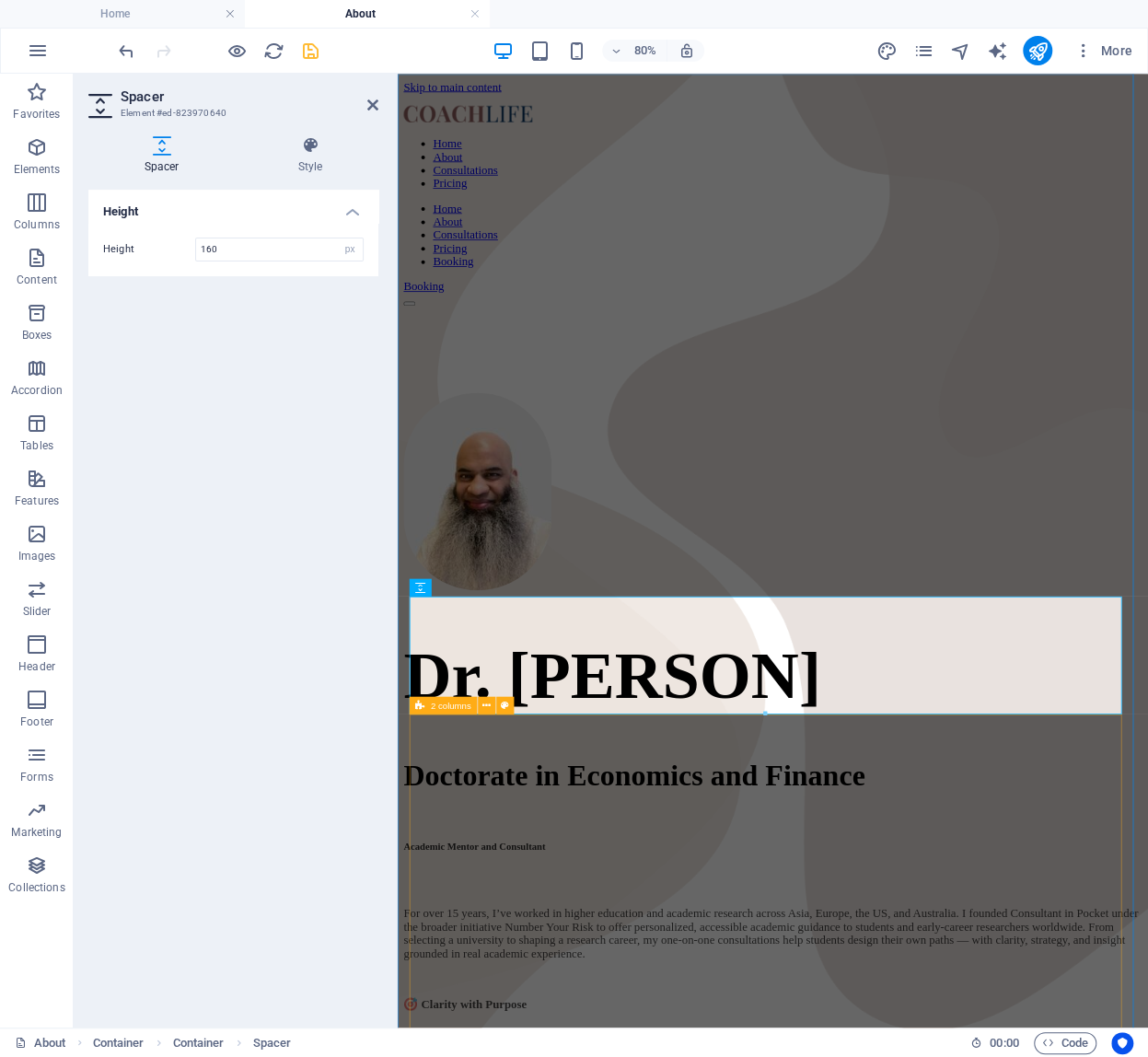 click on "Dummy Headline There are many variations of passages of Lorem Ipsum available, but the majority have suffered alteration in some form, by injected humour, or randomised words which don't look even slightly believable. If you are going to use a passage of Lorem Ipsum, you need to be sure there isn't anything embarrassing hidden in the middle of text. All the Lorem Ipsum generators on the Internet tend to repeat predefined chunks as necessary, making this the first true generator." at bounding box center [866, 4093] 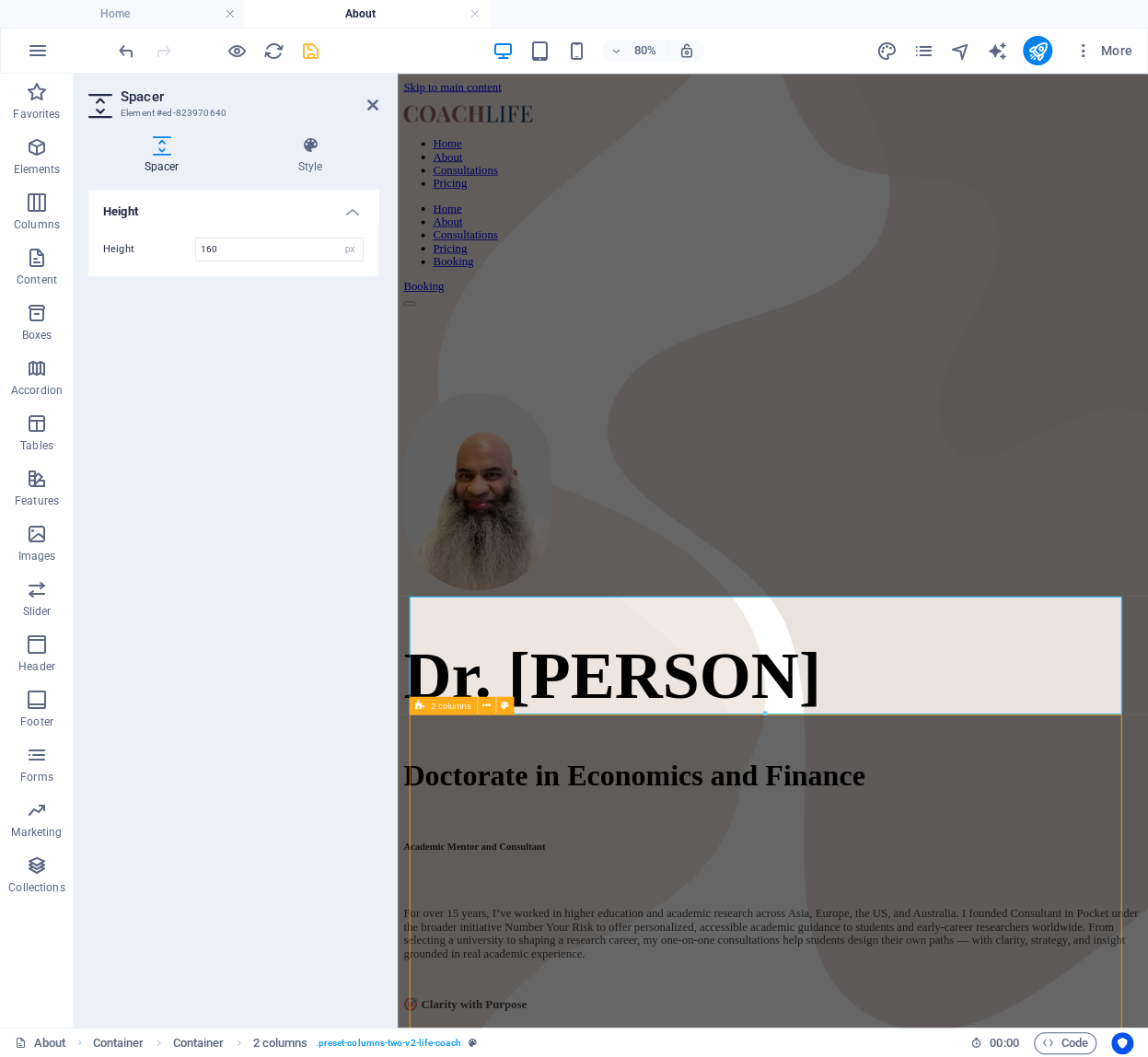 scroll, scrollTop: 22, scrollLeft: 0, axis: vertical 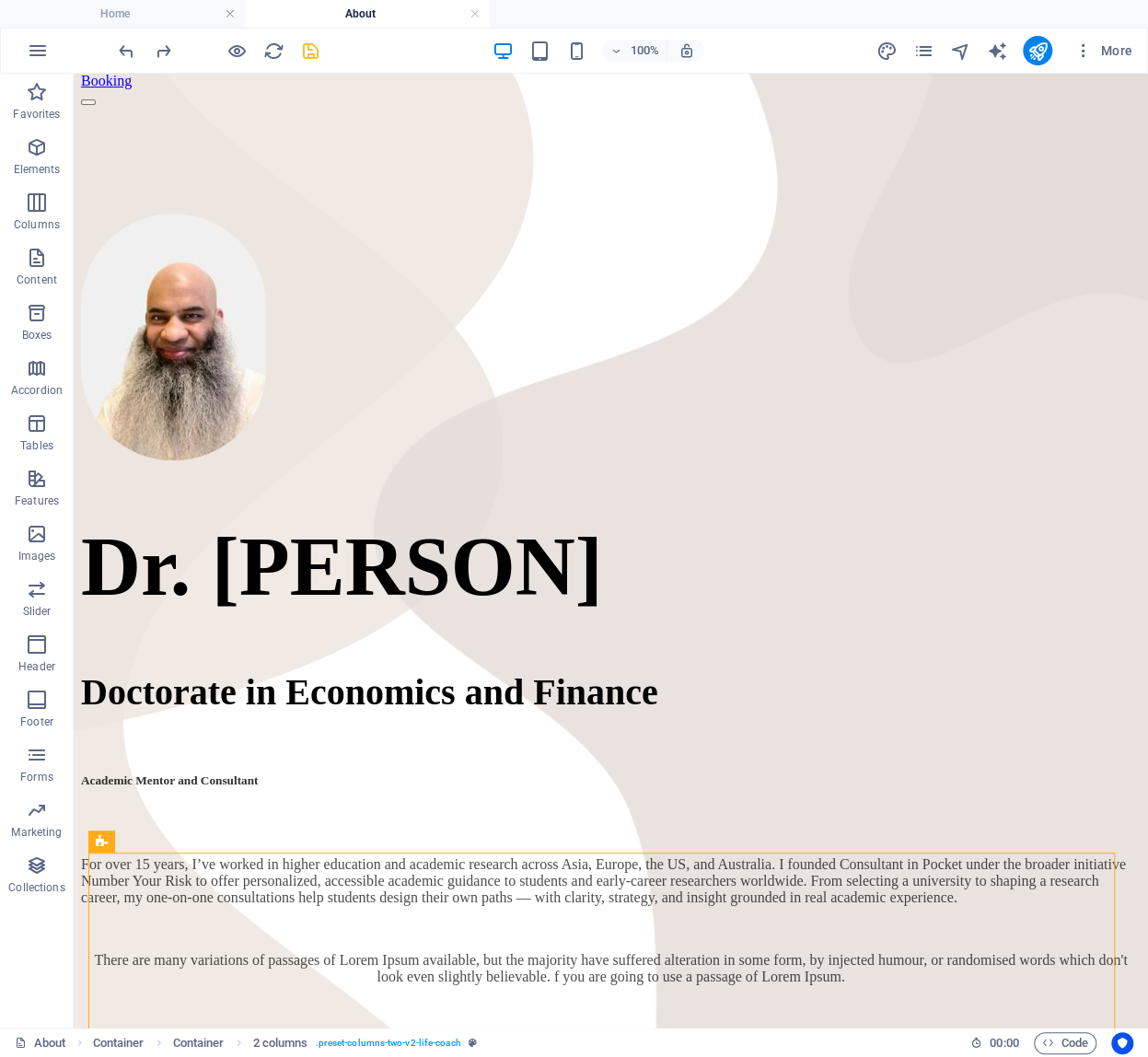 click on "There are many variations of passages of Lorem Ipsum available, but the majority have suffered alteration in some form, by injected humour, or randomised words which don't look even slightly believable. f you are going to use a passage of Lorem Ipsum." at bounding box center (610, 969) 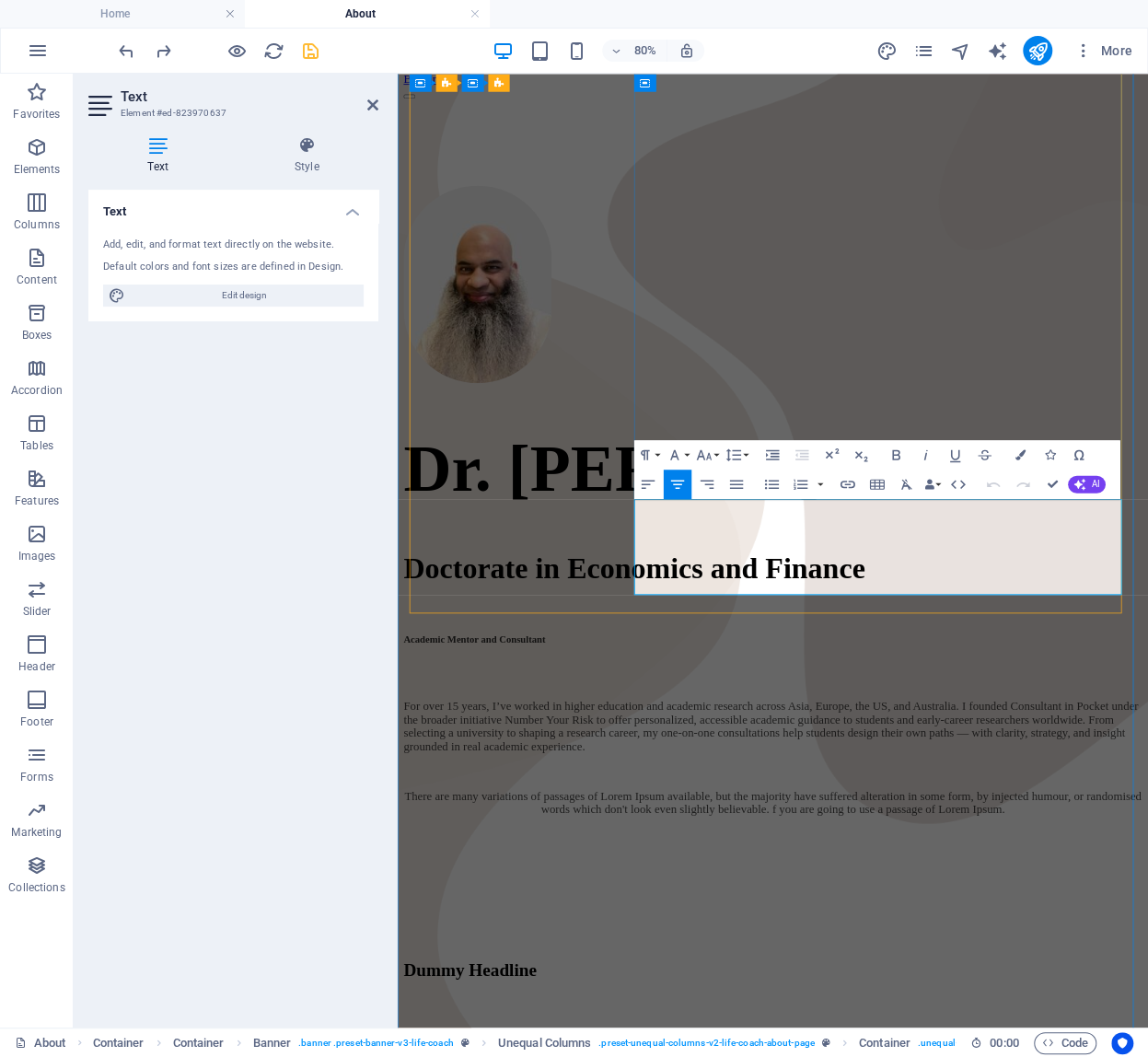 click on "There are many variations of passages of Lorem Ipsum available, but the majority have suffered alteration in some form, by injected humour, or randomised words which don't look even slightly believable. f you are going to use a passage of Lorem Ipsum." at bounding box center [866, 985] 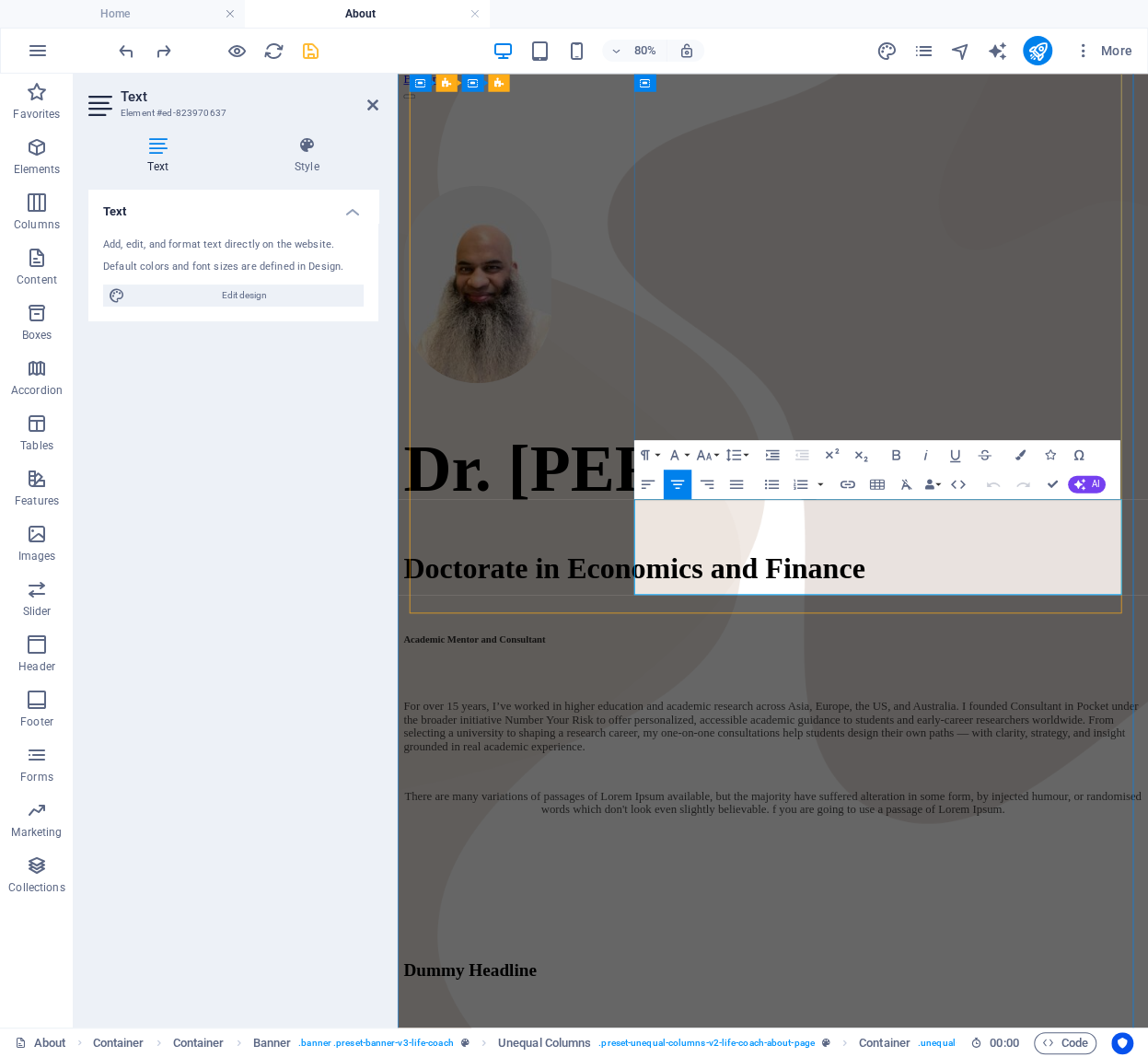 click on "There are many variations of passages of Lorem Ipsum available, but the majority have suffered alteration in some form, by injected humour, or randomised words which don't look even slightly believable. f you are going to use a passage of Lorem Ipsum." at bounding box center (866, 985) 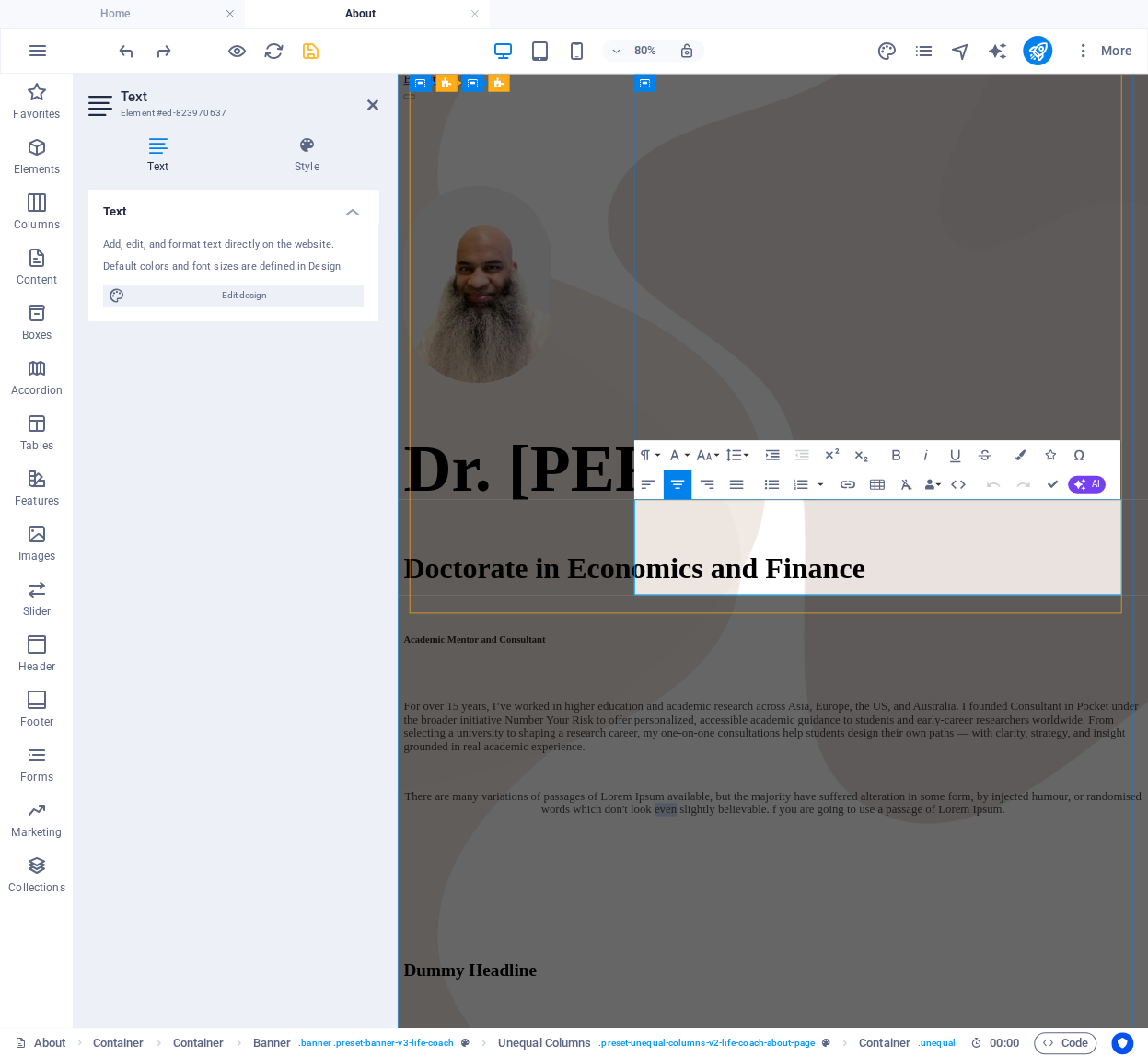 click on "There are many variations of passages of Lorem Ipsum available, but the majority have suffered alteration in some form, by injected humour, or randomised words which don't look even slightly believable. f you are going to use a passage of Lorem Ipsum." at bounding box center [866, 985] 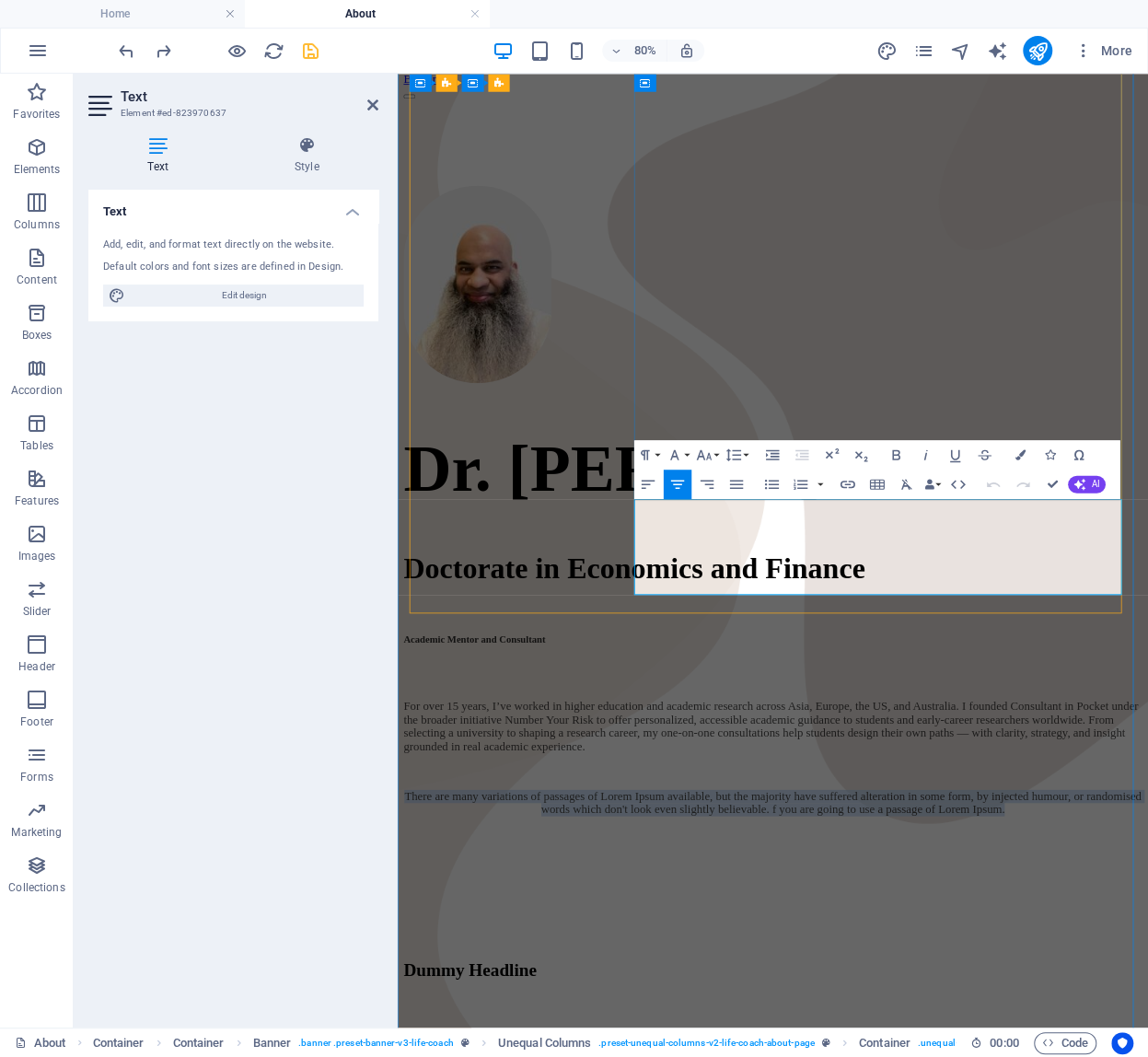 copy on "There are many variations of passages of Lorem Ipsum available, but the majority have suffered alteration in some form, by injected humour, or randomised words which don't look even slightly believable. f you are going to use a passage of Lorem Ipsum." 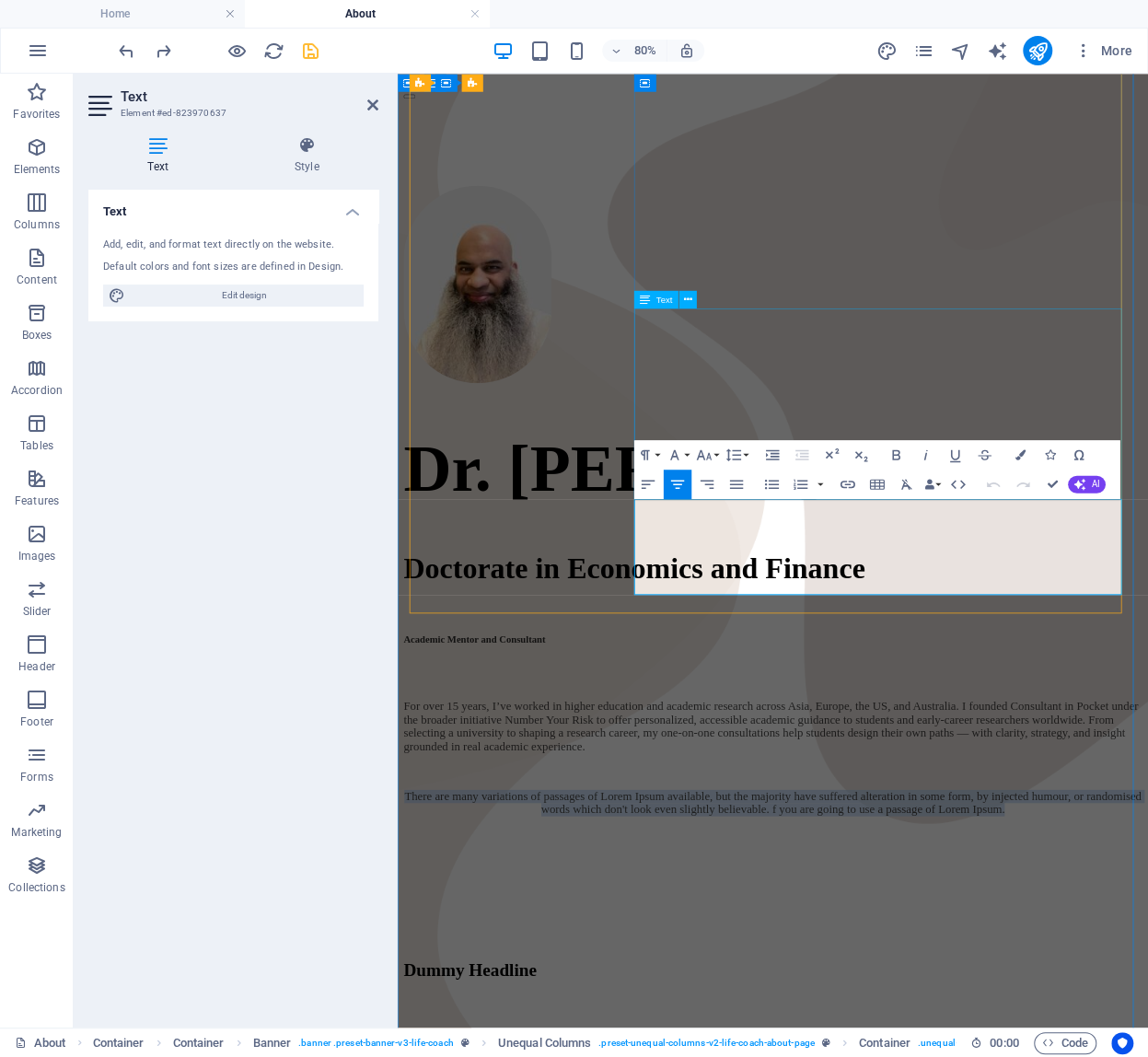 click on "For over 15 years, I’ve worked in higher education and academic research across Asia, Europe, the US, and Australia. I founded Consultant in Pocket under the broader initiative Number Your Risk to offer personalized, accessible academic guidance to students and early-career researchers worldwide. From selecting a university to shaping a research career, my one-on-one consultations help students design their own paths — with clarity, strategy, and insight grounded in real academic experience." at bounding box center (866, 905) 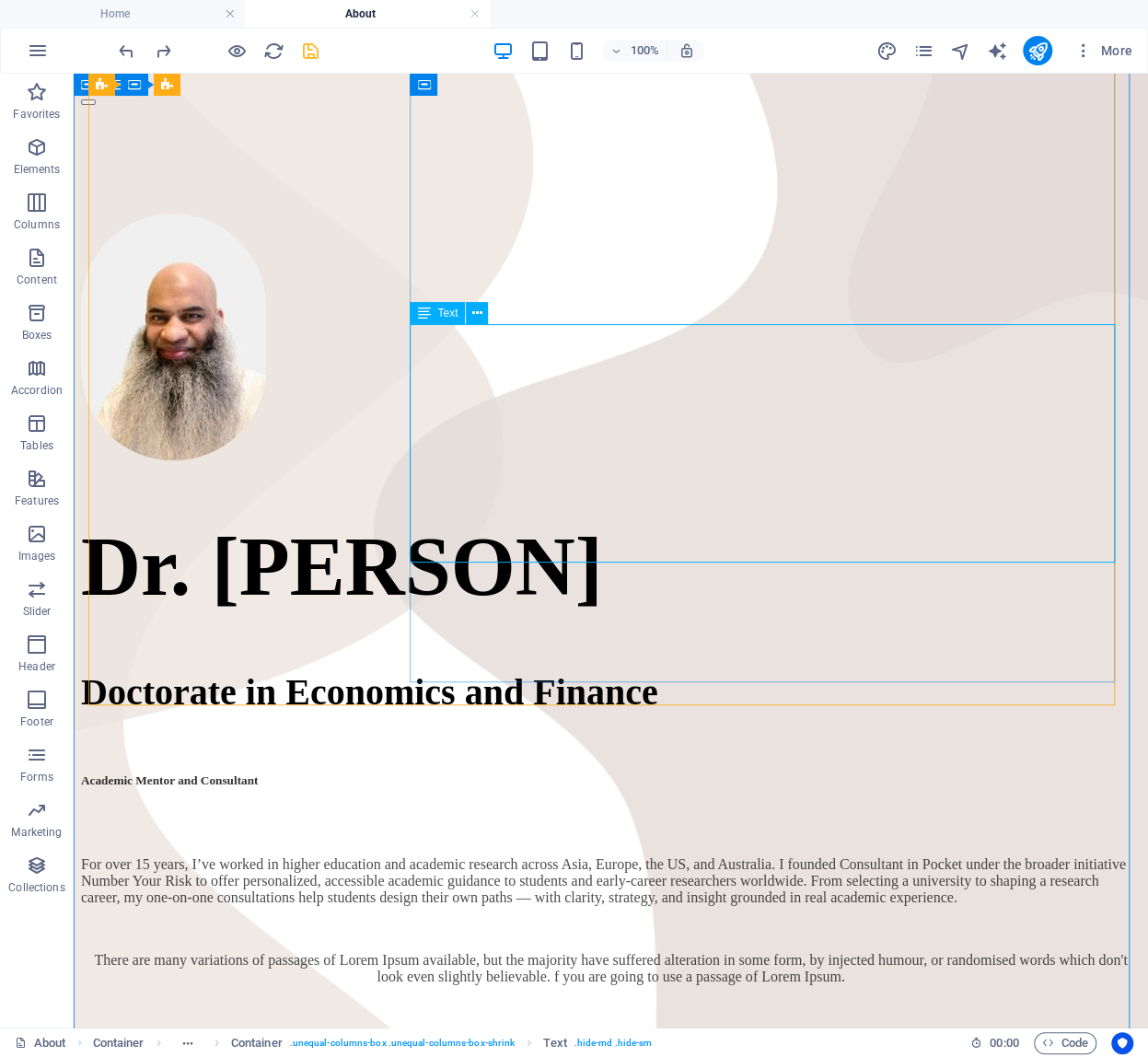 click on "For over 15 years, I’ve worked in higher education and academic research across Asia, Europe, the US, and Australia. I founded Consultant in Pocket under the broader initiative Number Your Risk to offer personalized, accessible academic guidance to students and early-career researchers worldwide. From selecting a university to shaping a research career, my one-on-one consultations help students design their own paths — with clarity, strategy, and insight grounded in real academic experience." at bounding box center [610, 897] 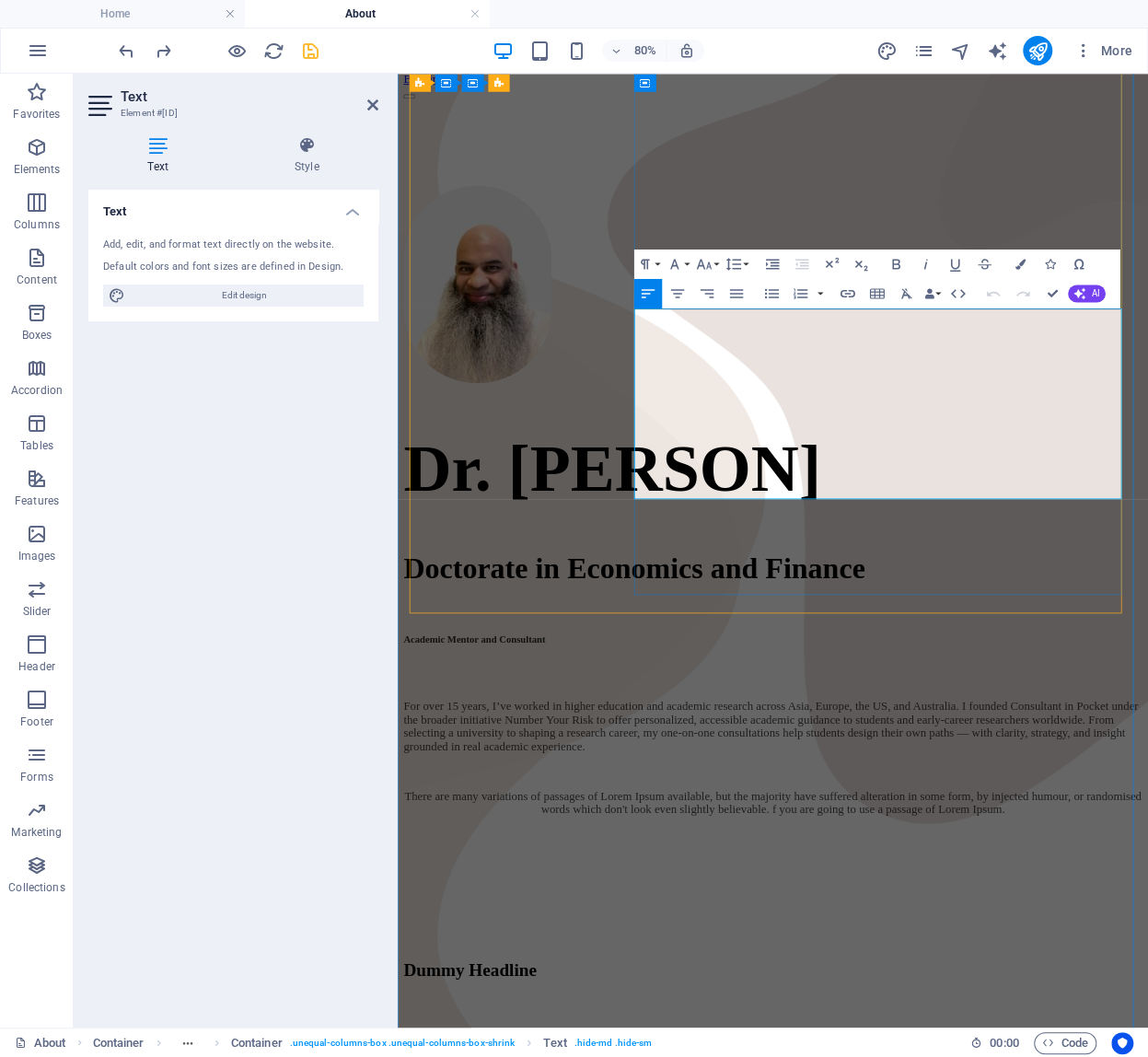 click on "For over 15 years, I’ve worked in higher education and academic research across Asia, Europe, the US, and Australia. I founded Consultant in Pocket under the broader initiative Number Your Risk to offer personalized, accessible academic guidance to students and early-career researchers worldwide. From selecting a university to shaping a research career, my one-on-one consultations help students design their own paths — with clarity, strategy, and insight grounded in real academic experience." at bounding box center (866, 889) 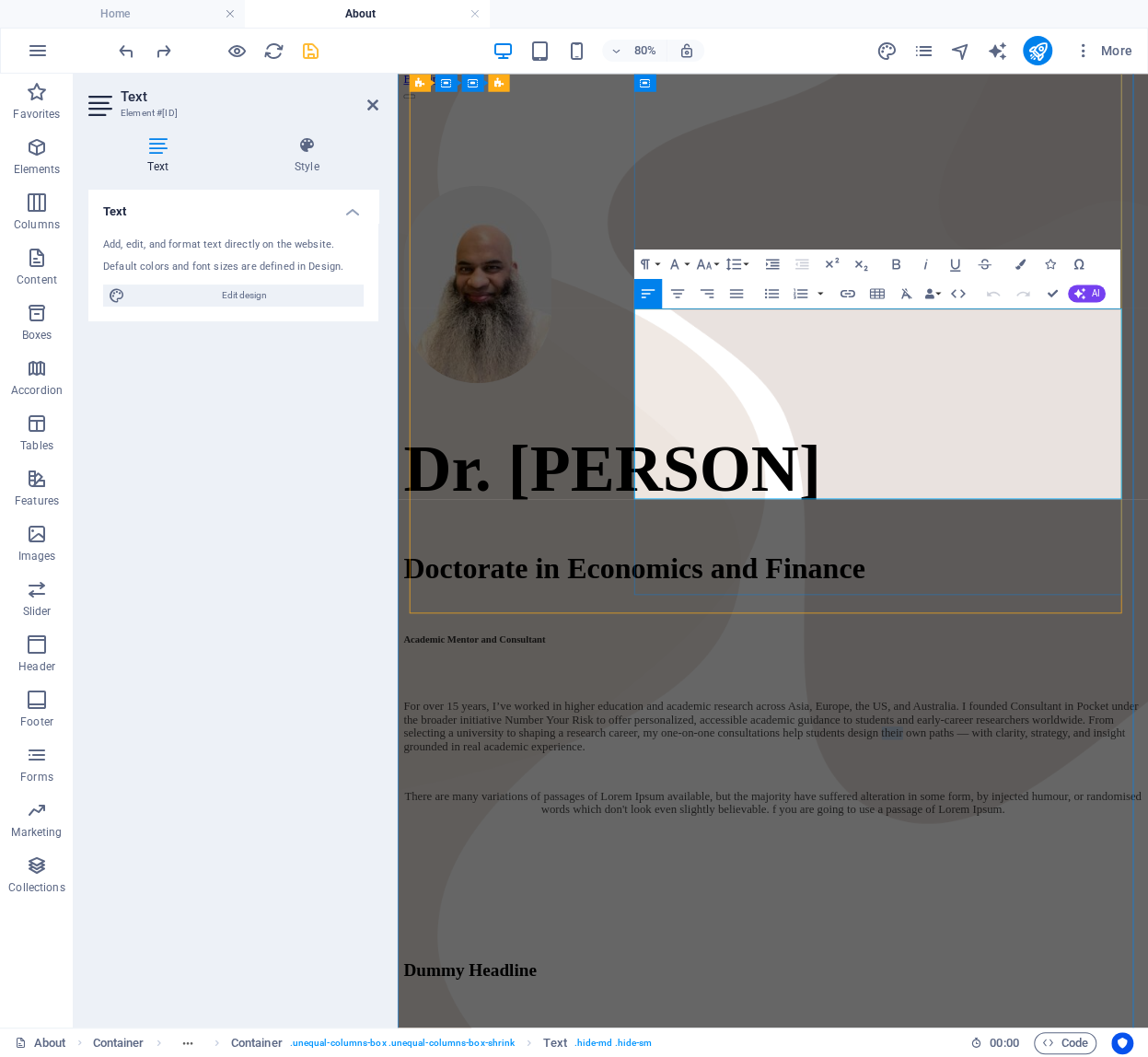 click on "For over 15 years, I’ve worked in higher education and academic research across Asia, Europe, the US, and Australia. I founded Consultant in Pocket under the broader initiative Number Your Risk to offer personalized, accessible academic guidance to students and early-career researchers worldwide. From selecting a university to shaping a research career, my one-on-one consultations help students design their own paths — with clarity, strategy, and insight grounded in real academic experience." at bounding box center (866, 889) 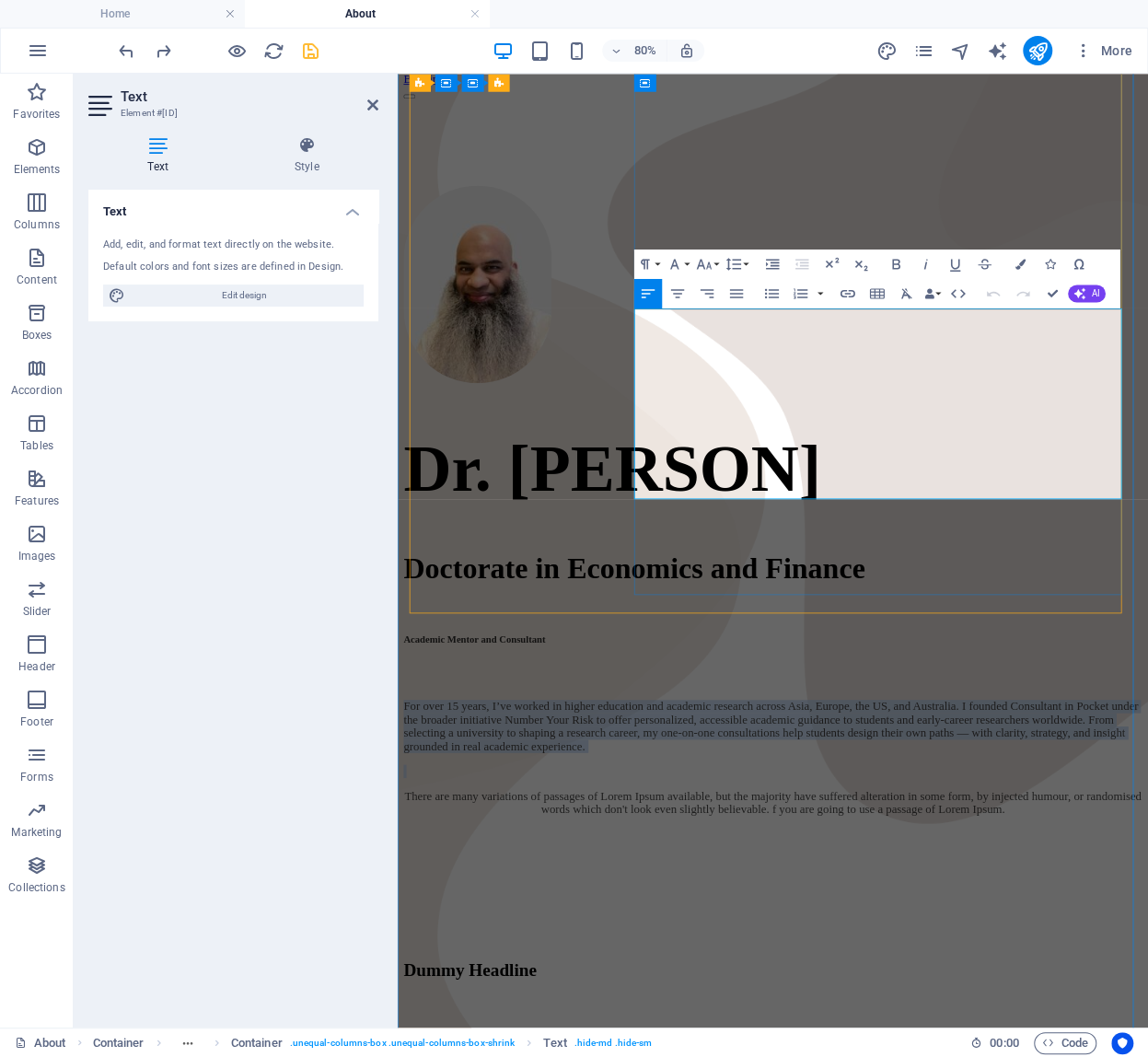 copy on "For over 15 years, I’ve worked in higher education and academic research across Asia, Europe, the US, and Australia. I founded Consultant in Pocket under the broader initiative Number Your Risk to offer personalized, accessible academic guidance to students and early-career researchers worldwide. From selecting a university to shaping a research career, my one-on-one consultations help students design their own paths — with clarity, strategy, and insight grounded in real academic experience." 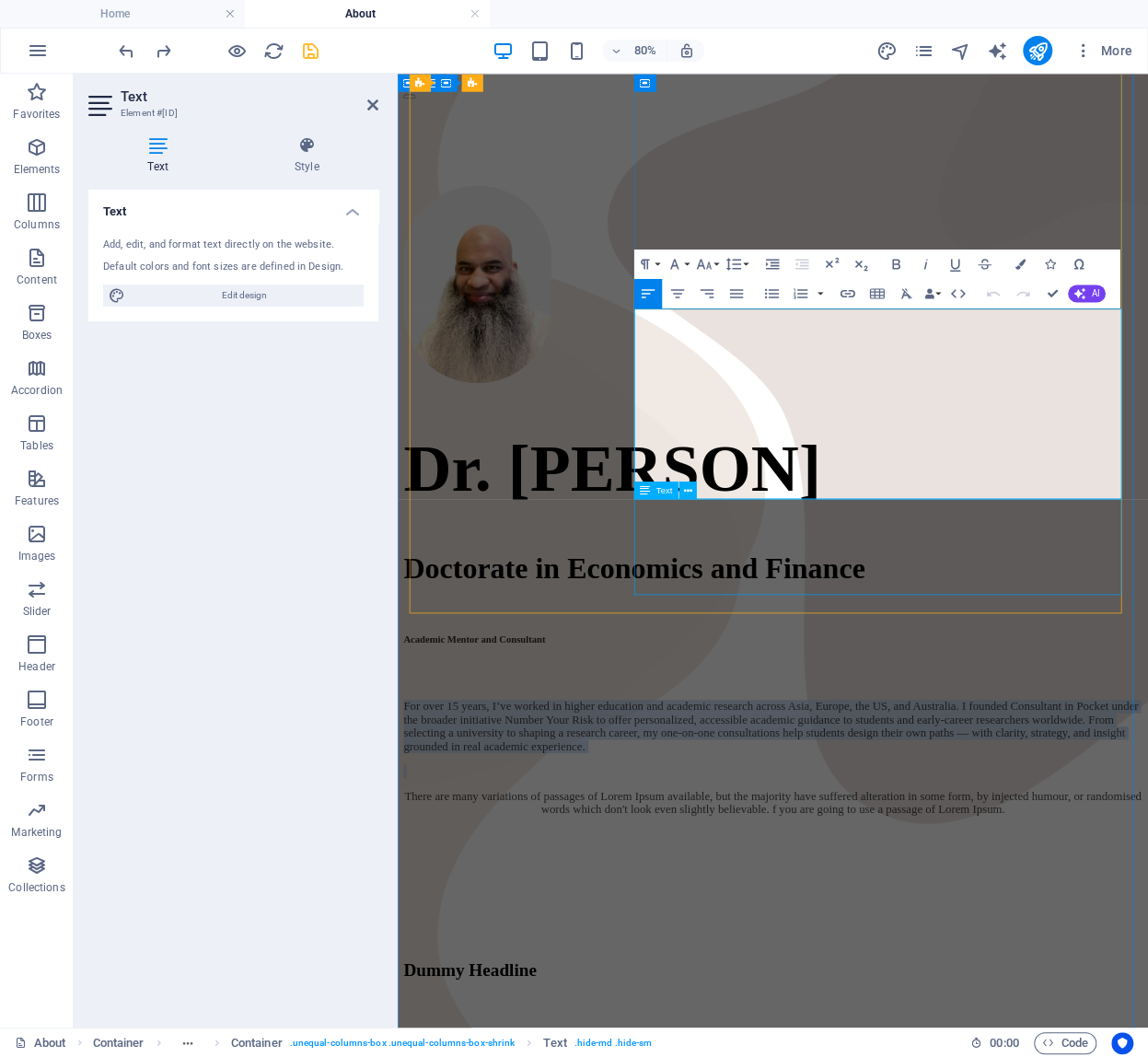 click on "There are many variations of passages of Lorem Ipsum available, but the majority have suffered alteration in some form, by injected humour, or randomised words which don't look even slightly believable. f you are going to use a passage of Lorem Ipsum." at bounding box center (866, 985) 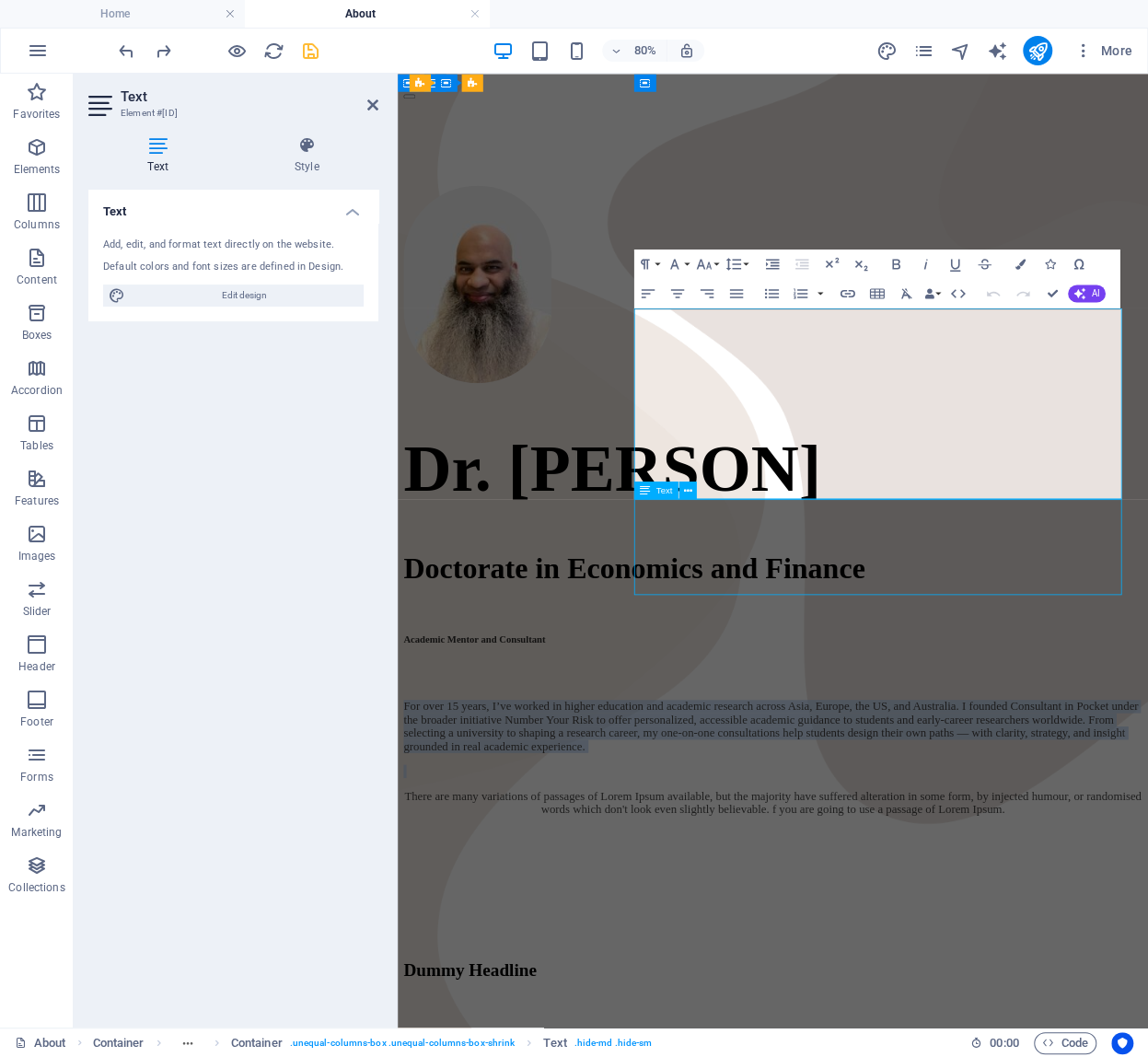 click on "There are many variations of passages of Lorem Ipsum available, but the majority have suffered alteration in some form, by injected humour, or randomised words which don't look even slightly believable. f you are going to use a passage of Lorem Ipsum." at bounding box center (866, 985) 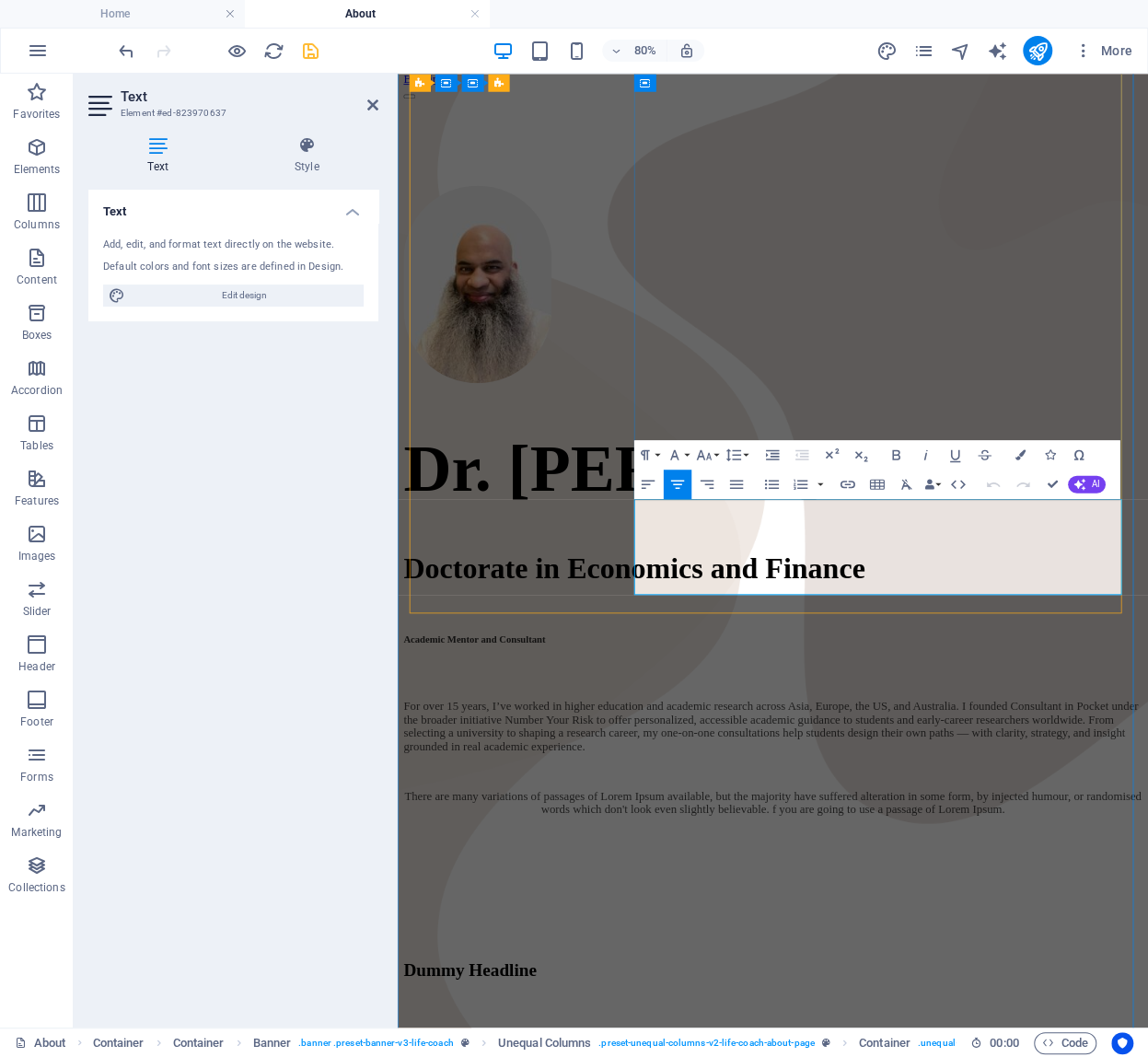 click on "There are many variations of passages of Lorem Ipsum available, but the majority have suffered alteration in some form, by injected humour, or randomised words which don't look even slightly believable. f you are going to use a passage of Lorem Ipsum." at bounding box center [866, 985] 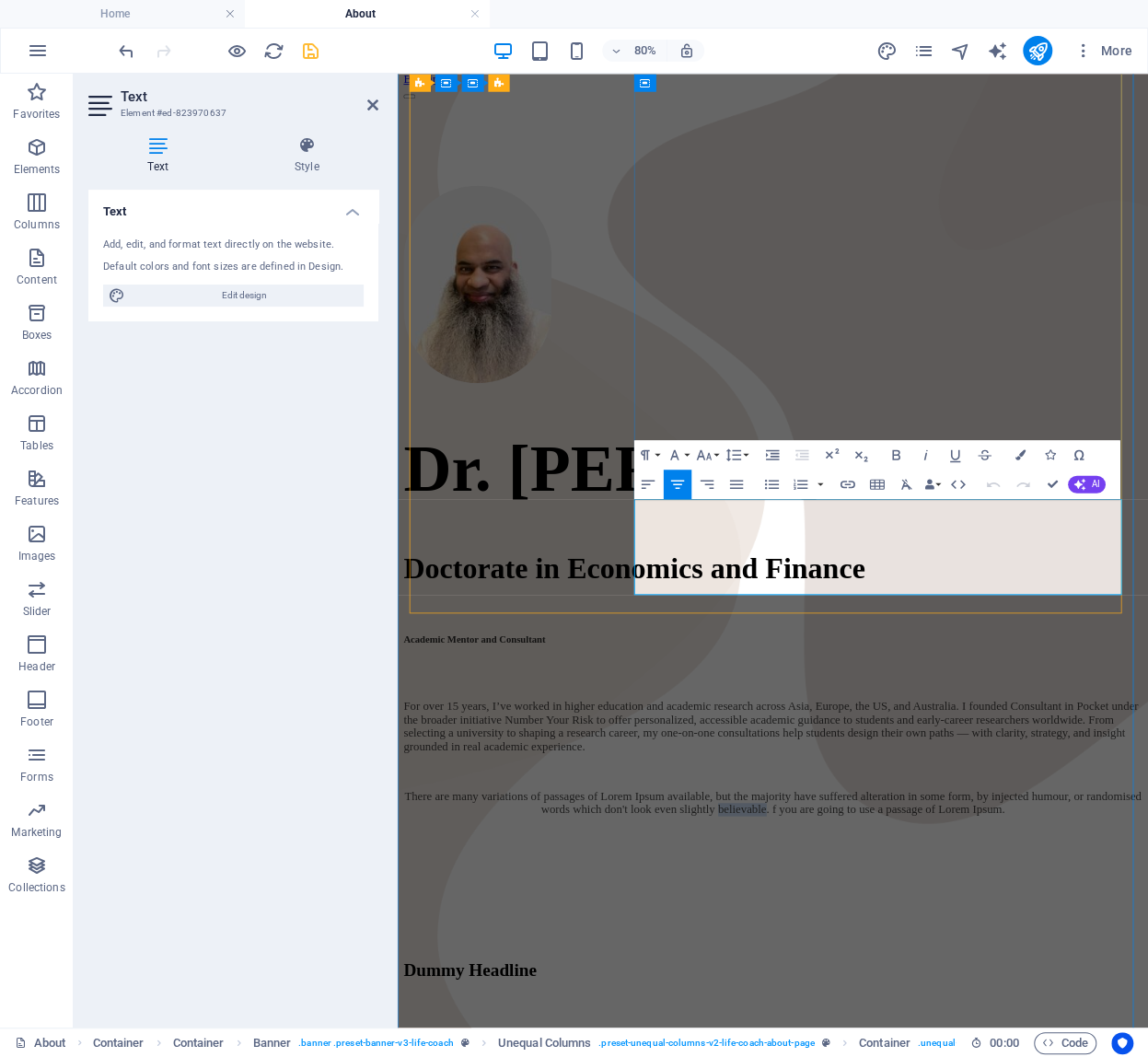 click on "There are many variations of passages of Lorem Ipsum available, but the majority have suffered alteration in some form, by injected humour, or randomised words which don't look even slightly believable. f you are going to use a passage of Lorem Ipsum." at bounding box center [866, 985] 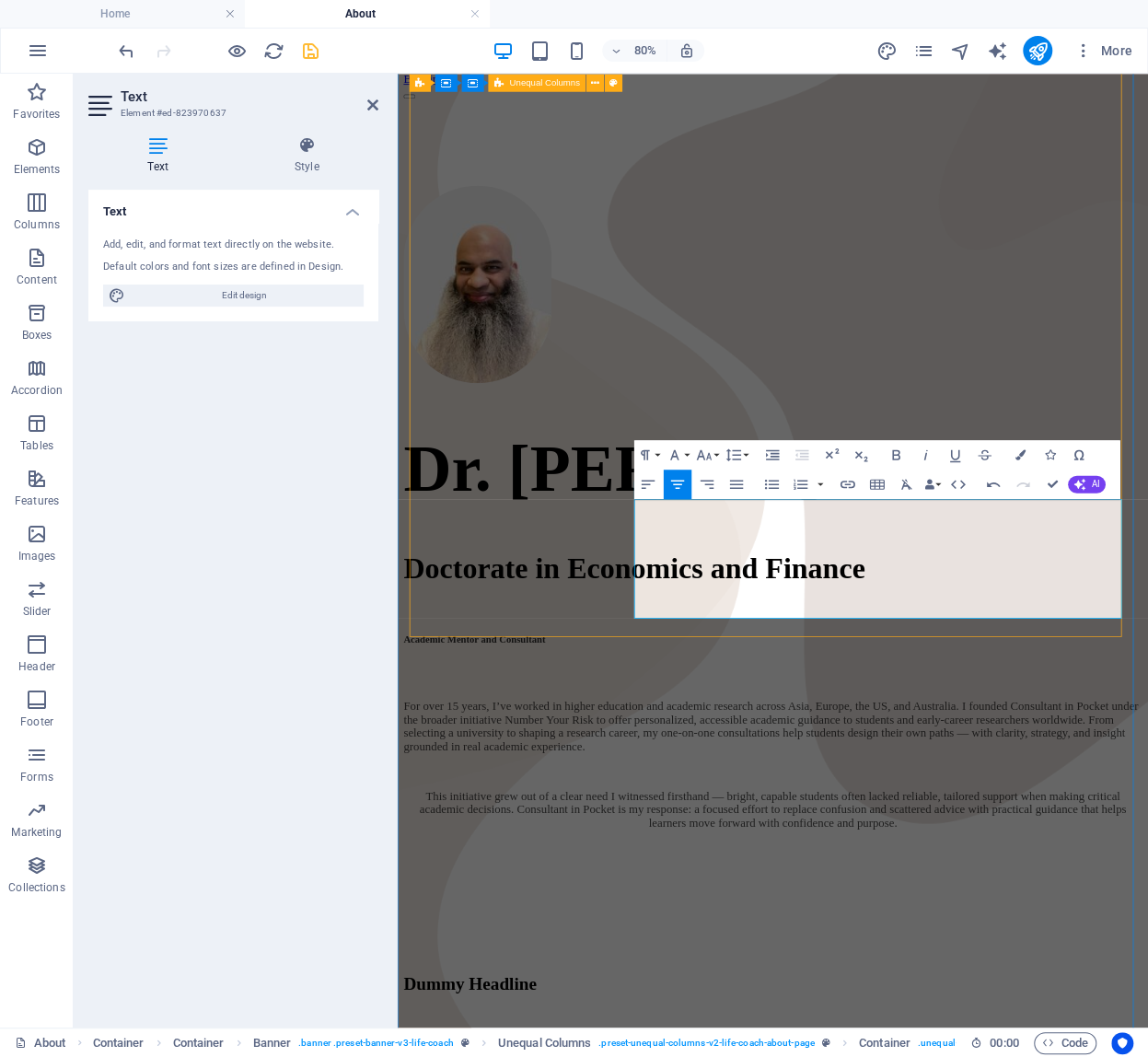 scroll, scrollTop: 6834, scrollLeft: 2, axis: both 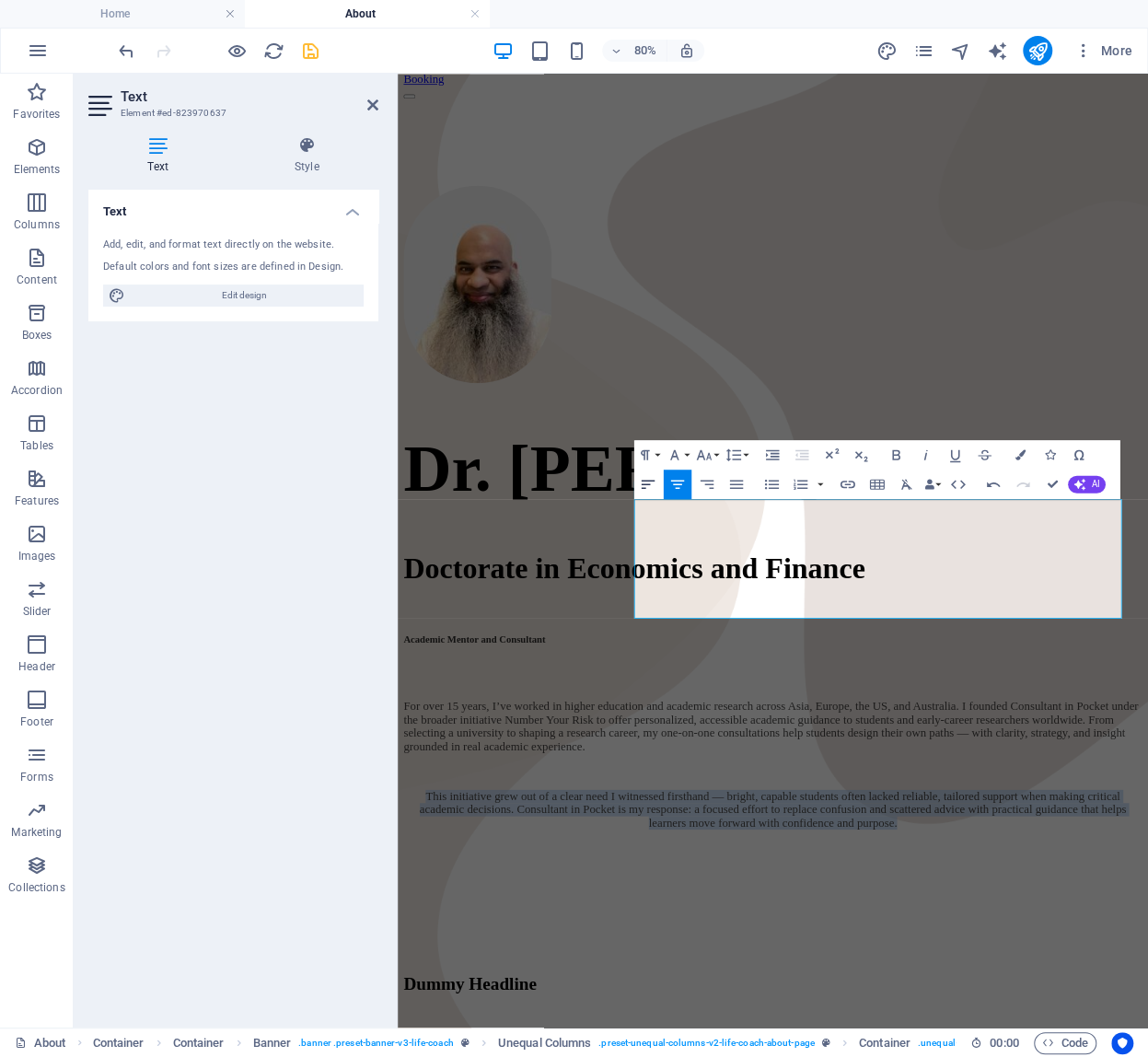 click 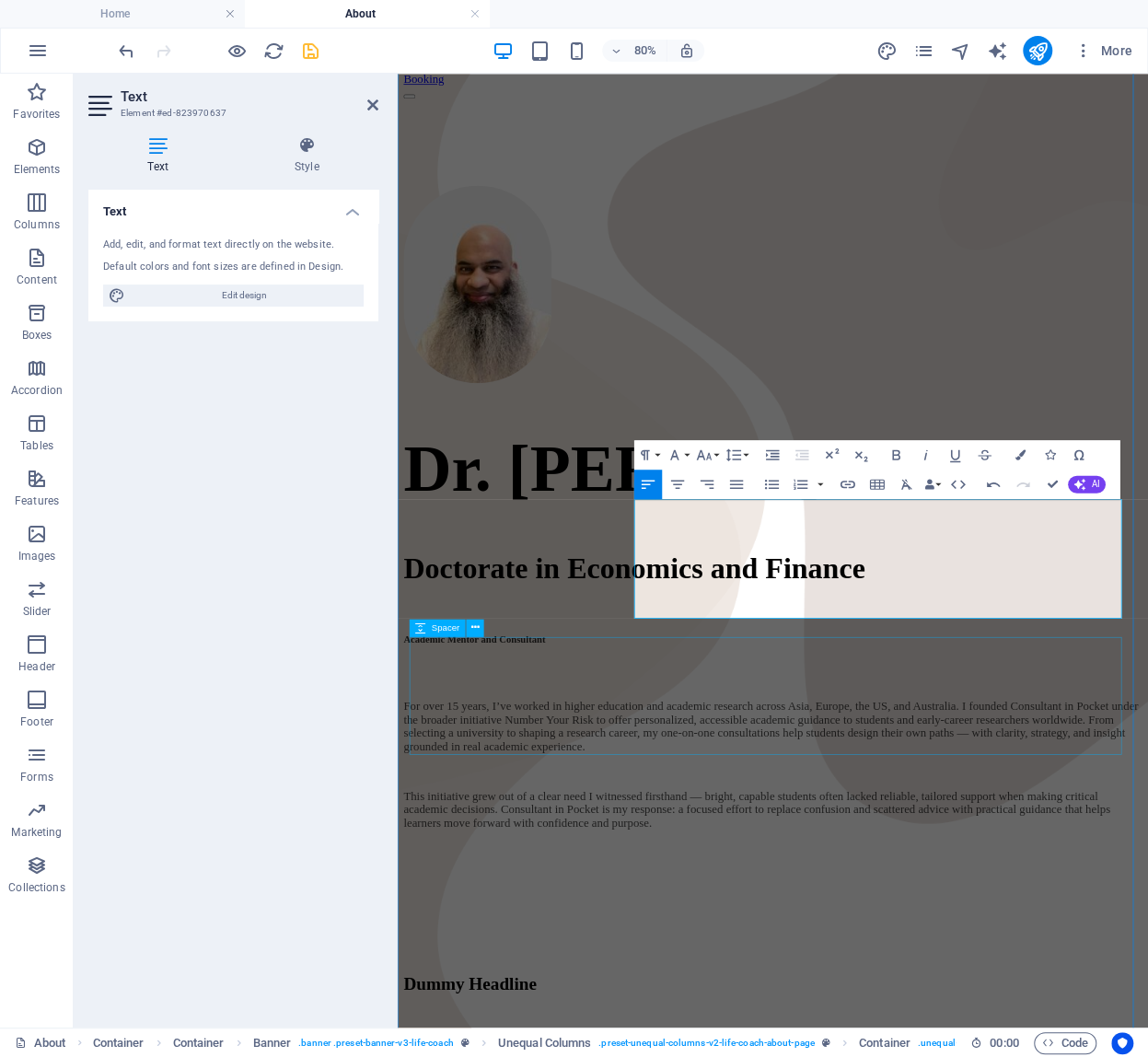 click at bounding box center [866, 1107] 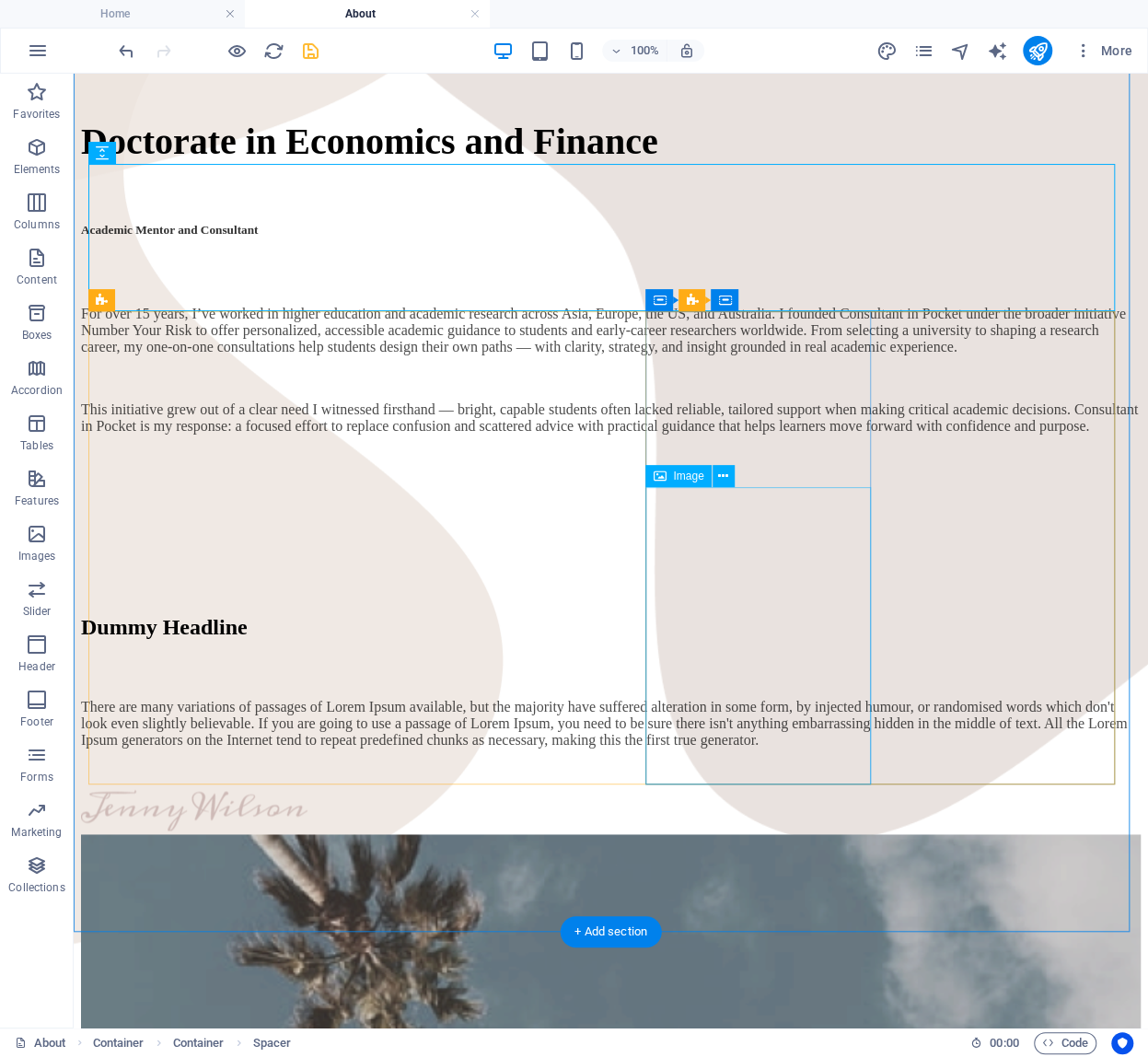 scroll, scrollTop: 874, scrollLeft: 0, axis: vertical 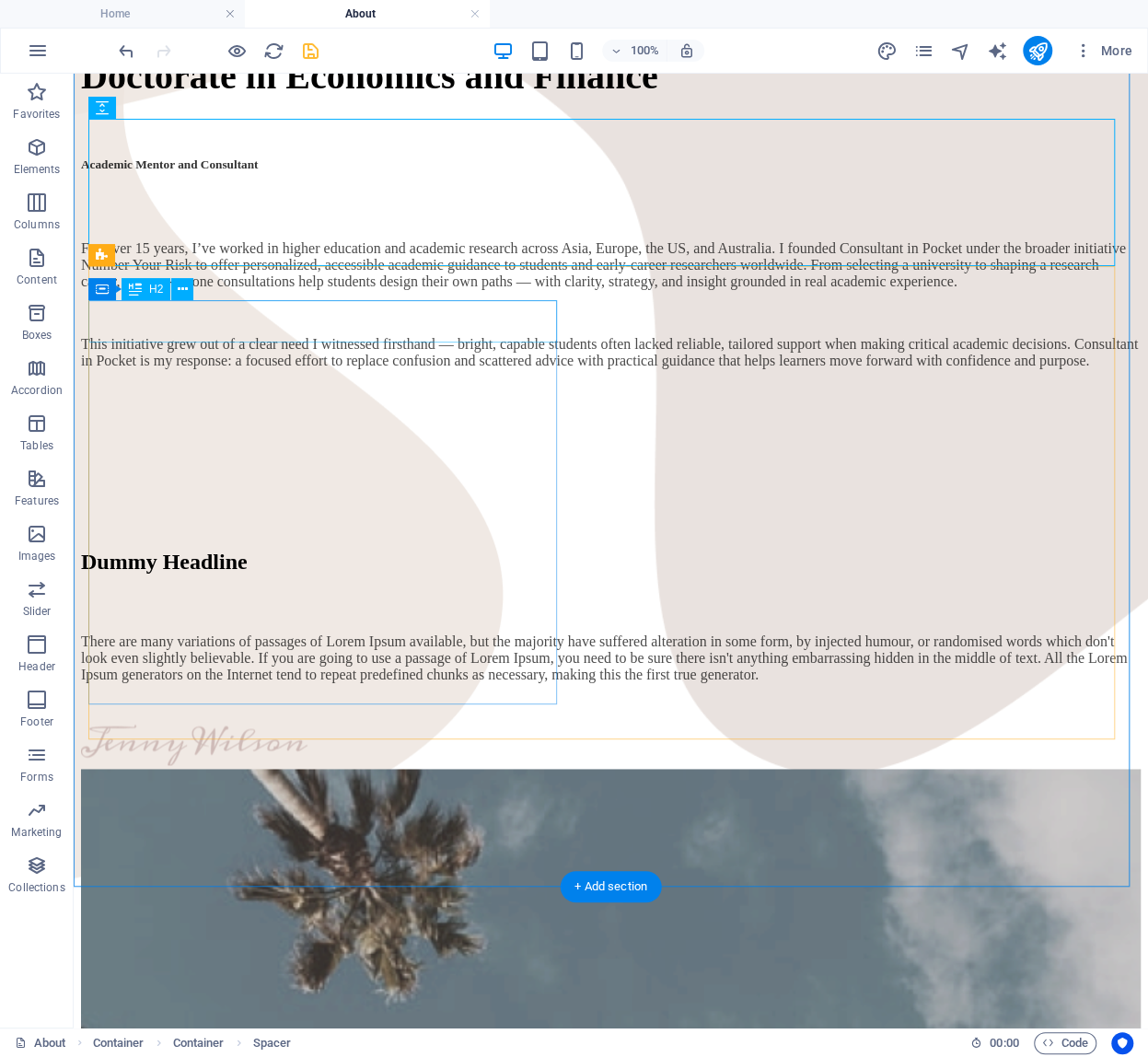 click on "Dummy Headline" at bounding box center [610, 562] 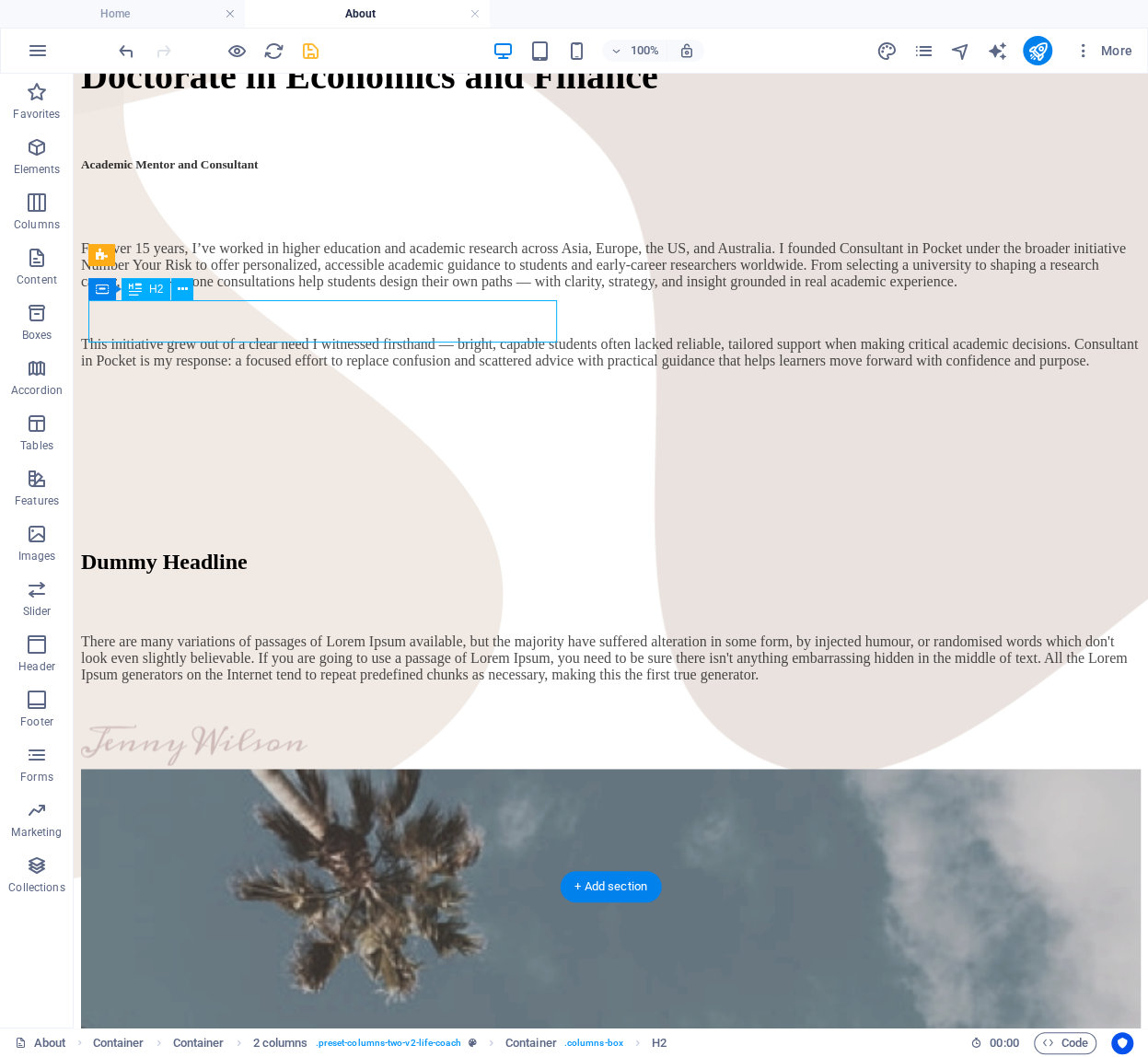 click on "Dummy Headline" at bounding box center (610, 562) 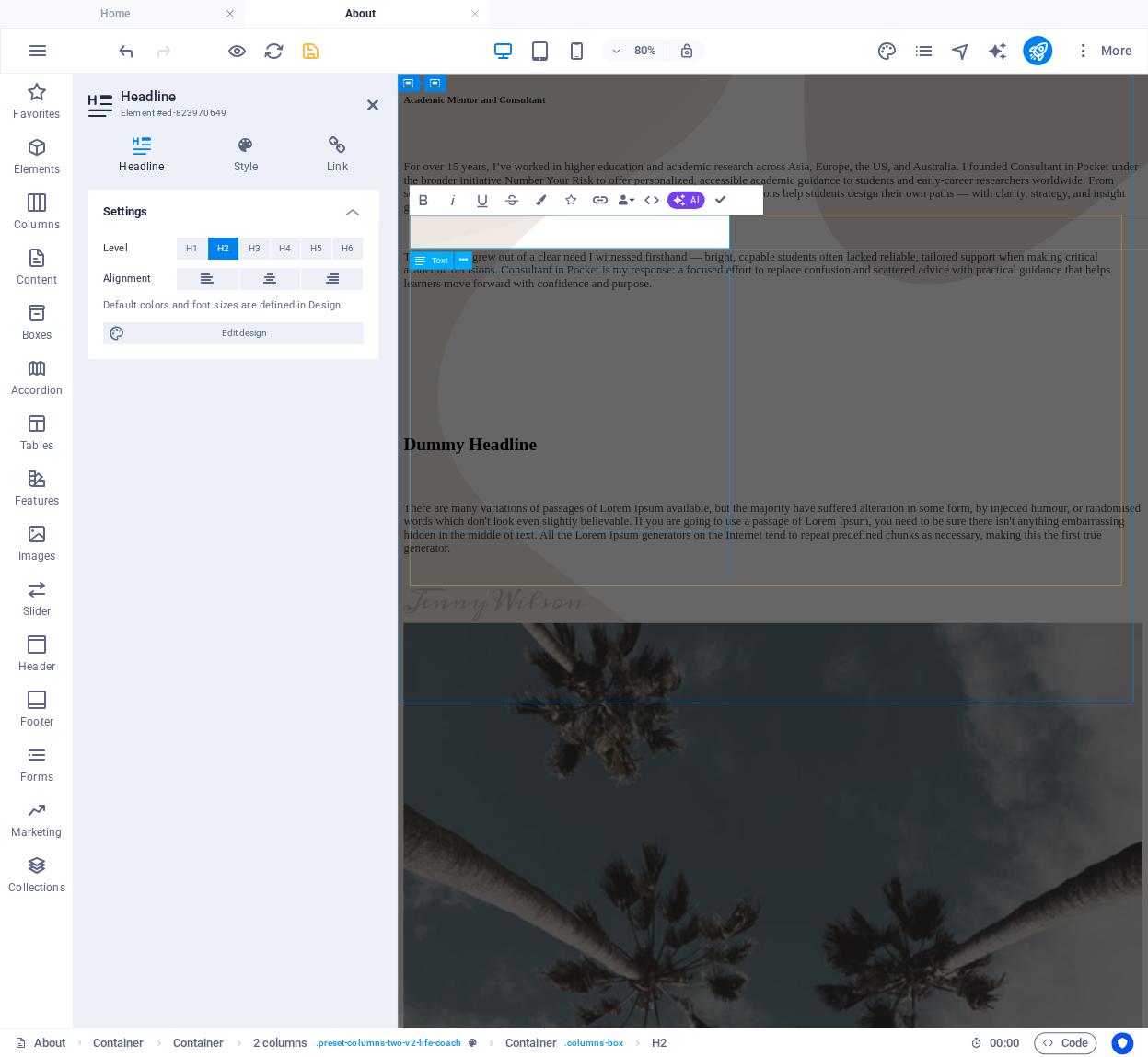 click on "There are many variations of passages of Lorem Ipsum available, but the majority have suffered alteration in some form, by injected humour, or randomised words which don't look even slightly believable. If you are going to use a passage of Lorem Ipsum, you need to be sure there isn't anything embarrassing hidden in the middle of text. All the Lorem Ipsum generators on the Internet tend to repeat predefined chunks as necessary, making this the first true generator." at bounding box center [866, 641] 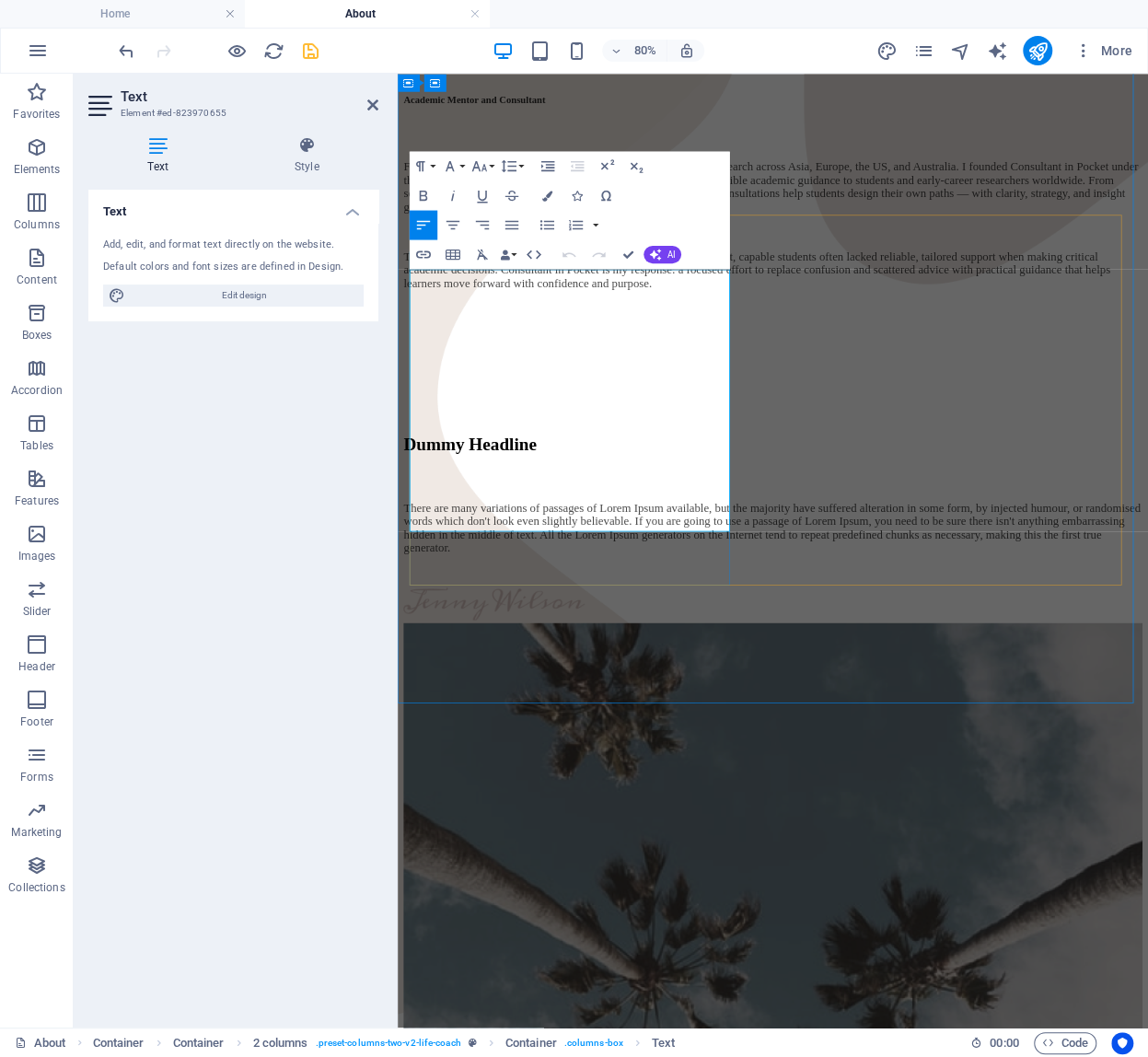 click on "There are many variations of passages of Lorem Ipsum available, but the majority have suffered alteration in some form, by injected humour, or randomised words which don't look even slightly believable. If you are going to use a passage of Lorem Ipsum, you need to be sure there isn't anything embarrassing hidden in the middle of text. All the Lorem Ipsum generators on the Internet tend to repeat predefined chunks as necessary, making this the first true generator." at bounding box center (866, 641) 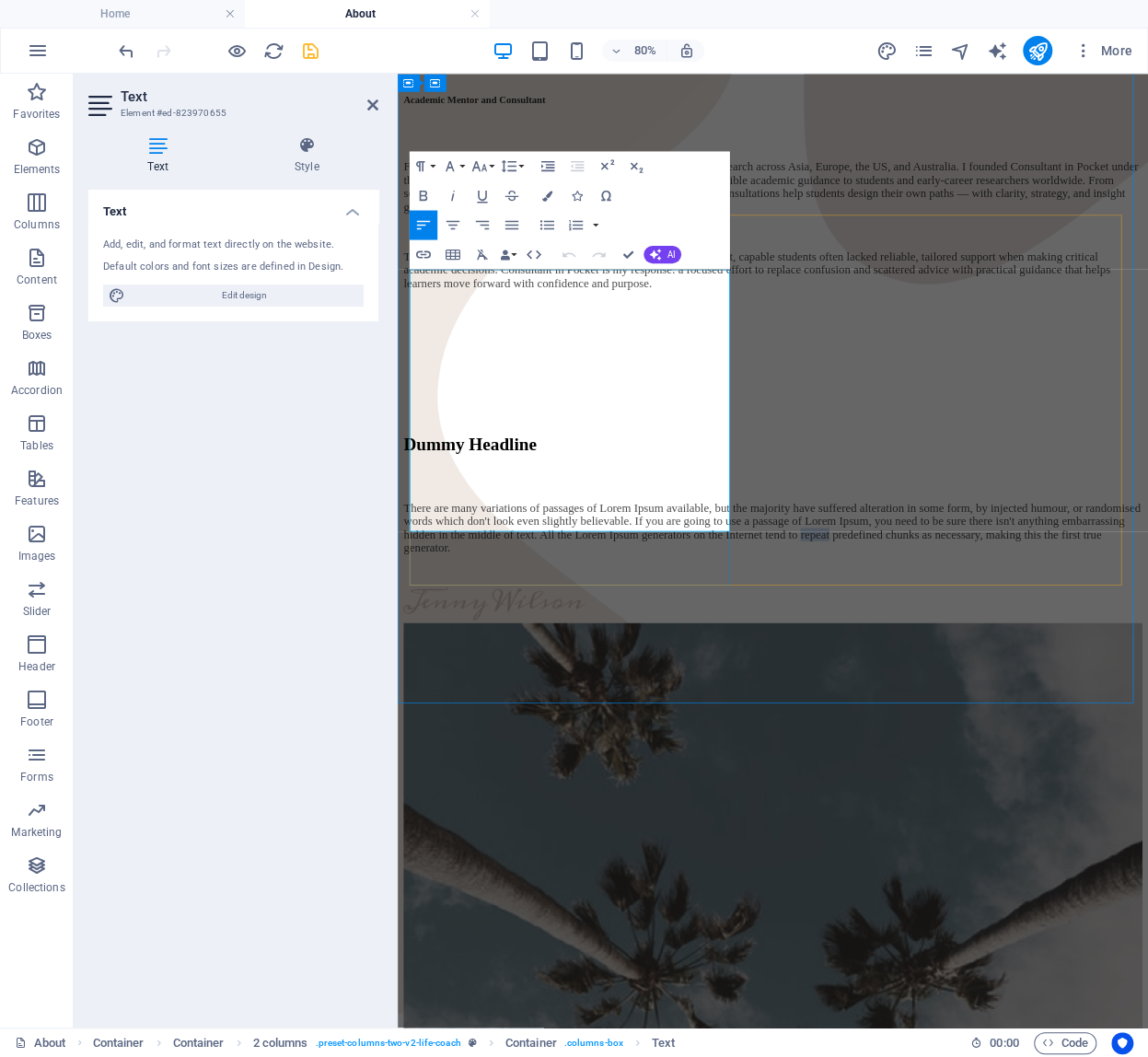 click on "There are many variations of passages of Lorem Ipsum available, but the majority have suffered alteration in some form, by injected humour, or randomised words which don't look even slightly believable. If you are going to use a passage of Lorem Ipsum, you need to be sure there isn't anything embarrassing hidden in the middle of text. All the Lorem Ipsum generators on the Internet tend to repeat predefined chunks as necessary, making this the first true generator." at bounding box center (866, 641) 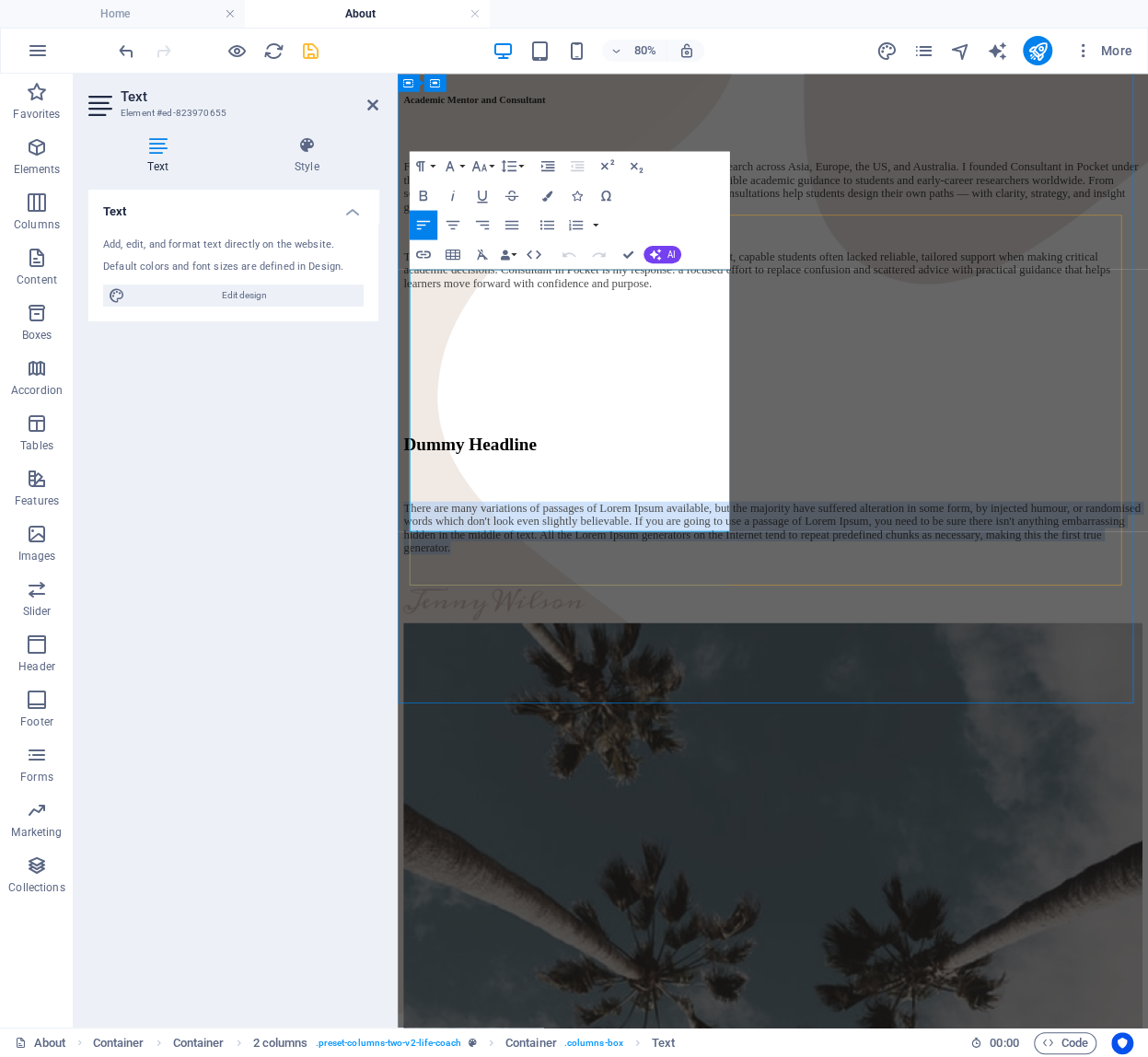 copy on "There are many variations of passages of Lorem Ipsum available, but the majority have suffered alteration in some form, by injected humour, or randomised words which don't look even slightly believable. If you are going to use a passage of Lorem Ipsum, you need to be sure there isn't anything embarrassing hidden in the middle of text. All the Lorem Ipsum generators on the Internet tend to repeat predefined chunks as necessary, making this the first true generator." 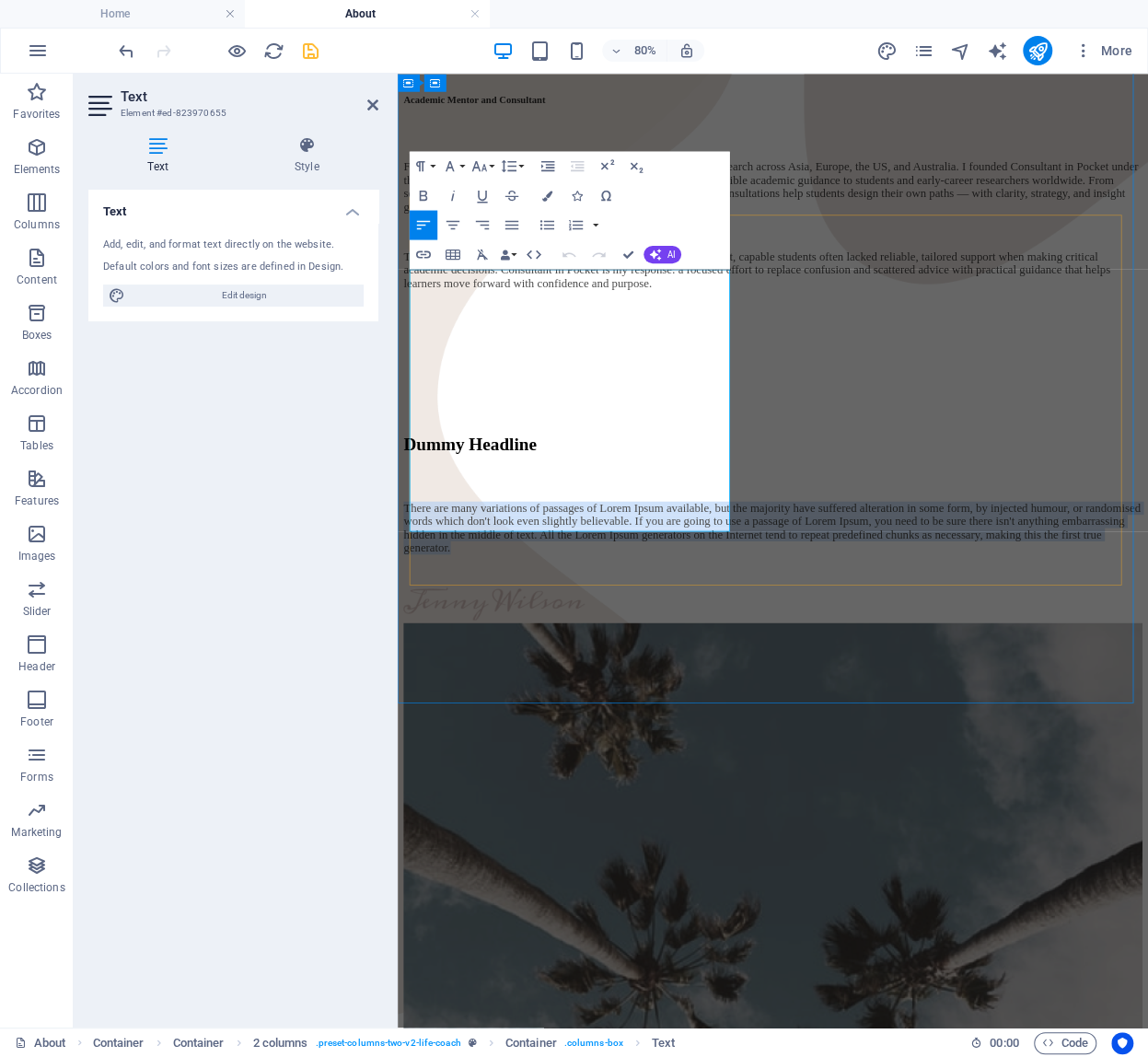 click on "Dummy Headline There are many variations of passages of Lorem Ipsum available, but the majority have suffered alteration in some form, by injected humour, or randomised words which don't look even slightly believable. If you are going to use a passage of Lorem Ipsum, you need to be sure there isn't anything embarrassing hidden in the middle of text. All the Lorem Ipsum generators on the Internet tend to repeat predefined chunks as necessary, making this the first true generator." at bounding box center [866, 2672] 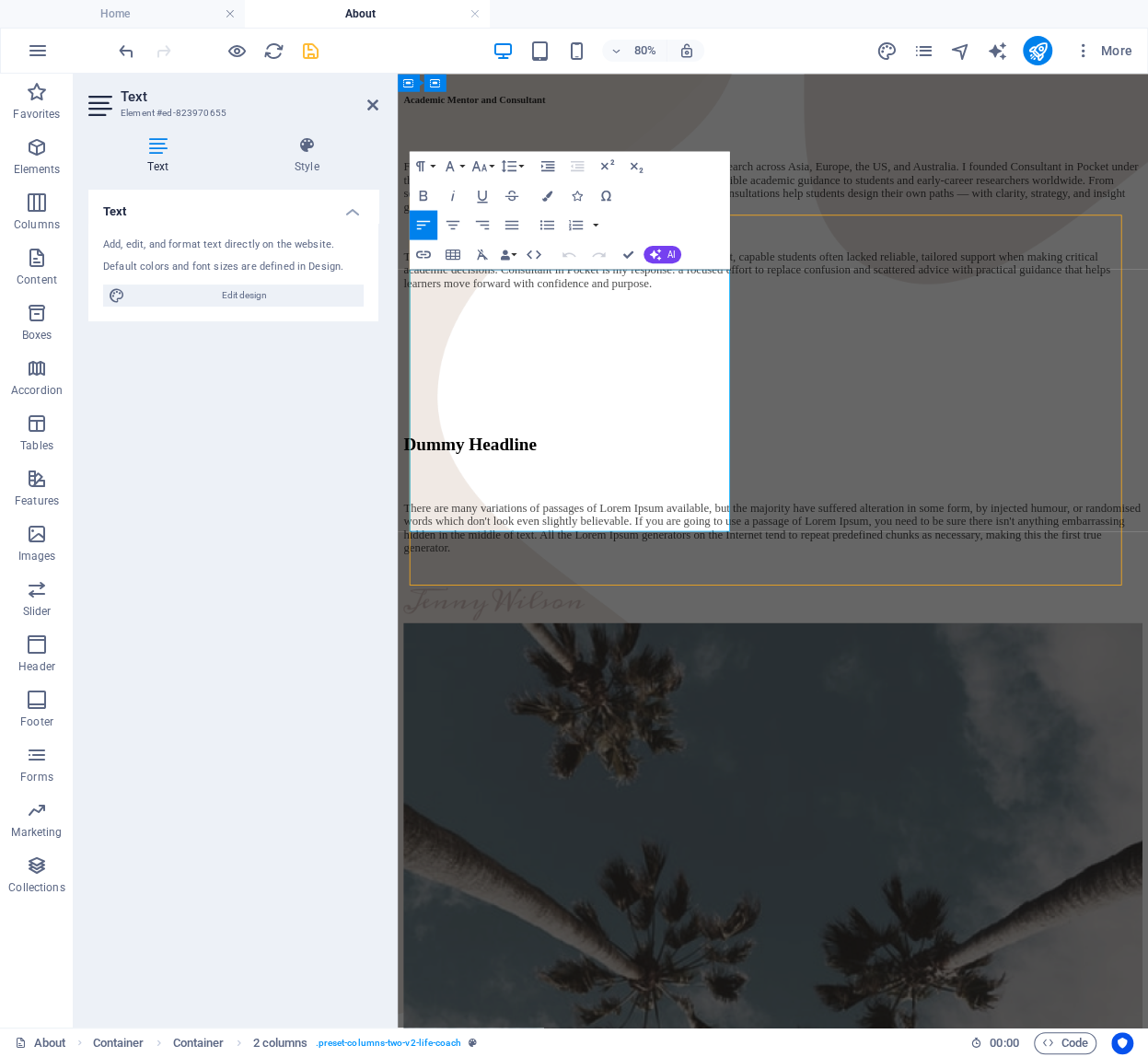 scroll, scrollTop: 924, scrollLeft: 0, axis: vertical 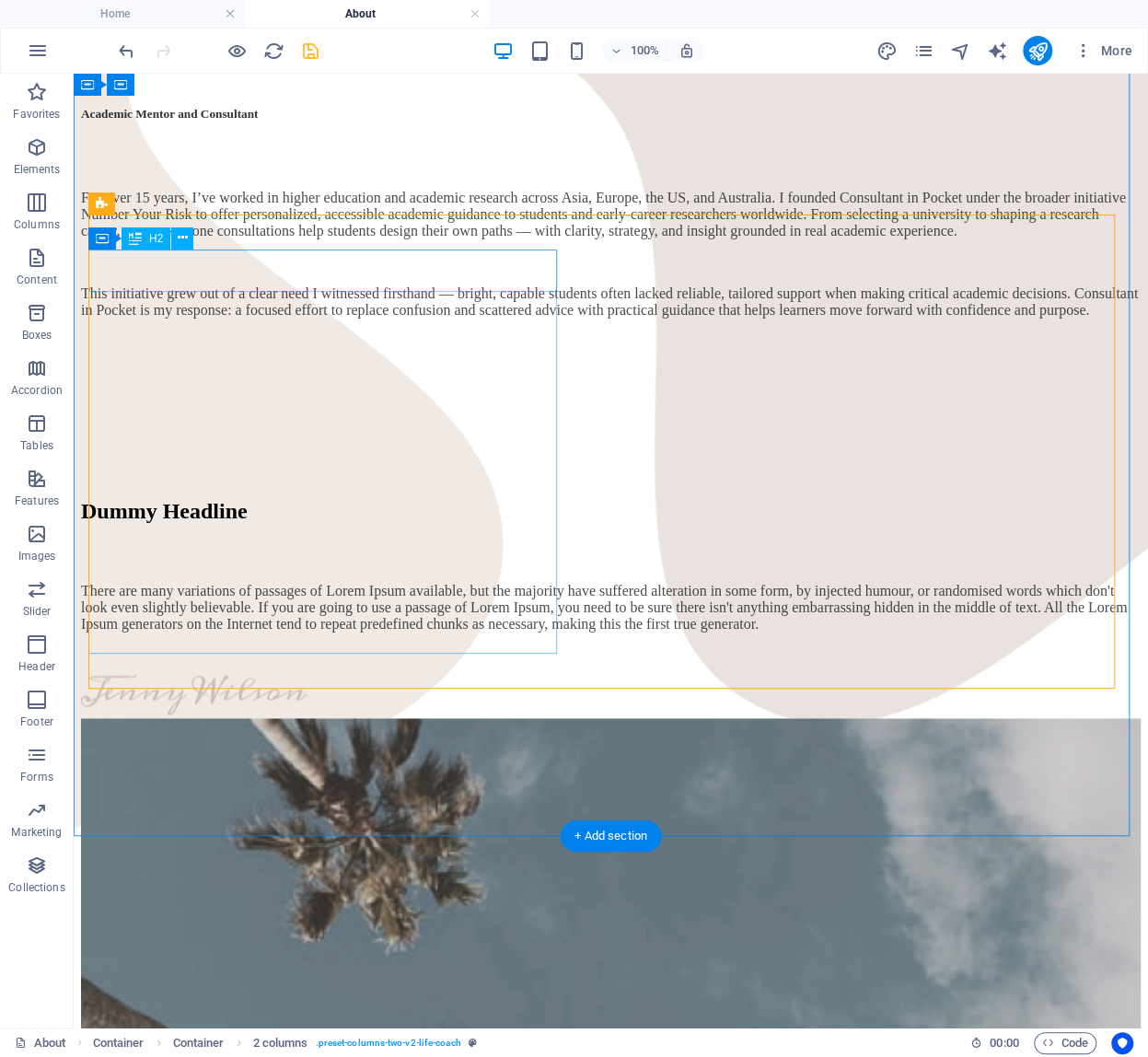 click on "Dummy Headline" at bounding box center (610, 511) 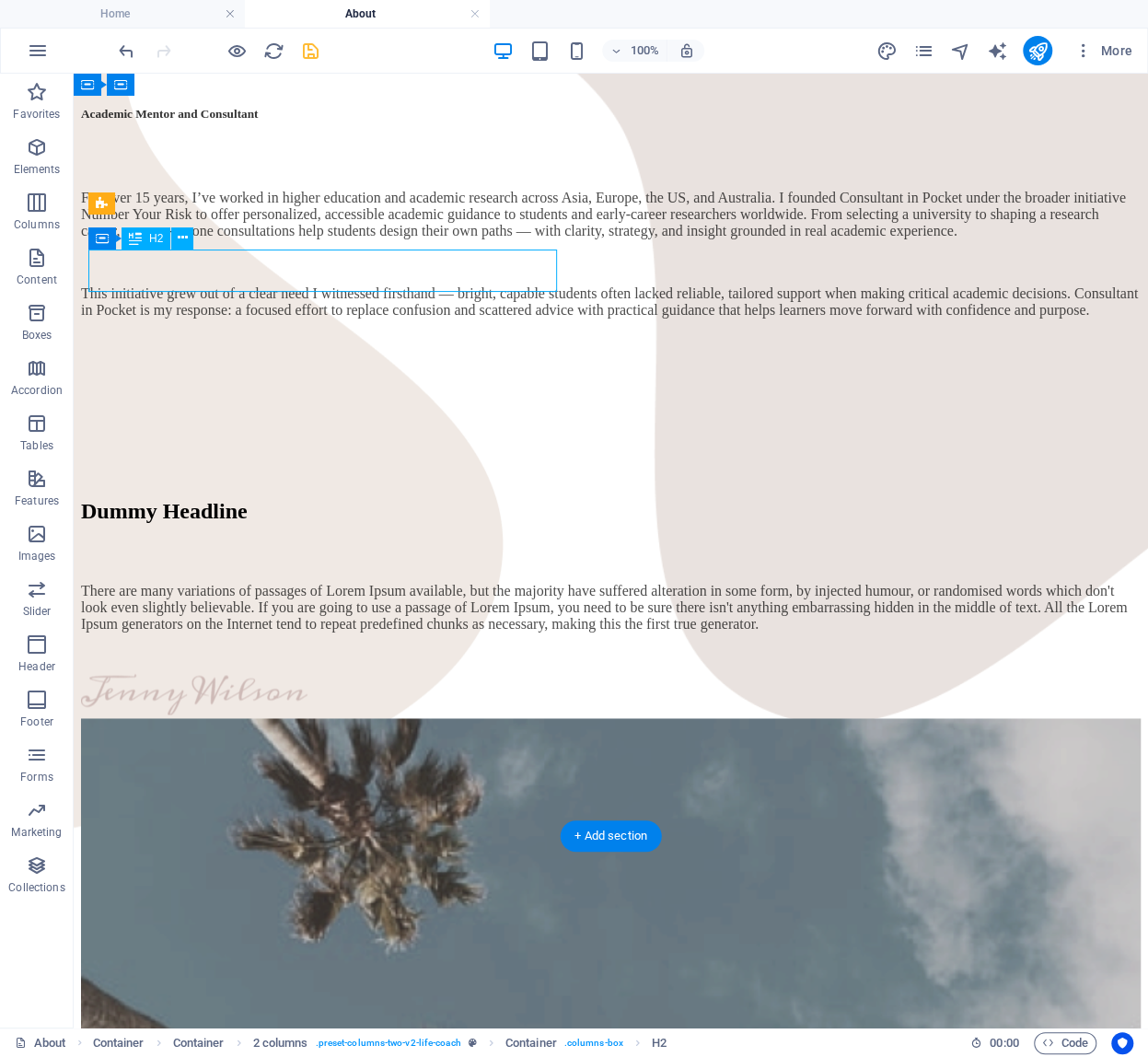 click on "Dummy Headline" at bounding box center (610, 511) 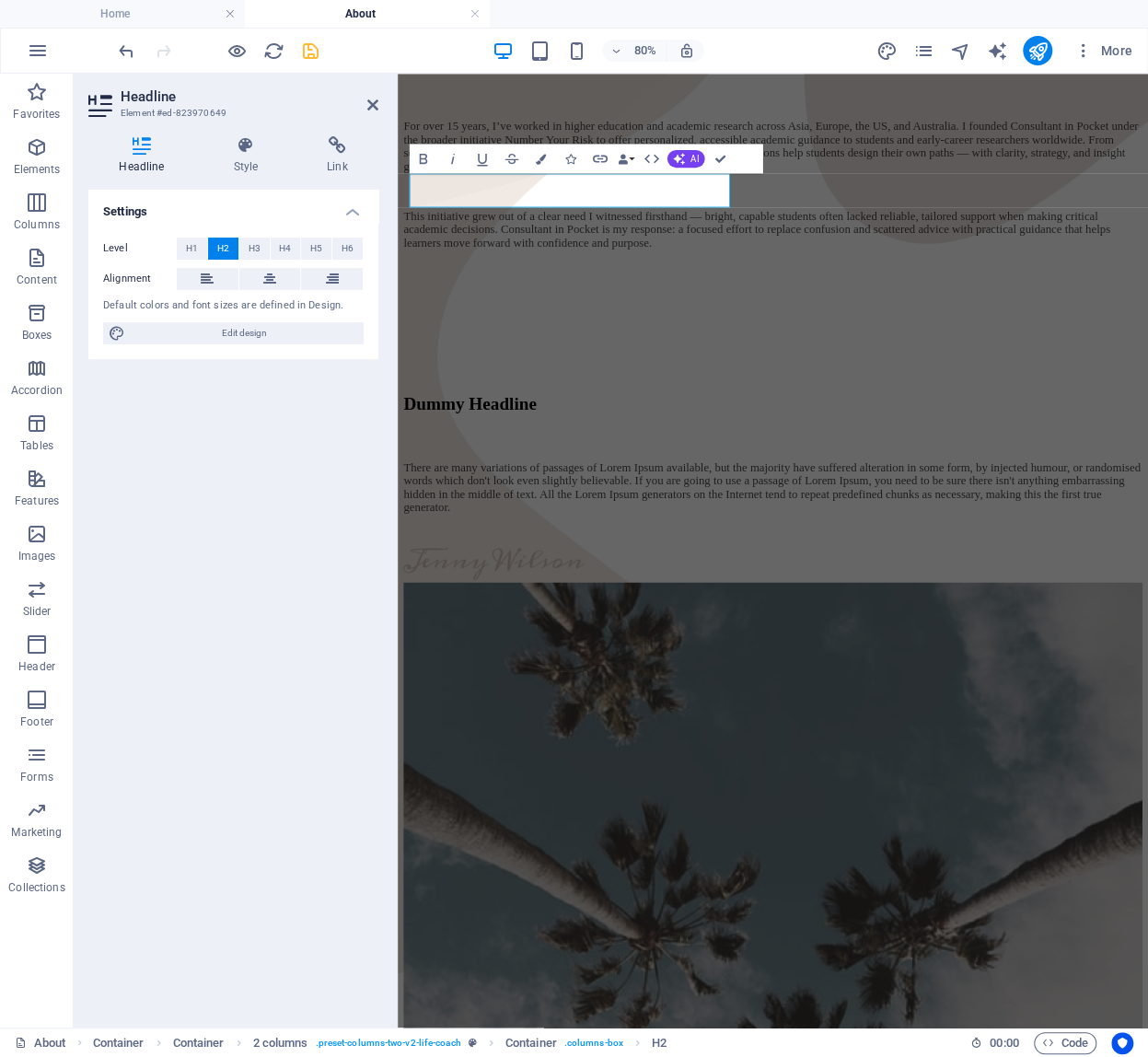 click on "Dummy Headline" at bounding box center [866, 485] 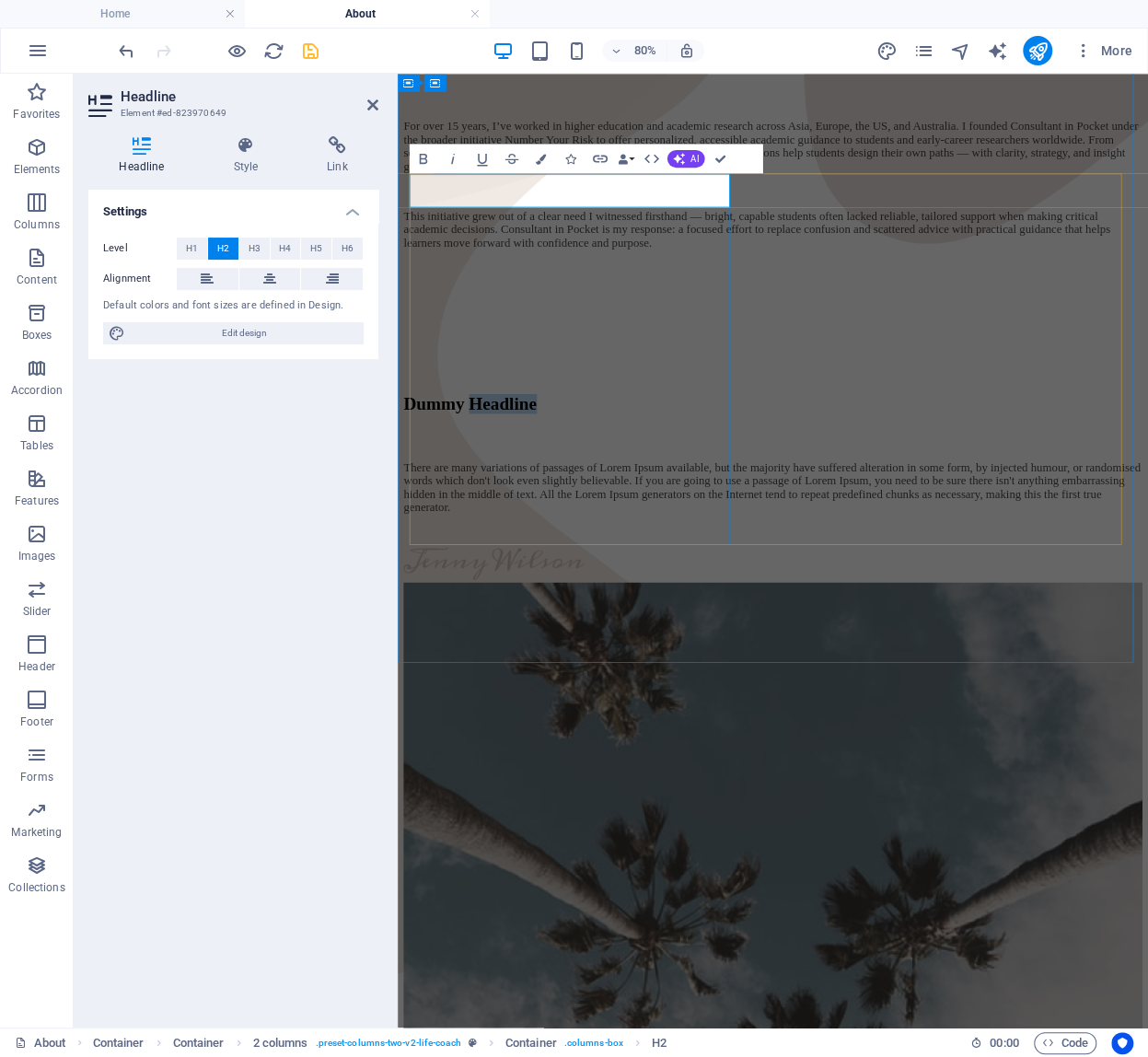 click on "Dummy Headline" at bounding box center (866, 485) 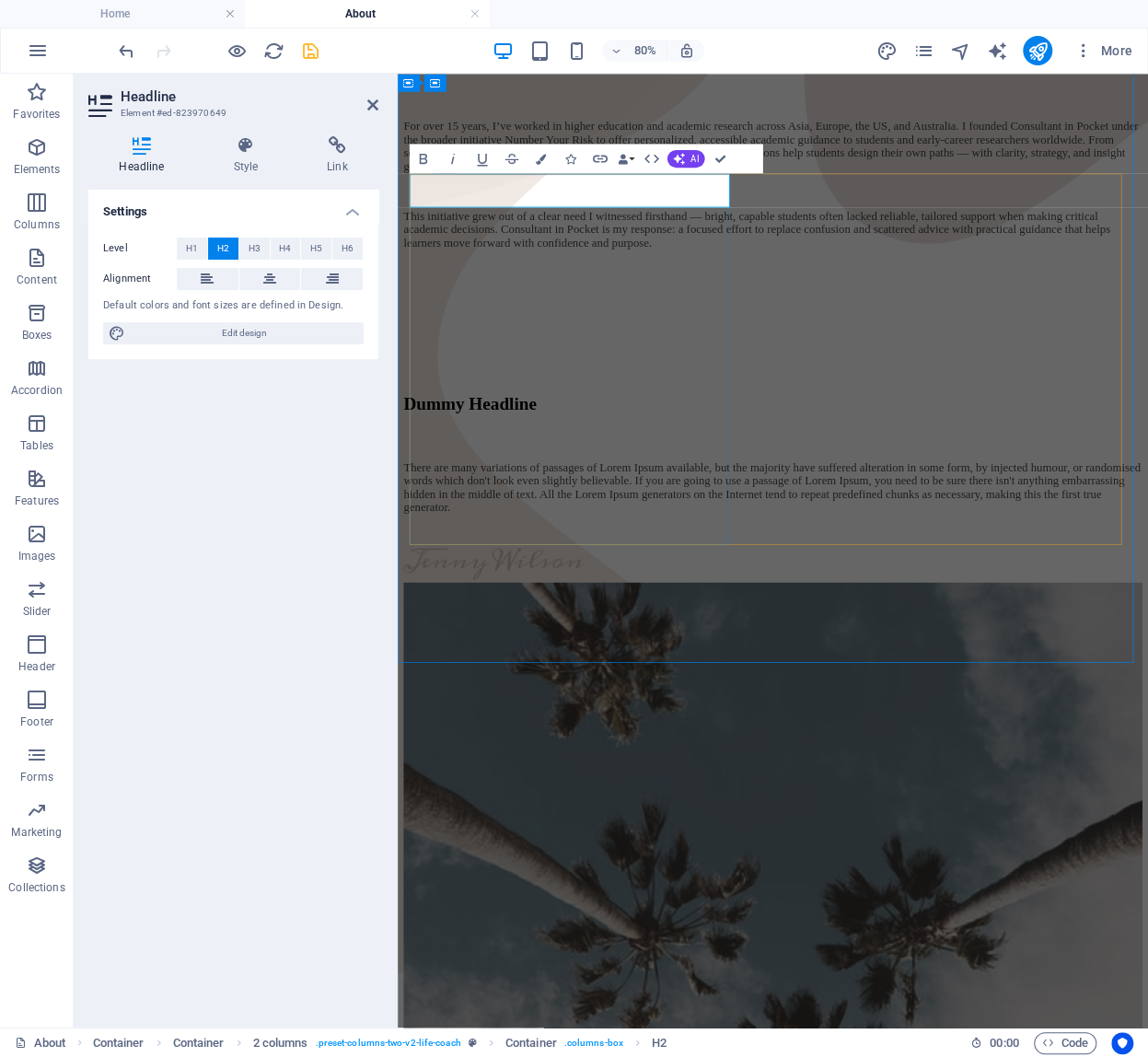 click on "Dummy Headline" at bounding box center (866, 485) 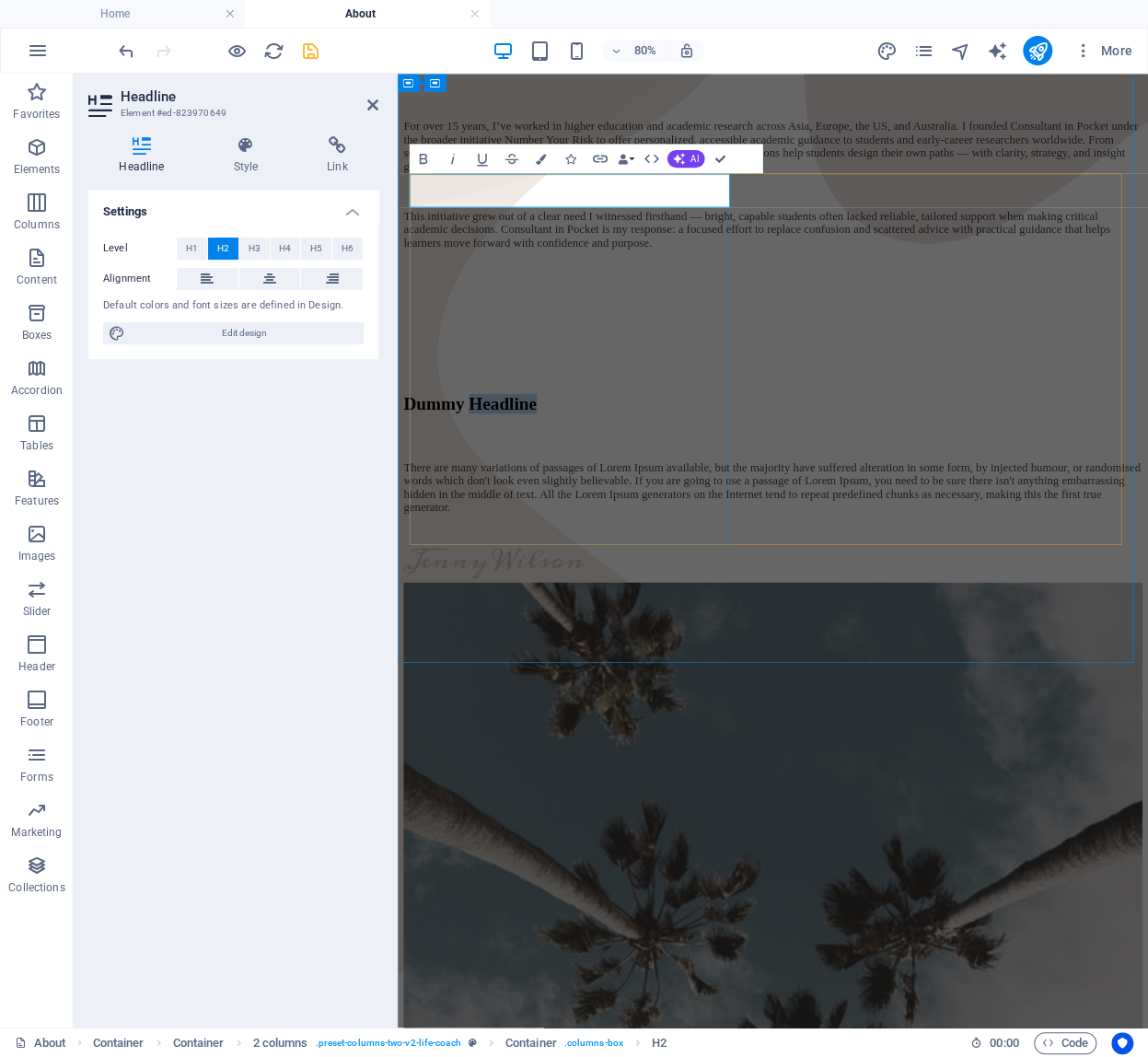 click on "Dummy Headline" at bounding box center (866, 485) 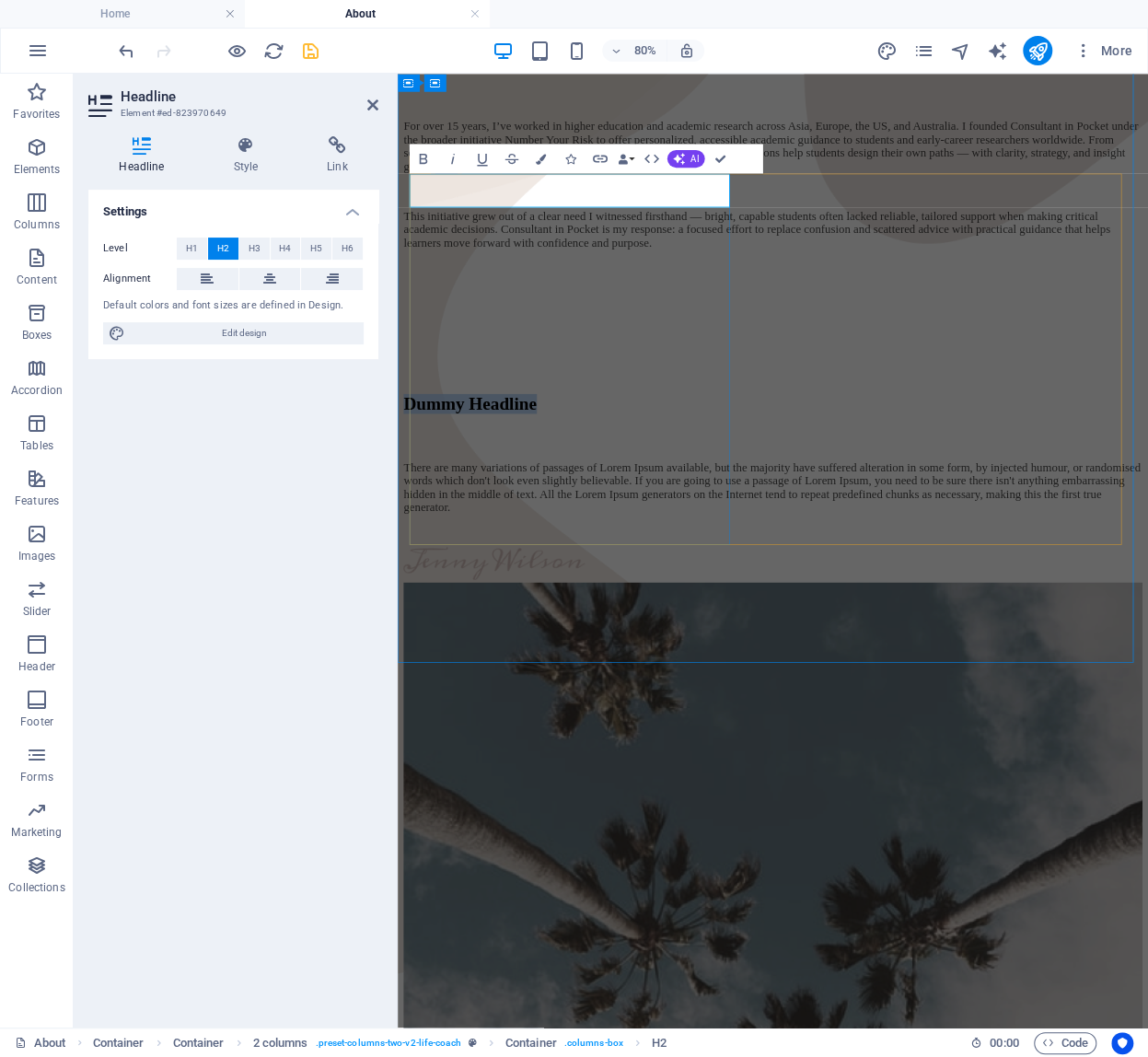 drag, startPoint x: 722, startPoint y: 228, endPoint x: 426, endPoint y: 223, distance: 296.04223 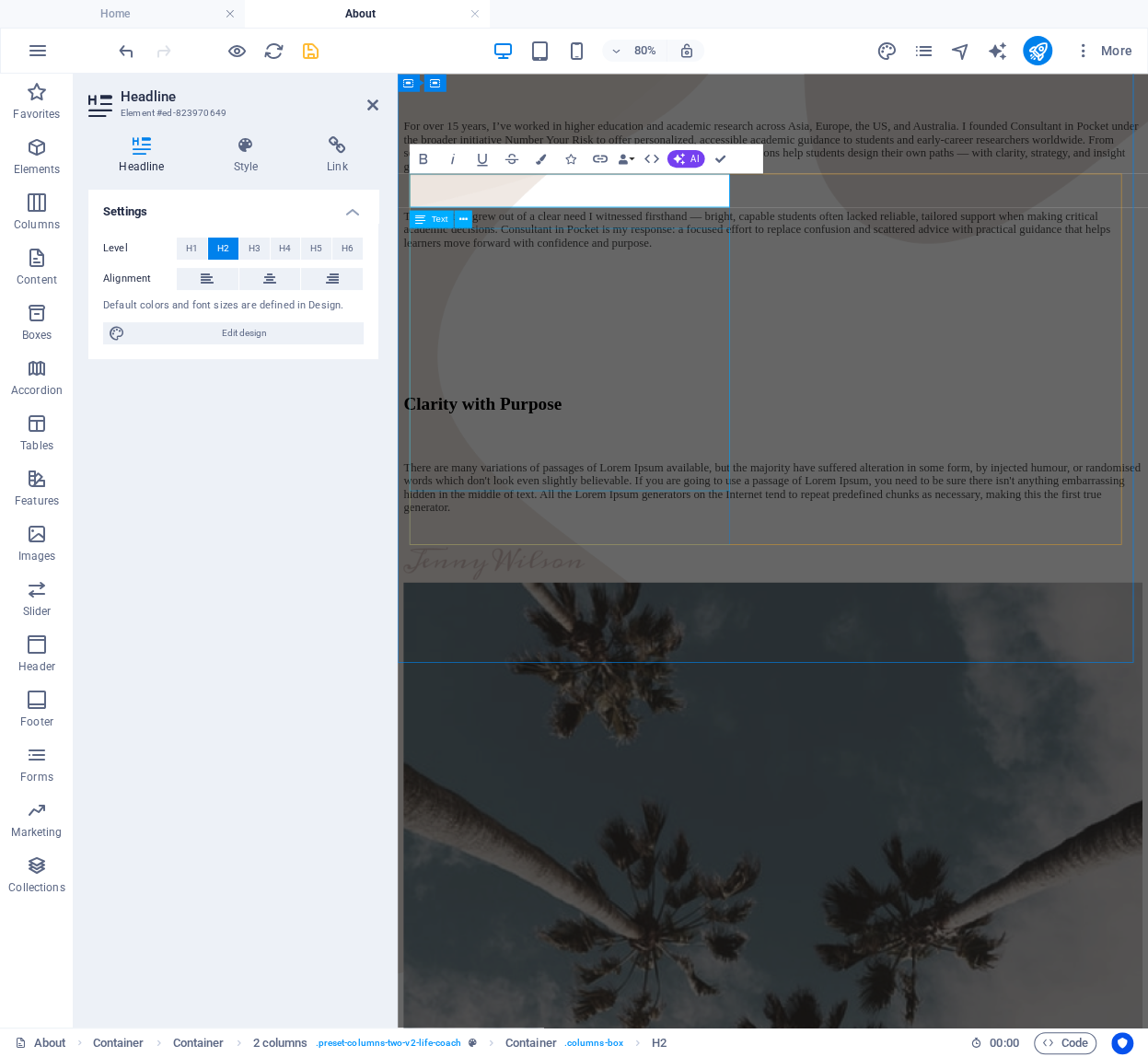 scroll, scrollTop: 0, scrollLeft: 8, axis: horizontal 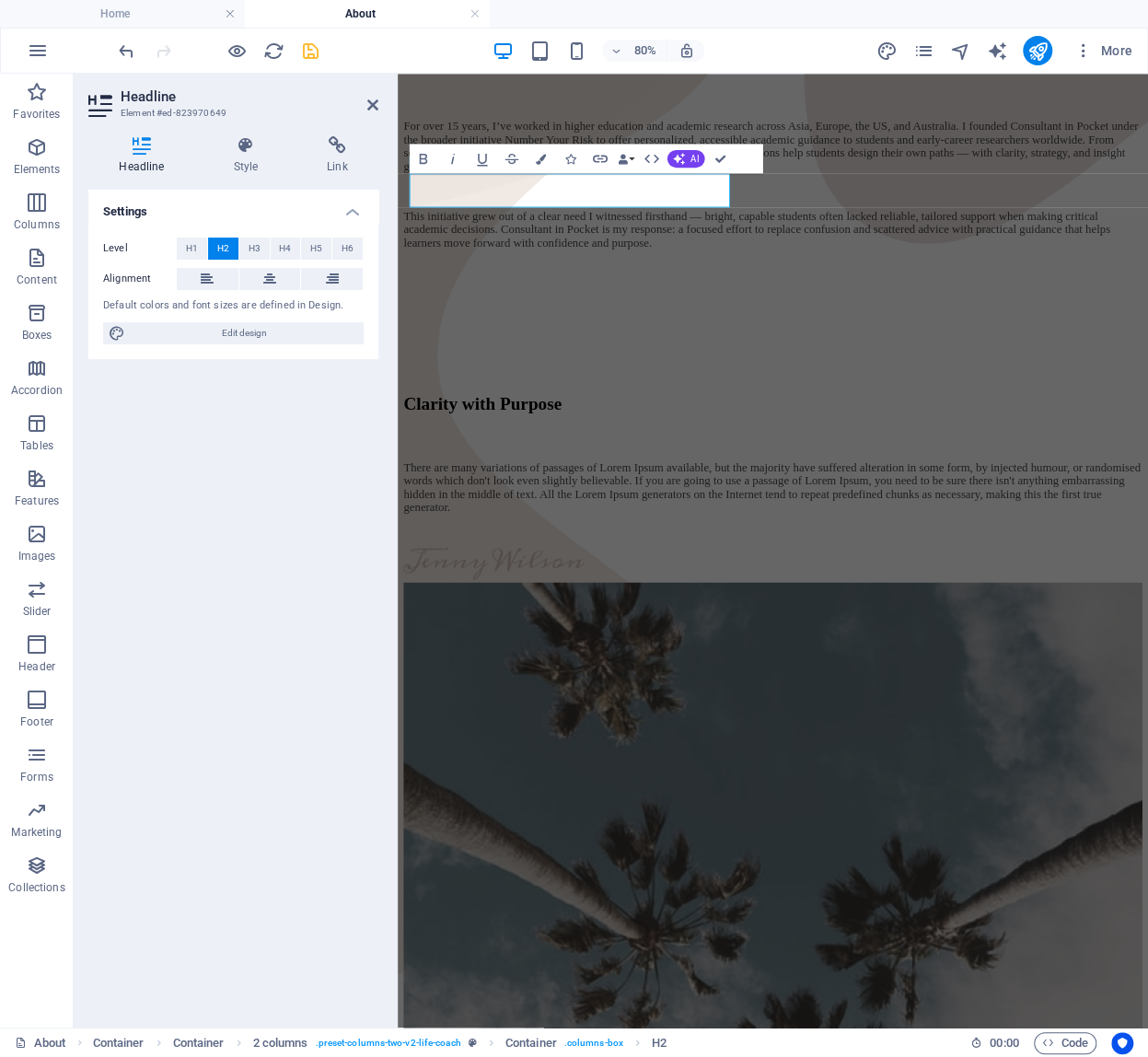 click on "There are many variations of passages of Lorem Ipsum available, but the majority have suffered alteration in some form, by injected humour, or randomised words which don't look even slightly believable. If you are going to use a passage of Lorem Ipsum, you need to be sure there isn't anything embarrassing hidden in the middle of text. All the Lorem Ipsum generators on the Internet tend to repeat predefined chunks as necessary, making this the first true generator." at bounding box center [866, 590] 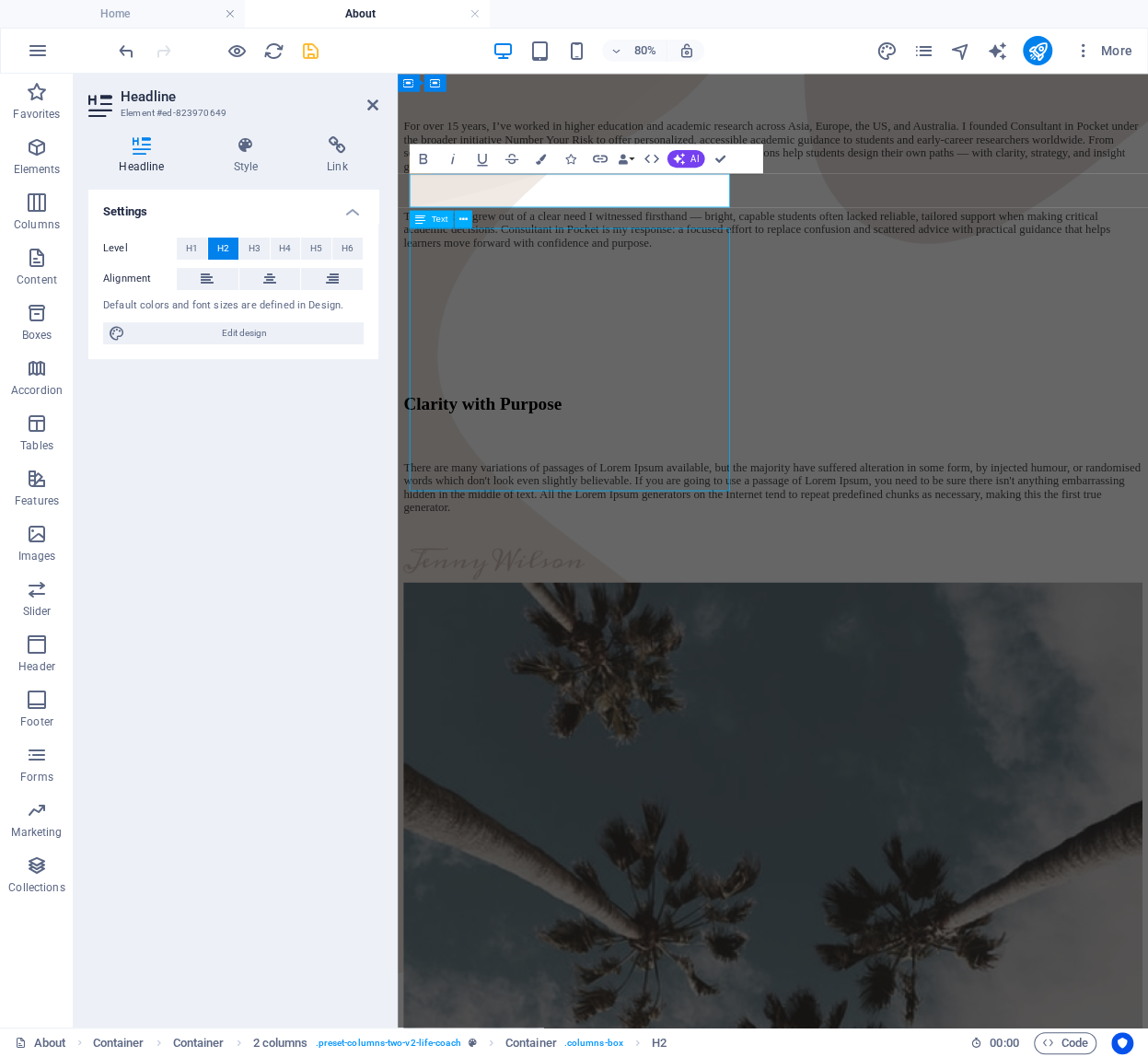 click on "There are many variations of passages of Lorem Ipsum available, but the majority have suffered alteration in some form, by injected humour, or randomised words which don't look even slightly believable. If you are going to use a passage of Lorem Ipsum, you need to be sure there isn't anything embarrassing hidden in the middle of text. All the Lorem Ipsum generators on the Internet tend to repeat predefined chunks as necessary, making this the first true generator." at bounding box center [866, 590] 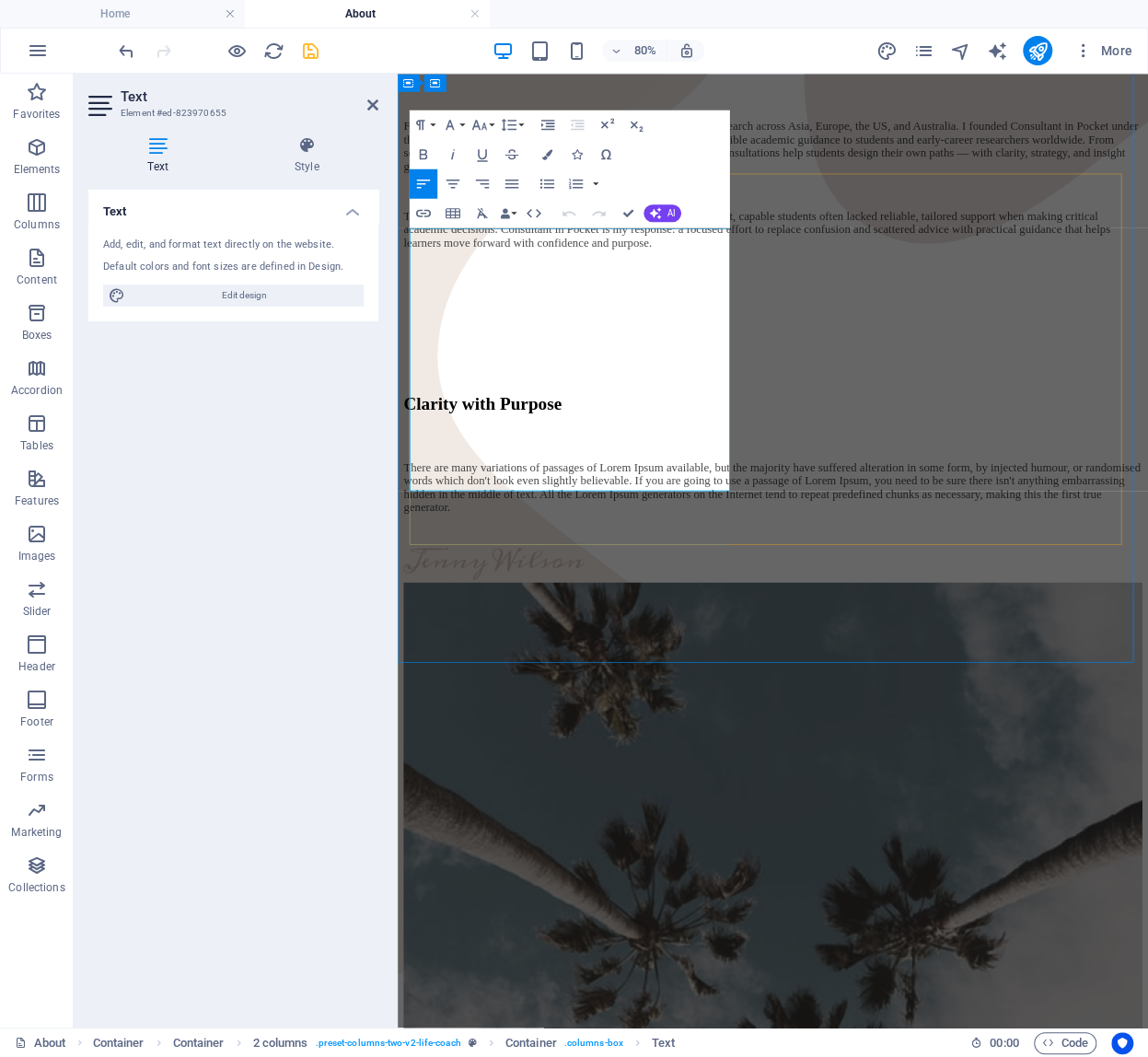 click on "There are many variations of passages of Lorem Ipsum available, but the majority have suffered alteration in some form, by injected humour, or randomised words which don't look even slightly believable. If you are going to use a passage of Lorem Ipsum, you need to be sure there isn't anything embarrassing hidden in the middle of text. All the Lorem Ipsum generators on the Internet tend to repeat predefined chunks as necessary, making this the first true generator." at bounding box center [866, 590] 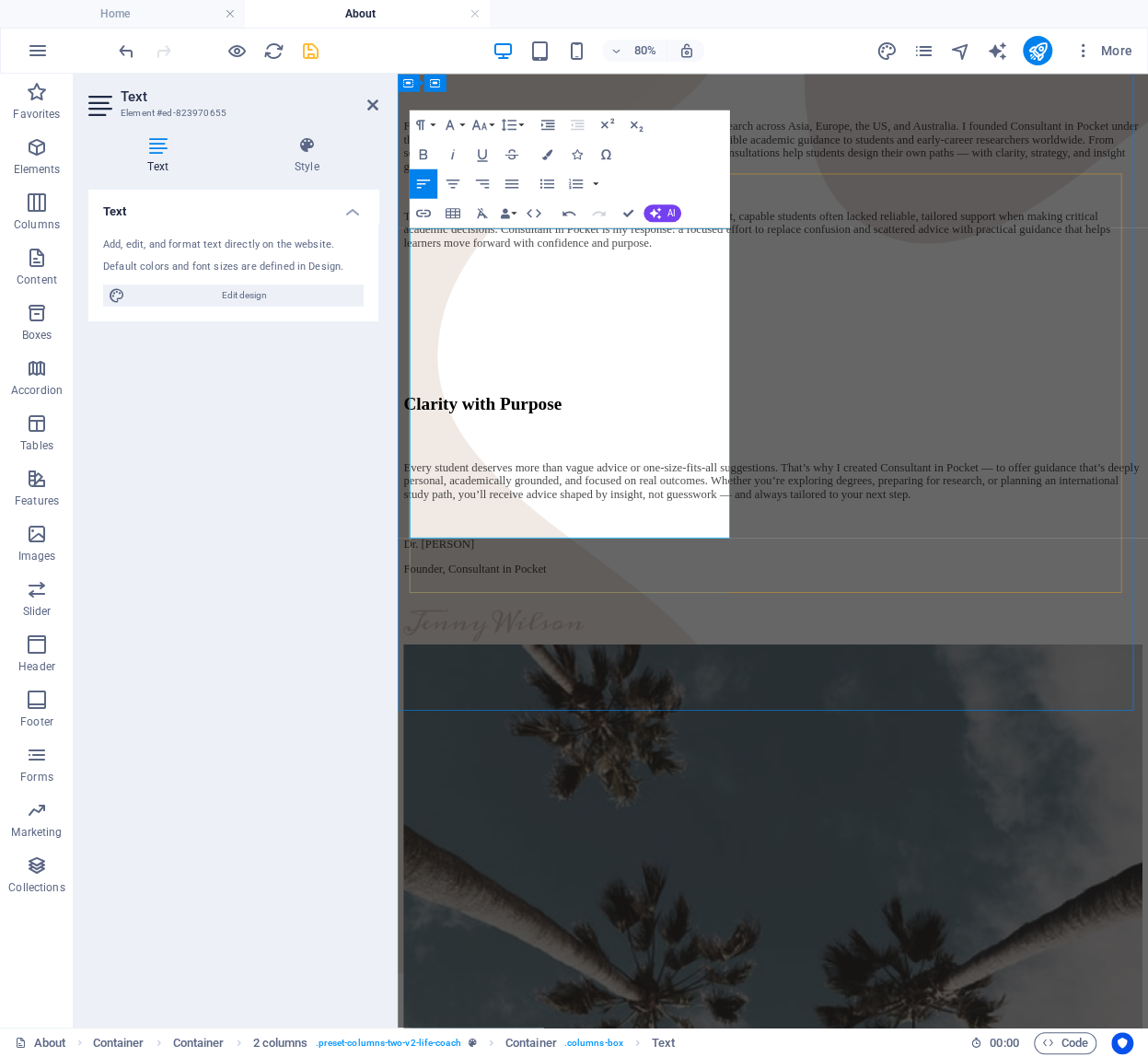 scroll, scrollTop: 7947, scrollLeft: 5, axis: both 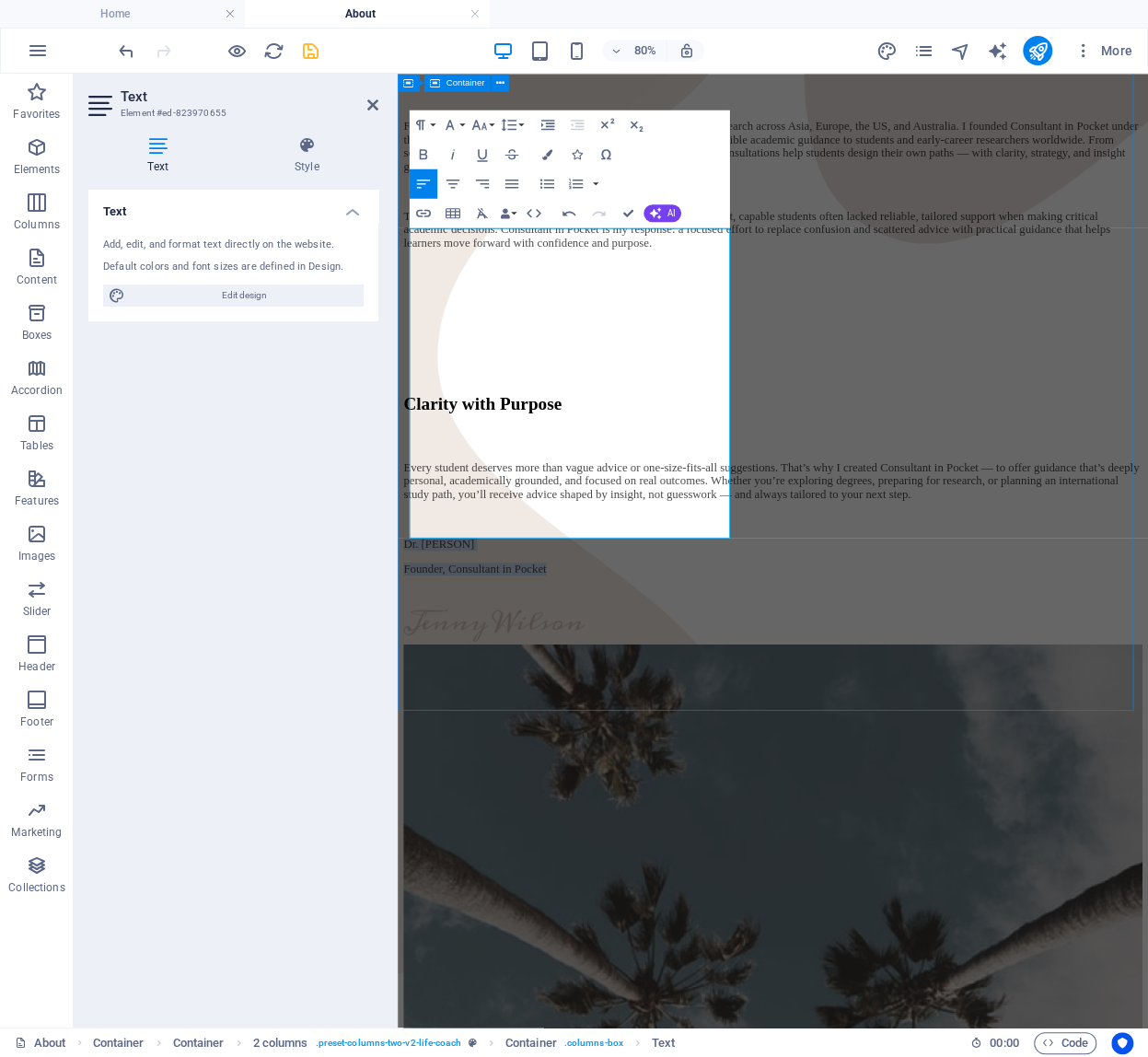 drag, startPoint x: 682, startPoint y: 637, endPoint x: 412, endPoint y: 611, distance: 271.24896 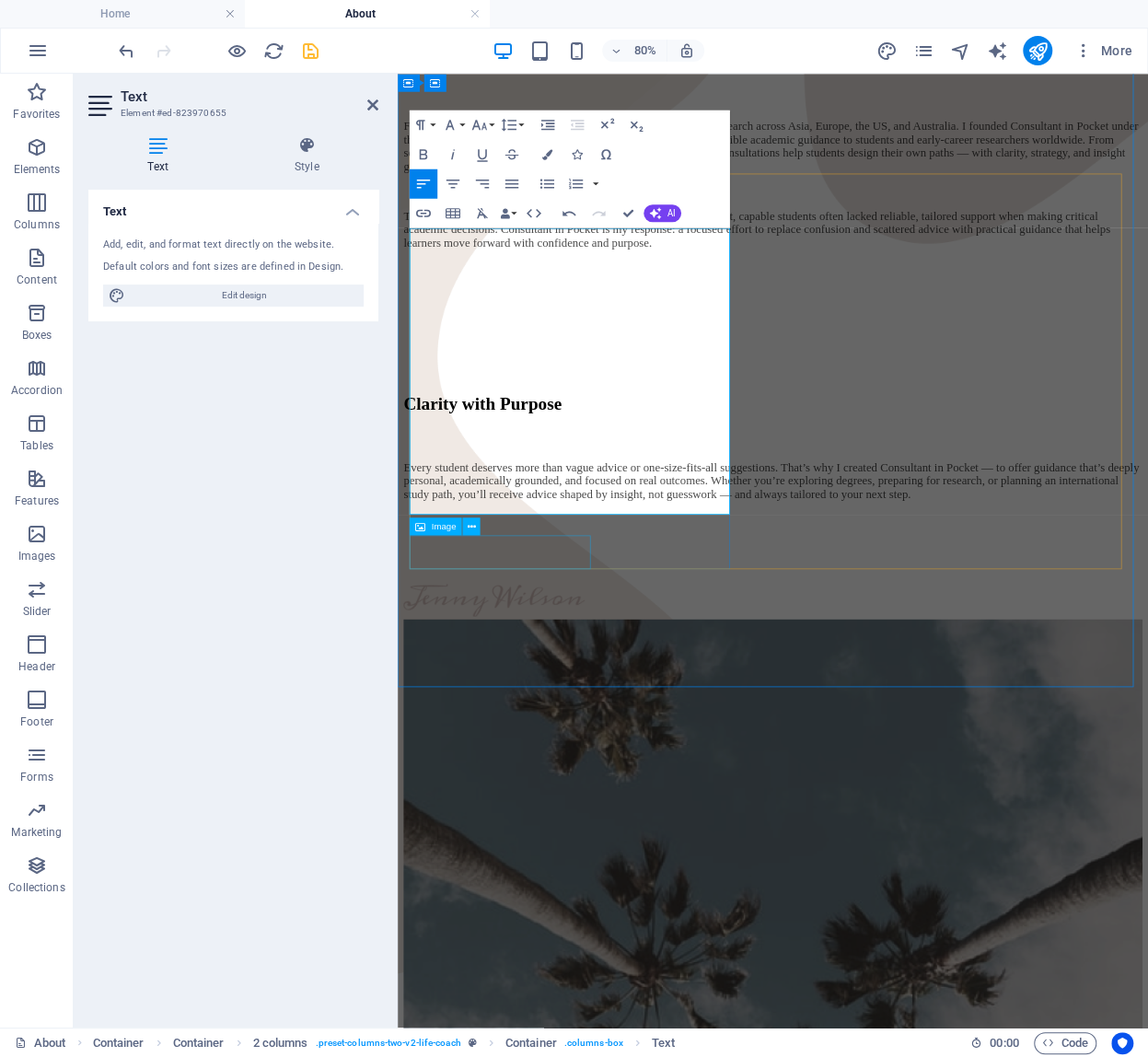 click at bounding box center (866, 732) 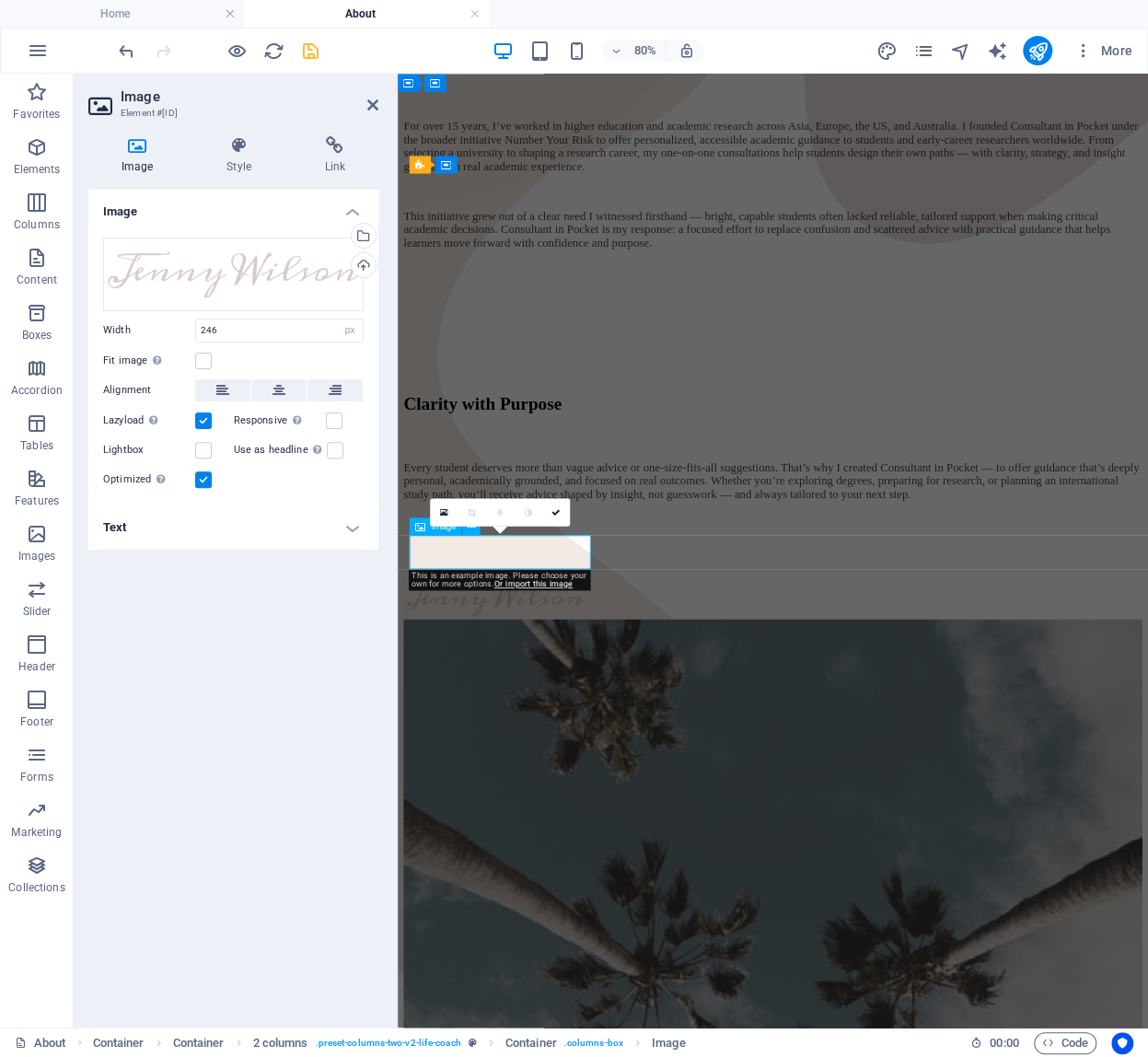 scroll, scrollTop: 982, scrollLeft: 0, axis: vertical 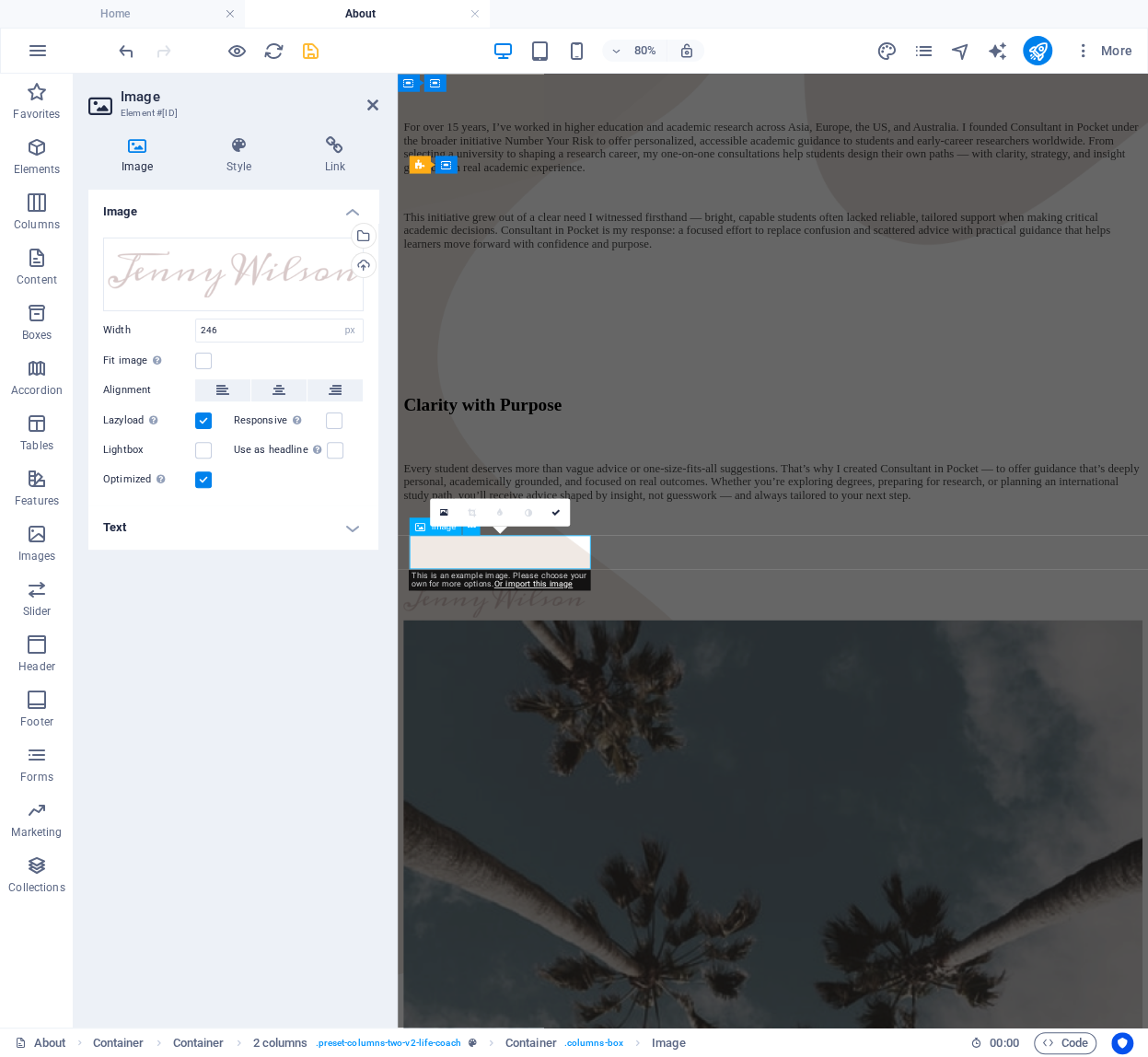 click at bounding box center [866, 733] 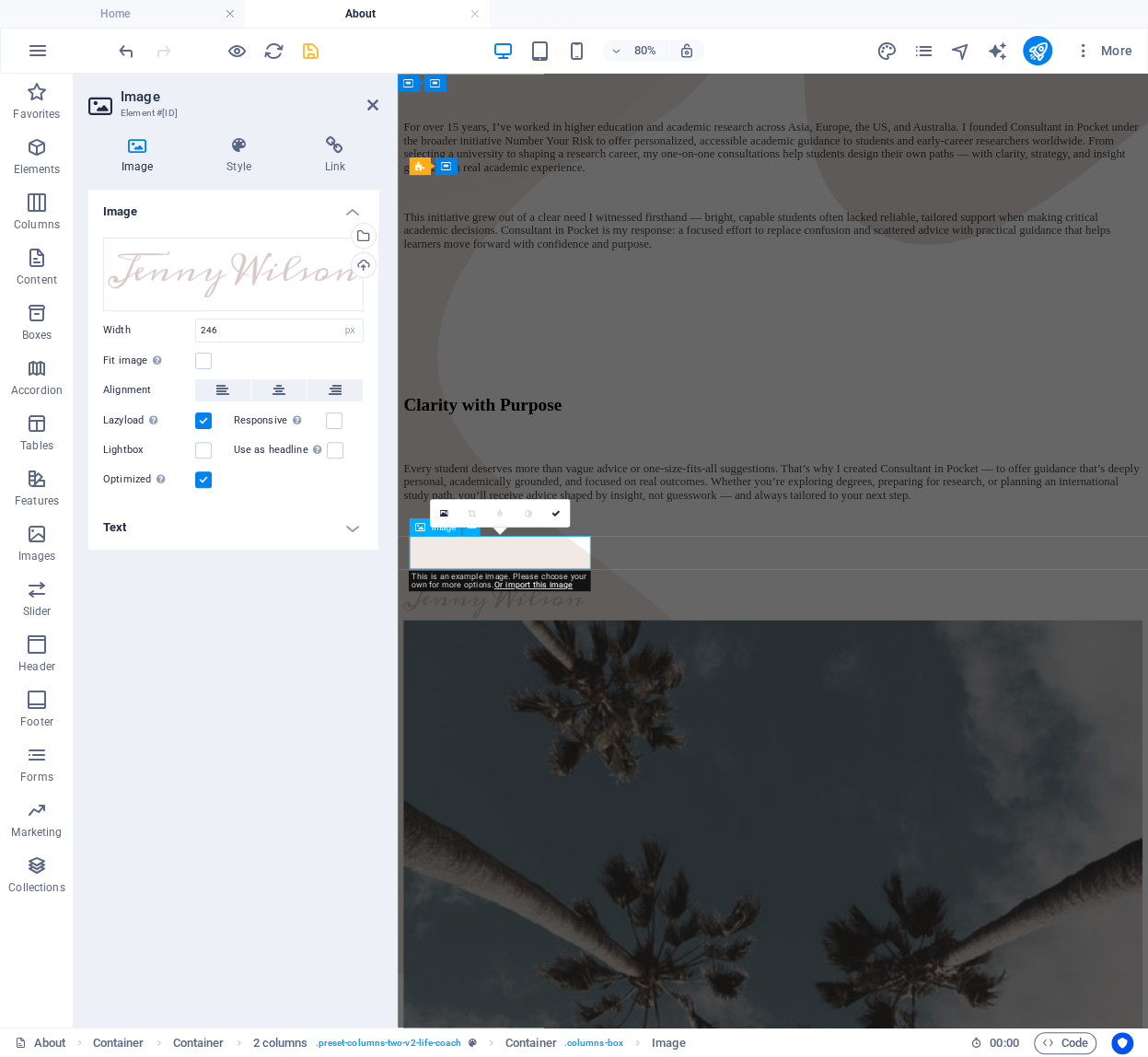 click at bounding box center [866, 733] 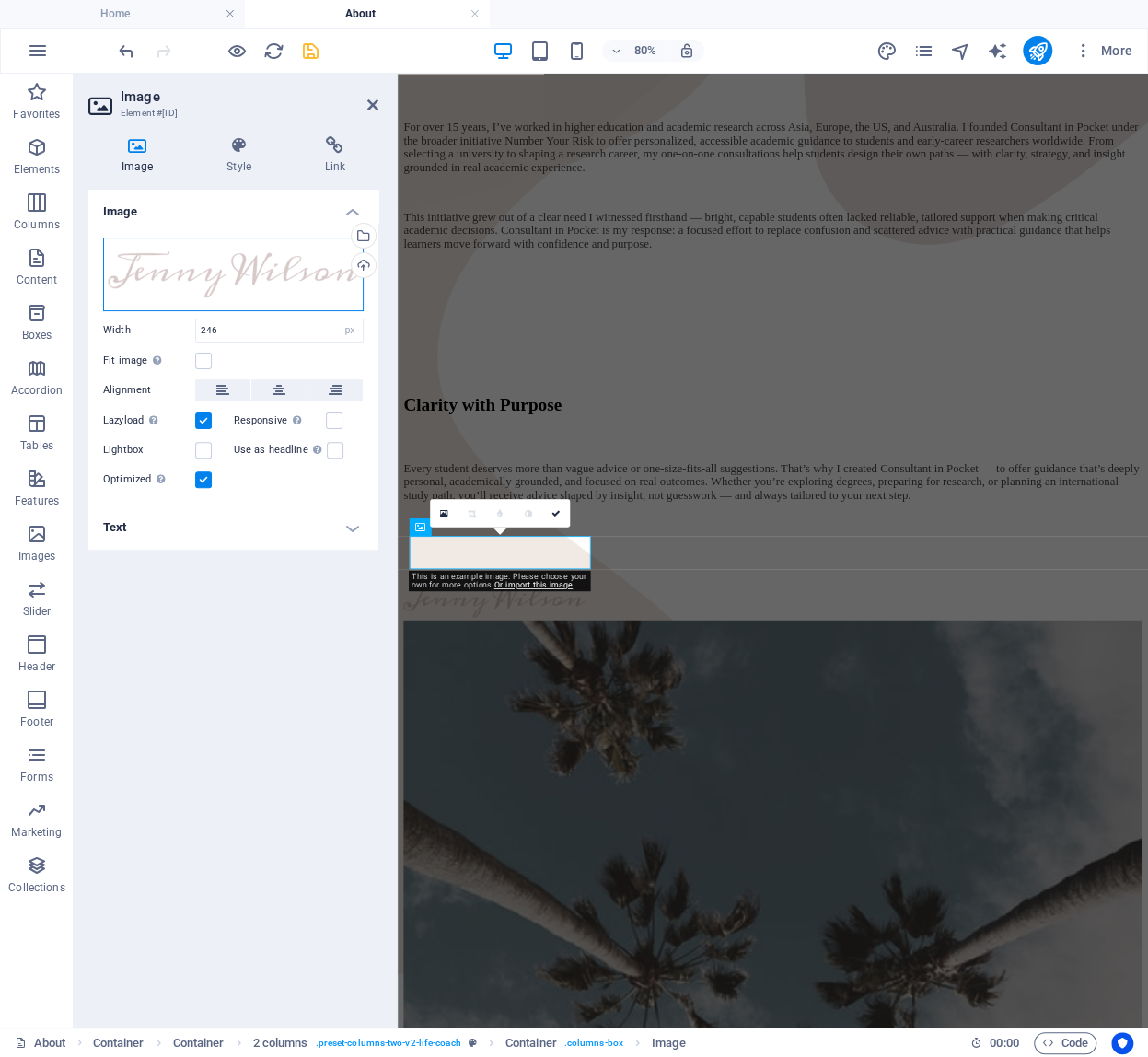 click on "Drag files here, click to choose files or select files from Files or our free stock photos & videos" at bounding box center (233, 274) 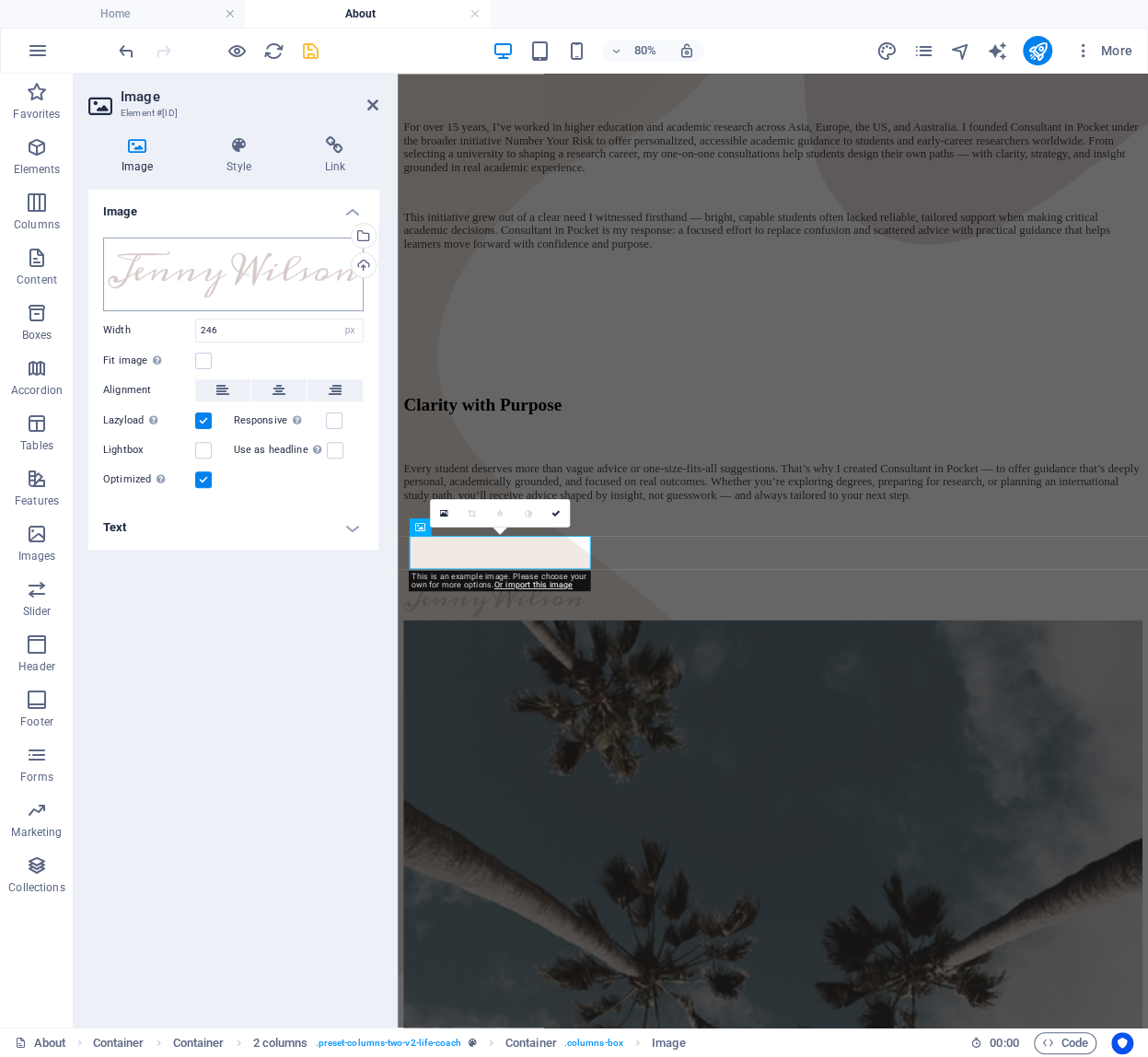 scroll, scrollTop: 982, scrollLeft: 0, axis: vertical 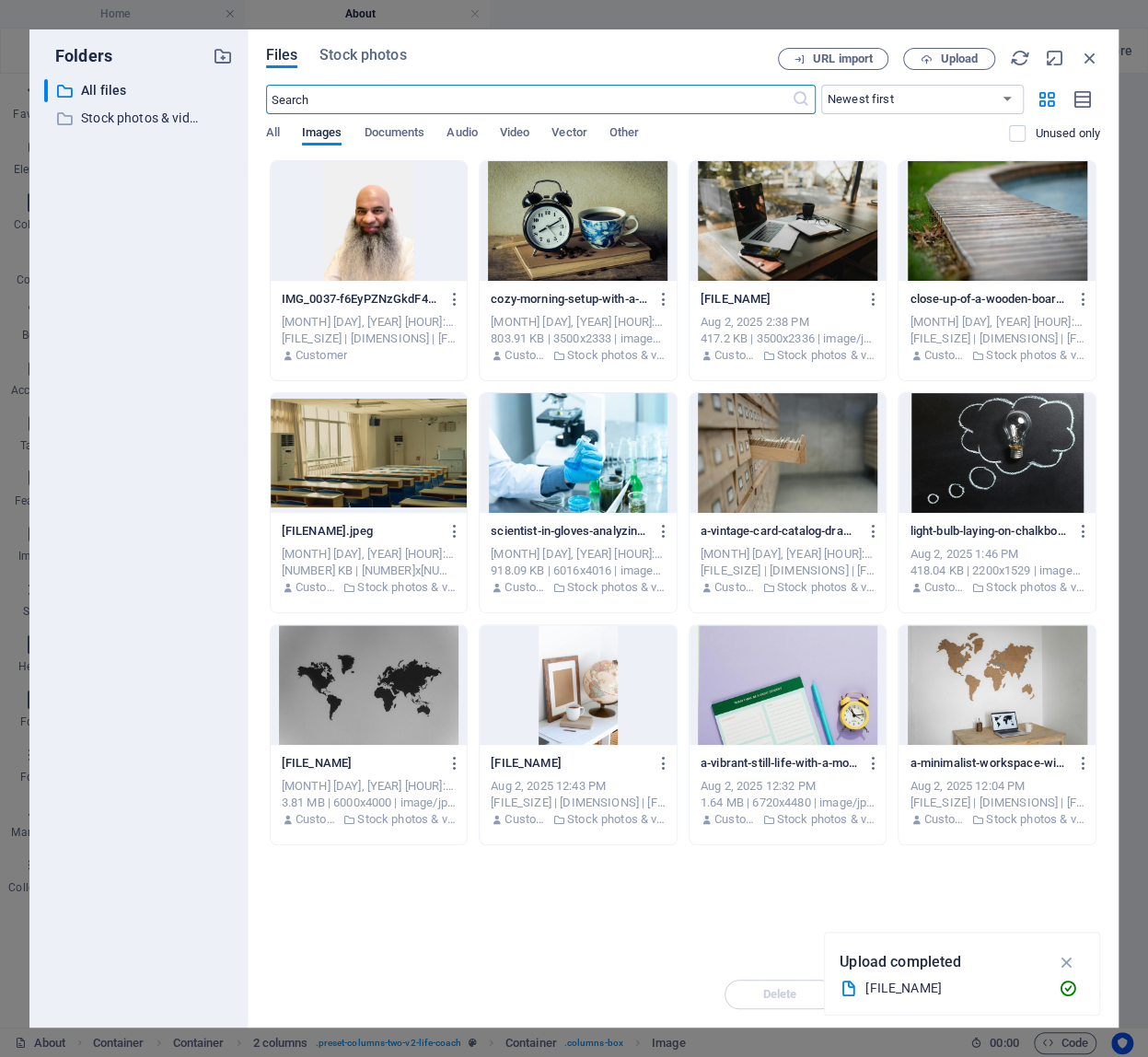 click on "[FILENAME].jpeg [FILENAME].jpeg" at bounding box center (369, 299) 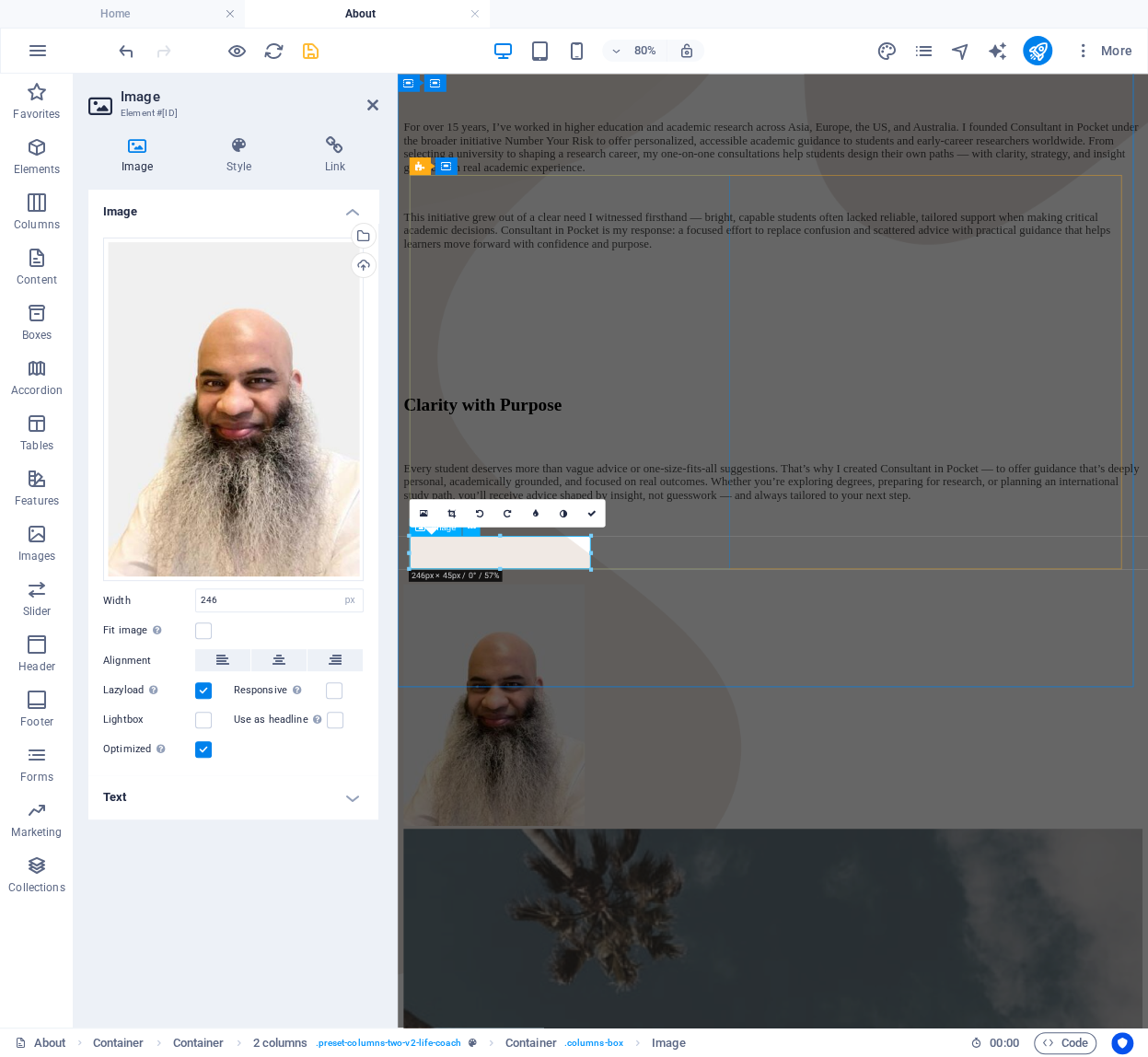 scroll, scrollTop: 1451, scrollLeft: 0, axis: vertical 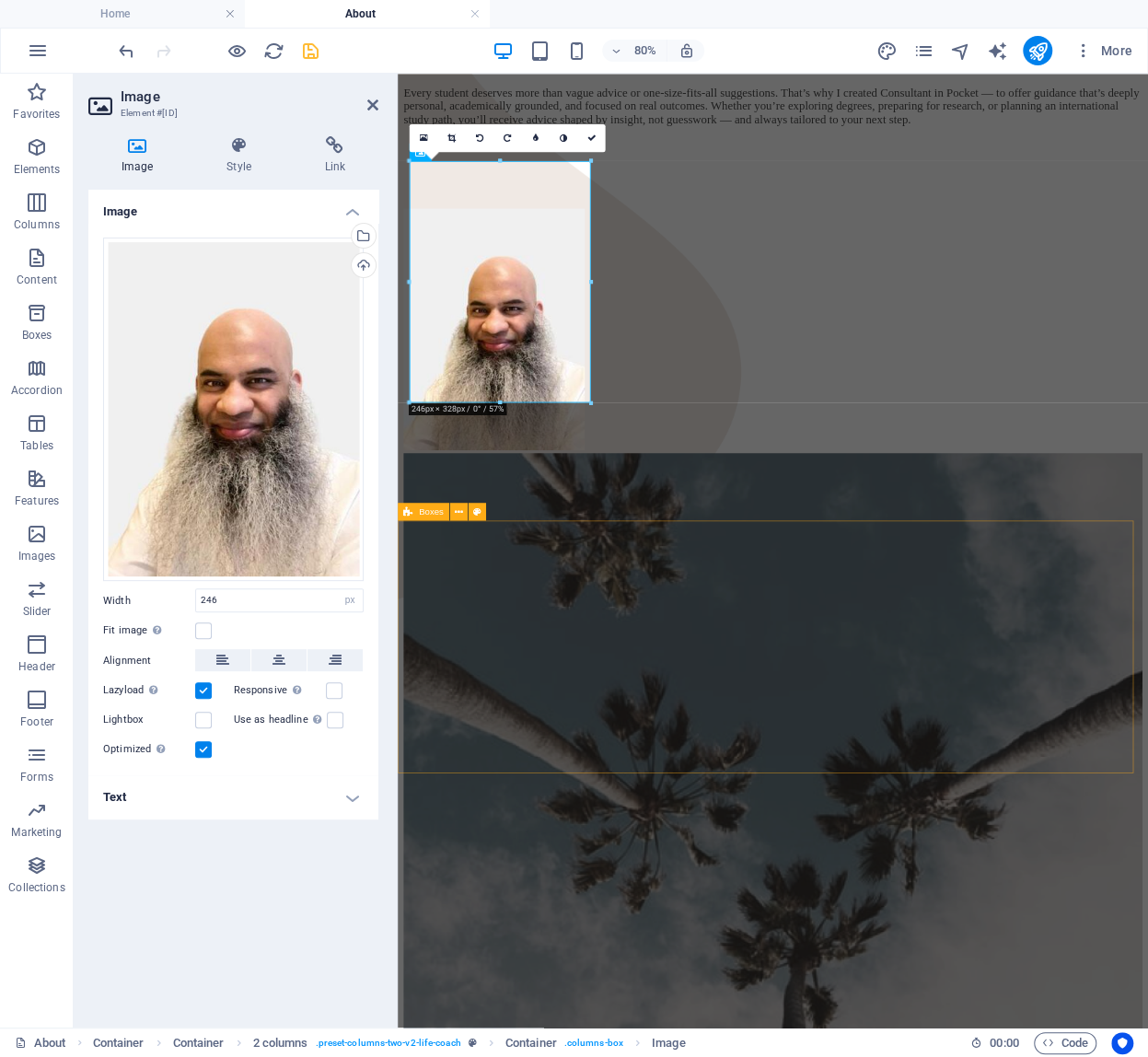 click on "Motivation subheadline Strategy subheadline Goals subheadline Fulfillment subheadline" at bounding box center [866, 6909] 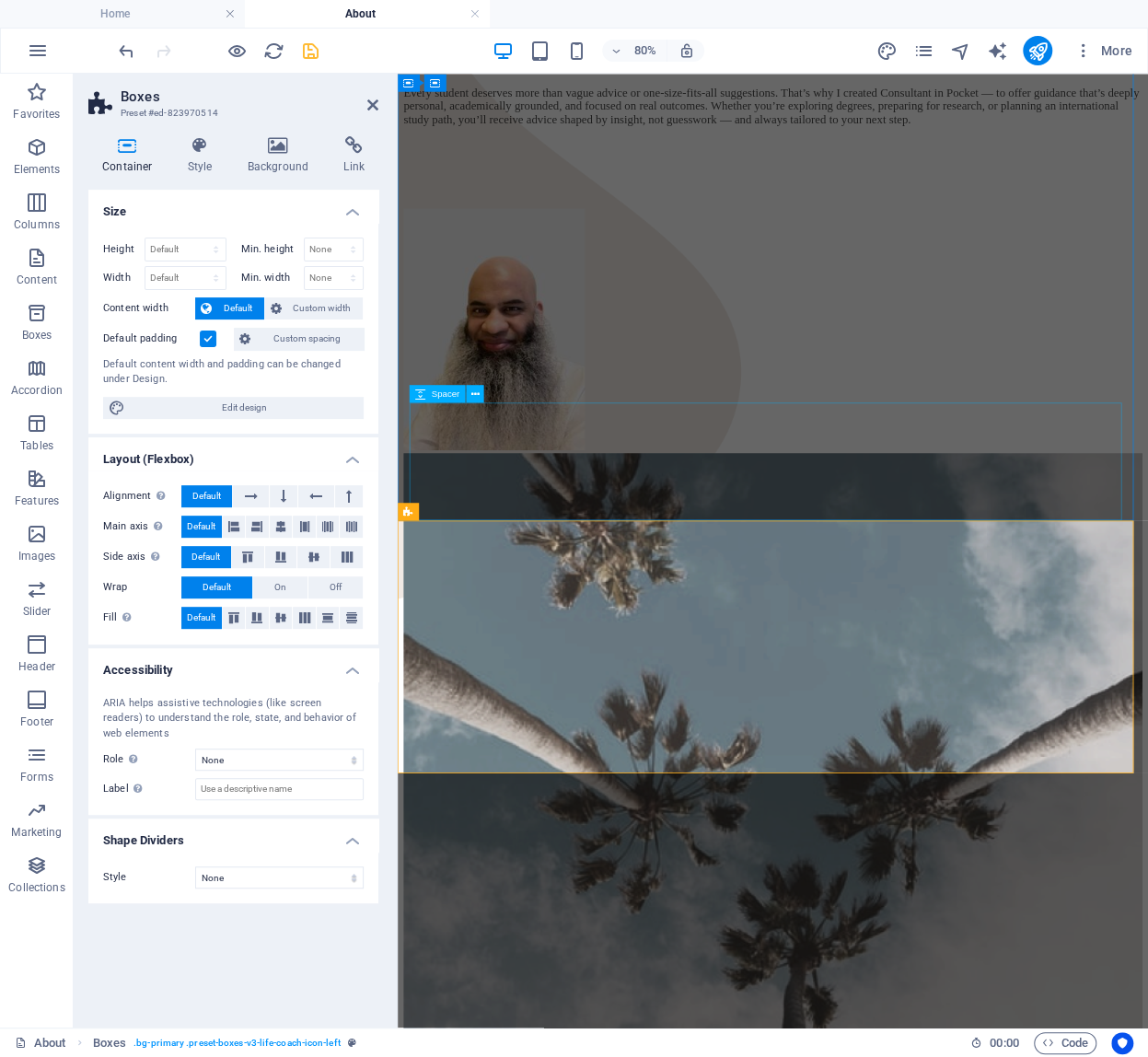 click at bounding box center [866, 4681] 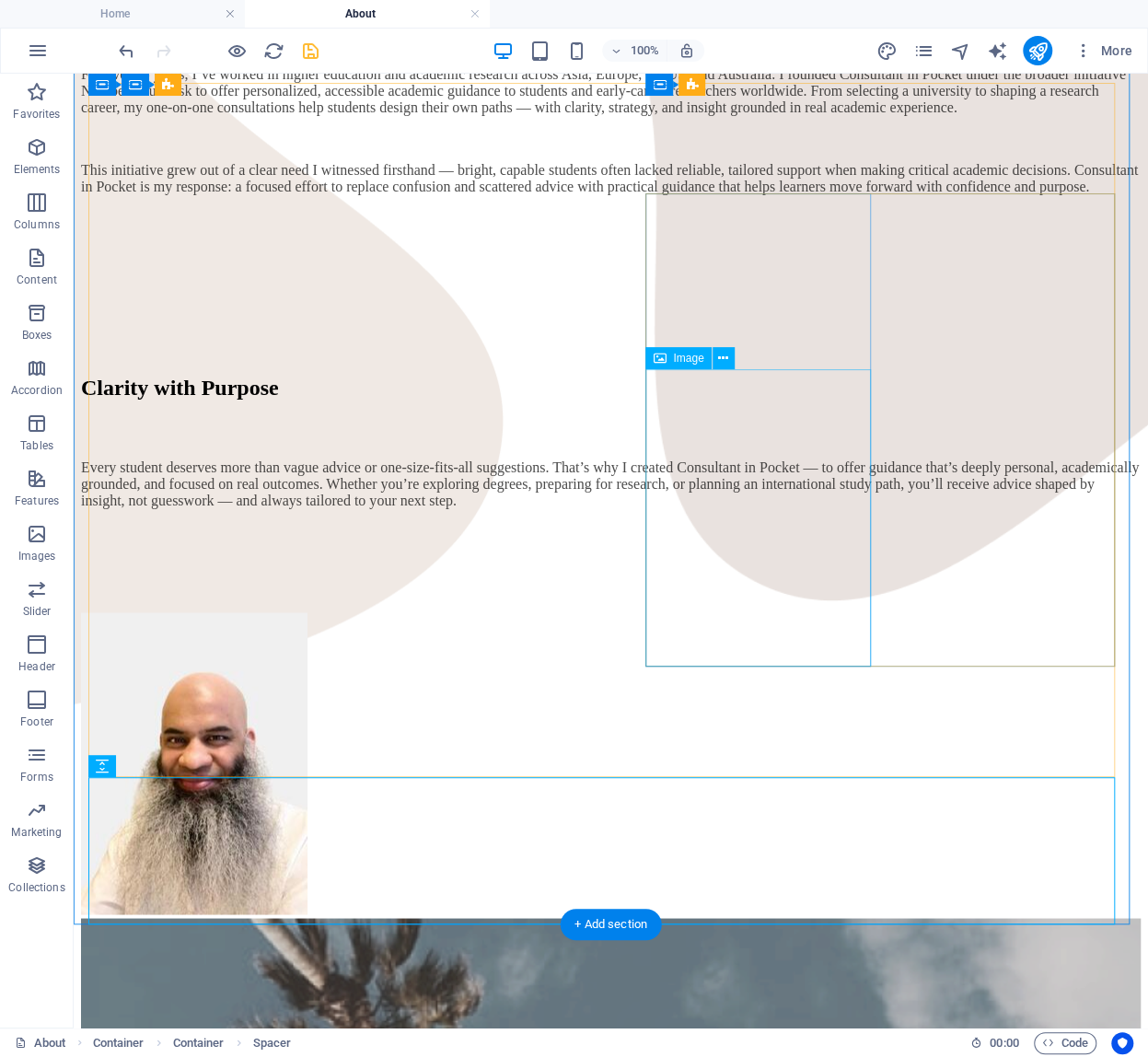scroll, scrollTop: 1043, scrollLeft: 0, axis: vertical 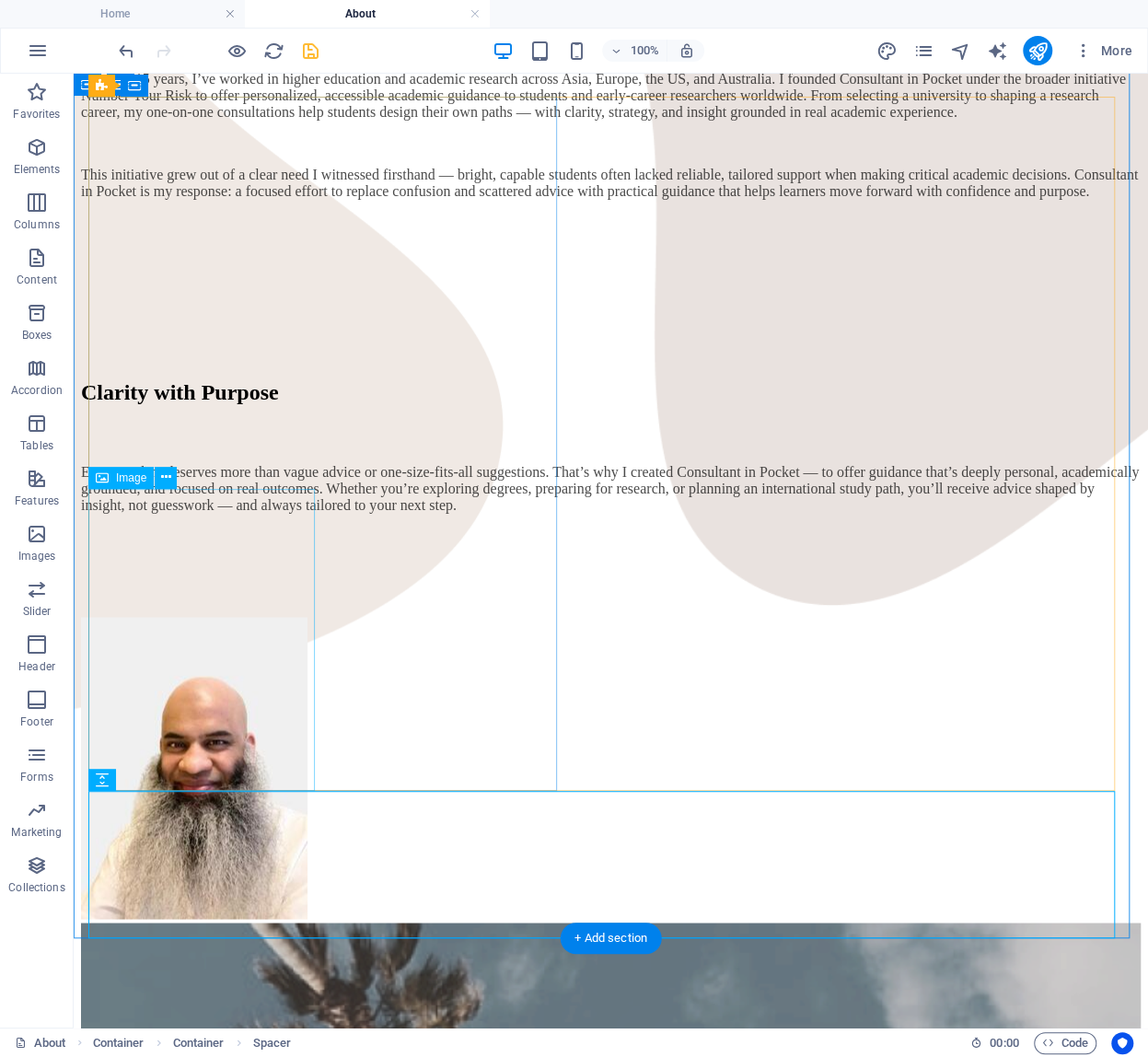 click at bounding box center [610, 770] 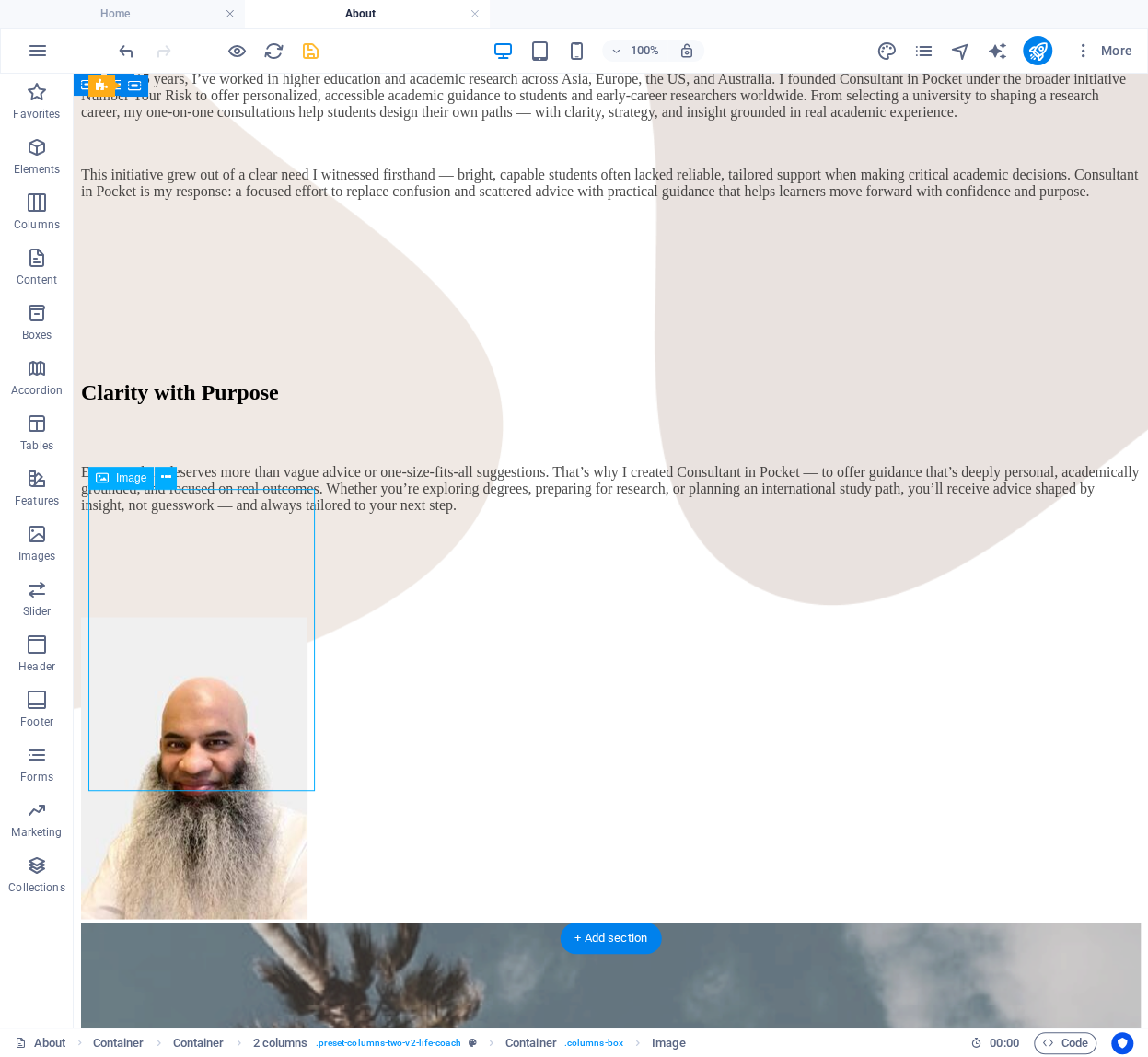 click at bounding box center (610, 770) 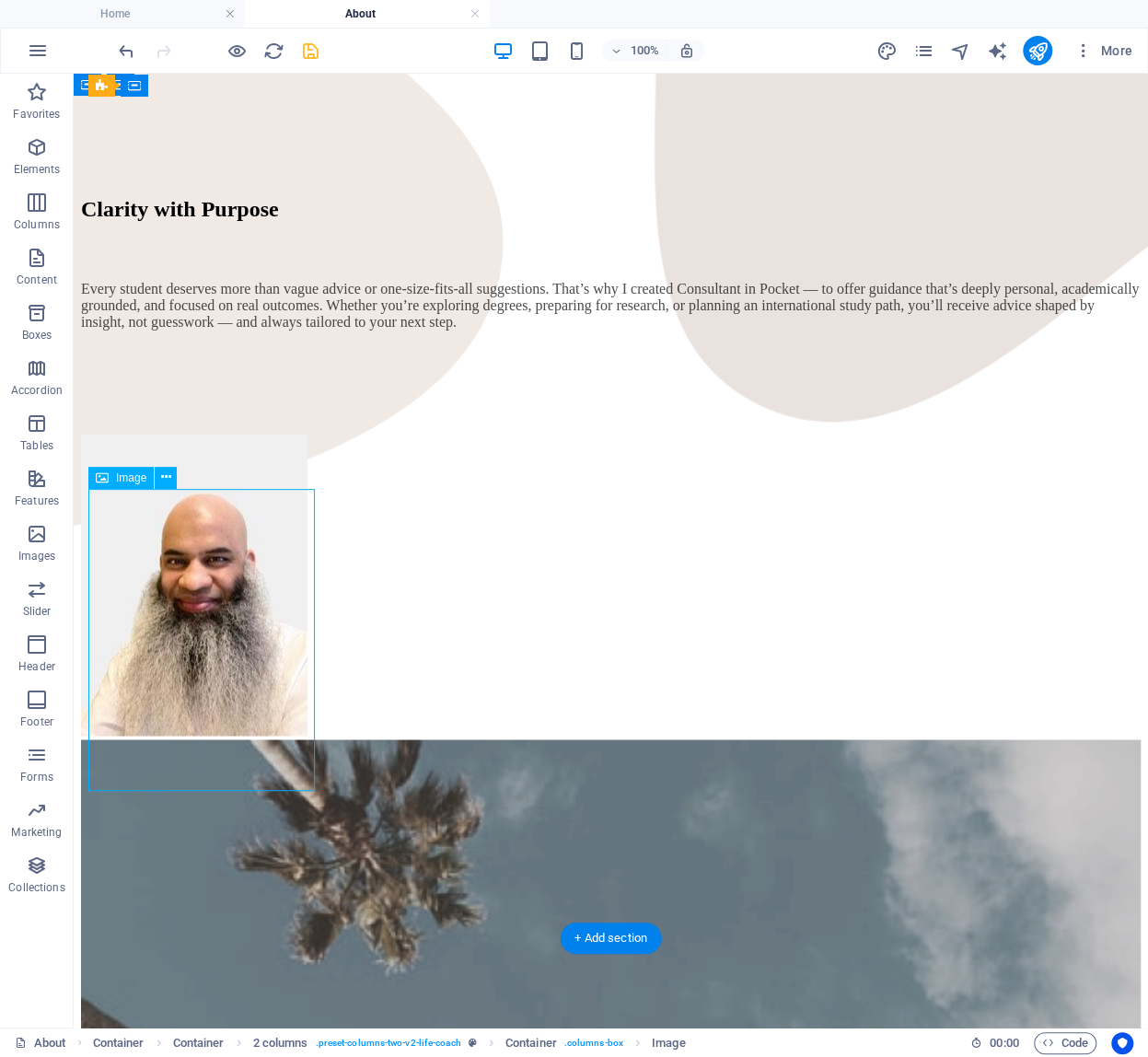 select on "px" 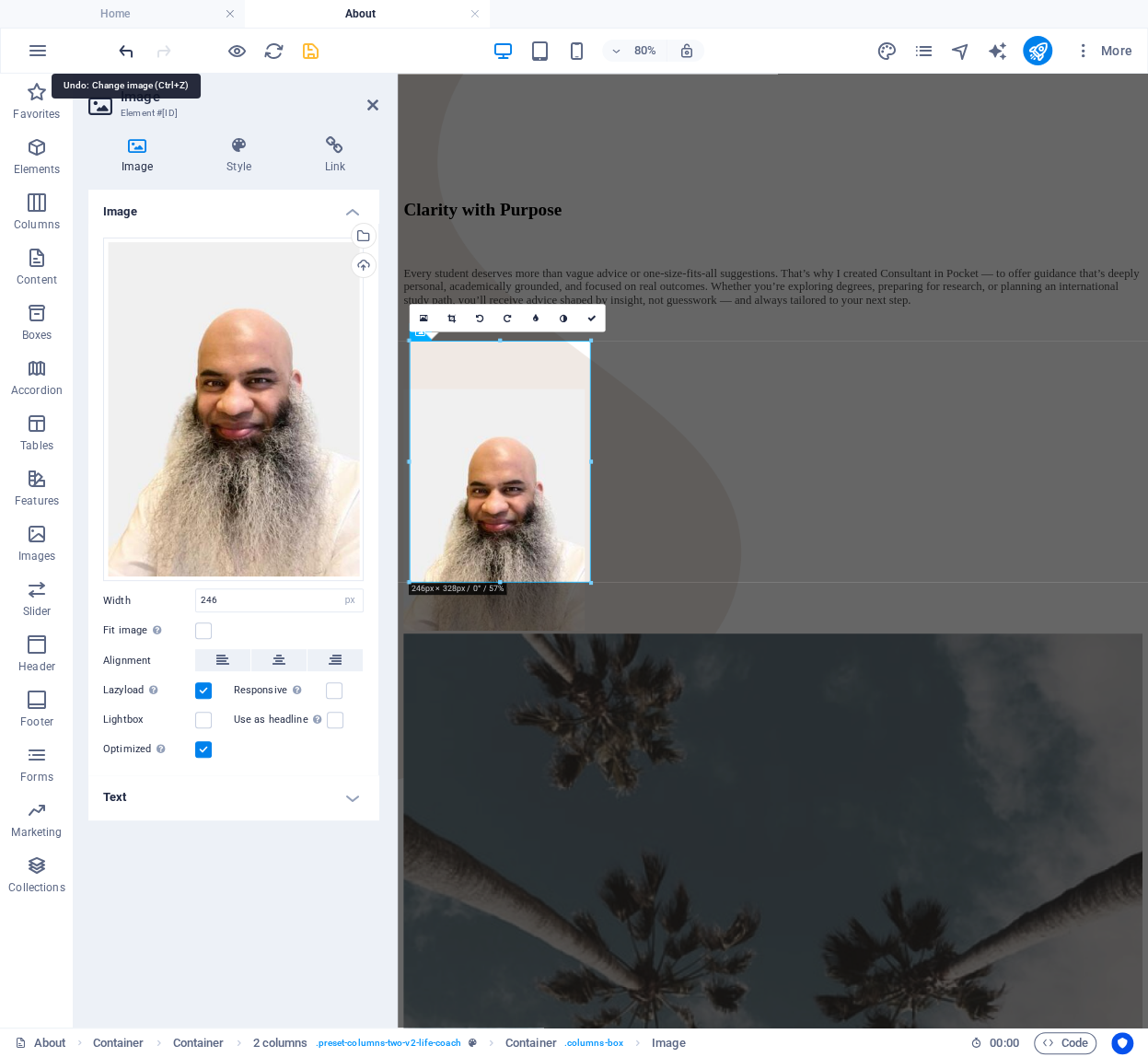 click at bounding box center [126, 51] 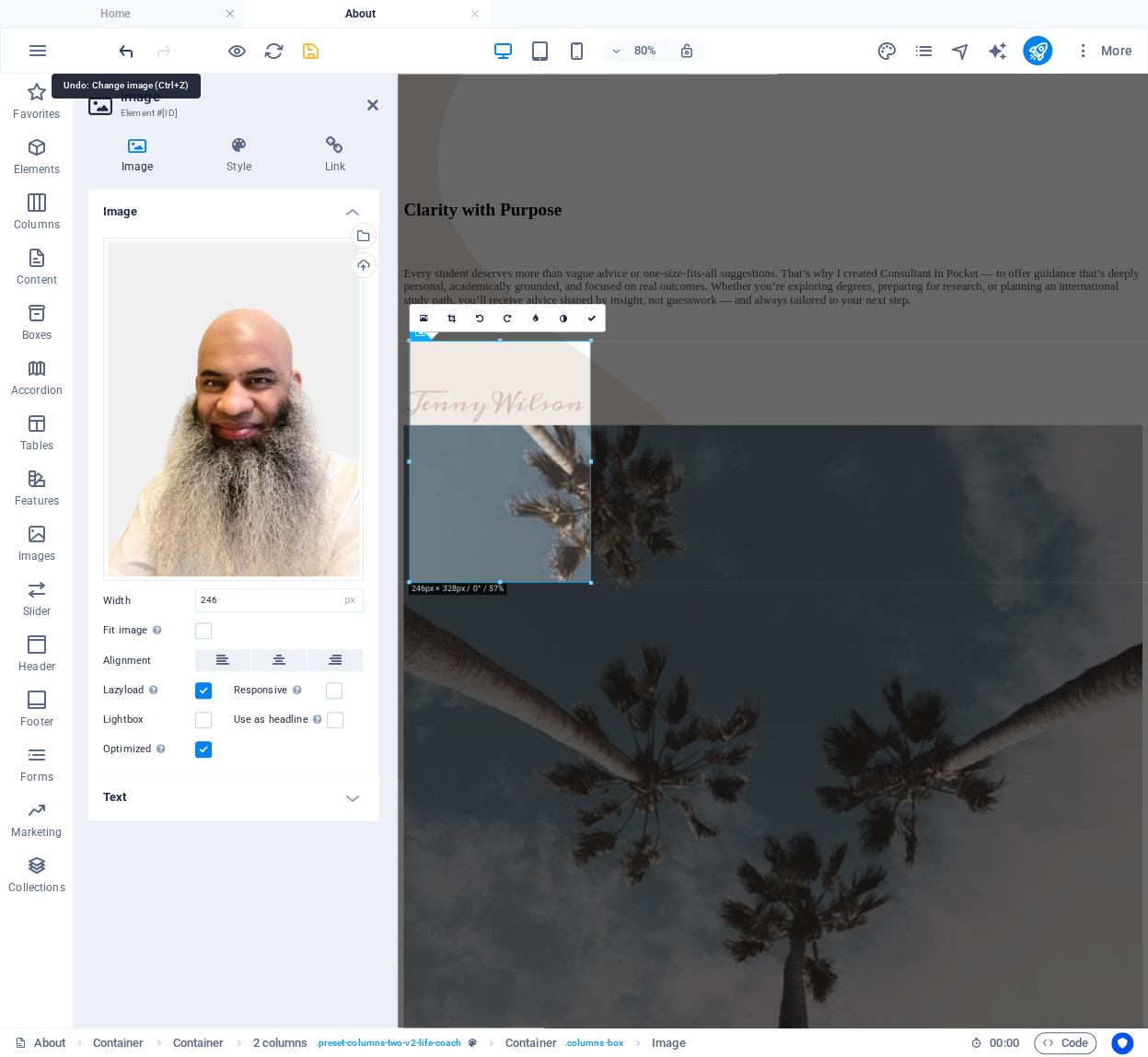 scroll, scrollTop: 758, scrollLeft: 0, axis: vertical 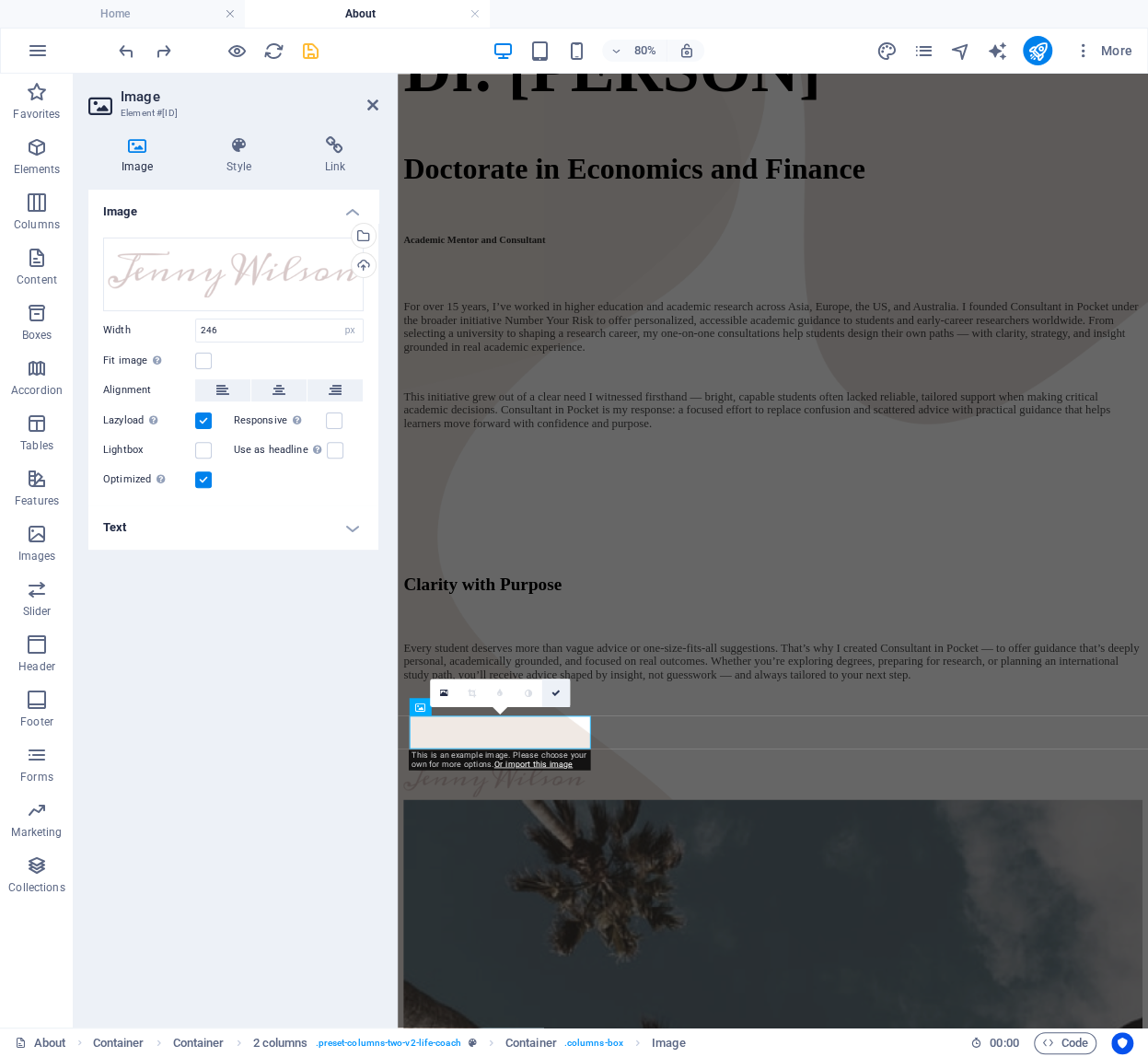click at bounding box center [556, 692] 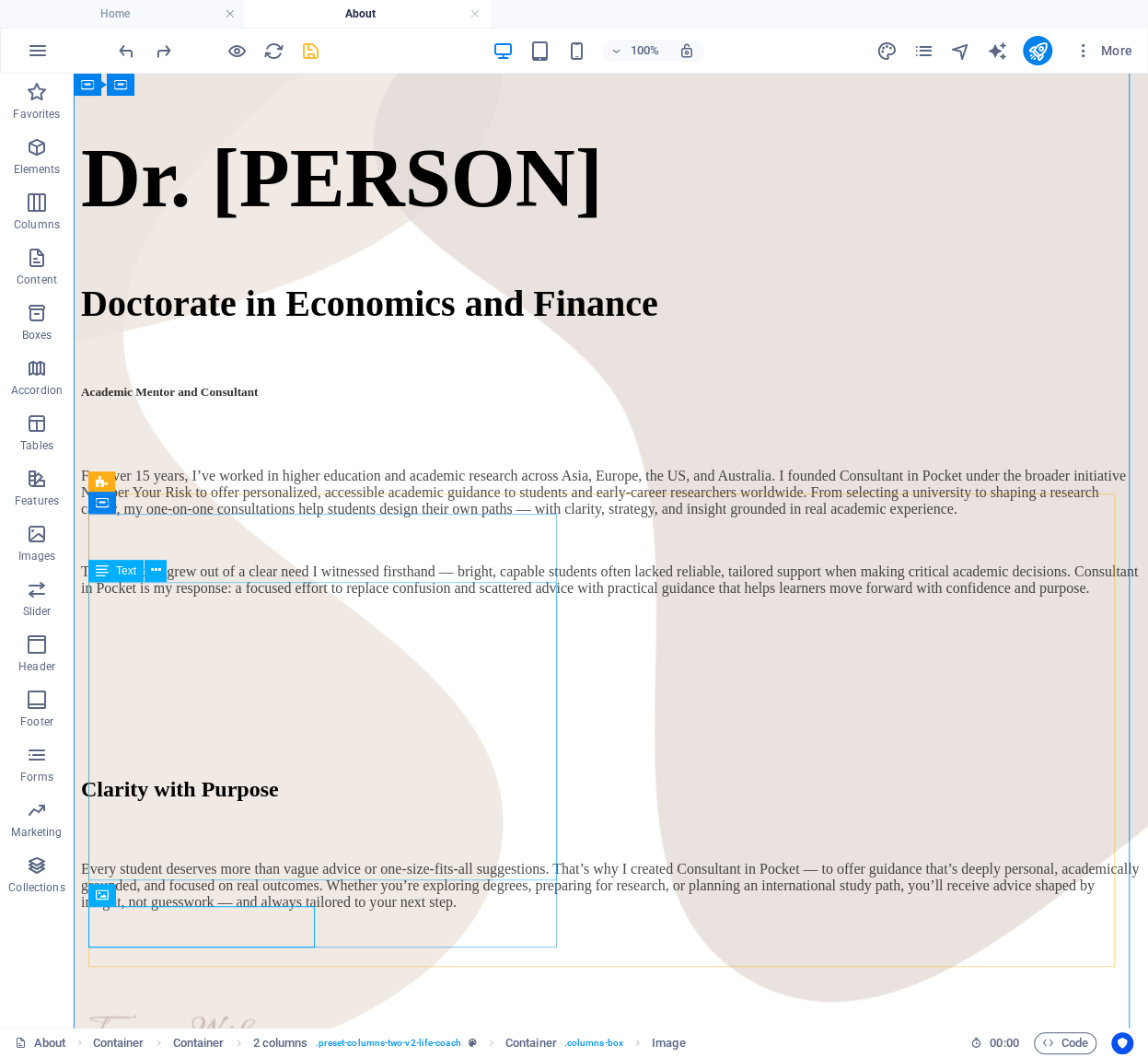 scroll, scrollTop: 663, scrollLeft: 0, axis: vertical 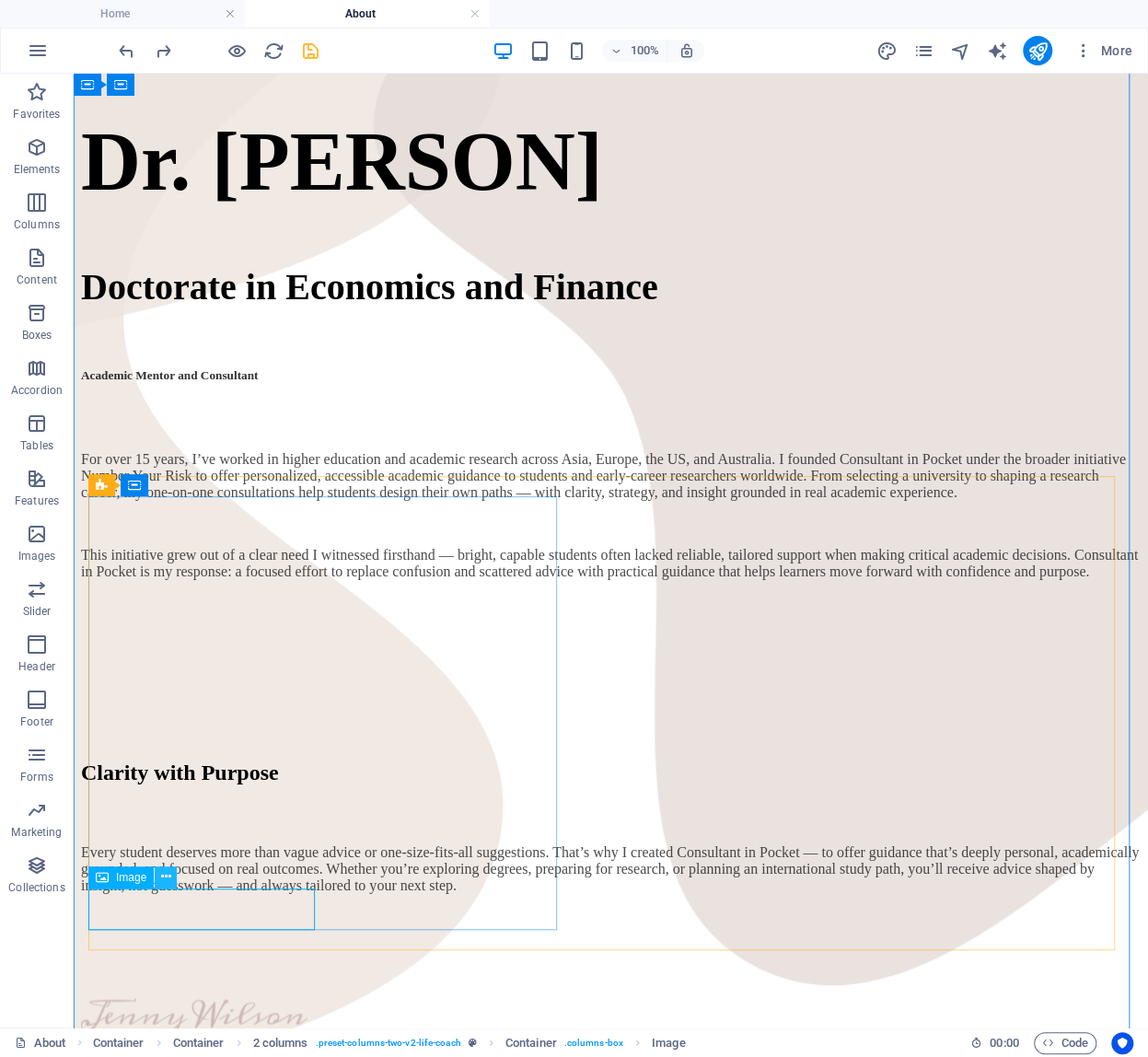 click at bounding box center (166, 877) 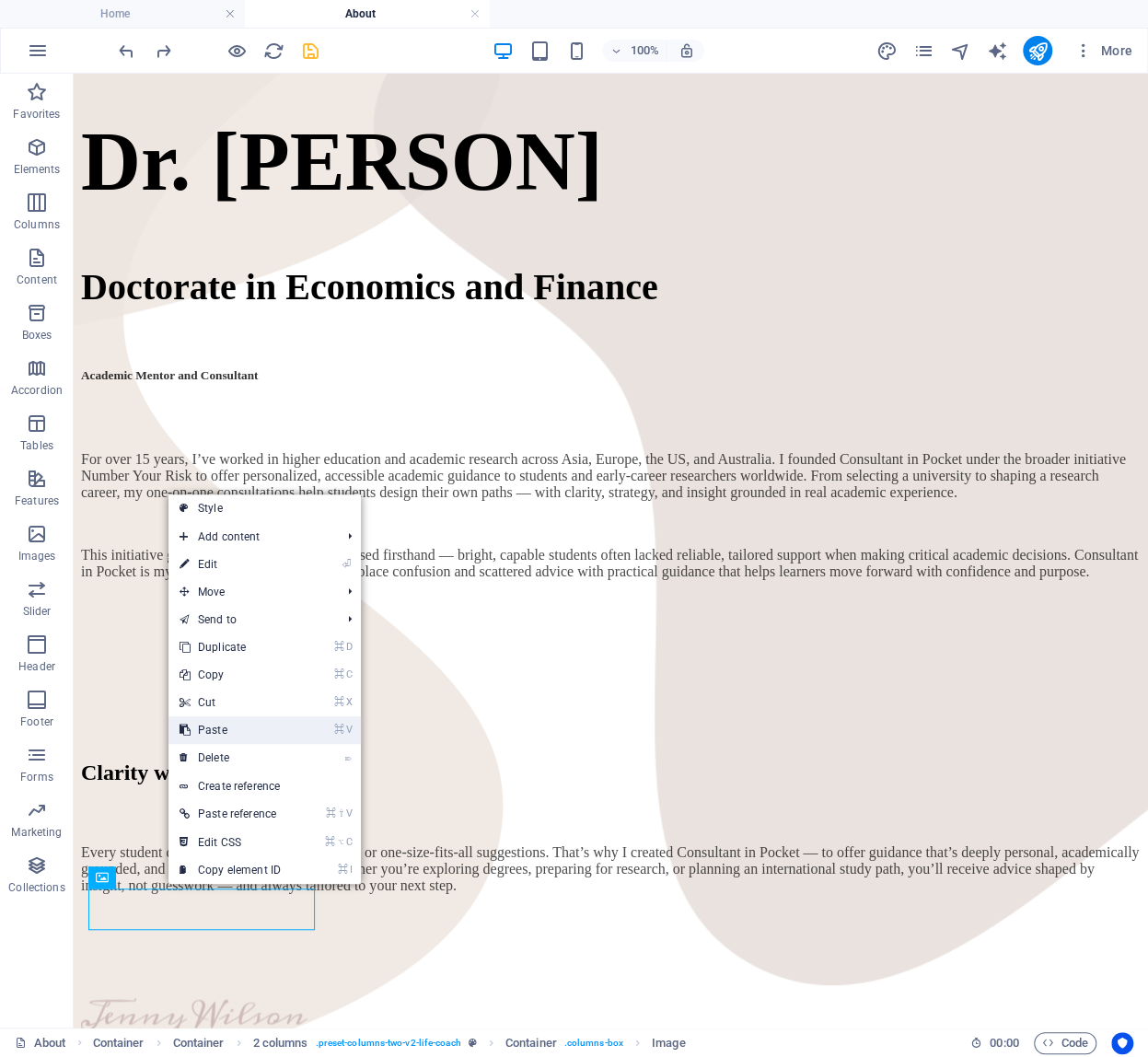 click on "⌘ V  Paste" at bounding box center [230, 730] 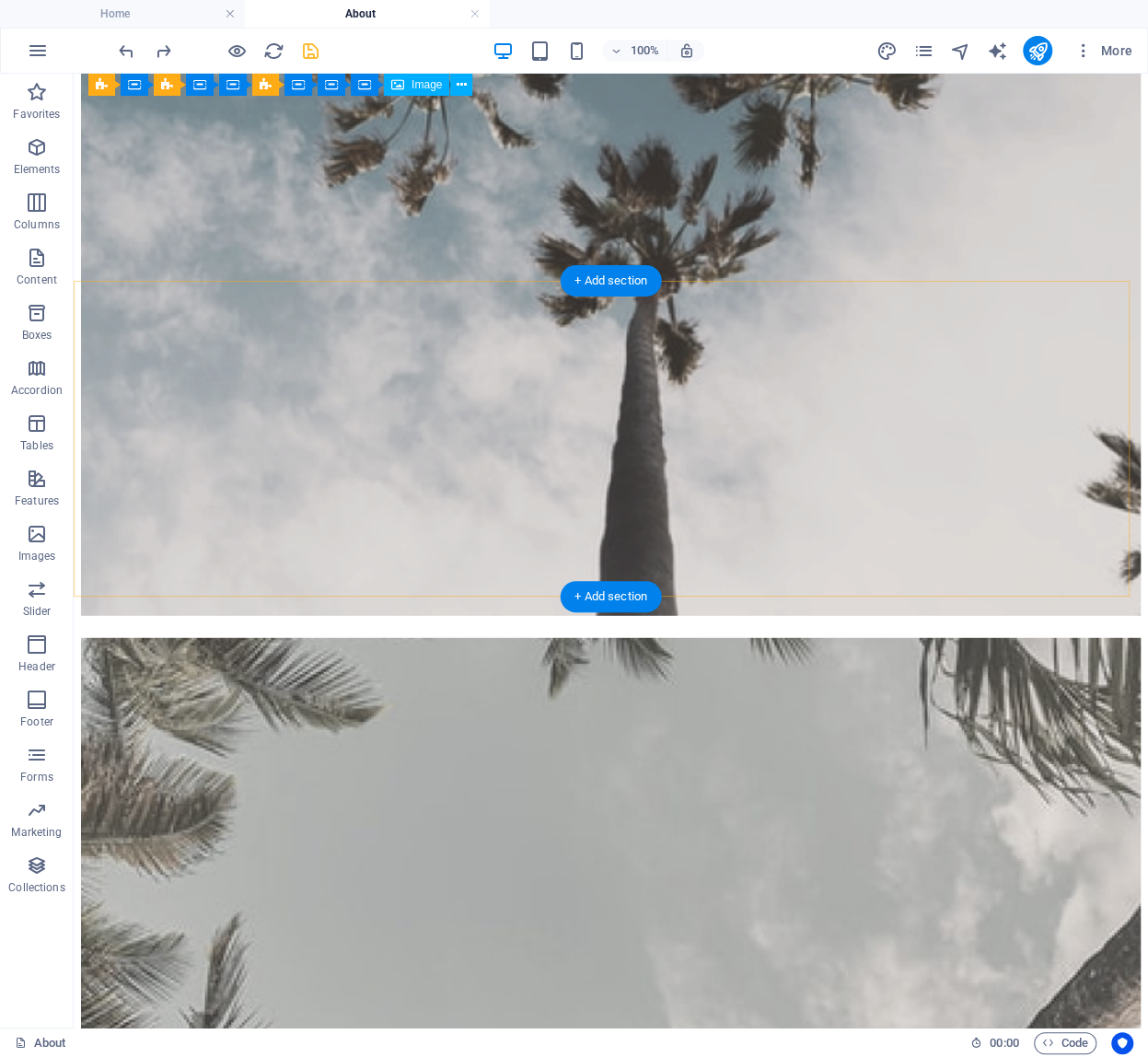 scroll, scrollTop: 2382, scrollLeft: 0, axis: vertical 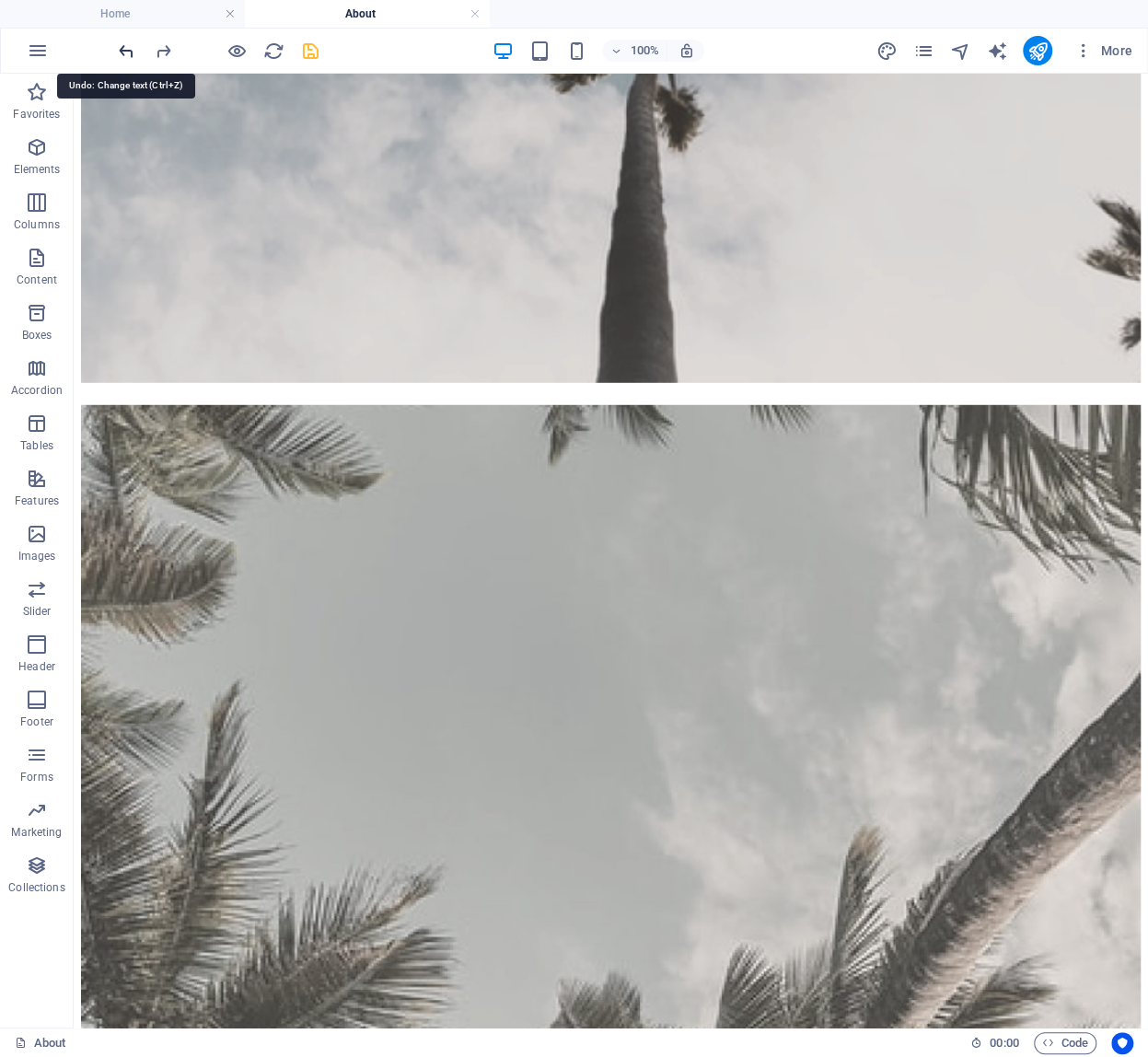 click at bounding box center [126, 51] 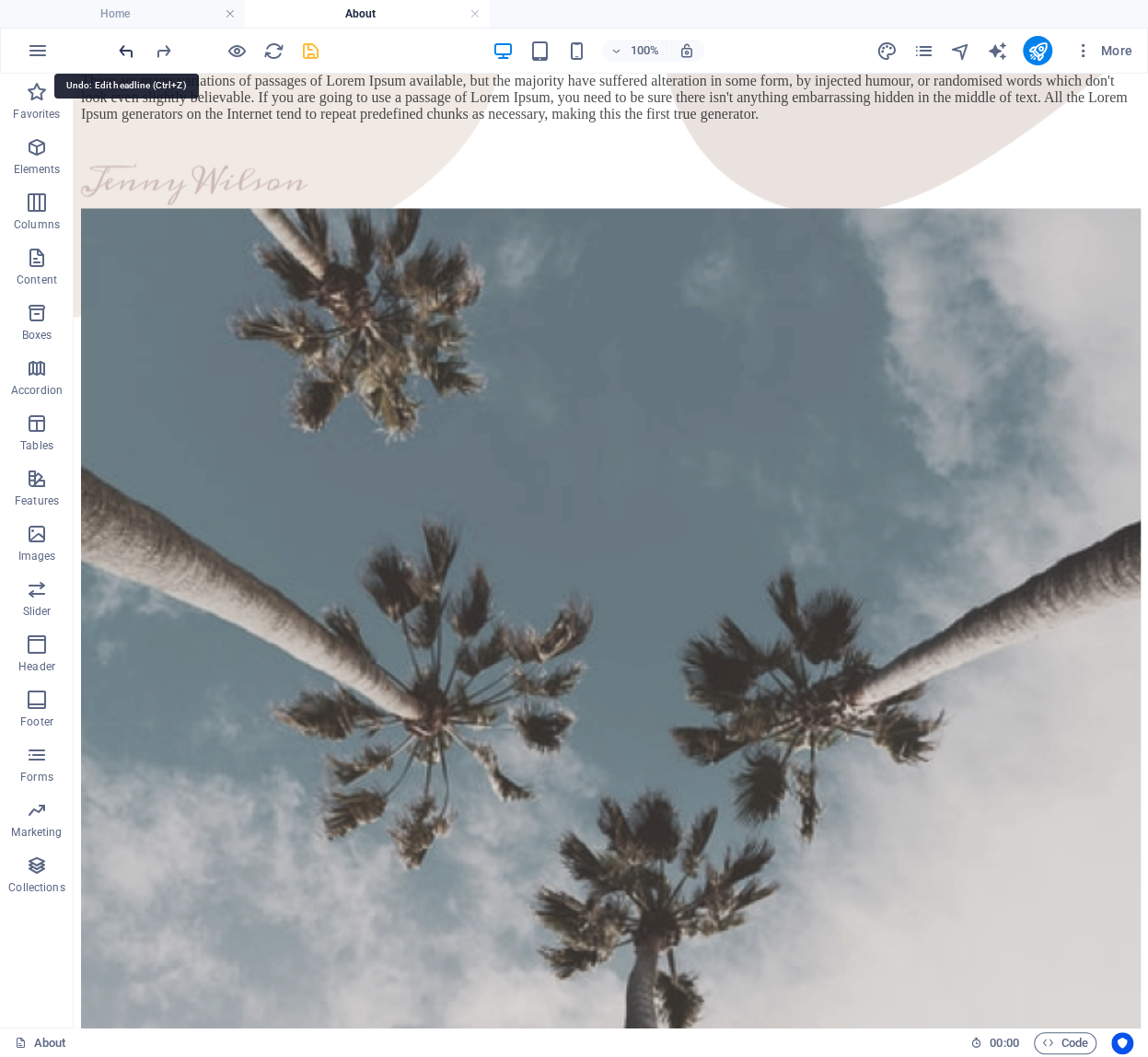 scroll, scrollTop: 826, scrollLeft: 0, axis: vertical 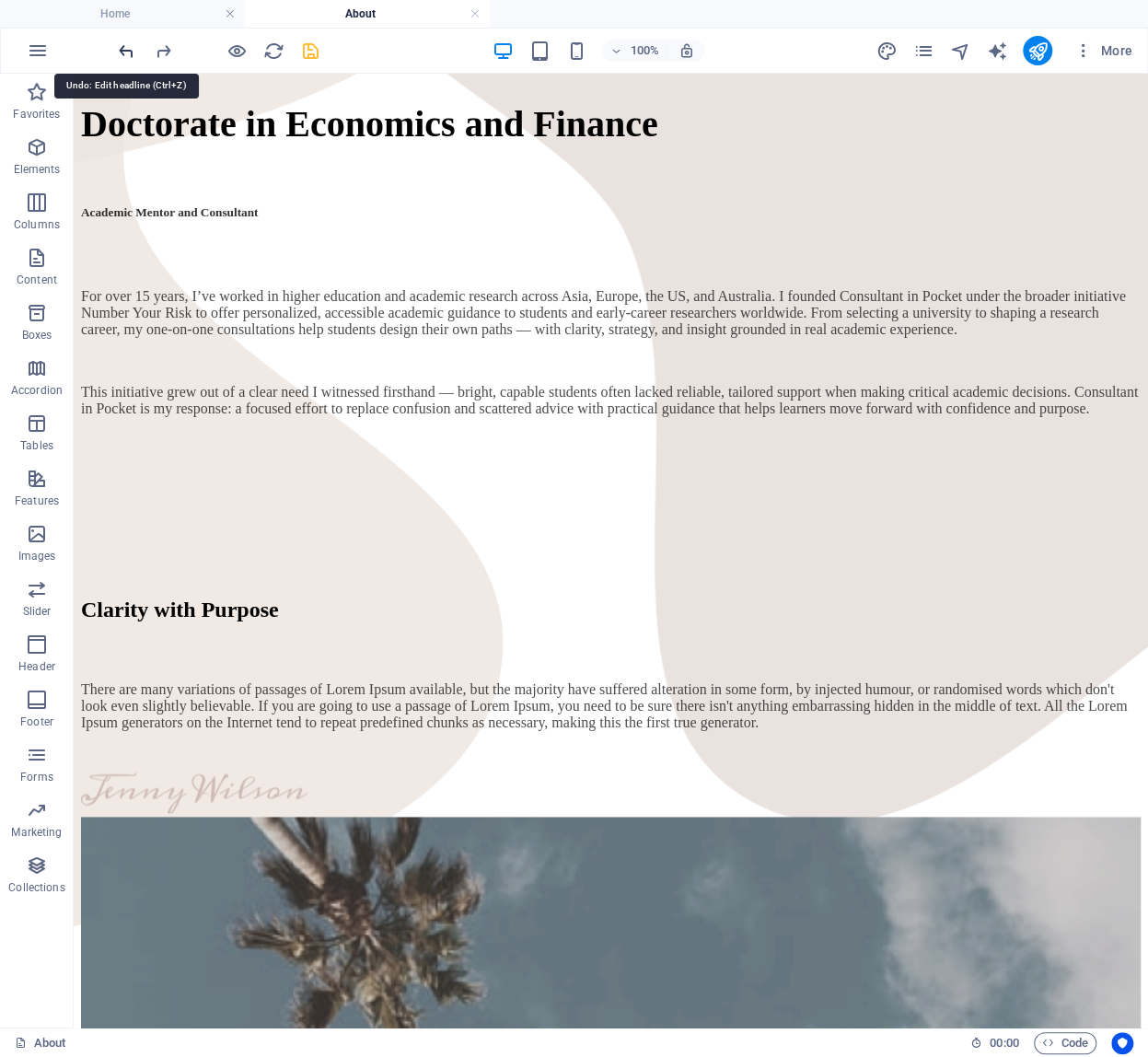 click at bounding box center [126, 51] 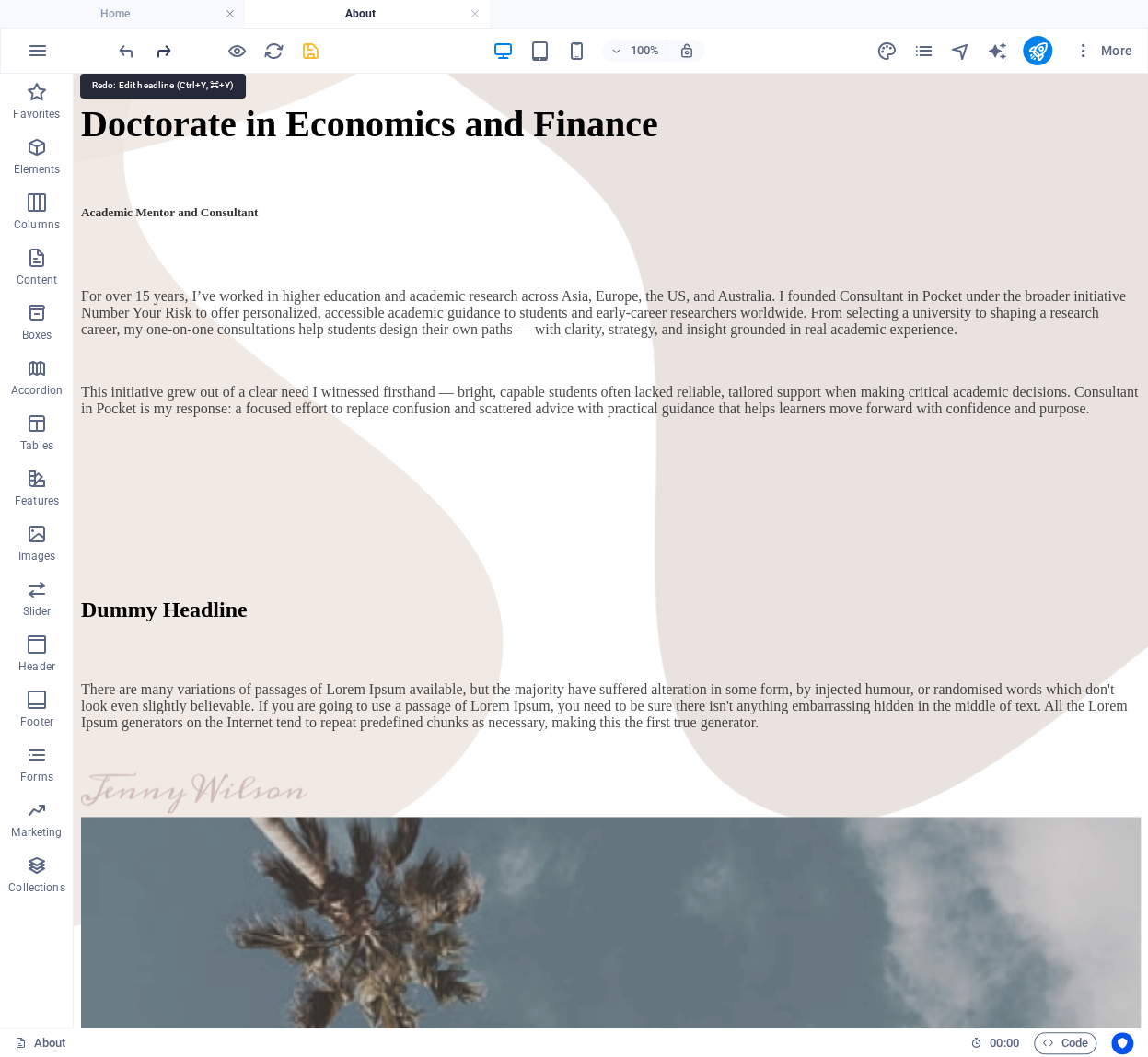 click at bounding box center [163, 51] 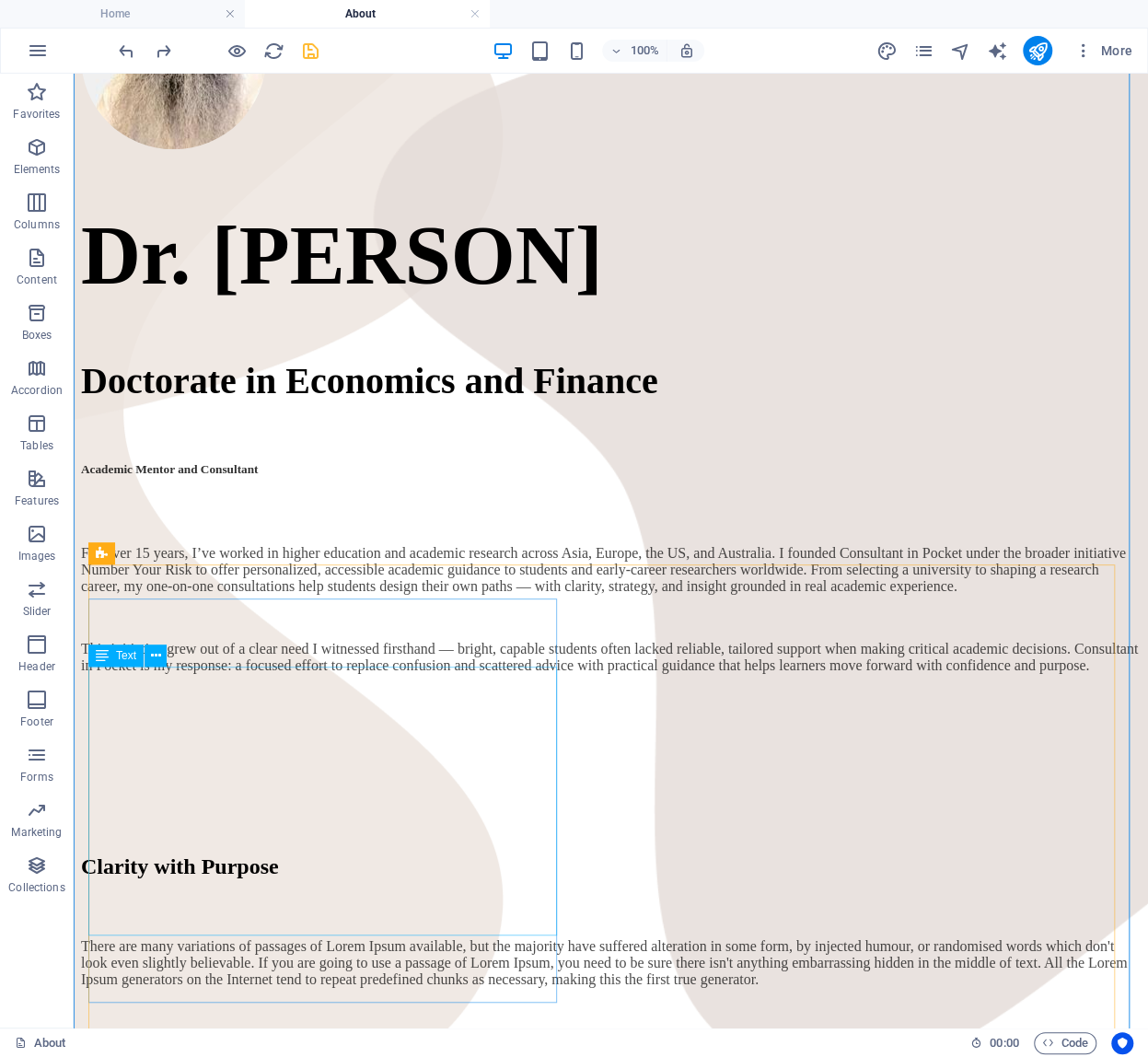 scroll, scrollTop: 604, scrollLeft: 0, axis: vertical 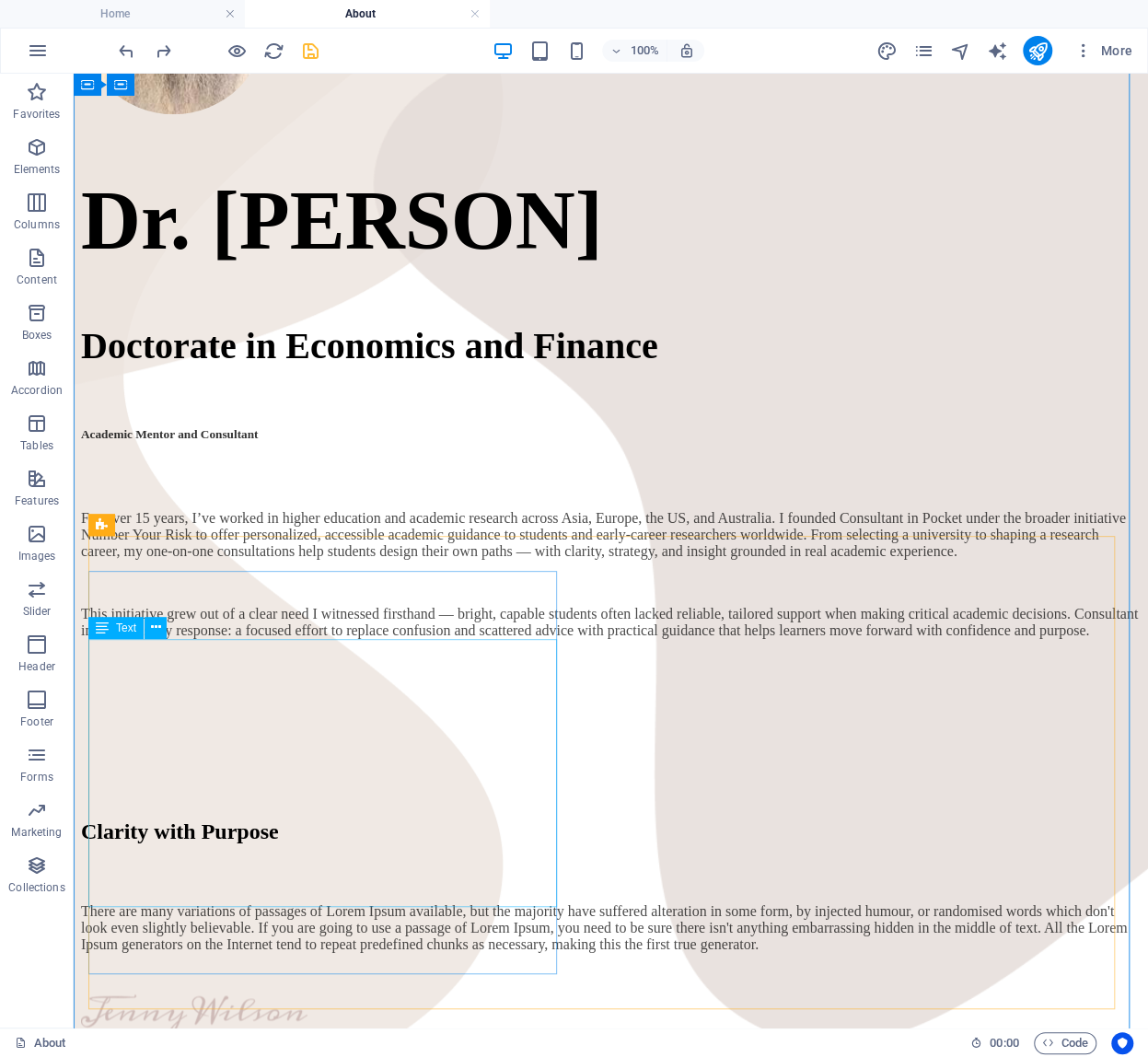 click on "There are many variations of passages of Lorem Ipsum available, but the majority have suffered alteration in some form, by injected humour, or randomised words which don't look even slightly believable. If you are going to use a passage of Lorem Ipsum, you need to be sure there isn't anything embarrassing hidden in the middle of text. All the Lorem Ipsum generators on the Internet tend to repeat predefined chunks as necessary, making this the first true generator." at bounding box center [610, 928] 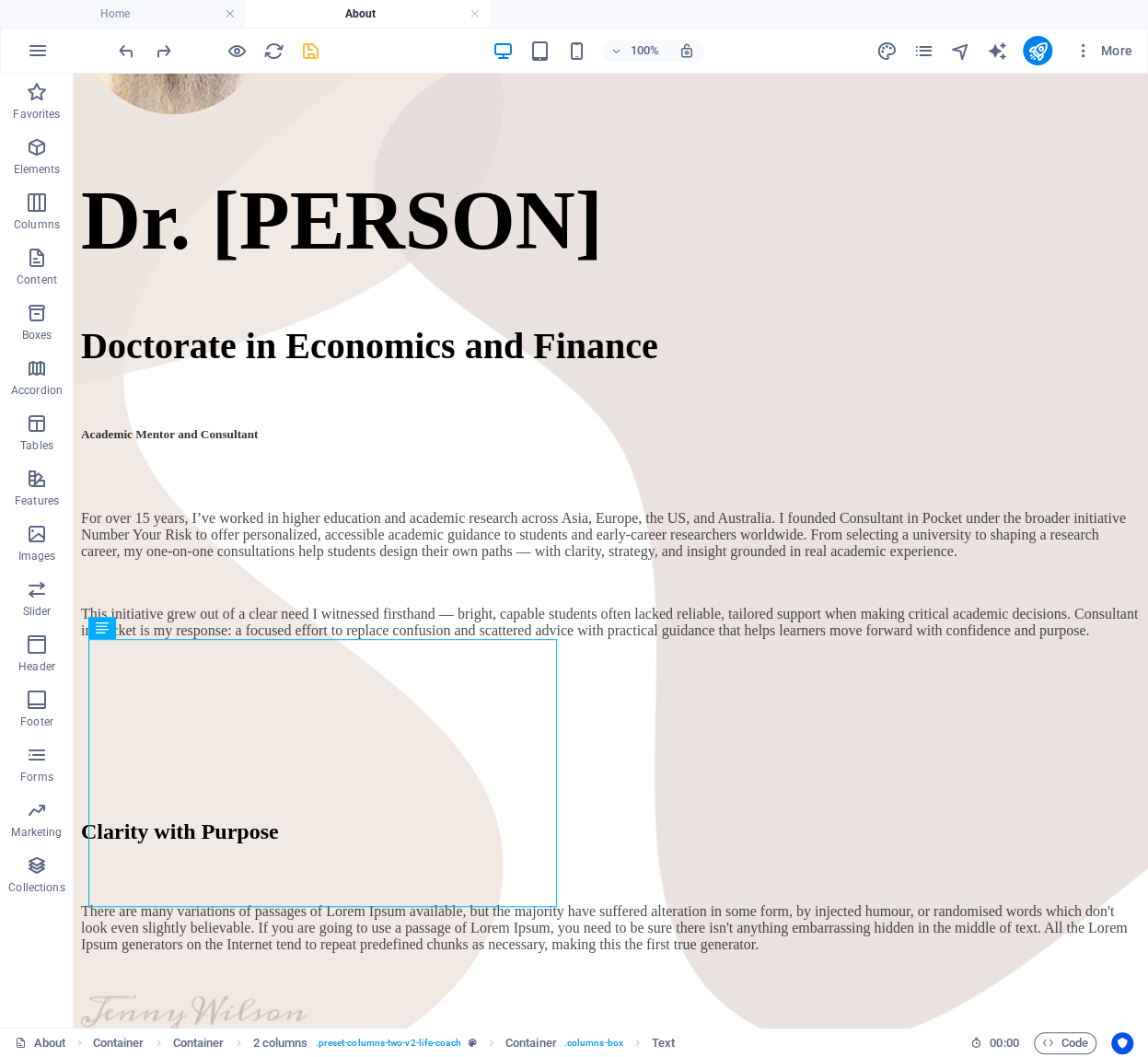 click on "There are many variations of passages of Lorem Ipsum available, but the majority have suffered alteration in some form, by injected humour, or randomised words which don't look even slightly believable. If you are going to use a passage of Lorem Ipsum, you need to be sure there isn't anything embarrassing hidden in the middle of text. All the Lorem Ipsum generators on the Internet tend to repeat predefined chunks as necessary, making this the first true generator." at bounding box center [610, 928] 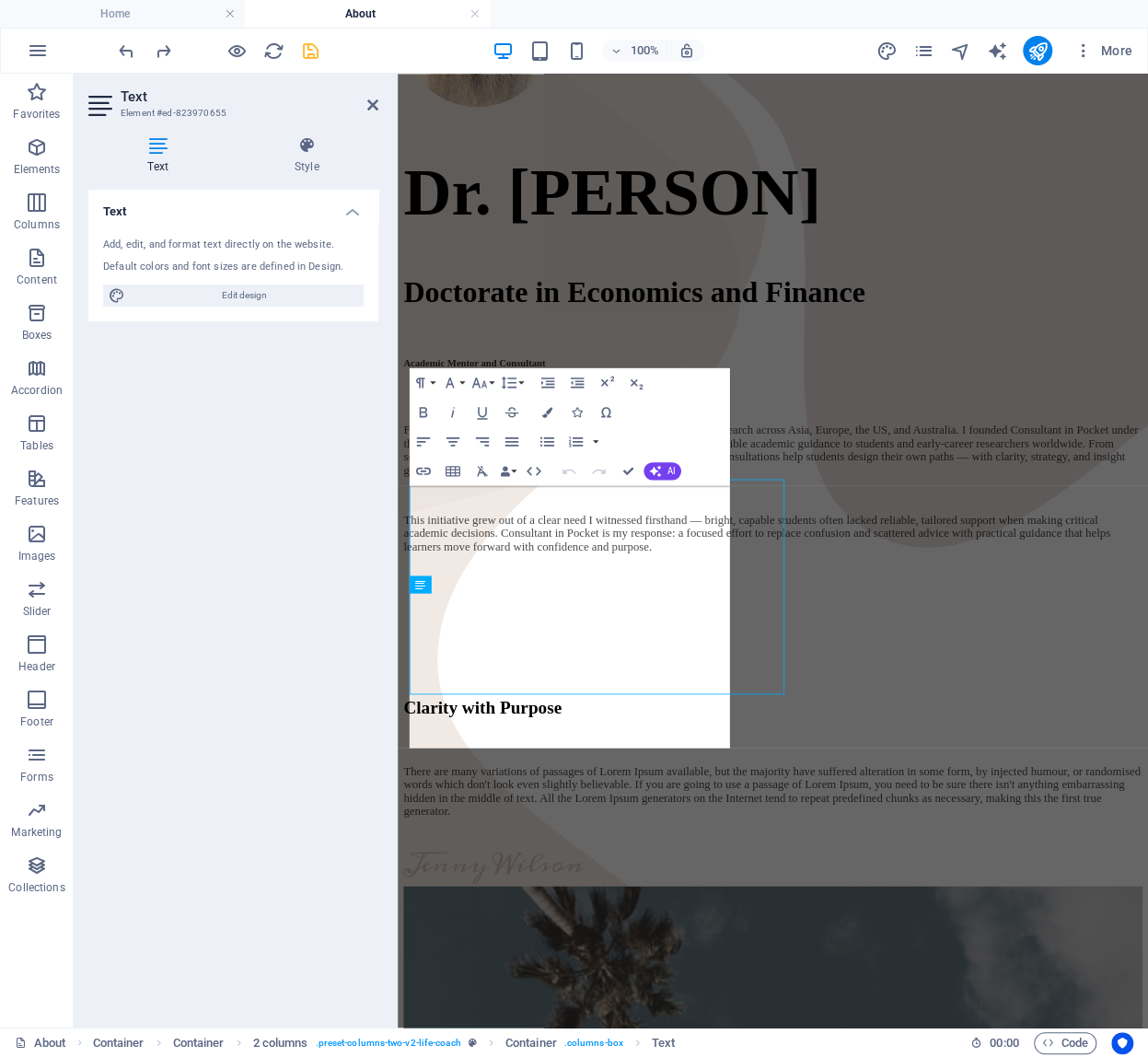 scroll, scrollTop: 662, scrollLeft: 0, axis: vertical 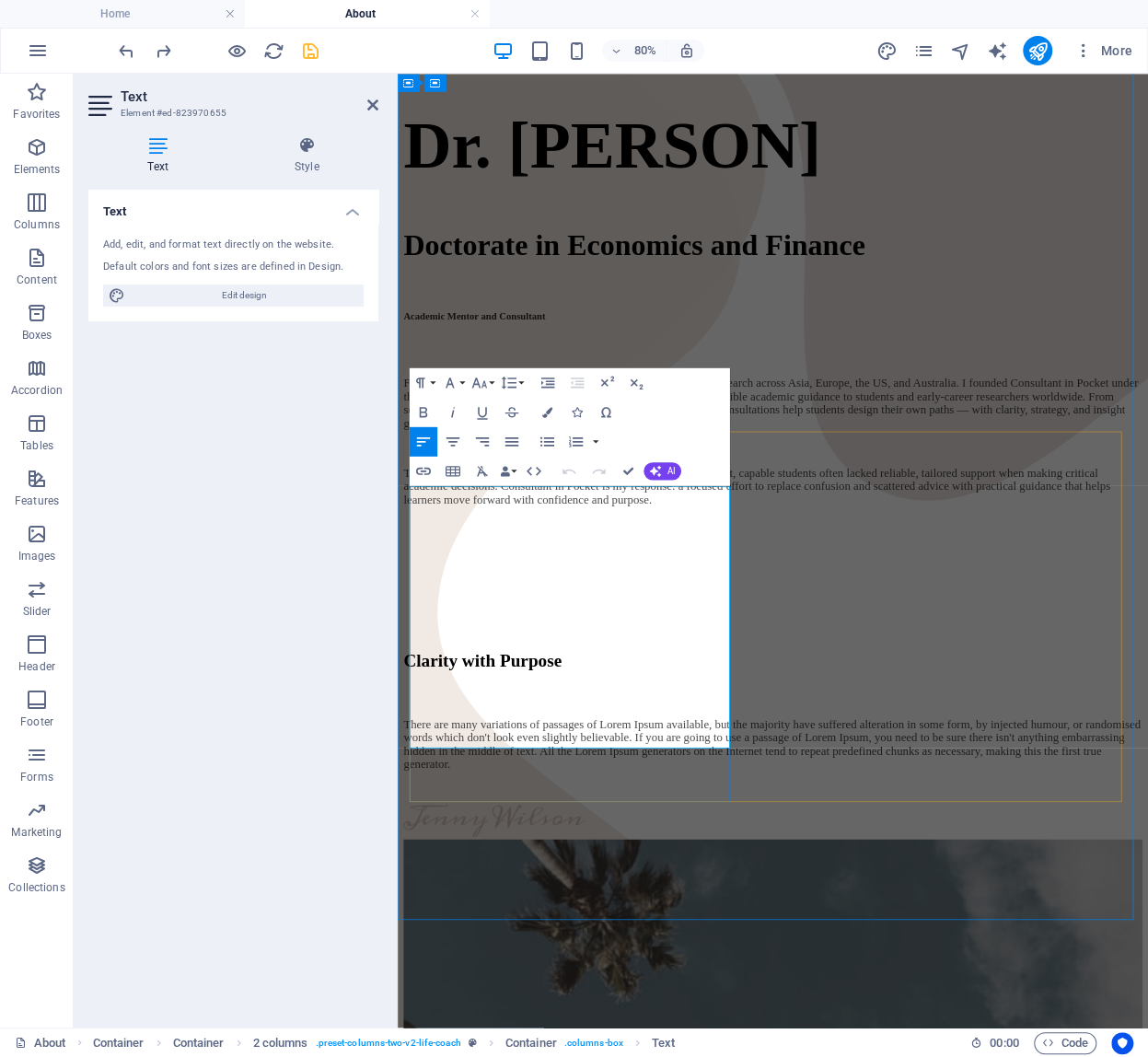 click on "There are many variations of passages of Lorem Ipsum available, but the majority have suffered alteration in some form, by injected humour, or randomised words which don't look even slightly believable. If you are going to use a passage of Lorem Ipsum, you need to be sure there isn't anything embarrassing hidden in the middle of text. All the Lorem Ipsum generators on the Internet tend to repeat predefined chunks as necessary, making this the first true generator." at bounding box center (866, 912) 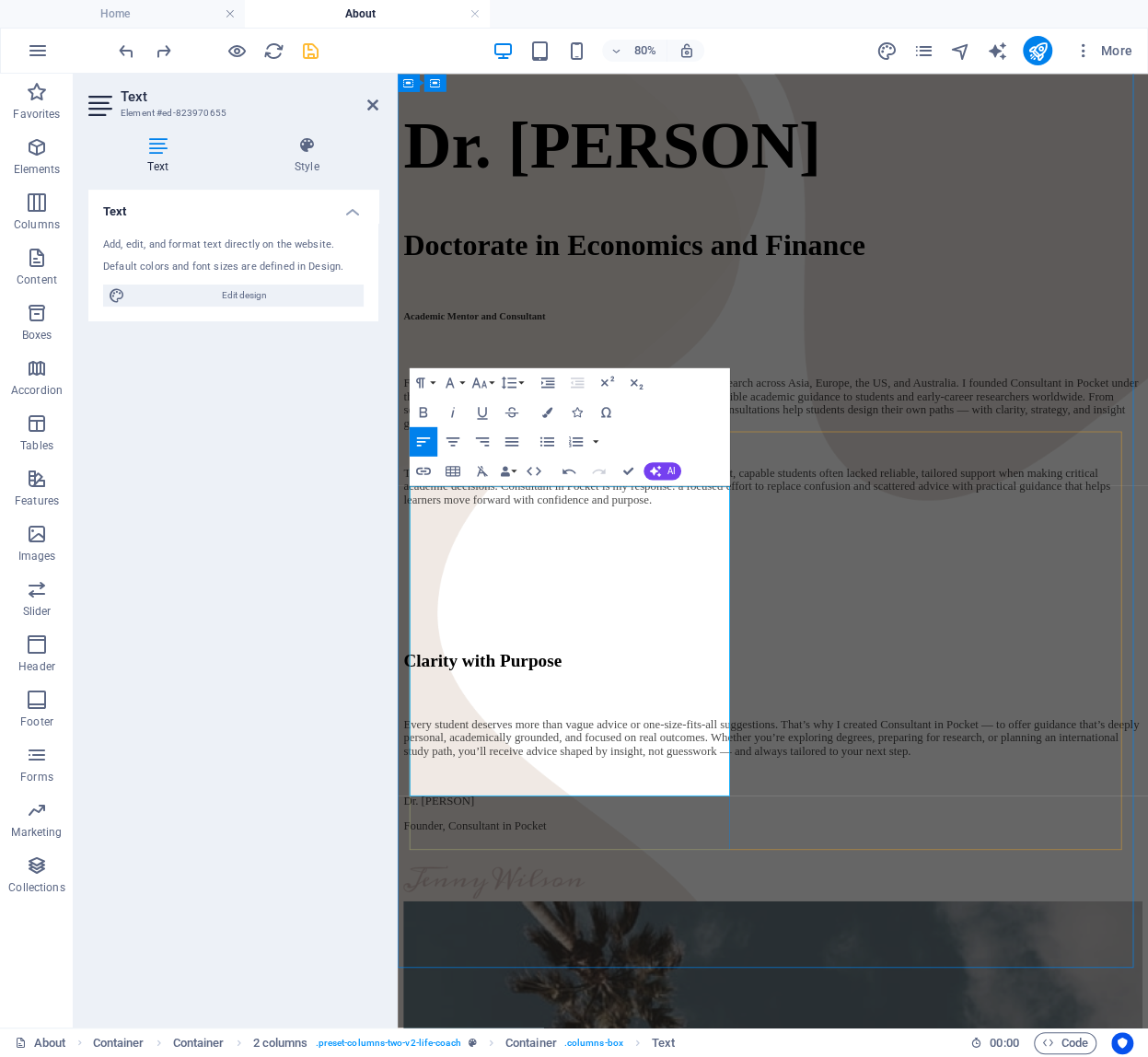scroll, scrollTop: 7947, scrollLeft: 5, axis: both 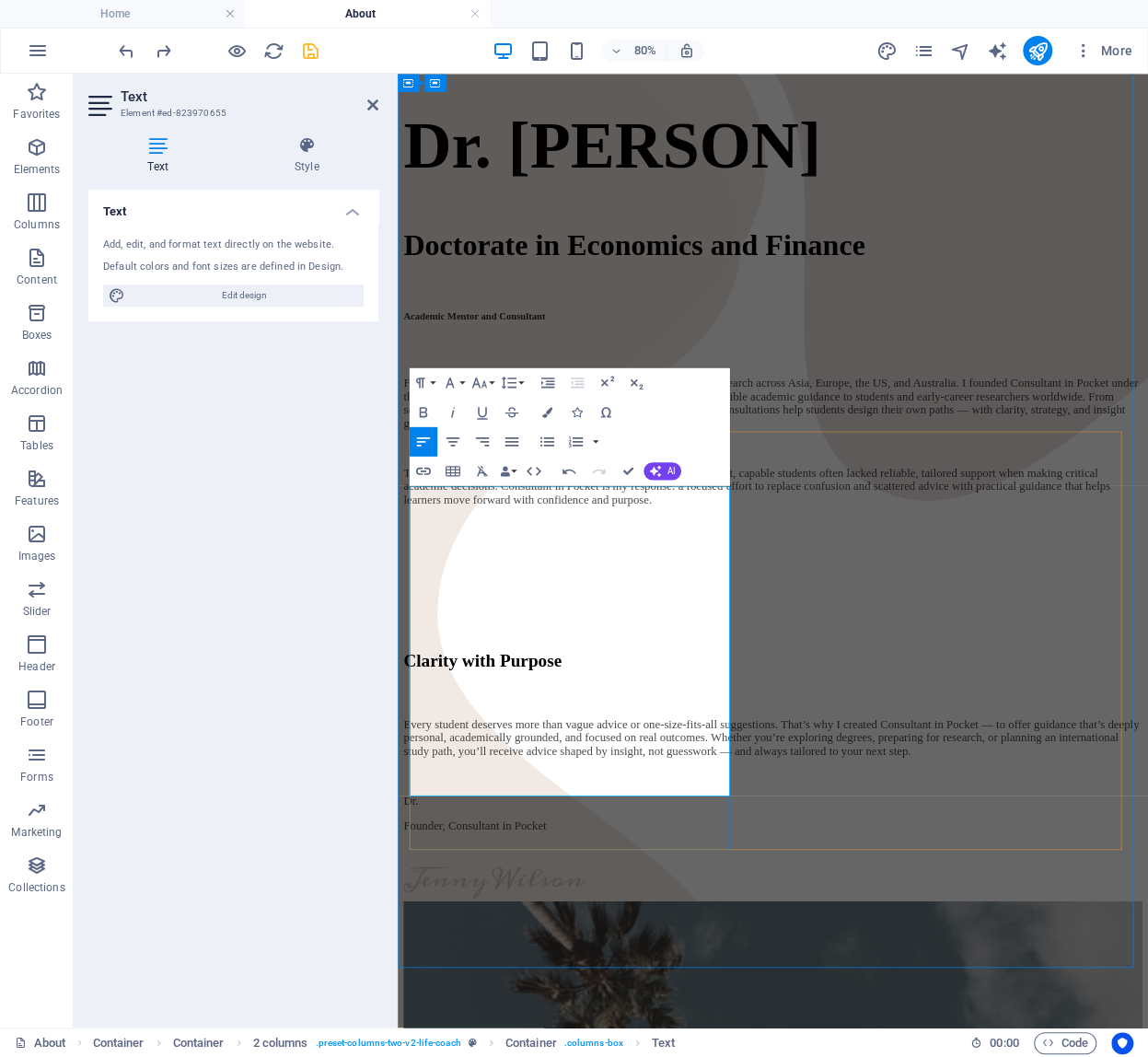 type 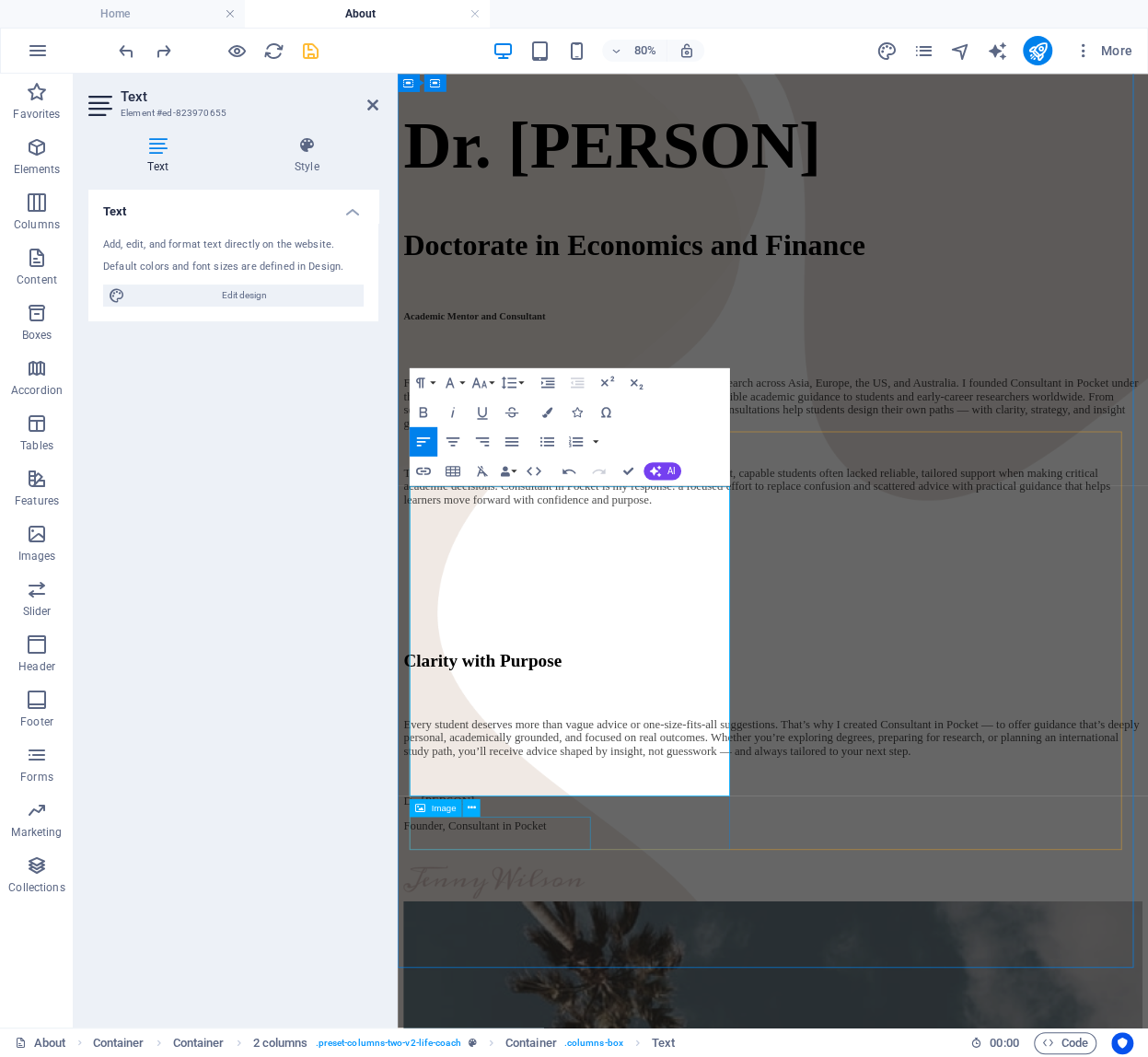 click at bounding box center (866, 1085) 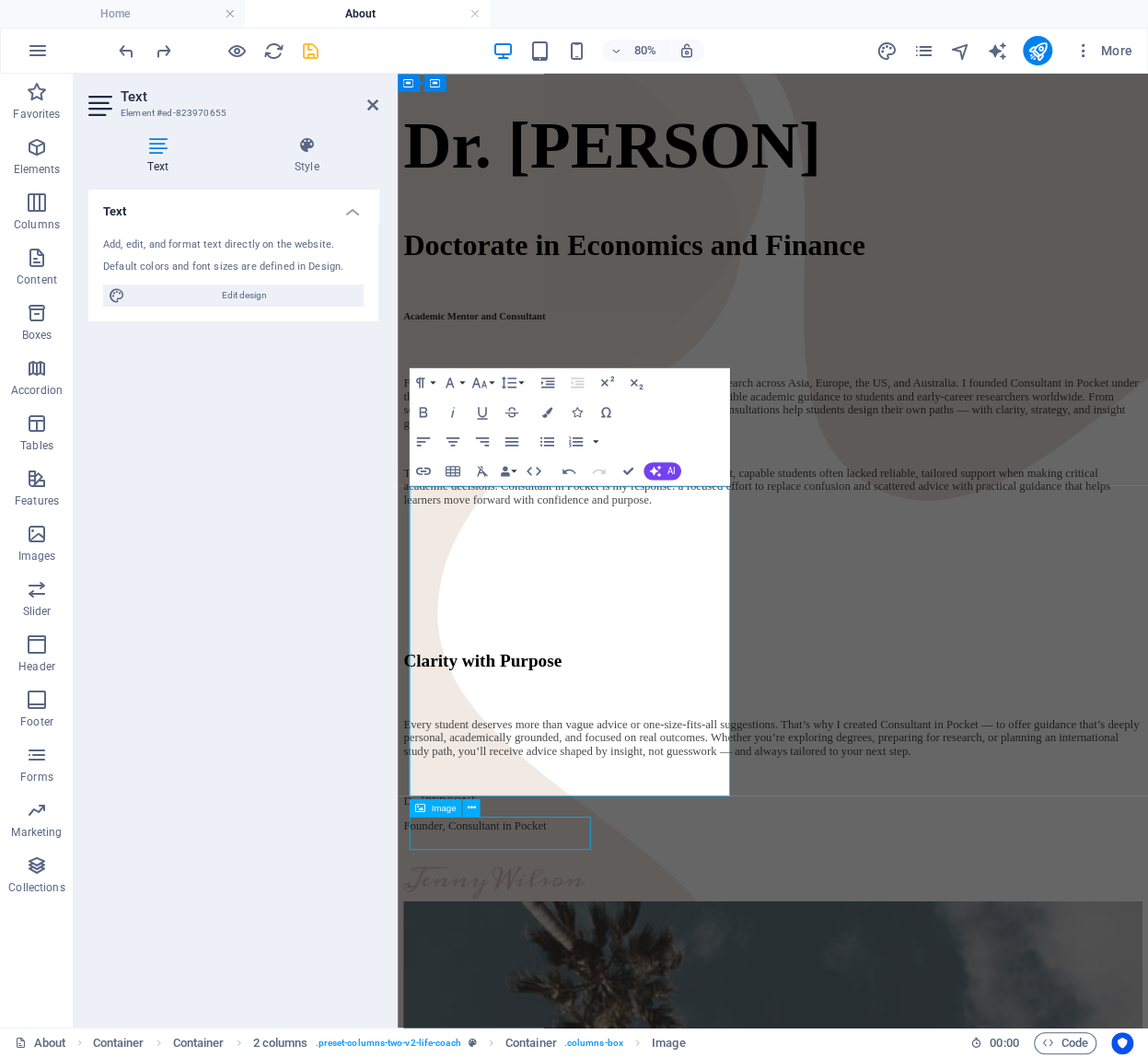 scroll, scrollTop: 1037, scrollLeft: 0, axis: vertical 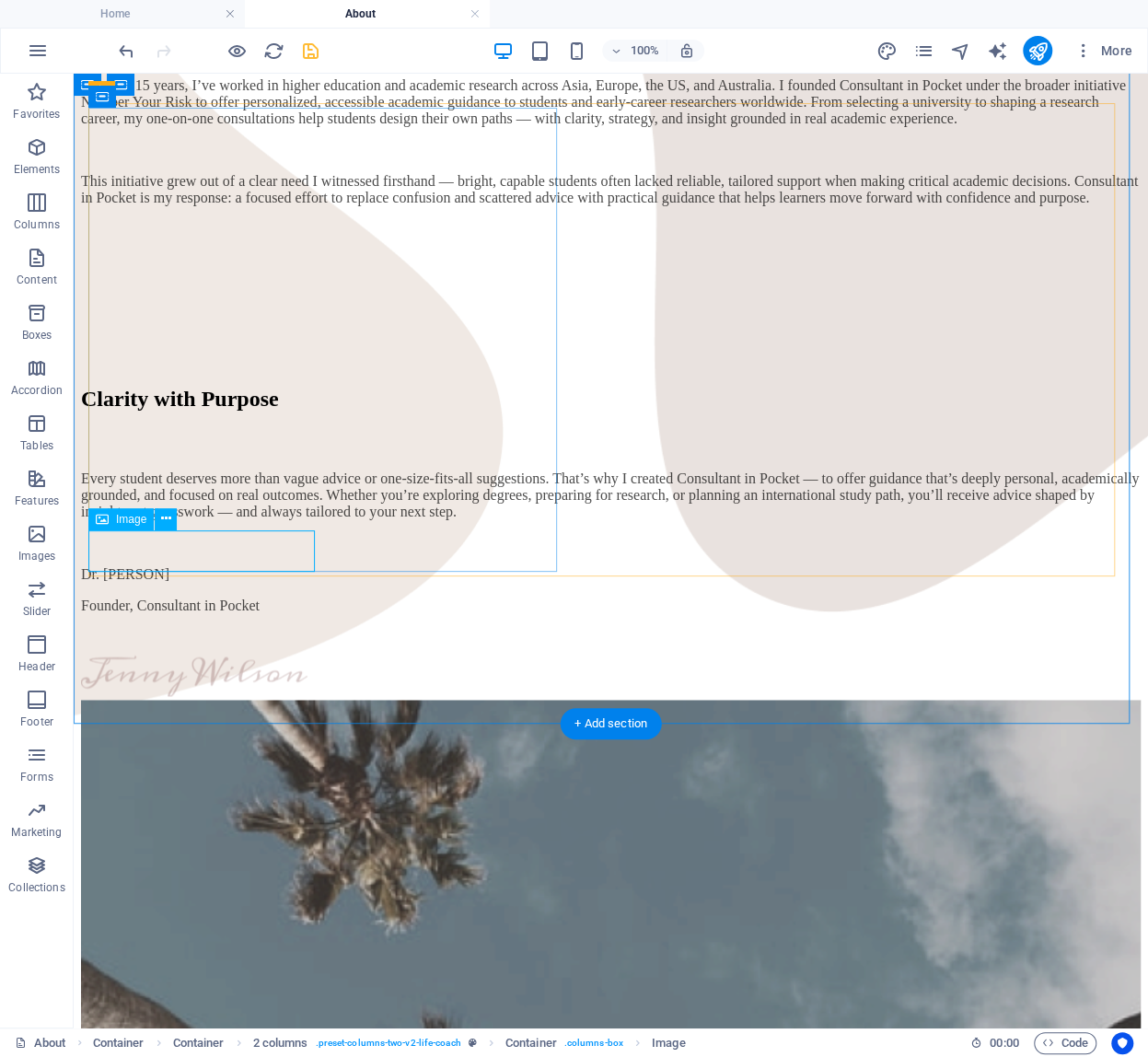 click at bounding box center (610, 677) 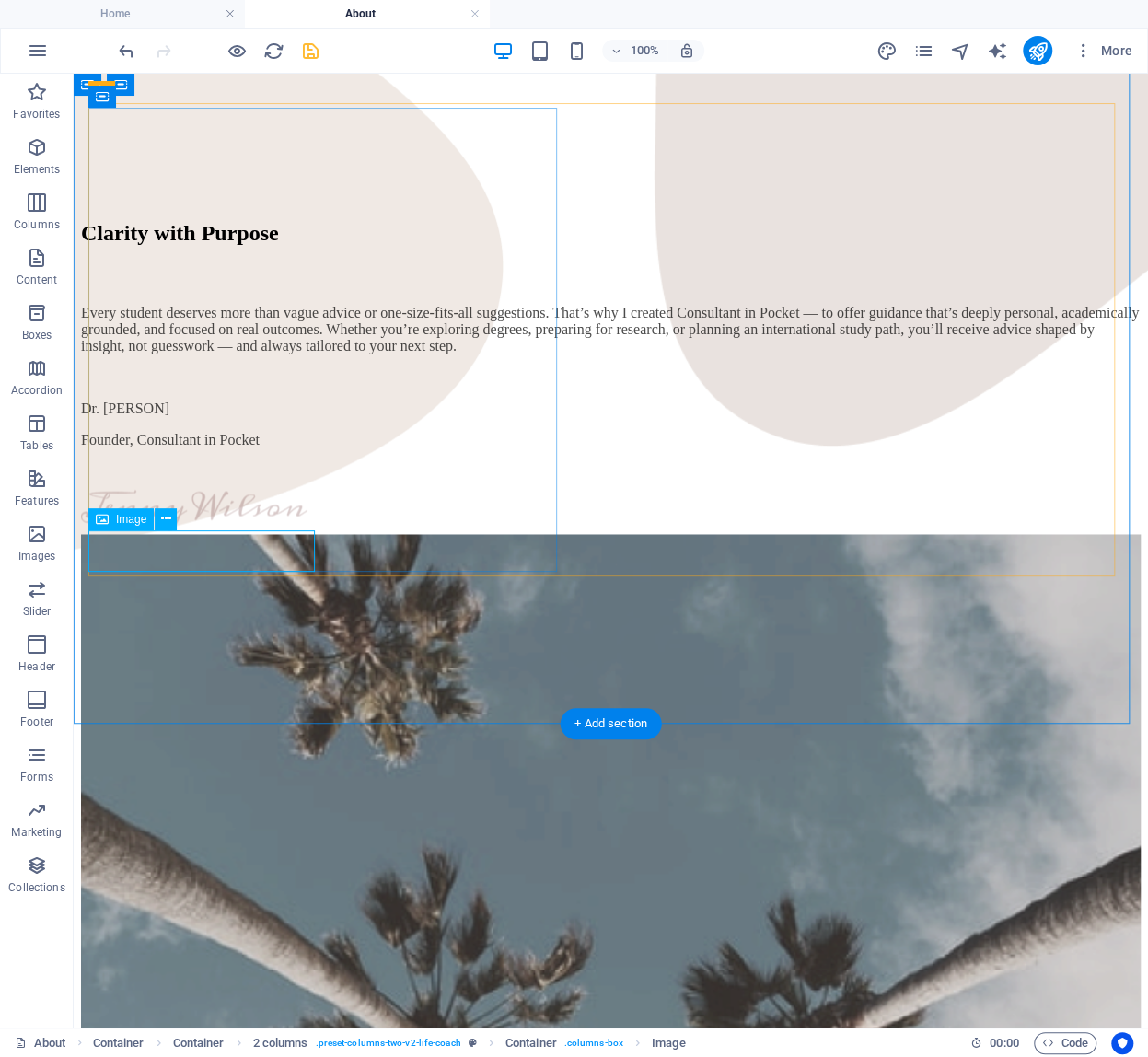 select on "px" 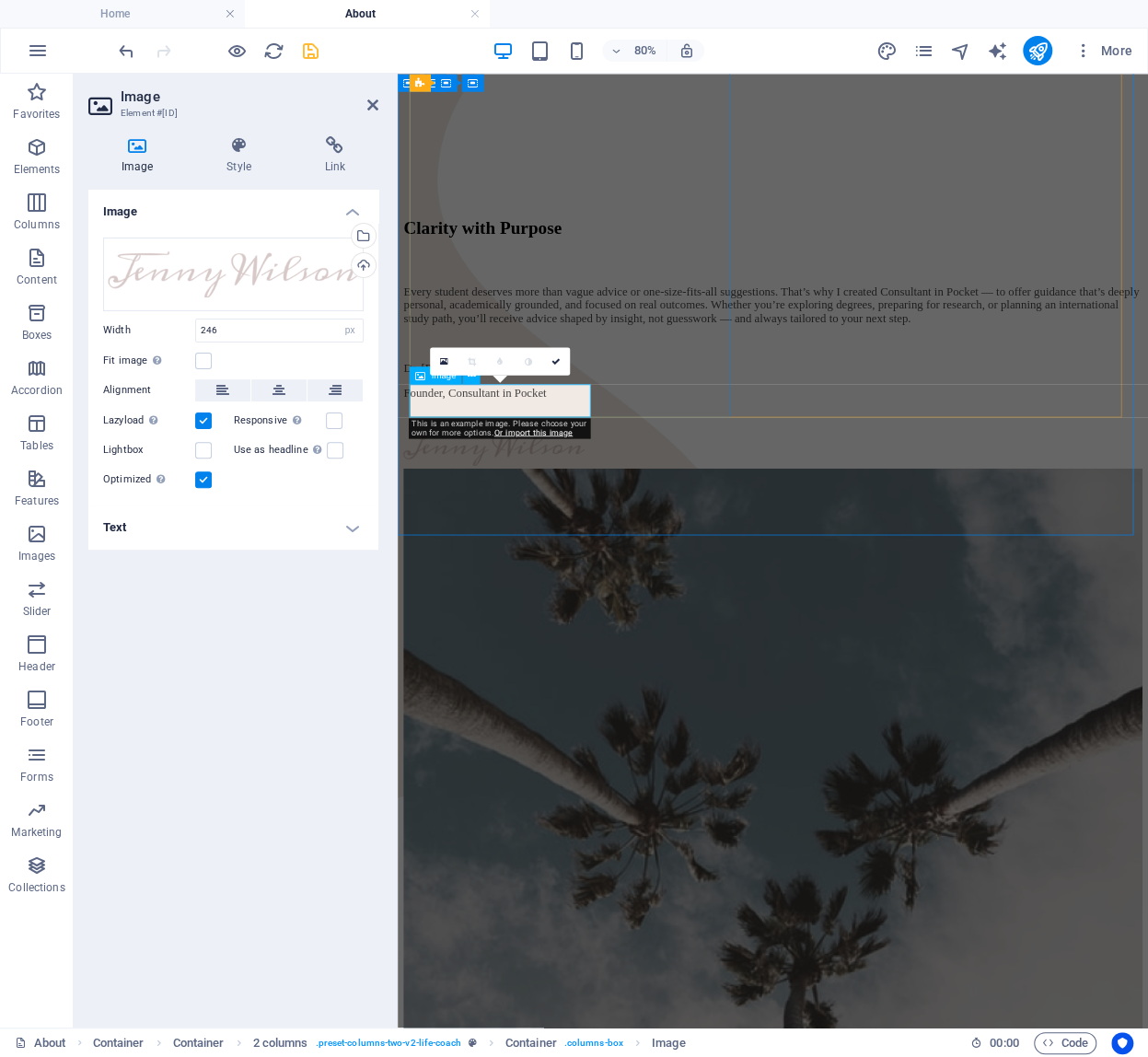 click at bounding box center [866, 544] 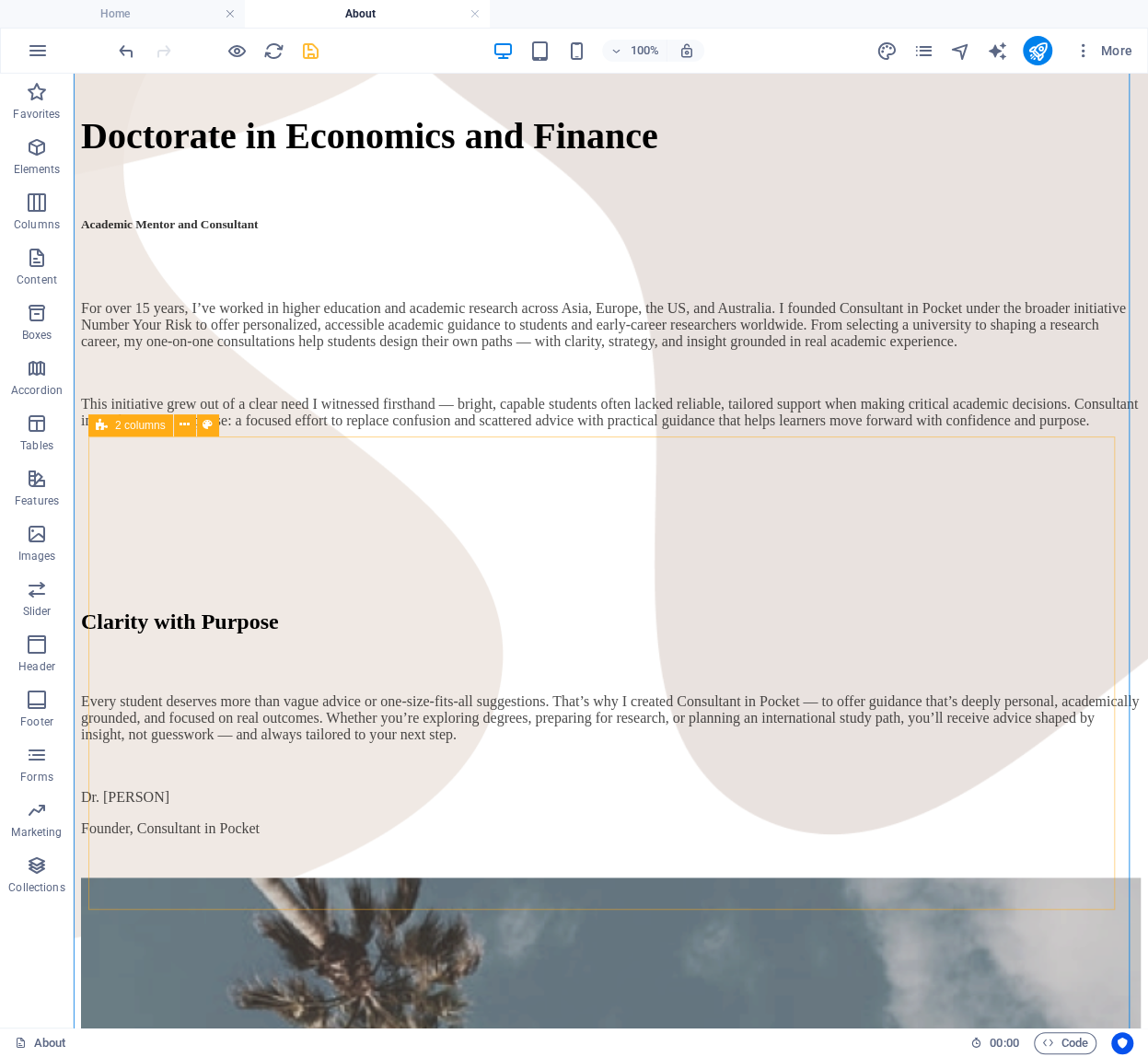 scroll, scrollTop: 904, scrollLeft: 0, axis: vertical 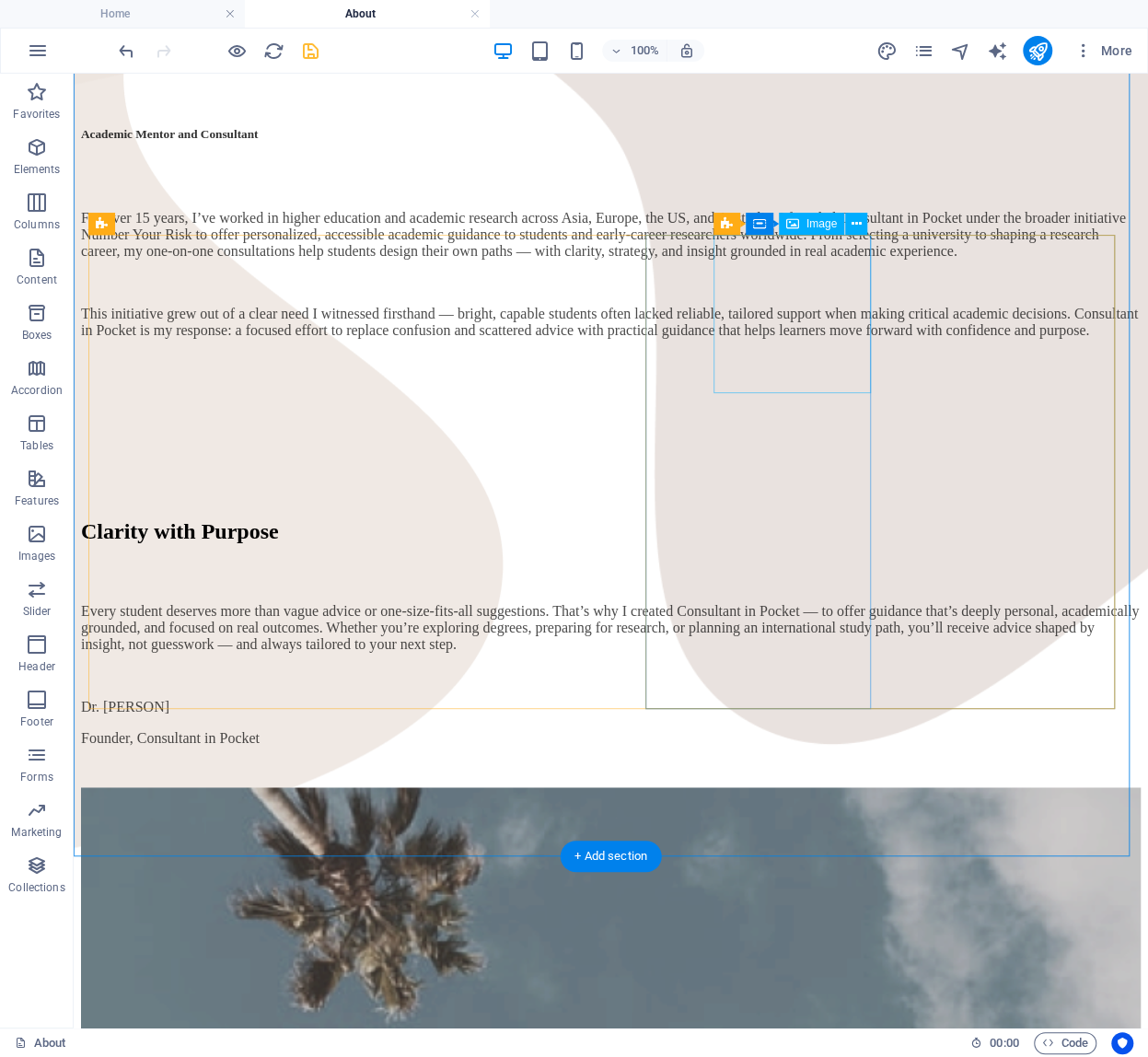click at bounding box center [610, 1318] 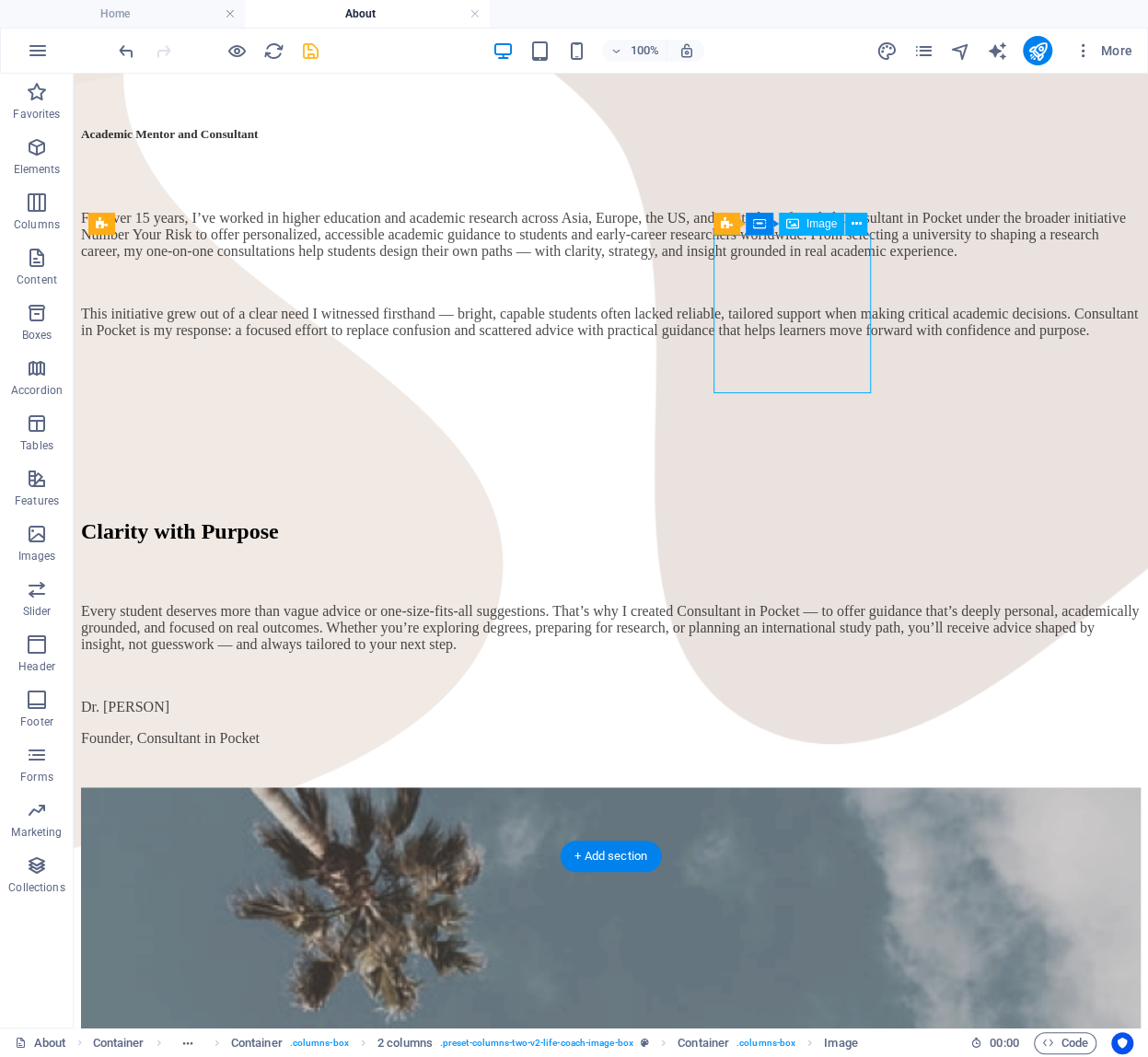 click at bounding box center [610, 1318] 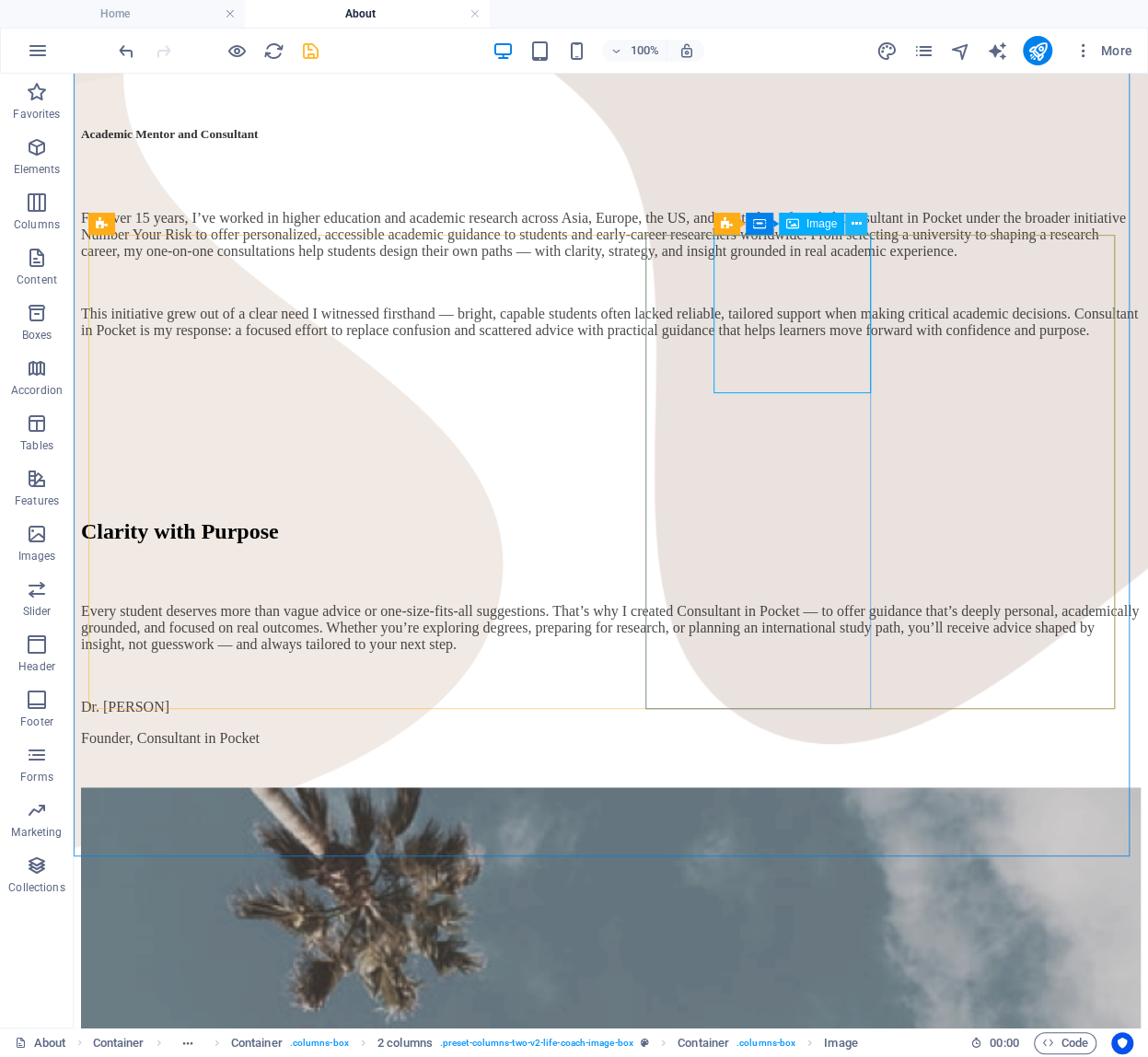 click at bounding box center (856, 224) 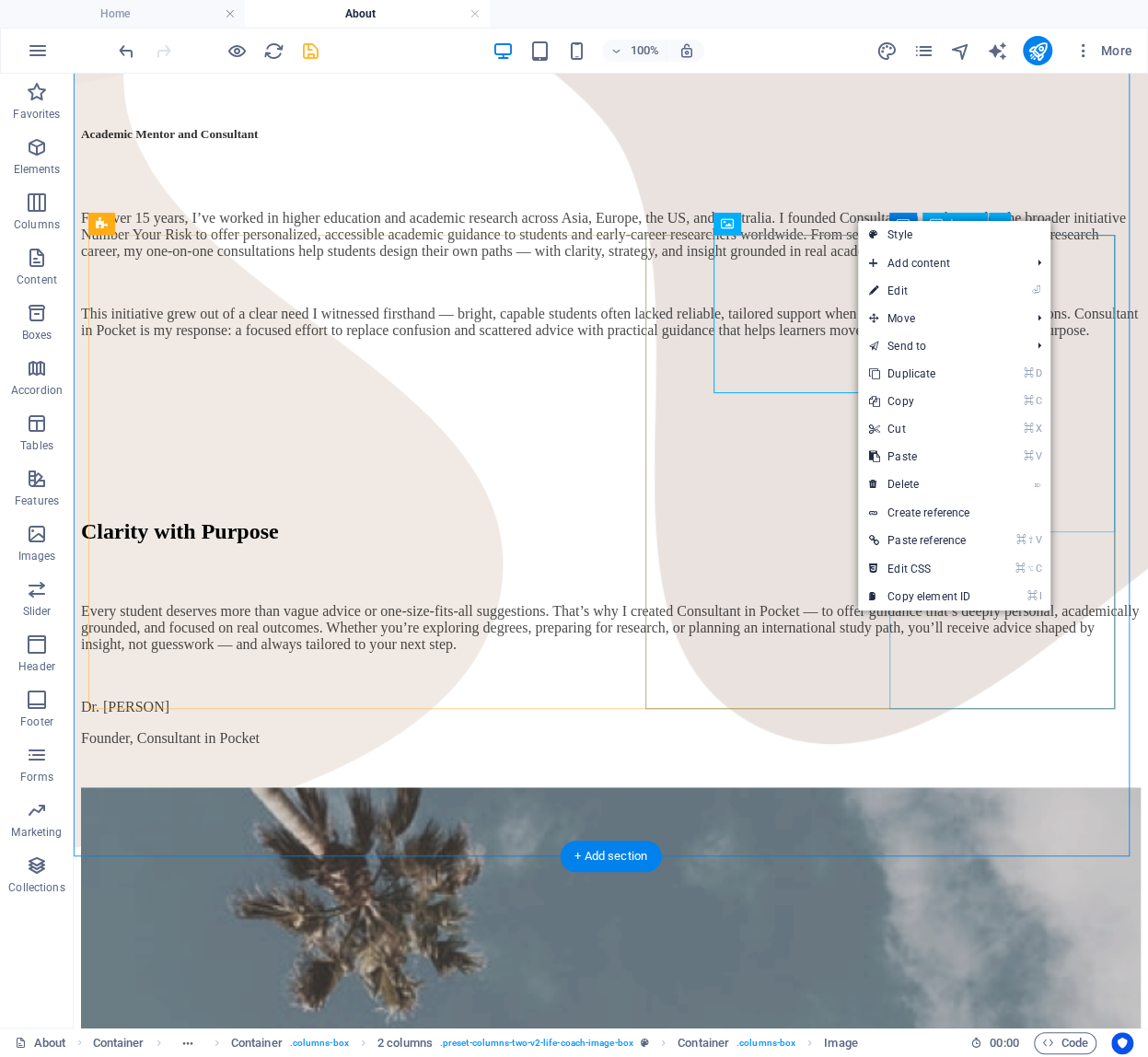 click at bounding box center (610, 3973) 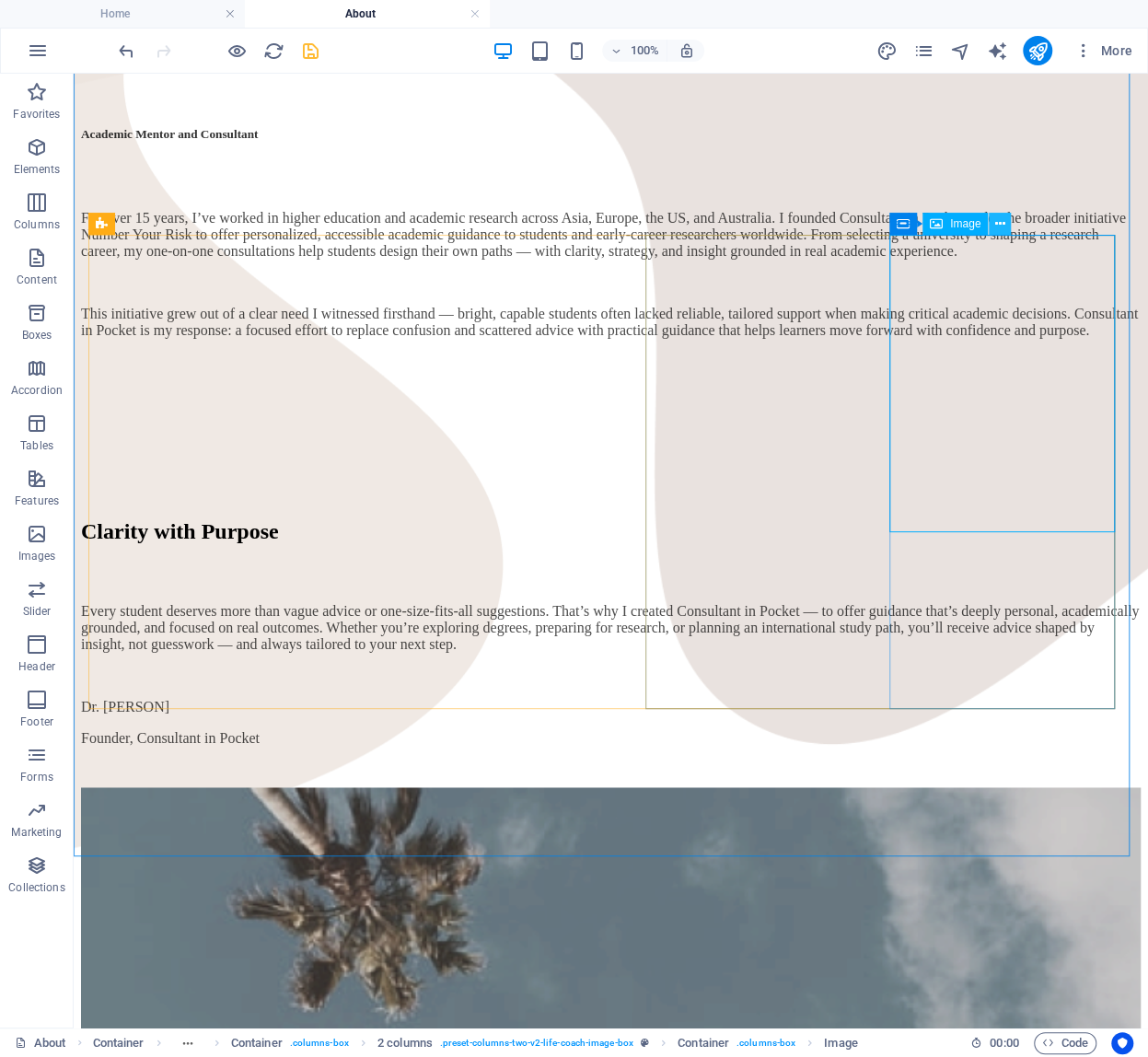 click at bounding box center [1000, 224] 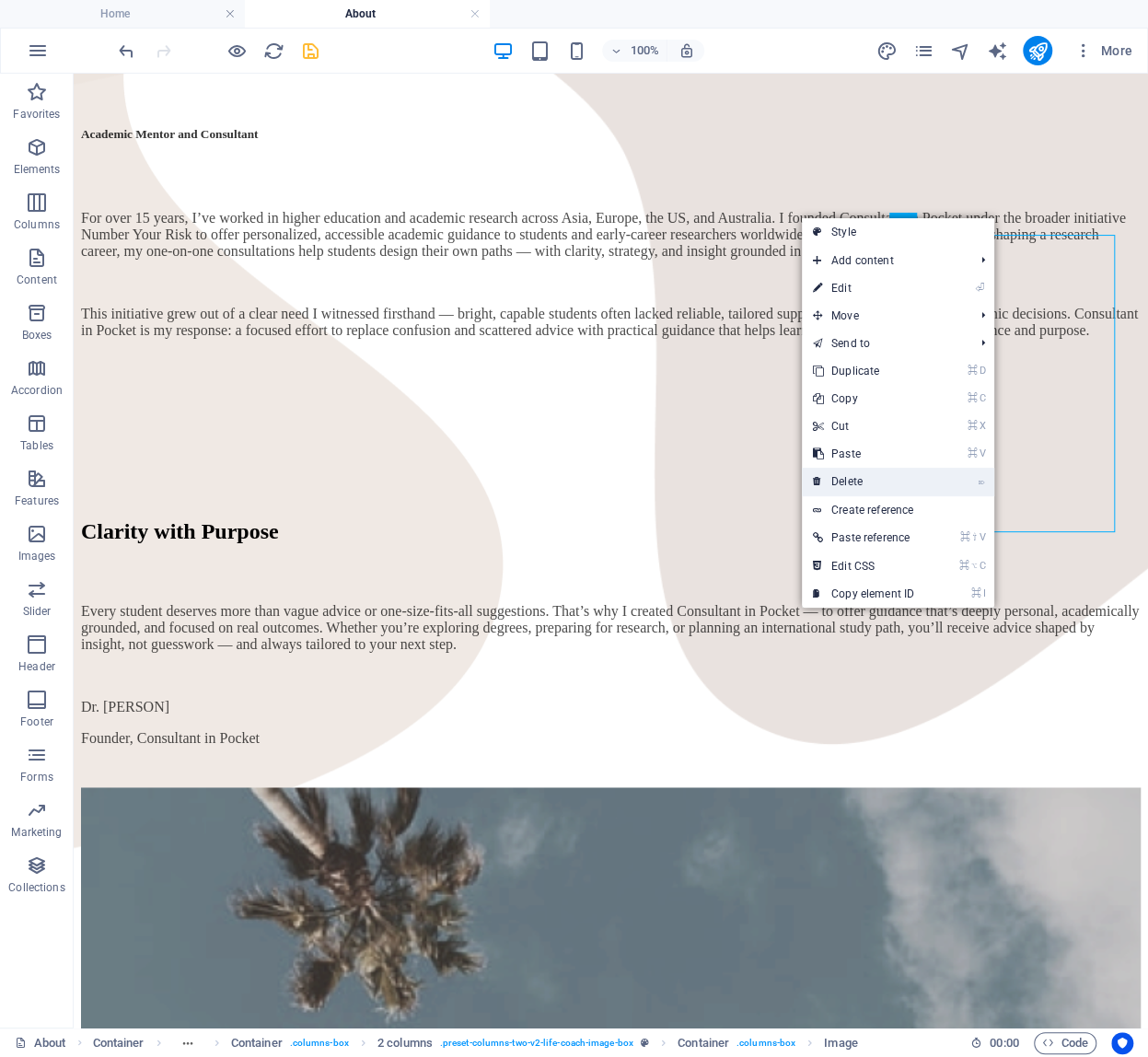 click on "⌦  Delete" at bounding box center [864, 482] 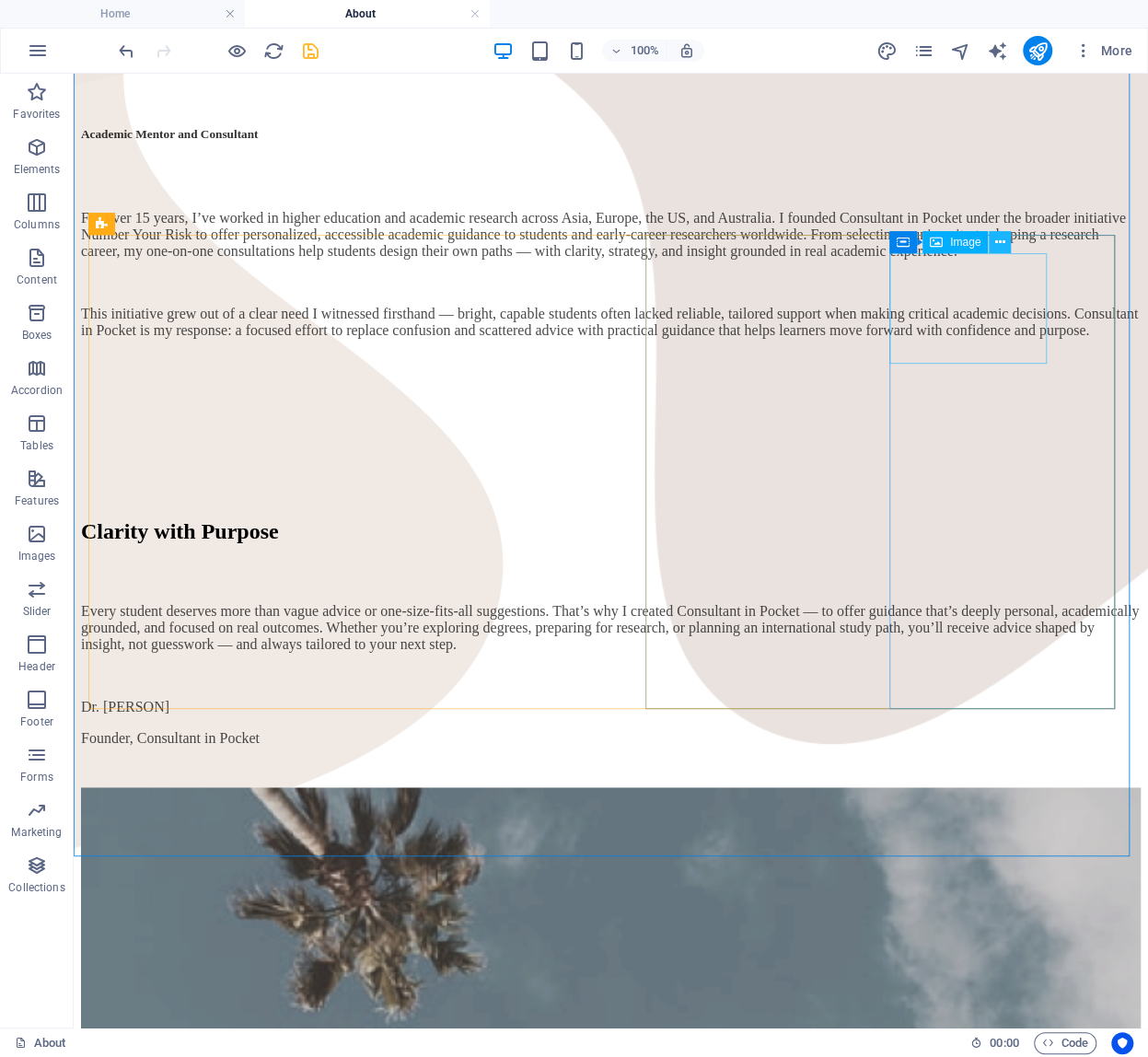 click at bounding box center [1000, 242] 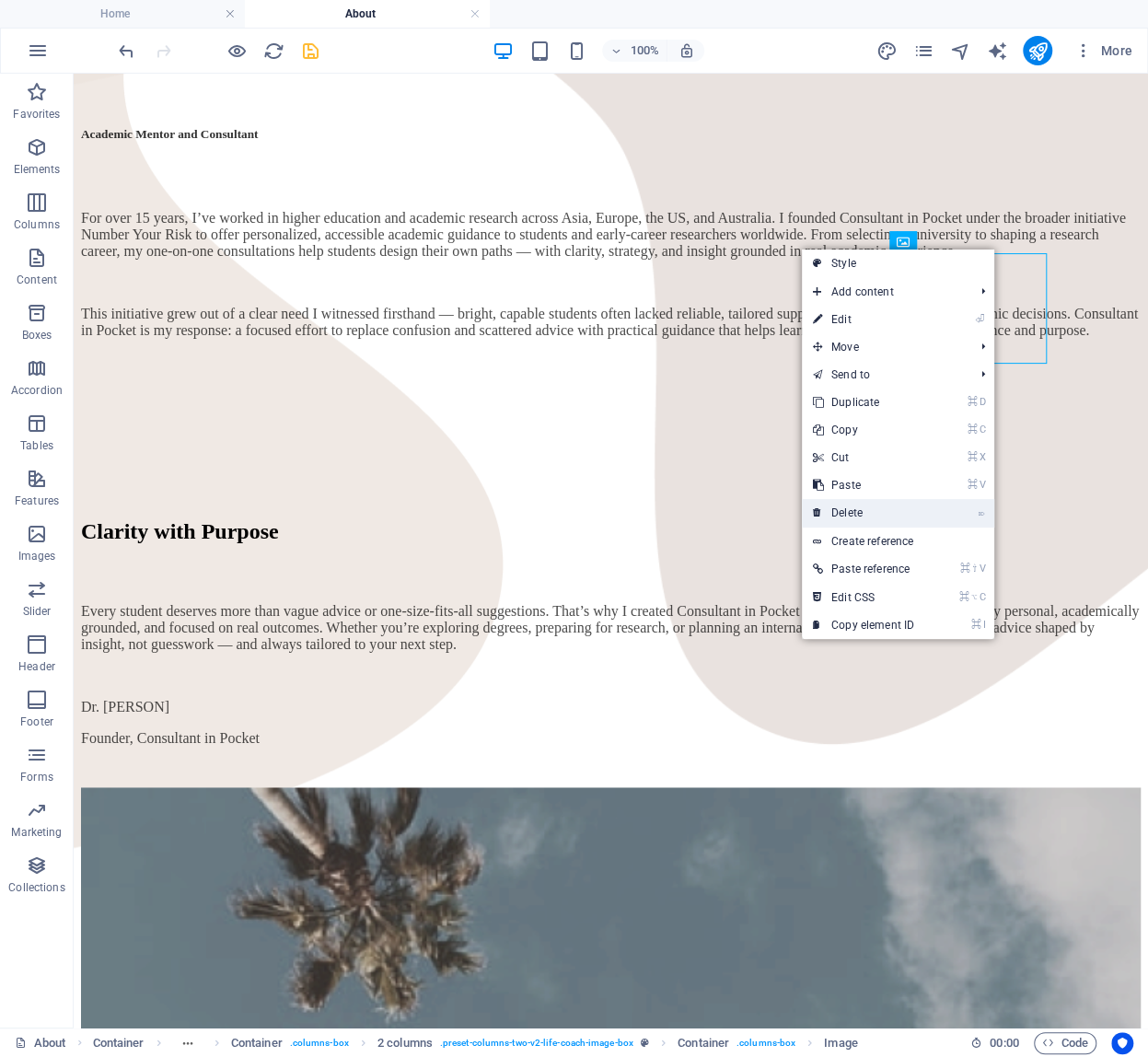 click on "⌦  Delete" at bounding box center [864, 513] 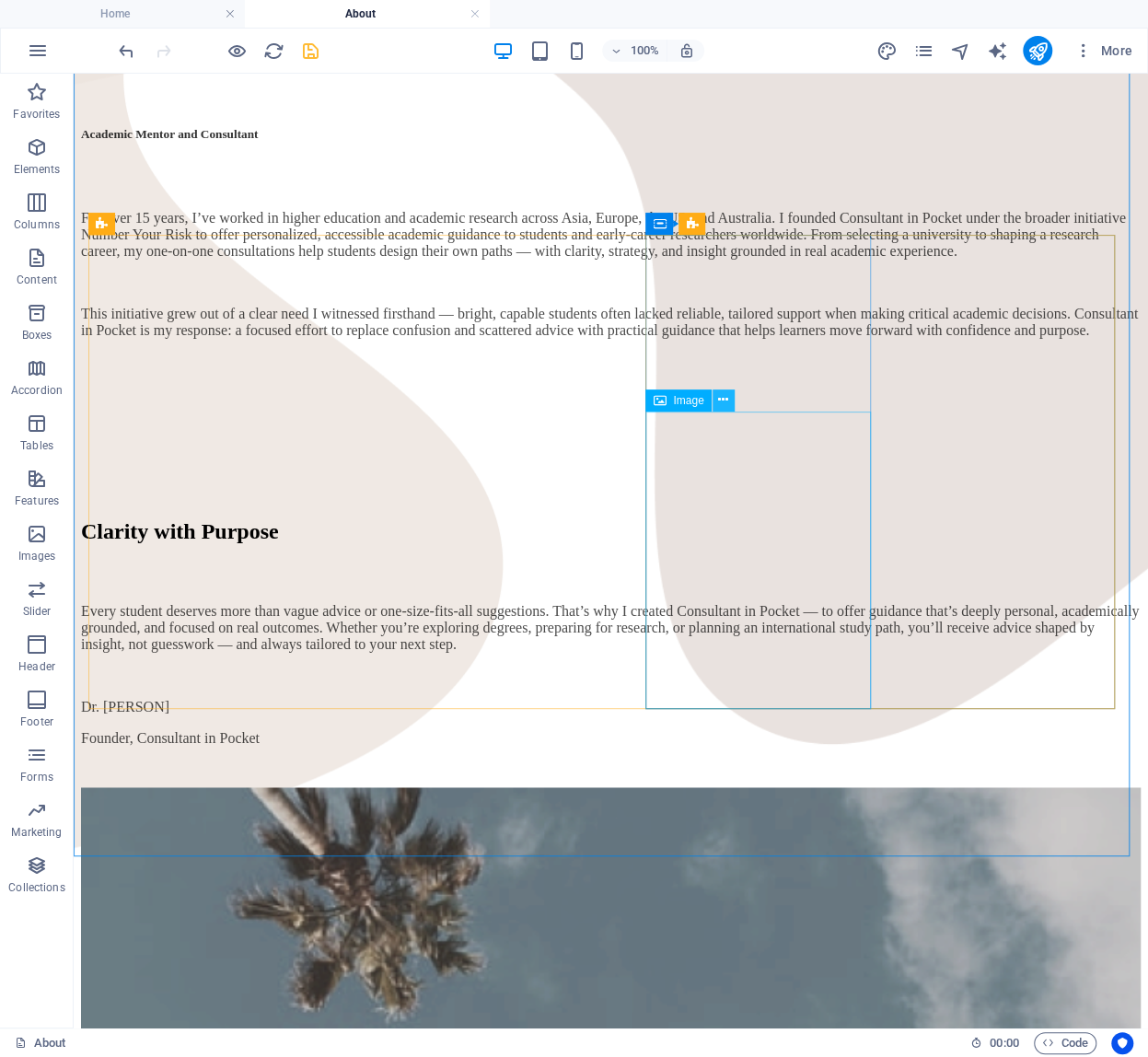 click at bounding box center [723, 400] 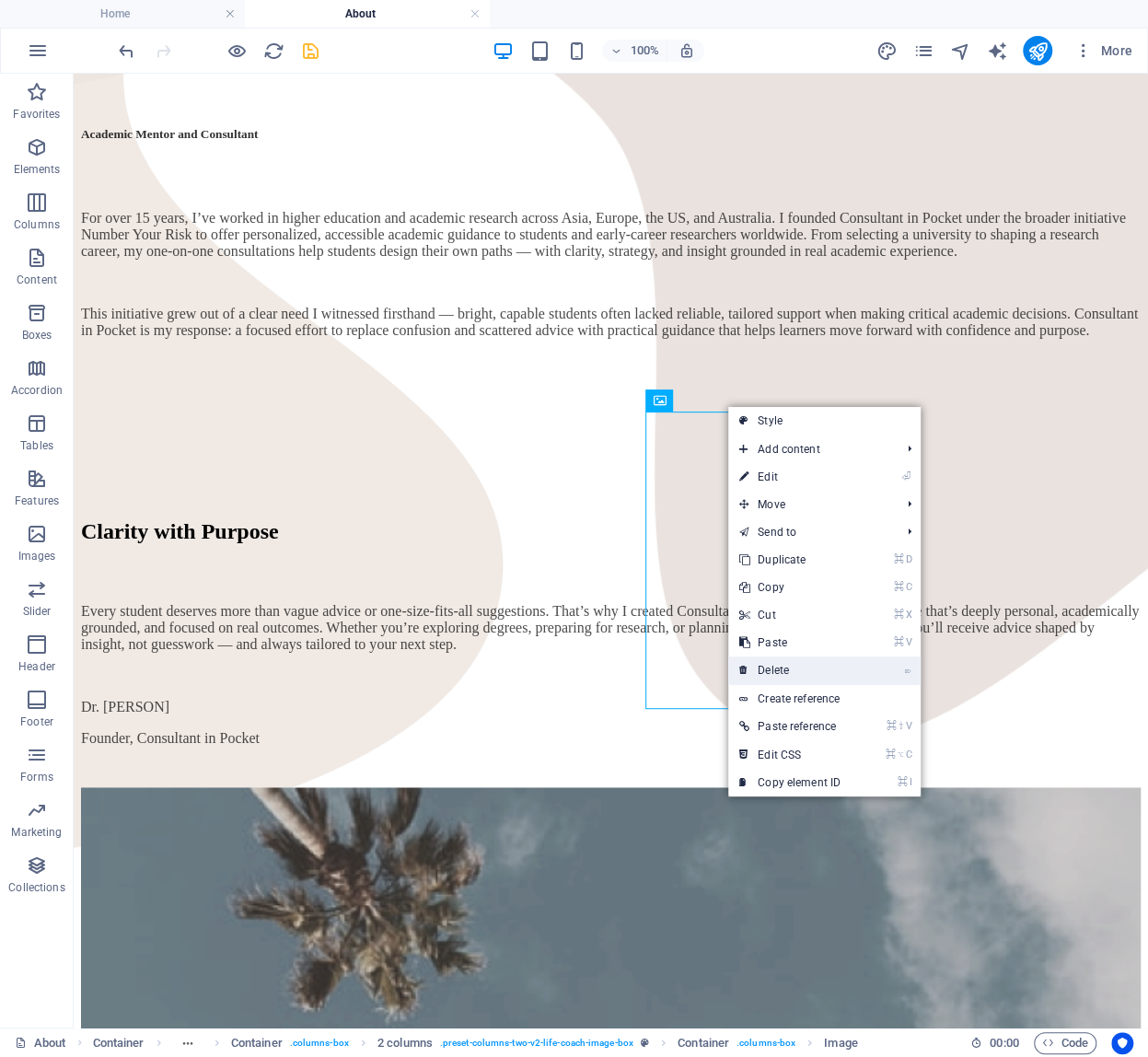 click on "⌦  Delete" at bounding box center [790, 670] 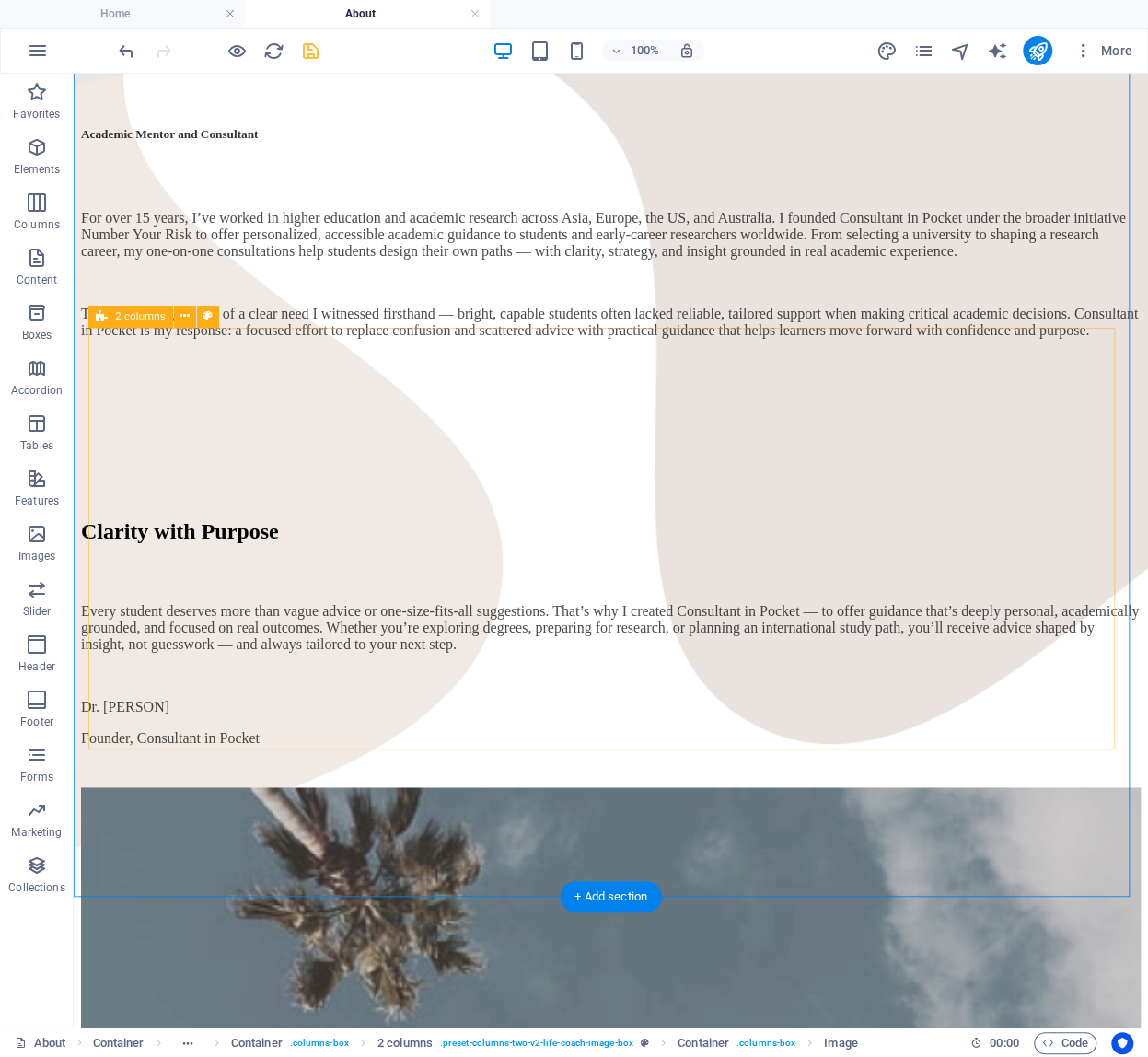 scroll, scrollTop: 812, scrollLeft: 0, axis: vertical 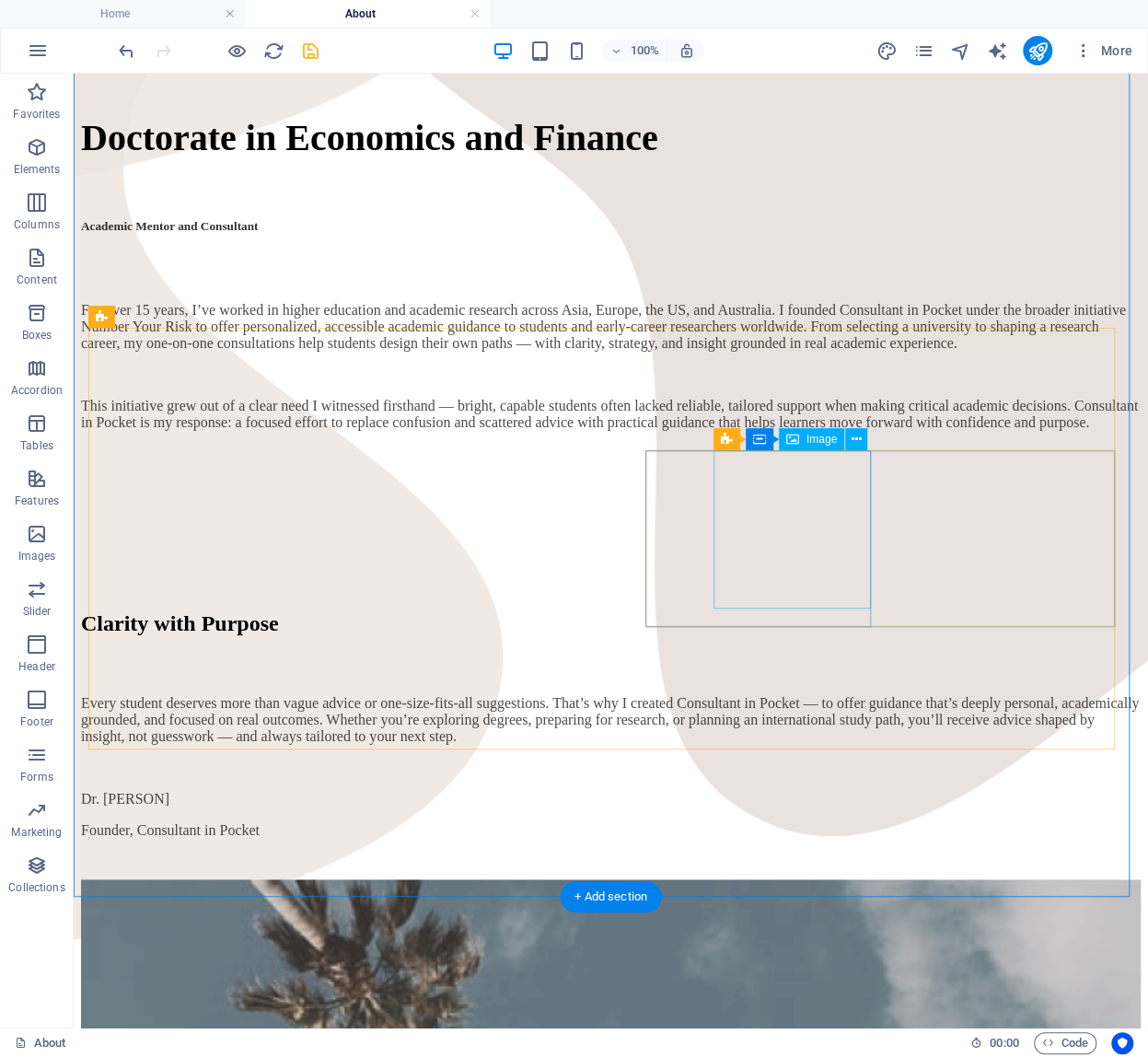 click at bounding box center [610, 1411] 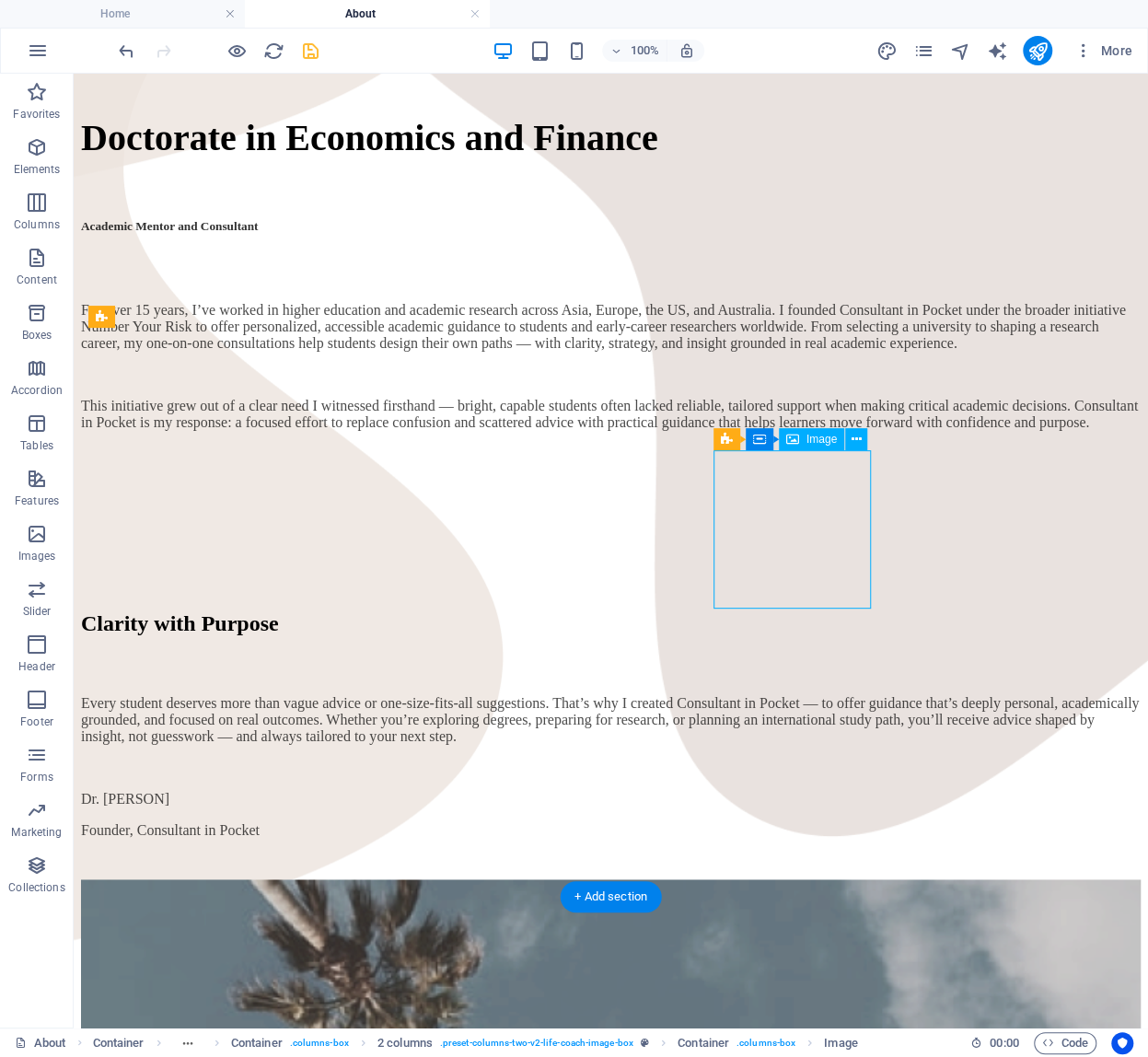 click at bounding box center [610, 1411] 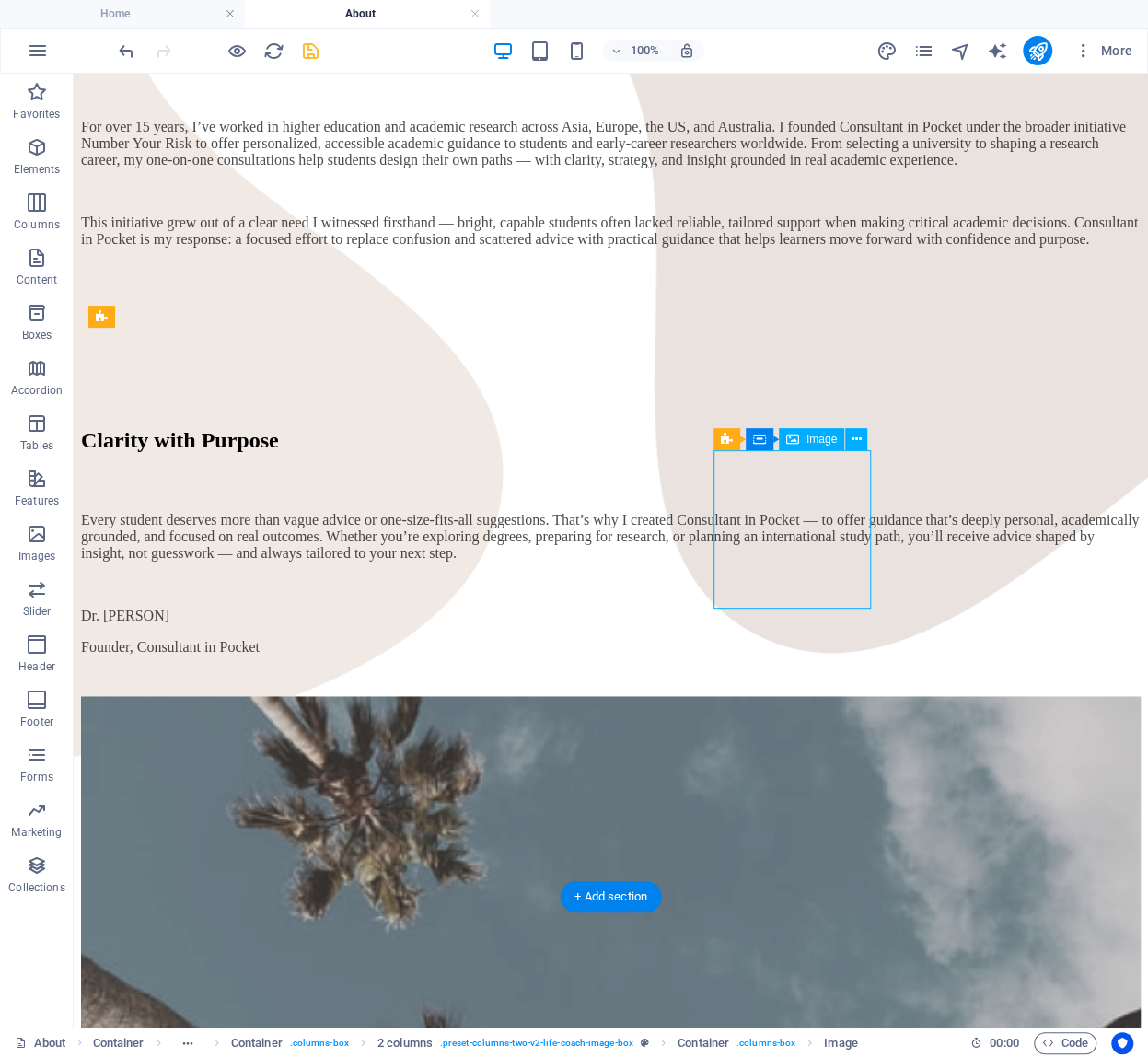 select on "%" 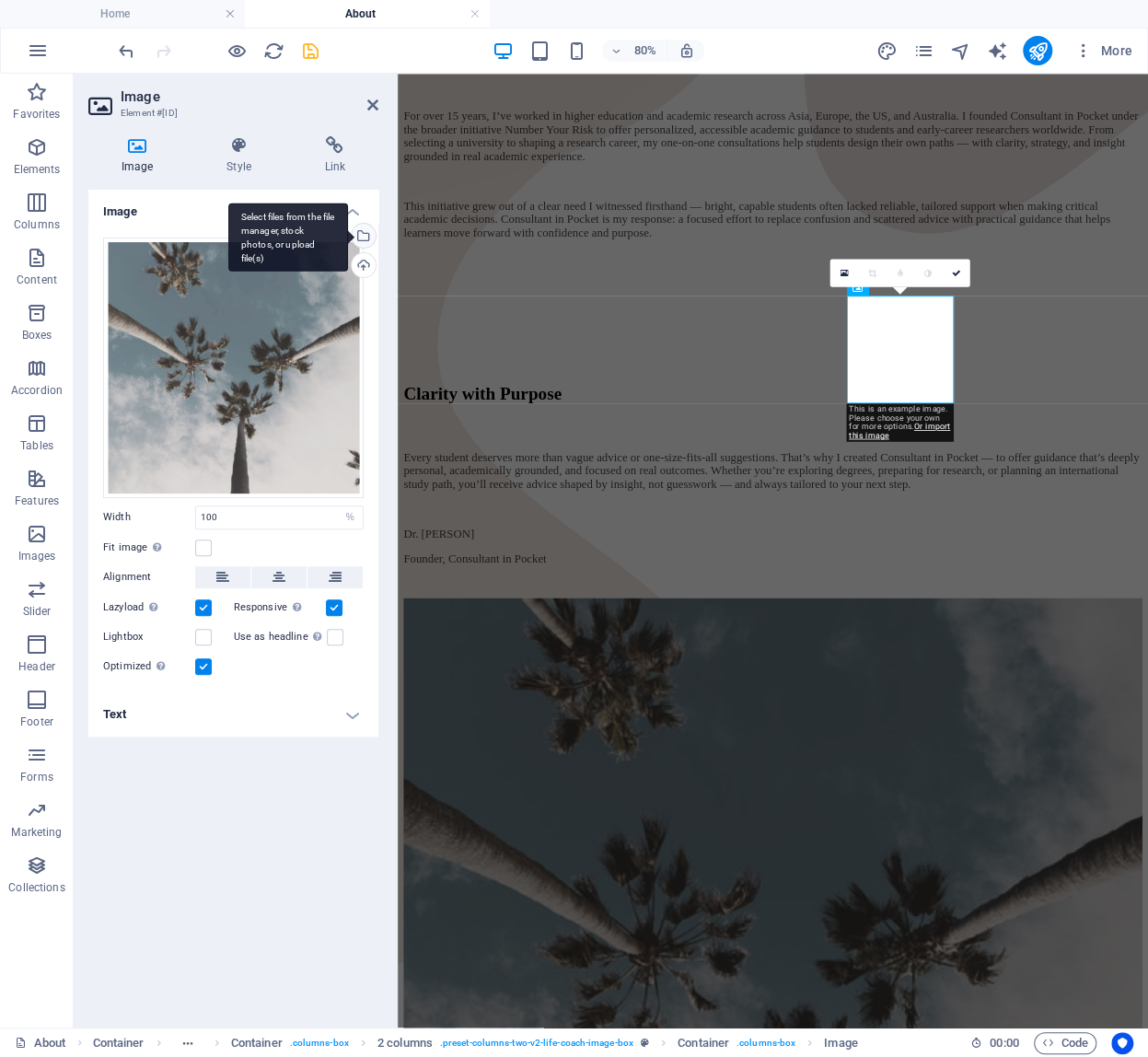 click on "Select files from the file manager, stock photos, or upload file(s)" at bounding box center (362, 238) 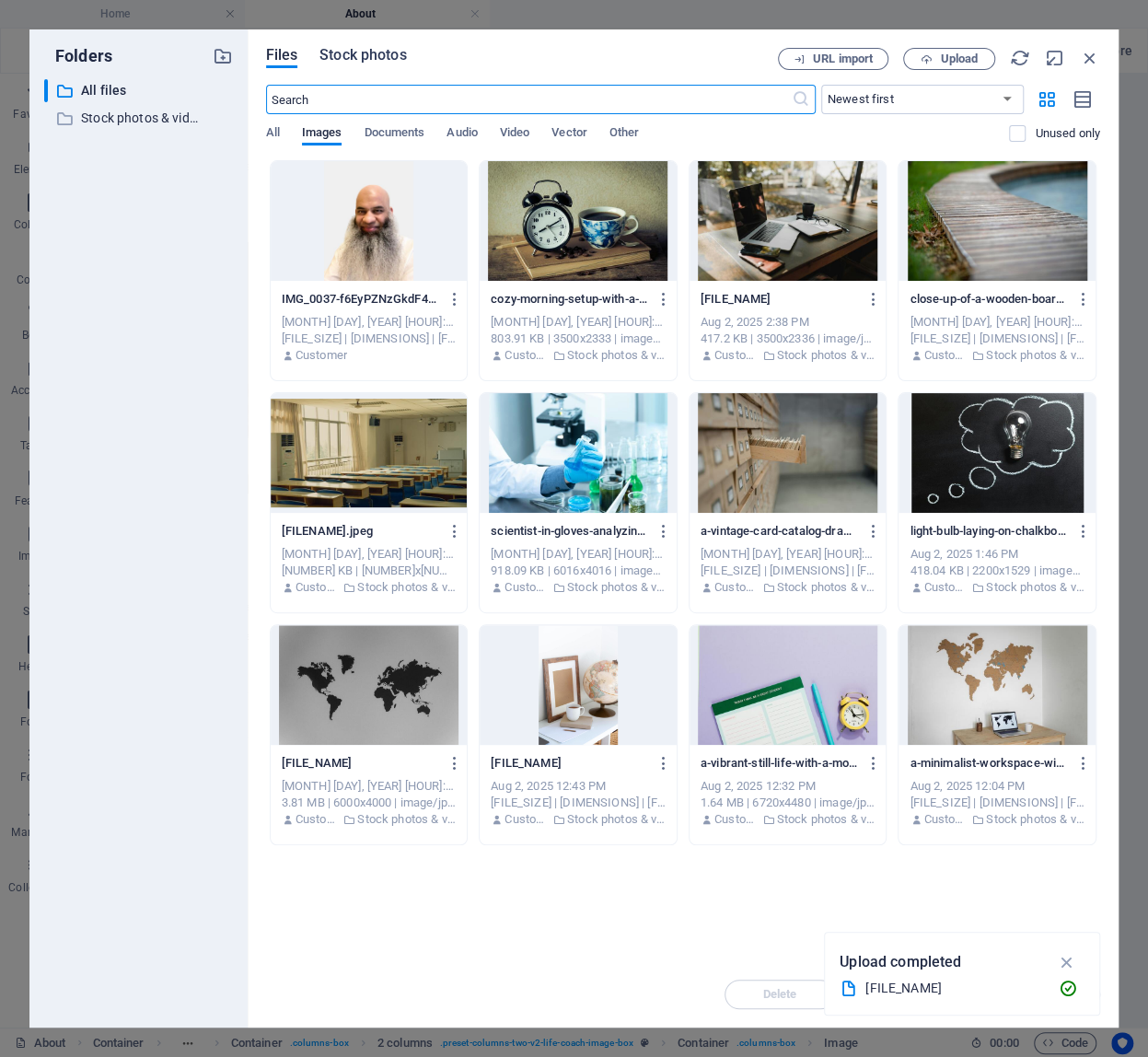 click on "Stock photos" at bounding box center (363, 55) 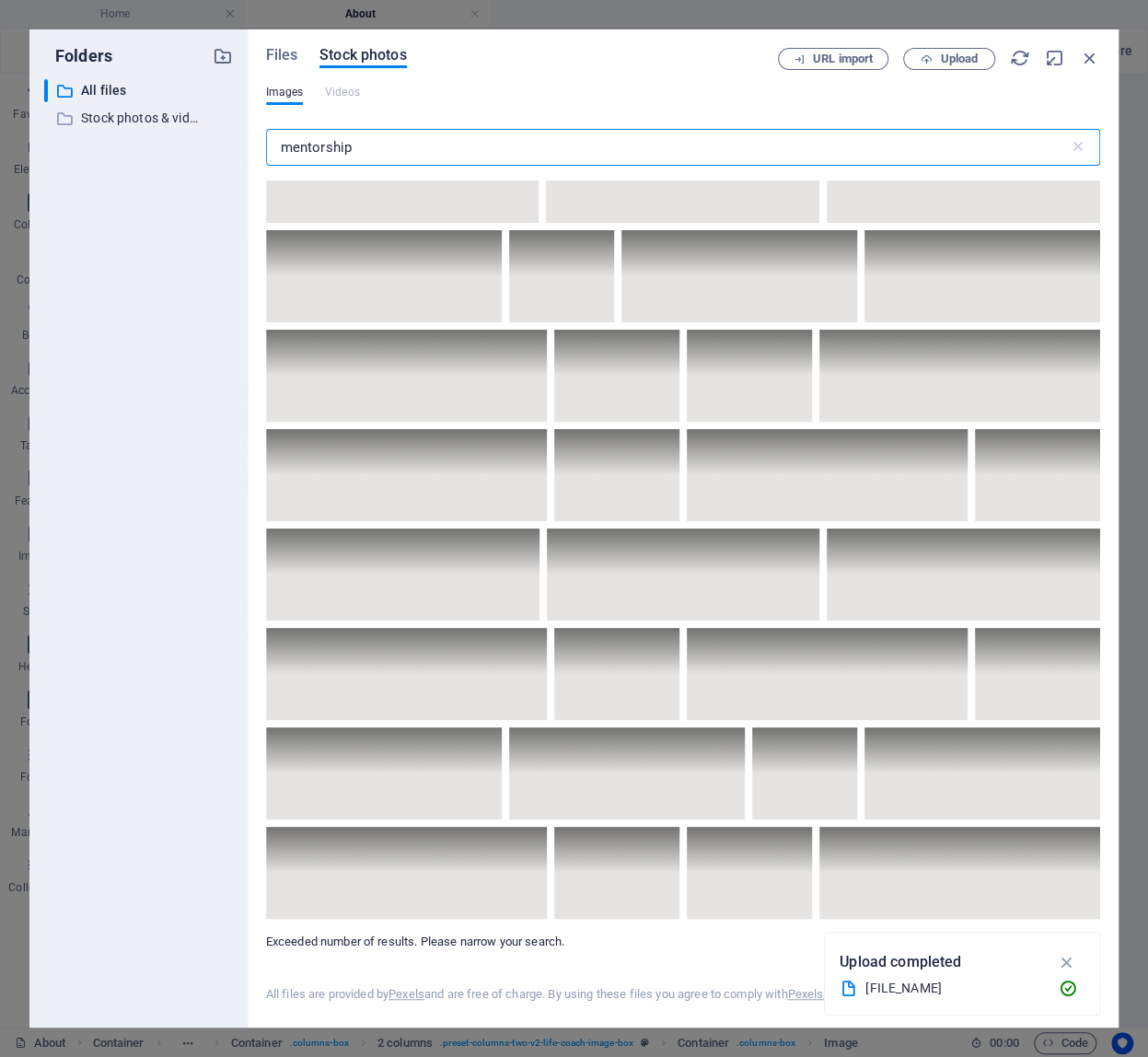 scroll, scrollTop: 17532, scrollLeft: 0, axis: vertical 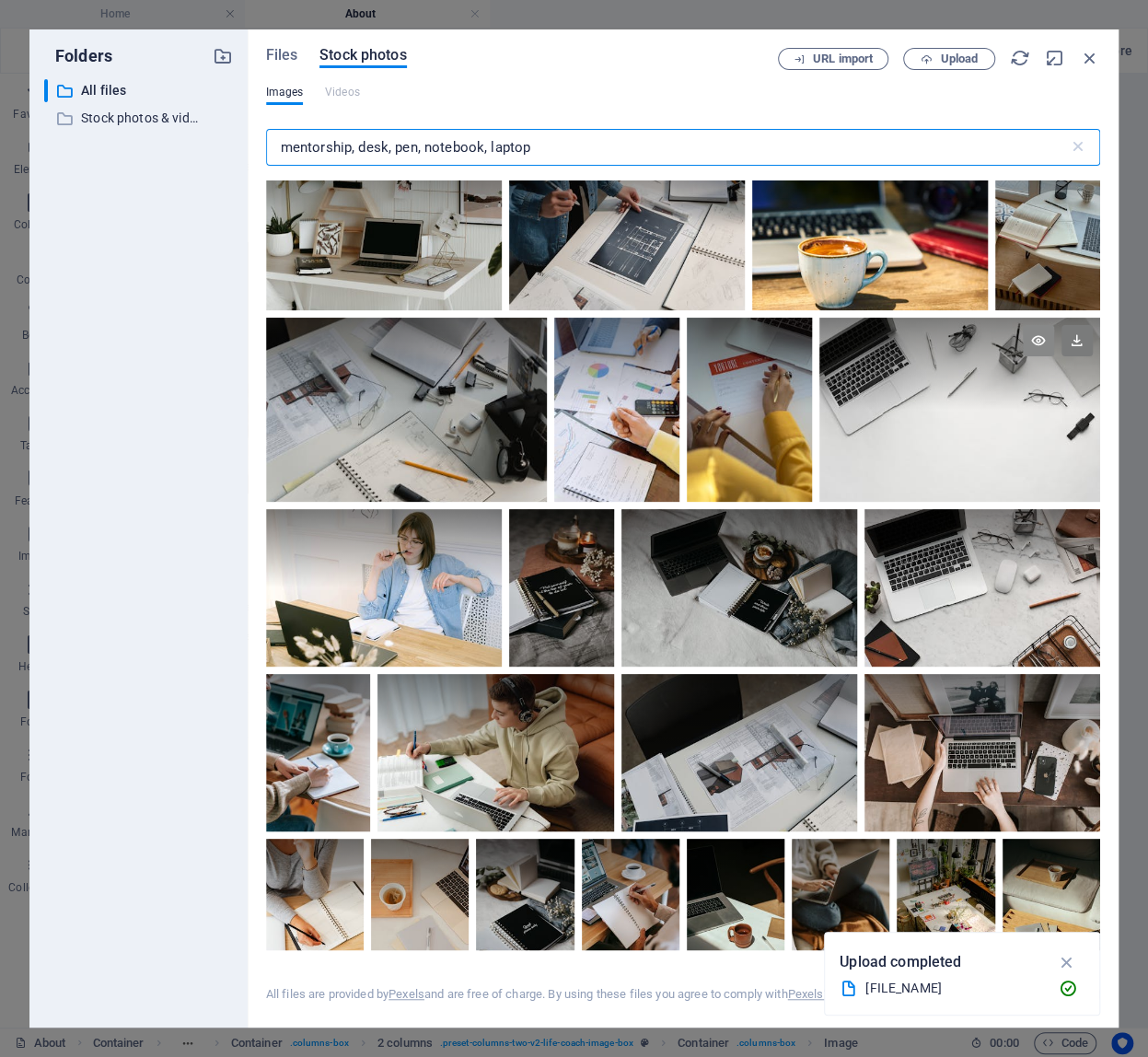 type on "mentorship, desk, pen, notebook, laptop" 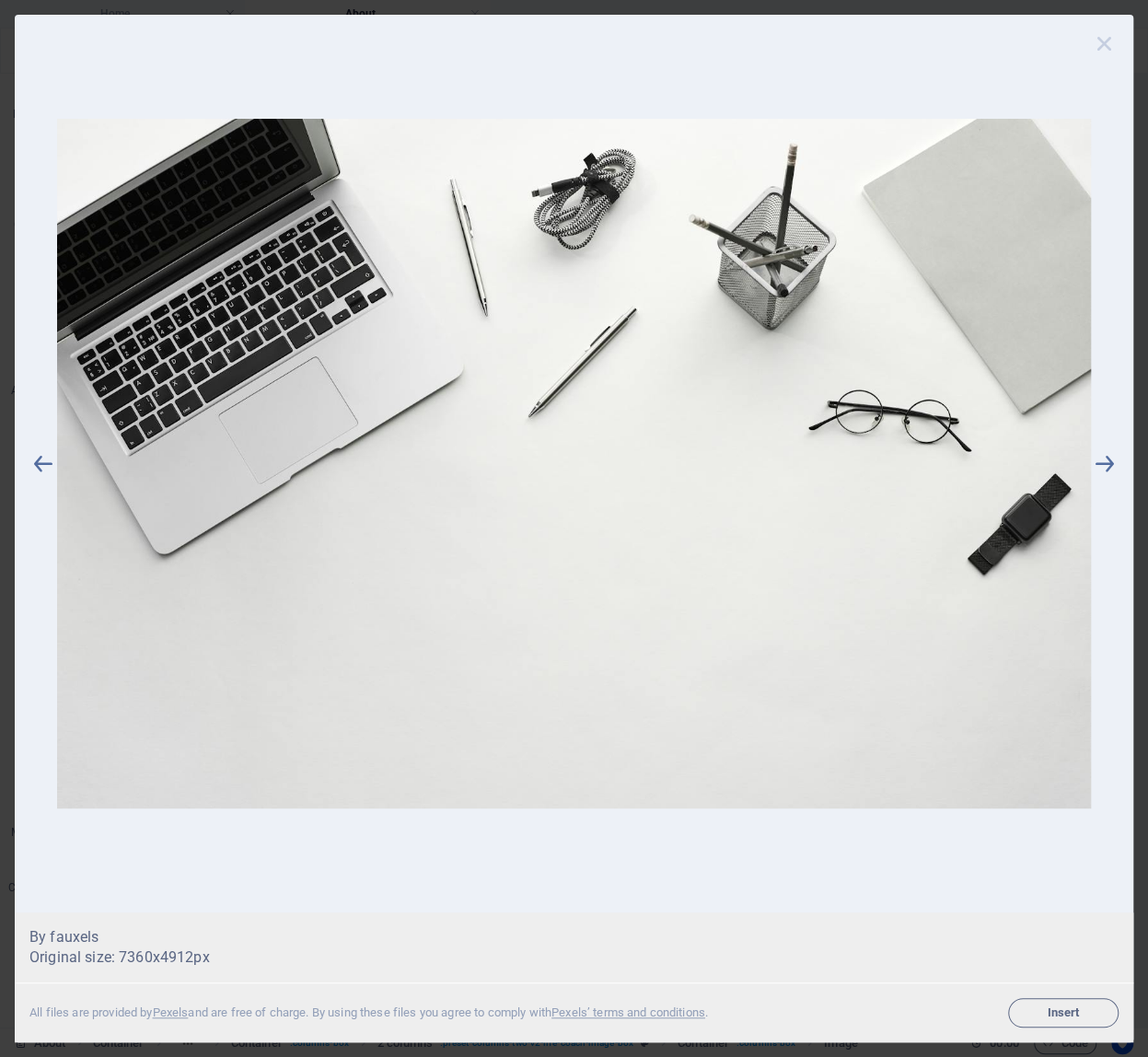 click at bounding box center [1105, 43] 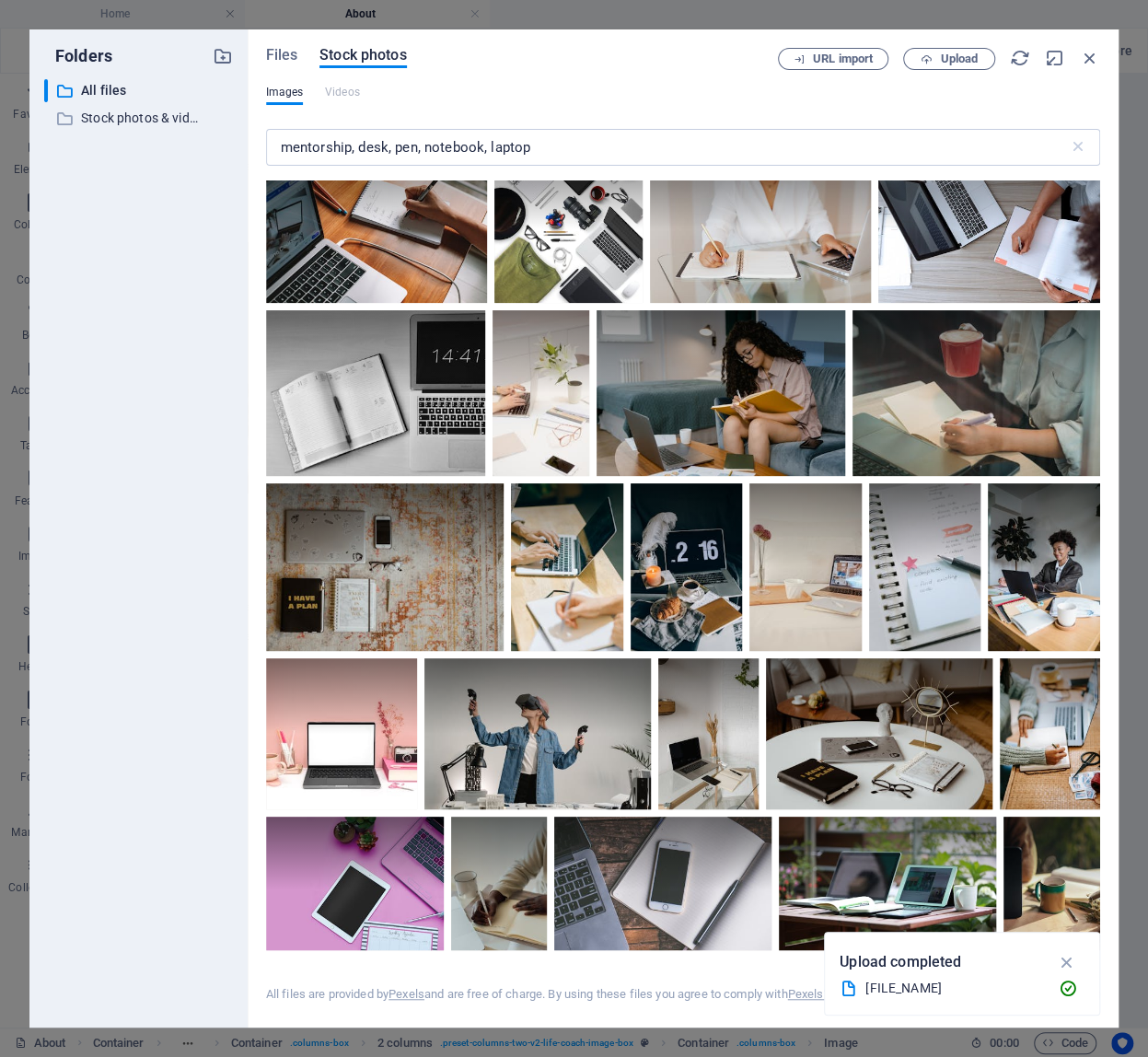 scroll, scrollTop: 2617, scrollLeft: 0, axis: vertical 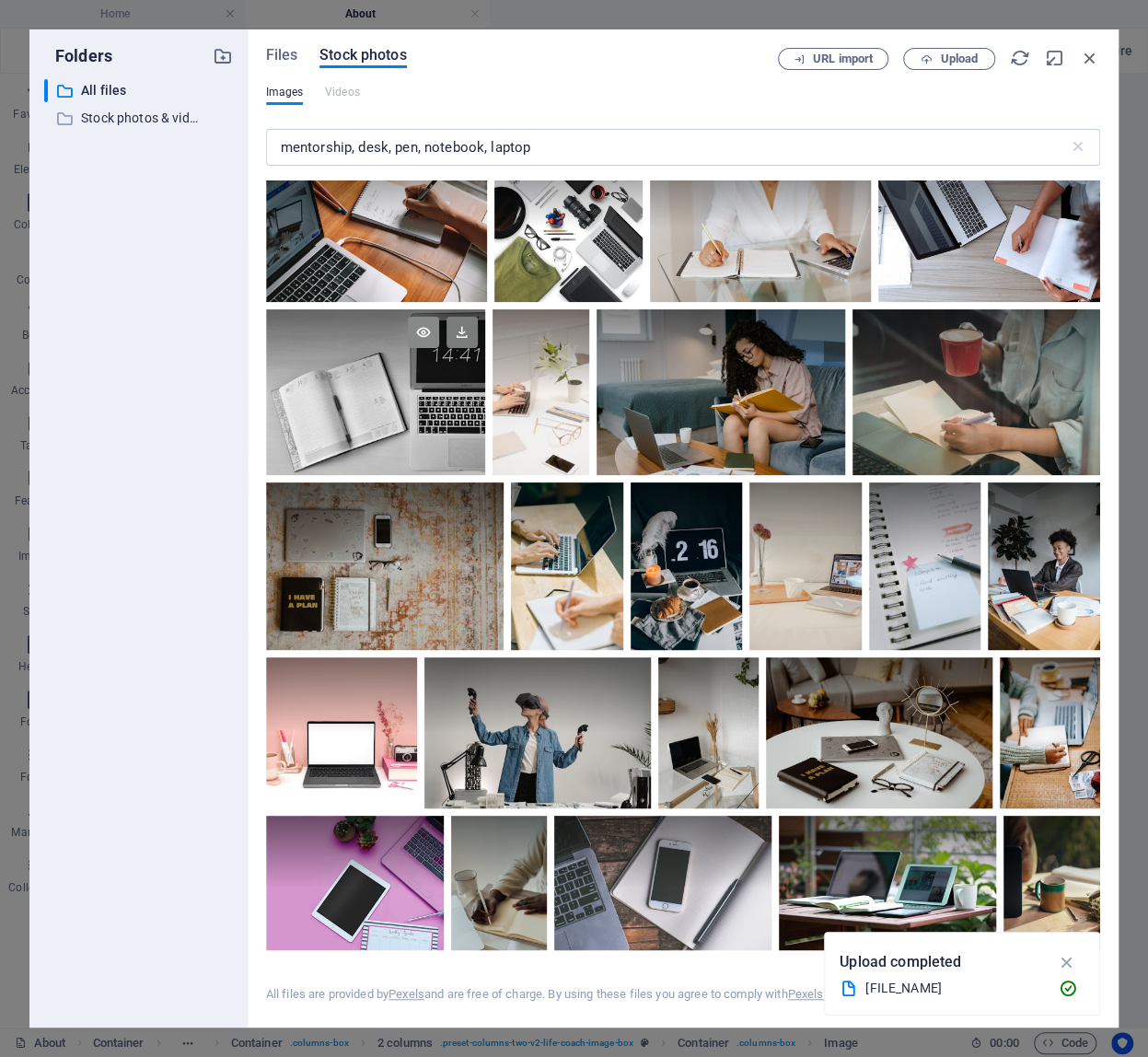 click at bounding box center [423, 332] 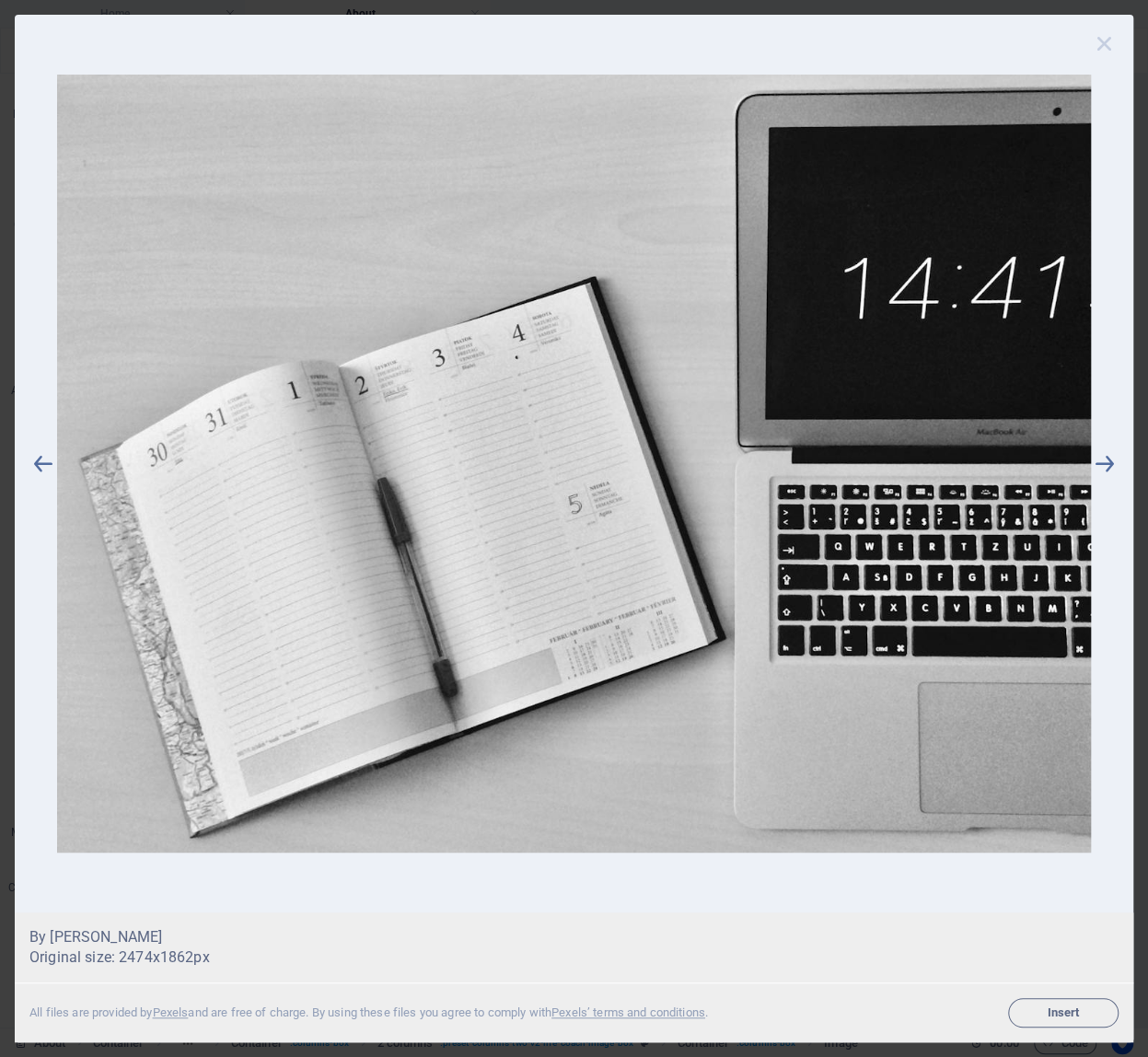 click at bounding box center [1105, 43] 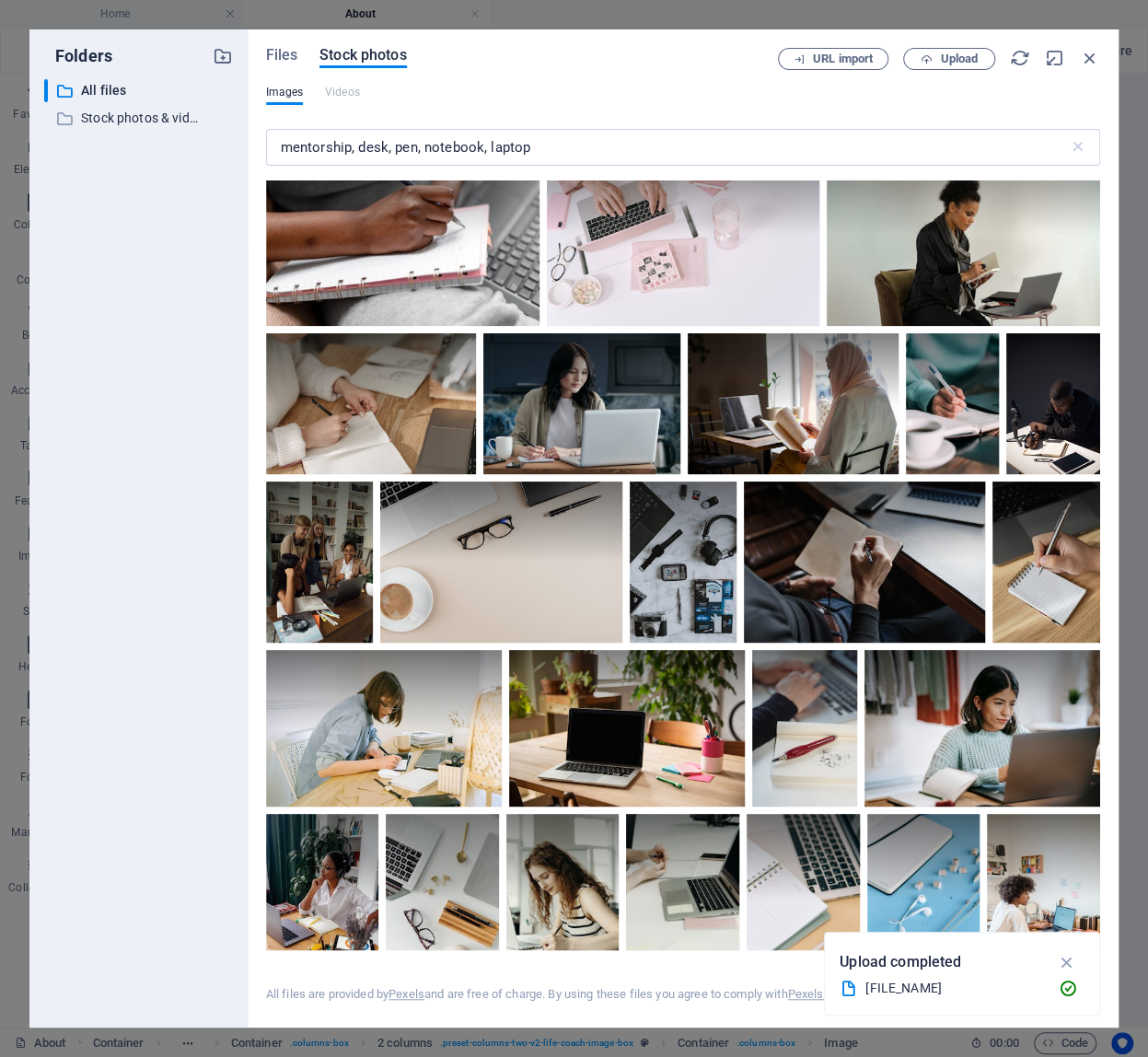 scroll, scrollTop: 6409, scrollLeft: 0, axis: vertical 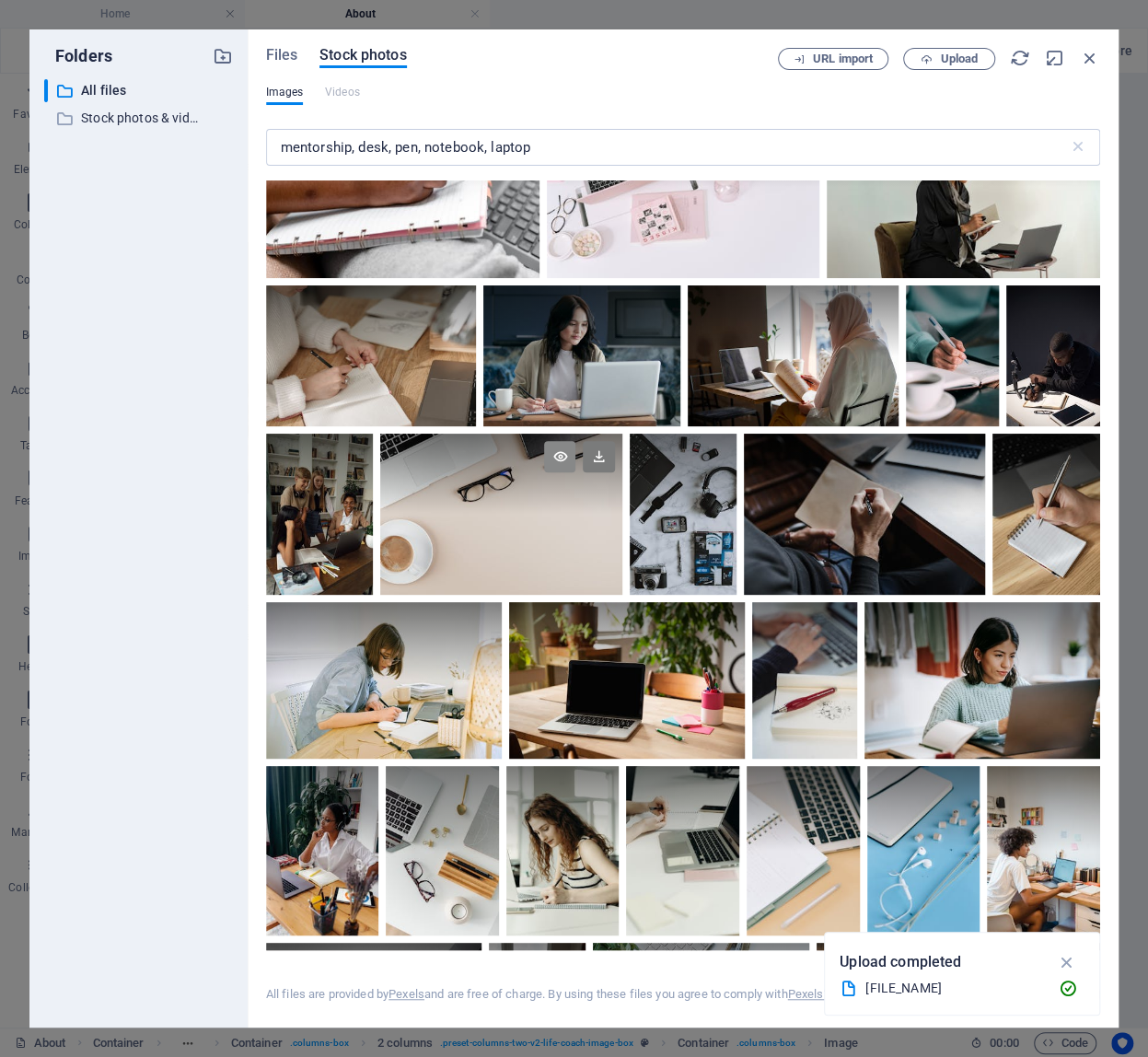 click at bounding box center [560, 457] 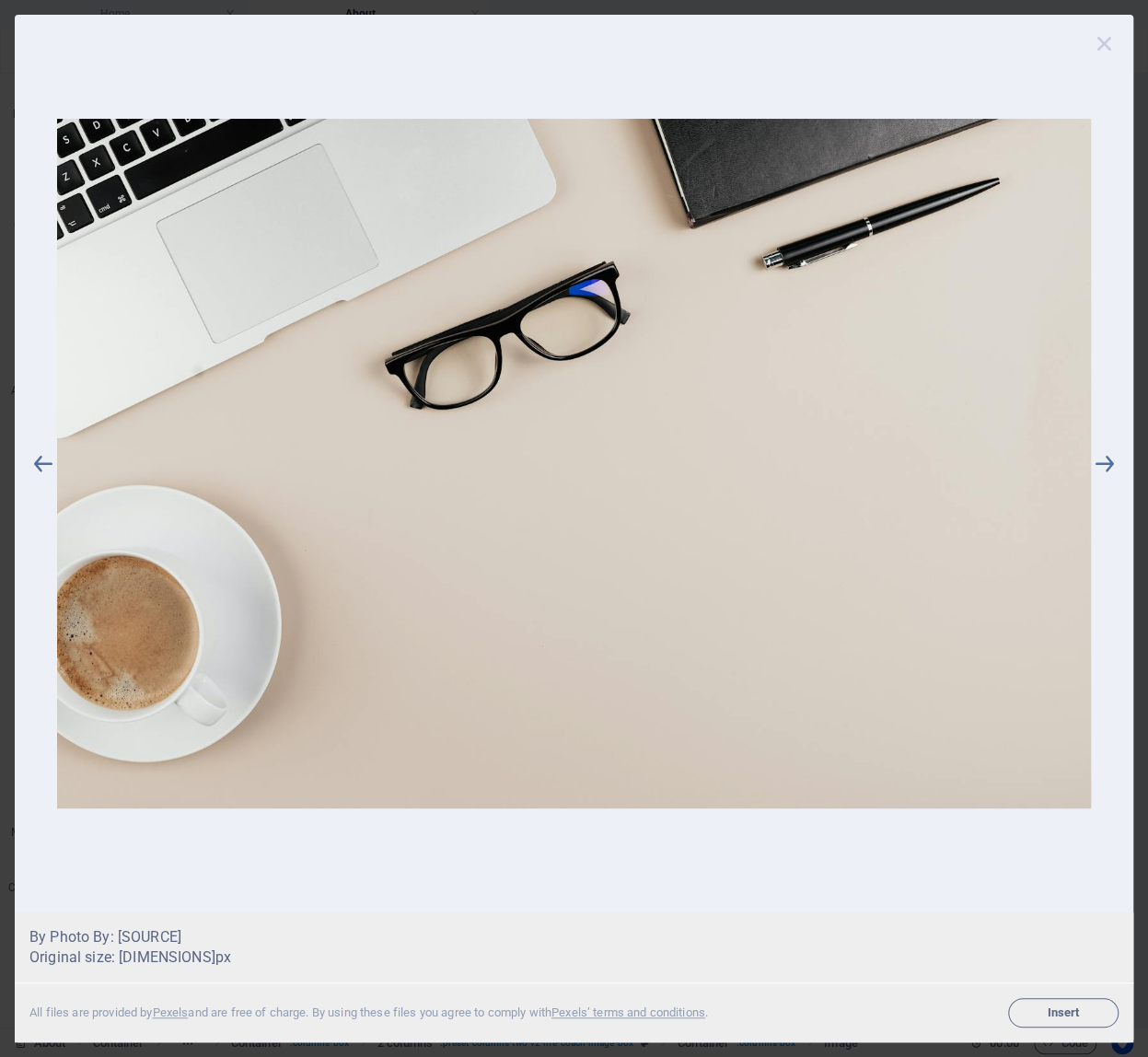 click at bounding box center (1105, 43) 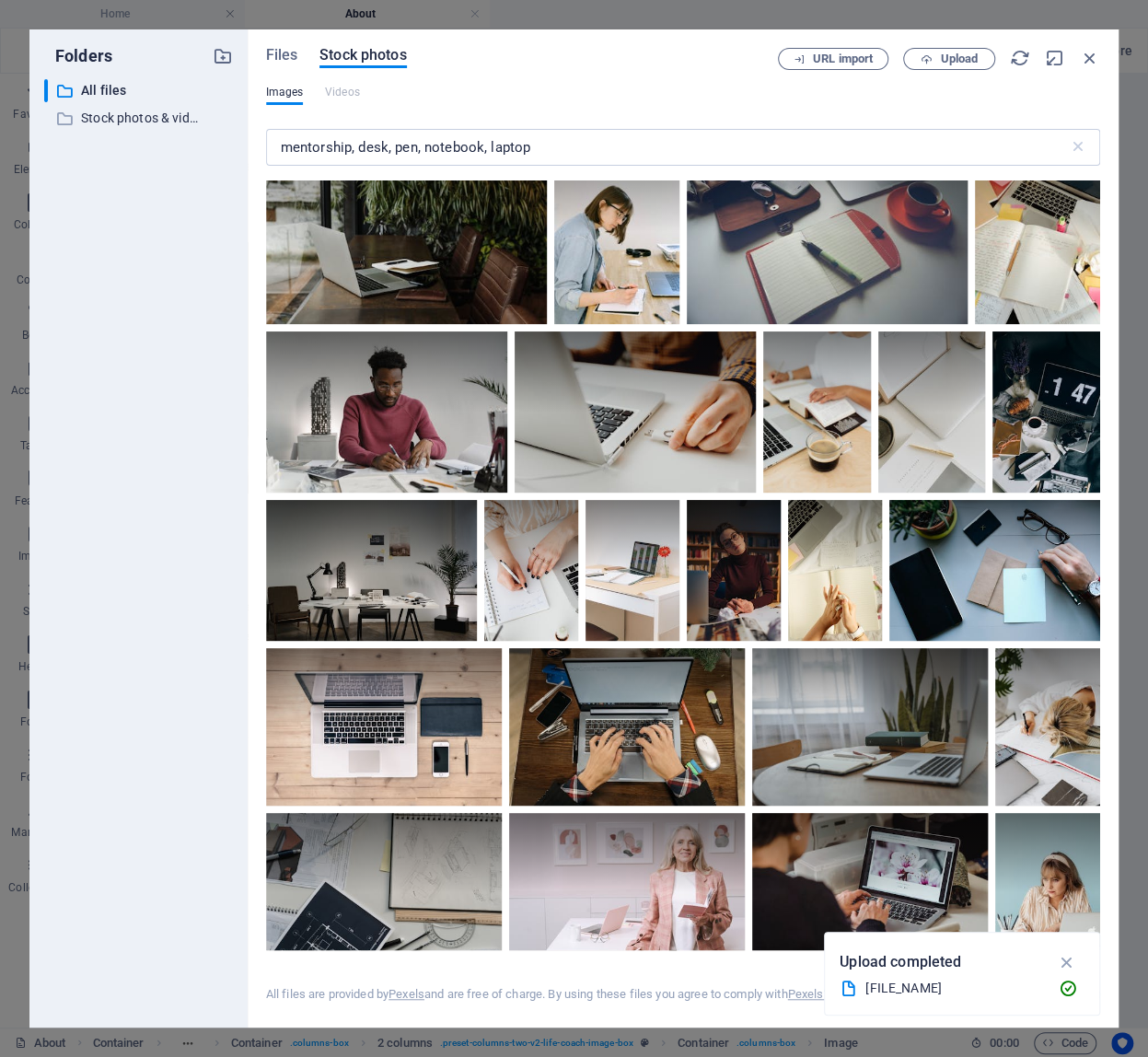 scroll, scrollTop: 7533, scrollLeft: 0, axis: vertical 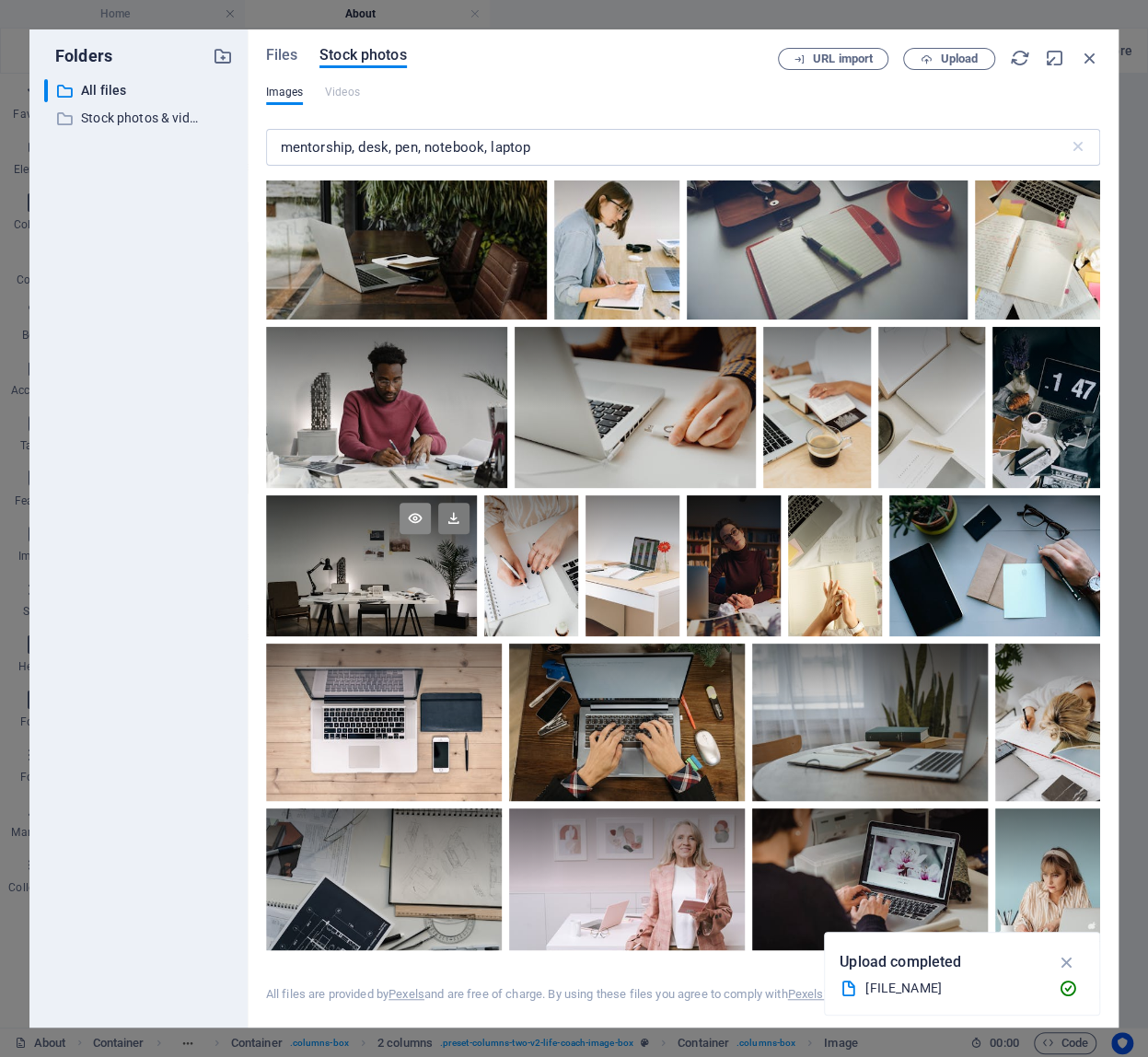 click at bounding box center (415, 518) 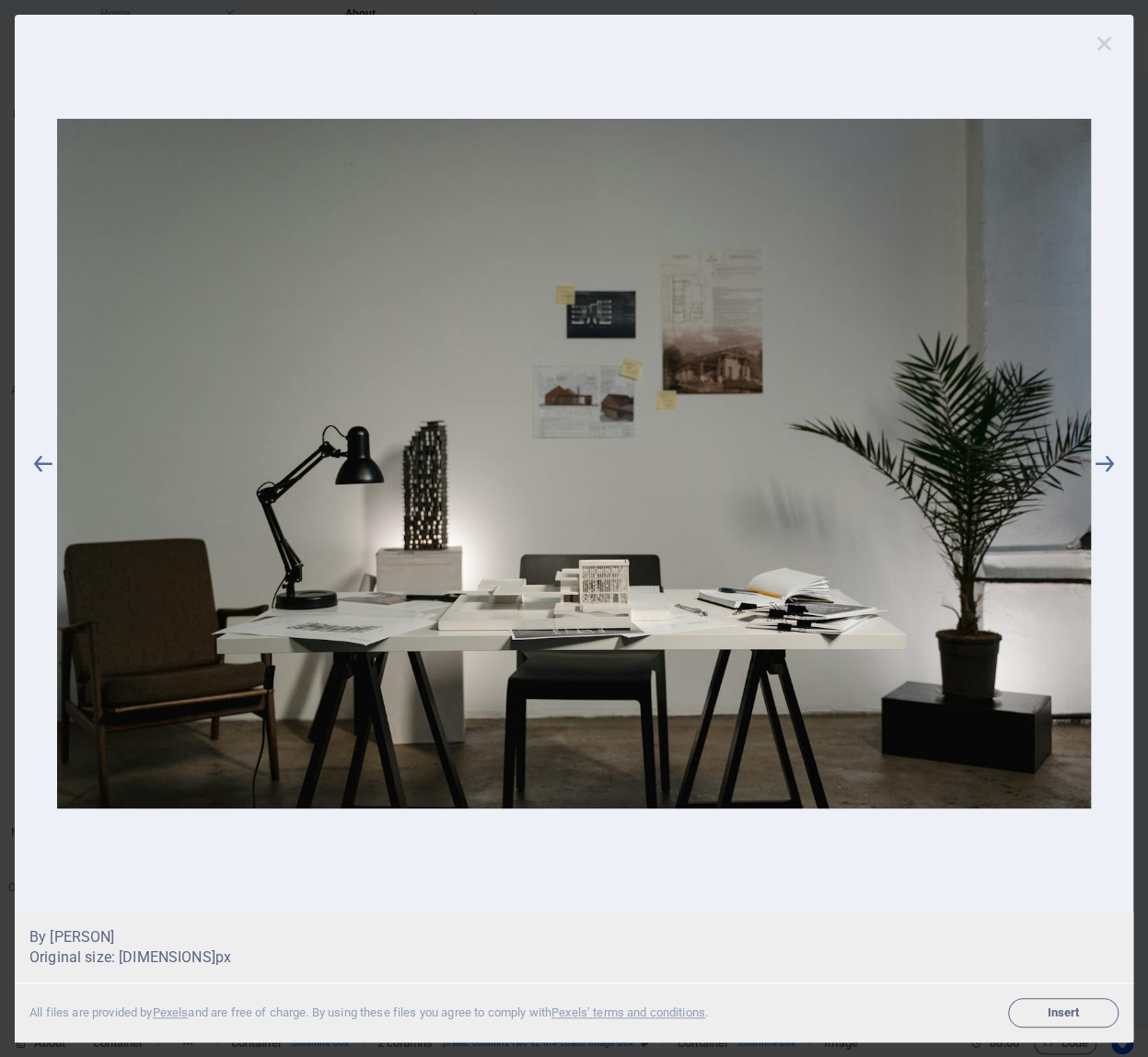 click at bounding box center [1105, 43] 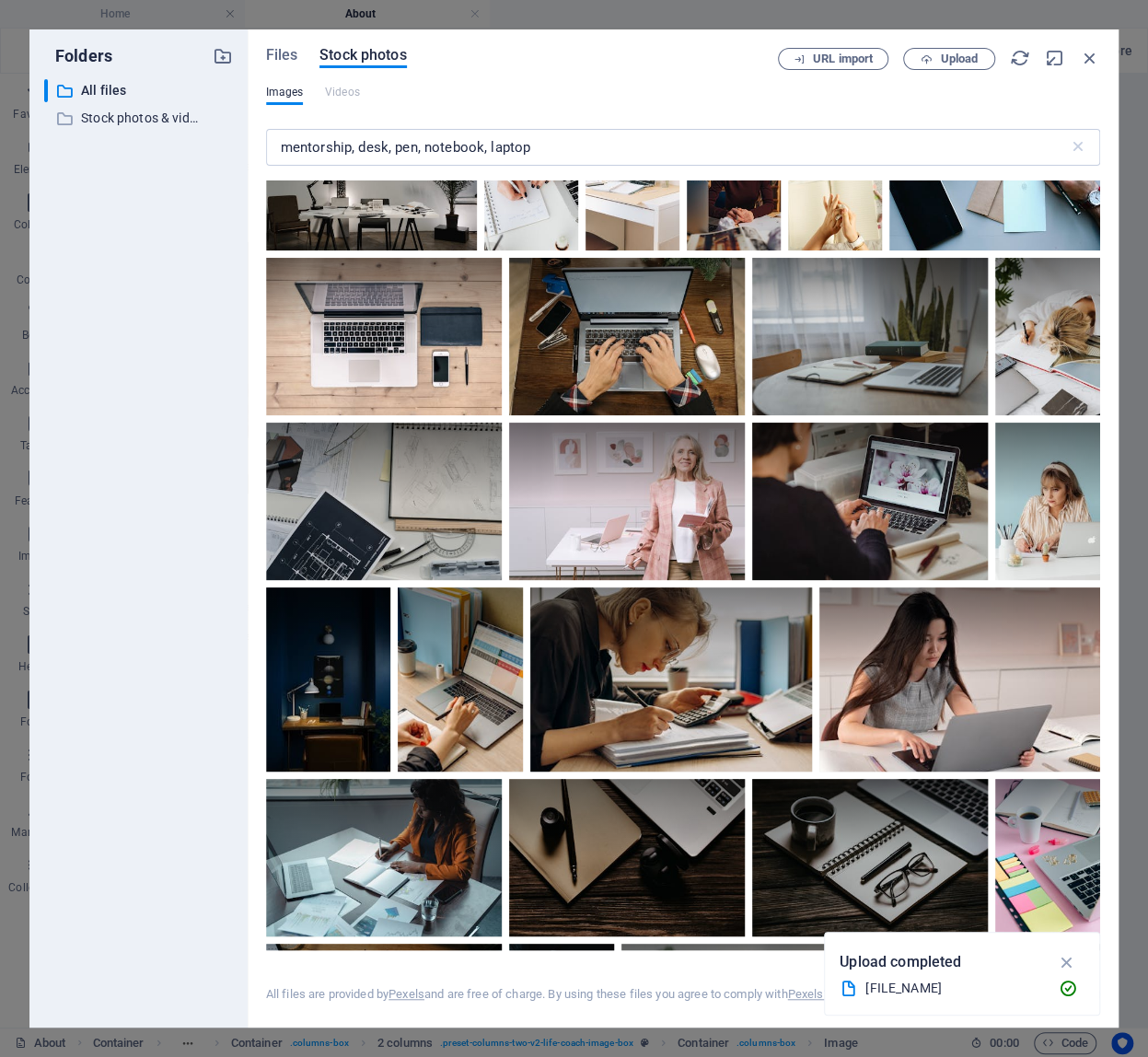 scroll, scrollTop: 7904, scrollLeft: 0, axis: vertical 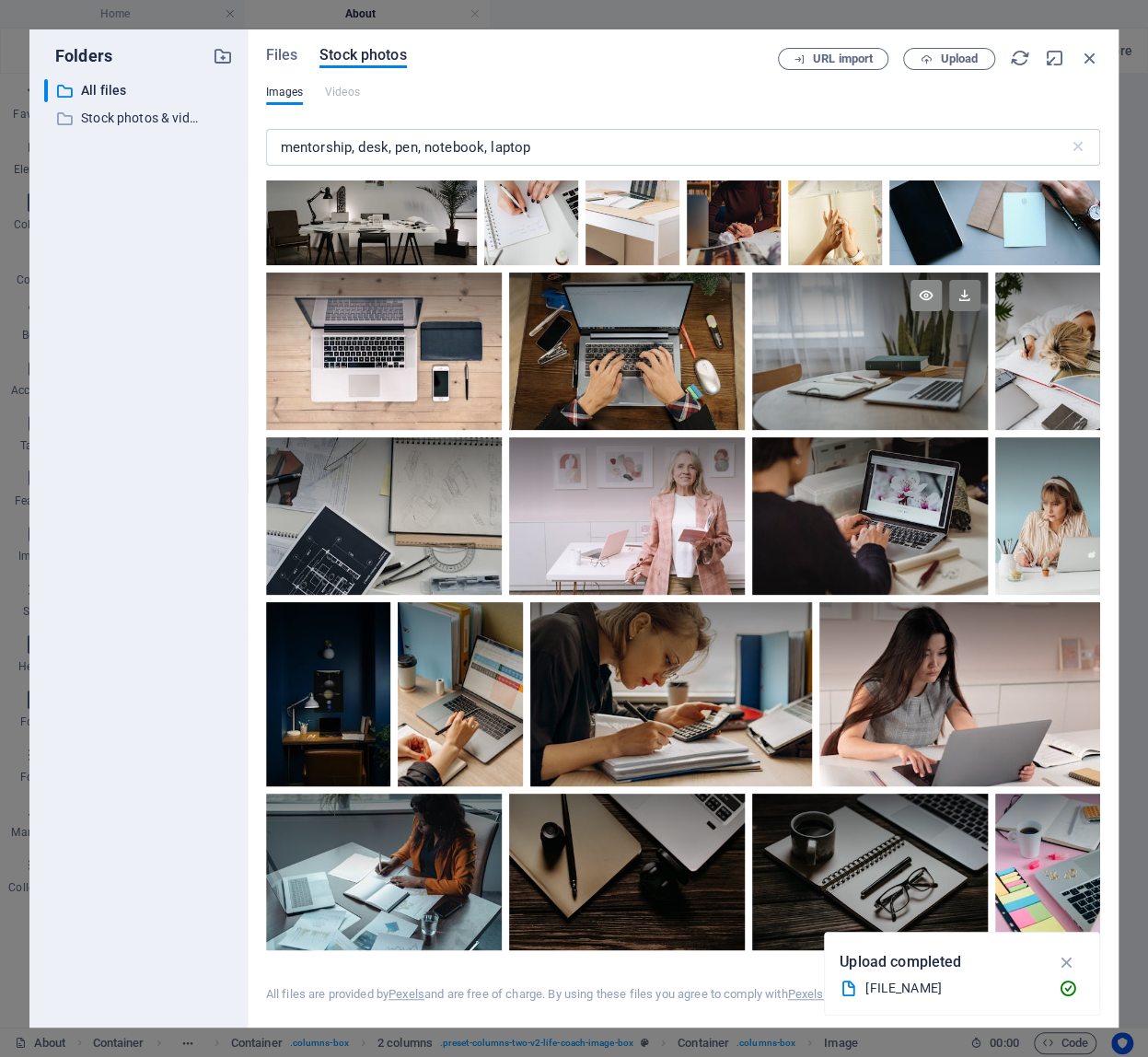 click at bounding box center [926, 296] 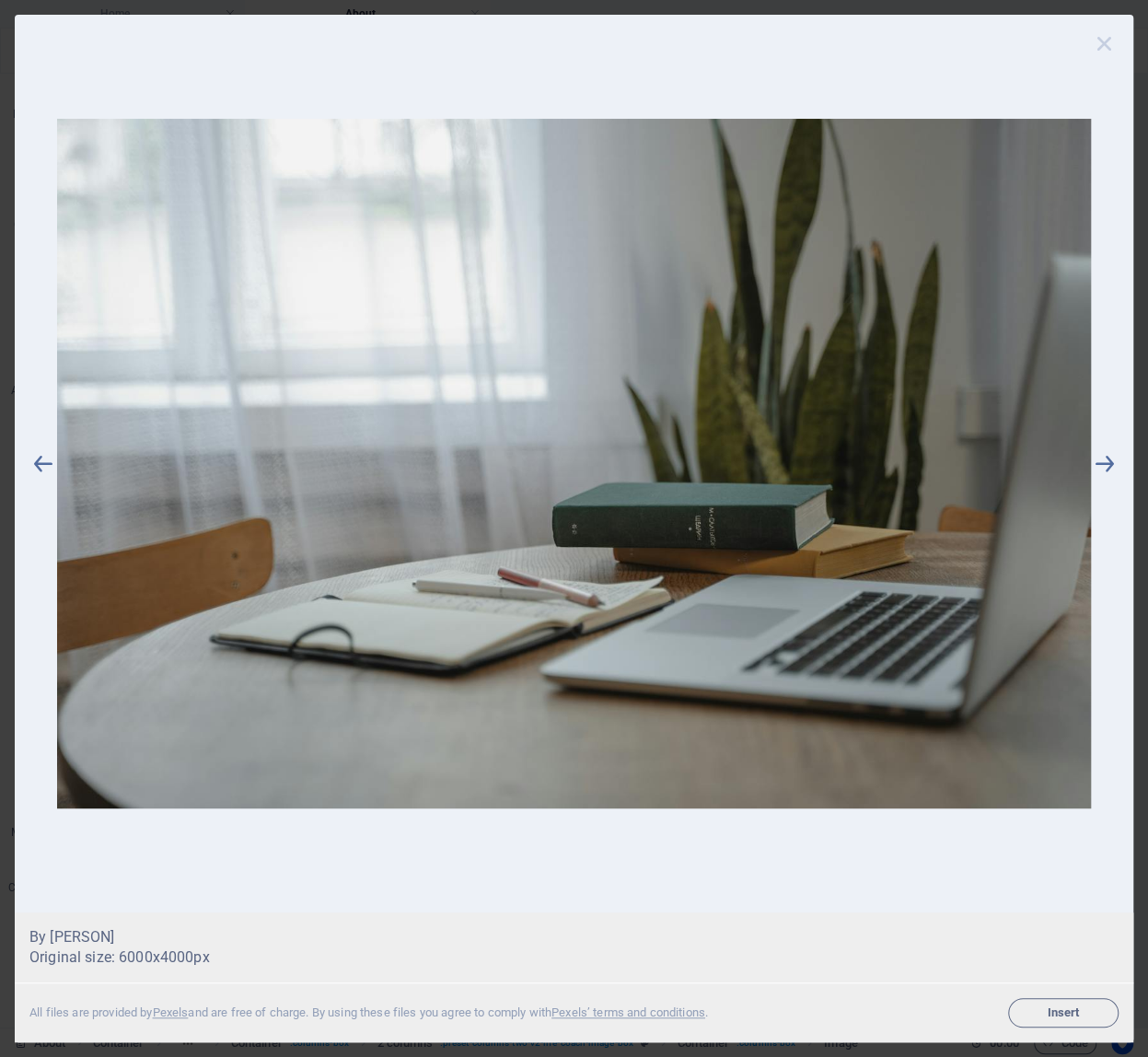 click at bounding box center (1105, 43) 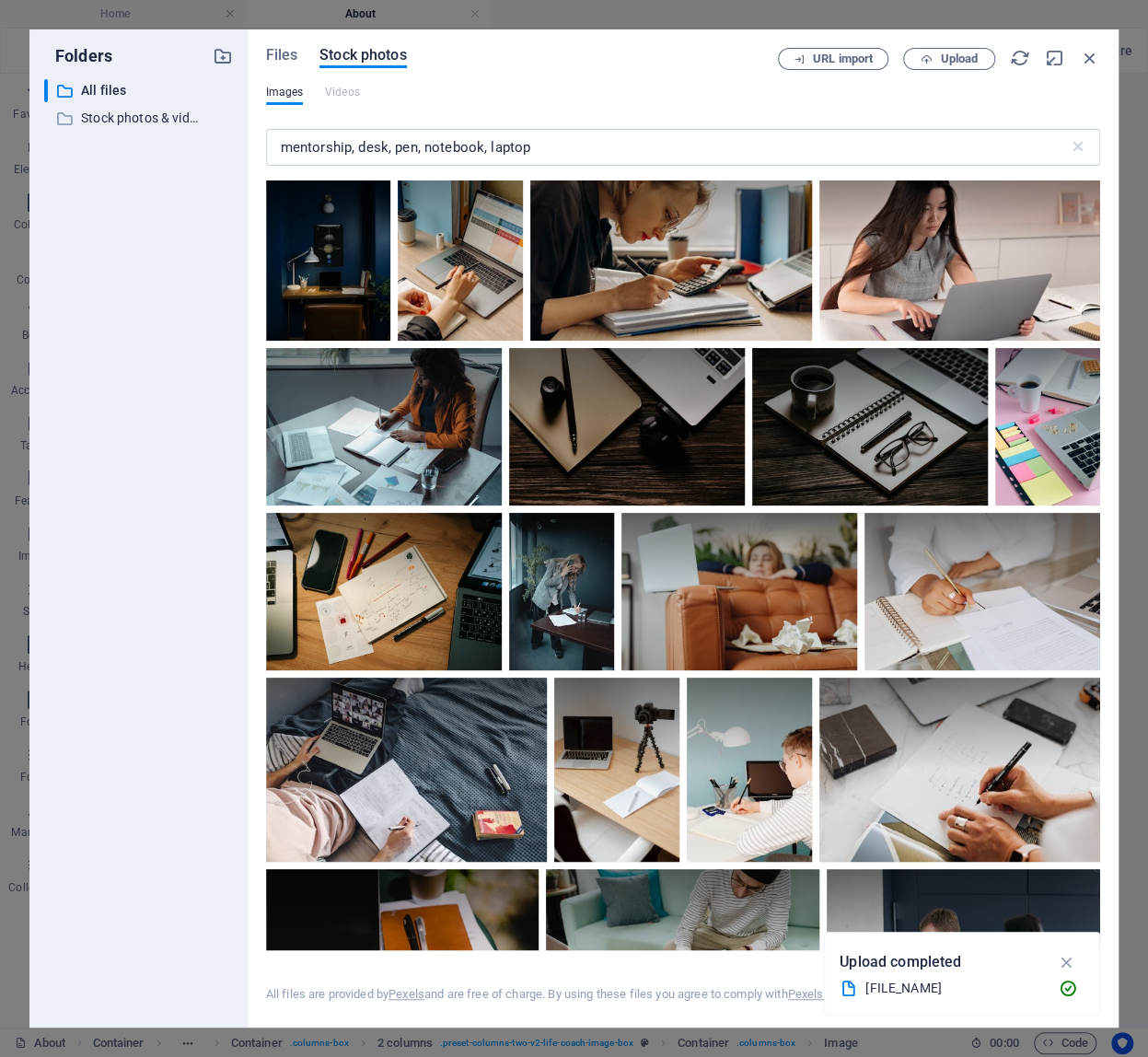 scroll, scrollTop: 8369, scrollLeft: 0, axis: vertical 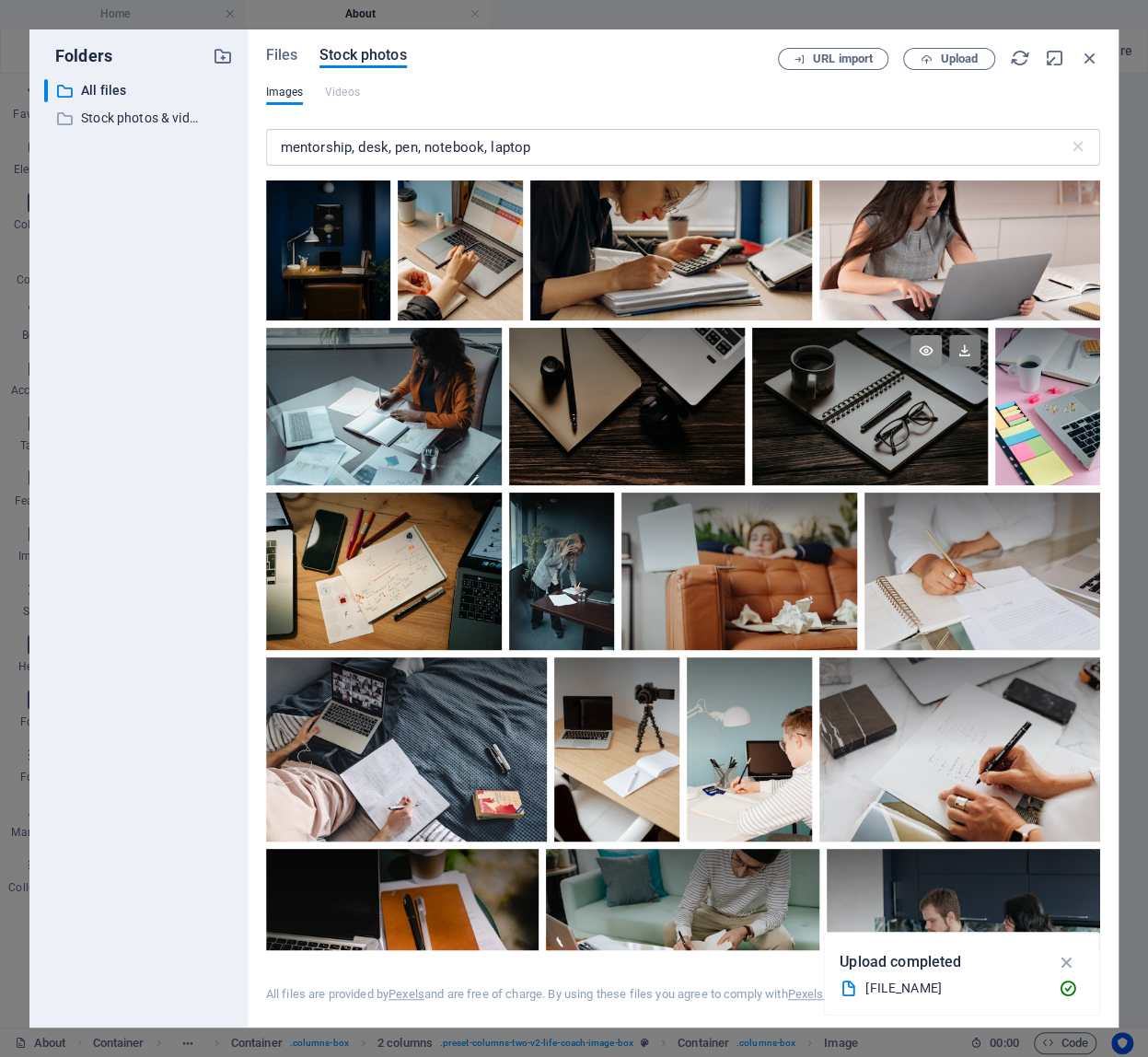 click at bounding box center [926, 351] 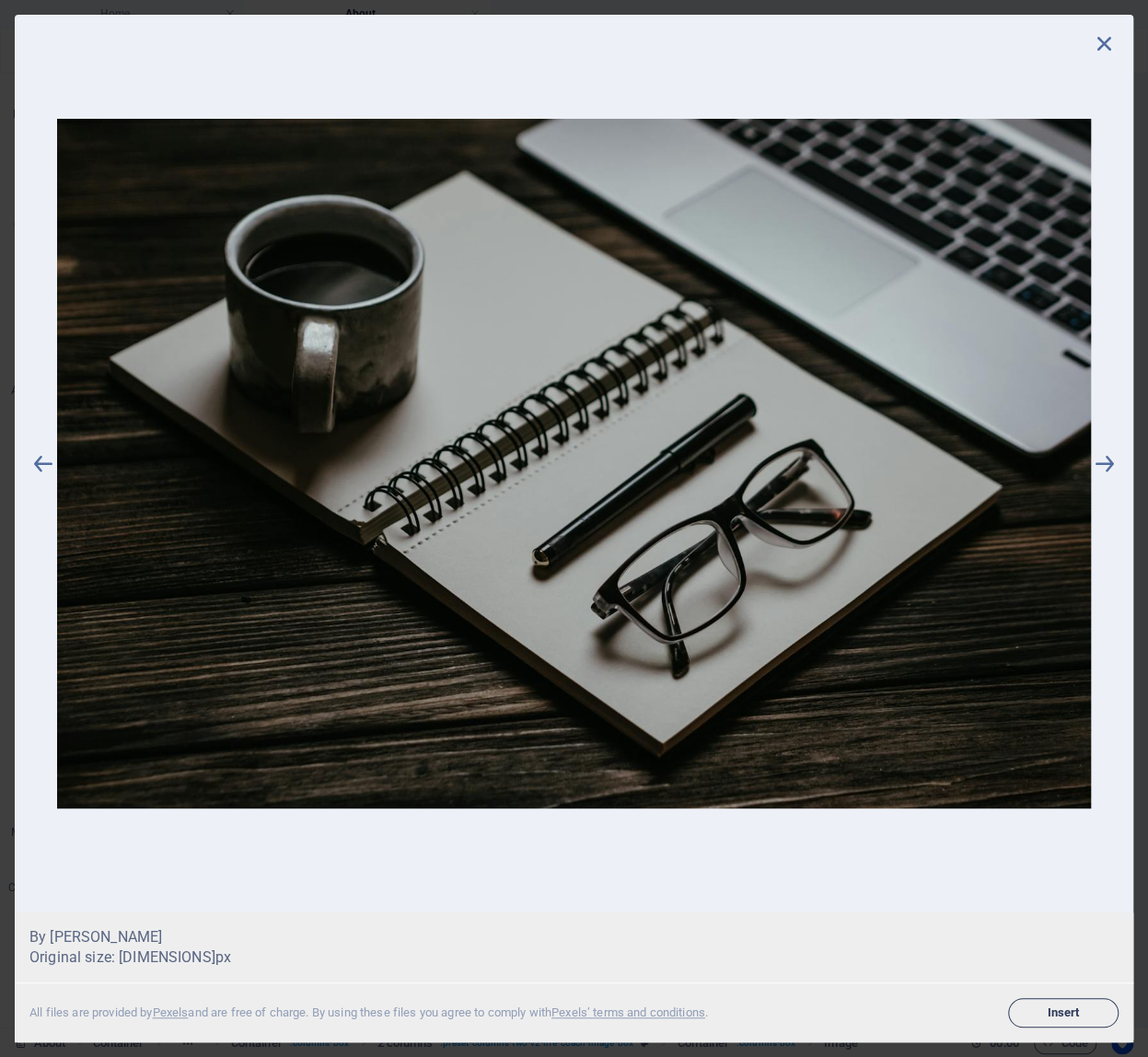 click on "Insert" at bounding box center (1063, 1013) 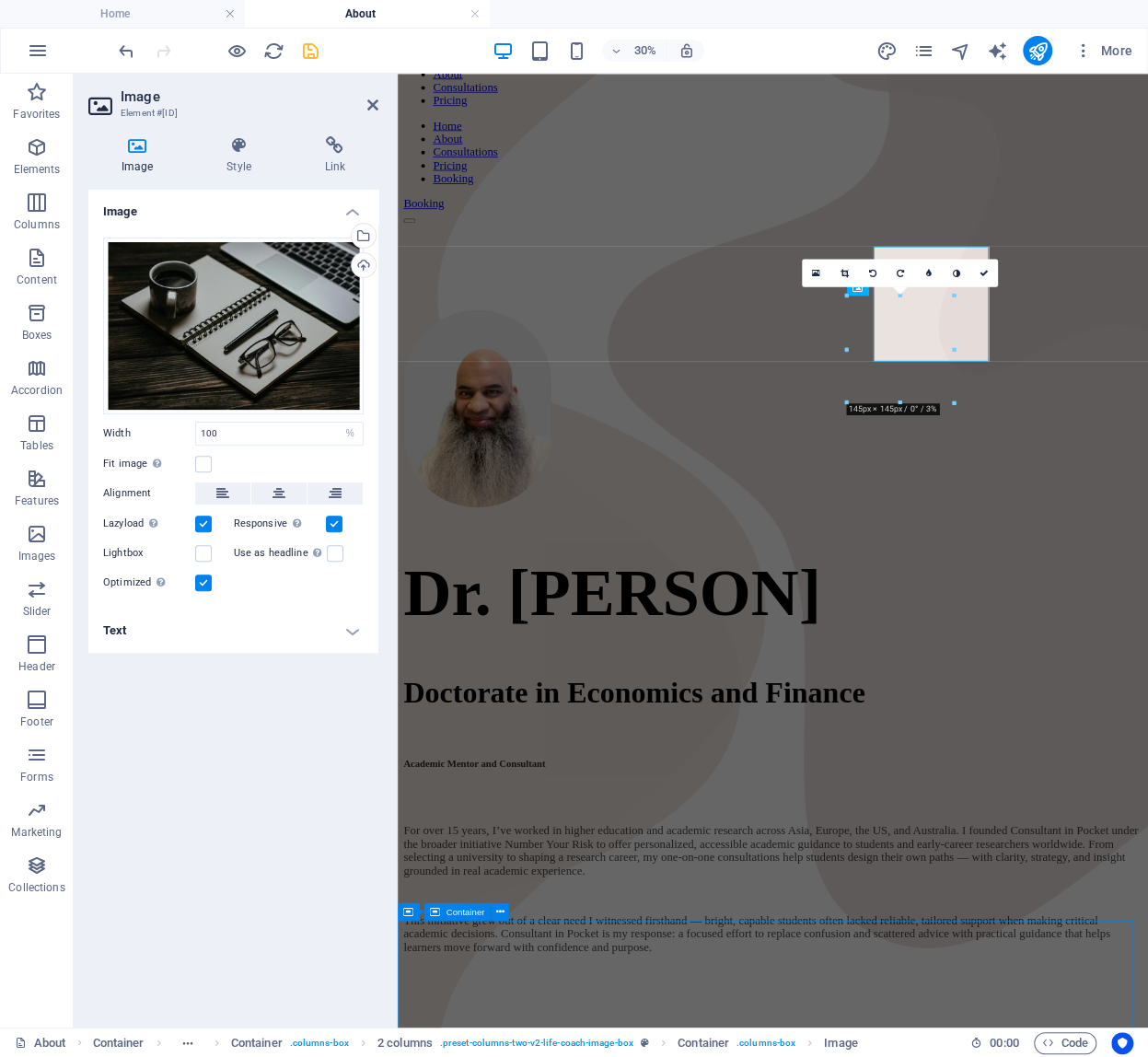 scroll, scrollTop: 995, scrollLeft: 0, axis: vertical 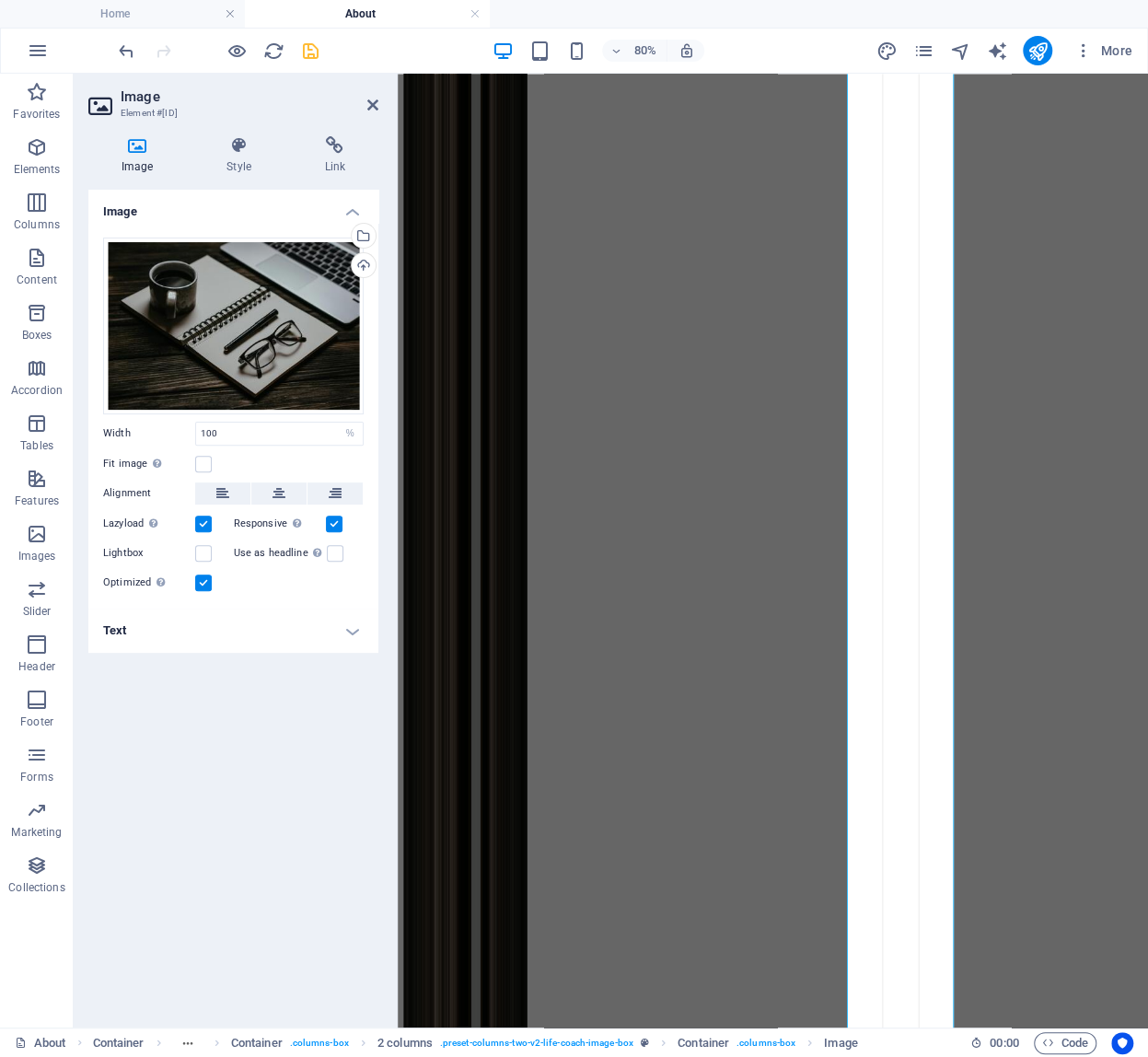 drag, startPoint x: 951, startPoint y: 401, endPoint x: 957, endPoint y: 351, distance: 50.35871 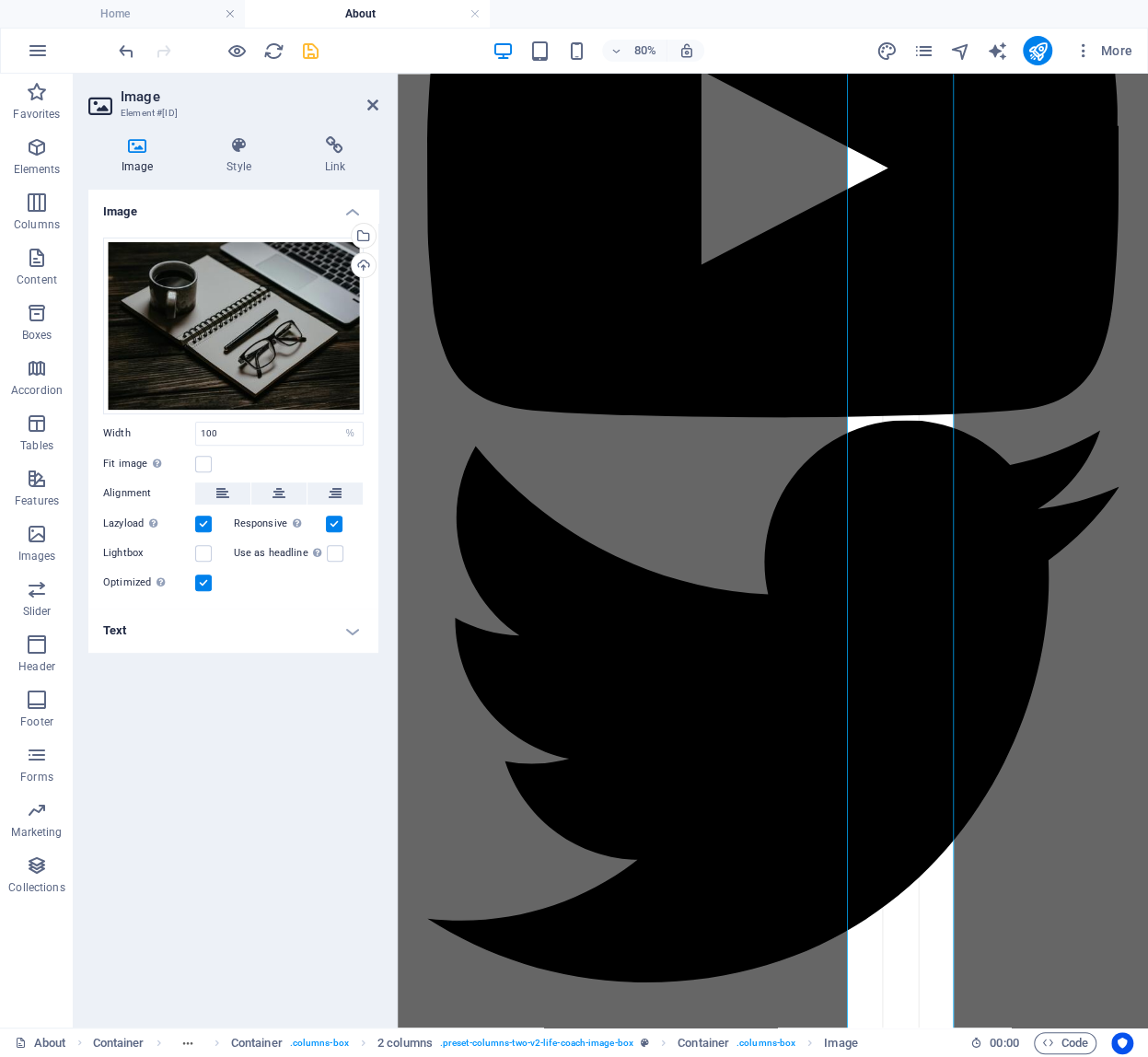 type on "144" 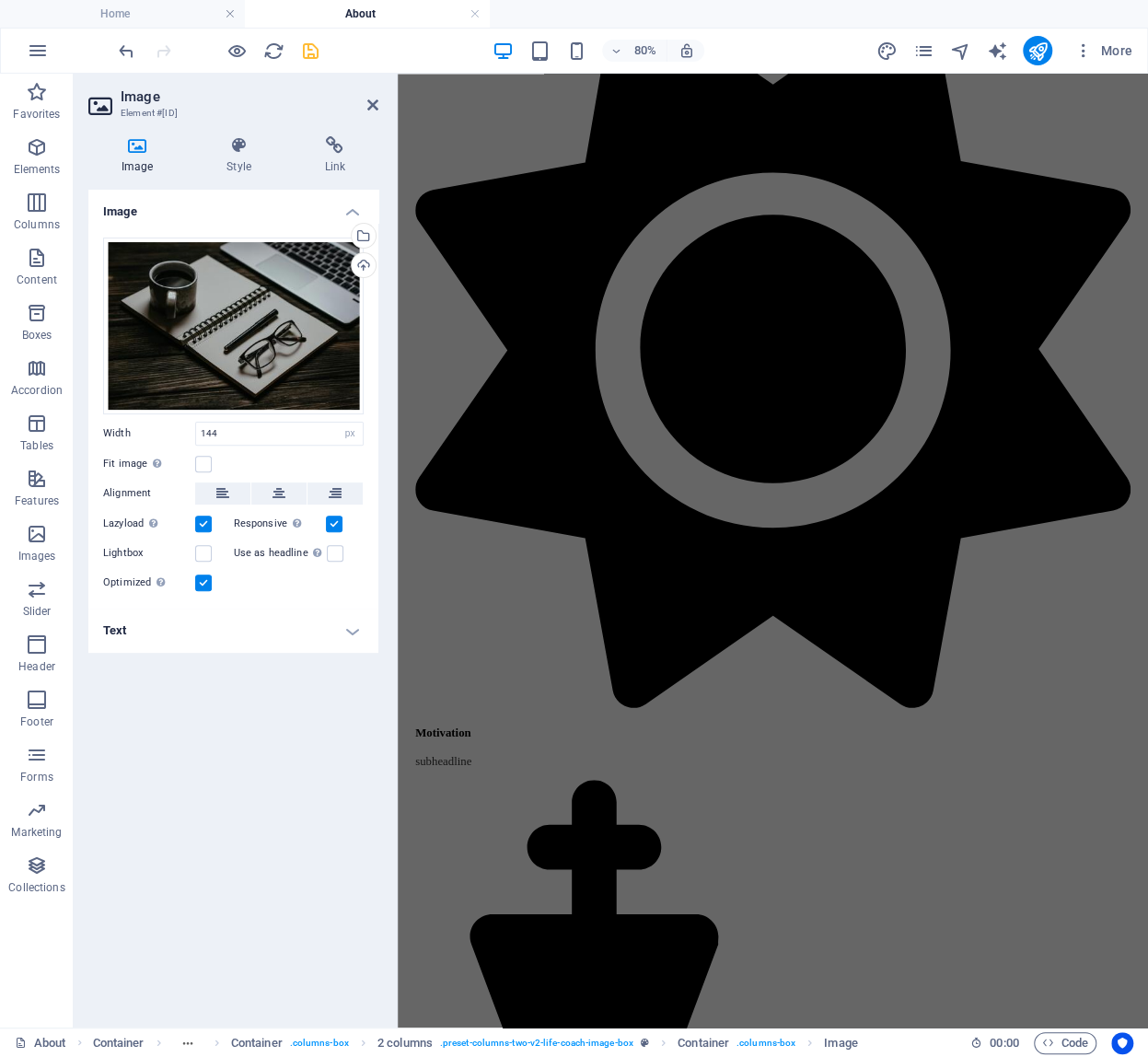 scroll, scrollTop: 744, scrollLeft: 0, axis: vertical 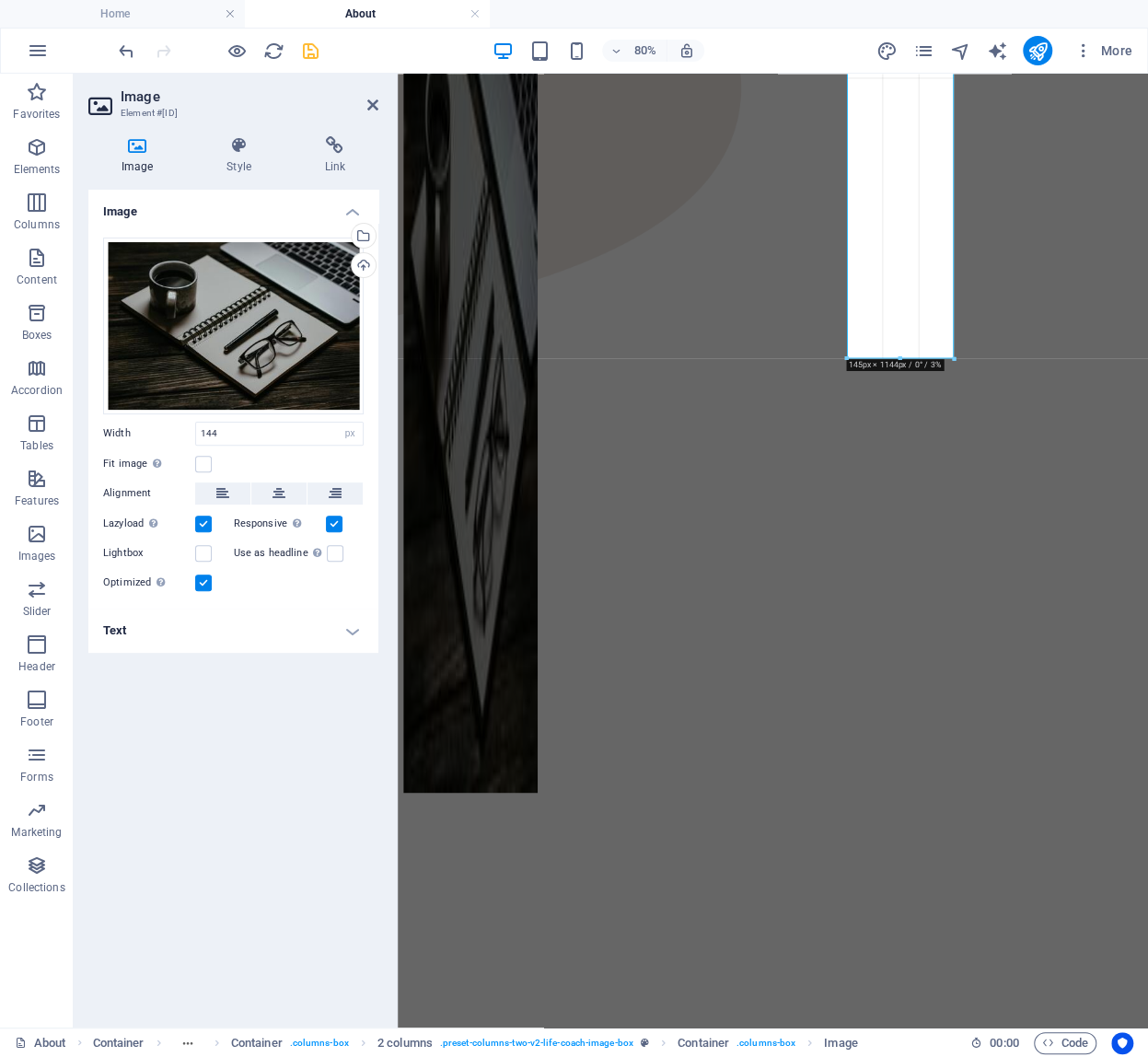 drag, startPoint x: 954, startPoint y: 517, endPoint x: 989, endPoint y: 480, distance: 50.9313 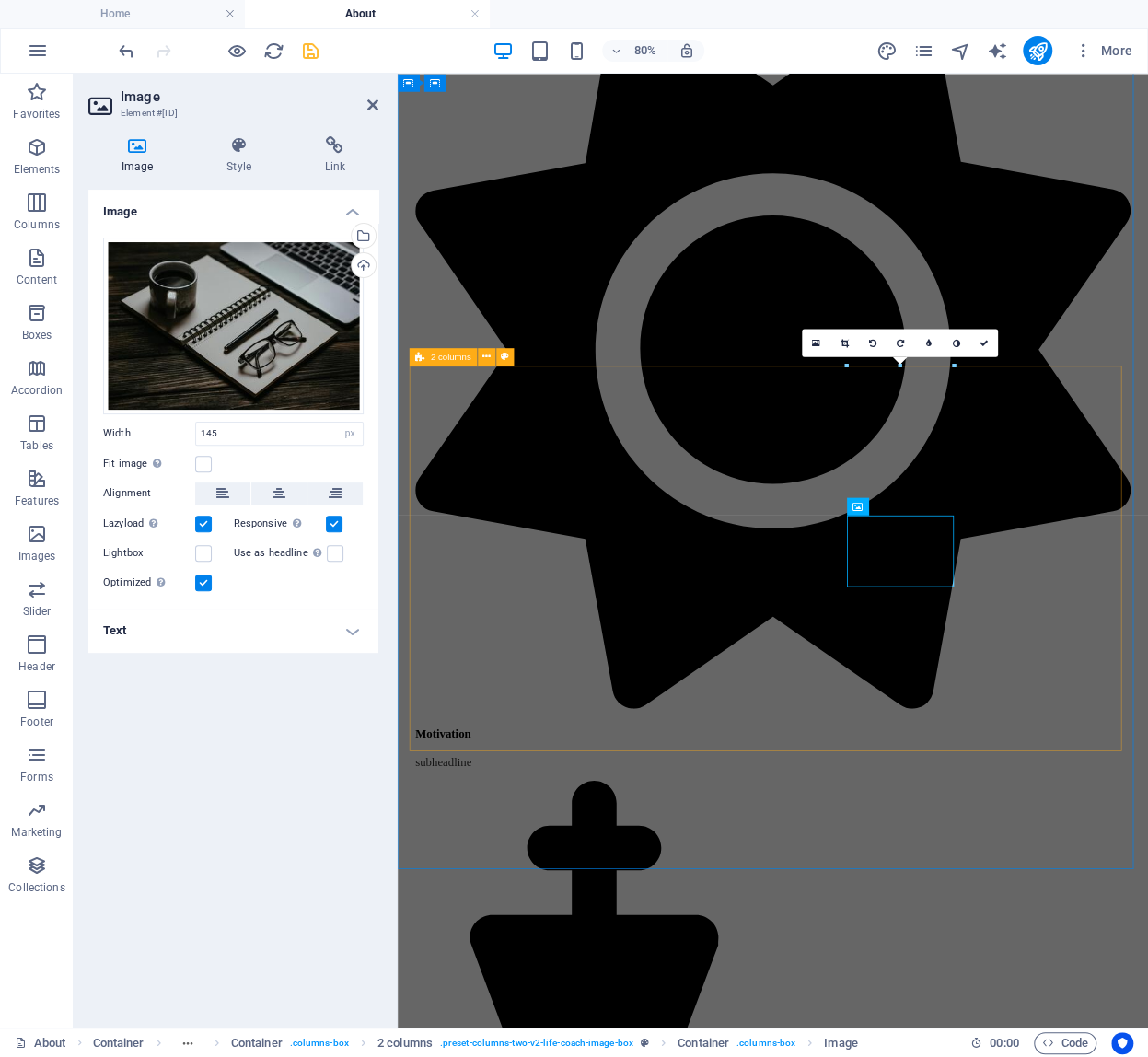 scroll, scrollTop: 744, scrollLeft: 0, axis: vertical 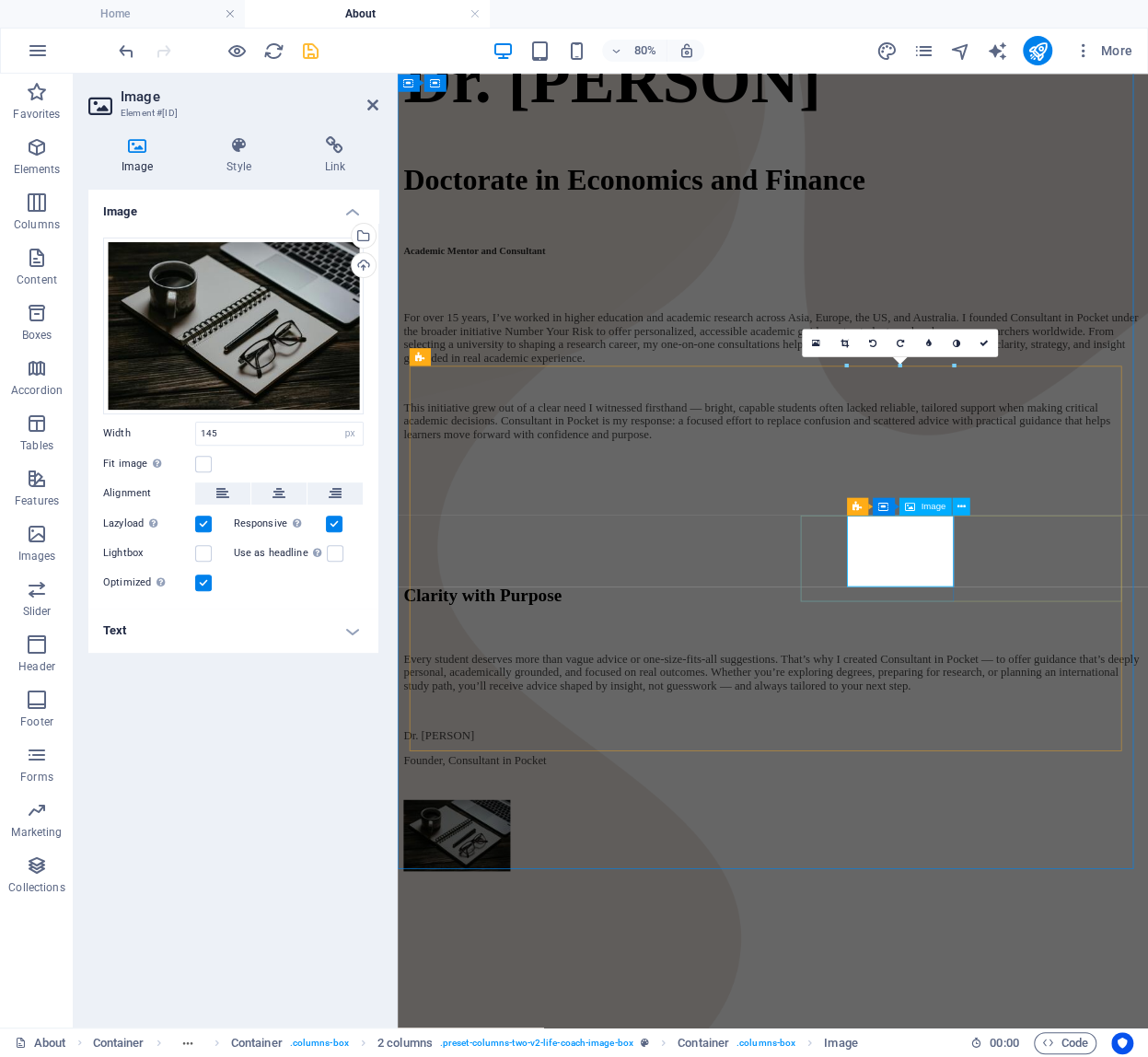 click at bounding box center (866, 1027) 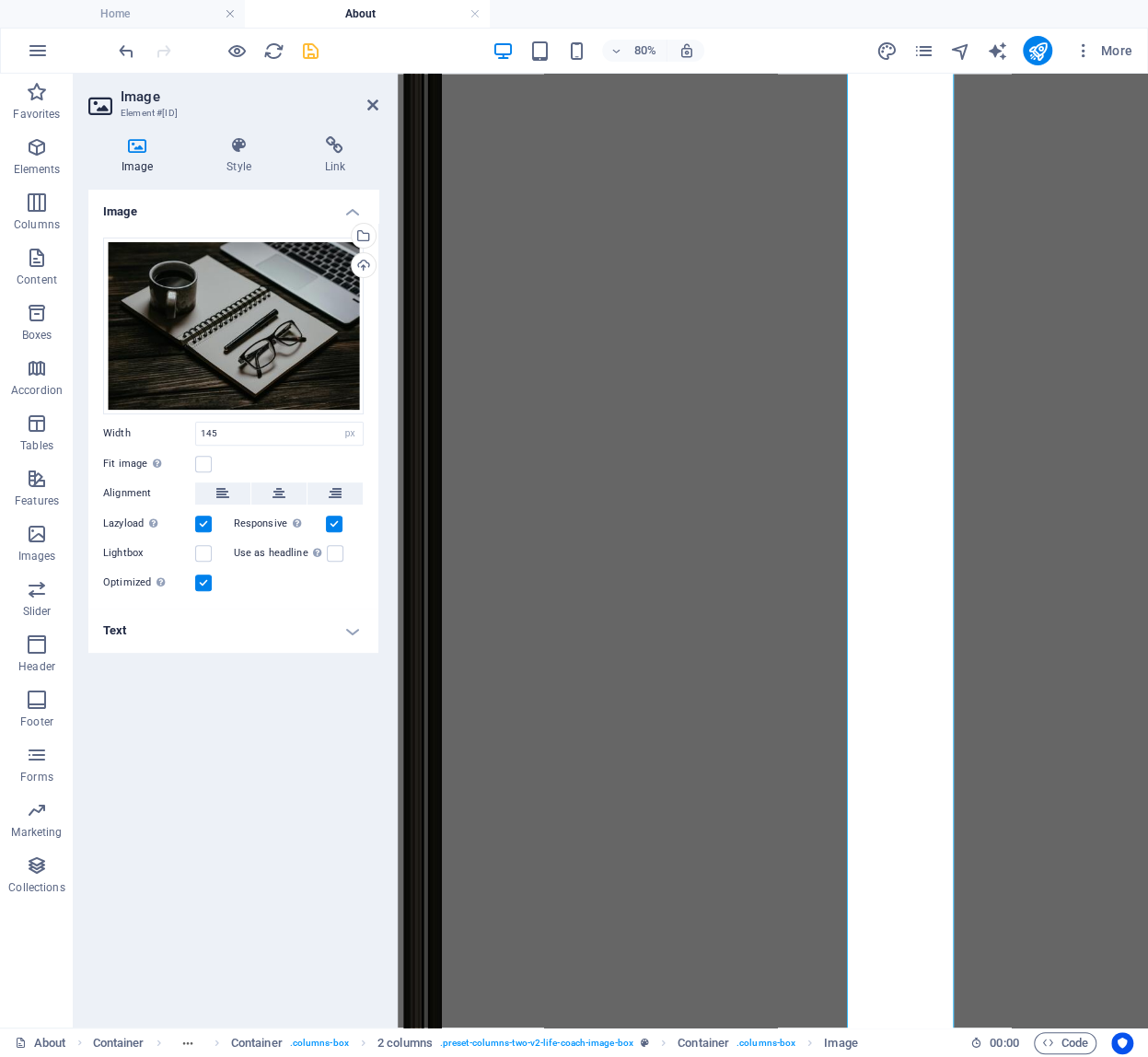 drag, startPoint x: 952, startPoint y: 562, endPoint x: 858, endPoint y: 463, distance: 136.5174 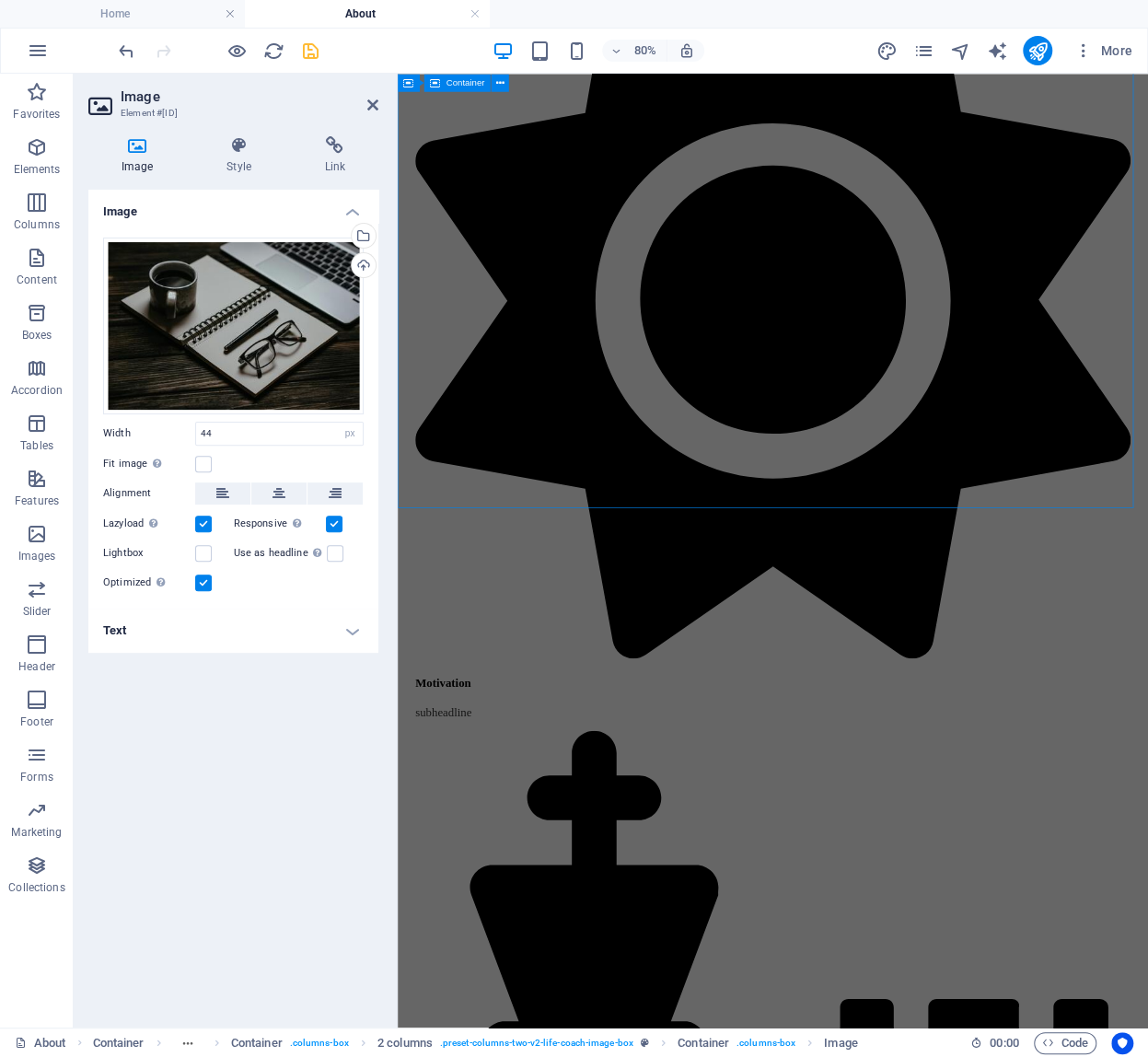 scroll, scrollTop: 744, scrollLeft: 0, axis: vertical 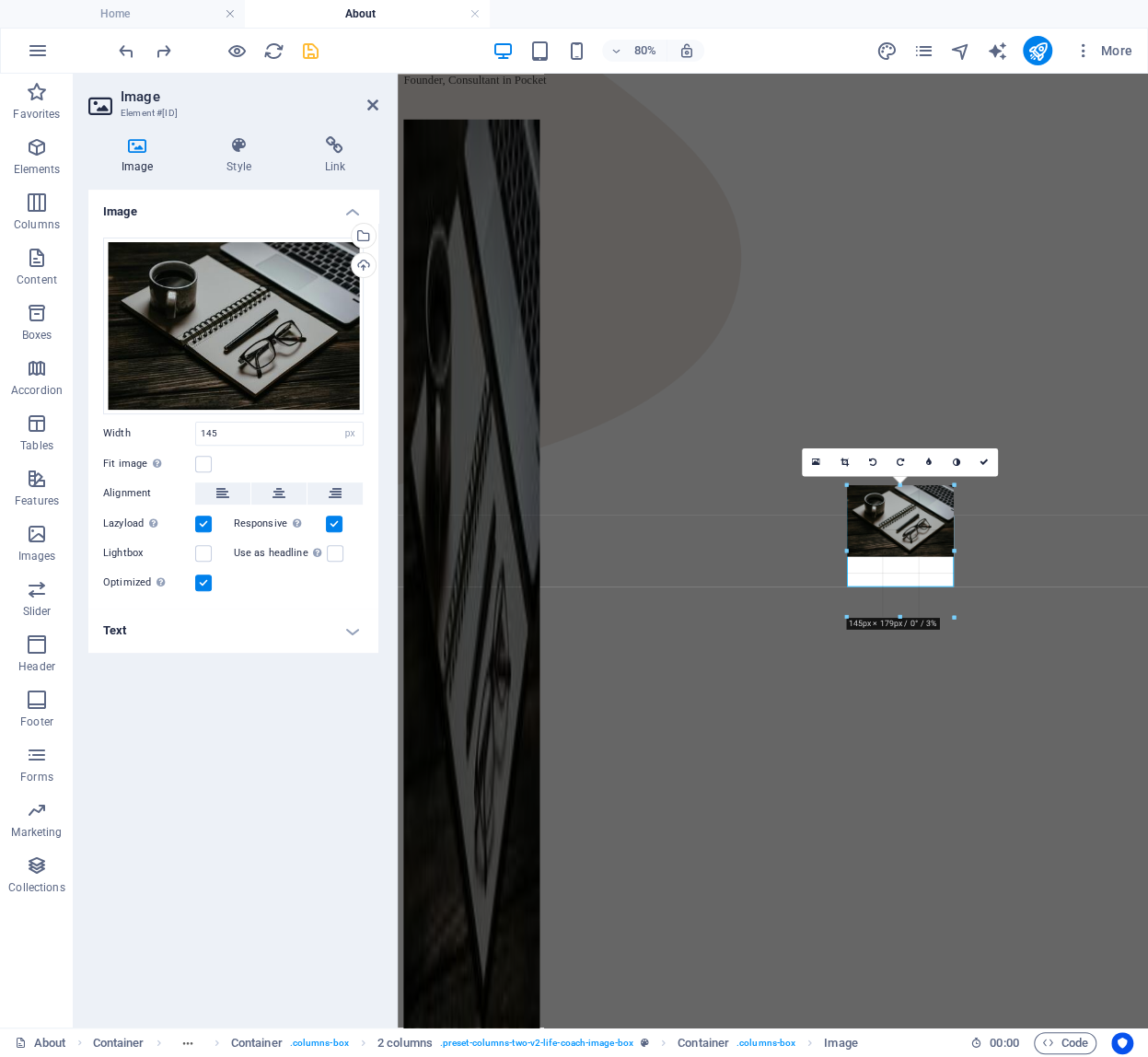 drag, startPoint x: 847, startPoint y: 552, endPoint x: 810, endPoint y: 552, distance: 37 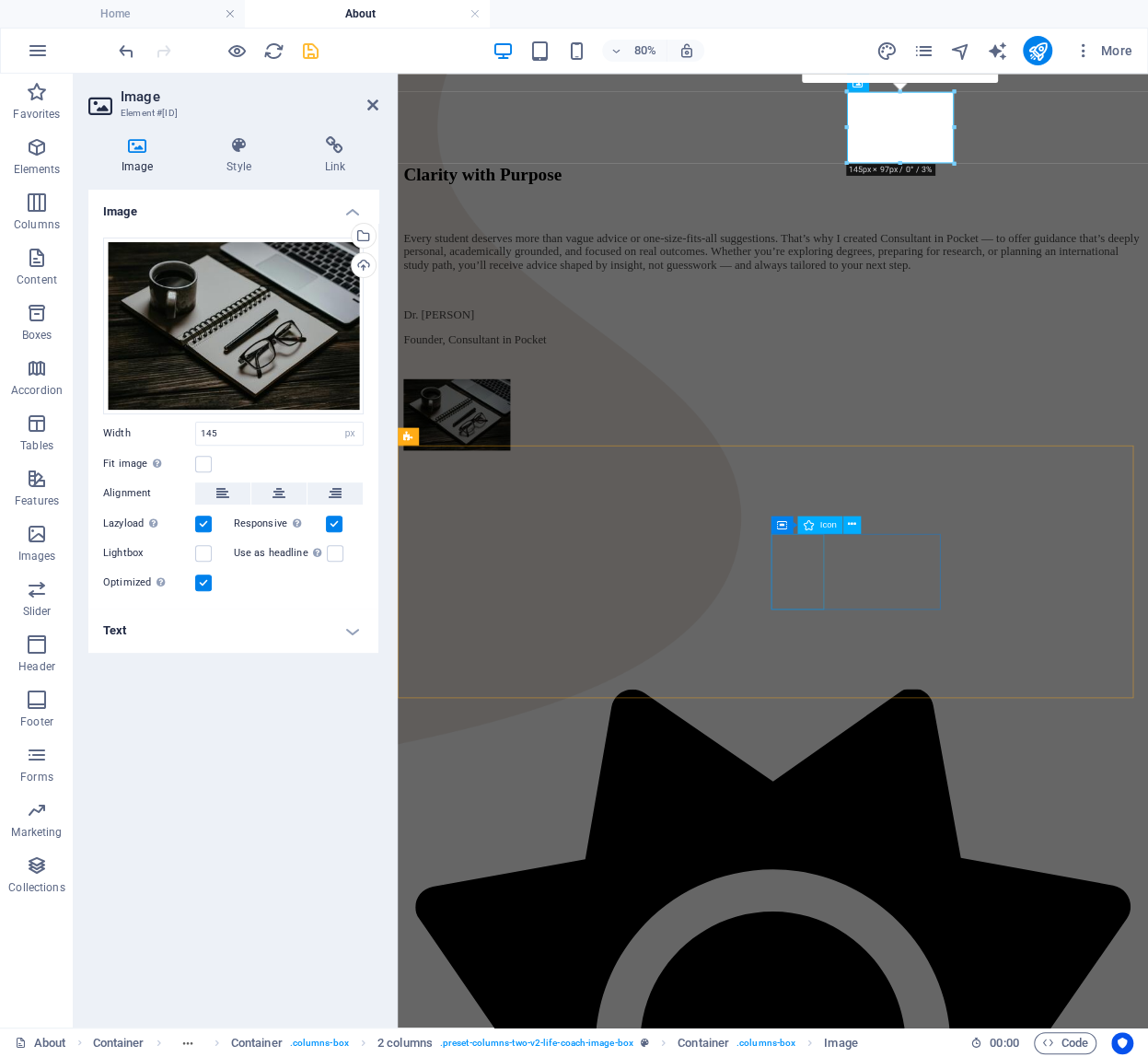scroll, scrollTop: 744, scrollLeft: 0, axis: vertical 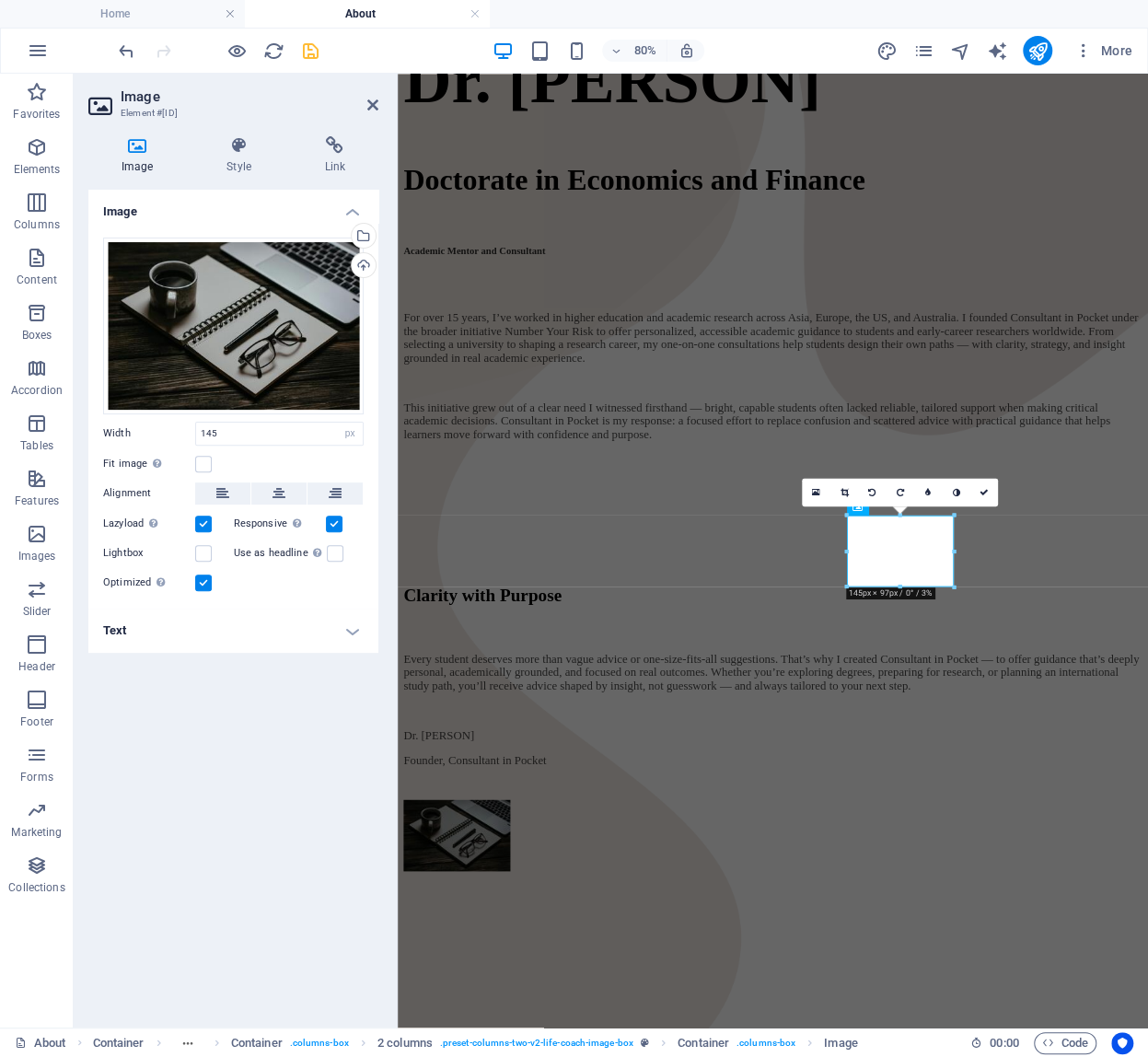 drag, startPoint x: 845, startPoint y: 514, endPoint x: 835, endPoint y: 505, distance: 13.45362 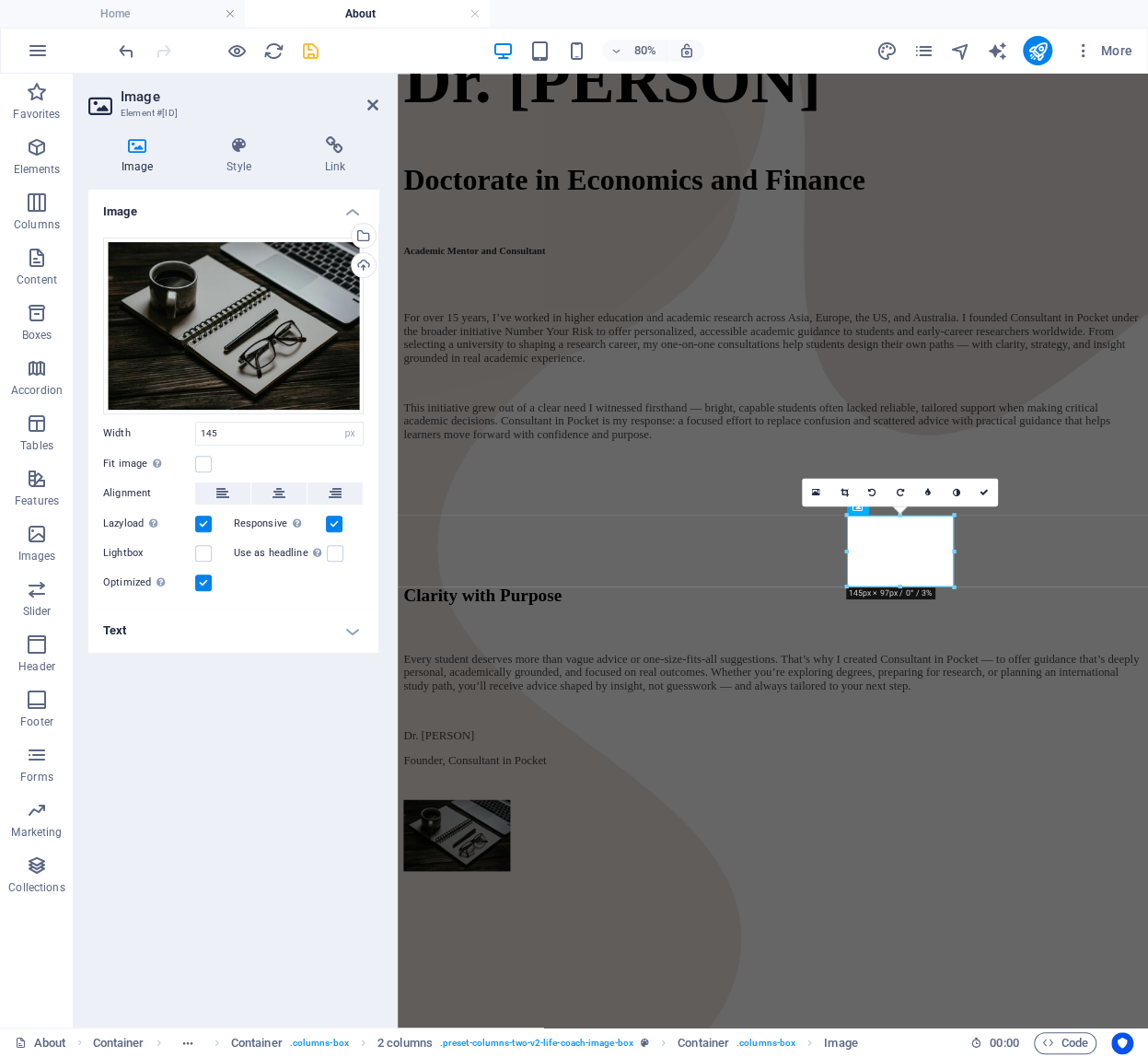 click at bounding box center (847, 515) 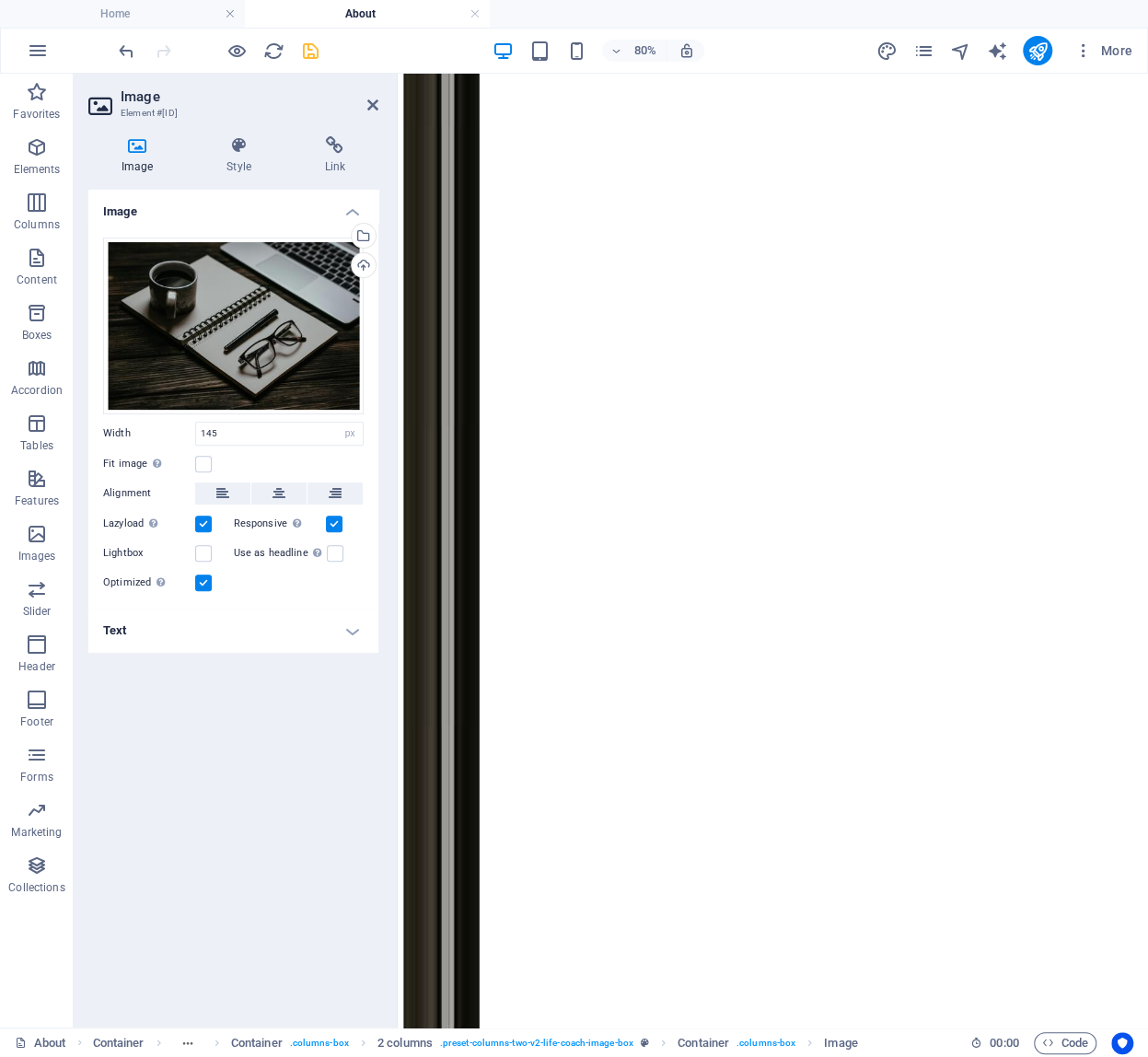 drag, startPoint x: 848, startPoint y: 517, endPoint x: 908, endPoint y: 523, distance: 60.29925 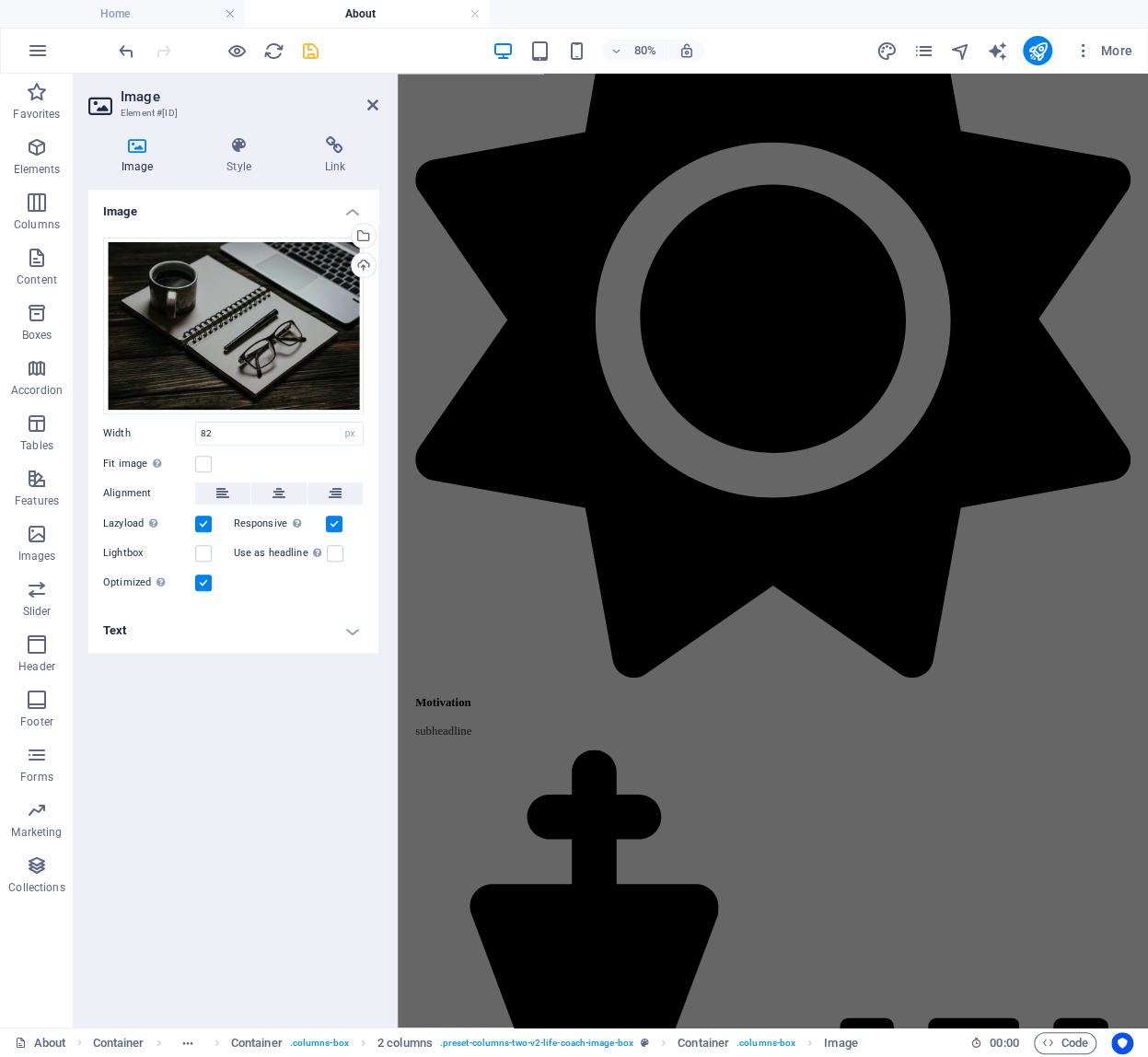 scroll, scrollTop: 744, scrollLeft: 0, axis: vertical 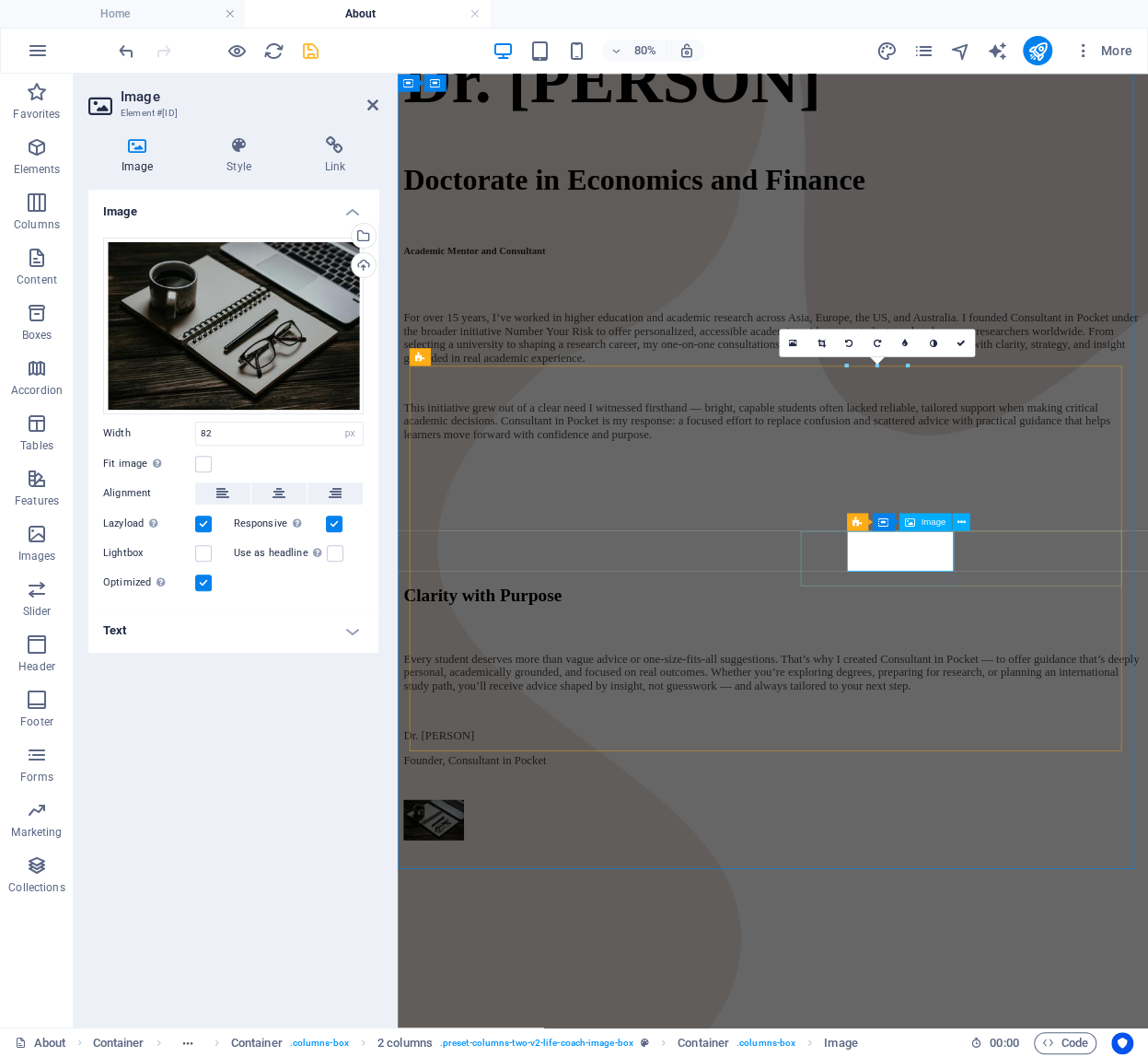 click at bounding box center (866, 1007) 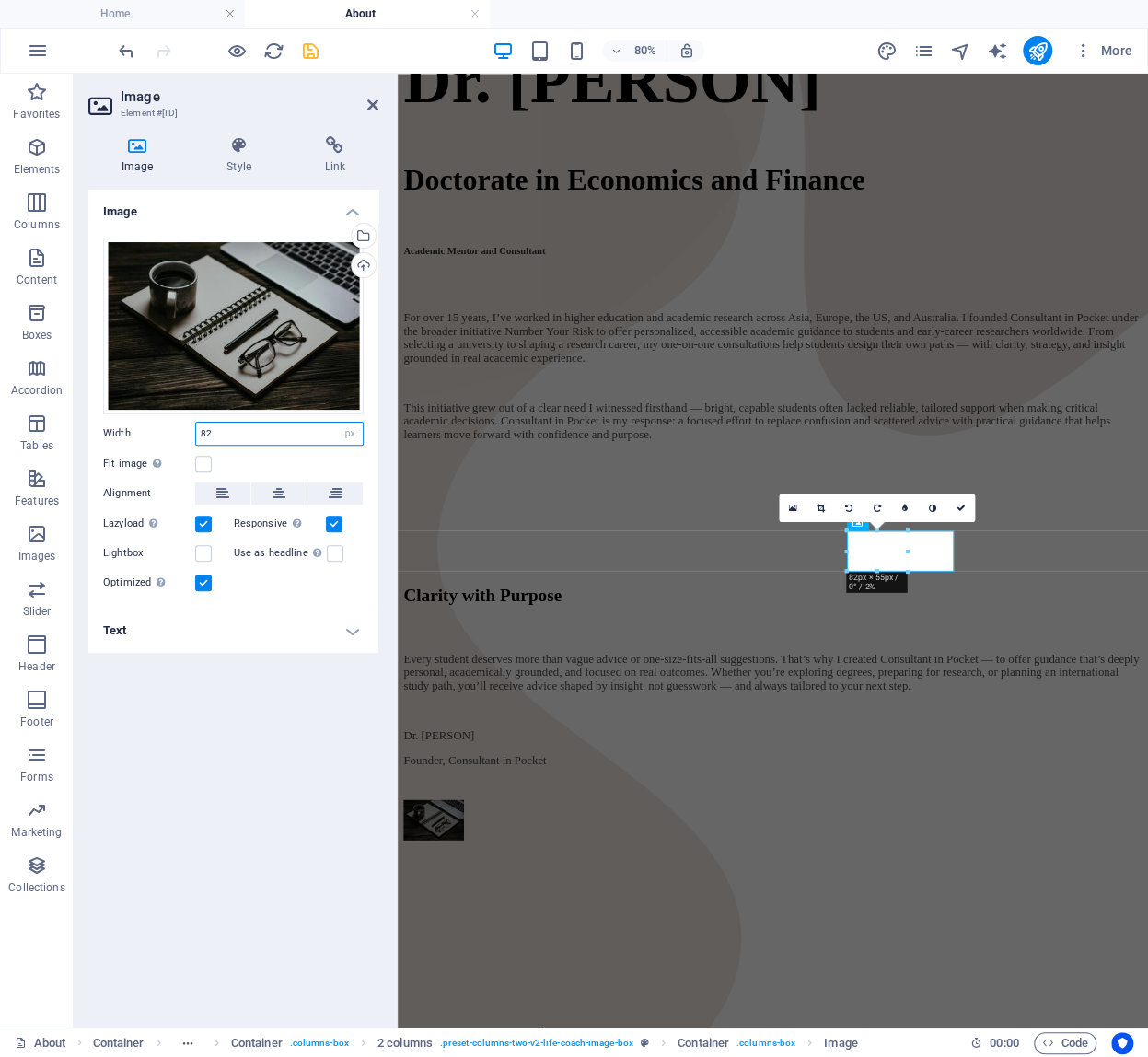 click on "82" at bounding box center [279, 434] 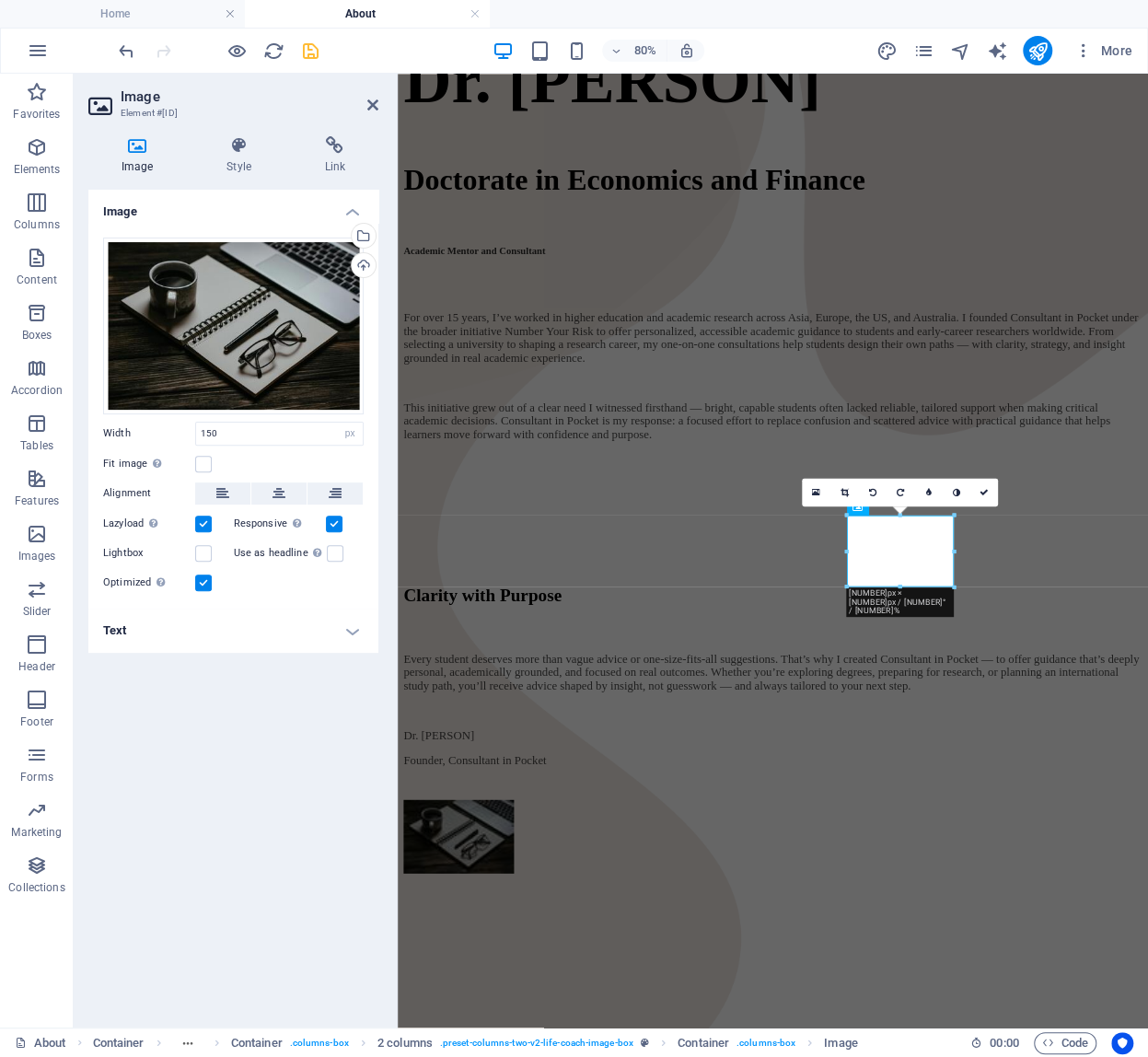 click on "Fit image Automatically fit image to a fixed width and height" at bounding box center [233, 464] 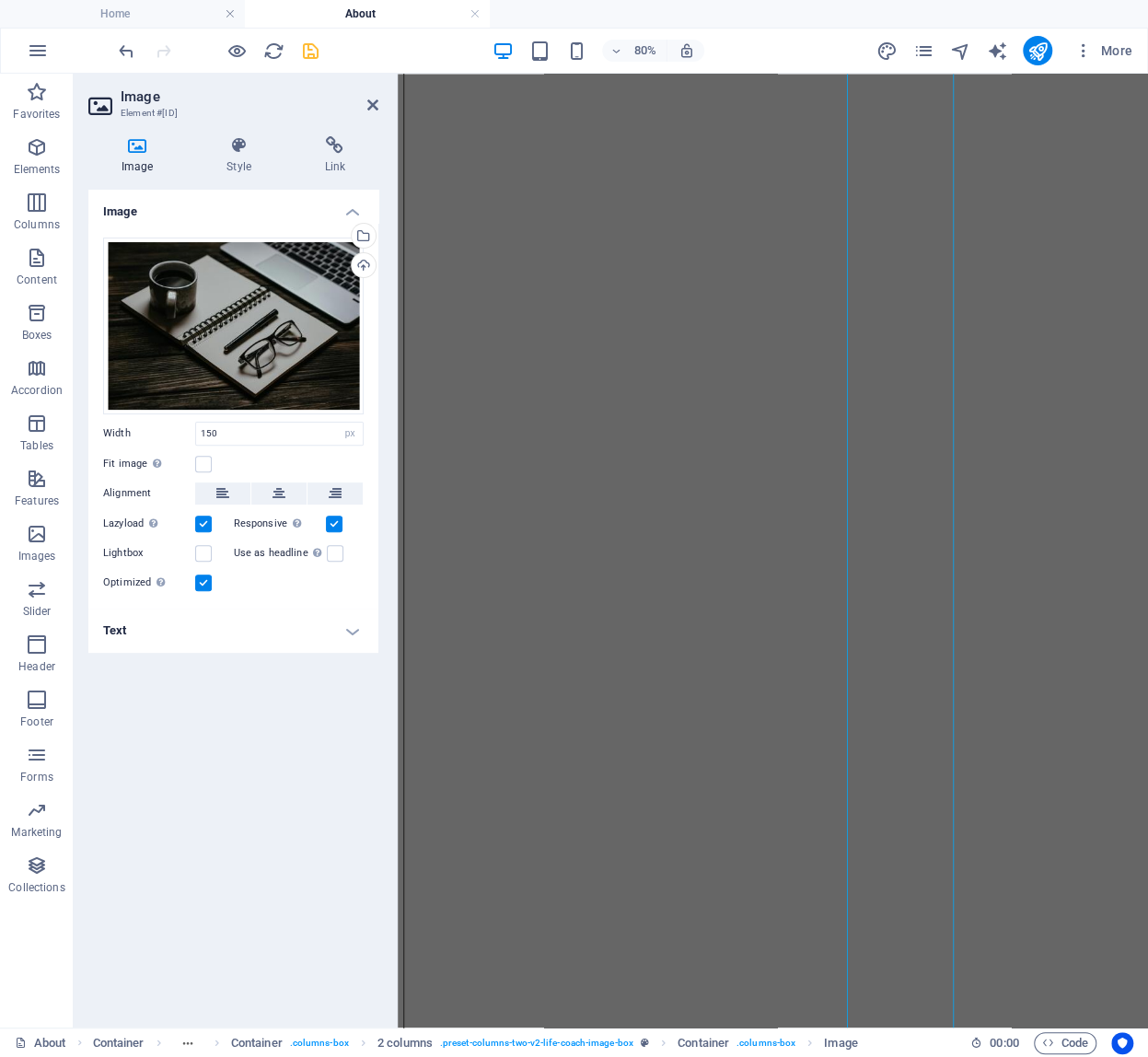 drag, startPoint x: 950, startPoint y: 586, endPoint x: 755, endPoint y: 488, distance: 218.24069 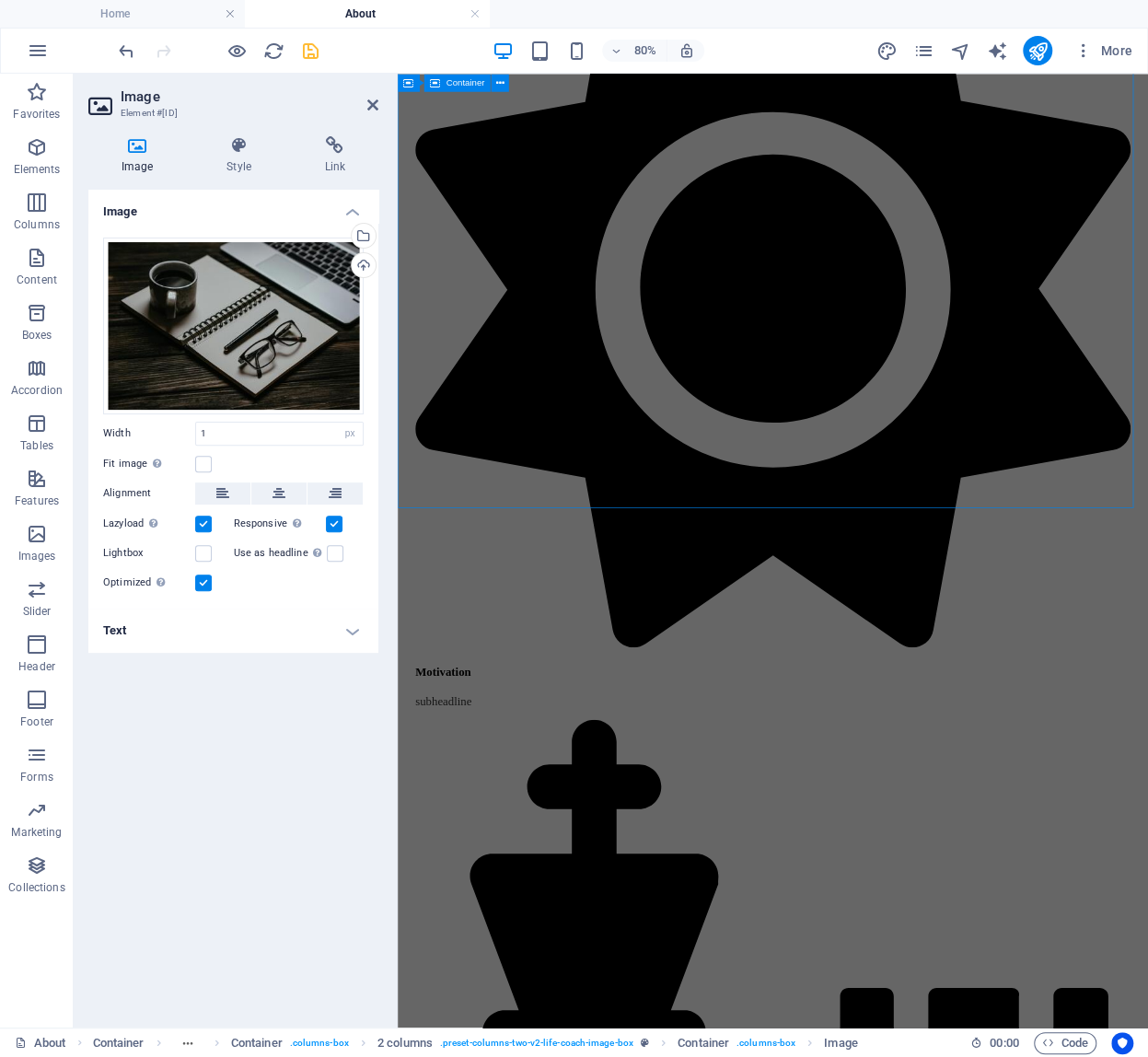 scroll, scrollTop: 744, scrollLeft: 0, axis: vertical 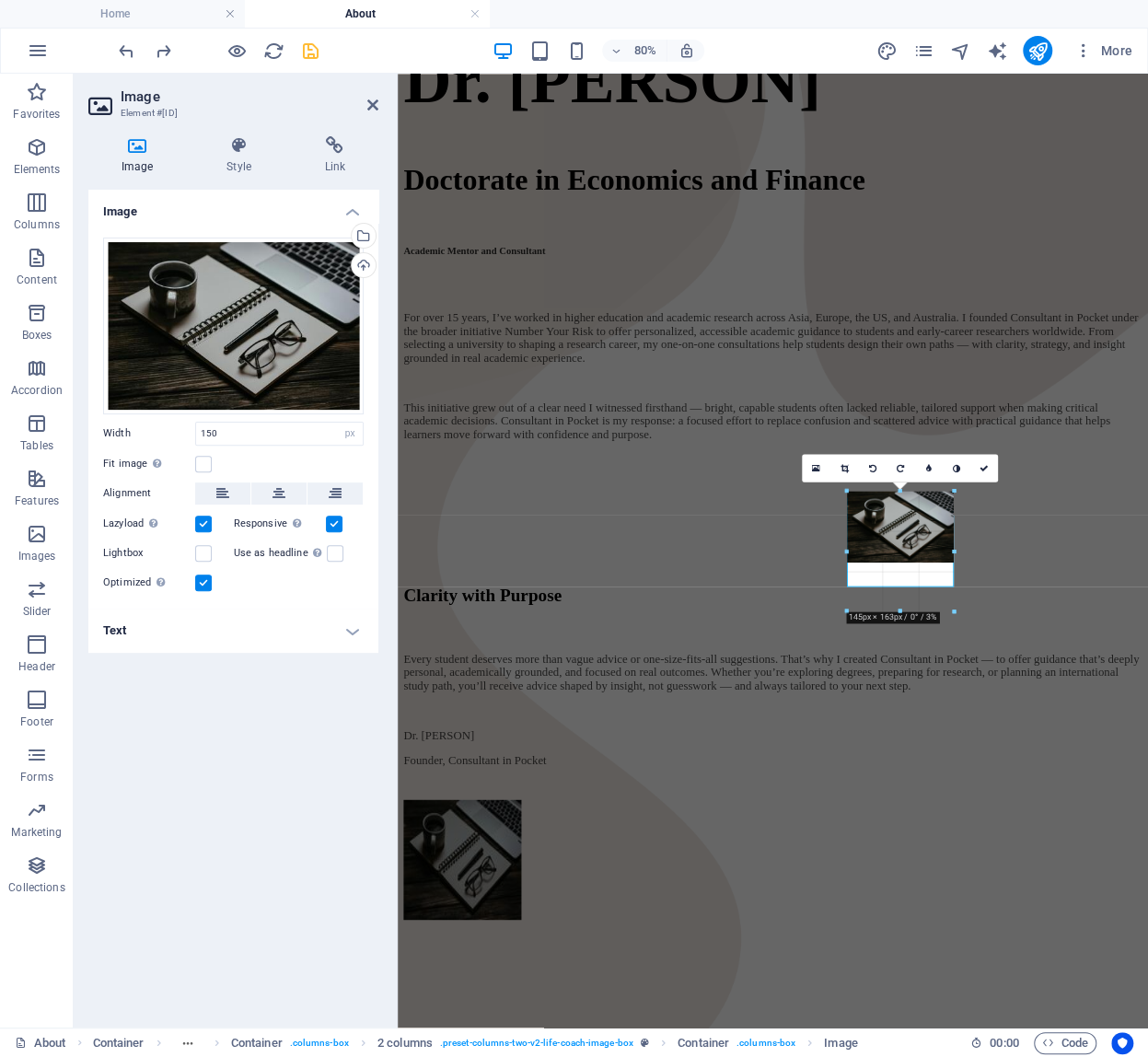 drag, startPoint x: 954, startPoint y: 551, endPoint x: 968, endPoint y: 549, distance: 14.142136 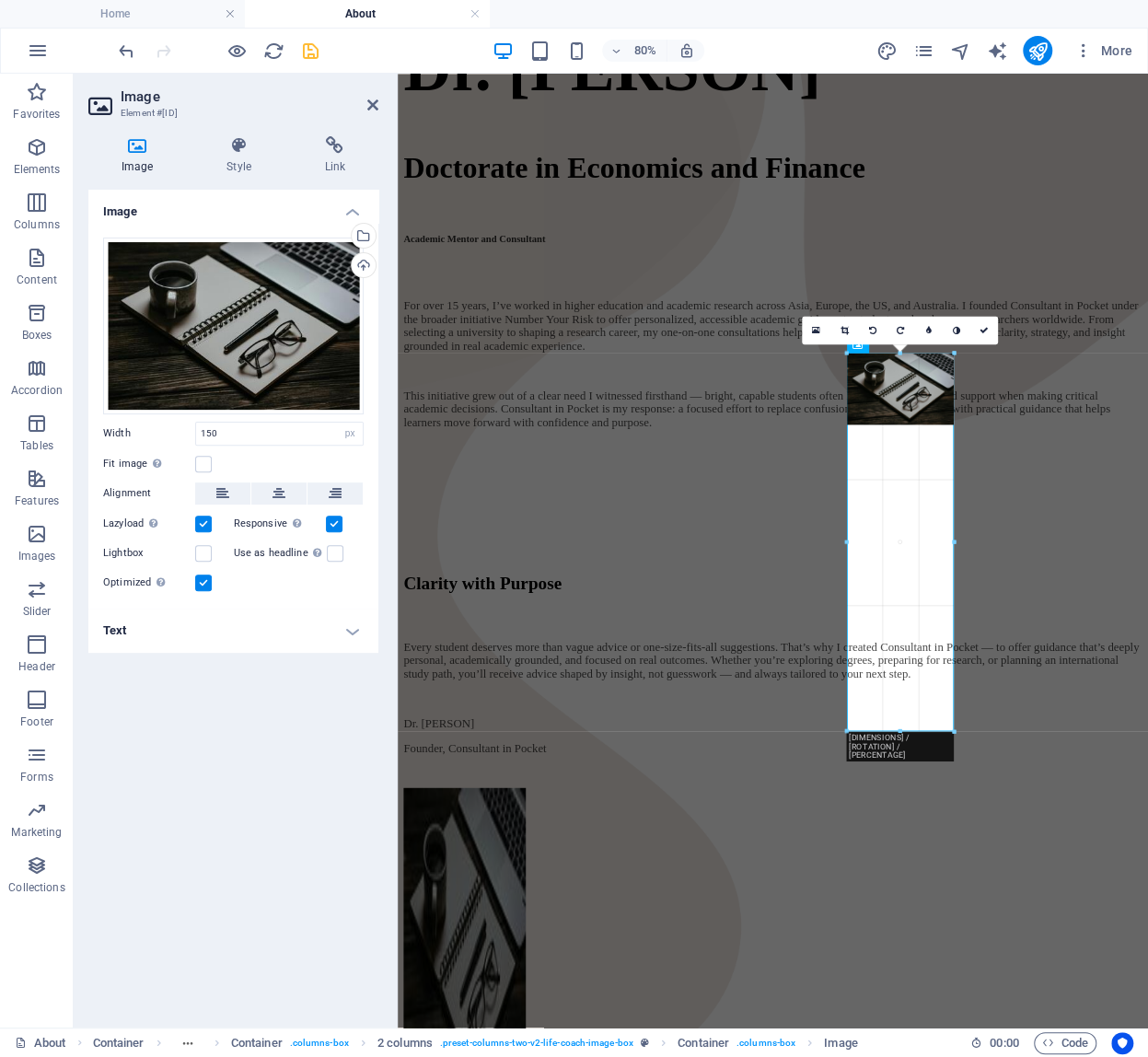 drag, startPoint x: 949, startPoint y: 585, endPoint x: 969, endPoint y: 585, distance: 20 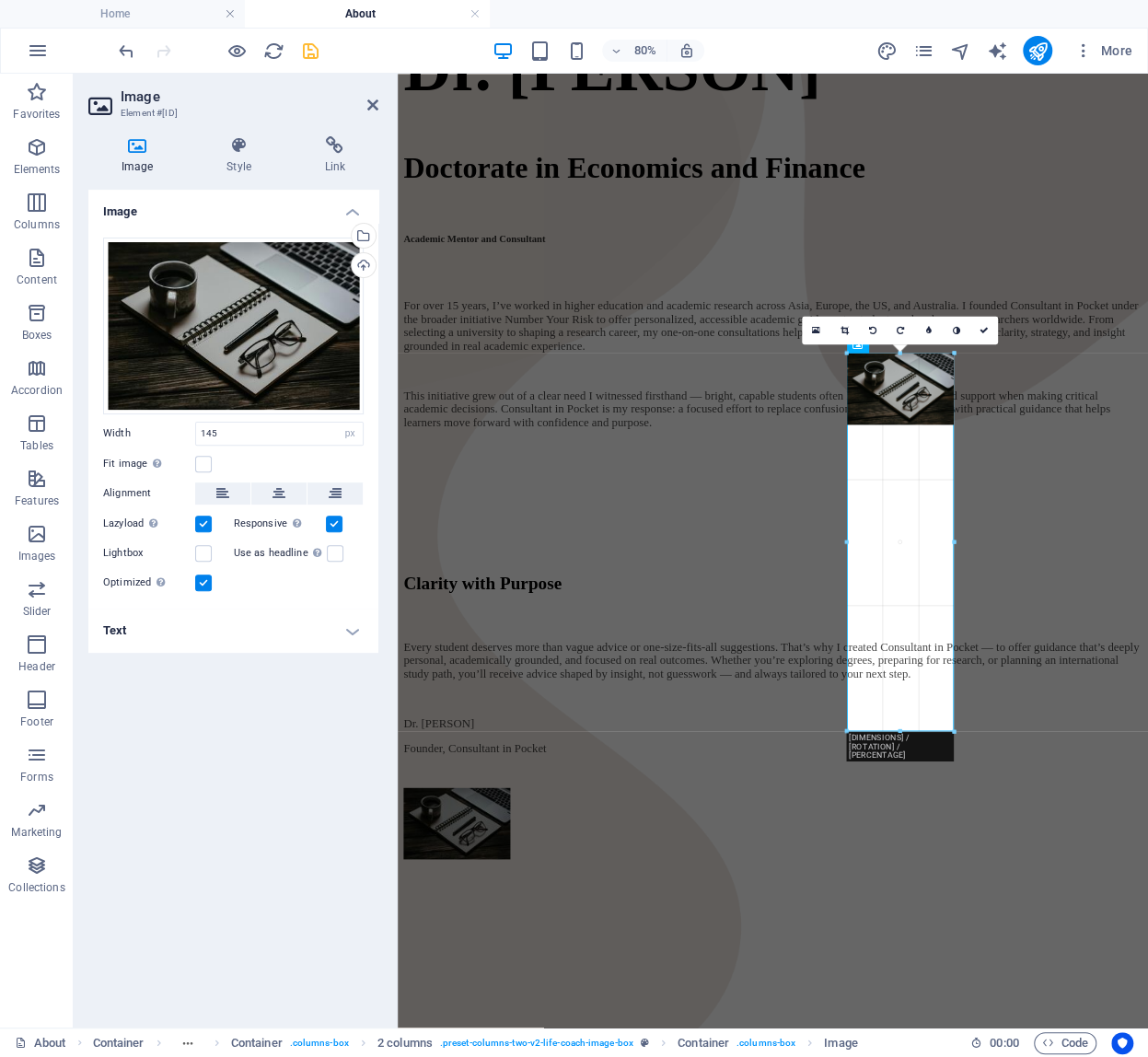 scroll, scrollTop: 744, scrollLeft: 0, axis: vertical 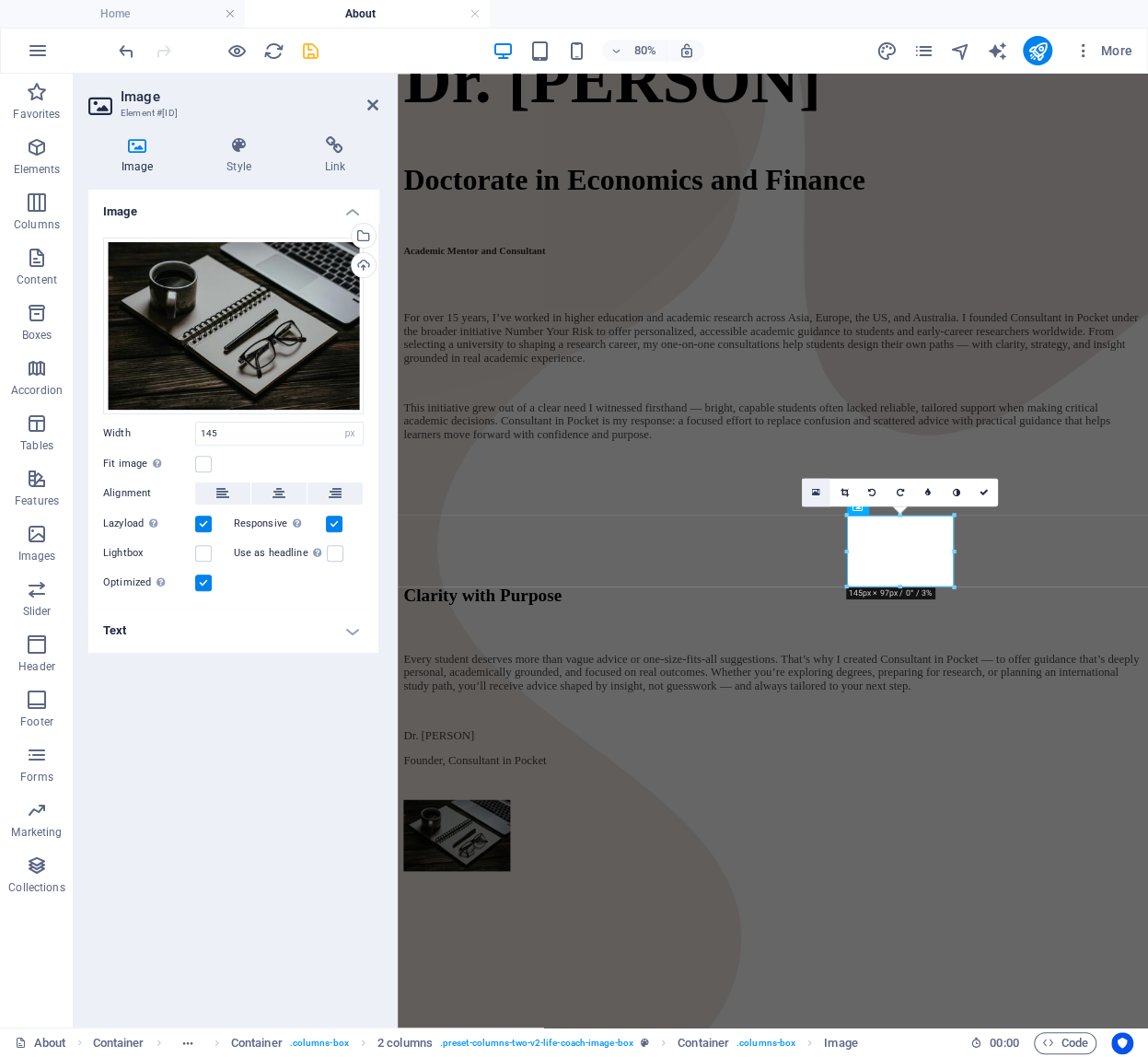 click at bounding box center (816, 492) 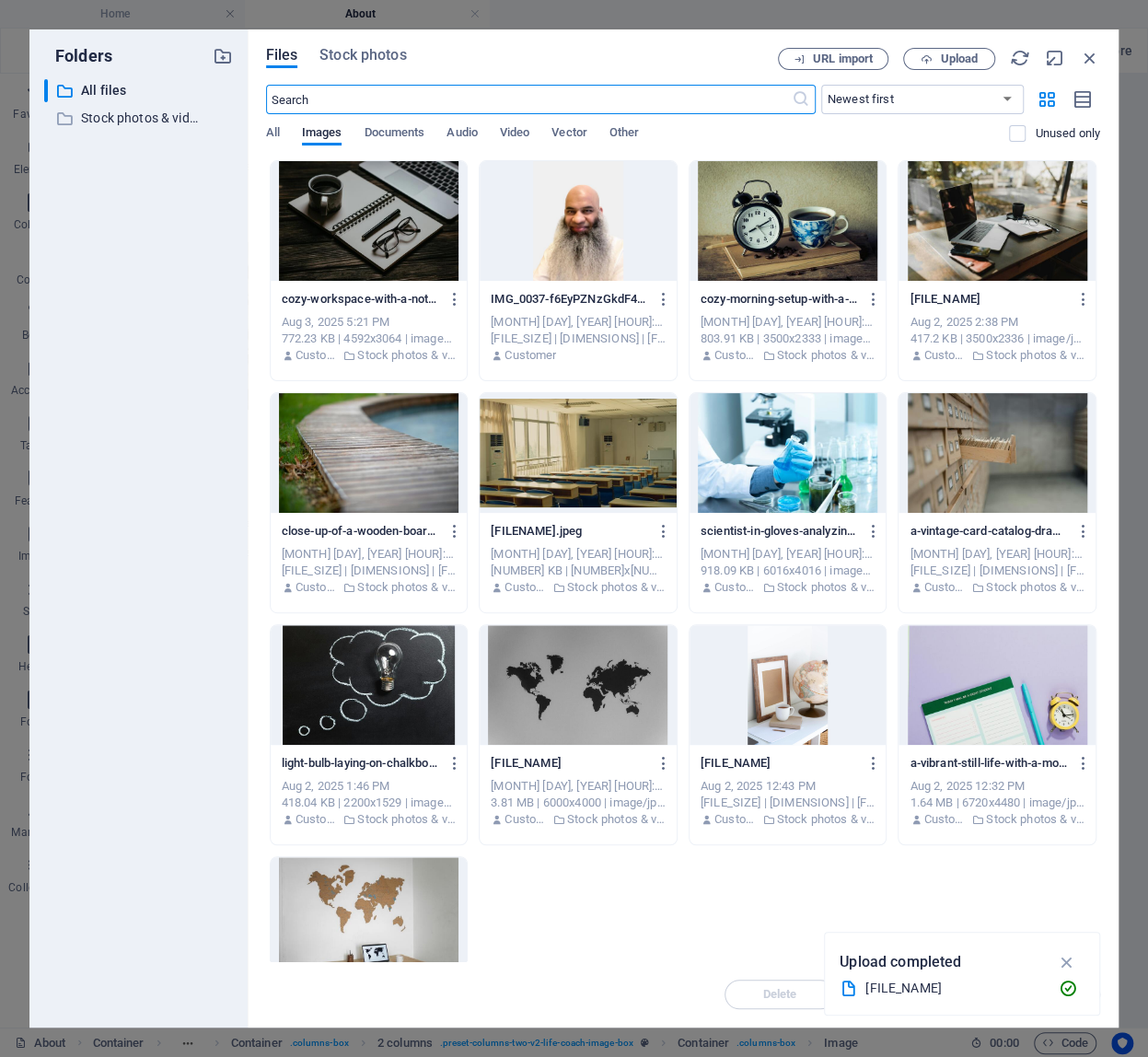 click at bounding box center (997, 221) 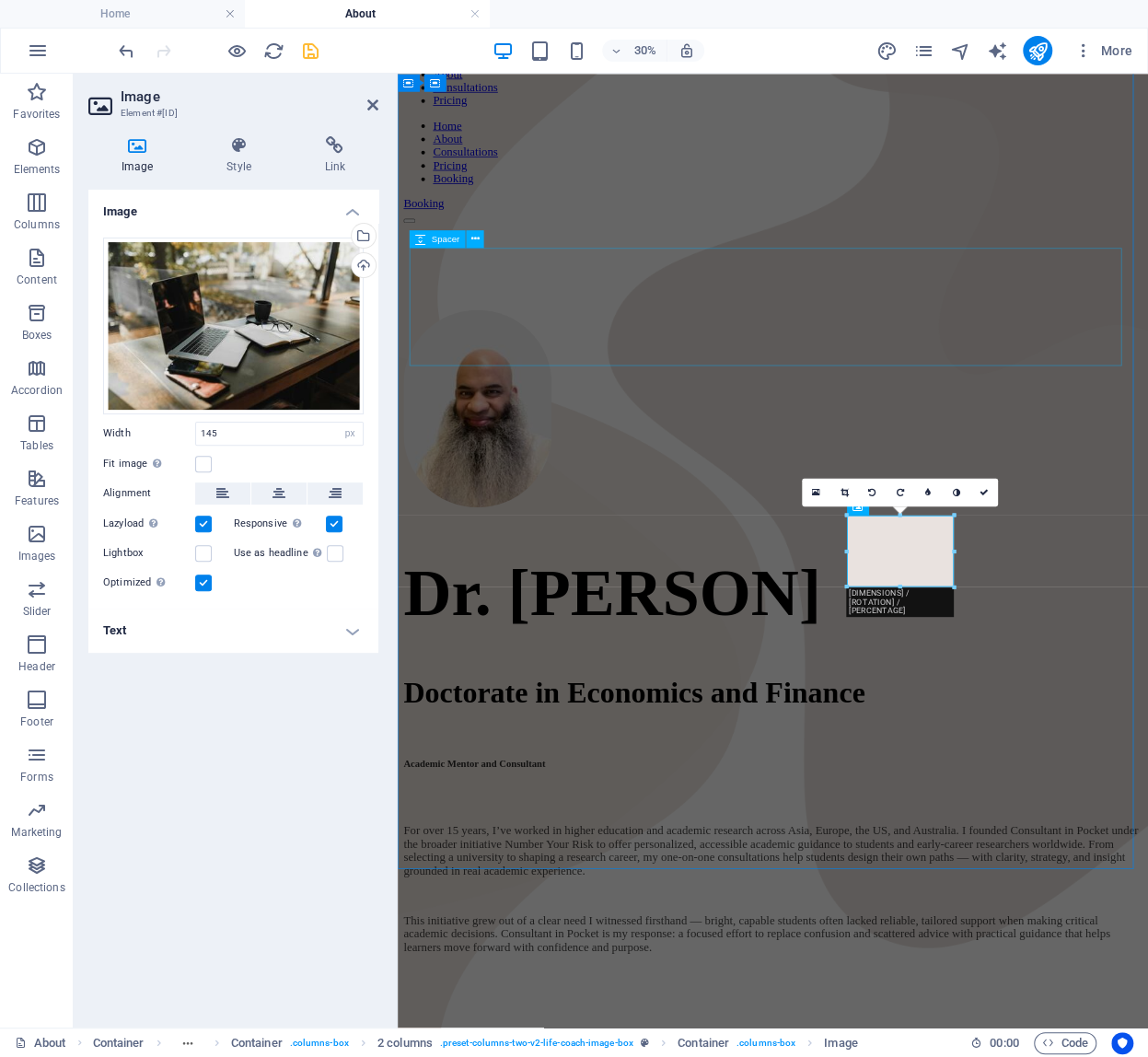 scroll, scrollTop: 744, scrollLeft: 0, axis: vertical 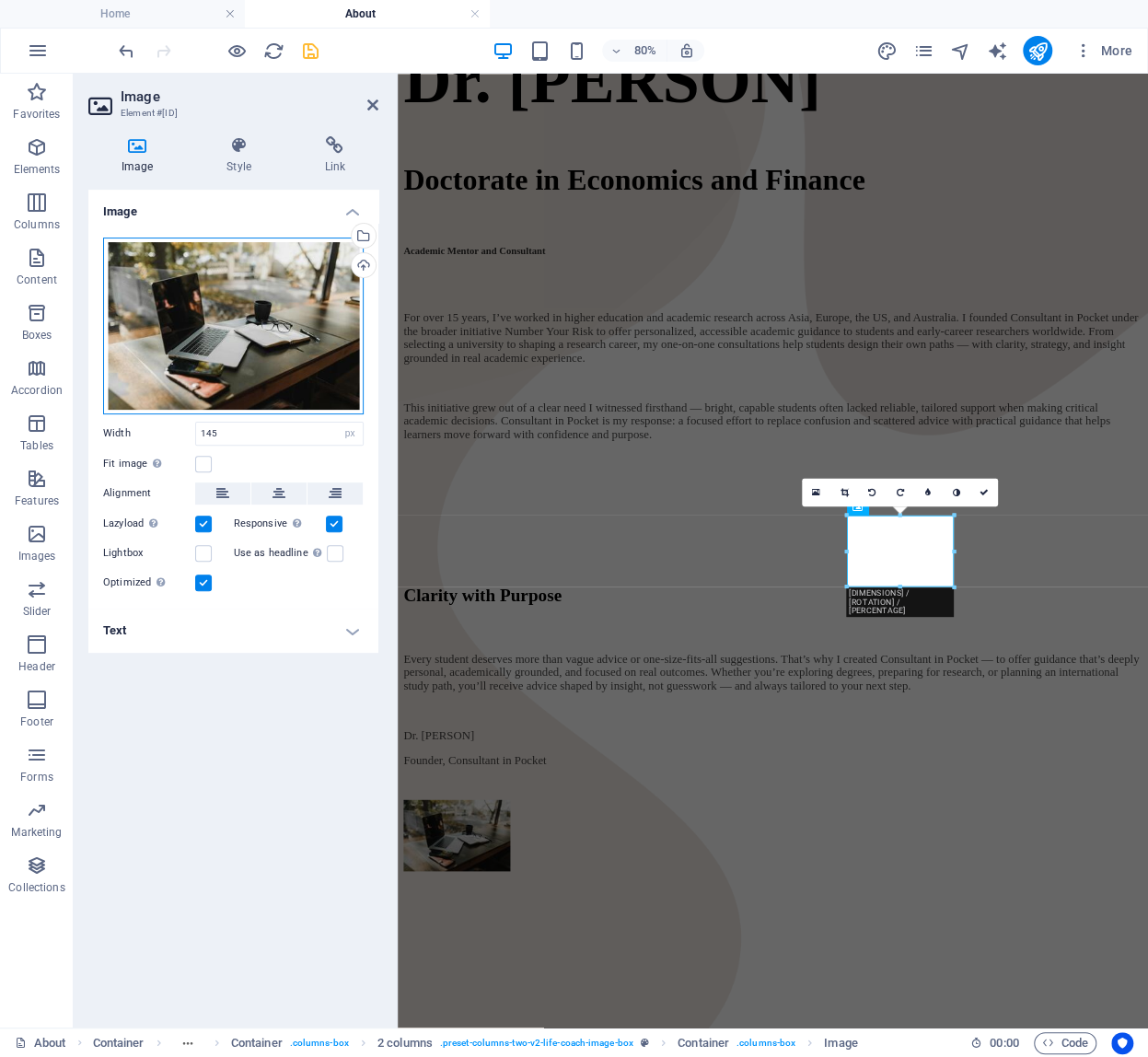 click on "Drag files here, click to choose files or select files from Files or our free stock photos & videos" at bounding box center (233, 326) 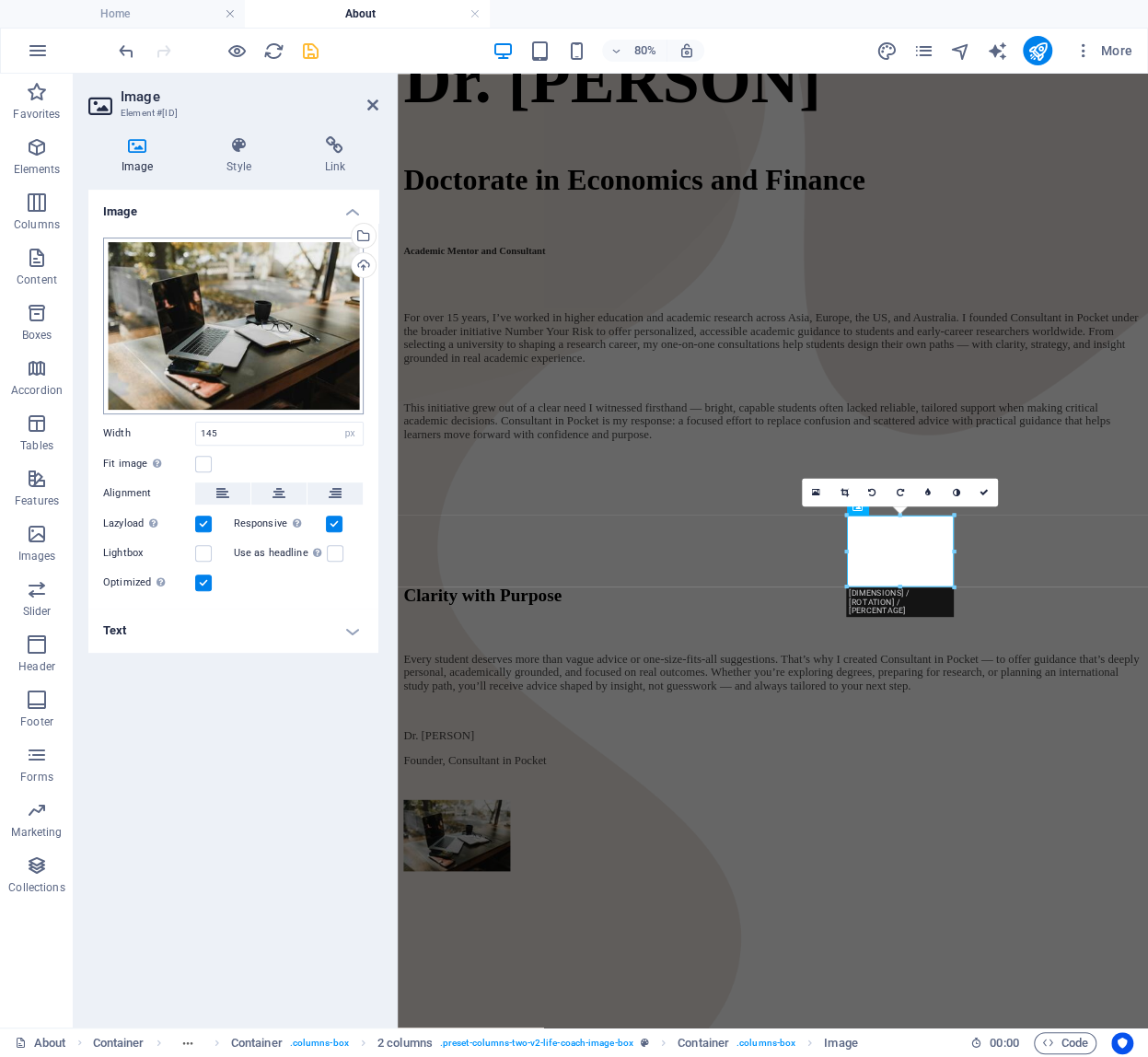 scroll, scrollTop: 744, scrollLeft: 0, axis: vertical 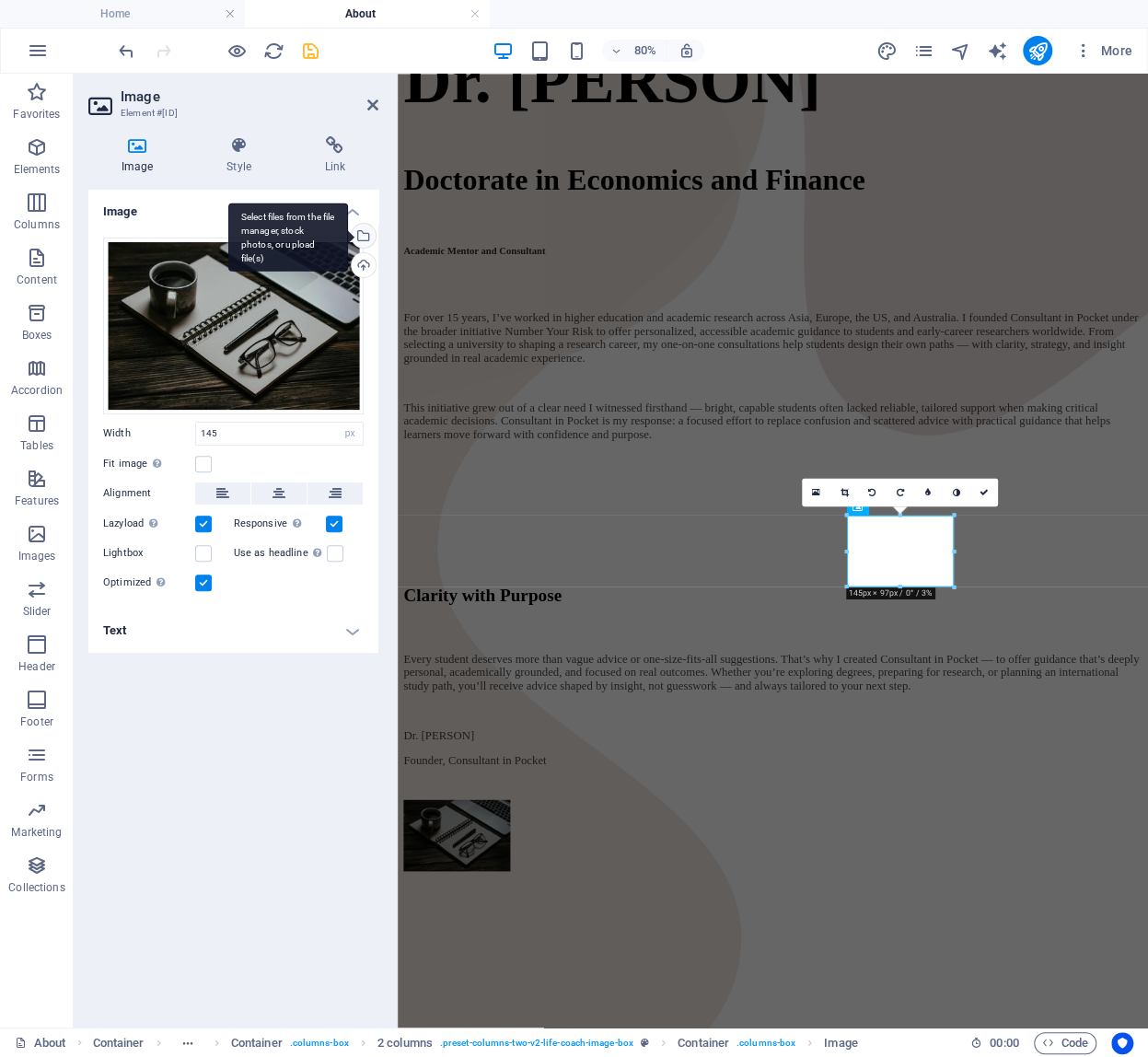 click on "Select files from the file manager, stock photos, or upload file(s)" at bounding box center [288, 237] 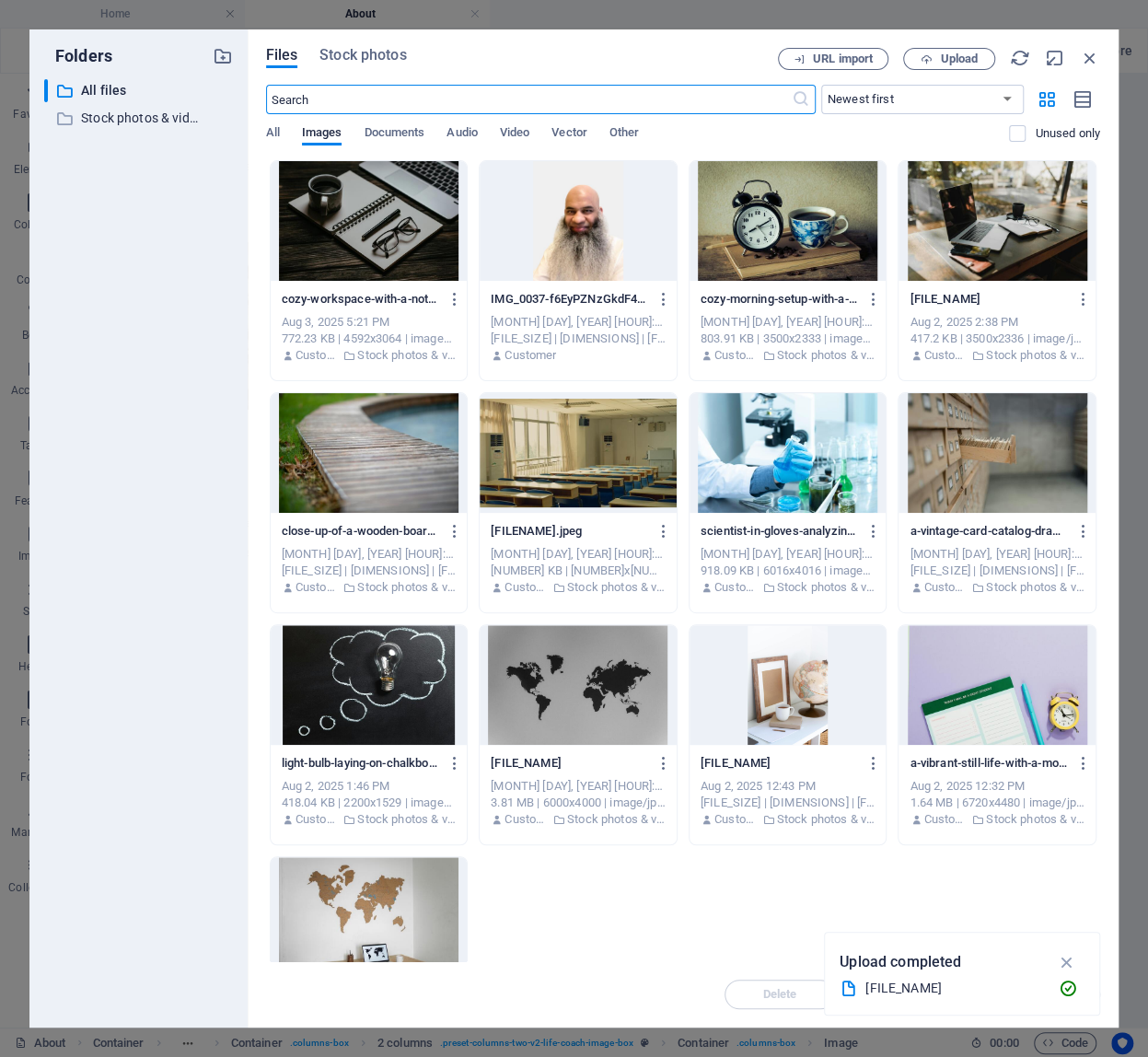click at bounding box center [997, 221] 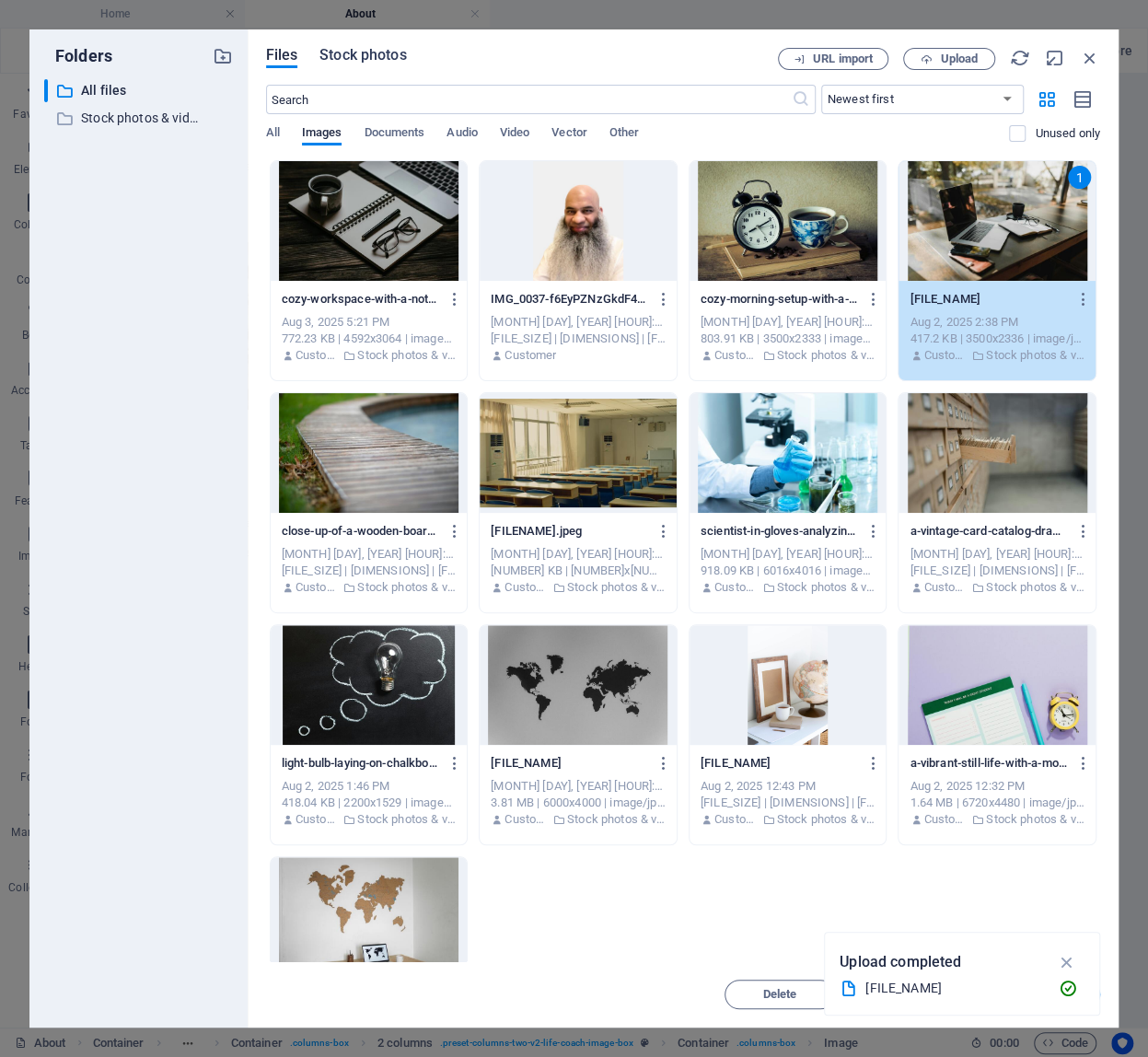 click on "Stock photos" at bounding box center (363, 55) 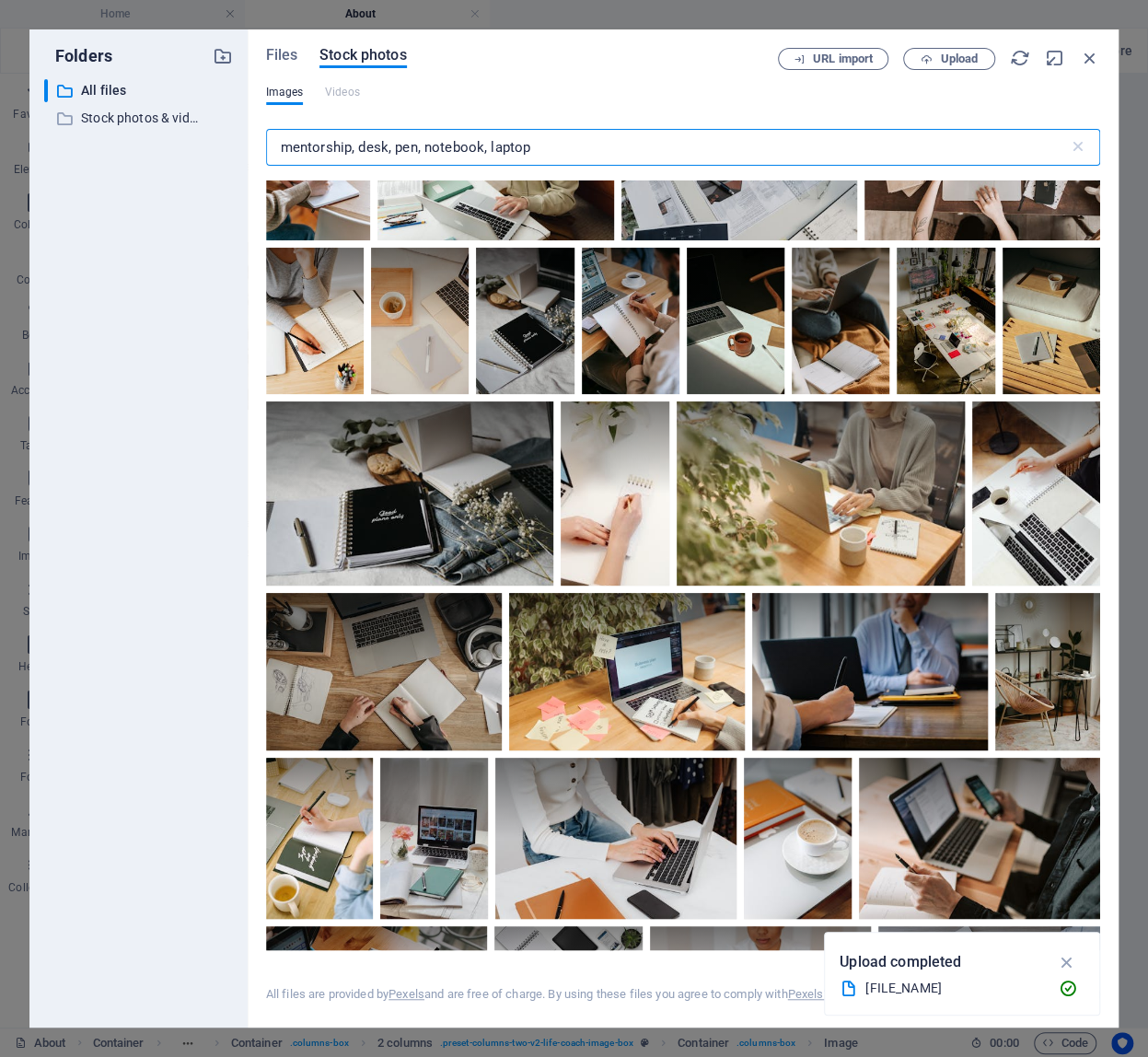 scroll, scrollTop: 1846, scrollLeft: 0, axis: vertical 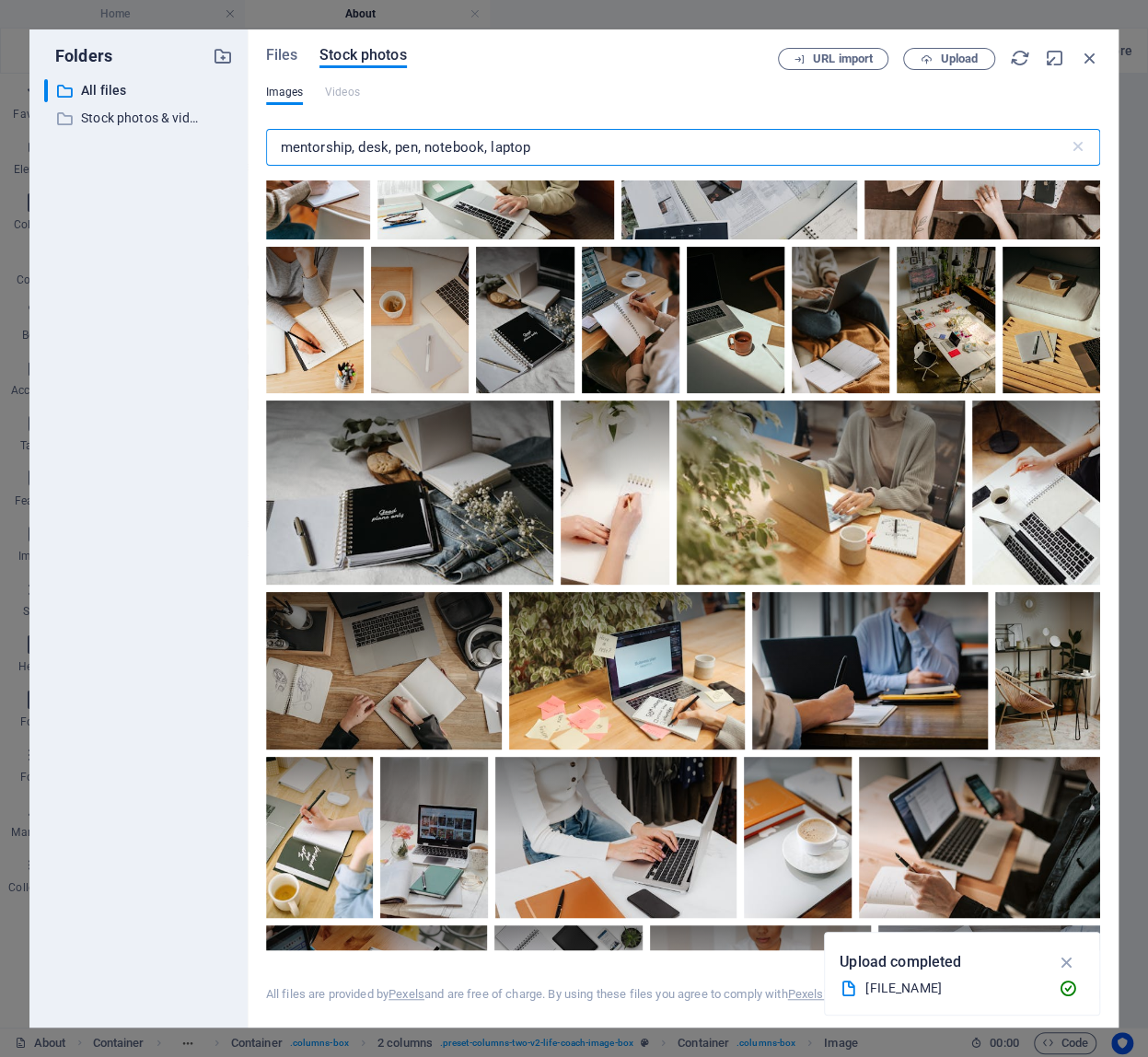 click on "mentorship, desk, pen, notebook, laptop" at bounding box center [667, 147] 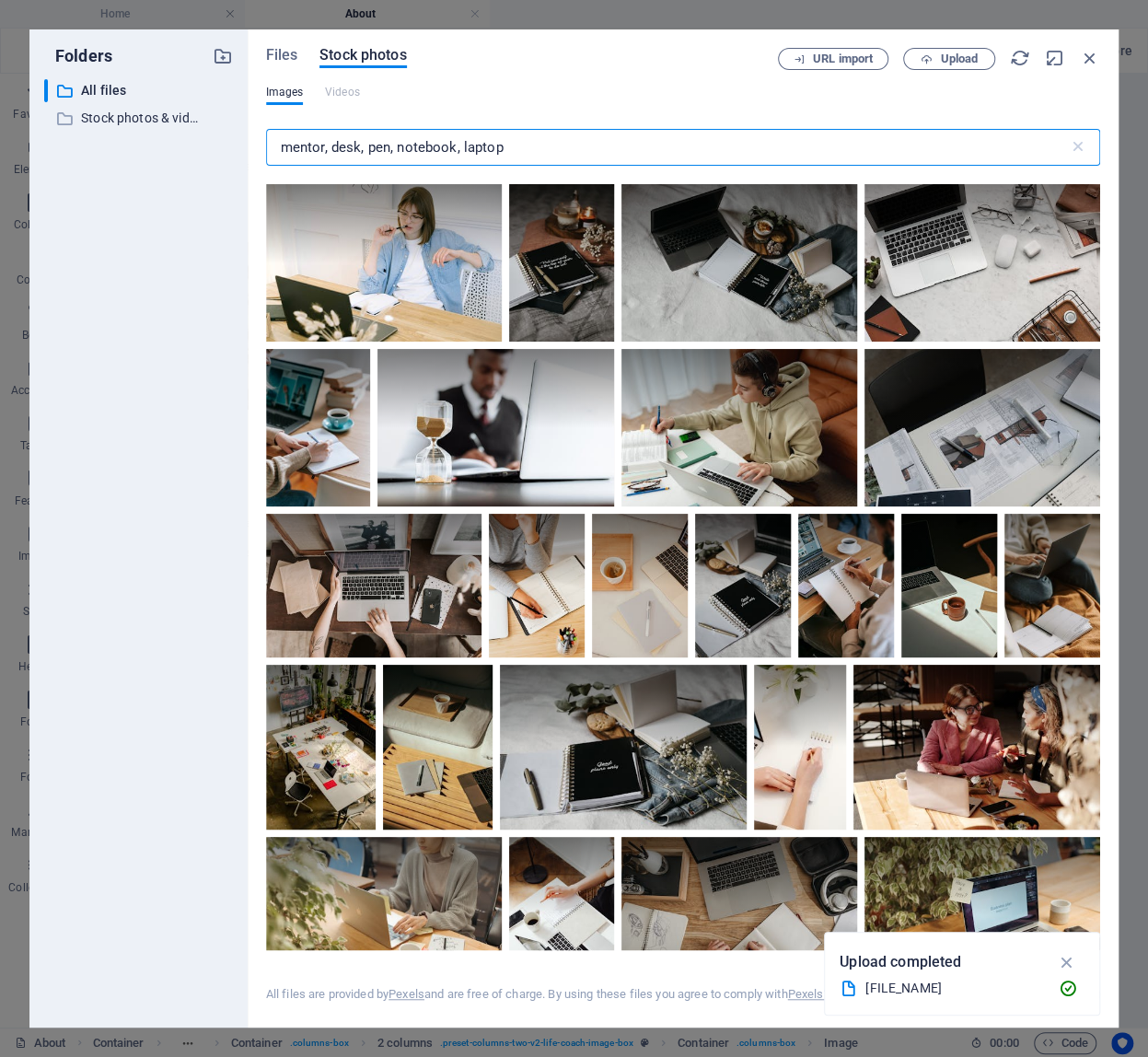 scroll, scrollTop: 1668, scrollLeft: 0, axis: vertical 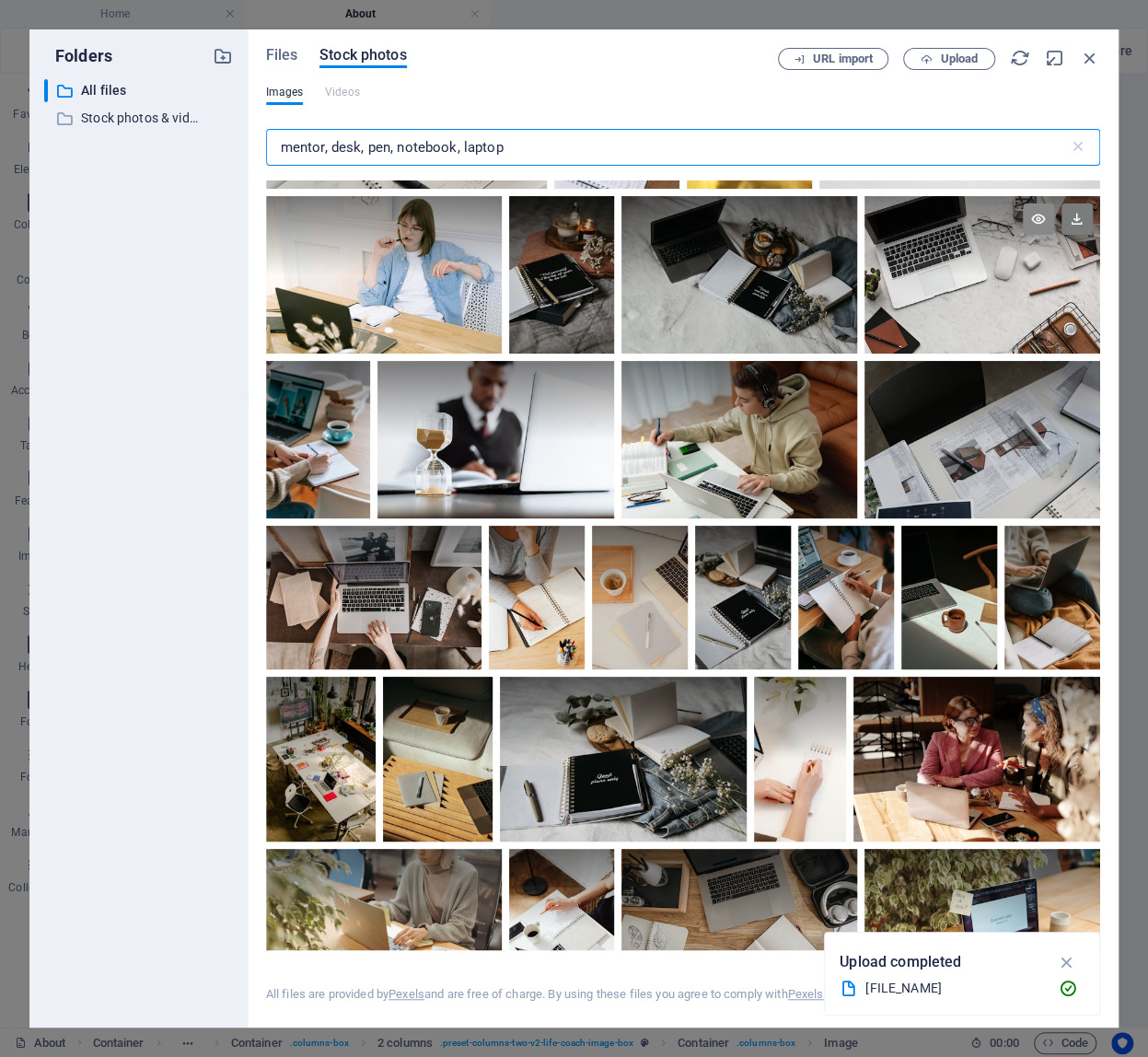 type on "mentor, desk, pen, notebook, laptop" 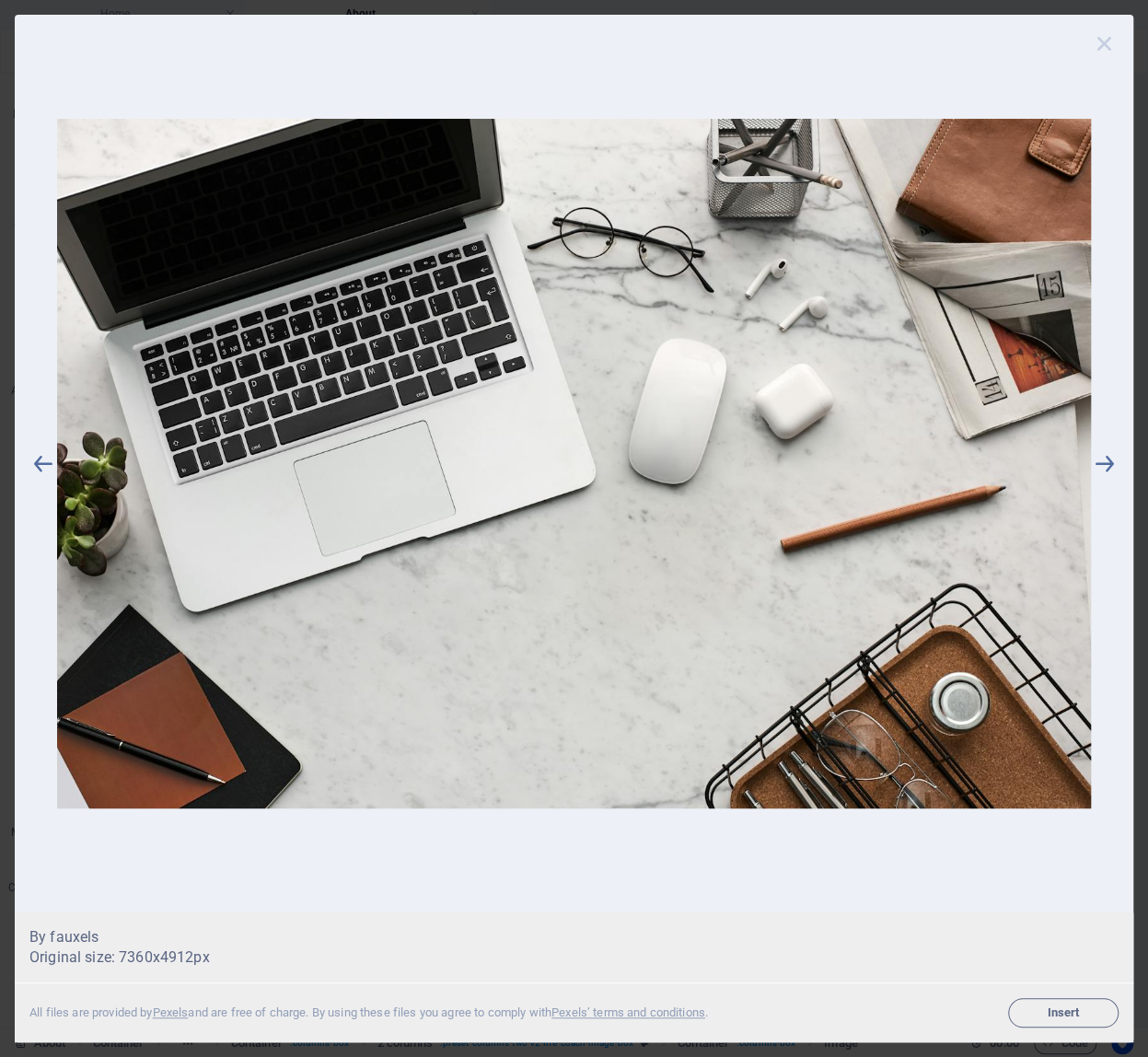 click at bounding box center [1105, 43] 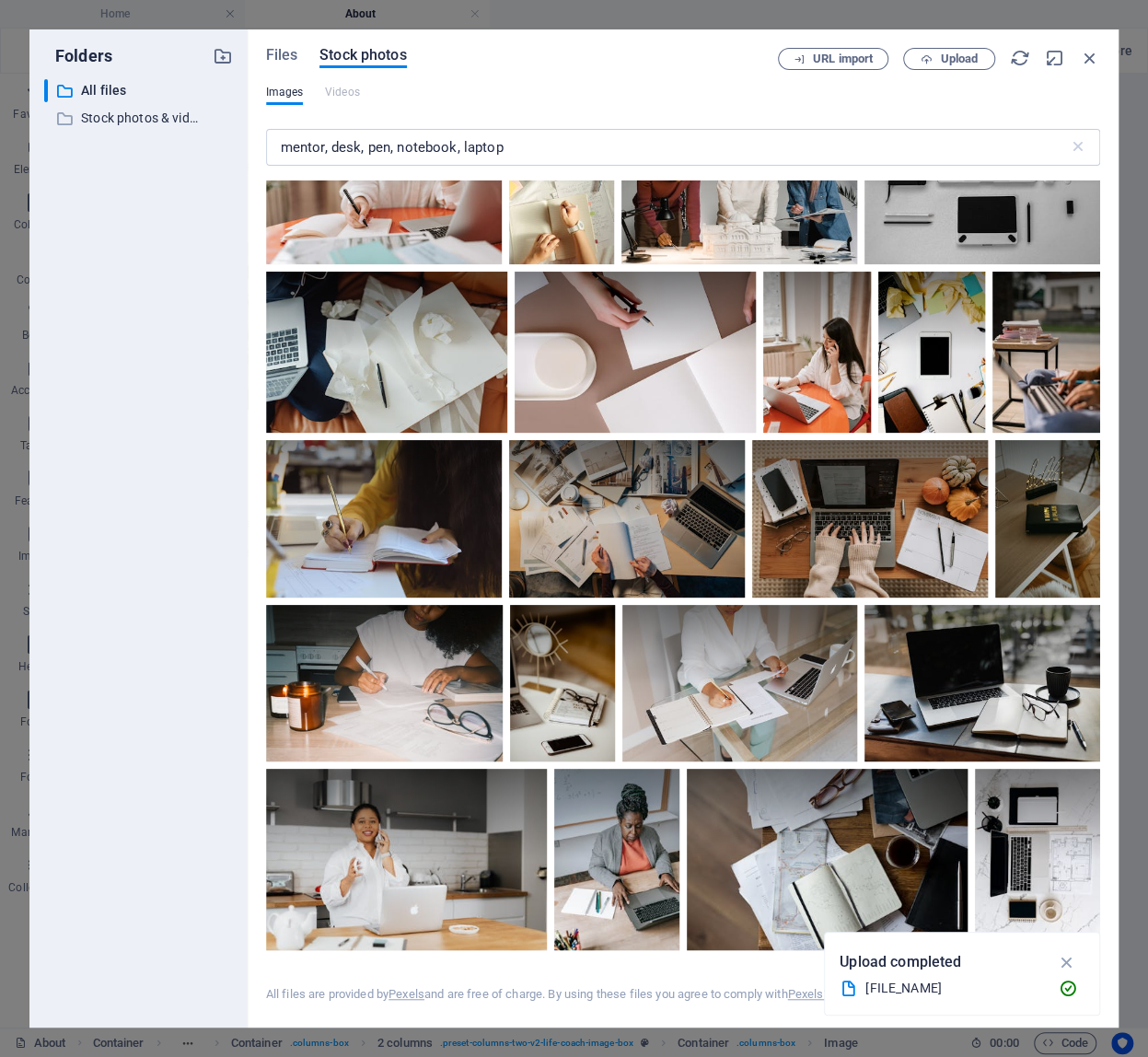 scroll, scrollTop: 3692, scrollLeft: 0, axis: vertical 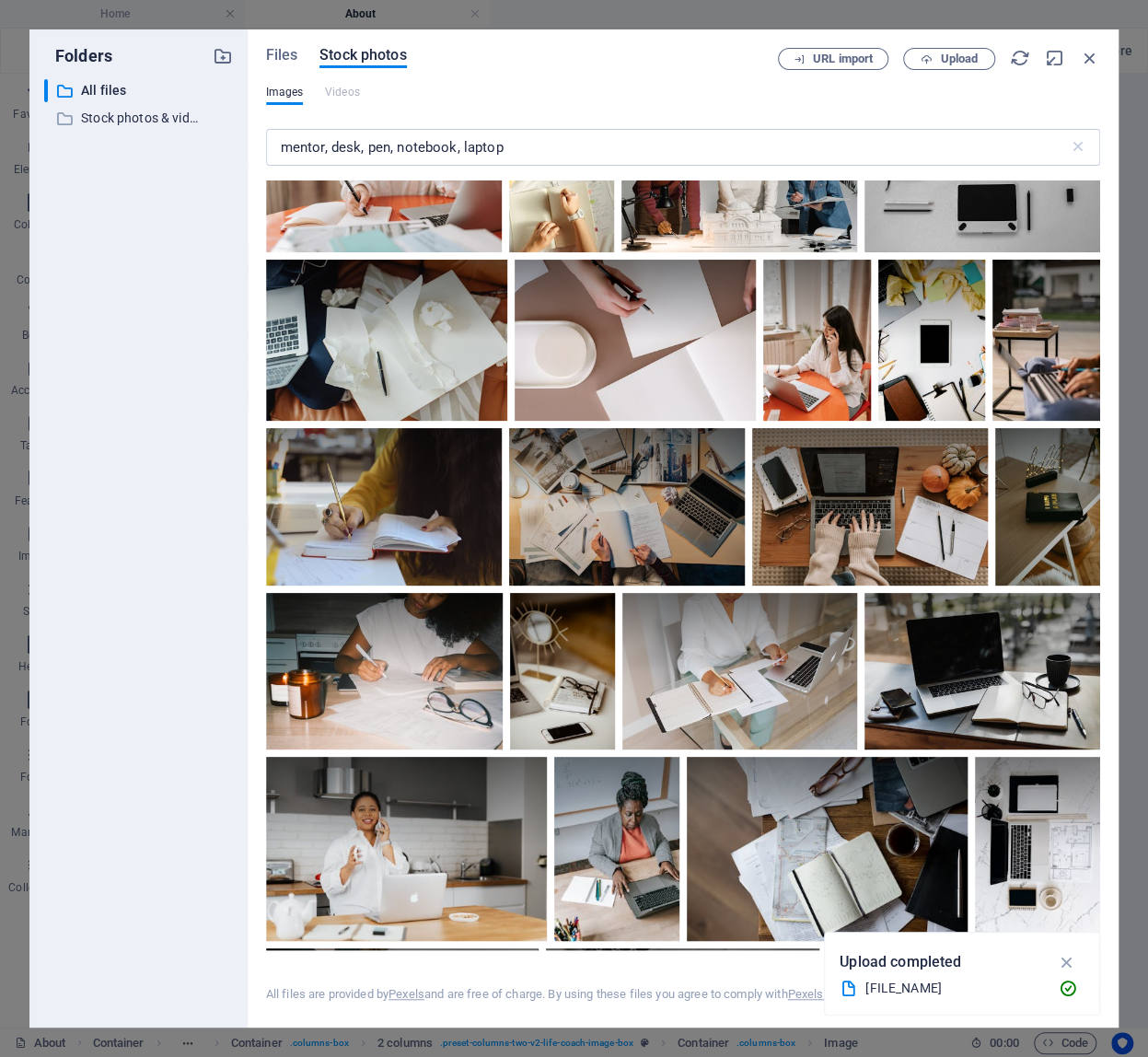 click at bounding box center (1038, 118) 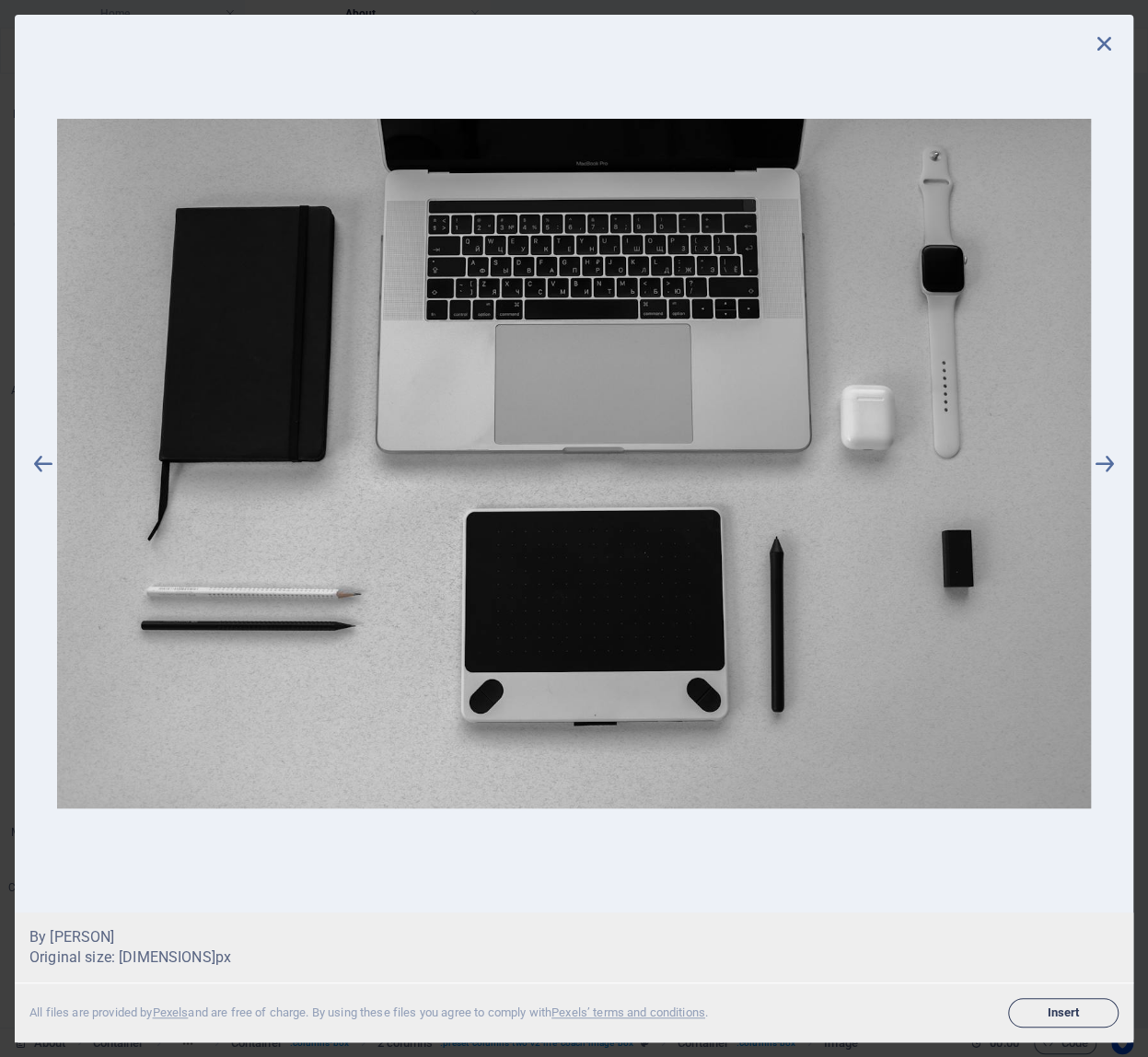 click on "Insert" at bounding box center [1063, 1013] 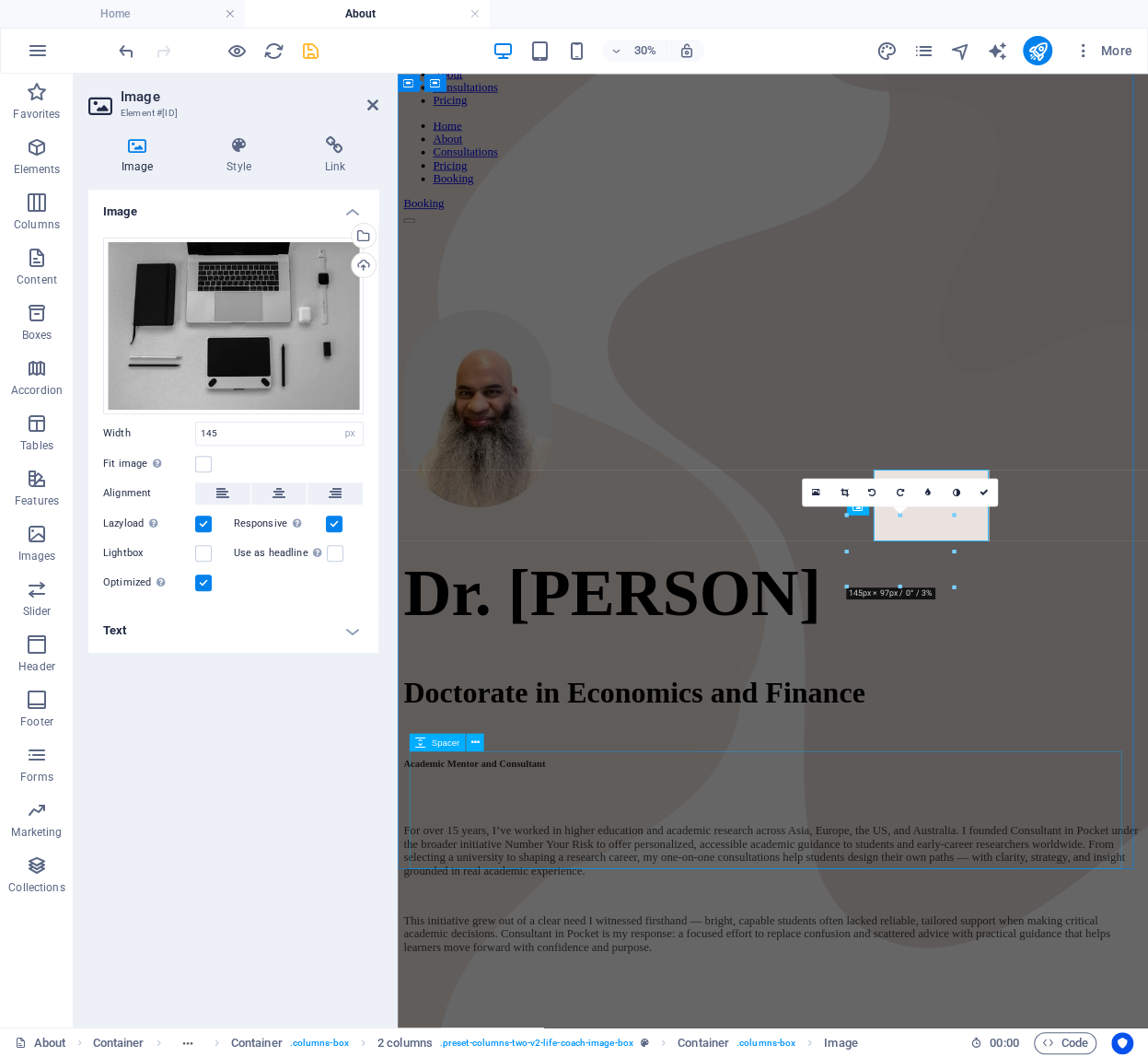 scroll, scrollTop: 744, scrollLeft: 0, axis: vertical 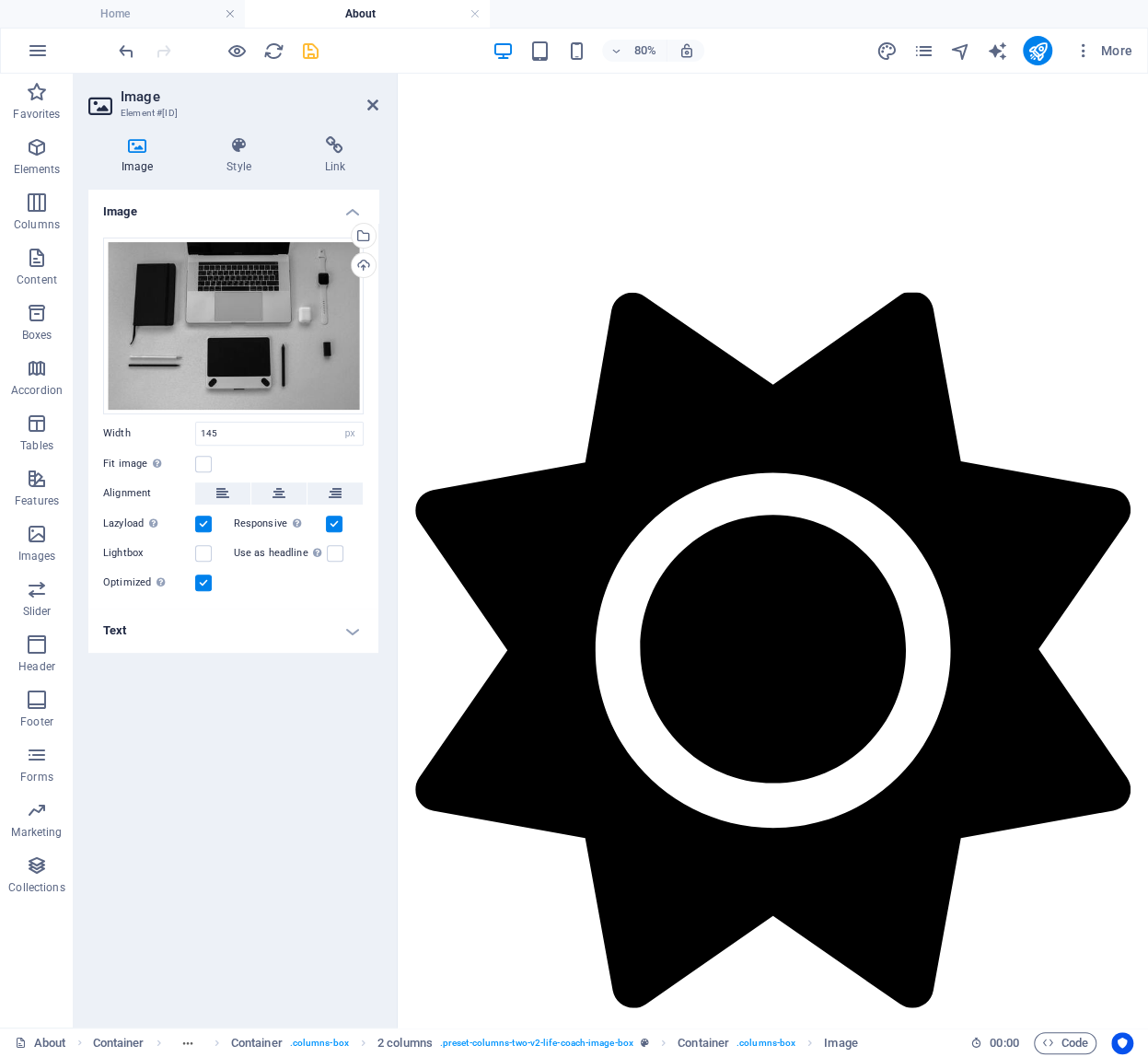 drag, startPoint x: 949, startPoint y: 585, endPoint x: 939, endPoint y: 469, distance: 116.43024 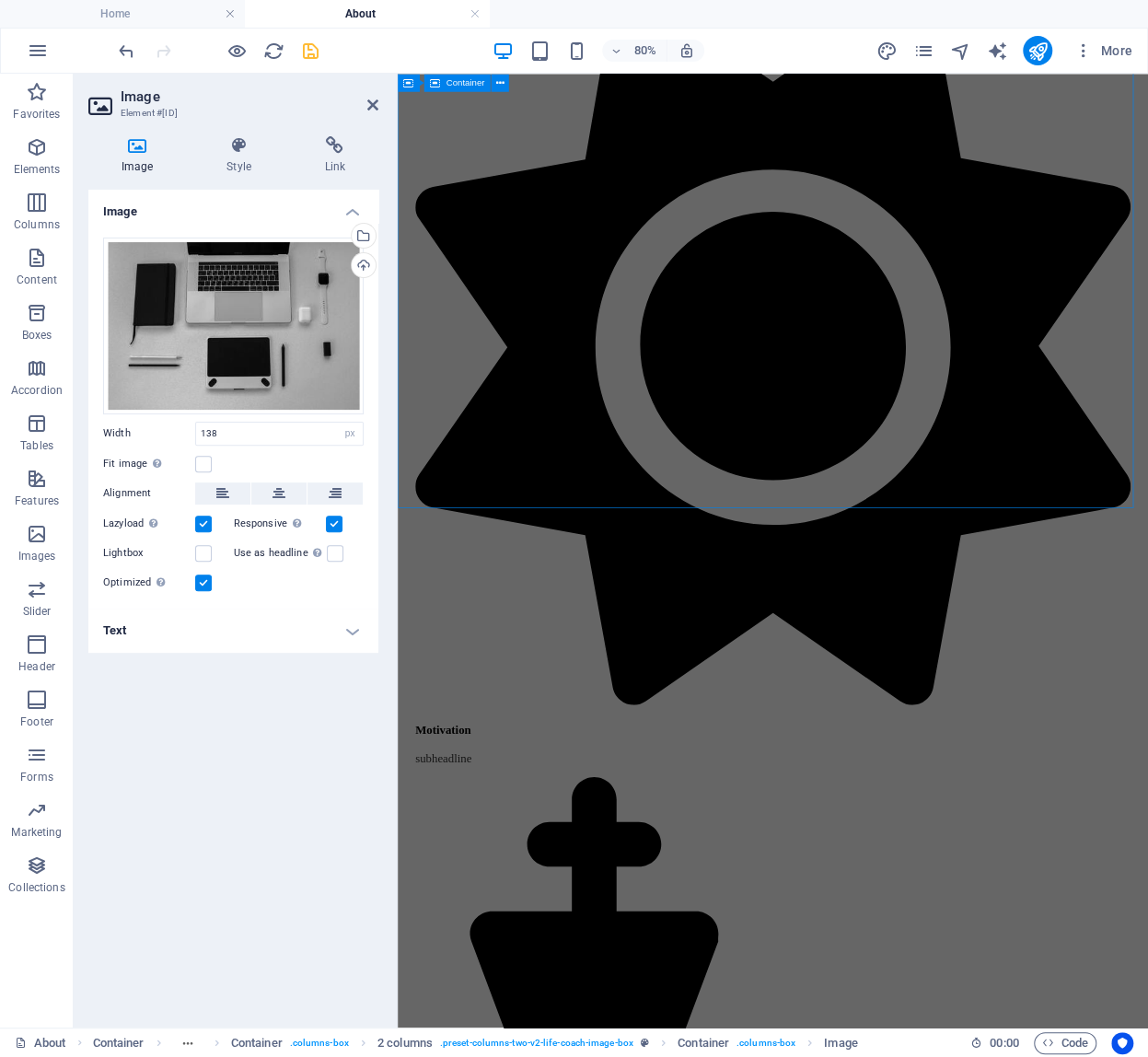 scroll, scrollTop: 744, scrollLeft: 0, axis: vertical 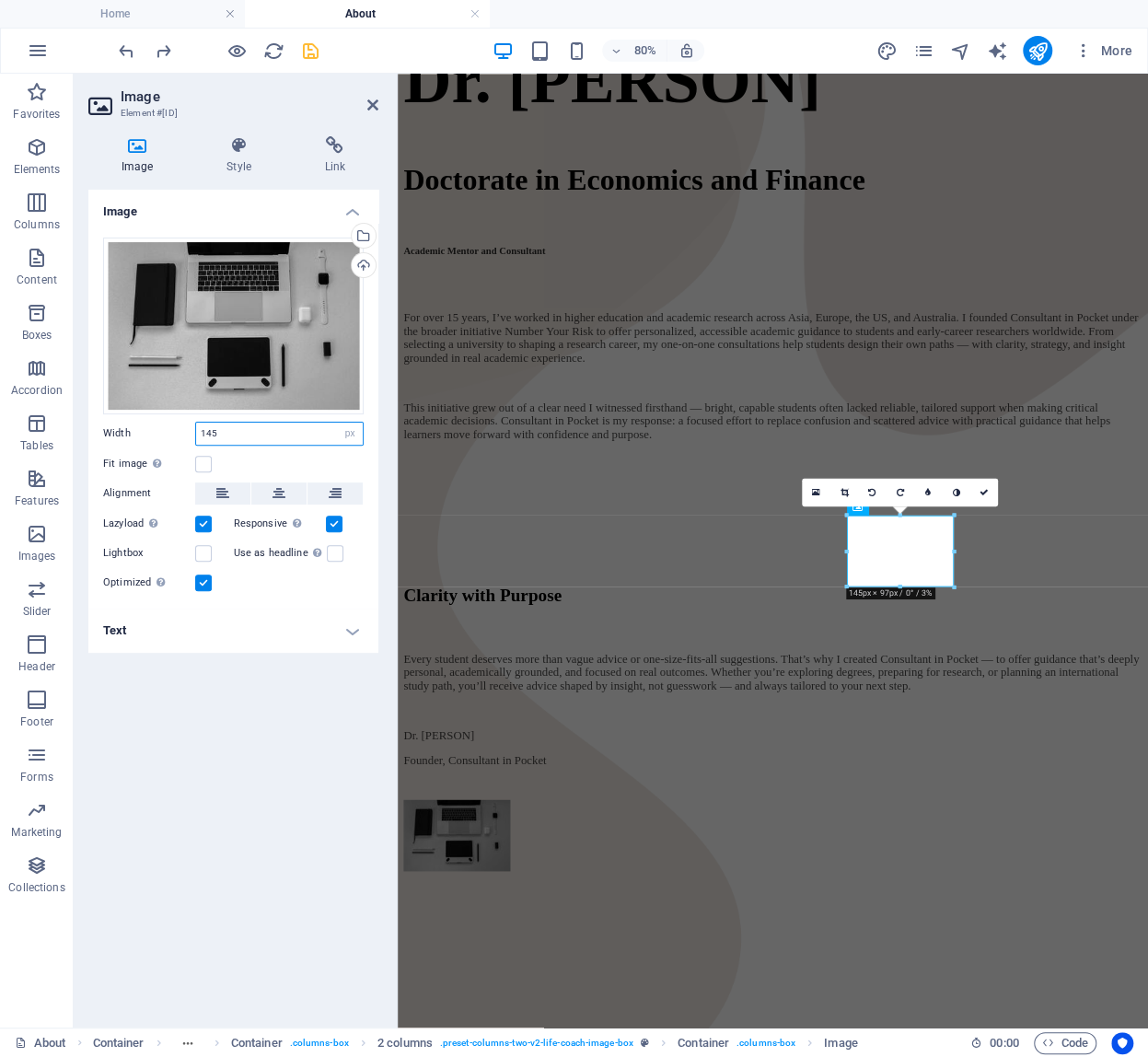 click on "145" at bounding box center (279, 434) 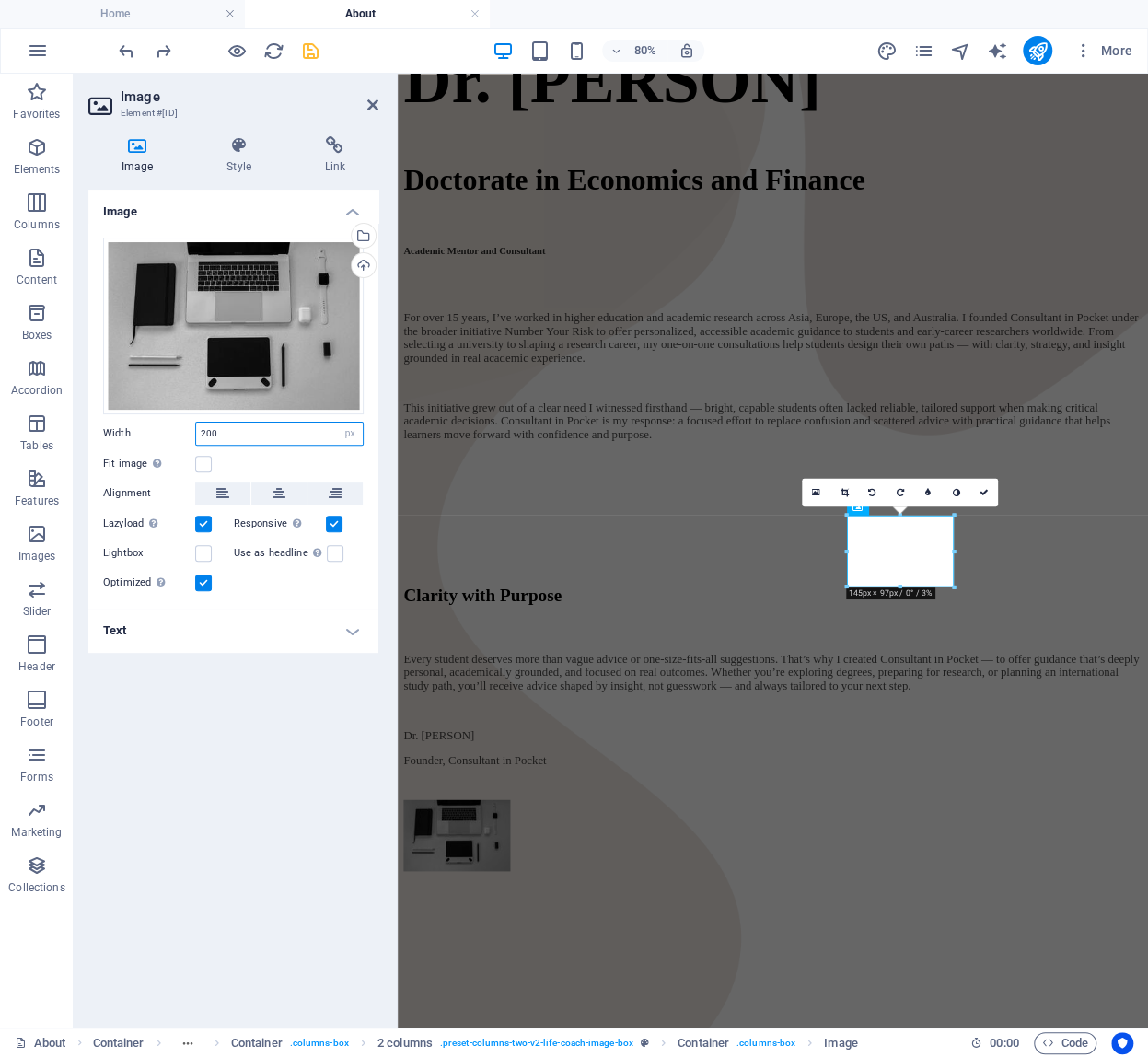 type on "200" 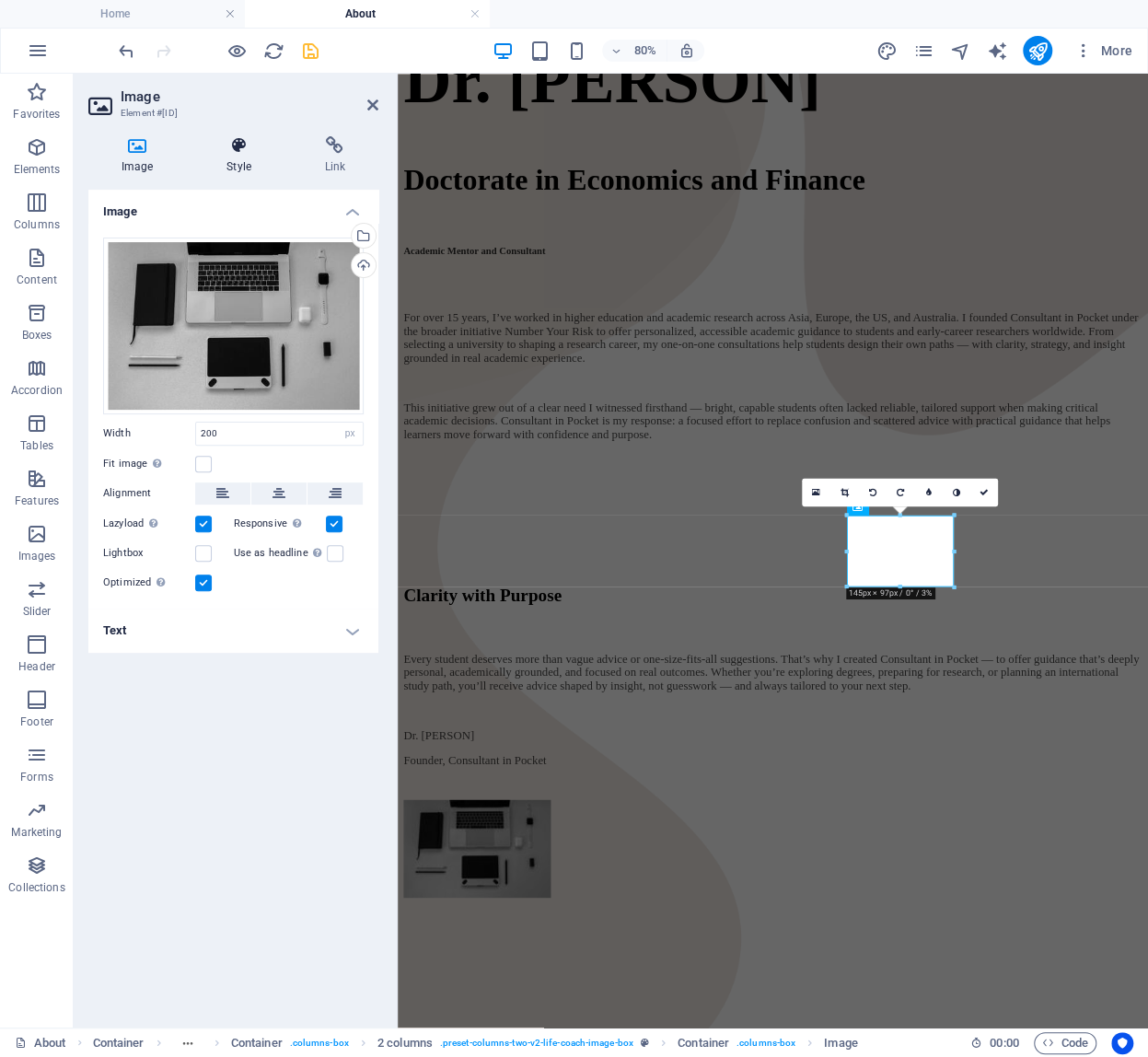 click on "Style" at bounding box center (242, 156) 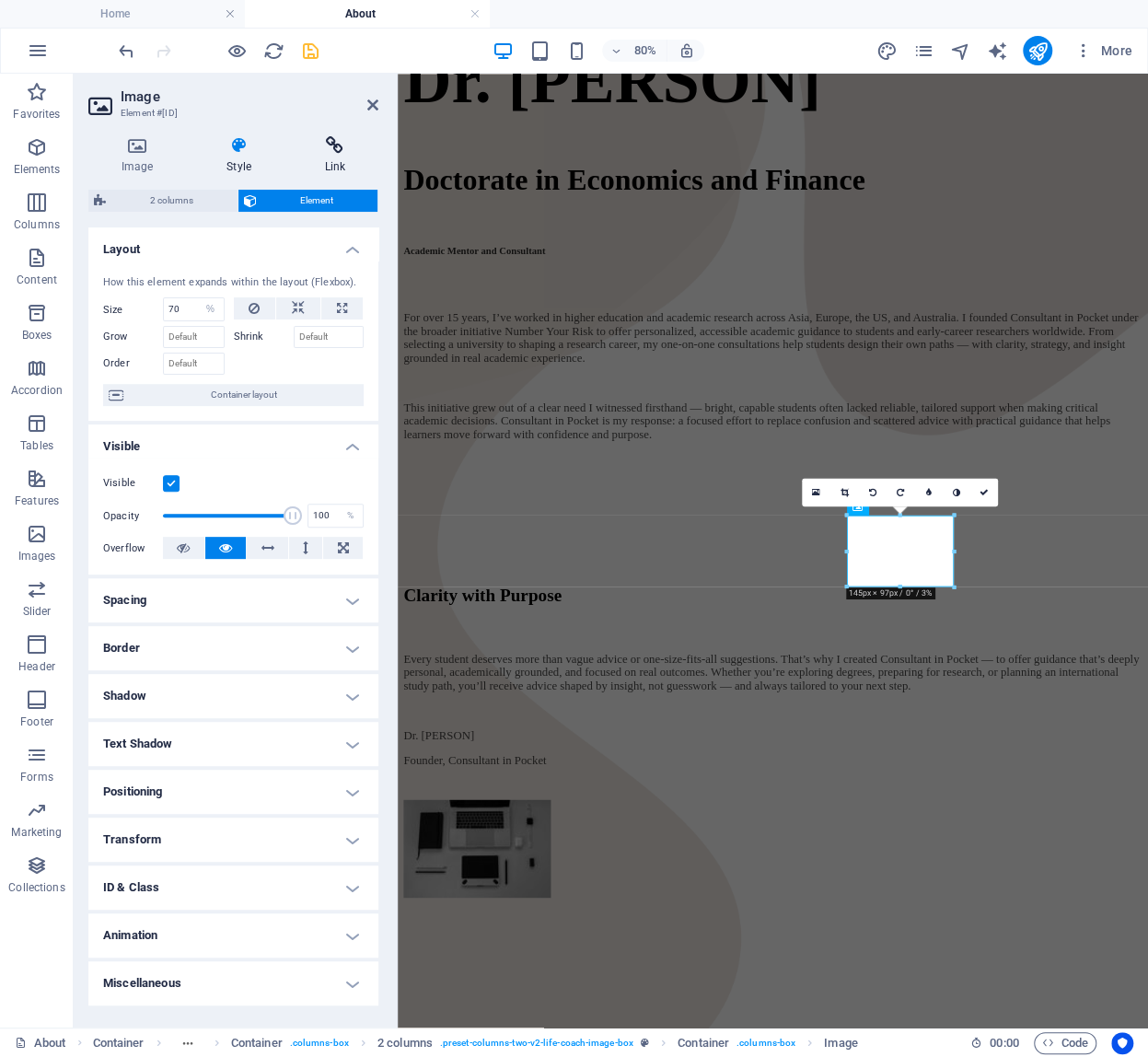 click at bounding box center [335, 145] 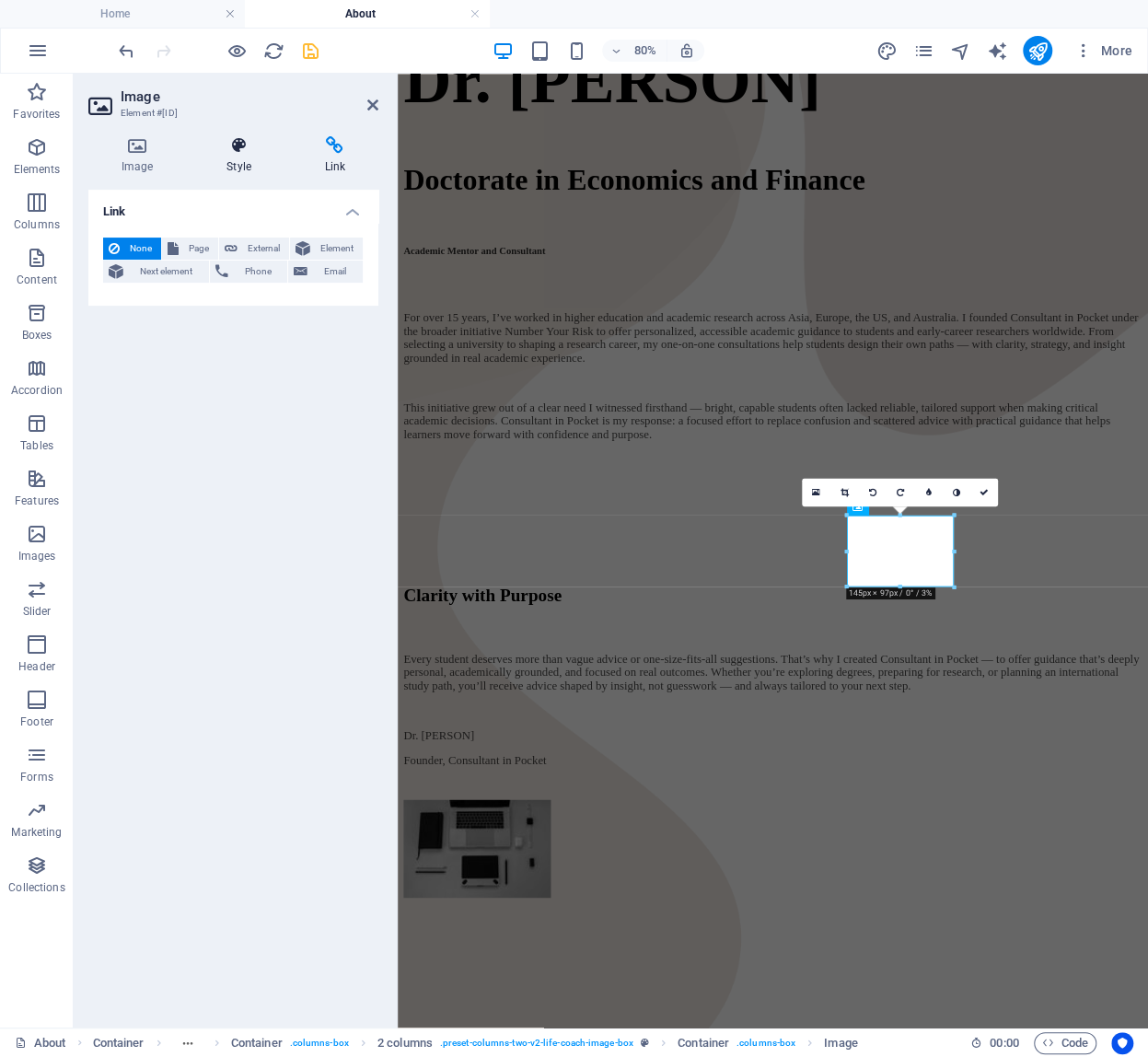 click at bounding box center [238, 145] 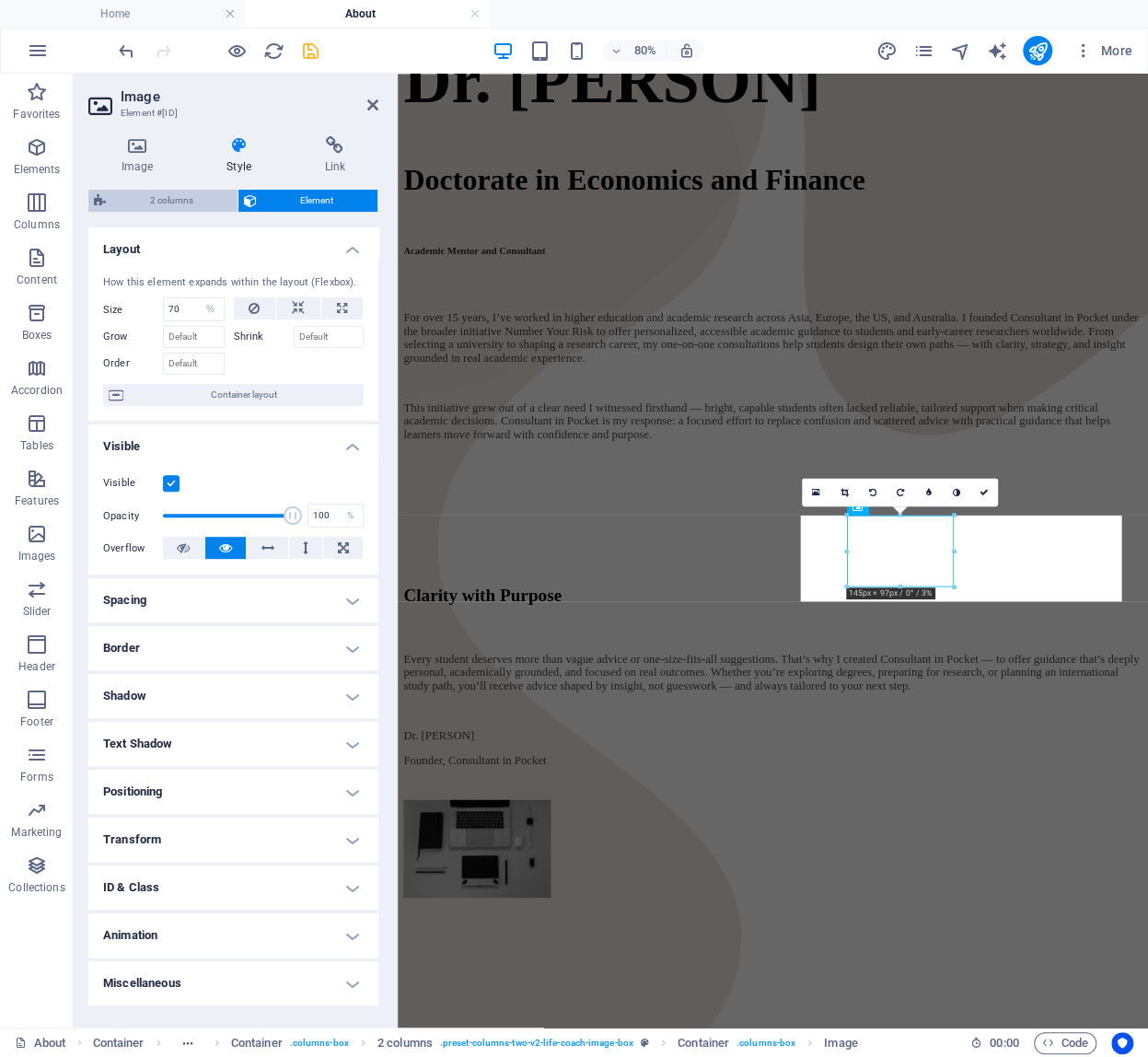 click on "2 columns" at bounding box center [171, 201] 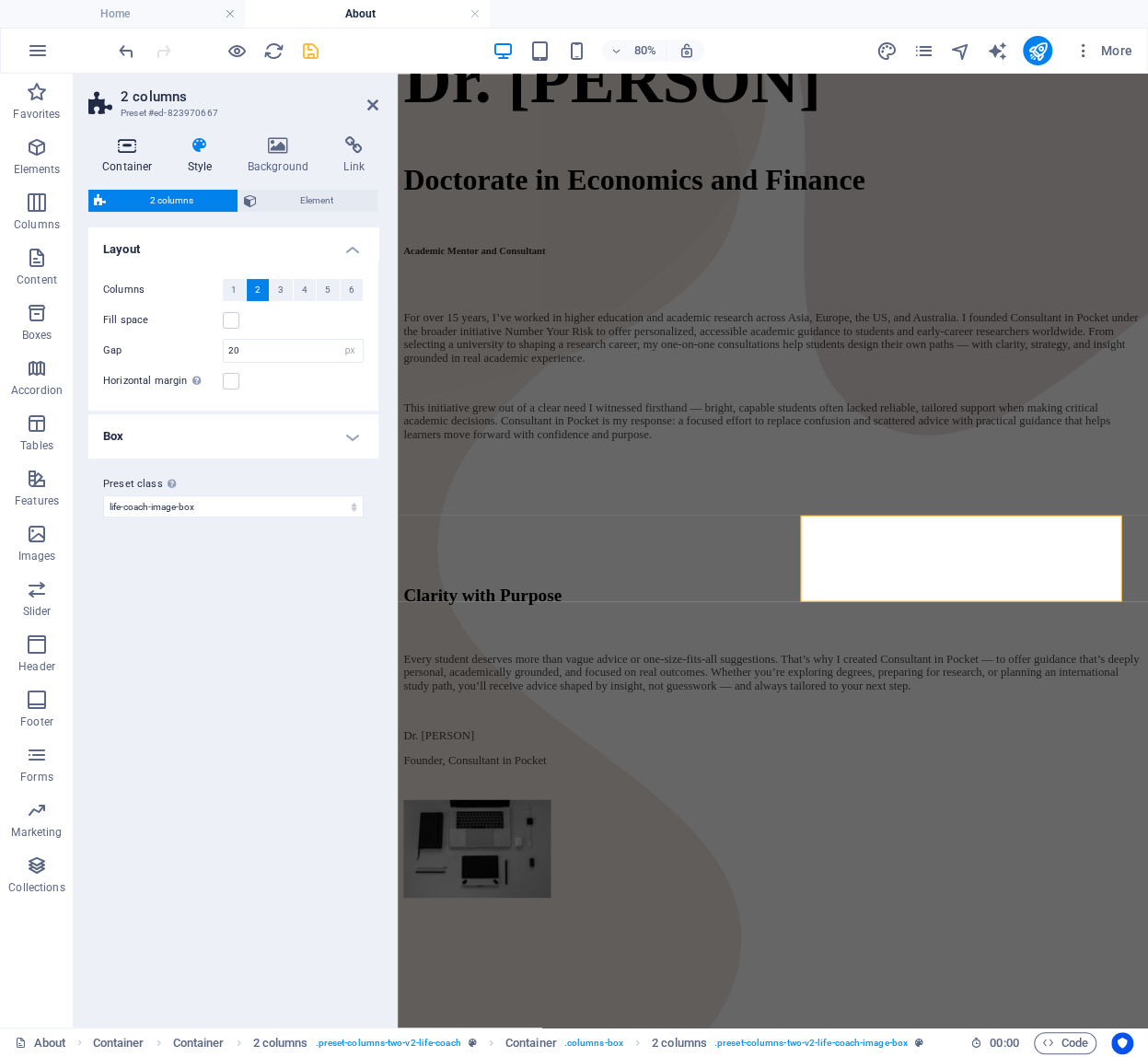 click on "Container" at bounding box center (131, 156) 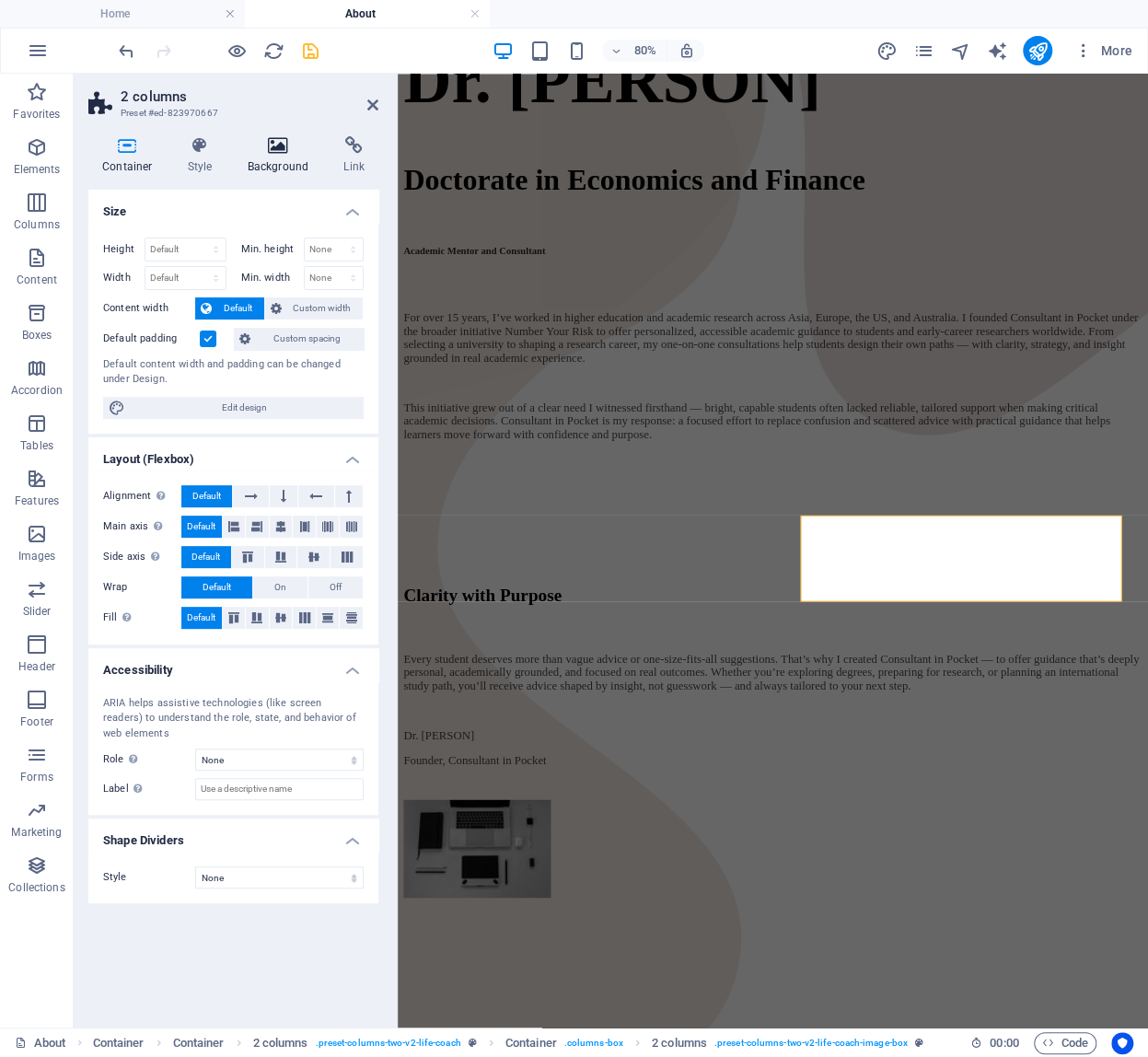 click on "Background" at bounding box center [282, 156] 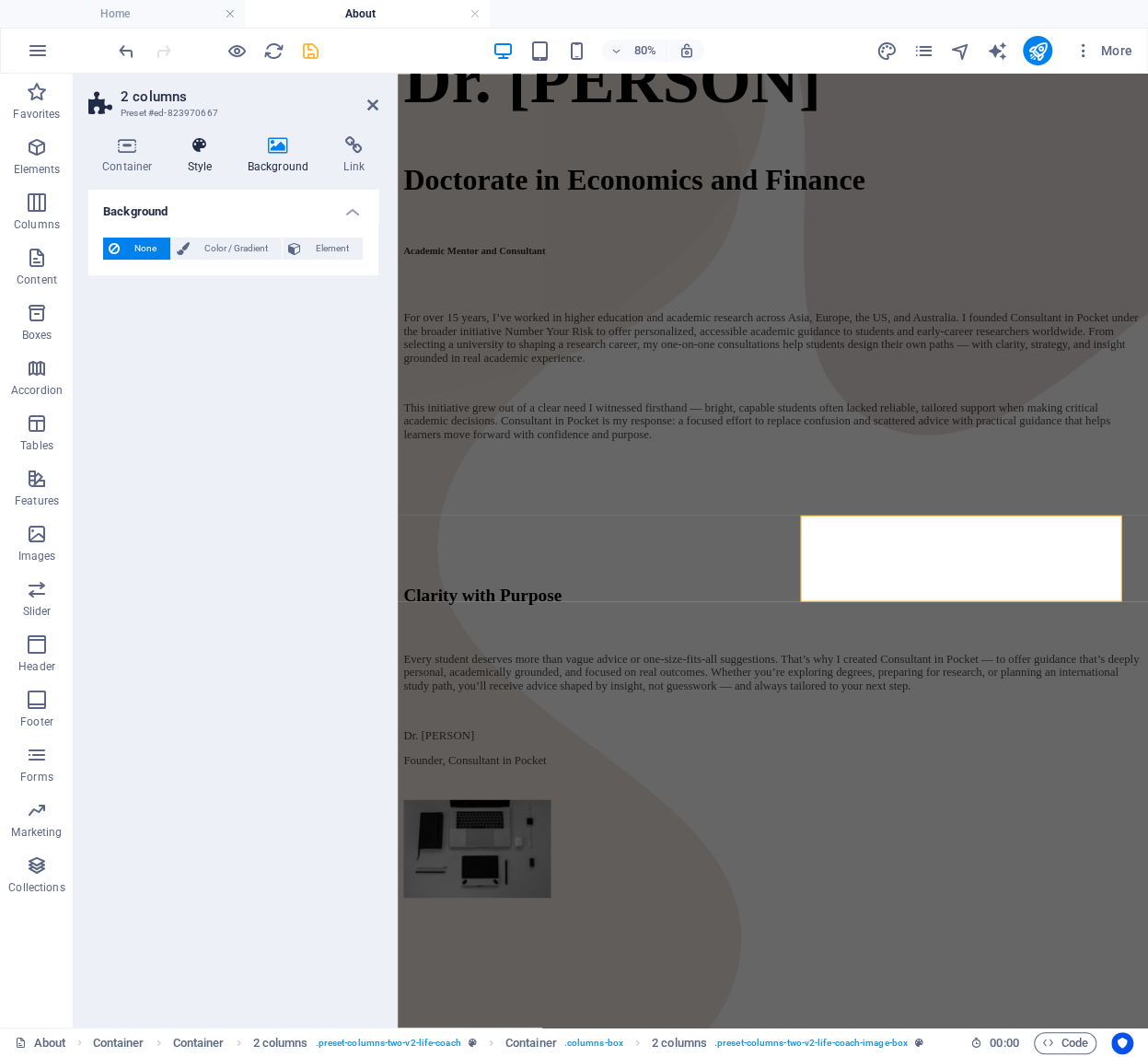 click at bounding box center (200, 145) 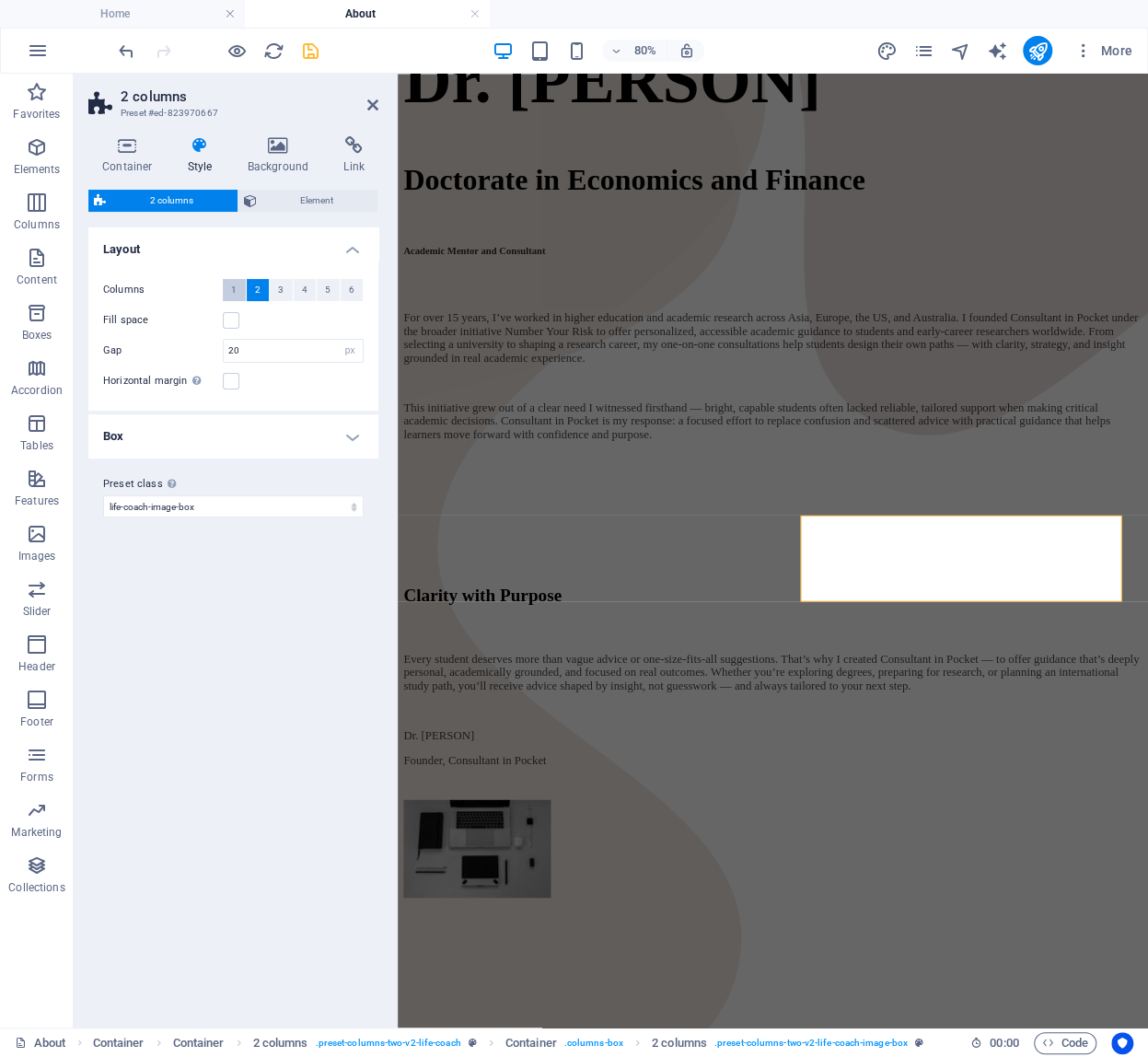 click on "1" at bounding box center (234, 290) 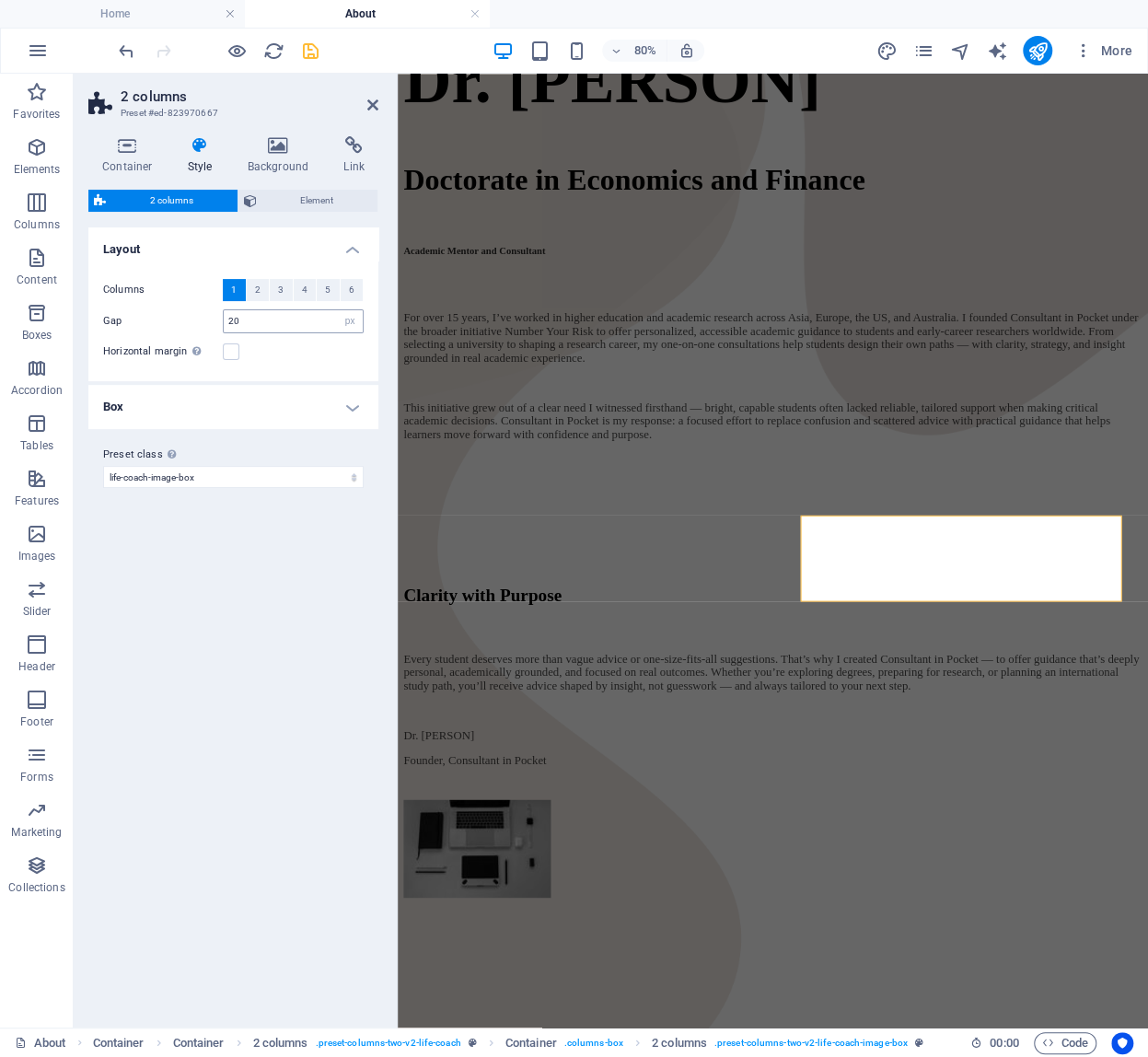 type 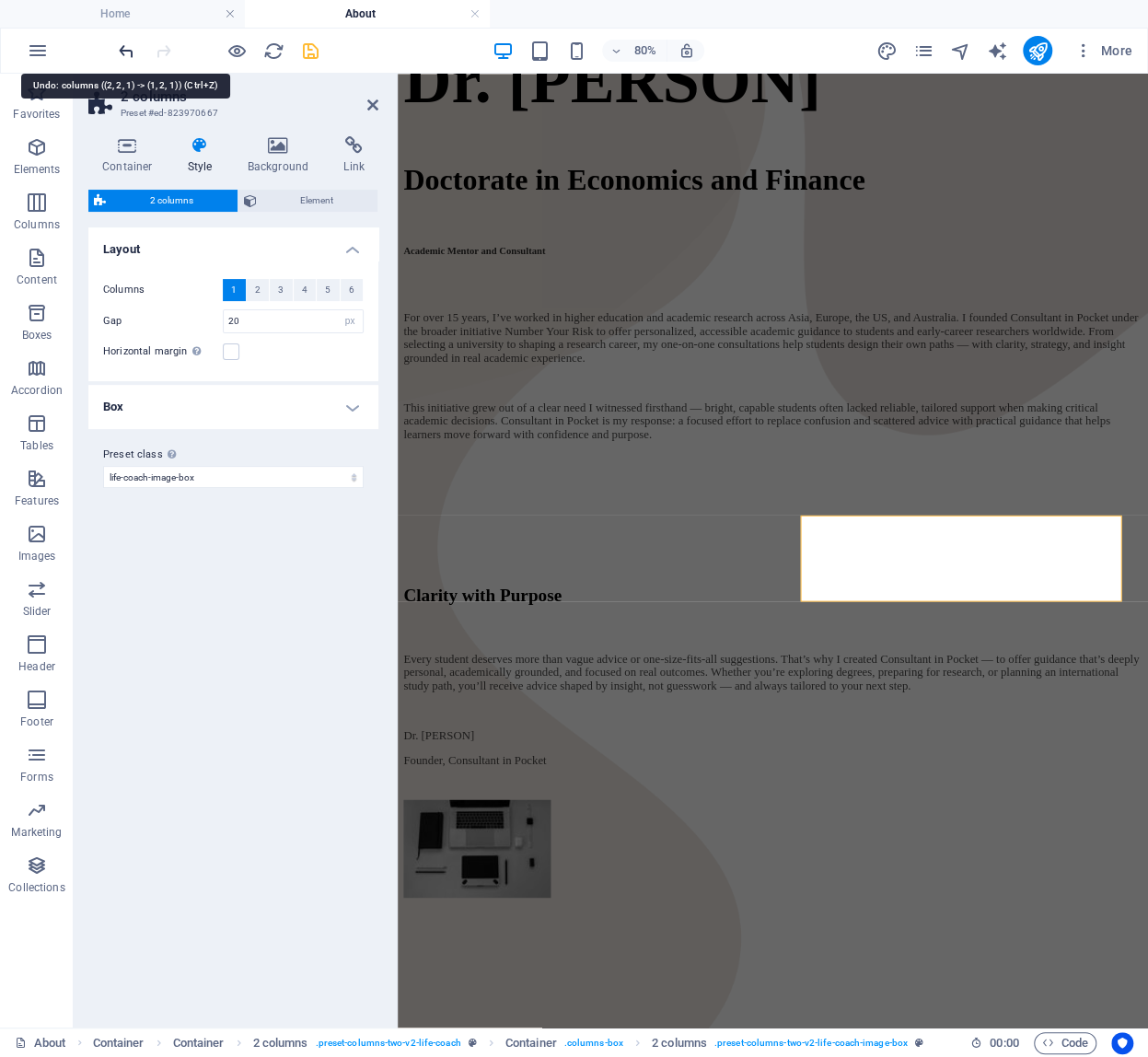 click at bounding box center (126, 51) 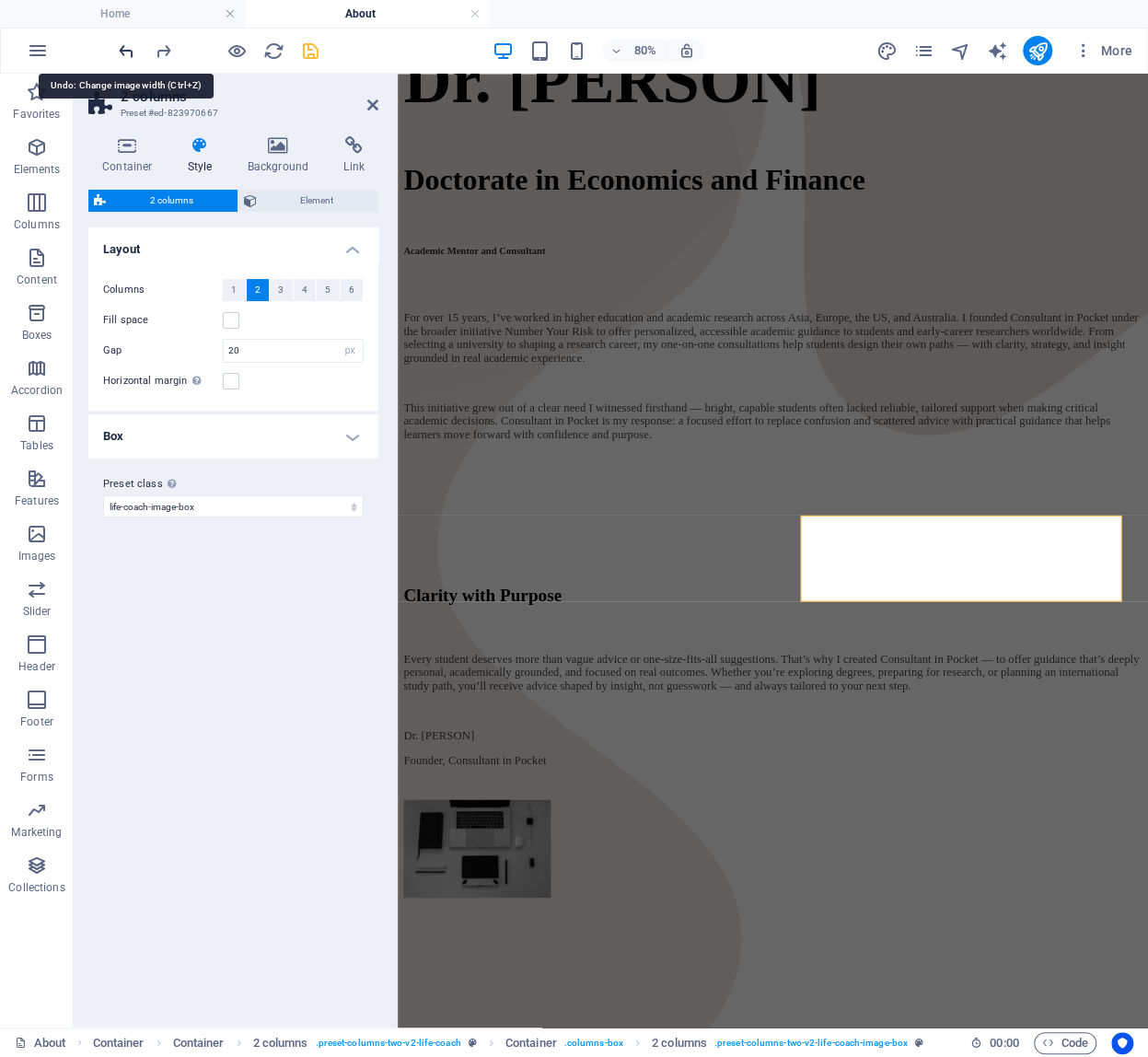 click at bounding box center [126, 51] 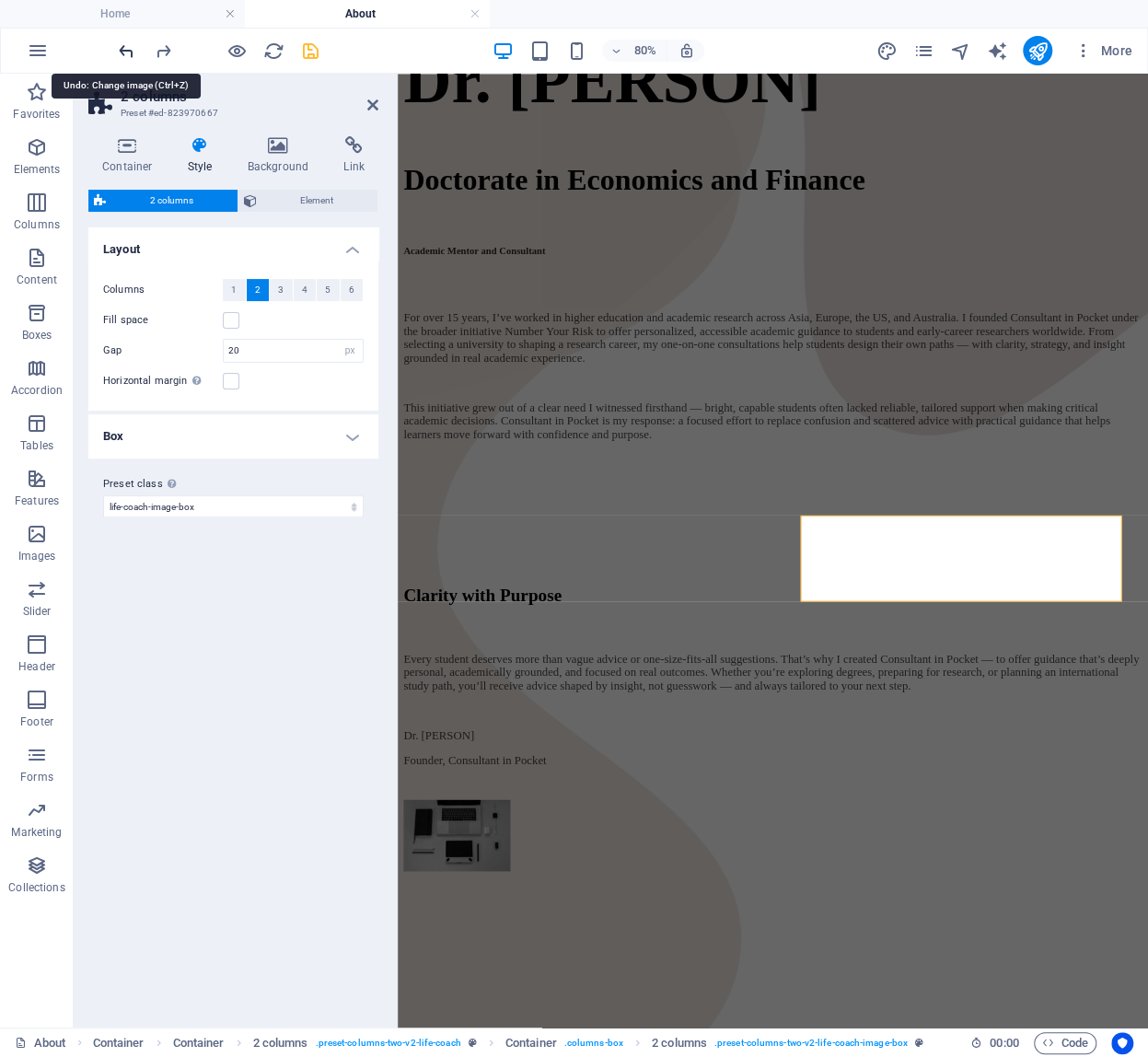 click at bounding box center [126, 51] 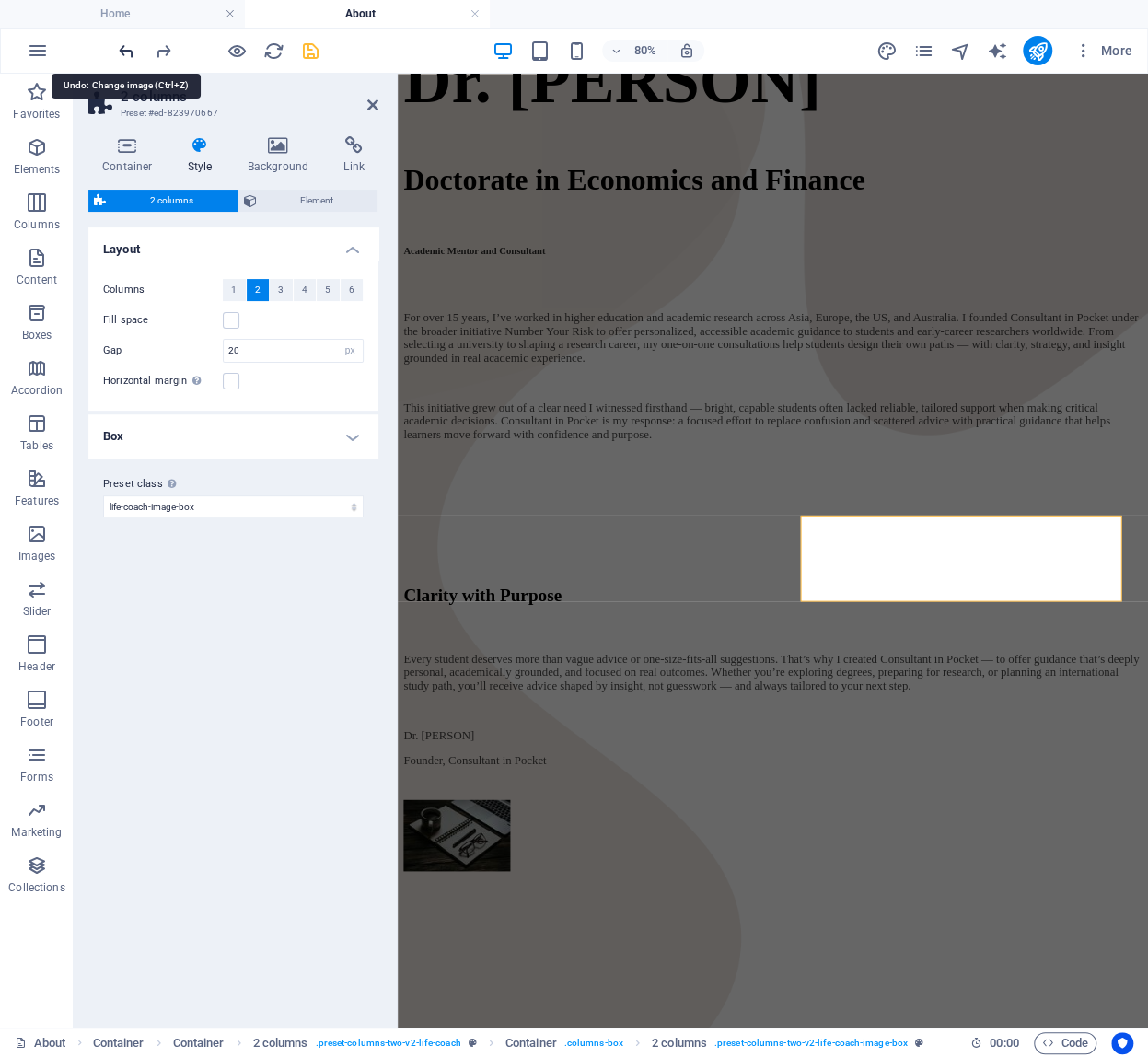 click at bounding box center [126, 51] 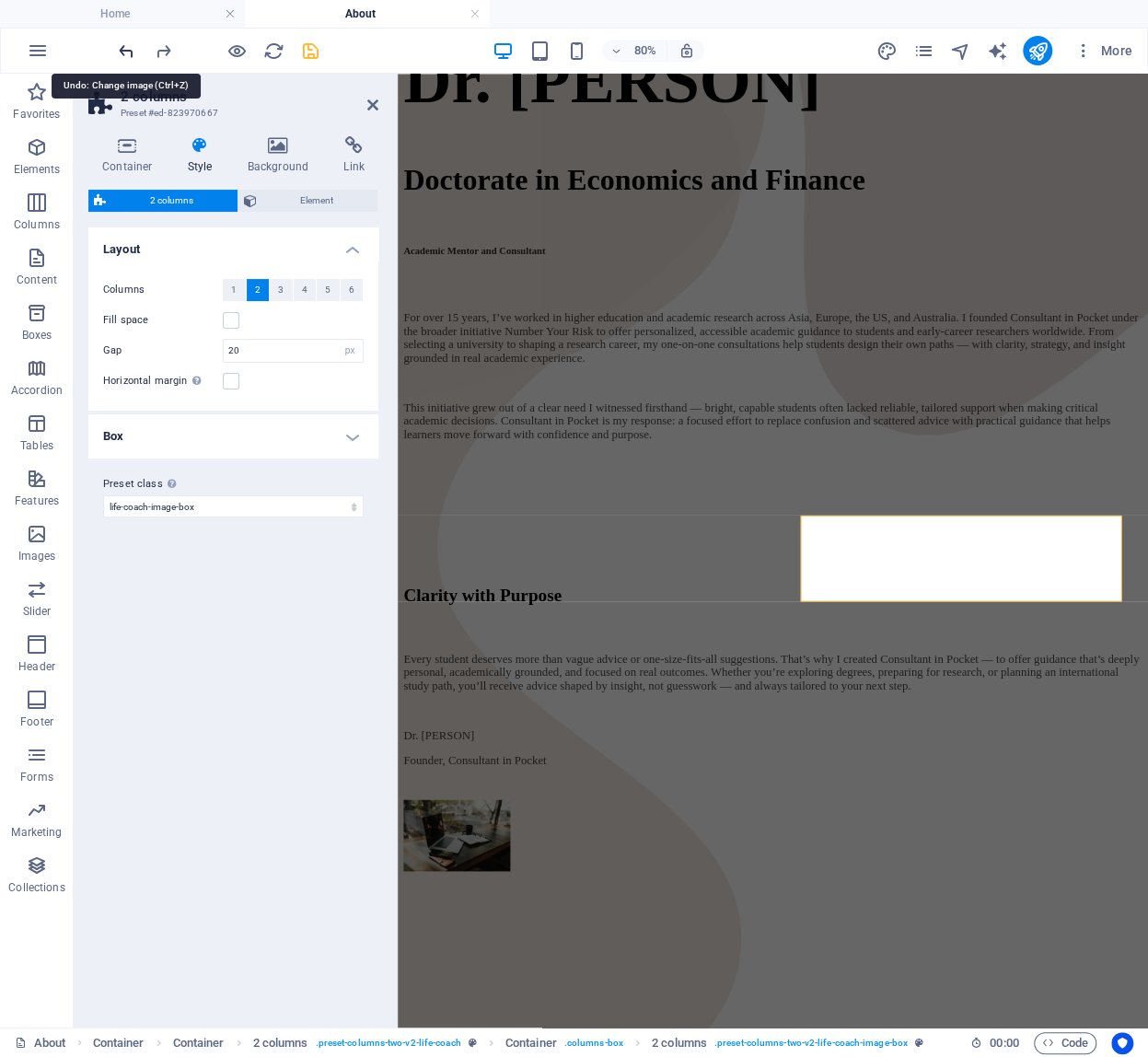 click at bounding box center [126, 51] 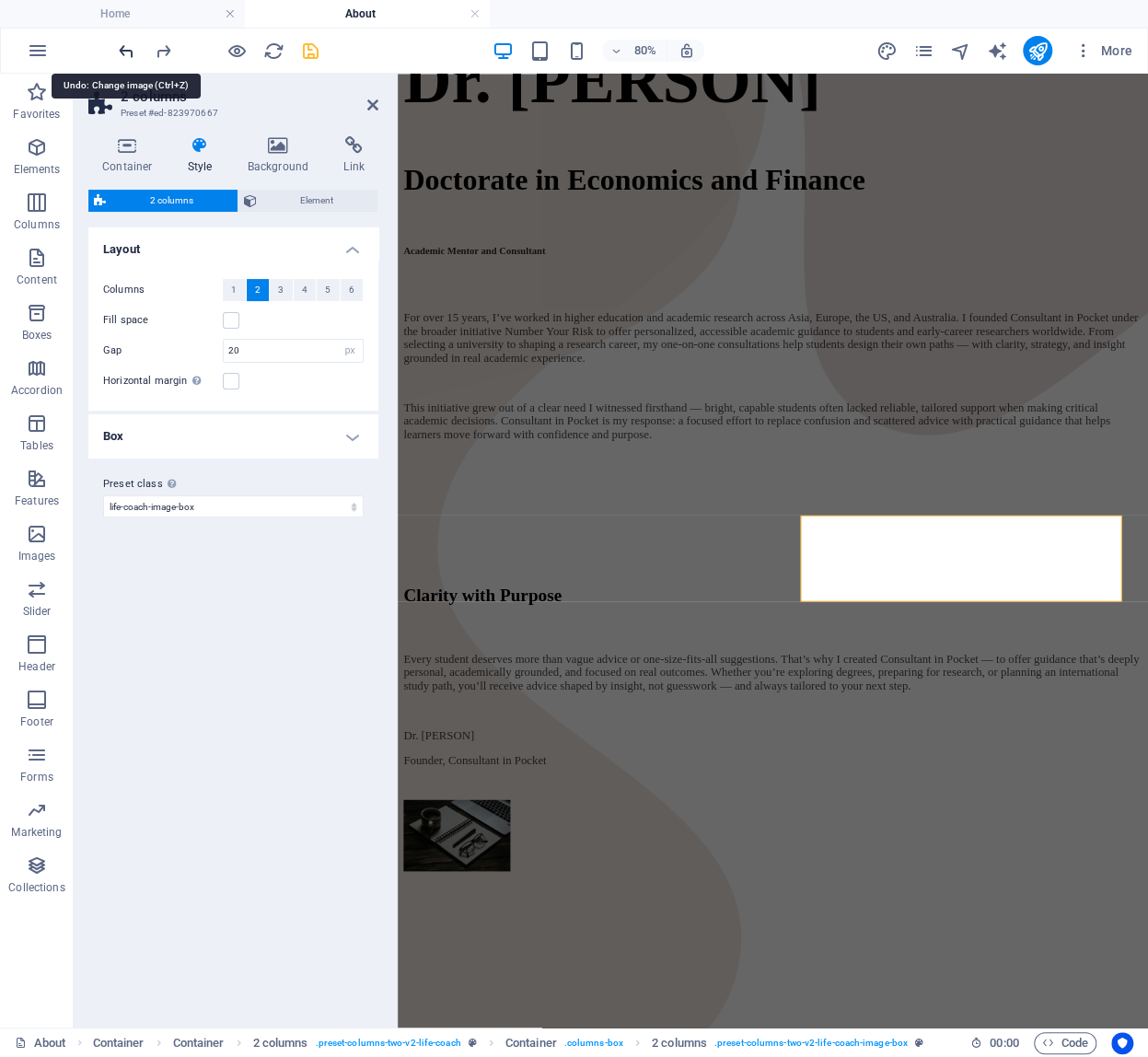 click at bounding box center [126, 51] 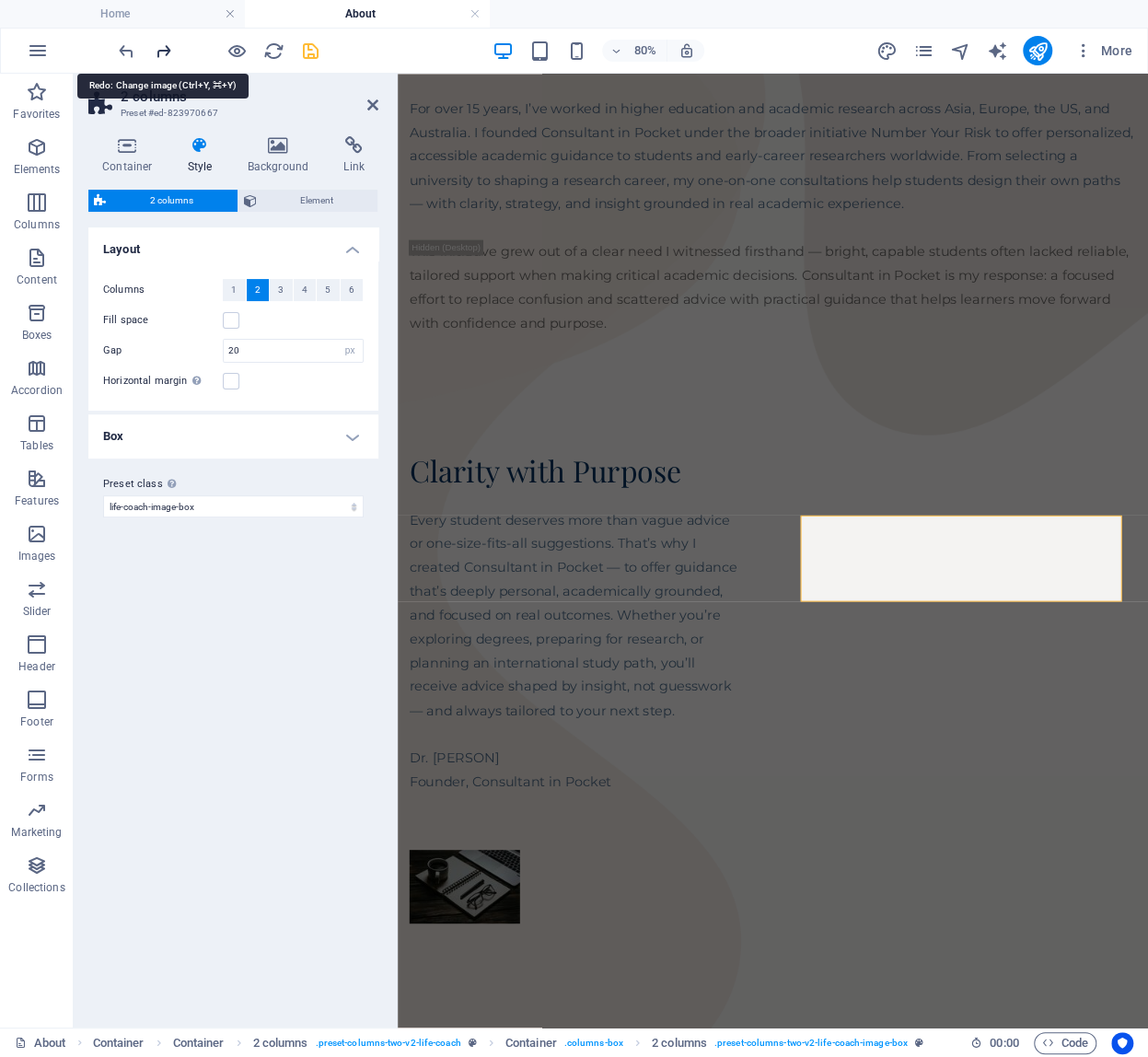 click at bounding box center (163, 51) 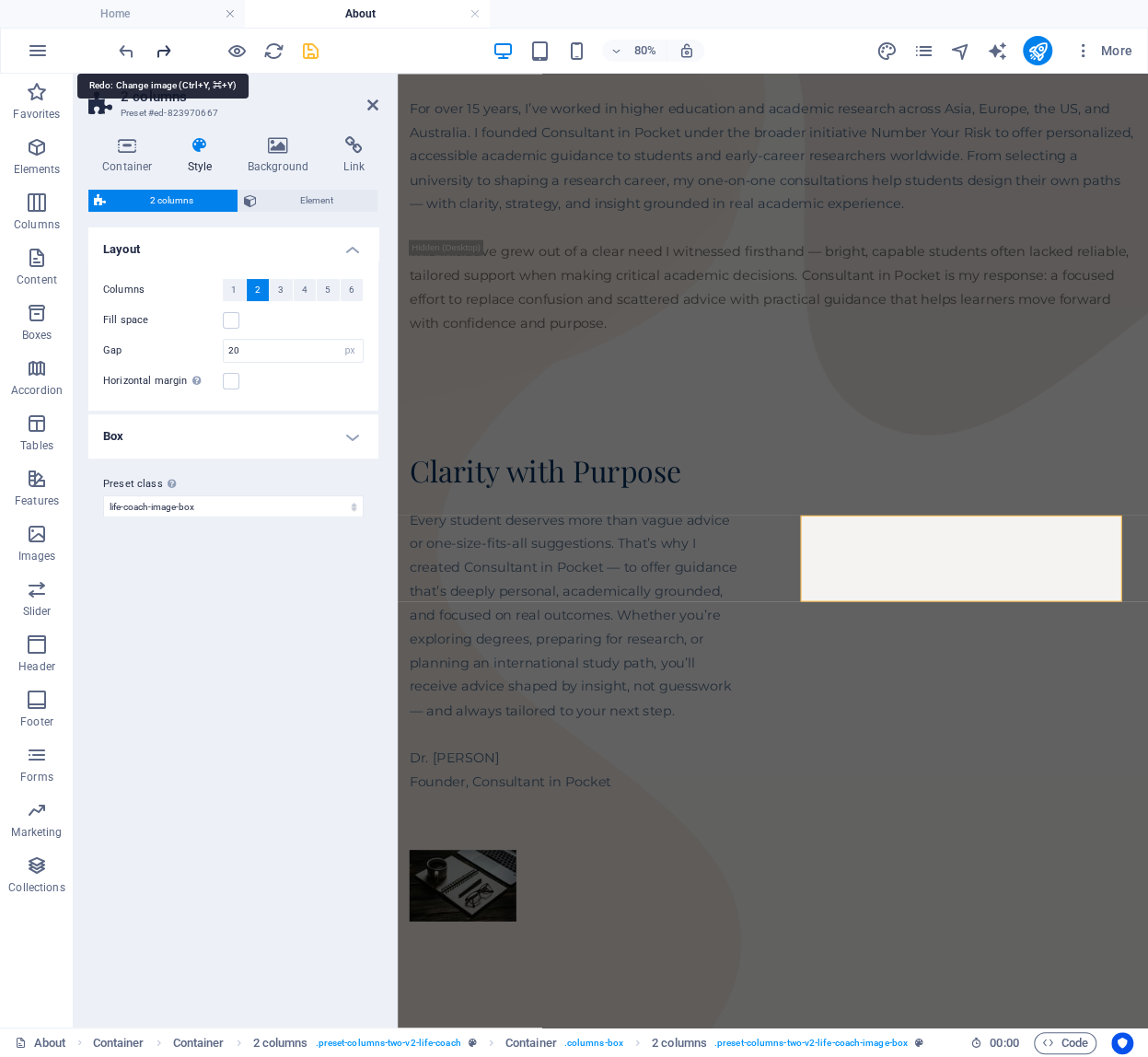 click at bounding box center [163, 51] 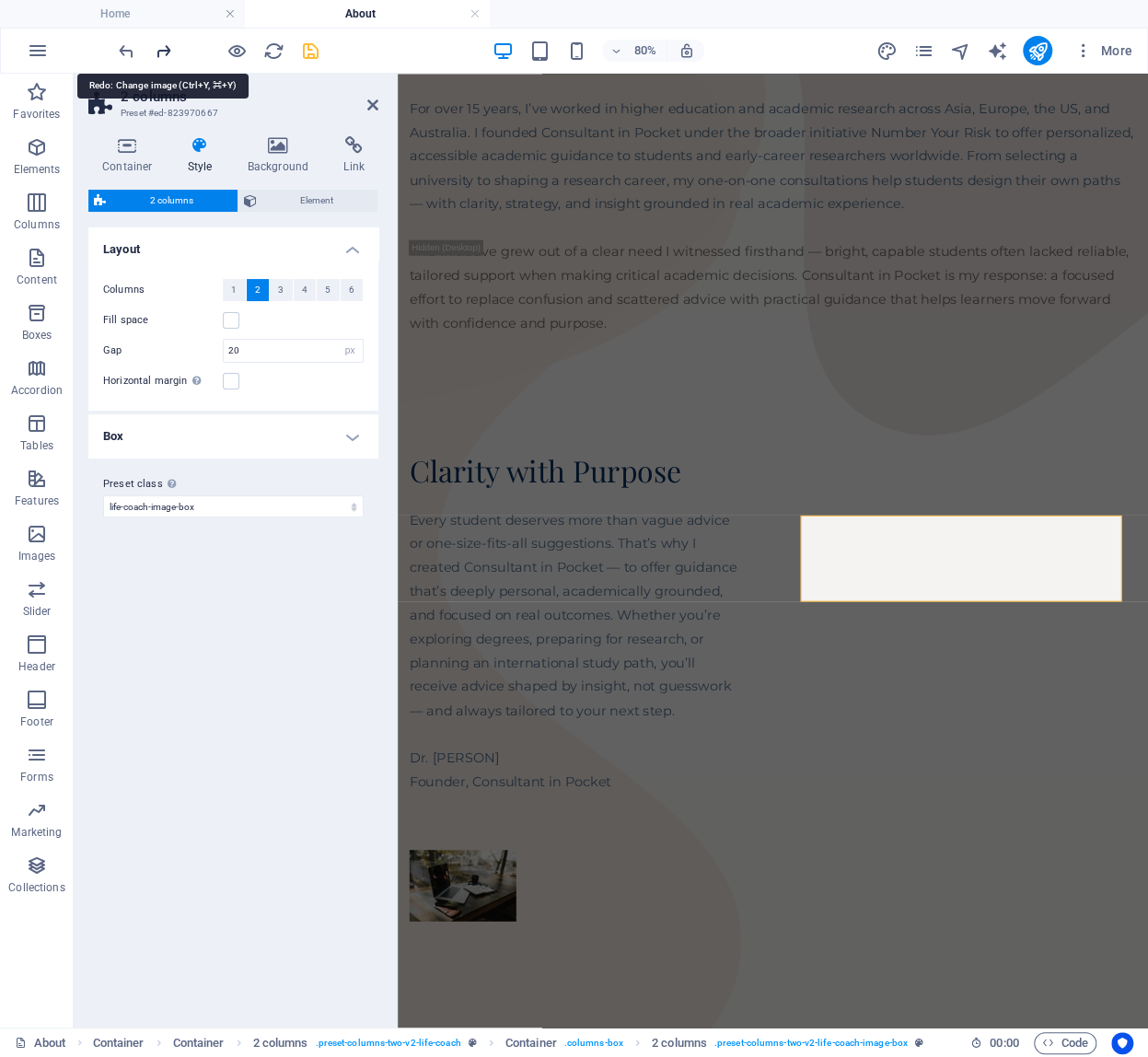 click at bounding box center (163, 51) 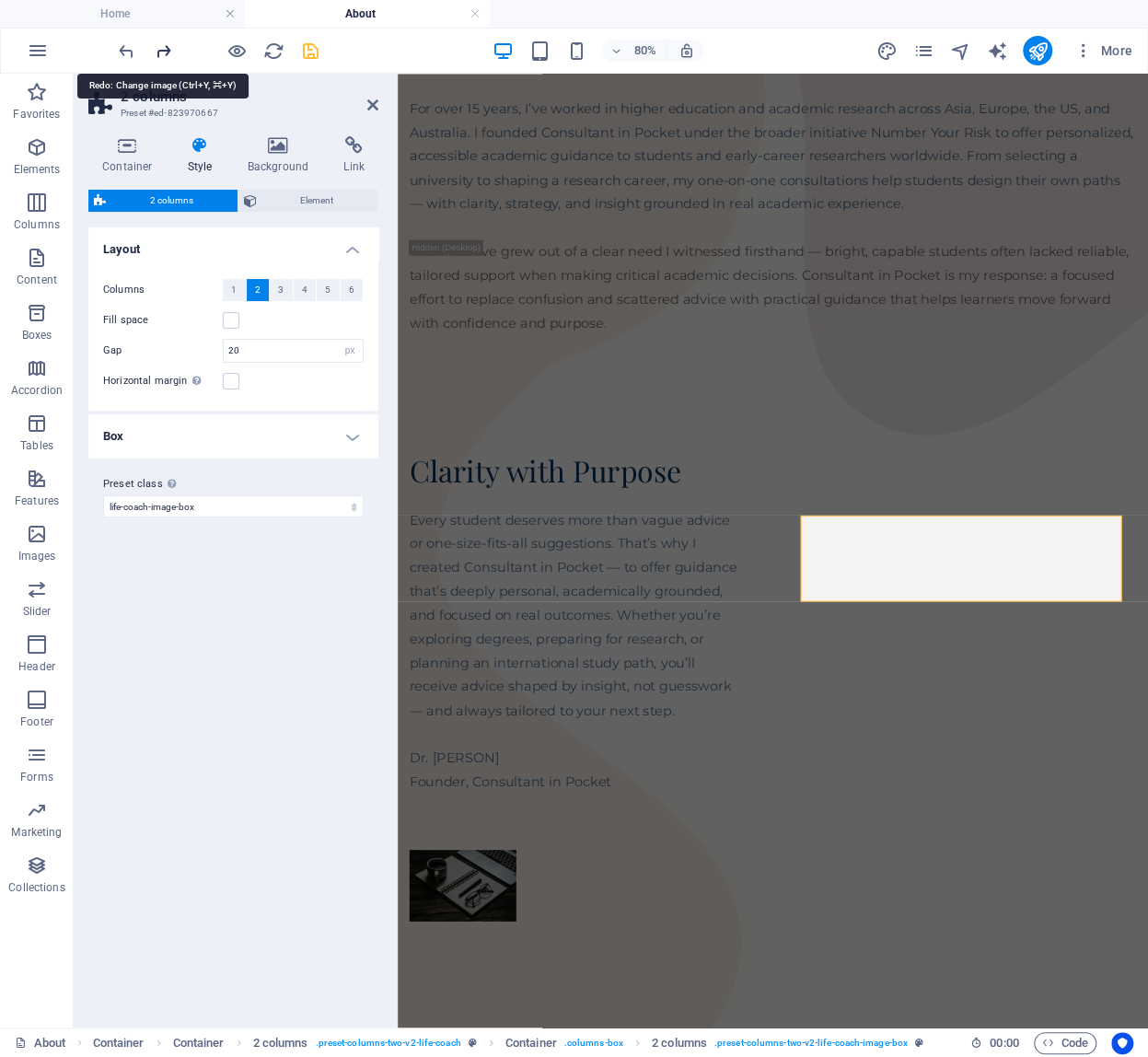 click at bounding box center (163, 51) 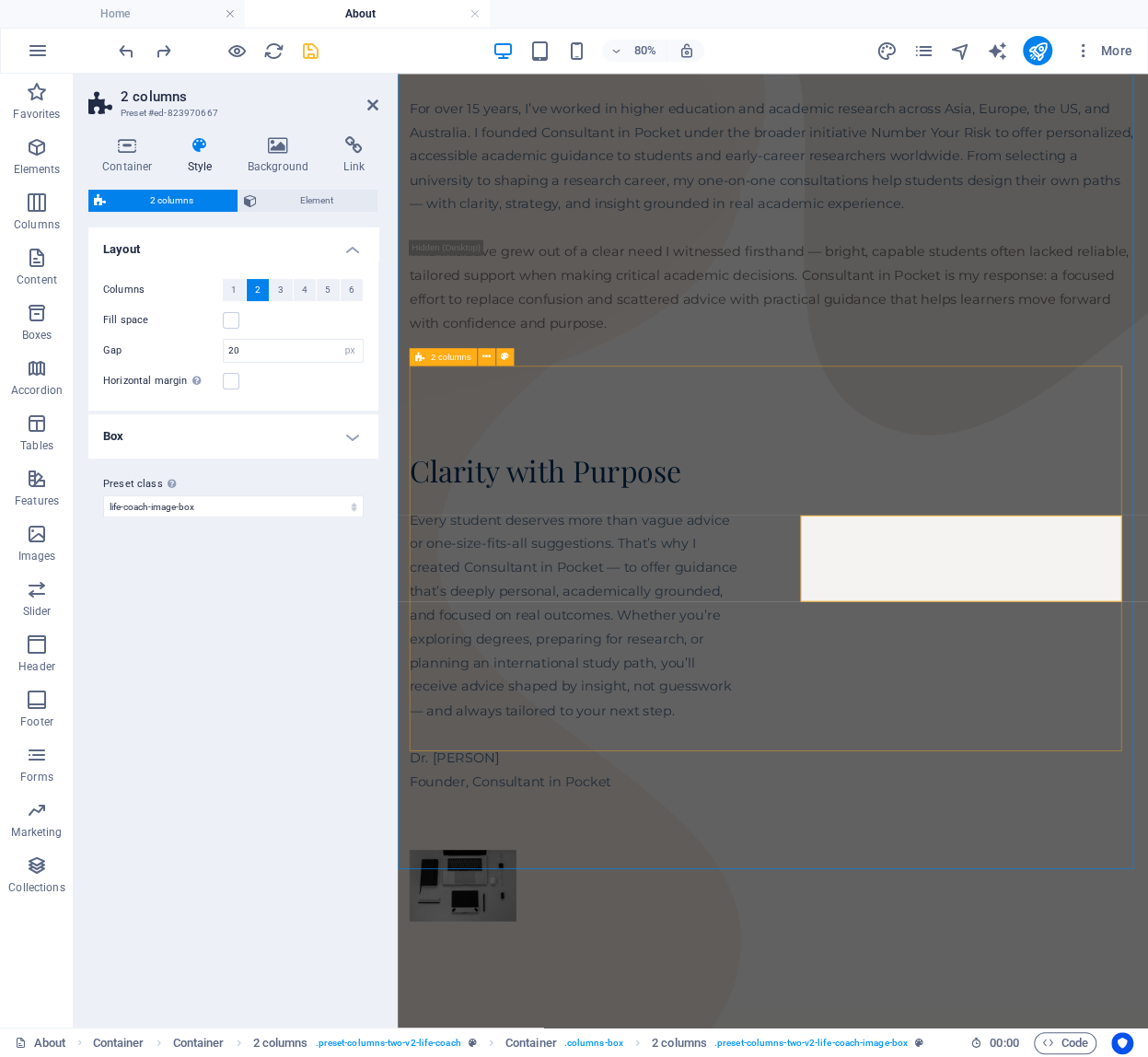 click on "Clarity with Purpose Every student deserves more than vague advice or one-size-fits-all suggestions. That’s why I created Consultant in Pocket — to offer guidance that’s deeply personal, academically grounded, and focused on real outcomes. Whether you’re exploring degrees, preparing for research, or planning an international study path, you’ll receive advice shaped by insight, not guesswork — and always tailored to your next step. Dr. [PERSON] Founder, Consultant in Pocket" at bounding box center [866, 864] 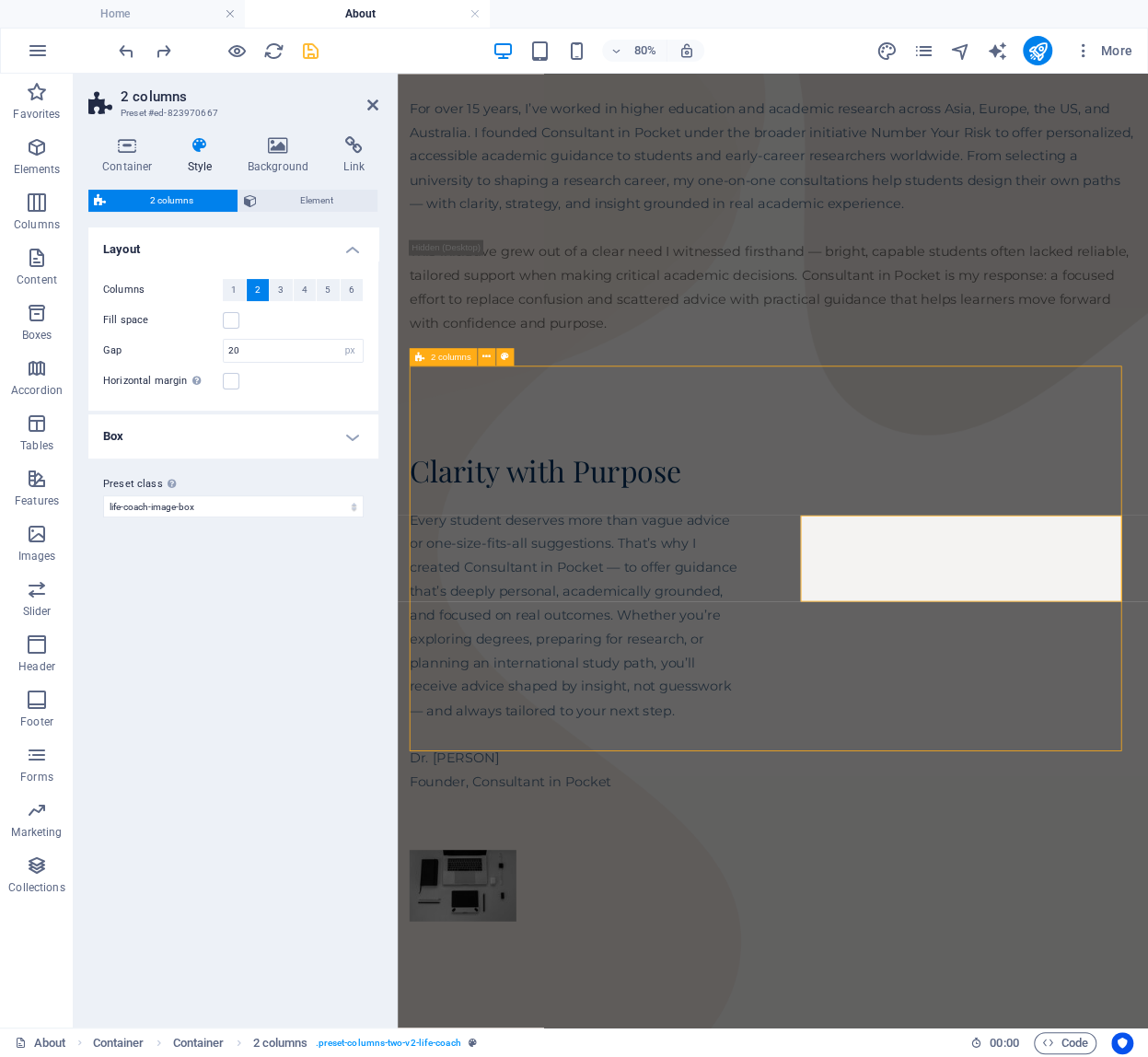 scroll, scrollTop: 560, scrollLeft: 0, axis: vertical 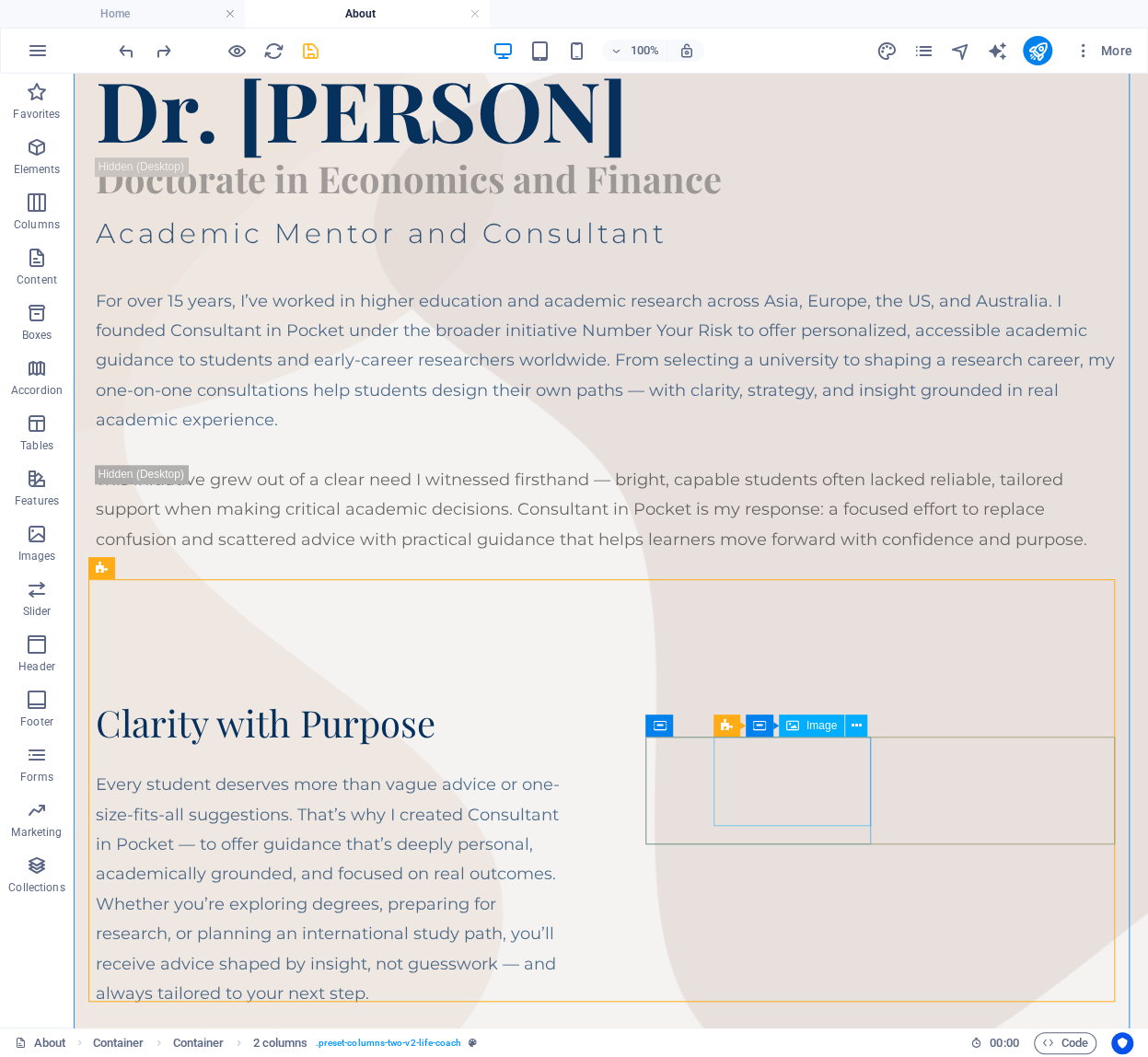 click at bounding box center [209, 1212] 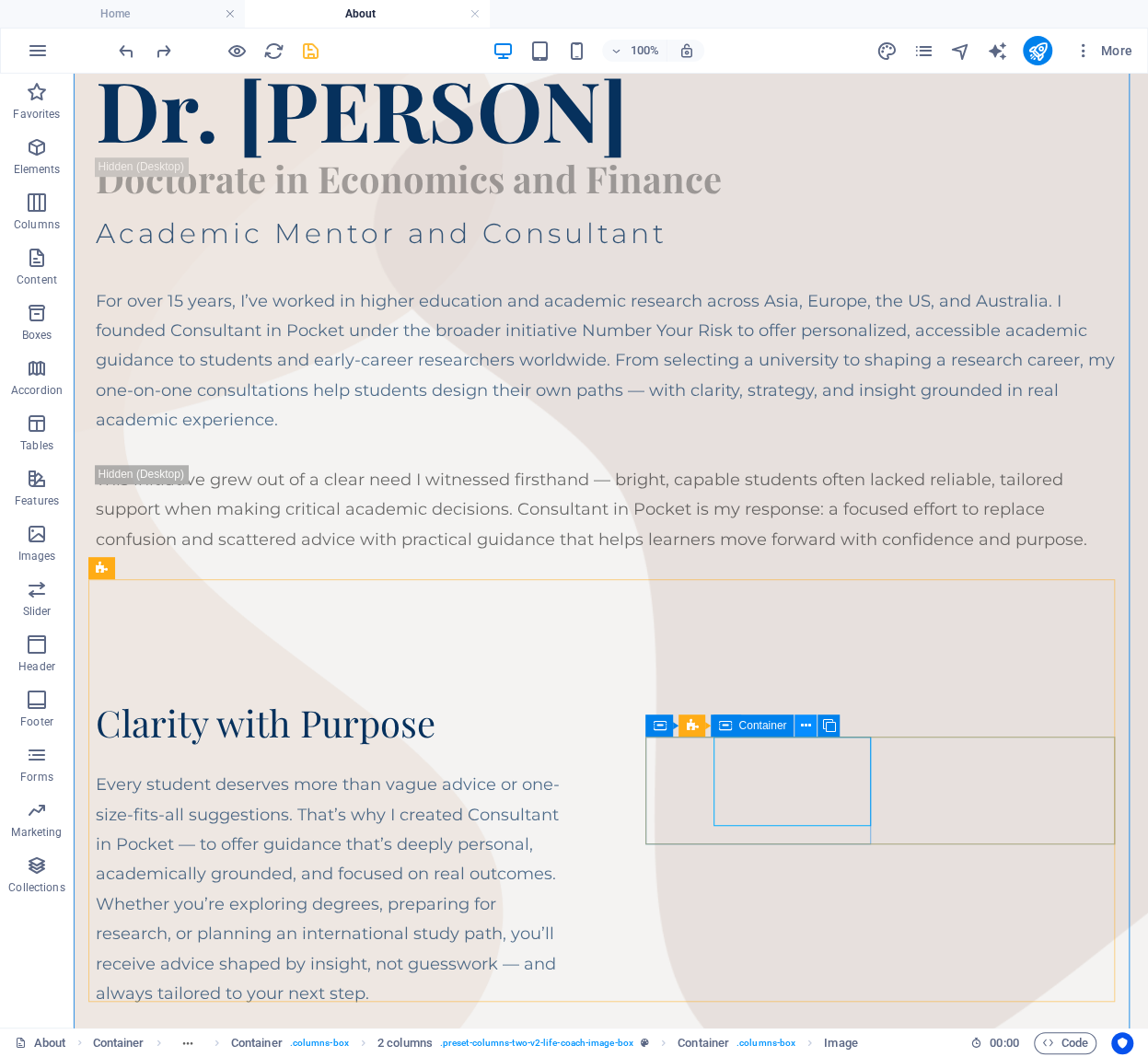 click at bounding box center (806, 726) 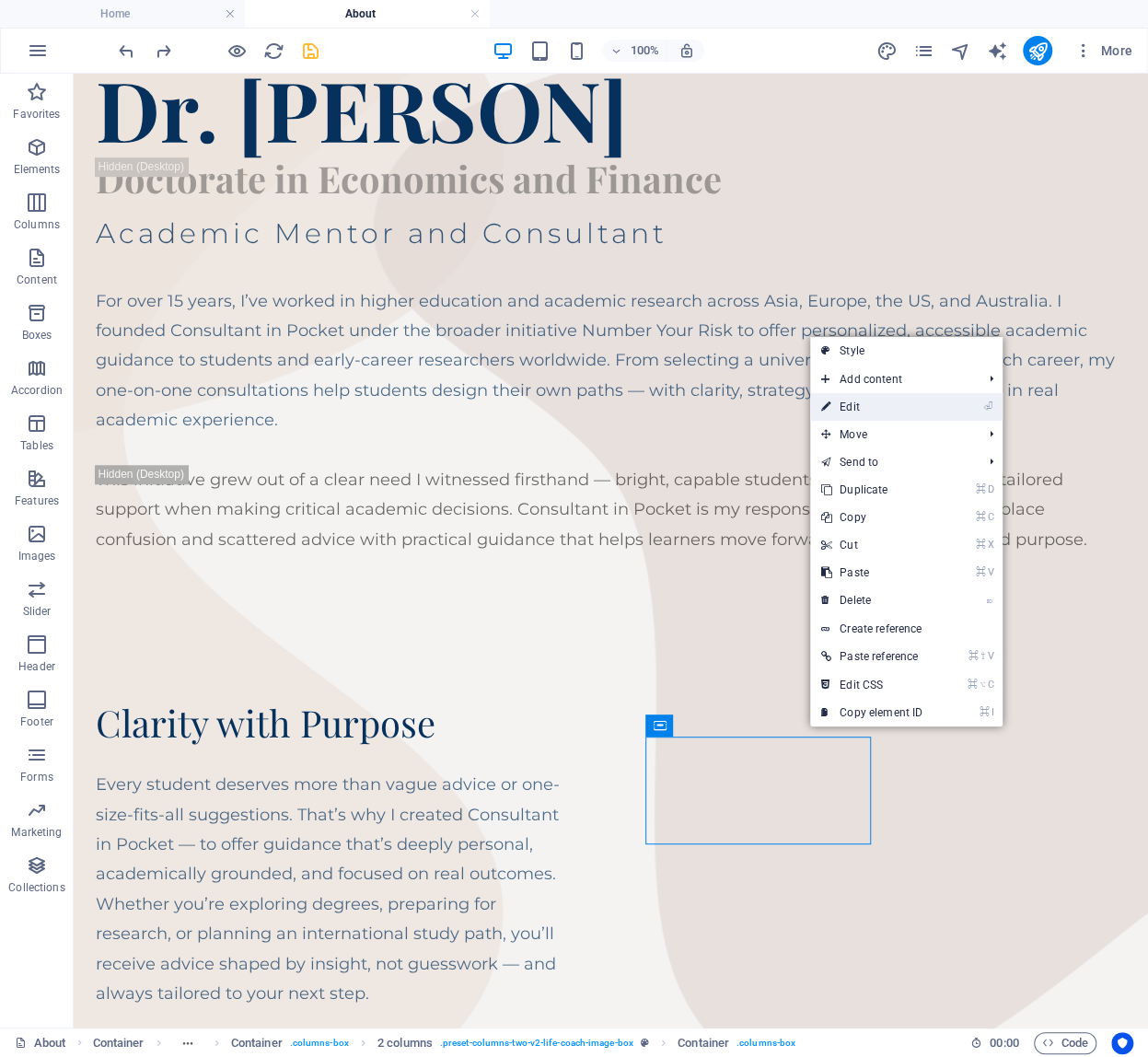 click on "⏎  Edit" at bounding box center [872, 407] 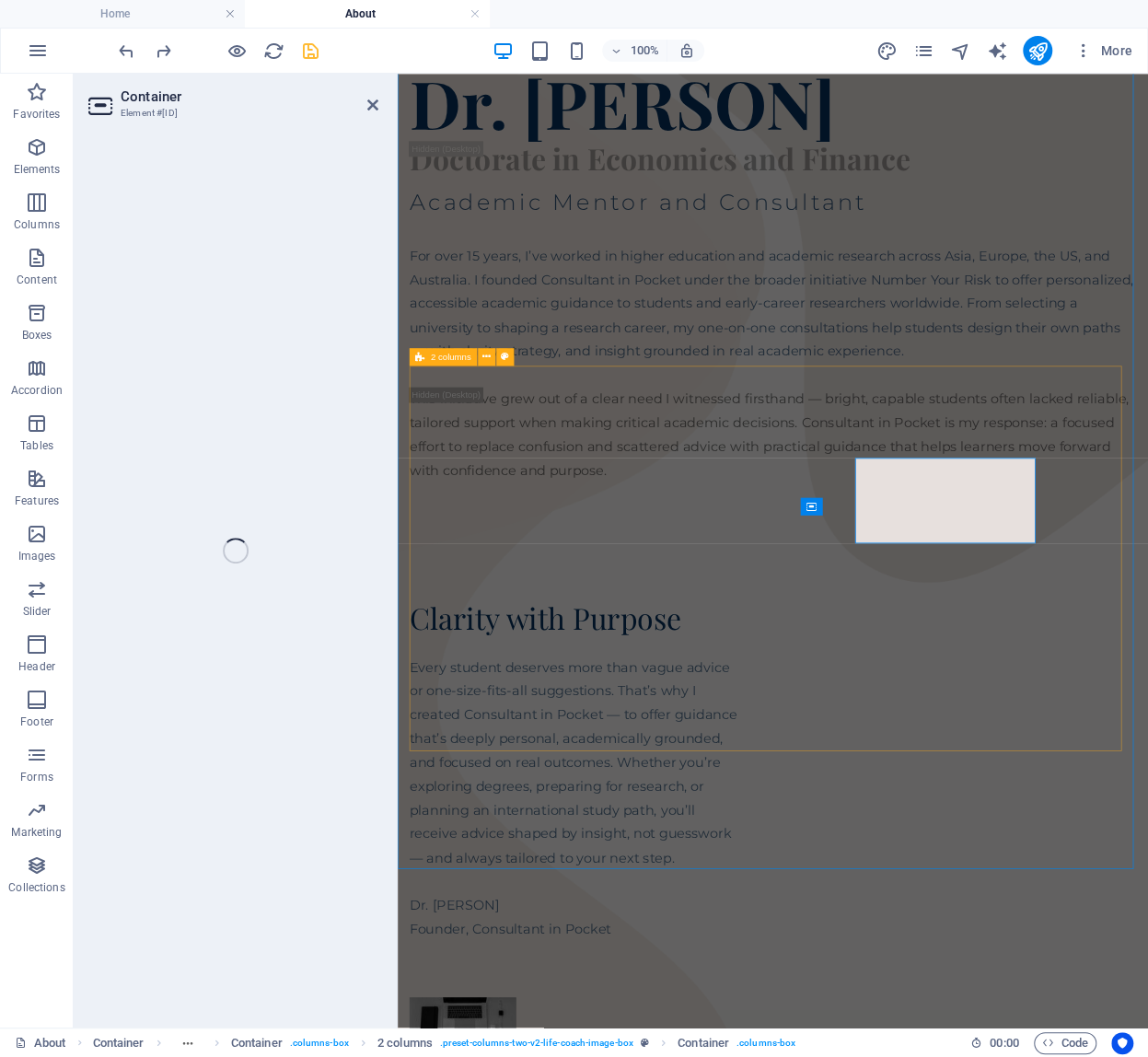scroll, scrollTop: 744, scrollLeft: 0, axis: vertical 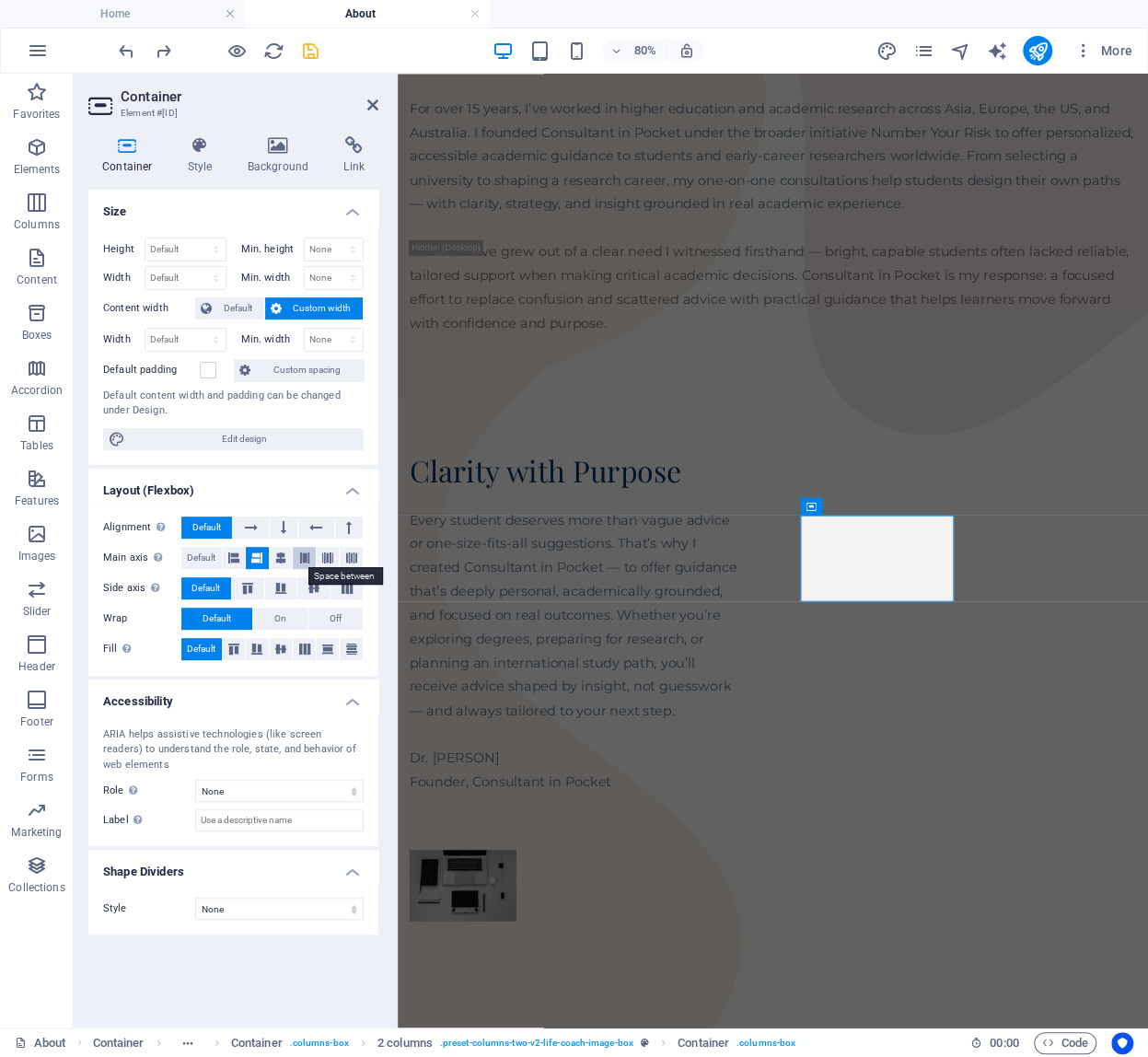 click at bounding box center [305, 558] 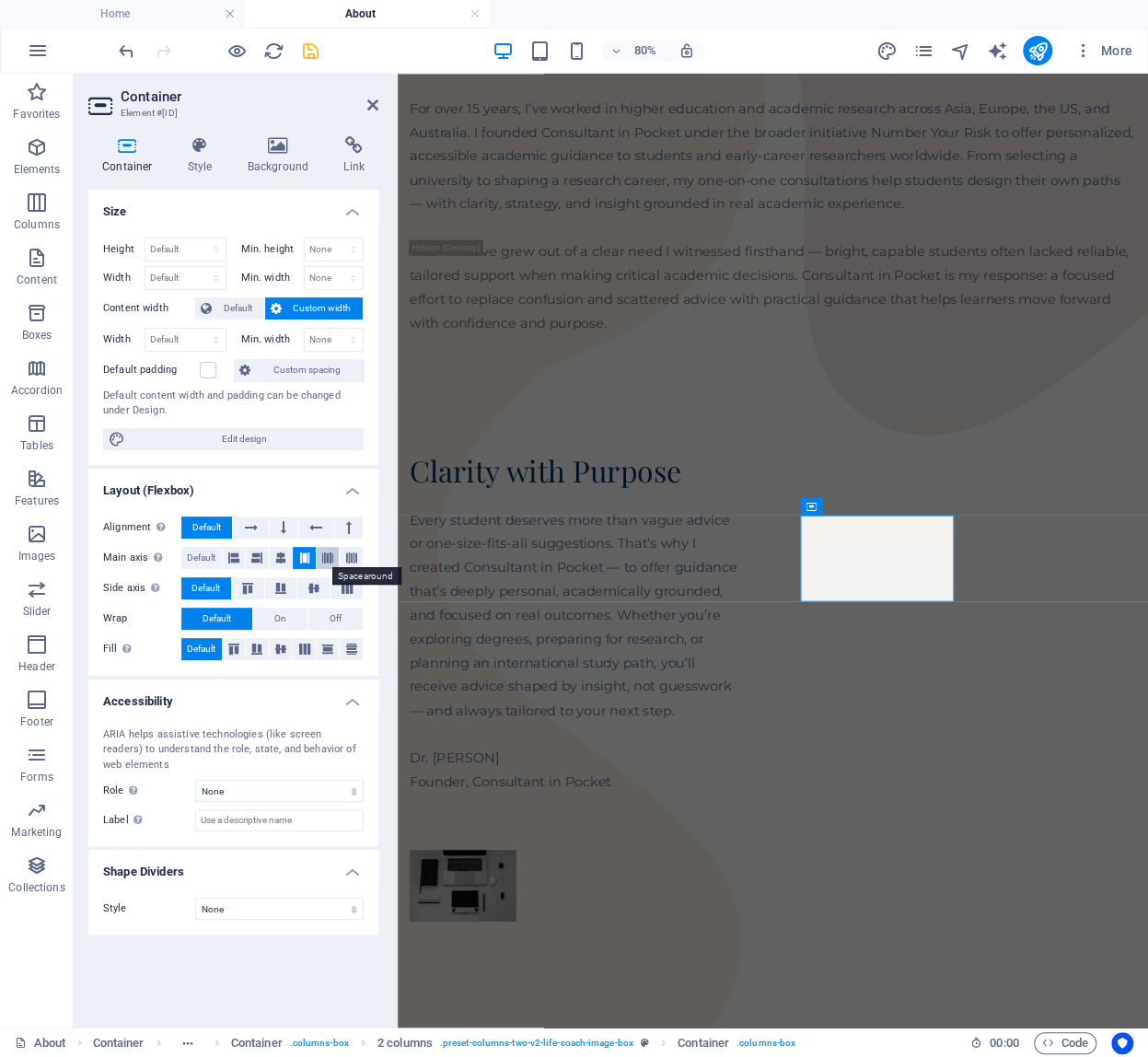 click at bounding box center (328, 558) 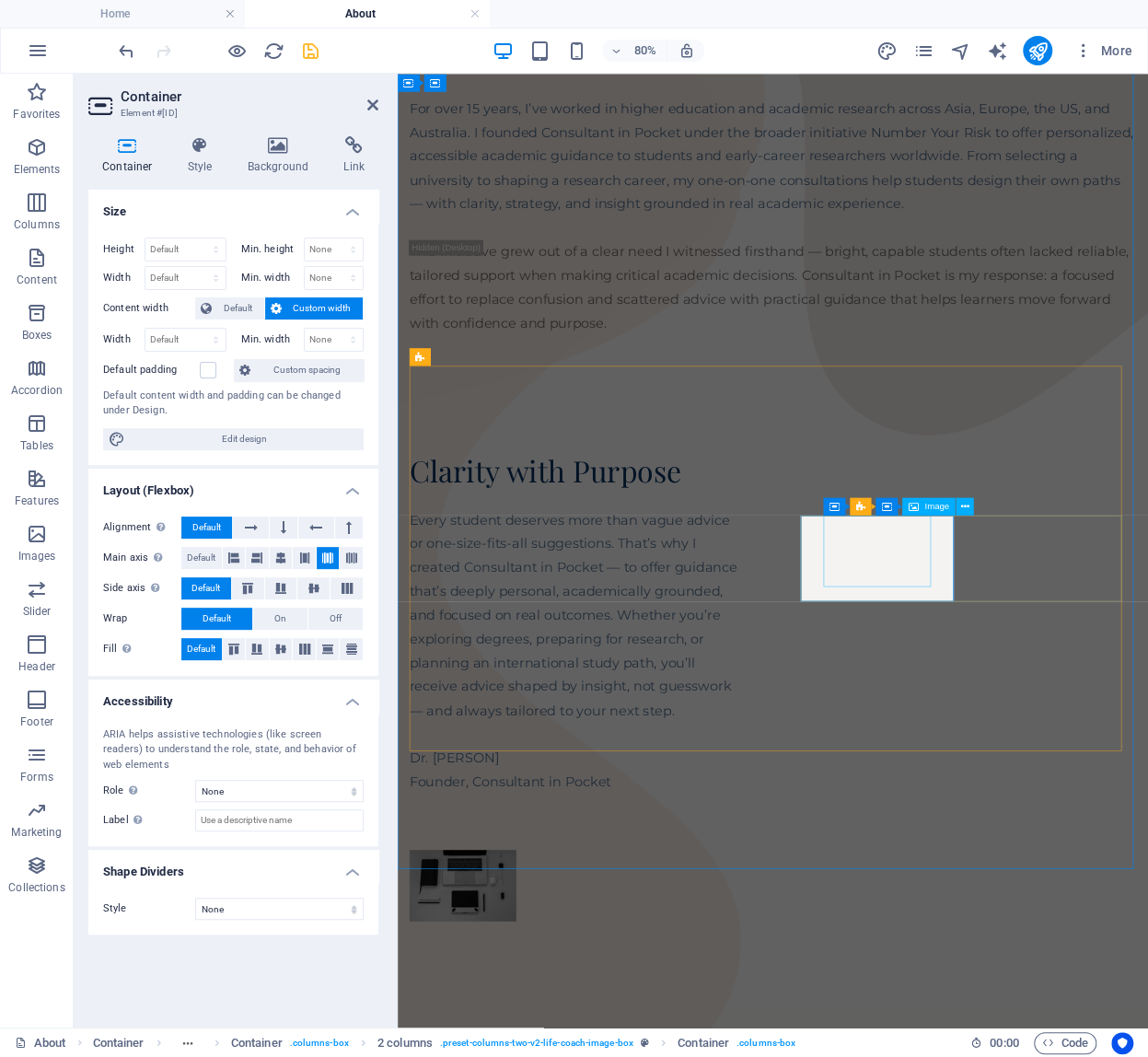 click at bounding box center (510, 1087) 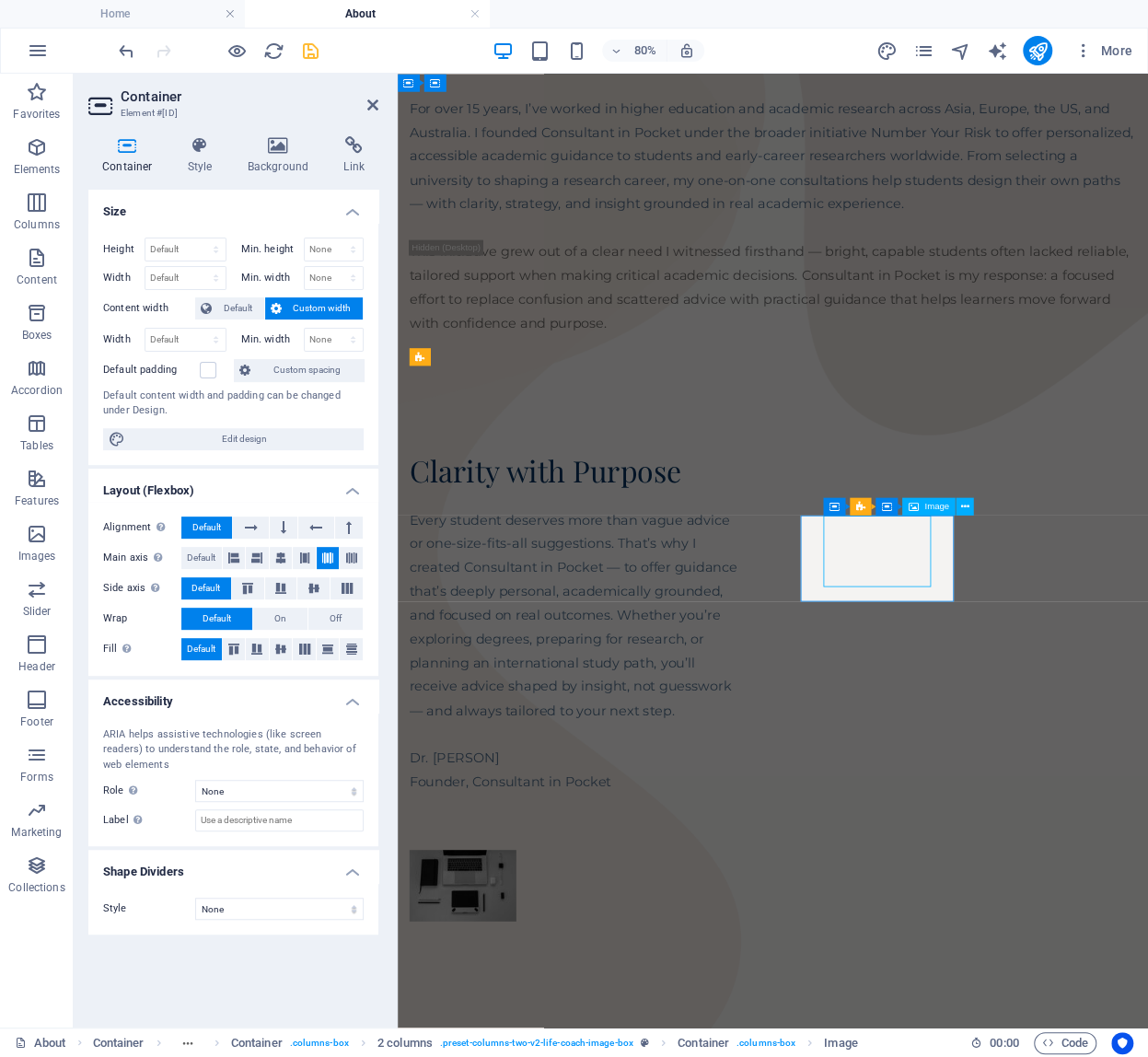 click at bounding box center [510, 1087] 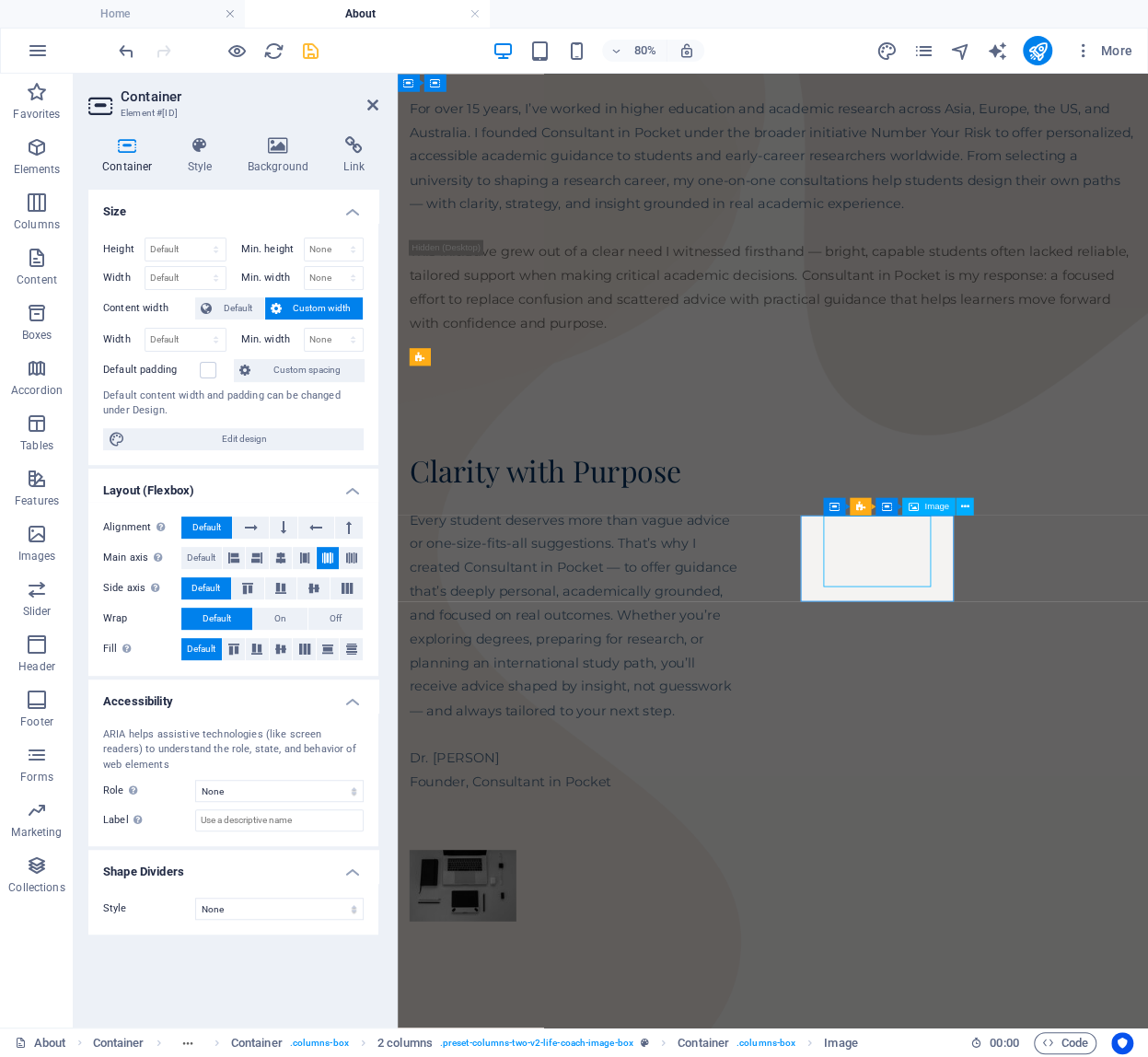 click at bounding box center (510, 1087) 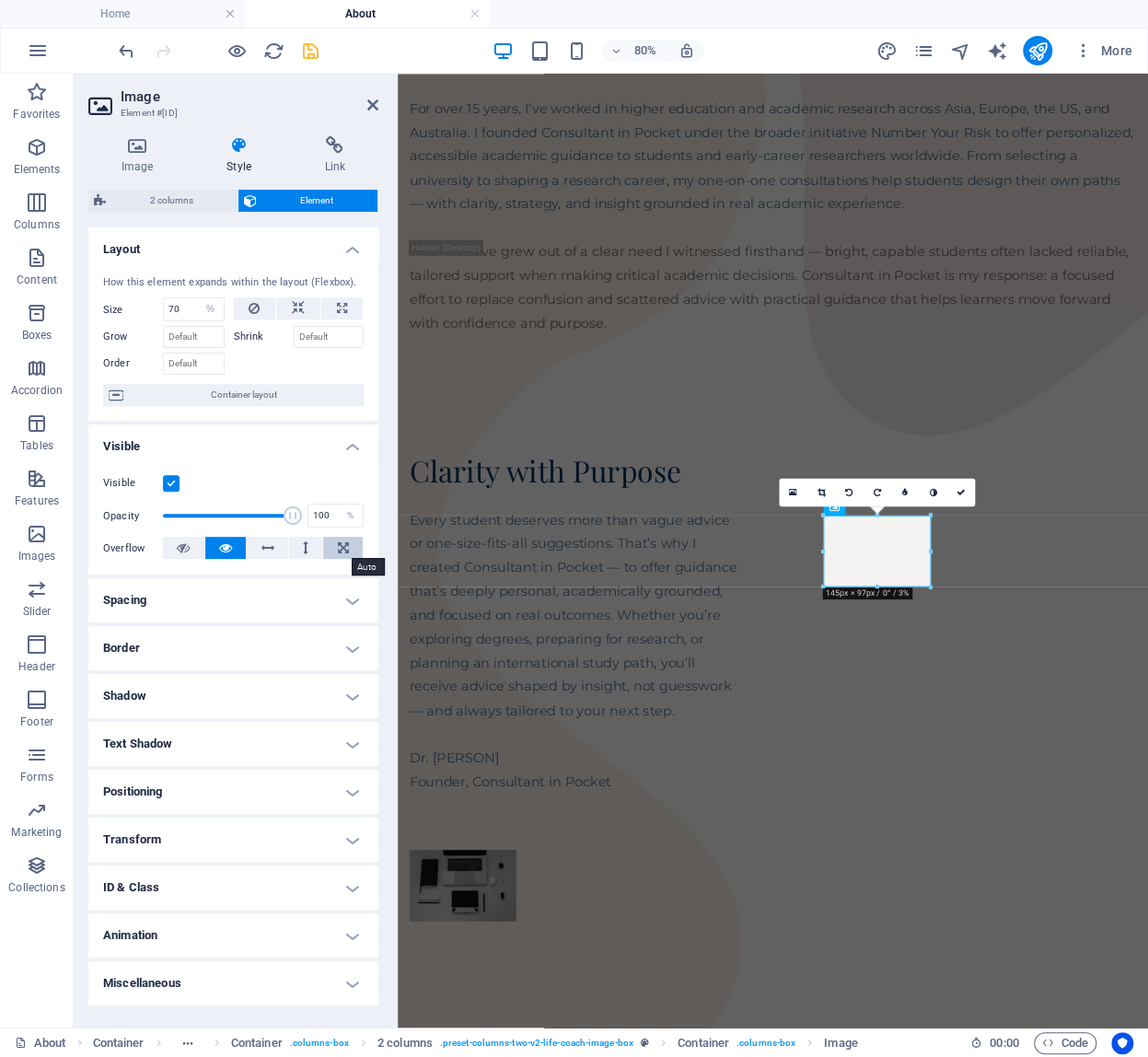 click at bounding box center (343, 548) 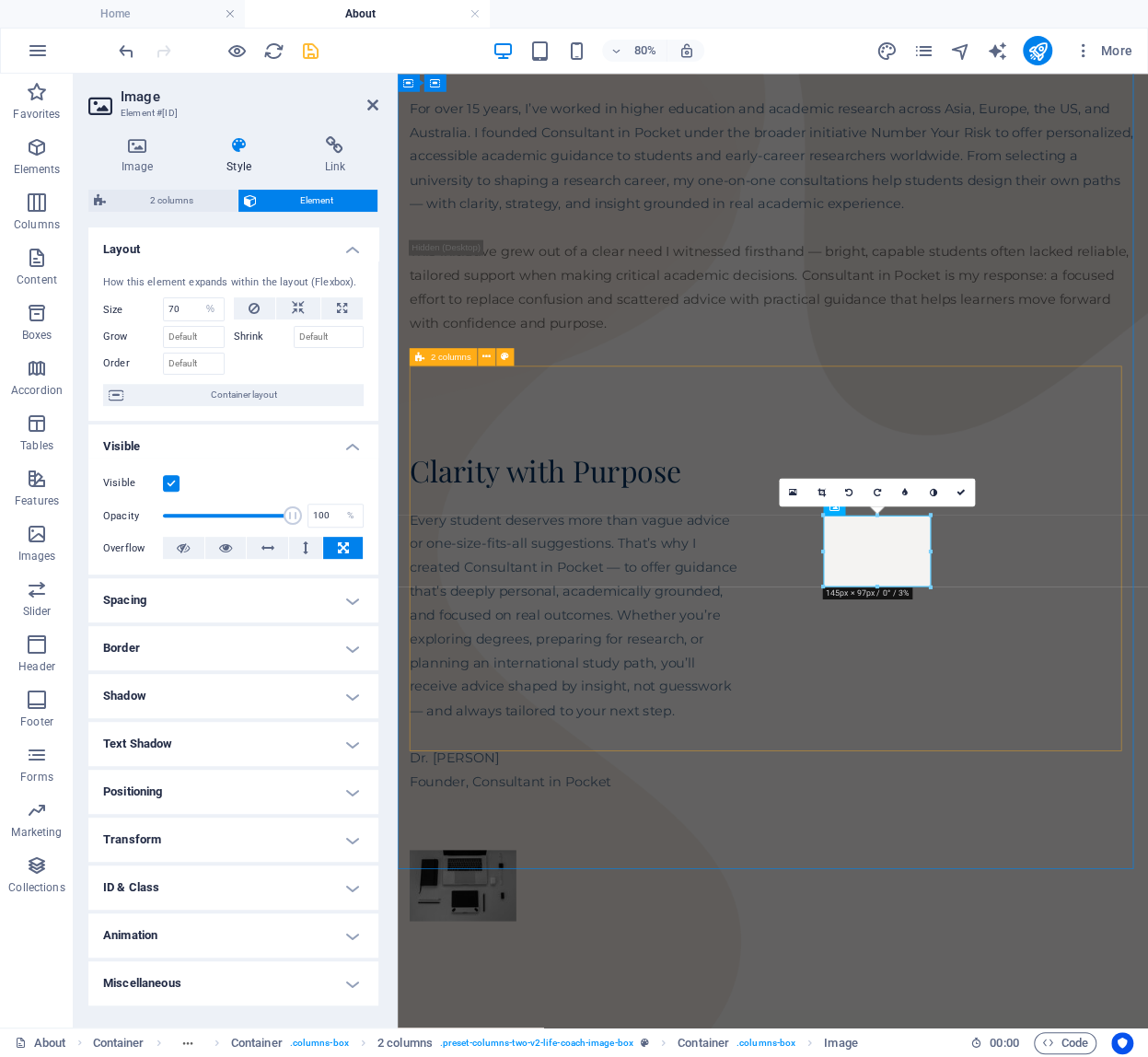 drag, startPoint x: 1328, startPoint y: 588, endPoint x: 1091, endPoint y: 575, distance: 237.35627 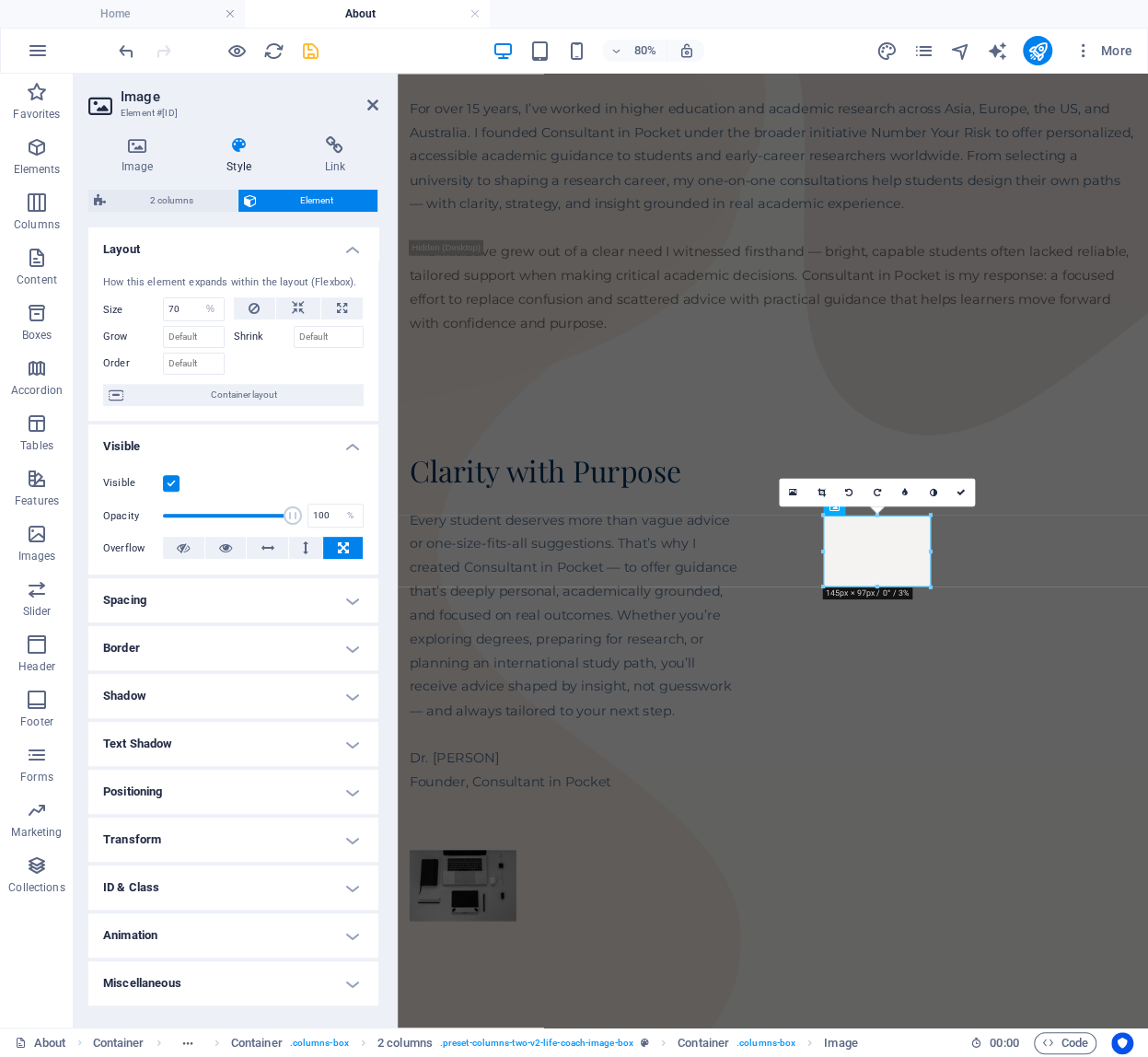 click on "16:10 16:9 4:3 1:1 1:2 0" at bounding box center [876, 492] 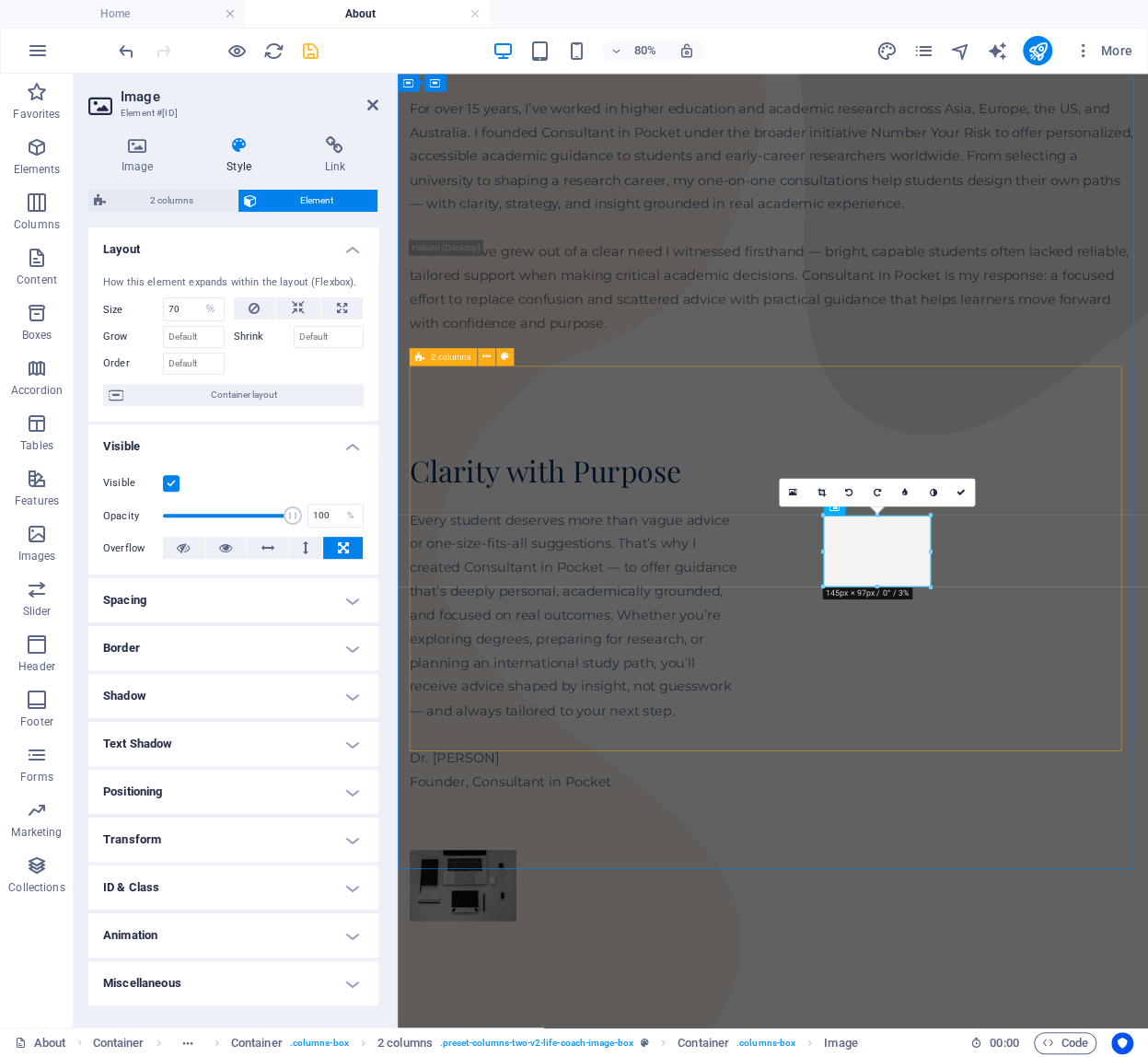 drag, startPoint x: 1329, startPoint y: 588, endPoint x: 1119, endPoint y: 587, distance: 210.0024 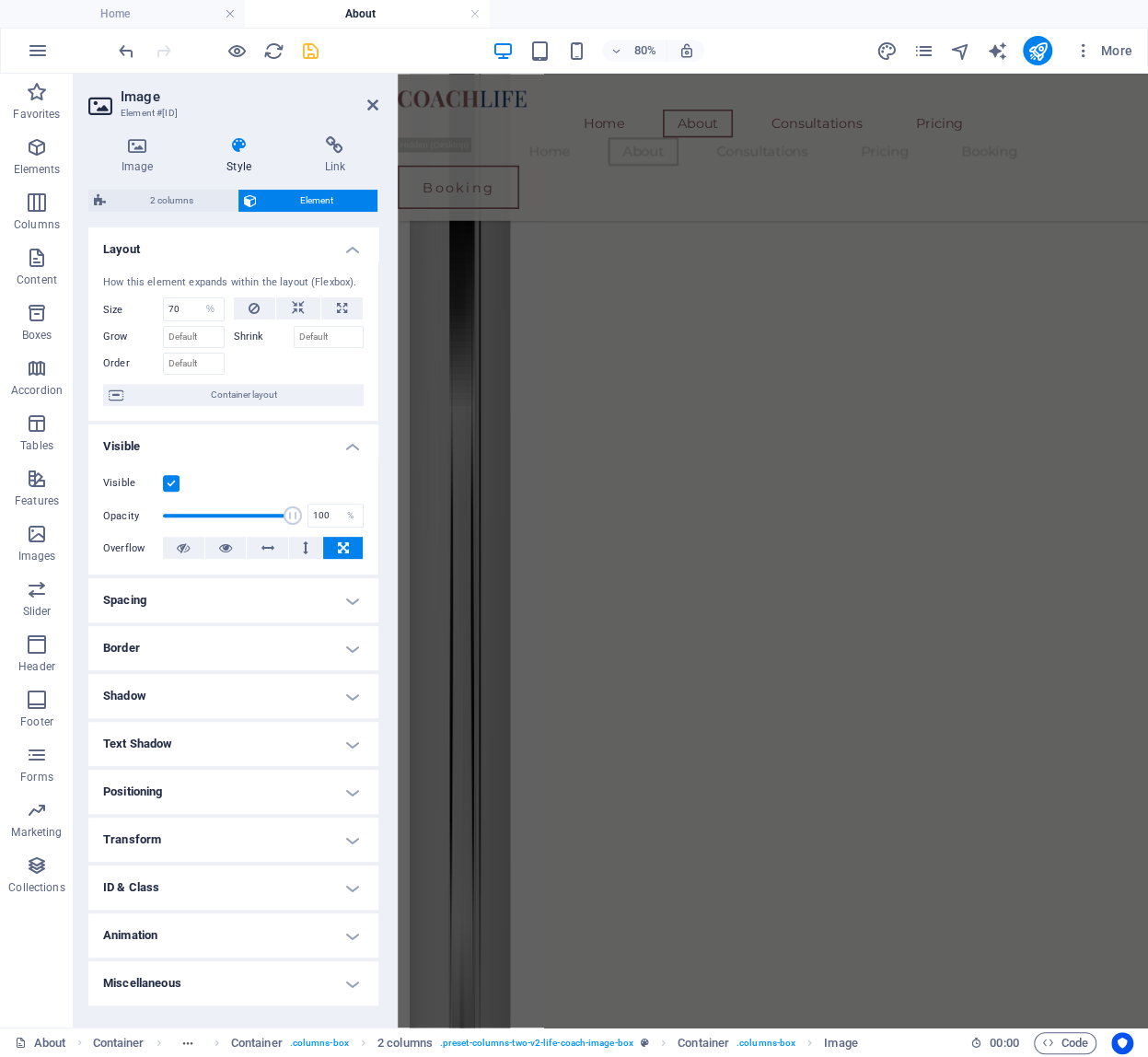 drag, startPoint x: 929, startPoint y: 585, endPoint x: 616, endPoint y: 574, distance: 313.1932 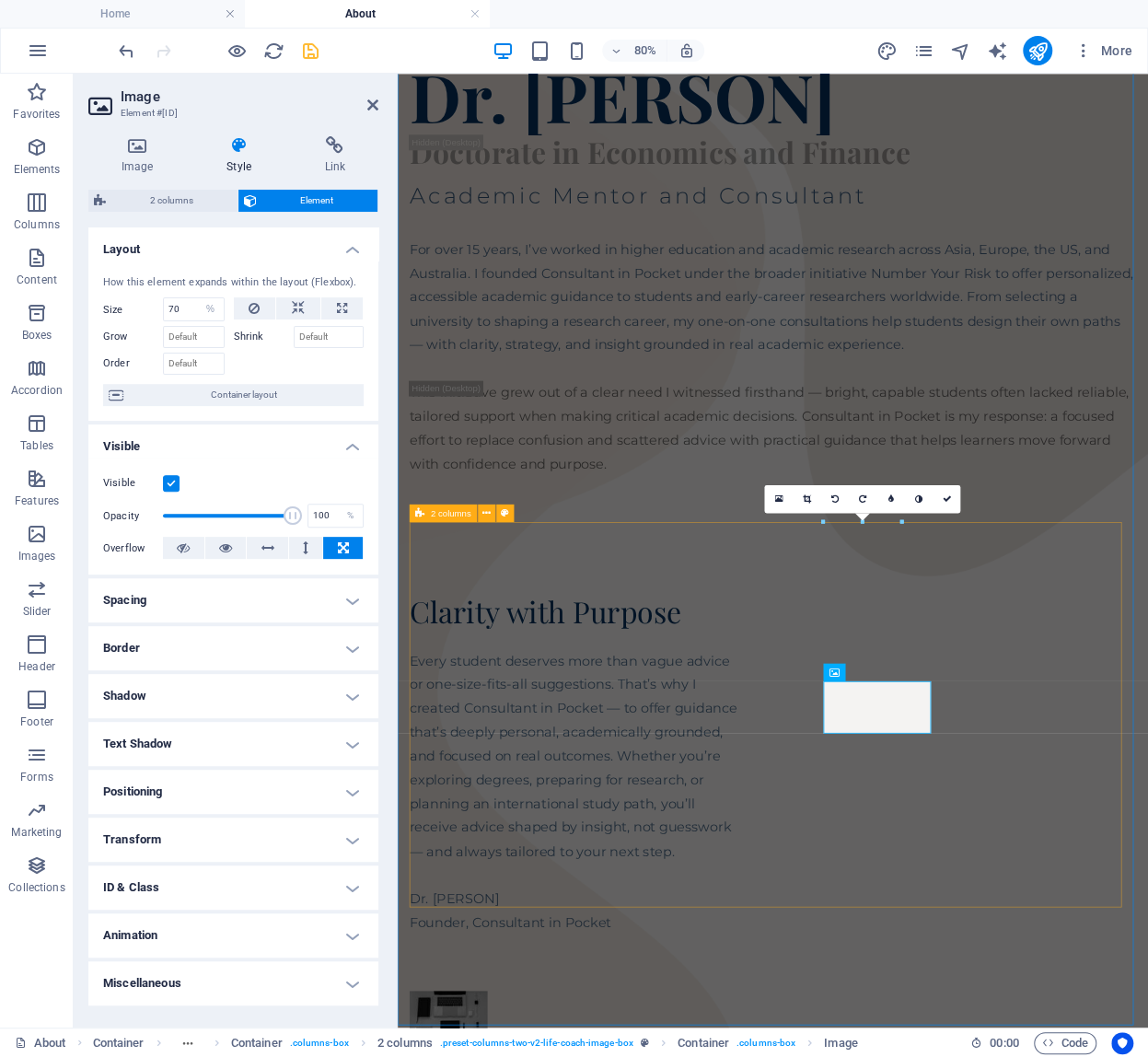 scroll, scrollTop: 578, scrollLeft: 0, axis: vertical 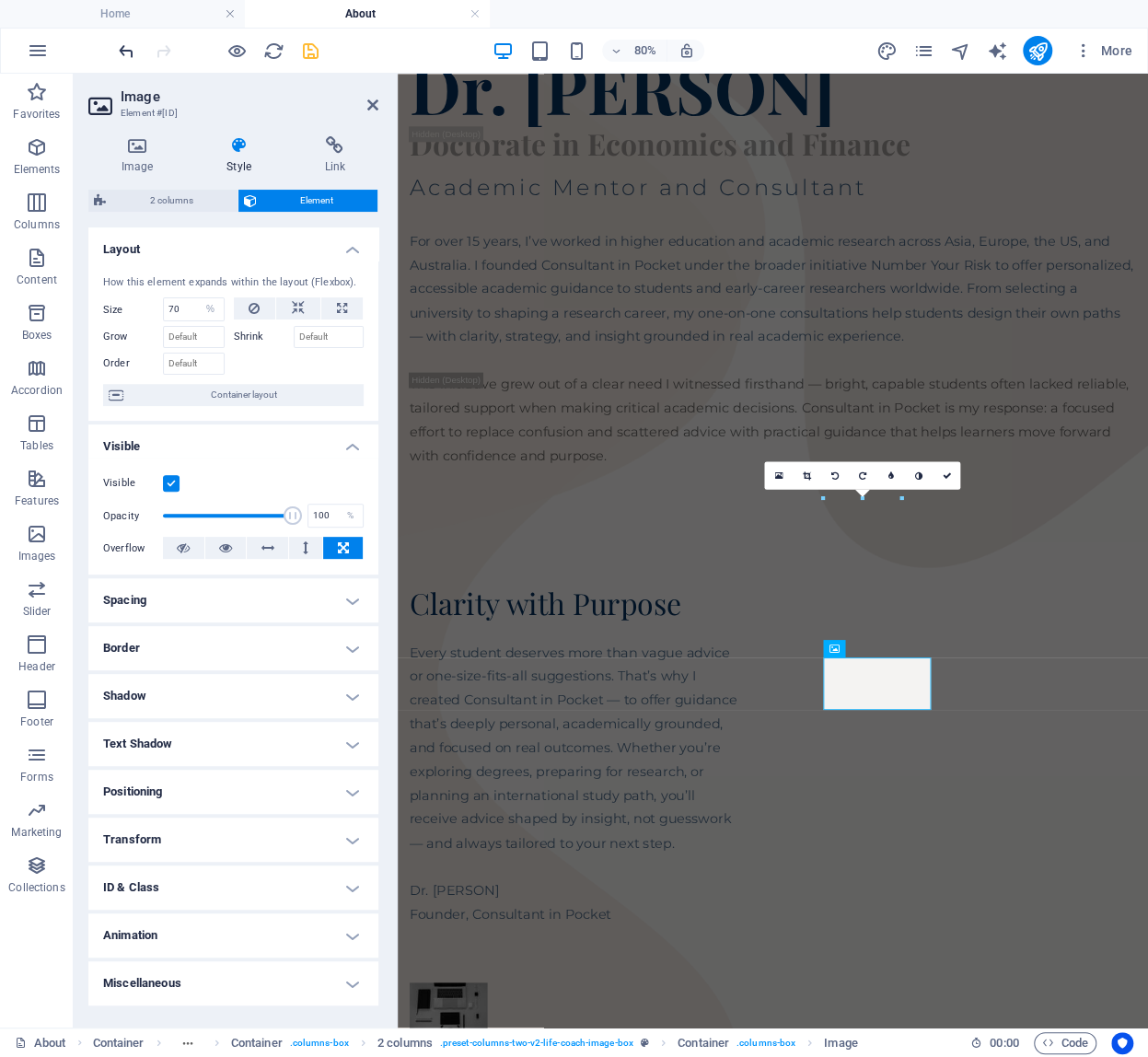 click at bounding box center (126, 51) 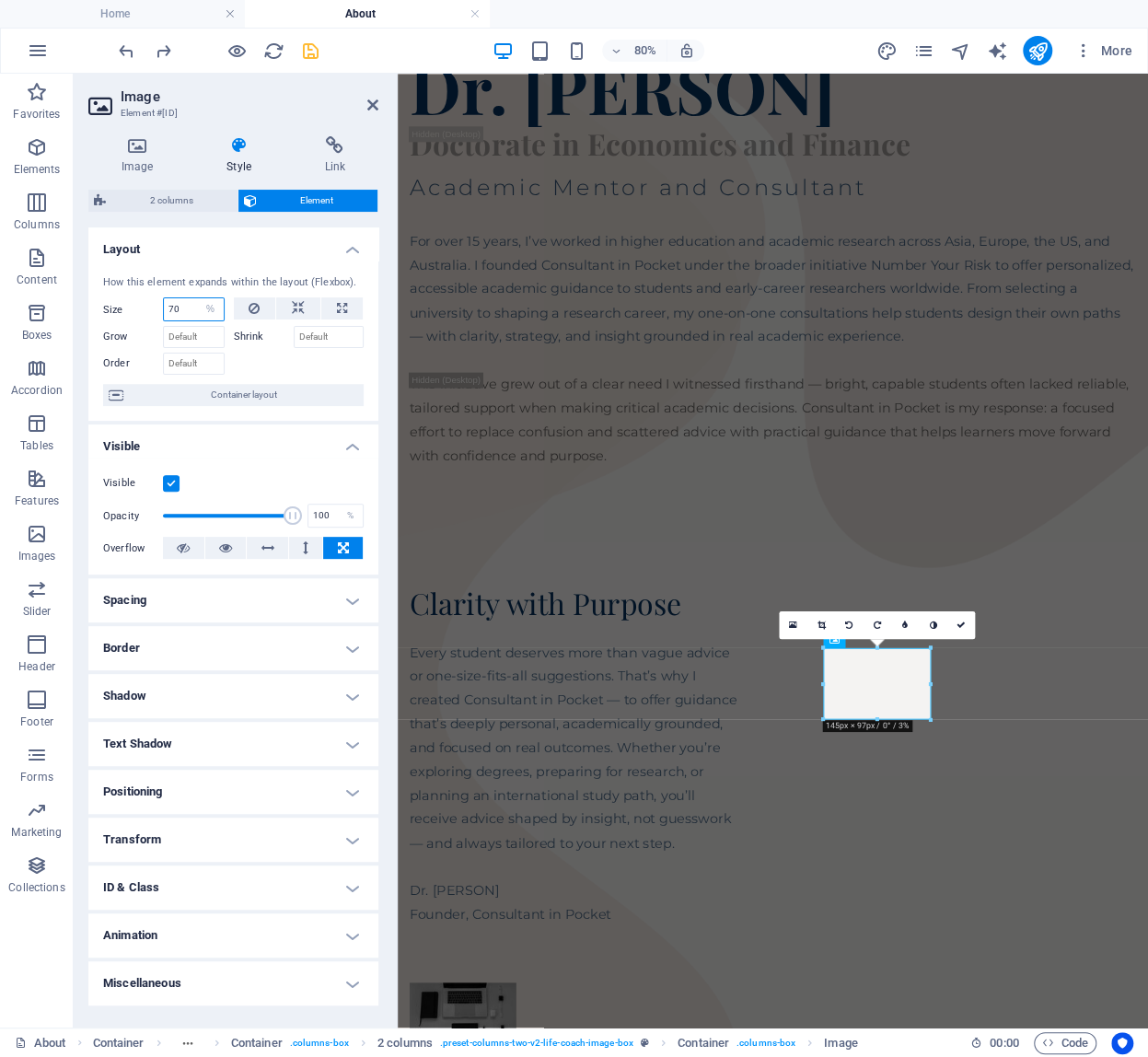 click on "70" at bounding box center [193, 309] 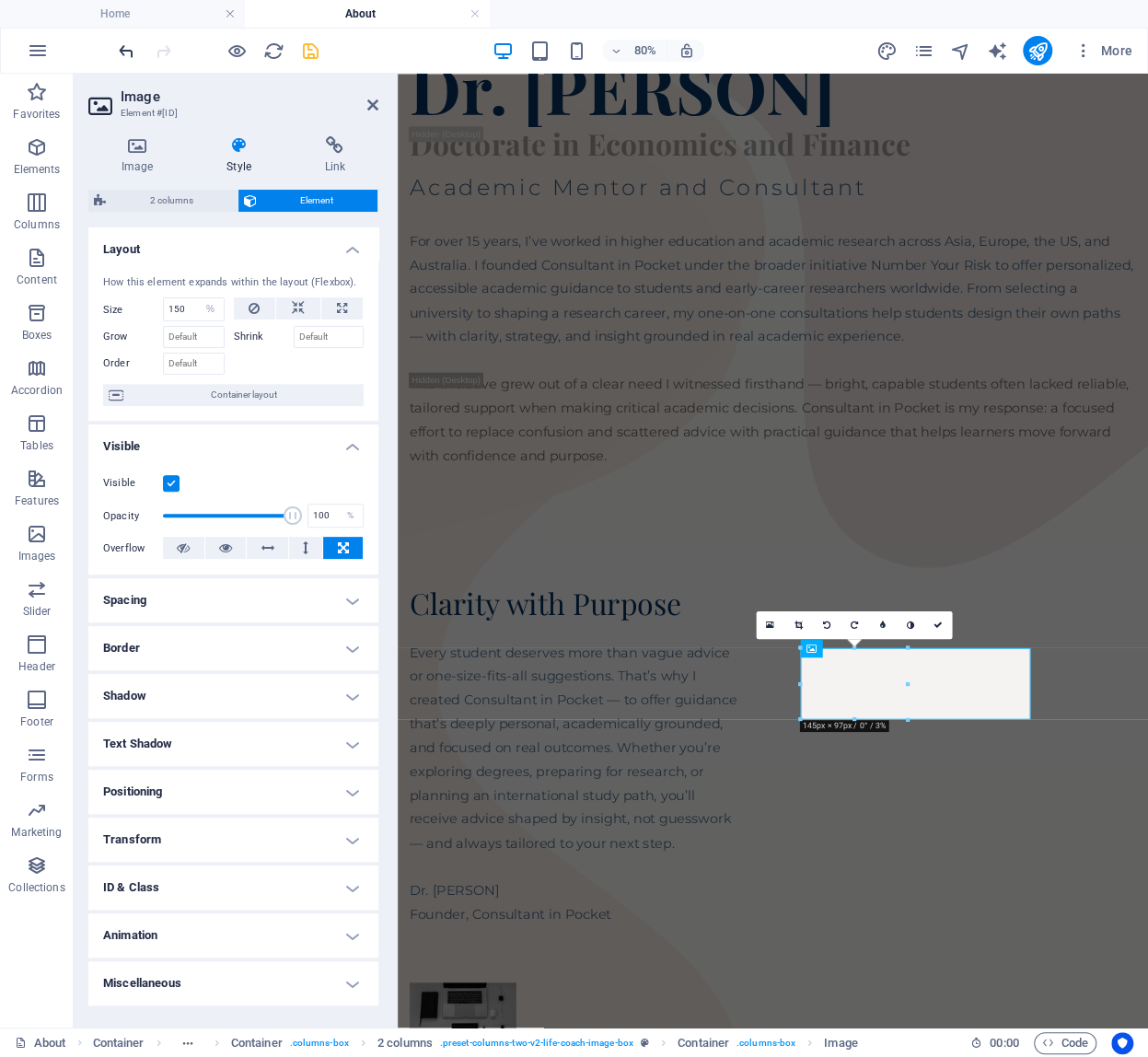 click at bounding box center [126, 51] 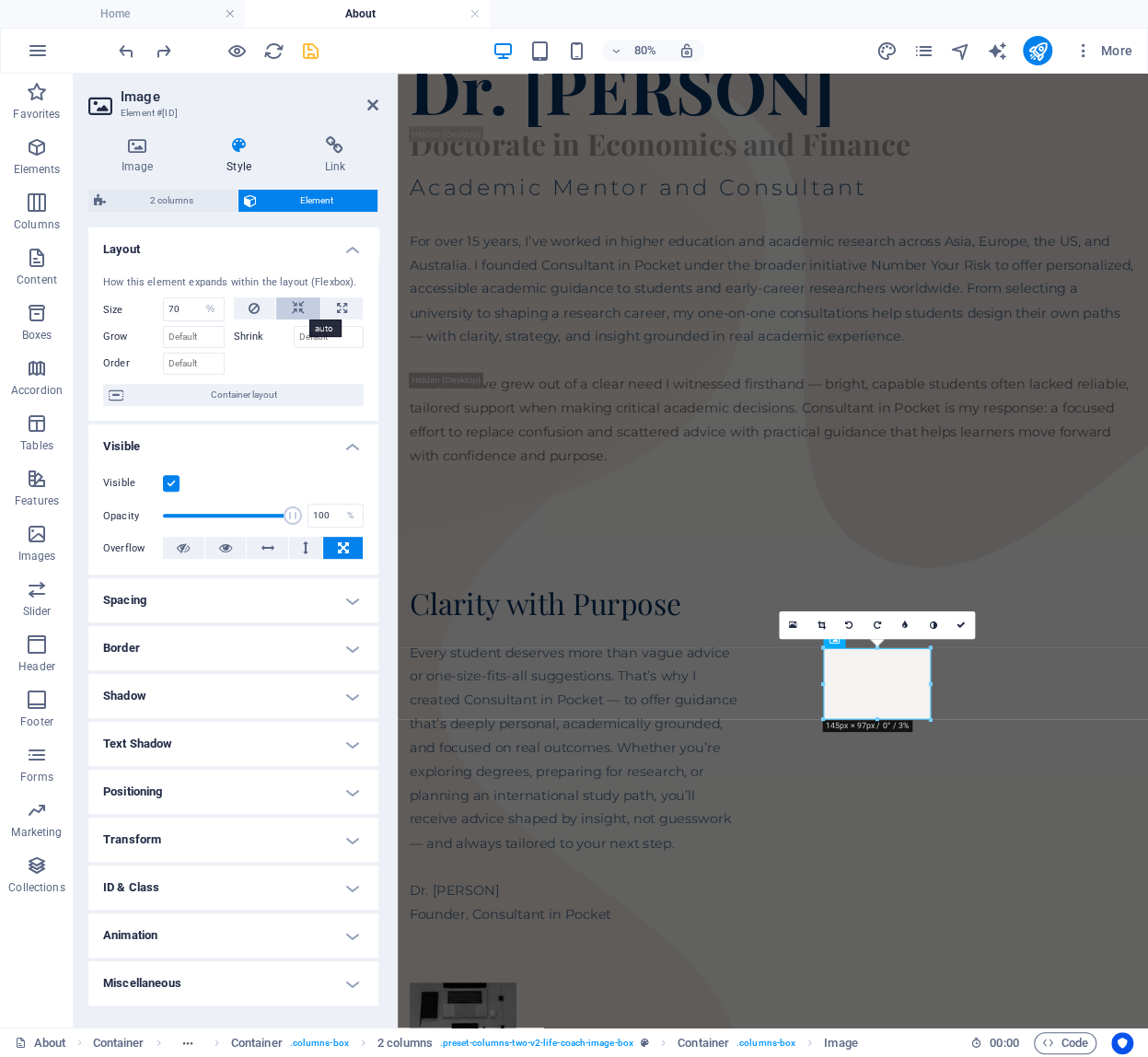 click at bounding box center [298, 308] 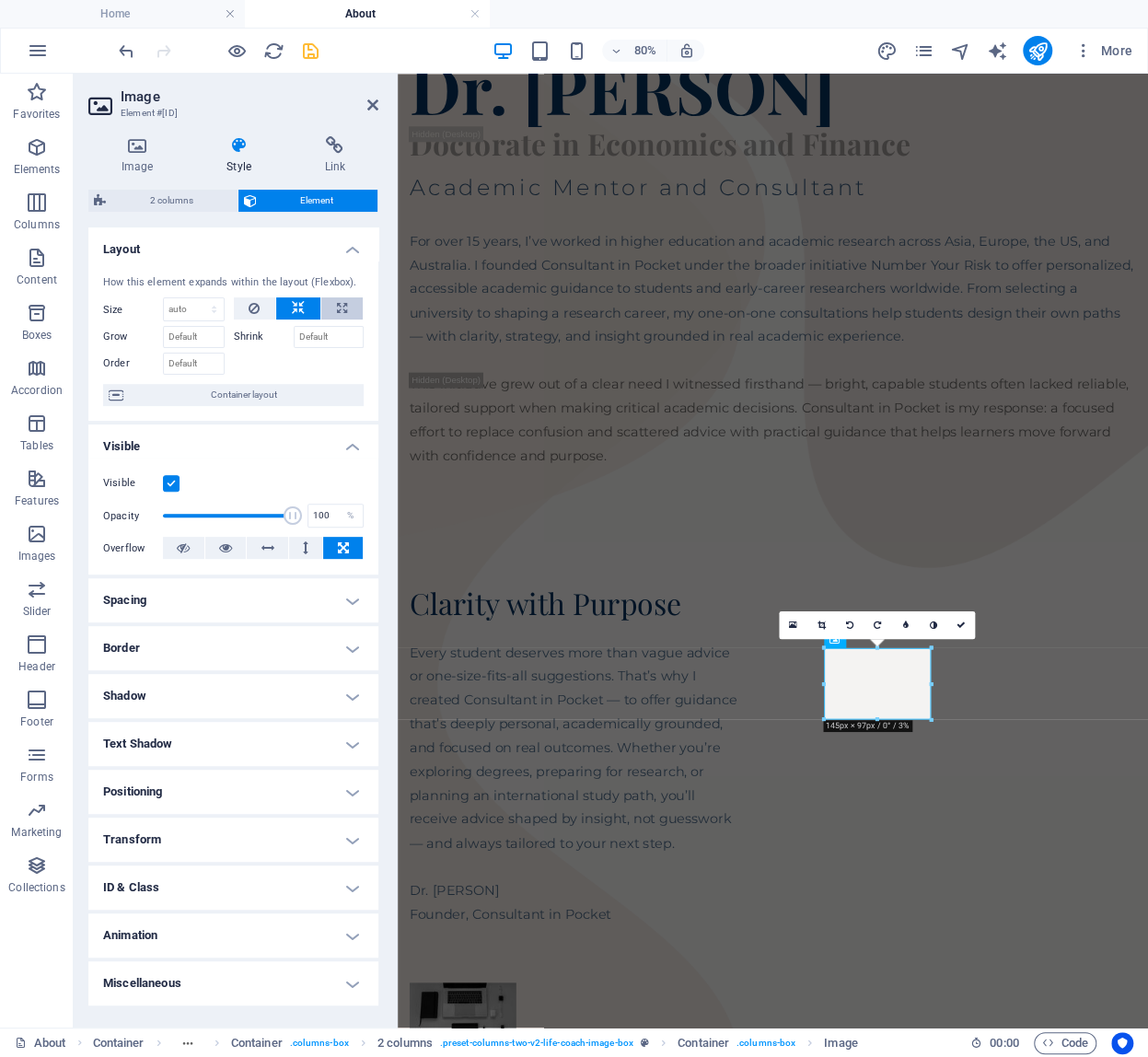 click at bounding box center (342, 308) 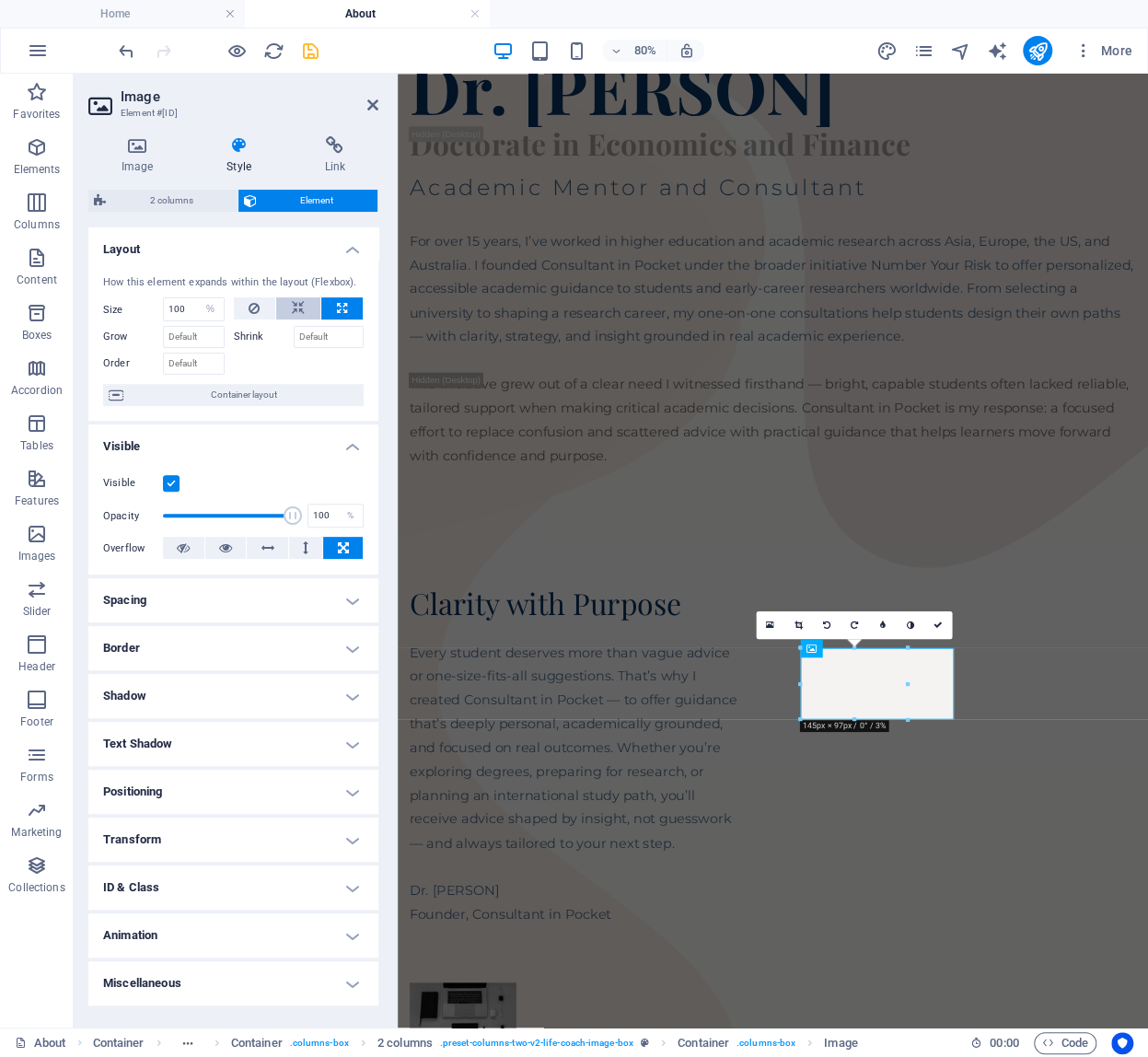 click at bounding box center (298, 308) 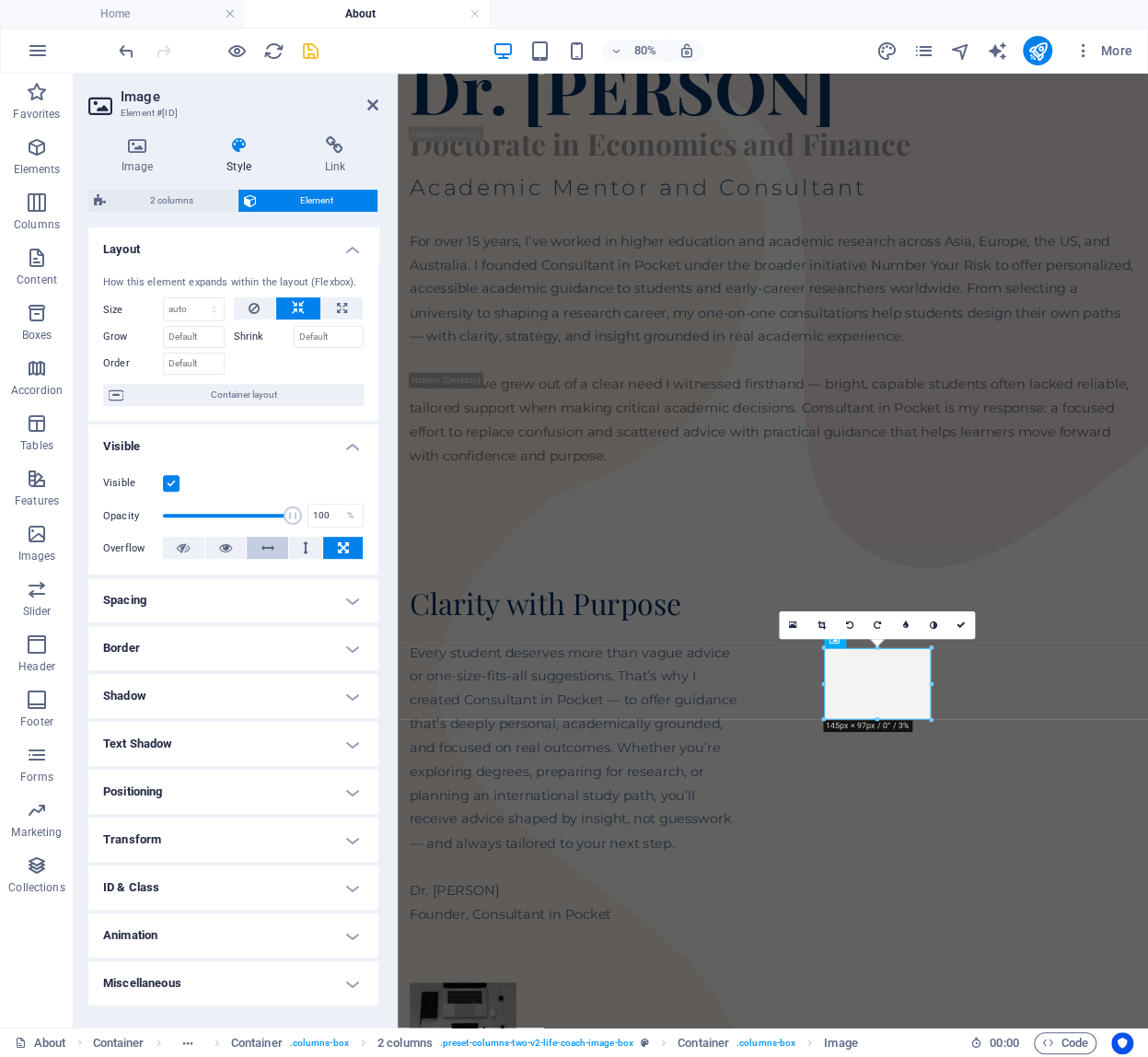 click at bounding box center [268, 548] 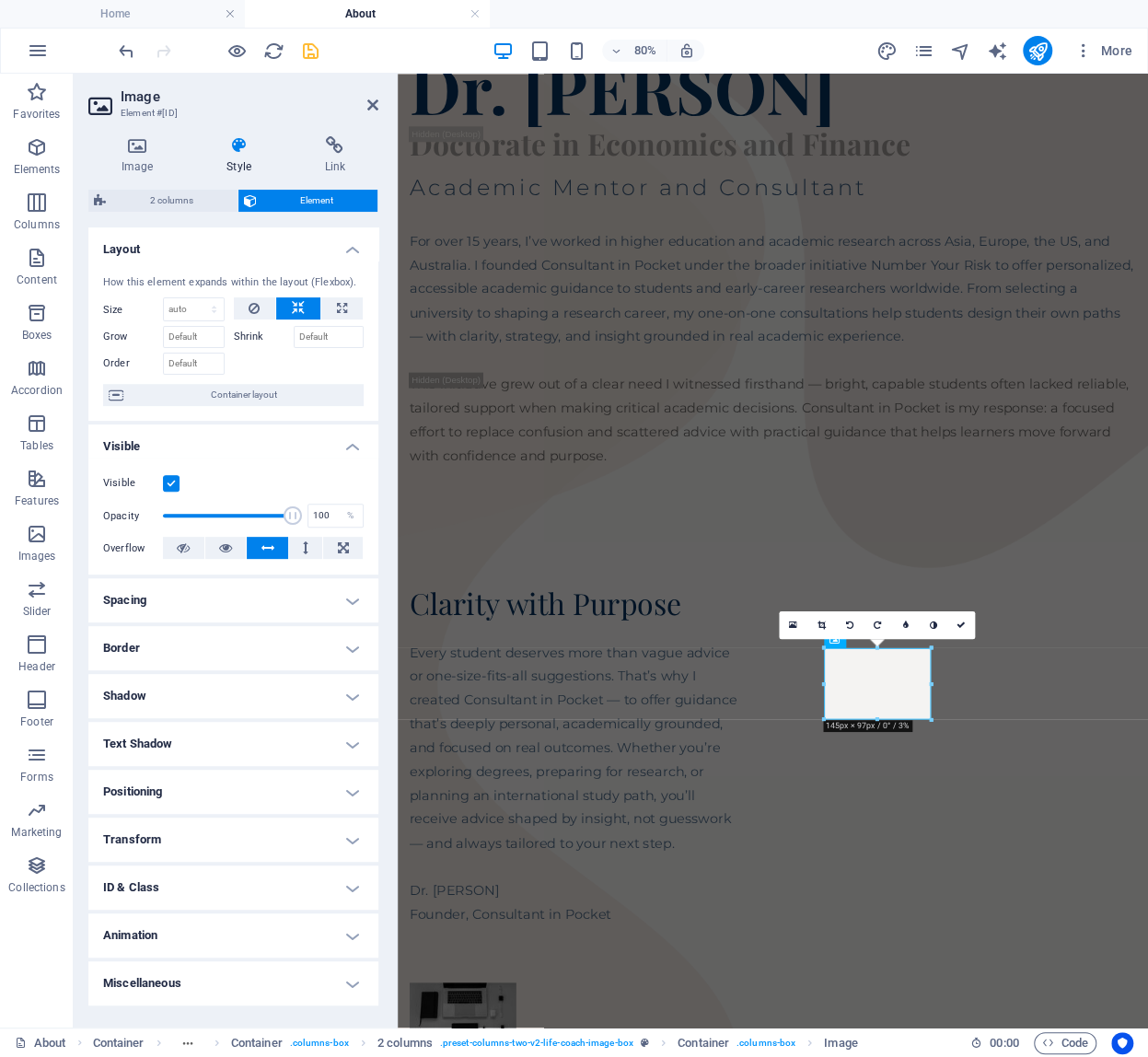 click on "Overflow" at bounding box center [133, 549] 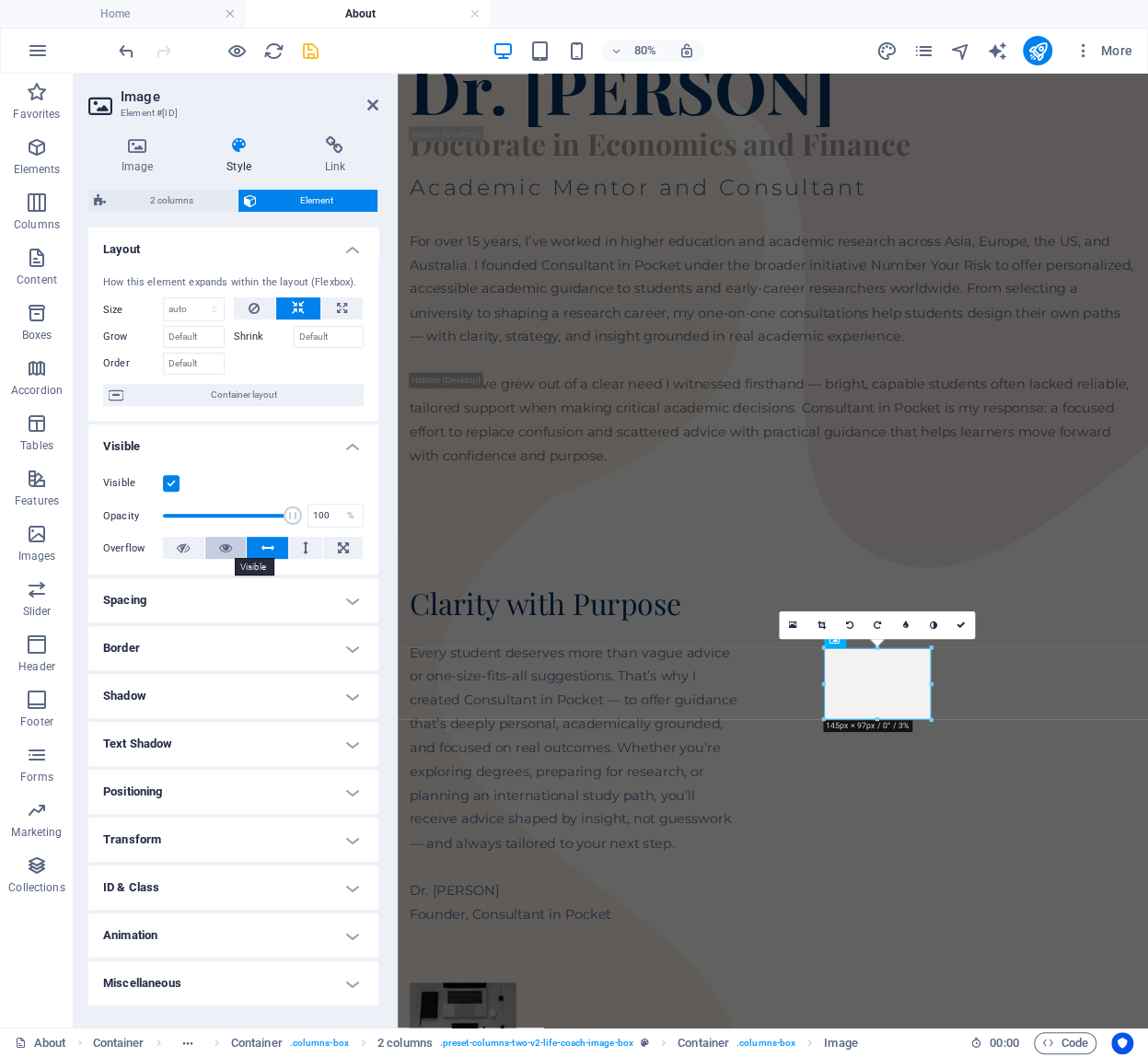click at bounding box center [226, 548] 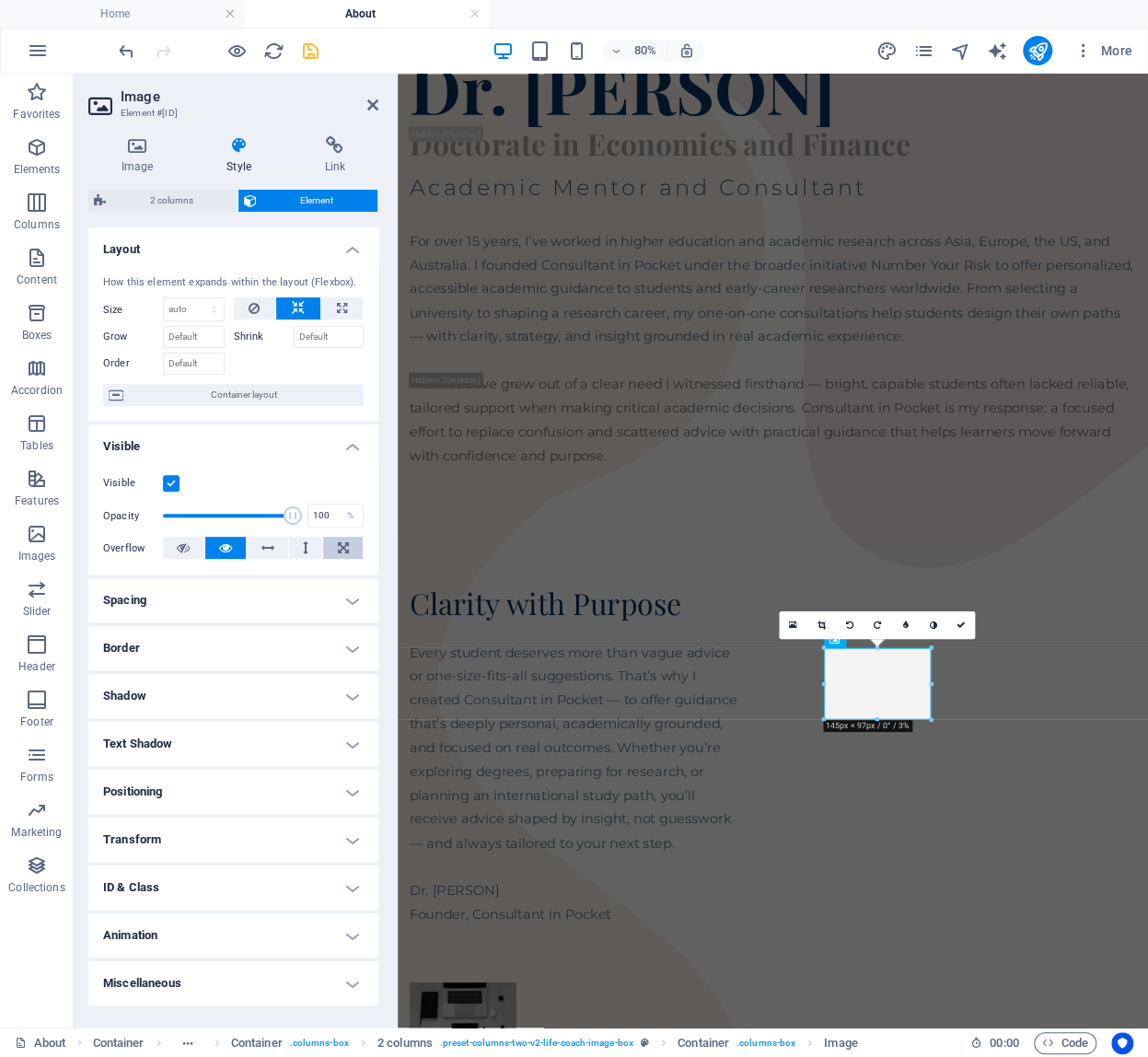 click at bounding box center (342, 548) 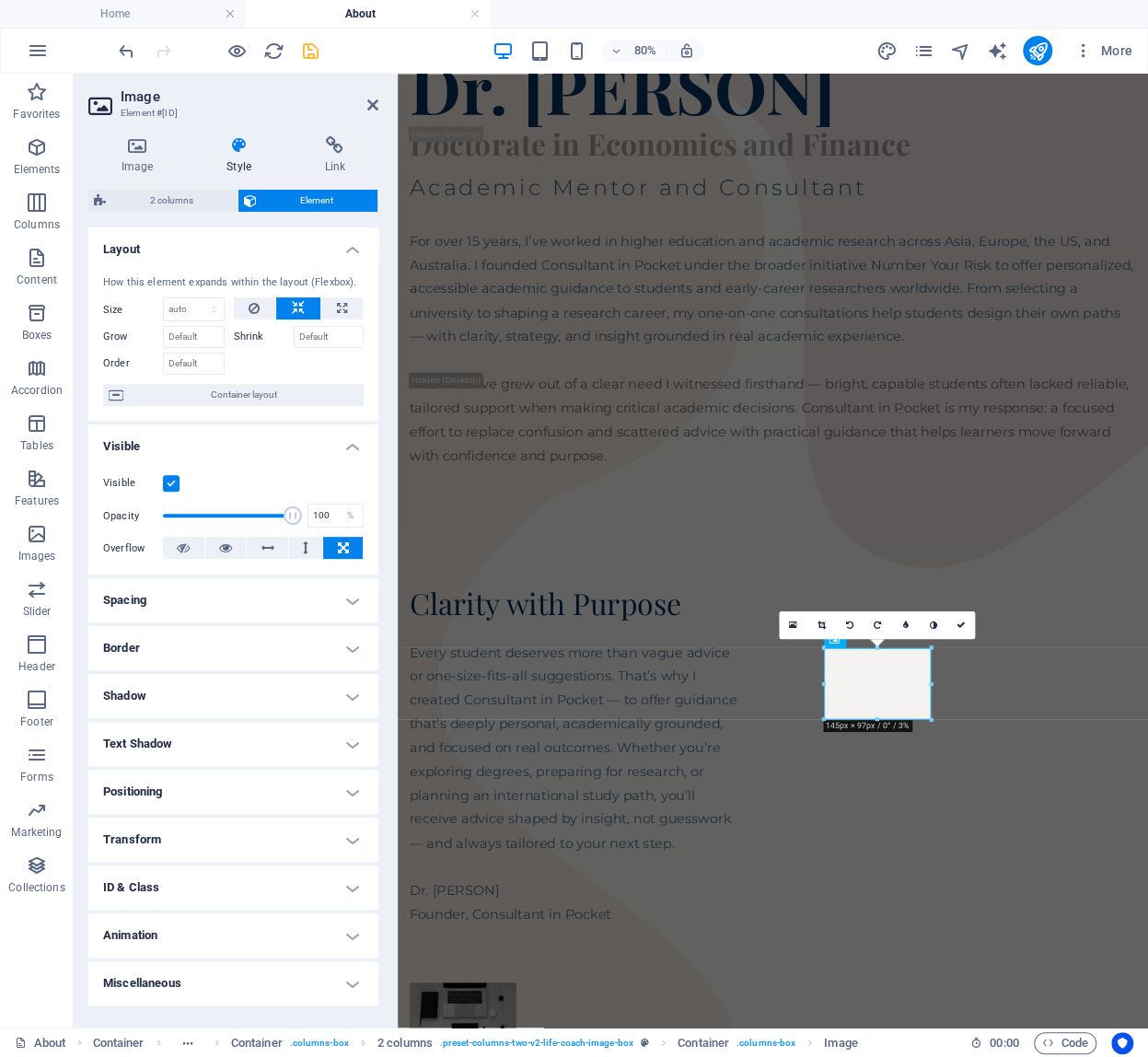 click on "Transform" at bounding box center [233, 840] 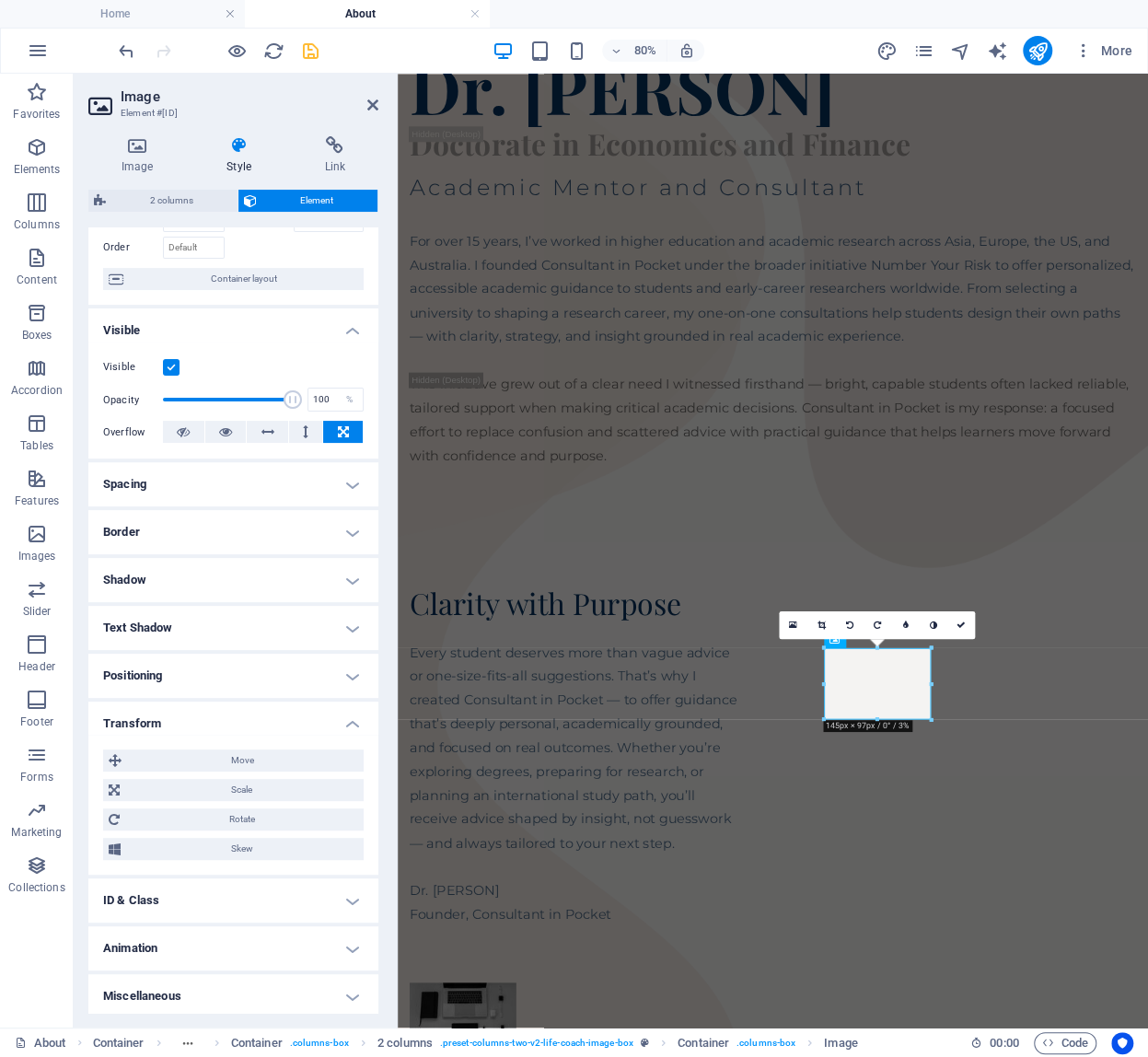 scroll, scrollTop: 121, scrollLeft: 0, axis: vertical 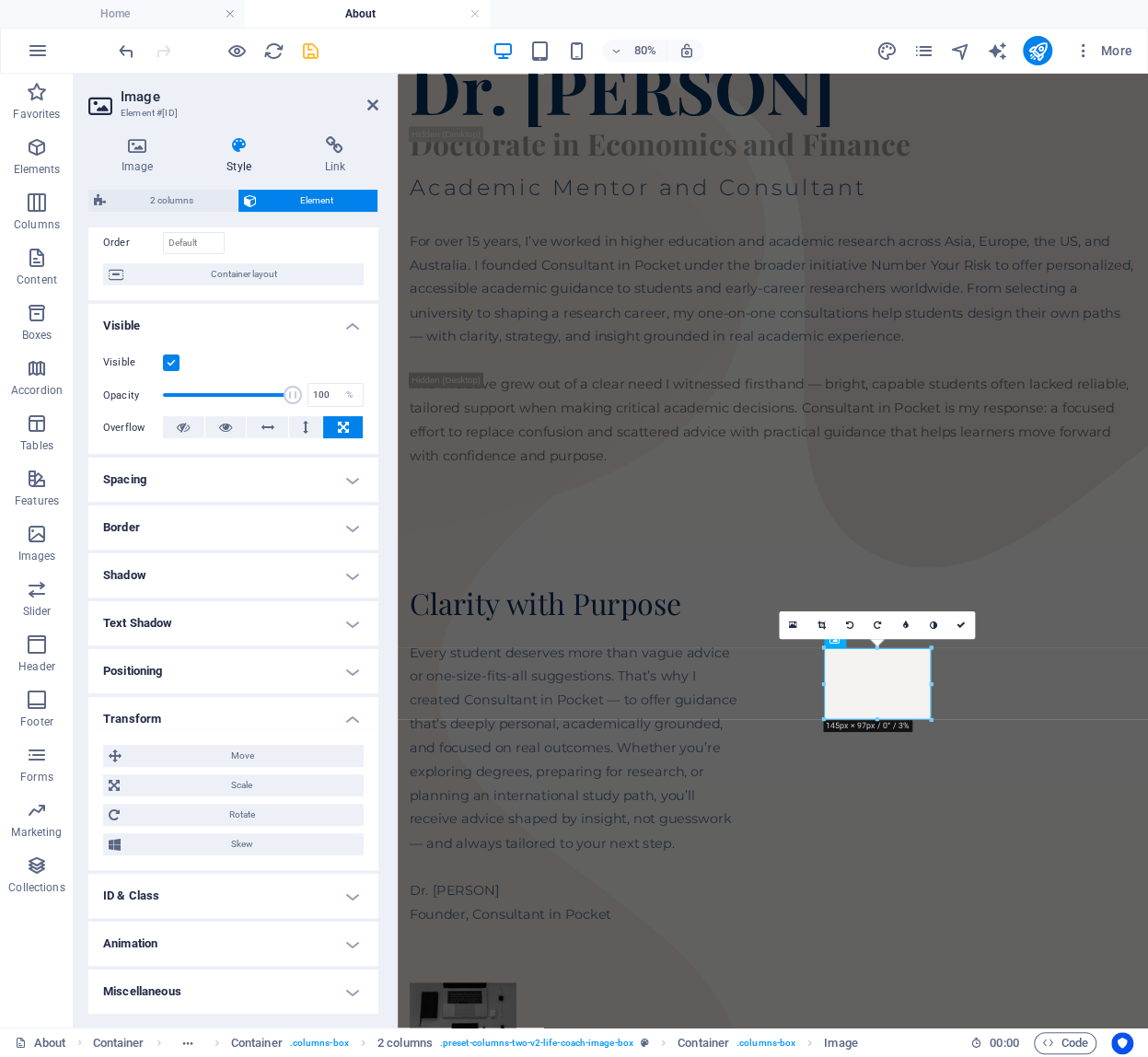 click on "Animation" at bounding box center (233, 944) 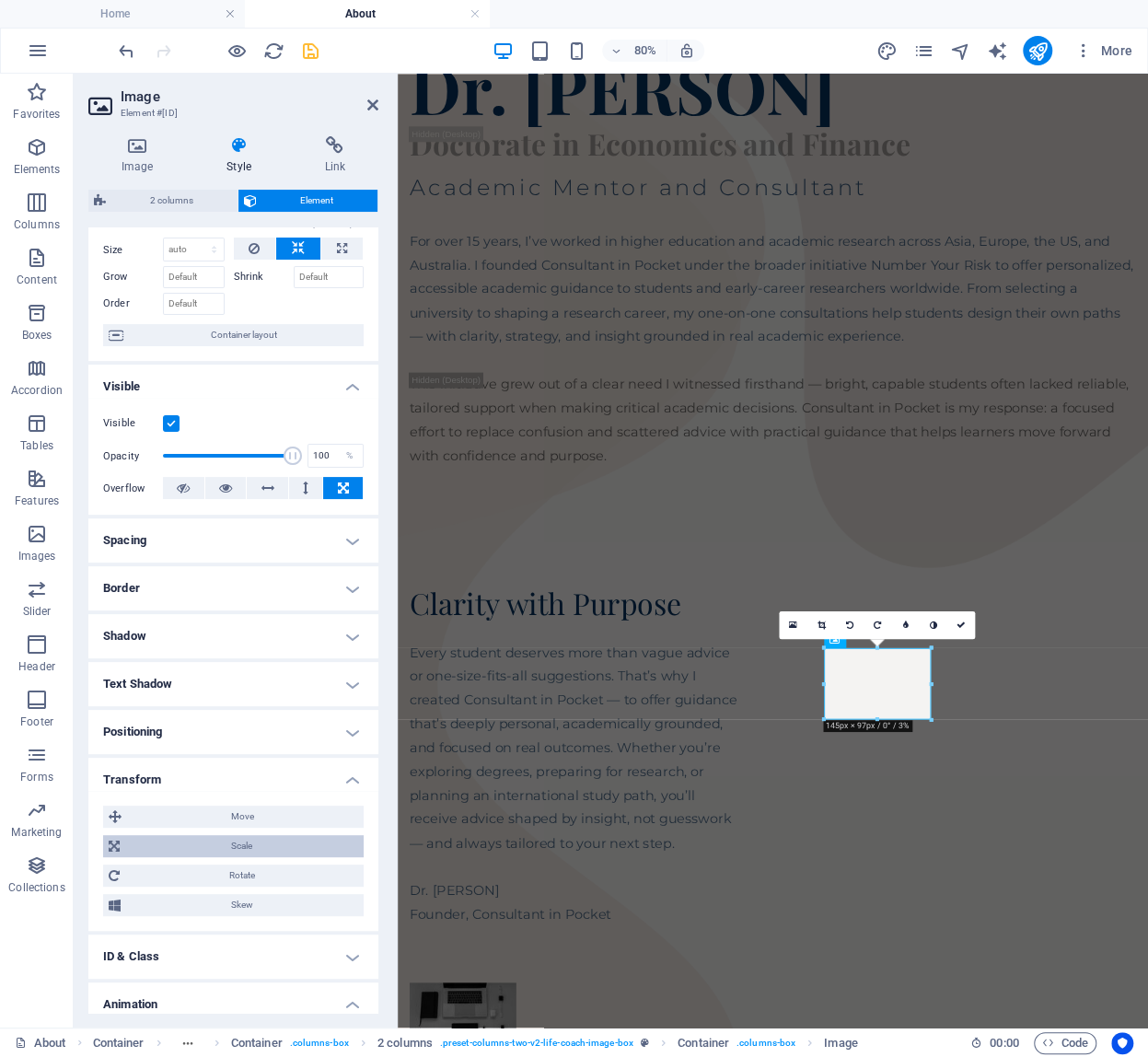scroll, scrollTop: 0, scrollLeft: 0, axis: both 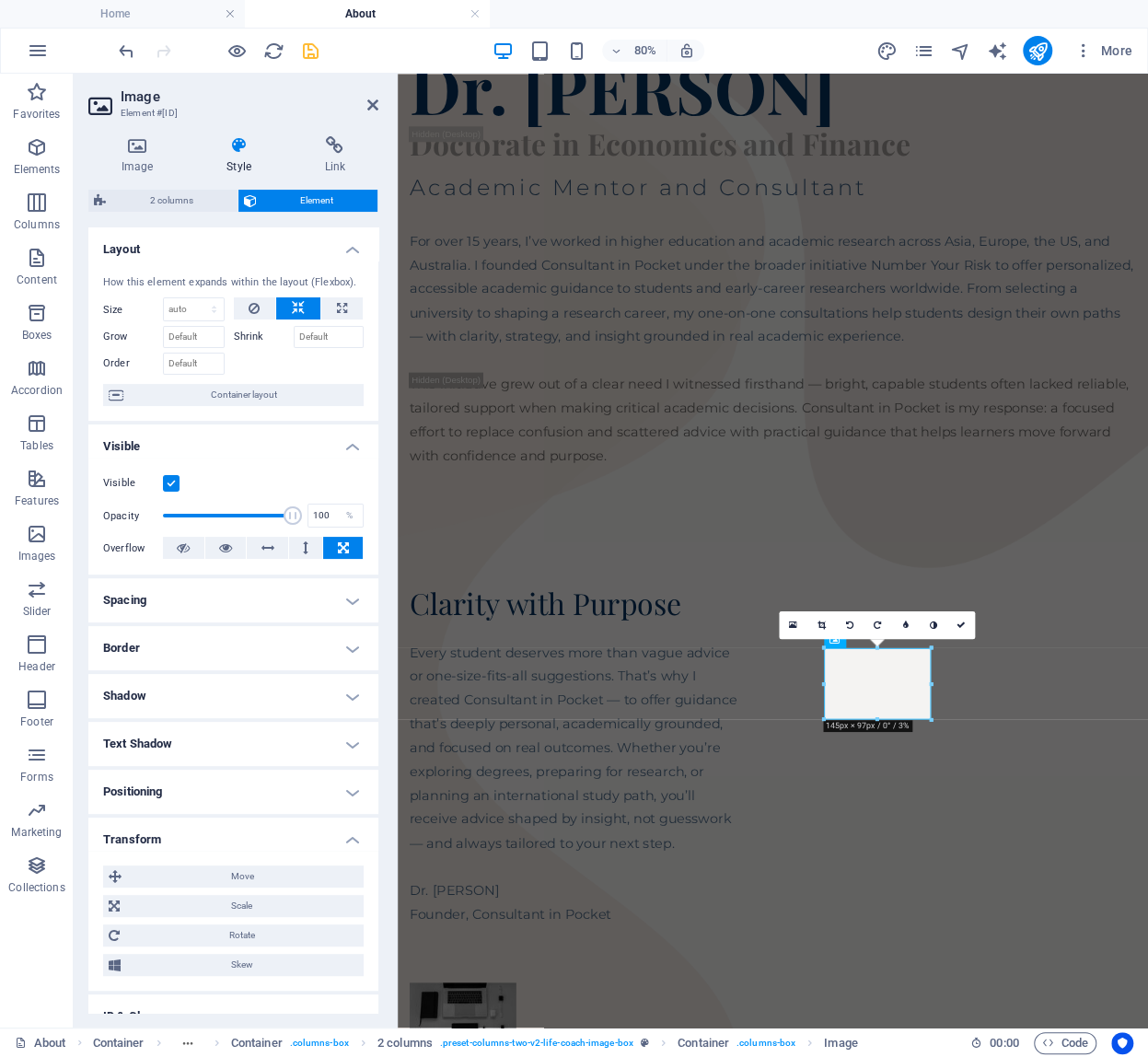 click on "Grow" at bounding box center (133, 337) 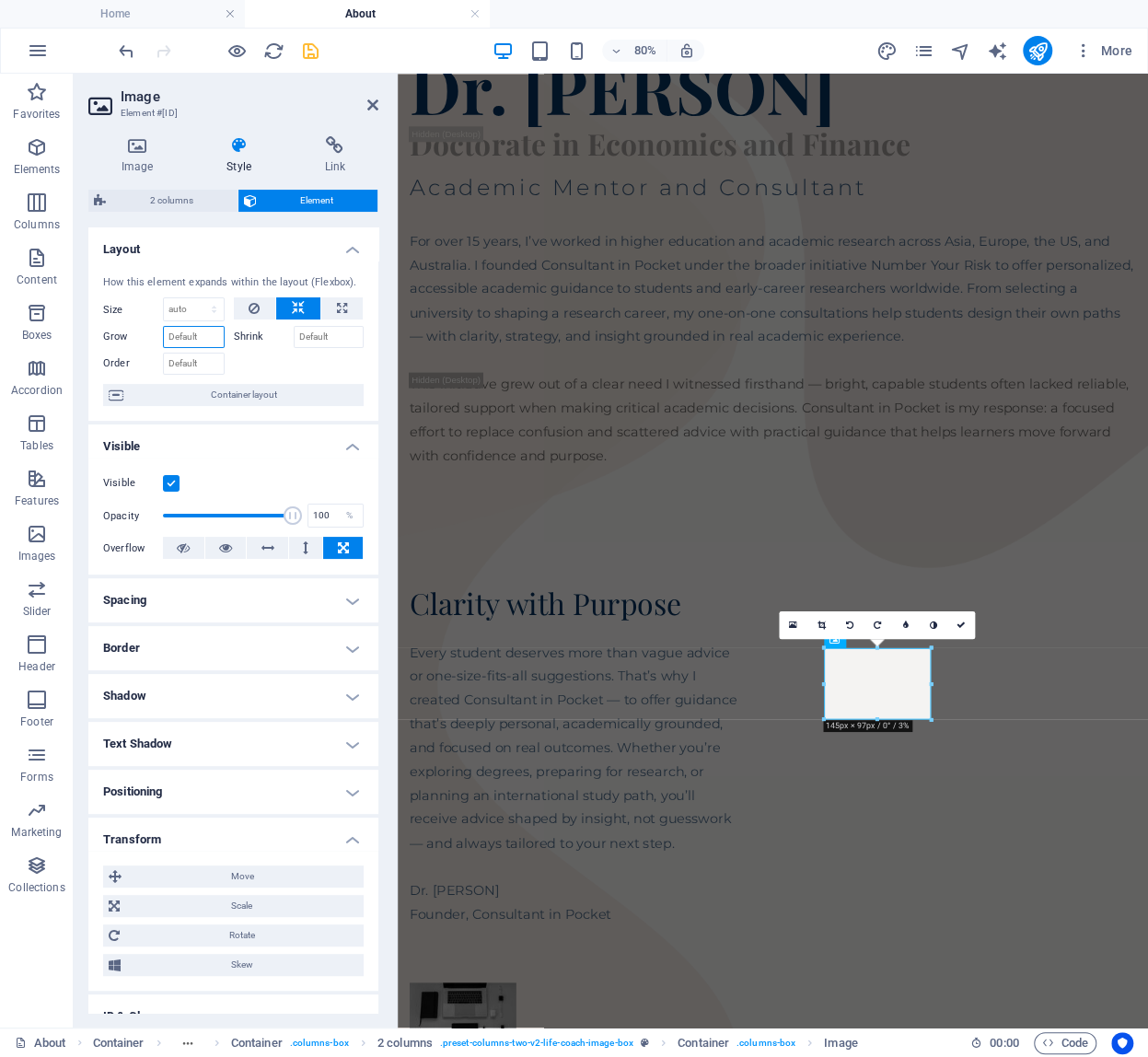 click on "Grow" at bounding box center [193, 337] 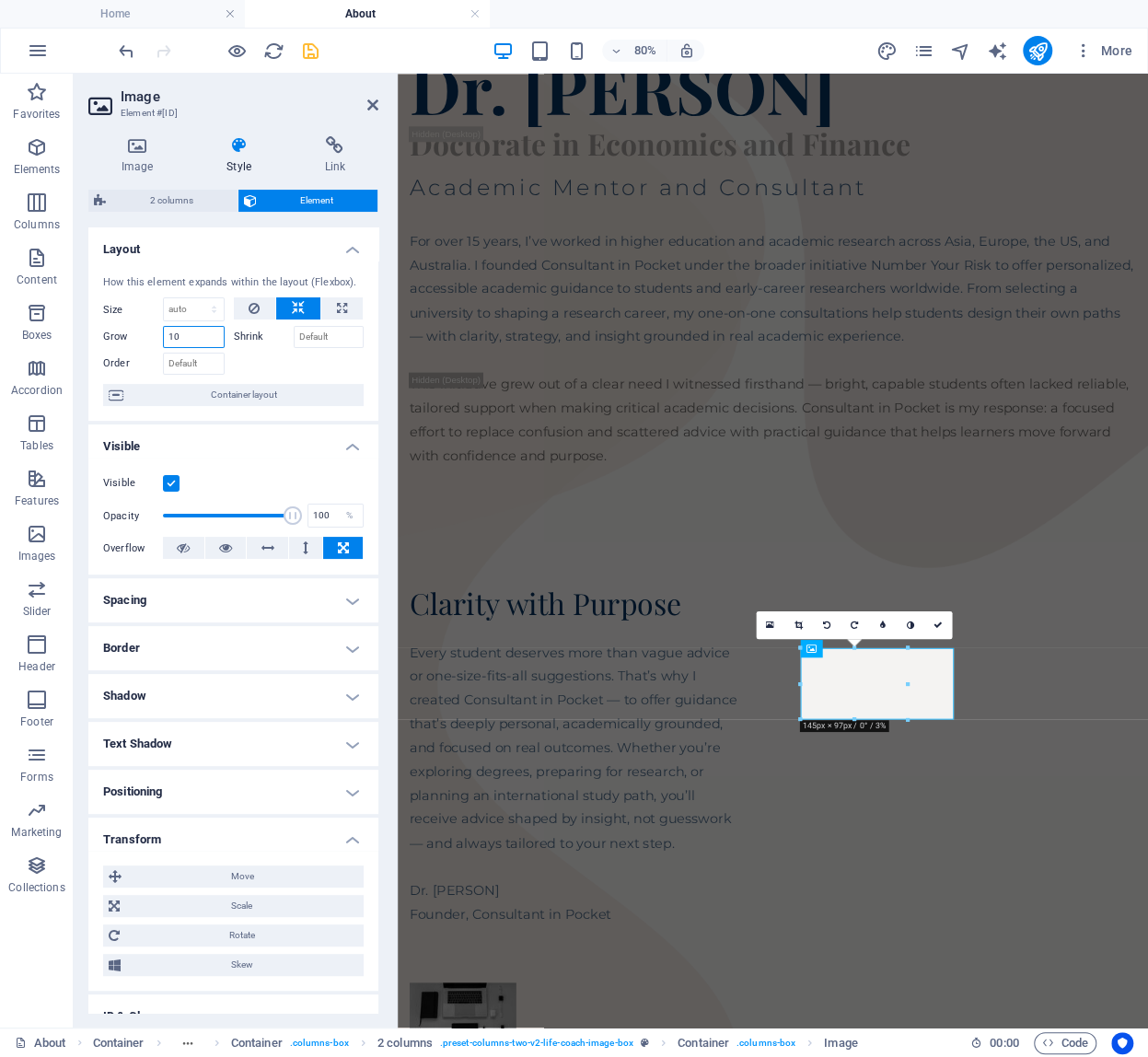 type on "1" 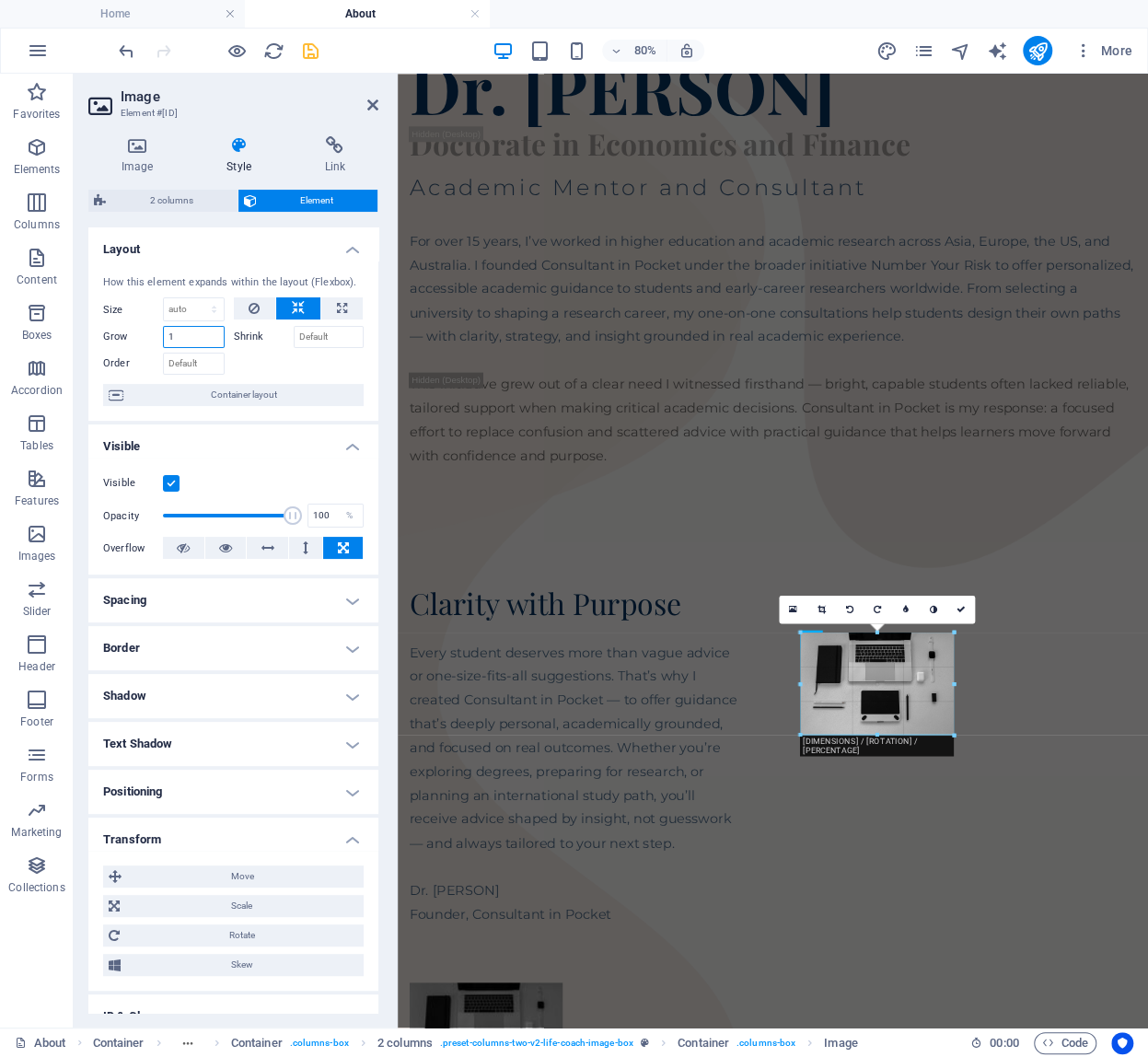 drag, startPoint x: 907, startPoint y: 679, endPoint x: 961, endPoint y: 678, distance: 54.009258 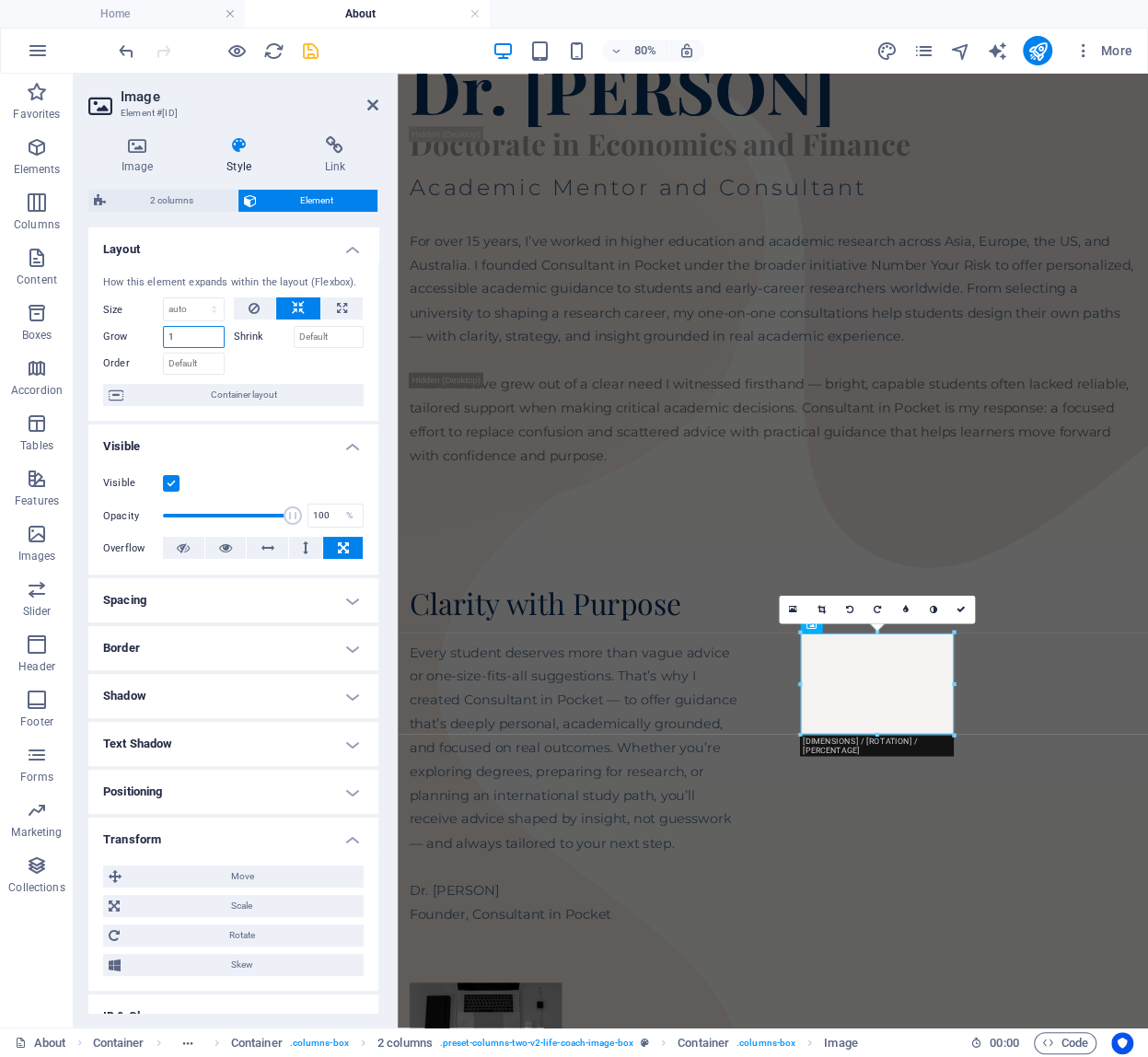 click on "1" at bounding box center [193, 337] 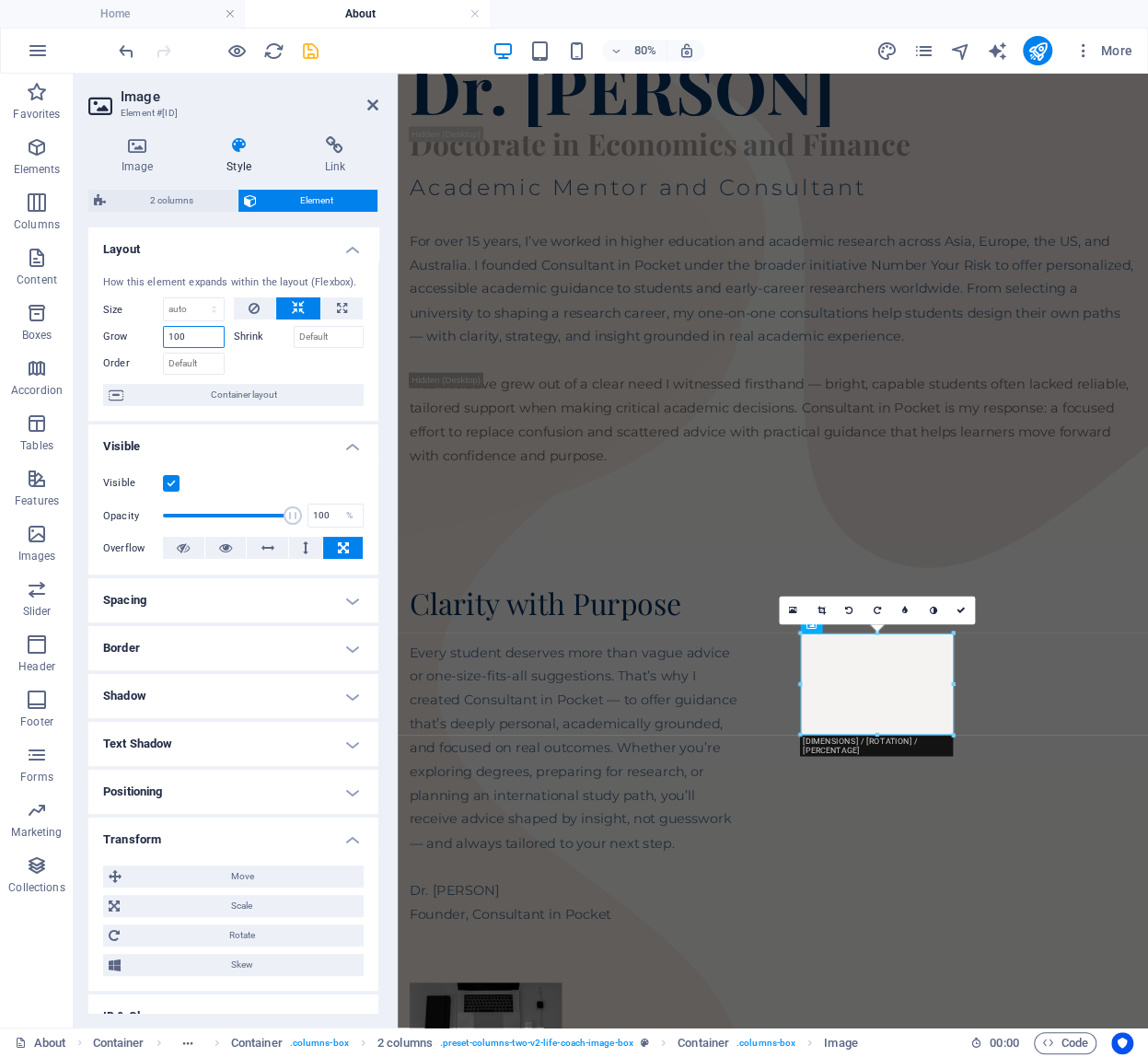 type on "100" 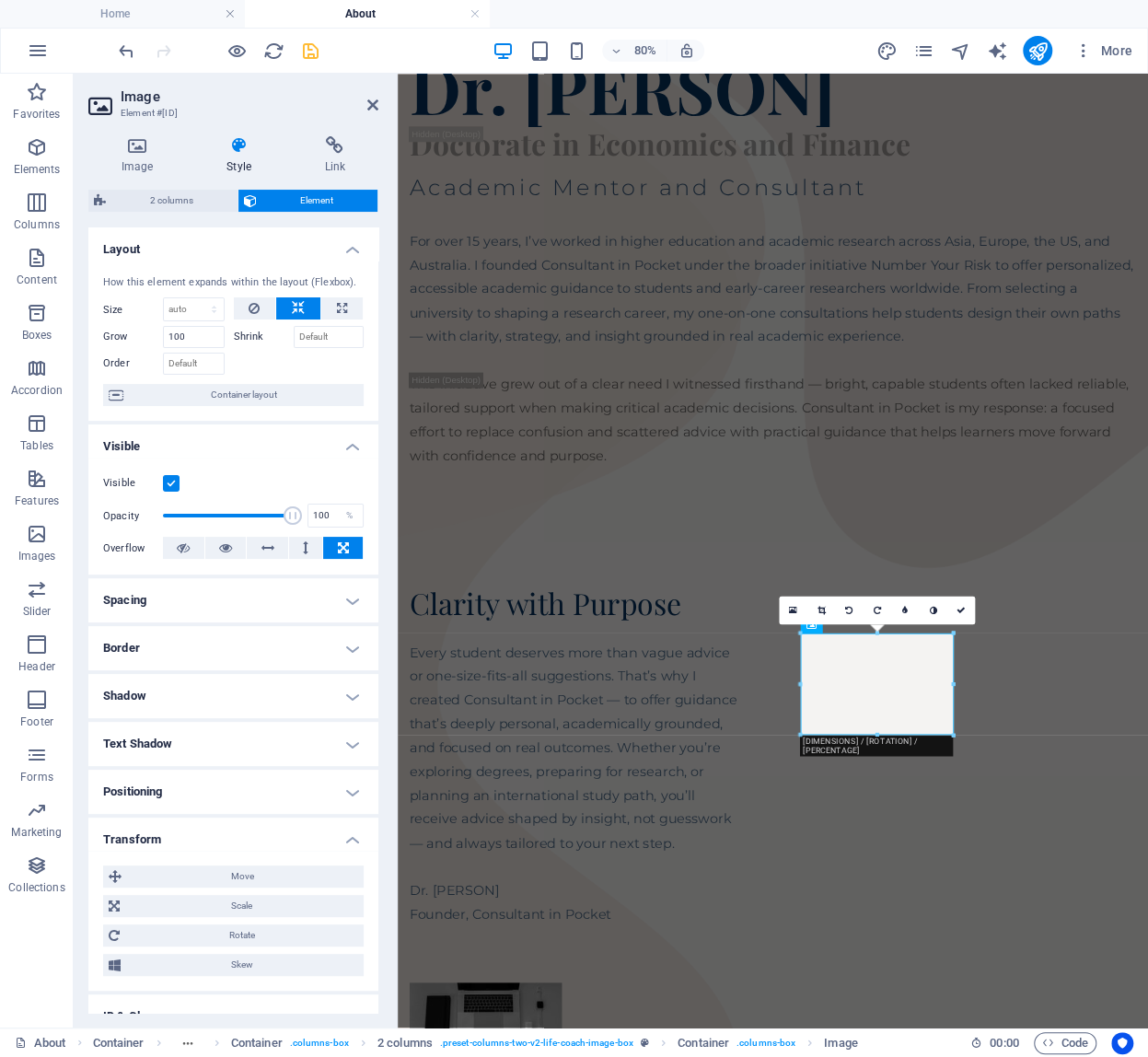 click at bounding box center (299, 361) 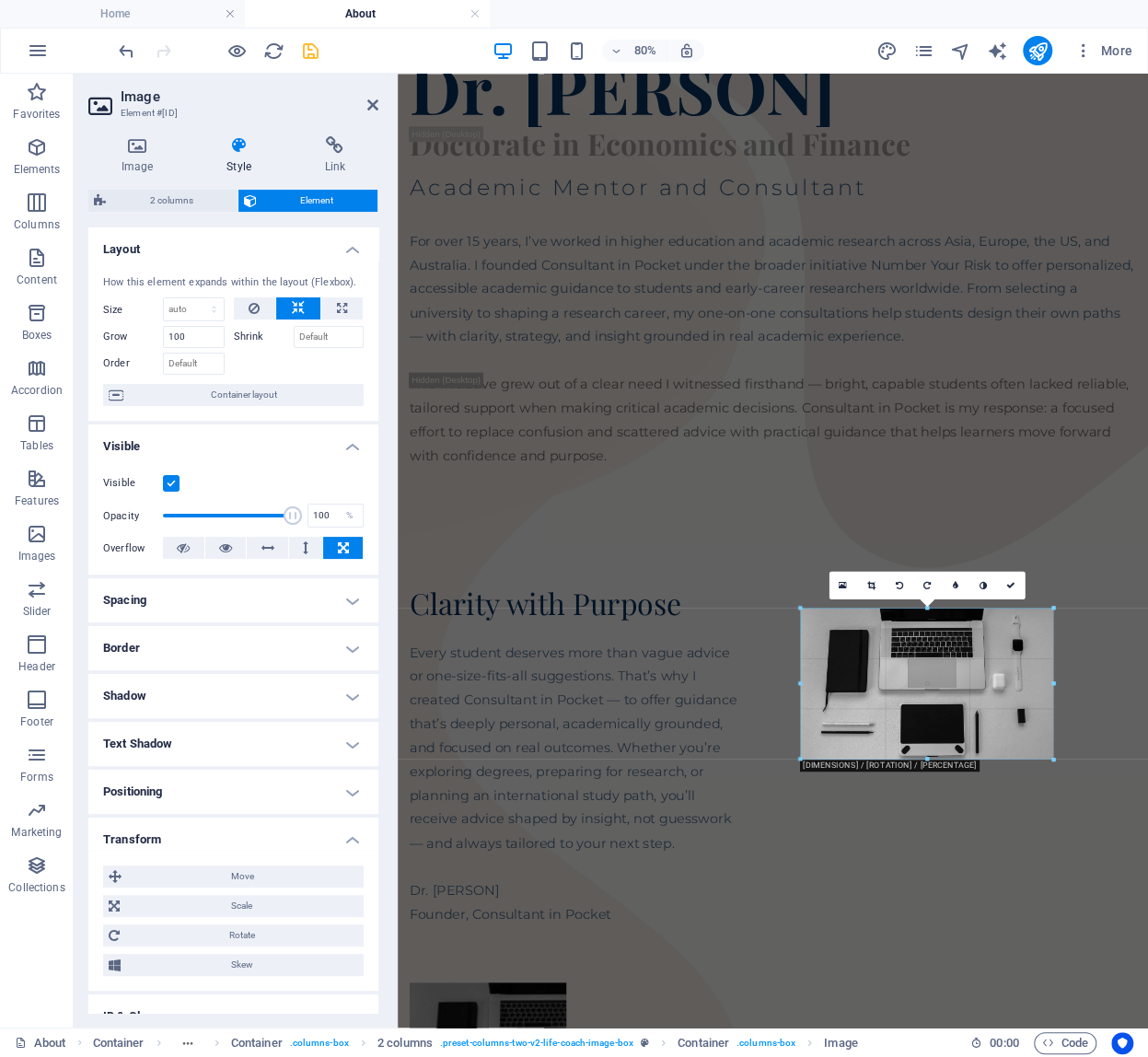 drag, startPoint x: 954, startPoint y: 683, endPoint x: 1077, endPoint y: 688, distance: 123.10158 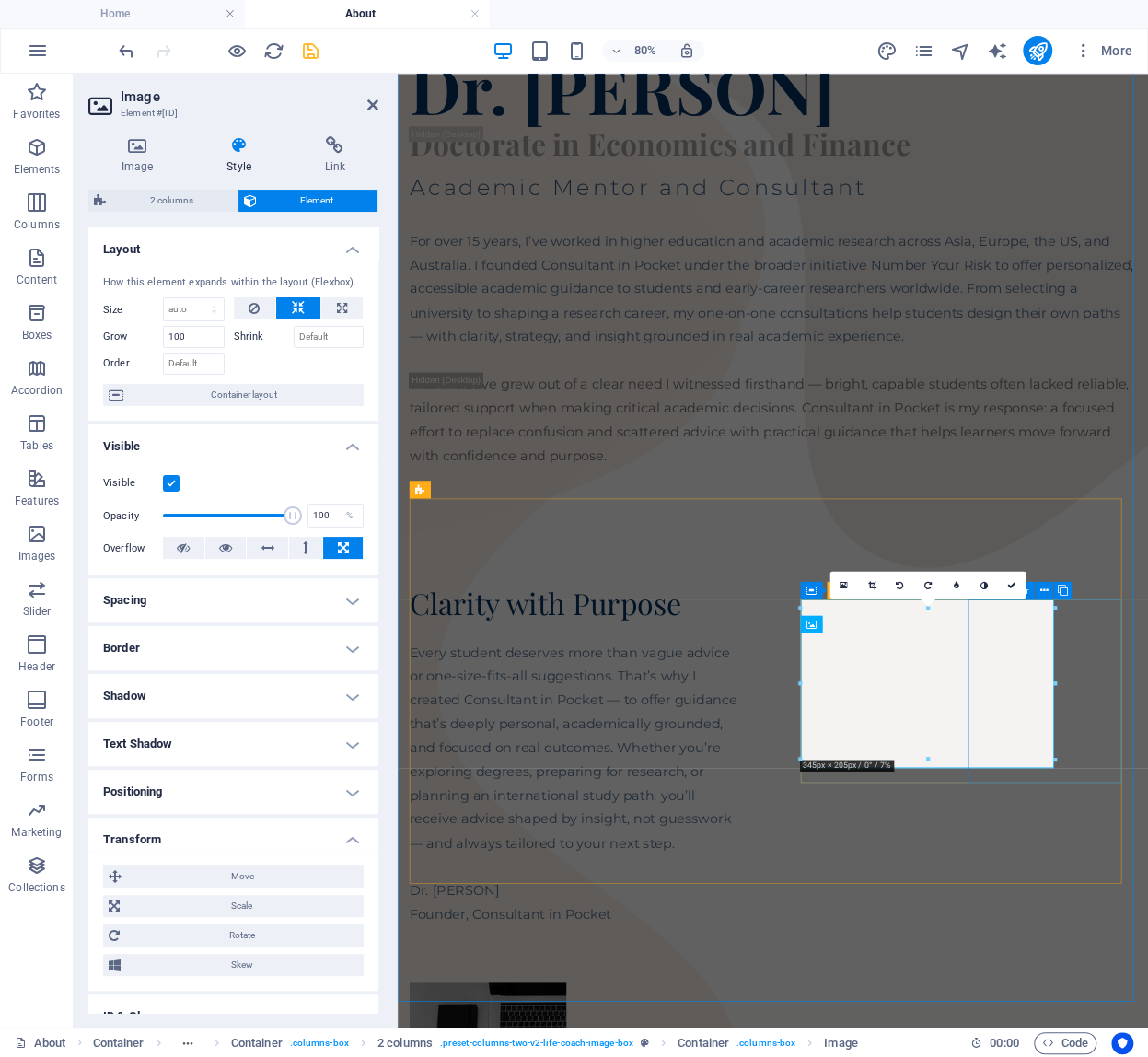 drag, startPoint x: 1455, startPoint y: 757, endPoint x: 1298, endPoint y: 835, distance: 175.3083 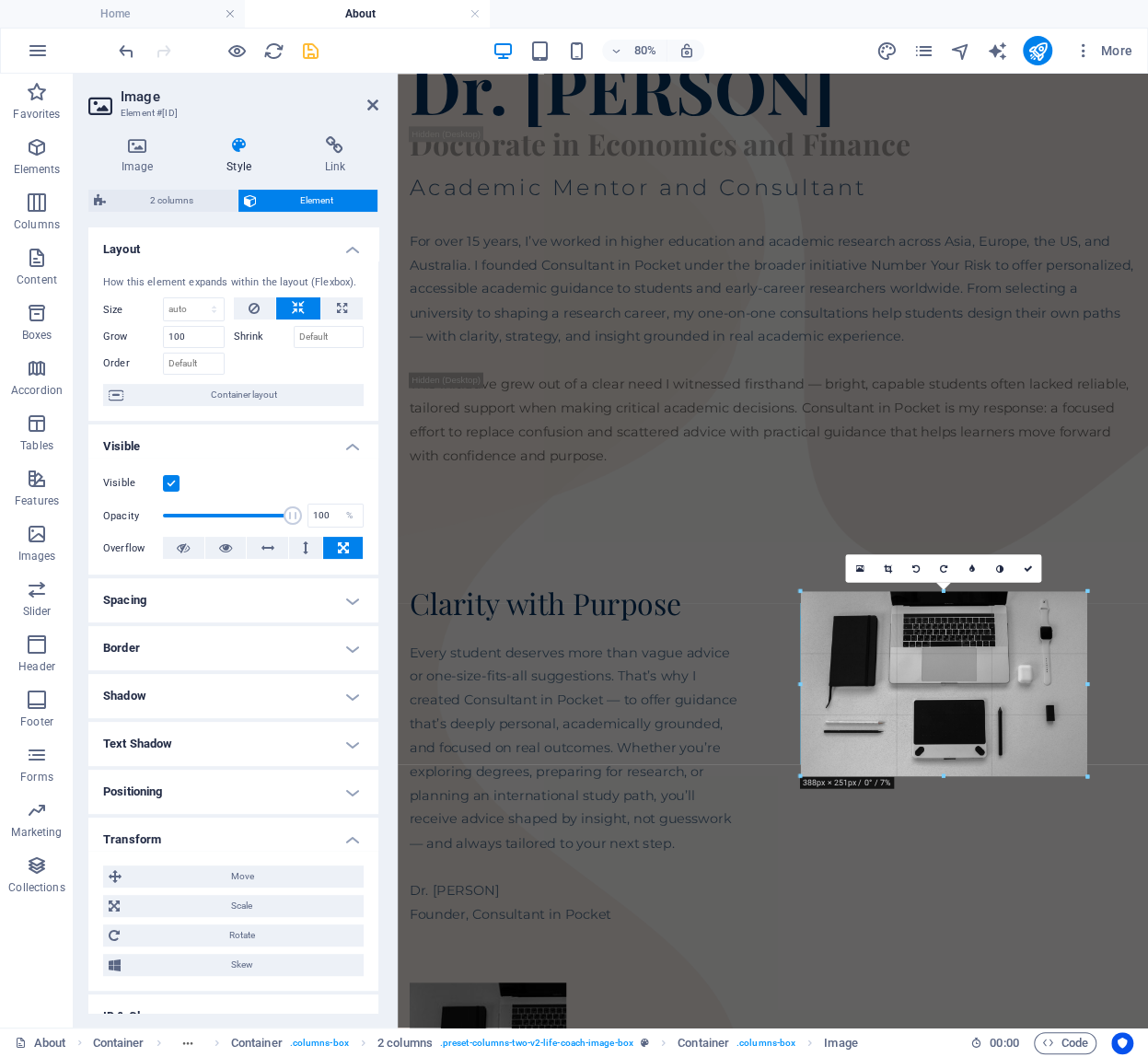drag, startPoint x: 1047, startPoint y: 766, endPoint x: 1098, endPoint y: 878, distance: 123.06502 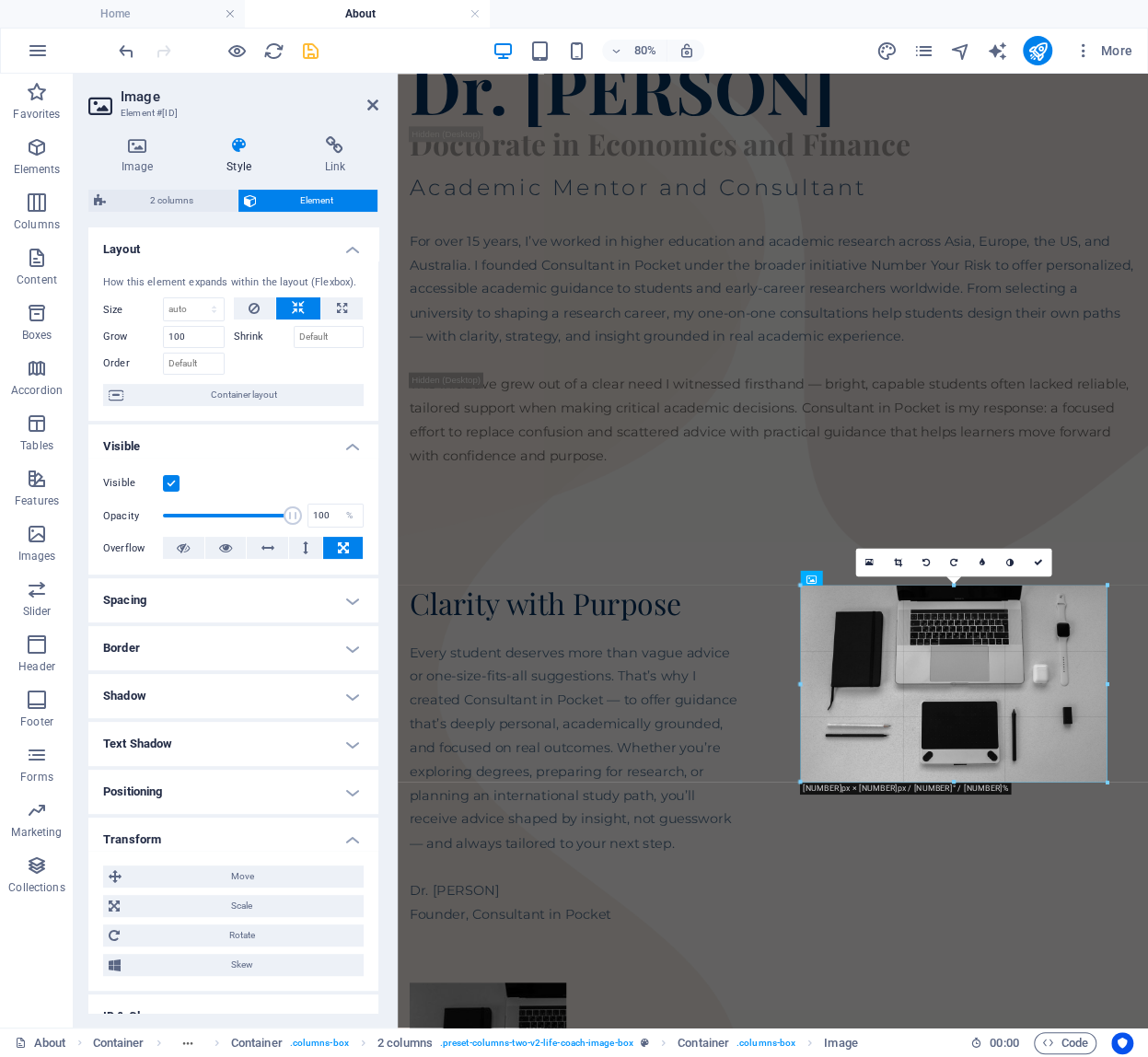 drag, startPoint x: 945, startPoint y: 773, endPoint x: 950, endPoint y: 821, distance: 48.25971 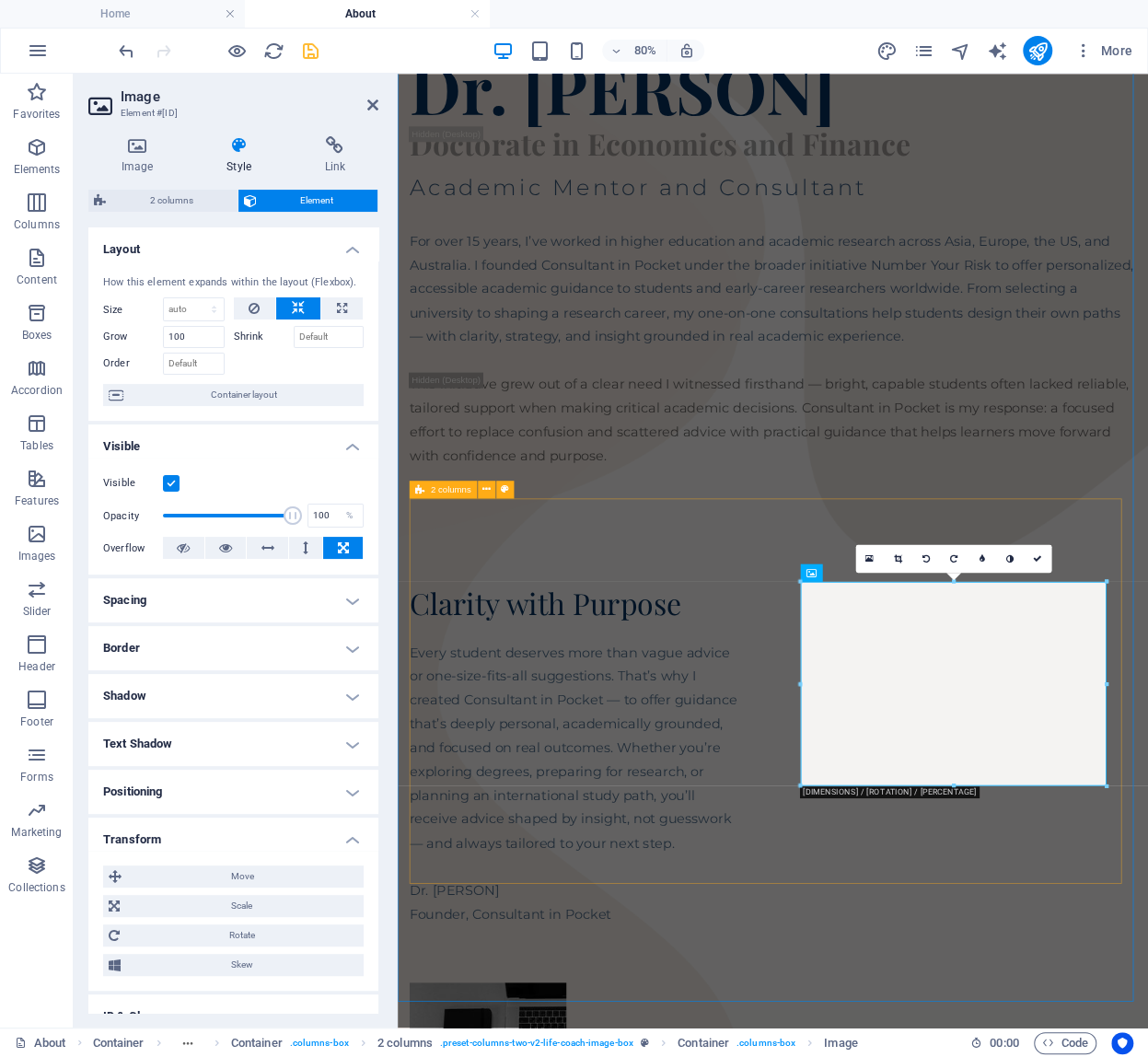 drag, startPoint x: 1351, startPoint y: 654, endPoint x: 1092, endPoint y: 647, distance: 259.0946 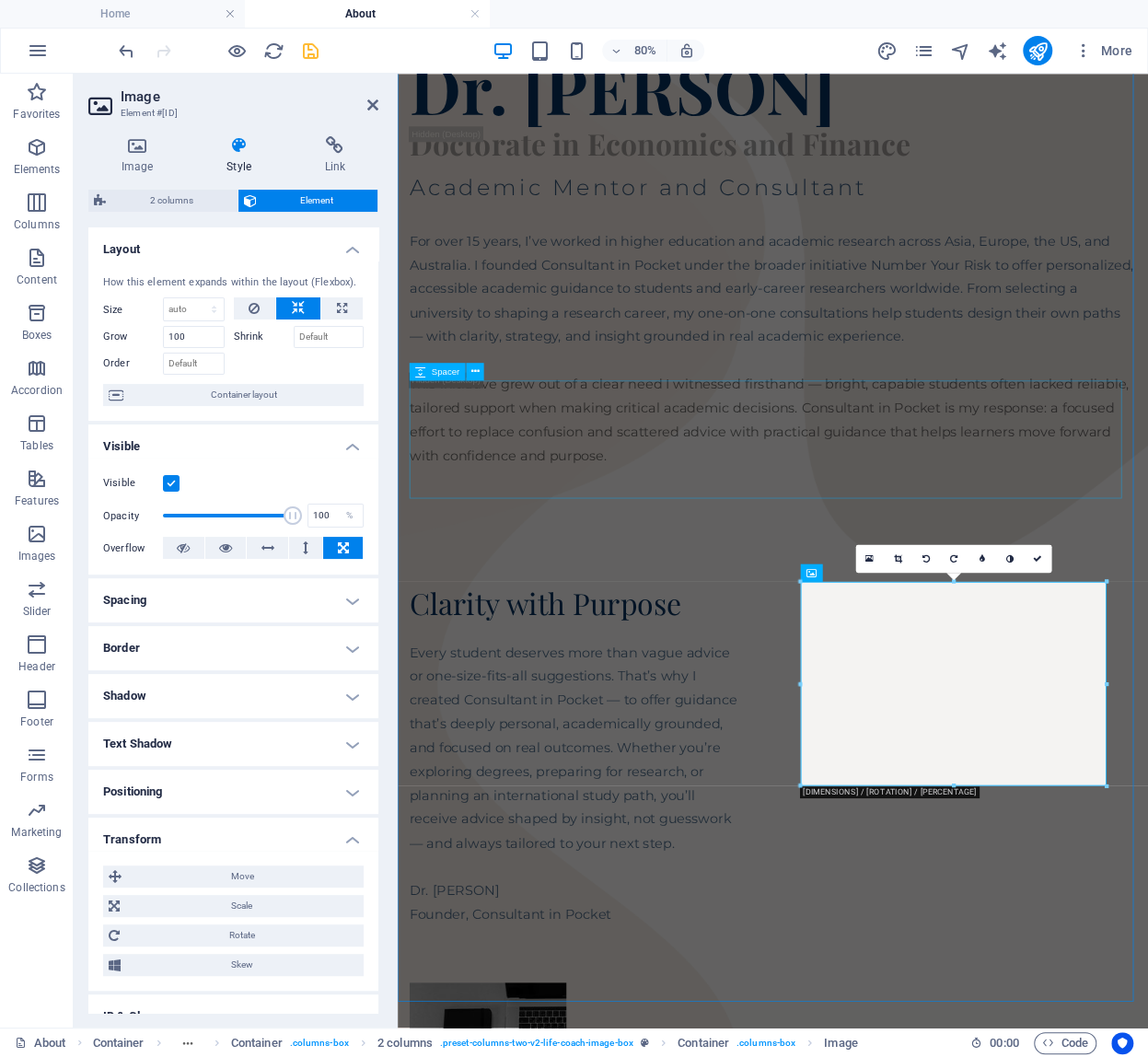 click at bounding box center [866, 640] 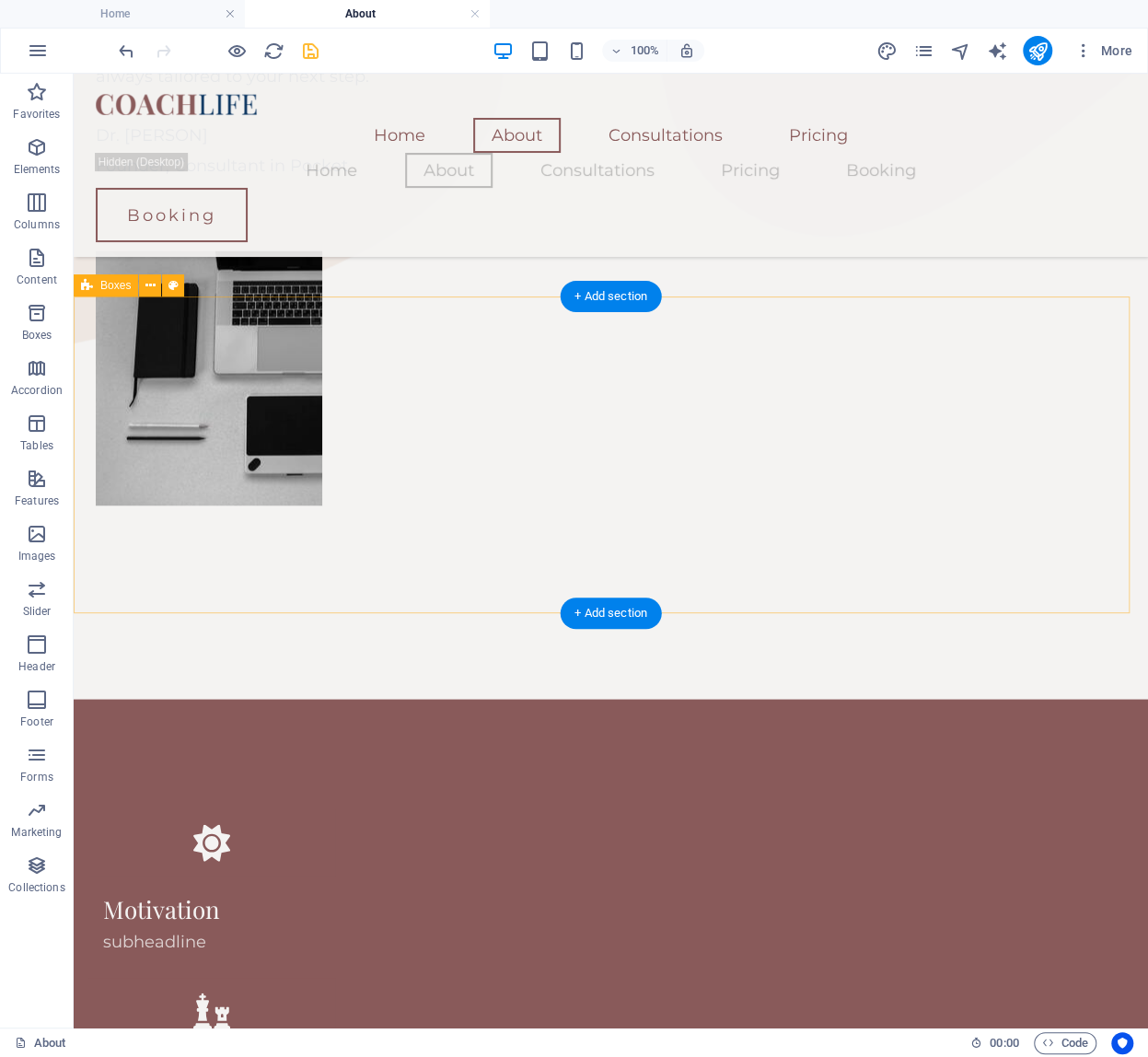 scroll, scrollTop: 1377, scrollLeft: 0, axis: vertical 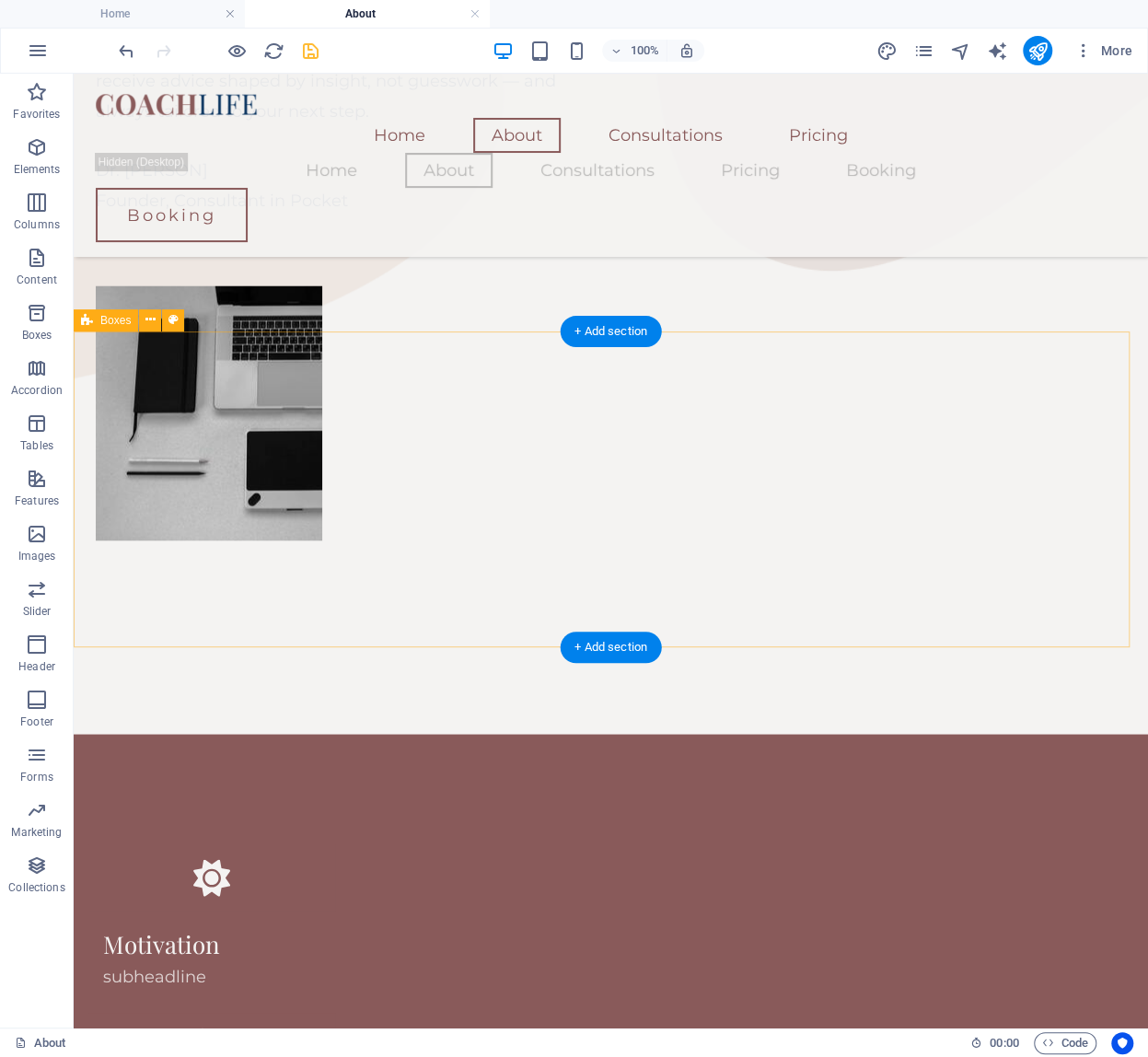 click on "Motivation subheadline Strategy subheadline Goals subheadline Fulfillment subheadline" at bounding box center (610, 1179) 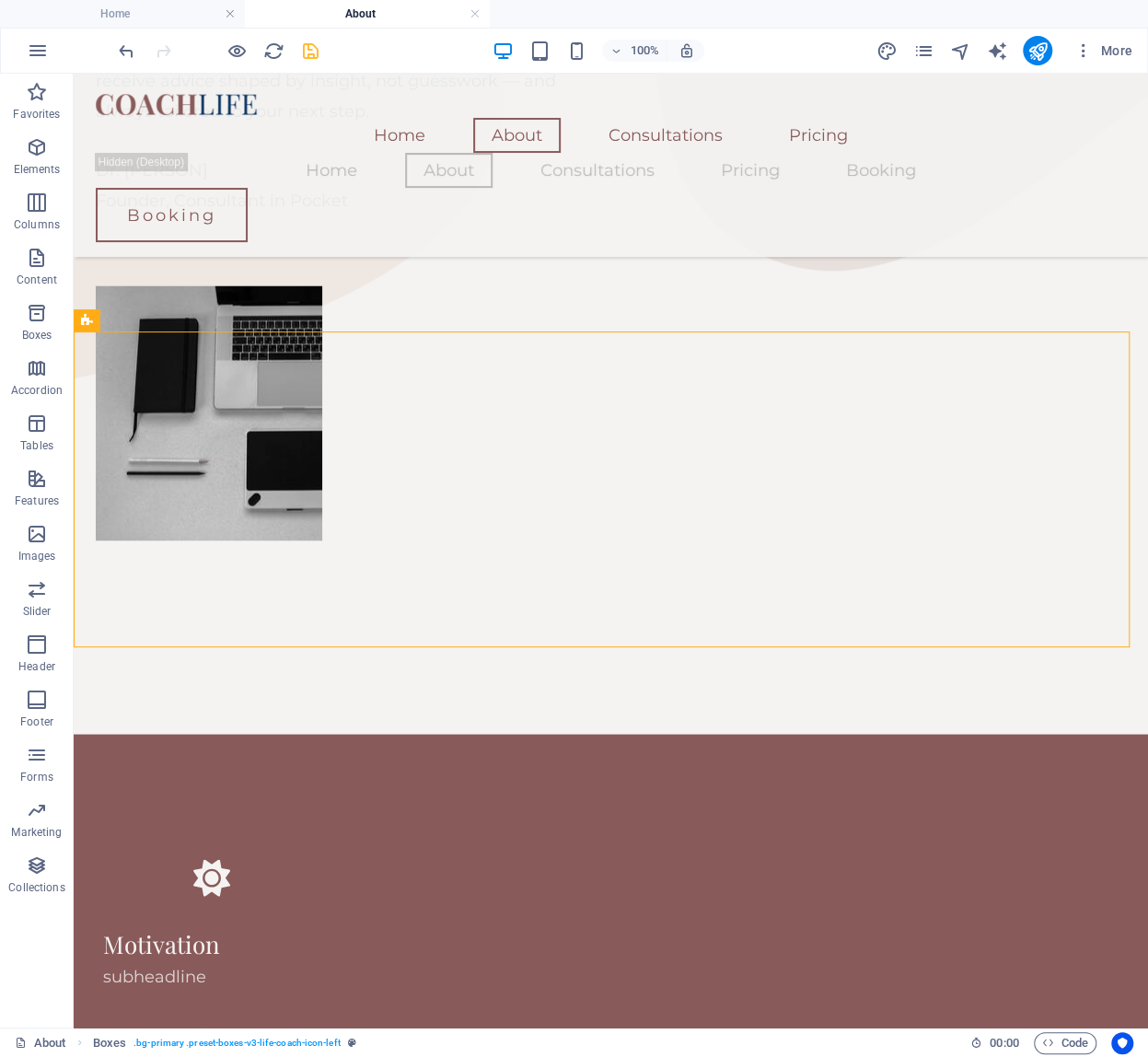 click on "Goals subheadline" at bounding box center [212, 1295] 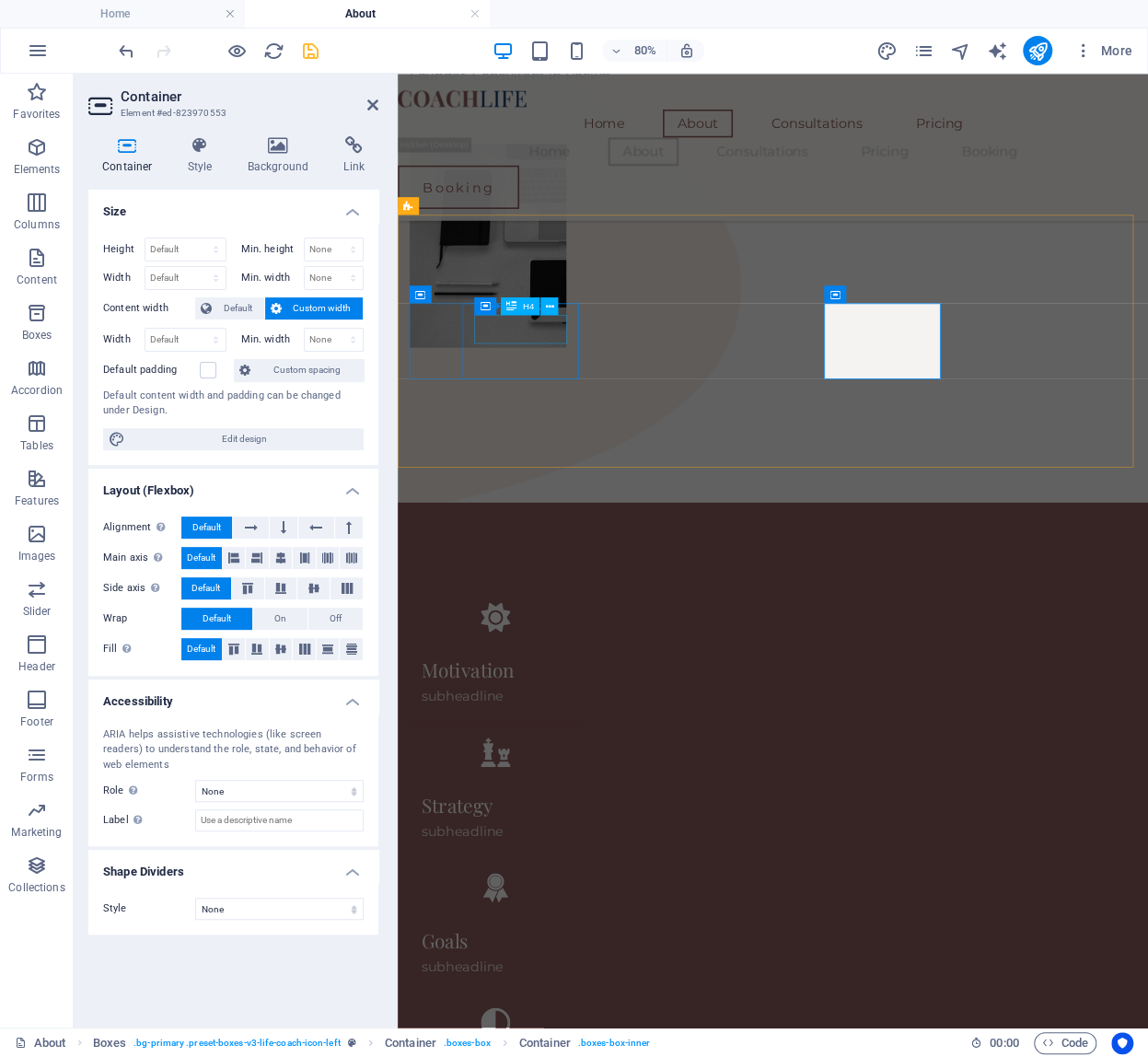 click on "Motivation" at bounding box center (520, 819) 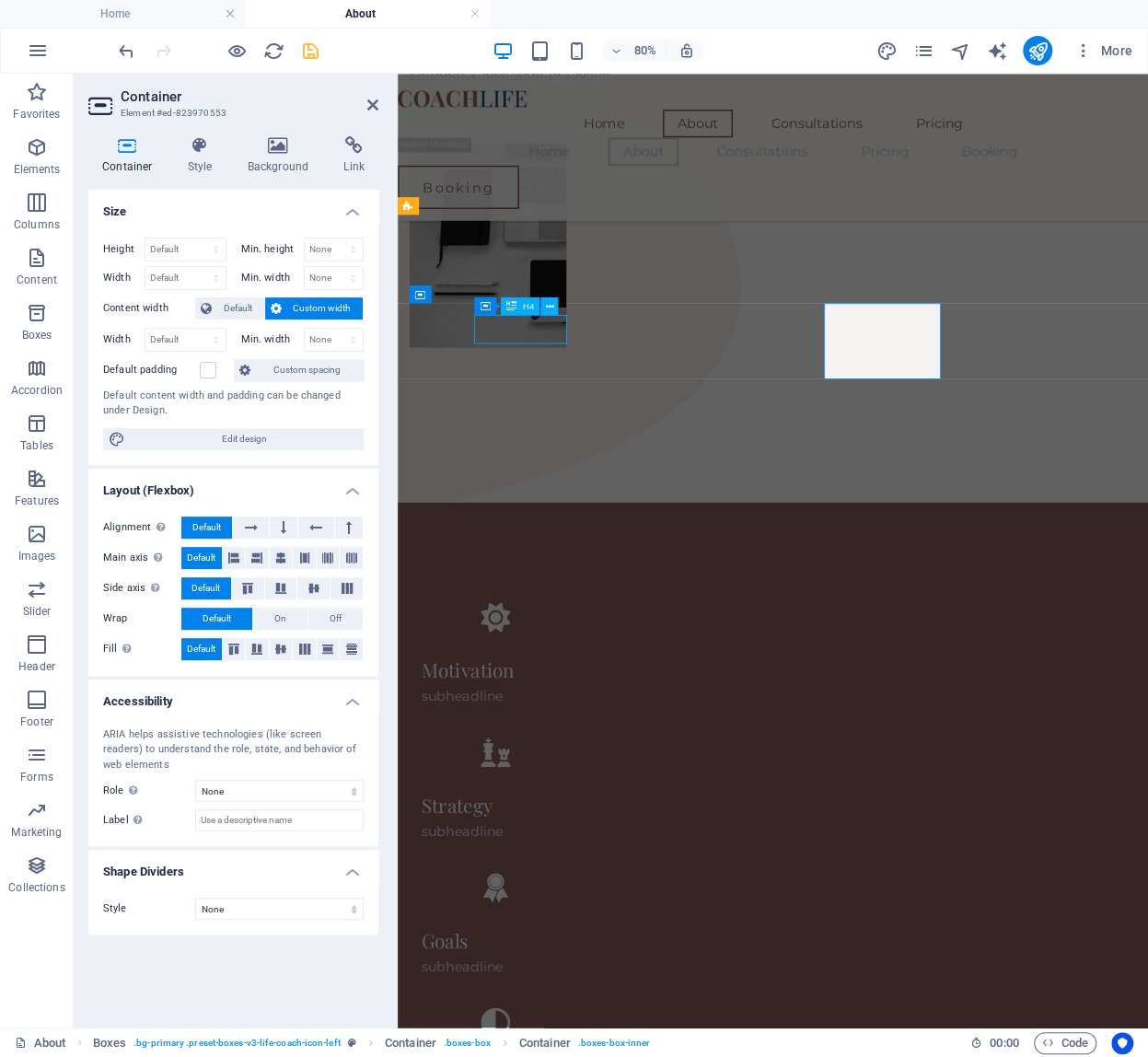click on "Motivation" at bounding box center [520, 819] 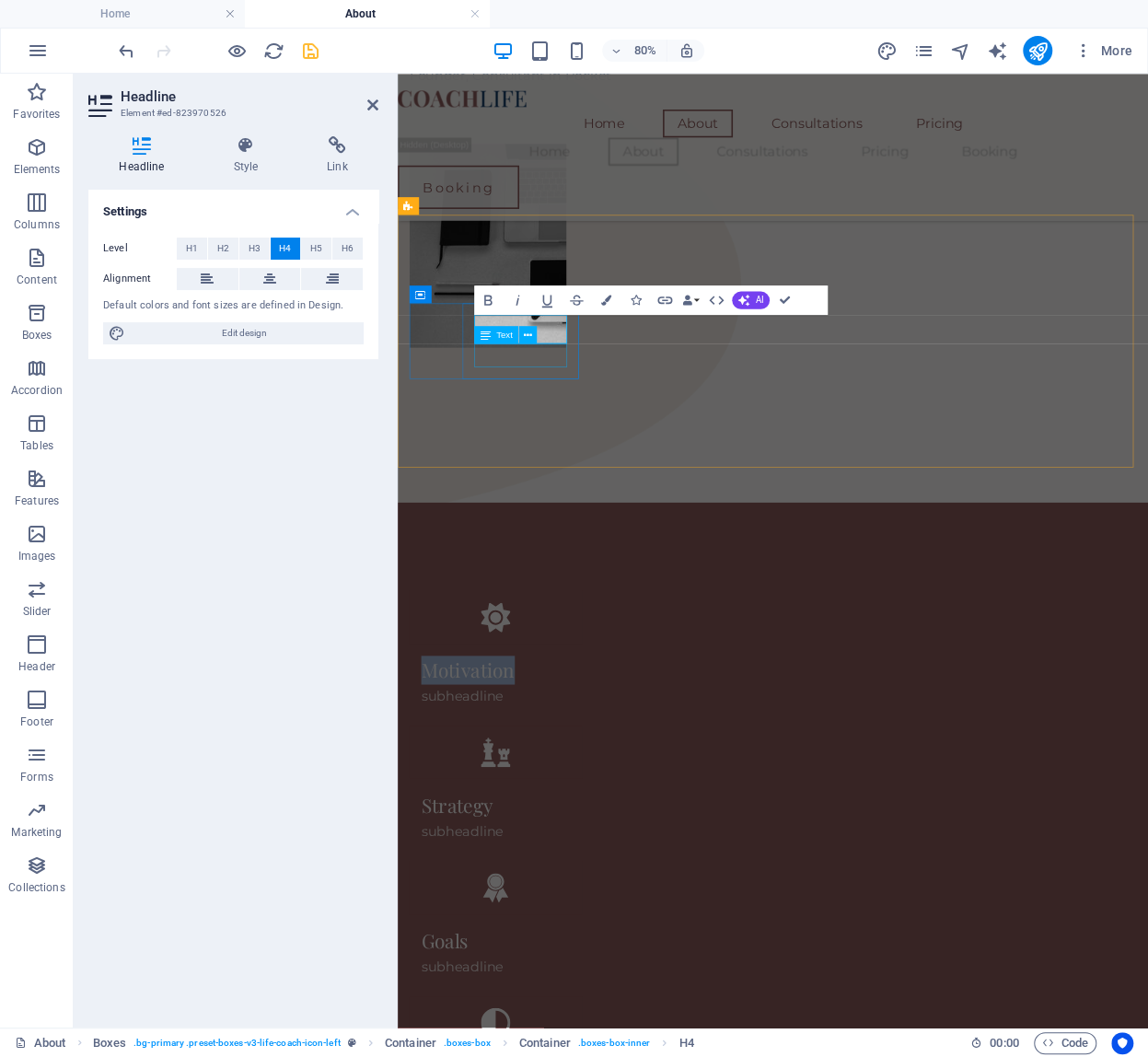 click on "subheadline" at bounding box center [520, 852] 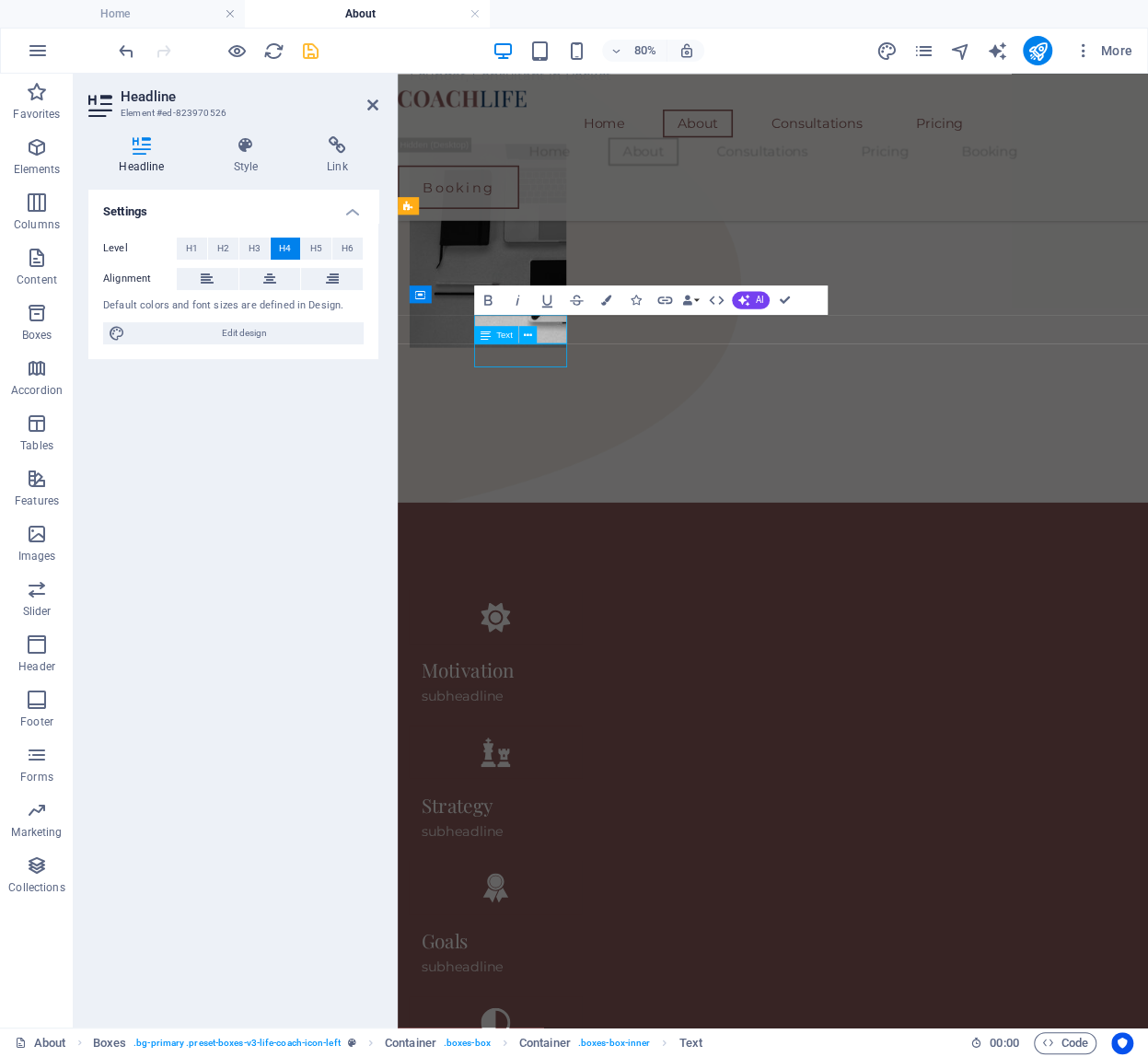 scroll, scrollTop: 1377, scrollLeft: 0, axis: vertical 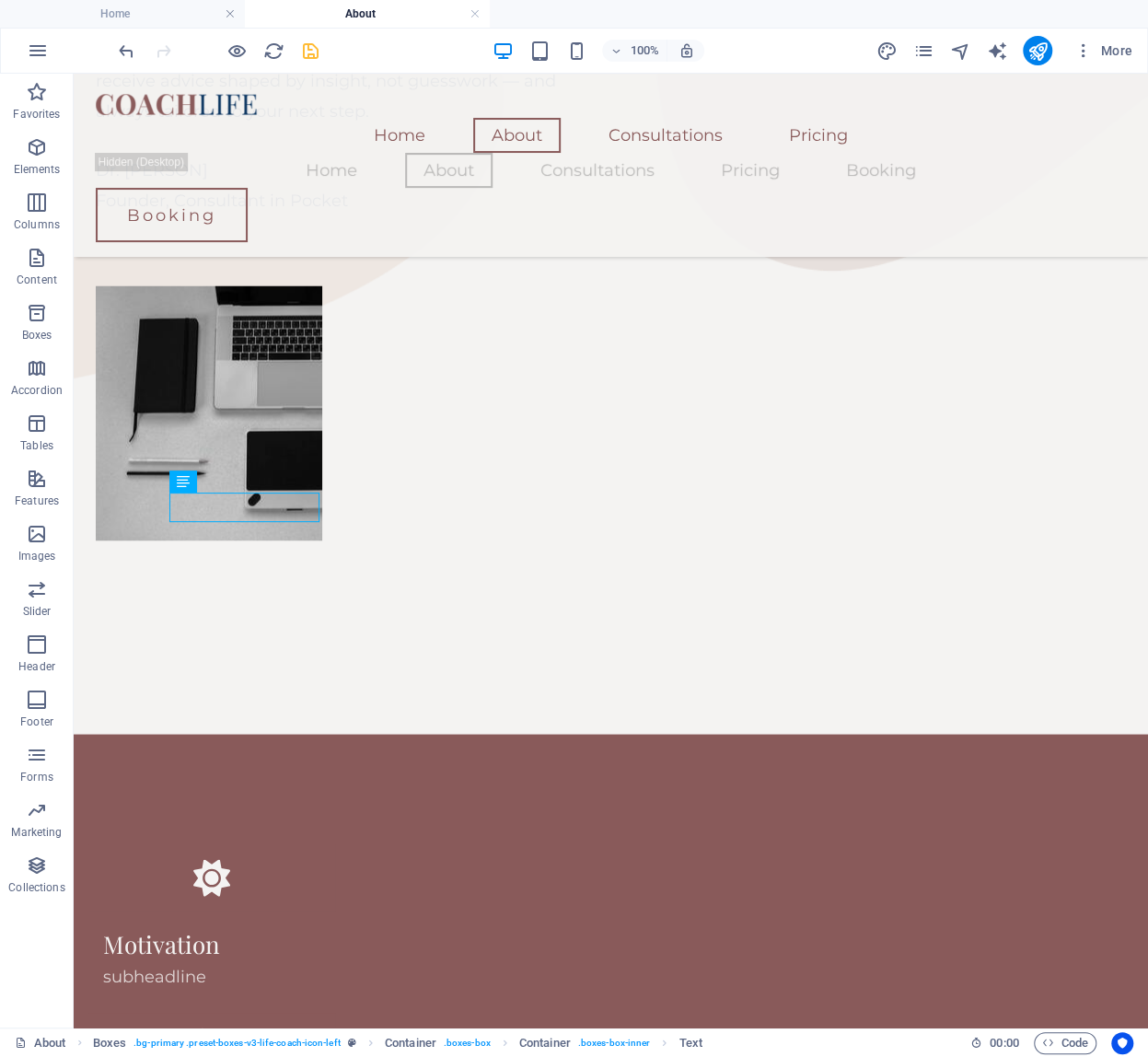 click on "Motivation" at bounding box center (212, 943) 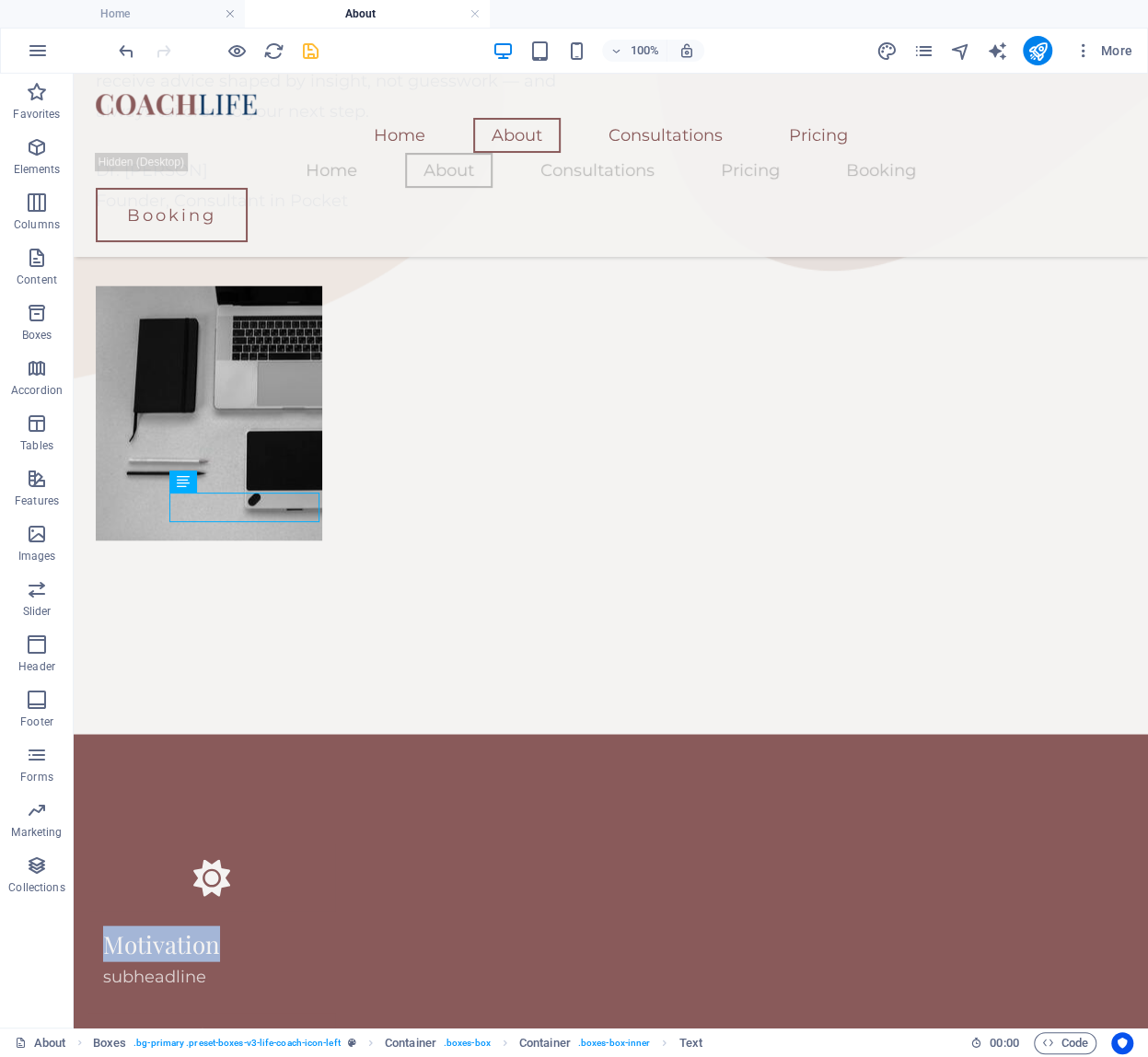 scroll, scrollTop: 1562, scrollLeft: 0, axis: vertical 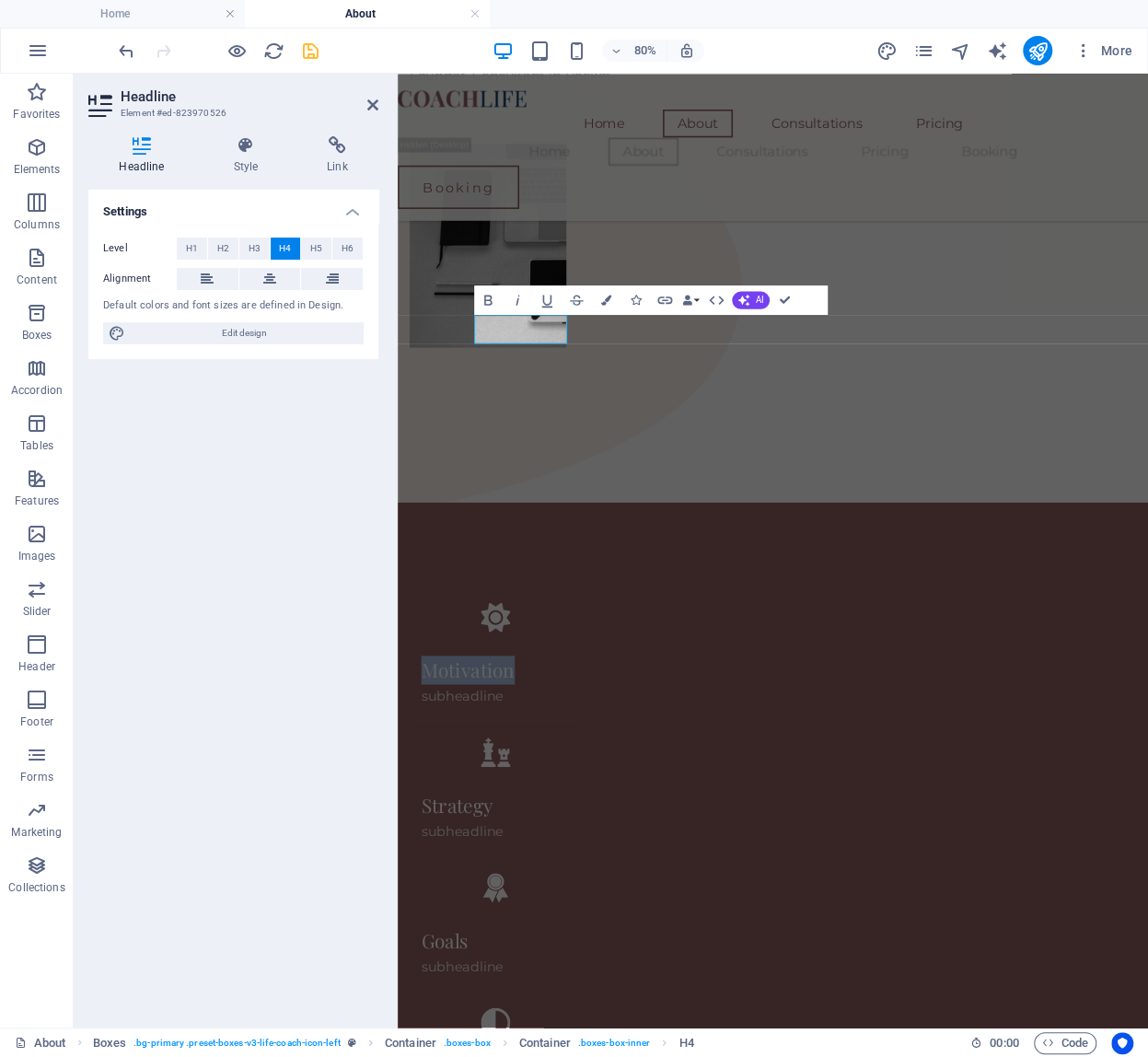 click on "subheadline" at bounding box center [520, 852] 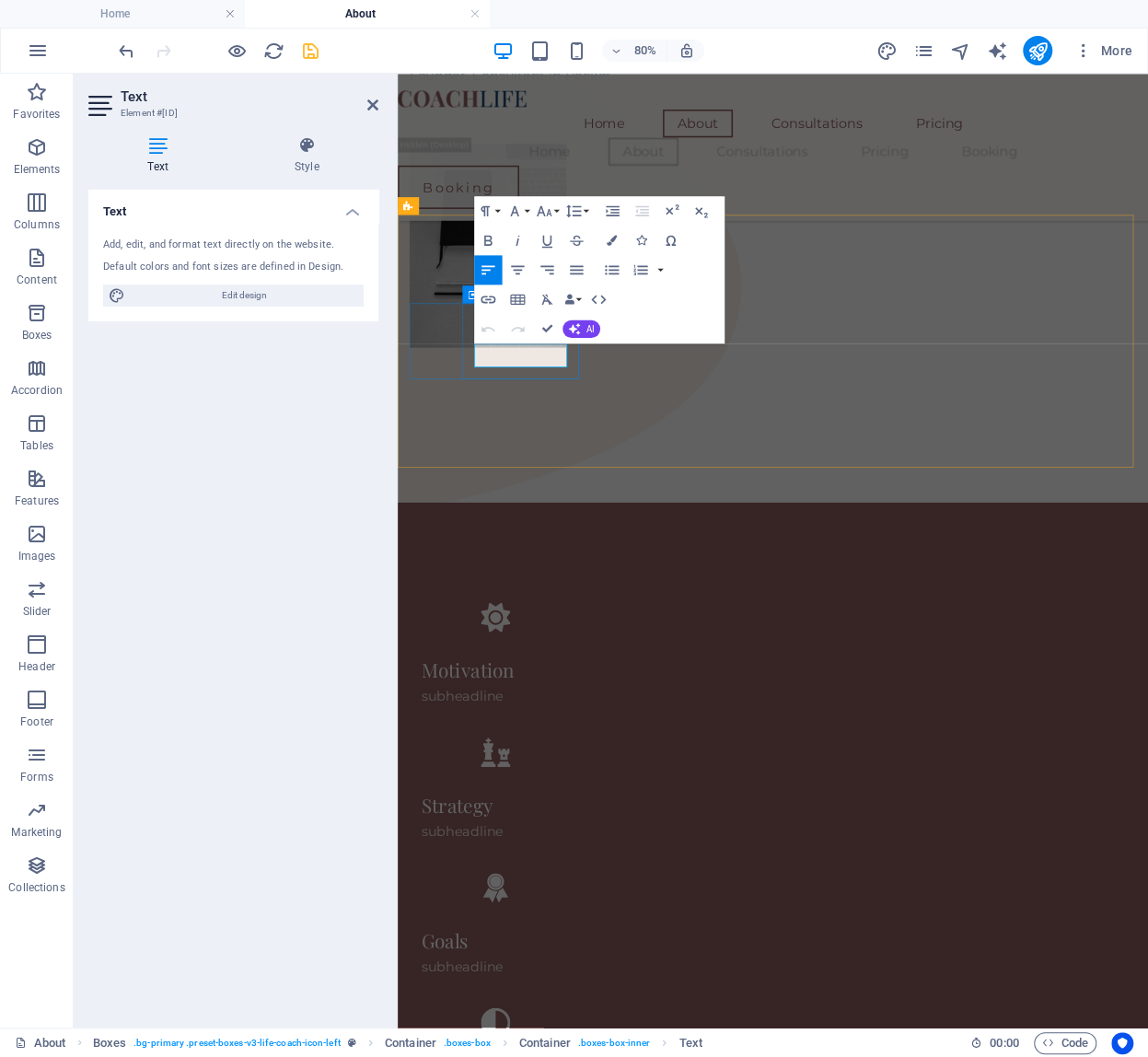 click on "subheadline" at bounding box center (479, 852) 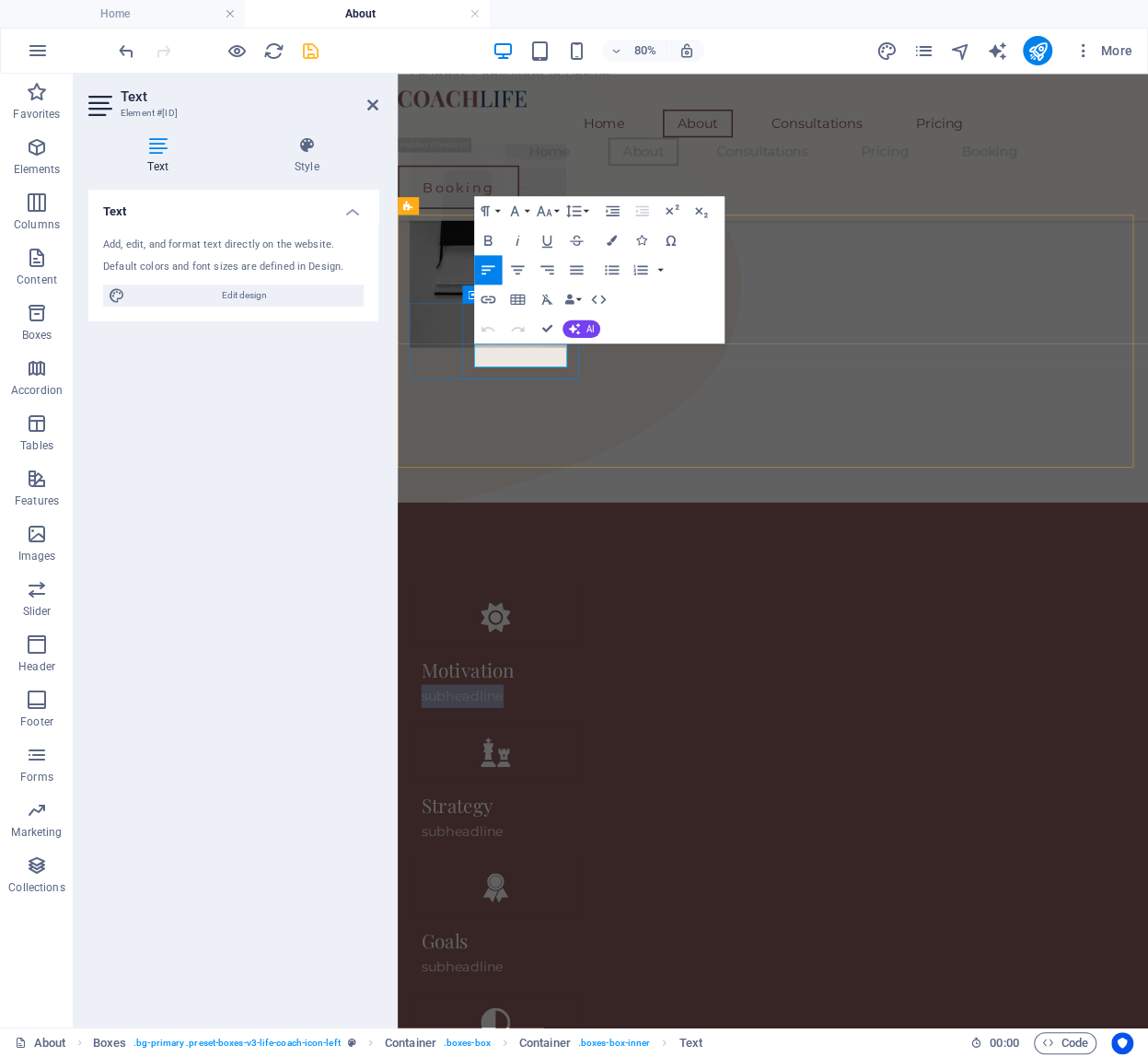 click on "subheadline" at bounding box center (479, 852) 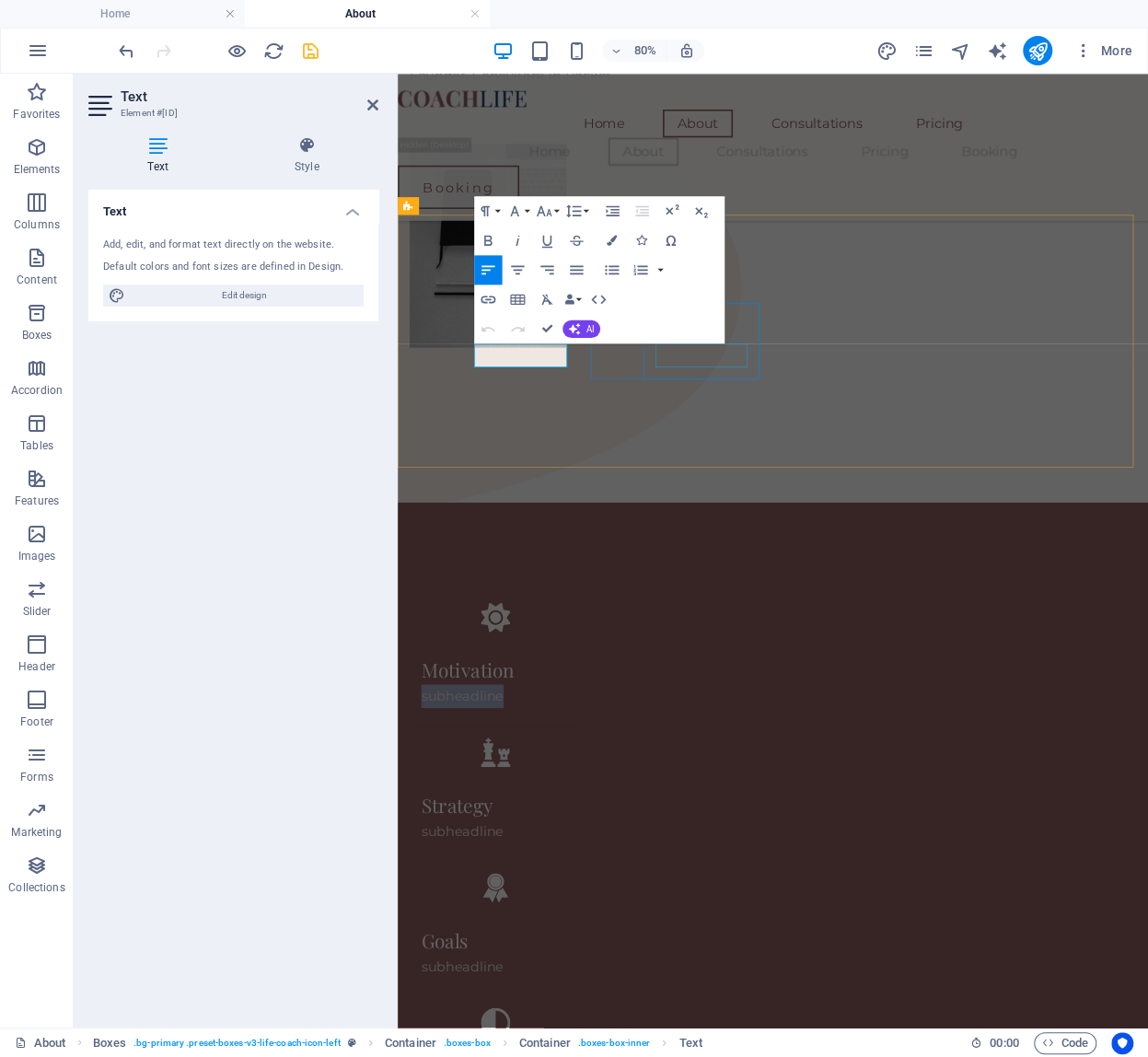click on "subheadline" at bounding box center [520, 1020] 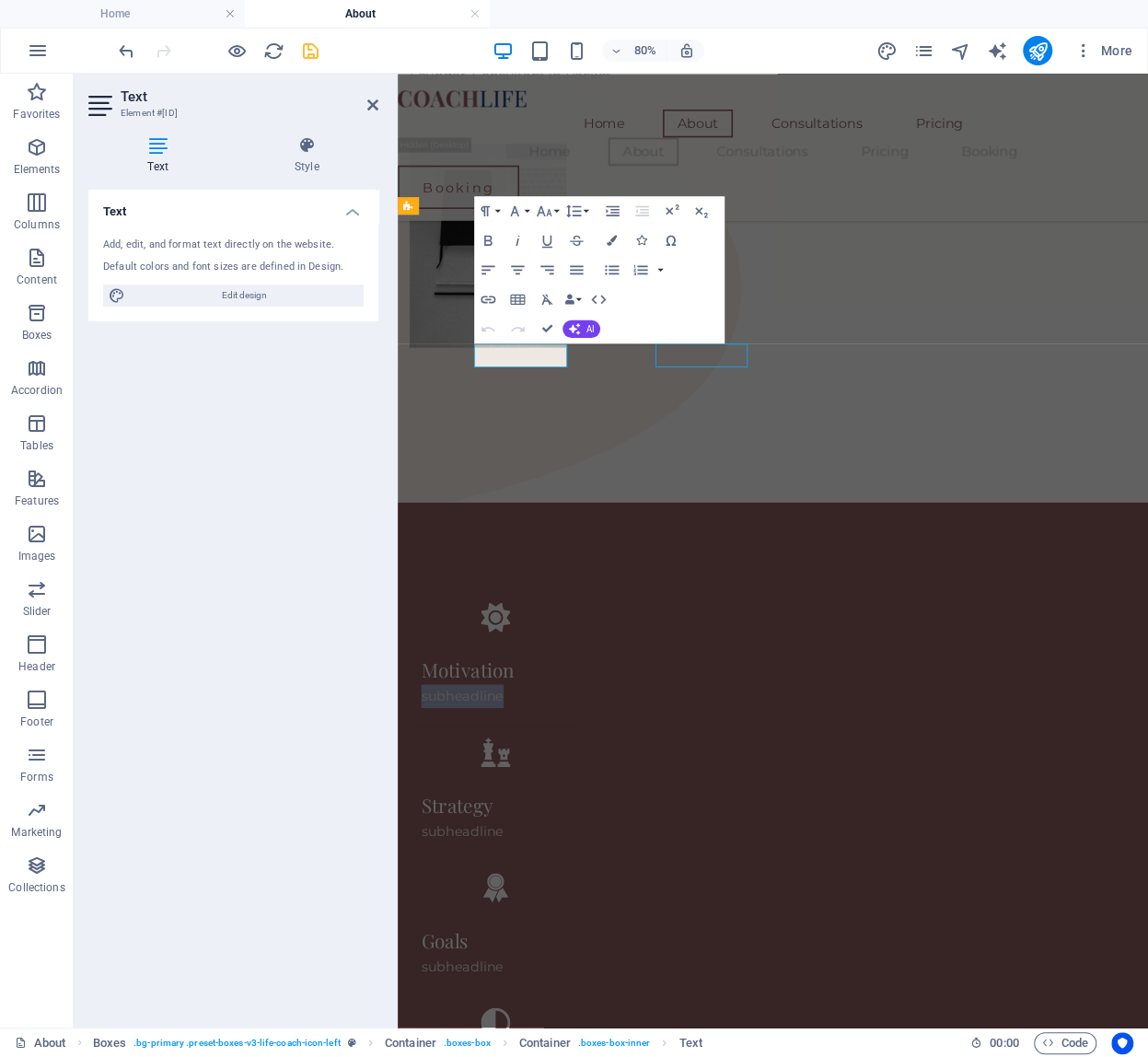click on "subheadline" at bounding box center (520, 1020) 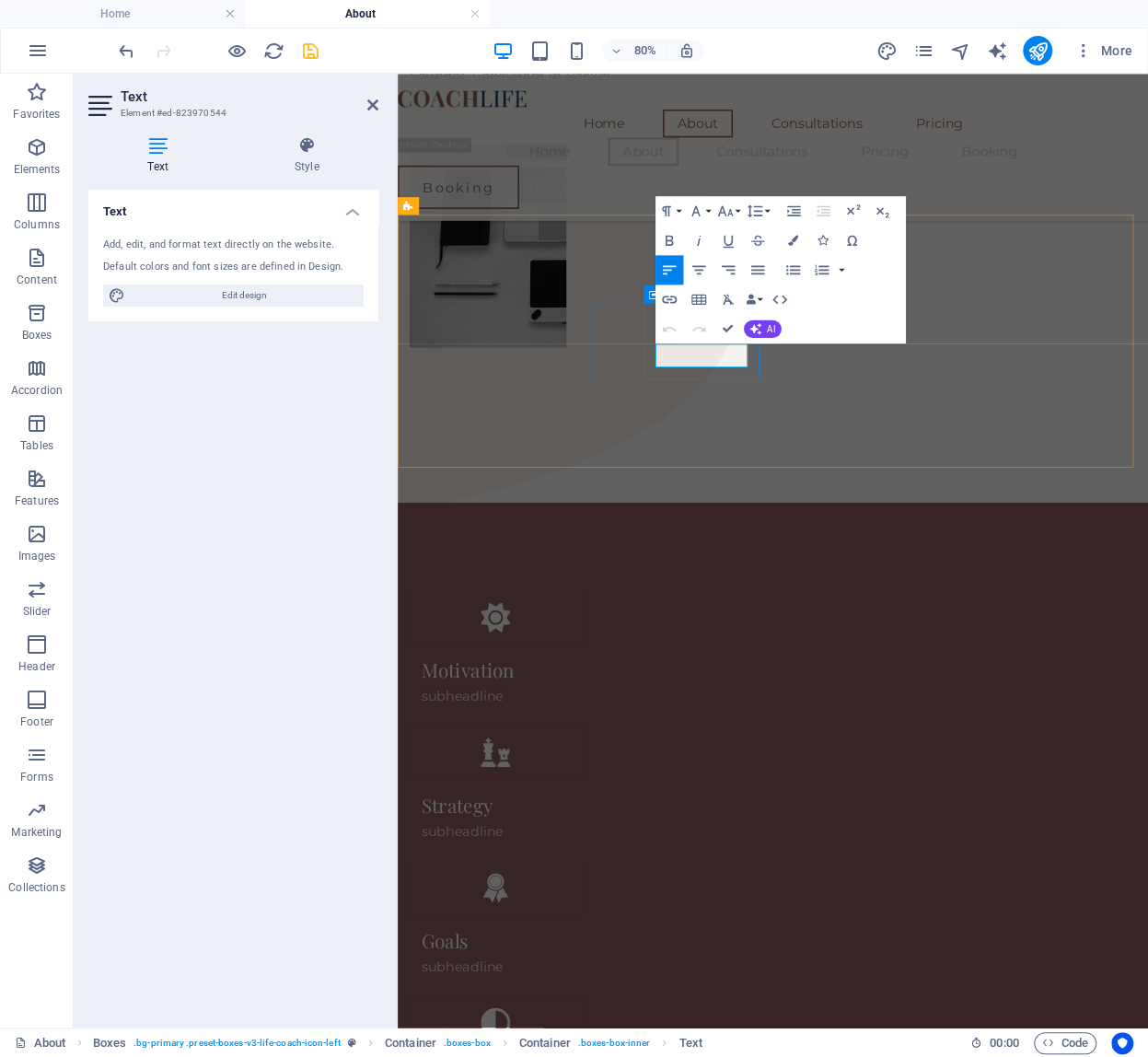 click on "Strategy subheadline" at bounding box center [520, 1002] 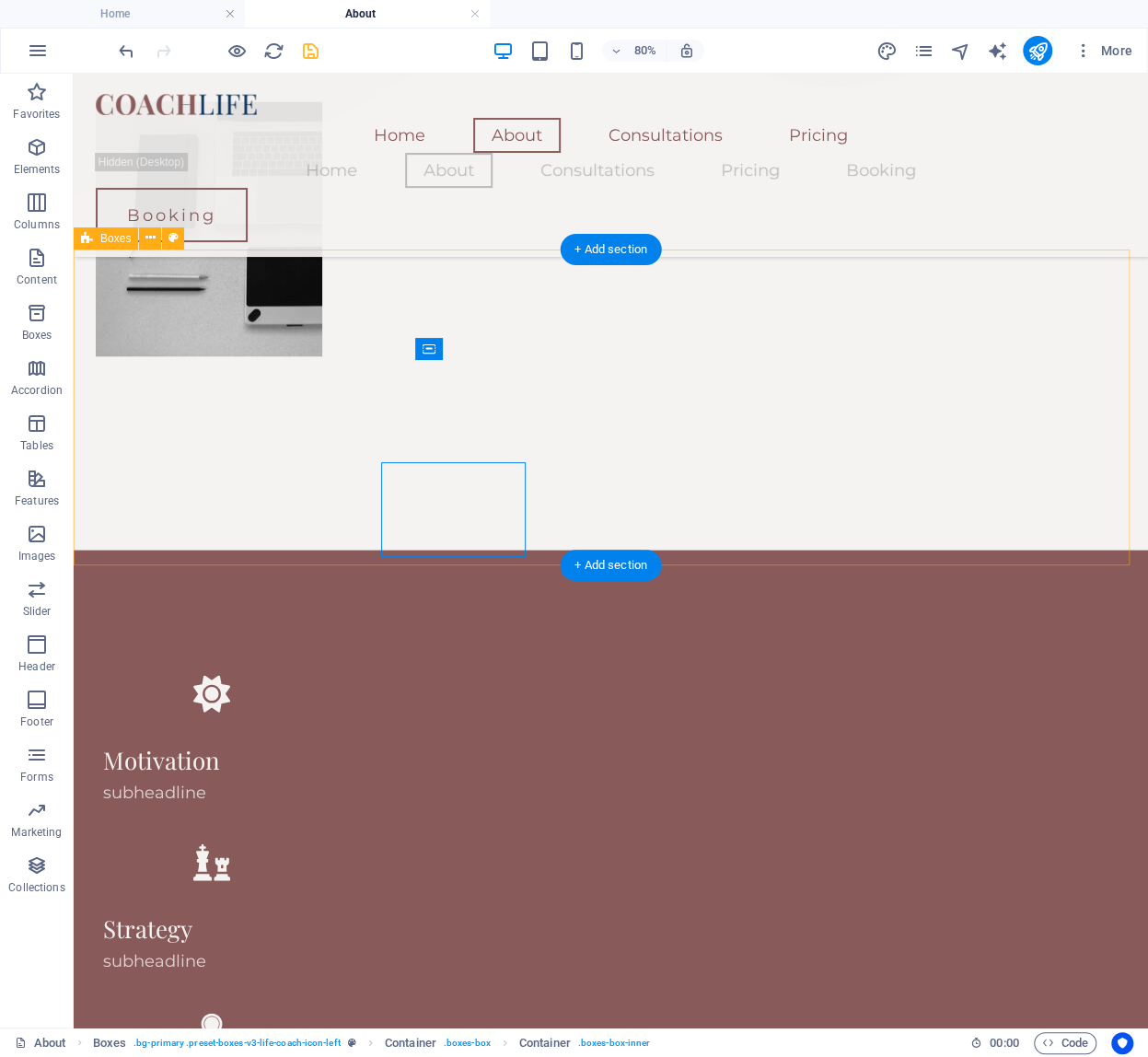 scroll, scrollTop: 1459, scrollLeft: 0, axis: vertical 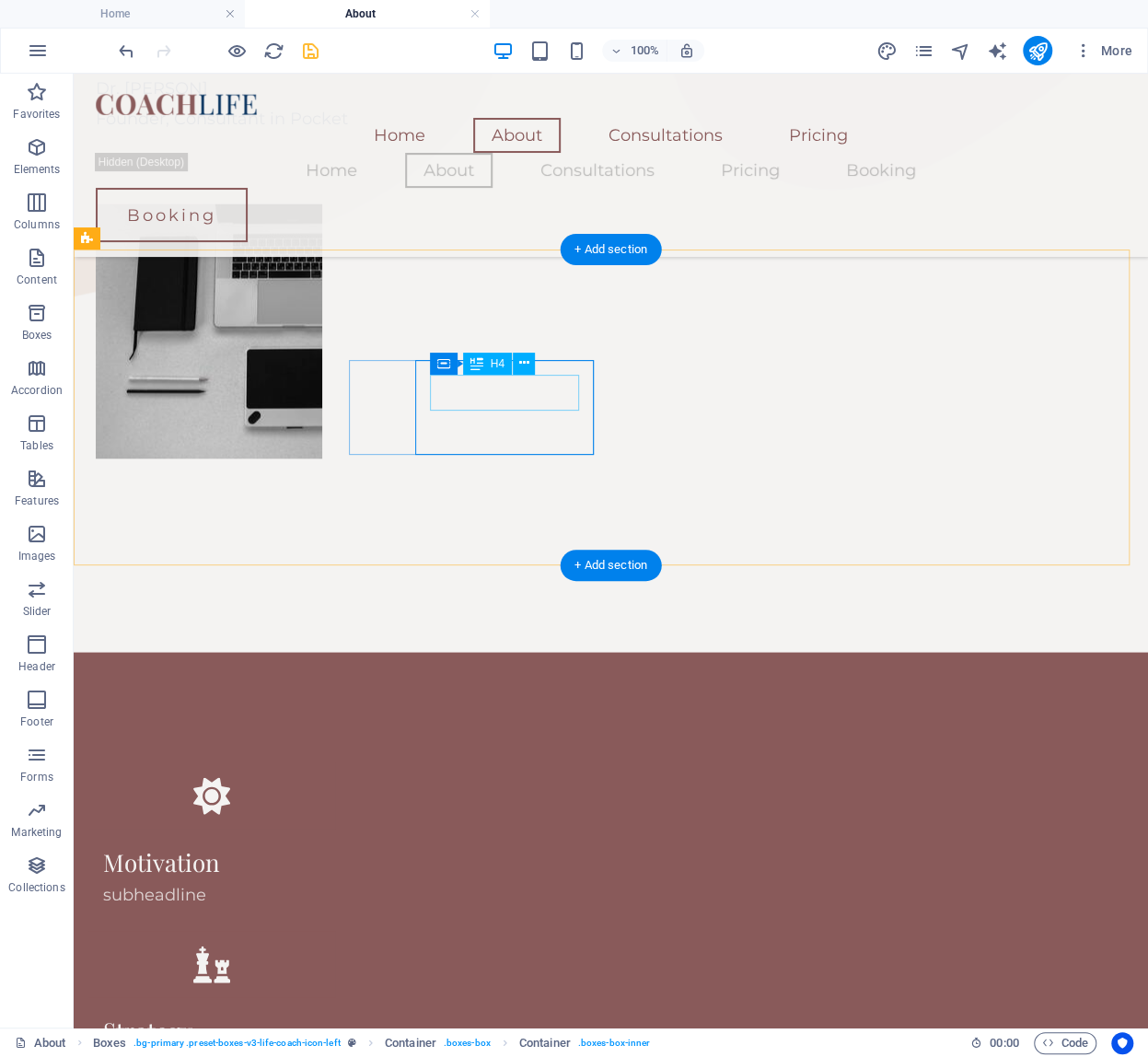 click on "Strategy" at bounding box center [212, 1029] 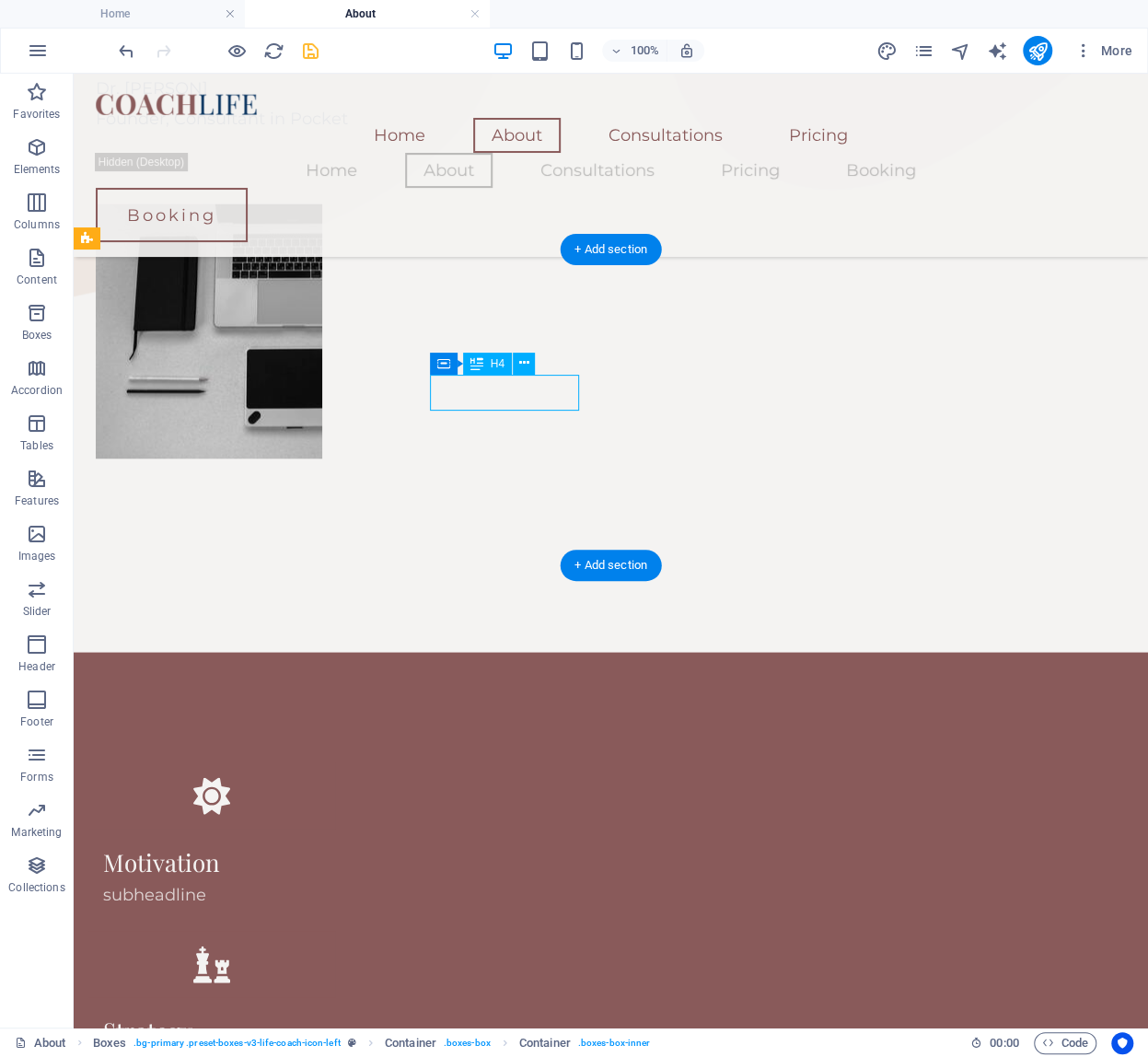 click on "Strategy" at bounding box center [212, 1029] 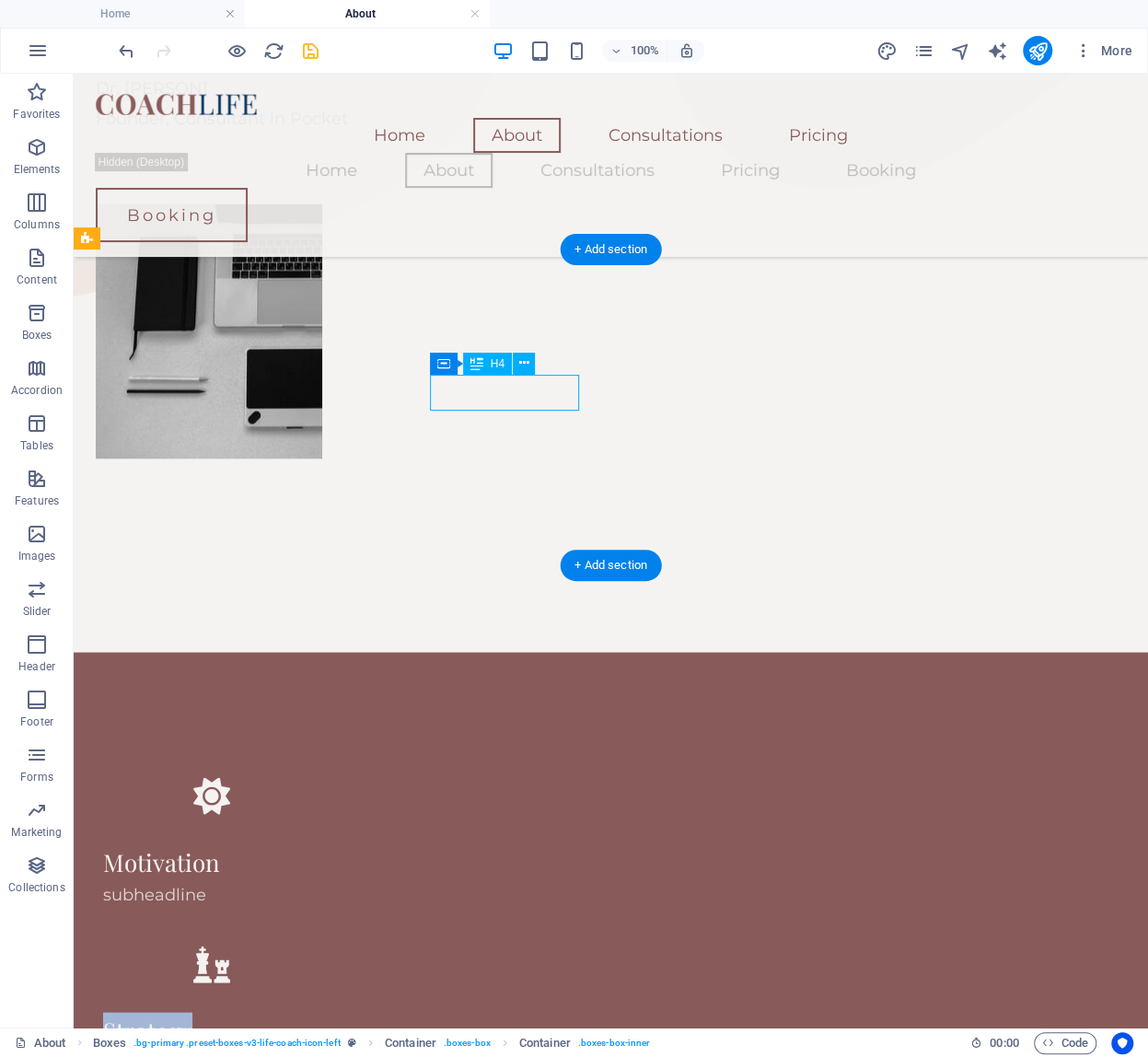 scroll, scrollTop: 1643, scrollLeft: 0, axis: vertical 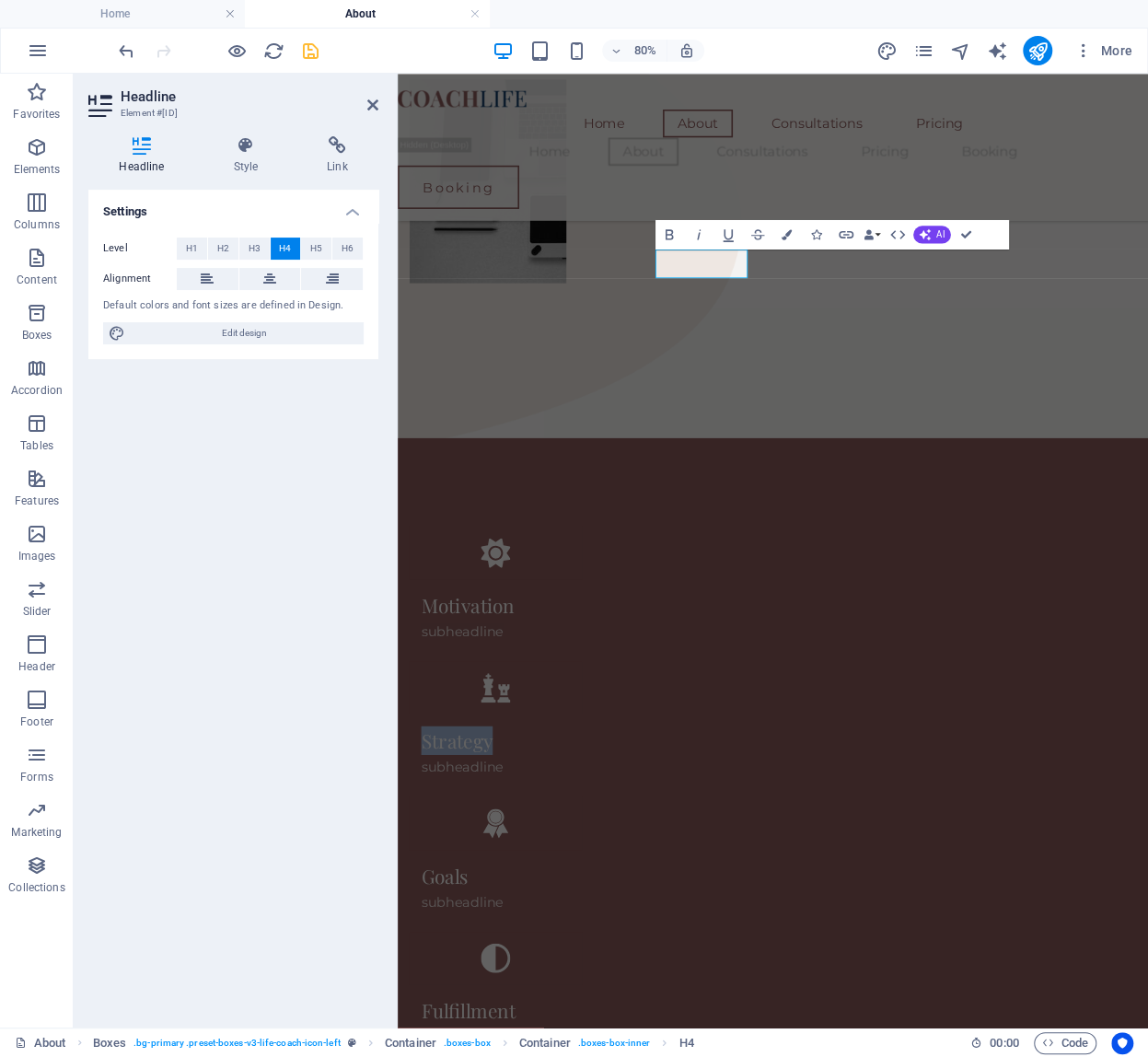 click on "subheadline" at bounding box center (520, 939) 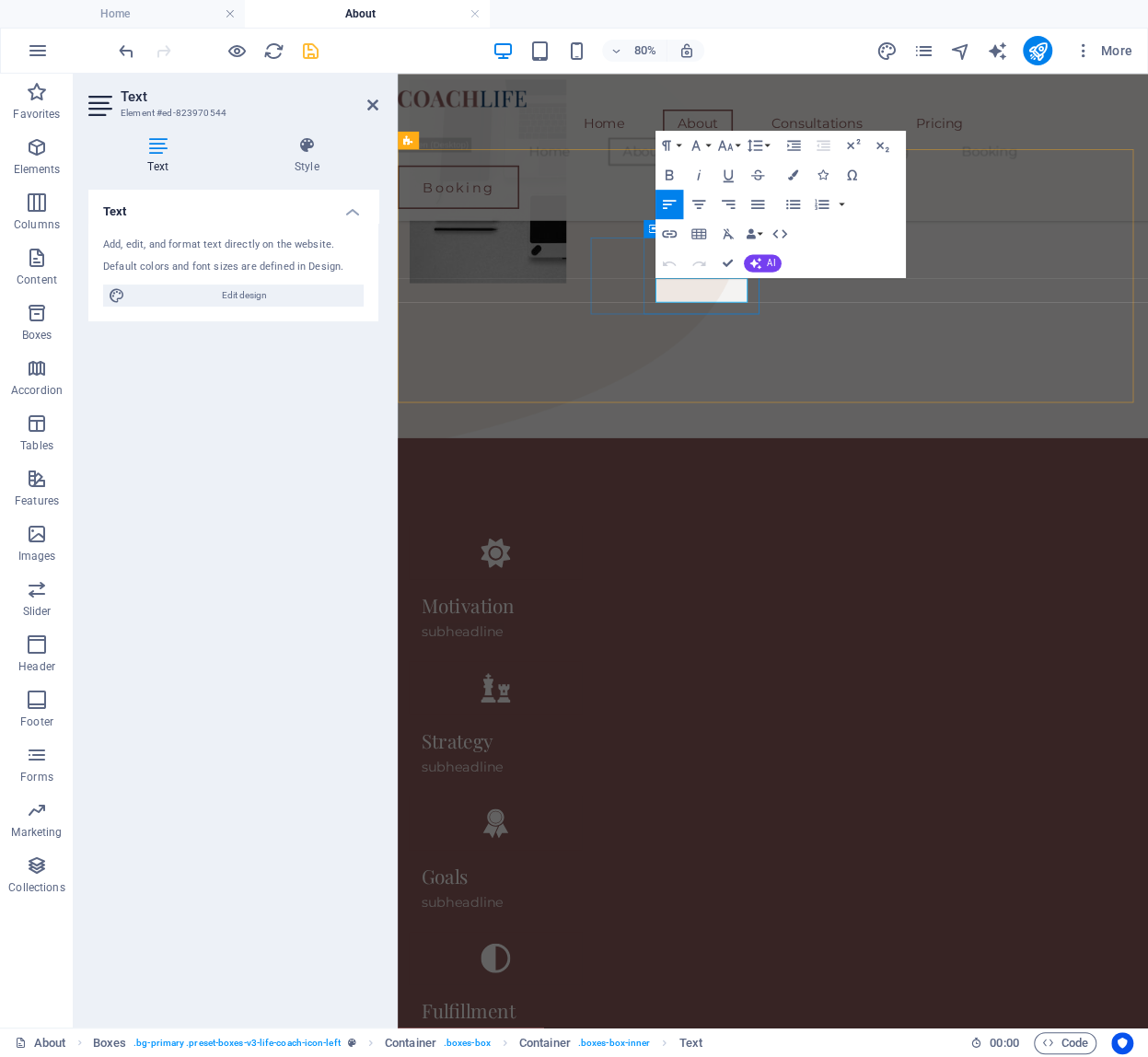 click on "subheadline" at bounding box center [479, 939] 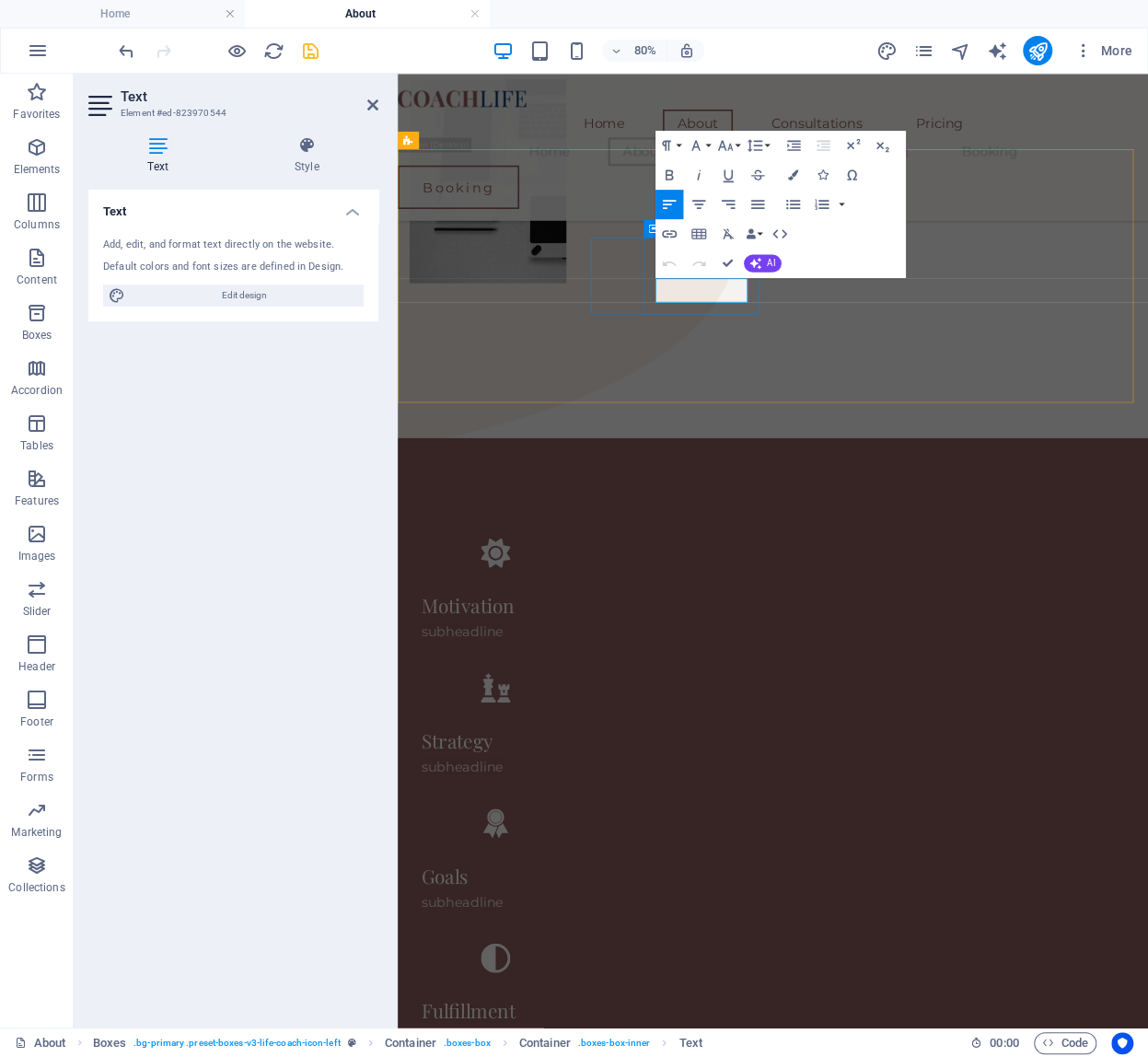 click on "subheadline" at bounding box center [479, 939] 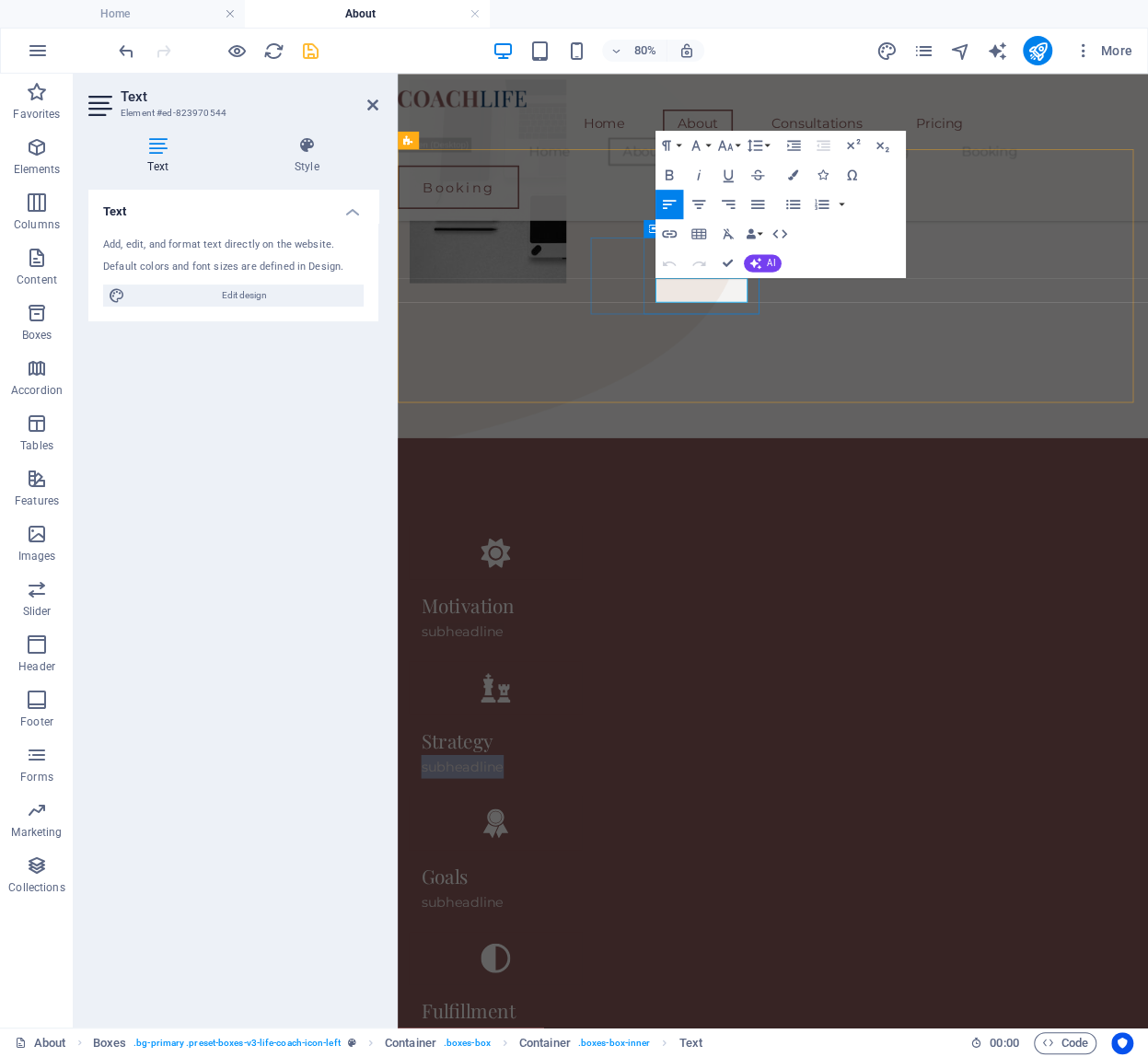 click on "subheadline" at bounding box center (479, 939) 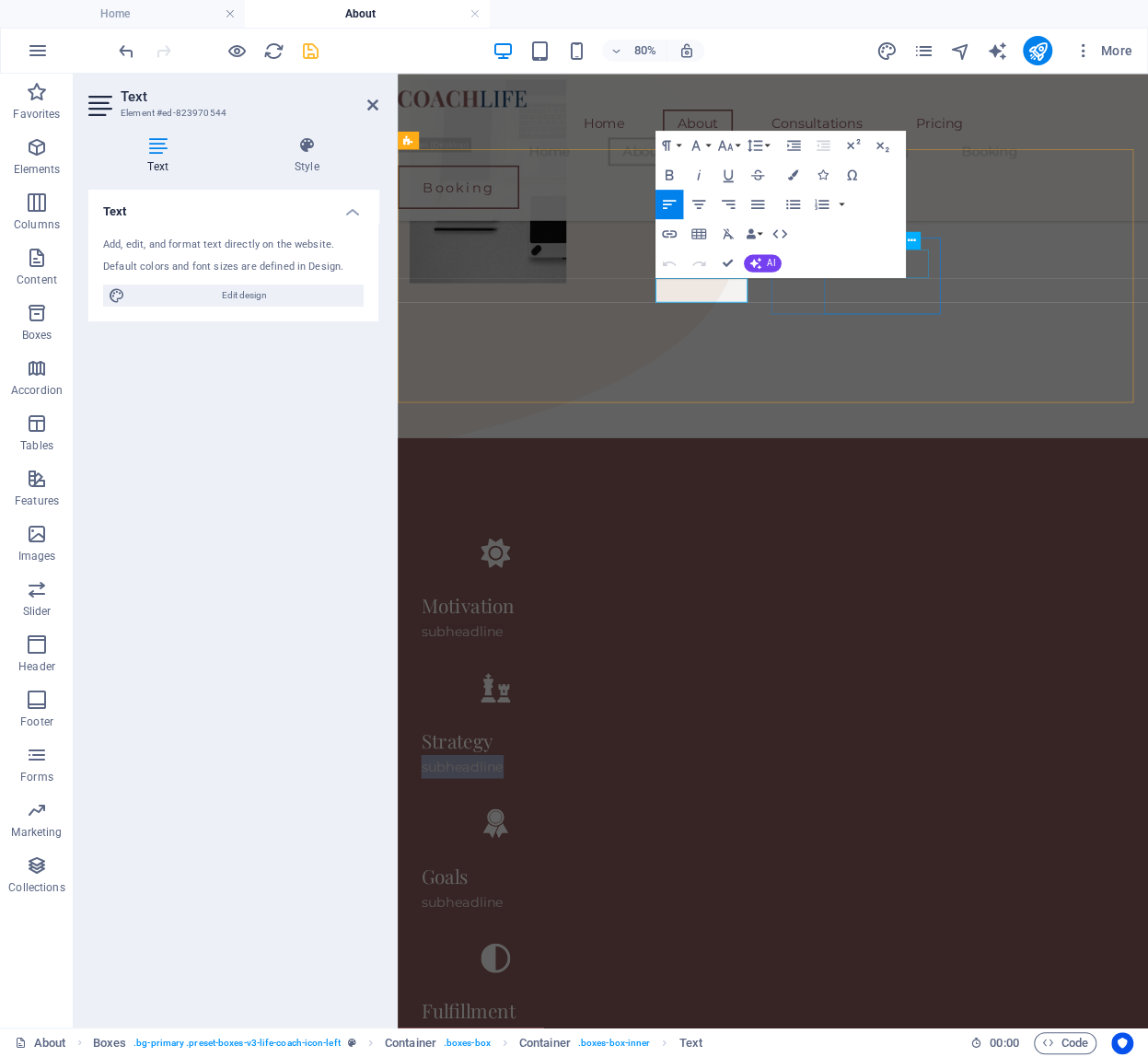 click on "Goals" at bounding box center (520, 1075) 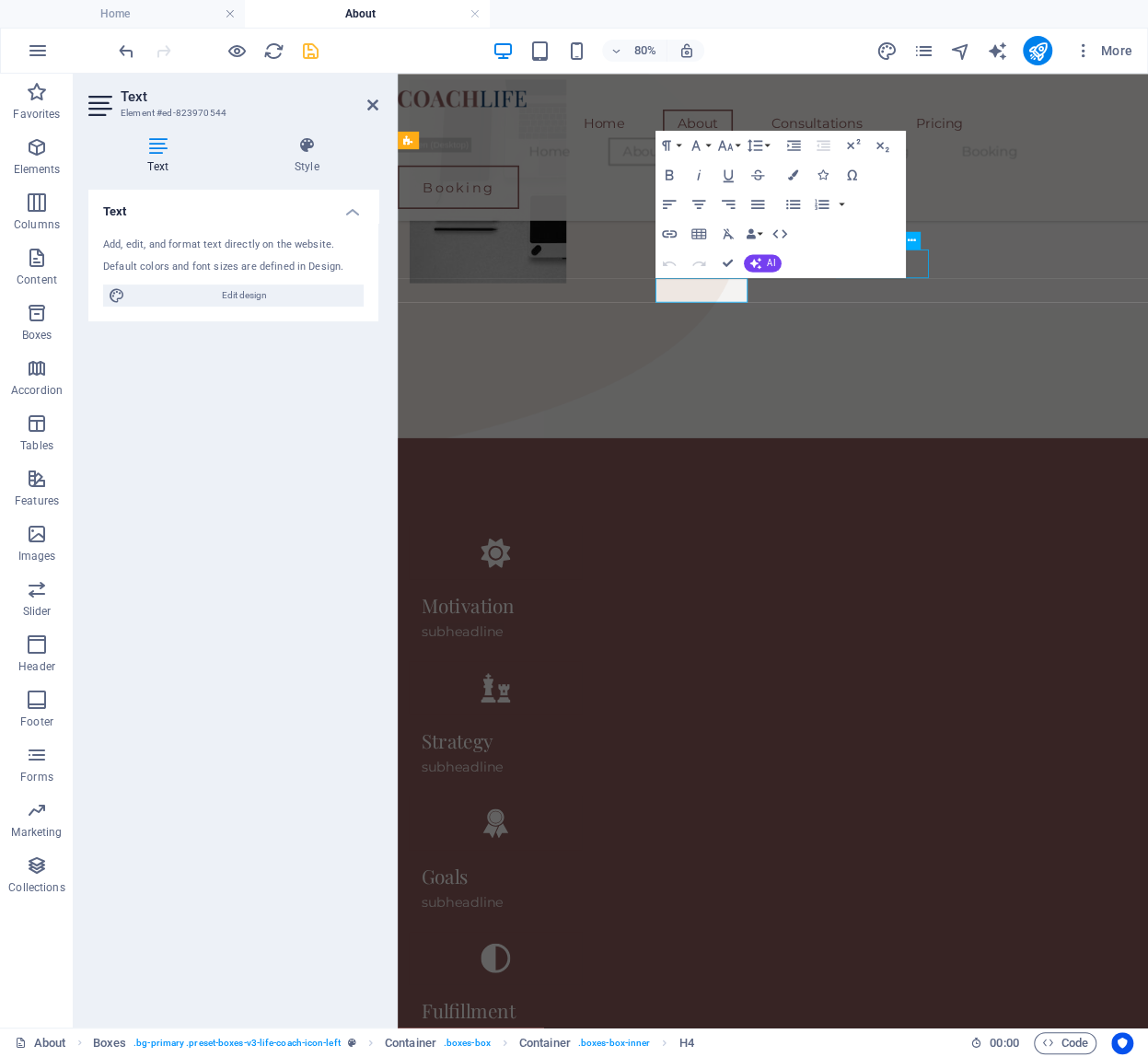 scroll, scrollTop: 1459, scrollLeft: 0, axis: vertical 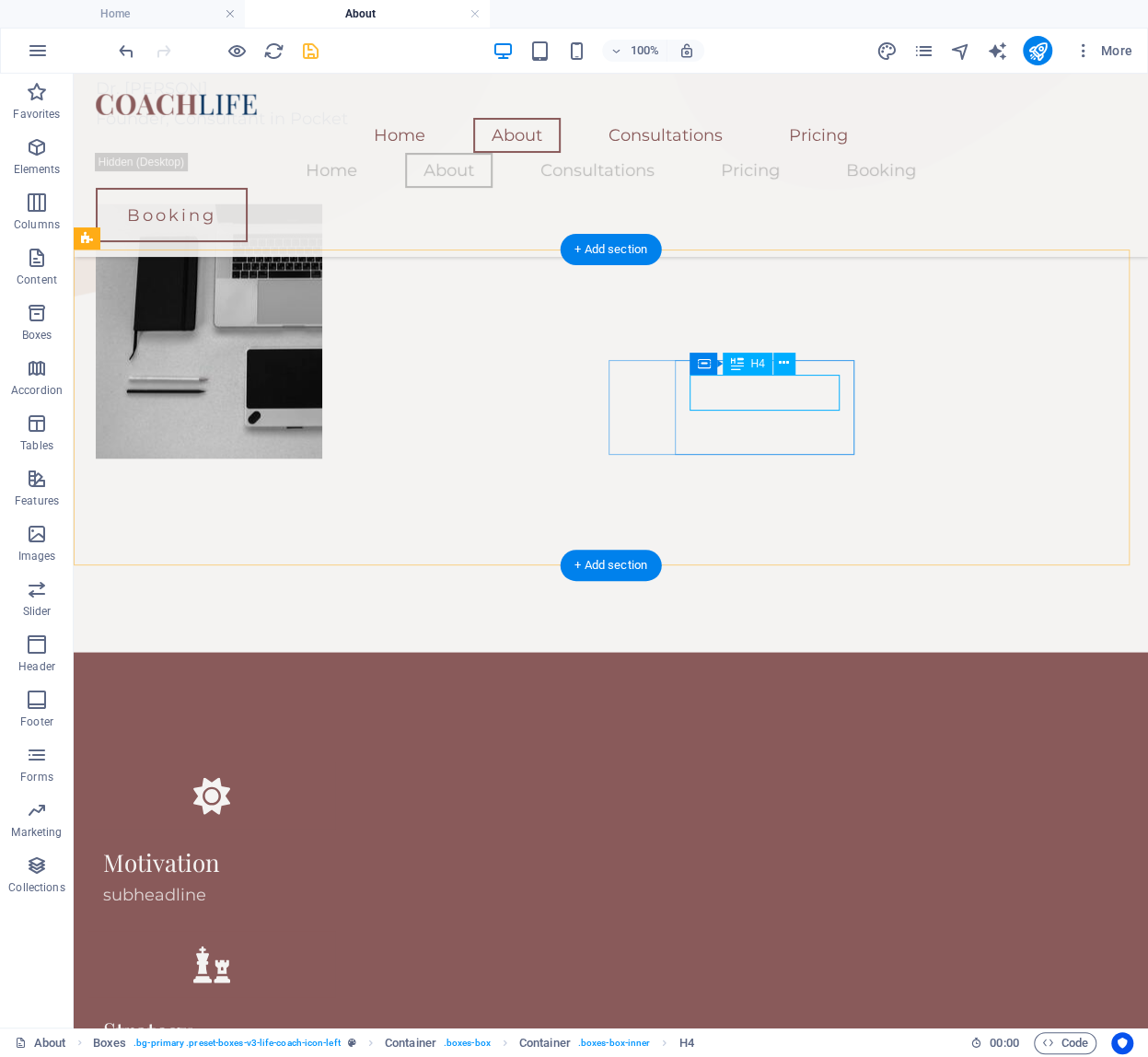 click on "Goals" at bounding box center (212, 1199) 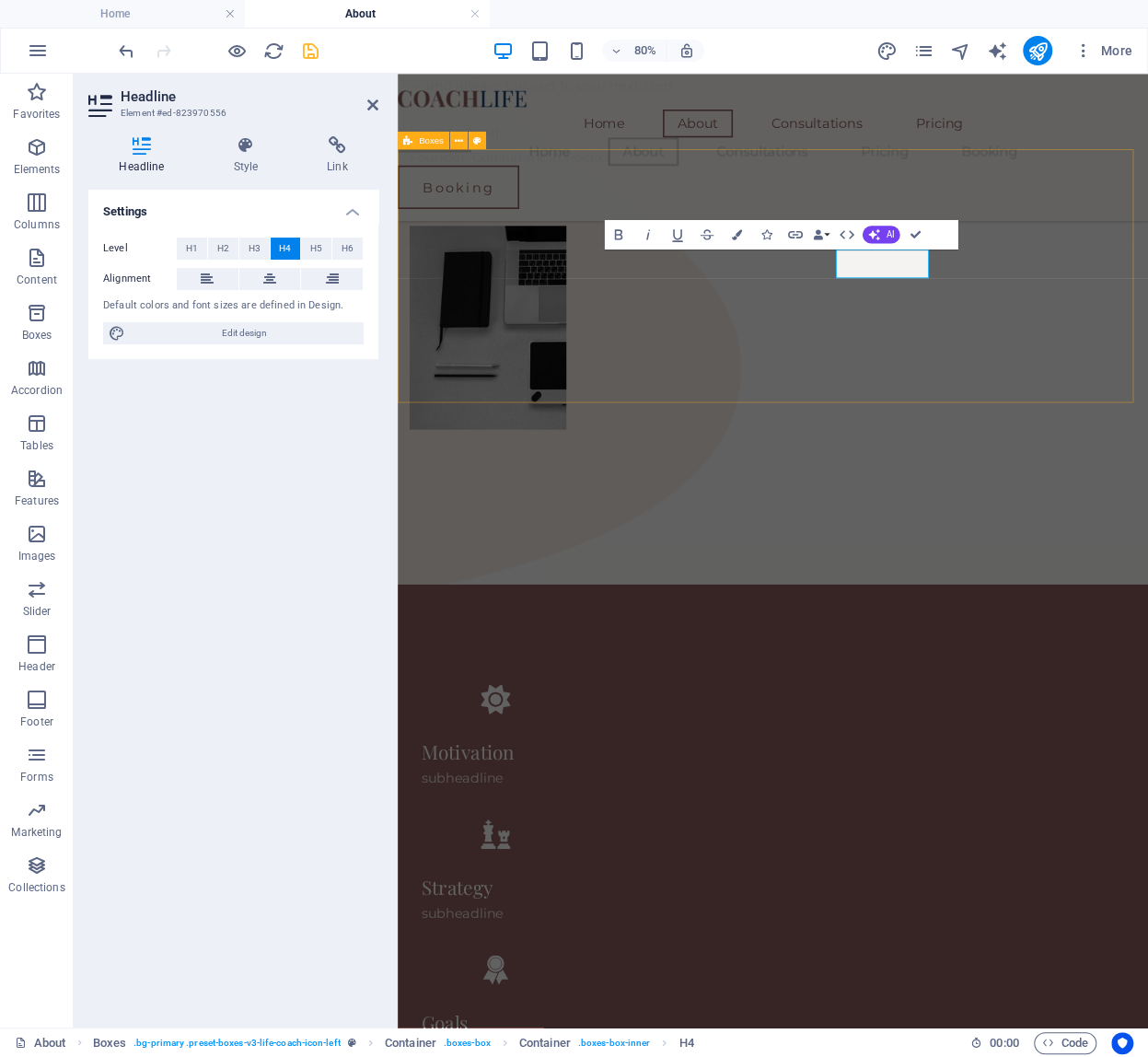 scroll, scrollTop: 1643, scrollLeft: 0, axis: vertical 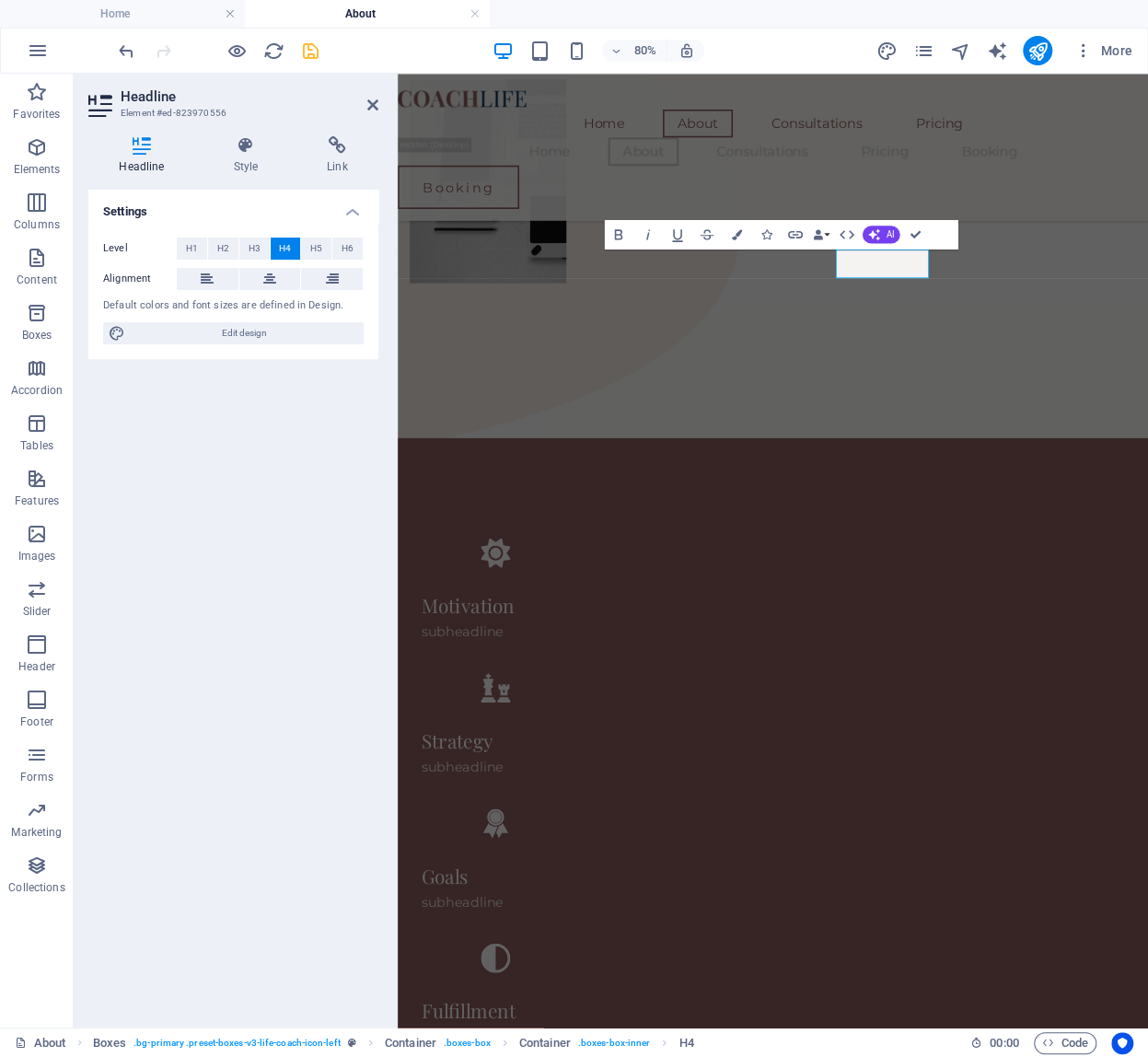 click on "subheadline" at bounding box center [520, 1109] 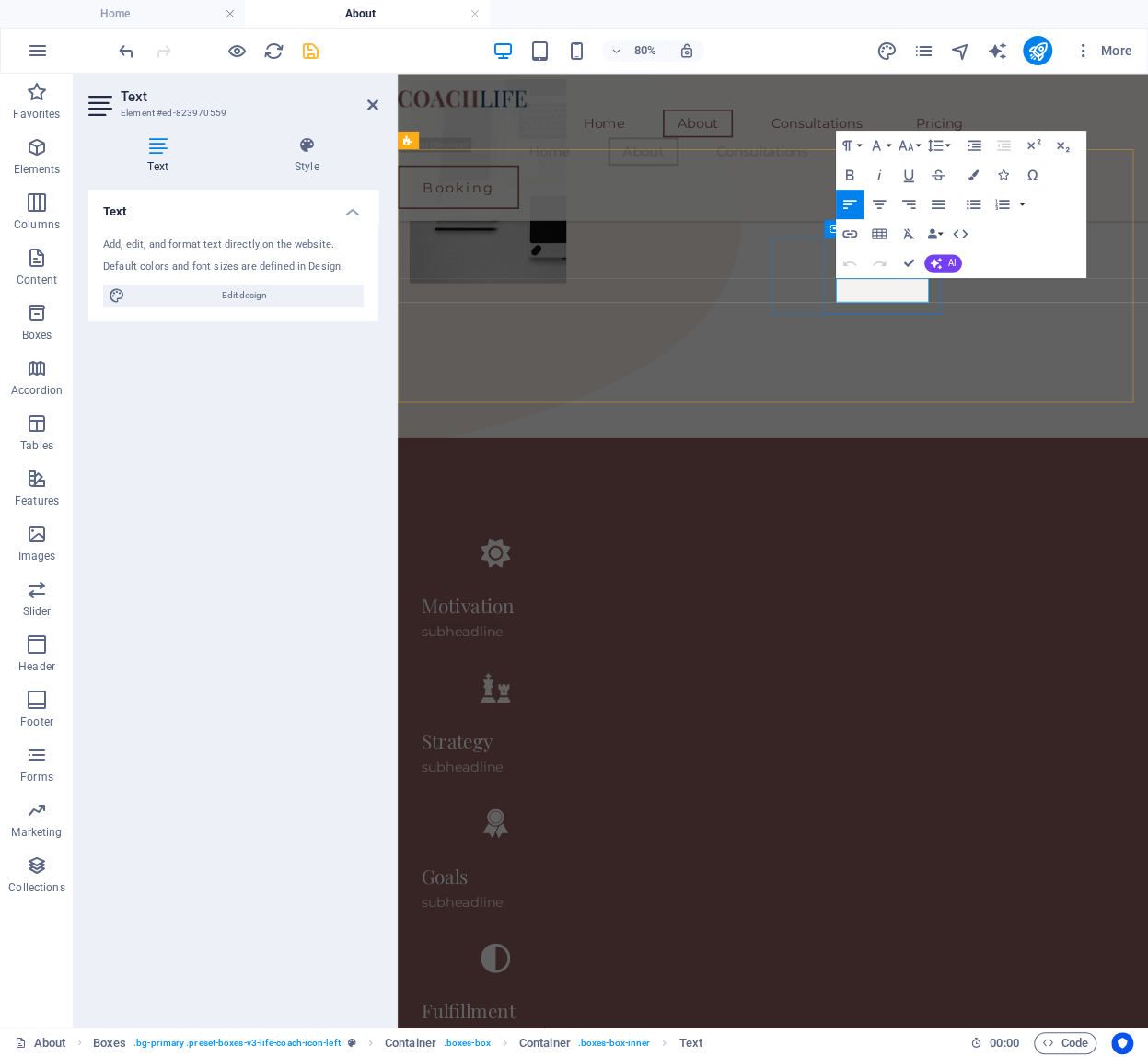 click on "subheadline" at bounding box center (479, 1109) 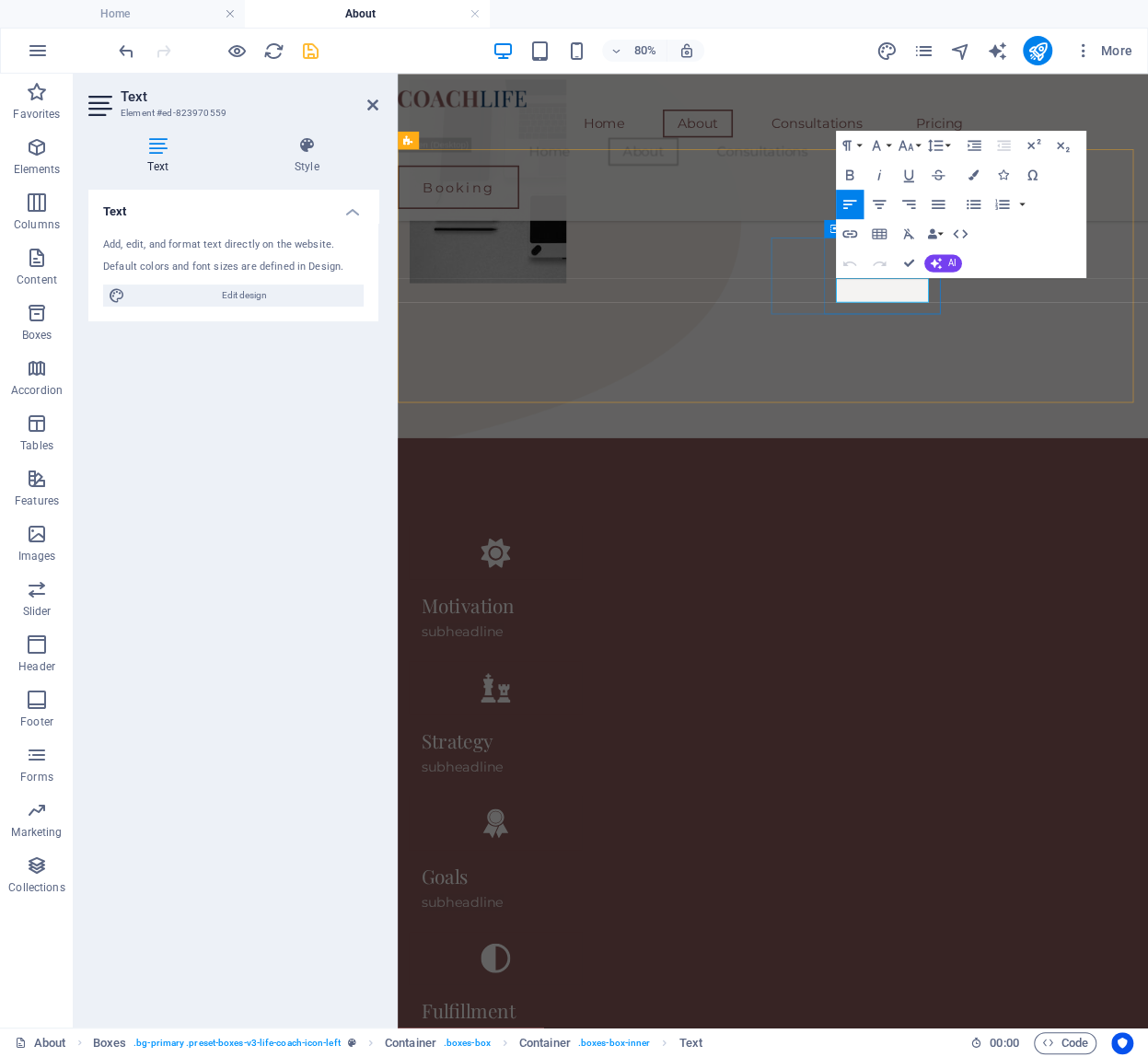 click on "subheadline" at bounding box center (479, 1109) 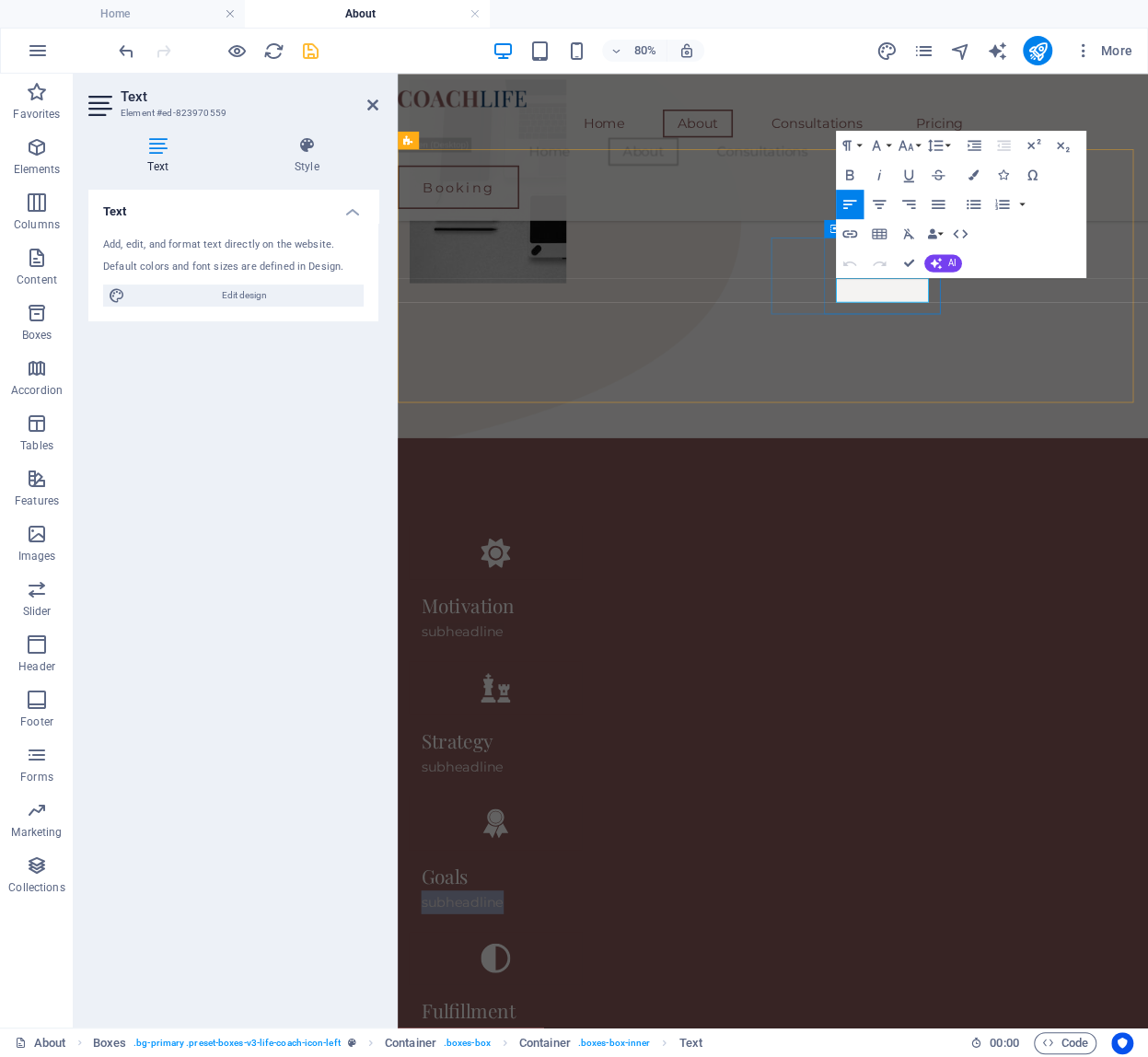 click on "subheadline" at bounding box center (479, 1109) 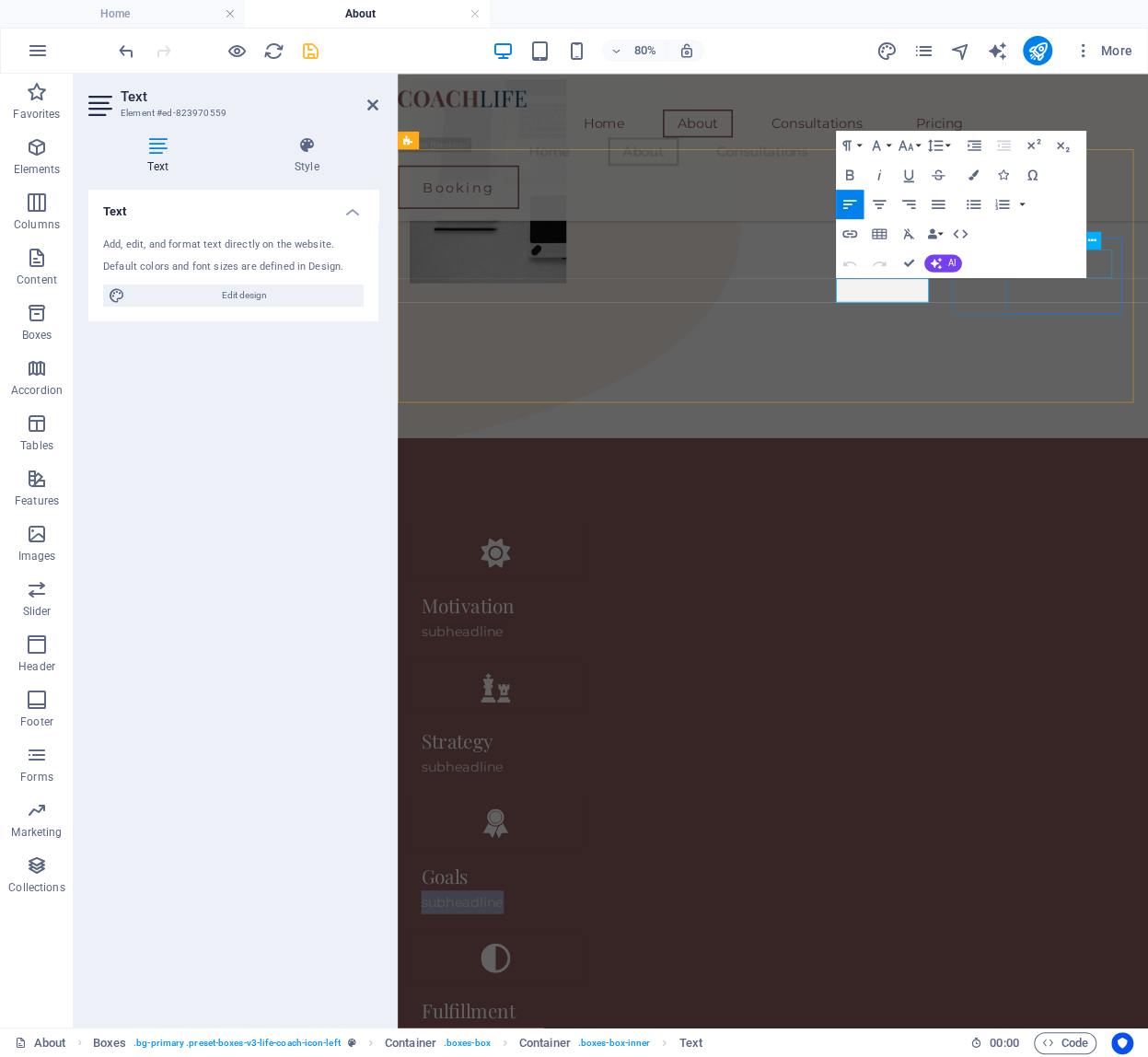 click on "Fulfillment" at bounding box center (520, 1244) 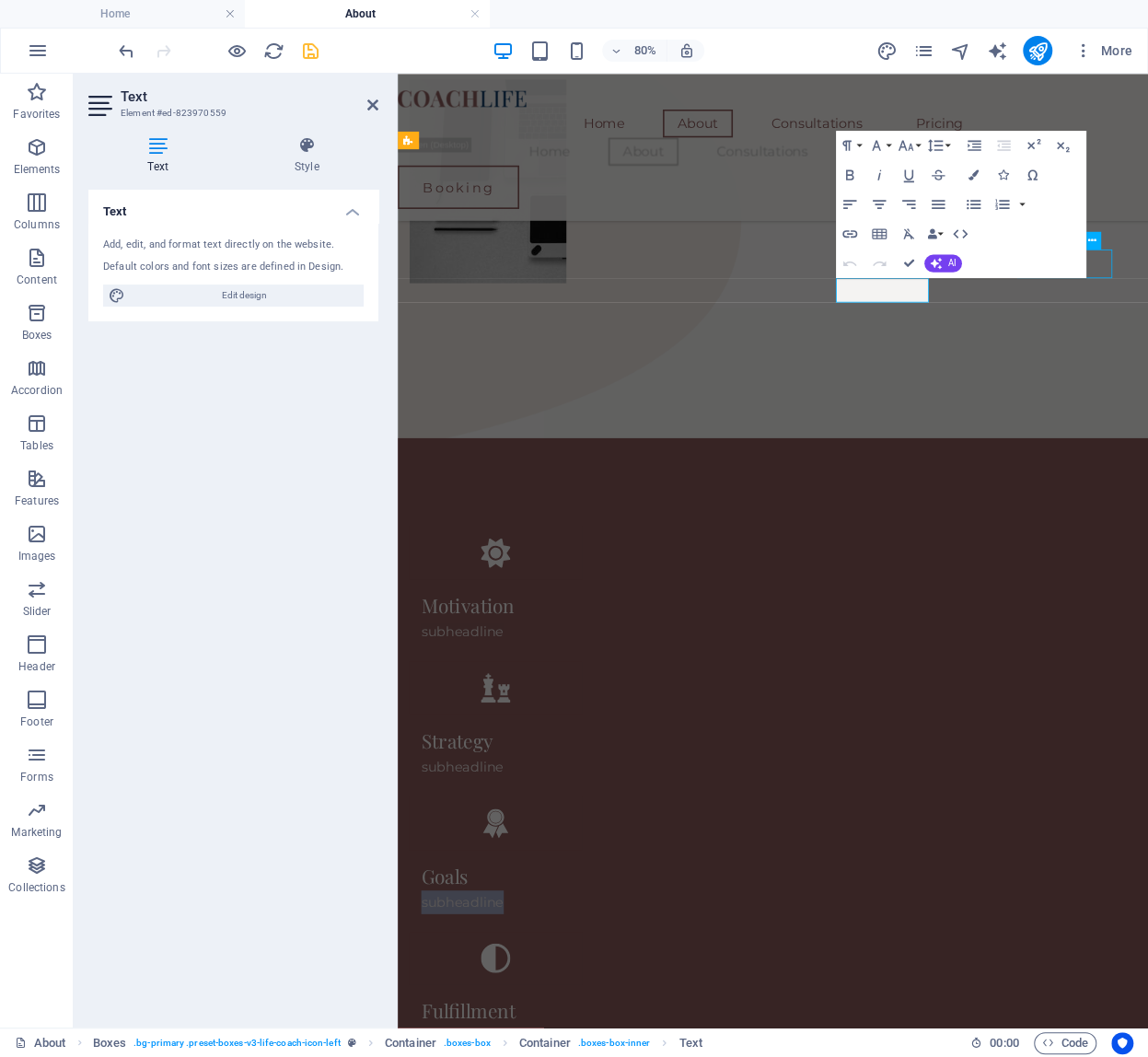 click on "Fulfillment" at bounding box center (520, 1244) 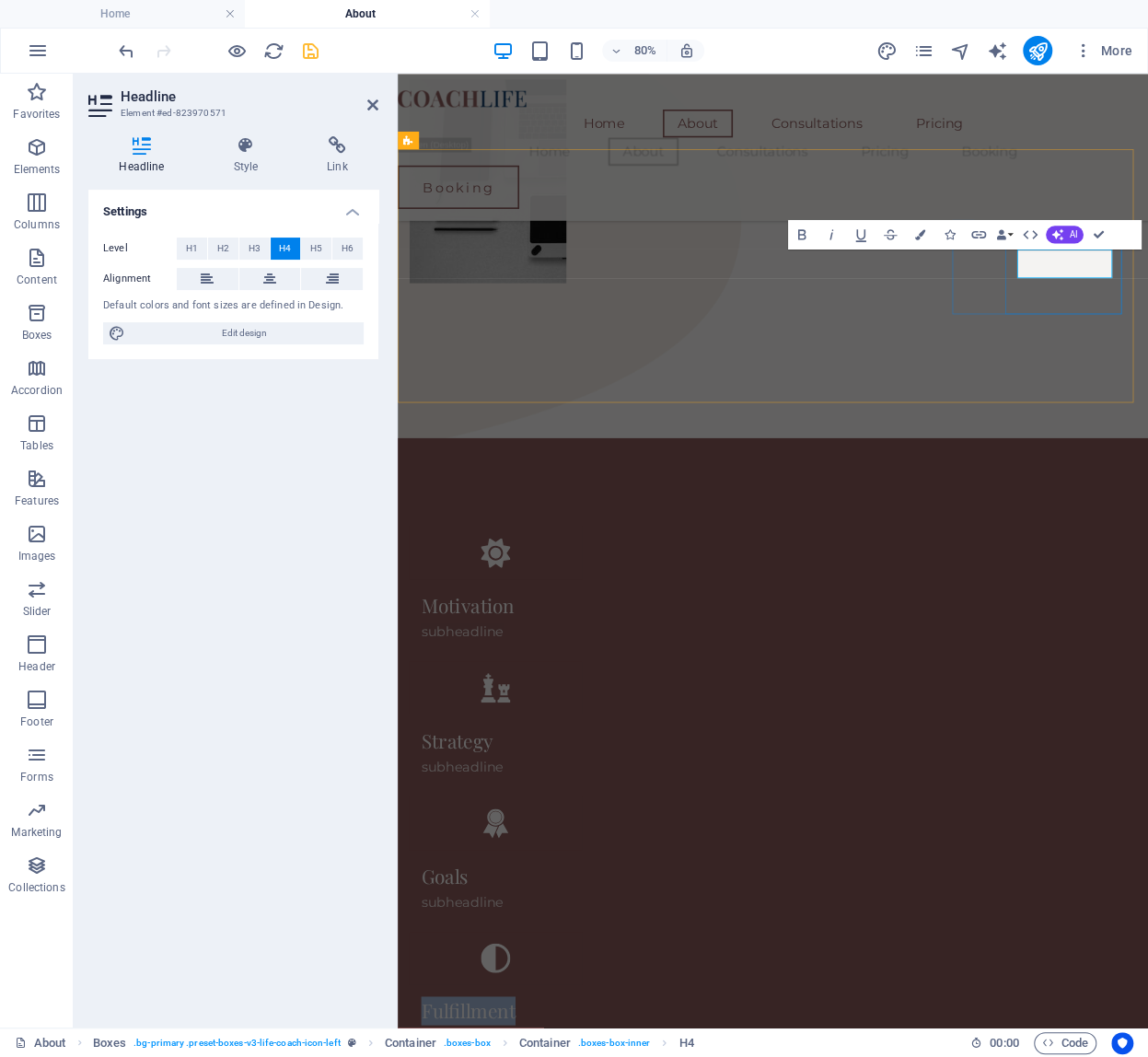 copy on "Fulfillment" 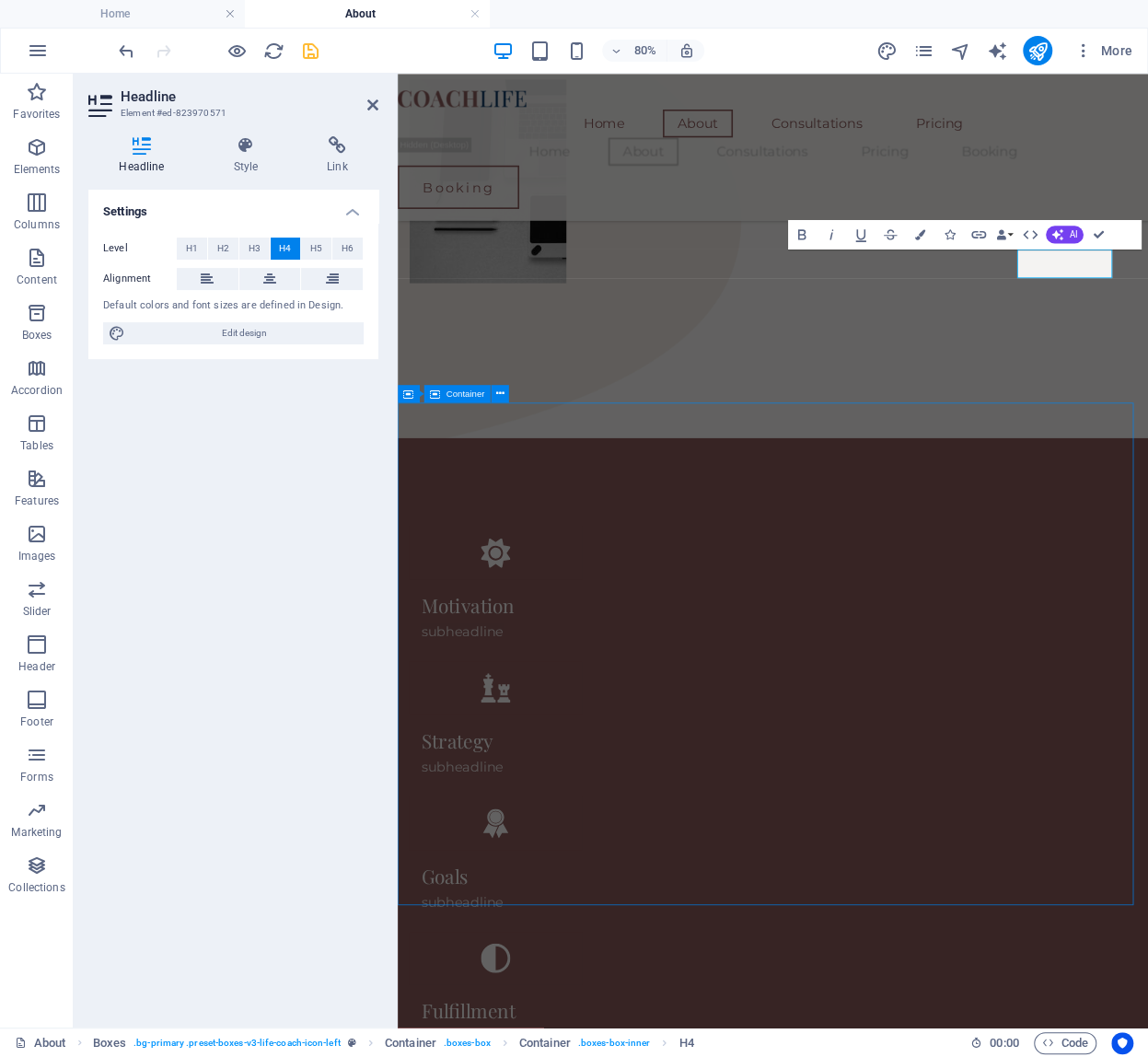 click on "Dummy Headline You need to be sure there isn't anything embarrassing hidden in the middle of text. All the Lorem Ipsum generators on the Internet tend to repeat predefined chunks as necessary, making this the first true generator on the Internet. It uses a dictionary of over 200 Latin words,." at bounding box center [866, 2473] 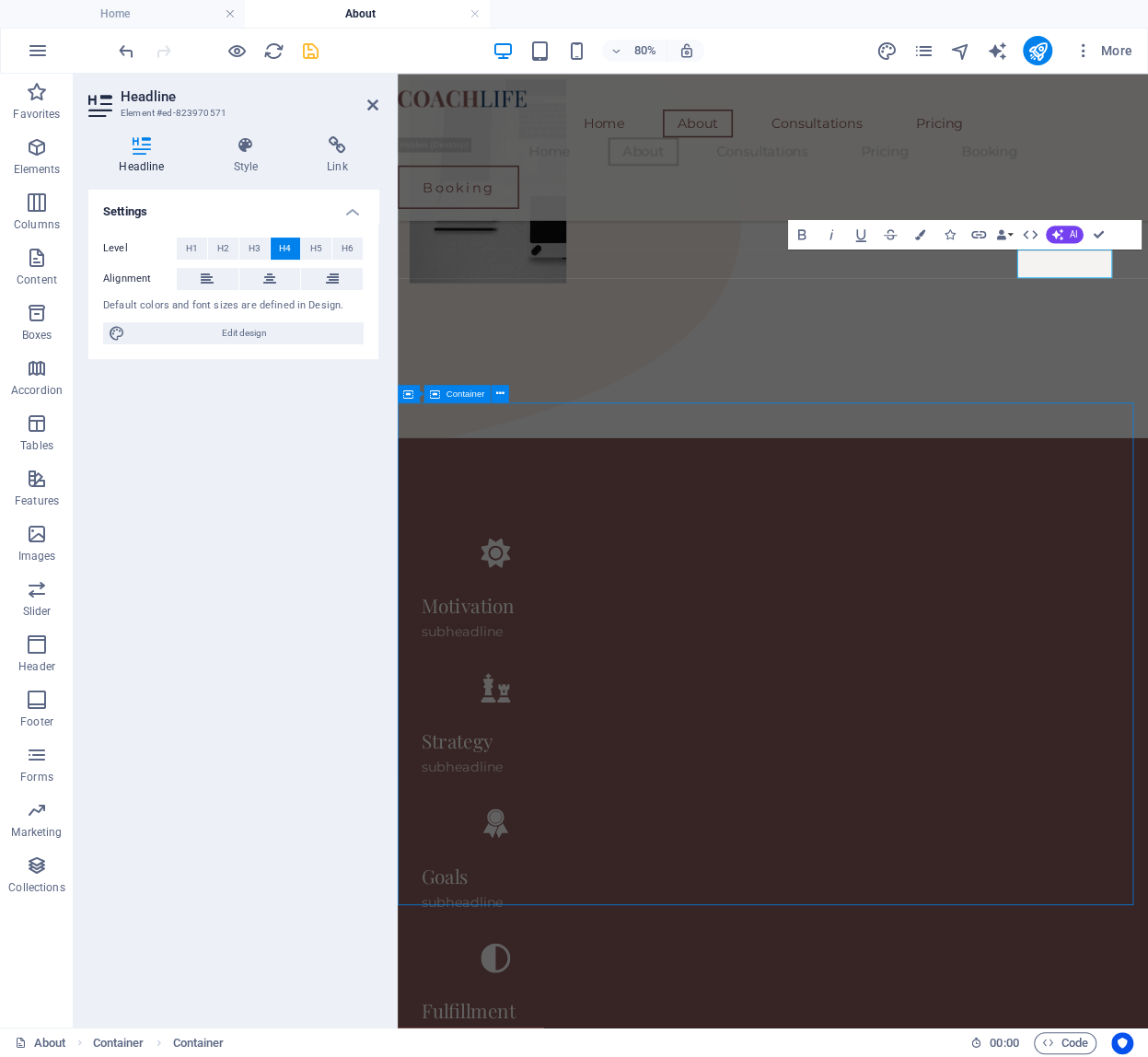 scroll, scrollTop: 1459, scrollLeft: 0, axis: vertical 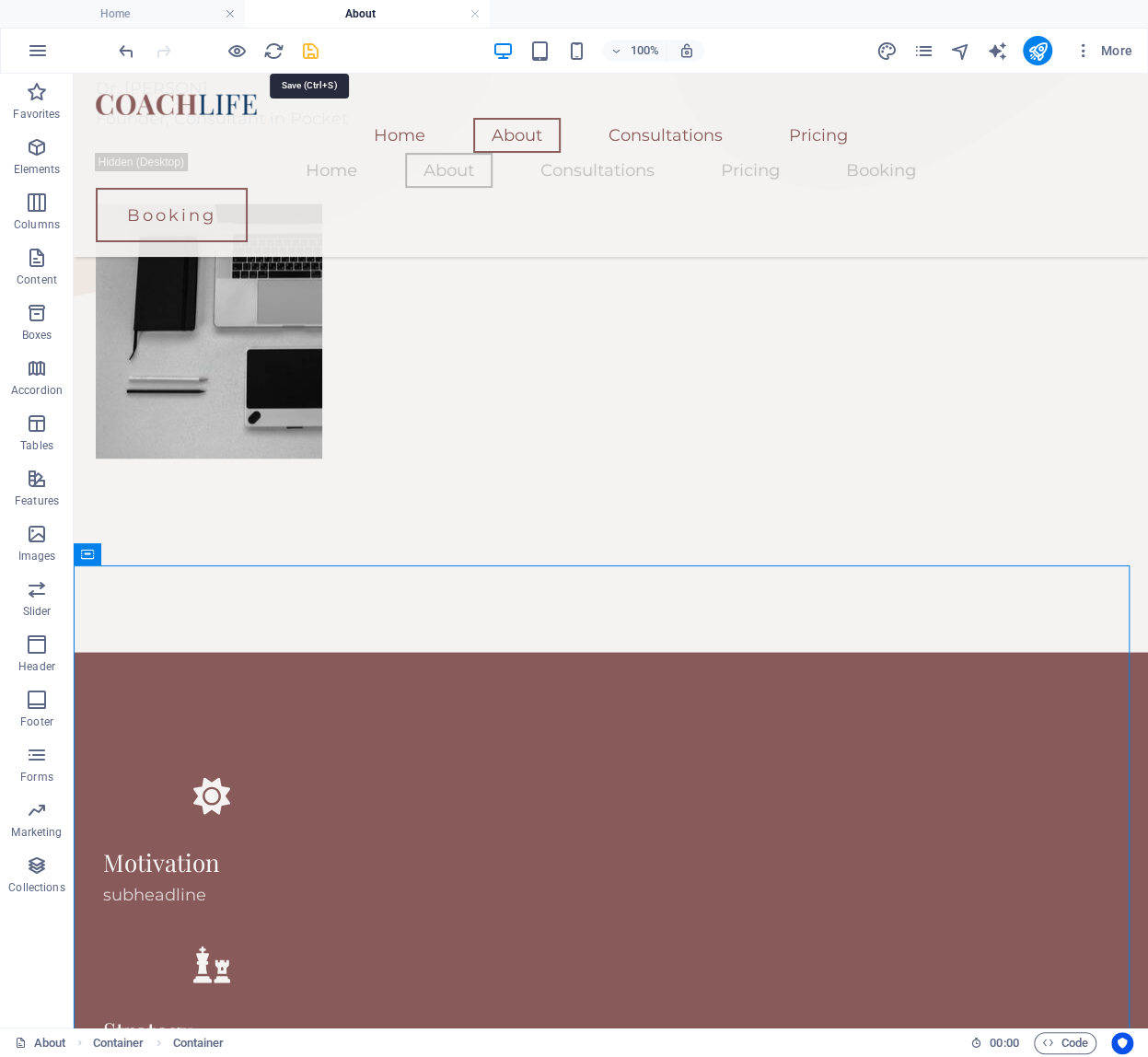 click at bounding box center (310, 51) 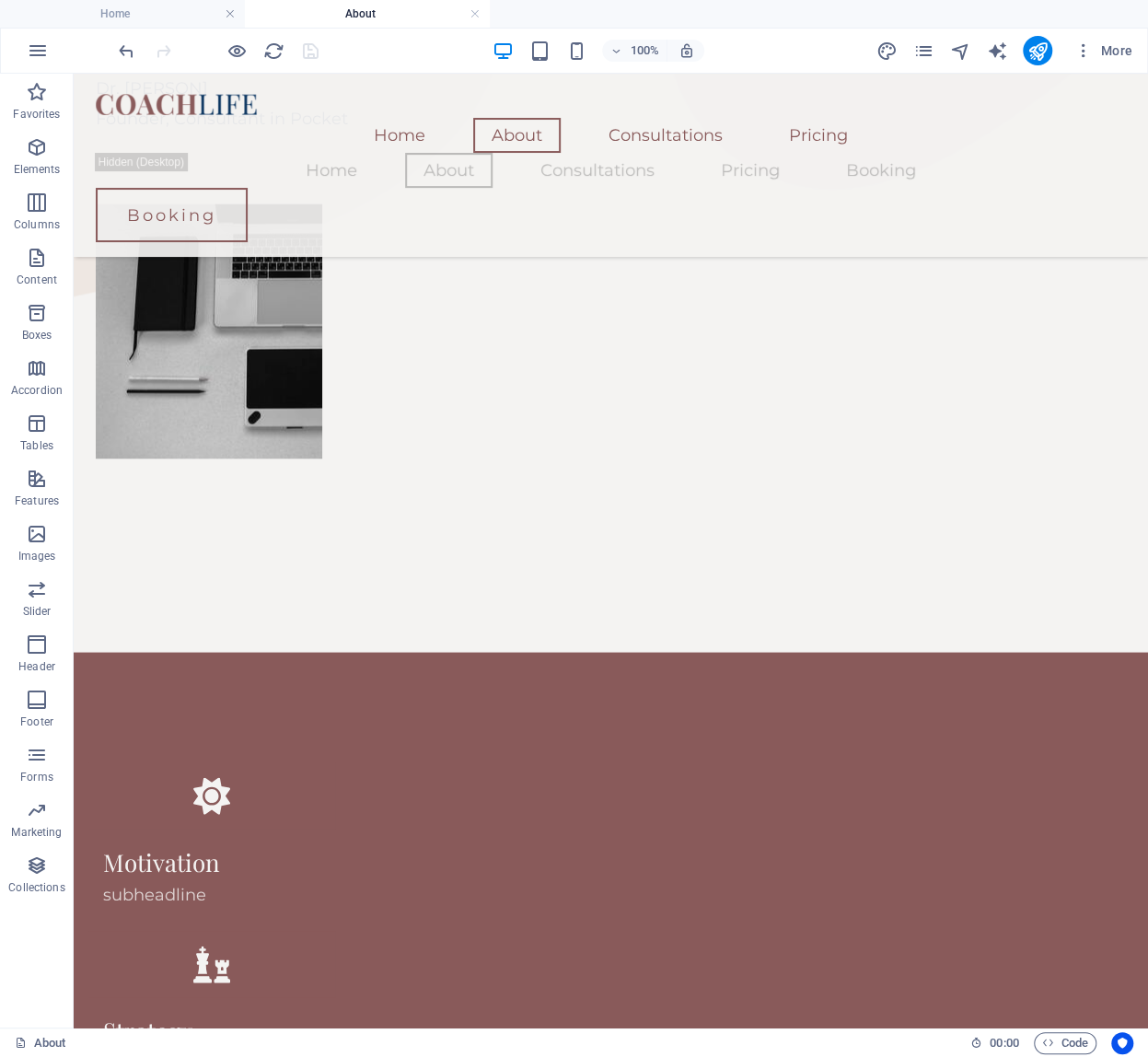 scroll, scrollTop: 1501, scrollLeft: 0, axis: vertical 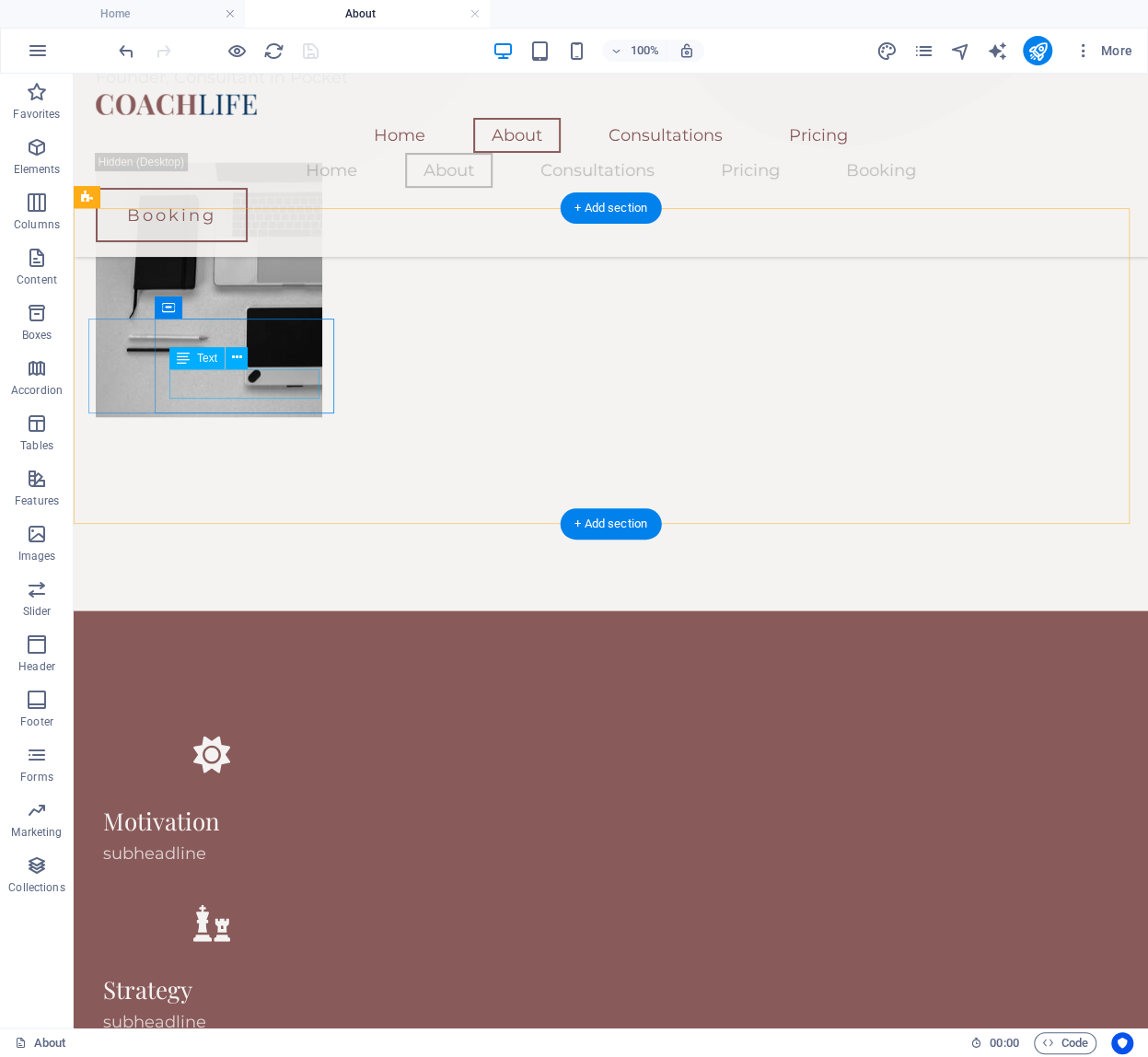 click on "subheadline" at bounding box center (212, 853) 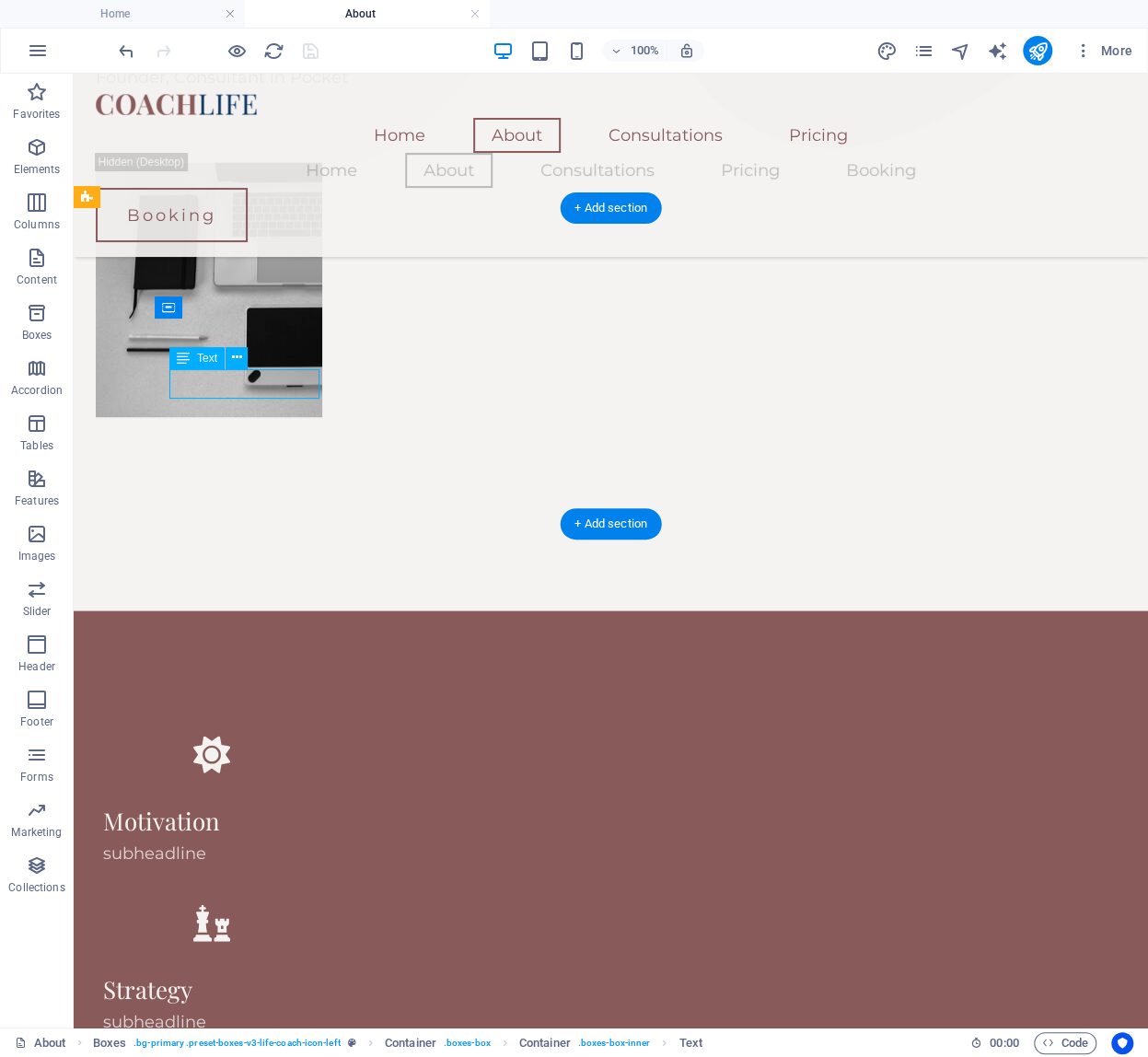 click on "subheadline" at bounding box center (212, 853) 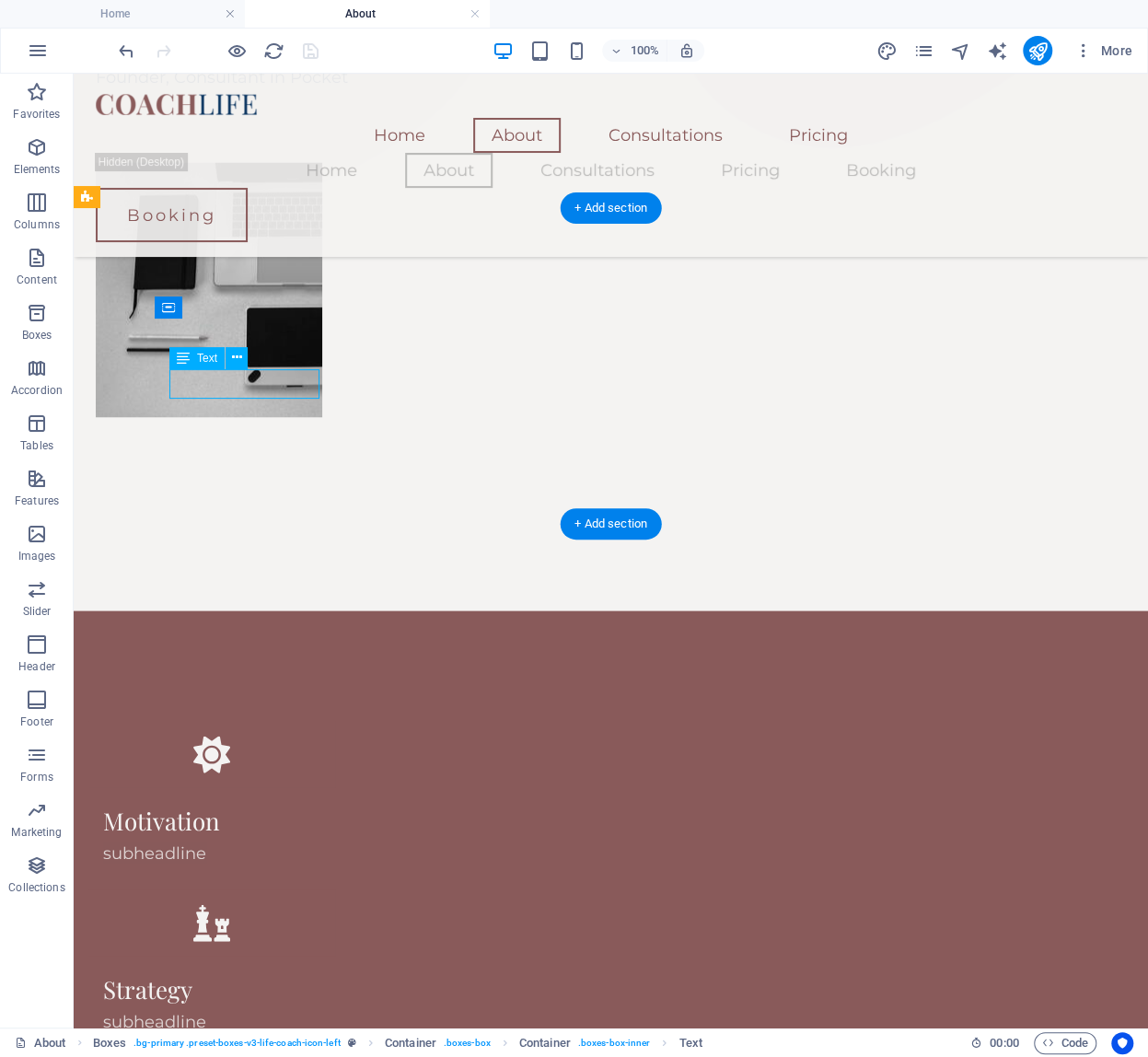scroll, scrollTop: 1685, scrollLeft: 0, axis: vertical 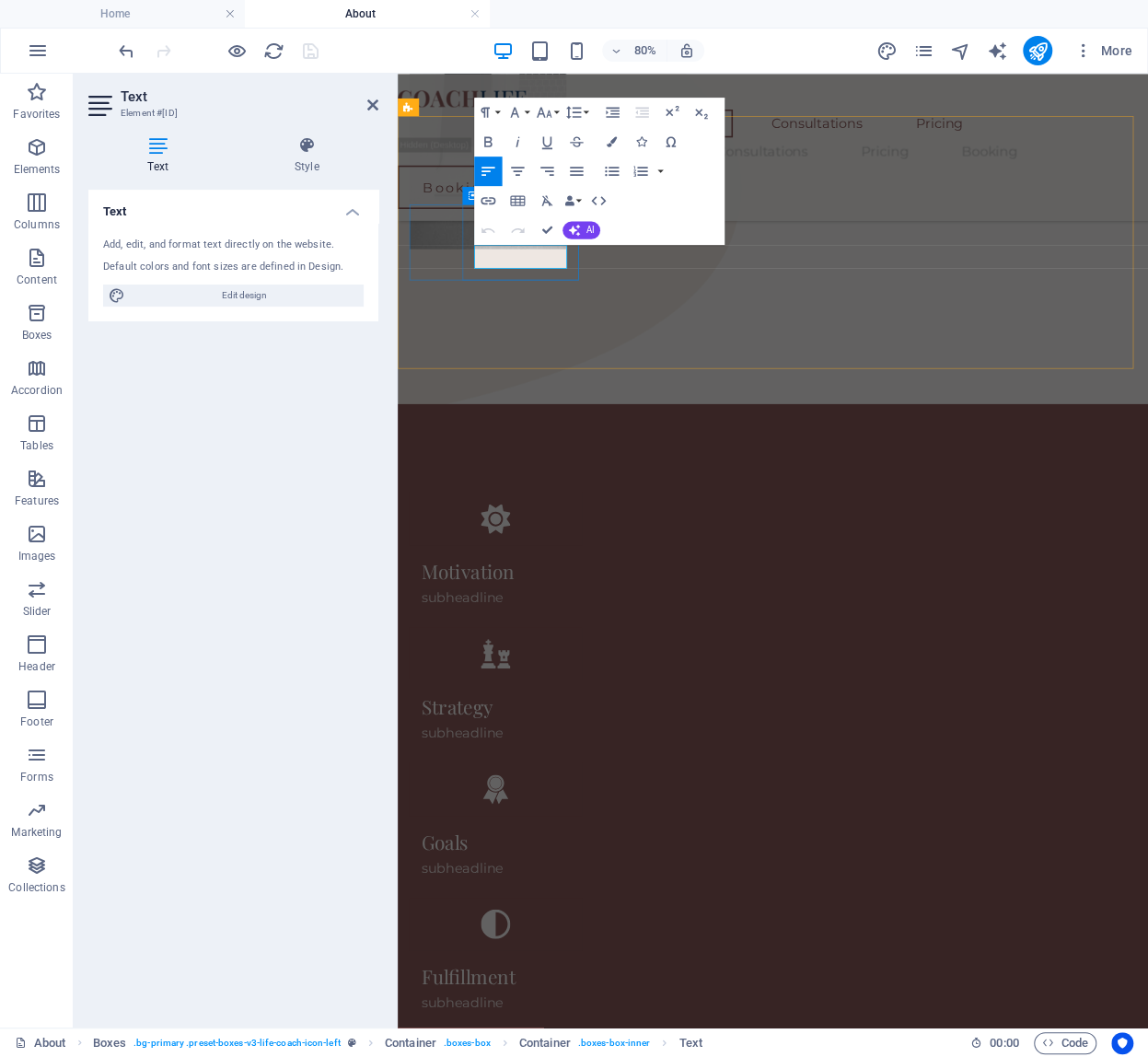 click on "subheadline" at bounding box center (479, 728) 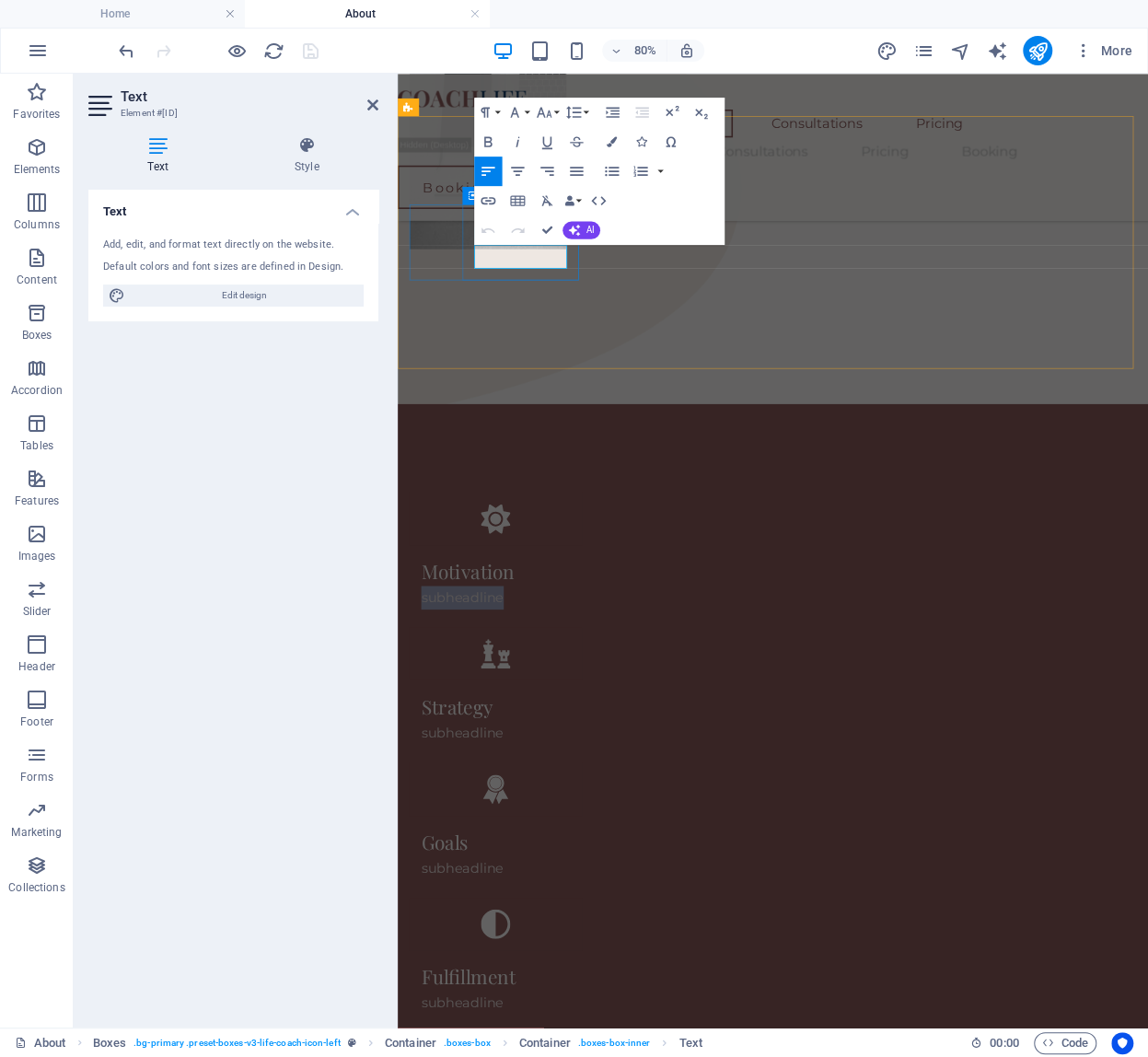 click on "subheadline" at bounding box center (479, 728) 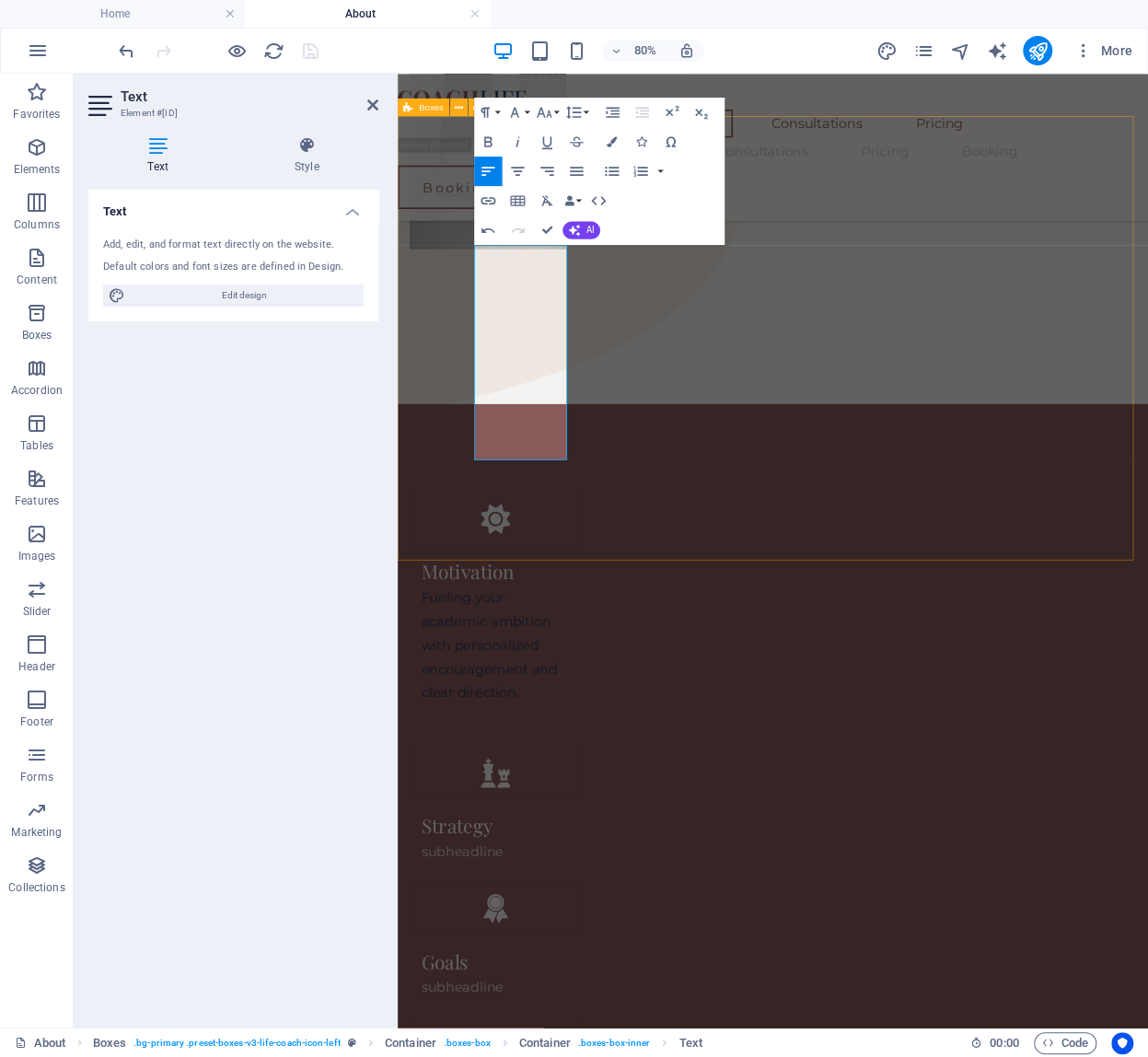 scroll, scrollTop: 545, scrollLeft: 0, axis: vertical 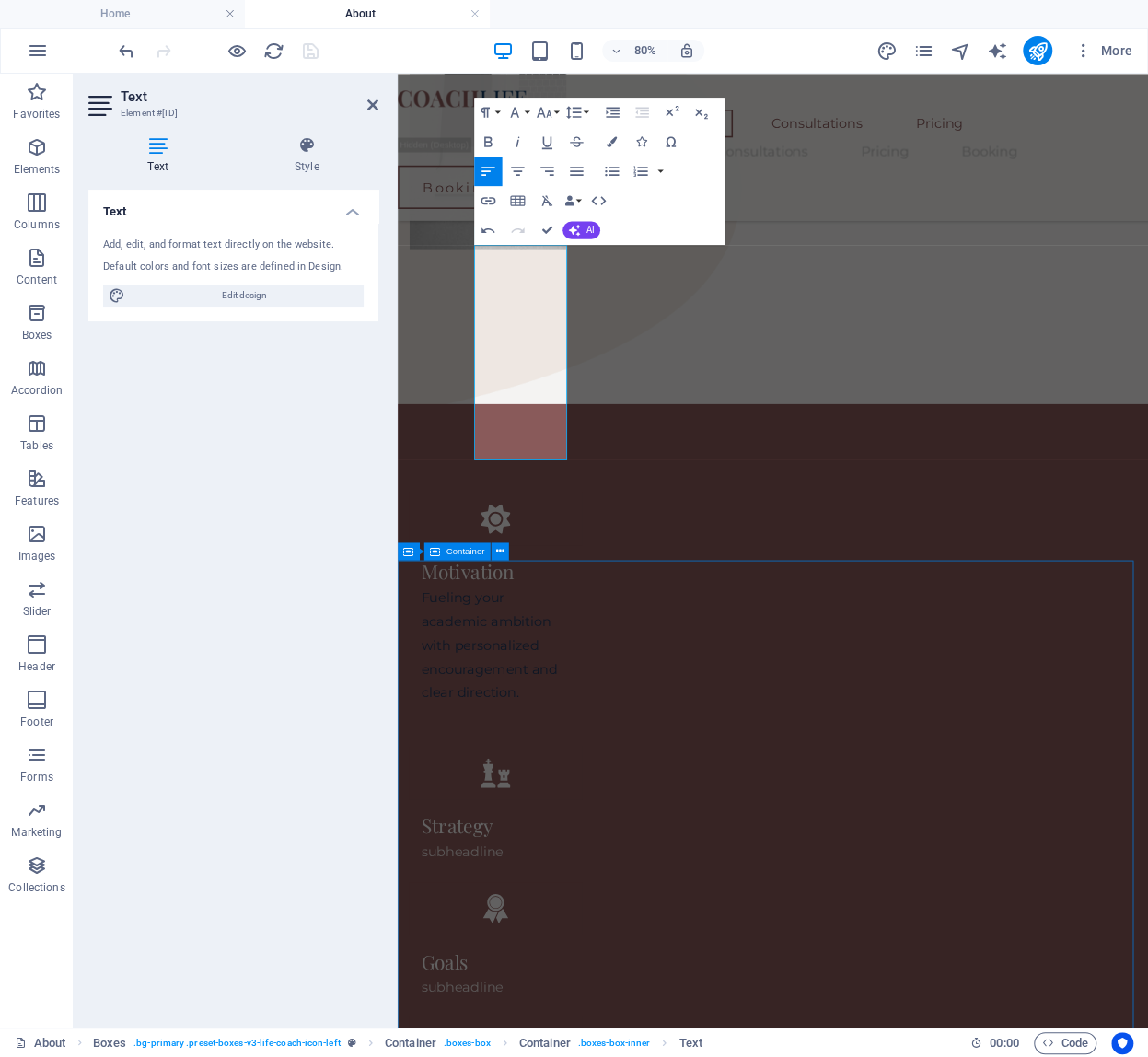 click on "Dummy Headline You need to be sure there isn't anything embarrassing hidden in the middle of text. All the Lorem Ipsum generators on the Internet tend to repeat predefined chunks as necessary, making this the first true generator on the Internet. It uses a dictionary of over 200 Latin words,." at bounding box center [866, 2580] 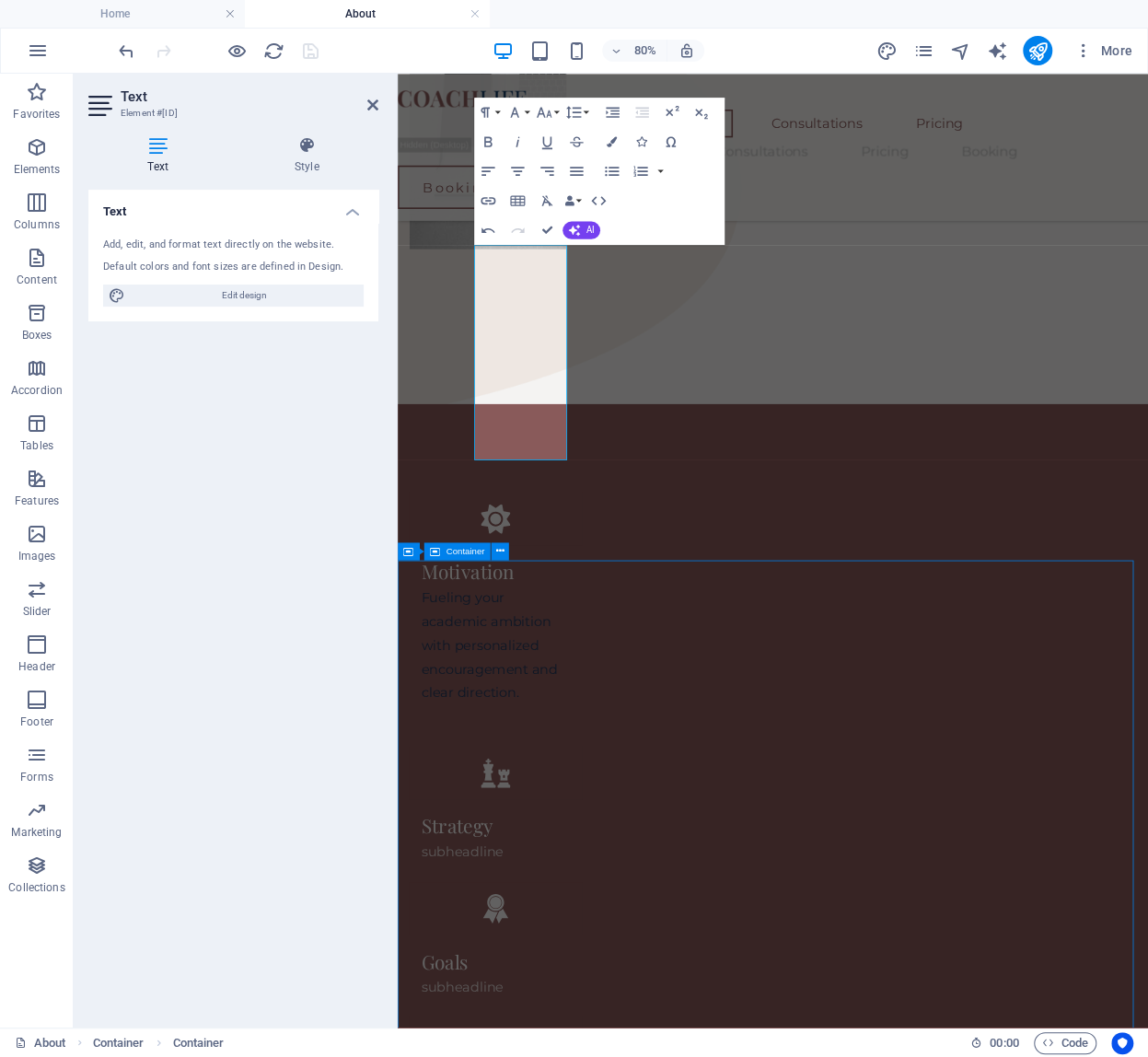 click on "Dummy Headline You need to be sure there isn't anything embarrassing hidden in the middle of text. All the Lorem Ipsum generators on the Internet tend to repeat predefined chunks as necessary, making this the first true generator on the Internet. It uses a dictionary of over 200 Latin words,." at bounding box center (866, 2580) 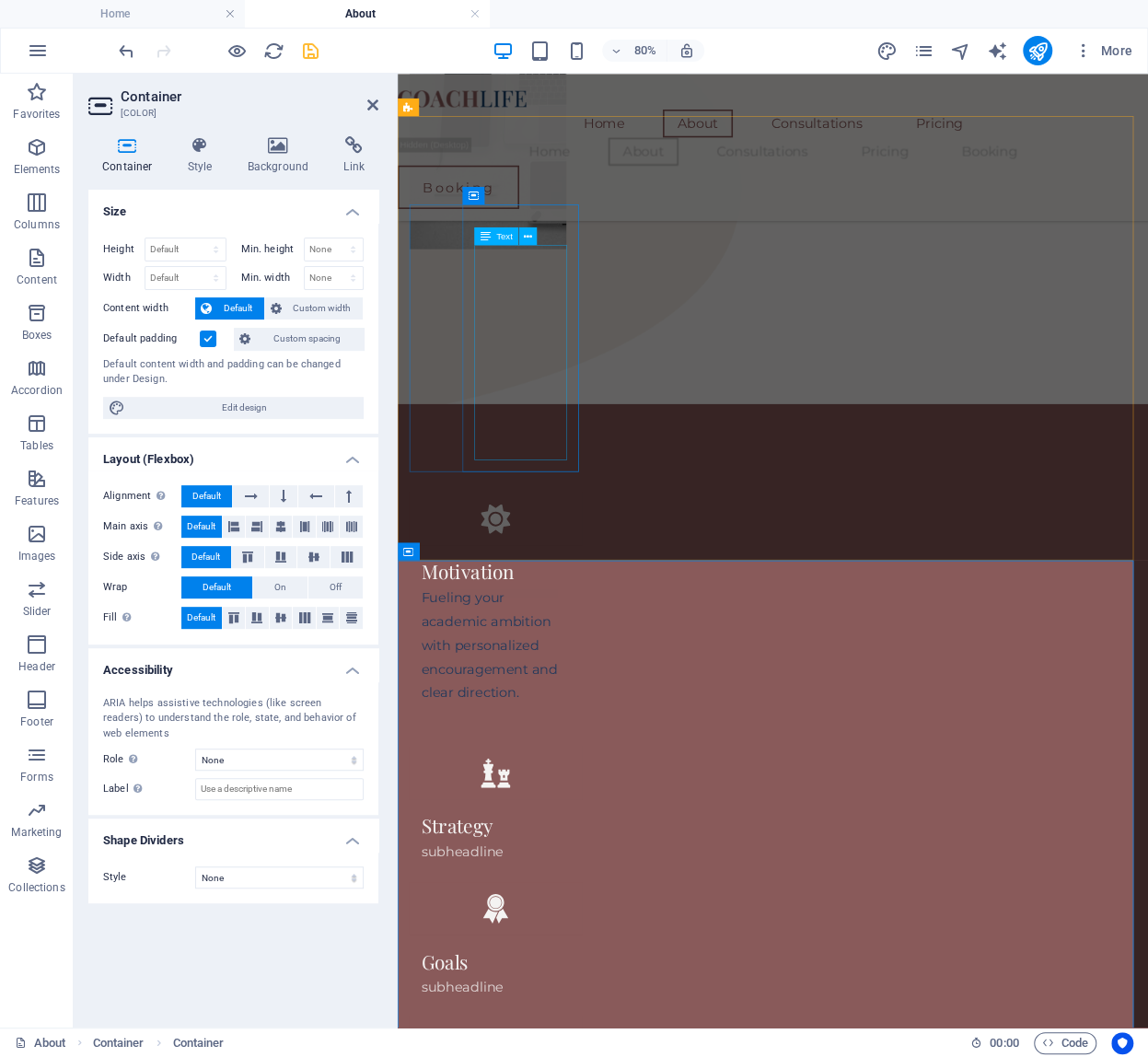 click on "Fueling your academic ambition with personalized encouragement and clear direction." at bounding box center (520, 803) 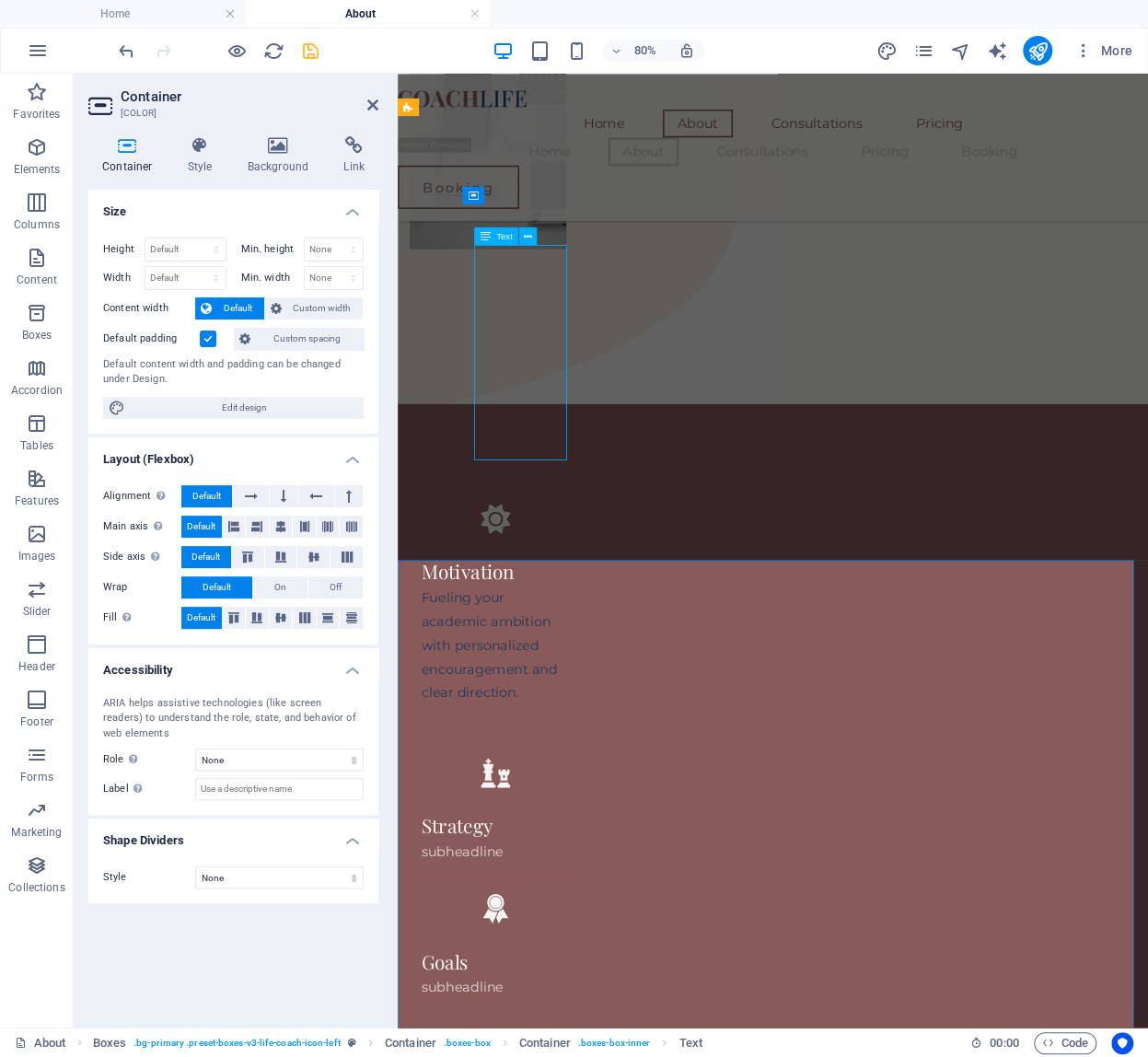 click on "Fueling your academic ambition with personalized encouragement and clear direction." at bounding box center (520, 803) 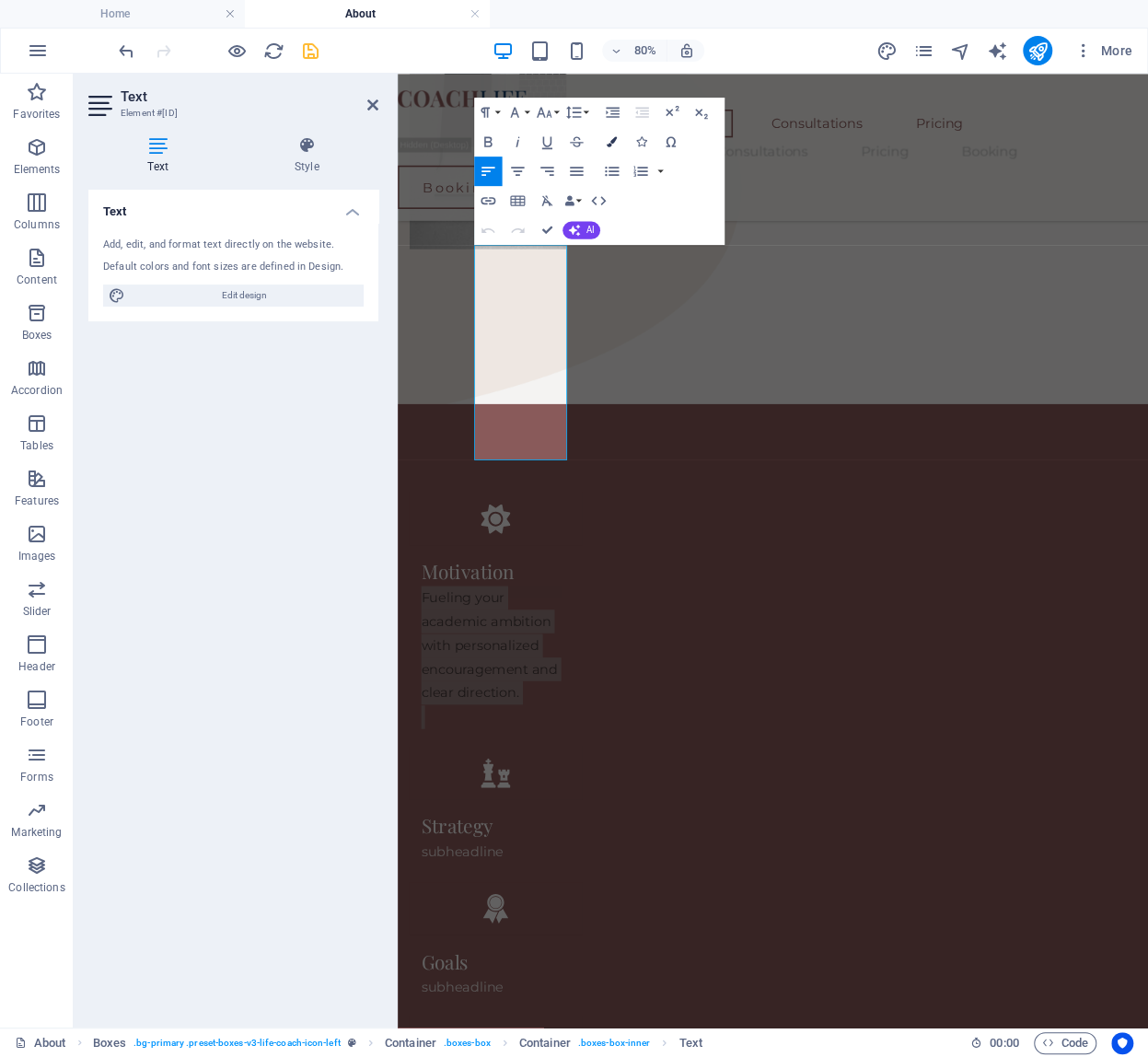 click on "Colors" at bounding box center [612, 142] 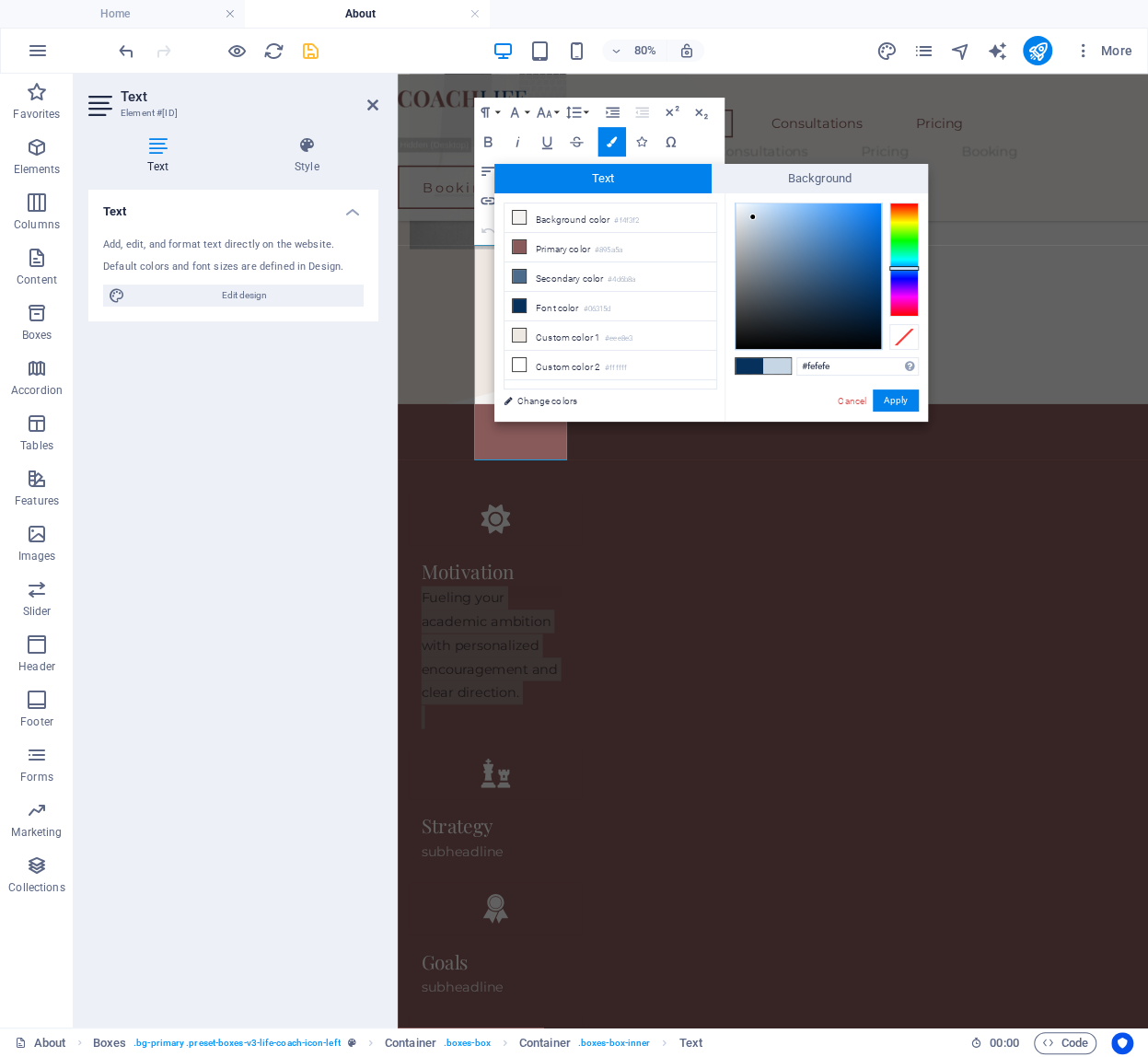 type on "#ffffff" 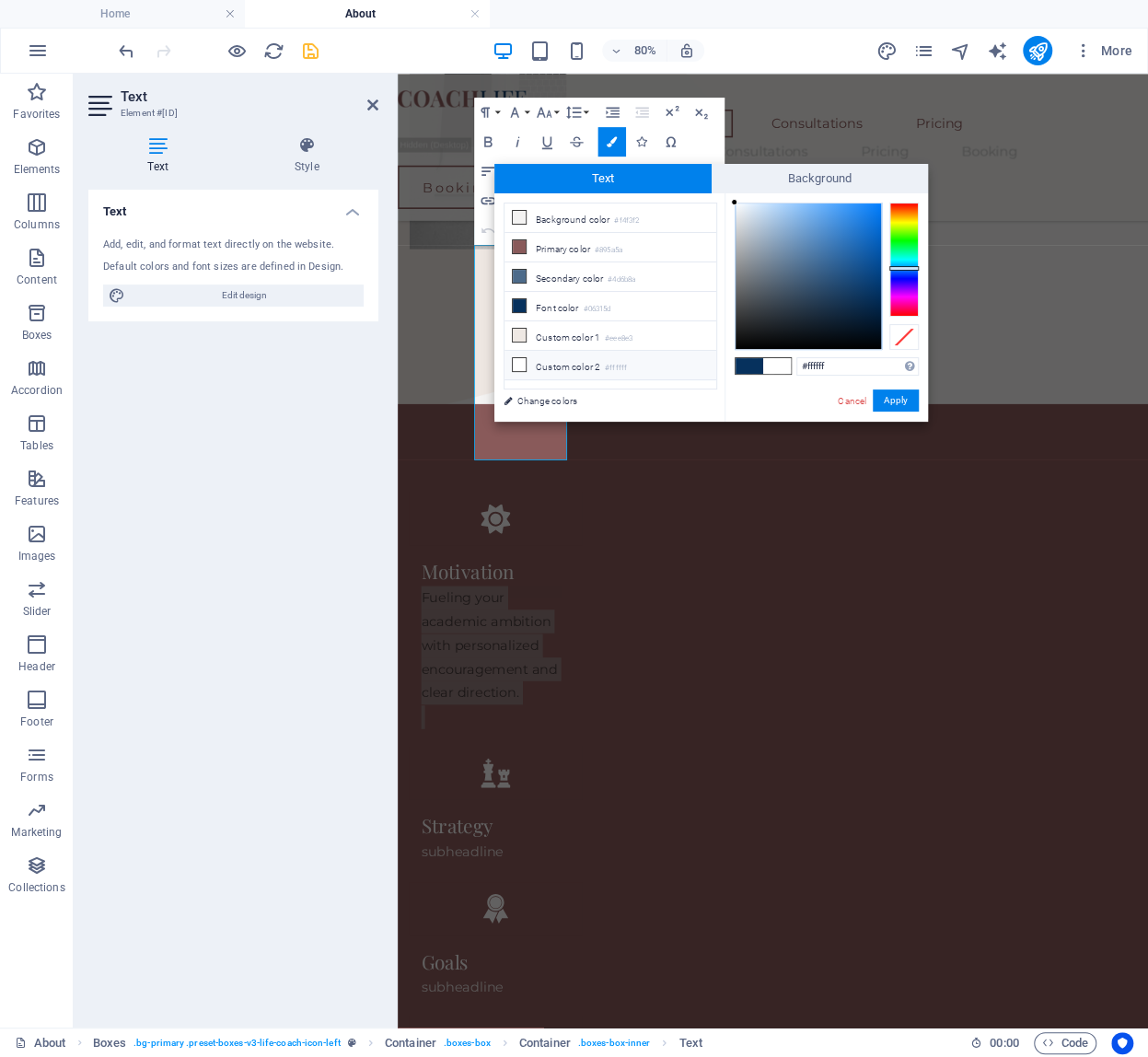 drag, startPoint x: 870, startPoint y: 293, endPoint x: 730, endPoint y: 200, distance: 168.07439 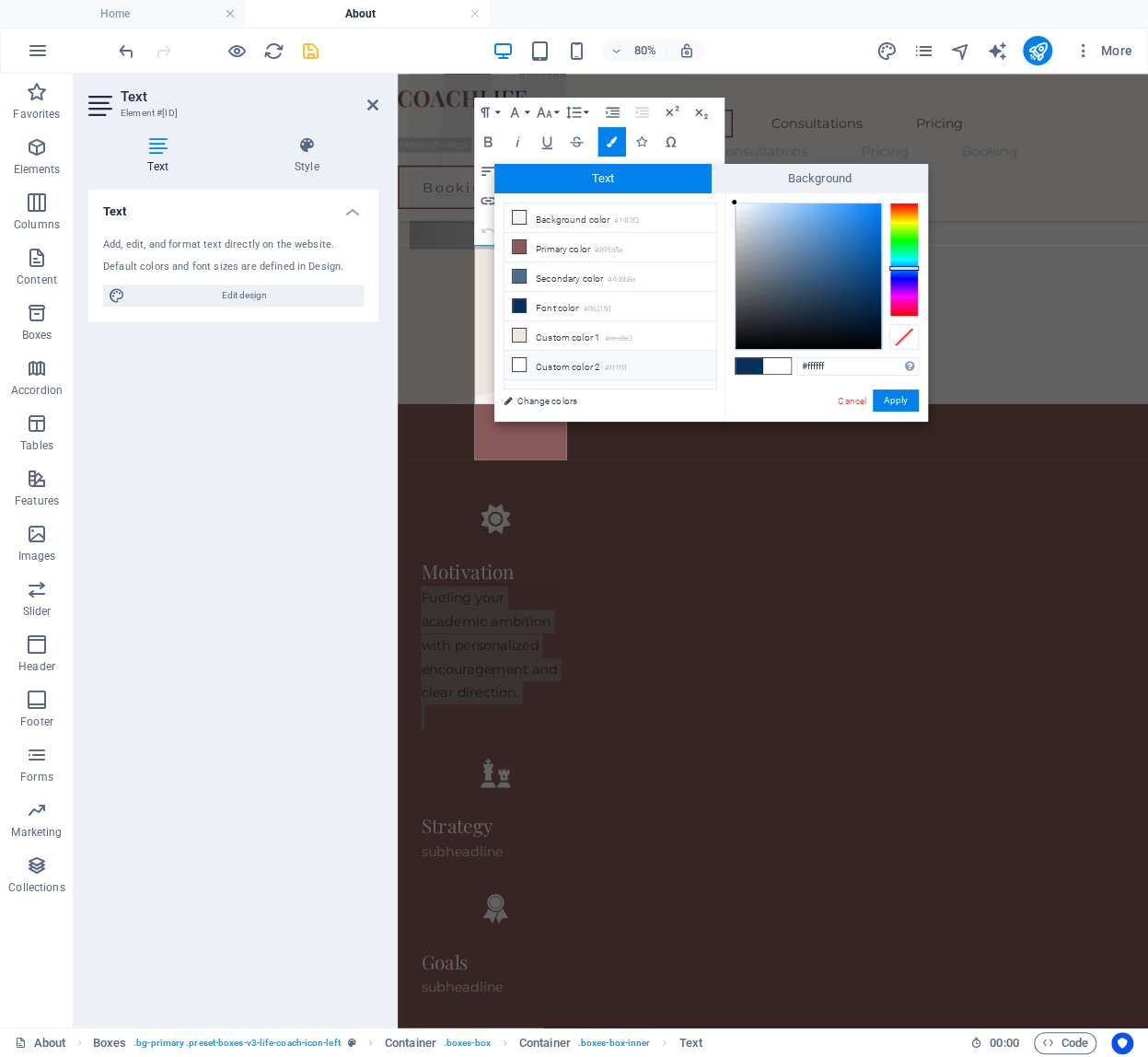 click at bounding box center [734, 202] 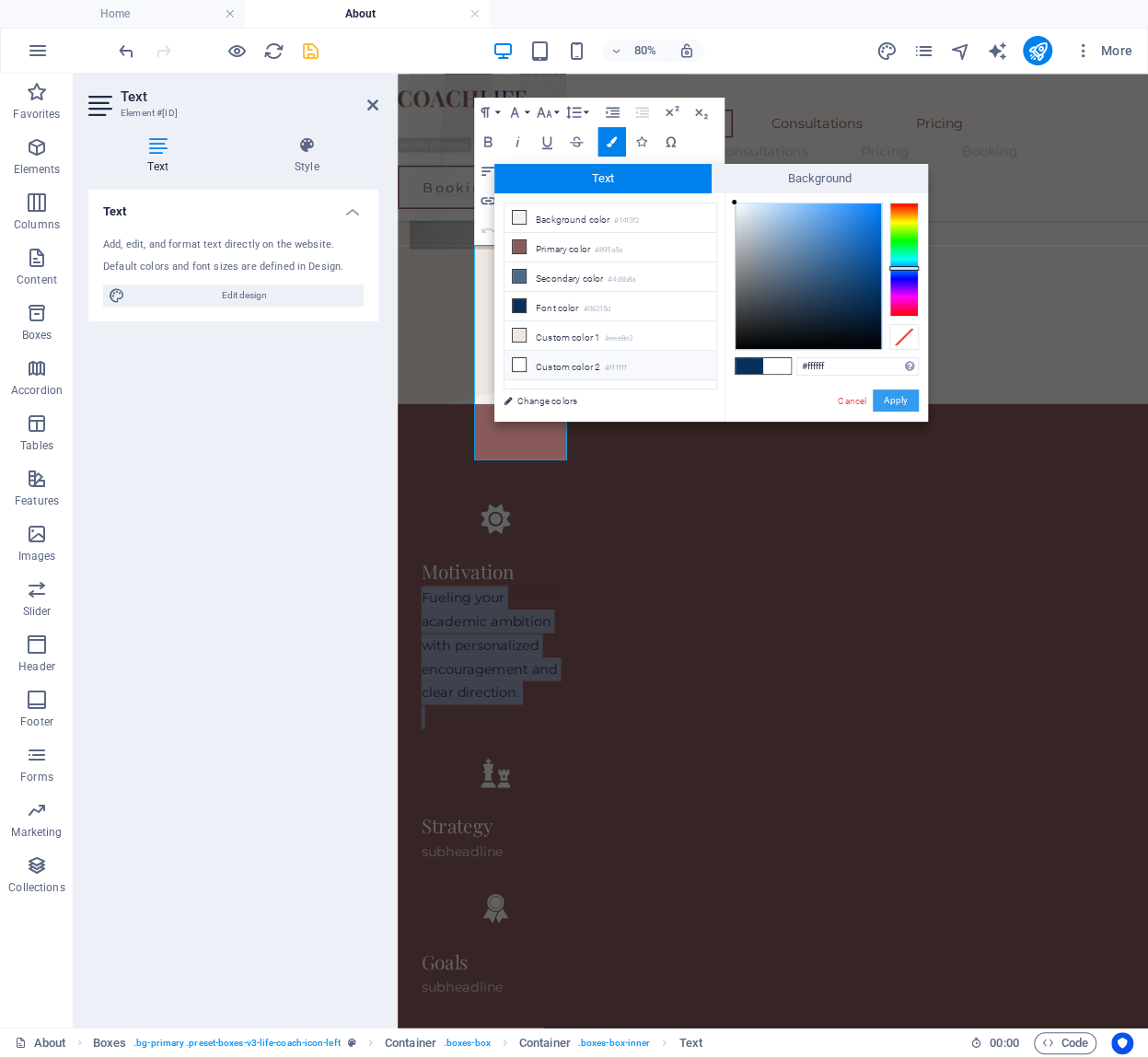 click on "Apply" at bounding box center (896, 401) 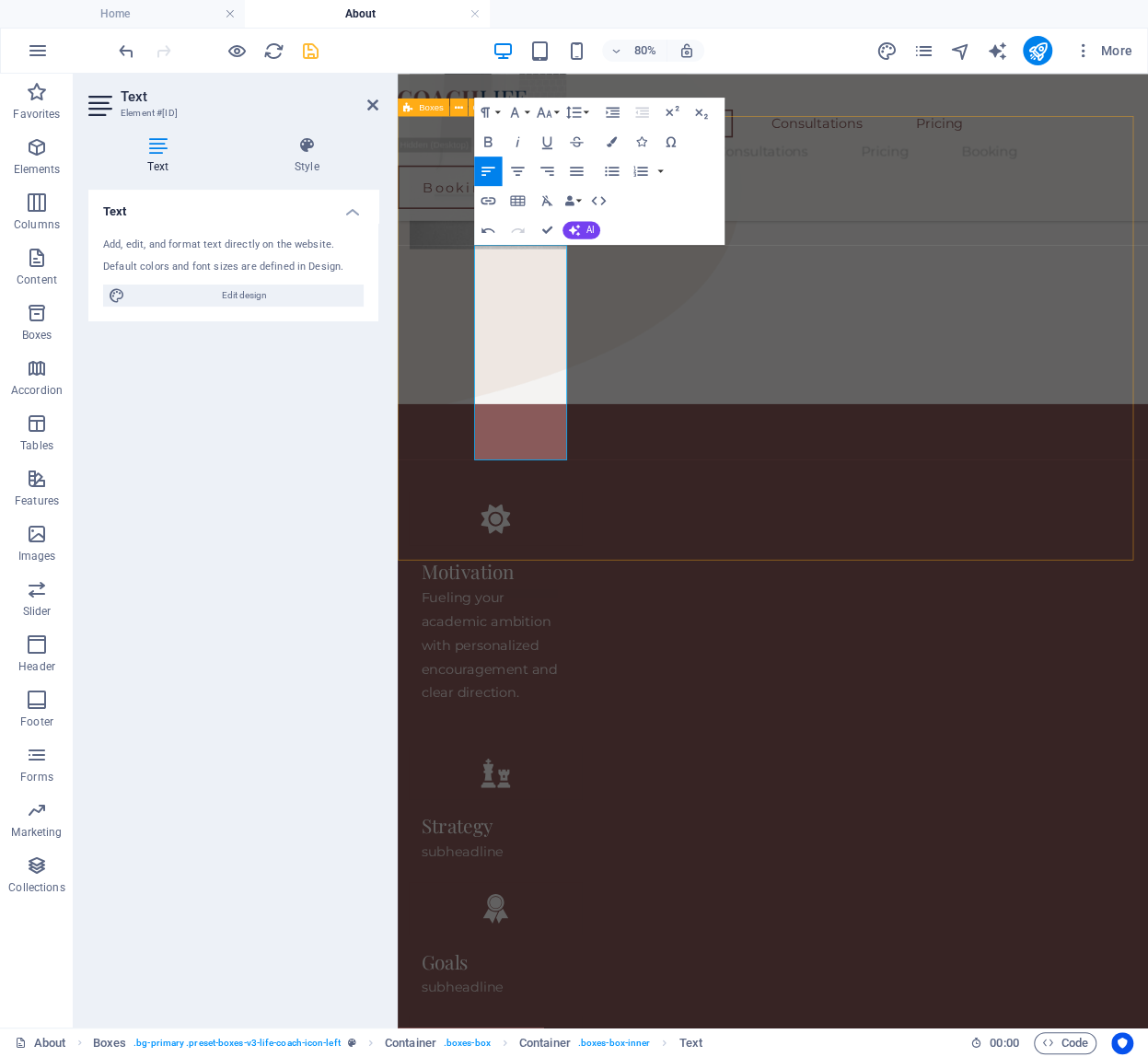 click on "Motivation Fueling your academic ambition with personalized encouragement and clear direction. Strategy subheadline Goals subheadline Fulfillment subheadline" at bounding box center [866, 1005] 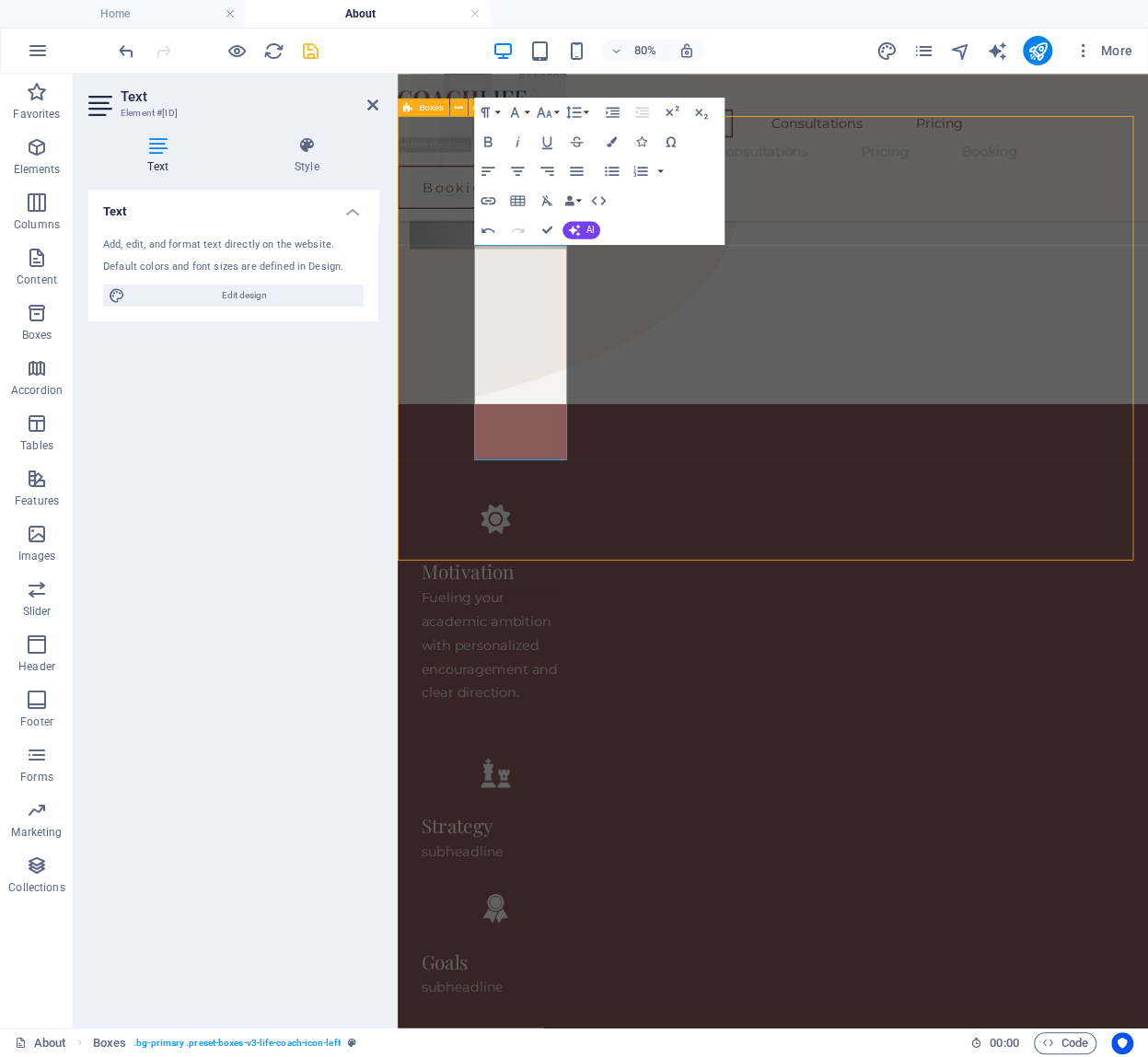 click on "Motivation Fueling your academic ambition with personalized encouragement and clear direction. Strategy subheadline Goals subheadline Fulfillment subheadline" at bounding box center [866, 1005] 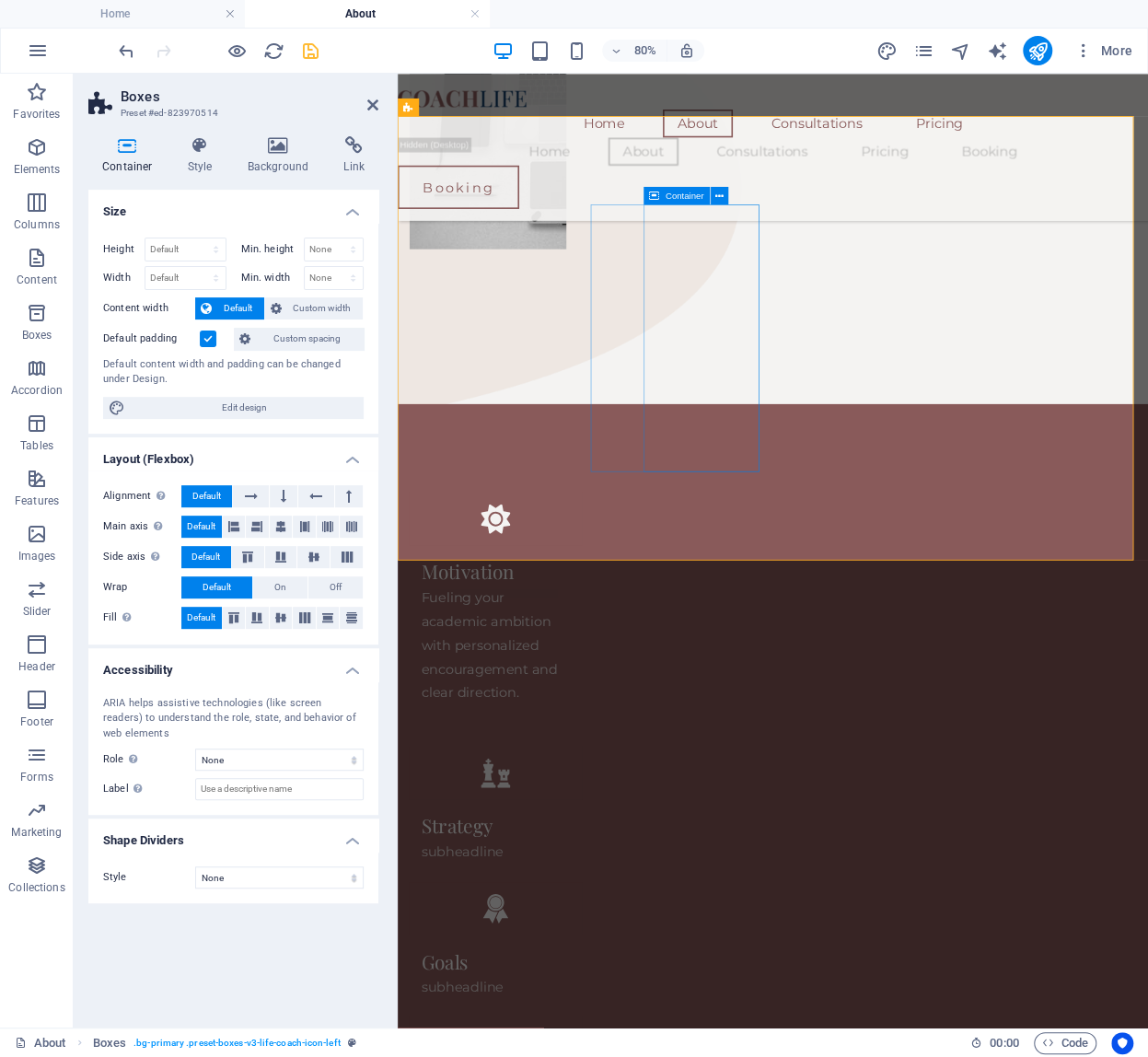 click on "Strategy subheadline" at bounding box center (520, 1028) 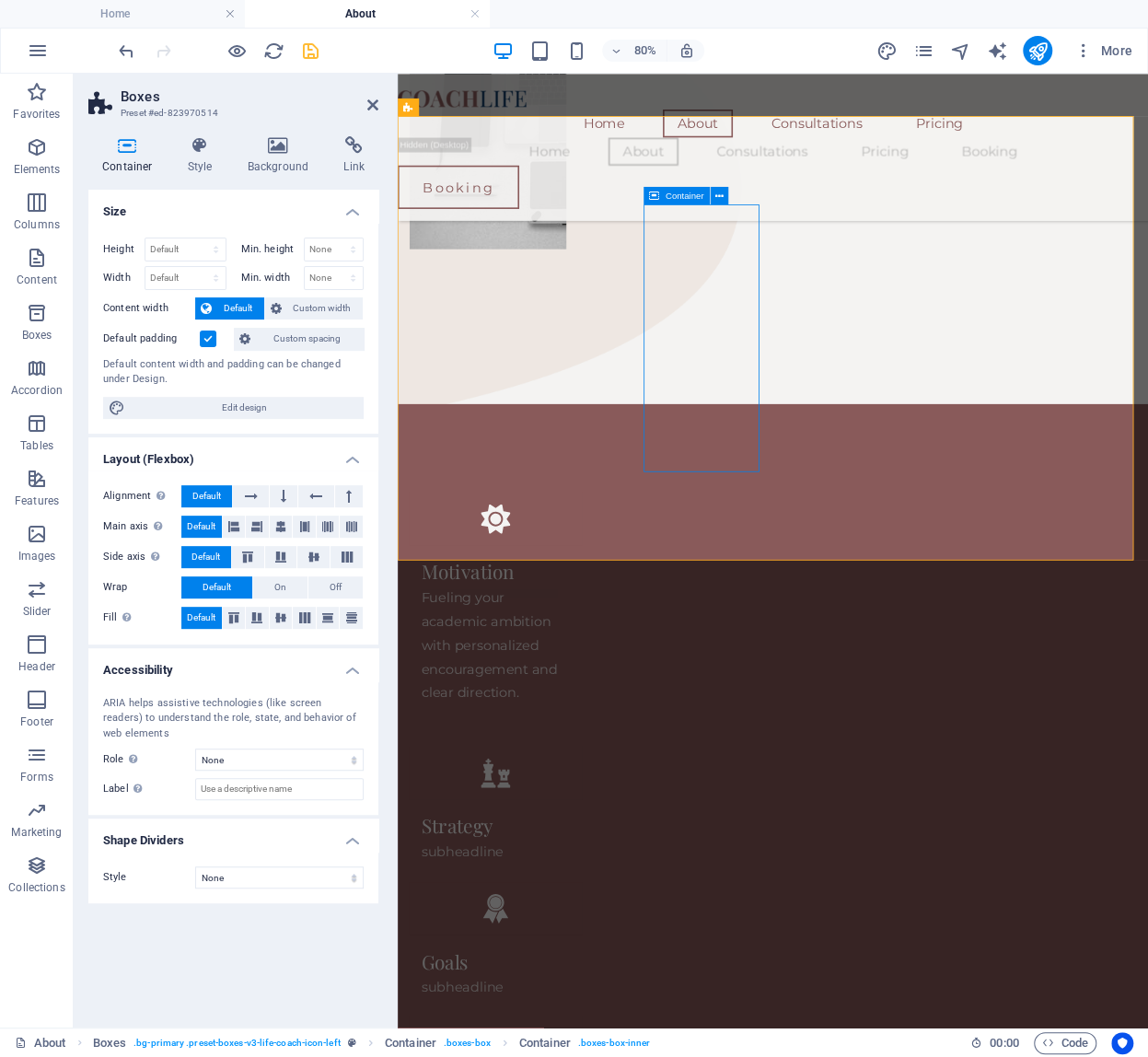 click on "Strategy subheadline" at bounding box center [520, 1028] 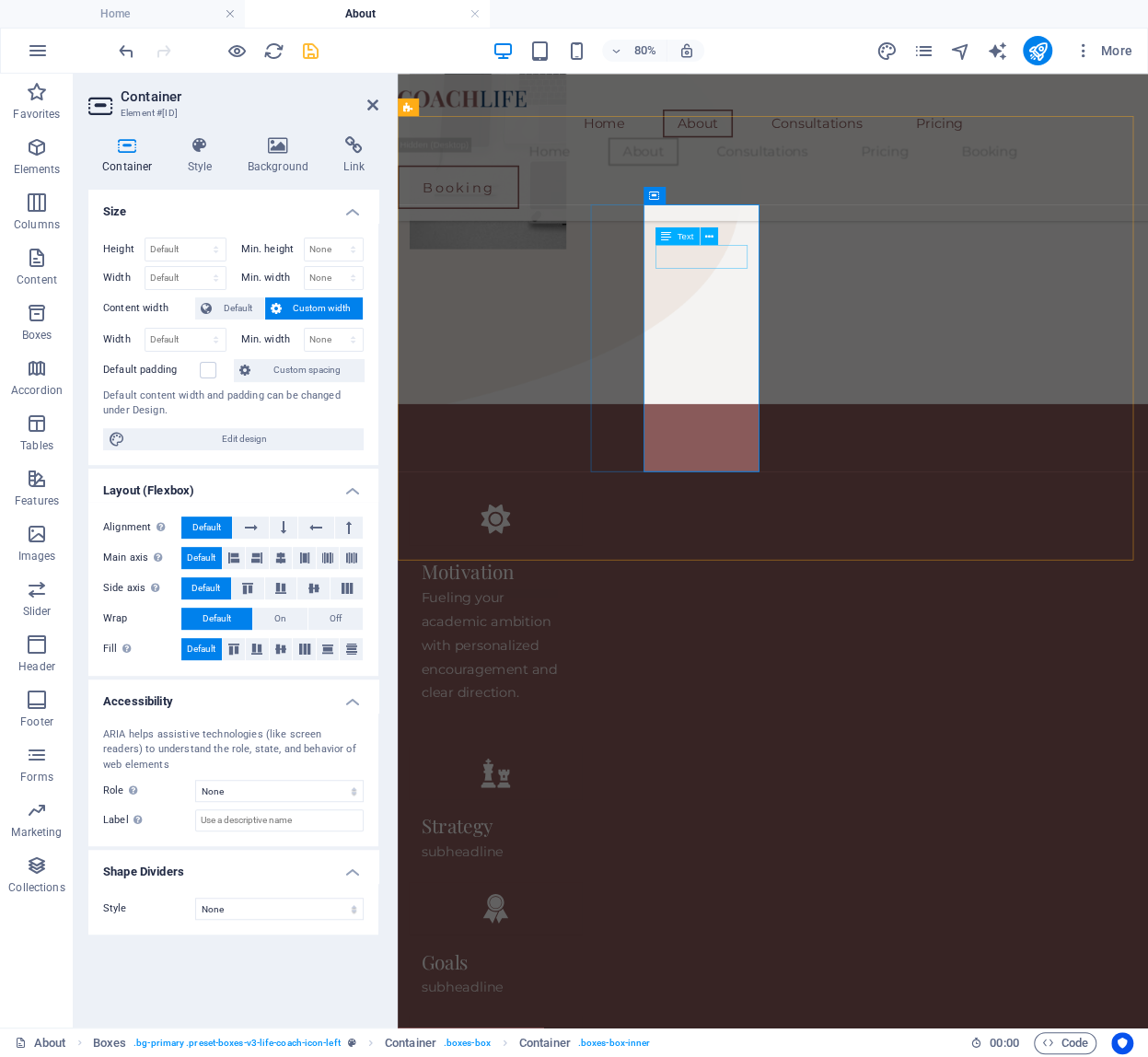 click on "subheadline" at bounding box center (520, 1046) 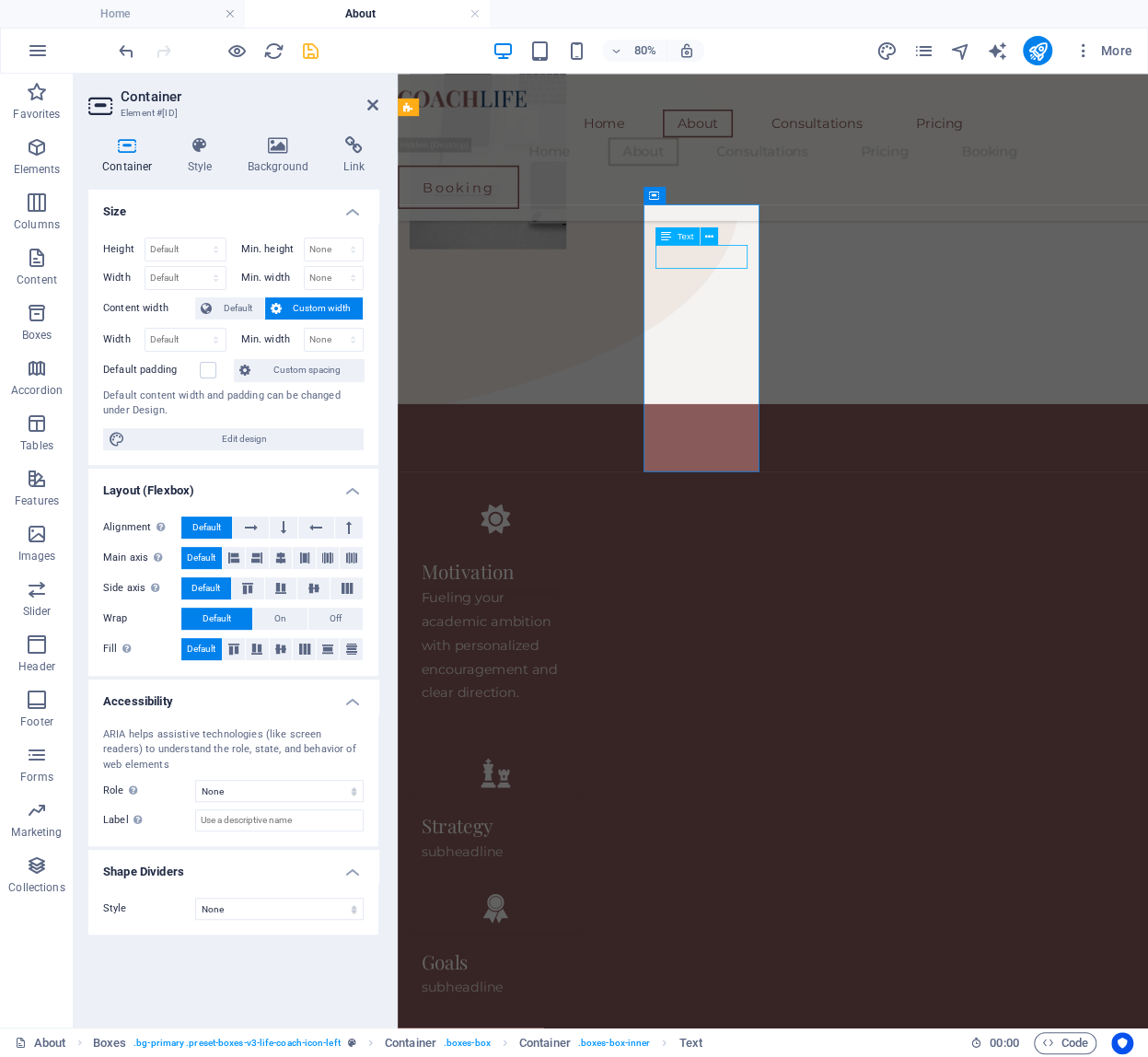 click on "subheadline" at bounding box center (520, 1046) 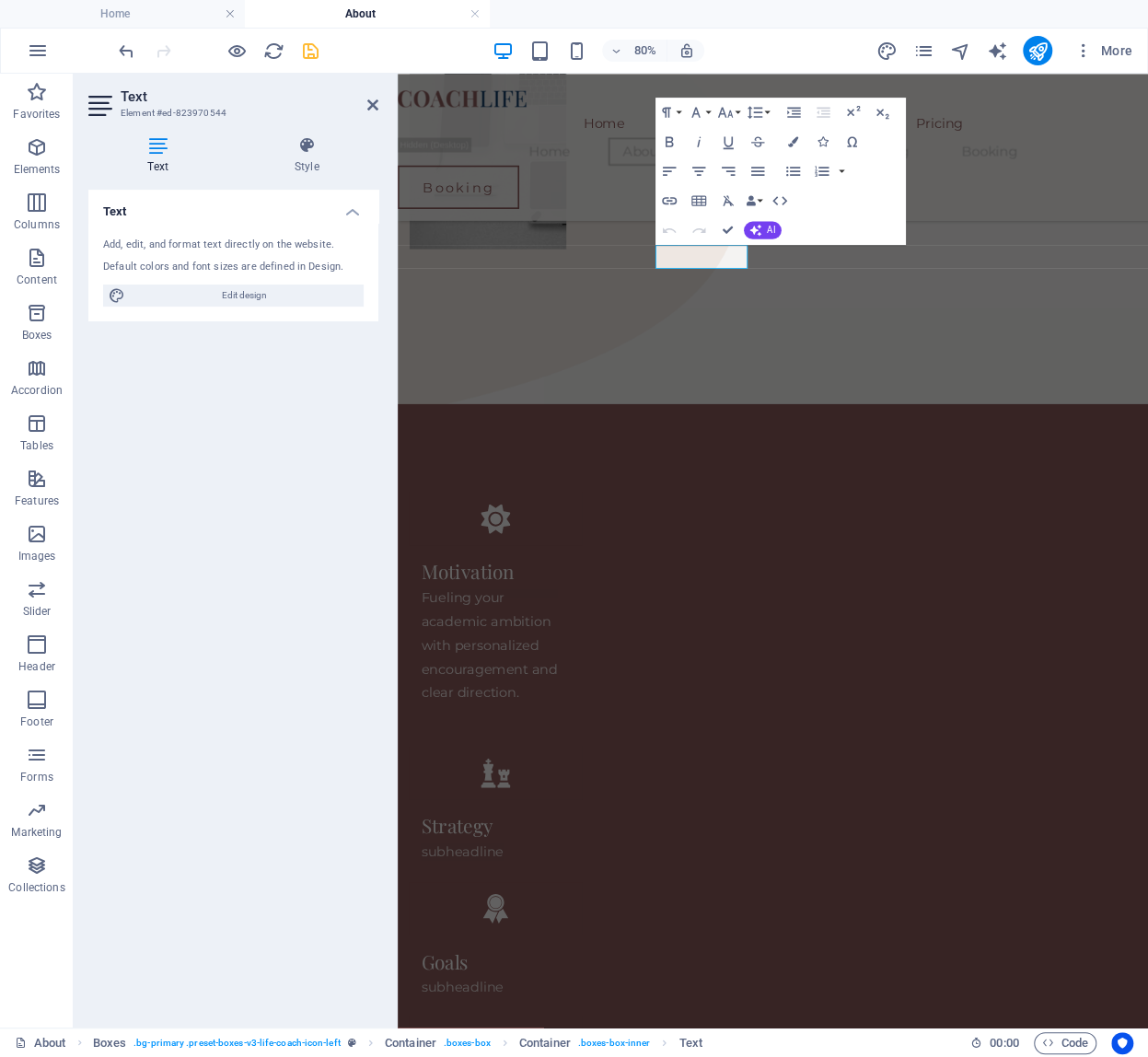click on "subheadline" at bounding box center [479, 1046] 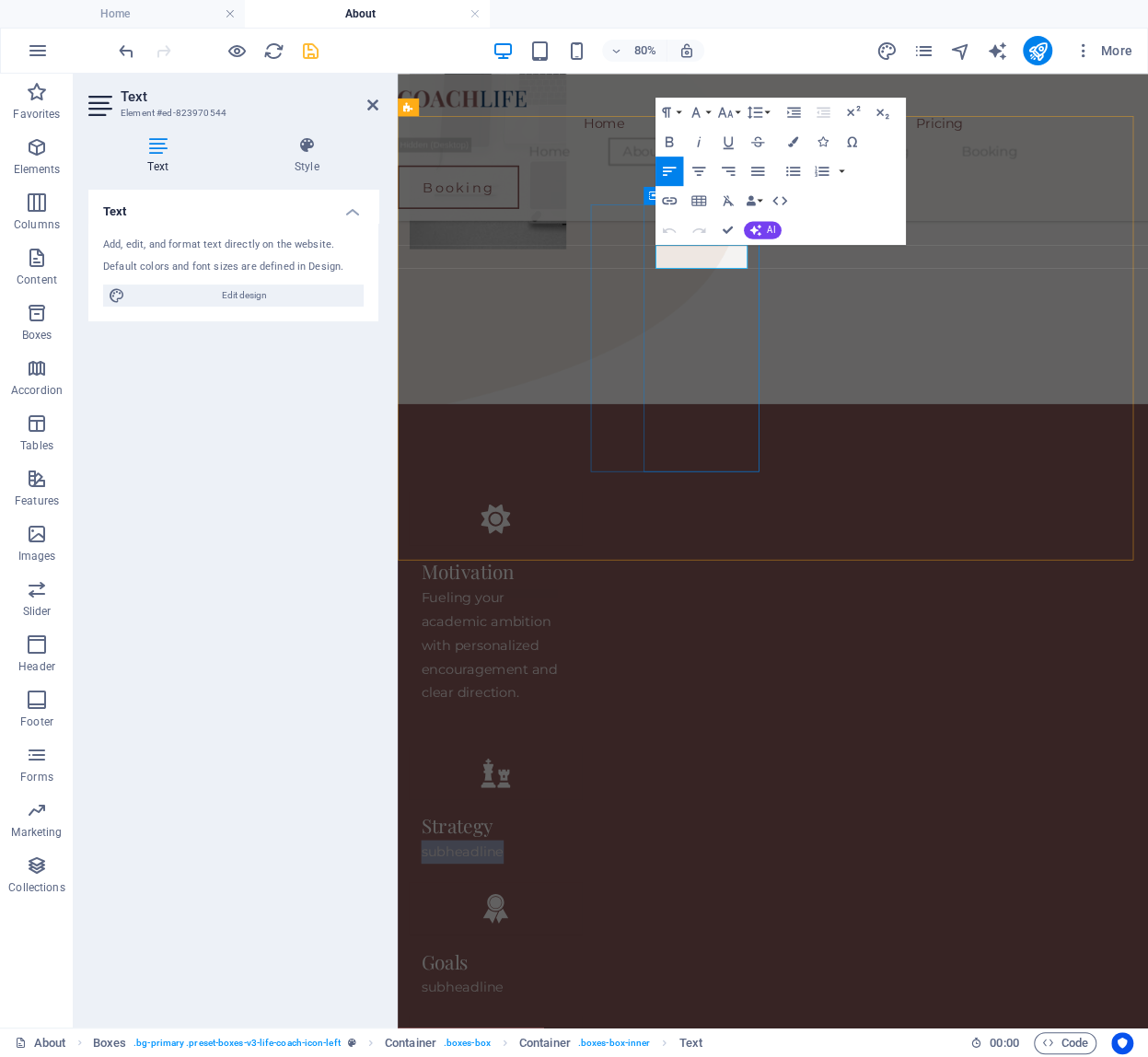 click on "subheadline" at bounding box center (479, 1046) 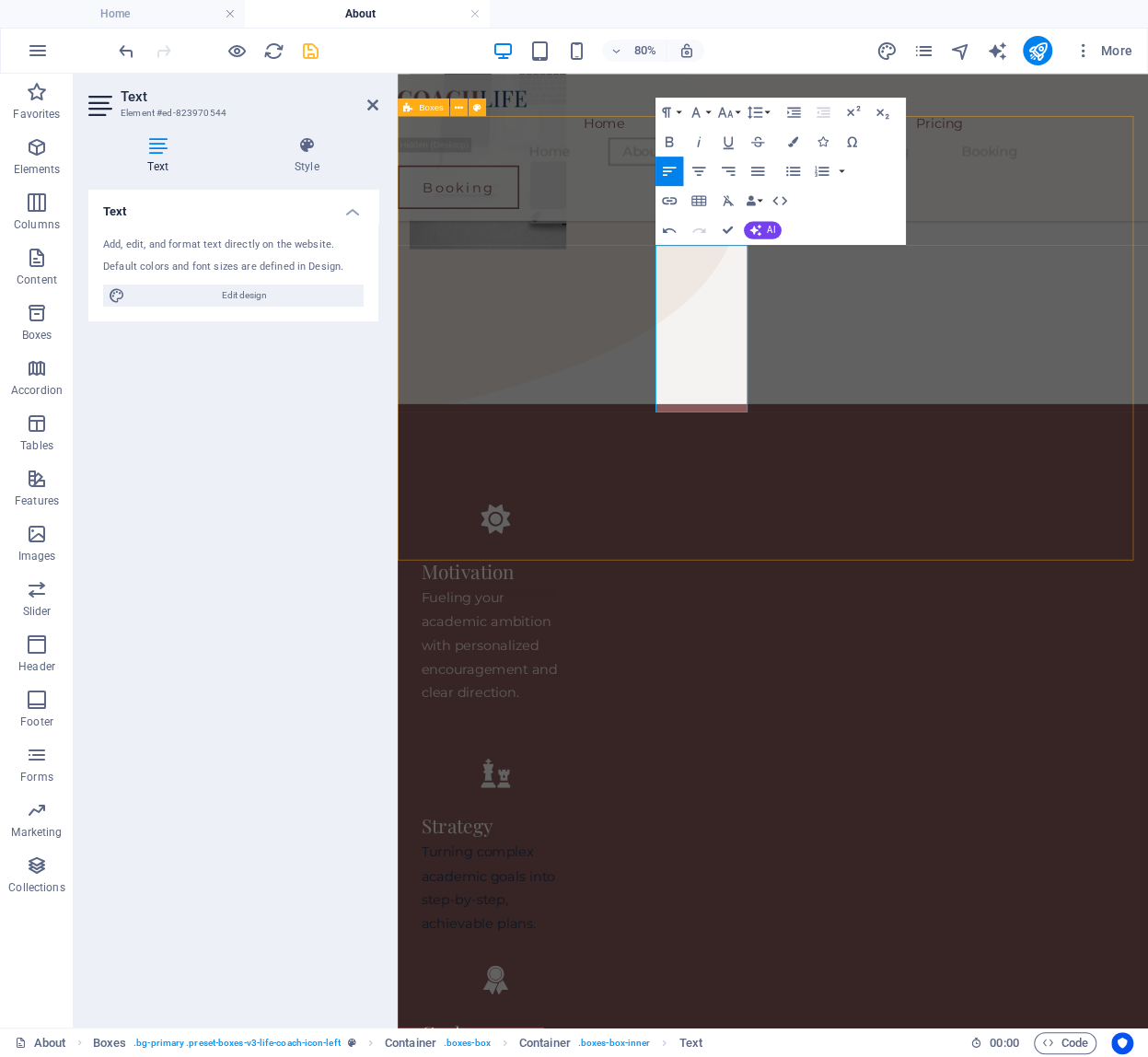 scroll, scrollTop: 198, scrollLeft: 2, axis: both 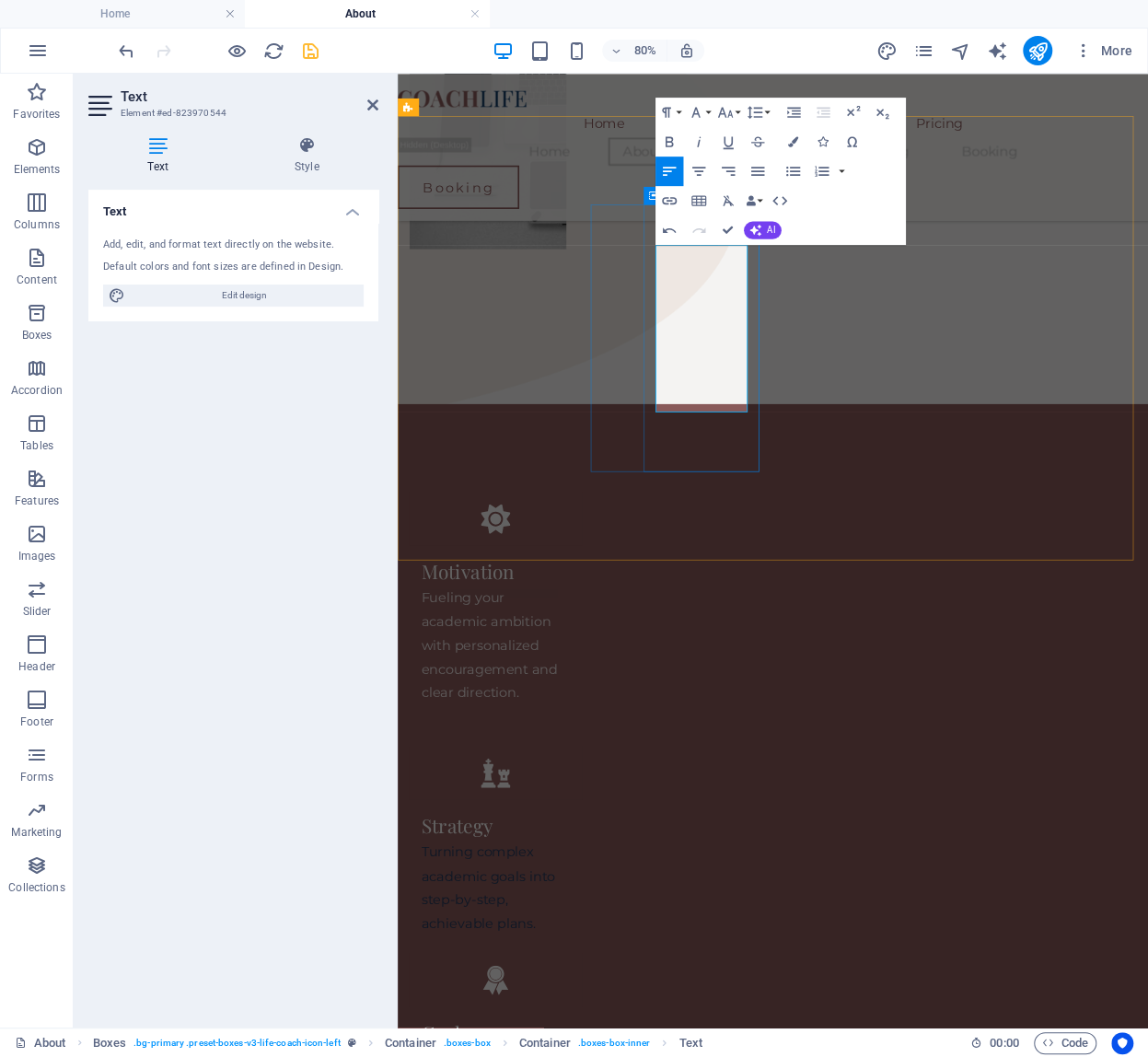 click on "Turning complex academic goals into step-by-step, achievable plans." at bounding box center (520, 1091) 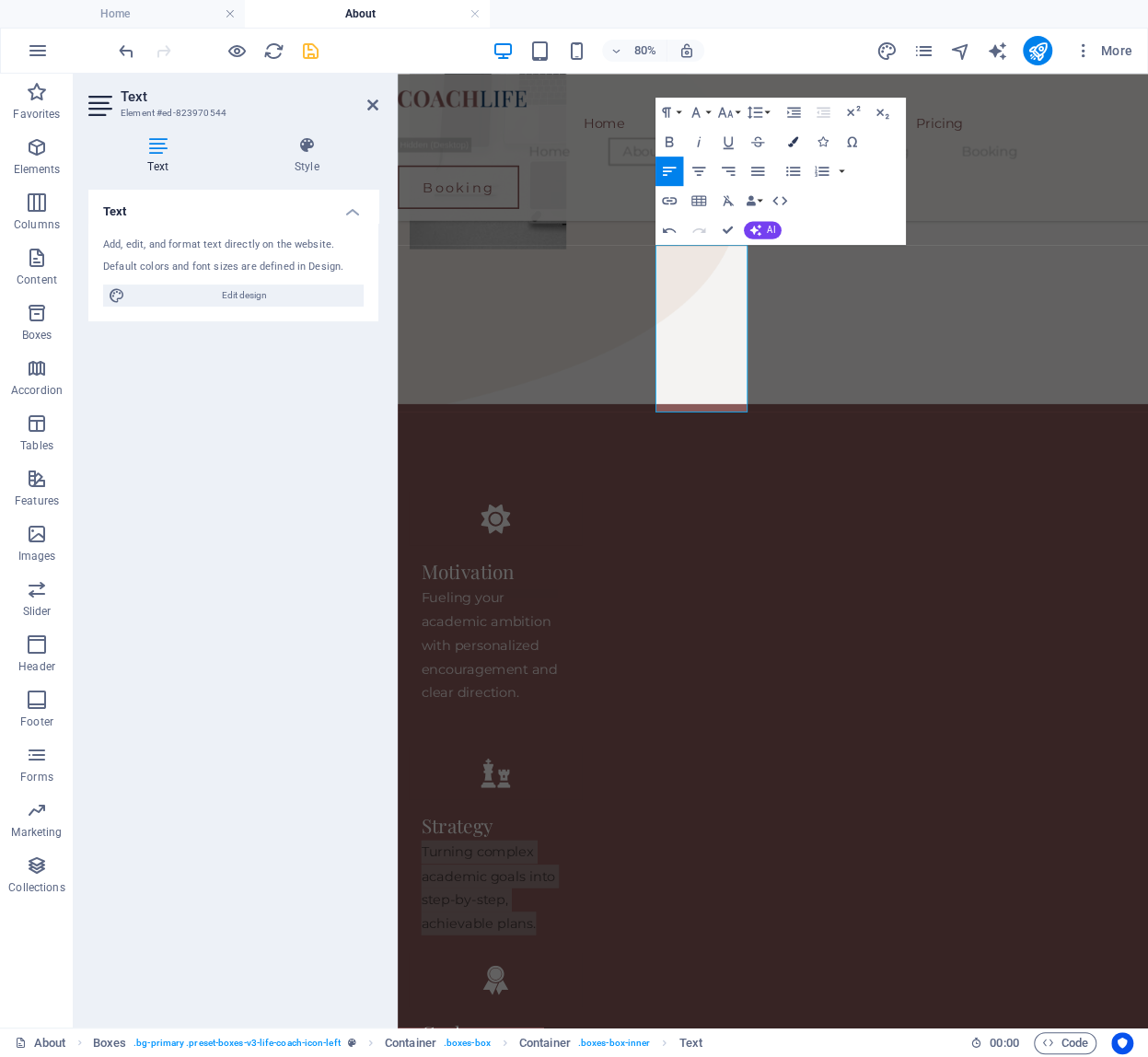 click at bounding box center [793, 141] 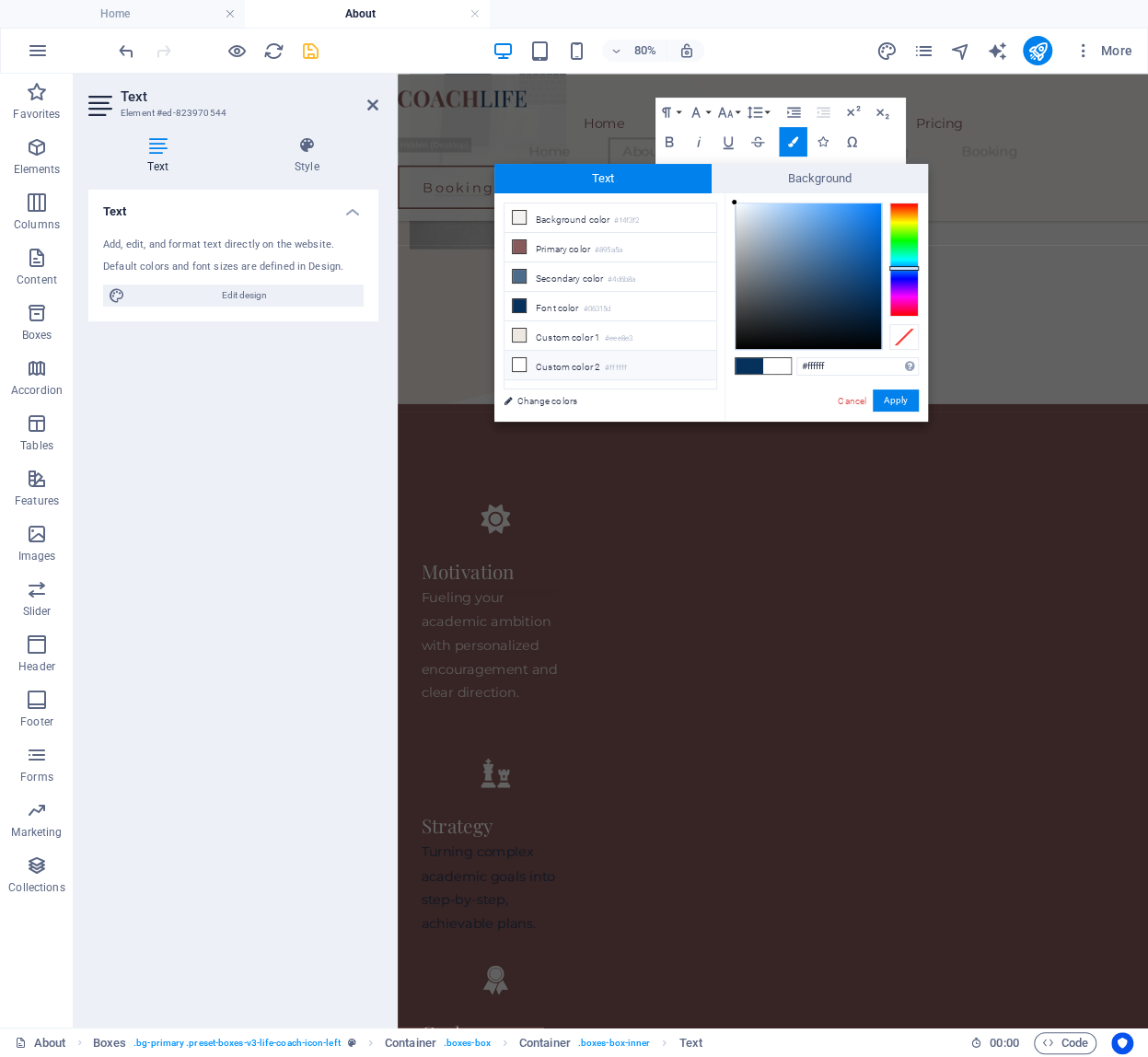 drag, startPoint x: 867, startPoint y: 290, endPoint x: 710, endPoint y: 192, distance: 185.07566 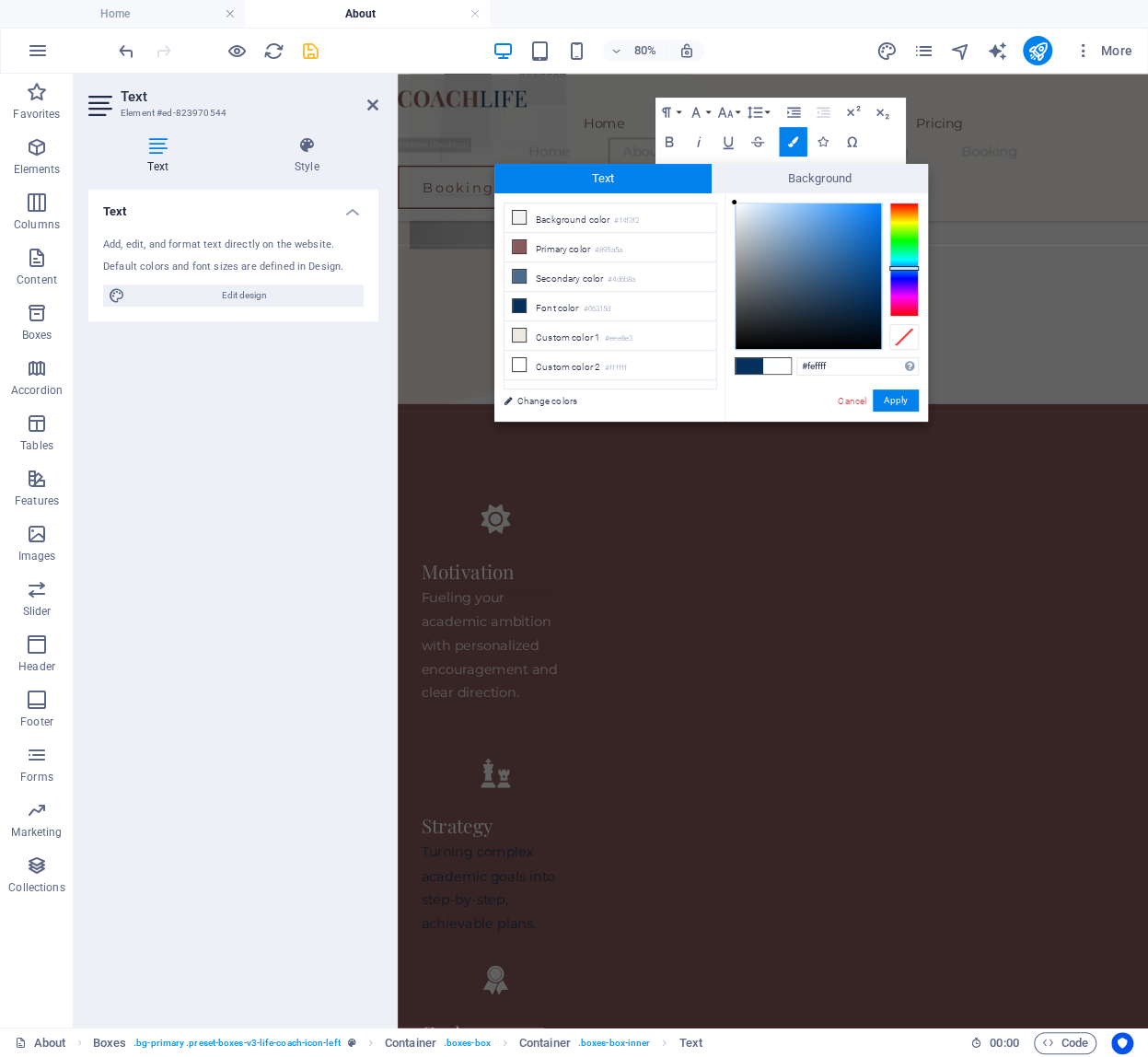 type on "#ffffff" 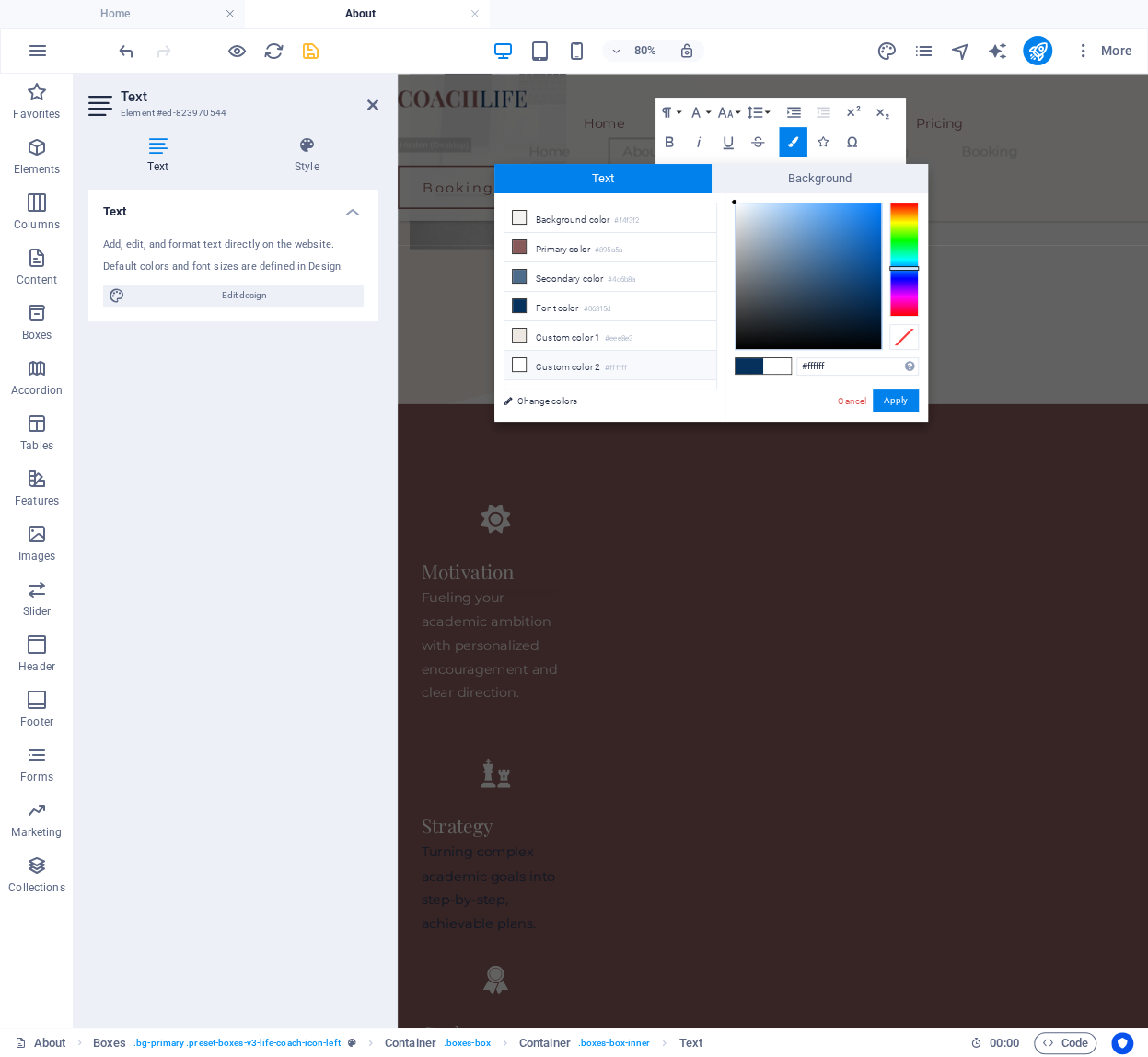 drag, startPoint x: 884, startPoint y: 353, endPoint x: 731, endPoint y: 199, distance: 217.08293 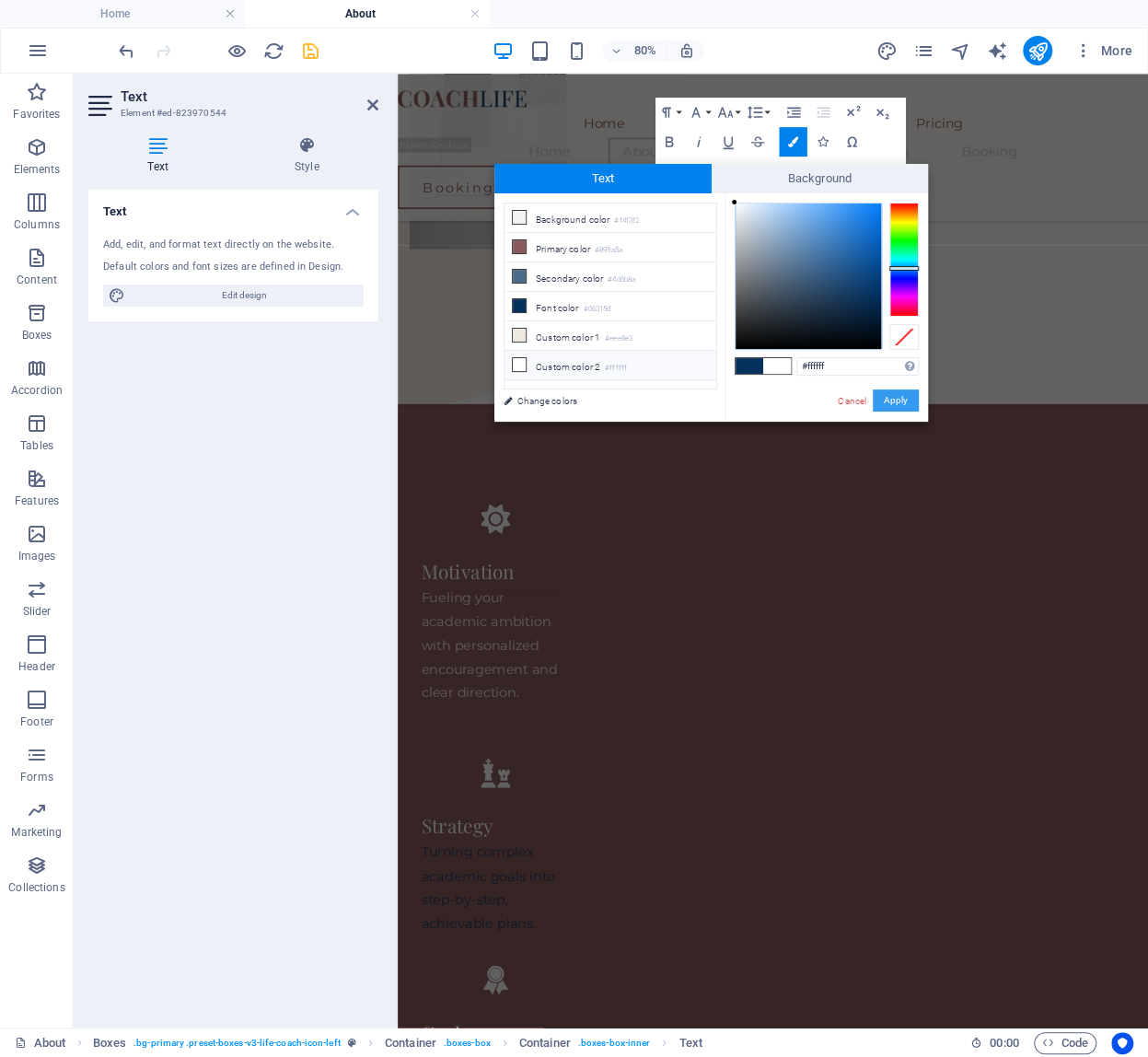 click on "Apply" at bounding box center [896, 401] 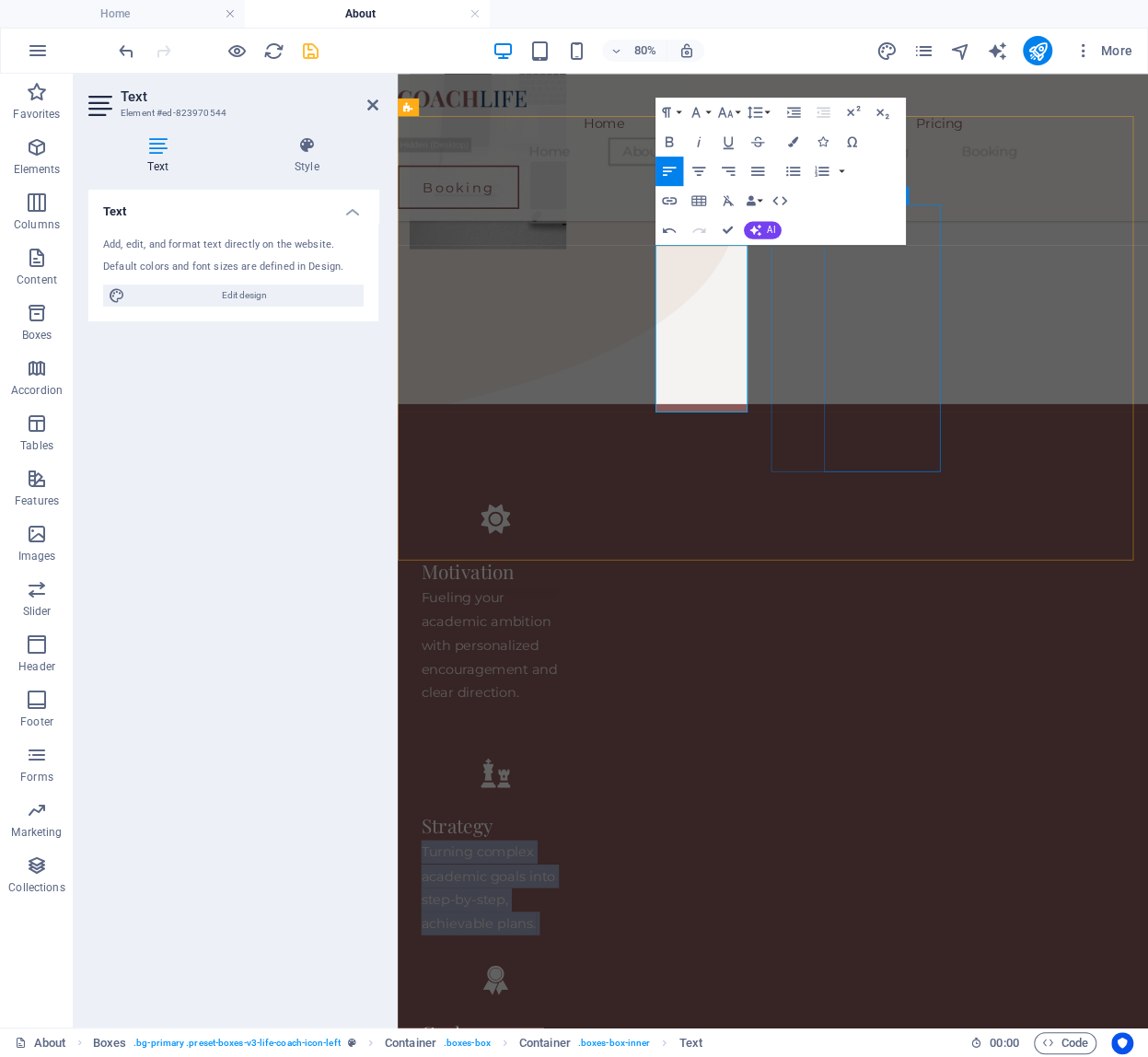click on "Goals subheadline" at bounding box center [520, 1286] 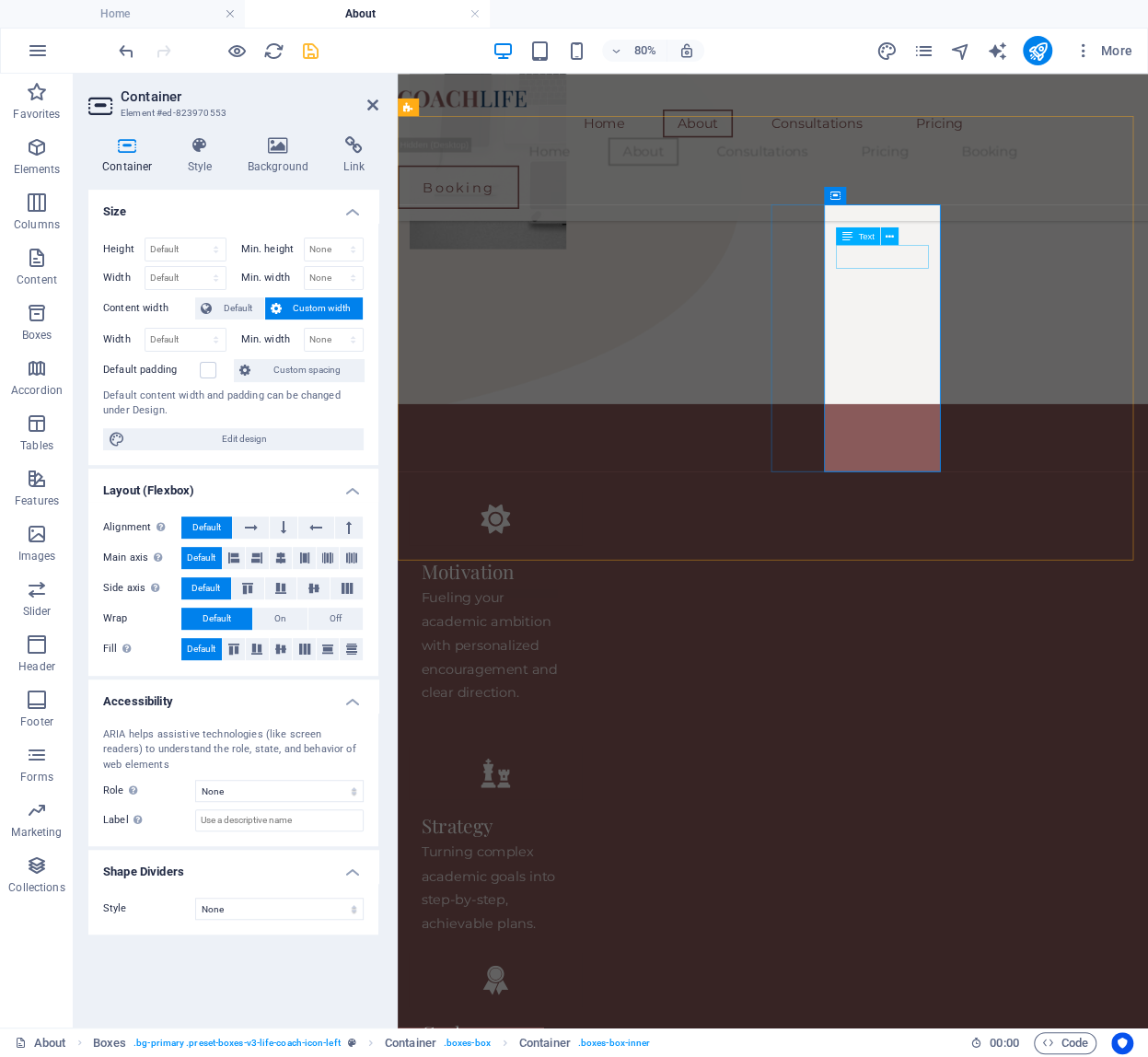 click on "subheadline" at bounding box center (520, 1305) 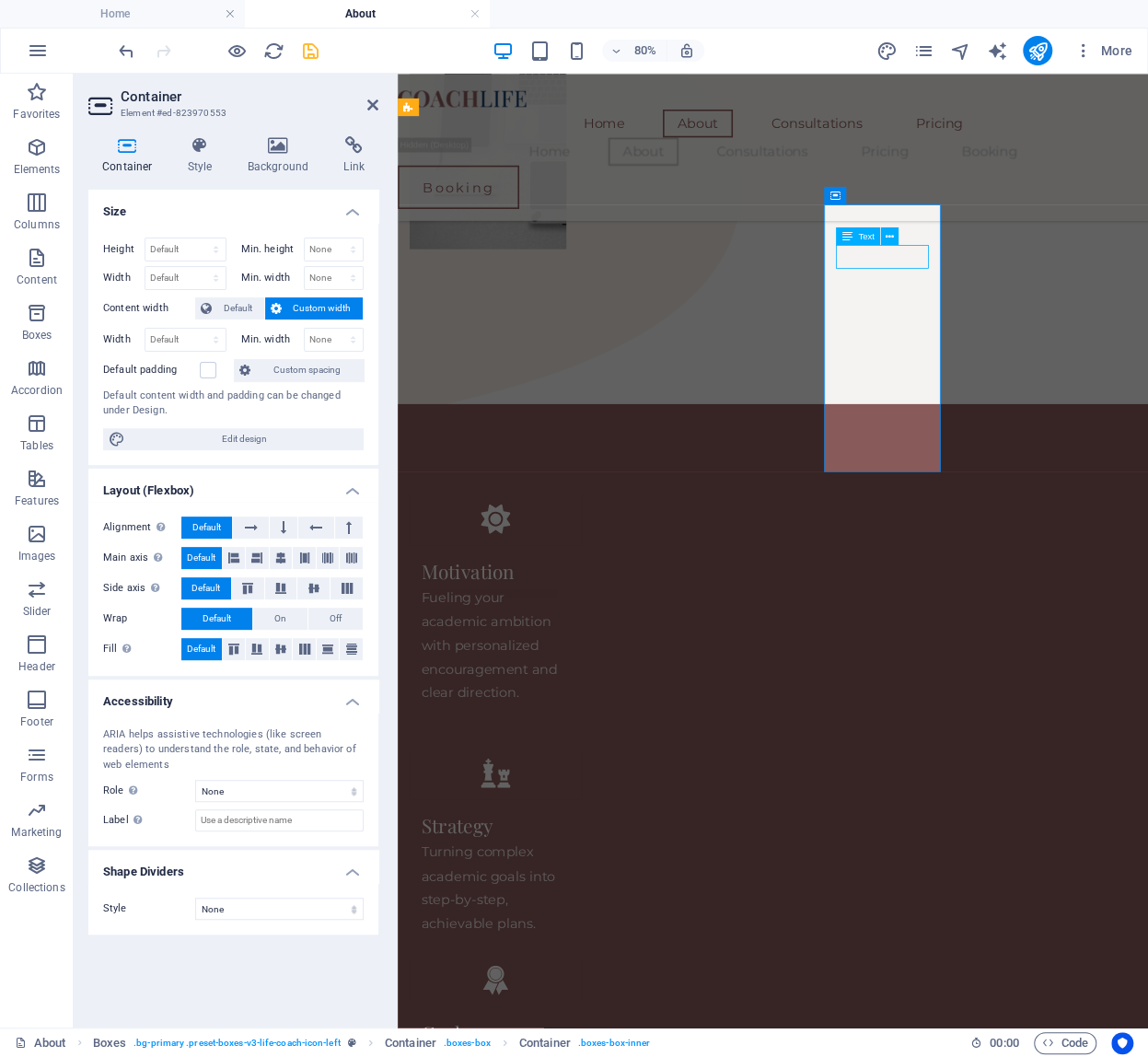 click on "subheadline" at bounding box center [520, 1305] 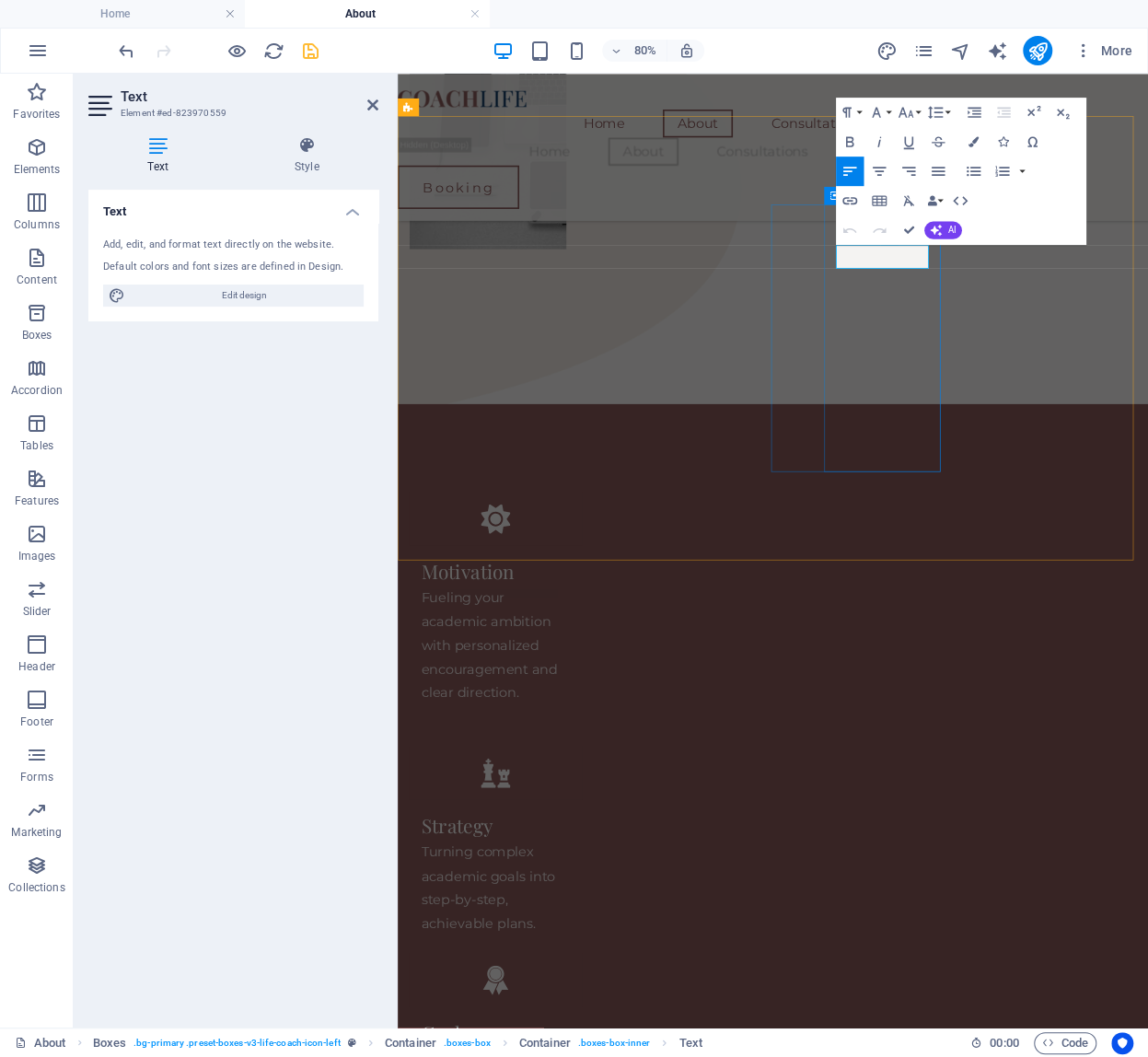 click on "subheadline" at bounding box center (479, 1305) 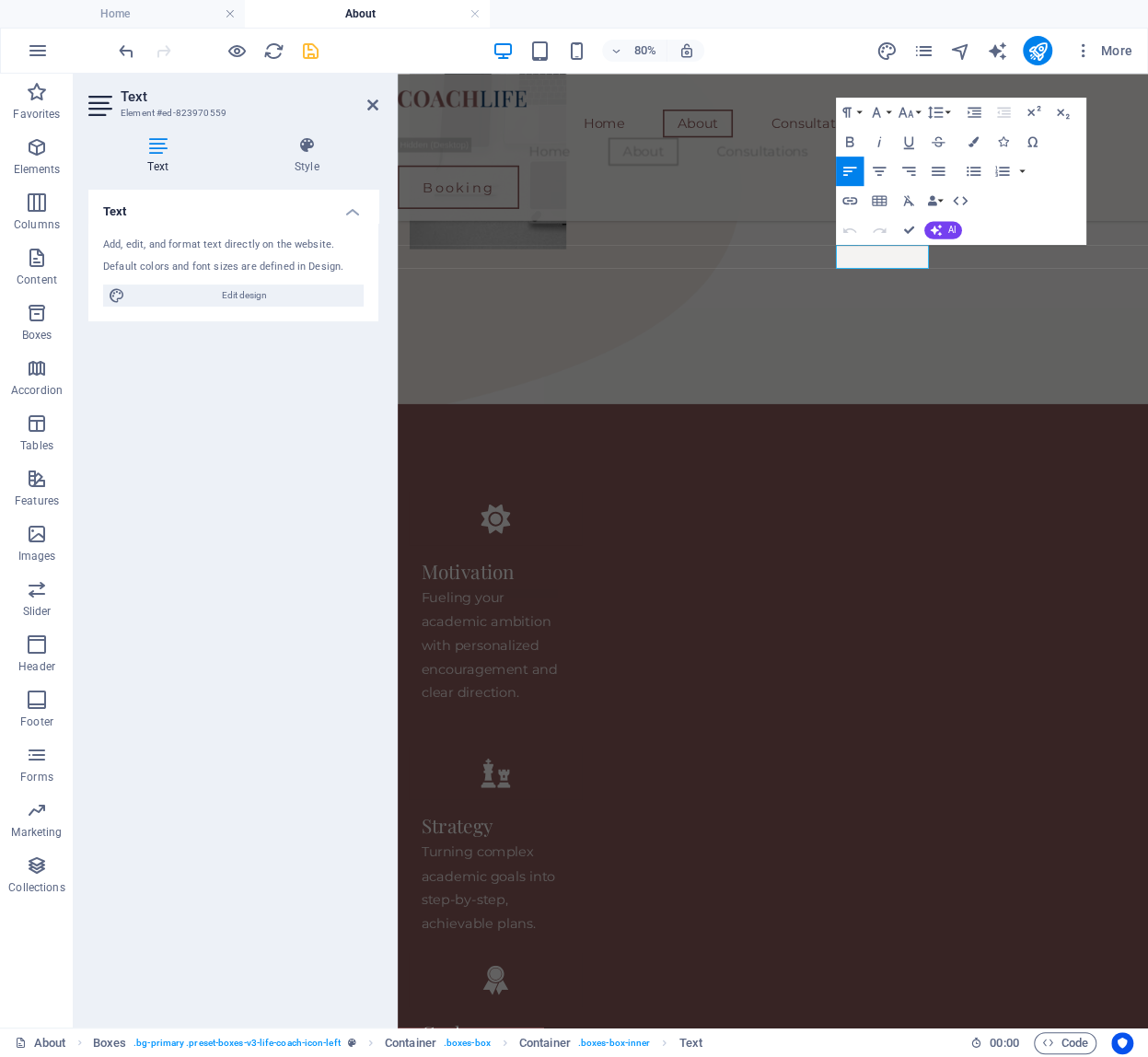 click on "subheadline" at bounding box center (479, 1305) 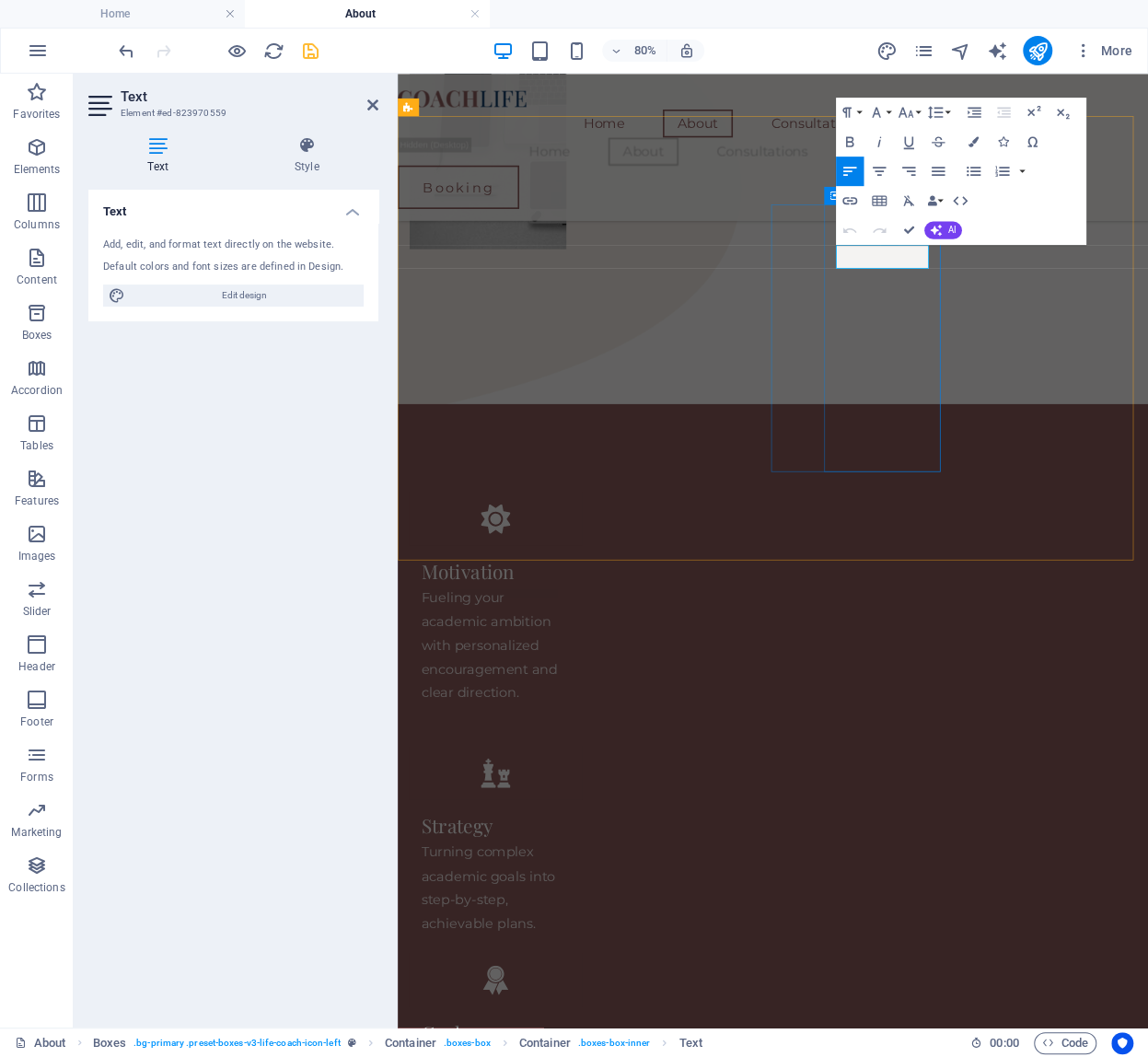 click on "subheadline" at bounding box center (479, 1305) 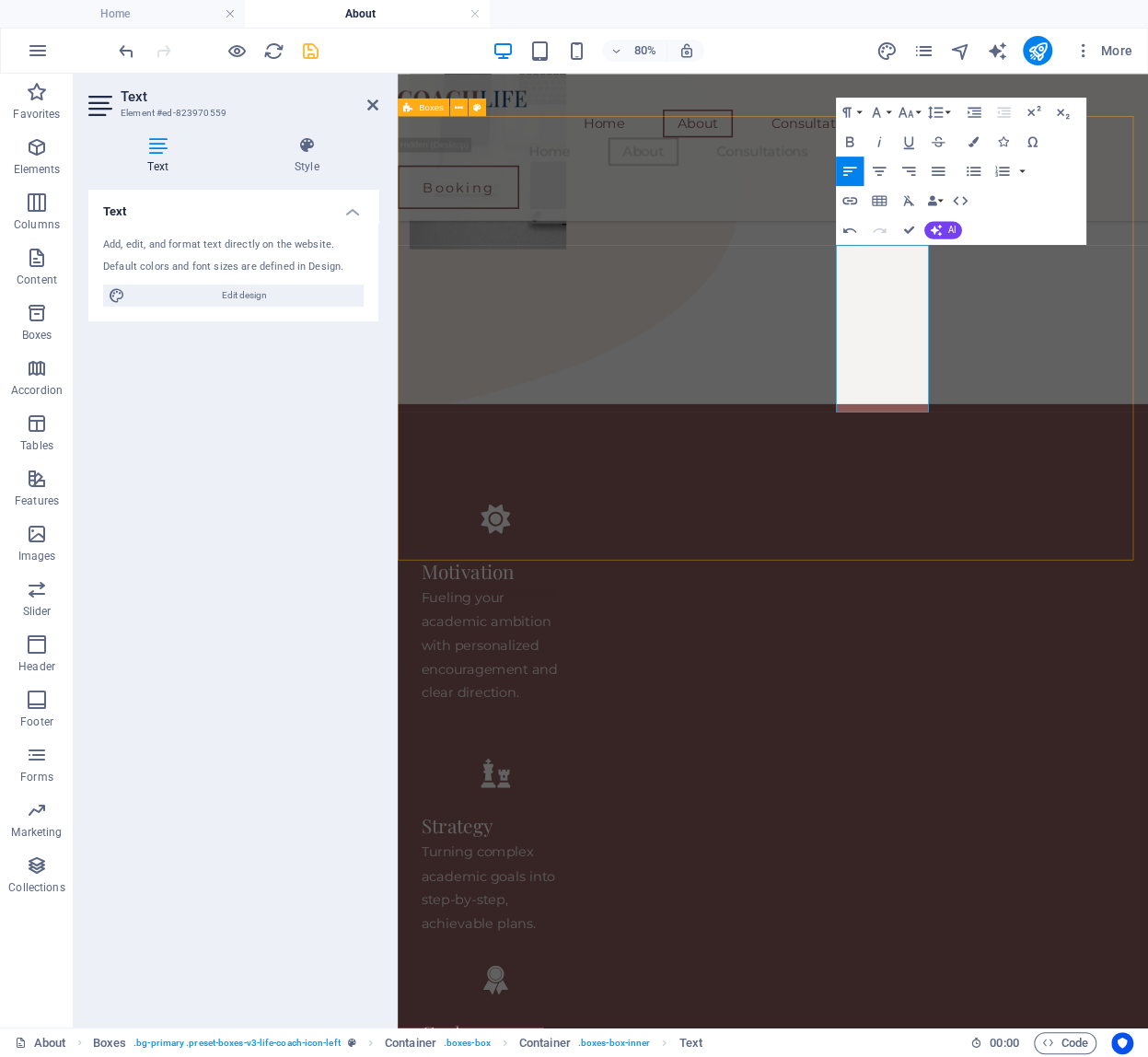 scroll, scrollTop: 198, scrollLeft: 2, axis: both 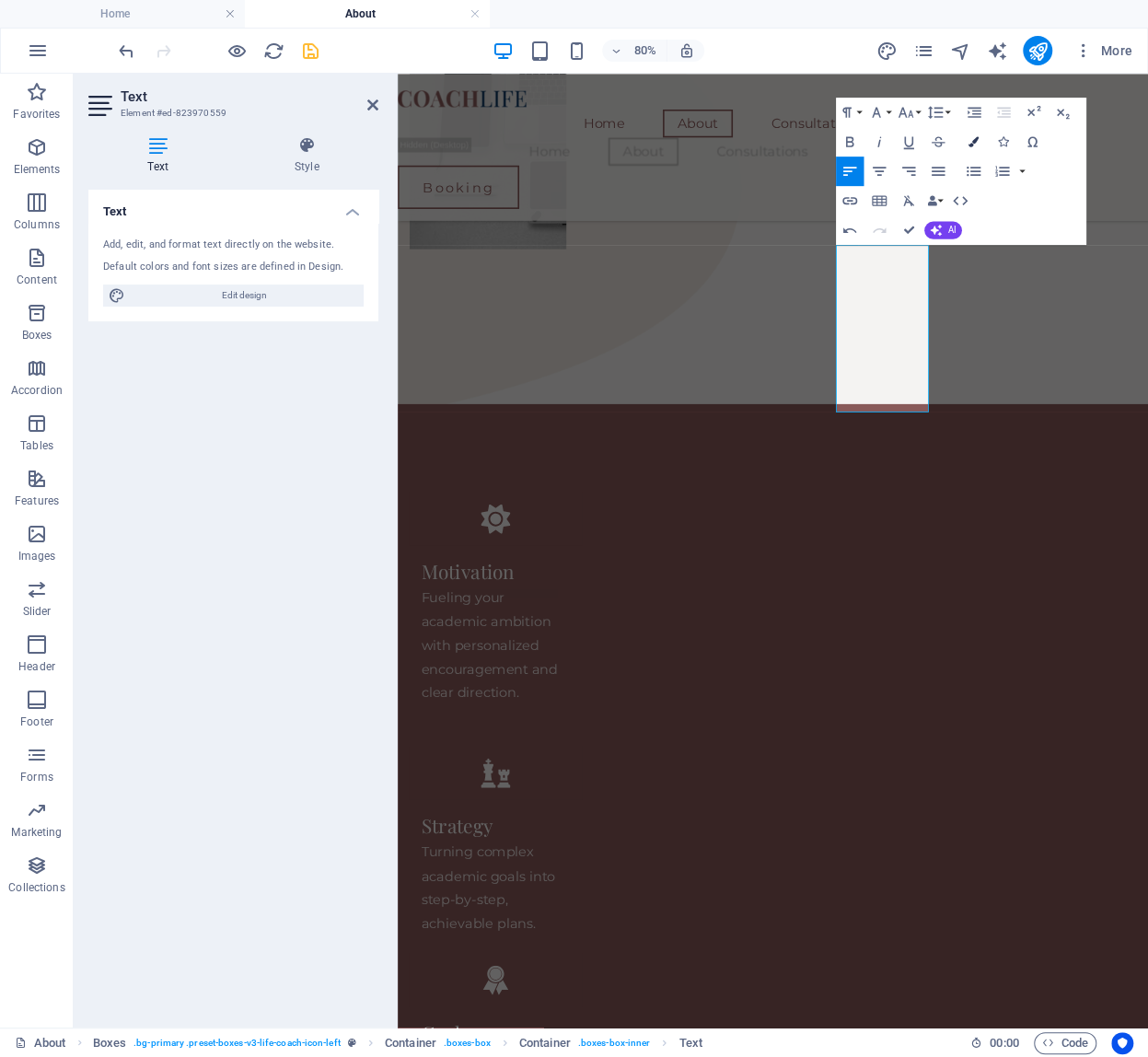 click at bounding box center (973, 141) 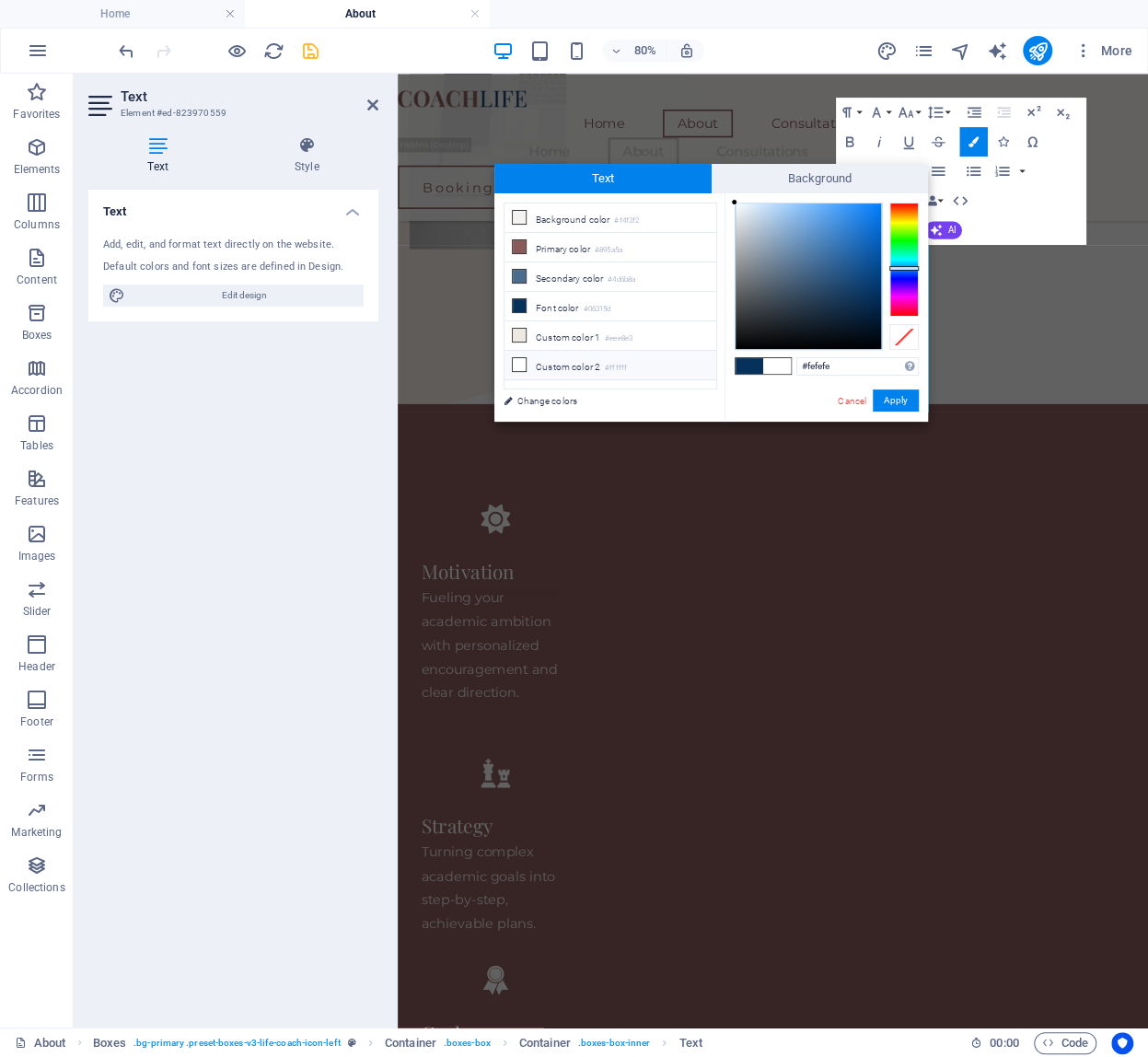 drag, startPoint x: 870, startPoint y: 293, endPoint x: 716, endPoint y: 204, distance: 177.86793 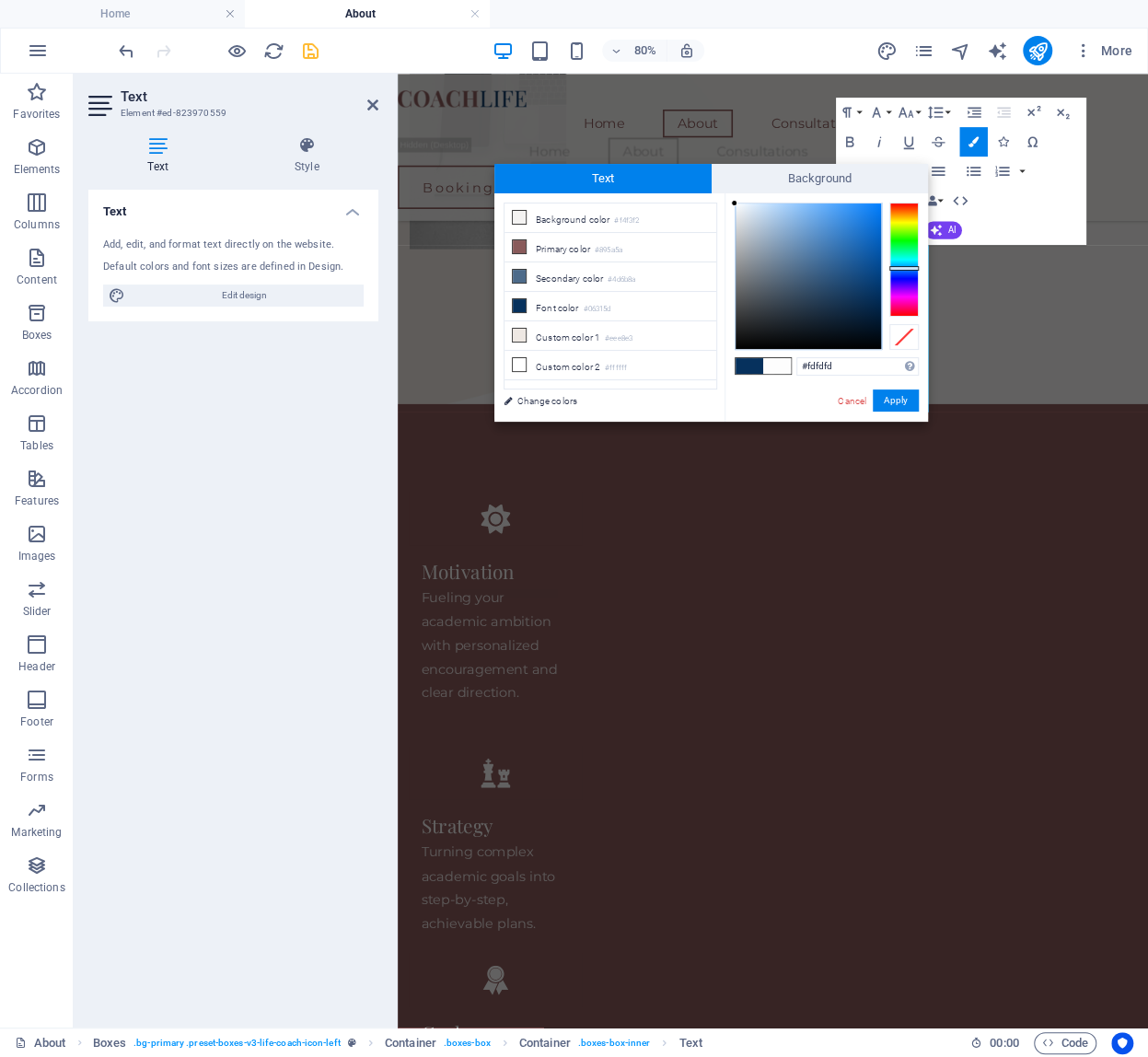click on "less
Background color
#f4f3f2
Primary color
#895a5a
Secondary color
#4d6b8a
Font color
#fdfdfd" at bounding box center [711, 308] 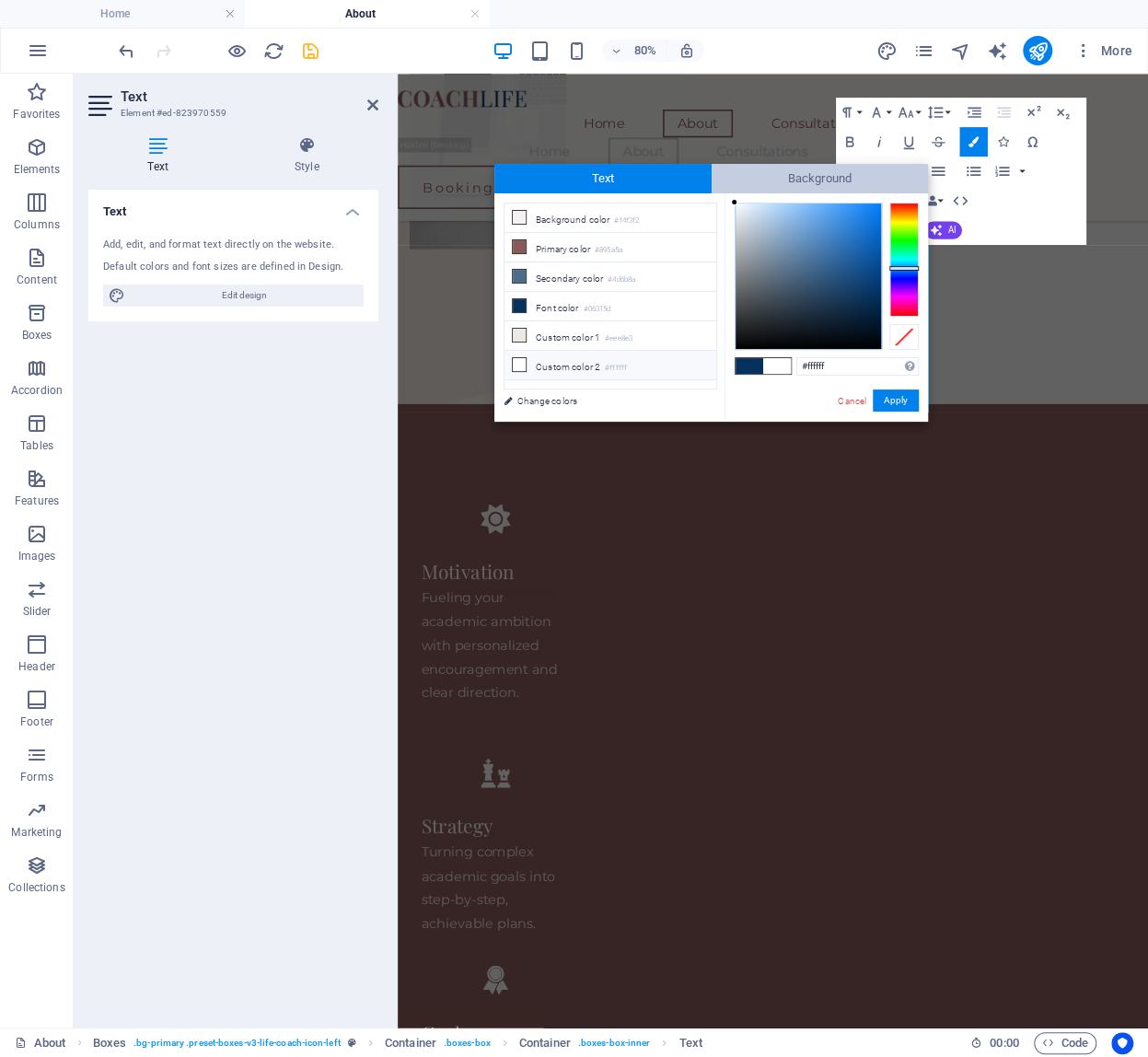 drag, startPoint x: 722, startPoint y: 203, endPoint x: 711, endPoint y: 185, distance: 21.095023 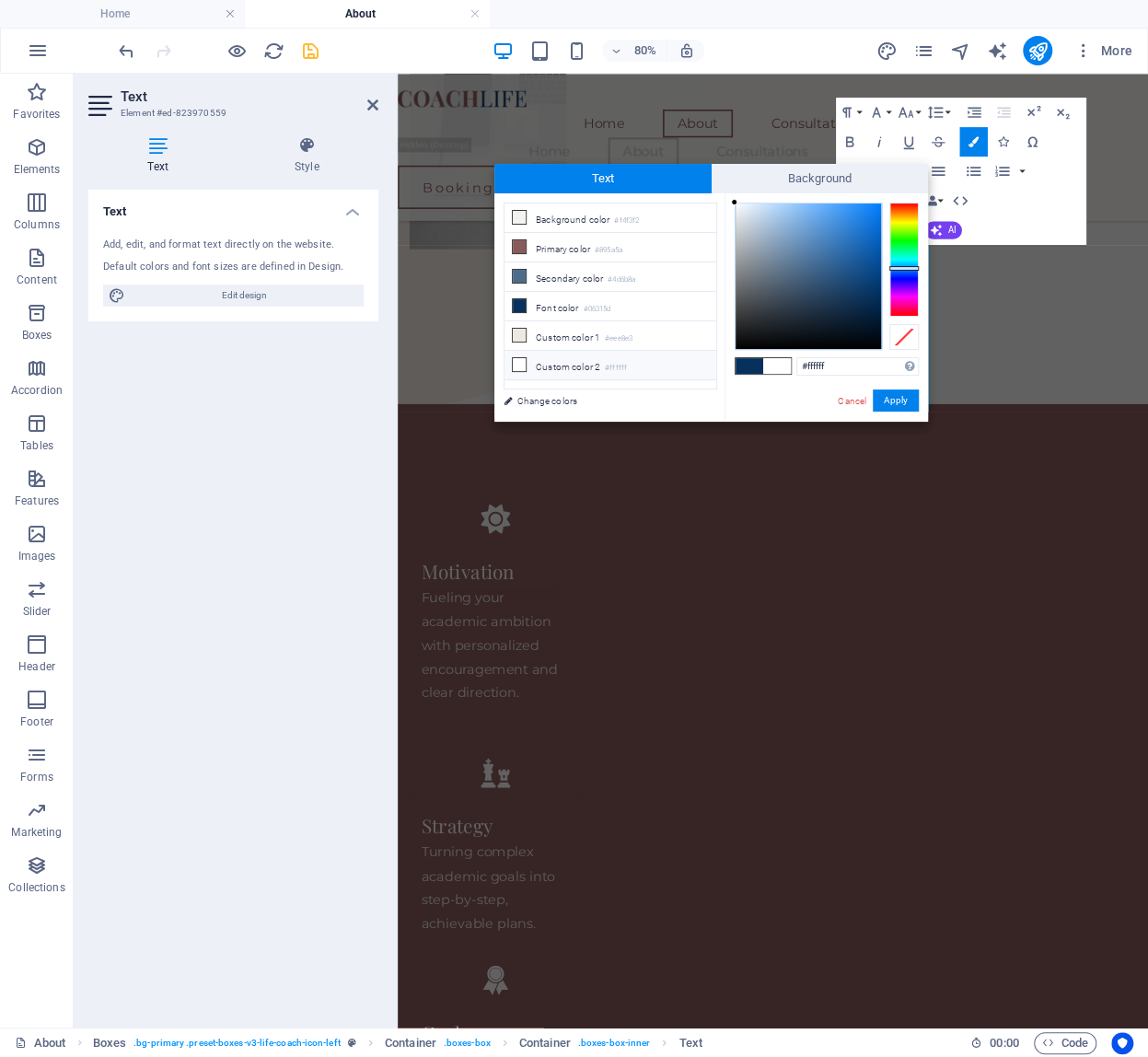 click on "#ffffff Supported formats #0852ed rgb(8, 82, 237) rgba(8, 82, 237, 90%) hsv(221,97,93) hsl(221, 93%, 48%) Cancel Apply" at bounding box center [826, 441] 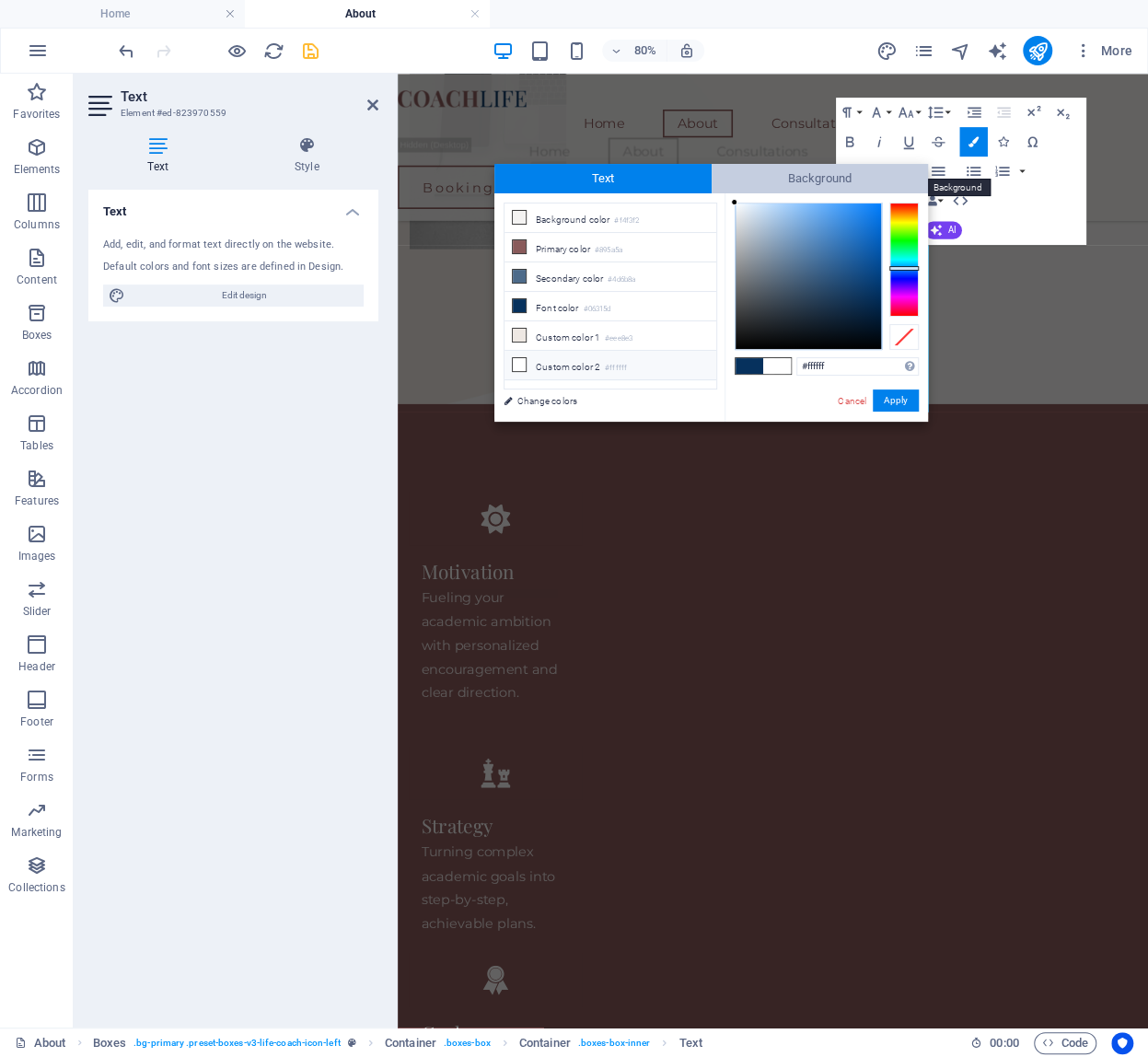 click on "Background" at bounding box center (820, 179) 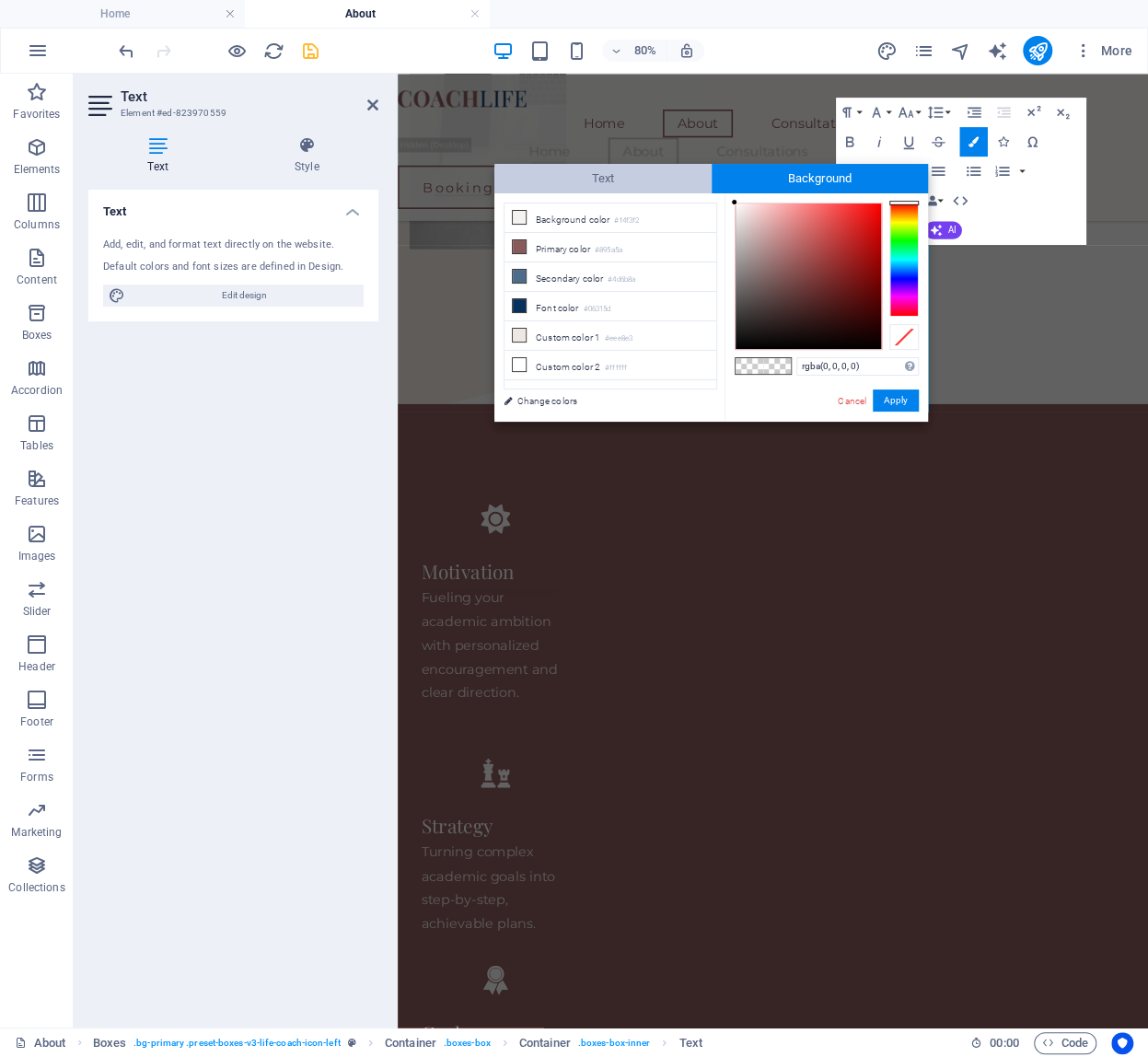 click on "Text" at bounding box center [603, 179] 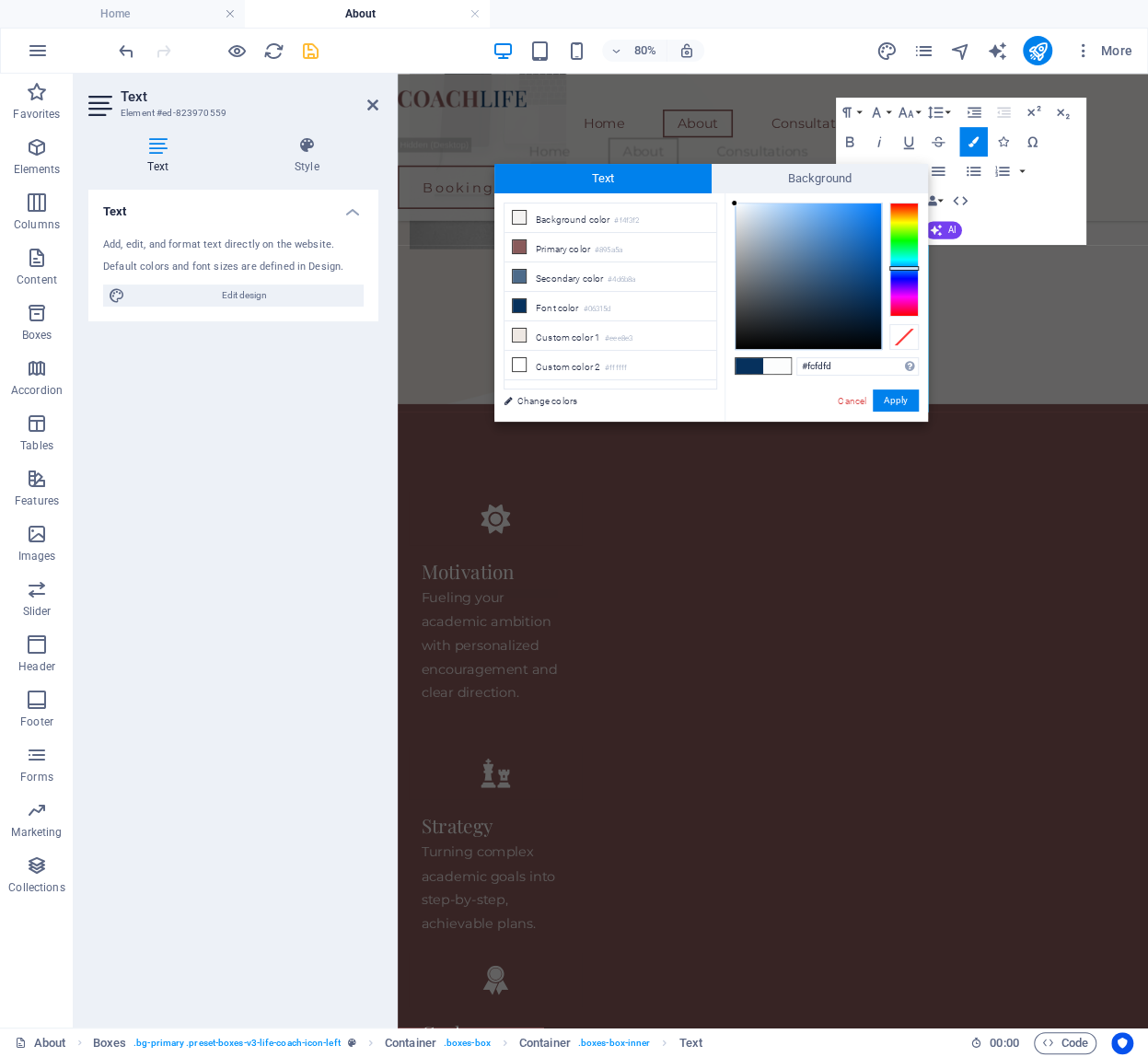 click at bounding box center (734, 203) 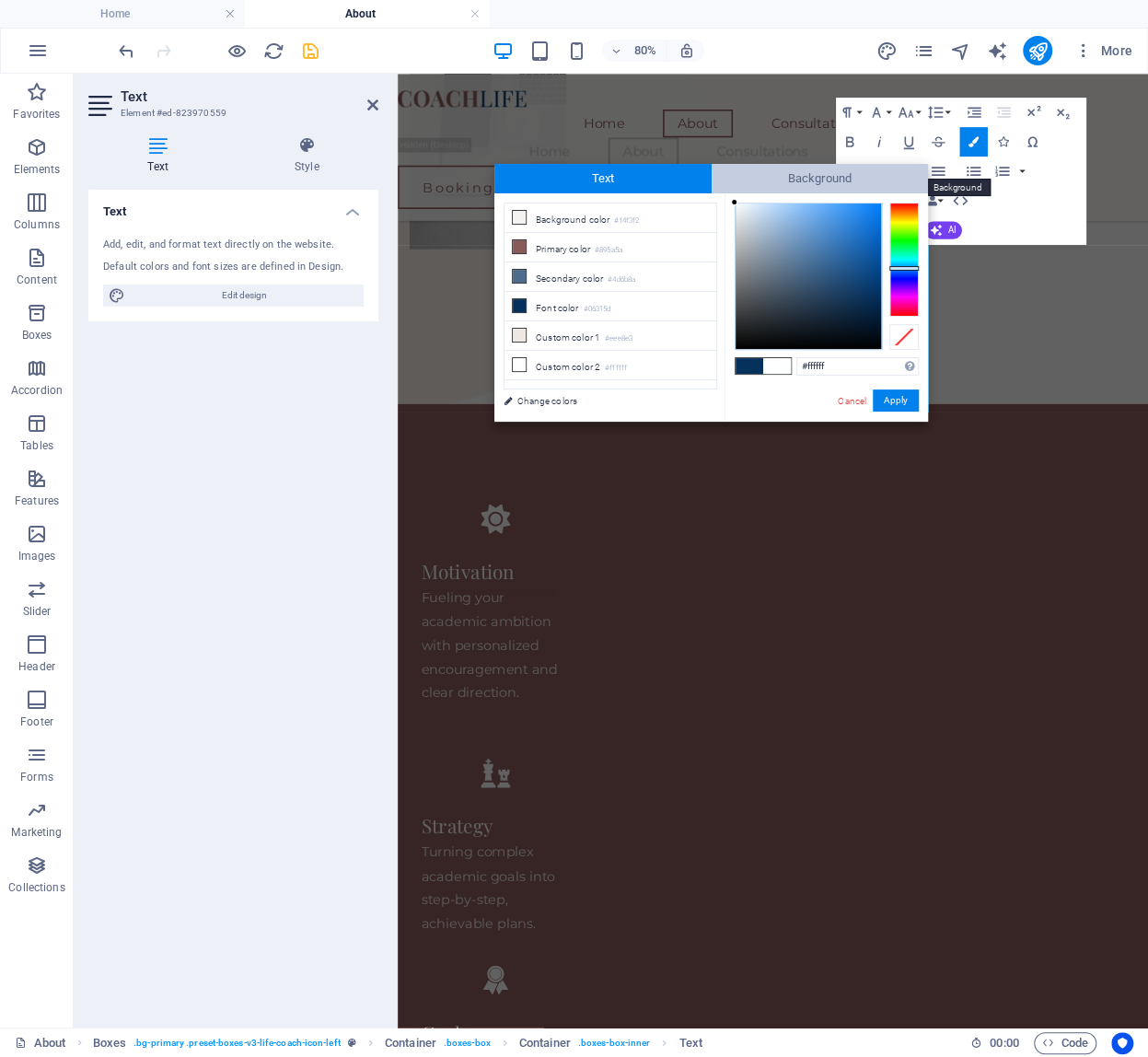 drag, startPoint x: 735, startPoint y: 203, endPoint x: 734, endPoint y: 187, distance: 16.03122 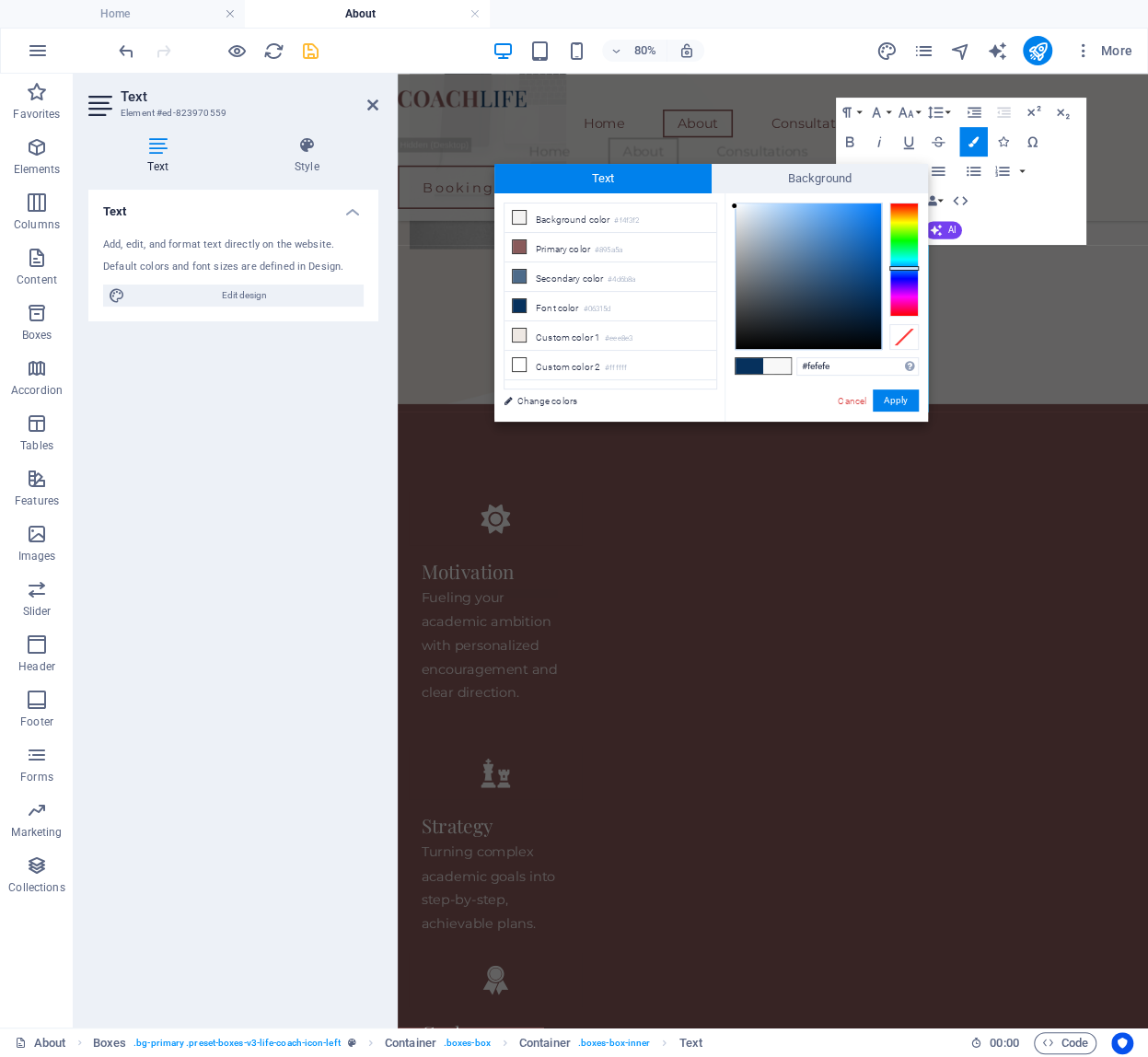 type on "#ffffff" 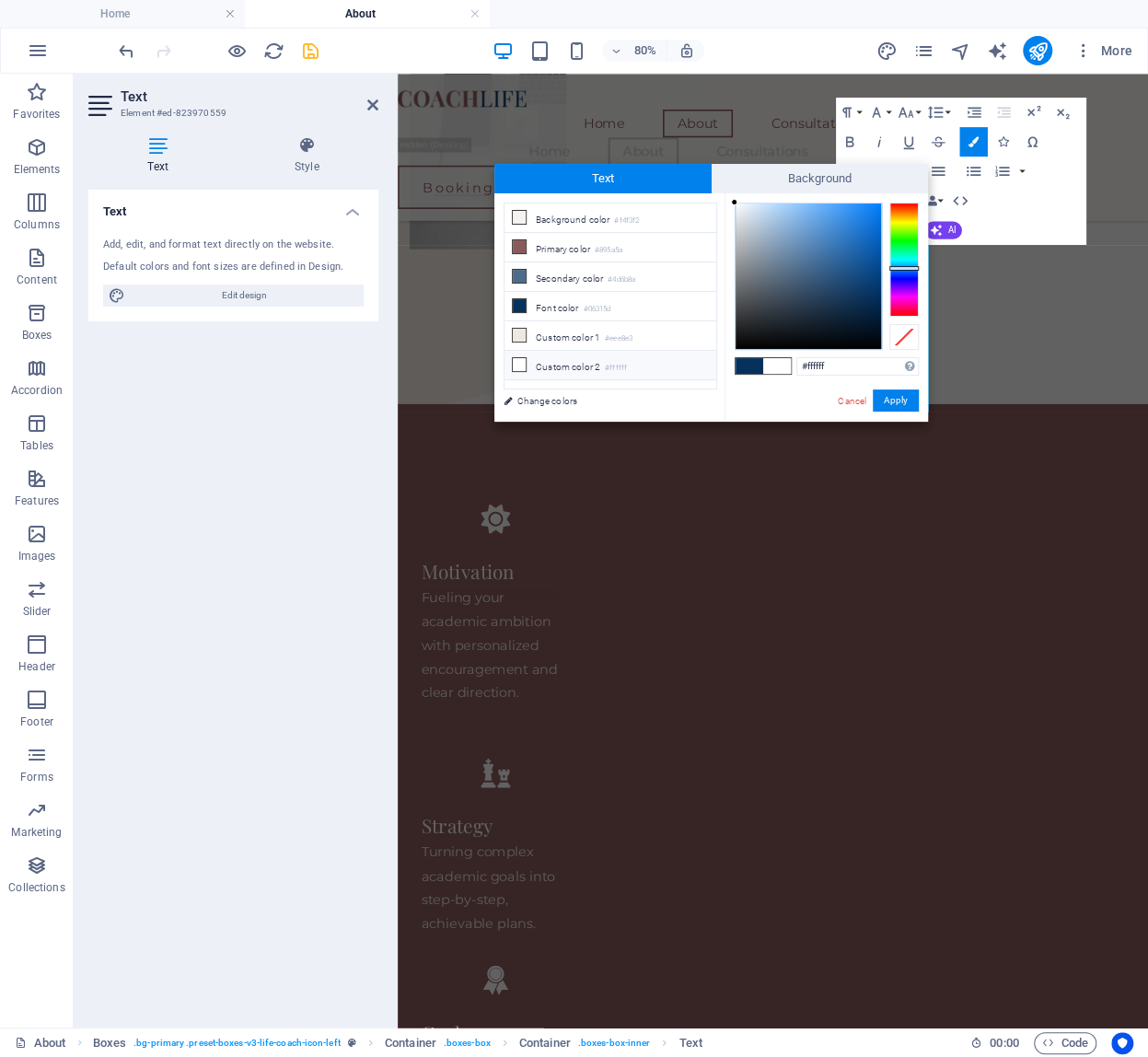 click at bounding box center (734, 202) 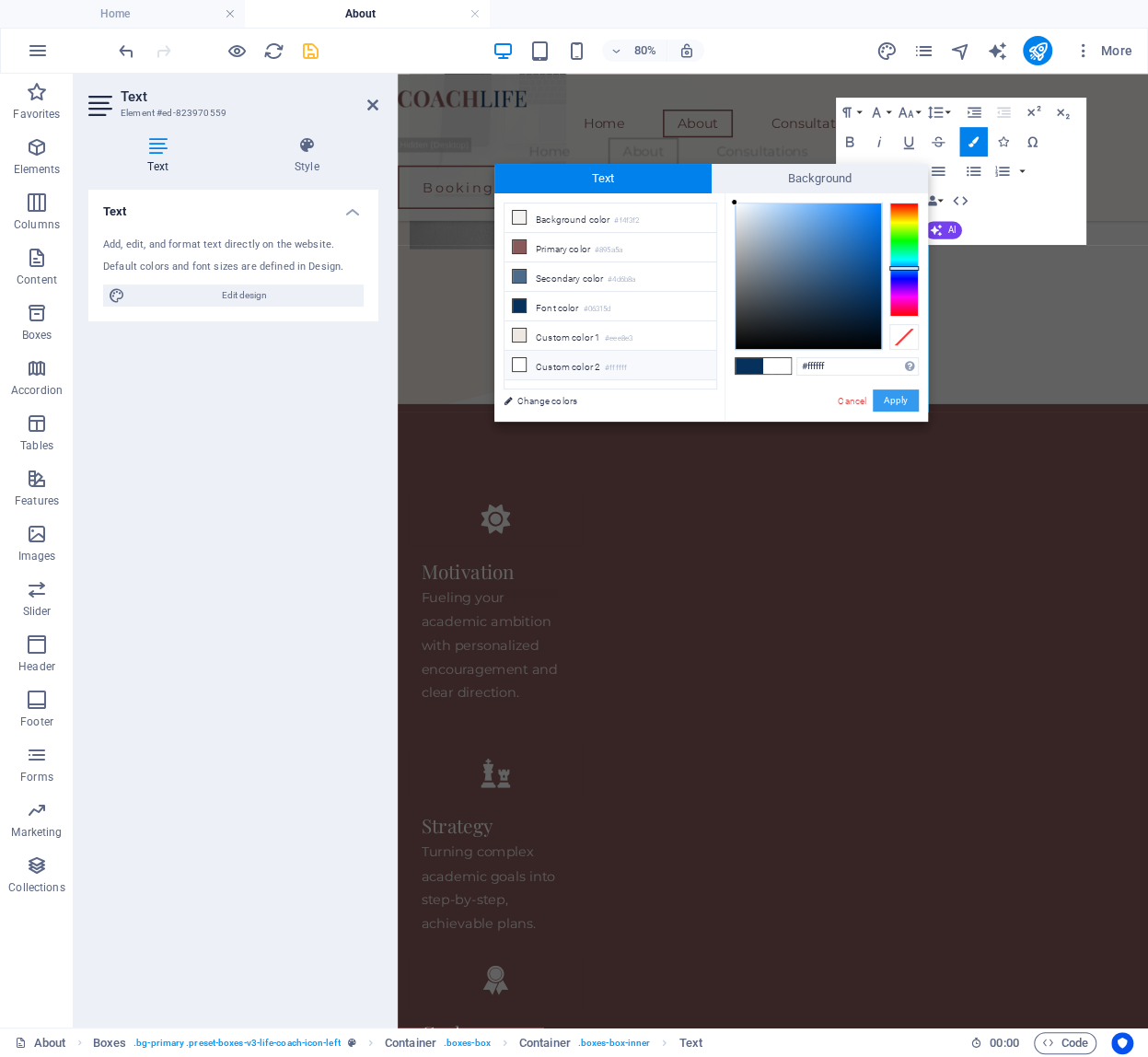 click on "Apply" at bounding box center [896, 401] 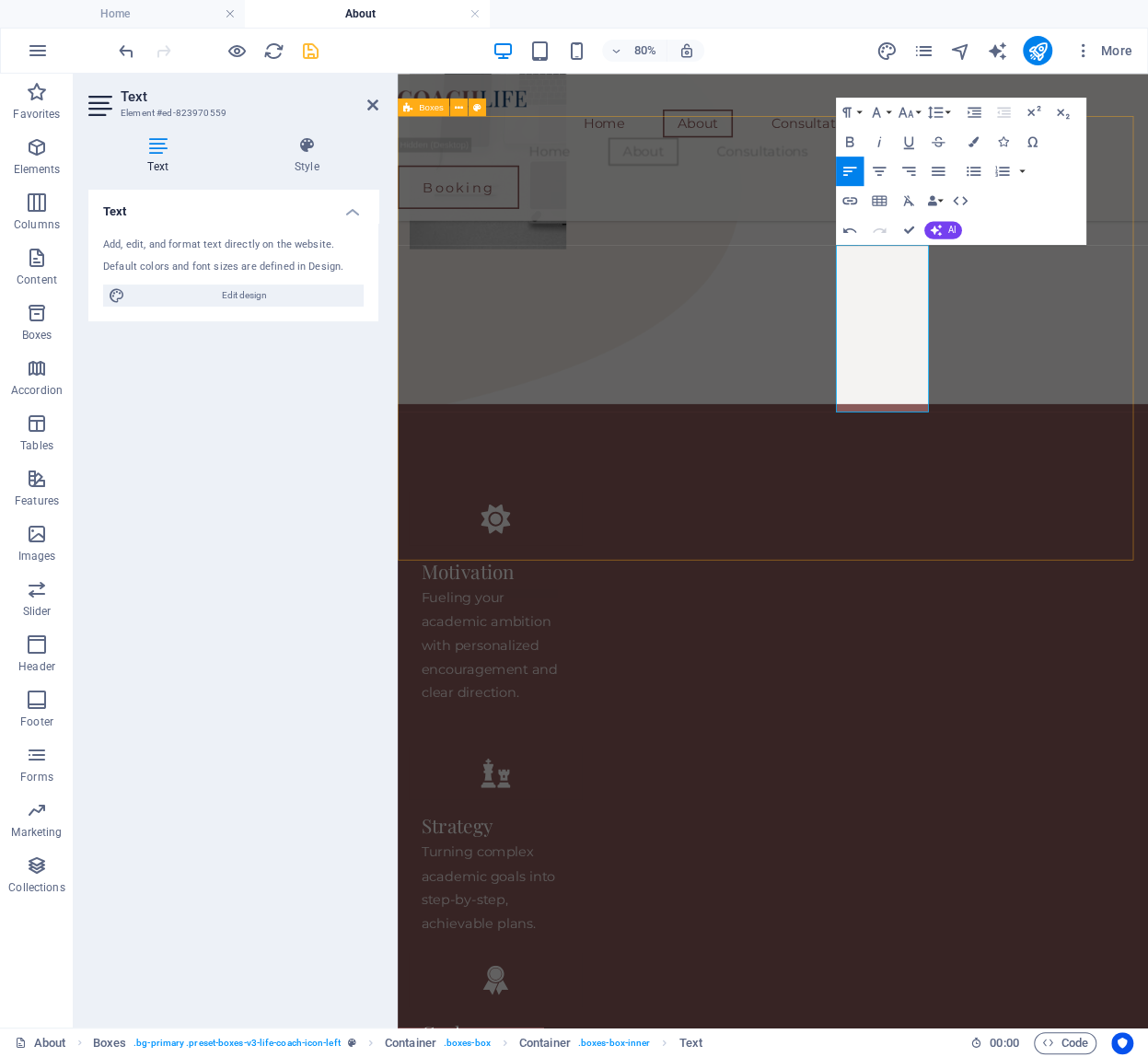 click on "Motivation Fueling your academic ambition with personalized encouragement and clear direction. Strategy Turning complex academic goals into step-by-step, achievable plans. Goals Helping you define — and reach — milestones that align with your future. Helping you define — and reach — milestones that align with your future. Fulfillment subheadline" at bounding box center (866, 1095) 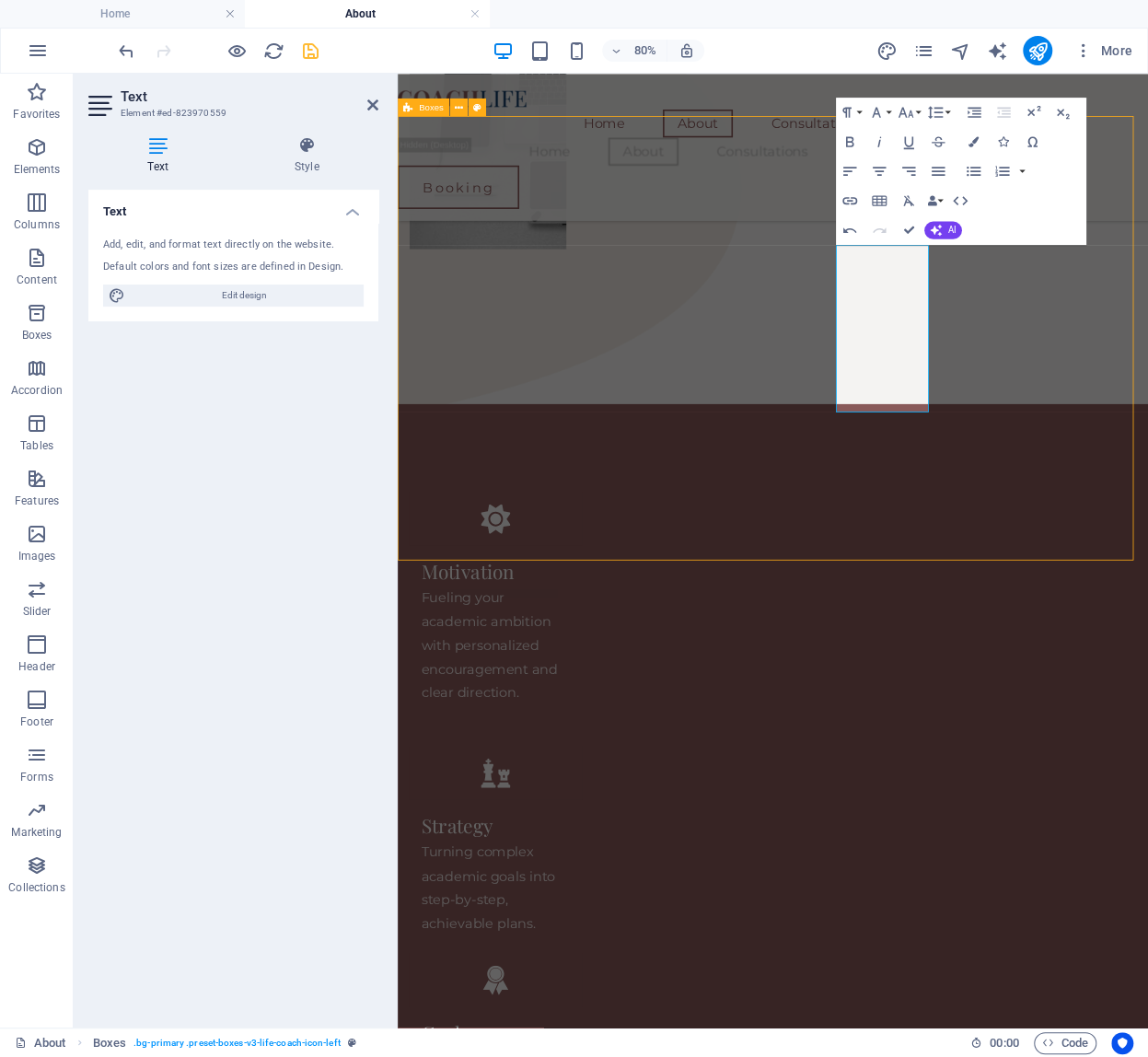 scroll, scrollTop: 1501, scrollLeft: 0, axis: vertical 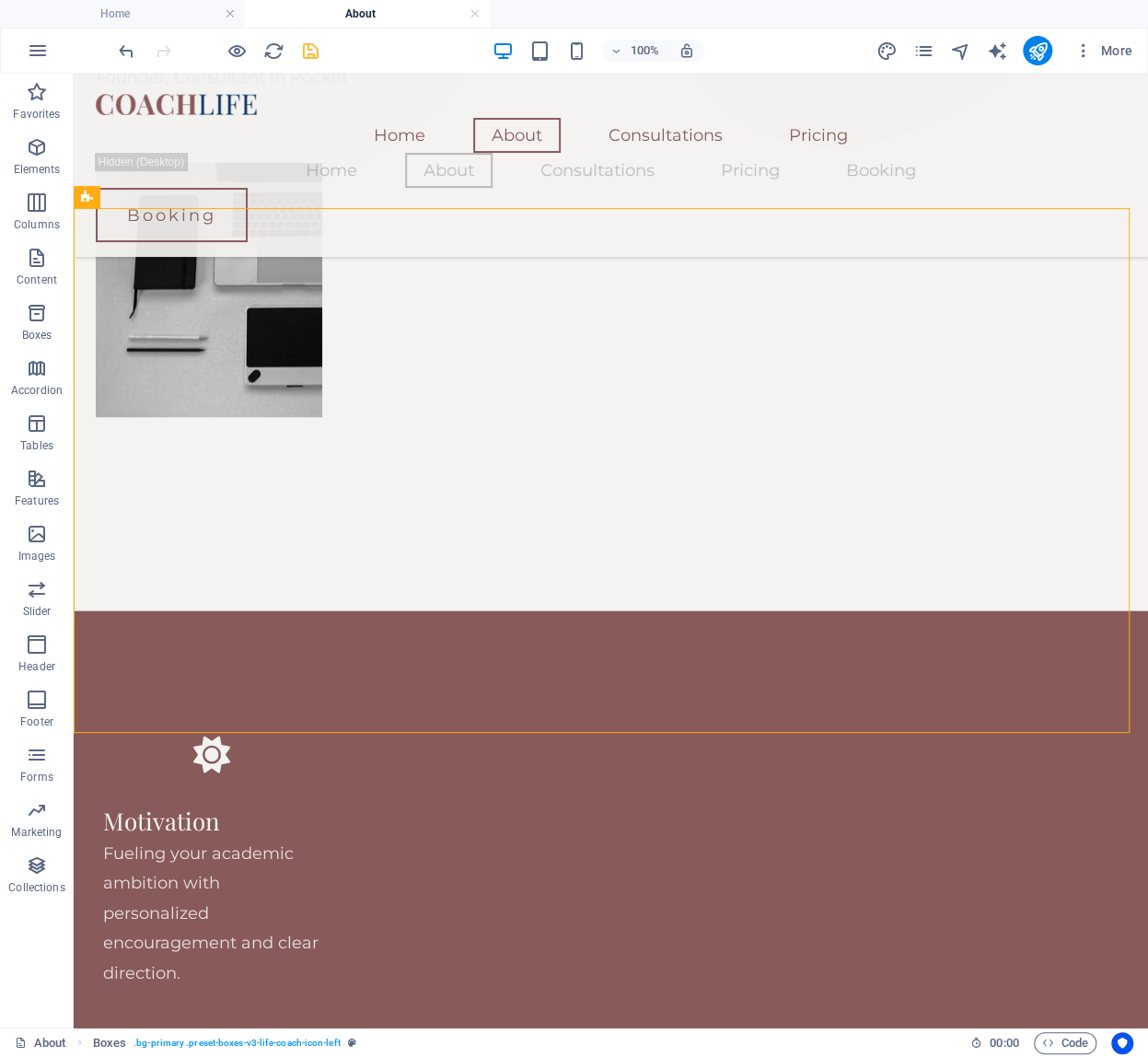 click on "subheadline" at bounding box center (212, 1628) 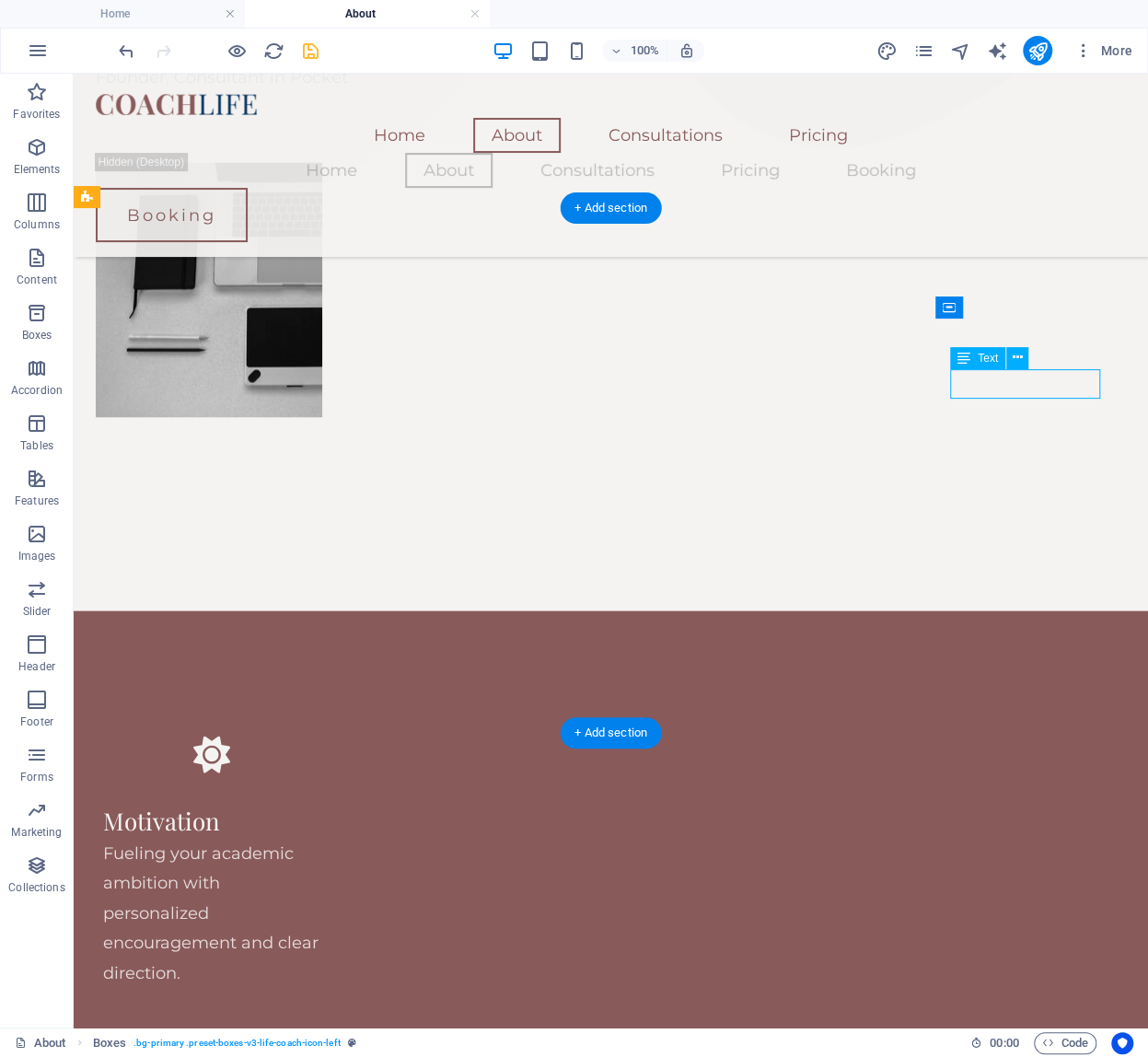 click on "subheadline" at bounding box center [212, 1628] 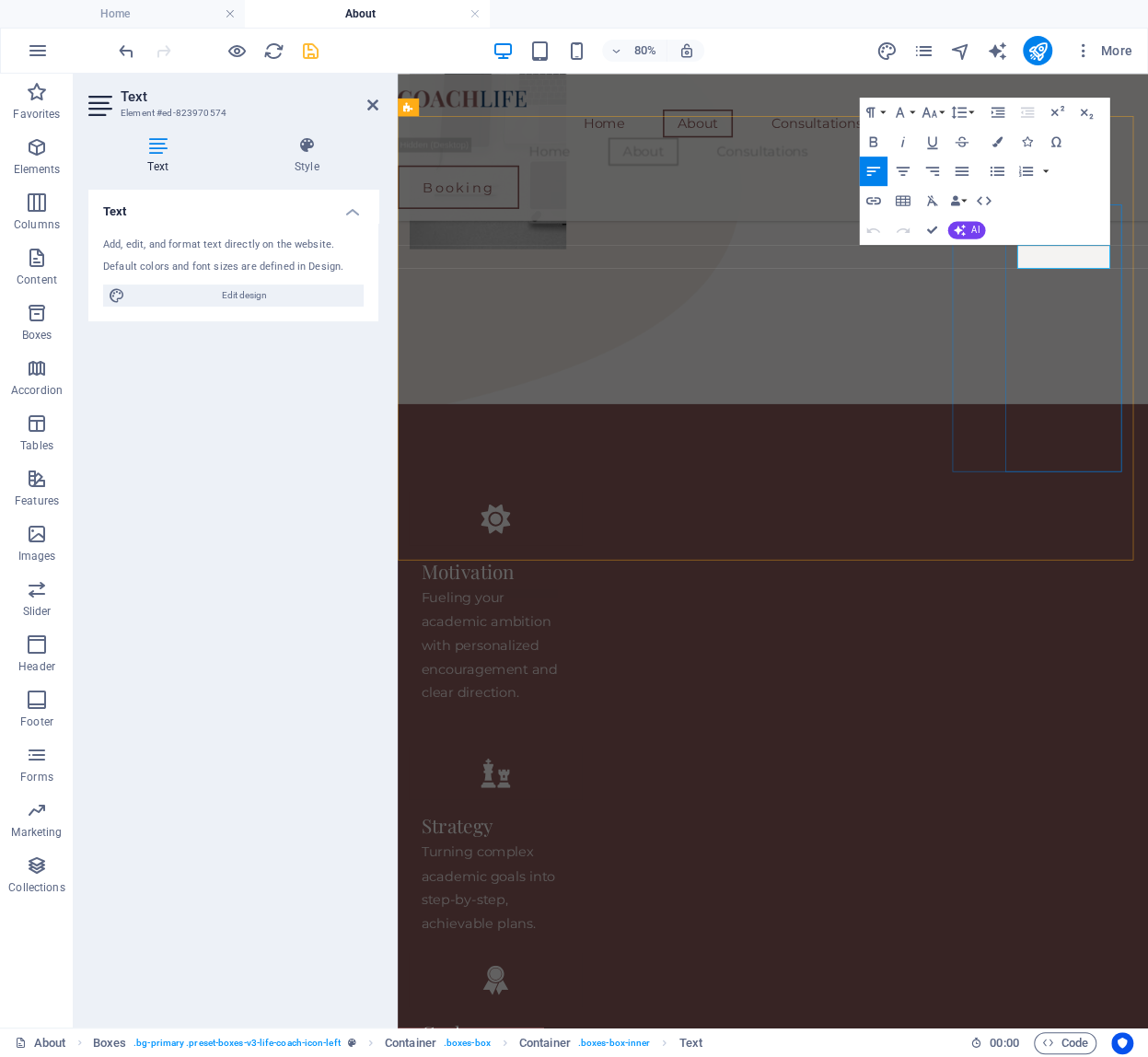 click on "subheadline" at bounding box center (479, 1562) 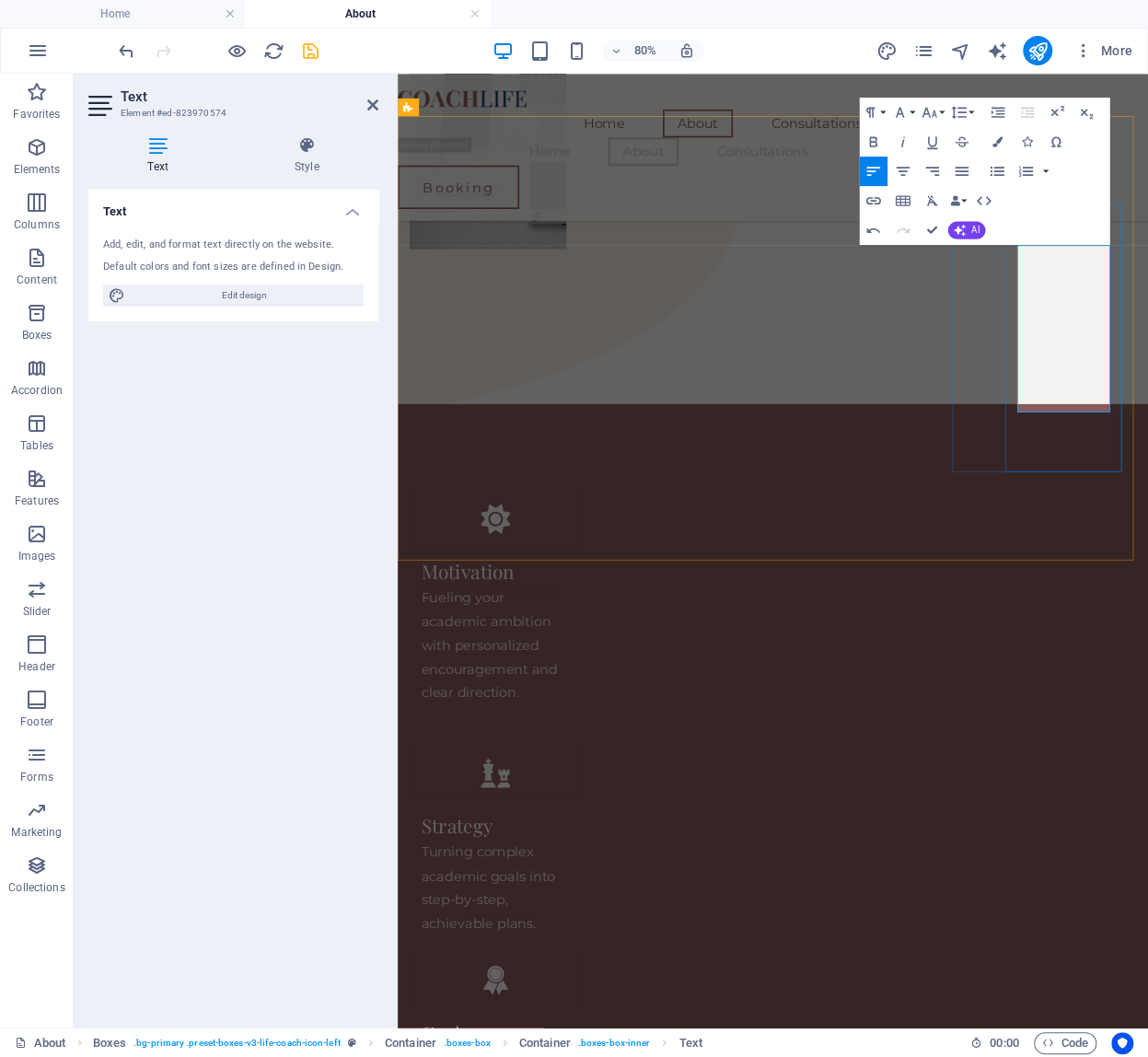 scroll, scrollTop: 221, scrollLeft: 2, axis: both 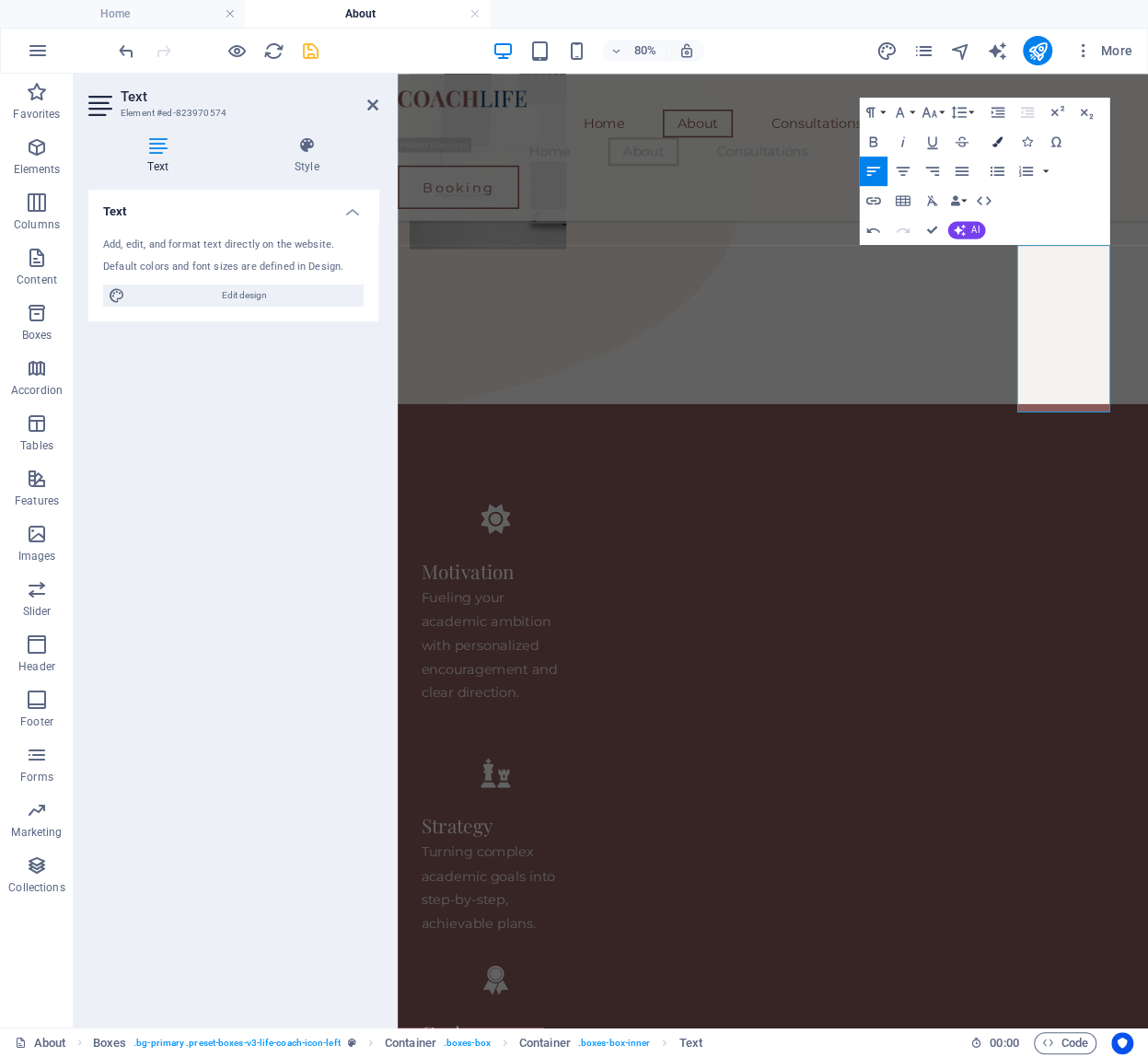 click at bounding box center [997, 141] 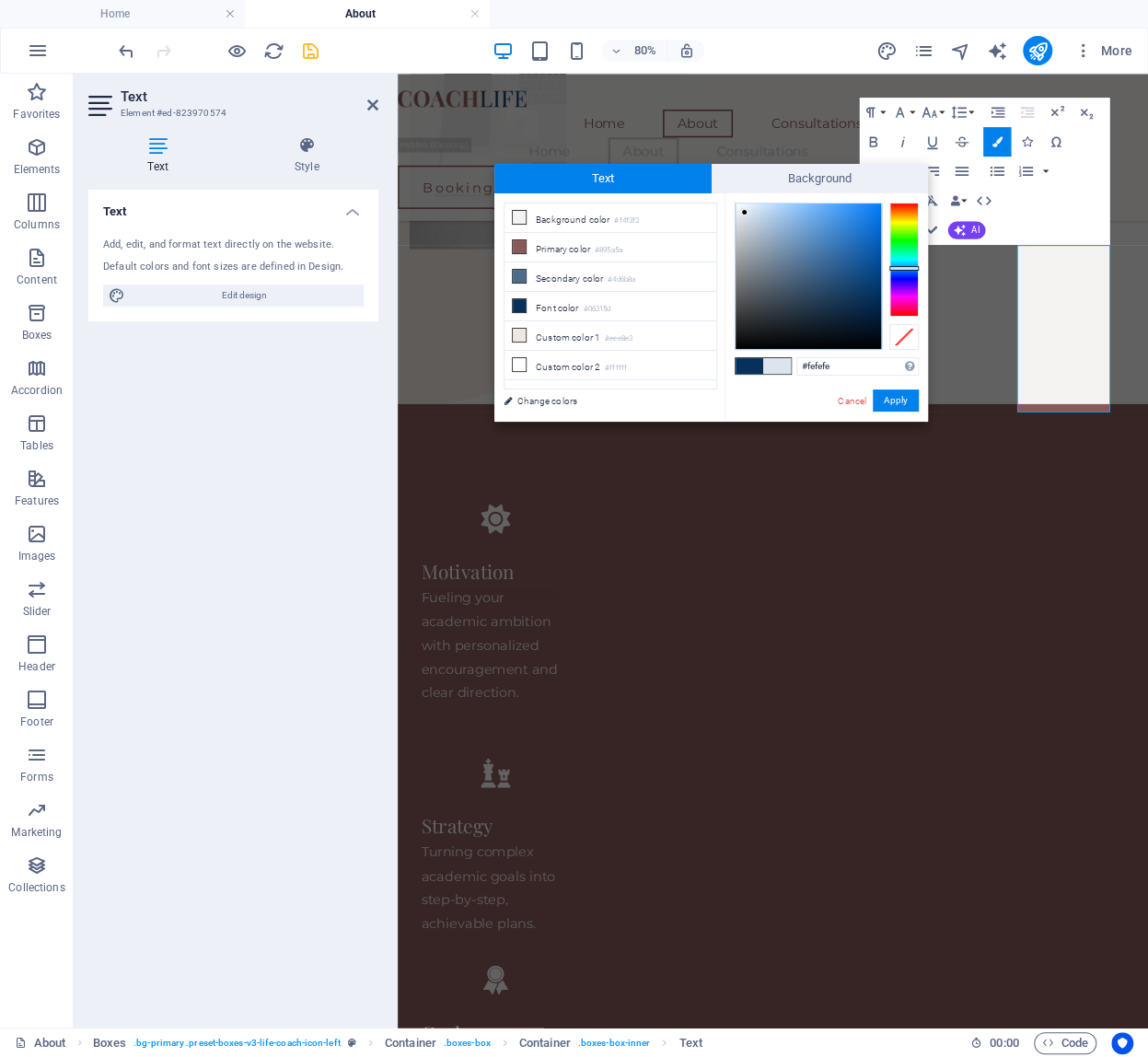 type on "#ffffff" 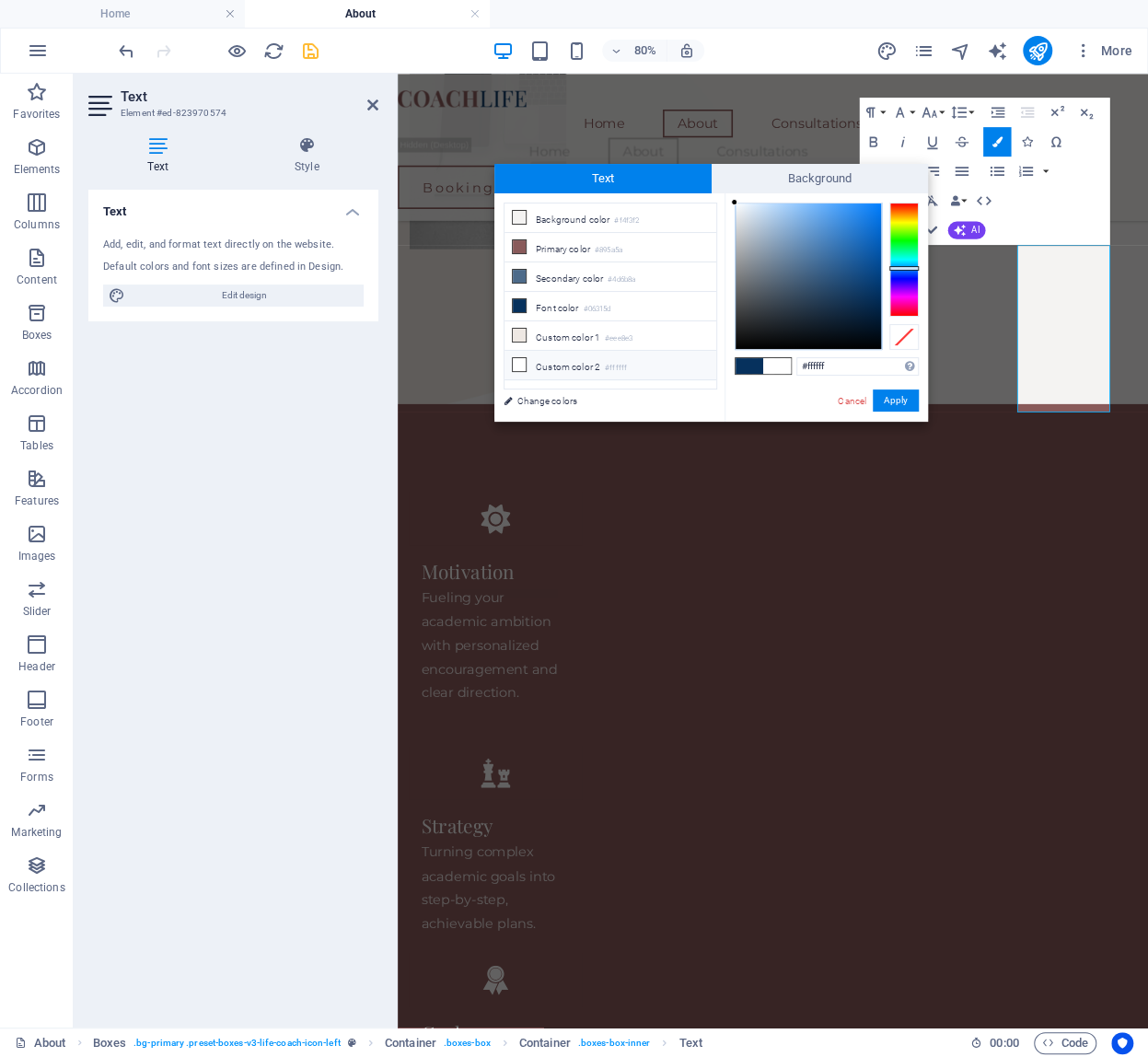 drag, startPoint x: 869, startPoint y: 288, endPoint x: 732, endPoint y: 201, distance: 162.2899 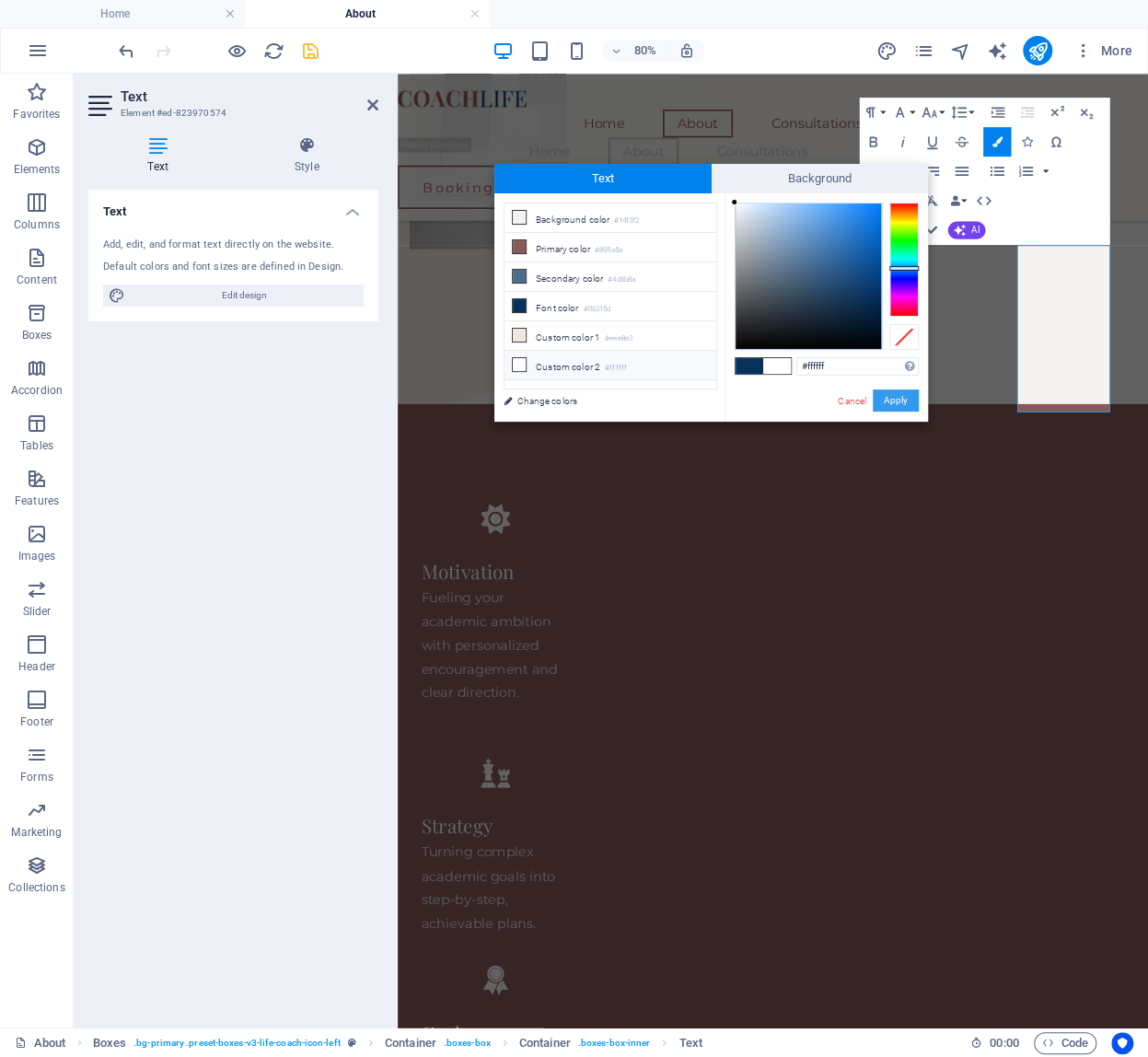 click on "Apply" at bounding box center [896, 401] 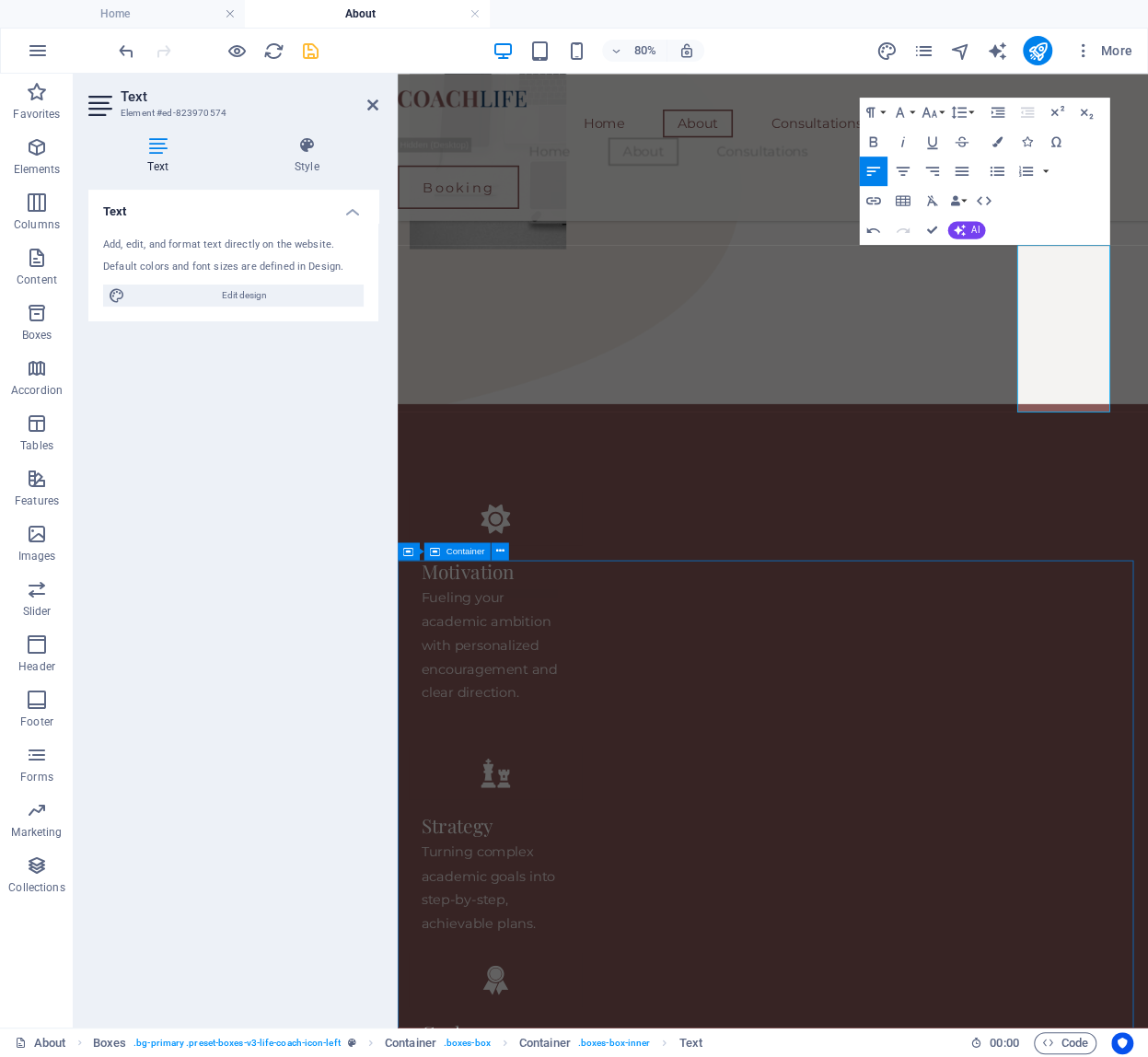 click on "Dummy Headline You need to be sure there isn't anything embarrassing hidden in the middle of text. All the Lorem Ipsum generators on the Internet tend to repeat predefined chunks as necessary, making this the first true generator on the Internet. It uses a dictionary of over 200 Latin words,." at bounding box center [866, 2849] 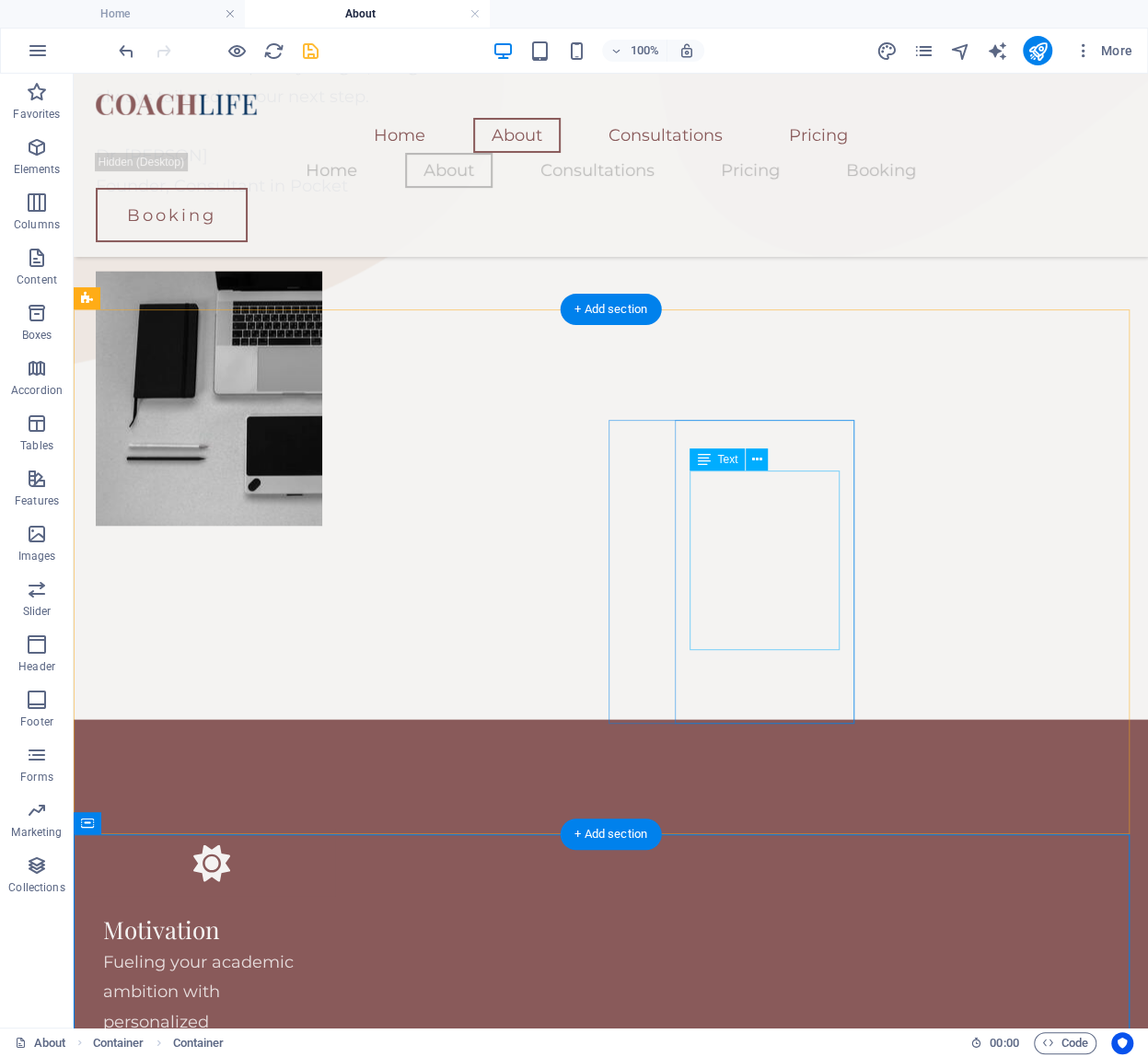 scroll, scrollTop: 1400, scrollLeft: 0, axis: vertical 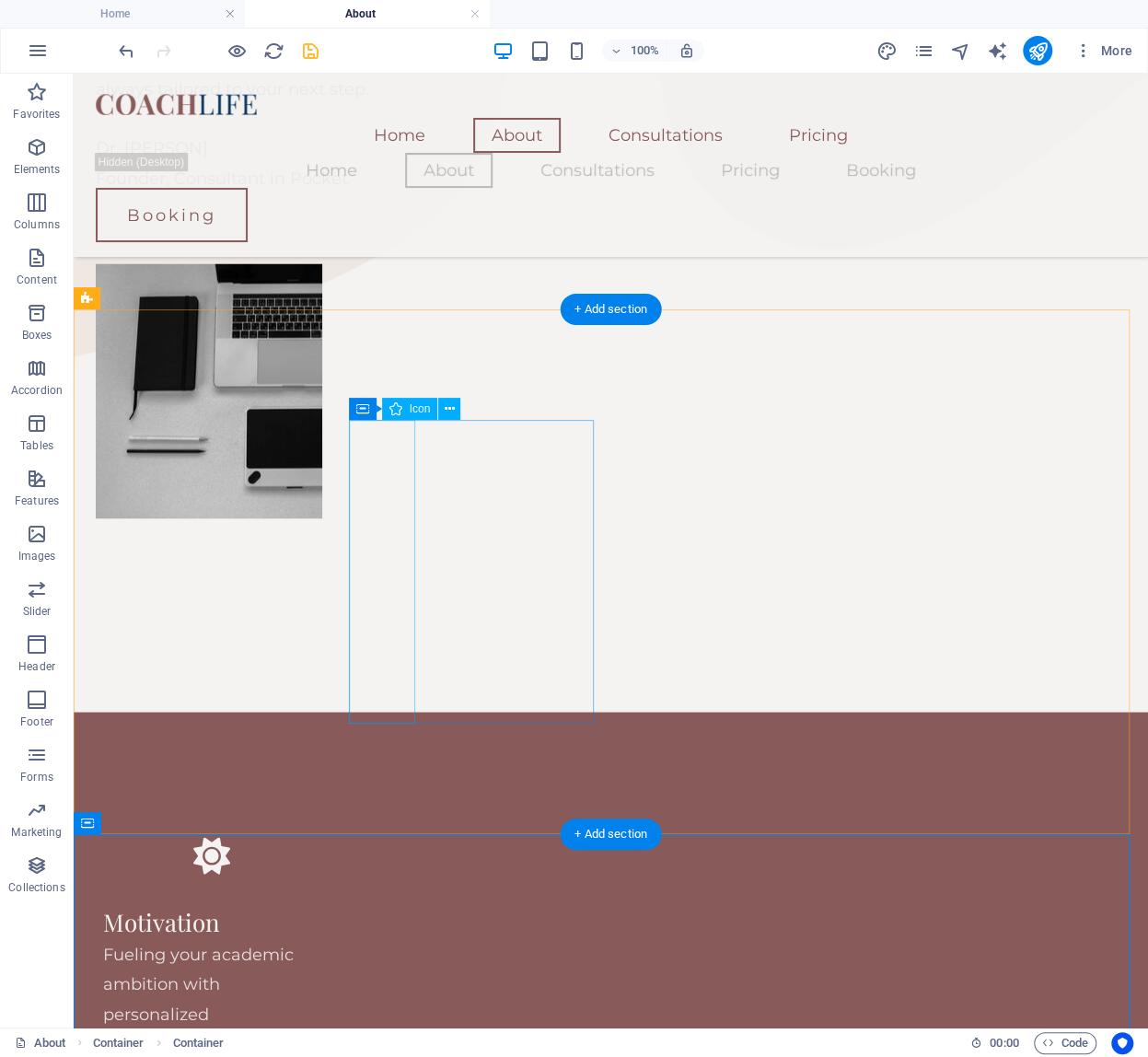 click at bounding box center (212, 1173) 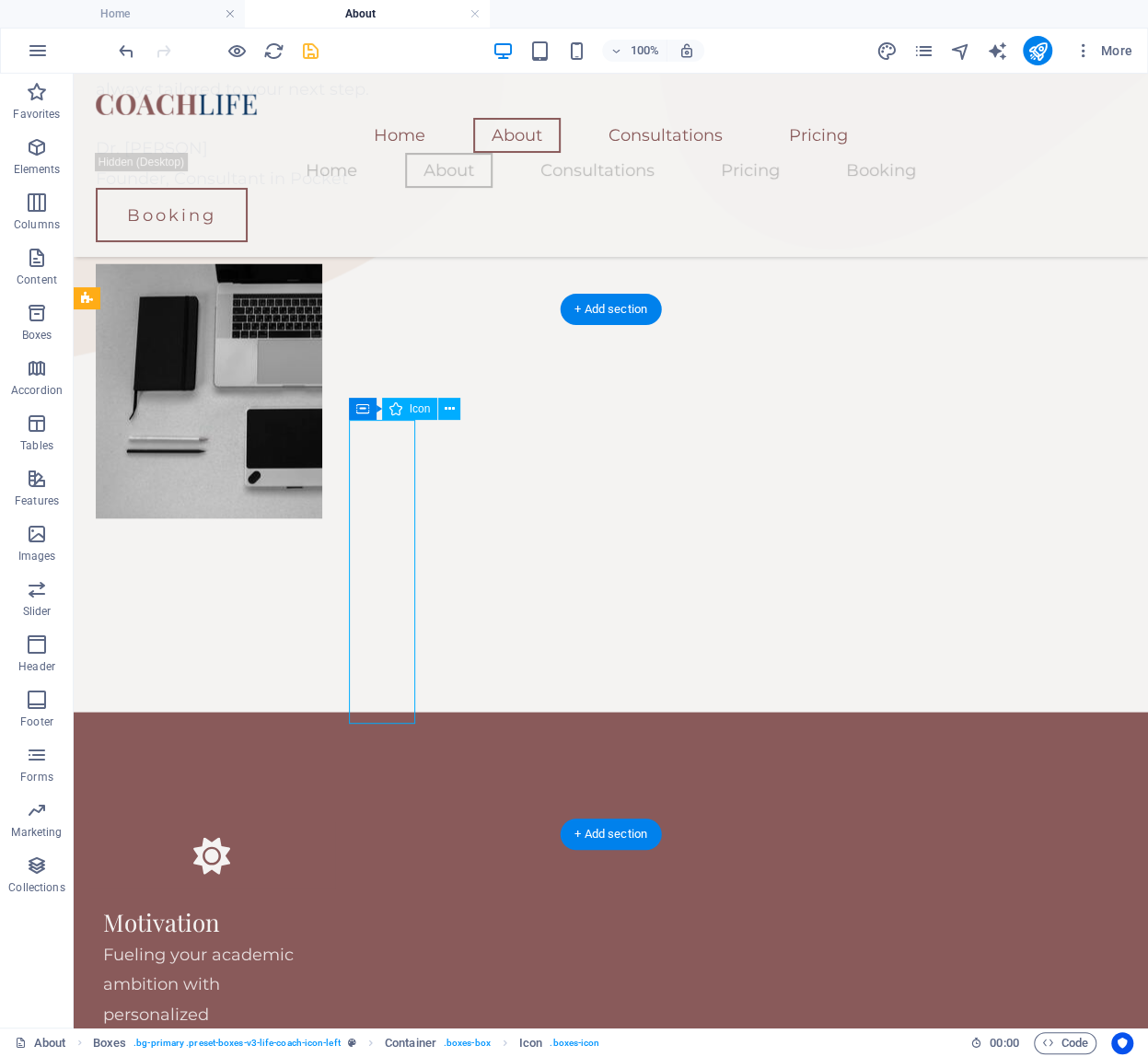 click at bounding box center [212, 1173] 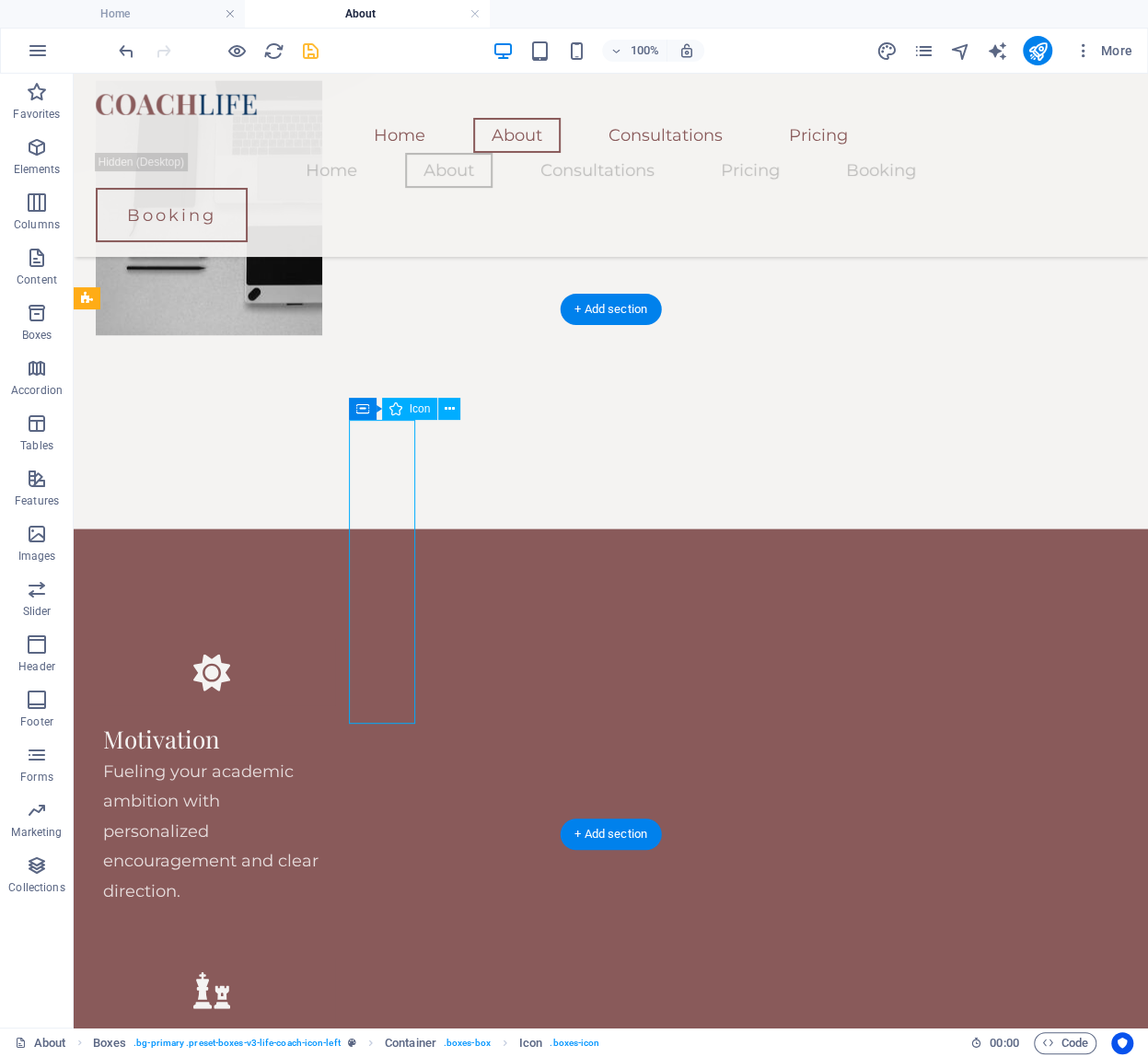 select on "xMidYMid" 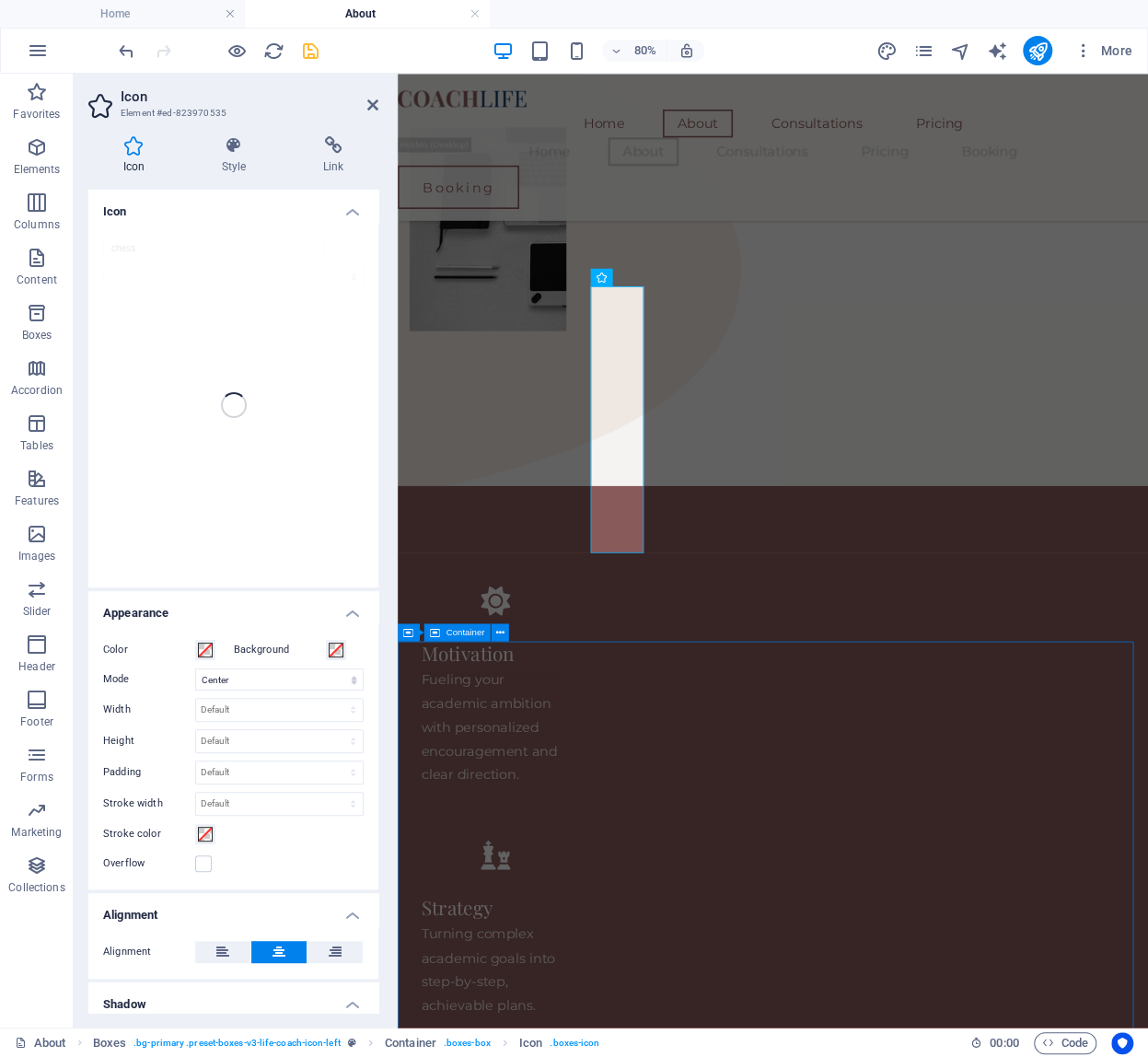 click on "Dummy Headline You need to be sure there isn't anything embarrassing hidden in the middle of text. All the Lorem Ipsum generators on the Internet tend to repeat predefined chunks as necessary, making this the first true generator on the Internet. It uses a dictionary of over 200 Latin words,." at bounding box center (866, 2951) 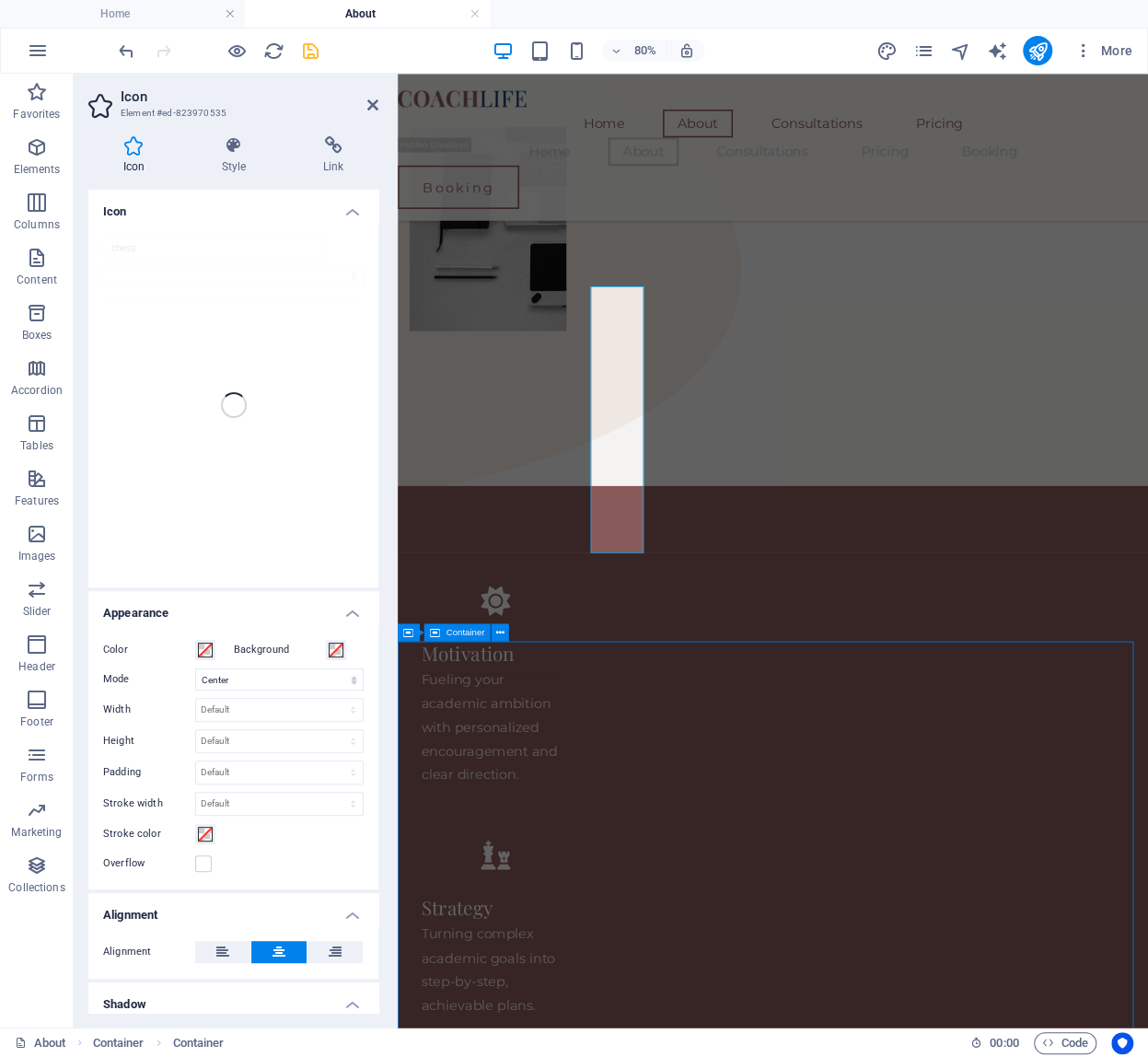 click on "Dummy Headline You need to be sure there isn't anything embarrassing hidden in the middle of text. All the Lorem Ipsum generators on the Internet tend to repeat predefined chunks as necessary, making this the first true generator on the Internet. It uses a dictionary of over 200 Latin words,." at bounding box center [866, 2951] 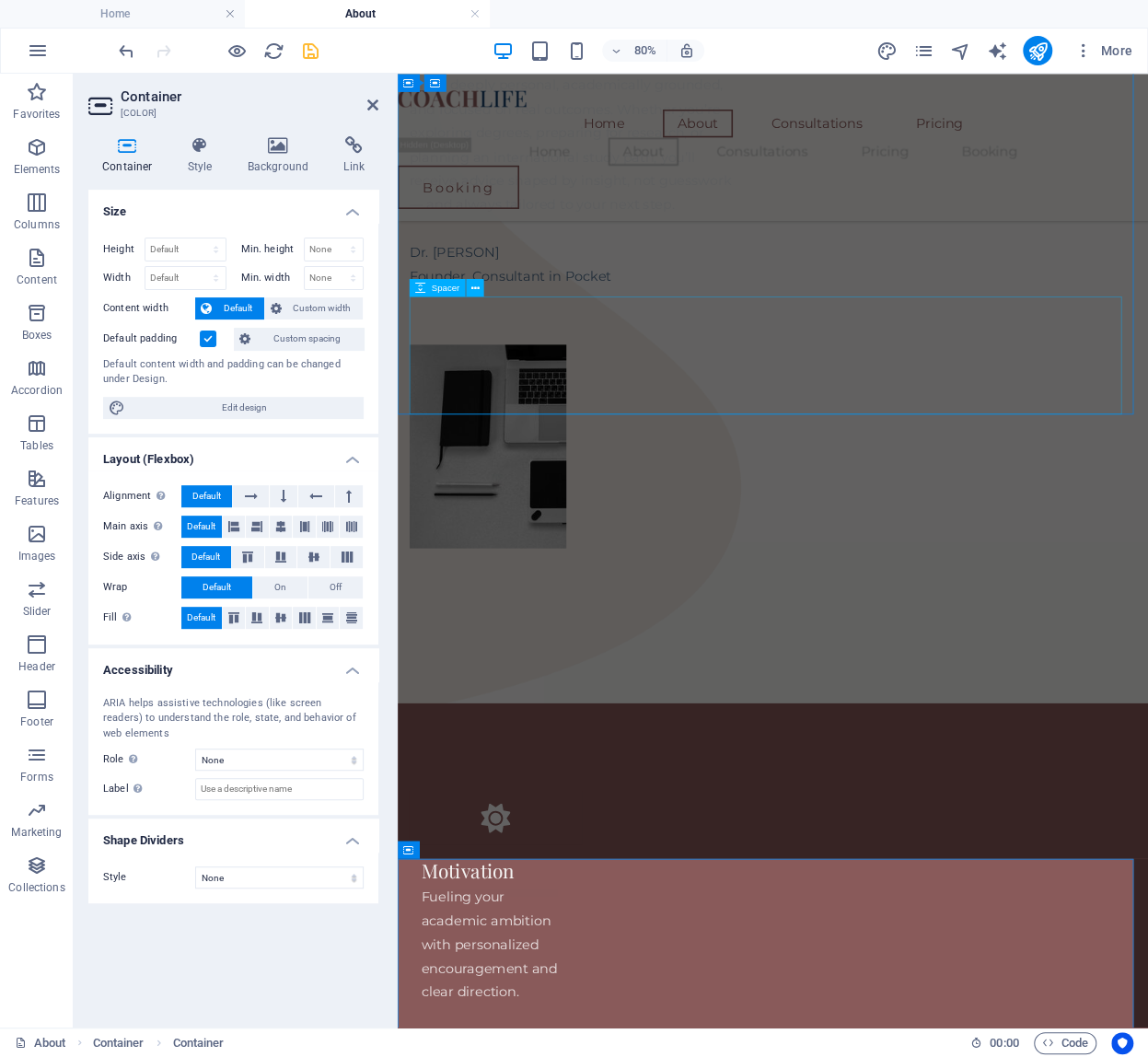 click at bounding box center [866, 786] 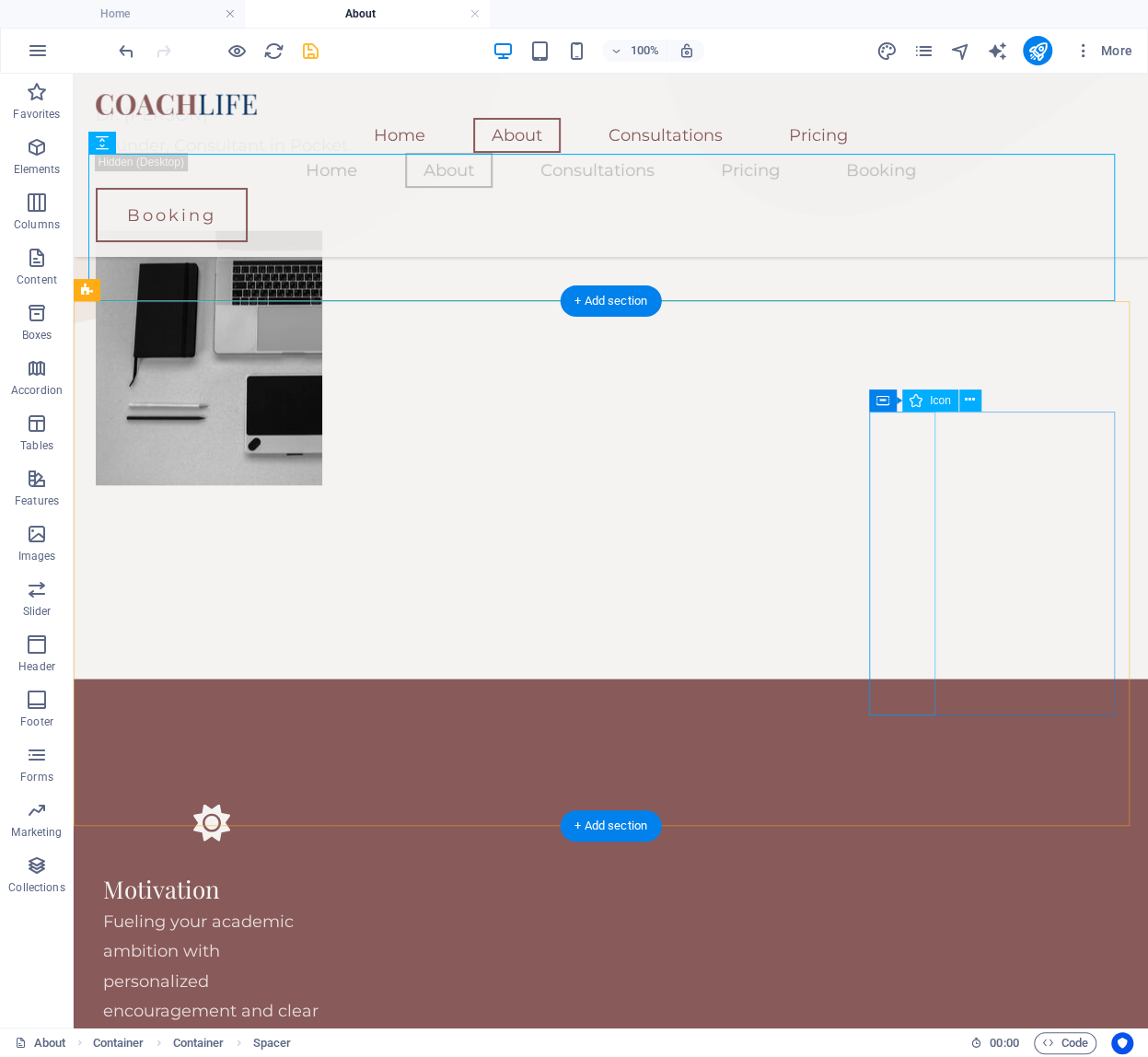 scroll, scrollTop: 1445, scrollLeft: 0, axis: vertical 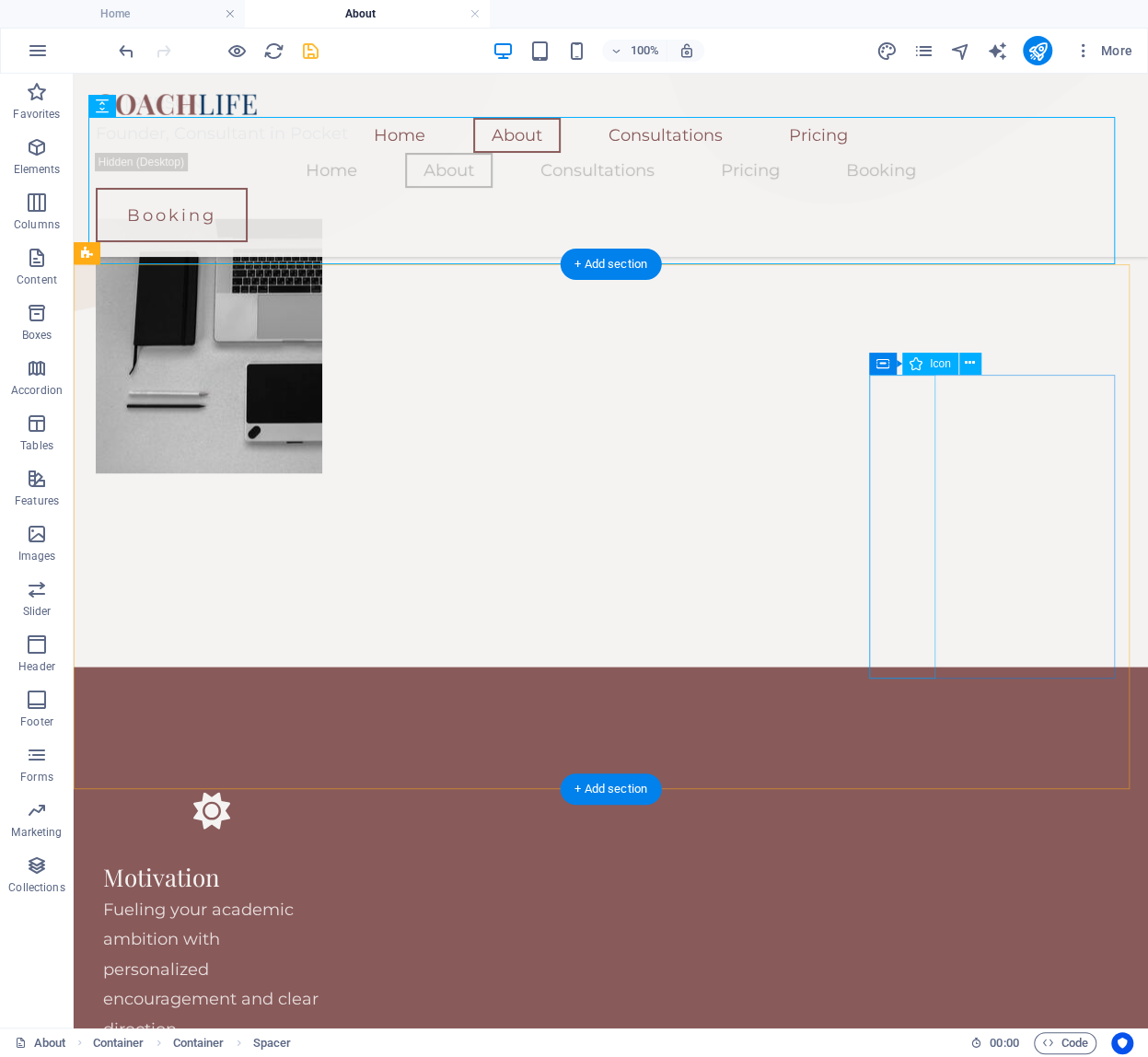click at bounding box center (212, 1586) 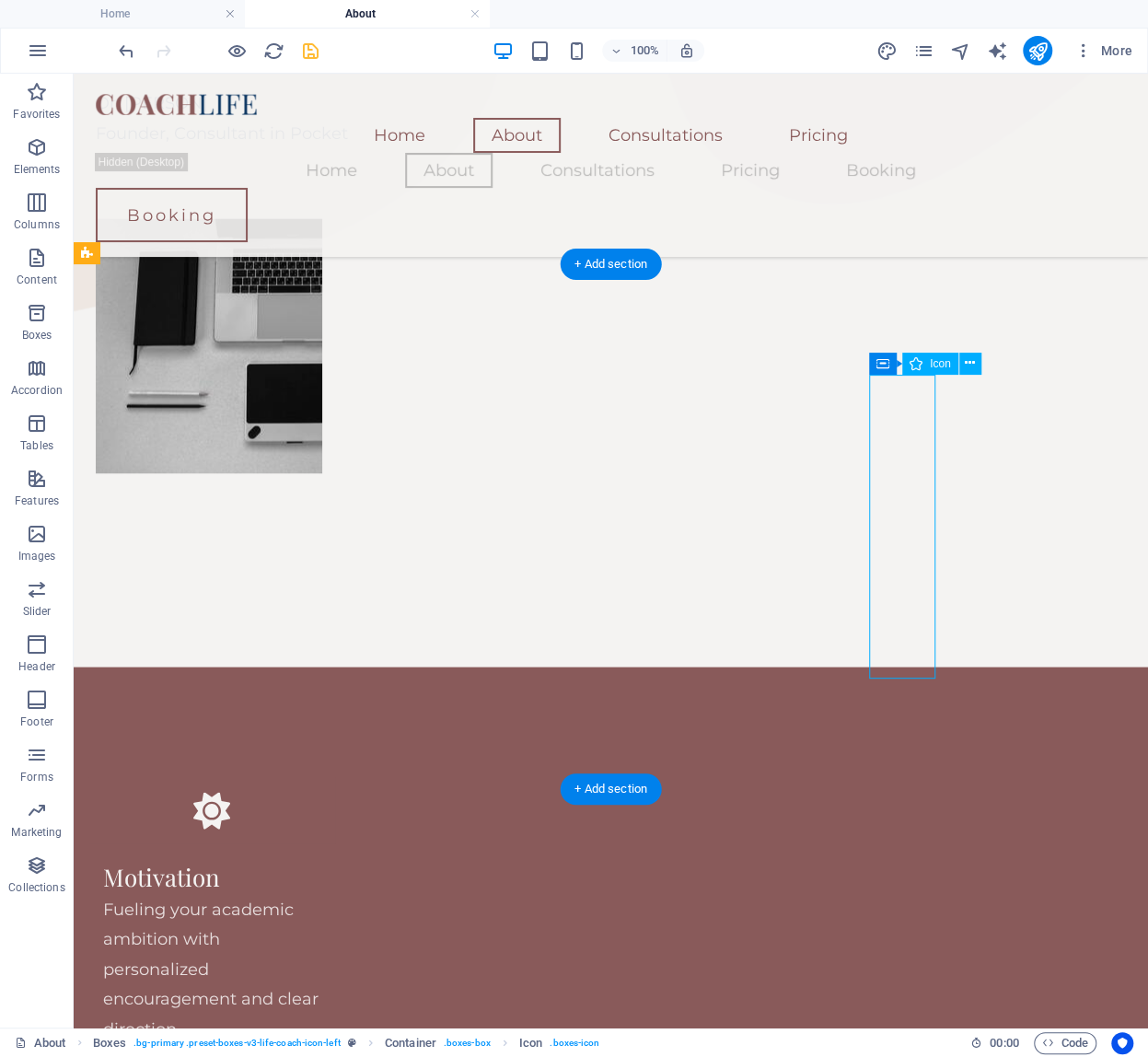 click at bounding box center [212, 1586] 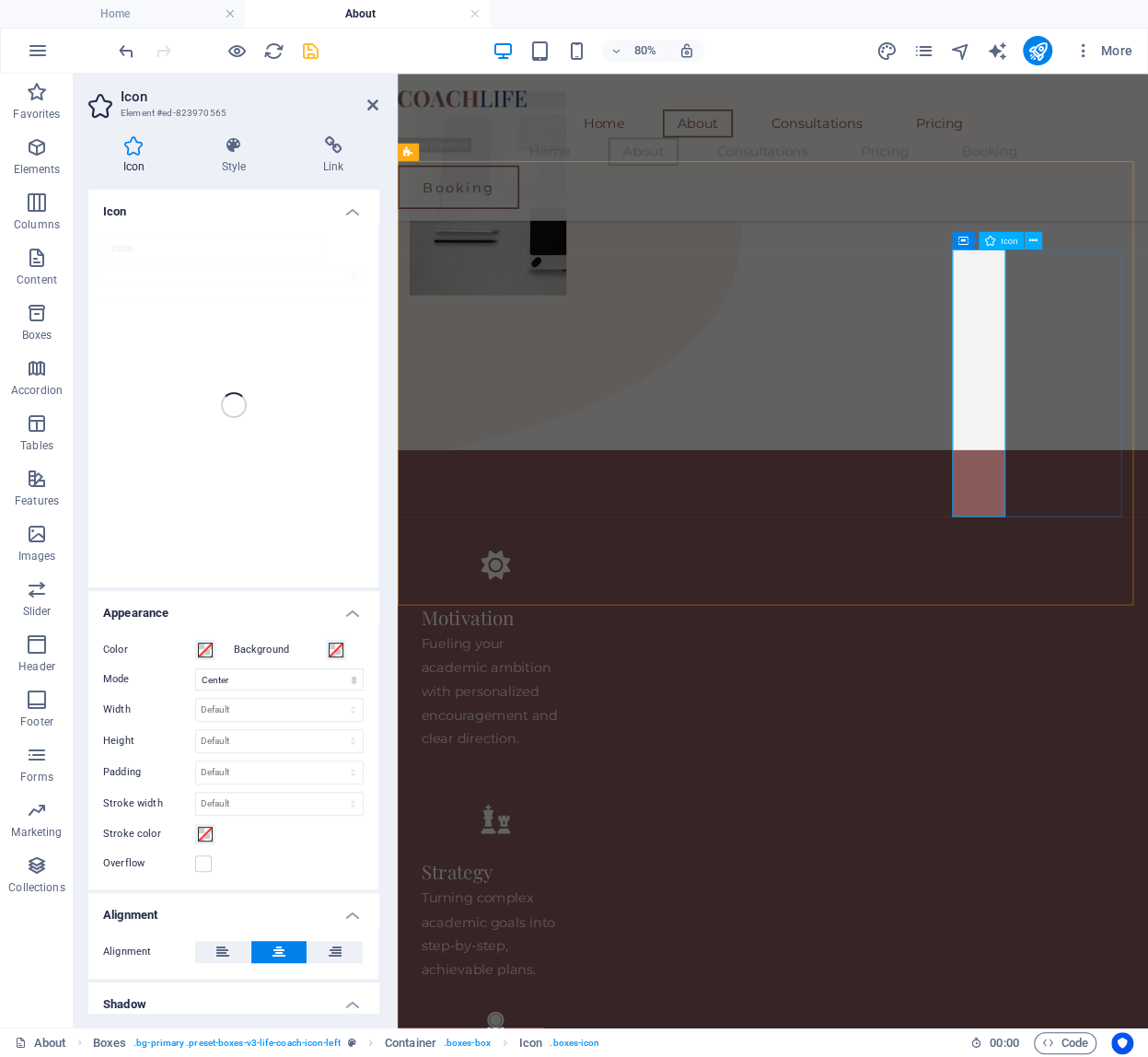 click at bounding box center [520, 1521] 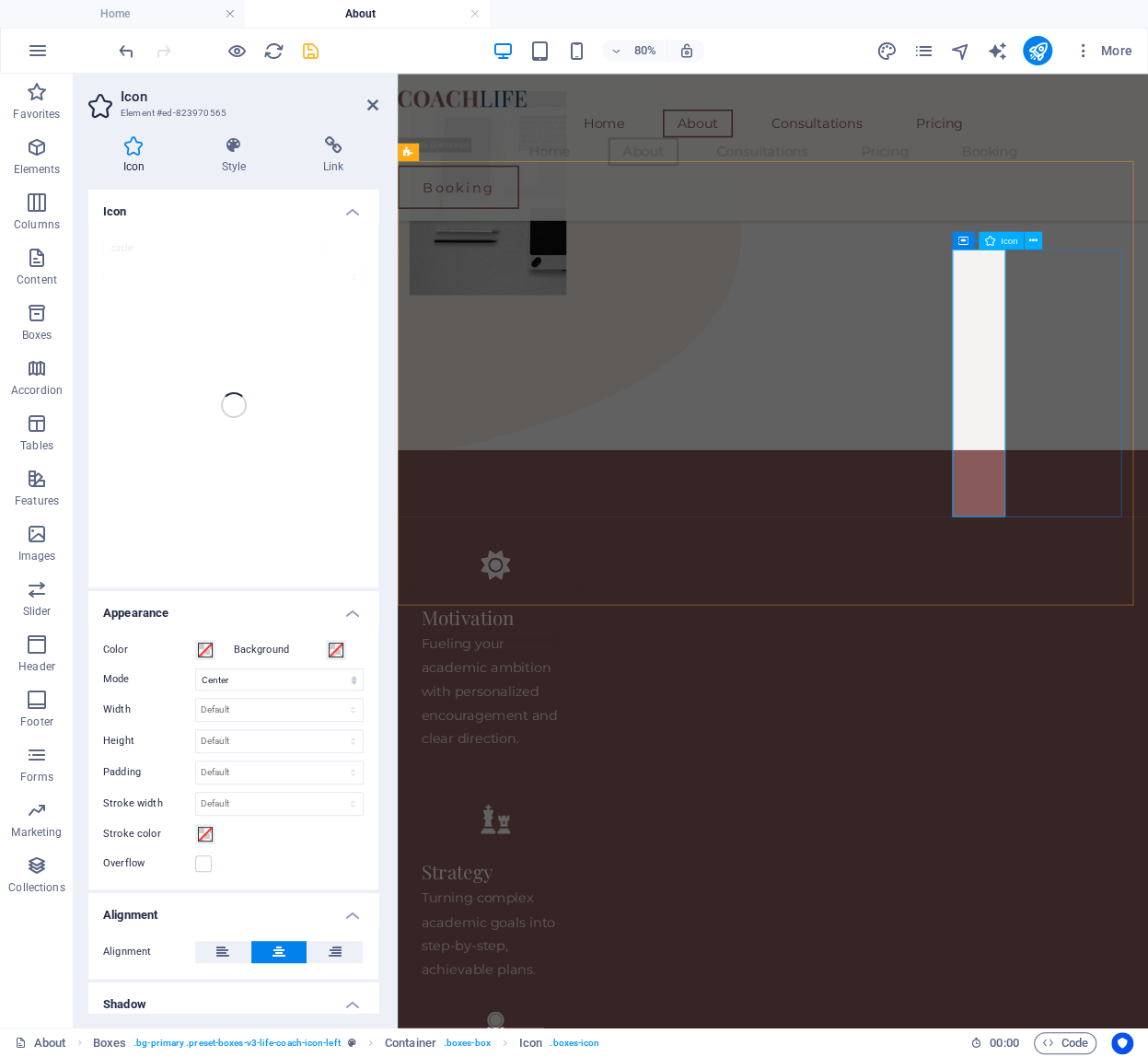 click at bounding box center (520, 1521) 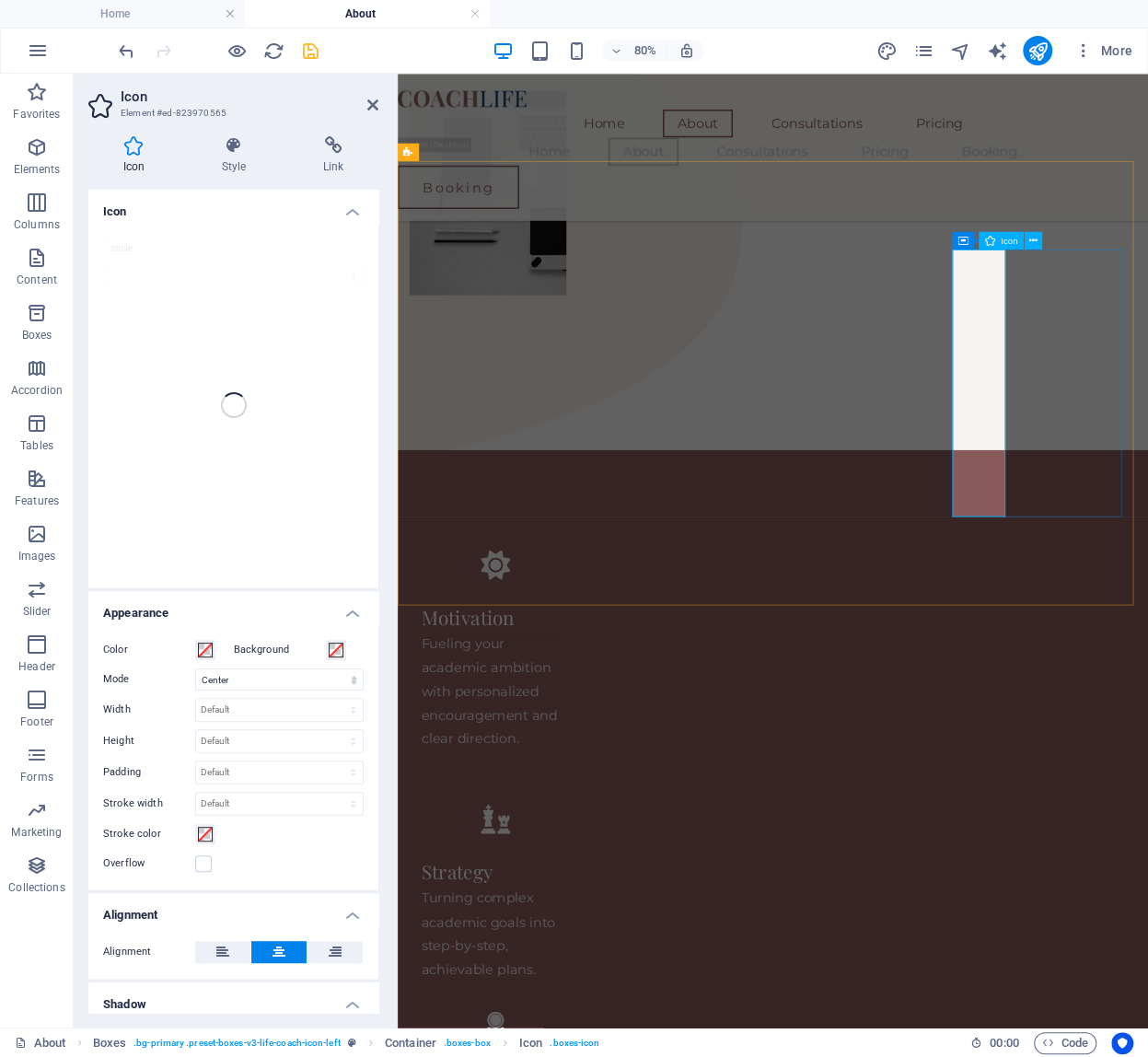 click at bounding box center [520, 1521] 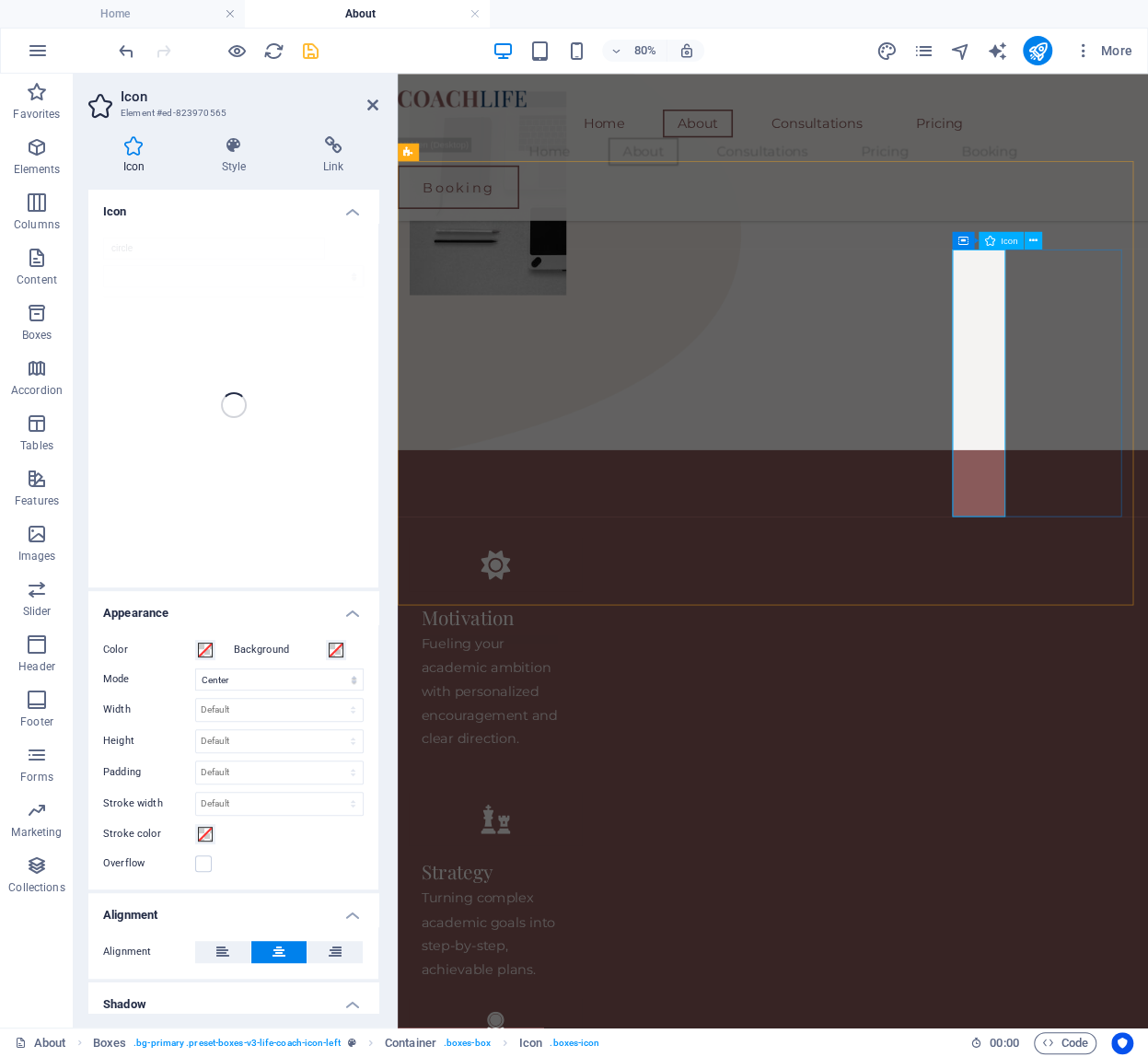 click at bounding box center (520, 1521) 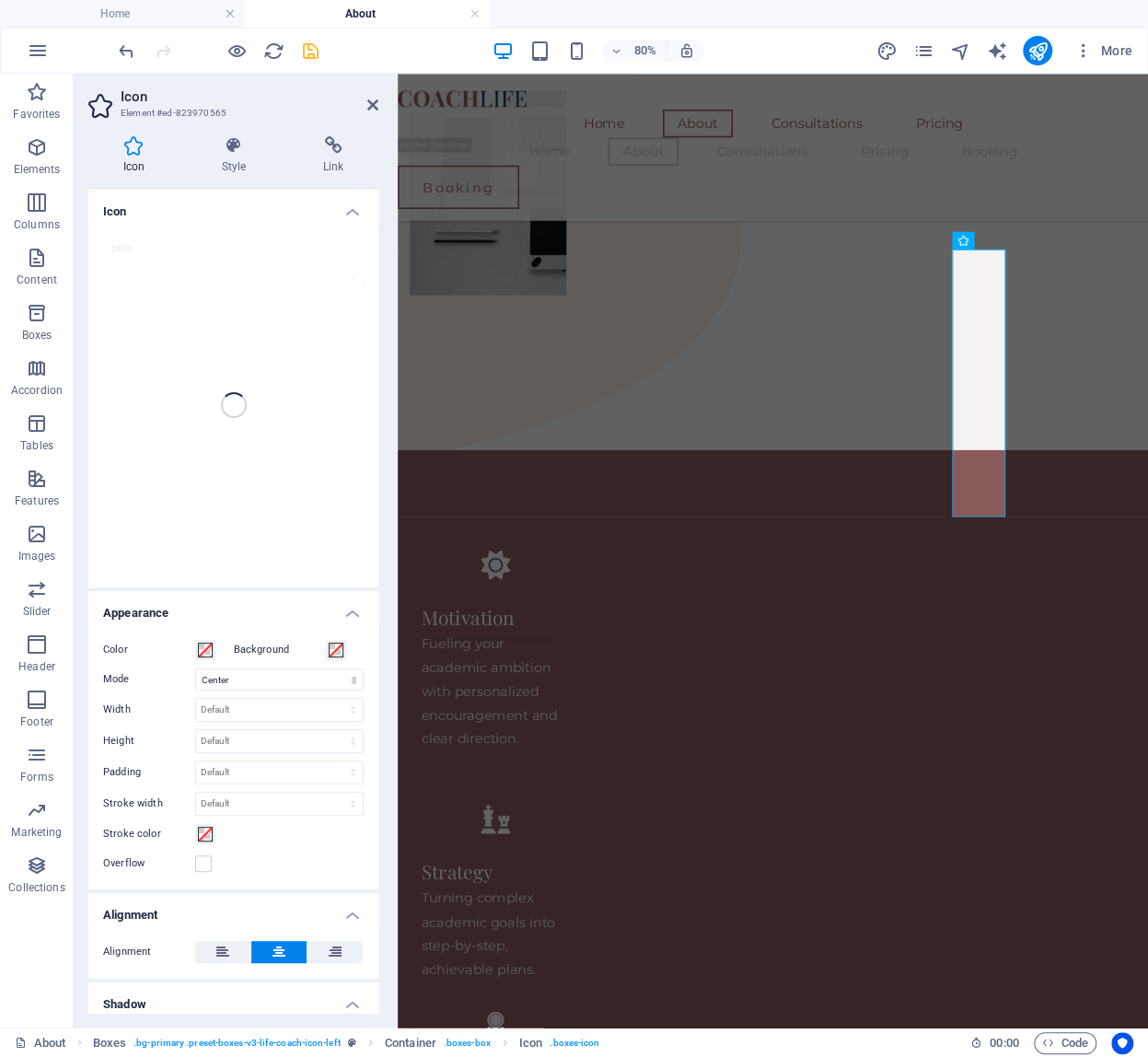 scroll, scrollTop: 140, scrollLeft: 0, axis: vertical 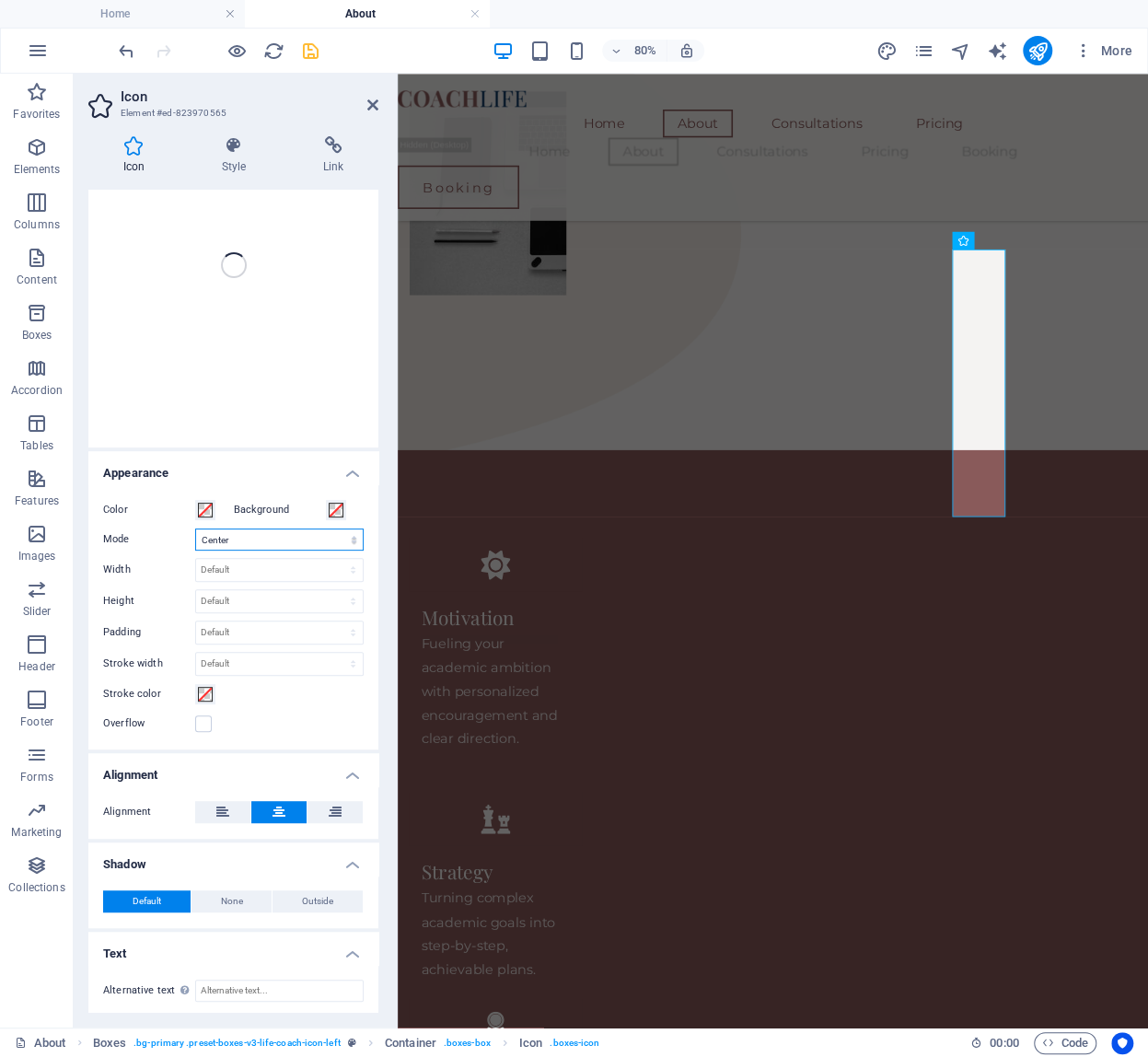 click on "Scale Left Center Right" at bounding box center (279, 540) 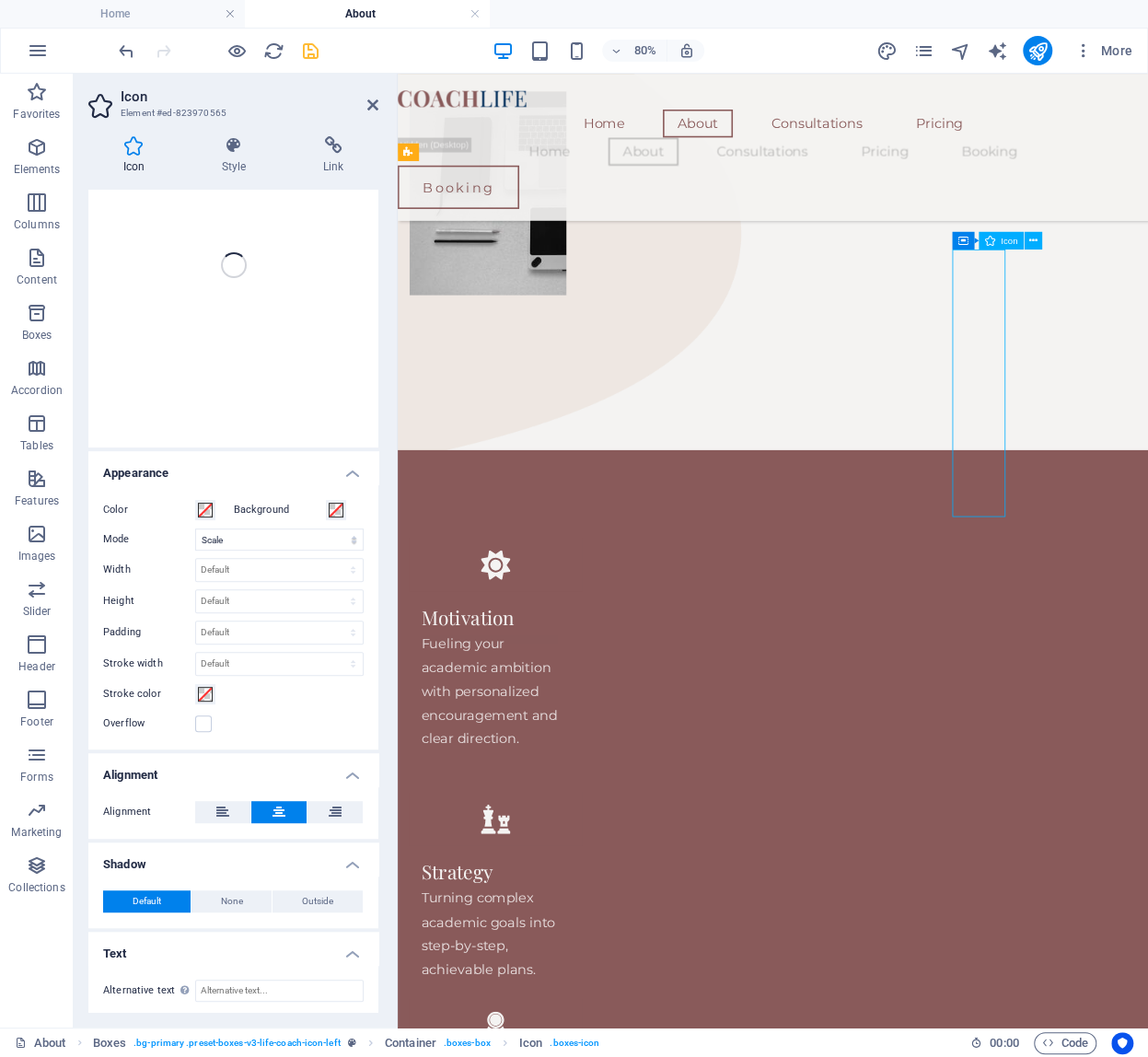 drag, startPoint x: 1130, startPoint y: 448, endPoint x: 1126, endPoint y: 349, distance: 99.08078 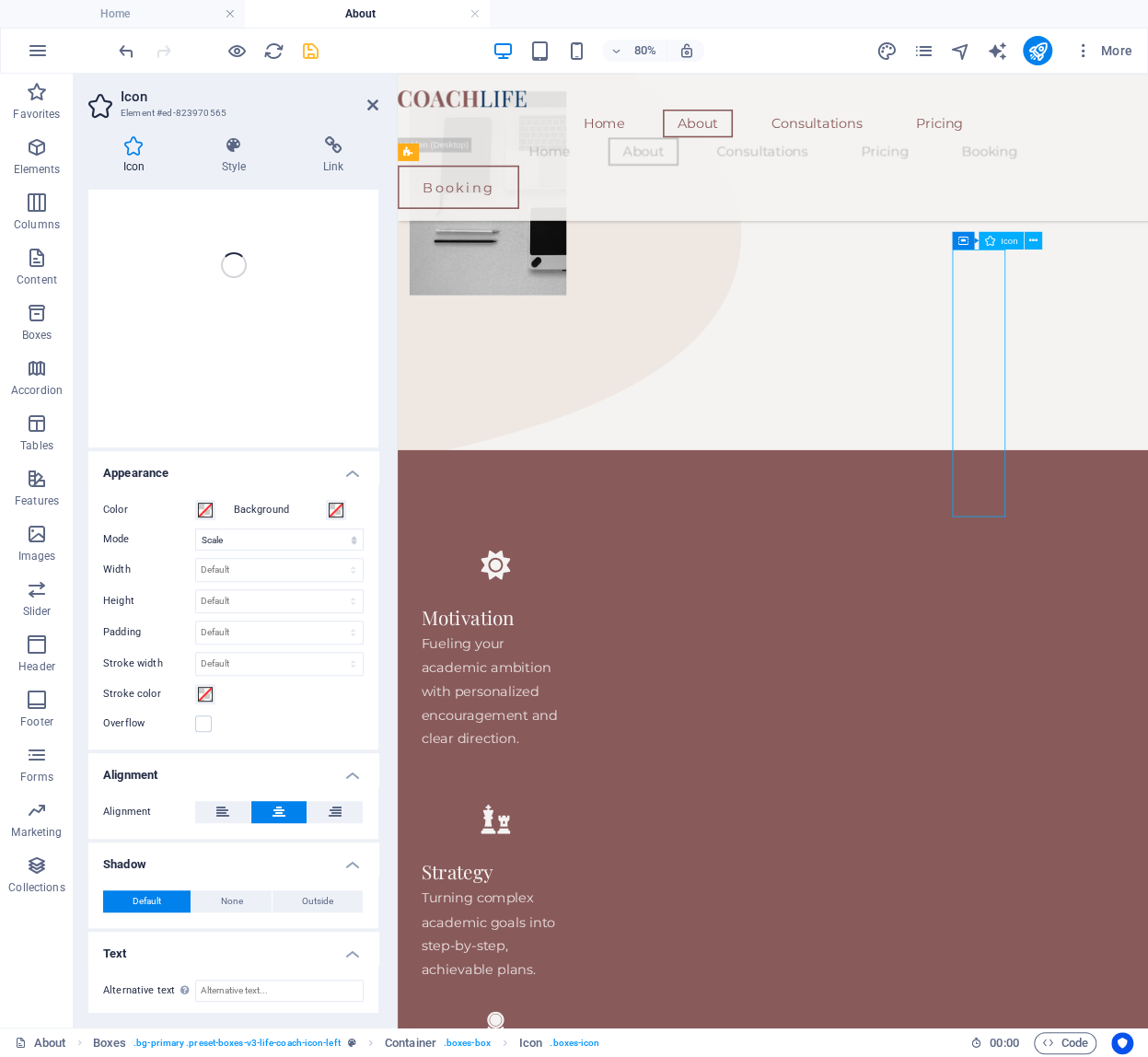 click at bounding box center [520, 1521] 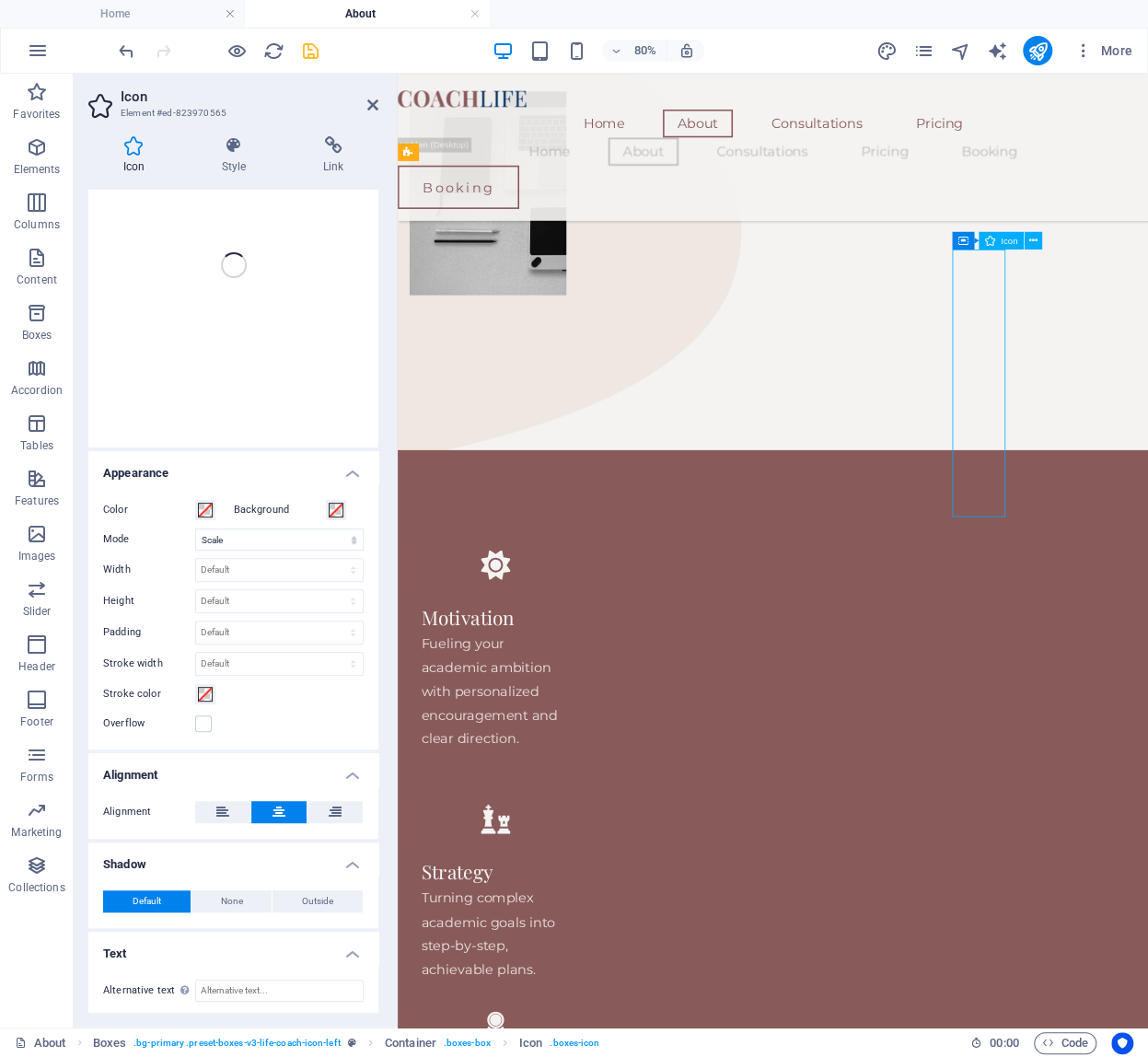 click at bounding box center (520, 1521) 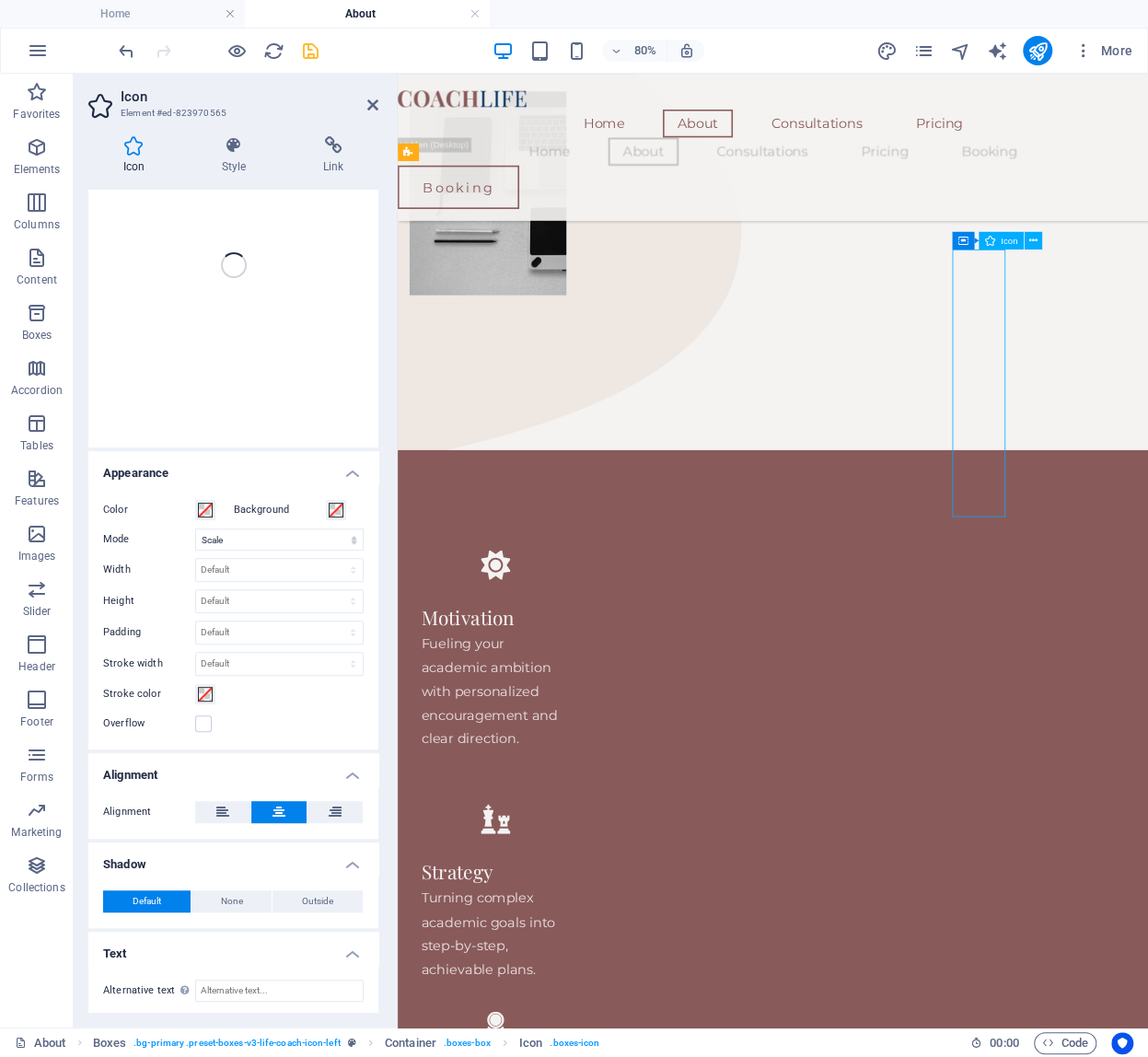 click at bounding box center [520, 1521] 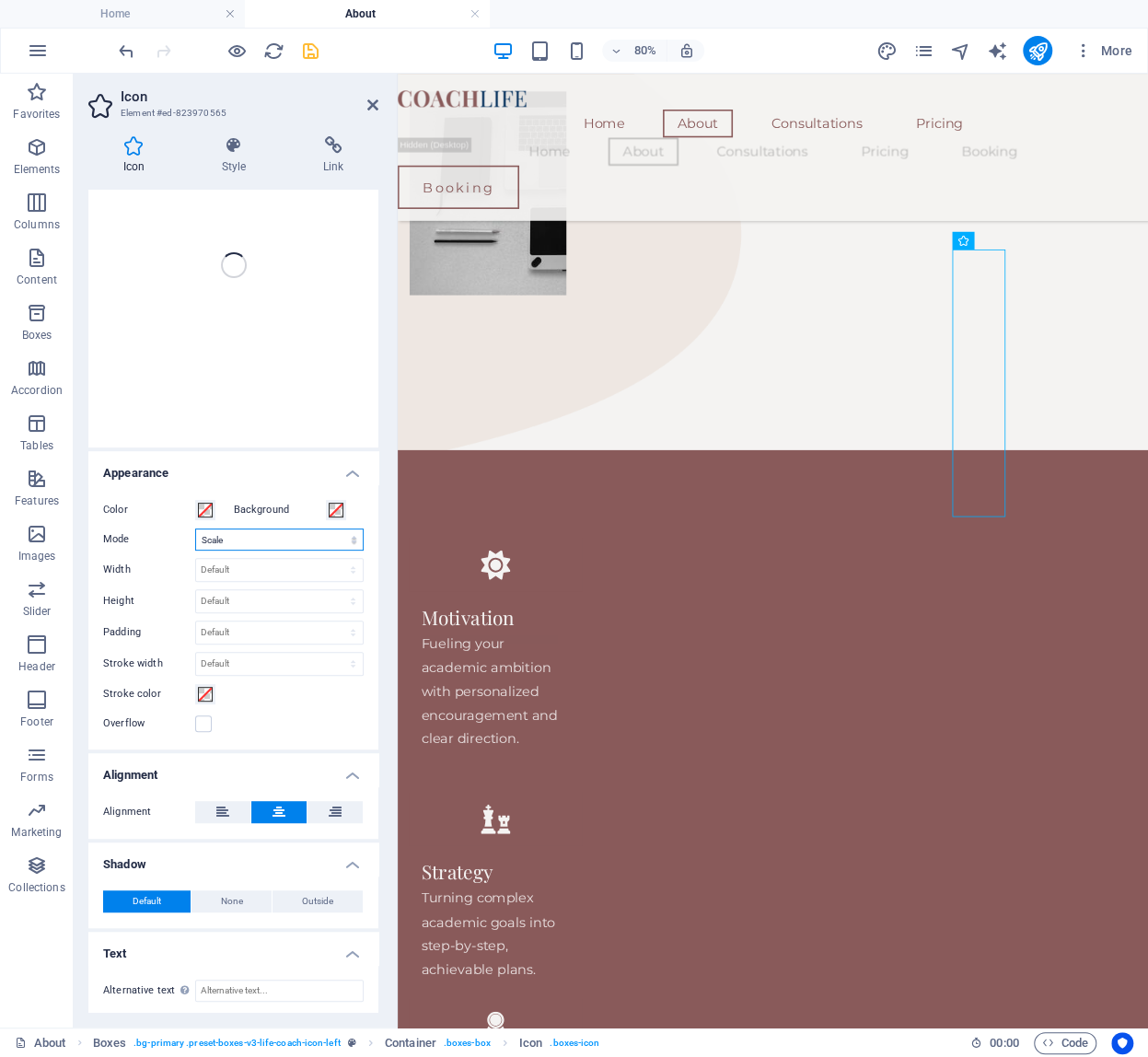 click on "Scale Left Center Right" at bounding box center [279, 540] 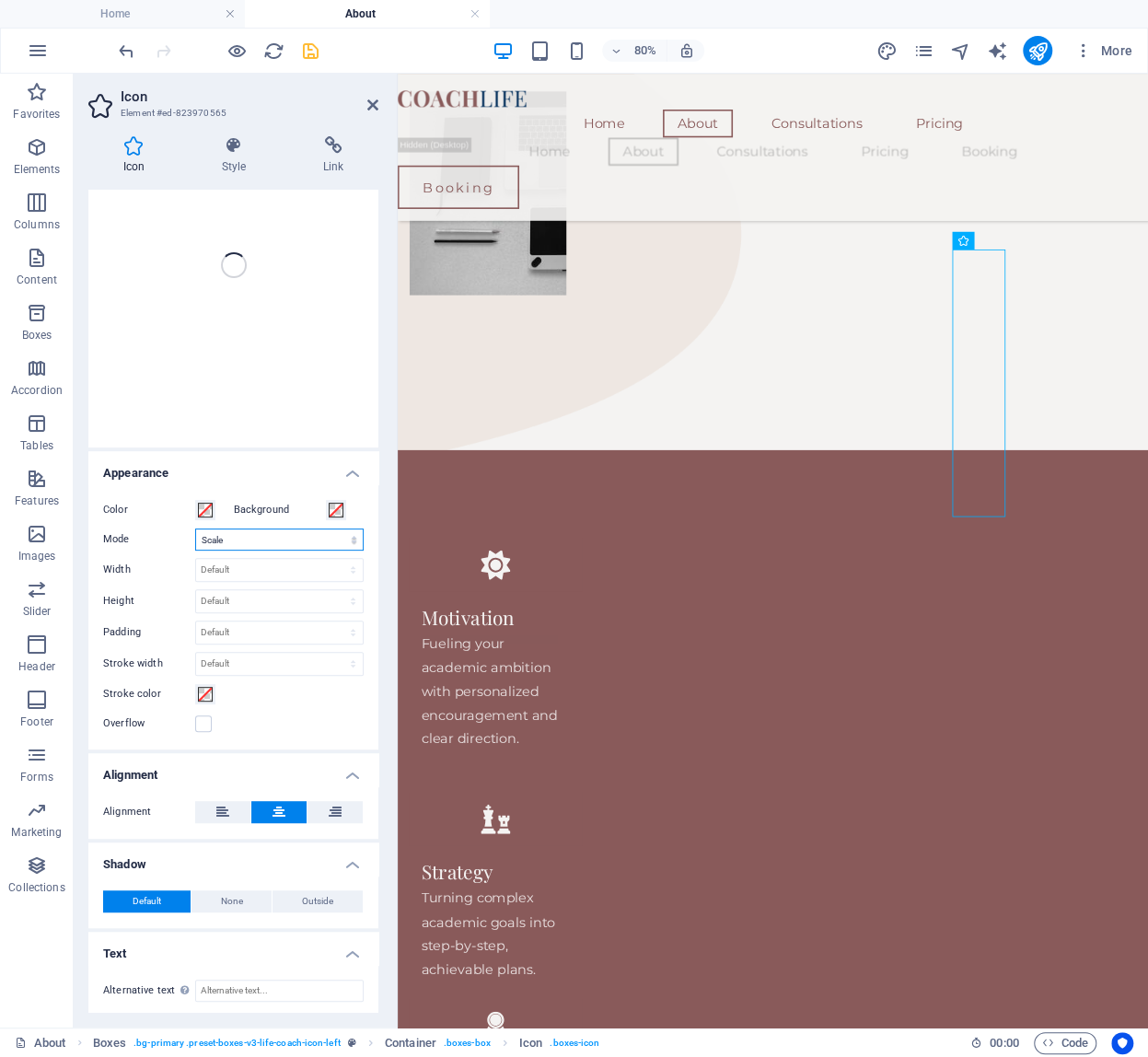 select on "xMidYMid" 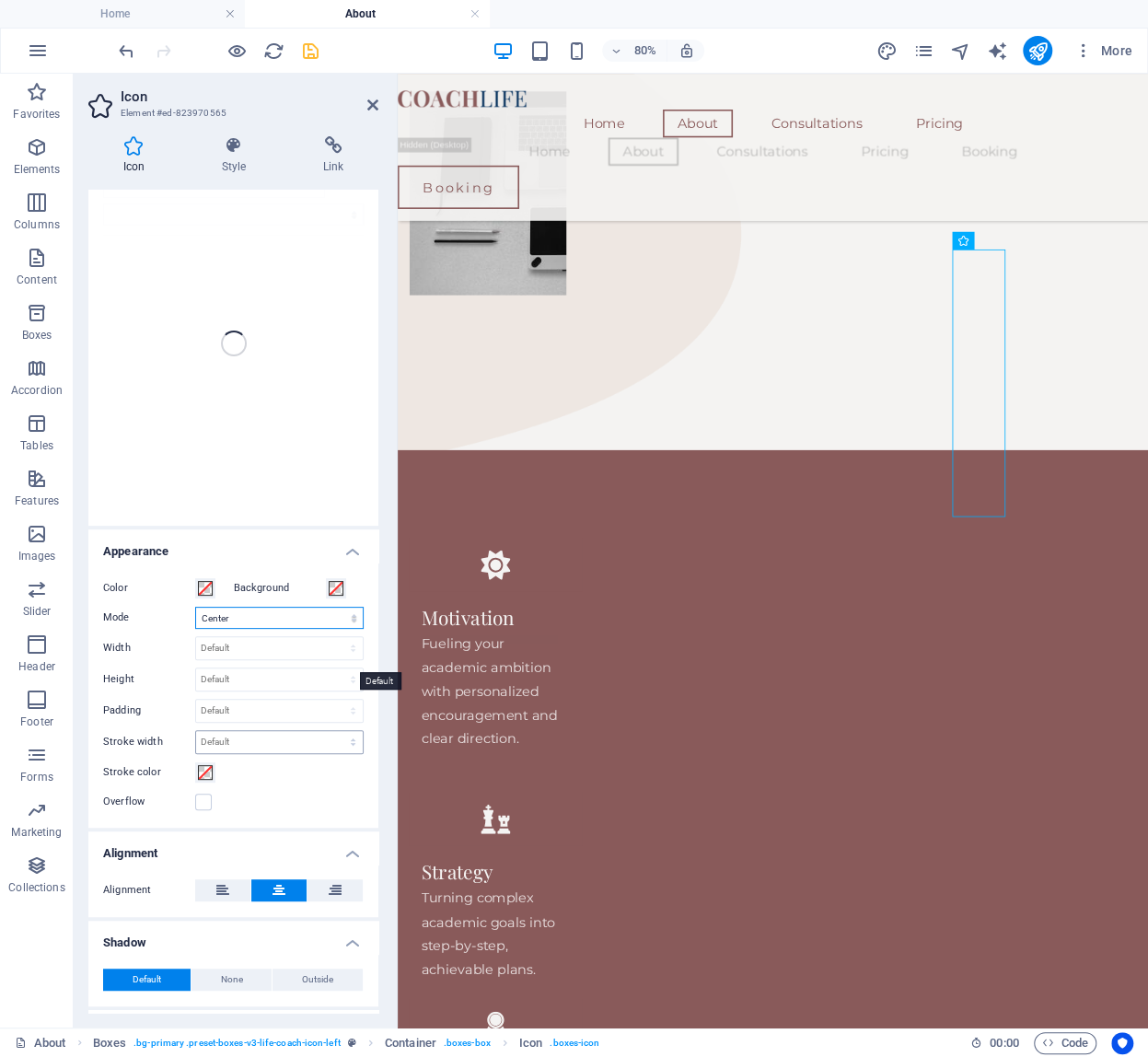 scroll, scrollTop: 0, scrollLeft: 0, axis: both 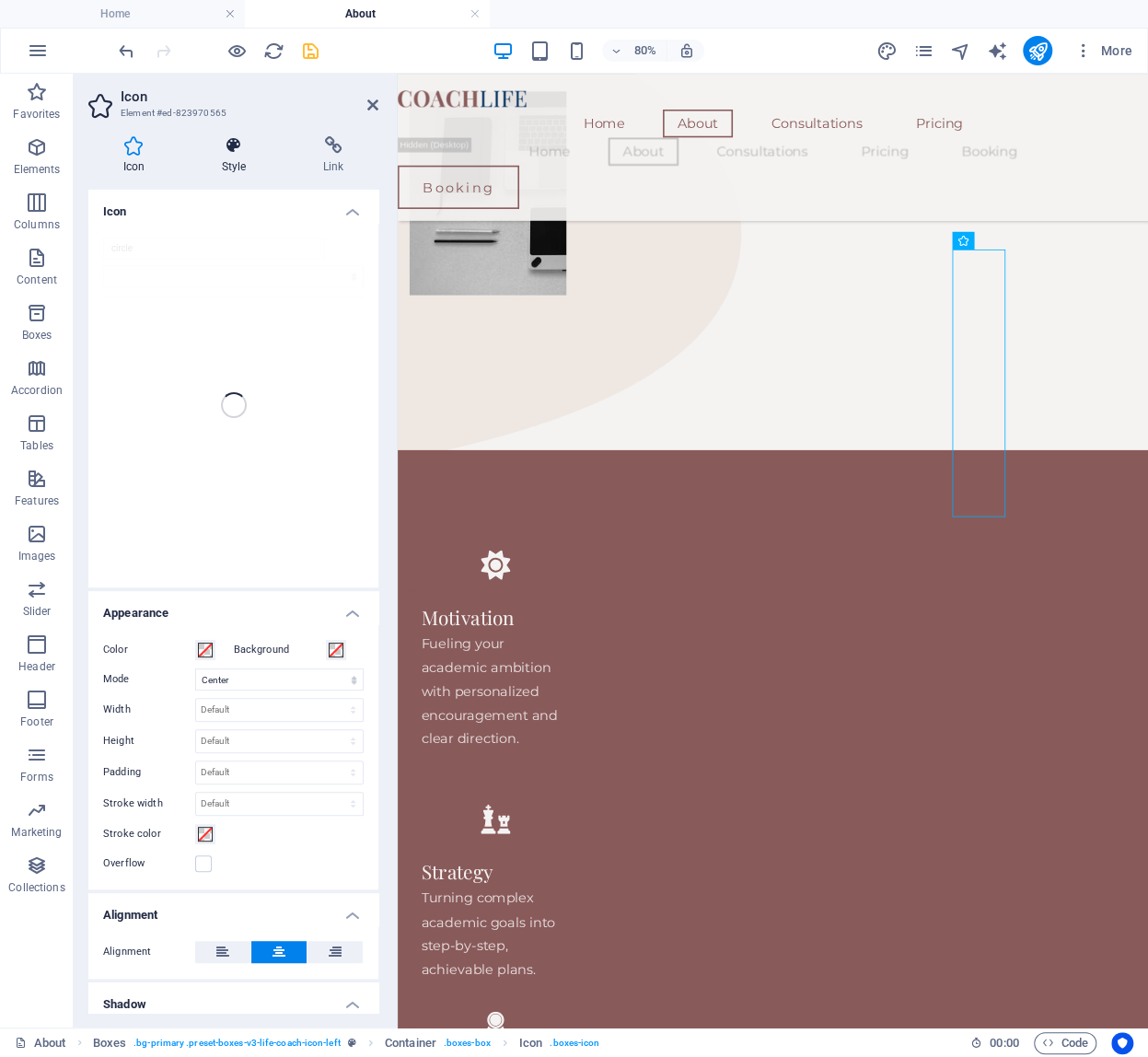 click on "Style" at bounding box center (238, 156) 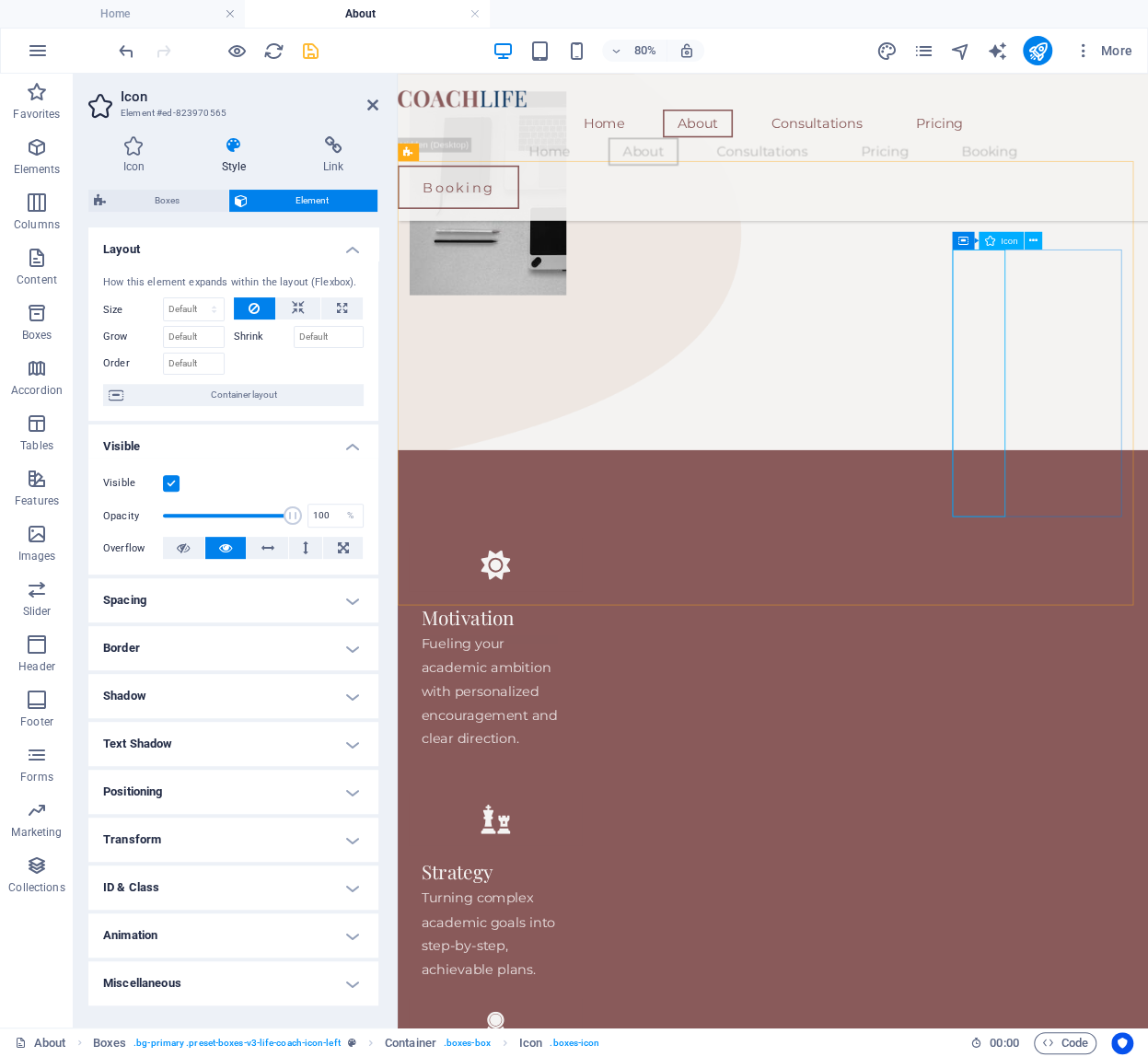 click at bounding box center (520, 1521) 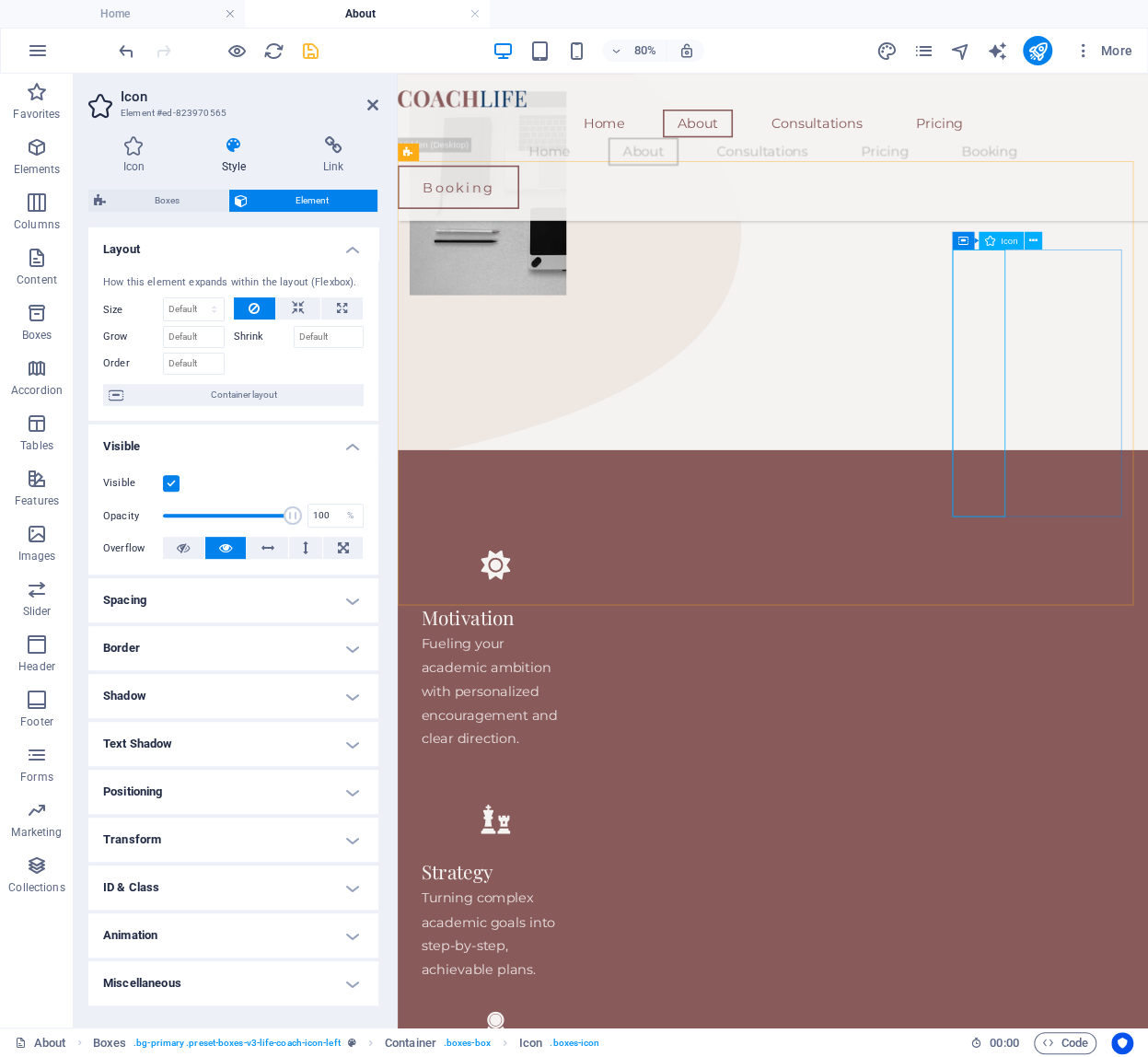 click at bounding box center [520, 1521] 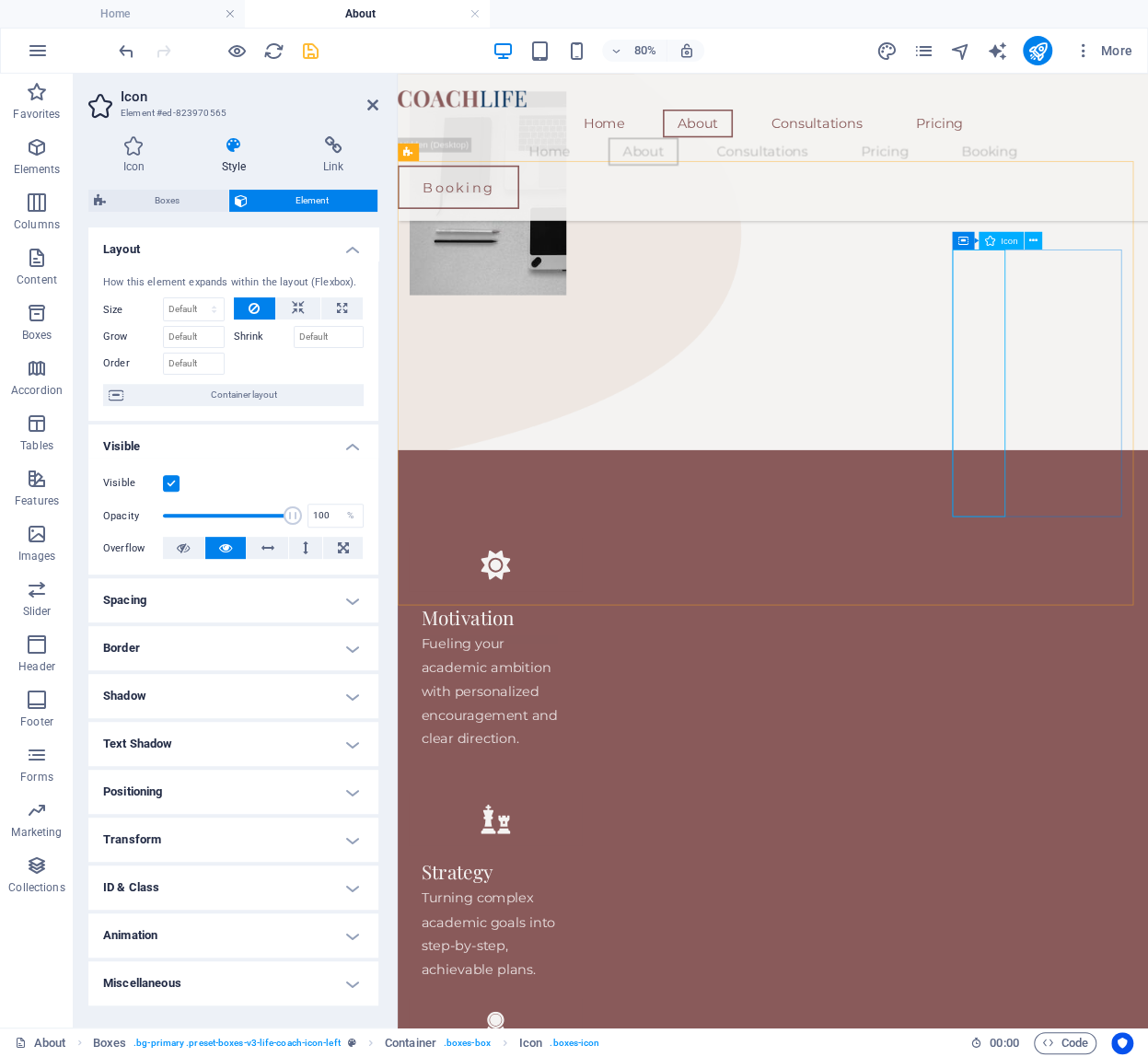 click at bounding box center (520, 1521) 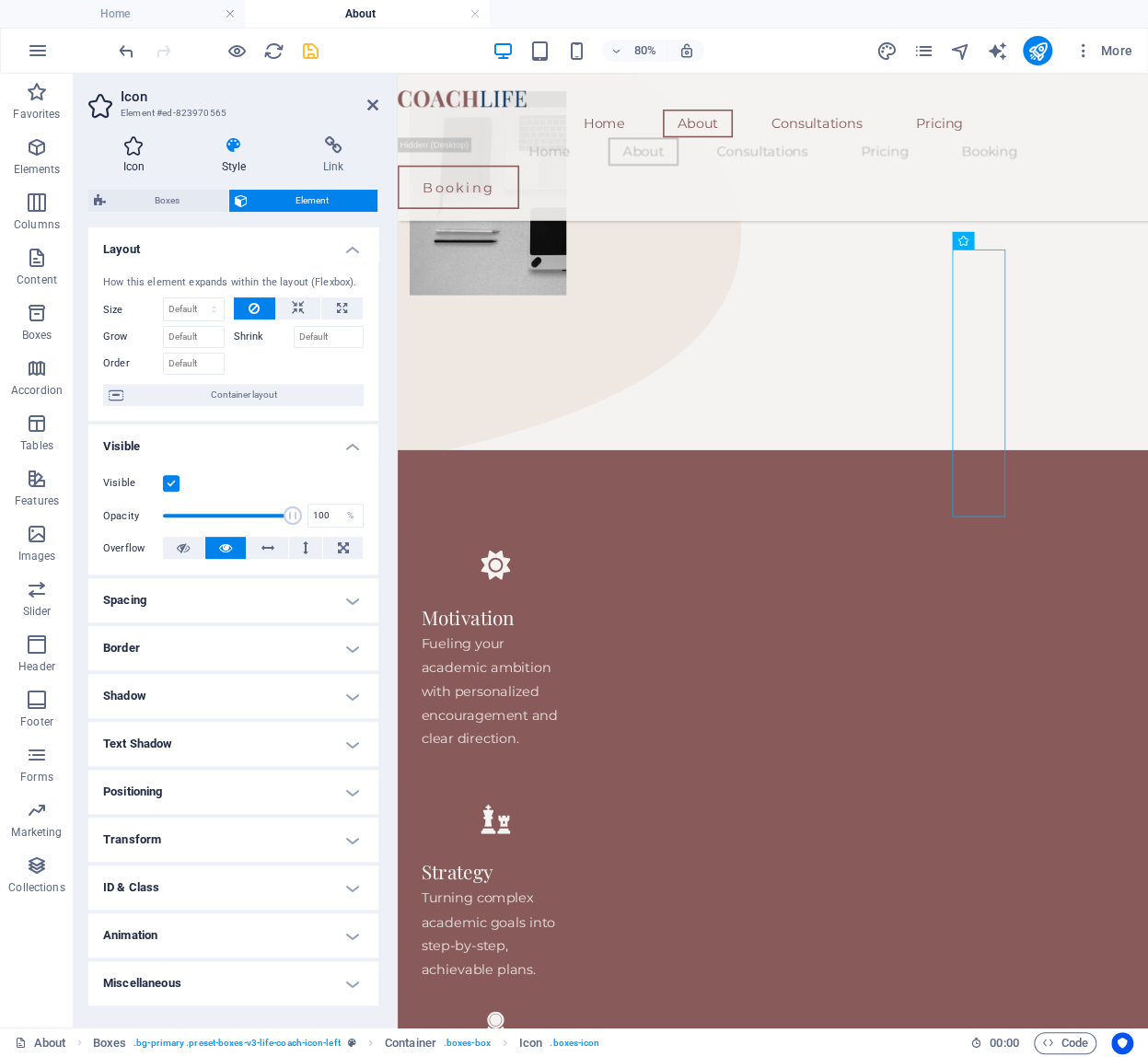 click on "Icon" at bounding box center (137, 156) 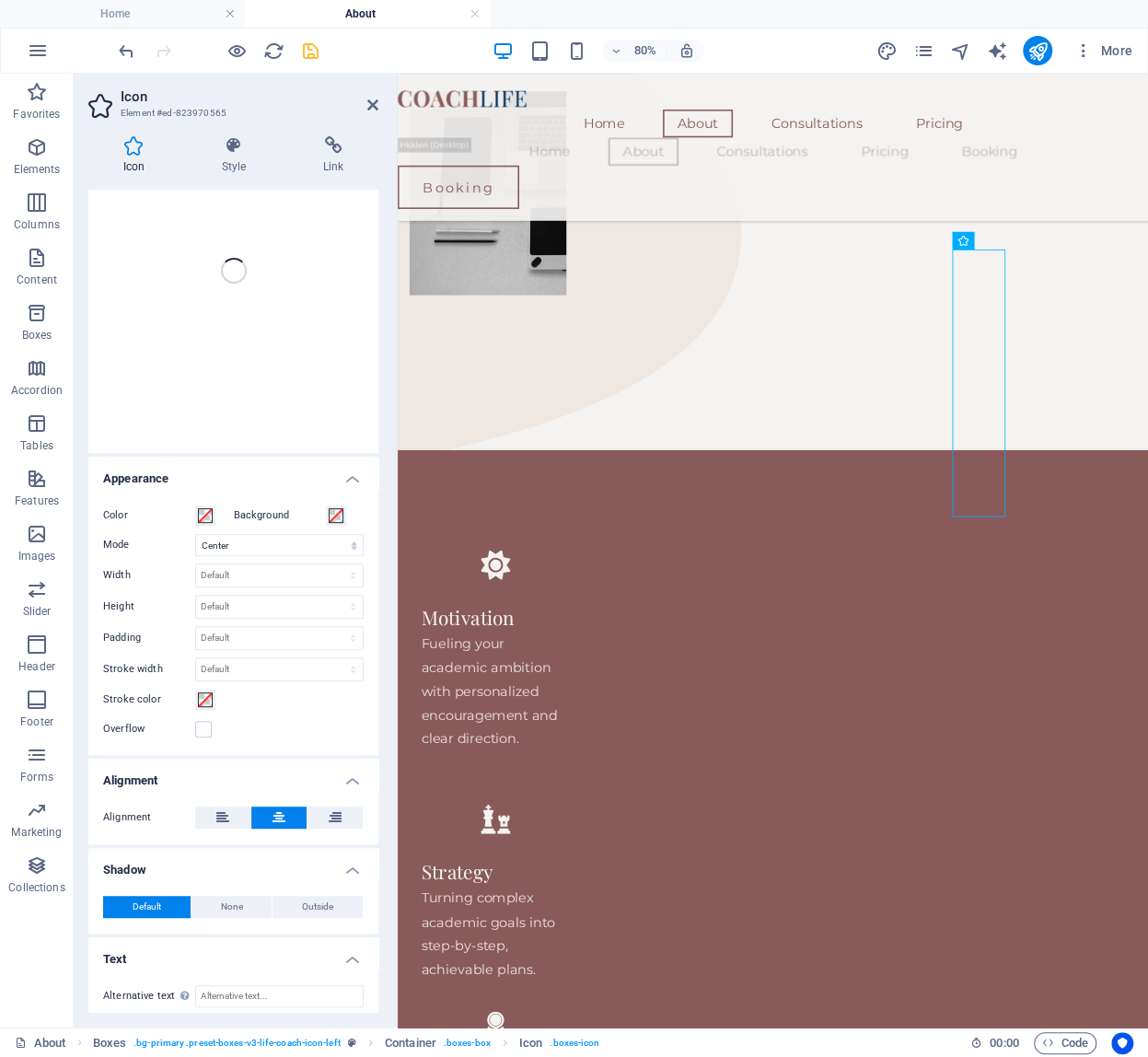scroll, scrollTop: 140, scrollLeft: 0, axis: vertical 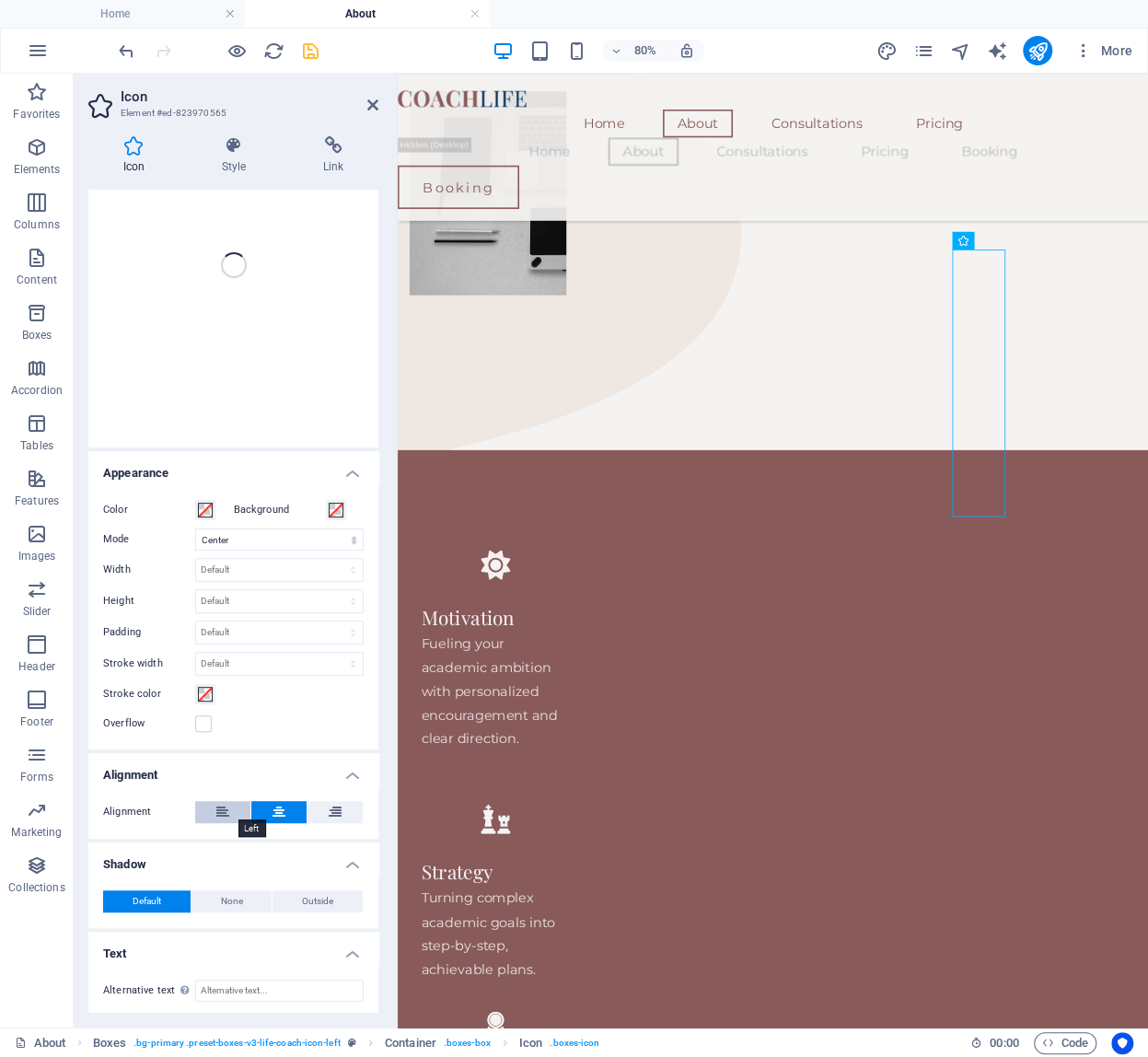 click at bounding box center (223, 812) 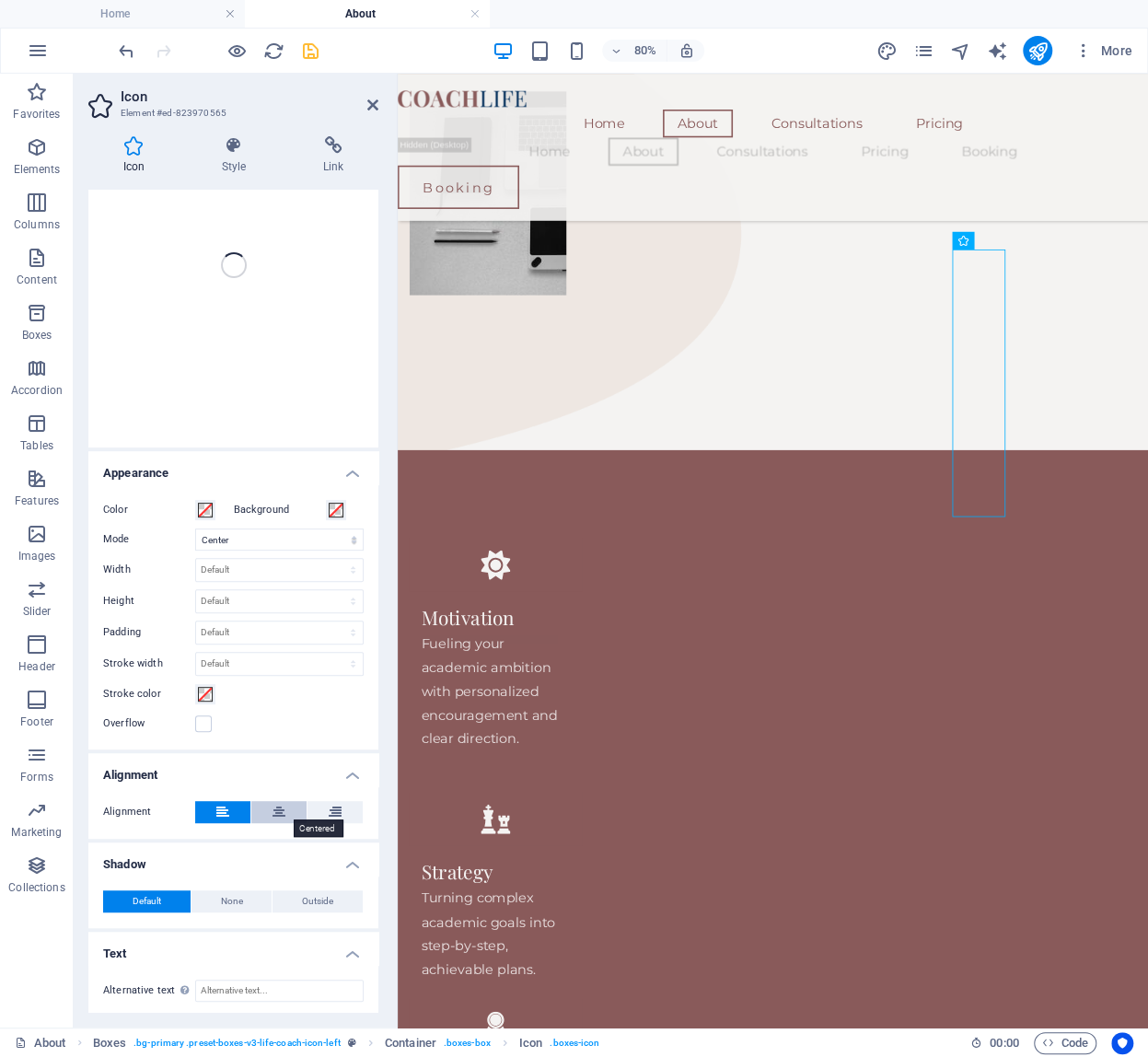 click at bounding box center (279, 812) 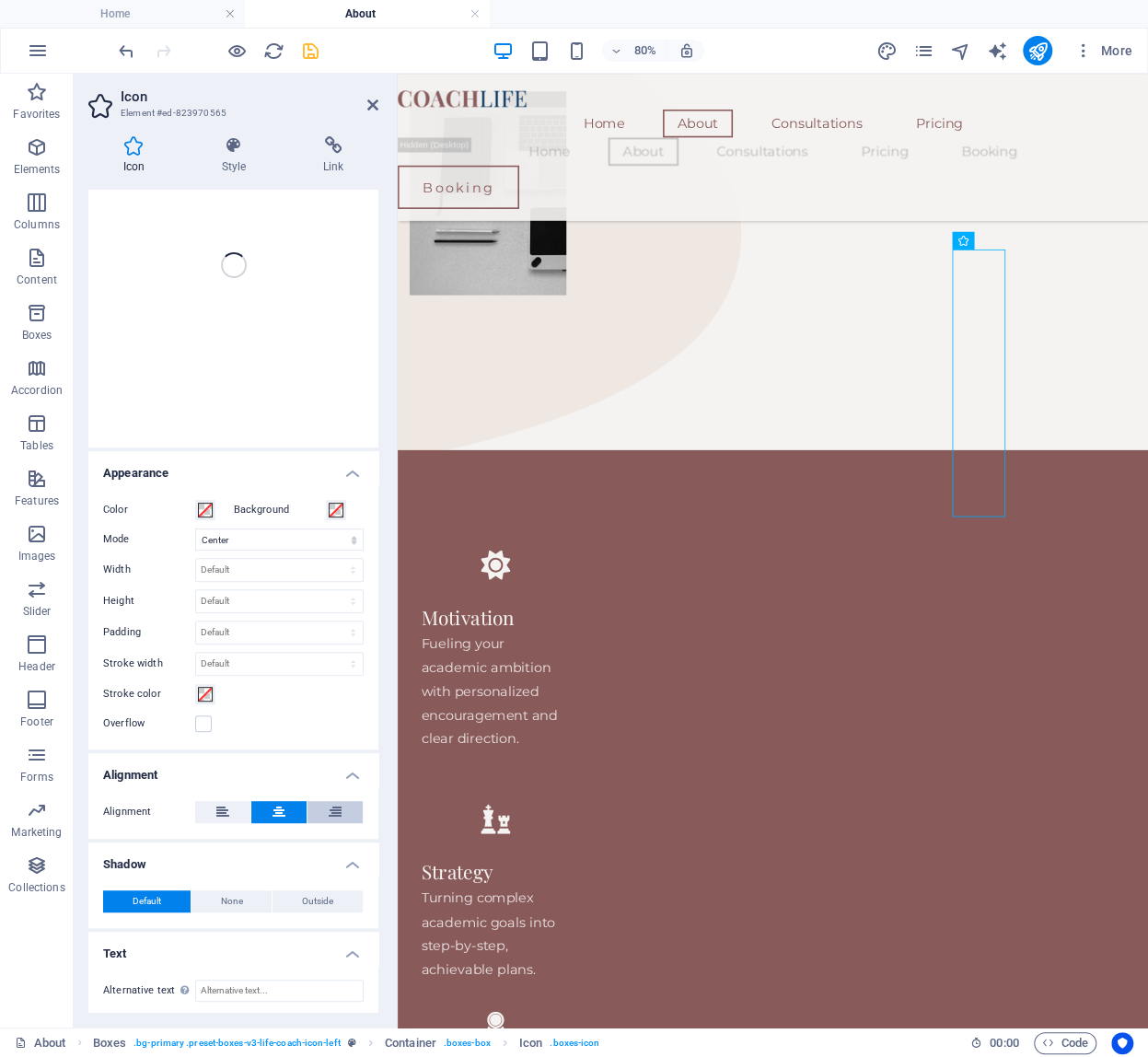 click at bounding box center [335, 812] 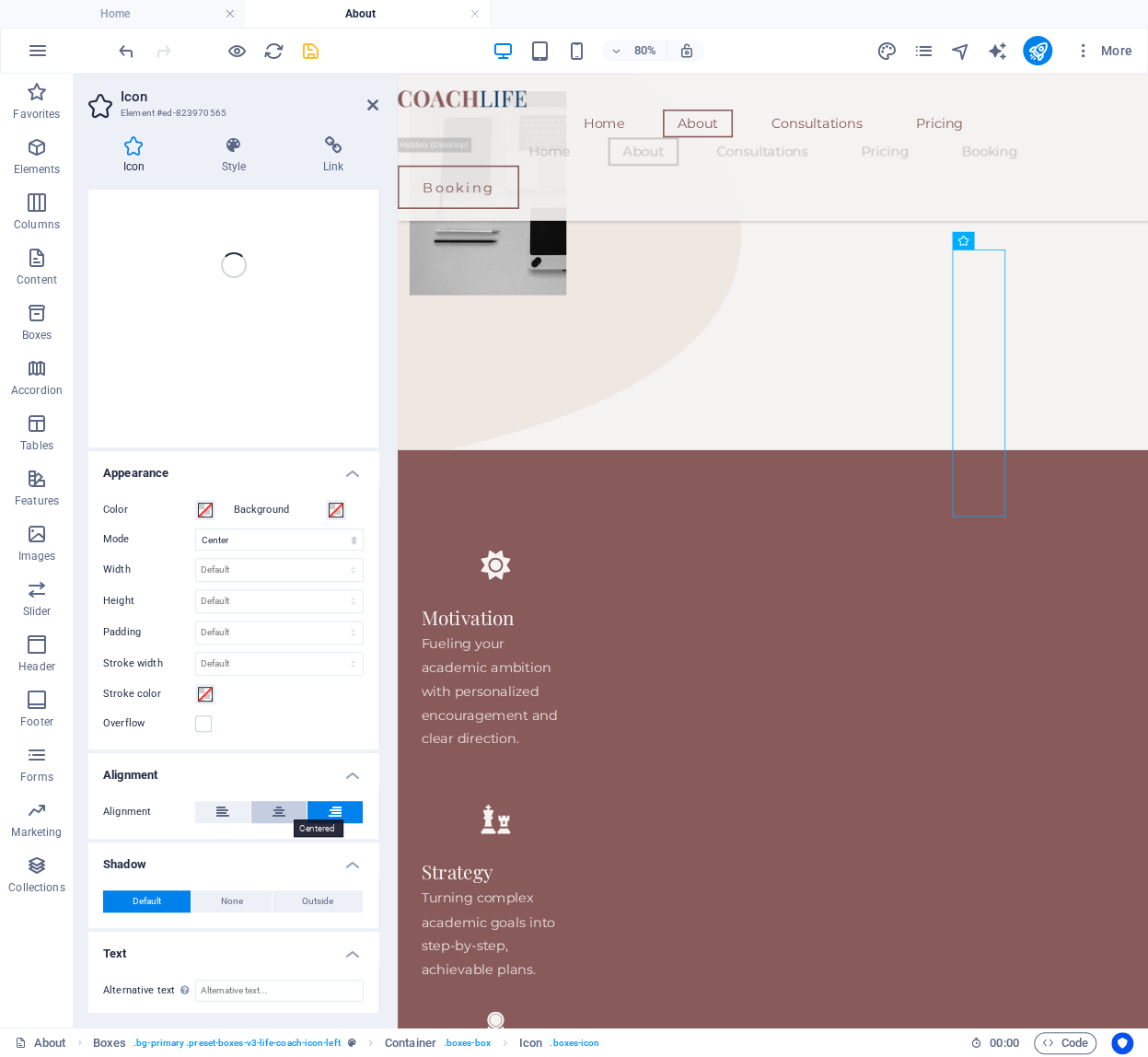 click at bounding box center (279, 812) 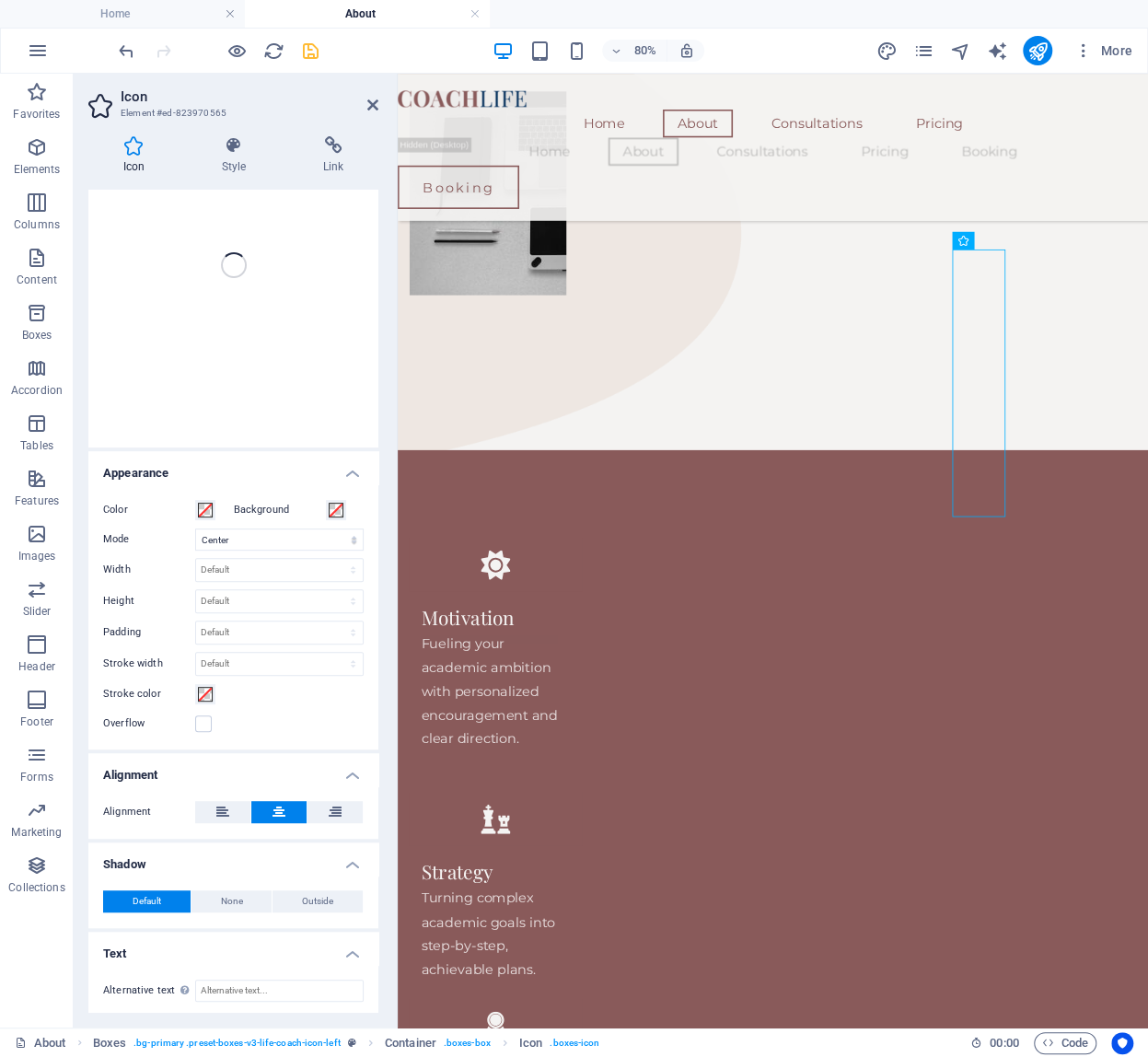 scroll, scrollTop: 0, scrollLeft: 0, axis: both 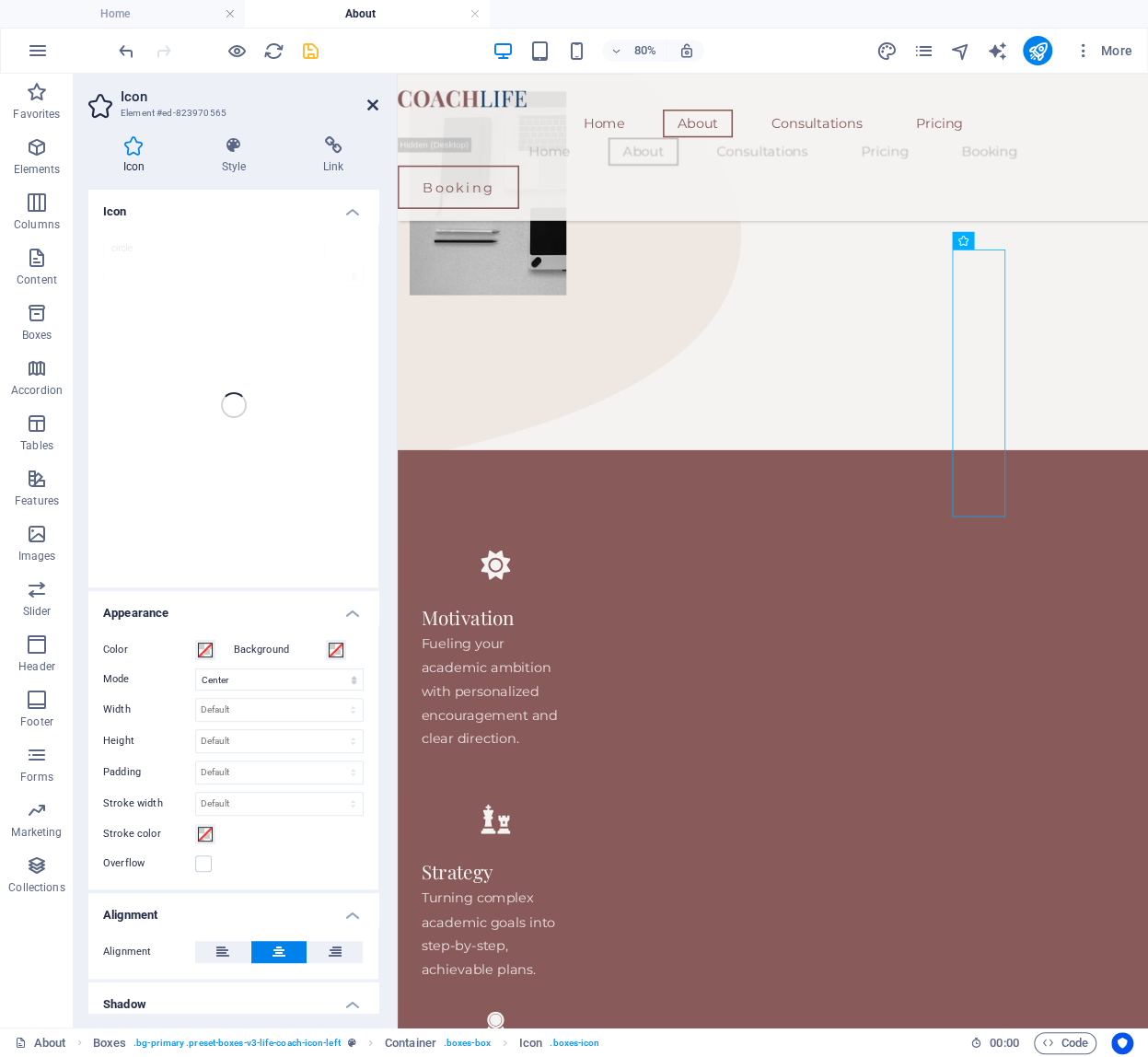 click at bounding box center [373, 105] 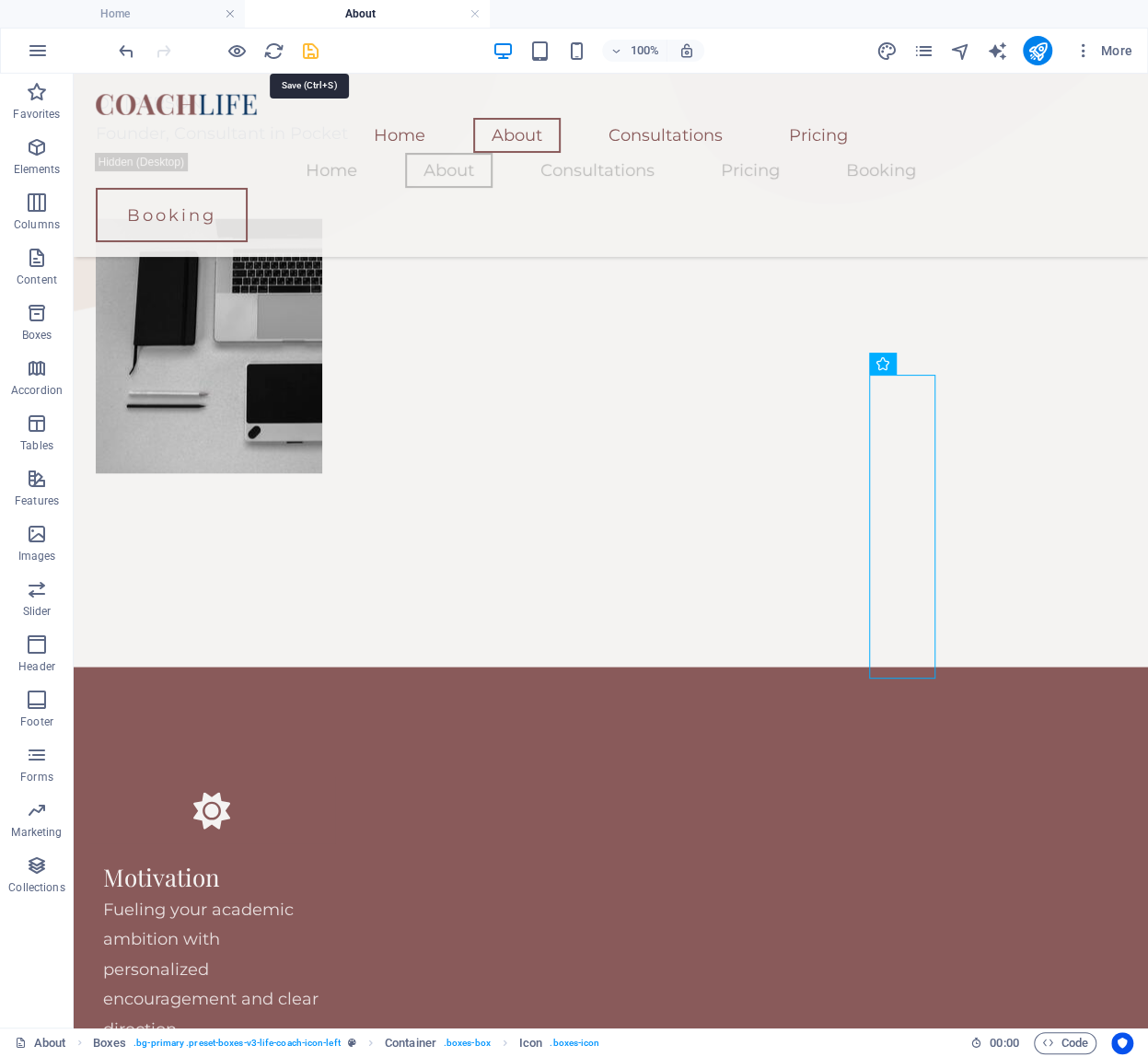 click at bounding box center [310, 51] 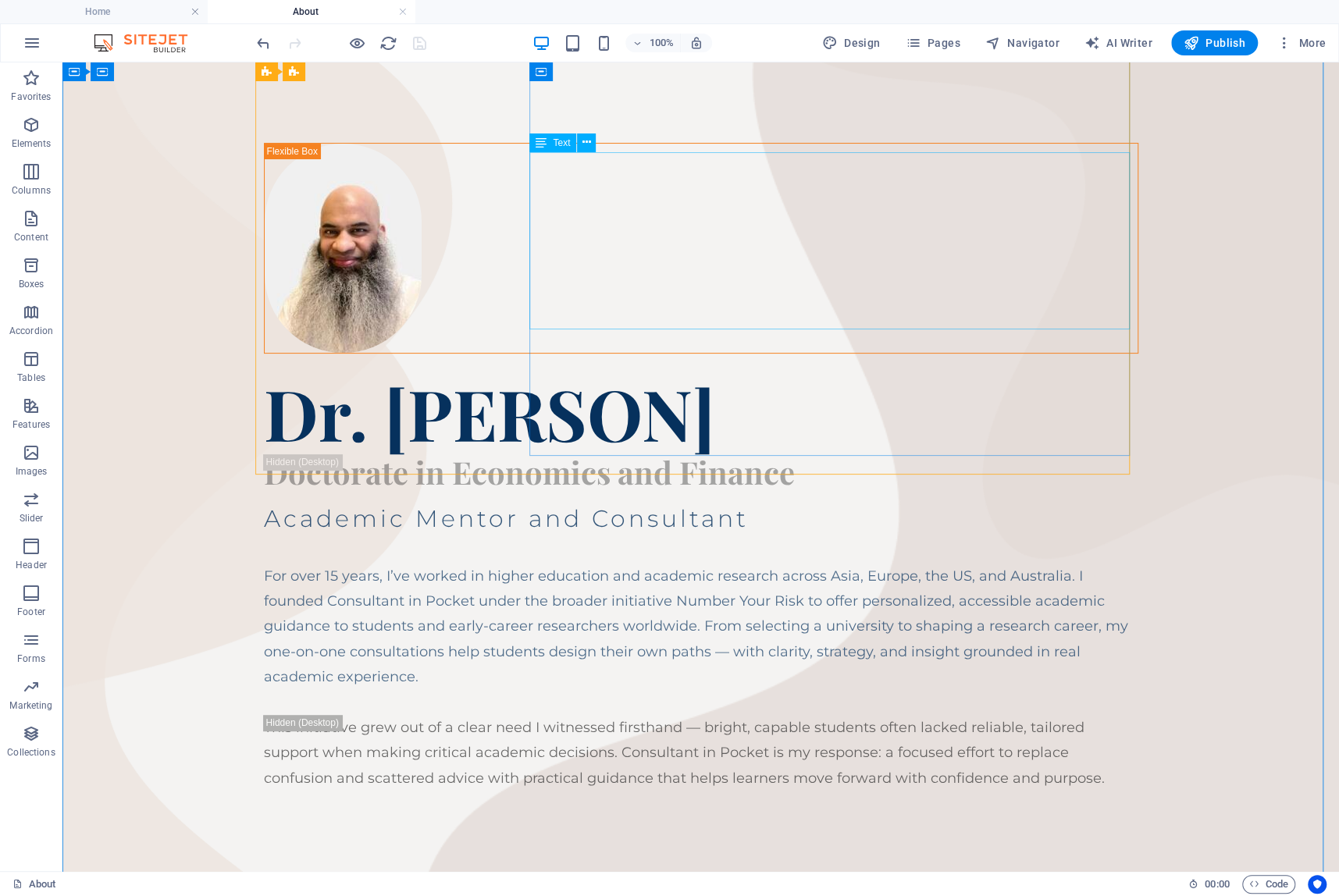 scroll, scrollTop: 0, scrollLeft: 0, axis: both 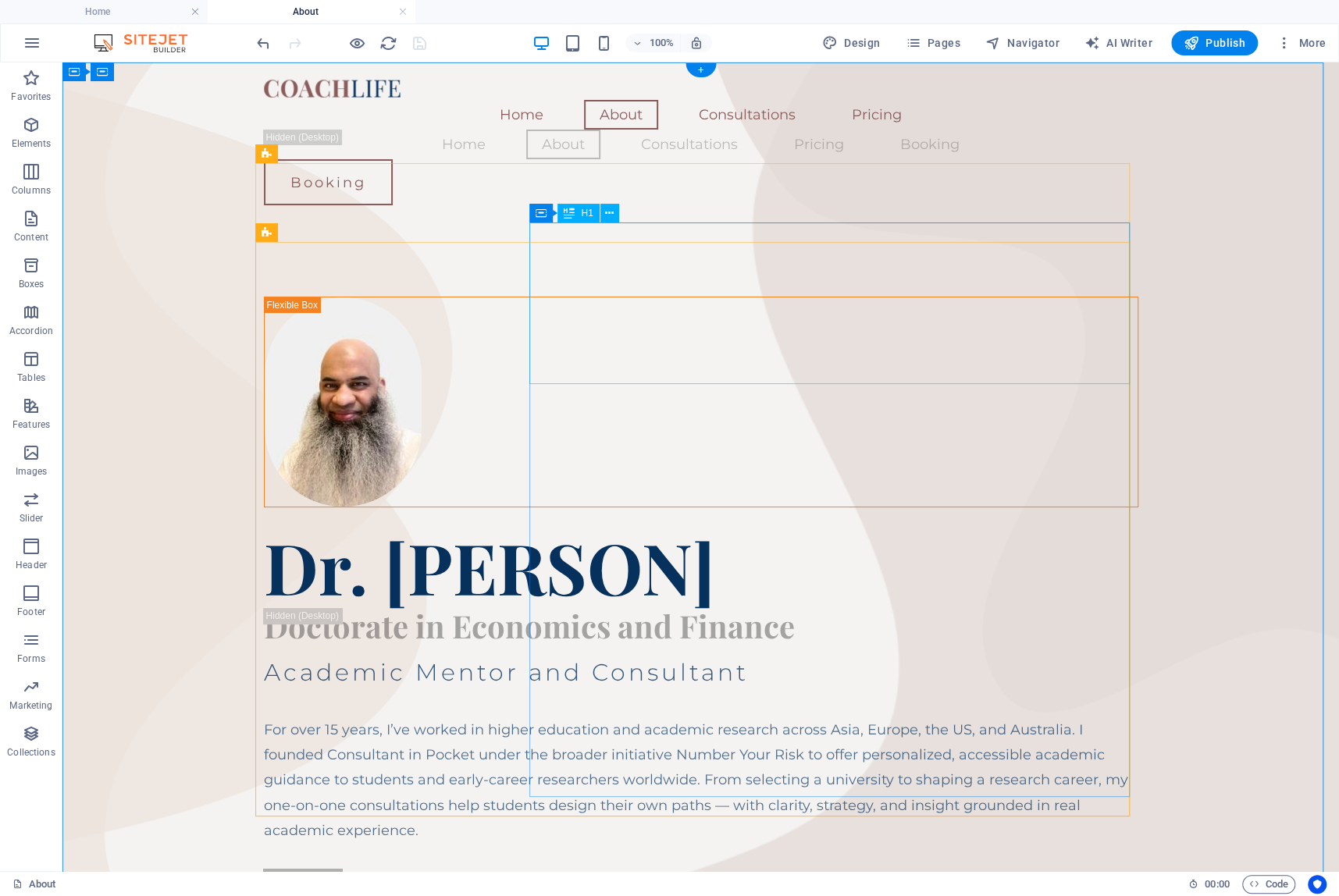 click on "Dr. [PERSON]" at bounding box center [701, 567] 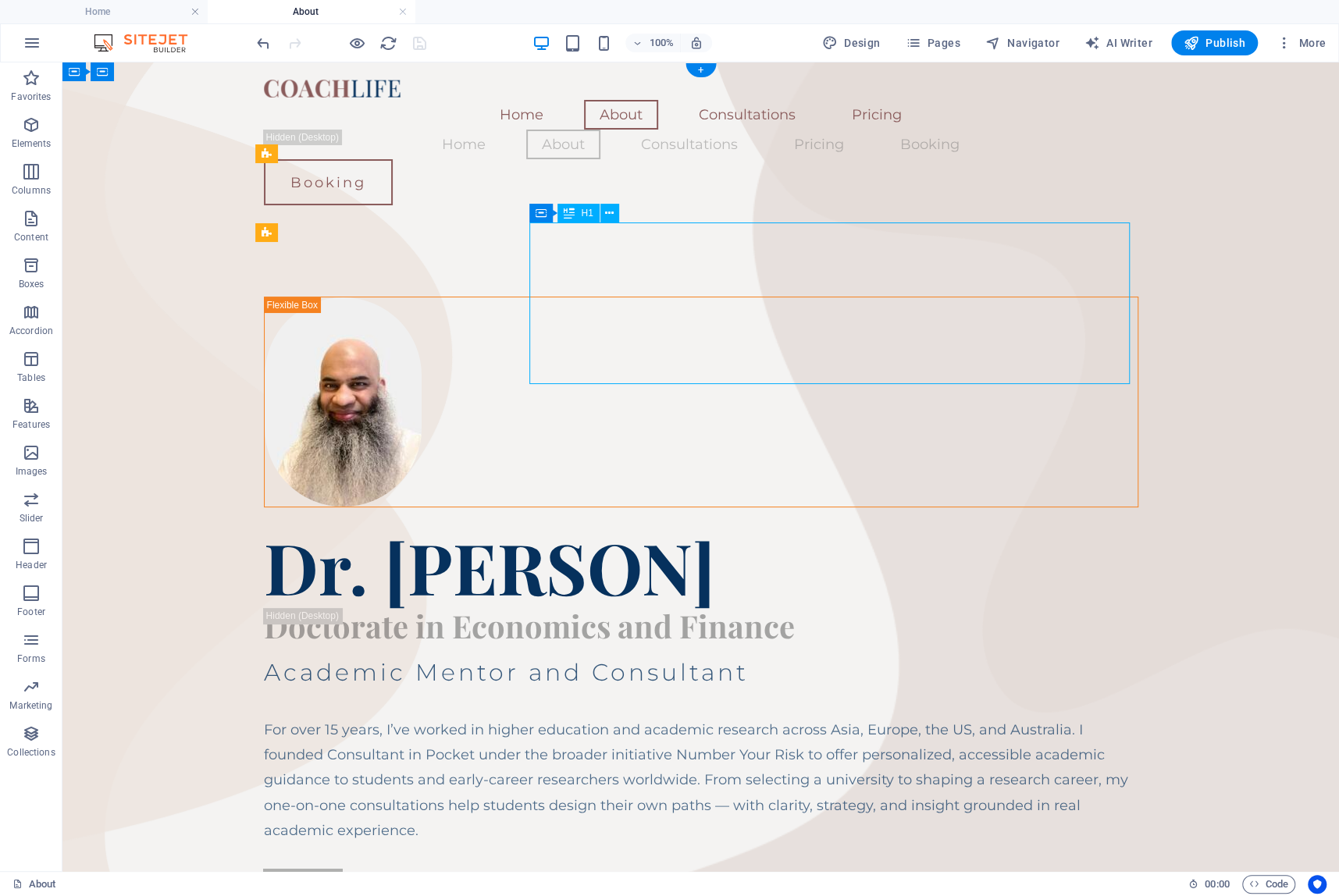 click on "Dr. [PERSON]" at bounding box center [701, 567] 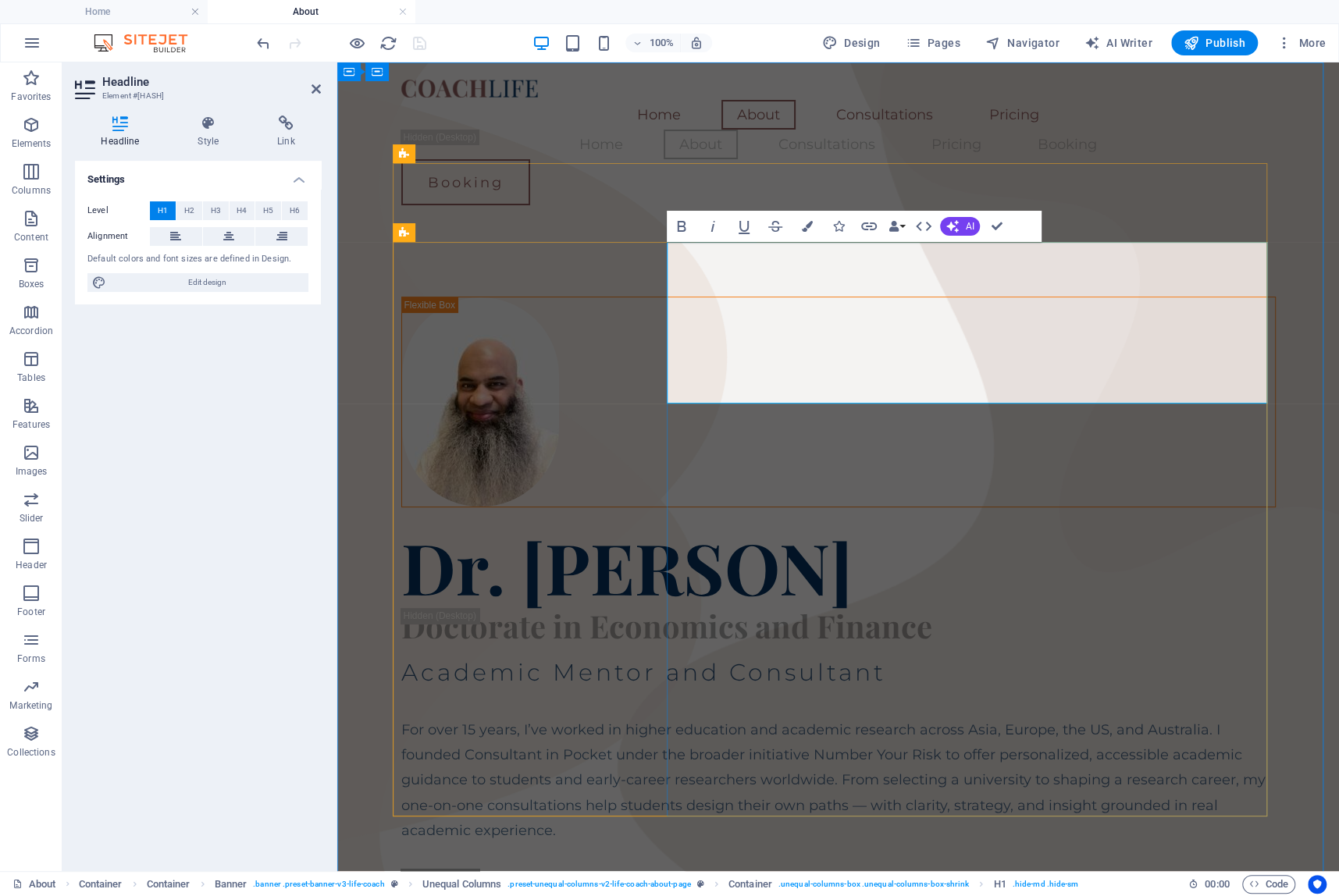 scroll, scrollTop: 0, scrollLeft: 0, axis: both 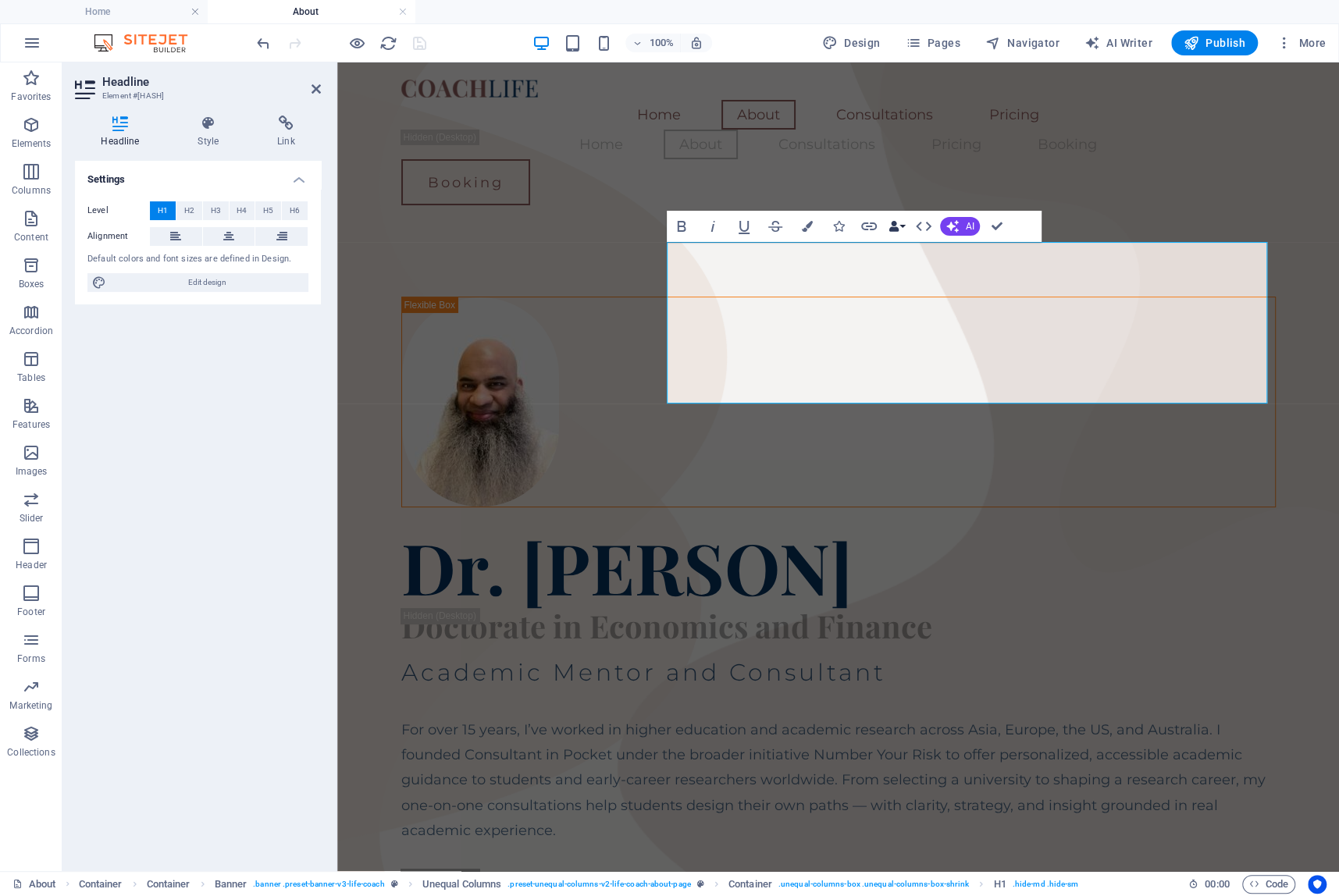 click on "Data Bindings" at bounding box center (896, 226) 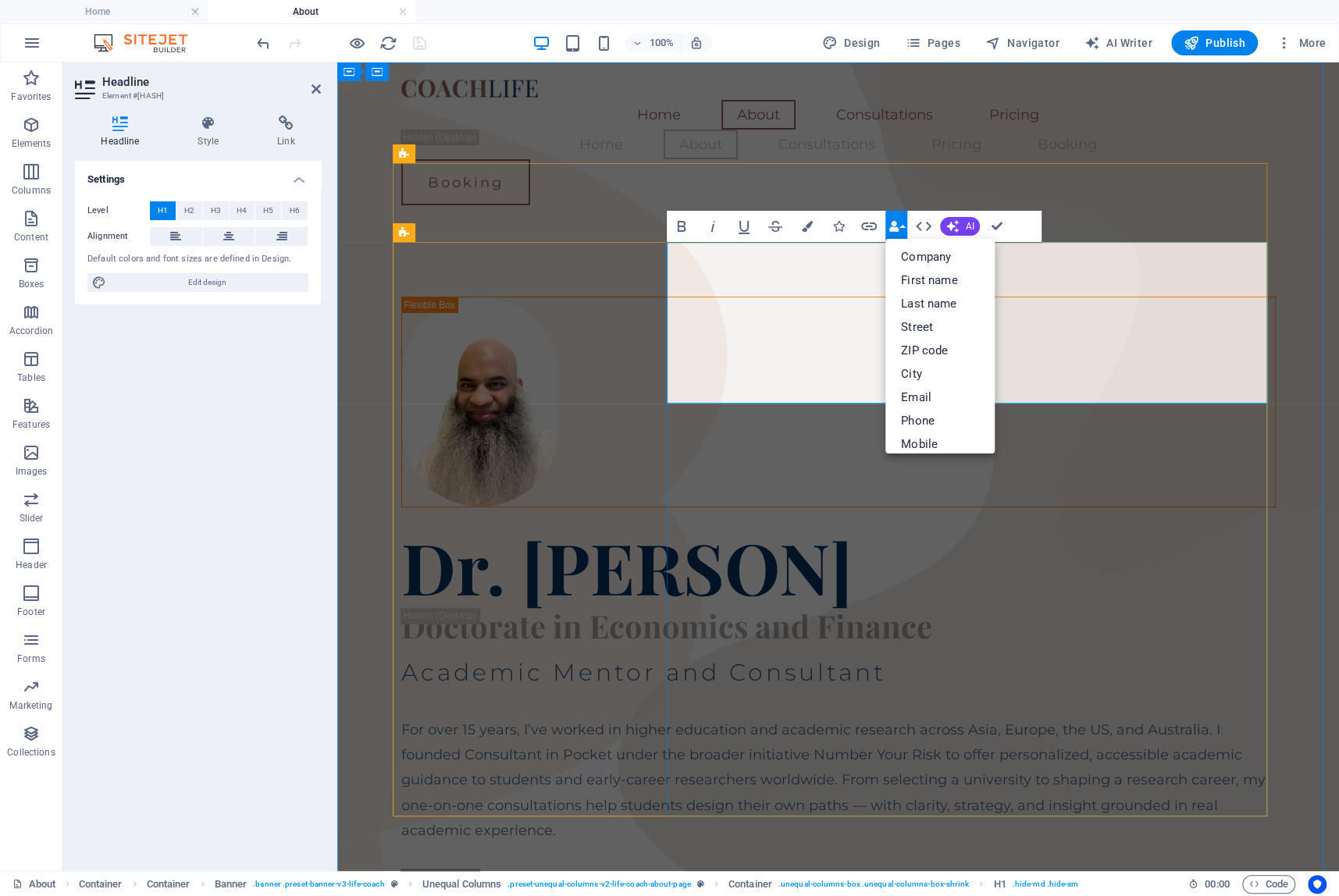 click on "Dr. [PERSON]" at bounding box center (627, 567) 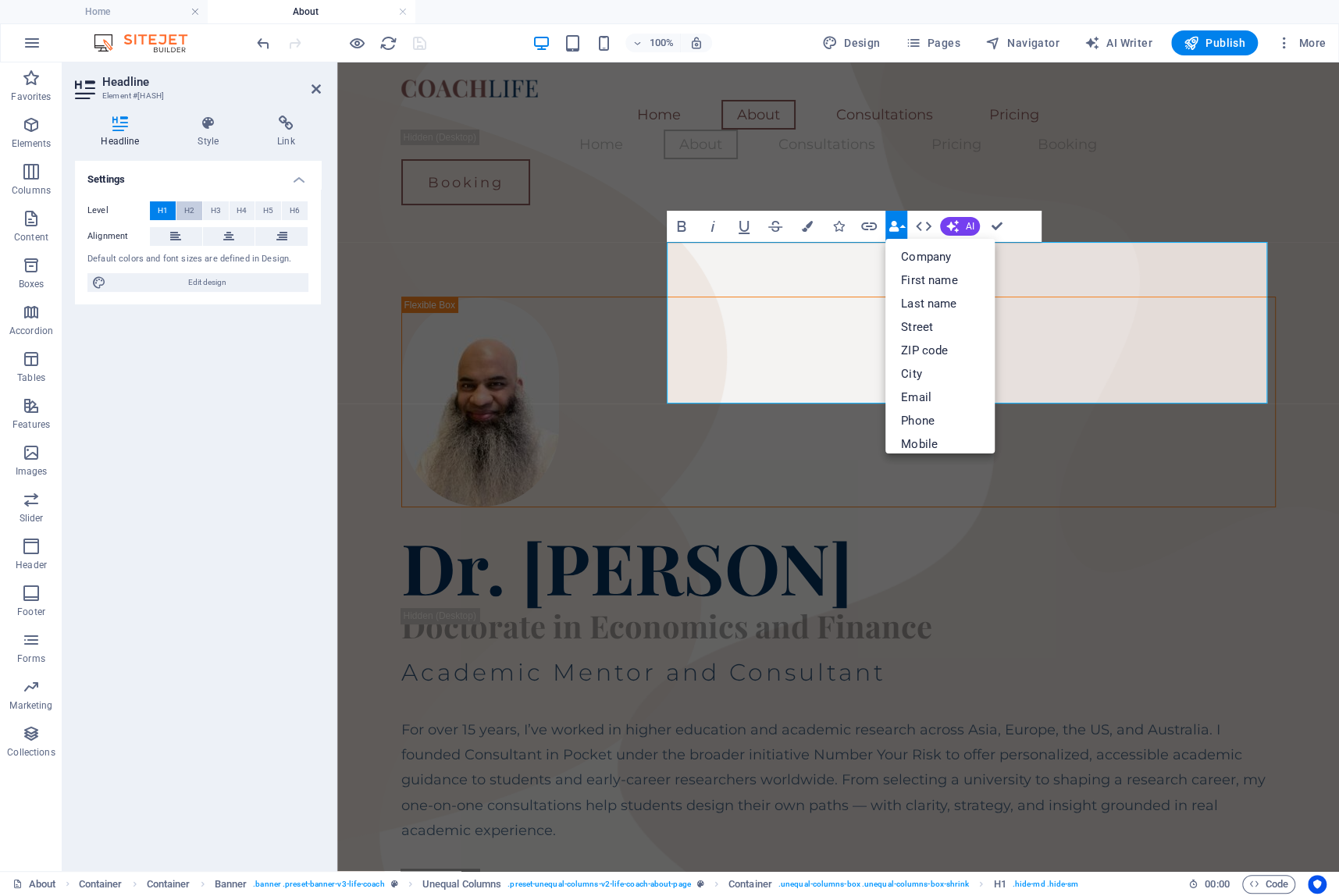 click on "H2" at bounding box center [189, 211] 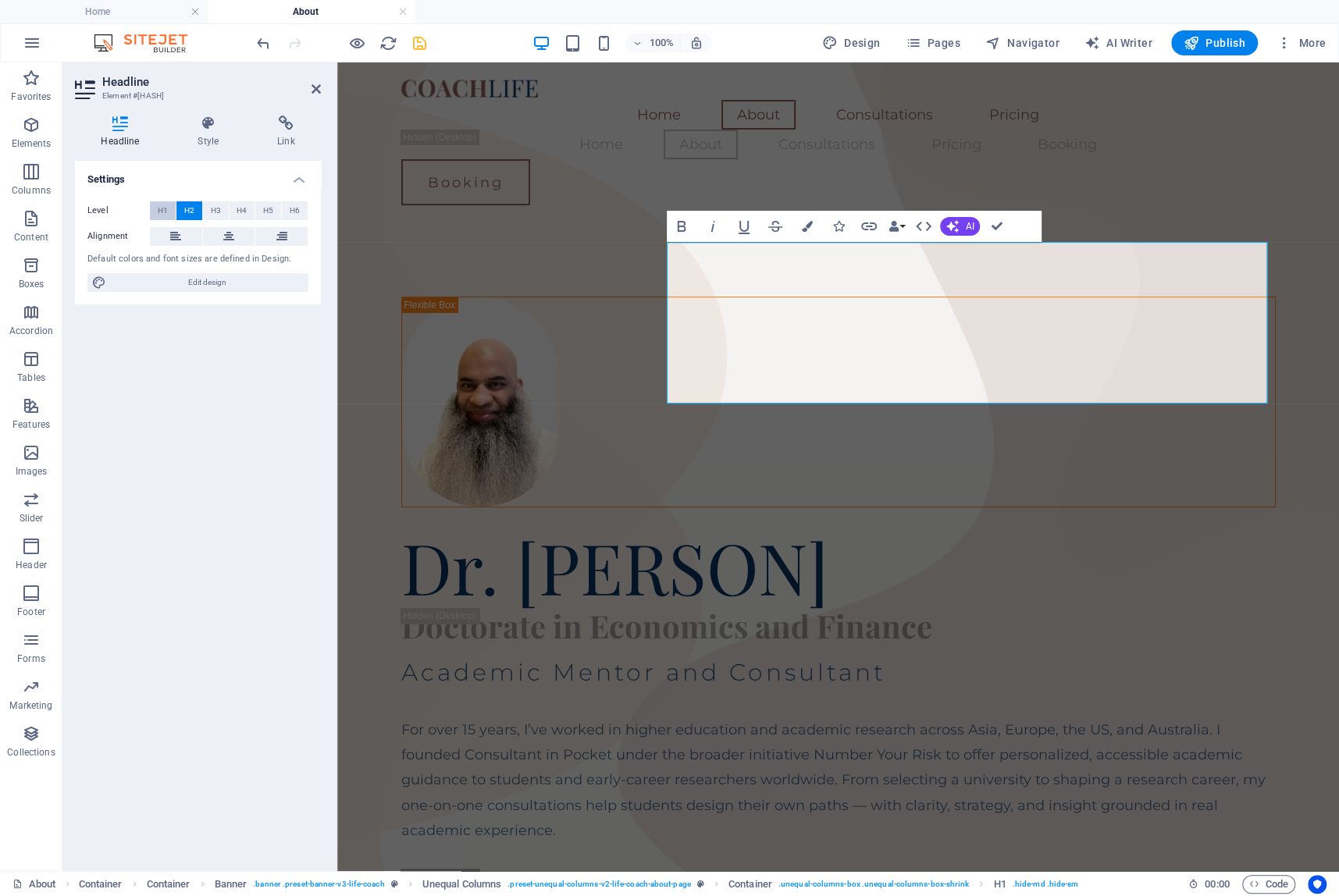click on "H1" at bounding box center (162, 211) 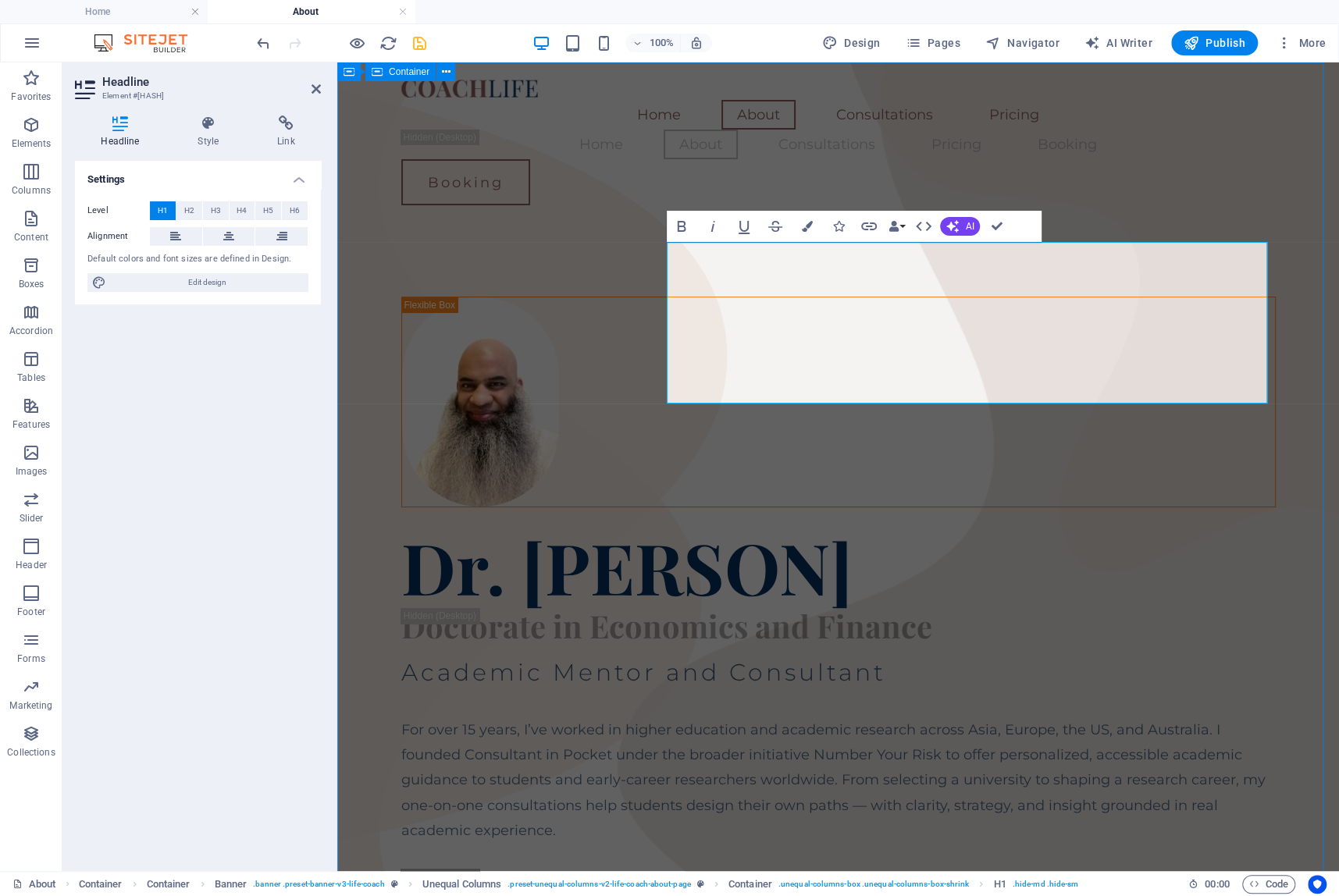 drag, startPoint x: 1266, startPoint y: 406, endPoint x: 1317, endPoint y: 404, distance: 51.0392 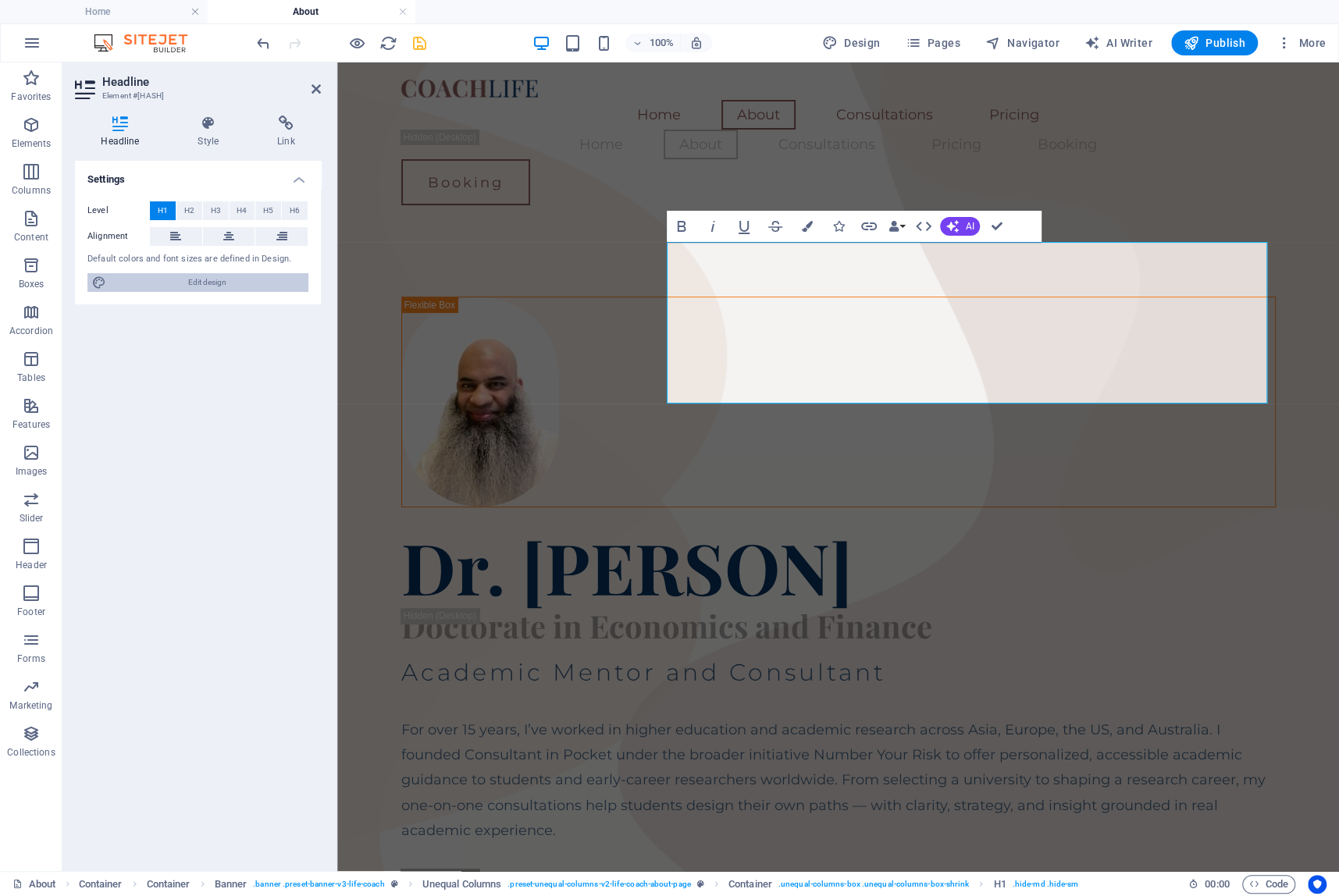 click on "Edit design" at bounding box center [207, 283] 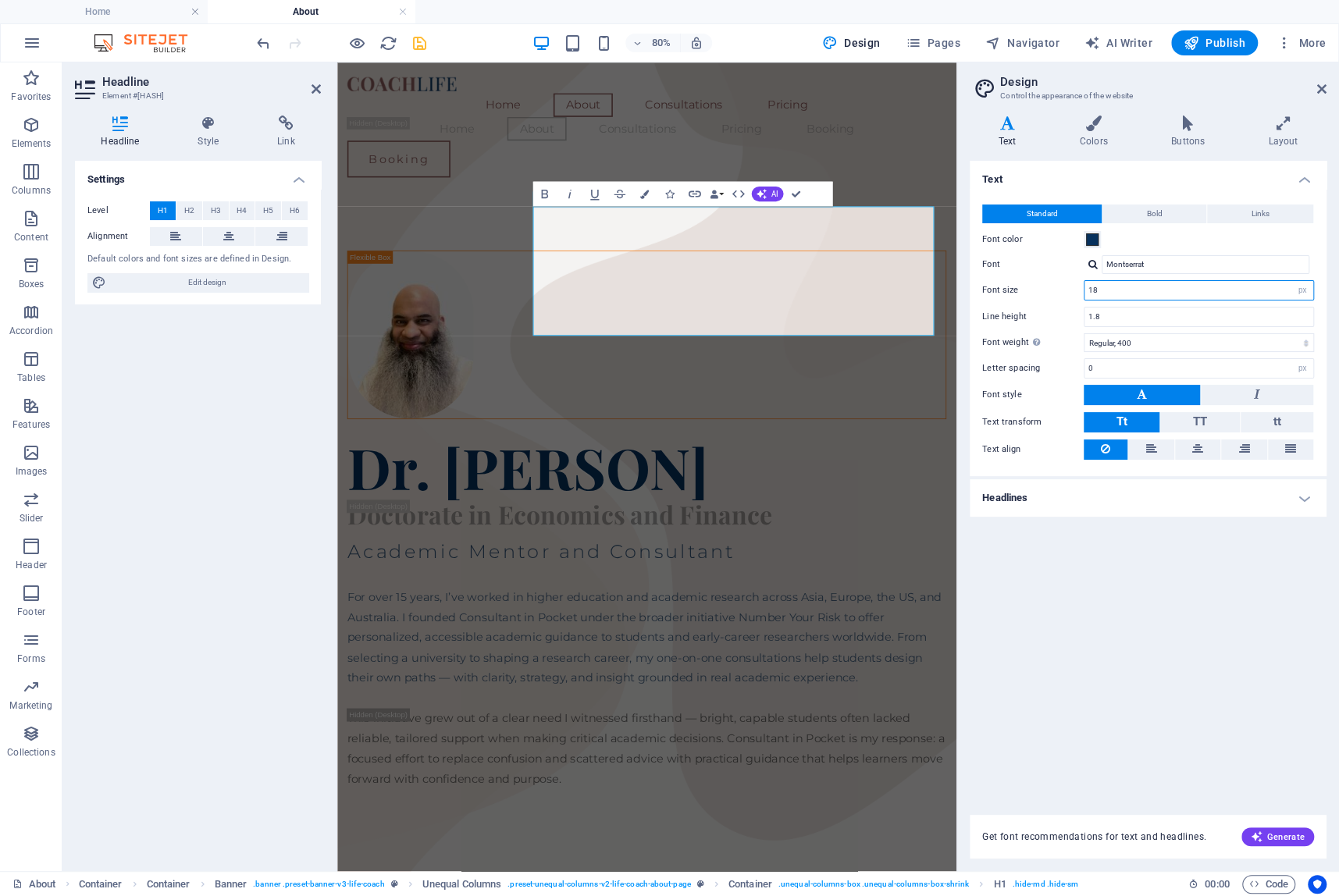 click on "18" at bounding box center [1198, 290] 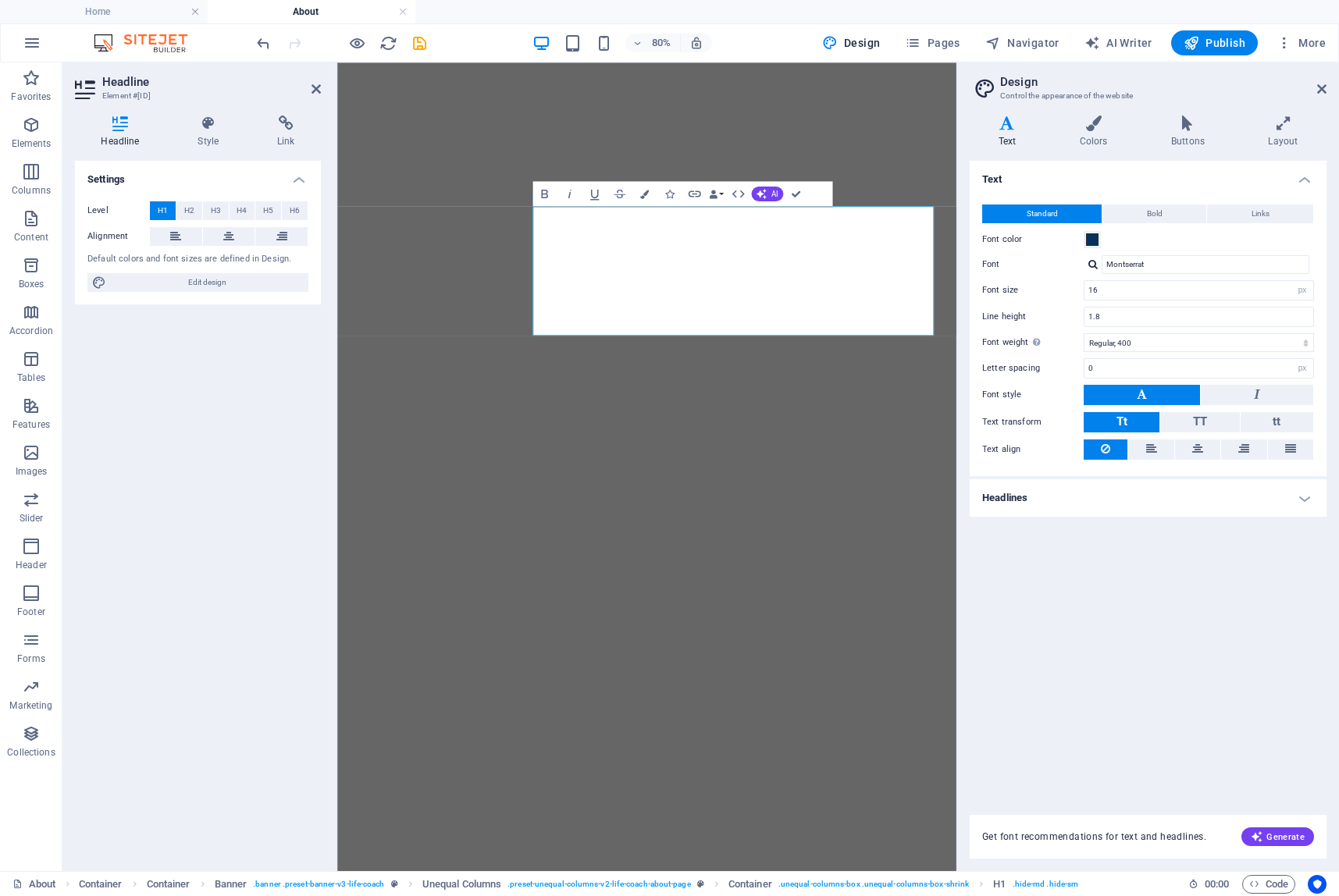 select on "px" 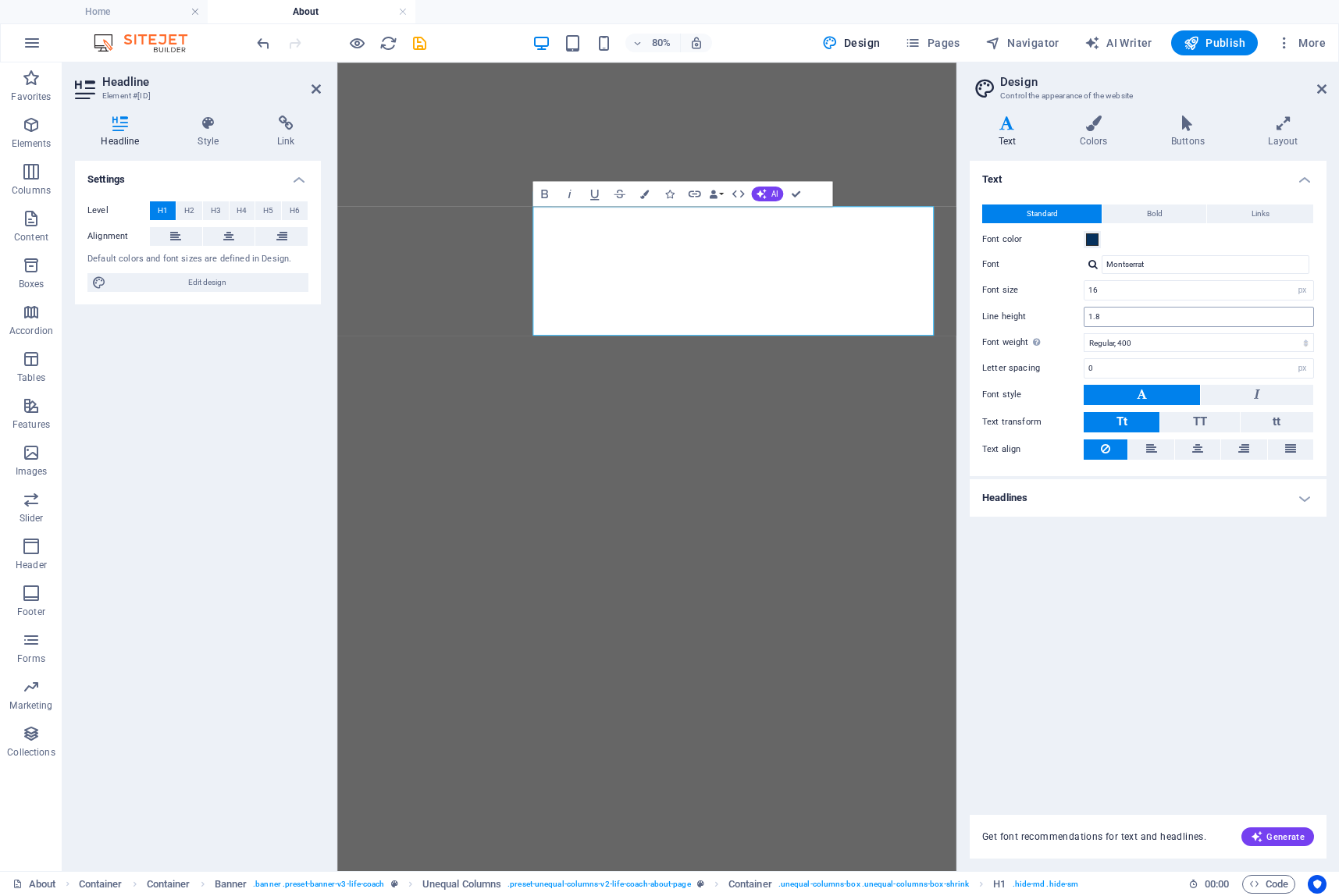 scroll, scrollTop: 0, scrollLeft: 0, axis: both 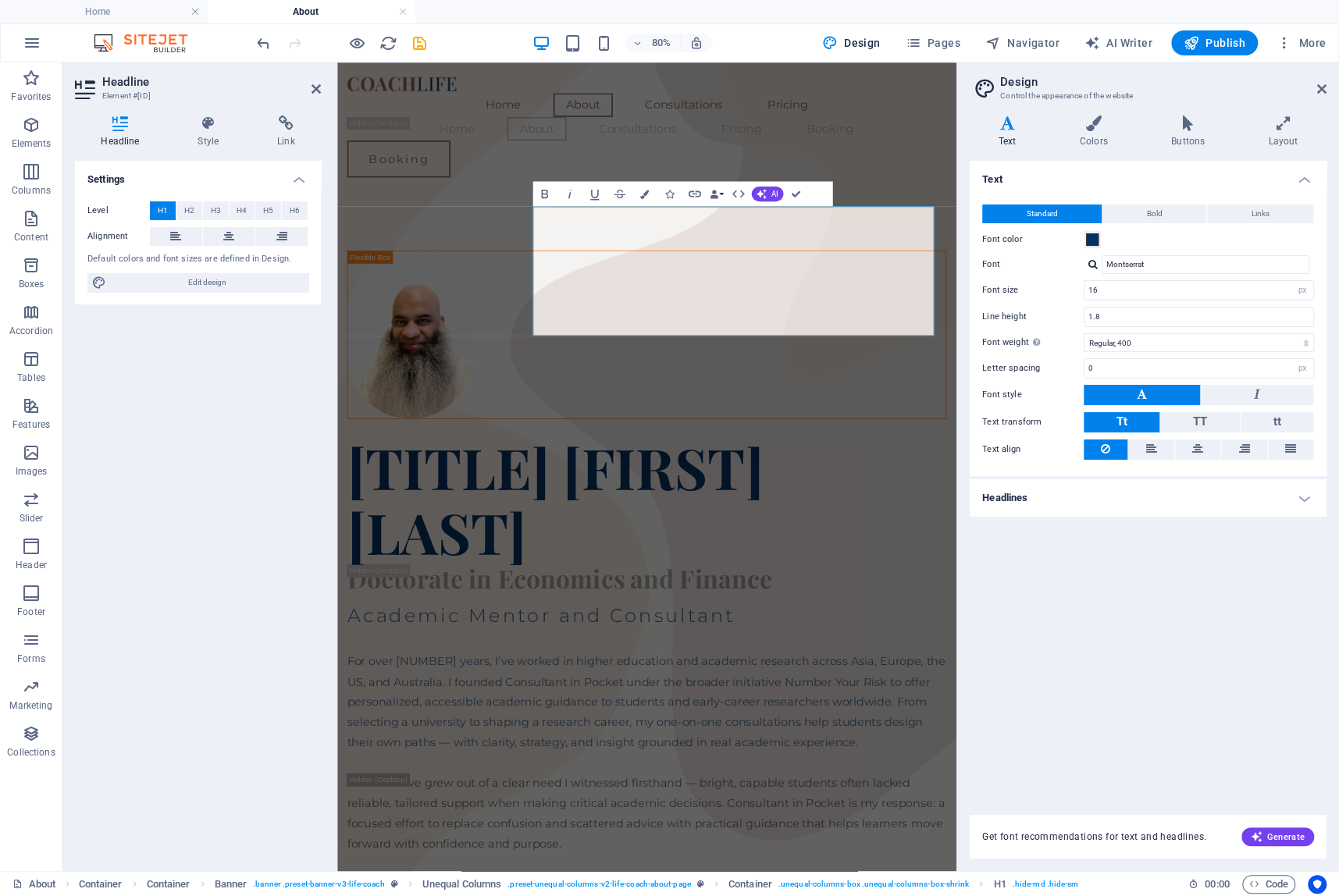 click on "Line height 1.8" at bounding box center (1148, 317) 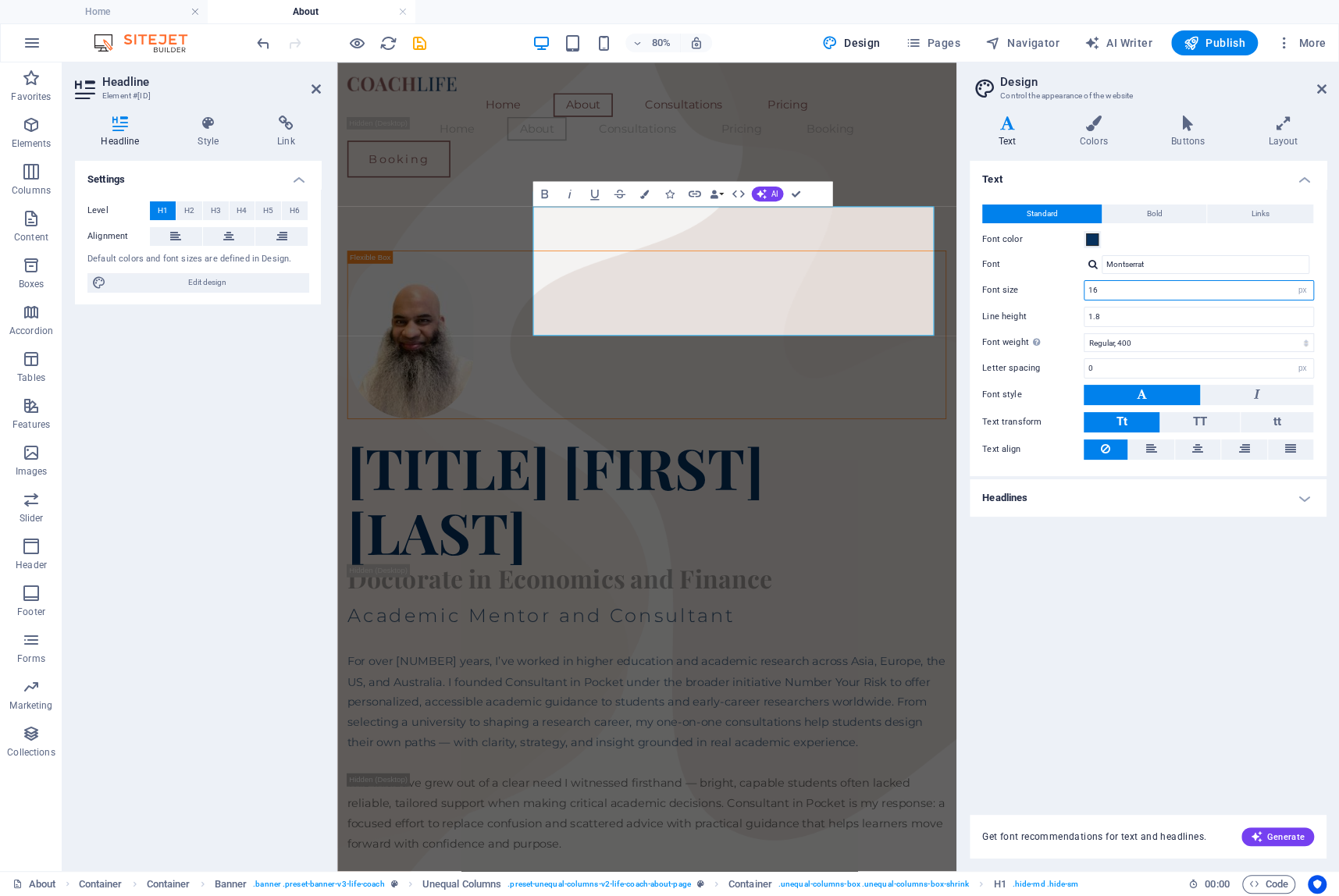 click on "16" at bounding box center [1198, 290] 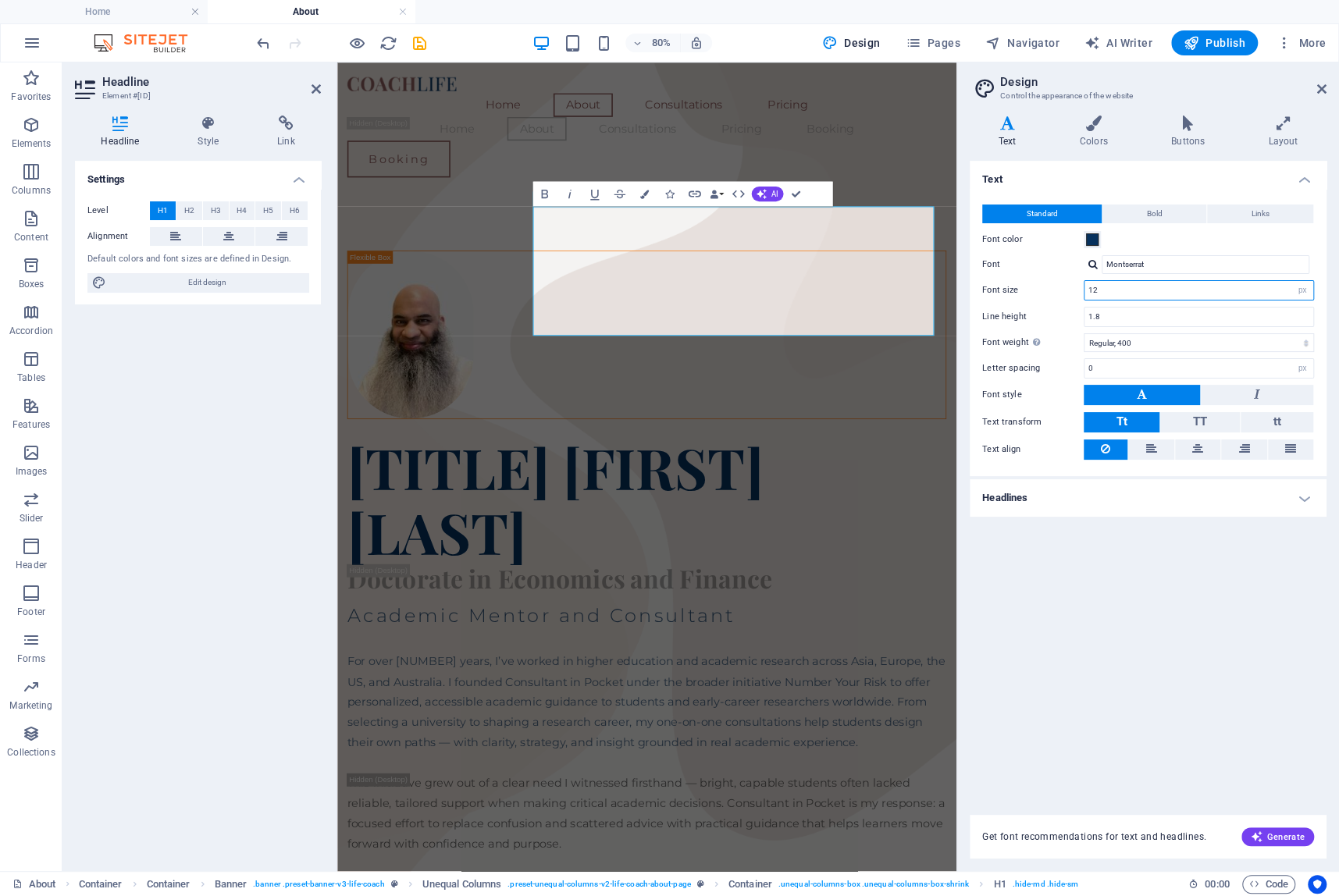type on "12" 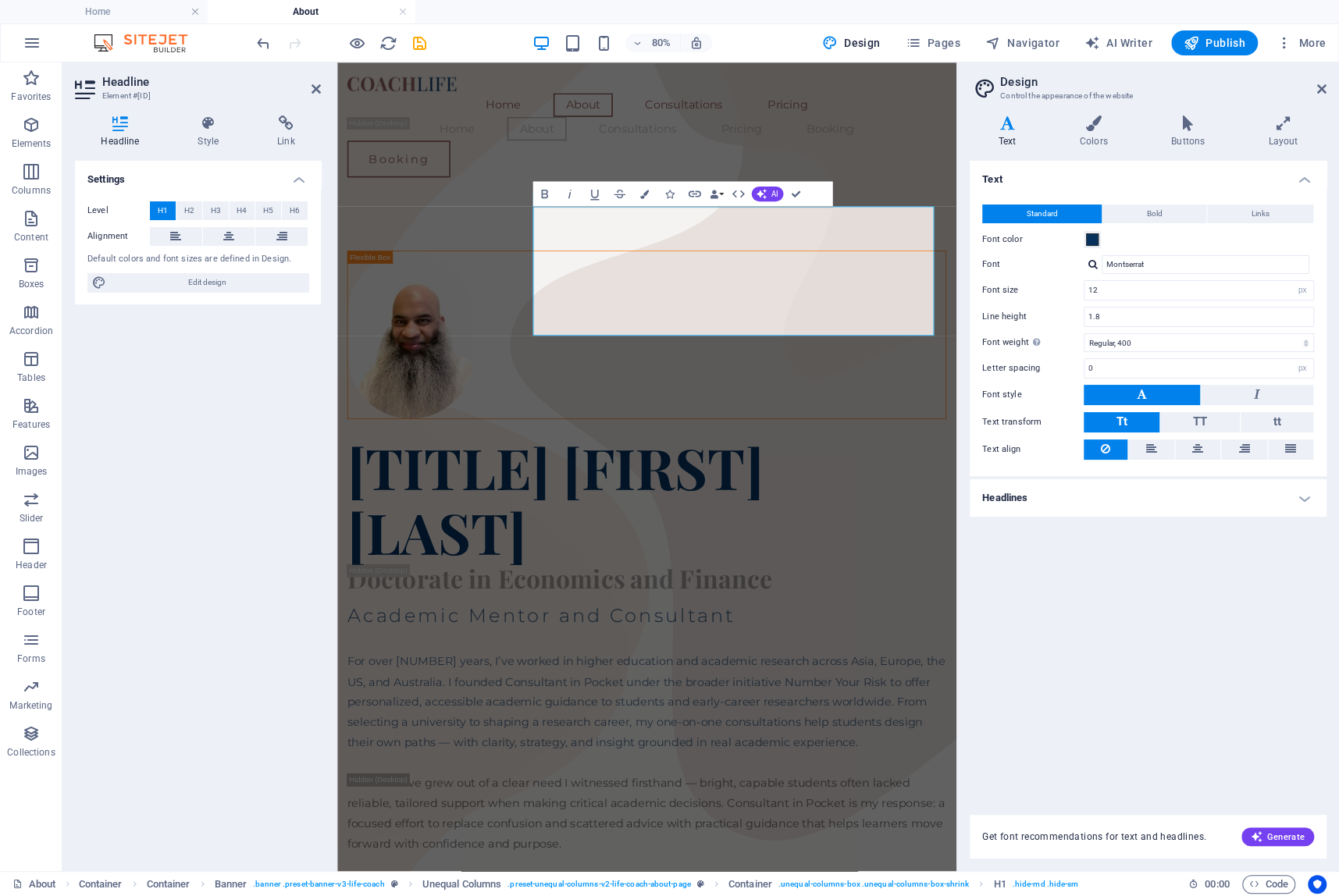 click on "Standard Bold Links Font color Font Montserrat Font size 12 rem px Line height 1.8 Font weight To display the font weight correctly, it may need to be enabled.  Manage Fonts Thin, 100 Extra-light, 200 Light, 300 Regular, 400 Medium, 500 Semi-bold, 600 Bold, 700 Extra-bold, 800 Black, 900 Letter spacing 0 rem px Font style Text transform Tt TT tt Text align Font weight To display the font weight correctly, it may need to be enabled.  Manage Fonts Thin, 100 Extra-light, 200 Light, 300 Regular, 400 Medium, 500 Semi-bold, 600 Bold, 700 Extra-bold, 800 Black, 900 Default Hover / Active Font color Font color Decoration Decoration Transition duration 0.3 s Transition function Ease Ease In Ease Out Ease In/Ease Out Linear" at bounding box center [1148, 332] 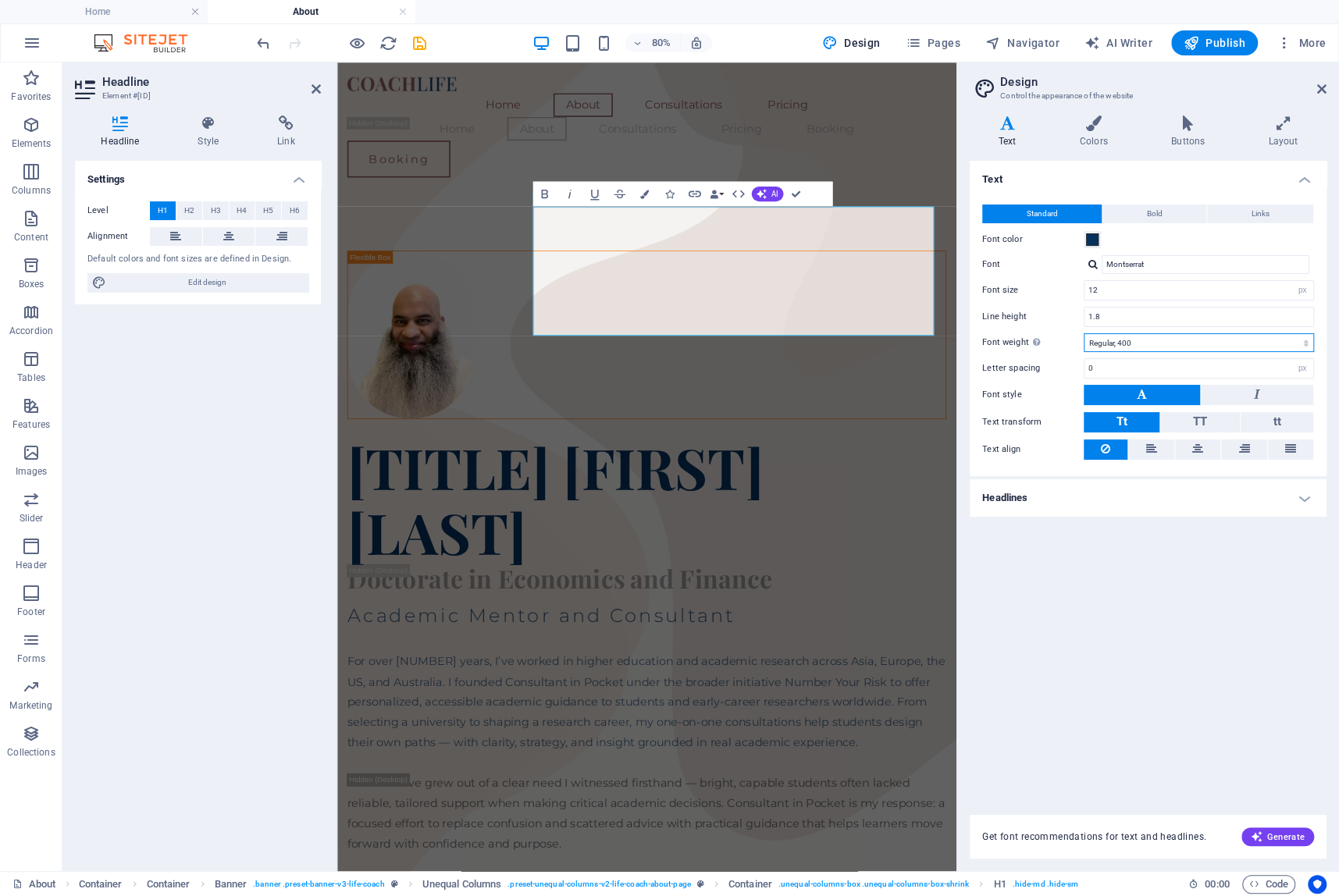 click on "Thin, 100 Extra-light, 200 Light, 300 Regular, 400 Medium, 500 Semi-bold, 600 Bold, 700 Extra-bold, 800 Black, 900" at bounding box center [1198, 343] 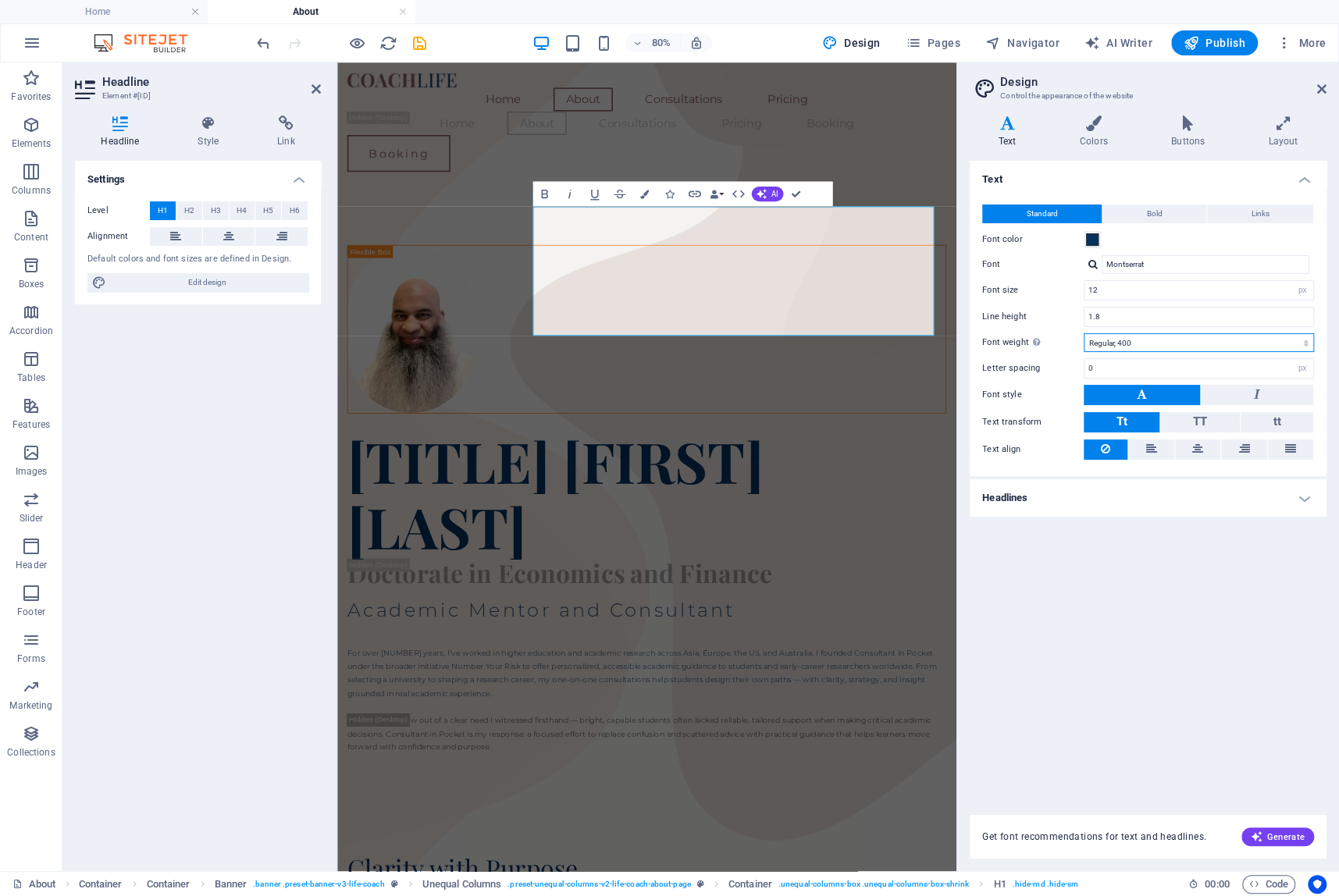 select on "300" 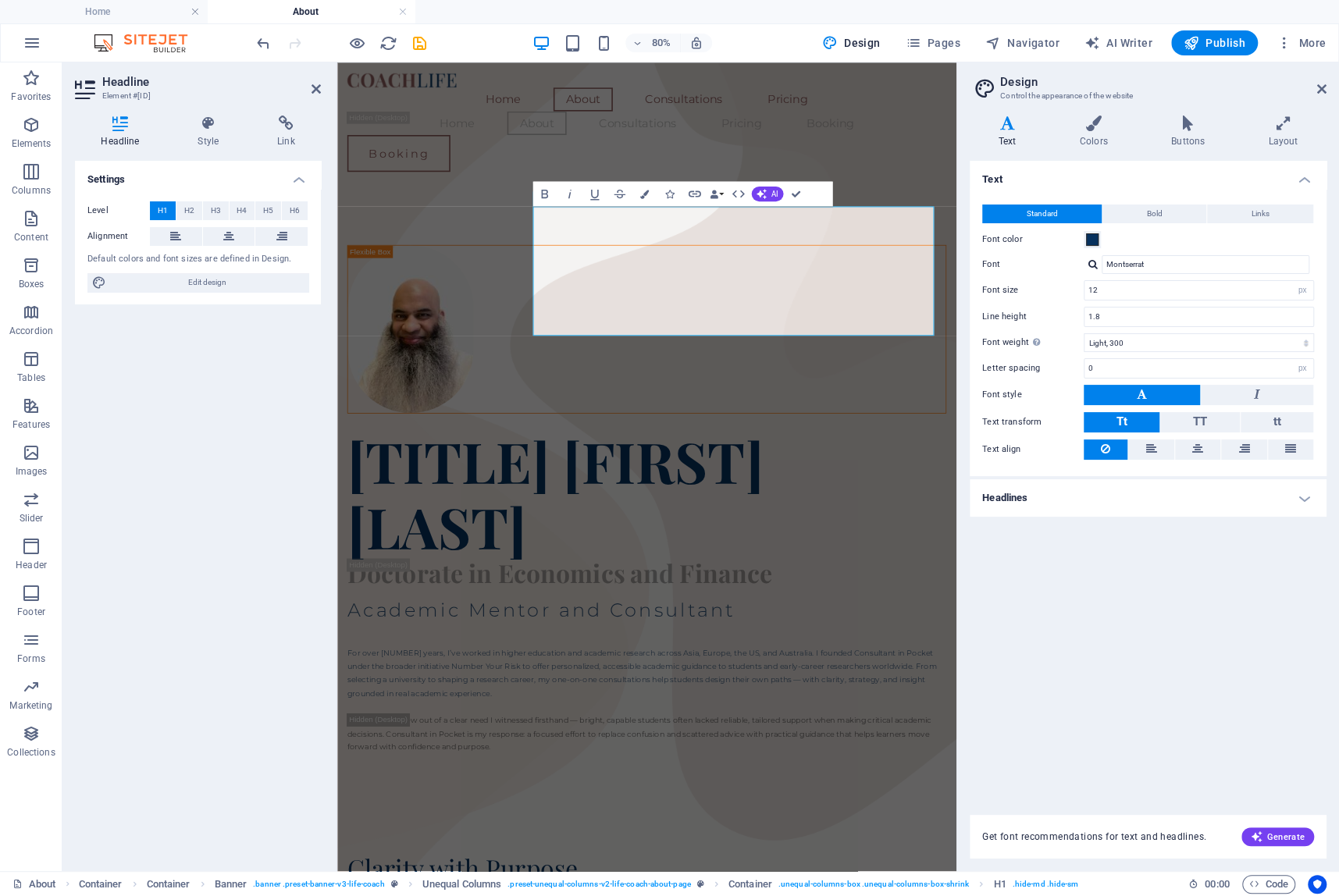 click on "Standard Bold Links Font color Font Montserrat Font size 12 rem px Line height 1.8 Font weight To display the font weight correctly, it may need to be enabled.  Manage Fonts Thin, 100 Extra-light, 200 Light, 300 Regular, 400 Medium, 500 Semi-bold, 600 Bold, 700 Extra-bold, 800 Black, 900 Letter spacing 0 rem px Font style Text transform Tt TT tt Text align Font weight To display the font weight correctly, it may need to be enabled.  Manage Fonts Thin, 100 Extra-light, 200 Light, 300 Regular, 400 Medium, 500 Semi-bold, 600 Bold, 700 Extra-bold, 800 Black, 900 Default Hover / Active Font color Font color Decoration Decoration Transition duration 0.3 s Transition function Ease Ease In Ease Out Ease In/Ease Out Linear" at bounding box center (1148, 332) 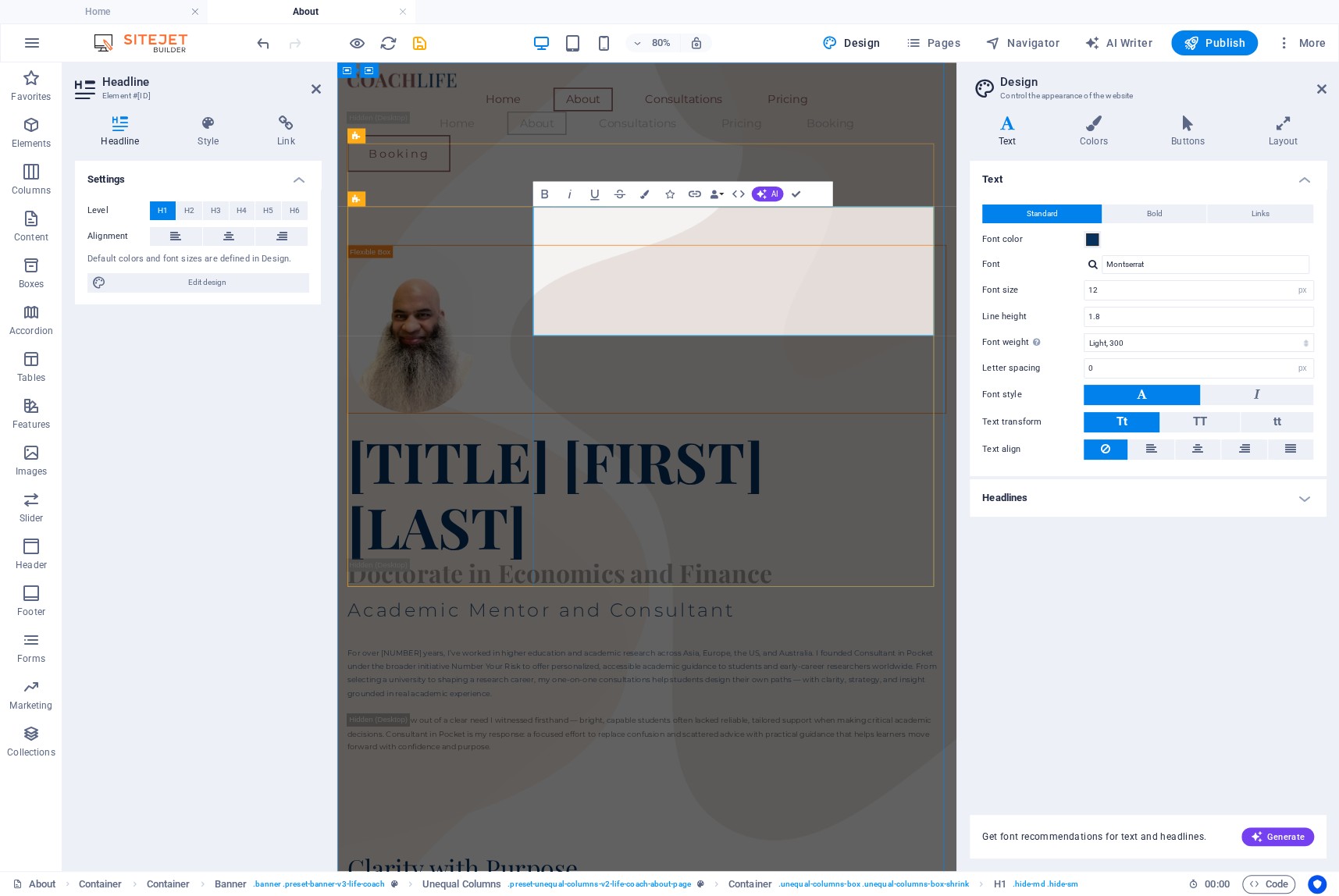 click on "Dr. [PERSON]" at bounding box center [610, 600] 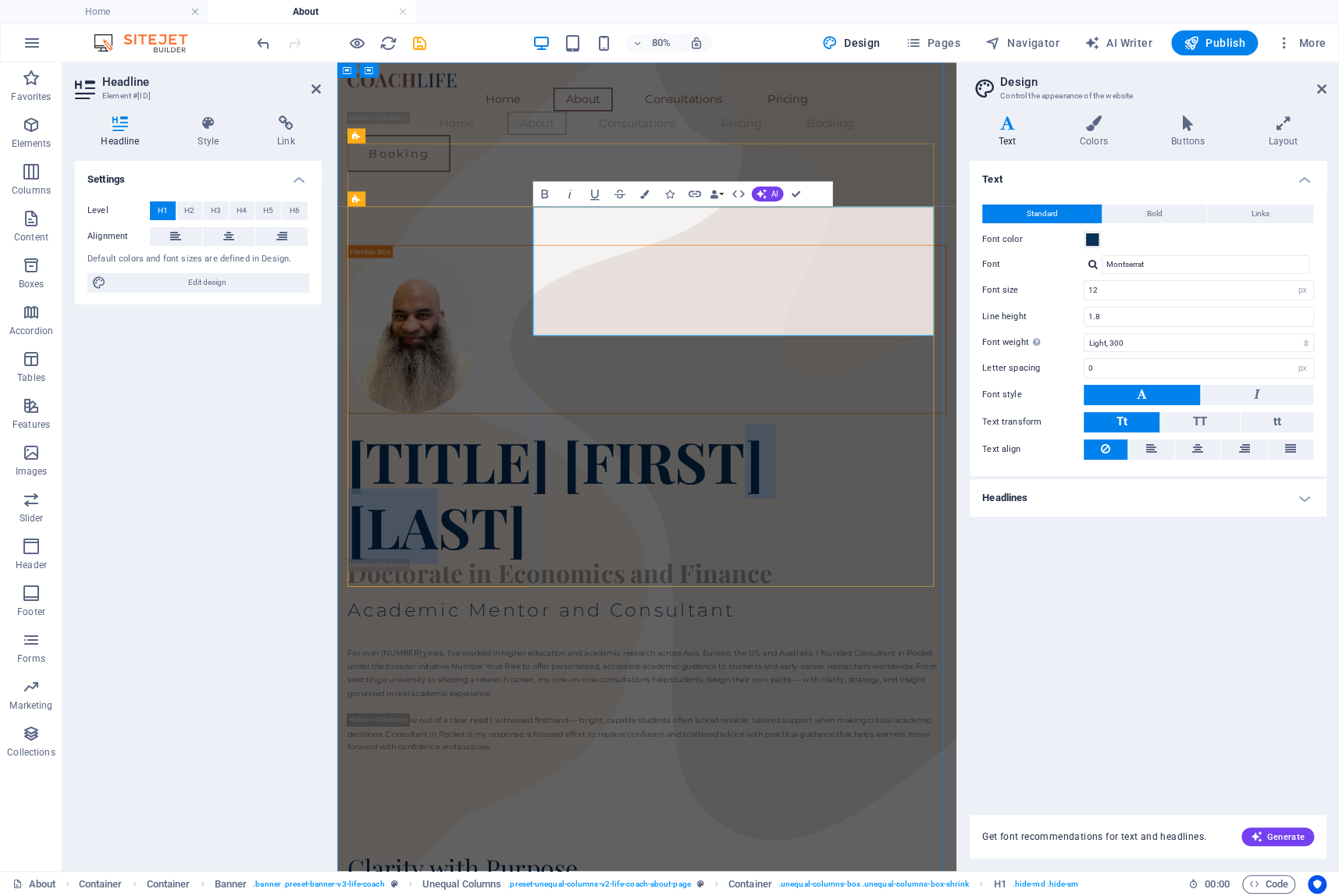 click on "Dr. [PERSON]" at bounding box center (610, 600) 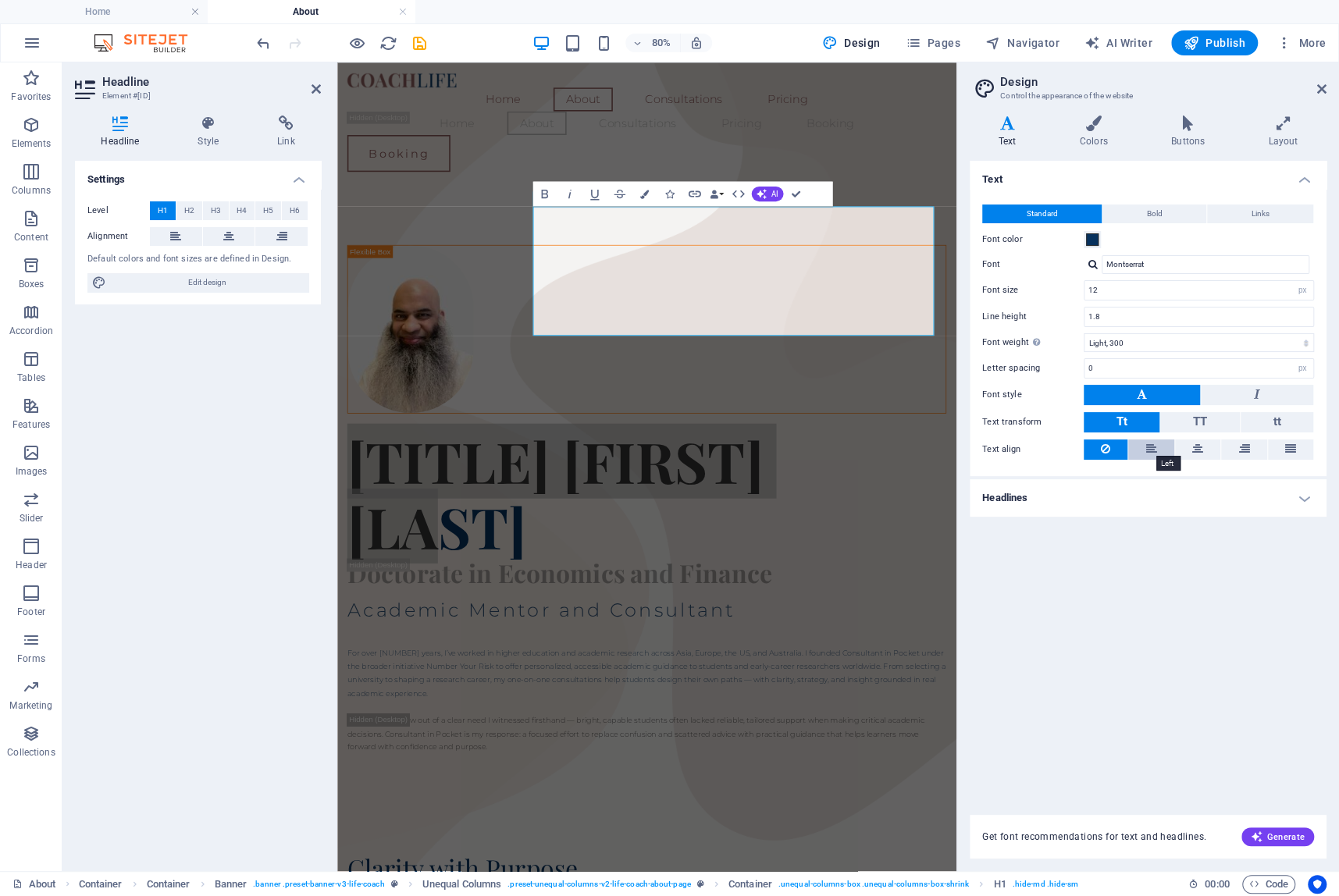 click at bounding box center (1152, 449) 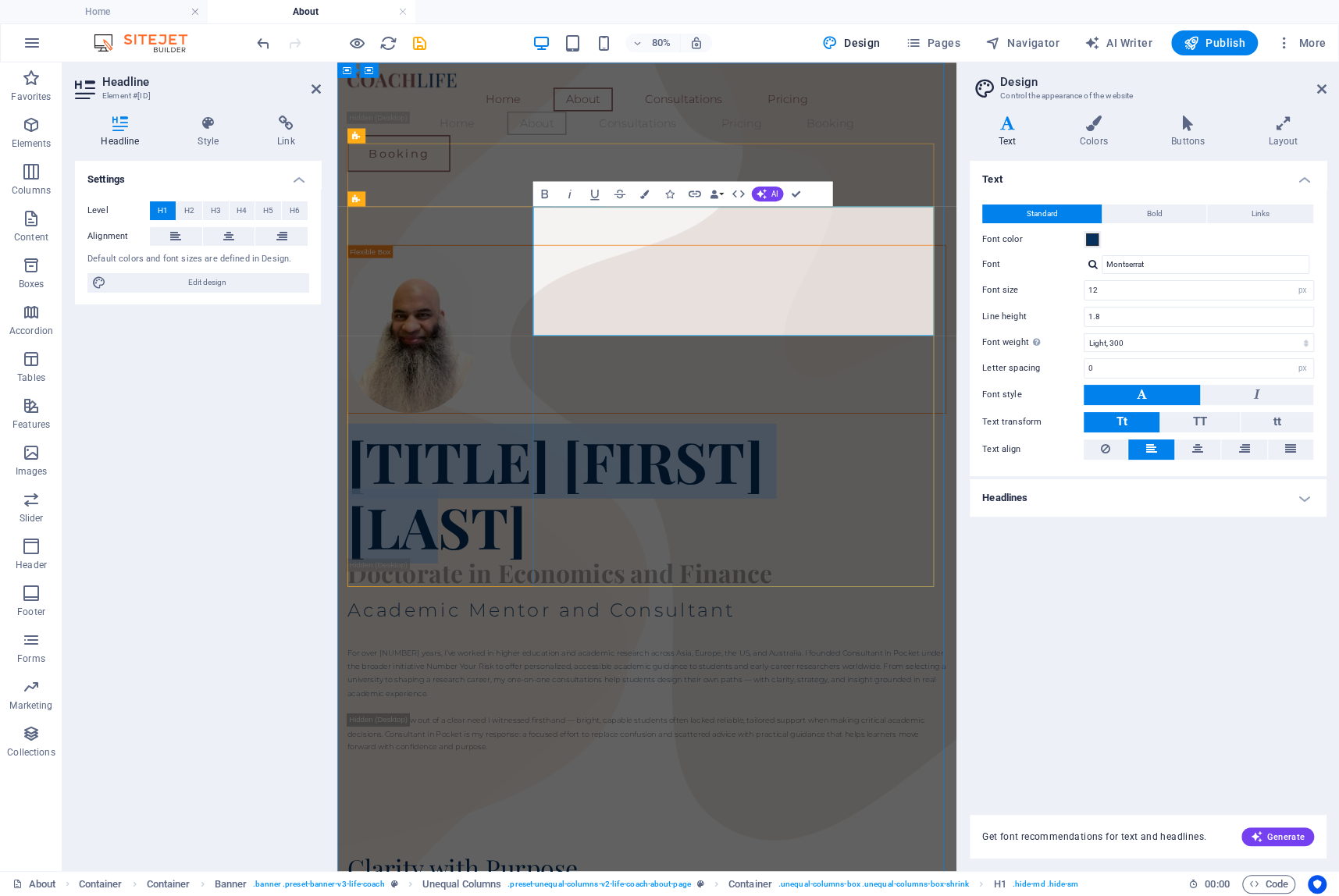 click on "Dr. [PERSON]" at bounding box center [724, 600] 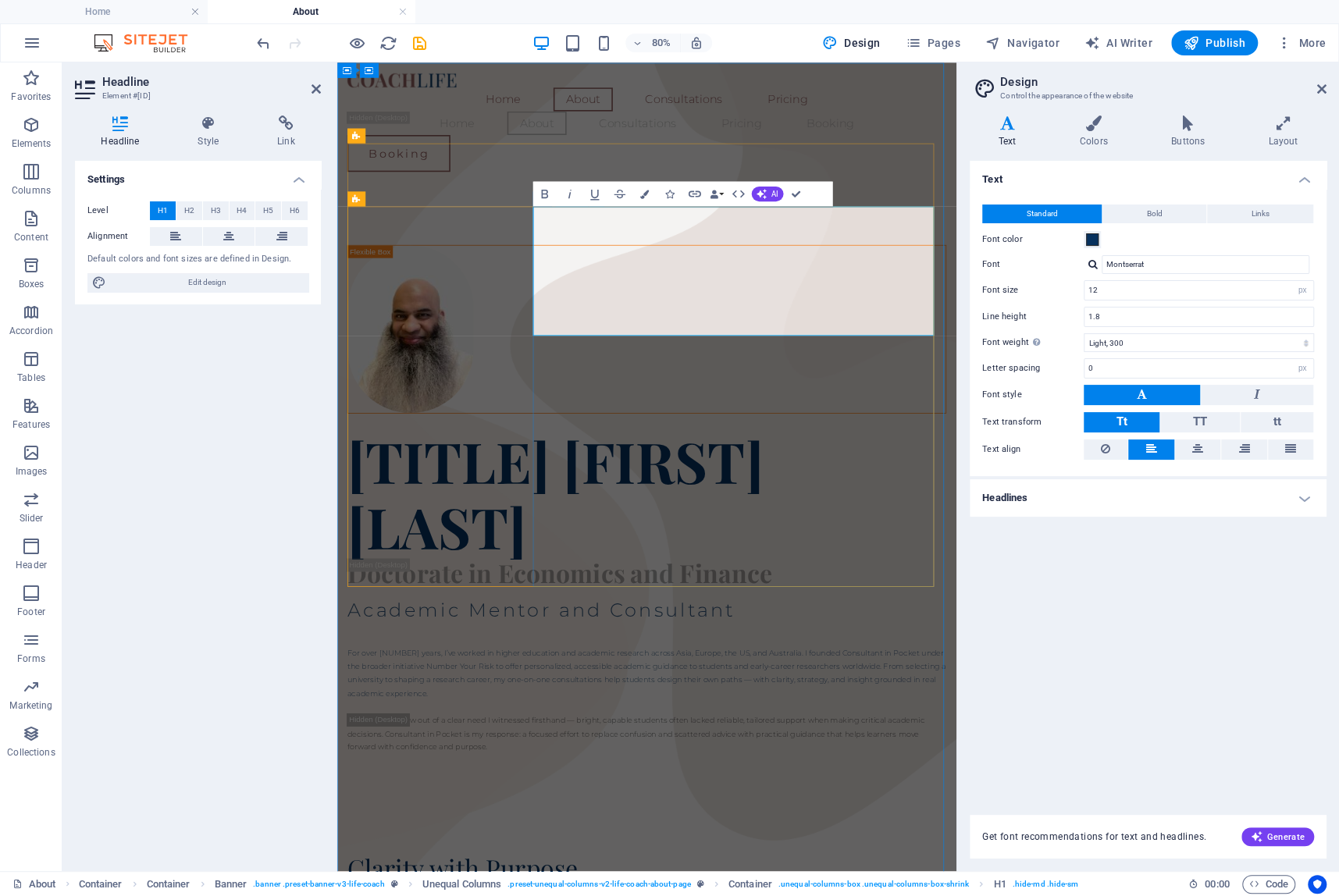 click on "Dr. [PERSON]" at bounding box center (724, 600) 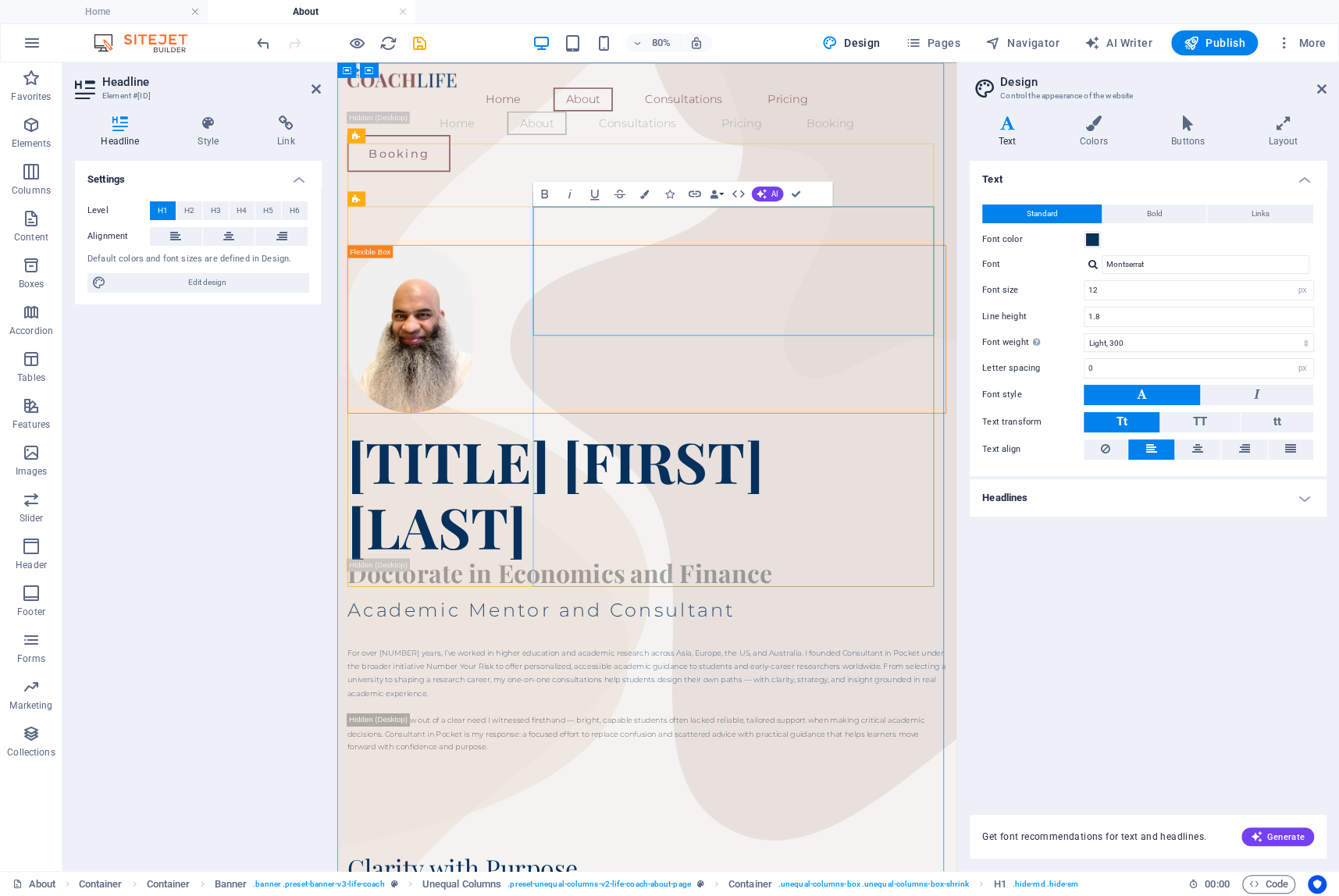 click on "Dr. [PERSON]" at bounding box center (724, 600) 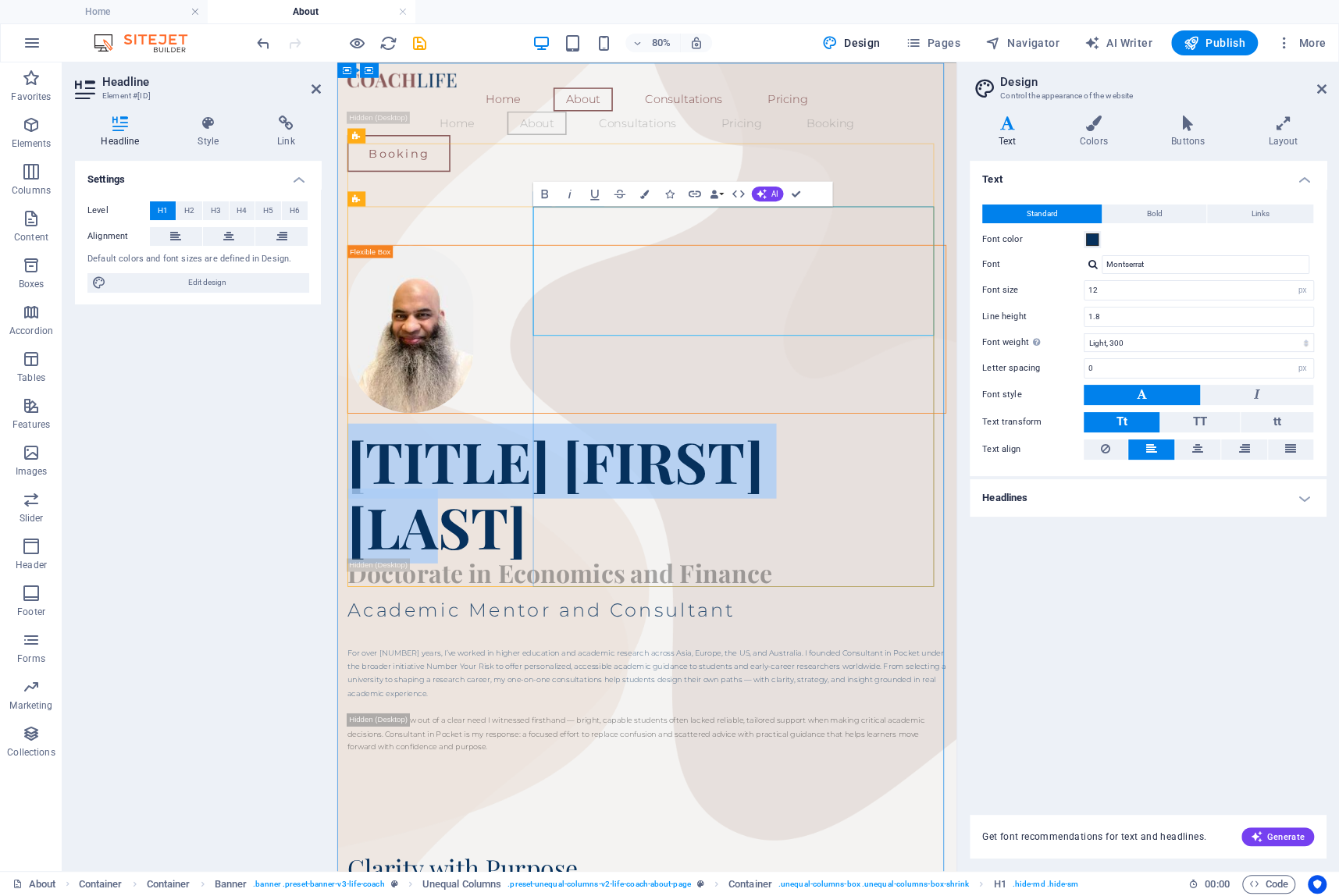drag, startPoint x: 784, startPoint y: 357, endPoint x: 601, endPoint y: 287, distance: 195.93111 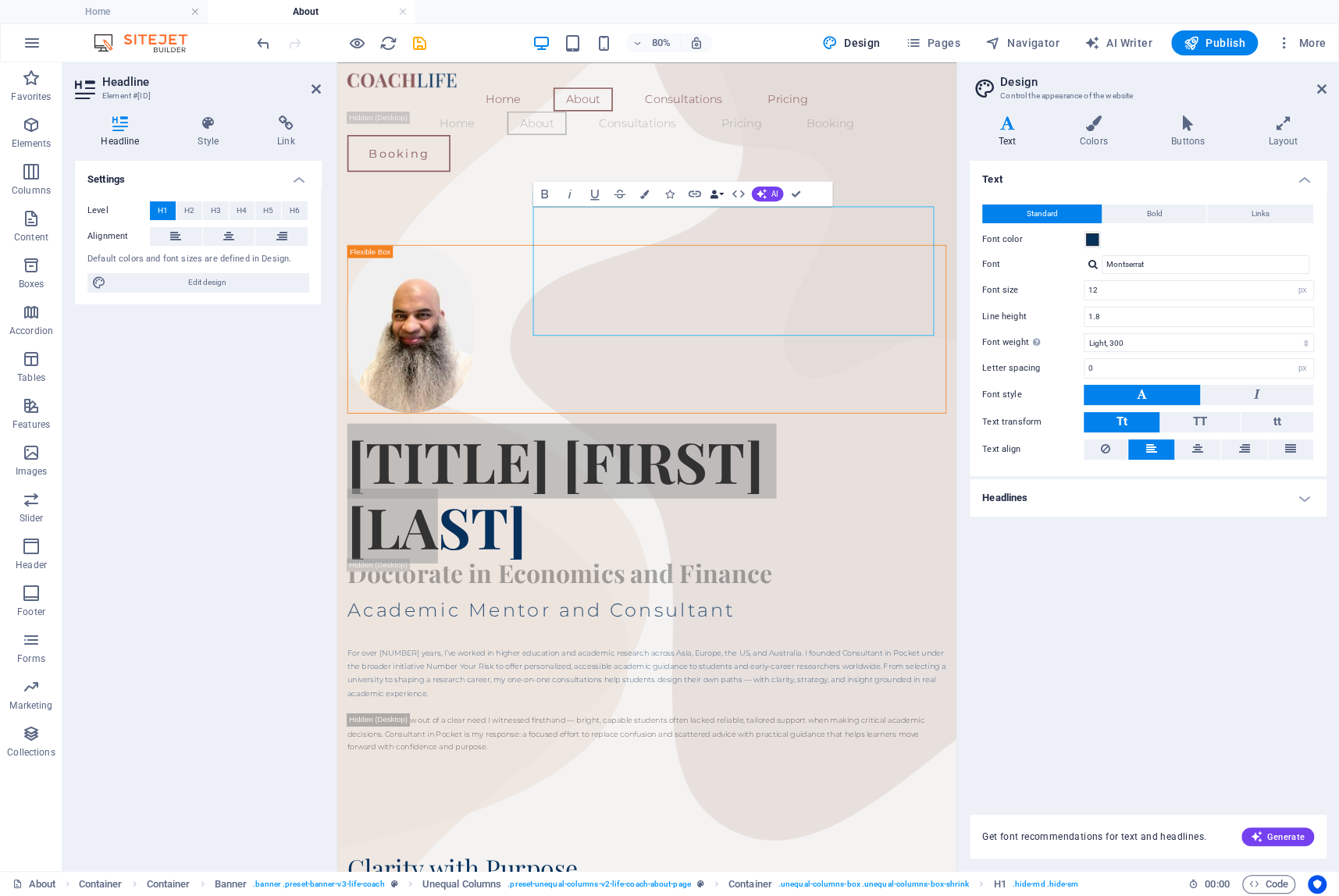 click on "Data Bindings" at bounding box center (716, 194) 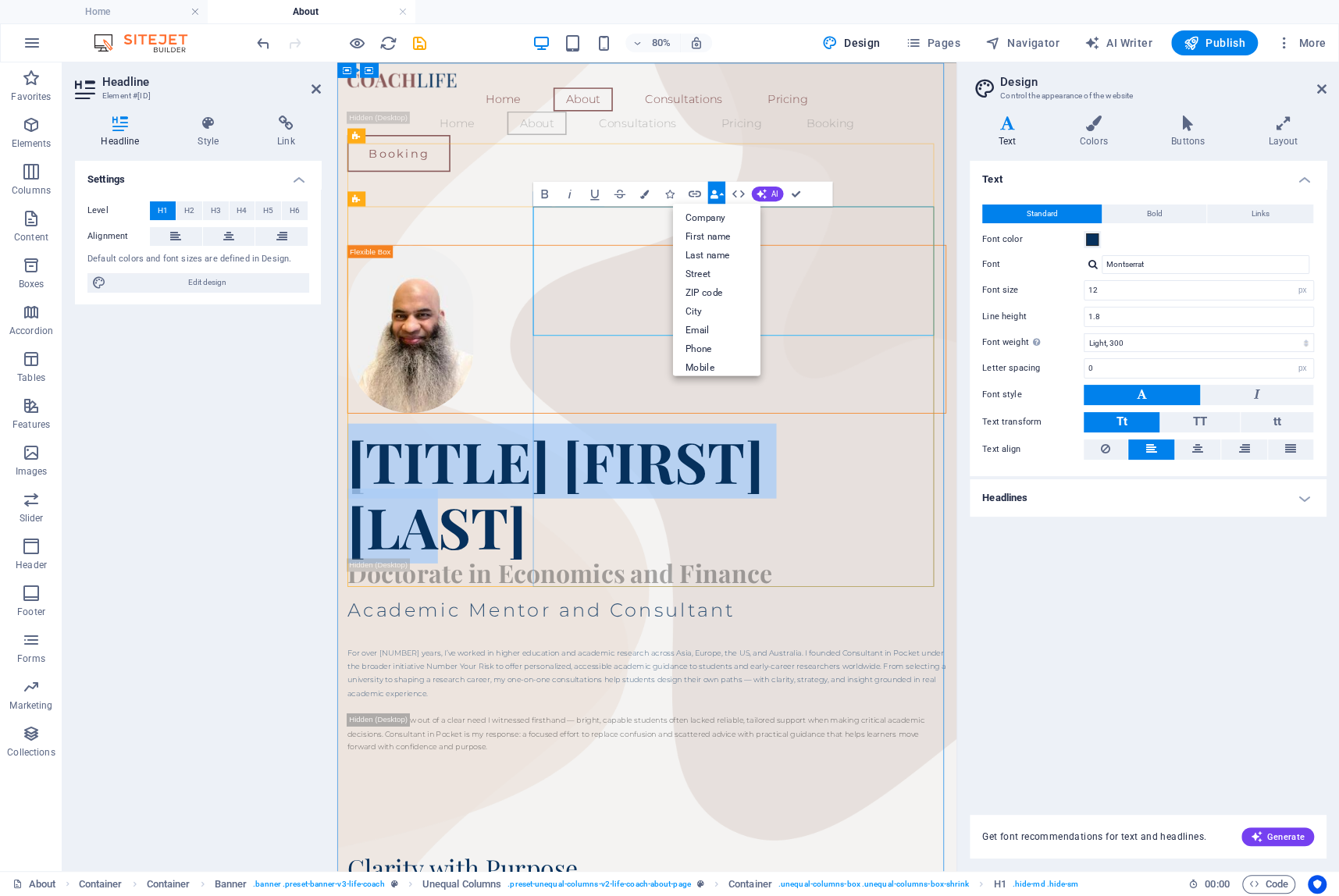 click on "Dr. [PERSON]" at bounding box center [610, 600] 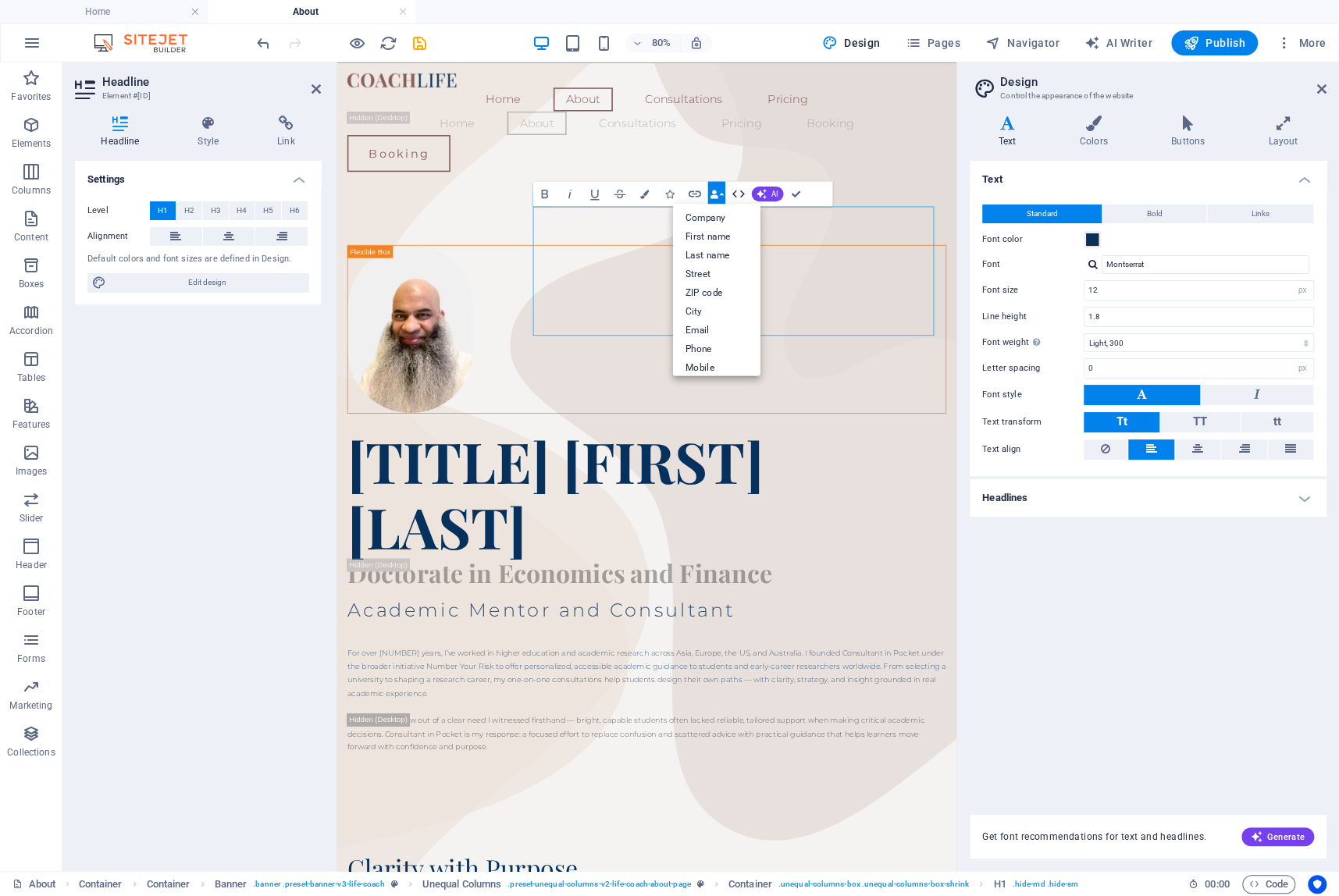 click 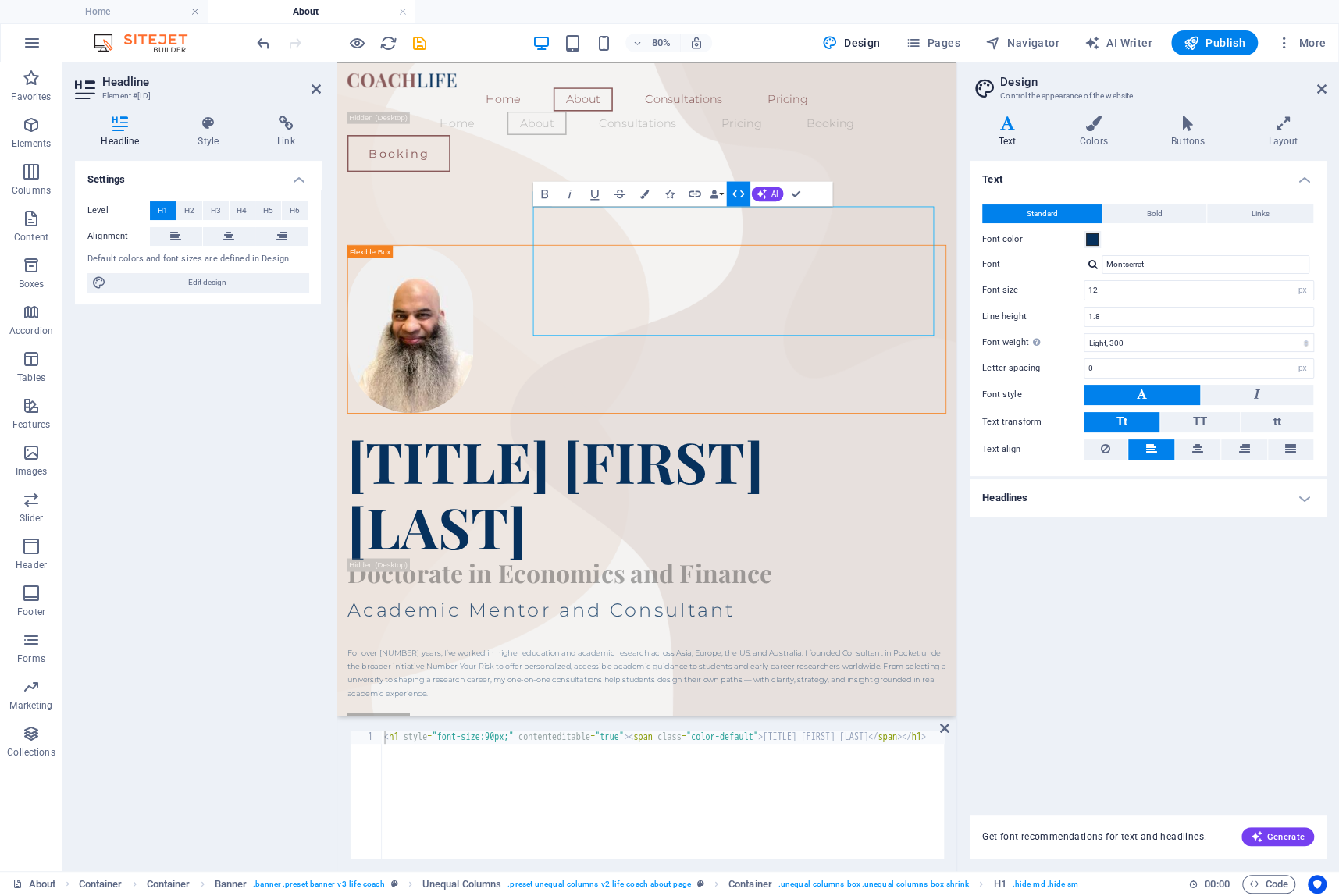 click 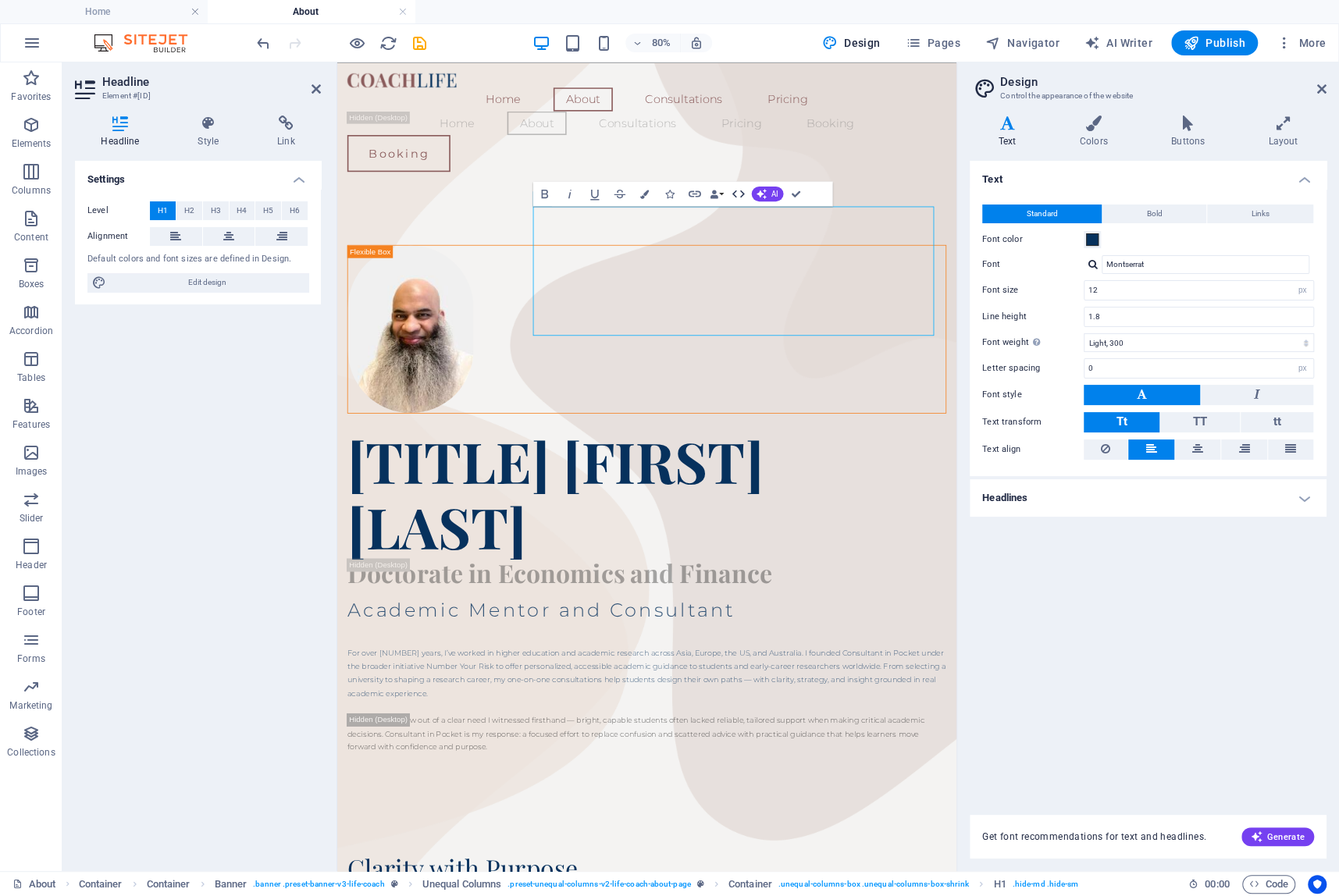 click 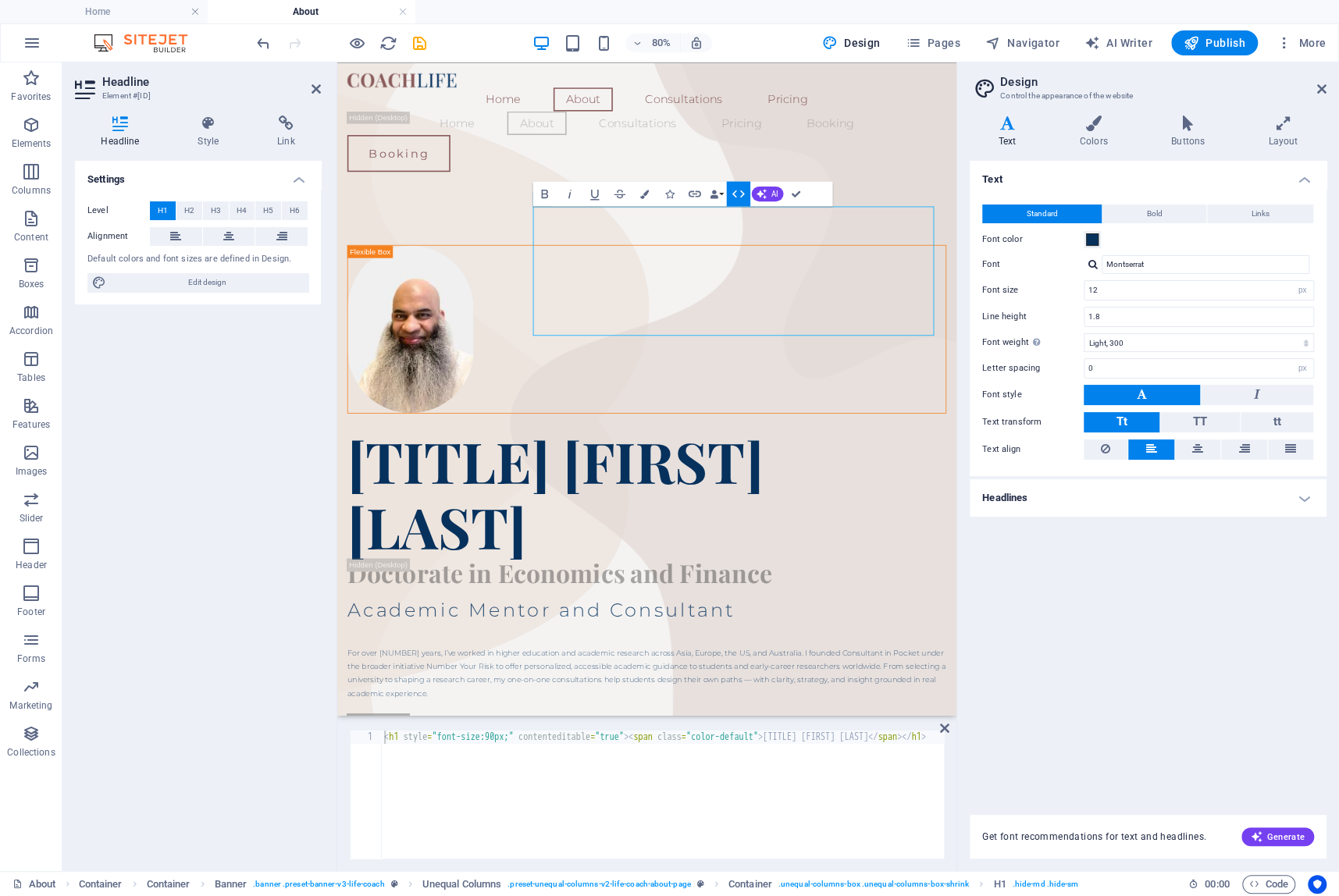 click 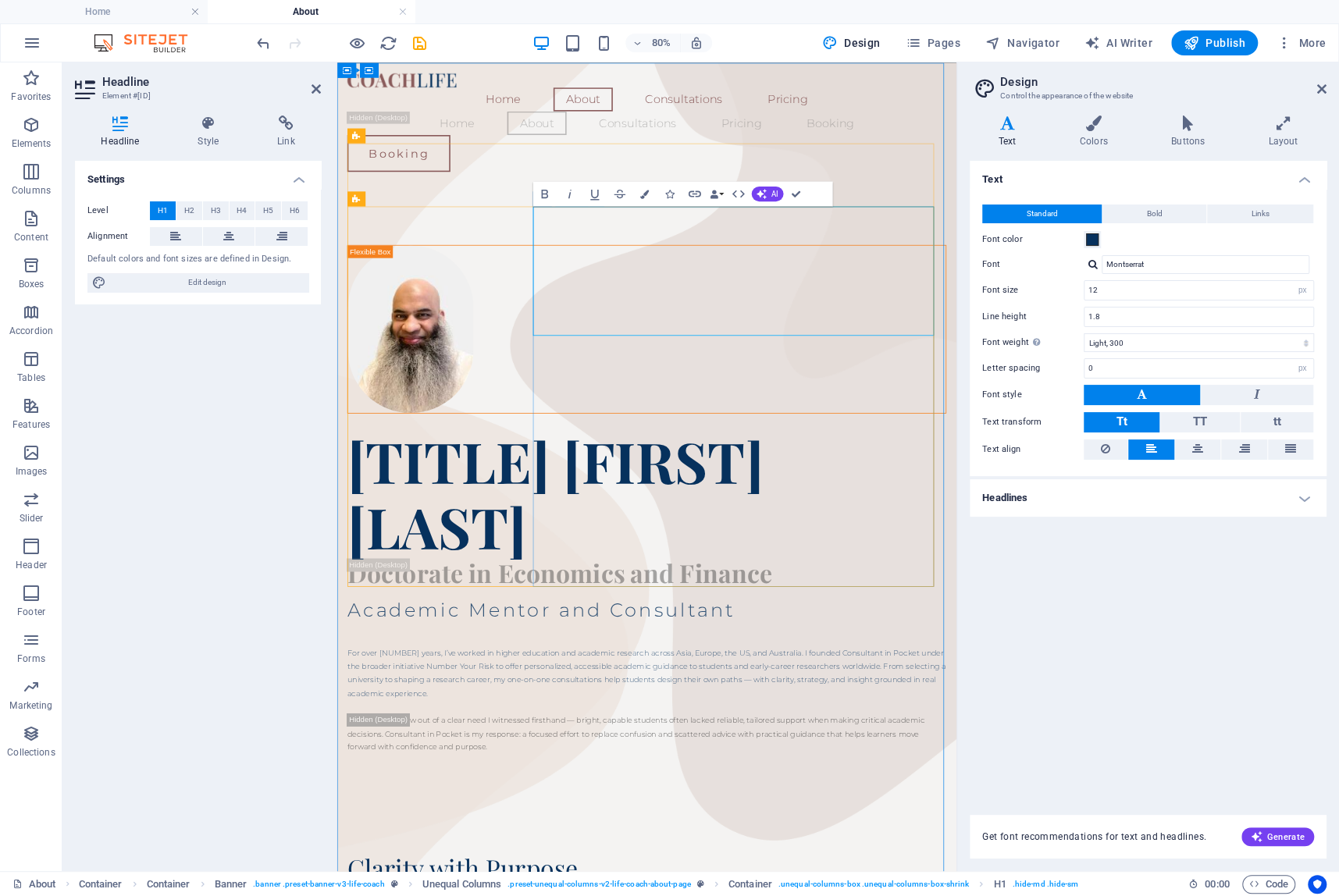 click on "Dr. [PERSON]" at bounding box center (610, 600) 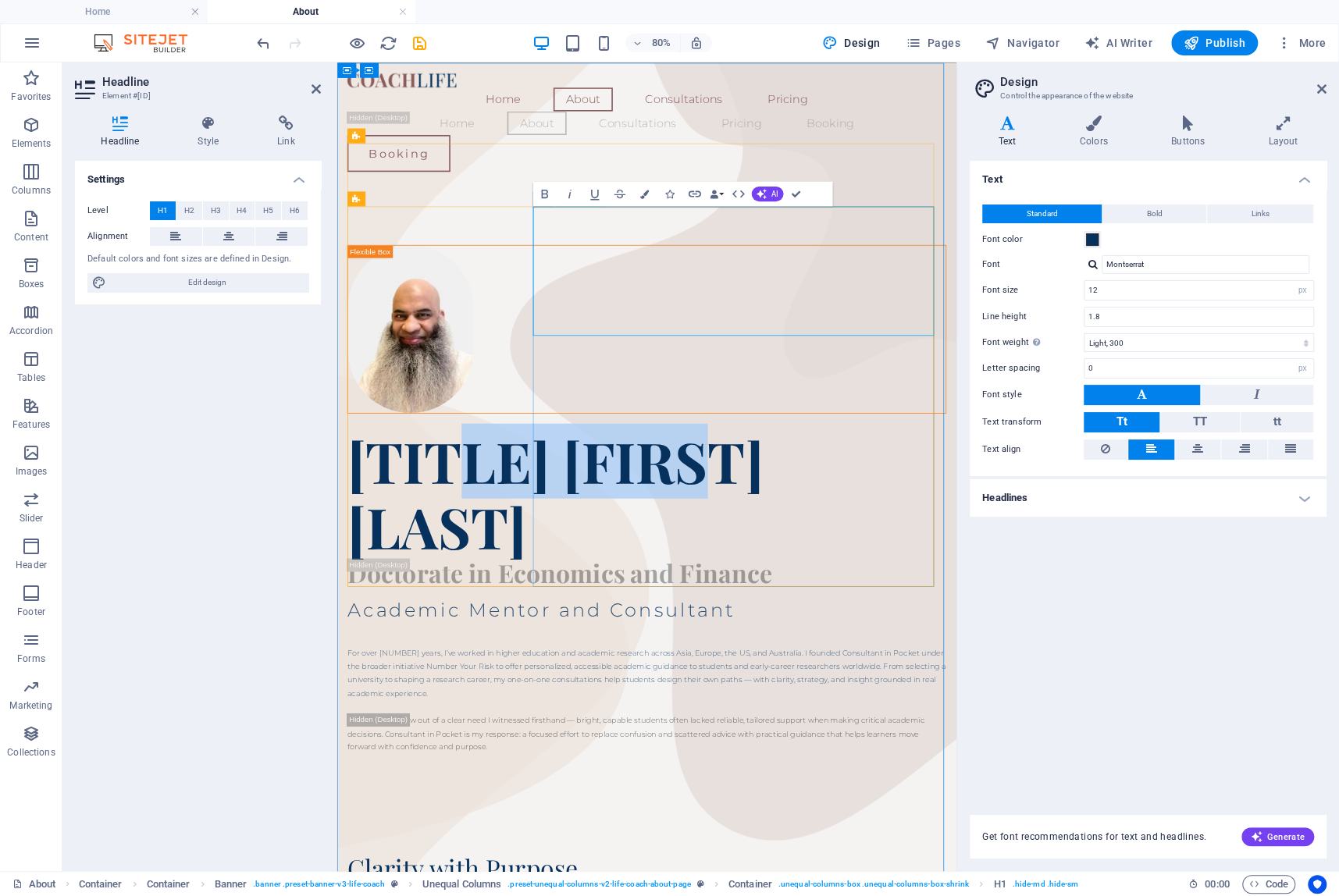 click on "Dr. [PERSON]" at bounding box center [610, 600] 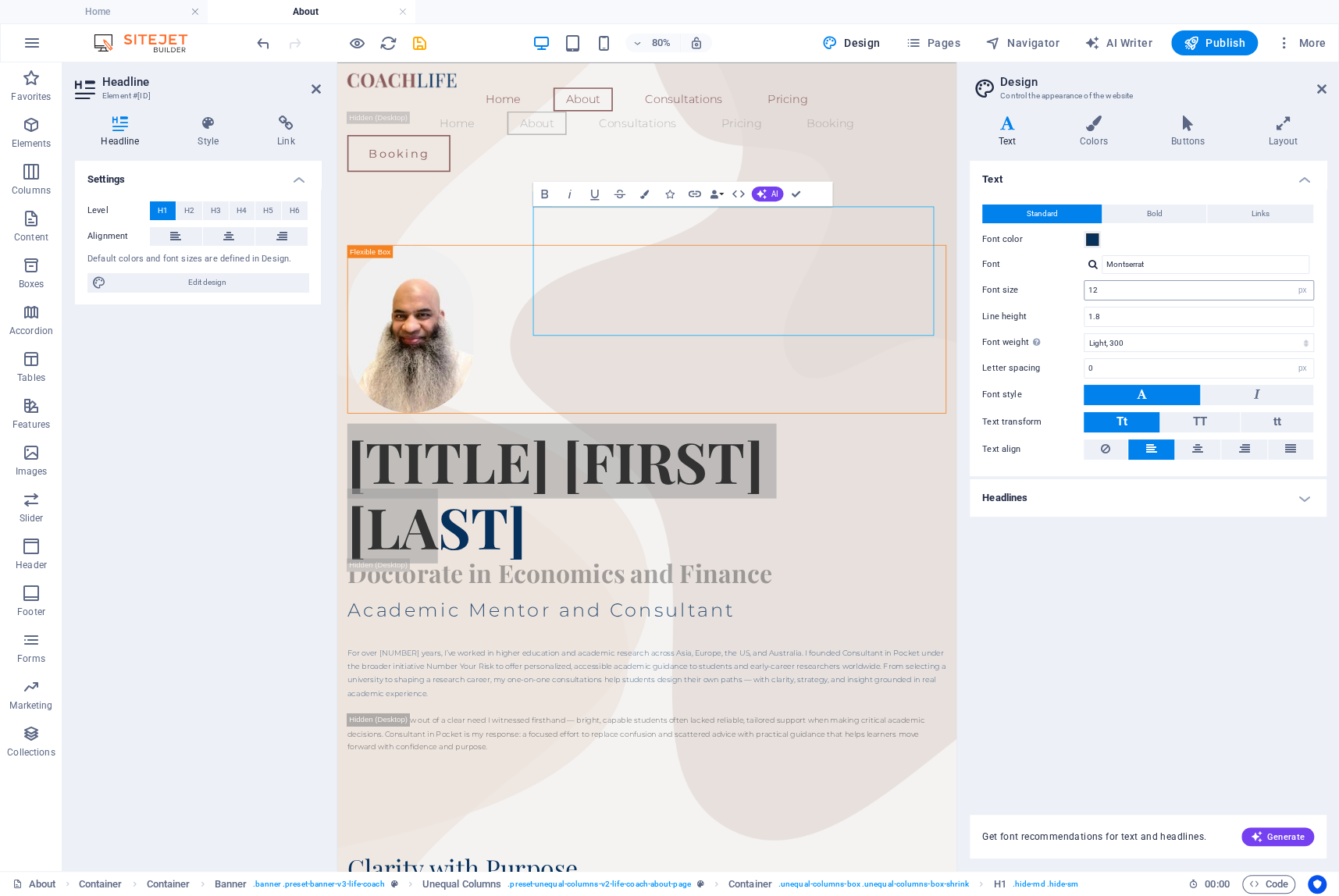 click on "12" at bounding box center (1198, 290) 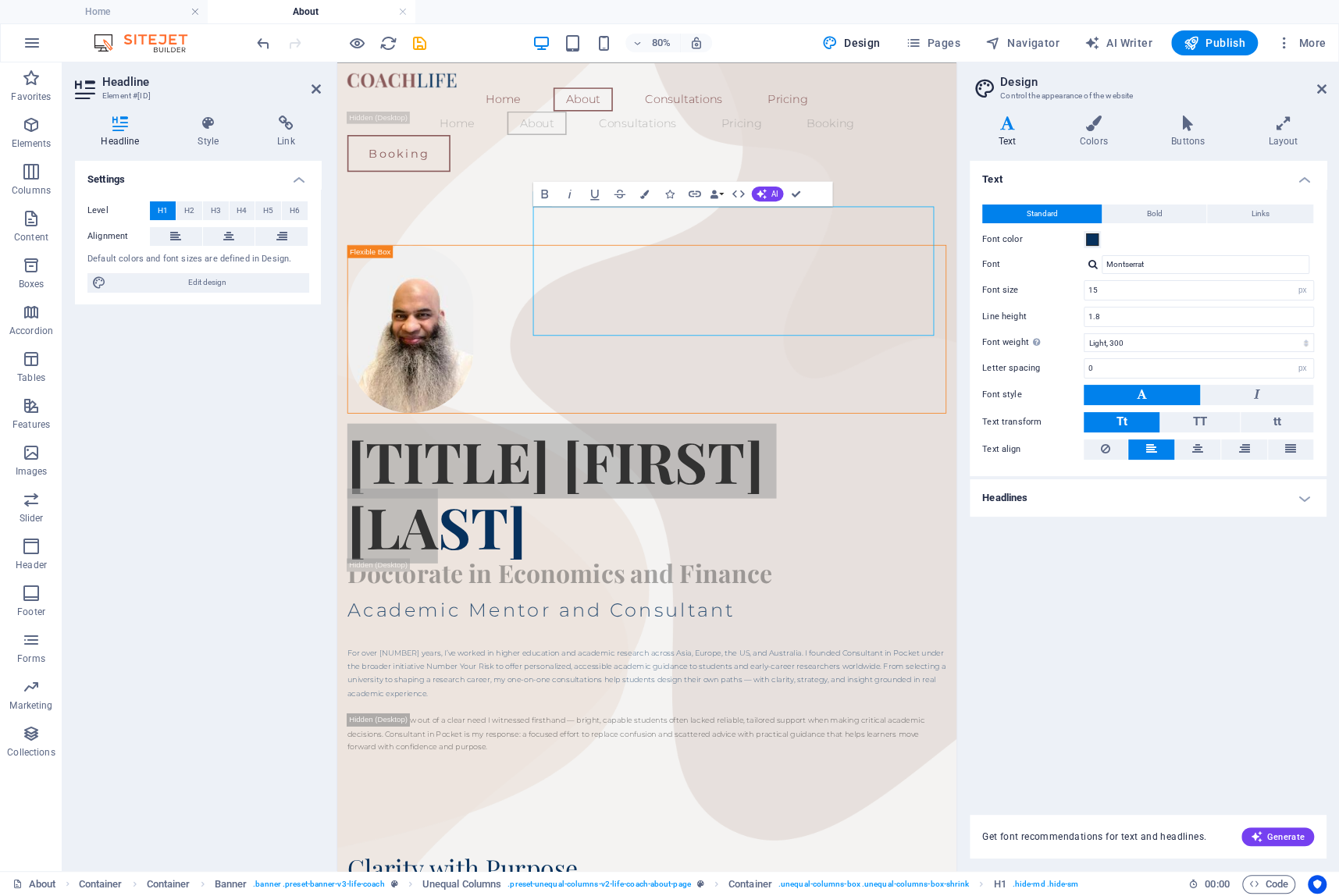 type on "15" 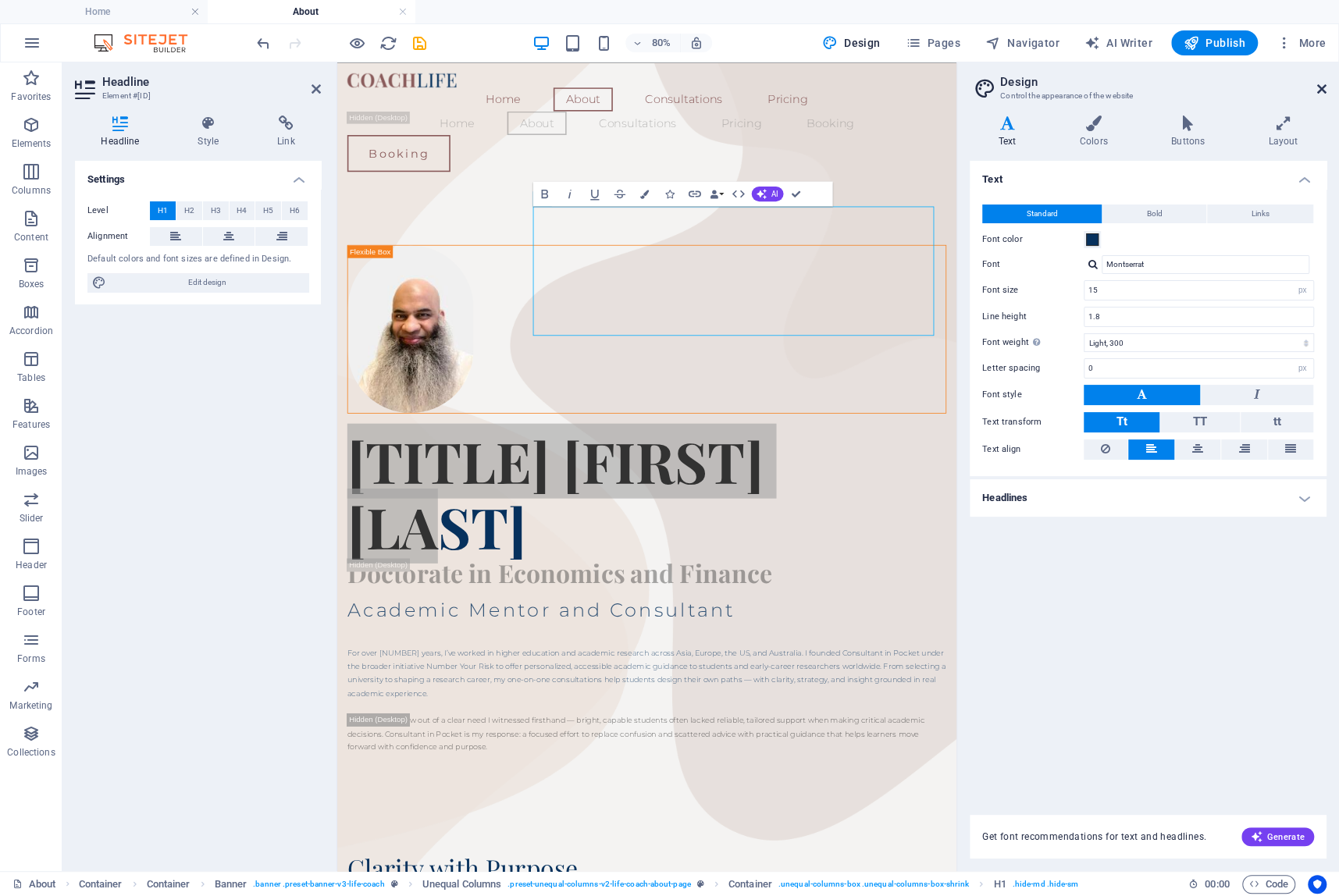 click at bounding box center [1322, 89] 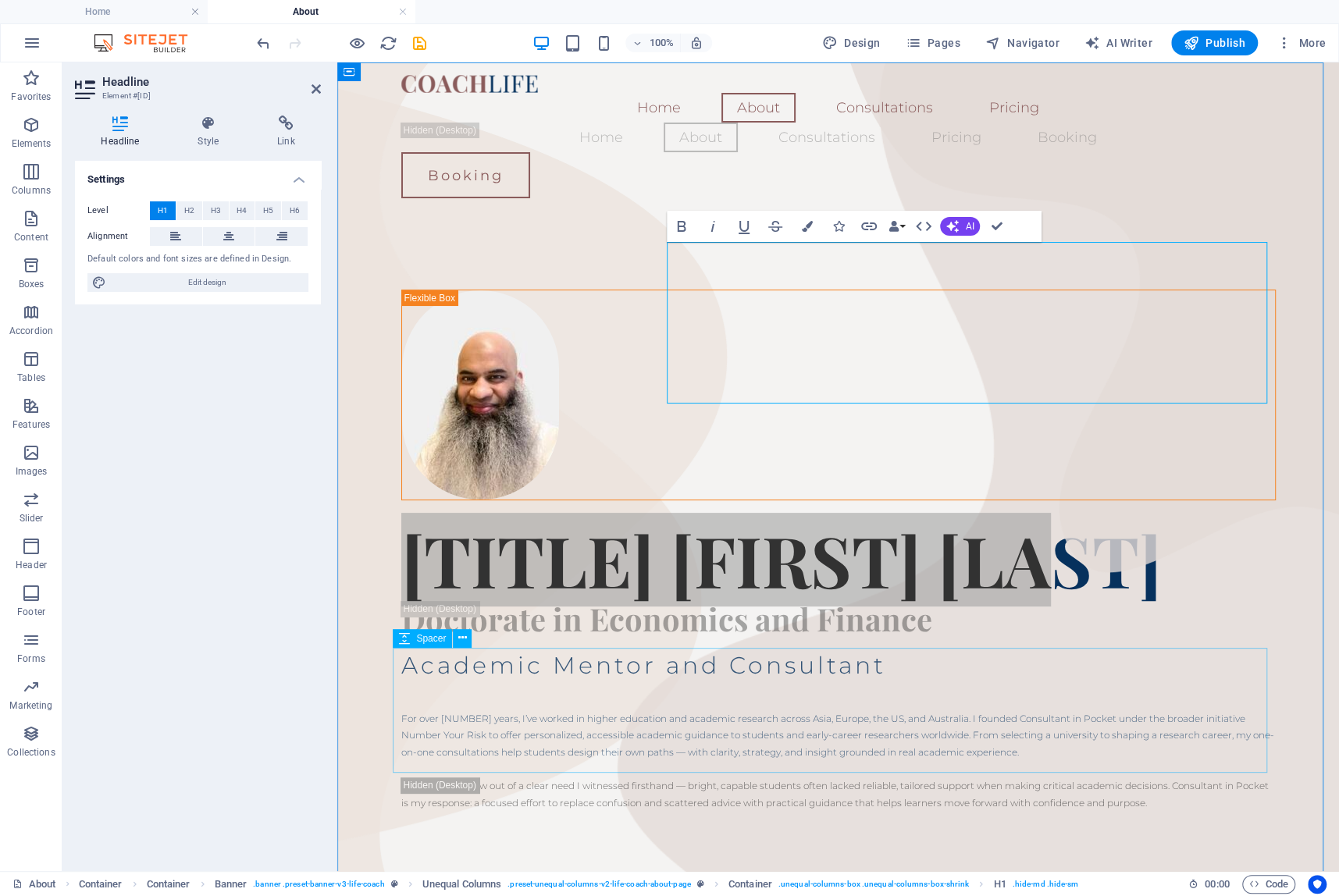 click at bounding box center (839, 873) 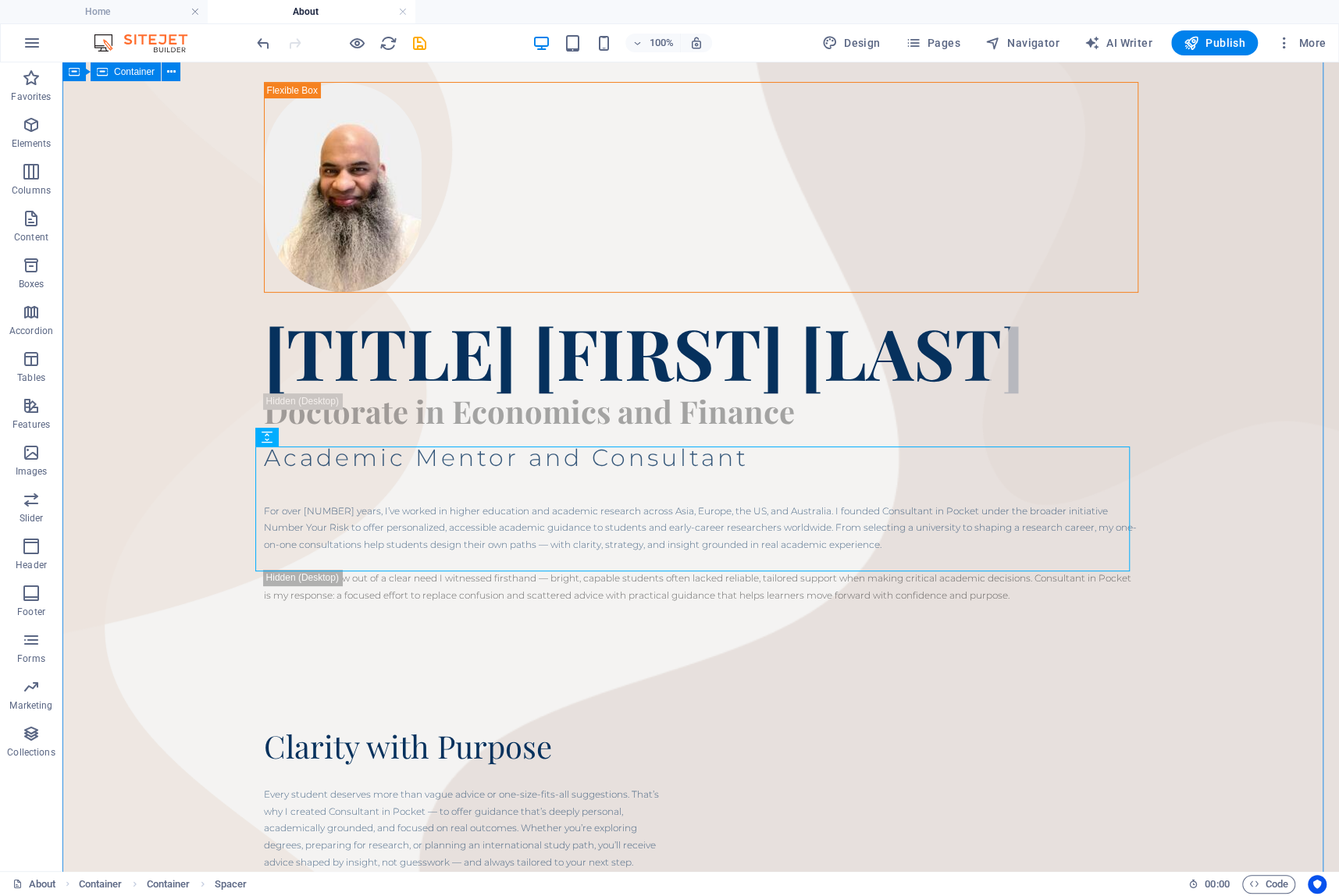 scroll, scrollTop: 209, scrollLeft: 0, axis: vertical 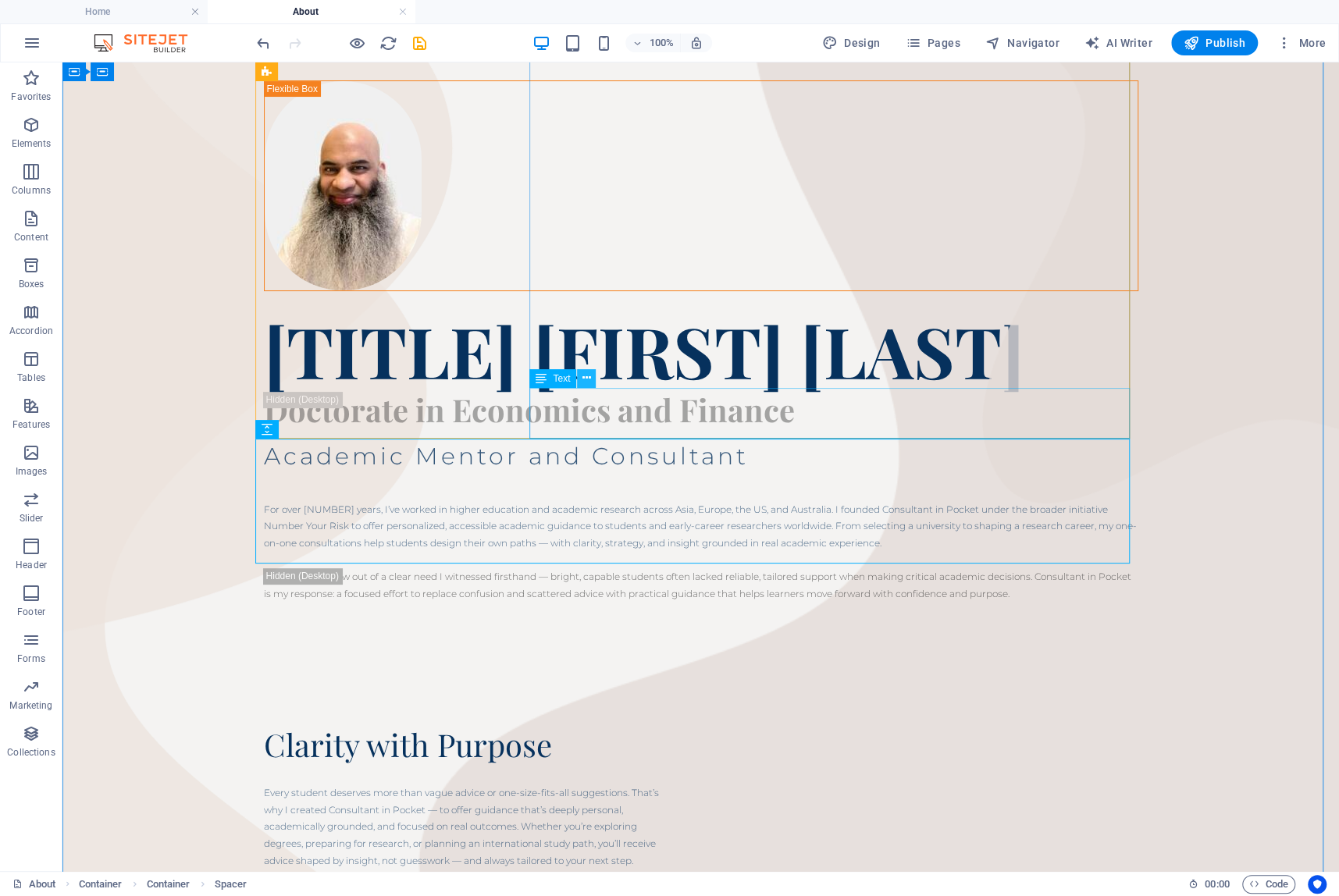 click at bounding box center (586, 378) 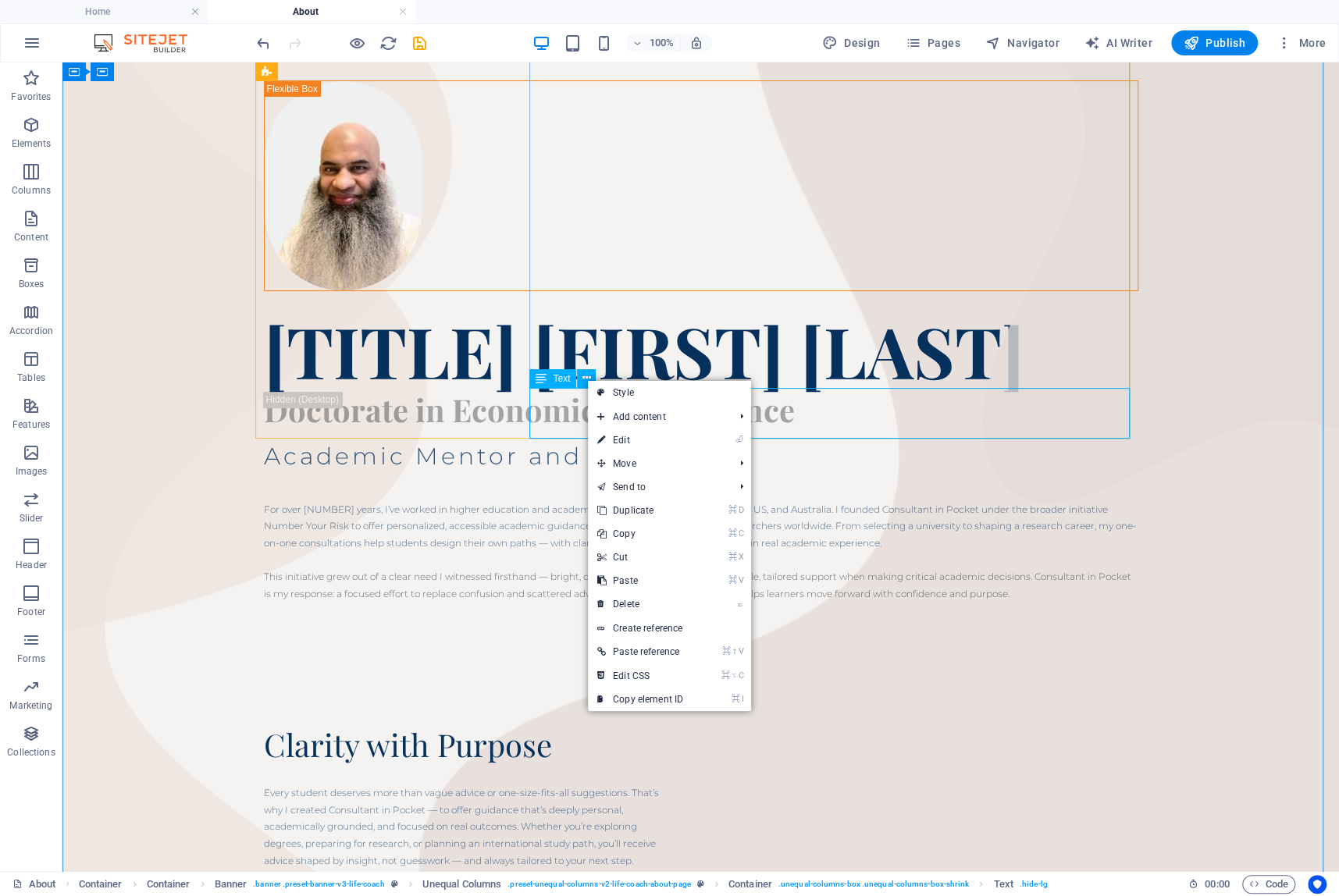 click on "This initiative grew out of a clear need I witnessed firsthand — bright, capable students often lacked reliable, tailored support when making critical academic decisions. Consultant in Pocket is my response: a focused effort to replace confusion and scattered advice with practical guidance that helps learners move forward with confidence and purpose." at bounding box center [701, 585] 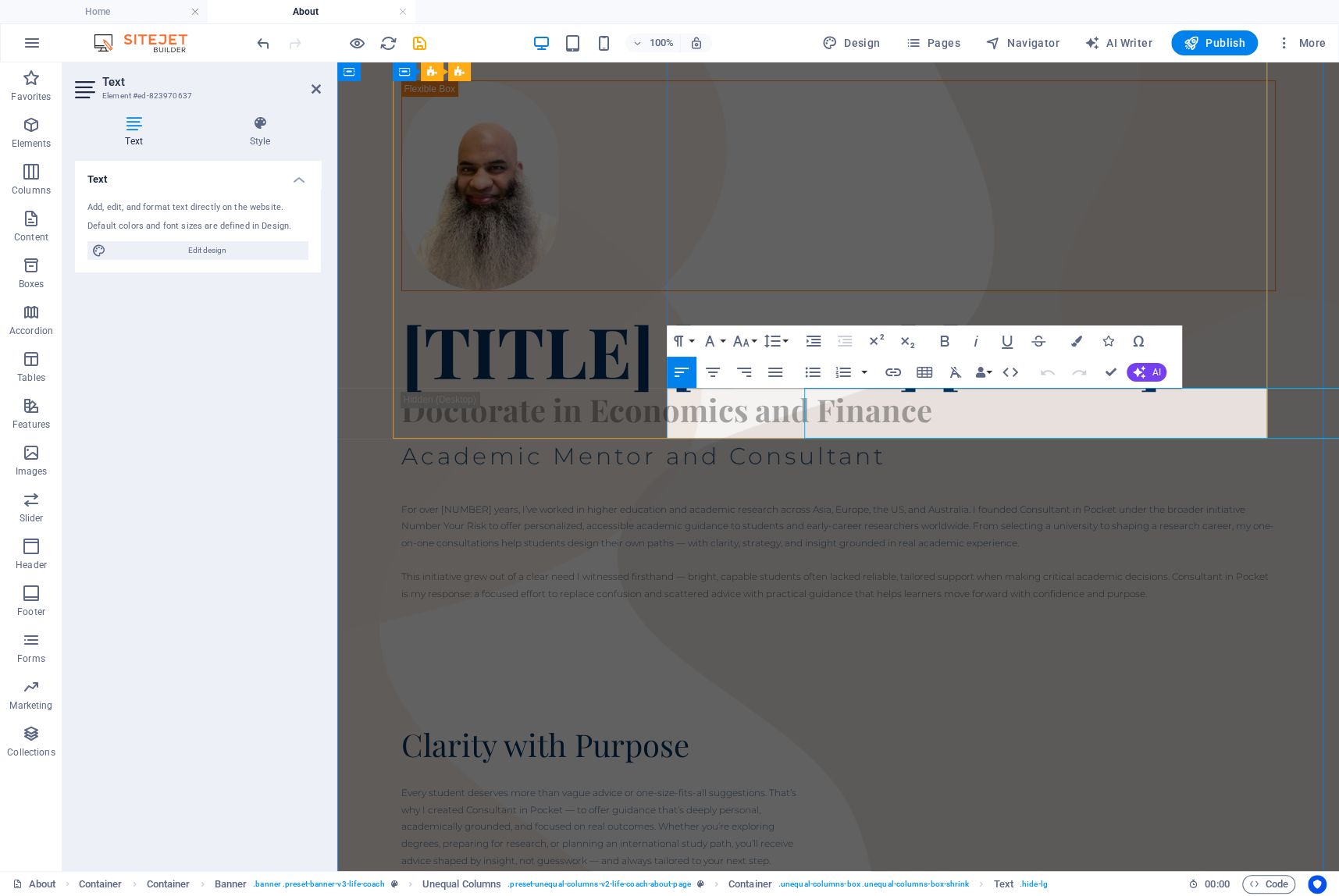 click on "This initiative grew out of a clear need I witnessed firsthand — bright, capable students often lacked reliable, tailored support when making critical academic decisions. Consultant in Pocket is my response: a focused effort to replace confusion and scattered advice with practical guidance that helps learners move forward with confidence and purpose." at bounding box center (839, 585) 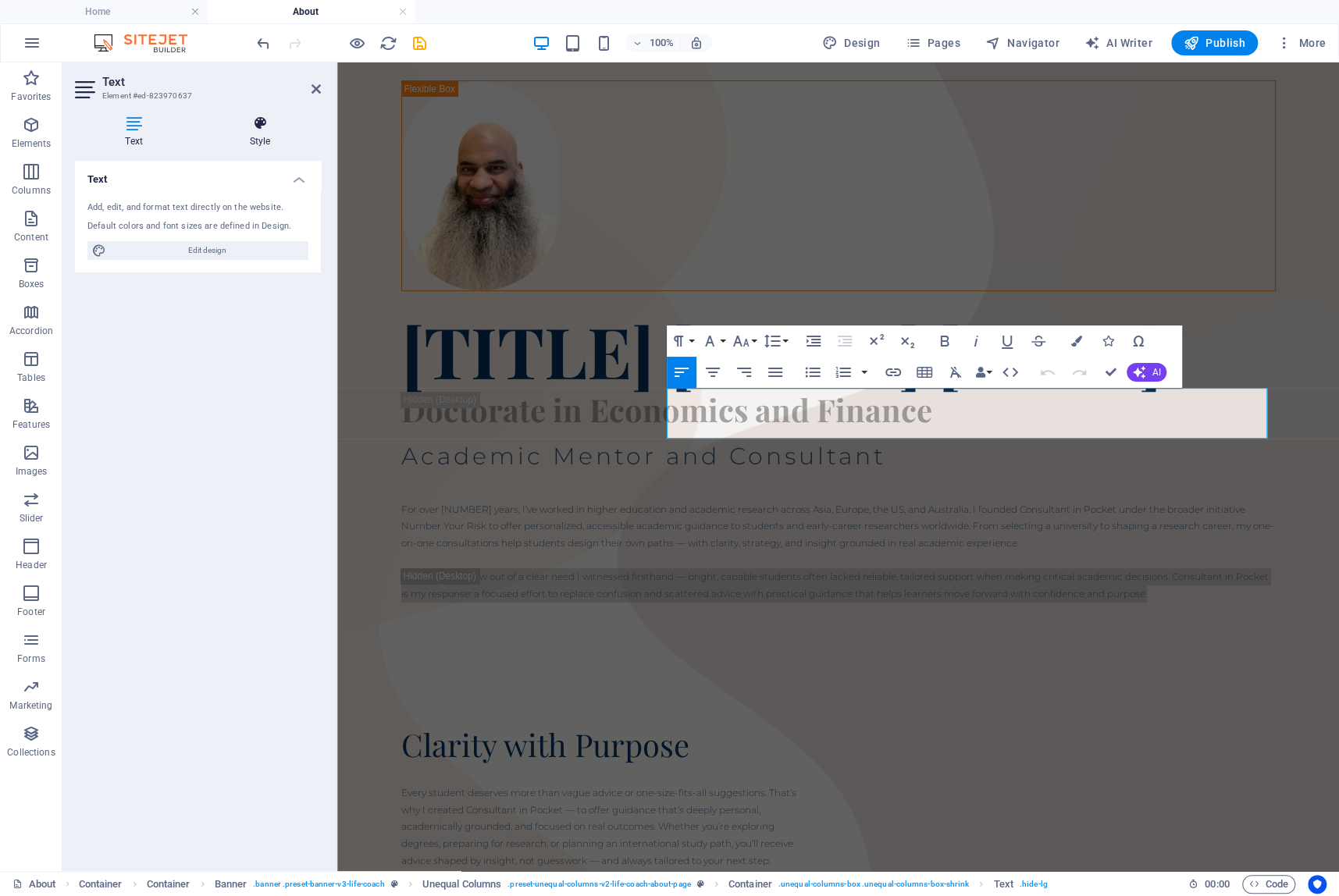 click on "Style" at bounding box center [260, 132] 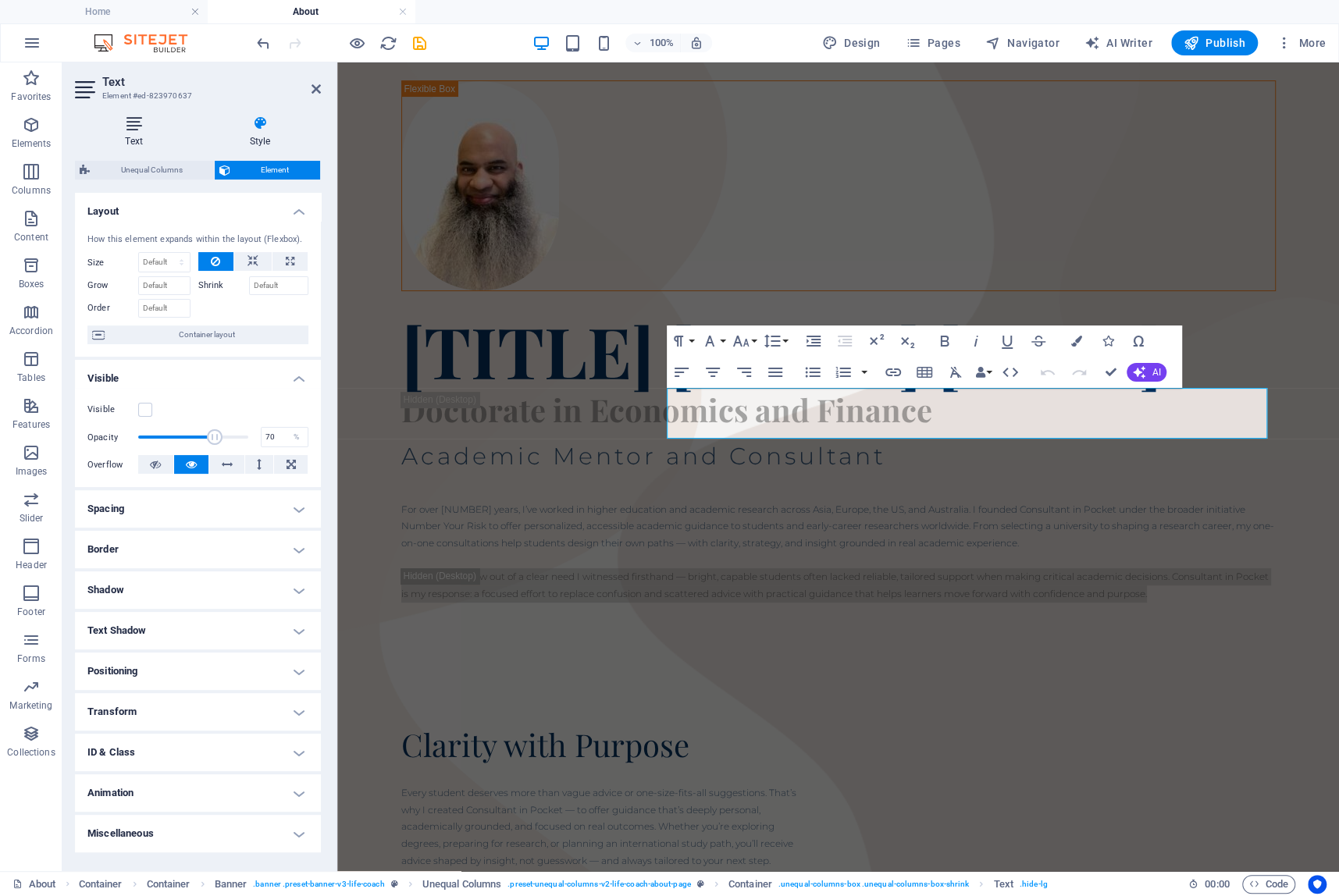 click on "Text" at bounding box center (137, 132) 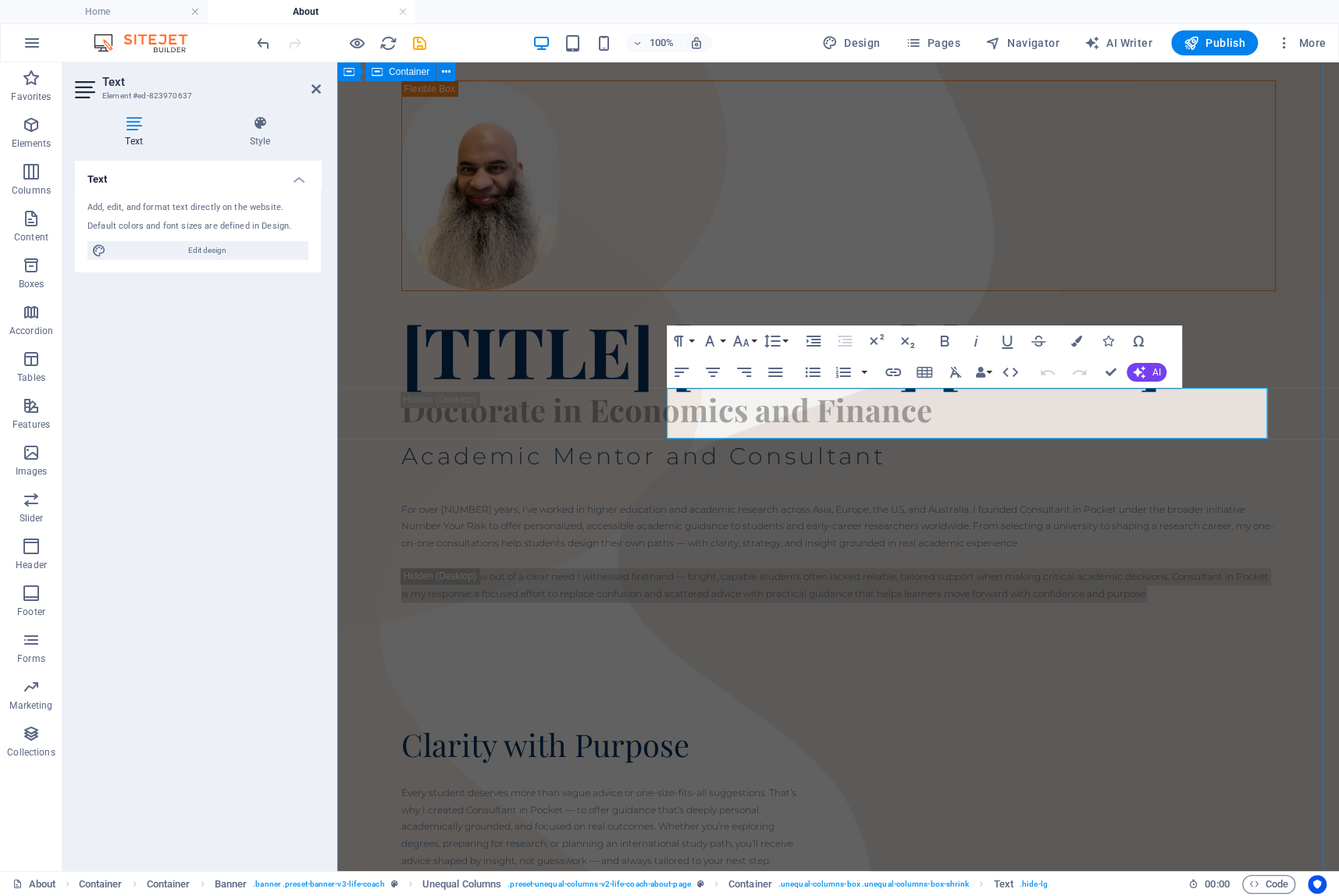 click on "Home About Consultations Pricing Home About Consultations Pricing Booking Booking Dr. [PERSON] Doctorate in Economics and Finance Academic Mentor and Consultant For over 15 years, I’ve worked in higher education and academic research across Asia, Europe, the US, and Australia. I founded Consultant in Pocket under the broader initiative Number Your Risk to offer personalized, accessible academic guidance to students and early-career researchers worldwide. From selecting a university to shaping a research career, my one-on-one consultations help students design their own paths — with clarity, strategy, and insight grounded in real academic experience. This initiative grew out of a clear need I witnessed firsthand — bright, capable students often lacked reliable, tailored support when making critical academic decisions. Consultant in Pocket is my response: a focused effort to replace confusion and scattered advice with practical guidance that helps learners move forward with confidence and purpose." at bounding box center (838, 606) 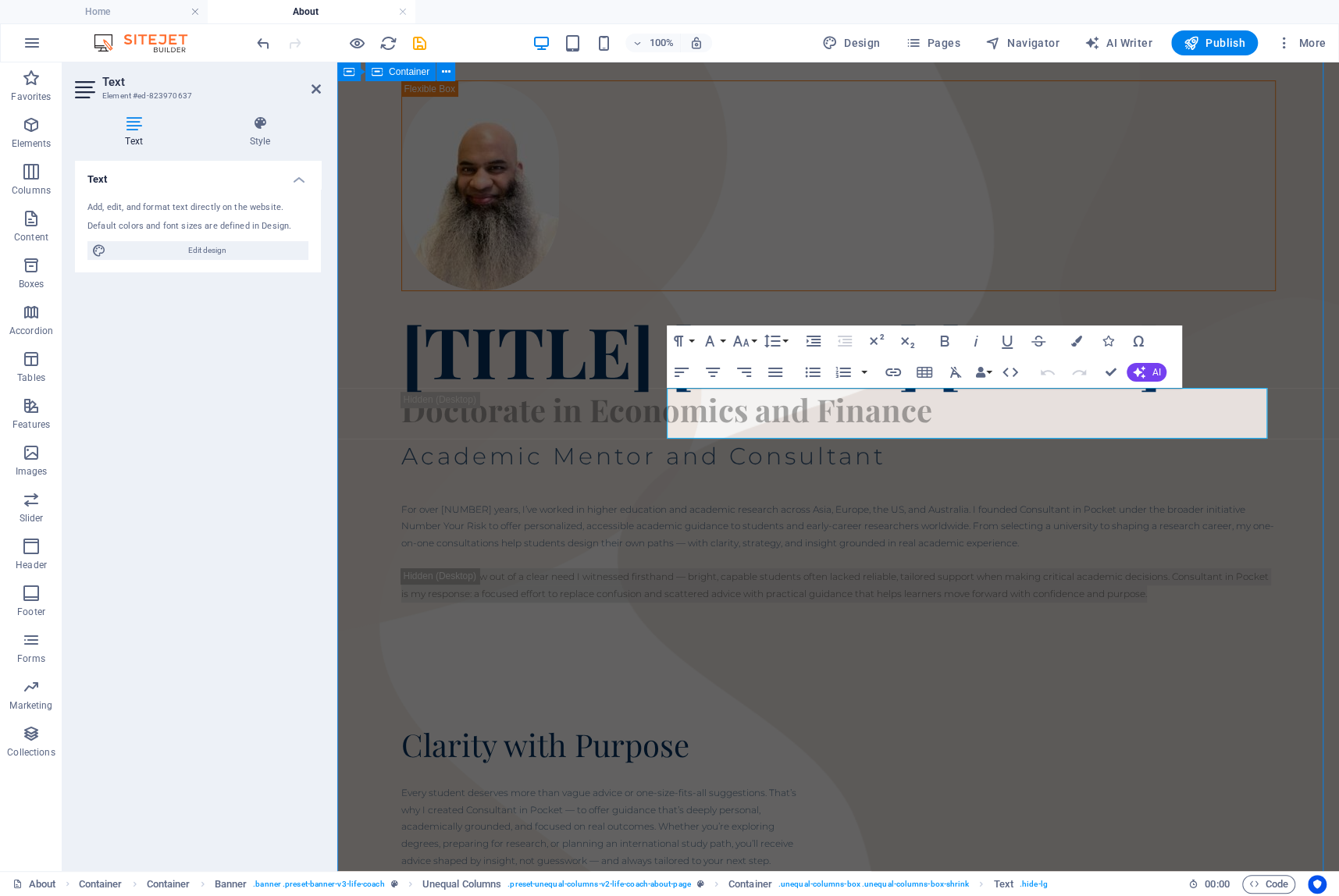 click on "Home About Consultations Pricing Home About Consultations Pricing Booking Booking Dr. [PERSON] Doctorate in Economics and Finance Academic Mentor and Consultant For over 15 years, I’ve worked in higher education and academic research across Asia, Europe, the US, and Australia. I founded Consultant in Pocket under the broader initiative Number Your Risk to offer personalized, accessible academic guidance to students and early-career researchers worldwide. From selecting a university to shaping a research career, my one-on-one consultations help students design their own paths — with clarity, strategy, and insight grounded in real academic experience. This initiative grew out of a clear need I witnessed firsthand — bright, capable students often lacked reliable, tailored support when making critical academic decisions. Consultant in Pocket is my response: a focused effort to replace confusion and scattered advice with practical guidance that helps learners move forward with confidence and purpose." at bounding box center (838, 606) 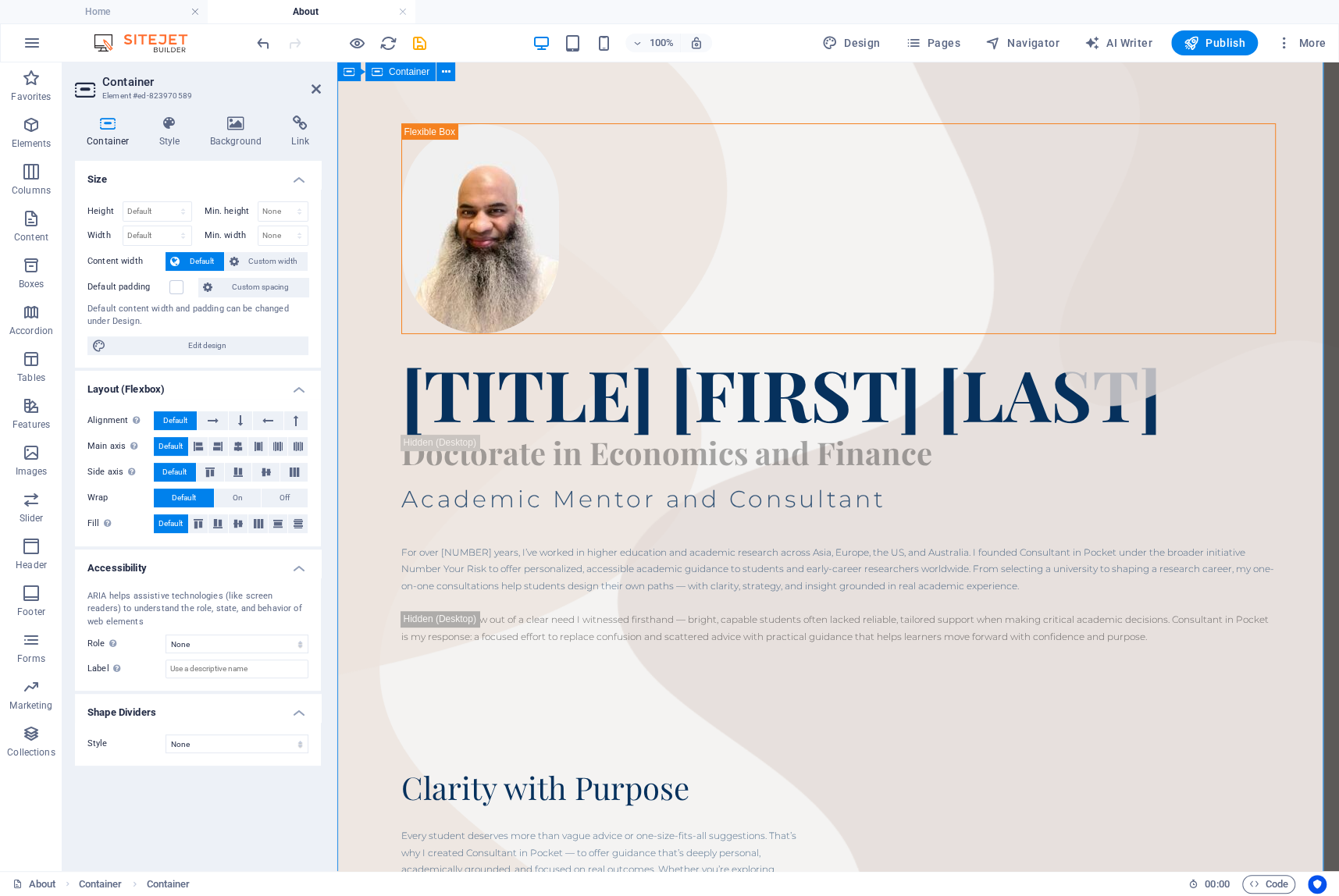 scroll, scrollTop: 155, scrollLeft: 0, axis: vertical 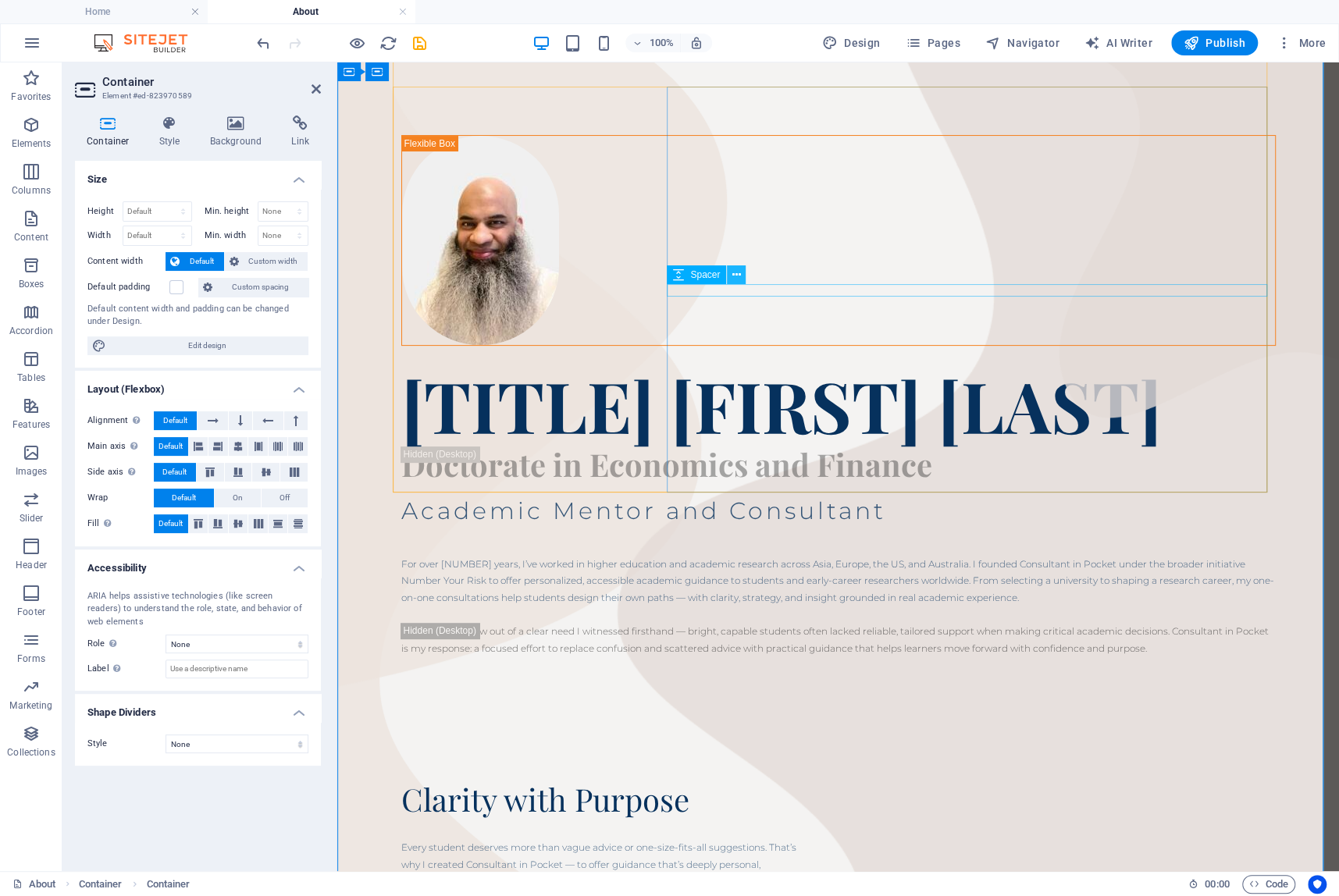 click at bounding box center (736, 275) 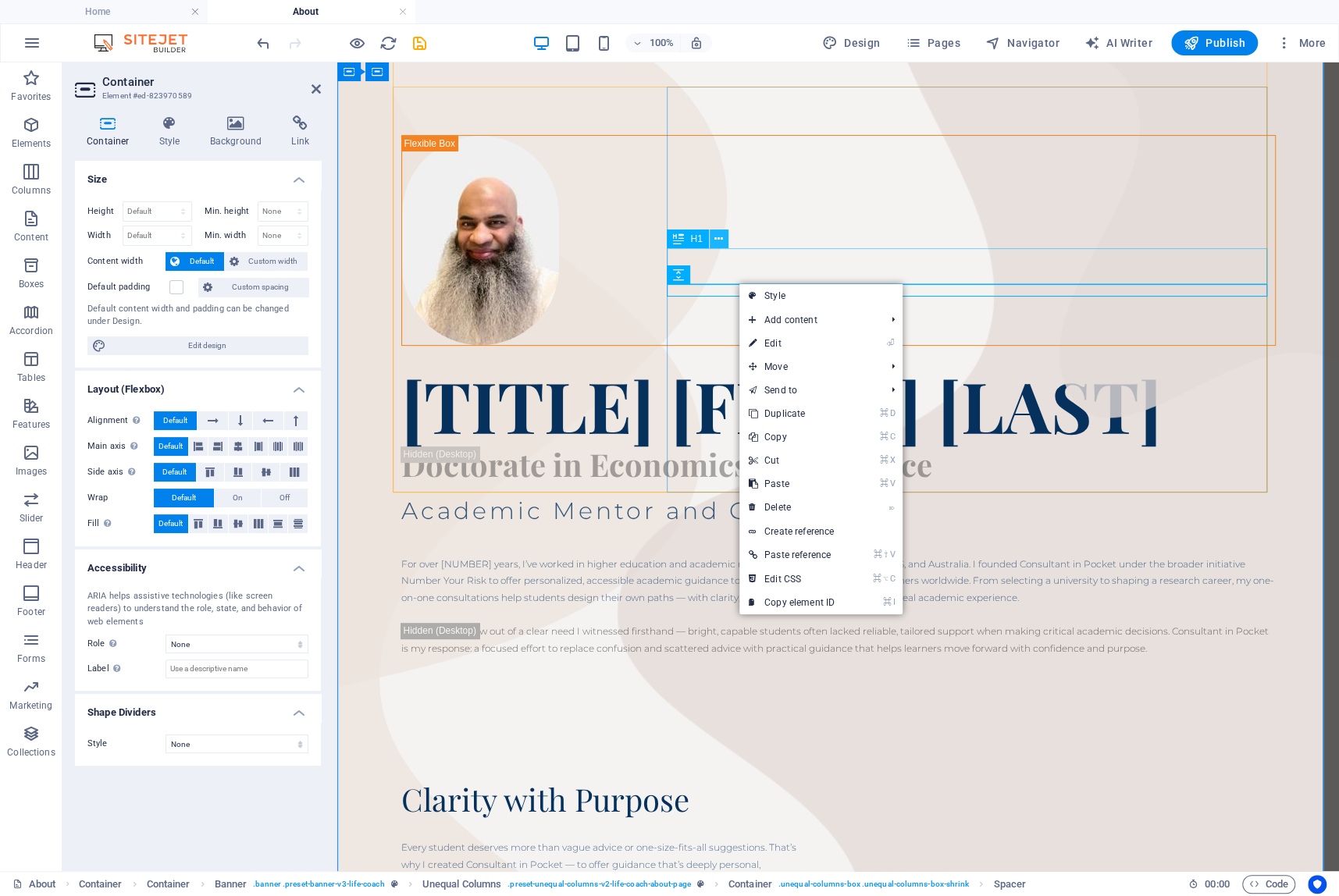 click at bounding box center [718, 239] 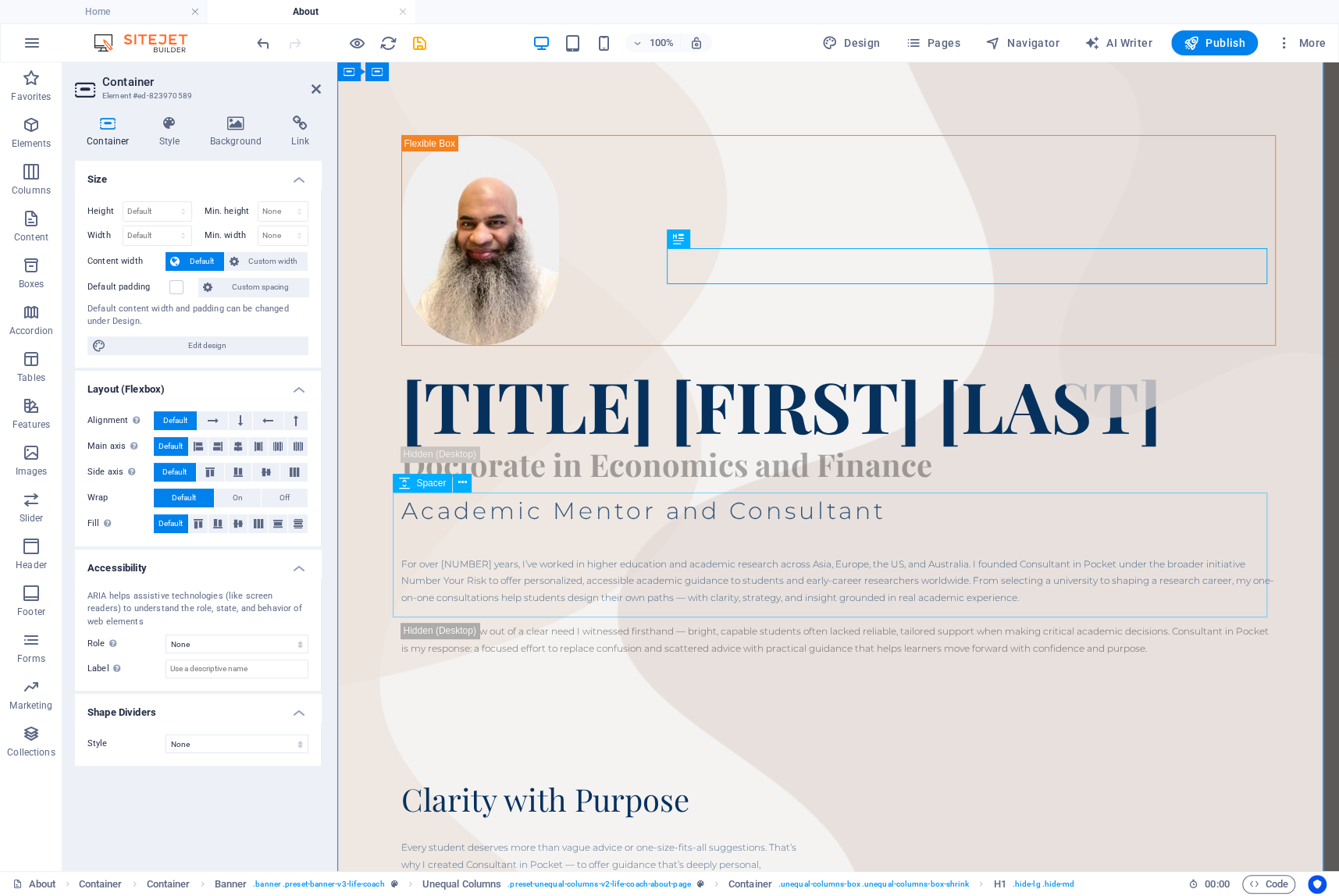 click at bounding box center [839, 719] 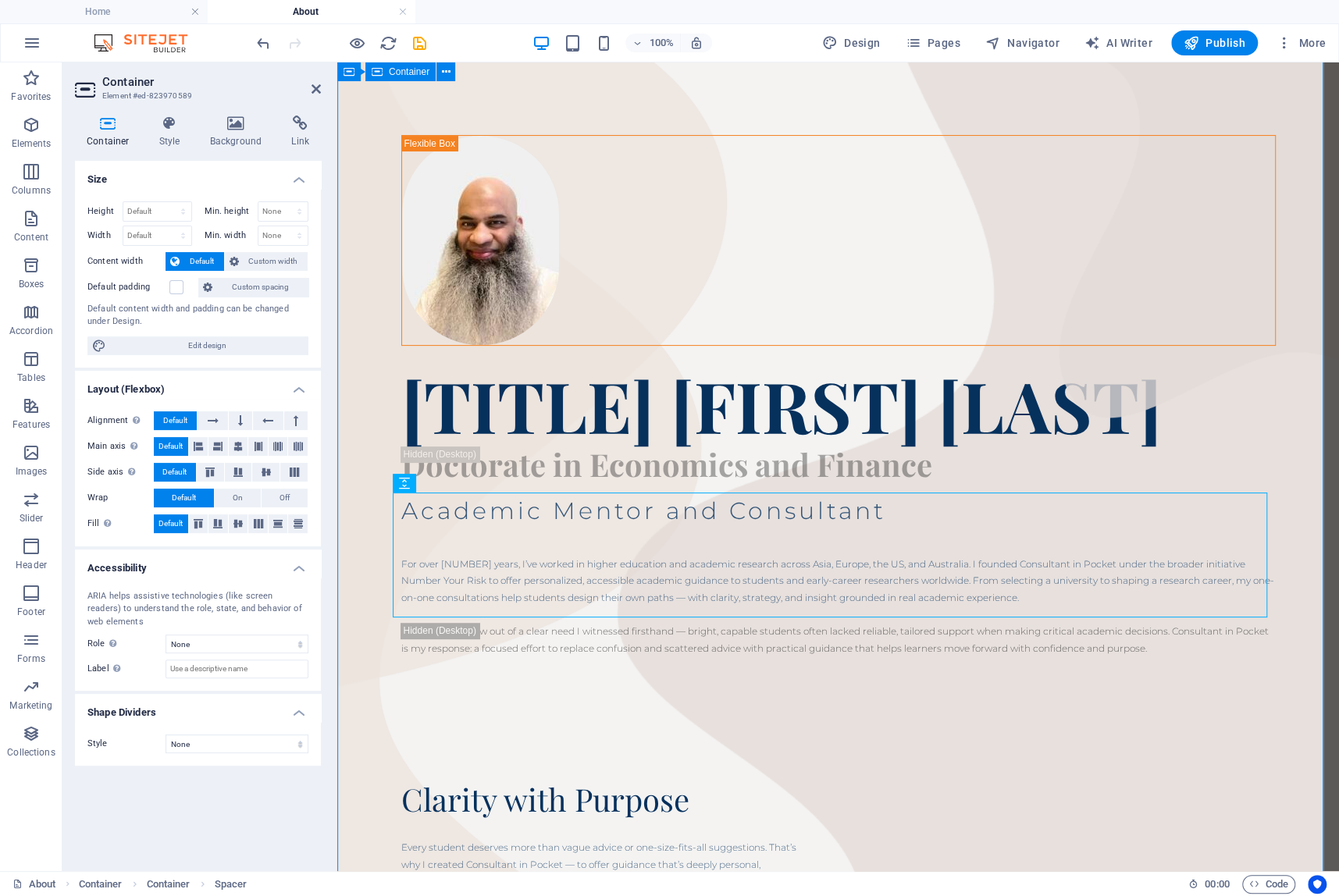 click on "Home About Consultations Pricing Home About Consultations Pricing Booking Booking Dr. [PERSON] Doctorate in Economics and Finance Academic Mentor and Consultant For over 15 years, I’ve worked in higher education and academic research across Asia, Europe, the US, and Australia. I founded Consultant in Pocket under the broader initiative Number Your Risk to offer personalized, accessible academic guidance to students and early-career researchers worldwide. From selecting a university to shaping a research career, my one-on-one consultations help students design their own paths — with clarity, strategy, and insight grounded in real academic experience. This initiative grew out of a clear need I witnessed firsthand — bright, capable students often lacked reliable, tailored support when making critical academic decisions. Consultant in Pocket is my response: a focused effort to replace confusion and scattered advice with practical guidance that helps learners move forward with confidence and purpose." at bounding box center [838, 660] 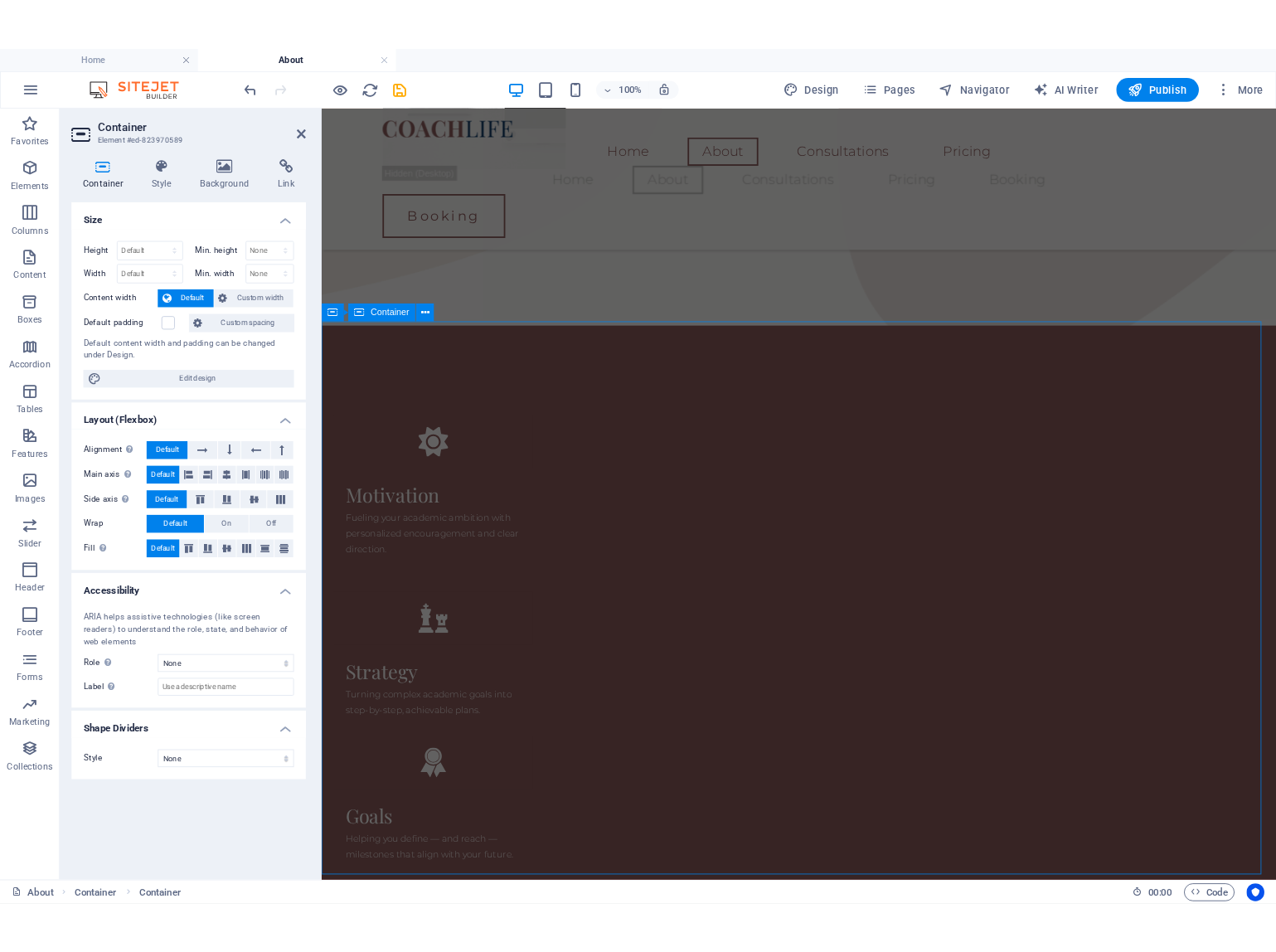 scroll, scrollTop: 1328, scrollLeft: 0, axis: vertical 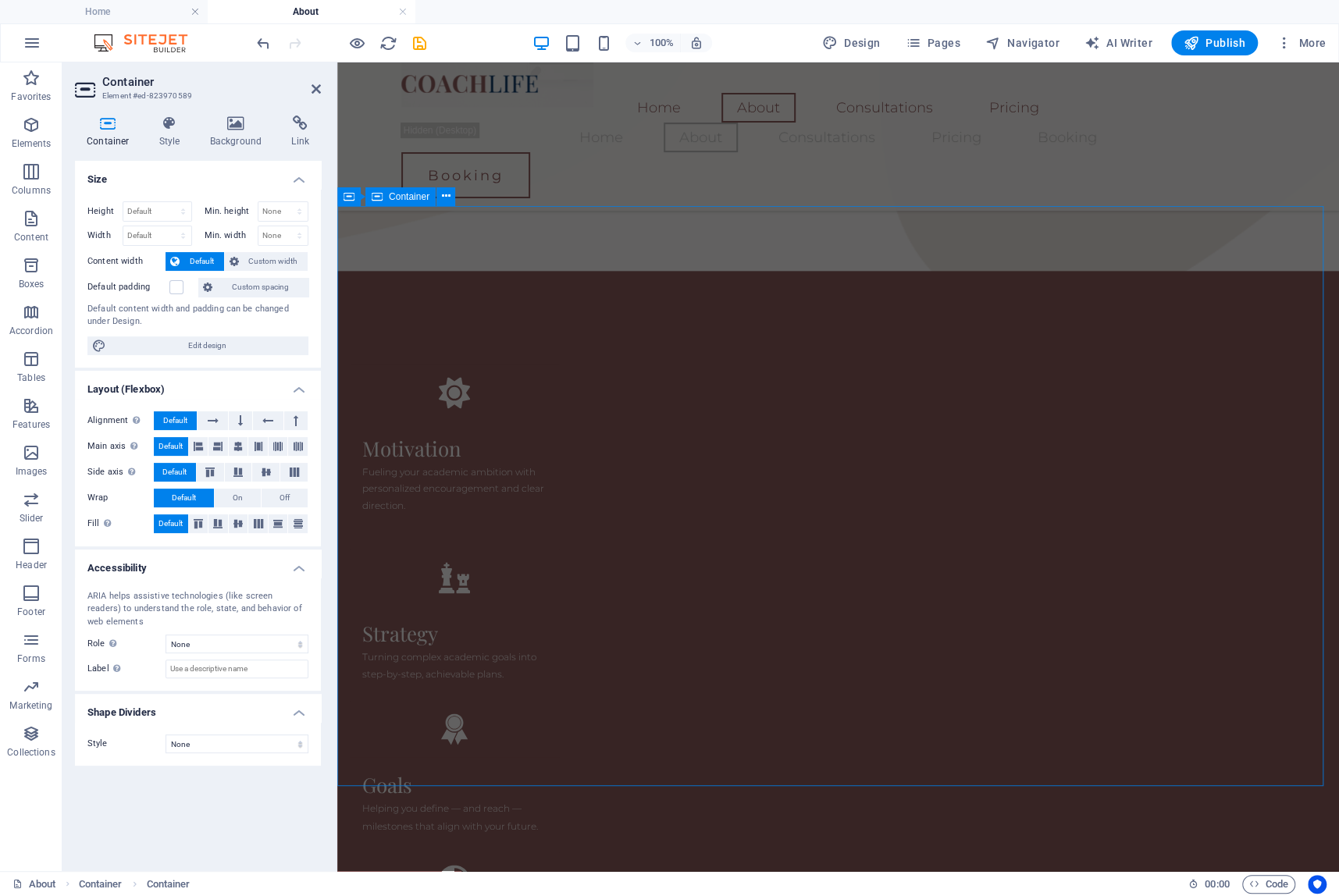 click on "Dummy Headline You need to be sure there isn't anything embarrassing hidden in the middle of text. All the Lorem Ipsum generators on the Internet tend to repeat predefined chunks as necessary, making this the first true generator on the Internet. It uses a dictionary of over 200 Latin words,." at bounding box center [838, 2044] 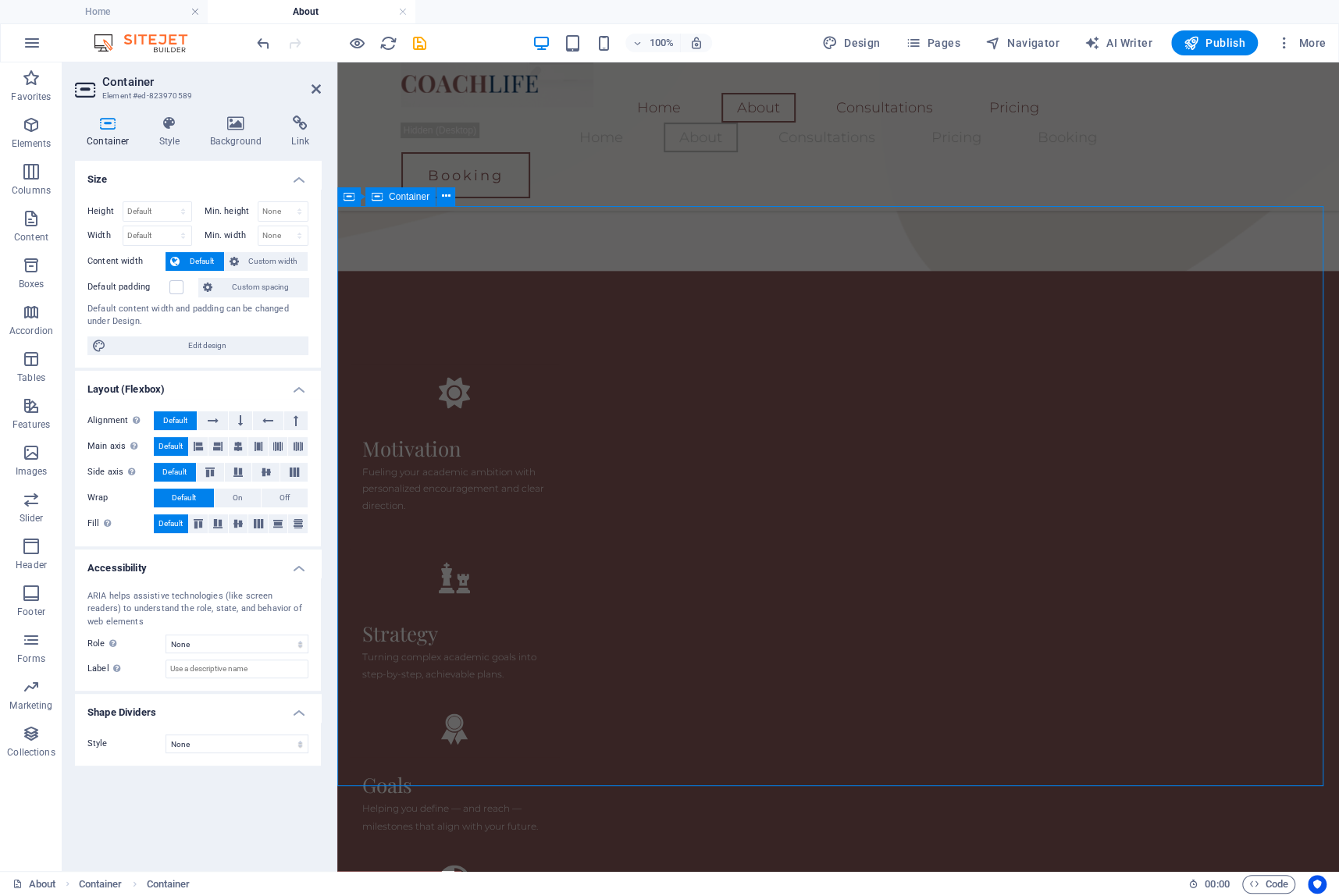 click on "Dummy Headline You need to be sure there isn't anything embarrassing hidden in the middle of text. All the Lorem Ipsum generators on the Internet tend to repeat predefined chunks as necessary, making this the first true generator on the Internet. It uses a dictionary of over 200 Latin words,." at bounding box center (838, 2044) 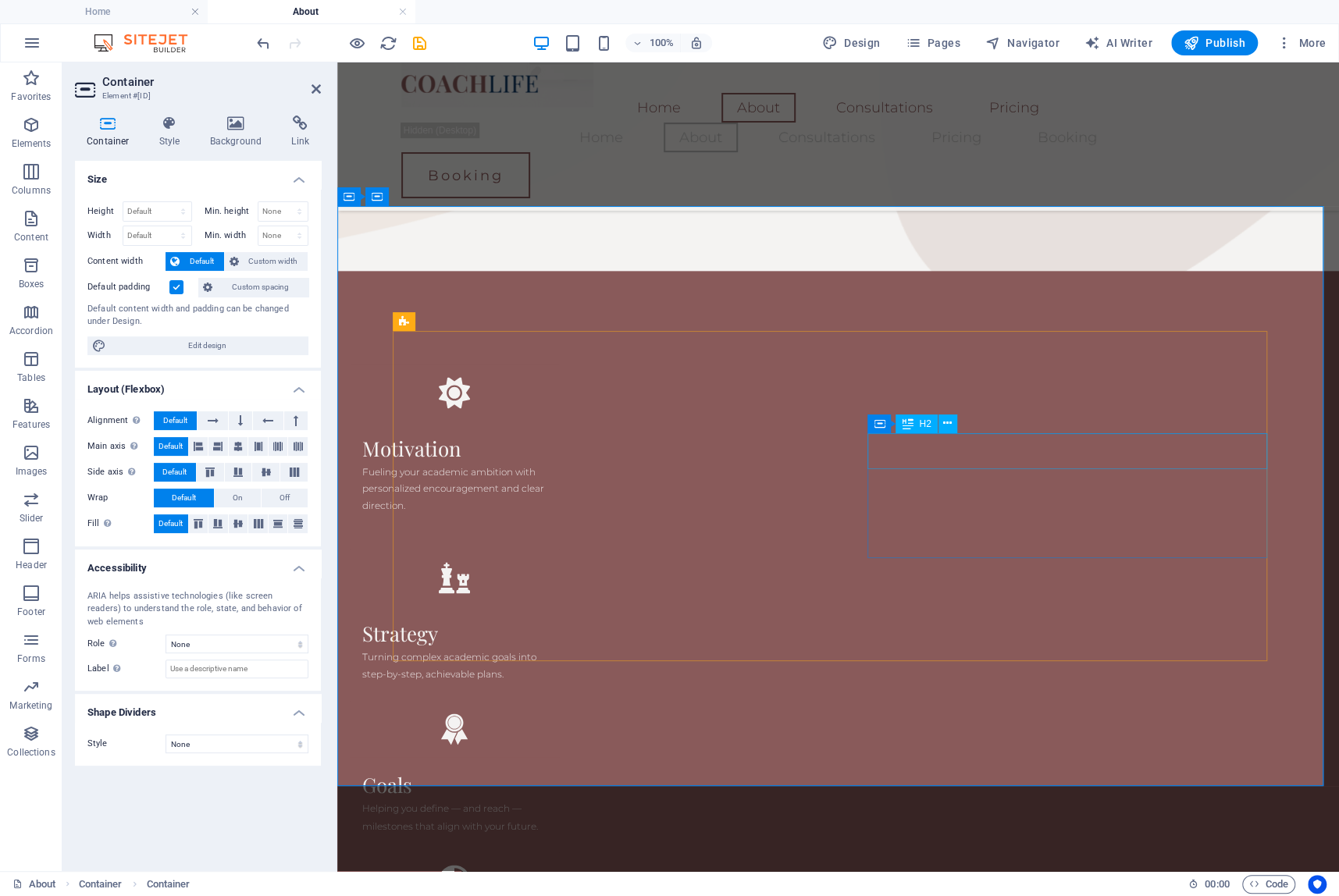 click on "Dummy Headline" at bounding box center (601, 2748) 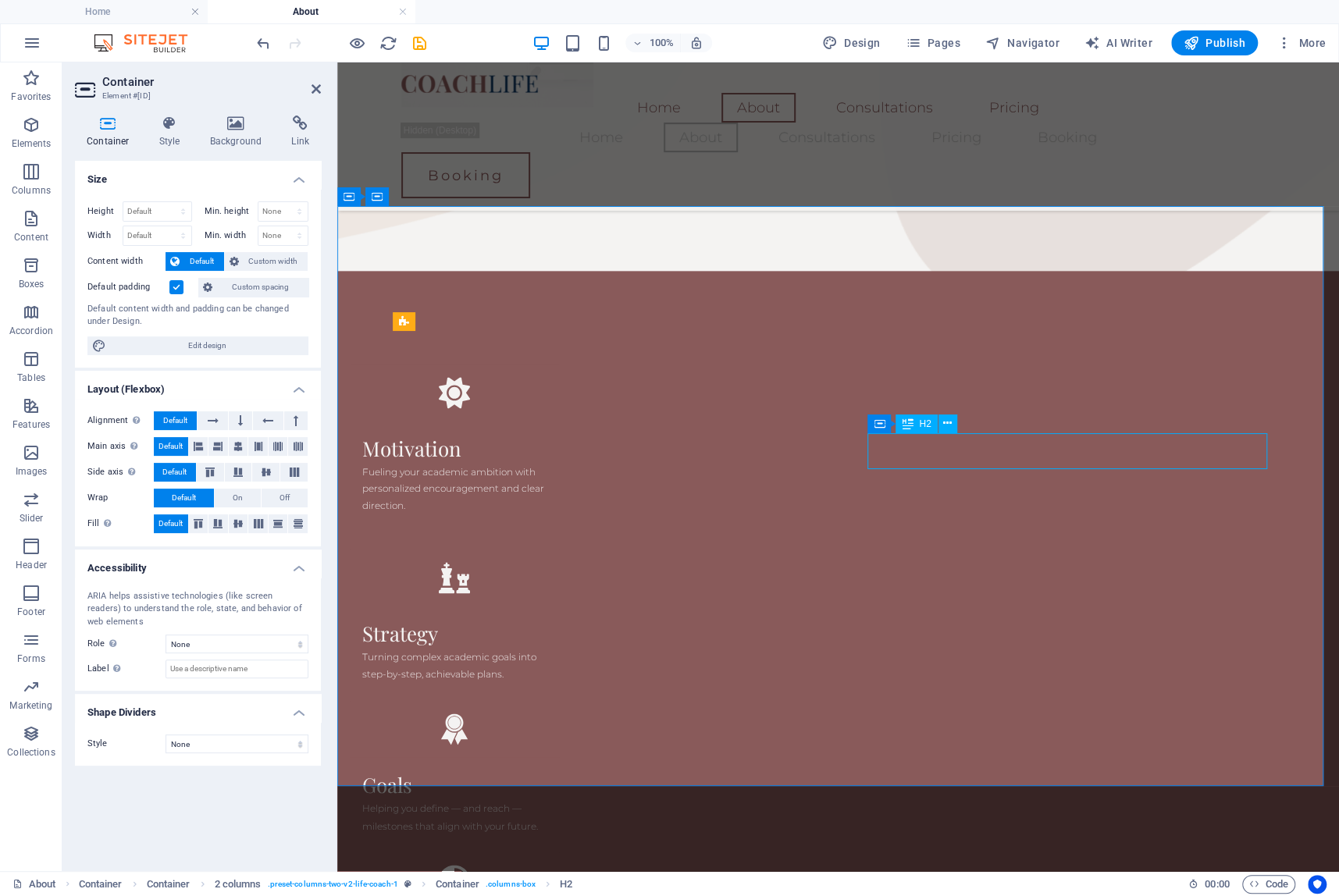 click on "Dummy Headline" at bounding box center (601, 2748) 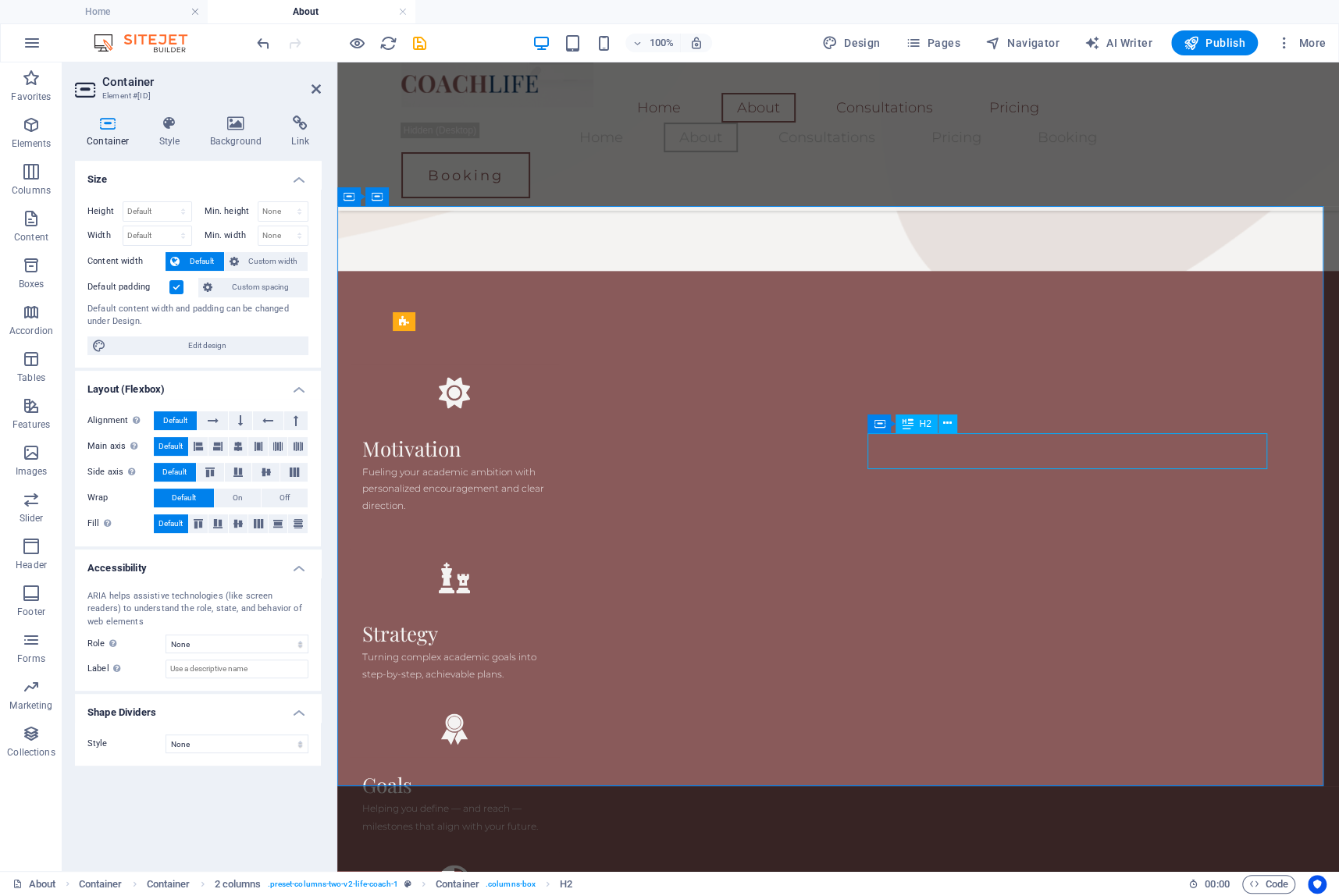 click on "Dummy Headline" at bounding box center [523, 2747] 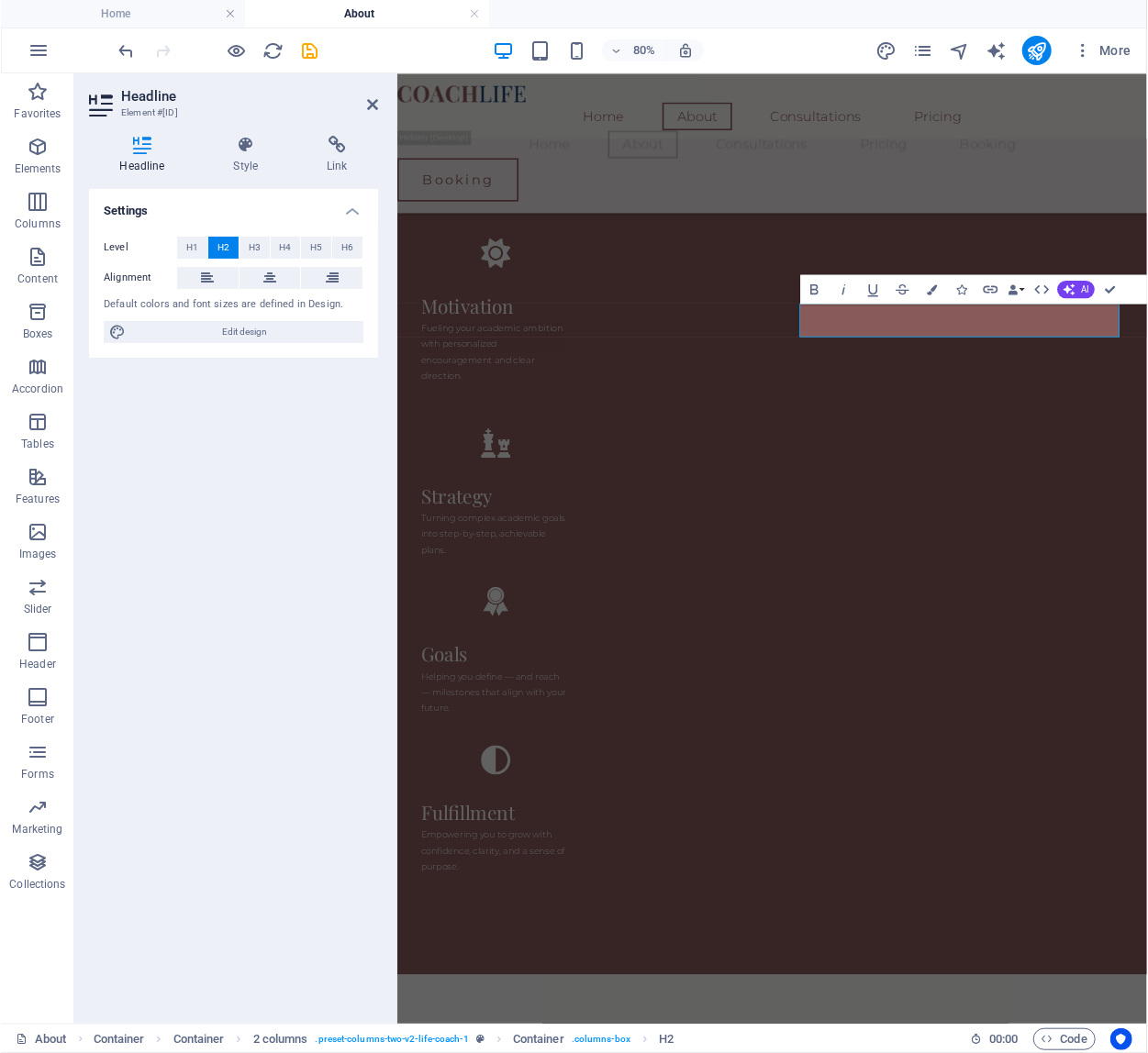 scroll, scrollTop: 1691, scrollLeft: 0, axis: vertical 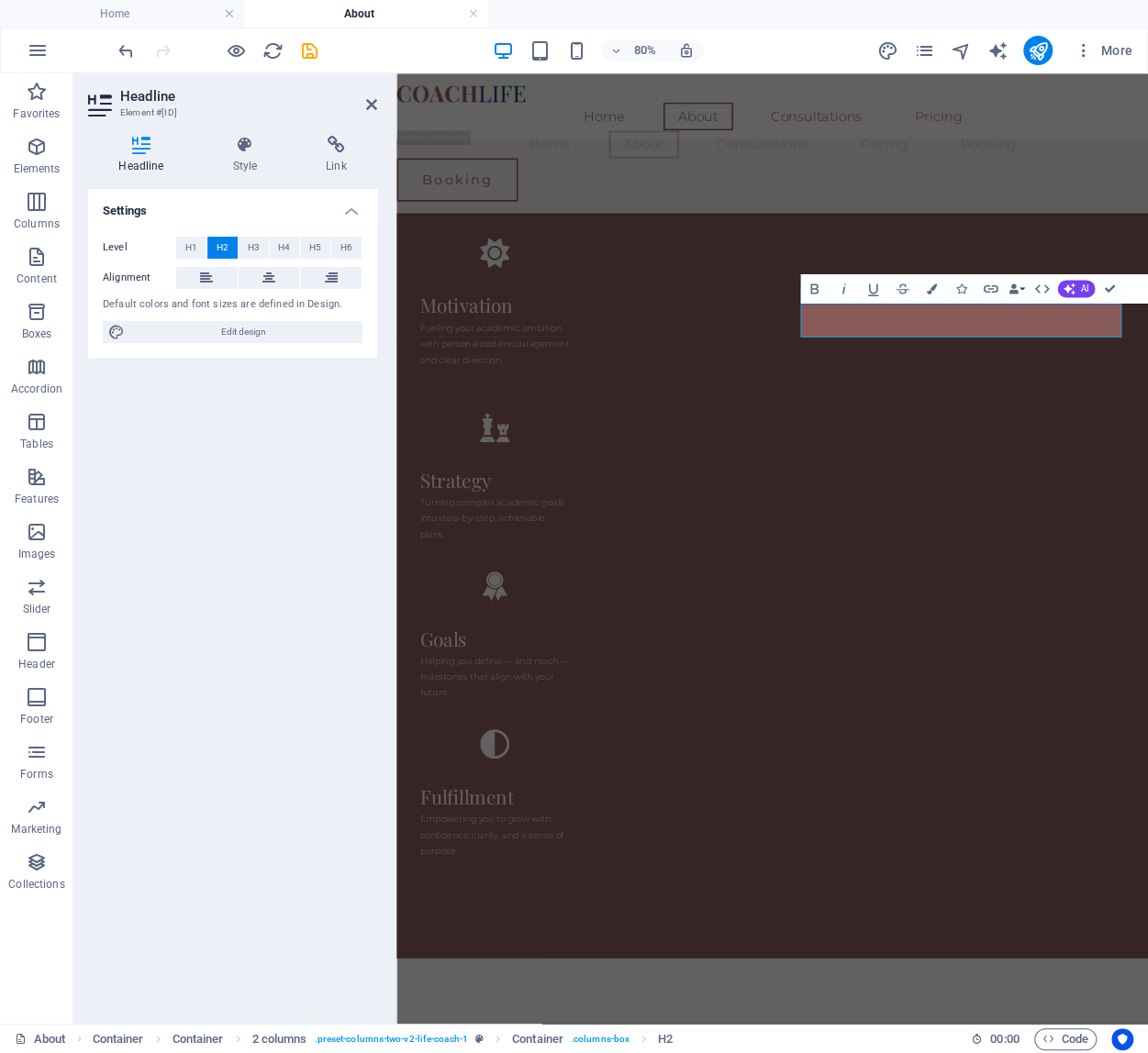 click on "You need to be sure there isn't anything embarrassing hidden in the middle of text. All the Lorem Ipsum generators on the Internet tend to repeat predefined chunks as necessary, making this the first true generator on the Internet. It uses a dictionary of over 200 Latin words,." at bounding box center [617, 2976] 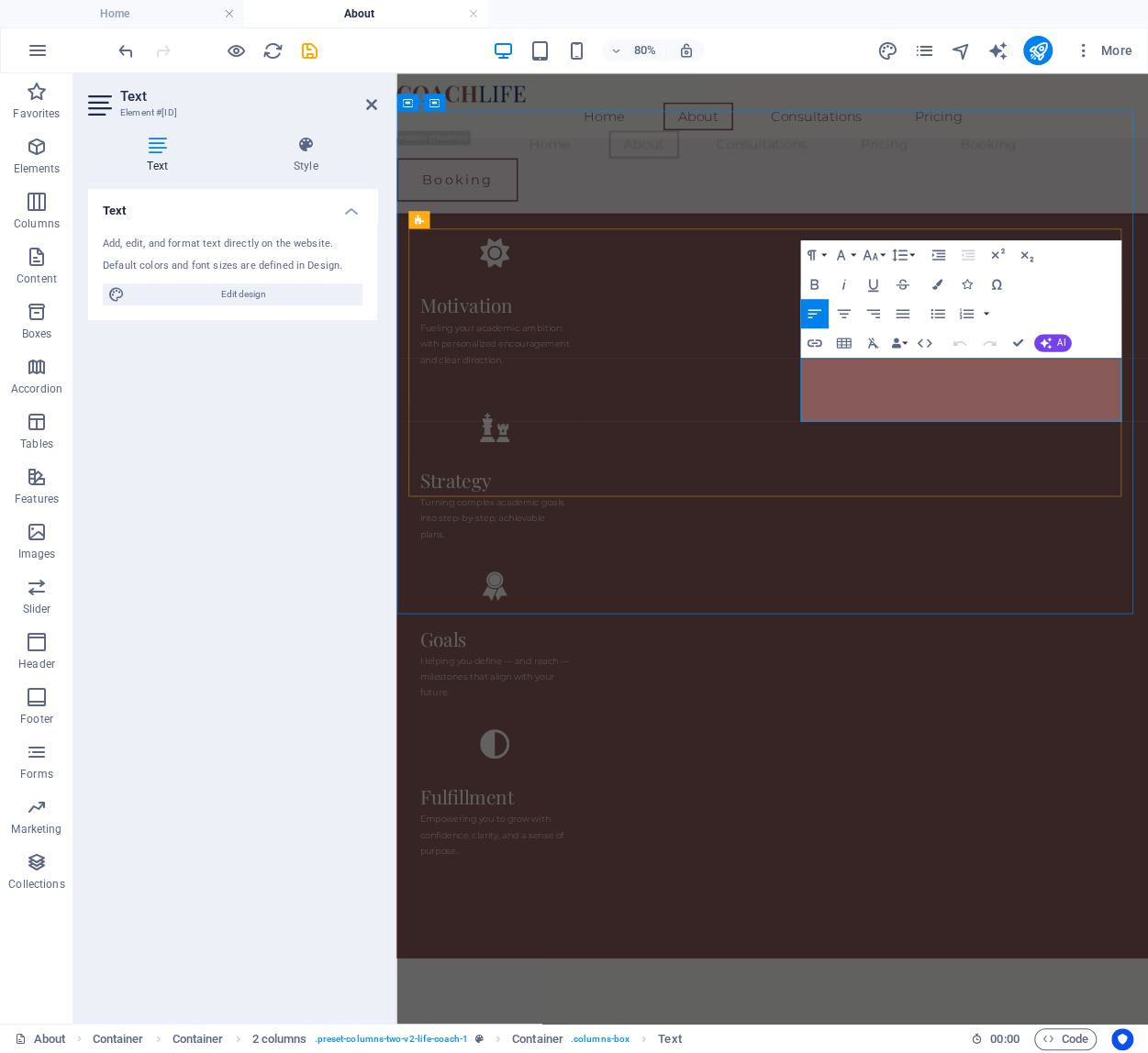 click on "You need to be sure there isn't anything embarrassing hidden in the middle of text. All the Lorem Ipsum generators on the Internet tend to repeat predefined chunks as necessary, making this the first true generator on the Internet. It uses a dictionary of over 200 Latin words,." at bounding box center [617, 2976] 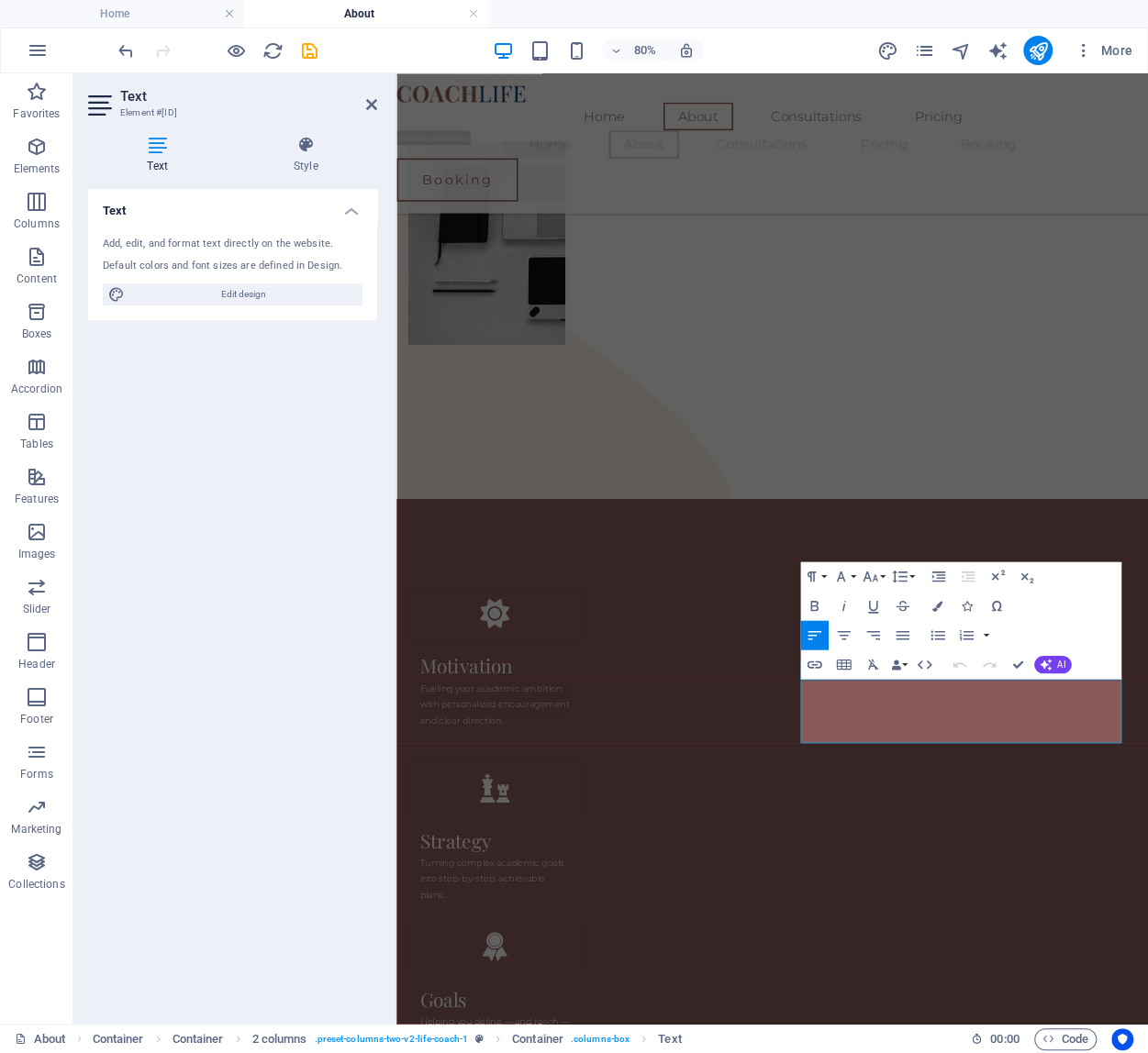 scroll, scrollTop: 1310, scrollLeft: 0, axis: vertical 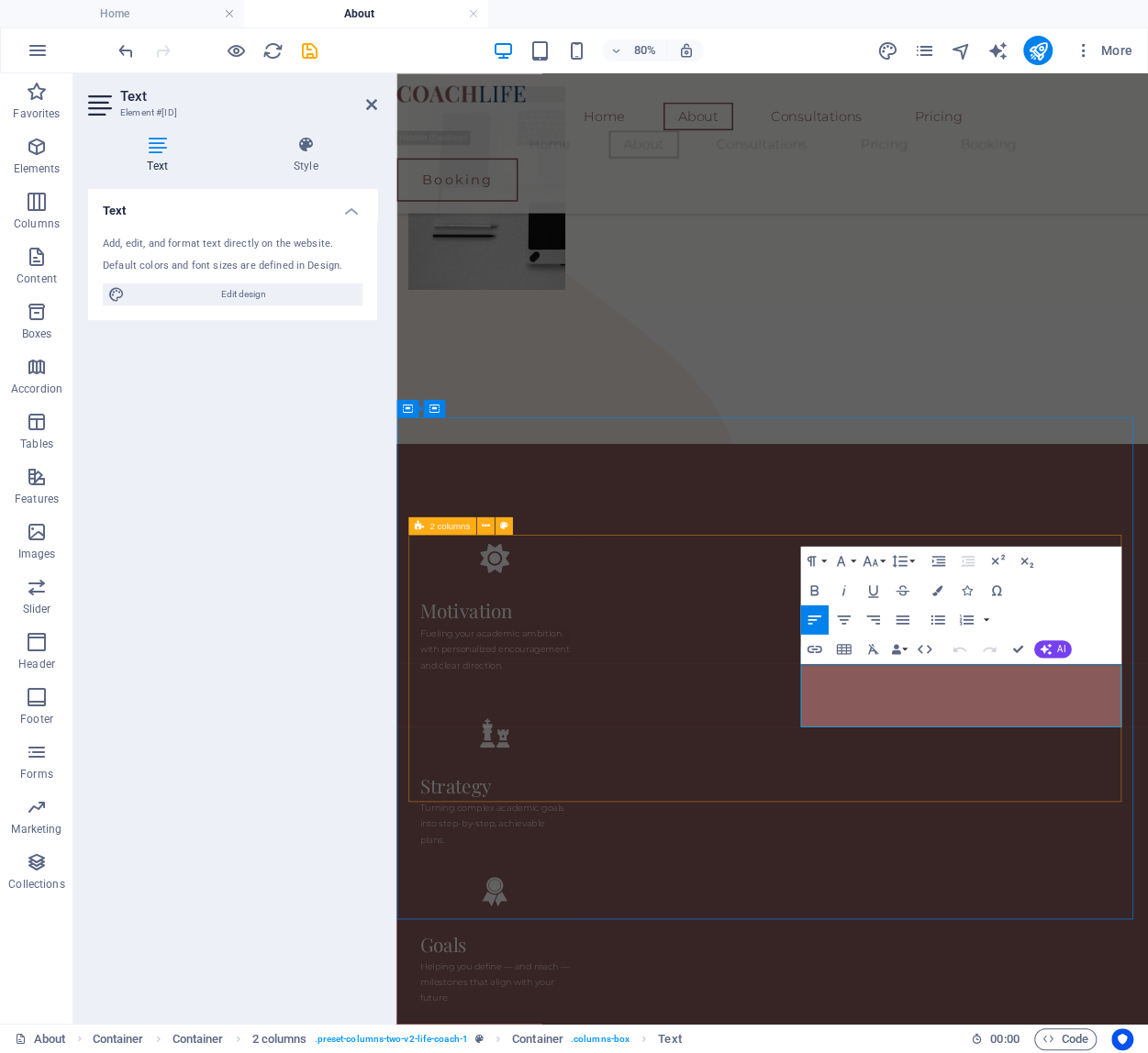 click on "Dummy Headline You need to be sure there isn't anything embarrassing hidden in the middle of text. All the Lorem Ipsum generators on the Internet tend to repeat predefined chunks as necessary, making this the first true generator on the Internet. It uses a dictionary of over 200 Latin words,." at bounding box center (866, 2552) 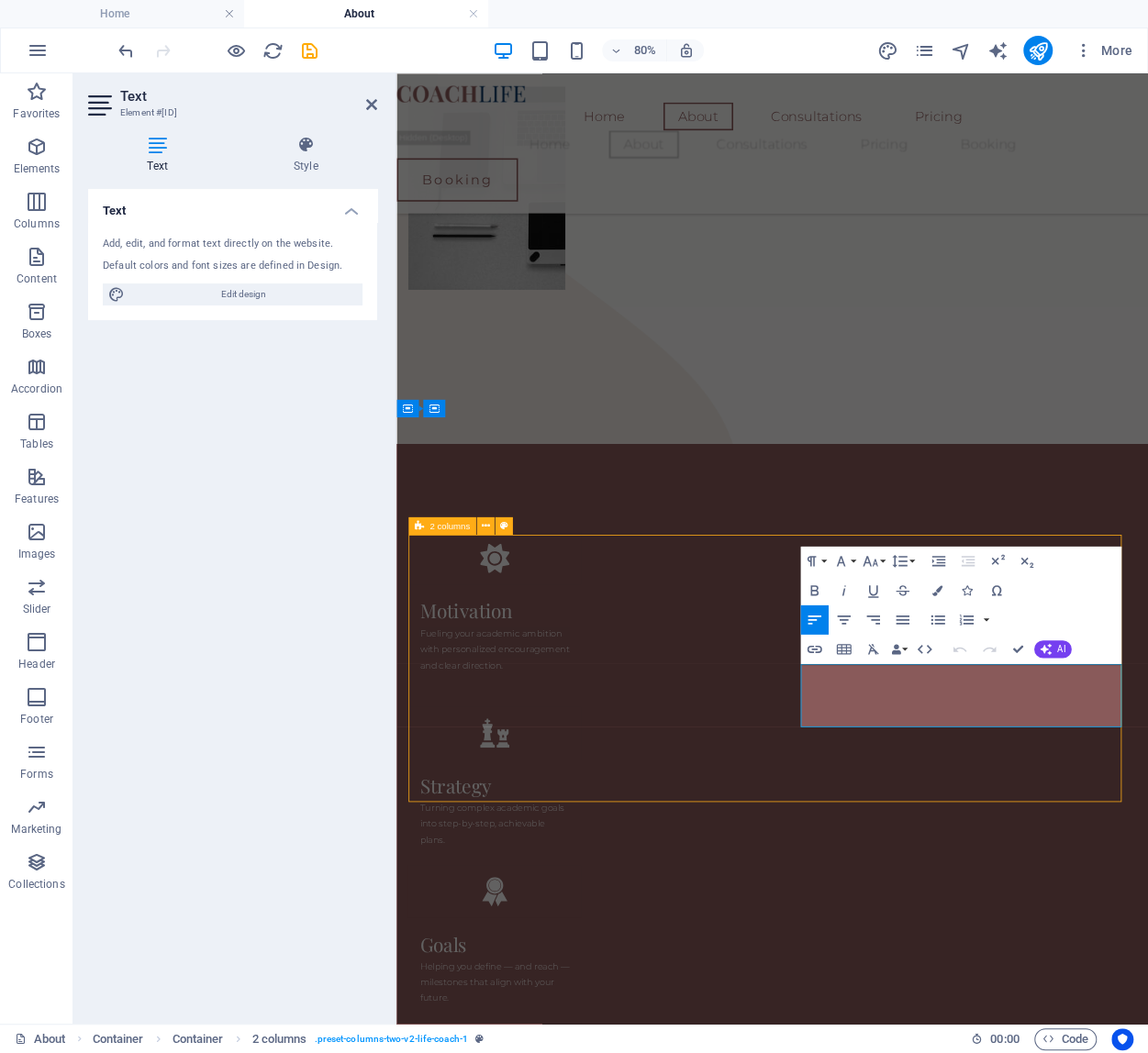 scroll, scrollTop: 1235, scrollLeft: 0, axis: vertical 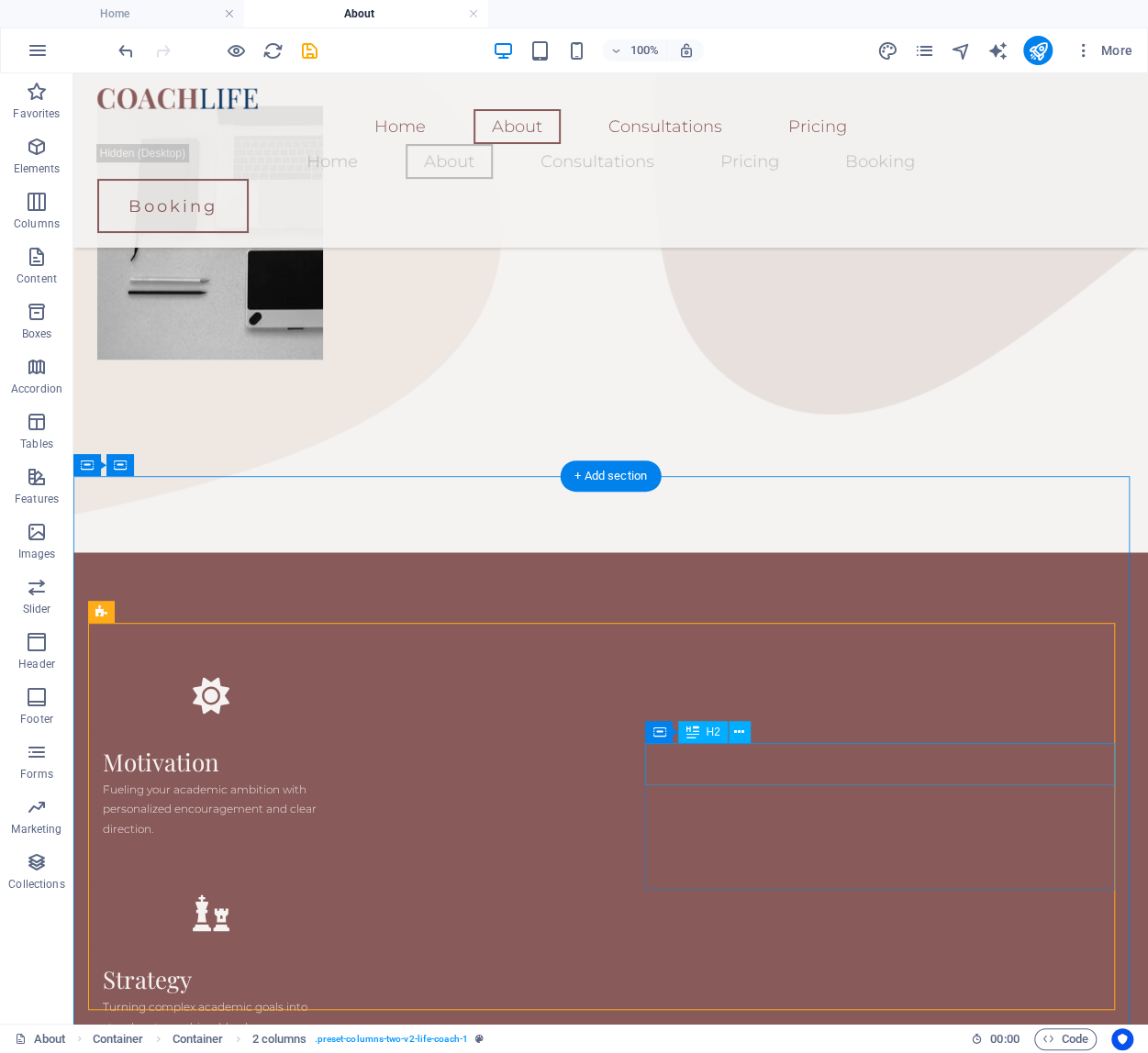 click on "Dummy Headline" at bounding box center (332, 3464) 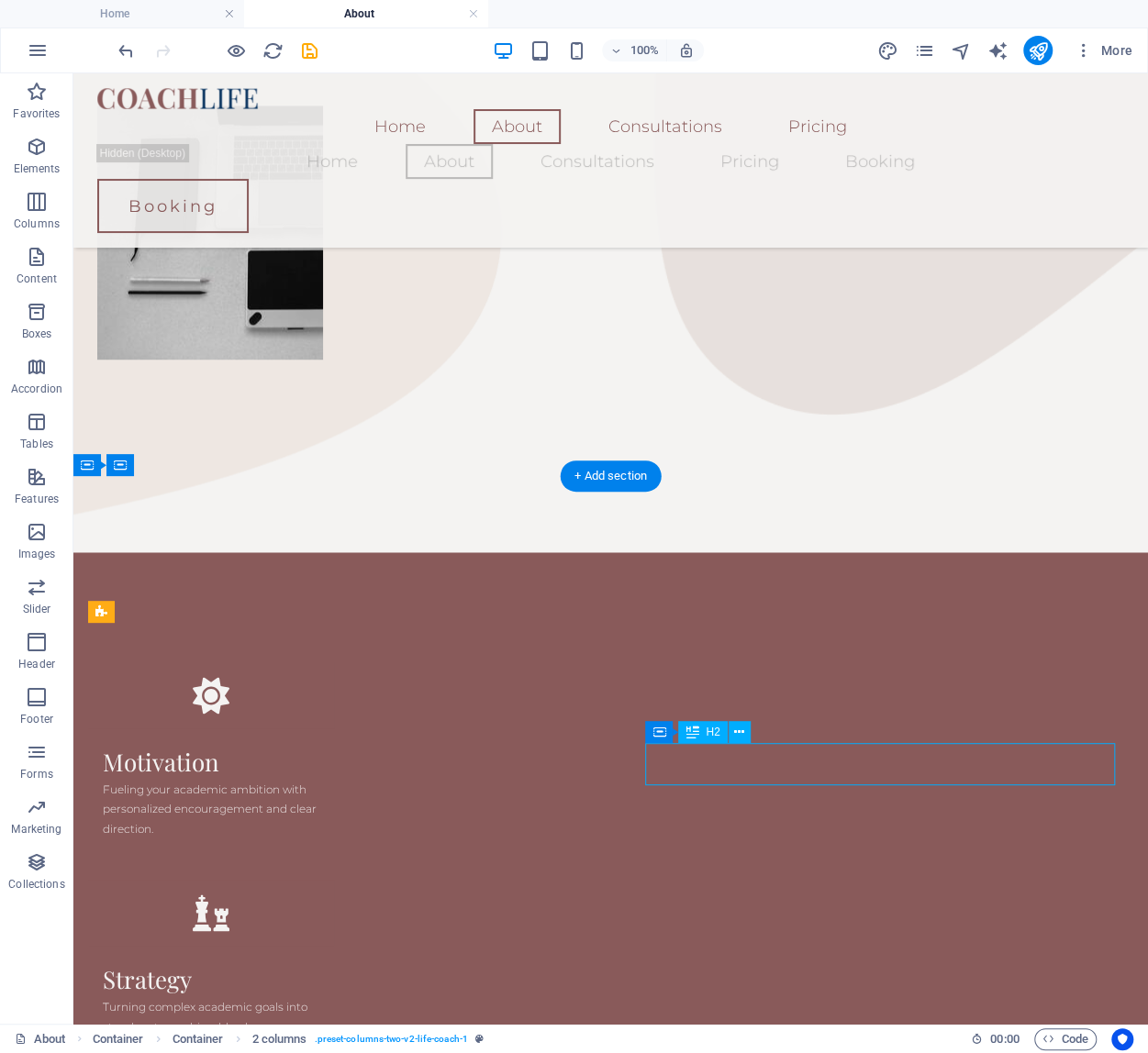 click on "Dummy Headline" at bounding box center (332, 3464) 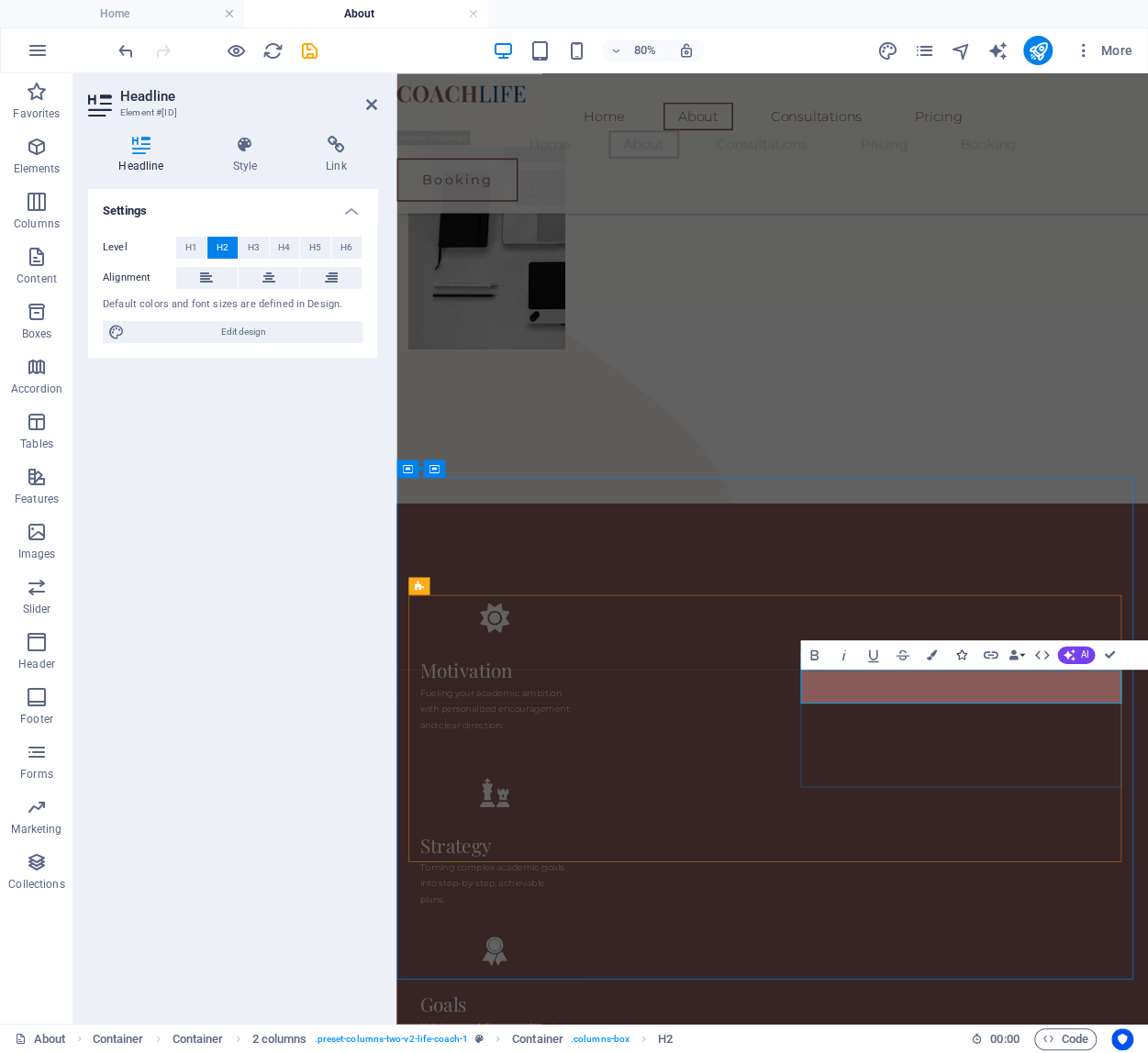 scroll, scrollTop: 1213, scrollLeft: 0, axis: vertical 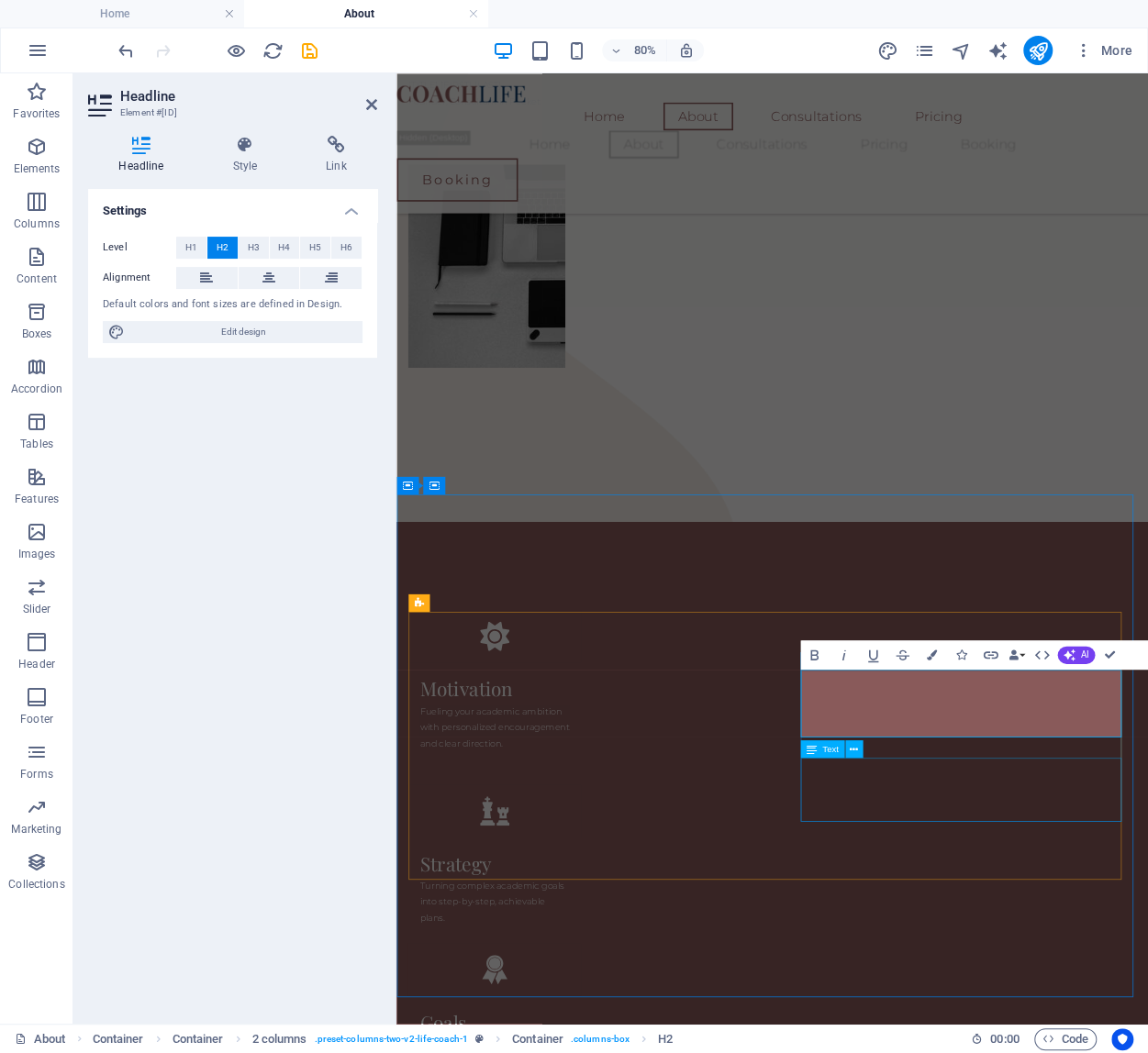 click on "You need to be sure there isn't anything embarrassing hidden in the middle of text. All the Lorem Ipsum generators on the Internet tend to repeat predefined chunks as necessary, making this the first true generator on the Internet. It uses a dictionary of over 200 Latin words,." at bounding box center [617, 3497] 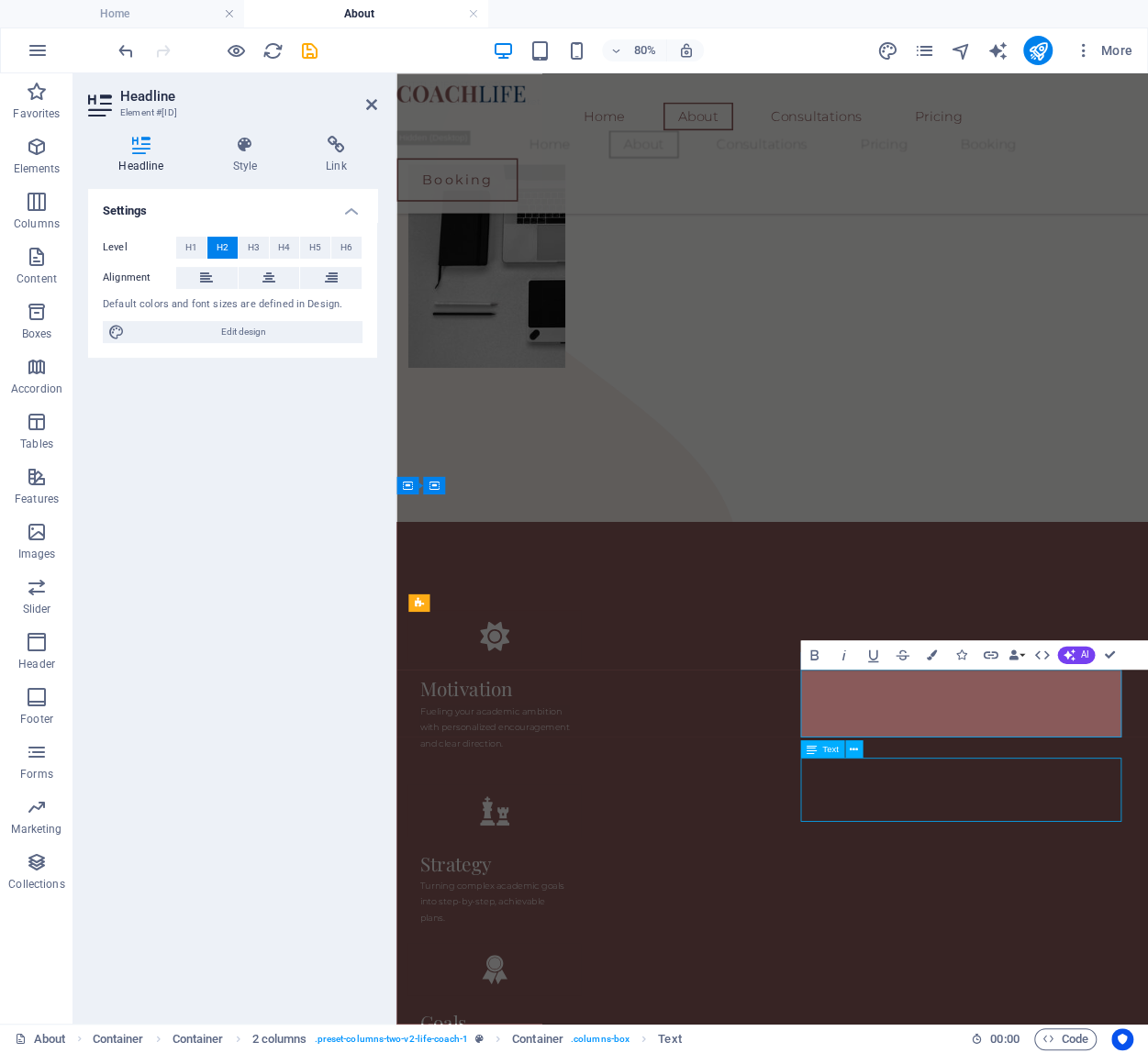 click on "You need to be sure there isn't anything embarrassing hidden in the middle of text. All the Lorem Ipsum generators on the Internet tend to repeat predefined chunks as necessary, making this the first true generator on the Internet. It uses a dictionary of over 200 Latin words,." at bounding box center [617, 3497] 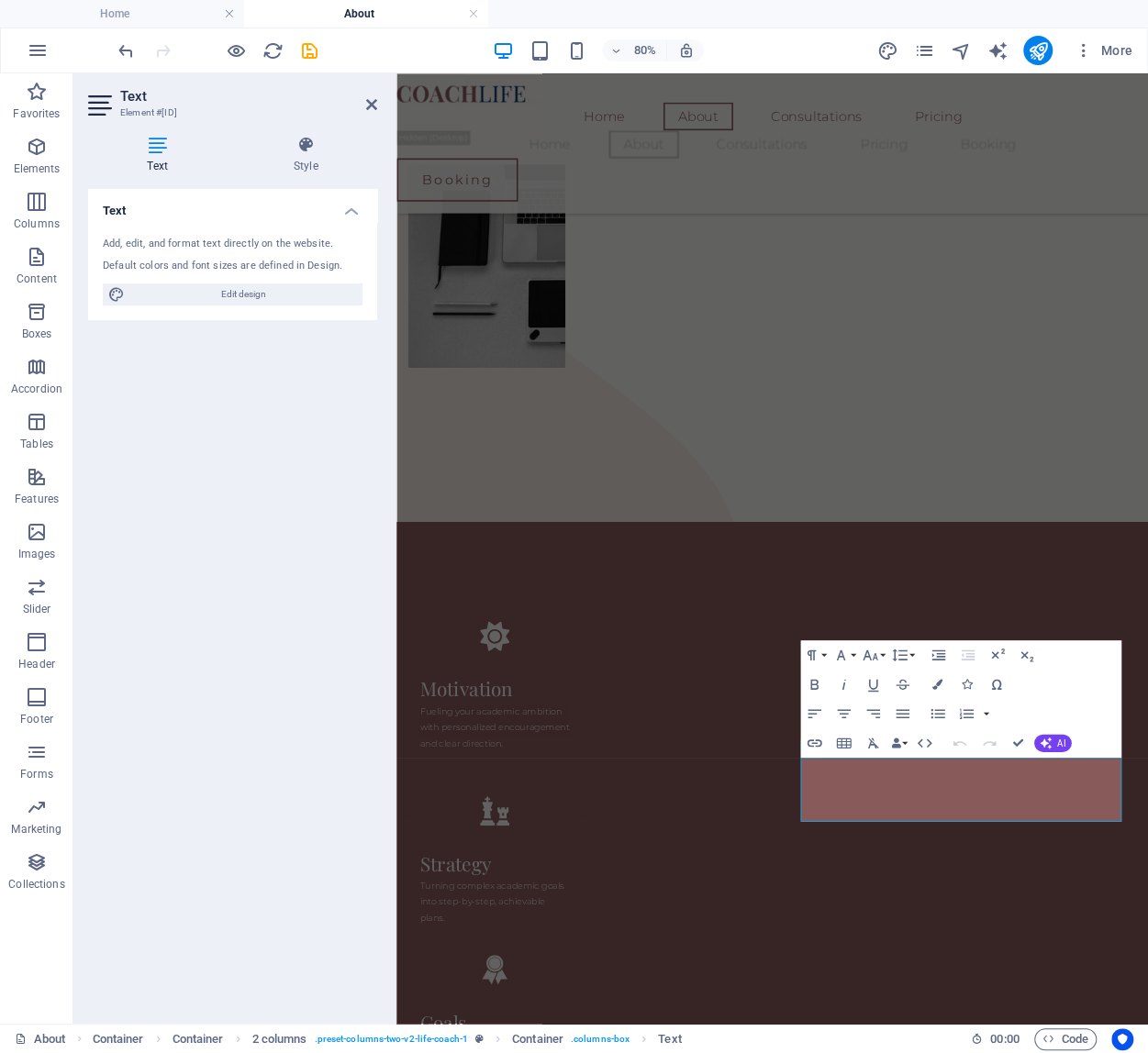 click on "You need to be sure there isn't anything embarrassing hidden in the middle of text. All the Lorem Ipsum generators on the Internet tend to repeat predefined chunks as necessary, making this the first true generator on the Internet. It uses a dictionary of over 200 Latin words,." at bounding box center (617, 3497) 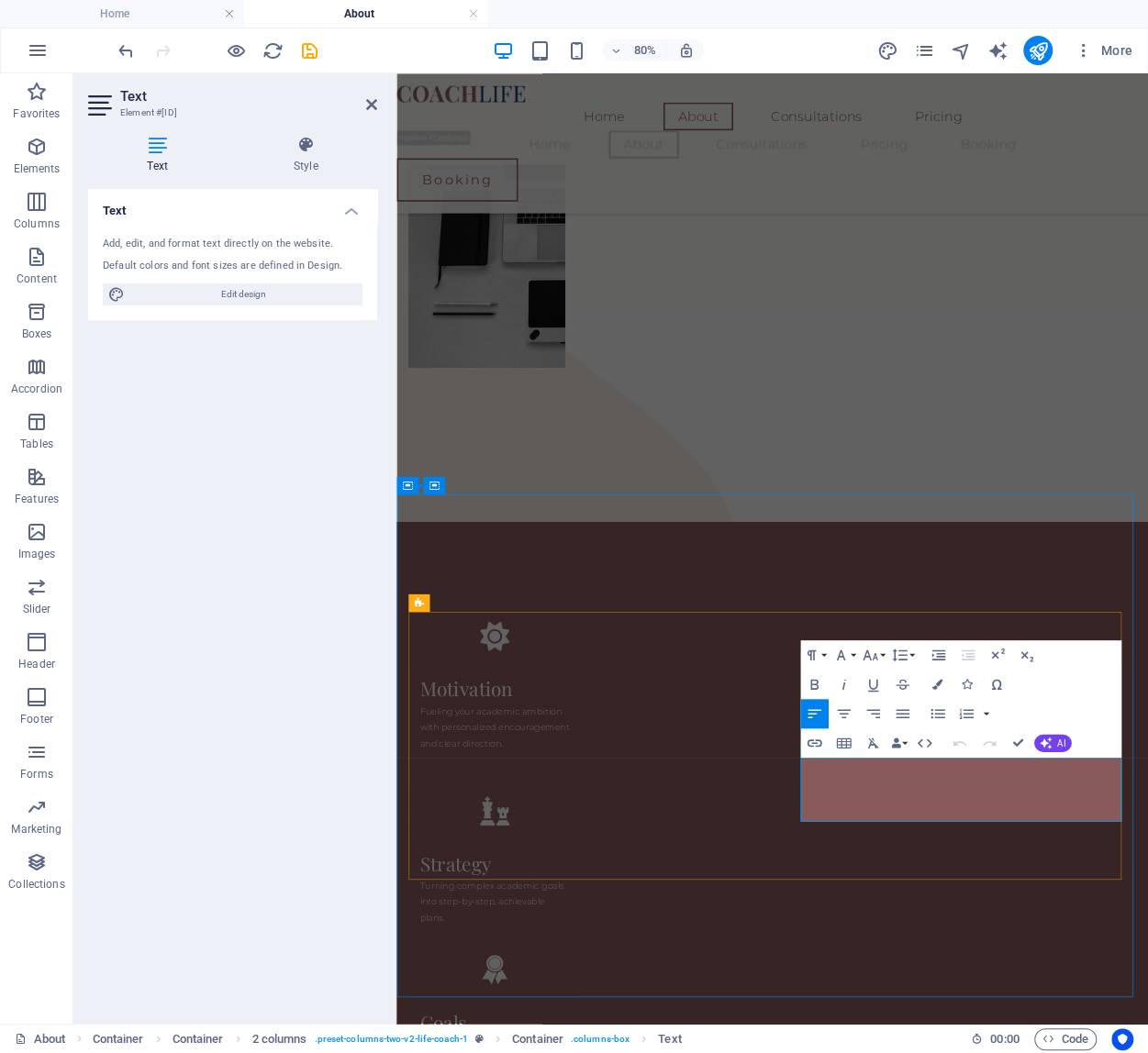click on "You need to be sure there isn't anything embarrassing hidden in the middle of text. All the Lorem Ipsum generators on the Internet tend to repeat predefined chunks as necessary, making this the first true generator on the Internet. It uses a dictionary of over 200 Latin words,." at bounding box center [617, 3497] 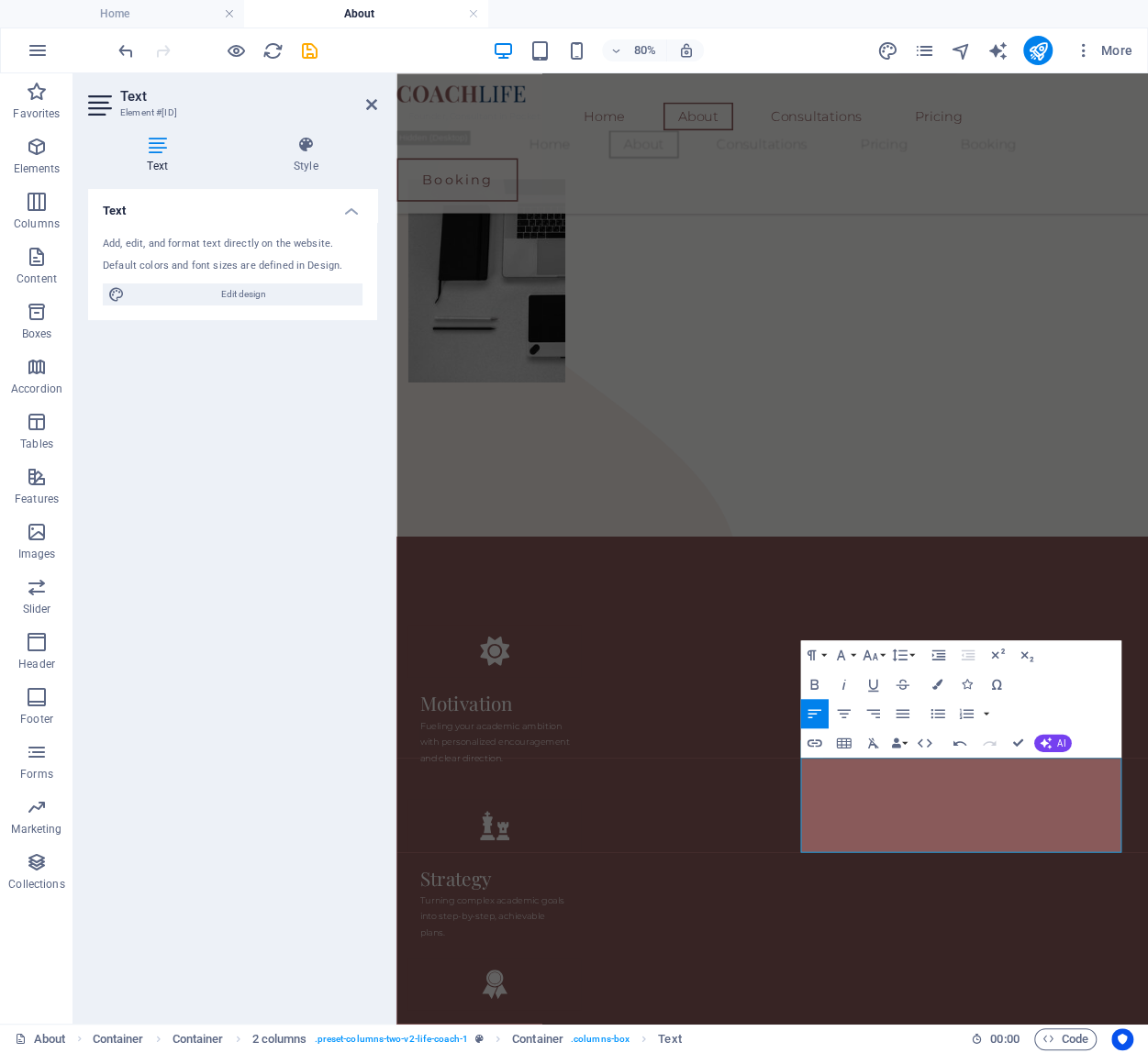scroll, scrollTop: 3835, scrollLeft: 0, axis: vertical 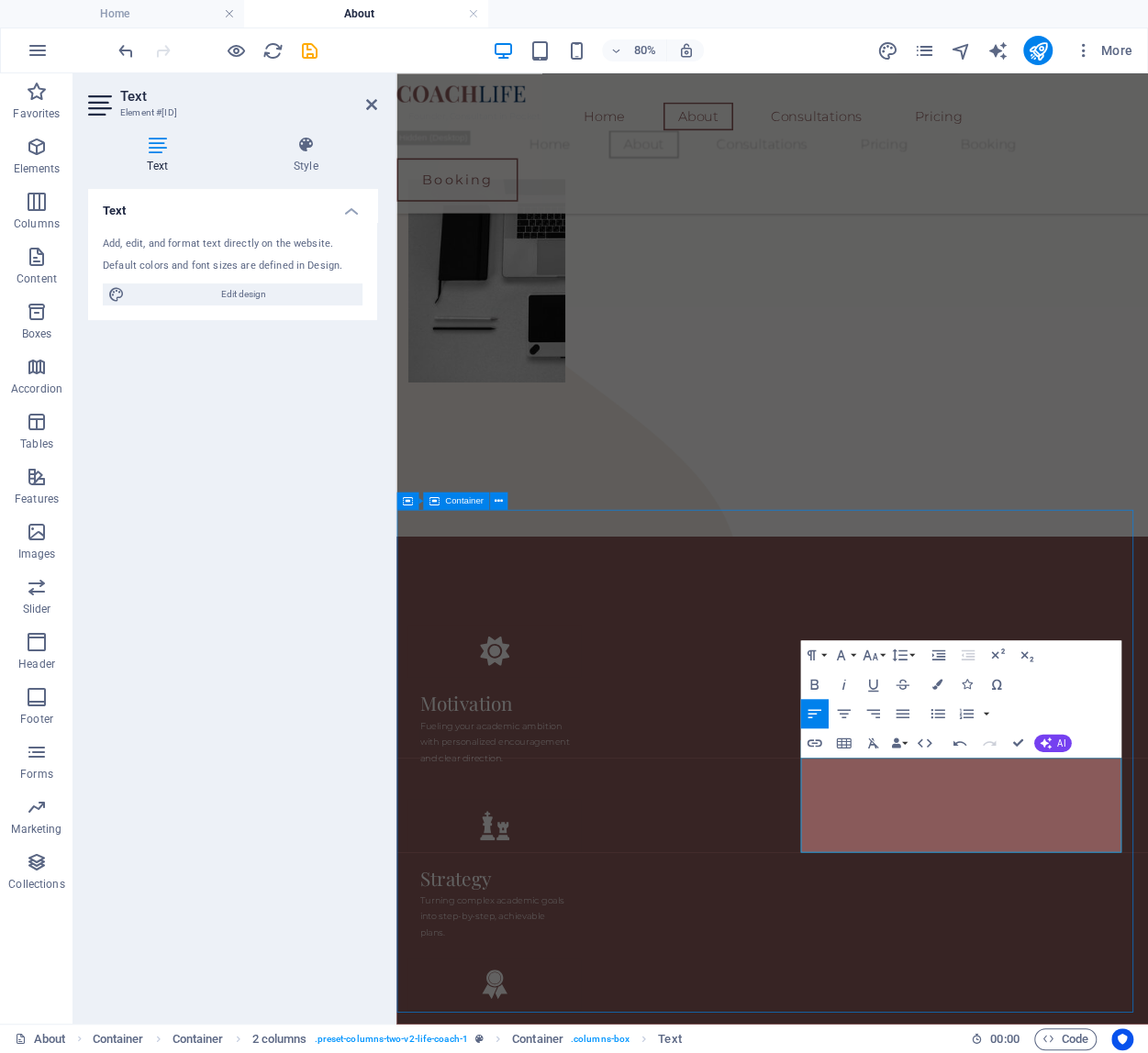 click on "Built on Experience, Driven by Purpose Every consultation I offer is informed by over 15 years of academic teaching, research, and mentorship. From international university systems to research supervision and publication, I’ve walked the same path many students are navigating now. That’s why each session is grounded in insight, not guesswork — and designed to help you move forward with purpose, clarity, and confidence. Every consultation I offer is informed by over 15 years of academic teaching, research, and mentorship. From international university systems to research supervision and publication, I’ve walked the same path many students are navigating now. That’s why each session is grounded in insight, not guesswork — and designed to help you move forward with purpose, clarity, and confidence." at bounding box center (866, 2710) 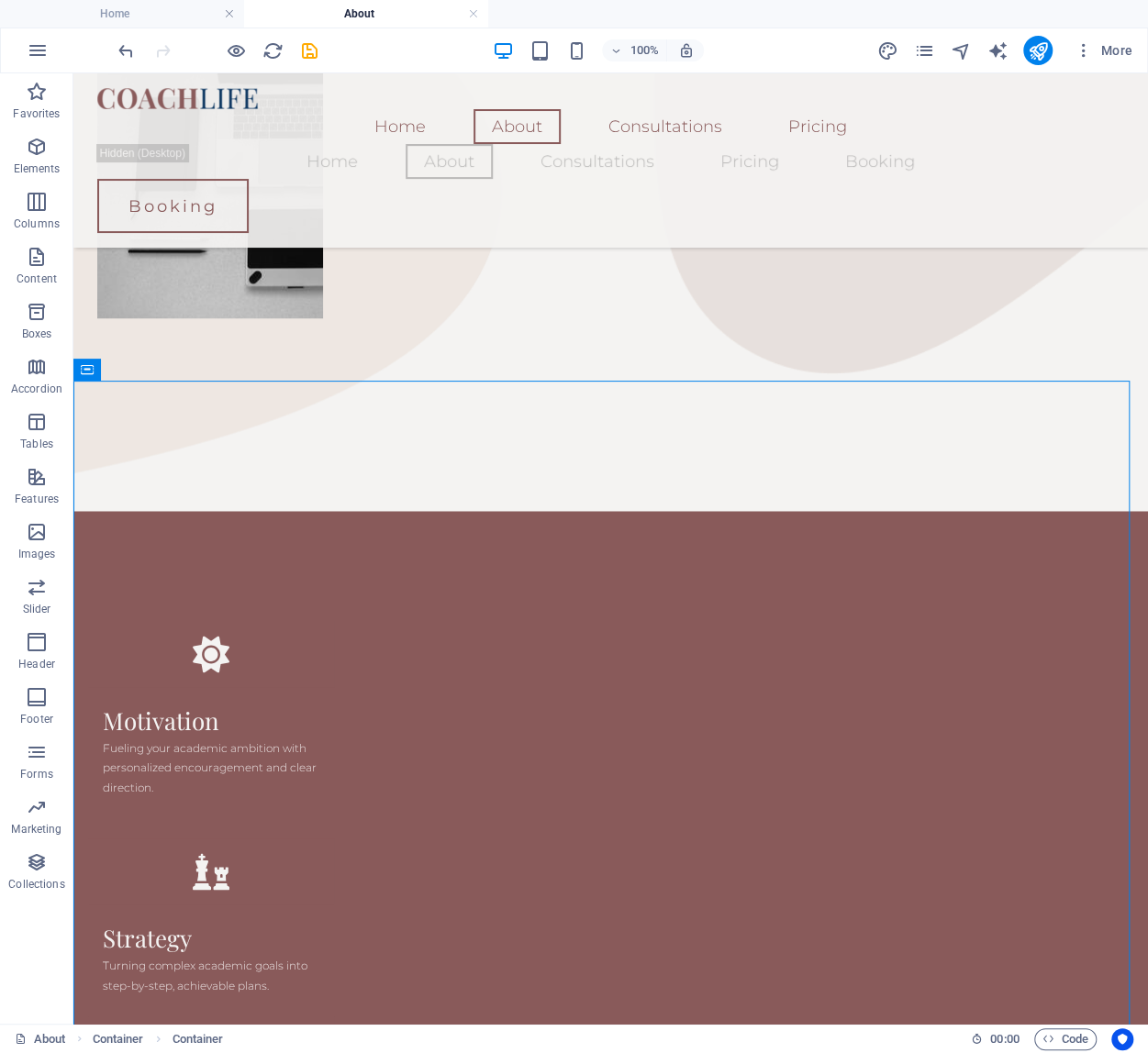 scroll, scrollTop: 1378, scrollLeft: 0, axis: vertical 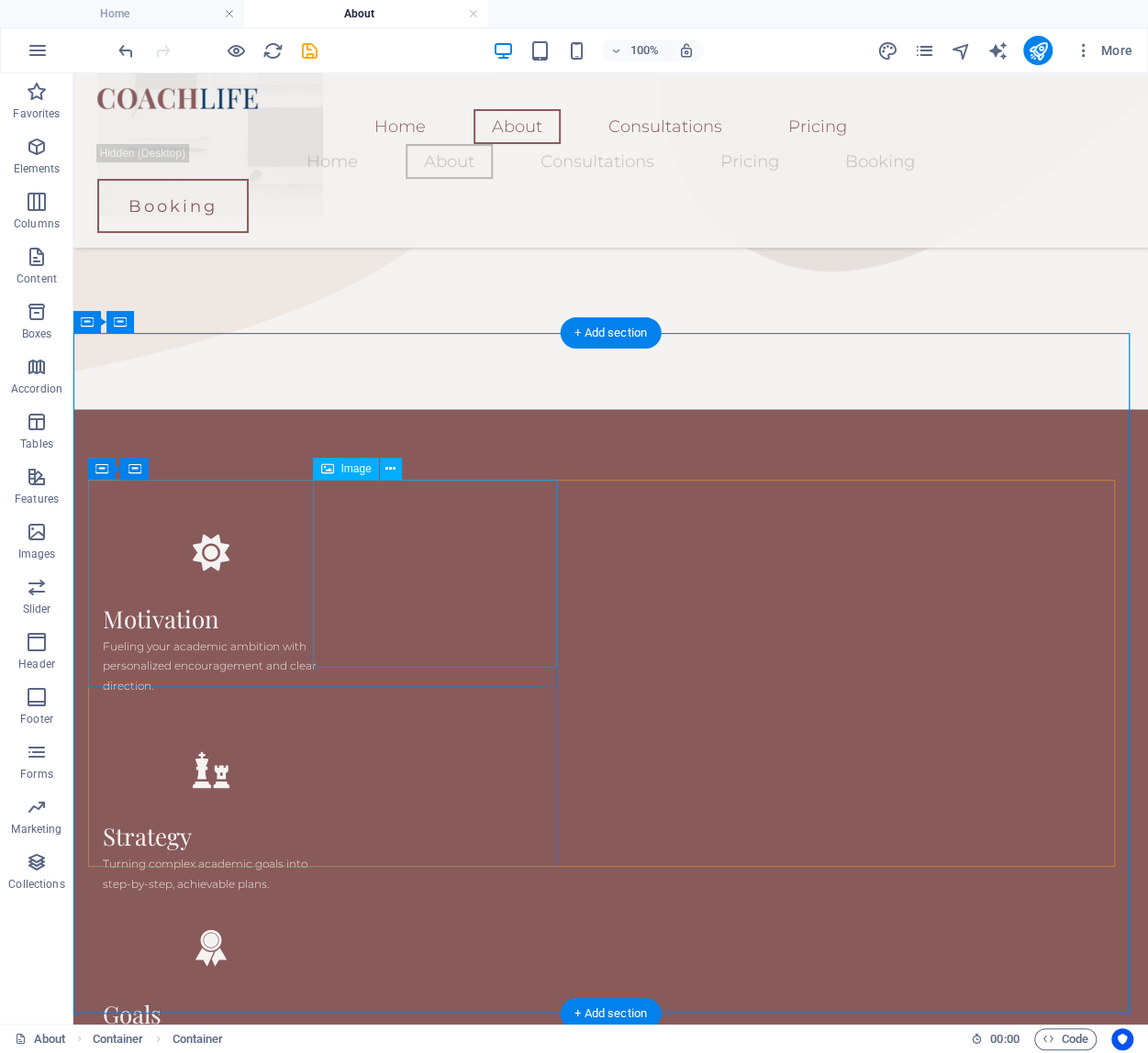 click at bounding box center (332, 2240) 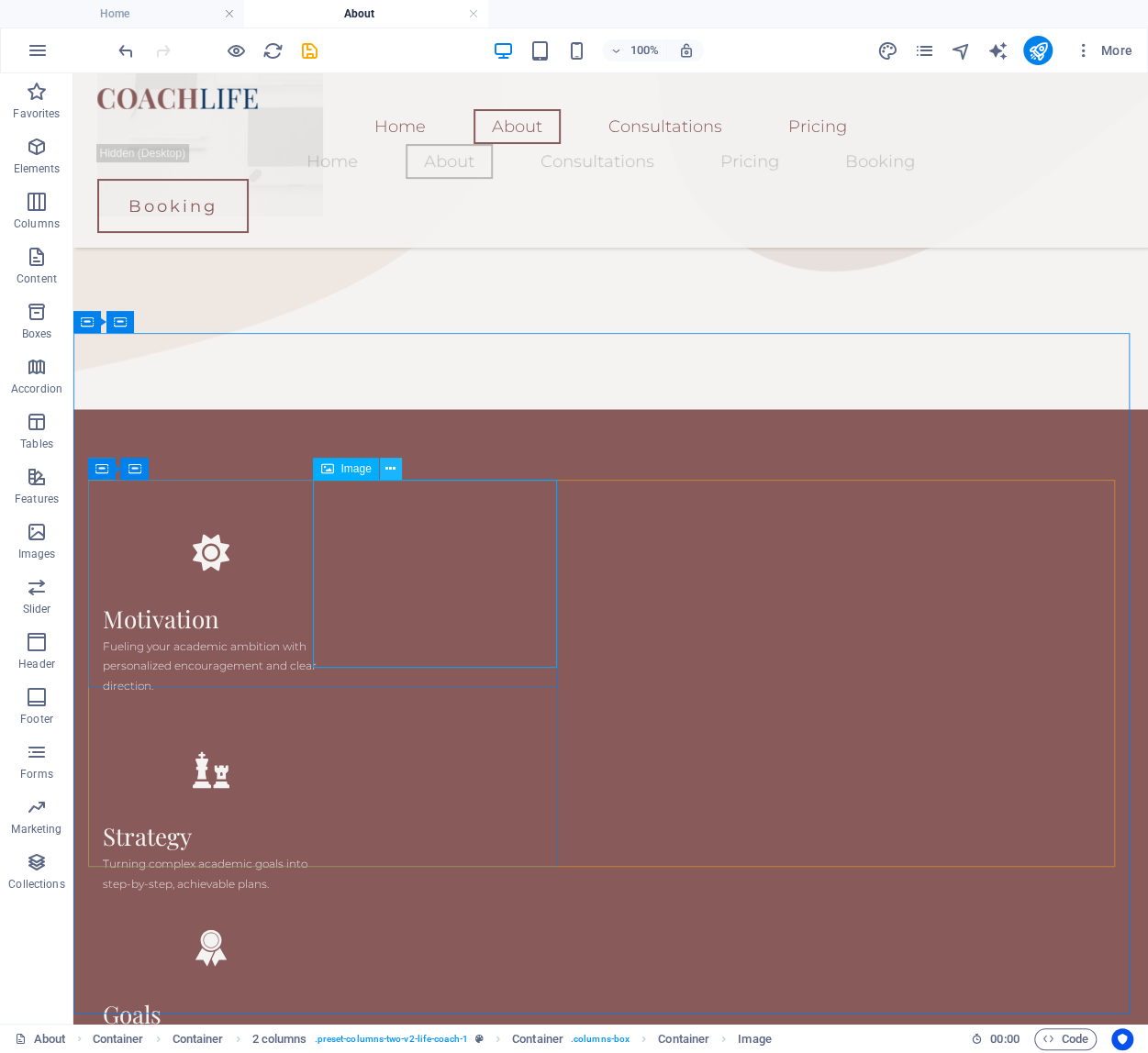 click at bounding box center [390, 469] 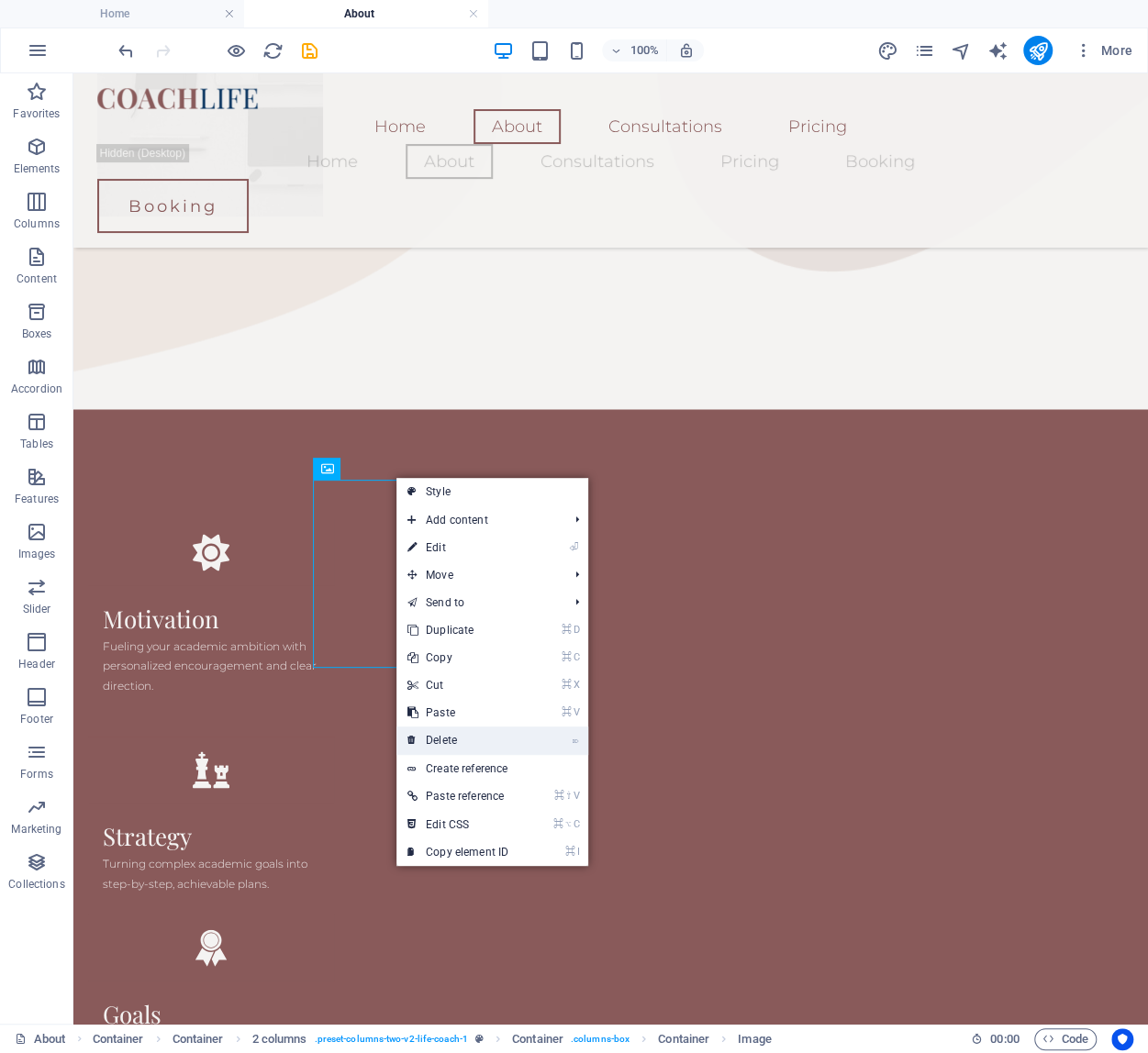 click on "⌦  Delete" at bounding box center [458, 740] 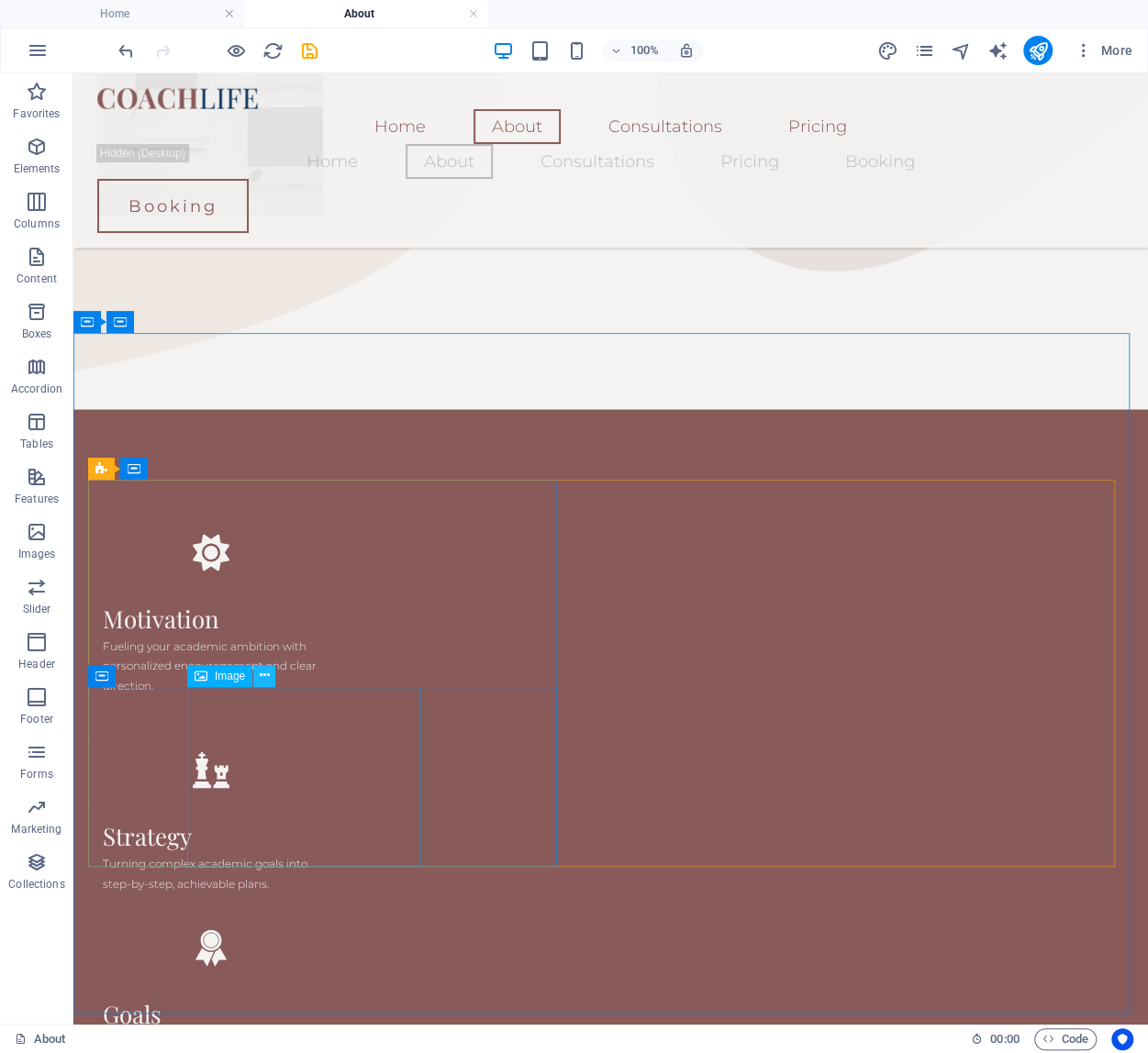 click at bounding box center (264, 675) 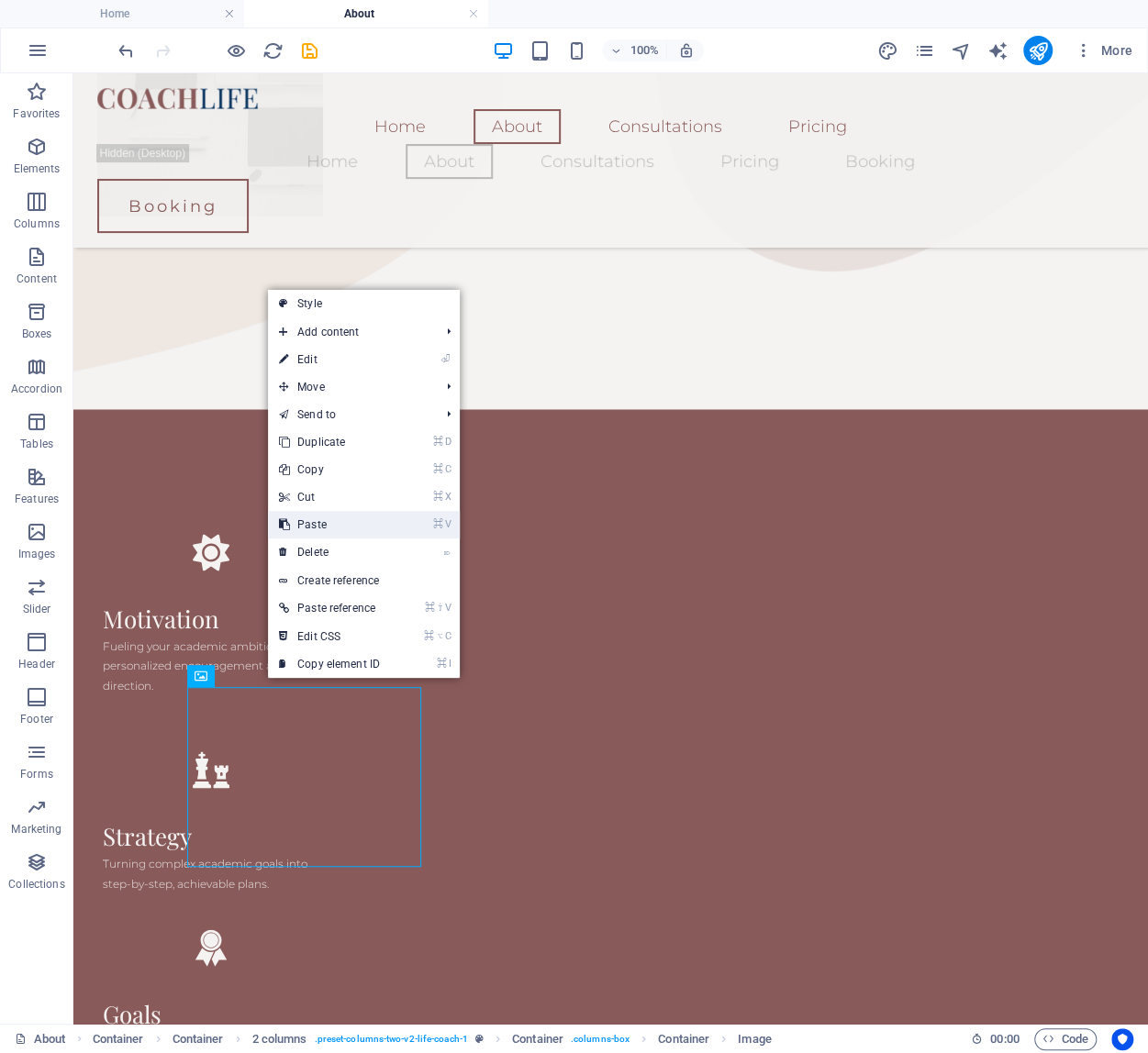 click on "⌘ V  Paste" at bounding box center (329, 525) 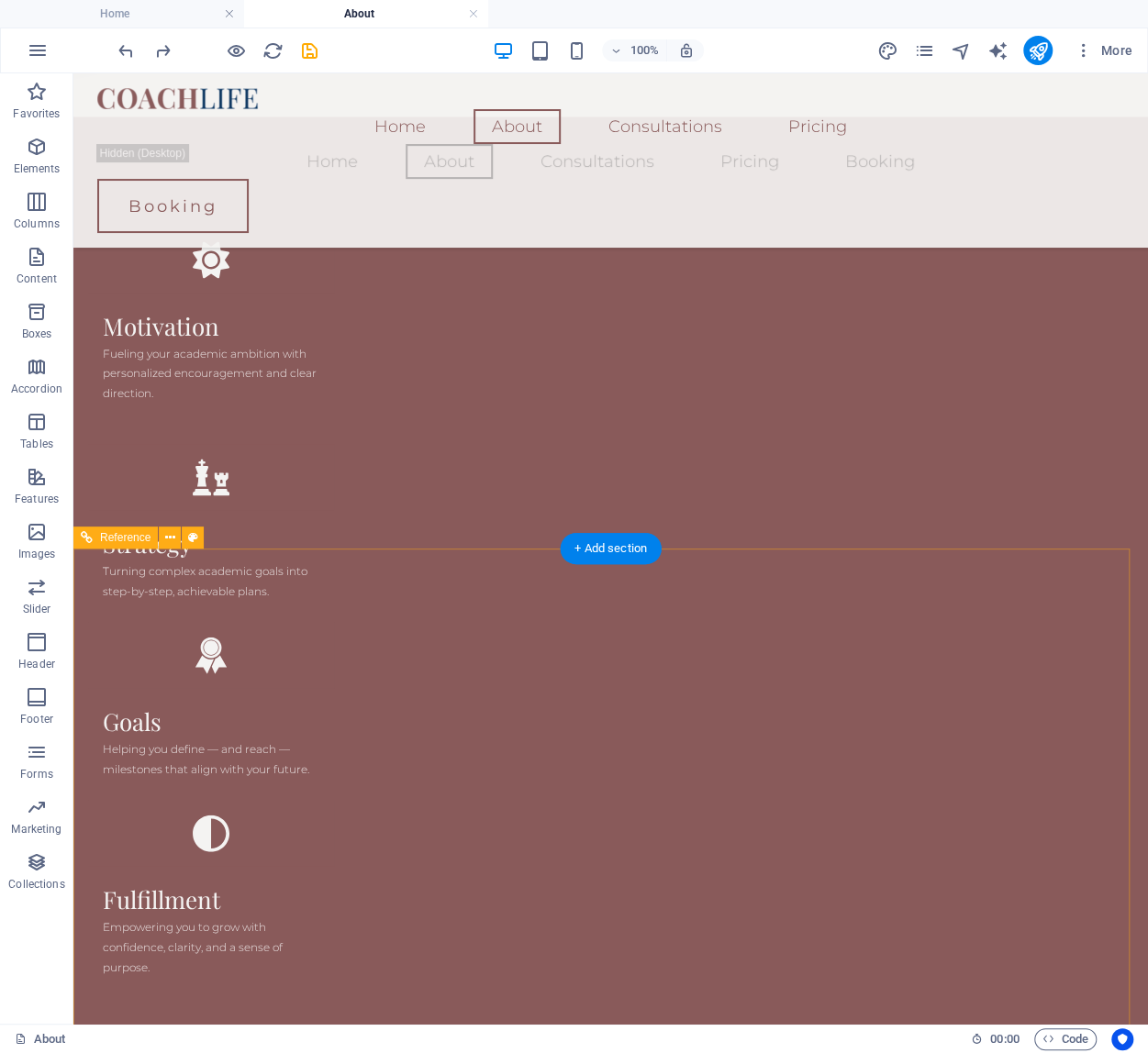scroll, scrollTop: 1603, scrollLeft: 0, axis: vertical 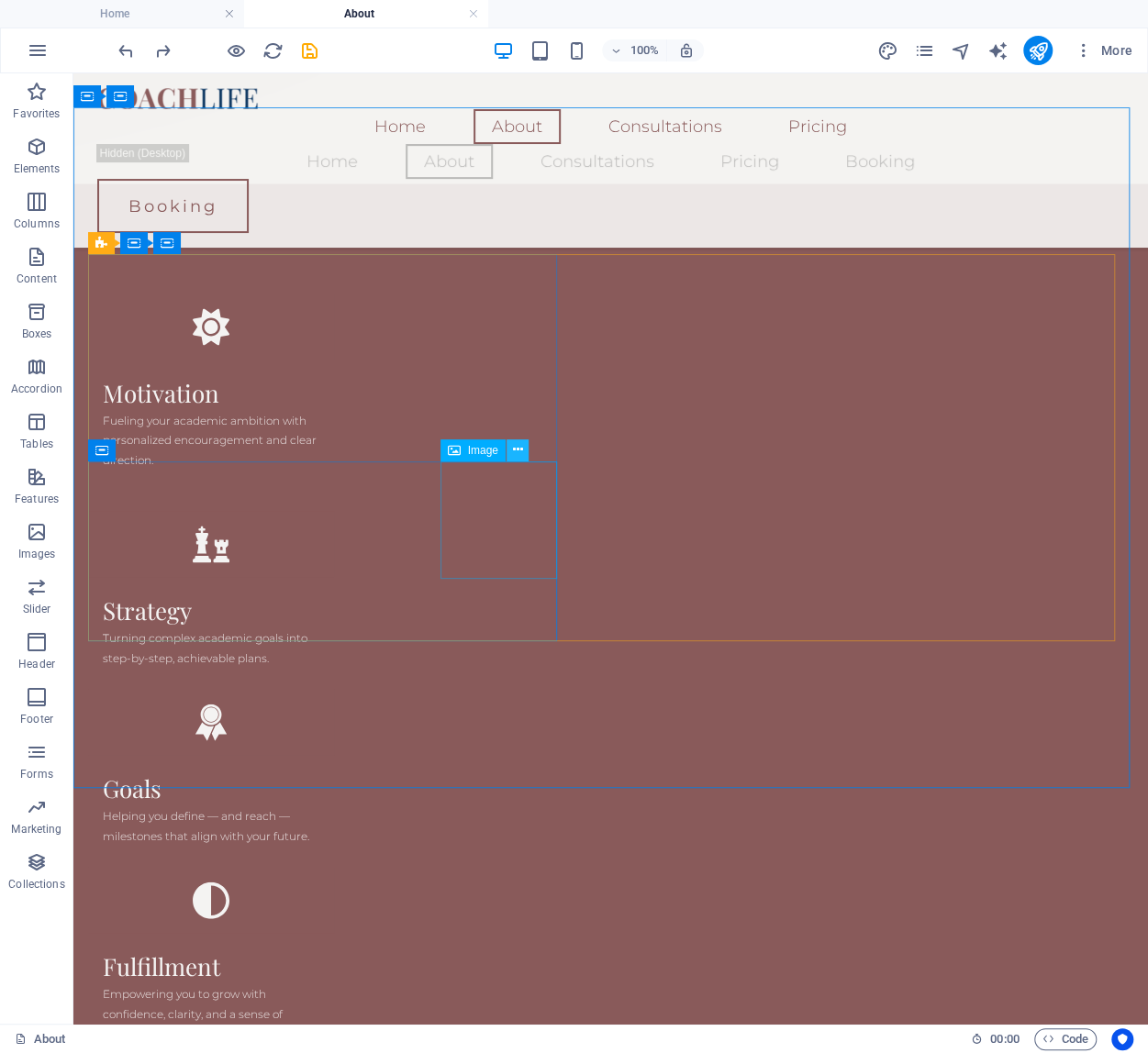 click at bounding box center [517, 449] 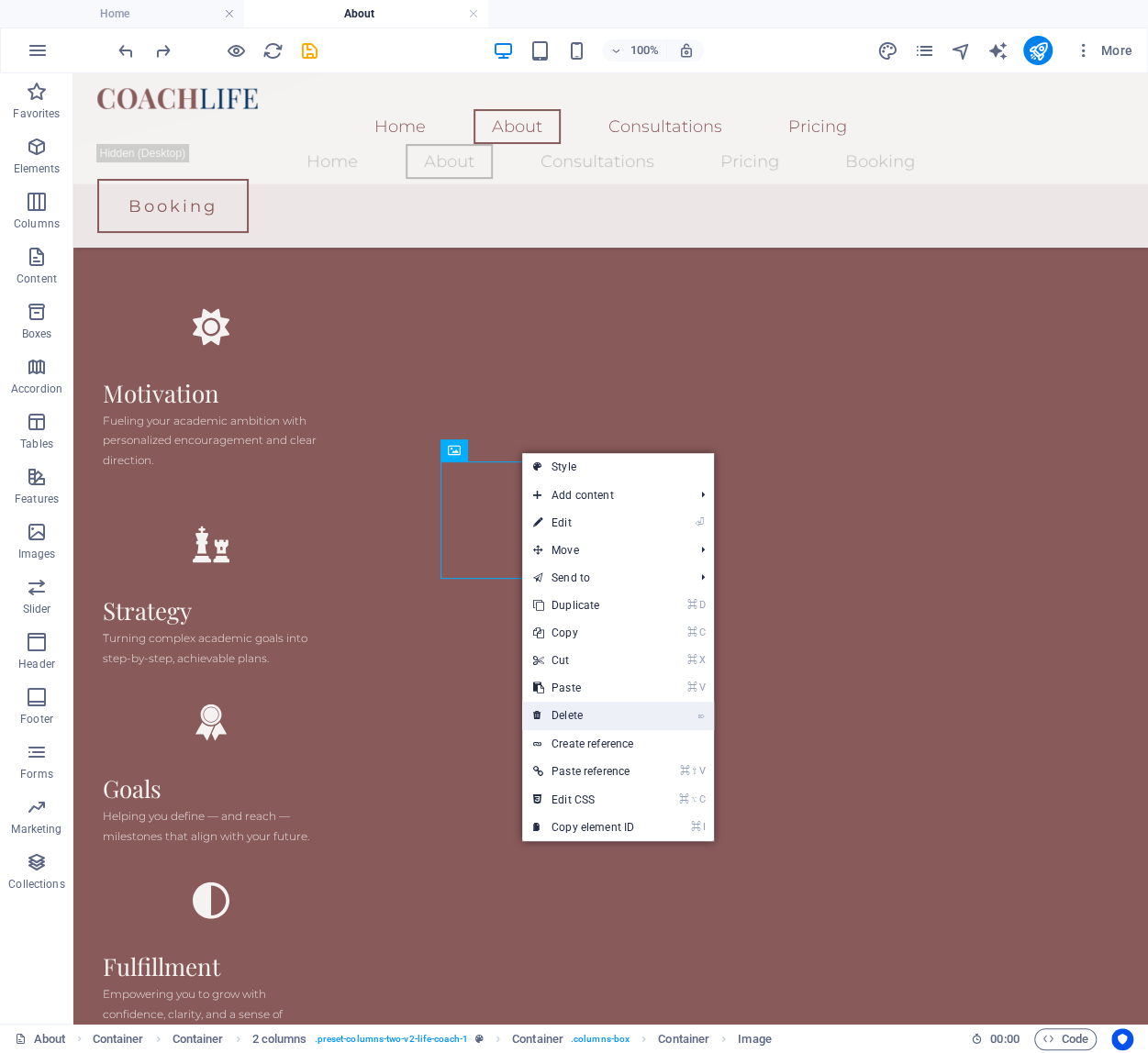click on "⌦  Delete" at bounding box center (584, 715) 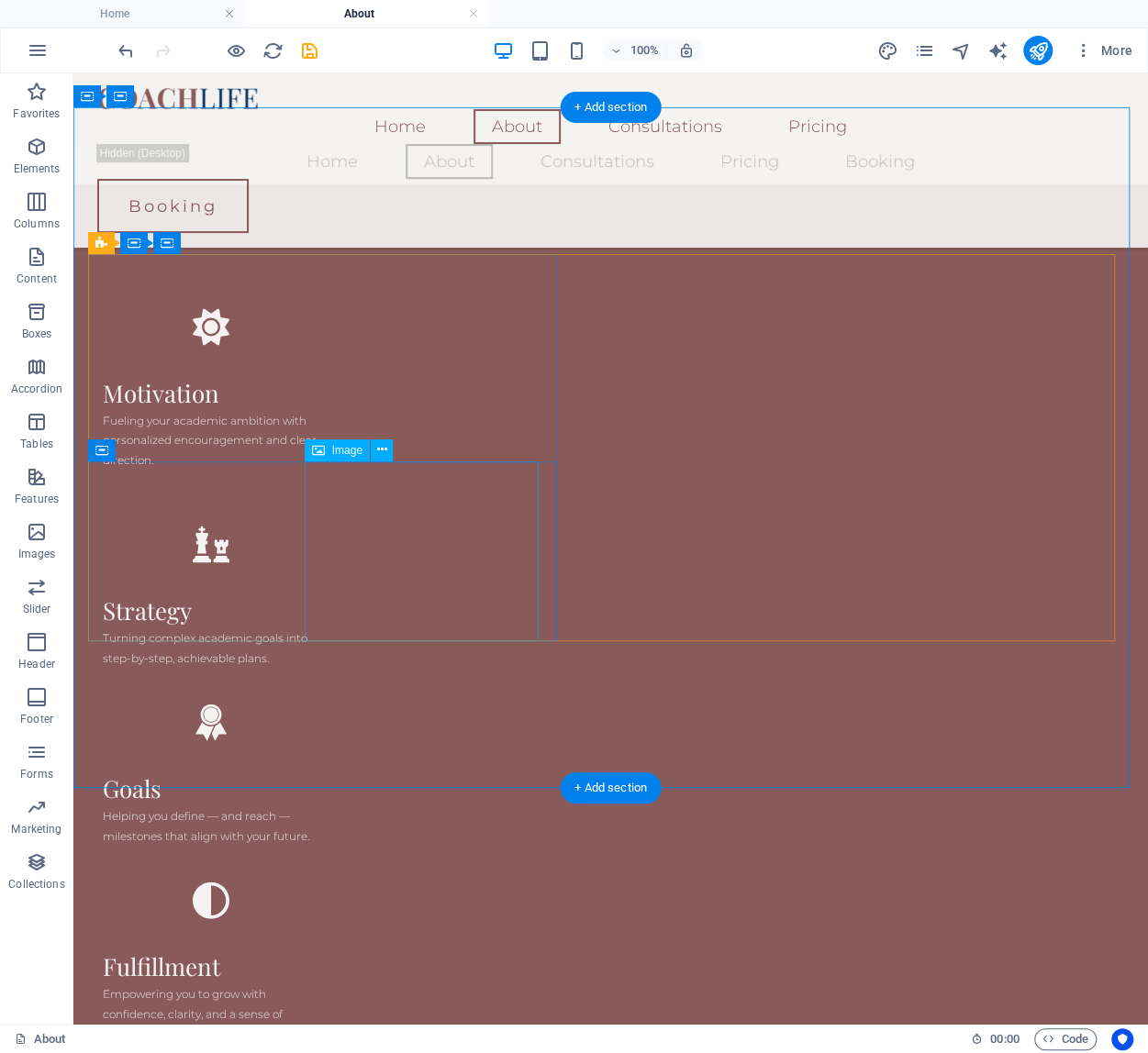 click at bounding box center (323, 2025) 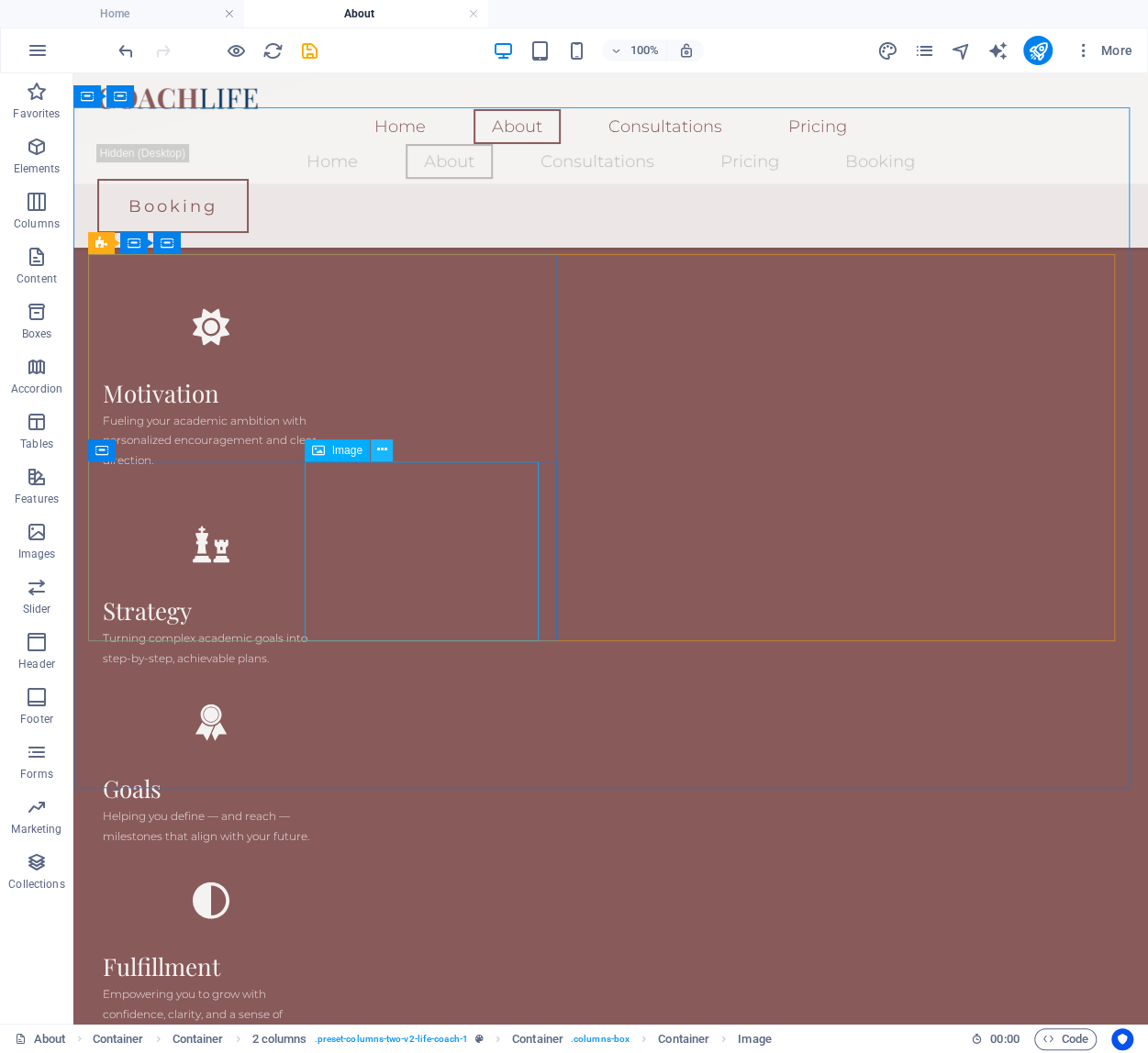 click at bounding box center (382, 449) 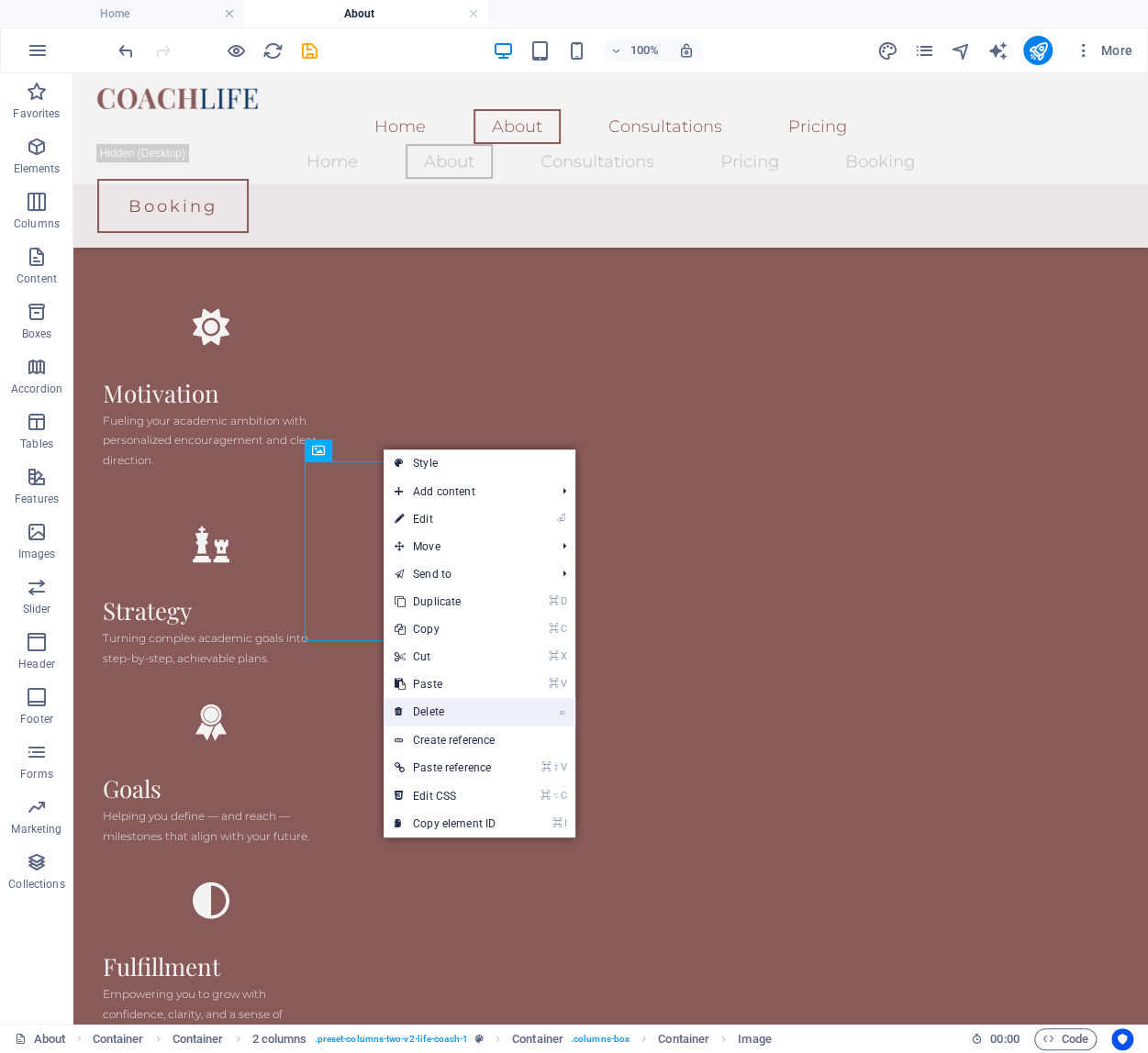 click on "⌦  Delete" at bounding box center [445, 712] 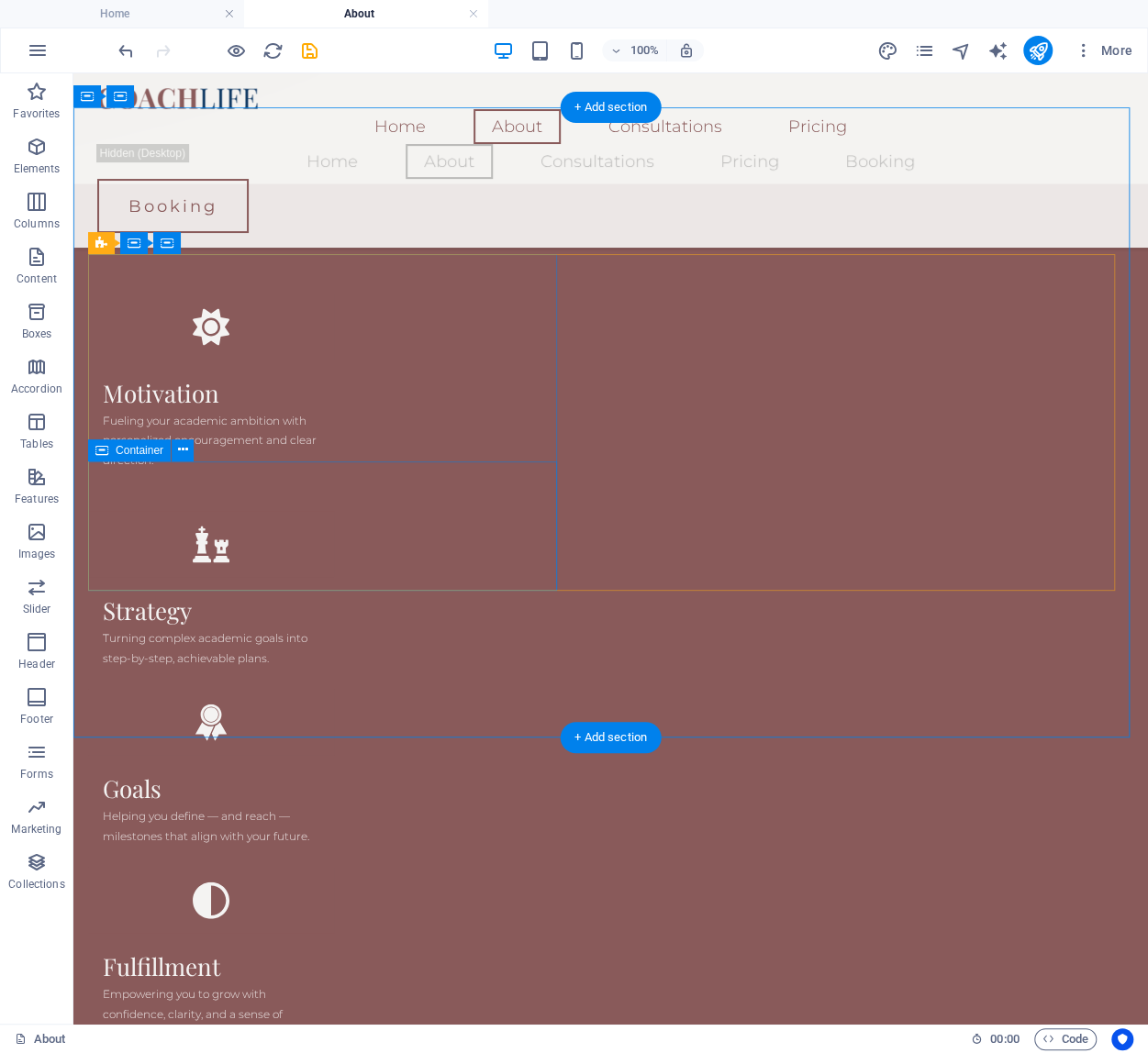 click on "Drop content here or  Add elements  Paste clipboard" at bounding box center [332, 1917] 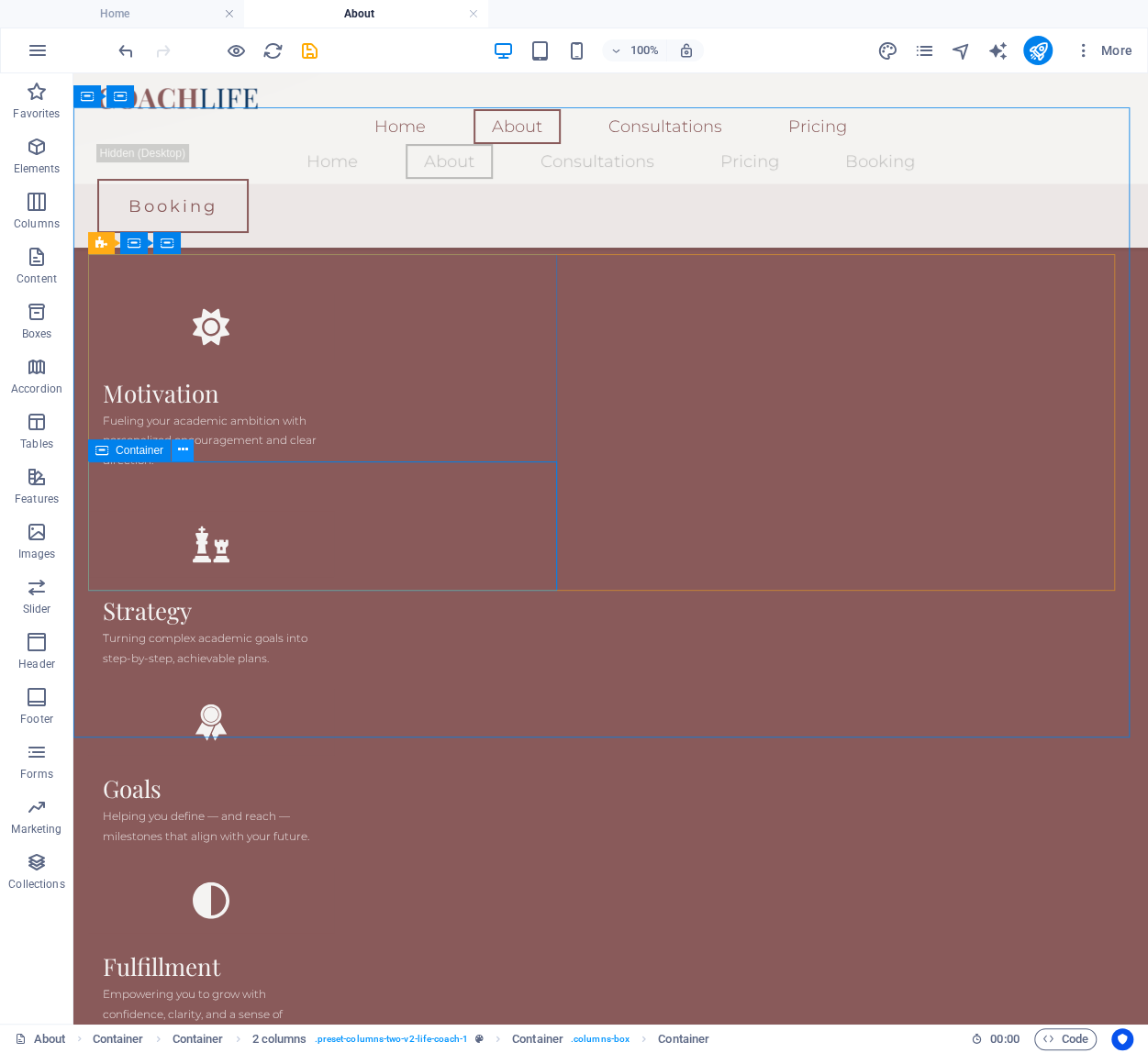 click at bounding box center [183, 449] 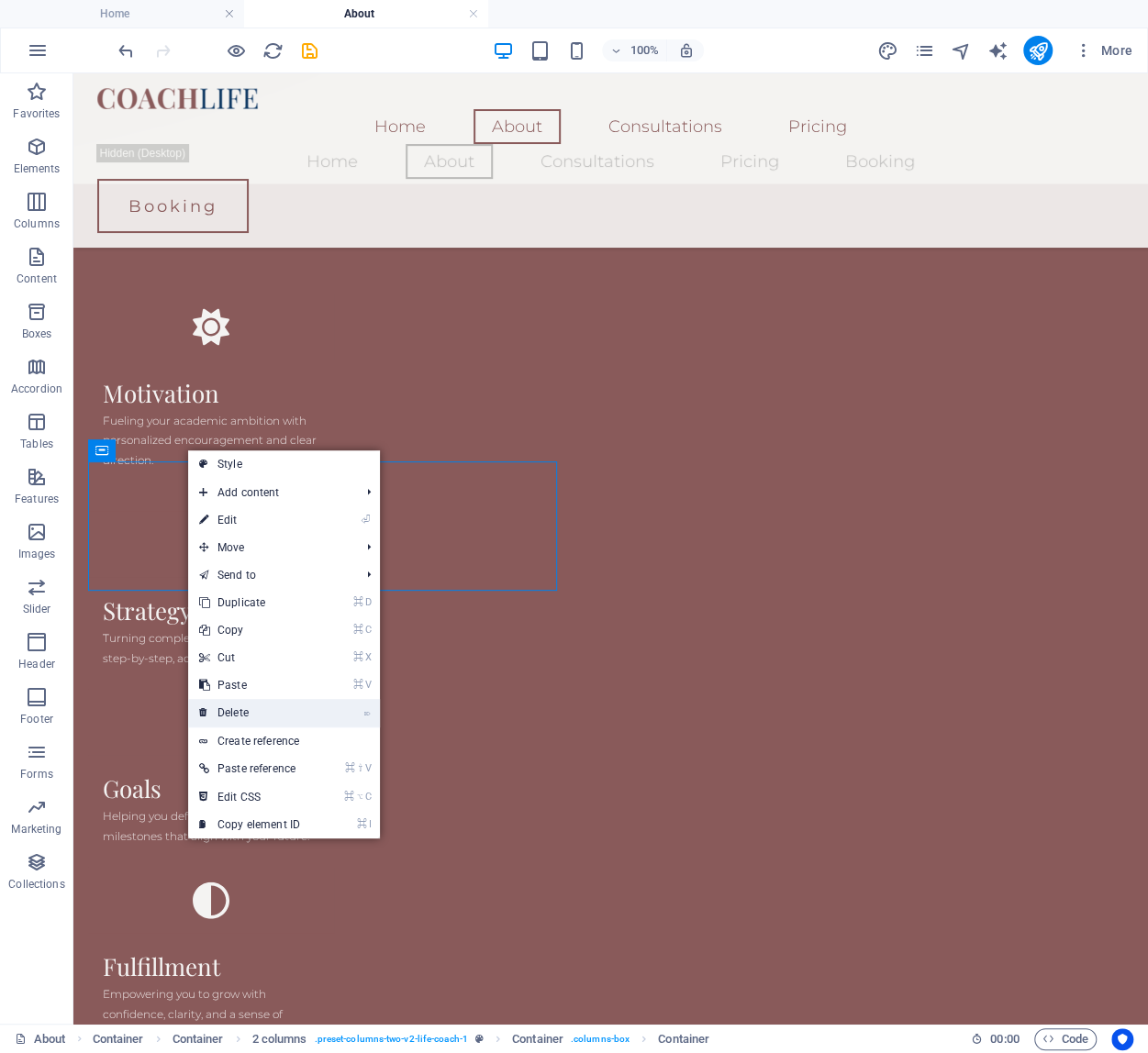 click on "⌦  Delete" at bounding box center (250, 713) 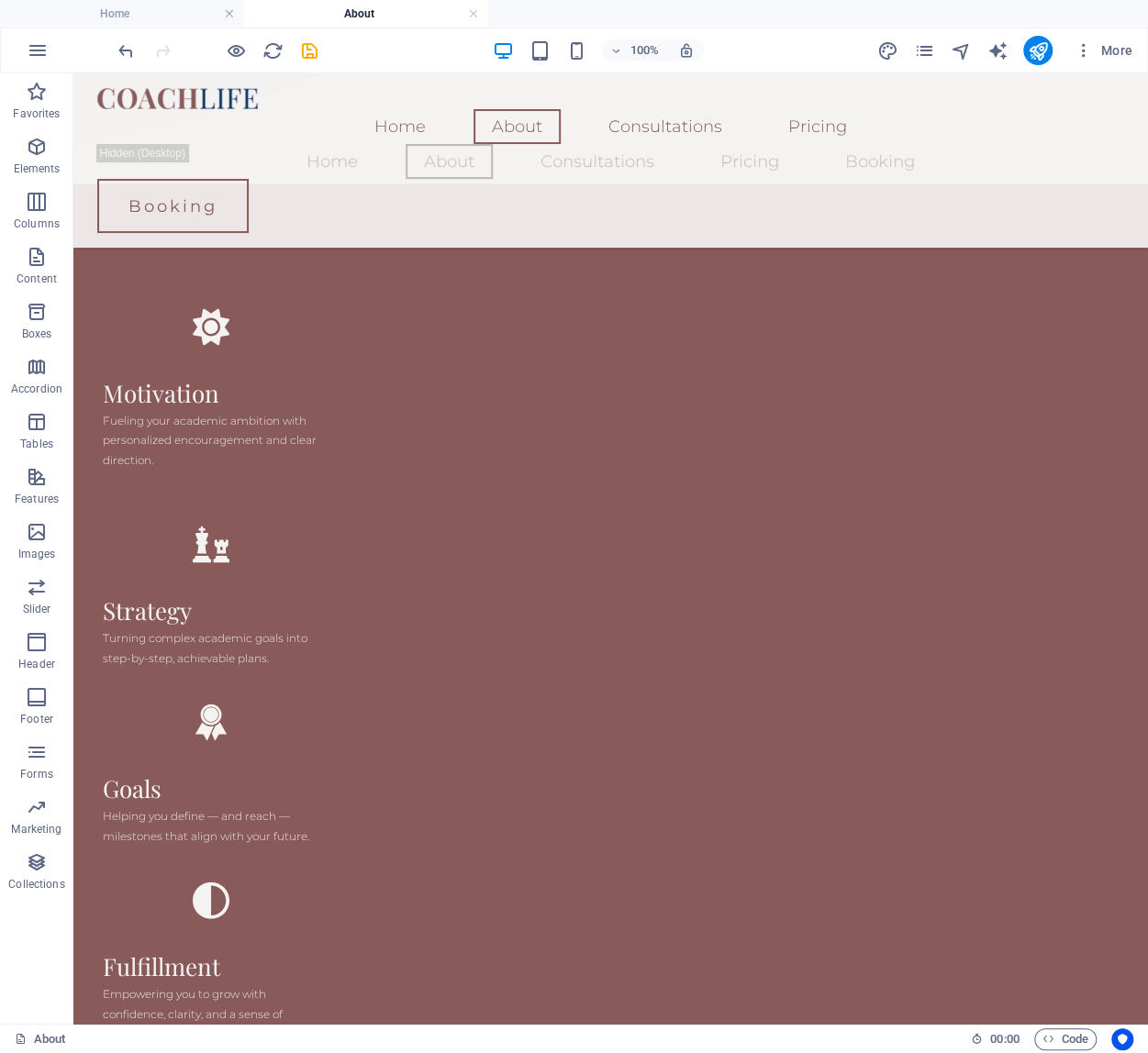 click at bounding box center [323, 1574] 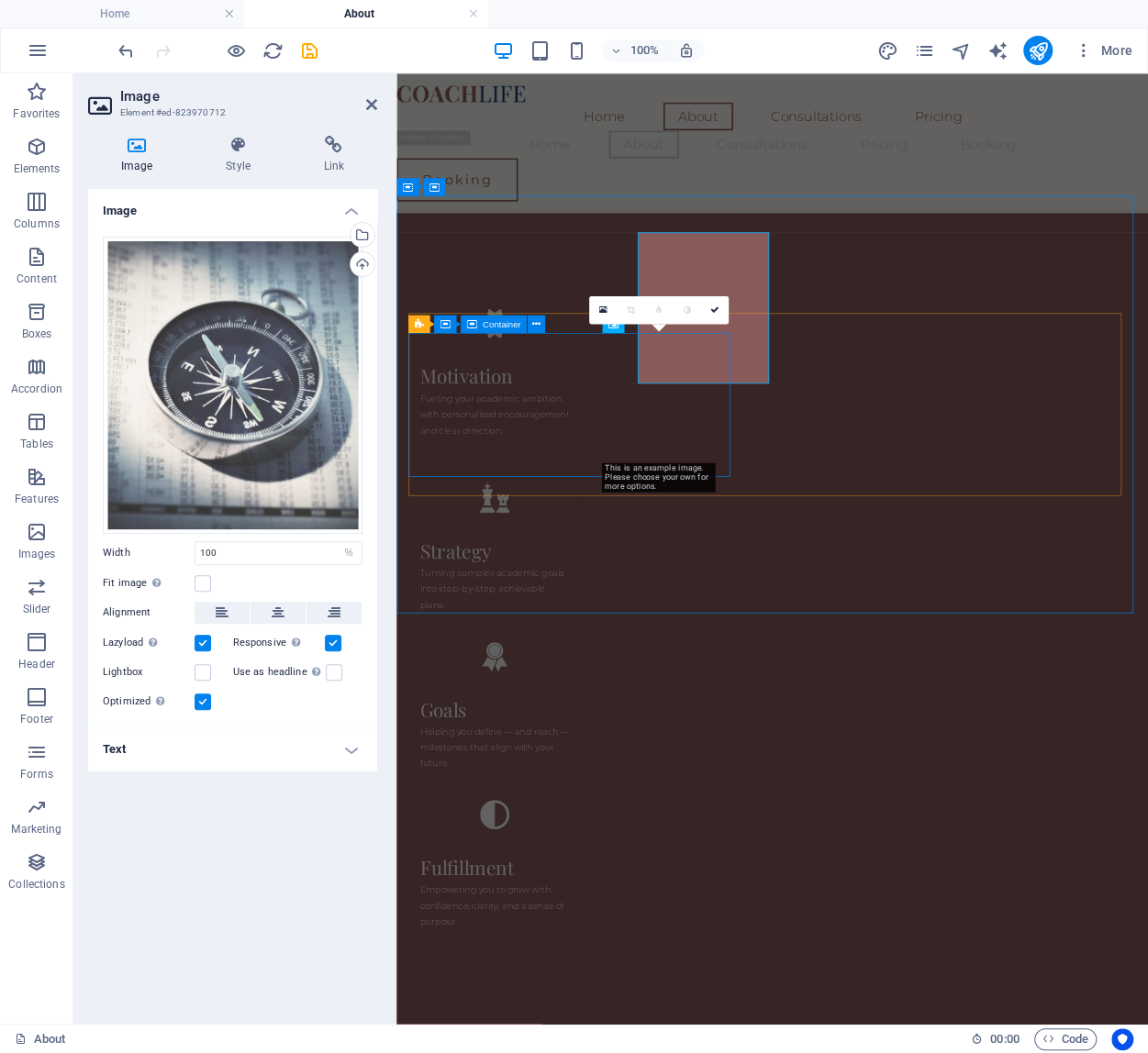 scroll, scrollTop: 1587, scrollLeft: 0, axis: vertical 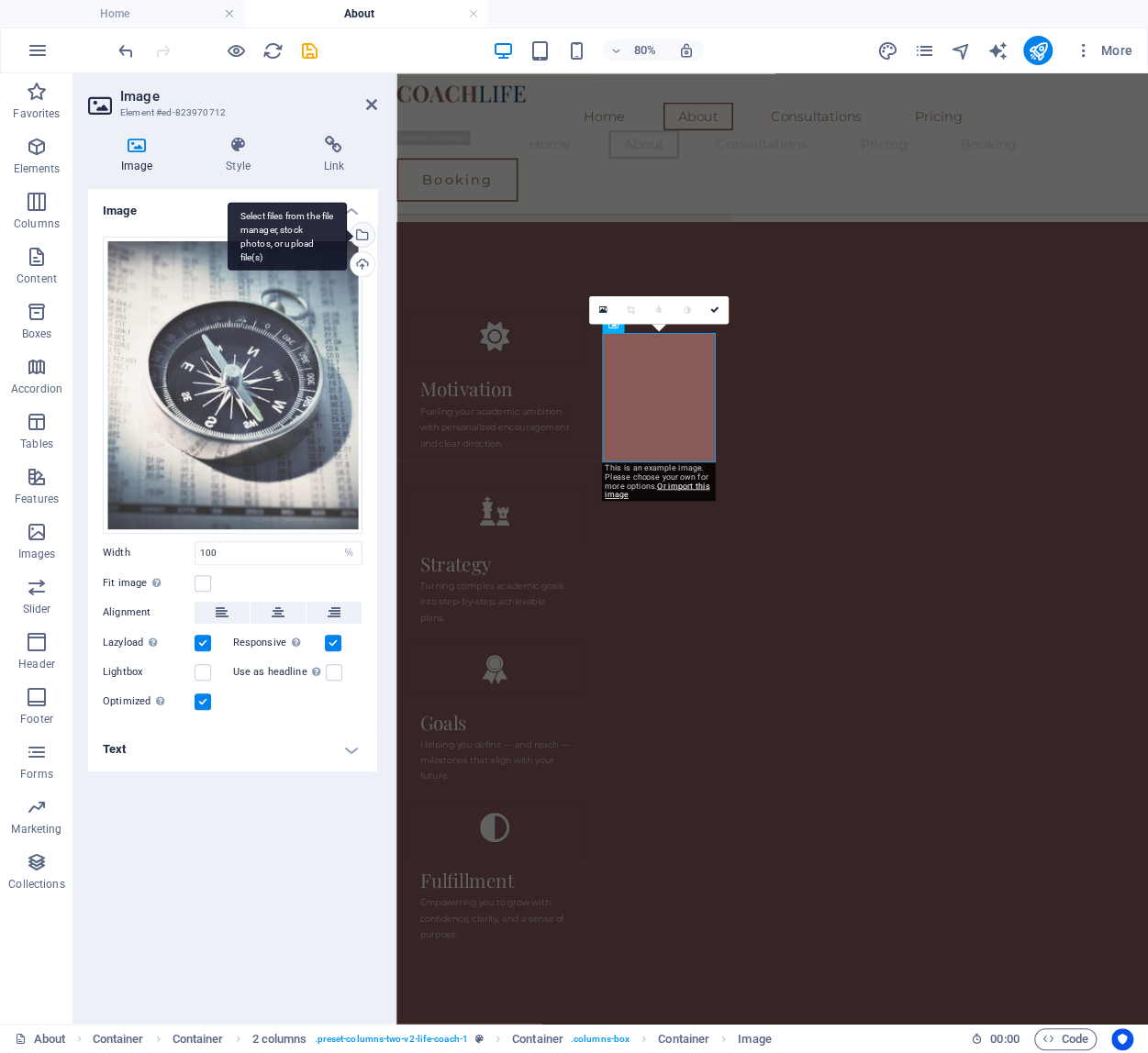 click on "Select files from the file manager, stock photos, or upload file(s)" at bounding box center (361, 237) 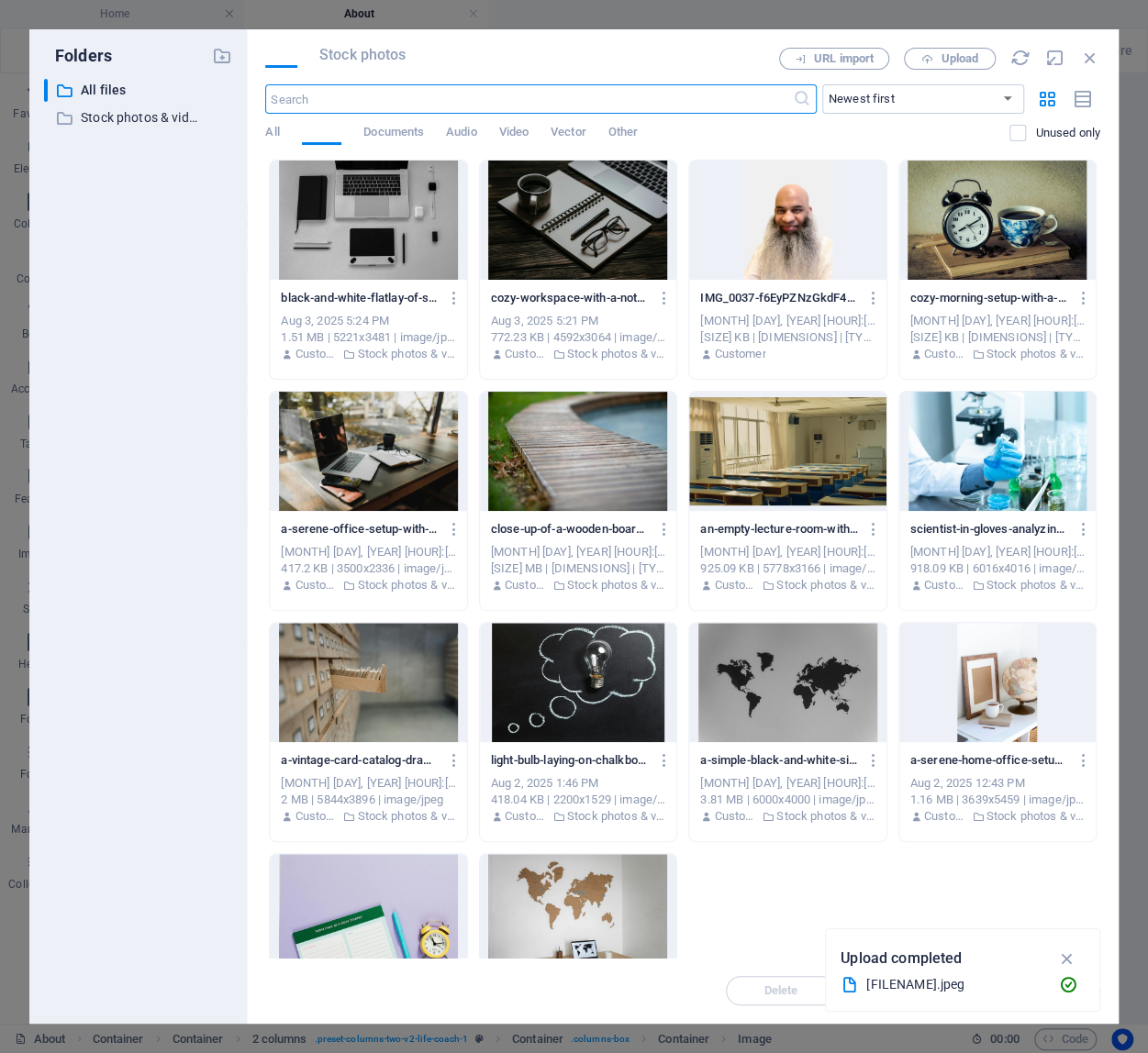 scroll, scrollTop: 0, scrollLeft: 0, axis: both 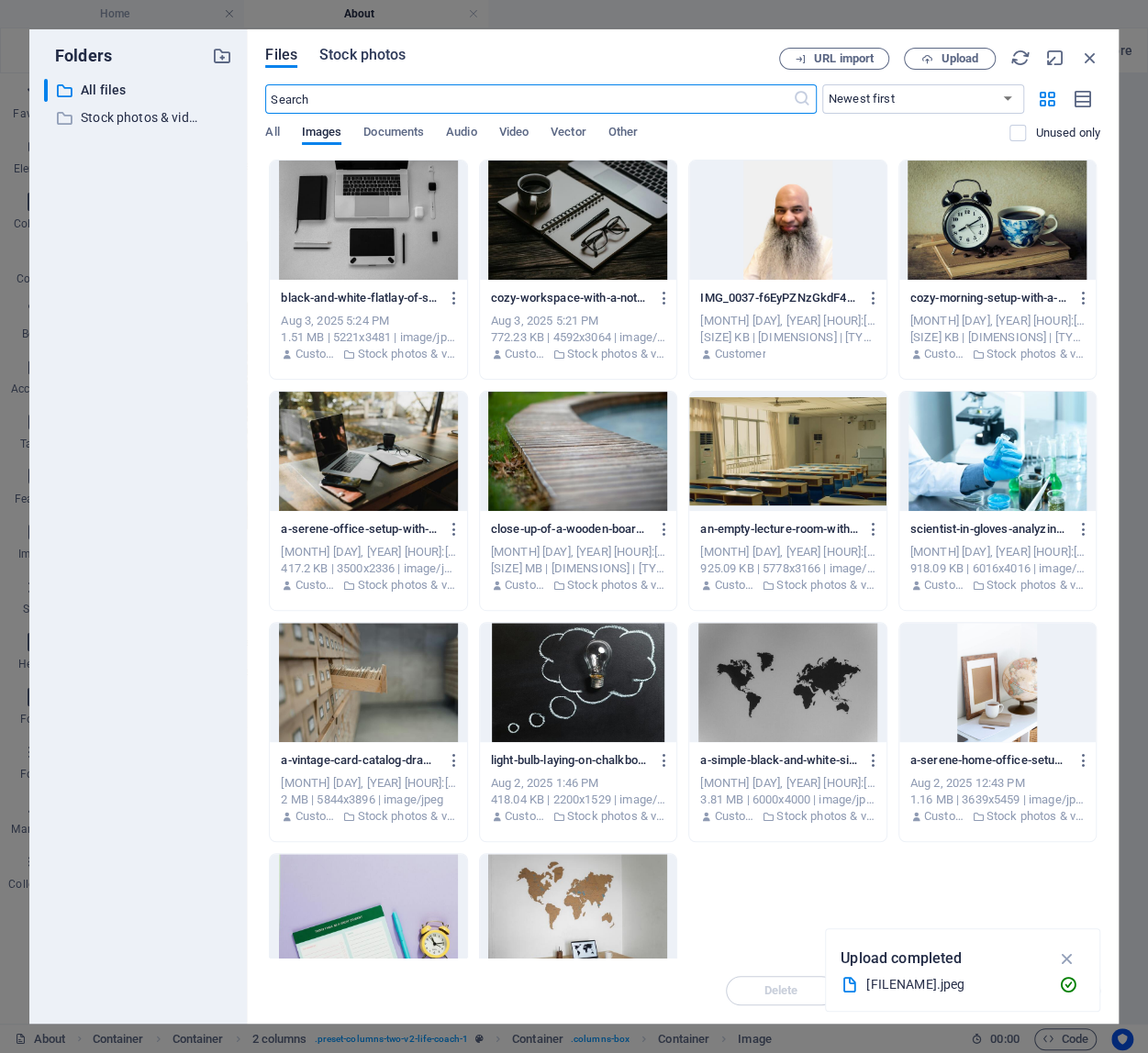 click on "Stock photos" at bounding box center [362, 55] 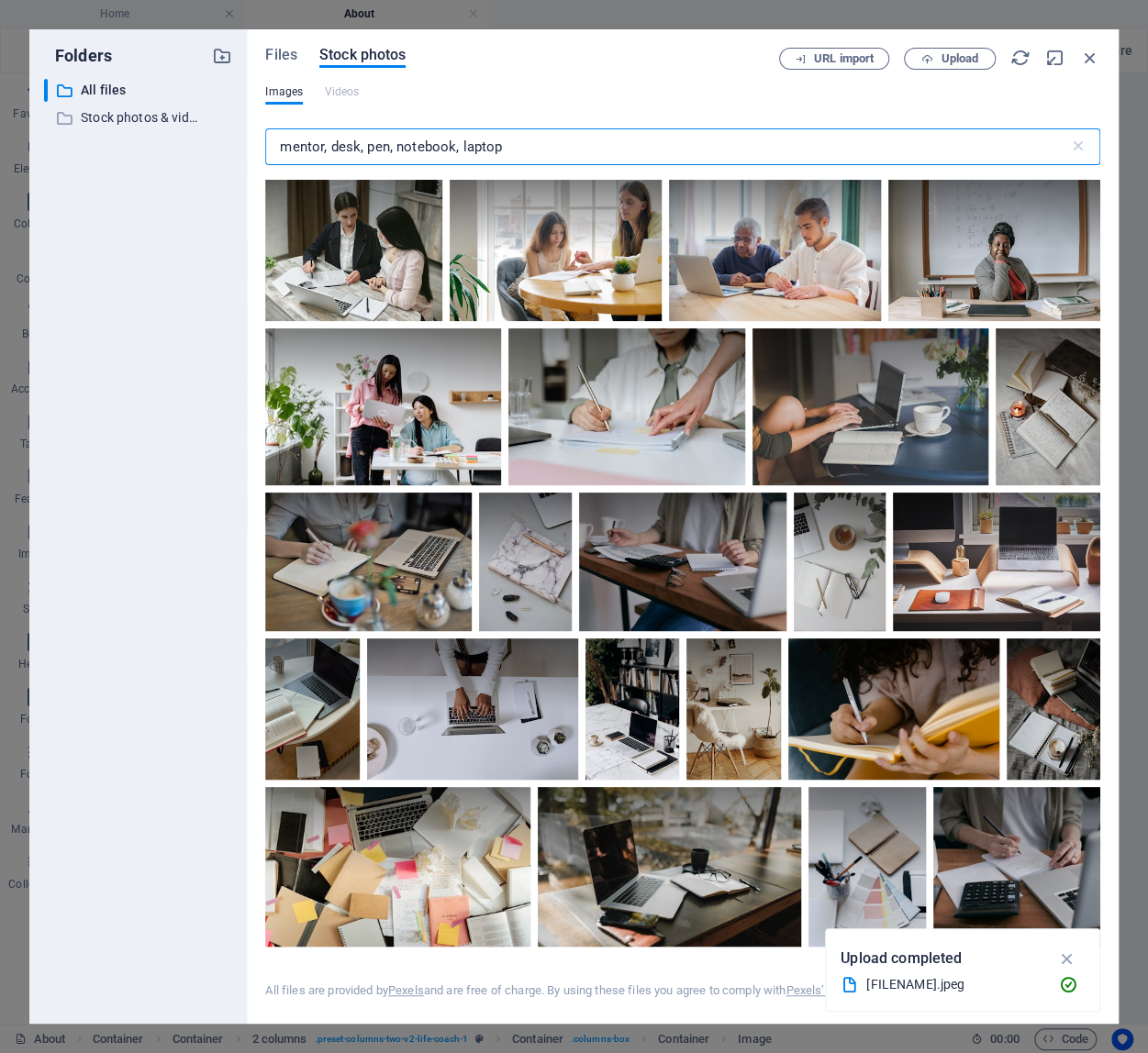 click on "mentor, desk, pen, notebook, laptop" at bounding box center (666, 147) 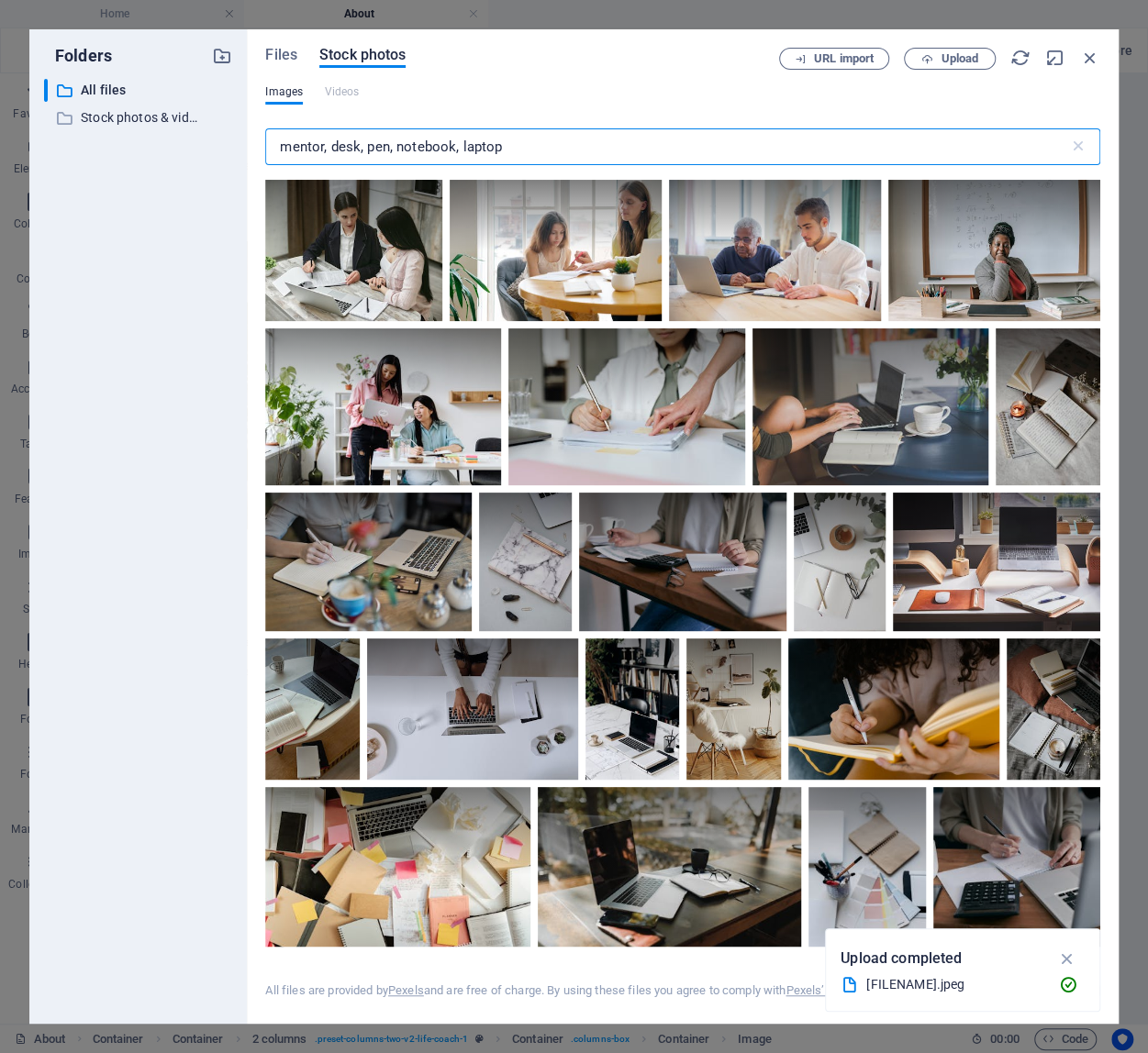 click on "mentor, desk, pen, notebook, laptop" at bounding box center (666, 147) 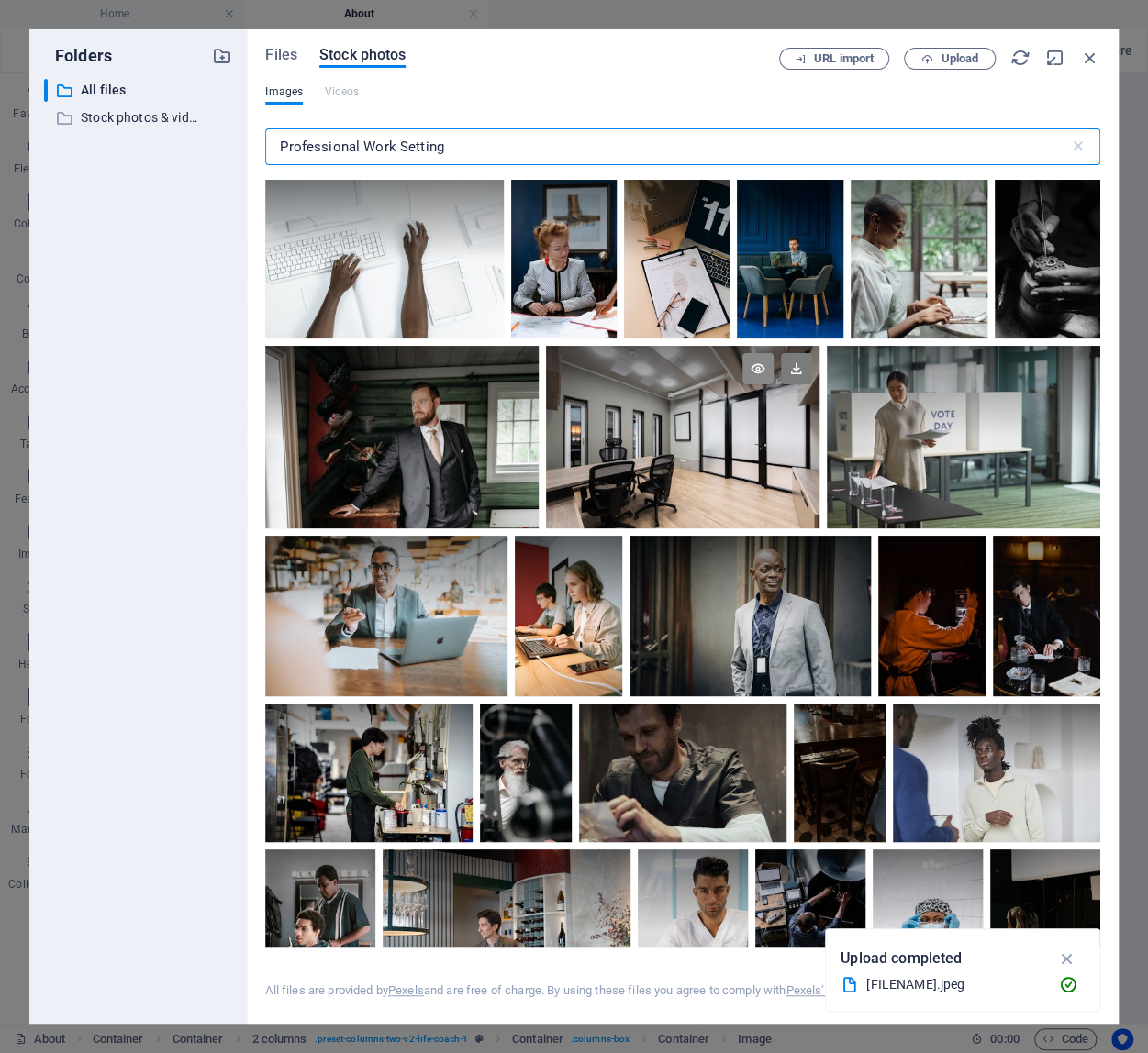 type on "Professional Work Setting" 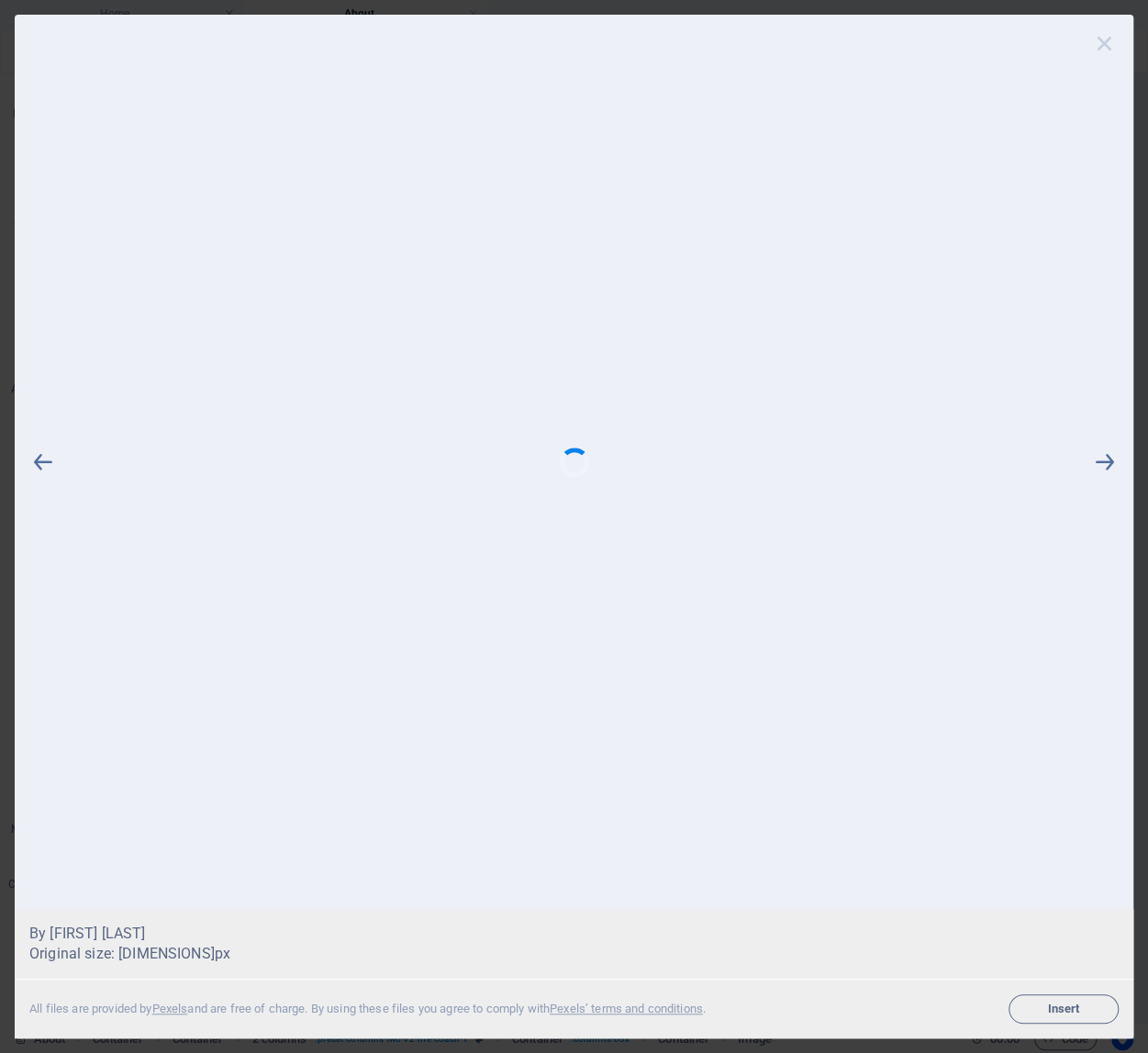 click at bounding box center (1105, 43) 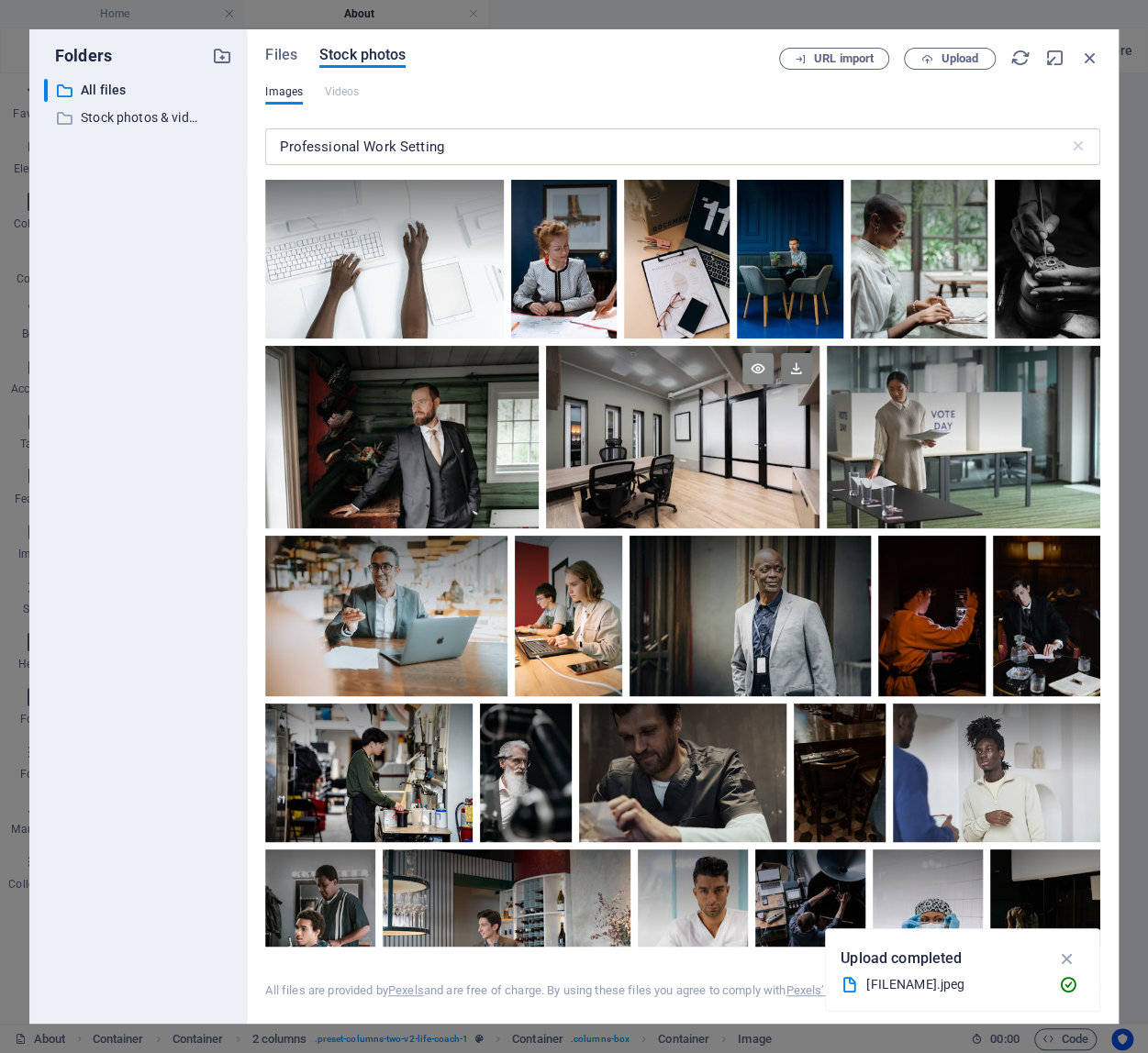 click at bounding box center (758, 369) 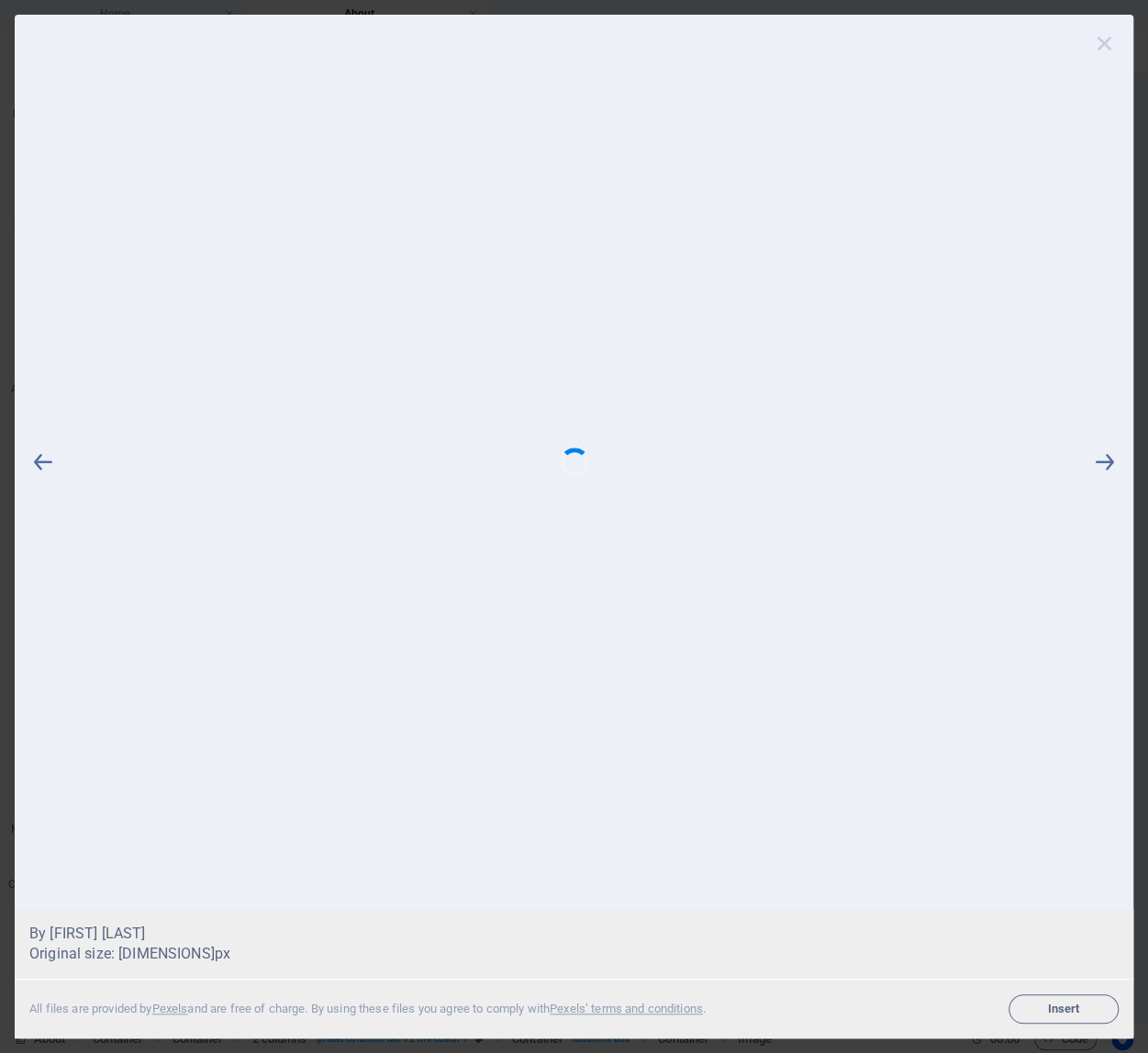click at bounding box center (1105, 43) 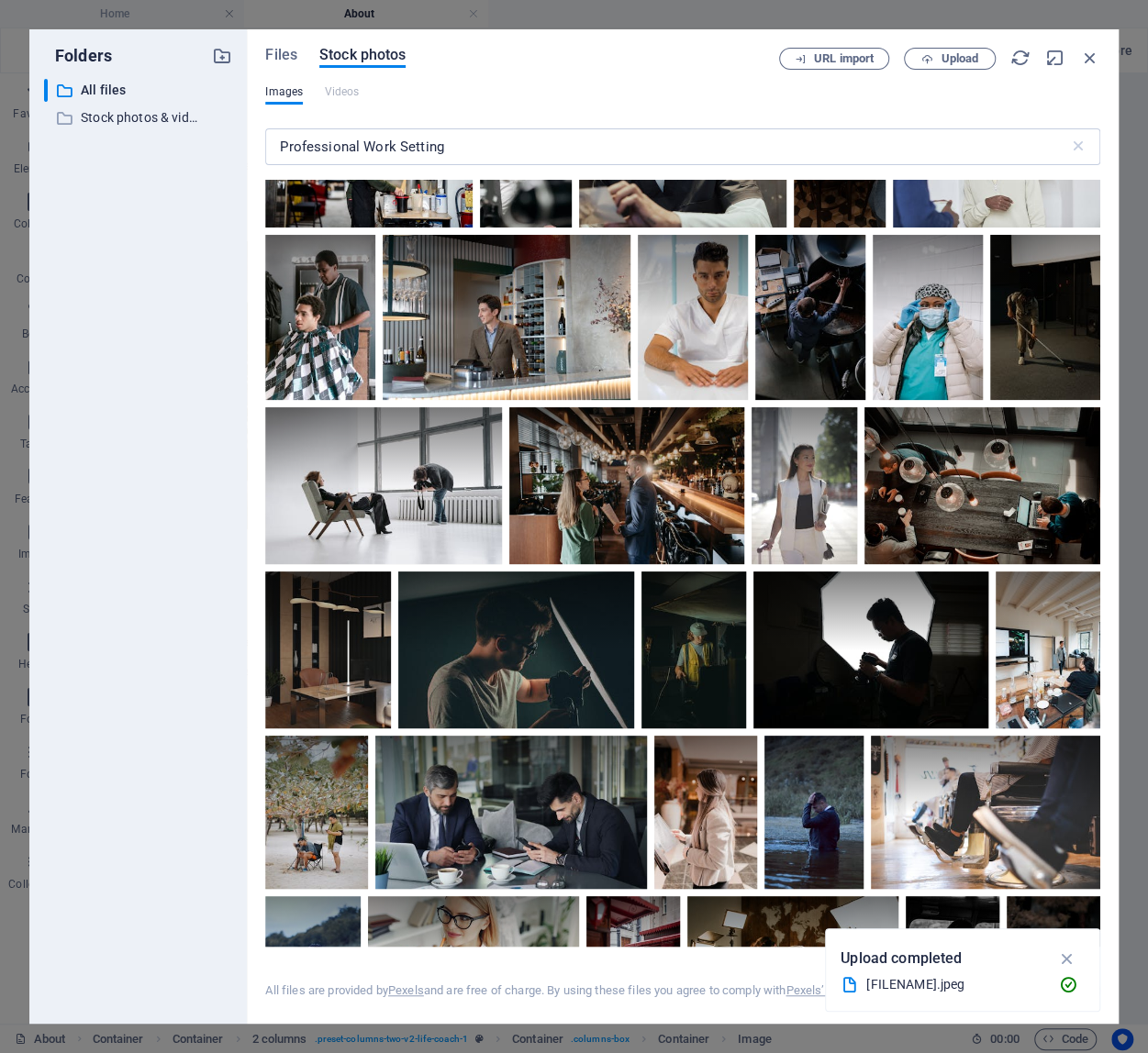 scroll, scrollTop: 0, scrollLeft: 0, axis: both 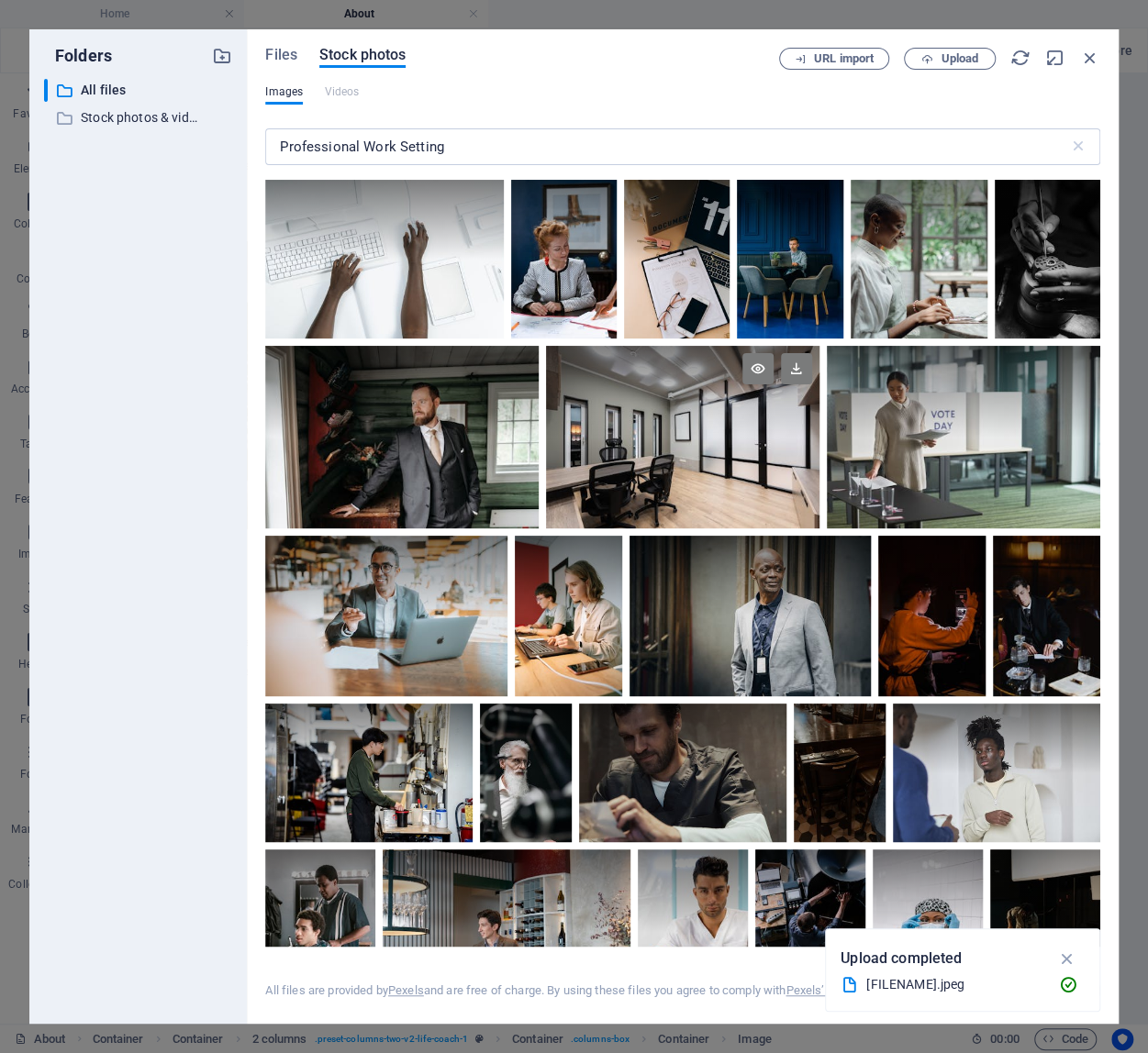 click at bounding box center [683, 391] 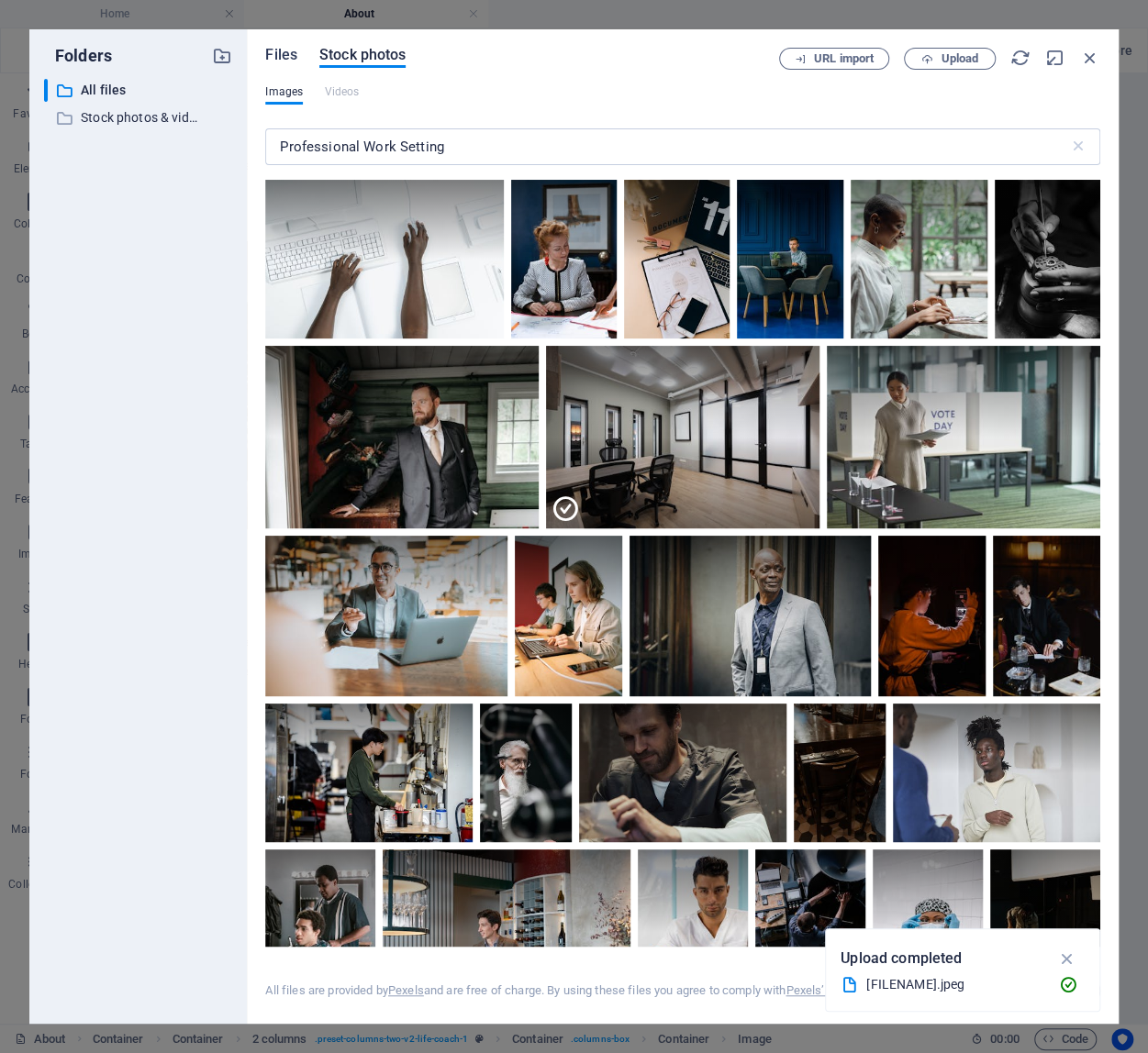 click on "Files" at bounding box center [281, 55] 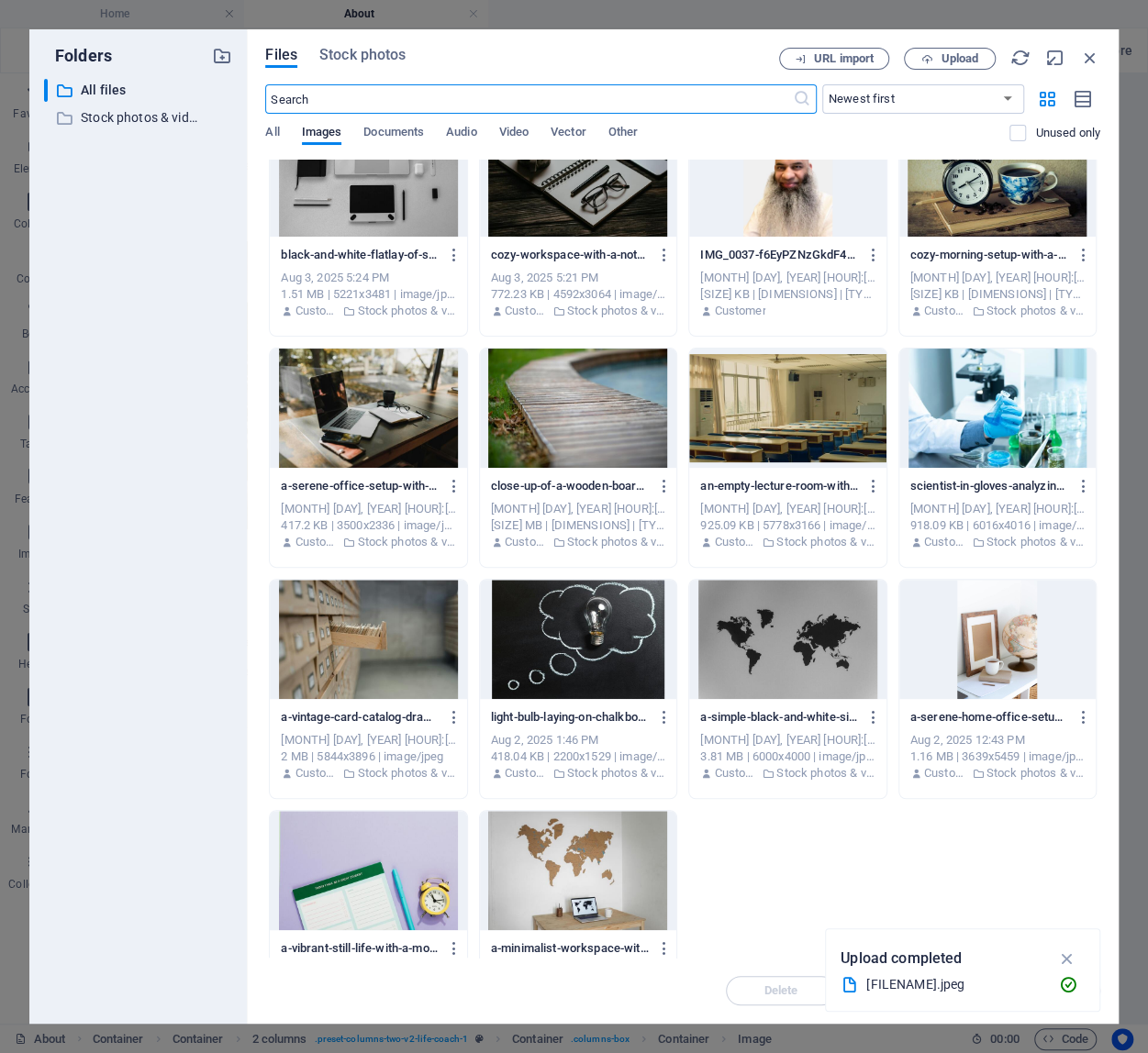 scroll, scrollTop: 0, scrollLeft: 0, axis: both 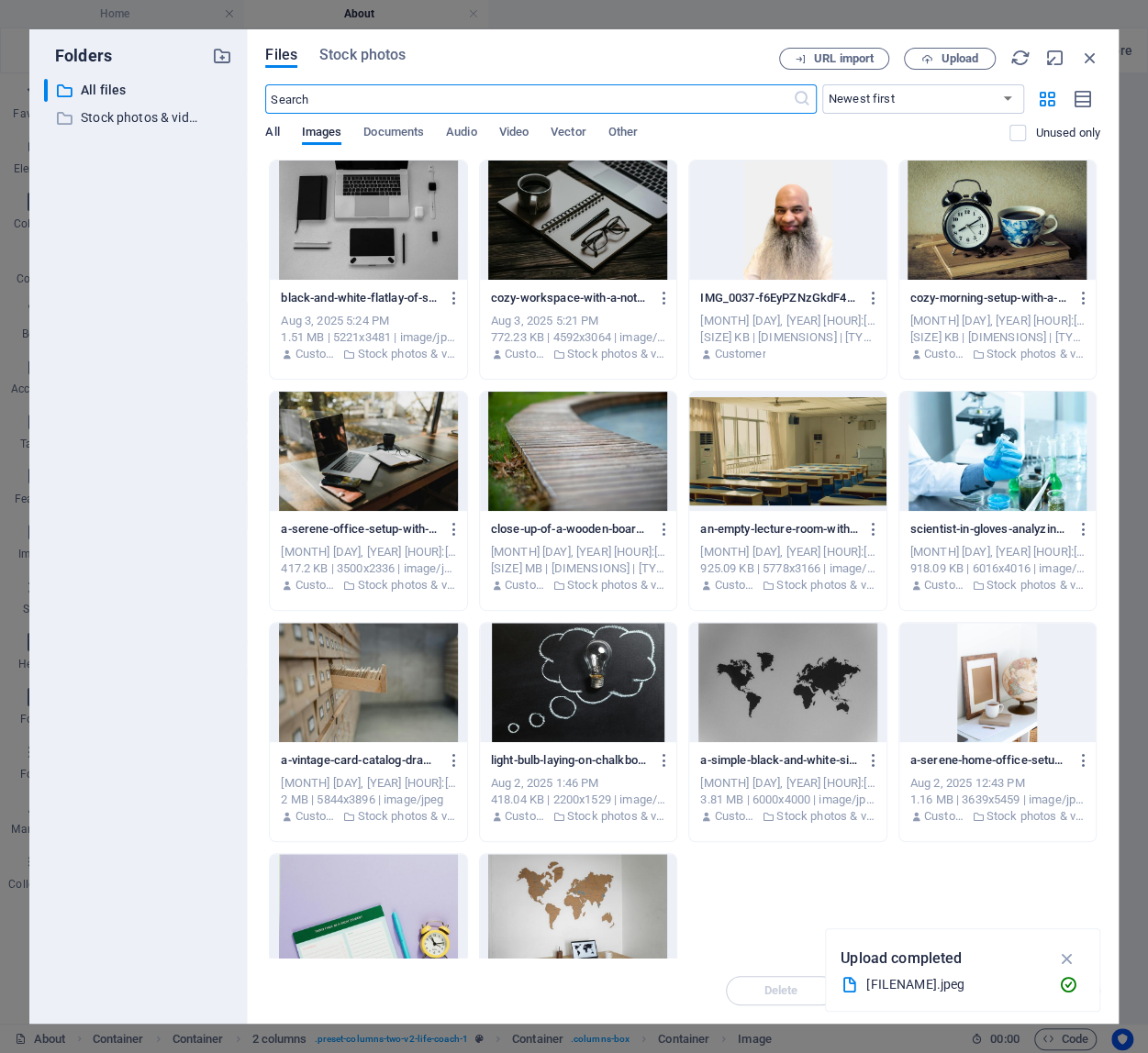 click on "All" at bounding box center [272, 134] 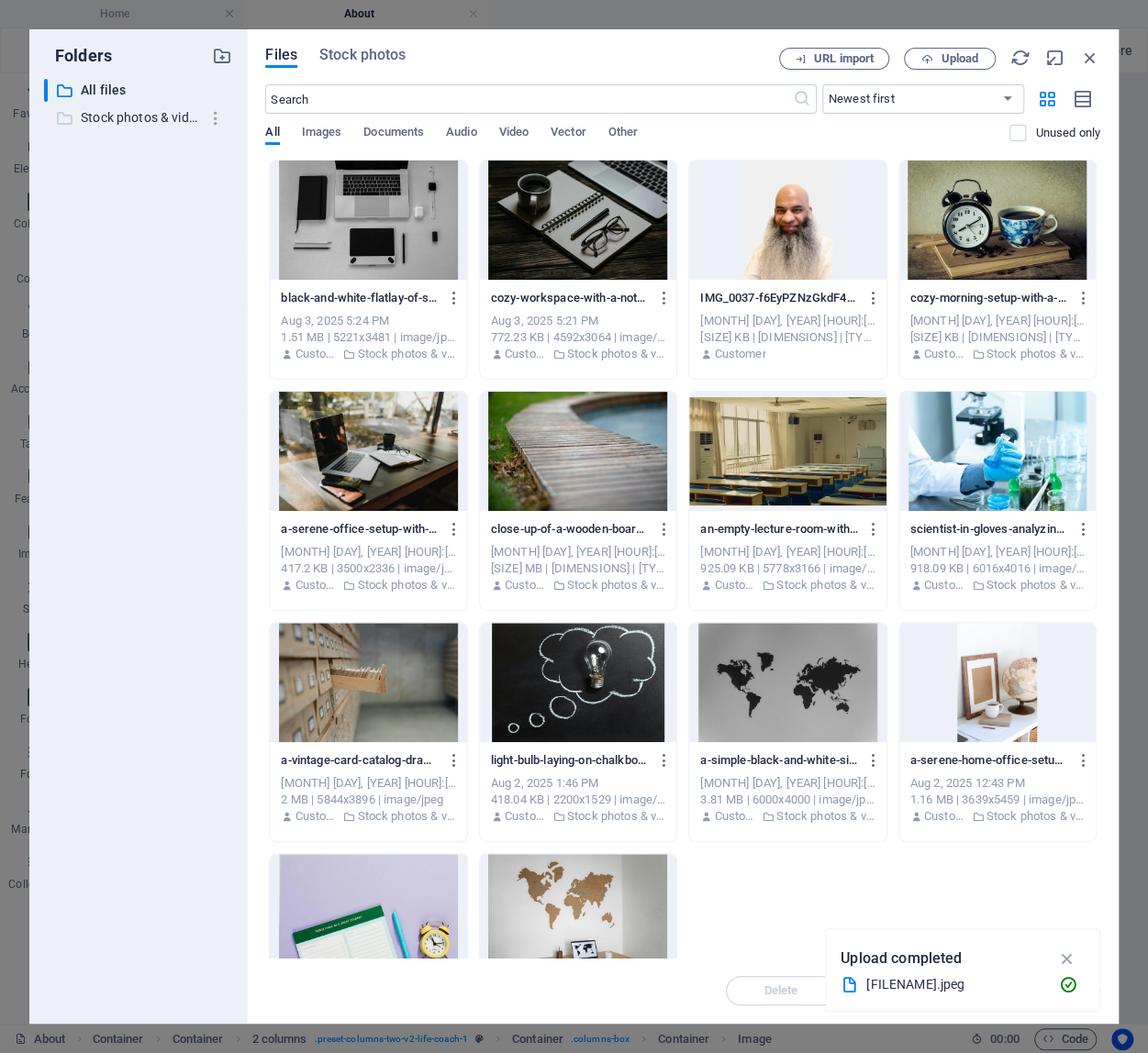 click on "Stock photos & videos" at bounding box center (139, 117) 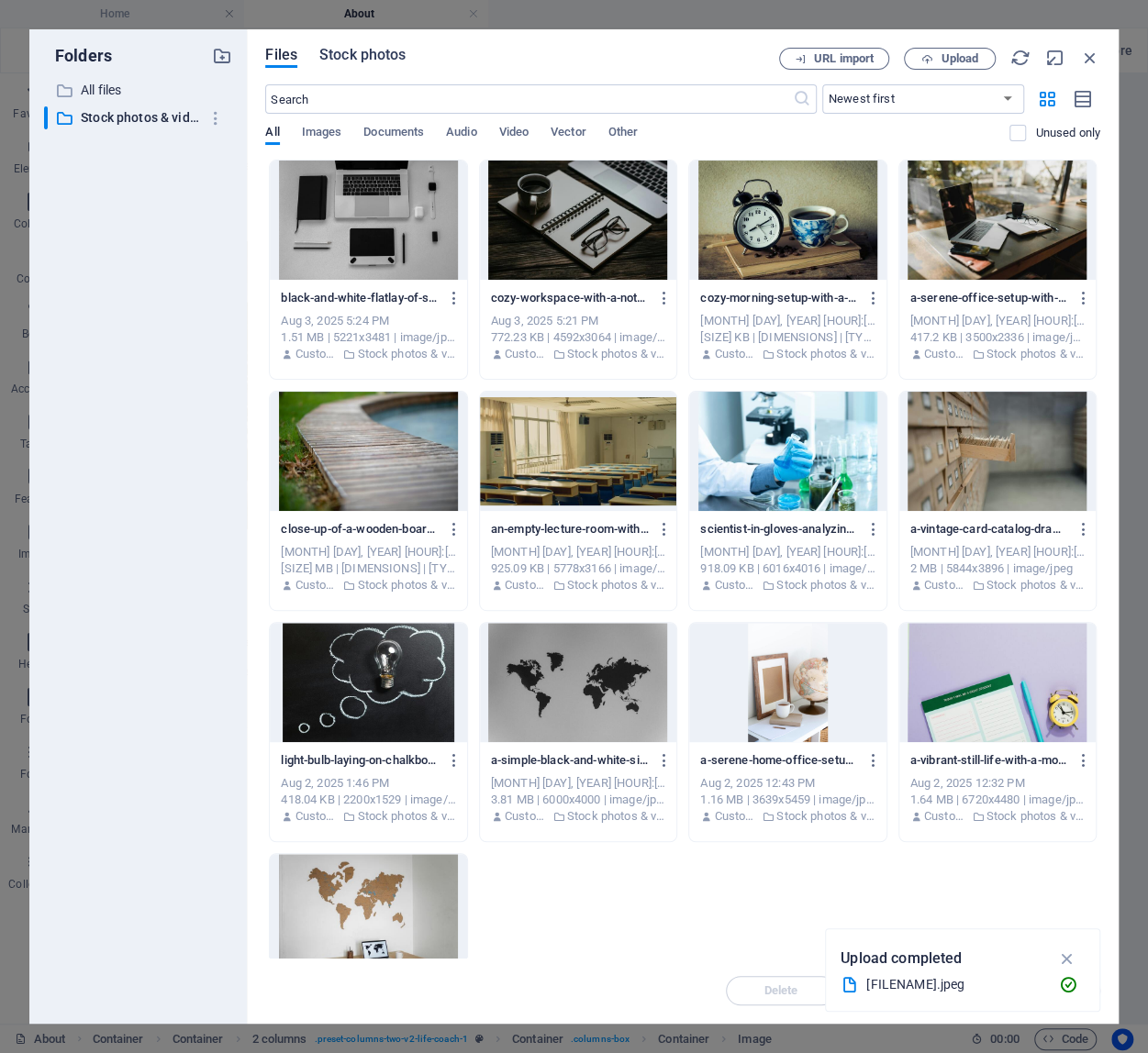 click on "Stock photos" at bounding box center [362, 58] 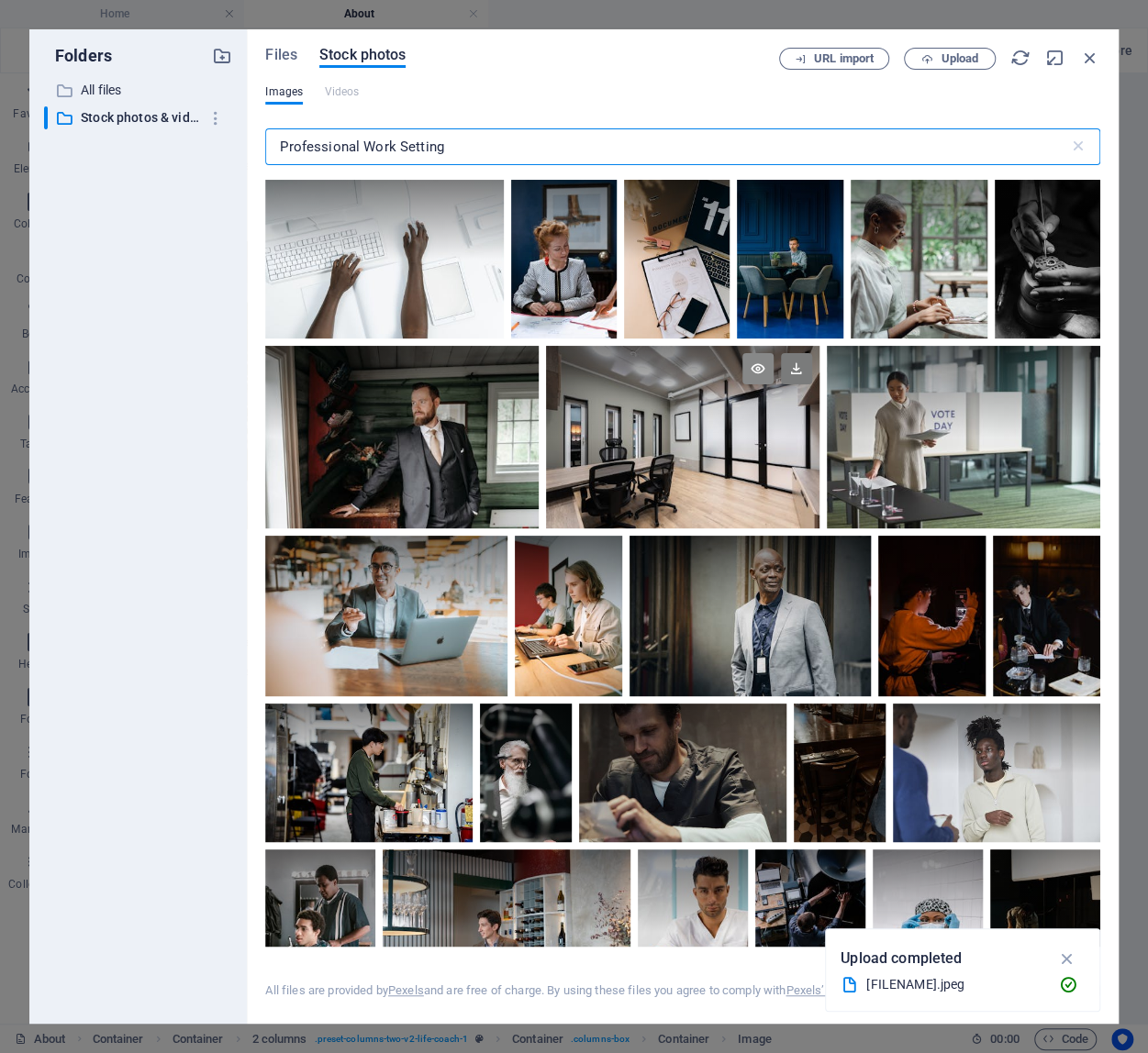 click at bounding box center (758, 369) 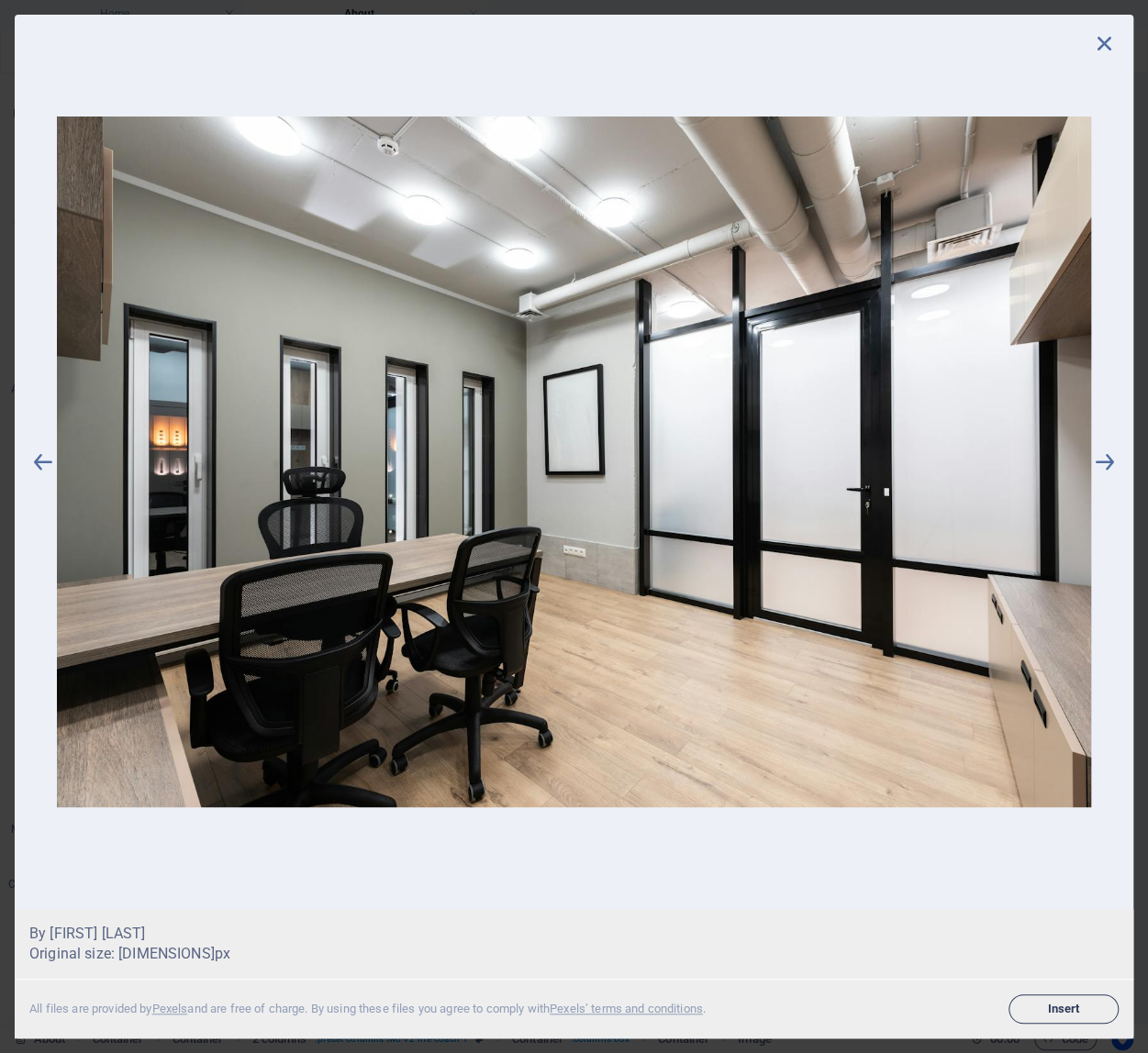 click on "Insert" at bounding box center (1064, 1009) 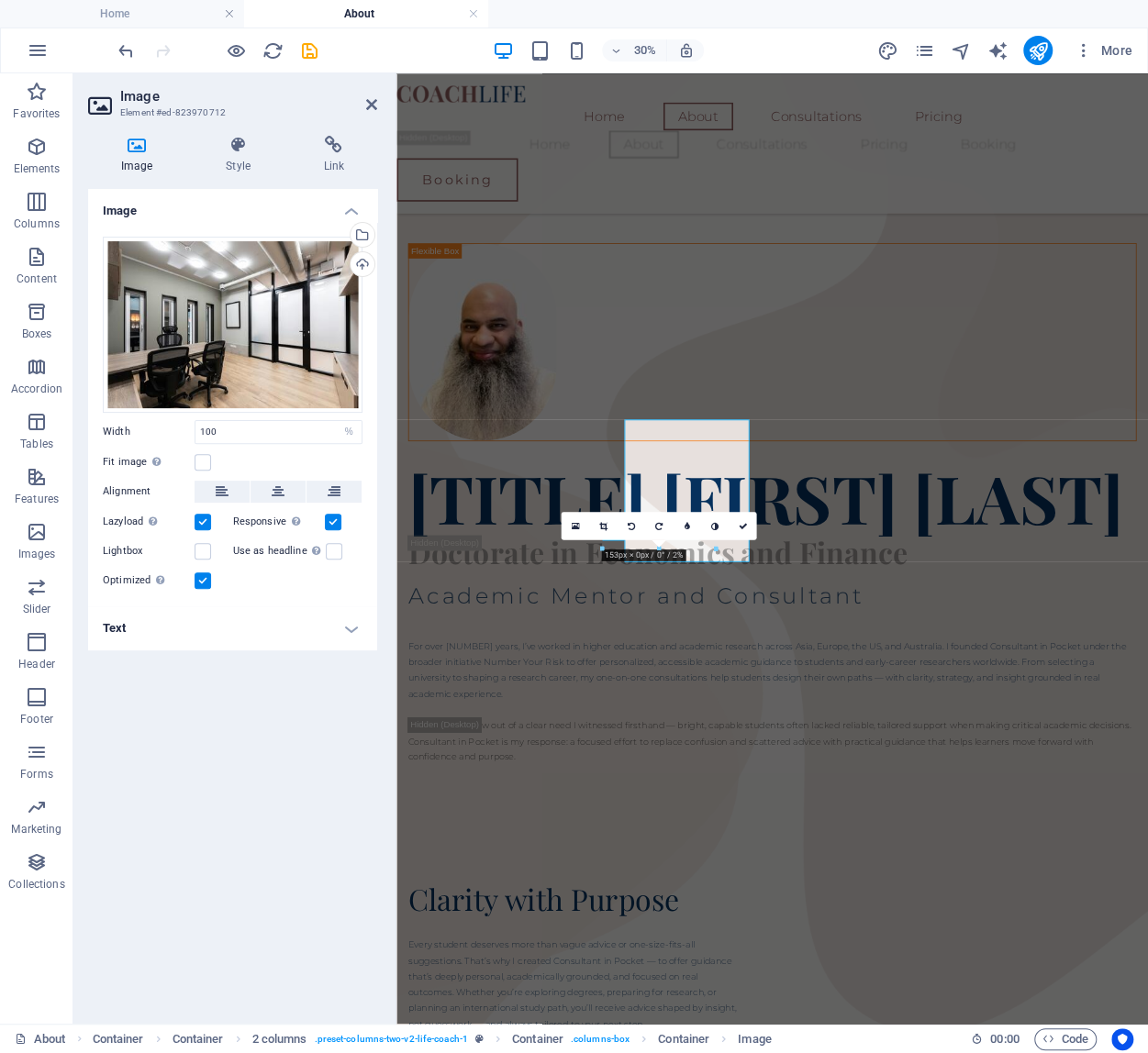 scroll, scrollTop: 1398, scrollLeft: 0, axis: vertical 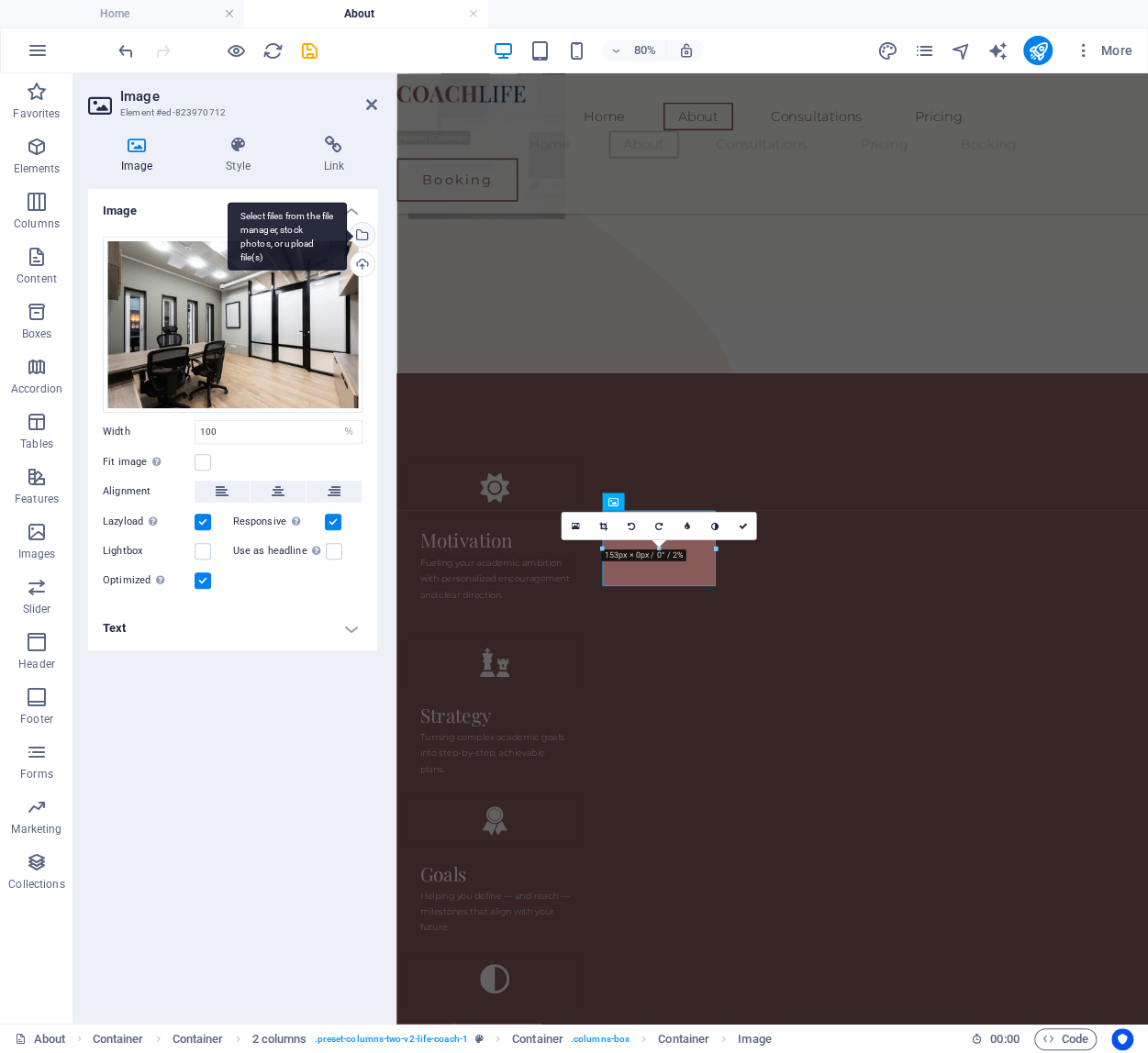 click on "Select files from the file manager, stock photos, or upload file(s)" at bounding box center (361, 237) 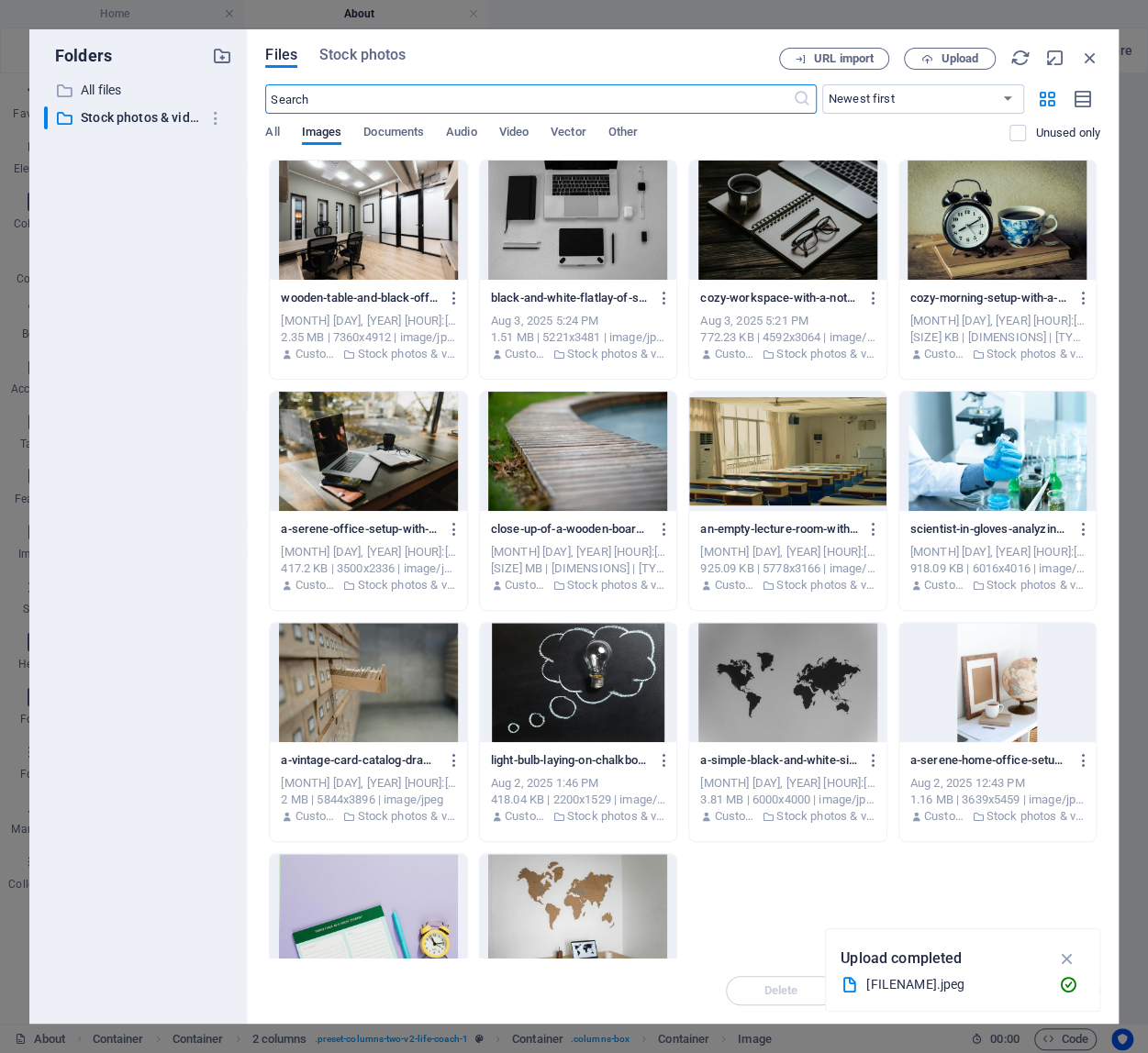 scroll, scrollTop: 0, scrollLeft: 0, axis: both 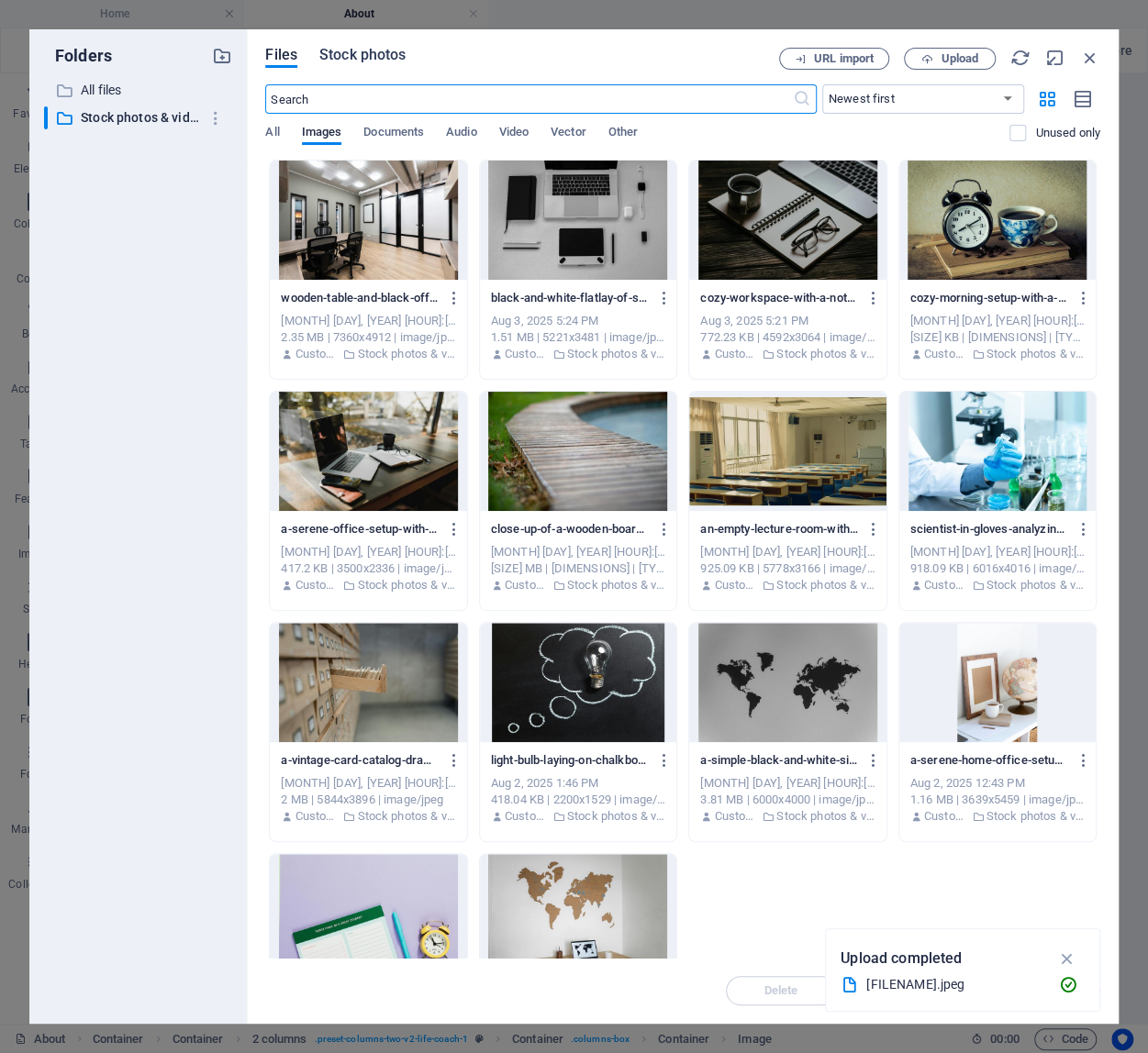 click on "Stock photos" at bounding box center [362, 58] 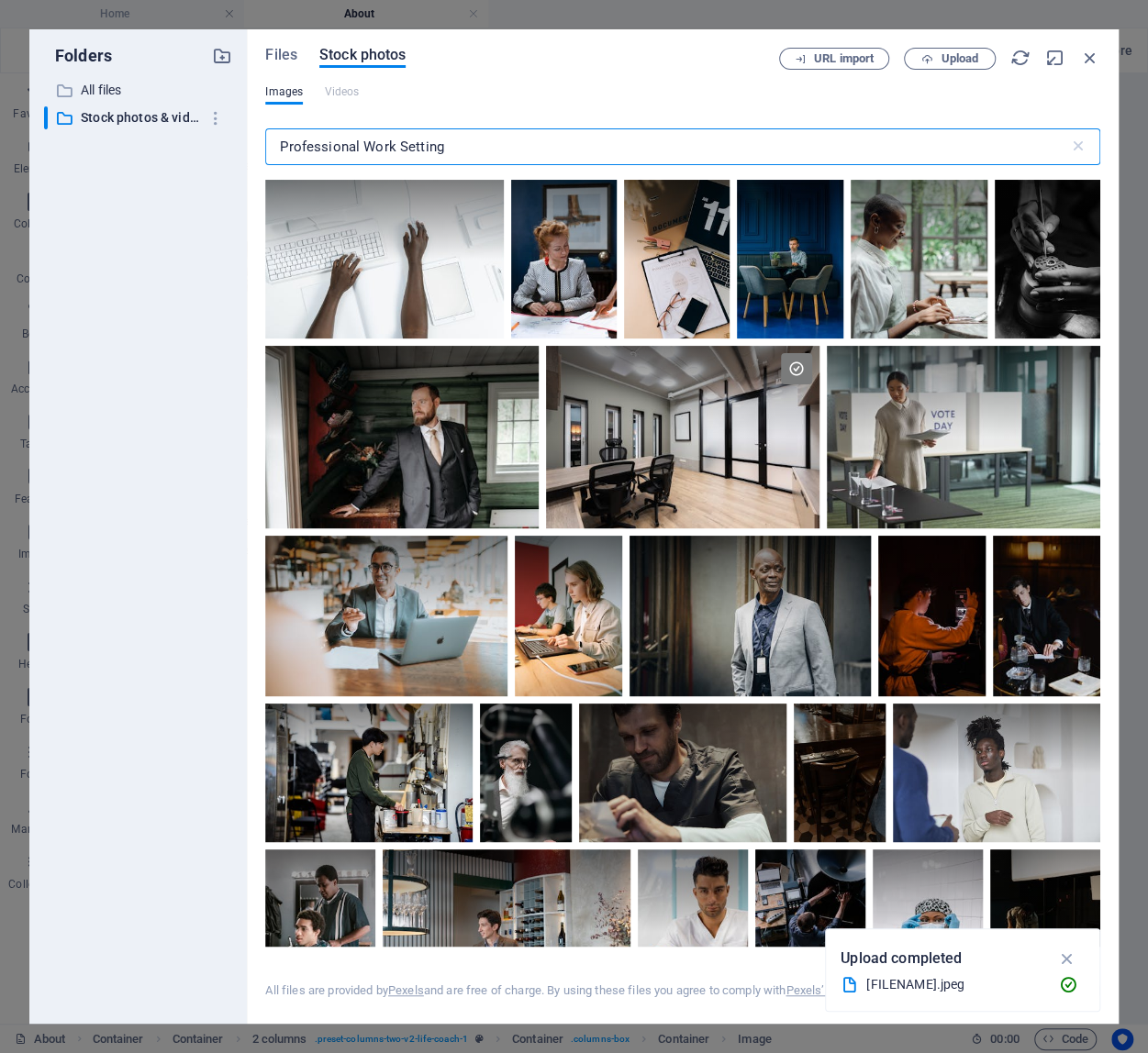 click on "Professional Work Setting" at bounding box center [666, 147] 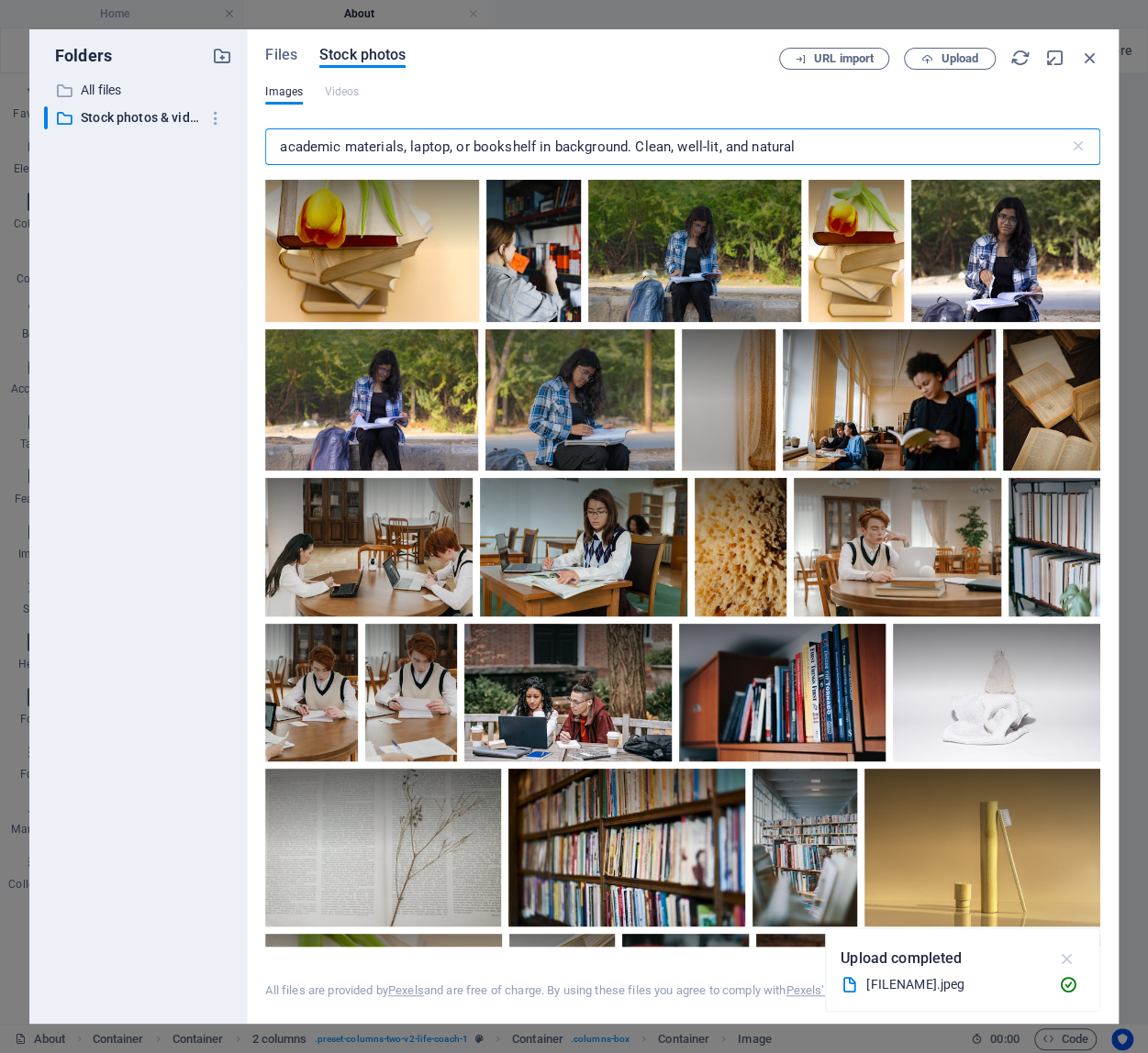 click at bounding box center (1066, 959) 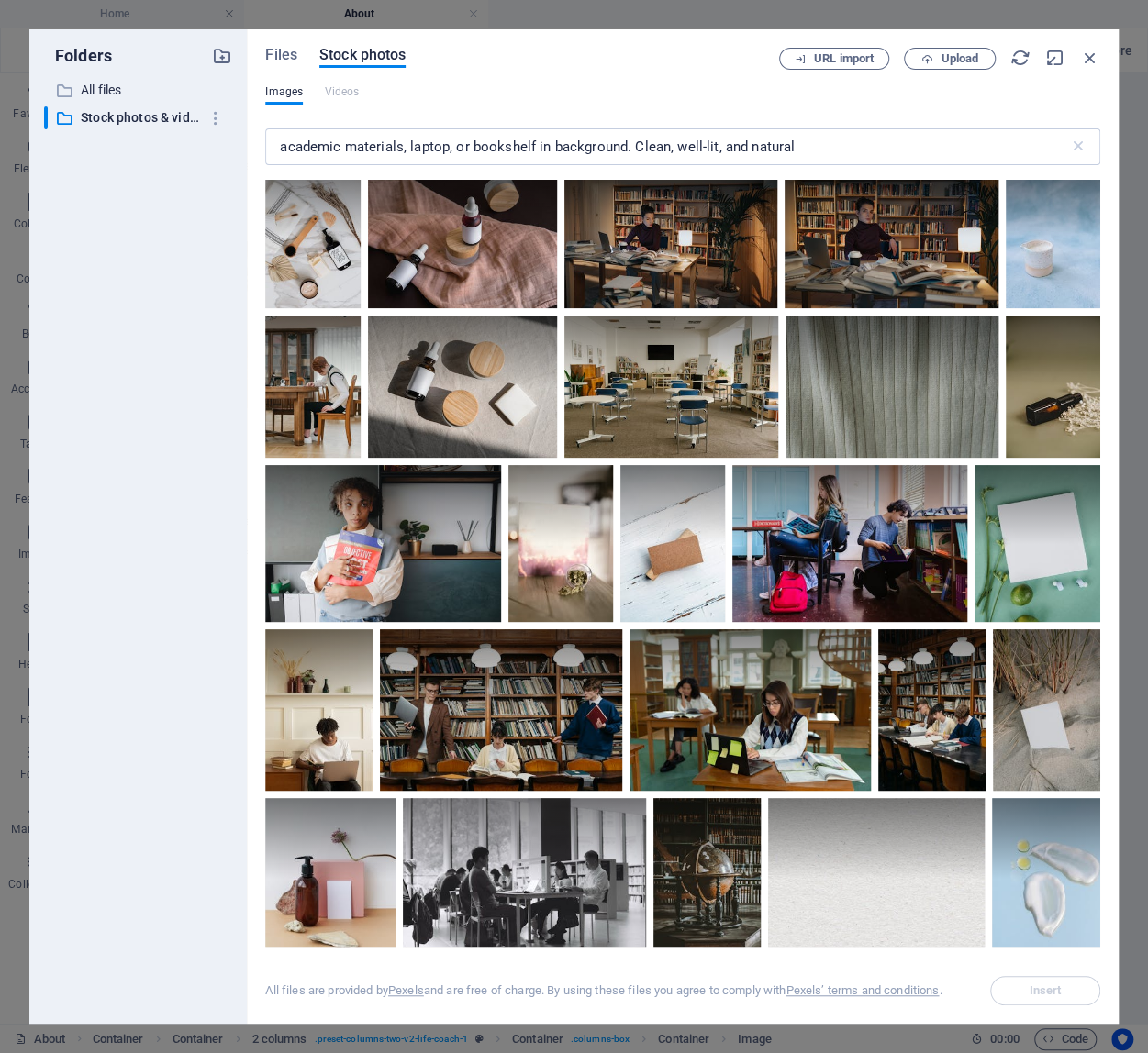 scroll, scrollTop: 10835, scrollLeft: 0, axis: vertical 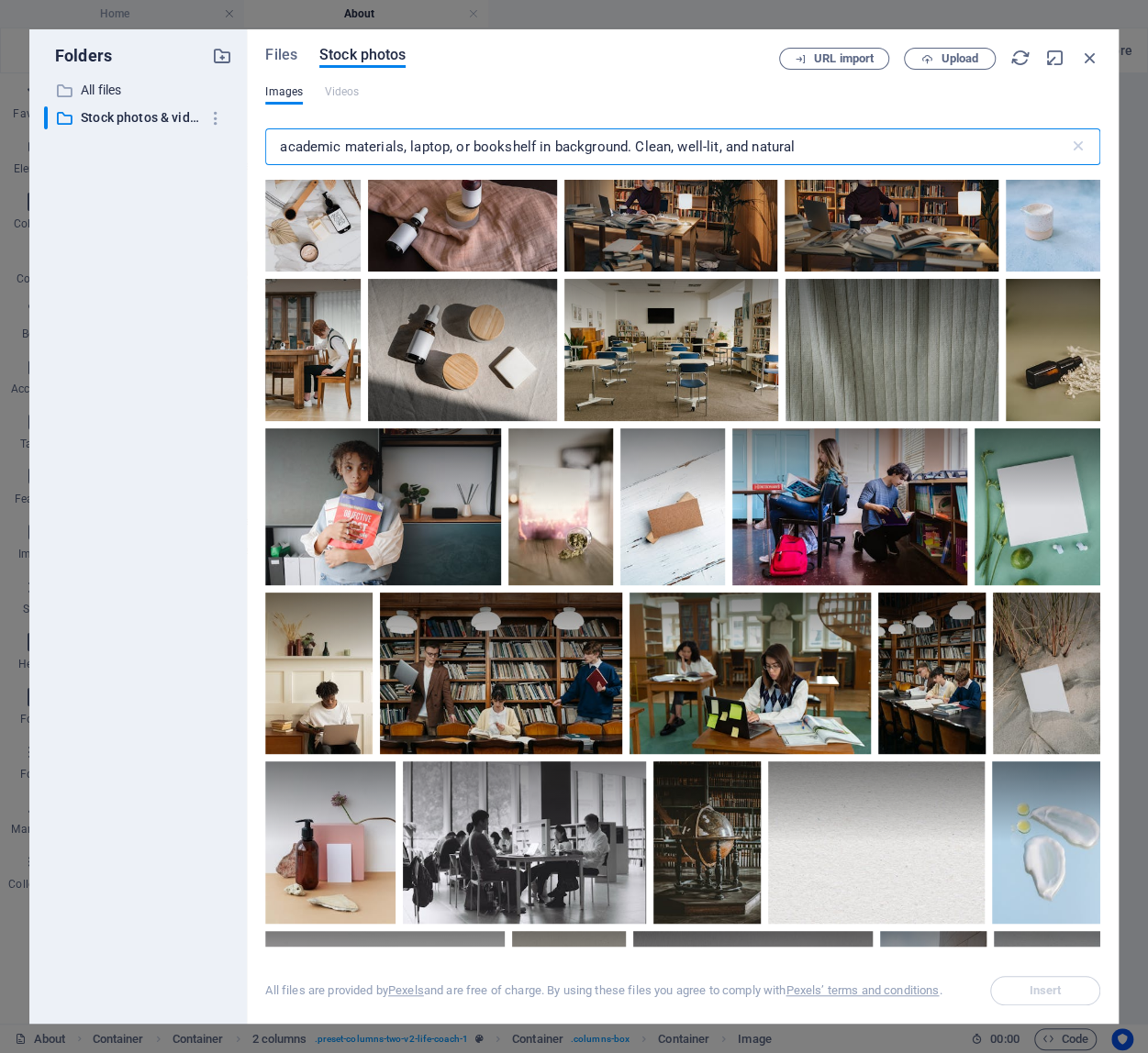 drag, startPoint x: 461, startPoint y: 146, endPoint x: 626, endPoint y: 149, distance: 165.027 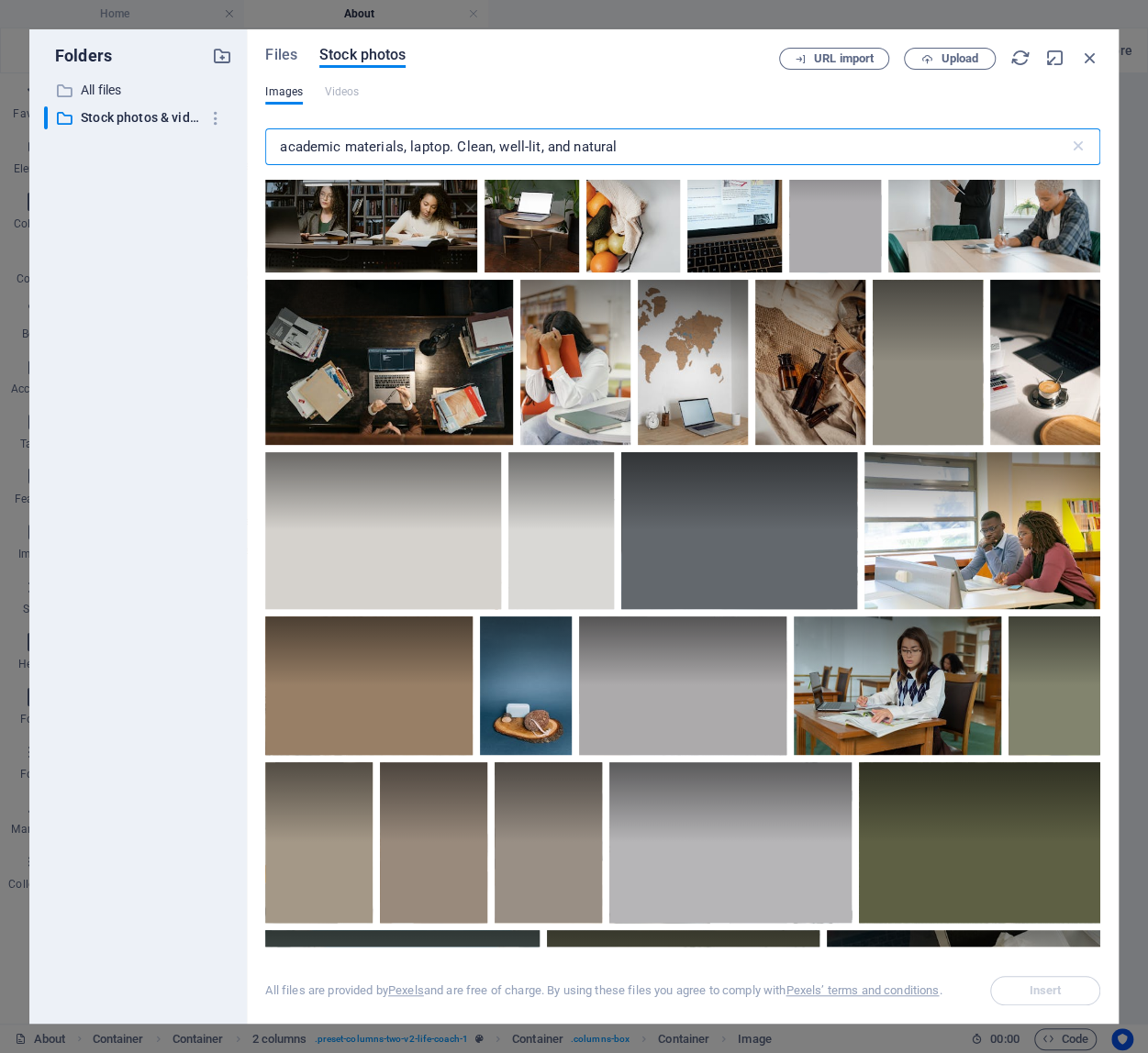 scroll, scrollTop: 5667, scrollLeft: 0, axis: vertical 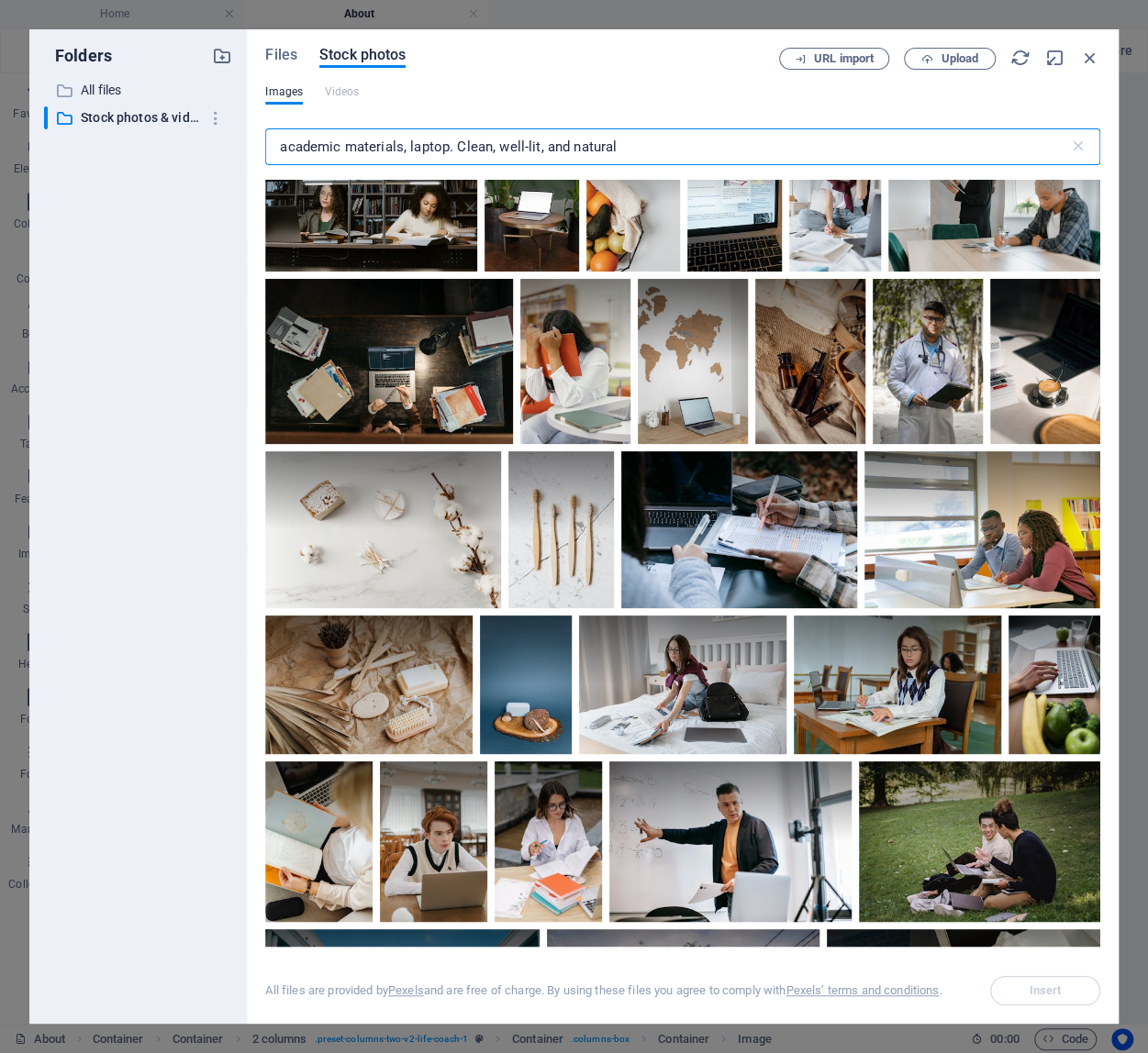 click on "academic materials, laptop. Clean, well-lit, and natural" at bounding box center (666, 147) 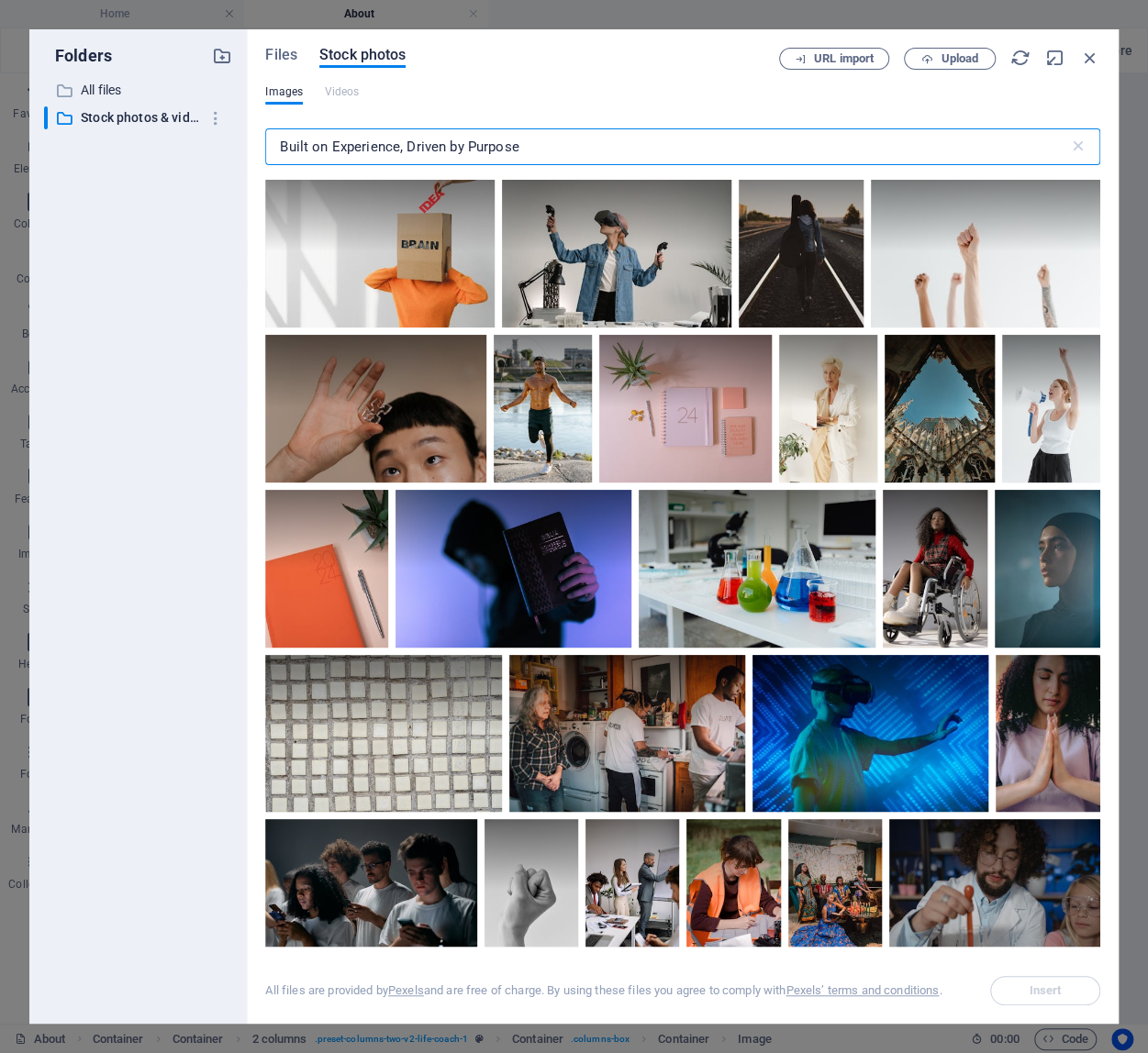 scroll, scrollTop: 0, scrollLeft: 0, axis: both 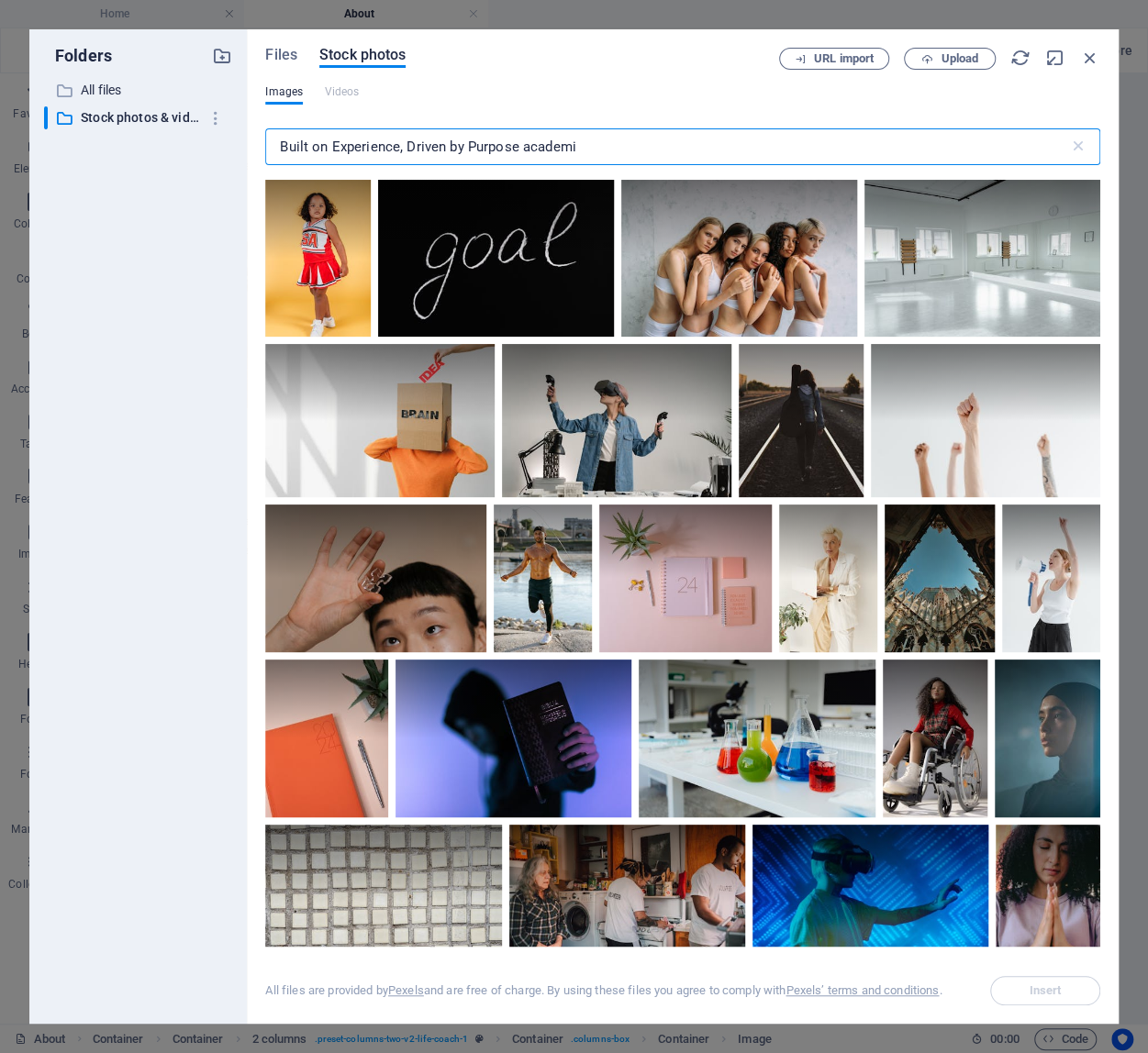 type on "Built on Experience, Driven by Purpose academic" 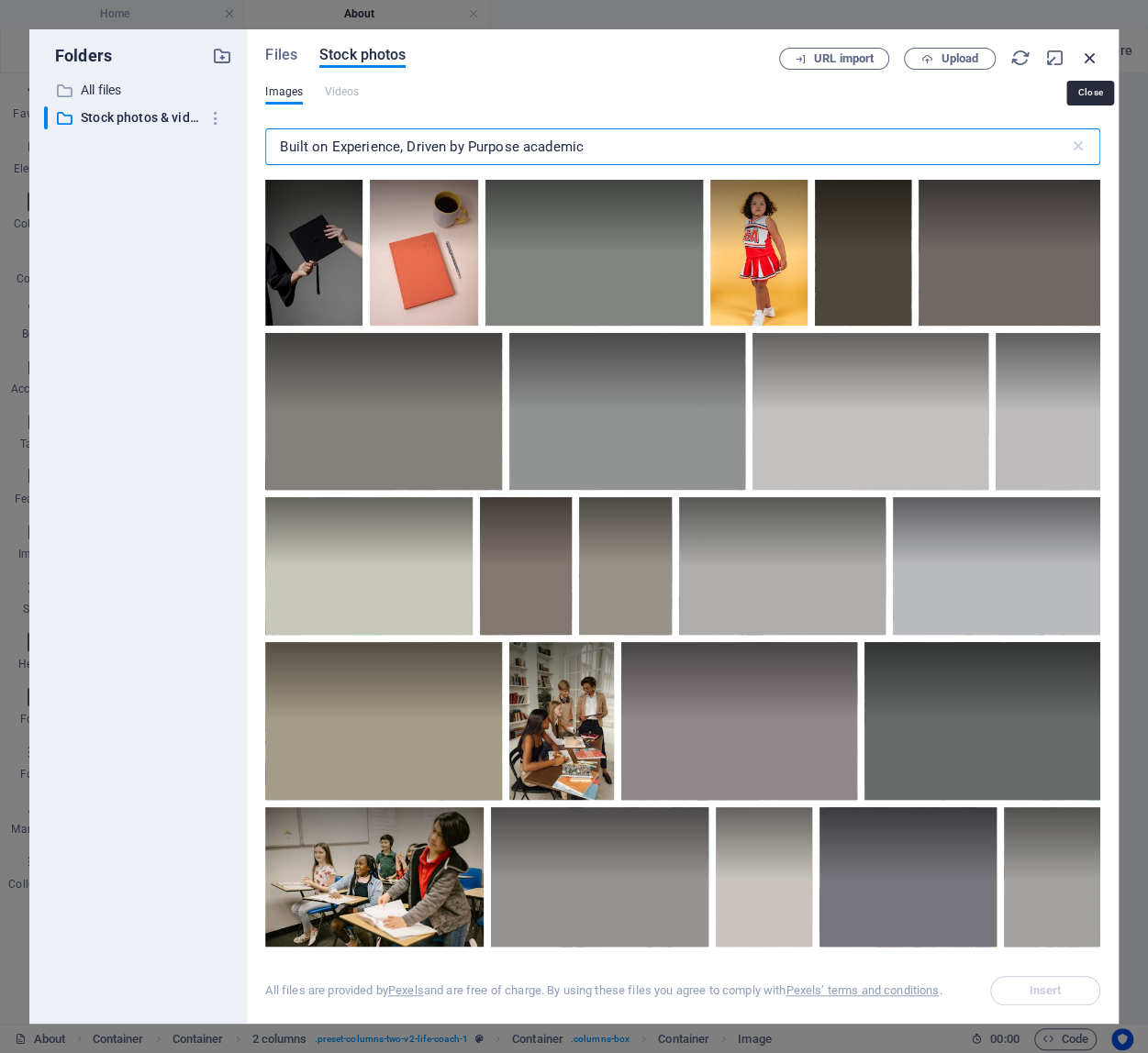 click at bounding box center [1090, 58] 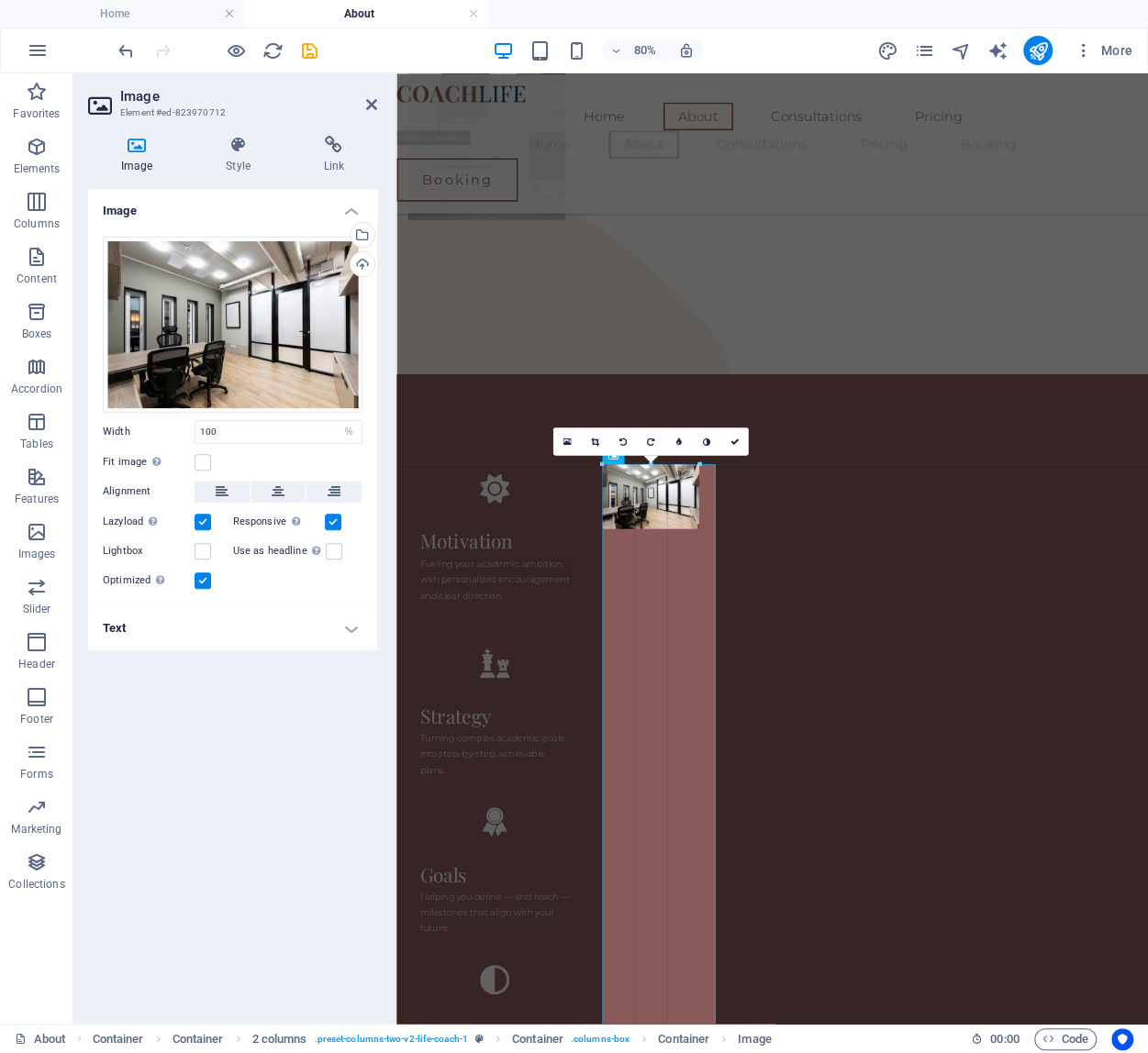 drag, startPoint x: 601, startPoint y: 545, endPoint x: 626, endPoint y: 526, distance: 31.400637 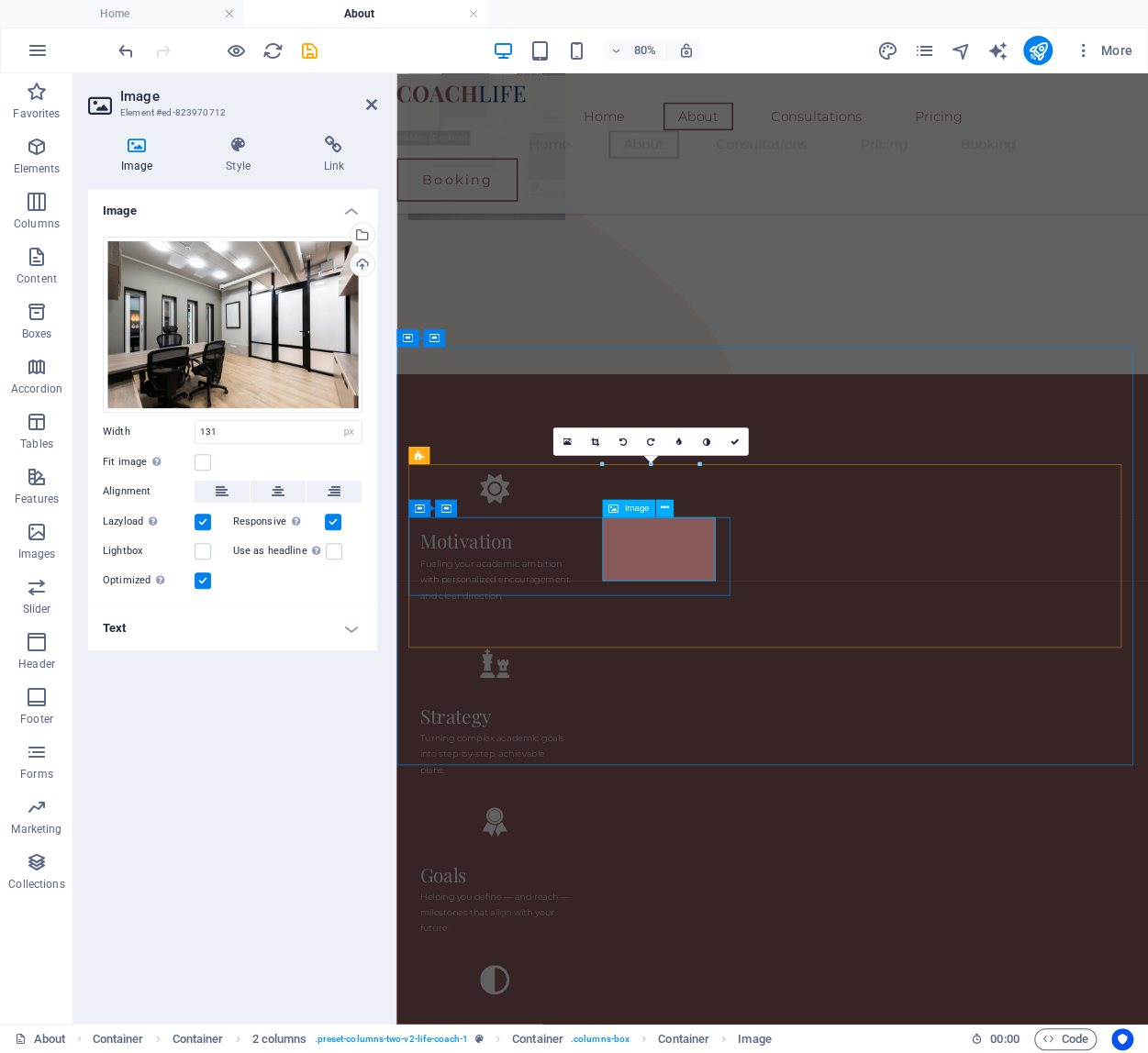 type on "100" 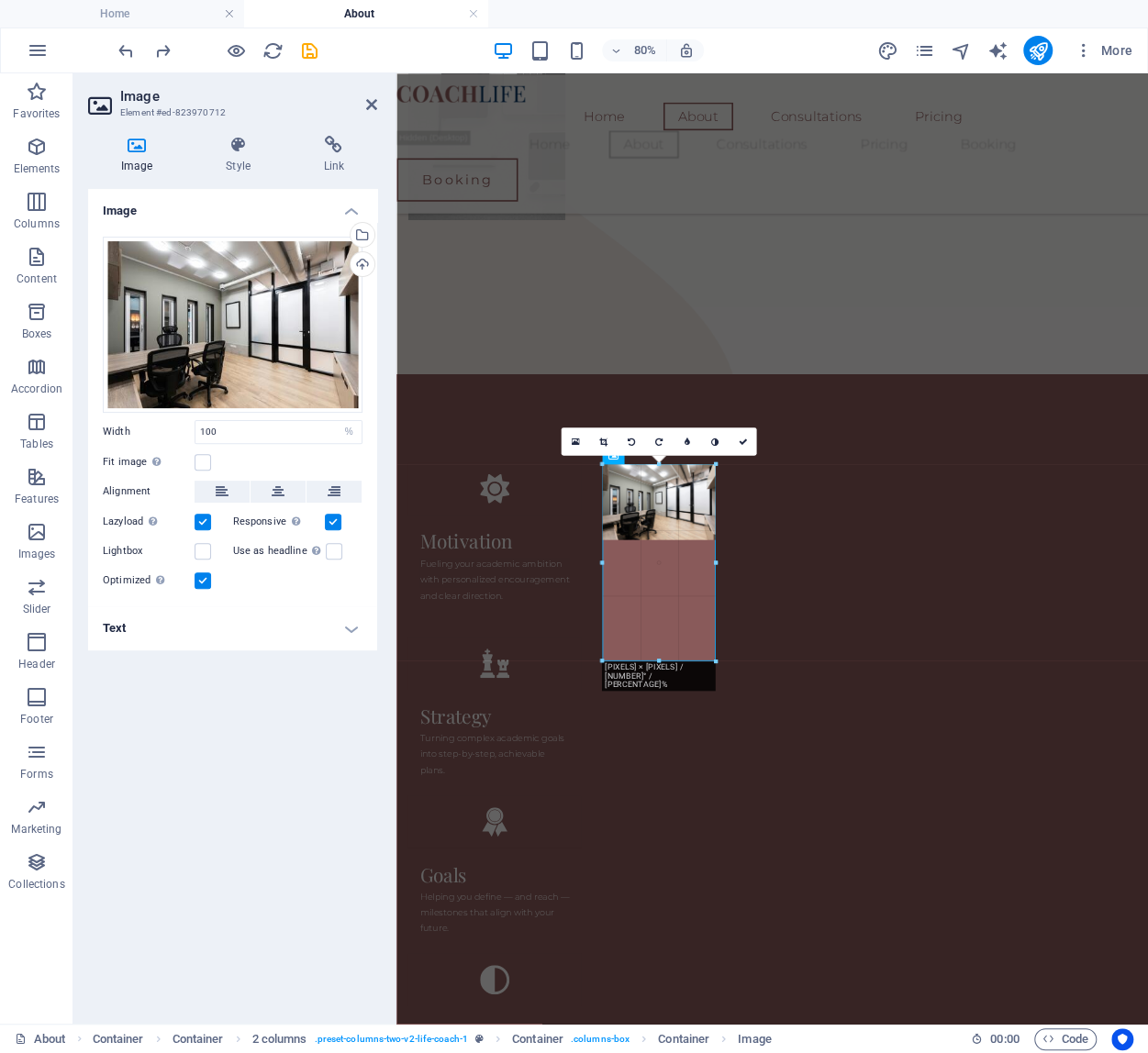 drag, startPoint x: 602, startPoint y: 582, endPoint x: 587, endPoint y: 582, distance: 15 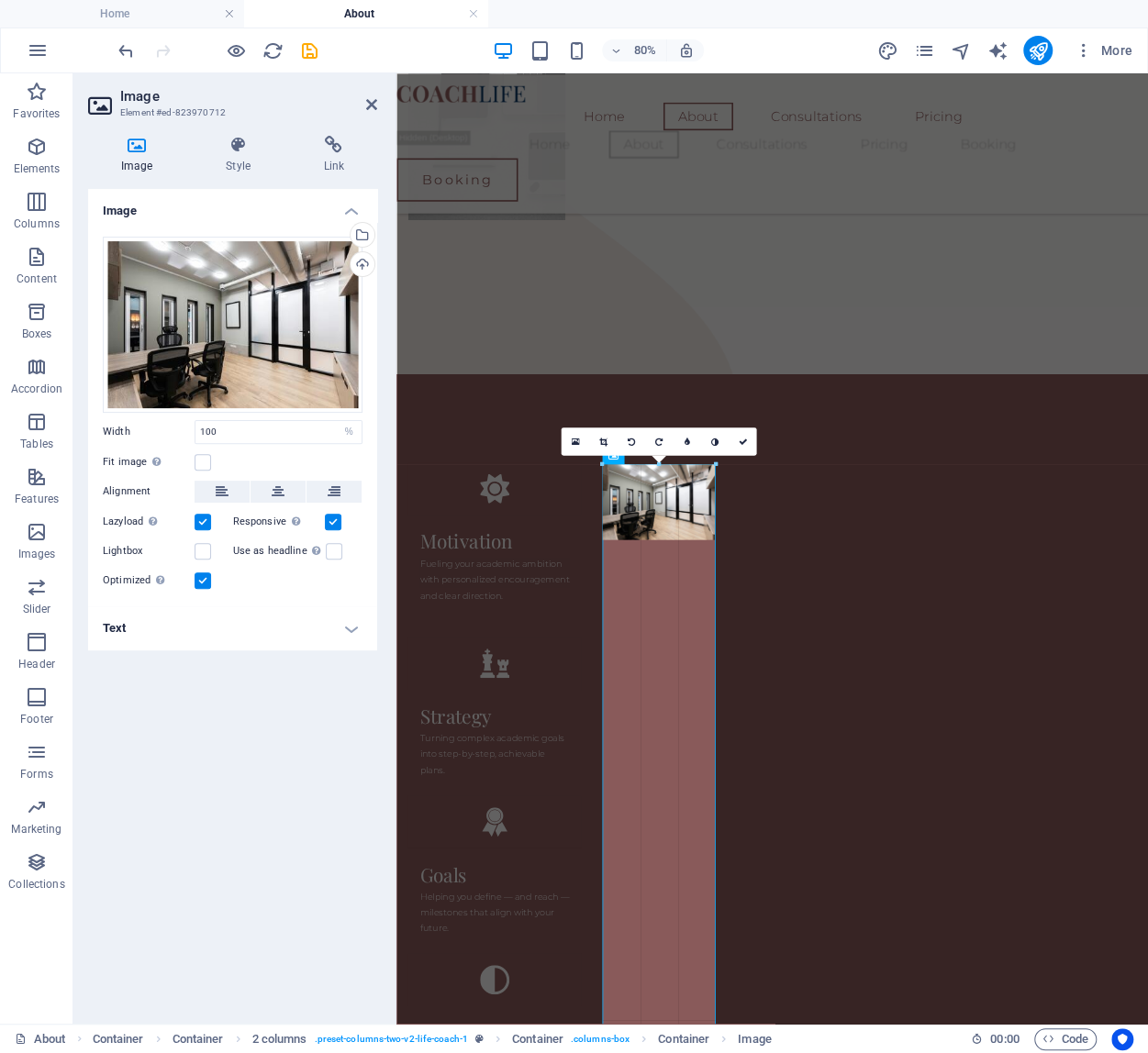 drag, startPoint x: 603, startPoint y: 570, endPoint x: 563, endPoint y: 569, distance: 40.012498 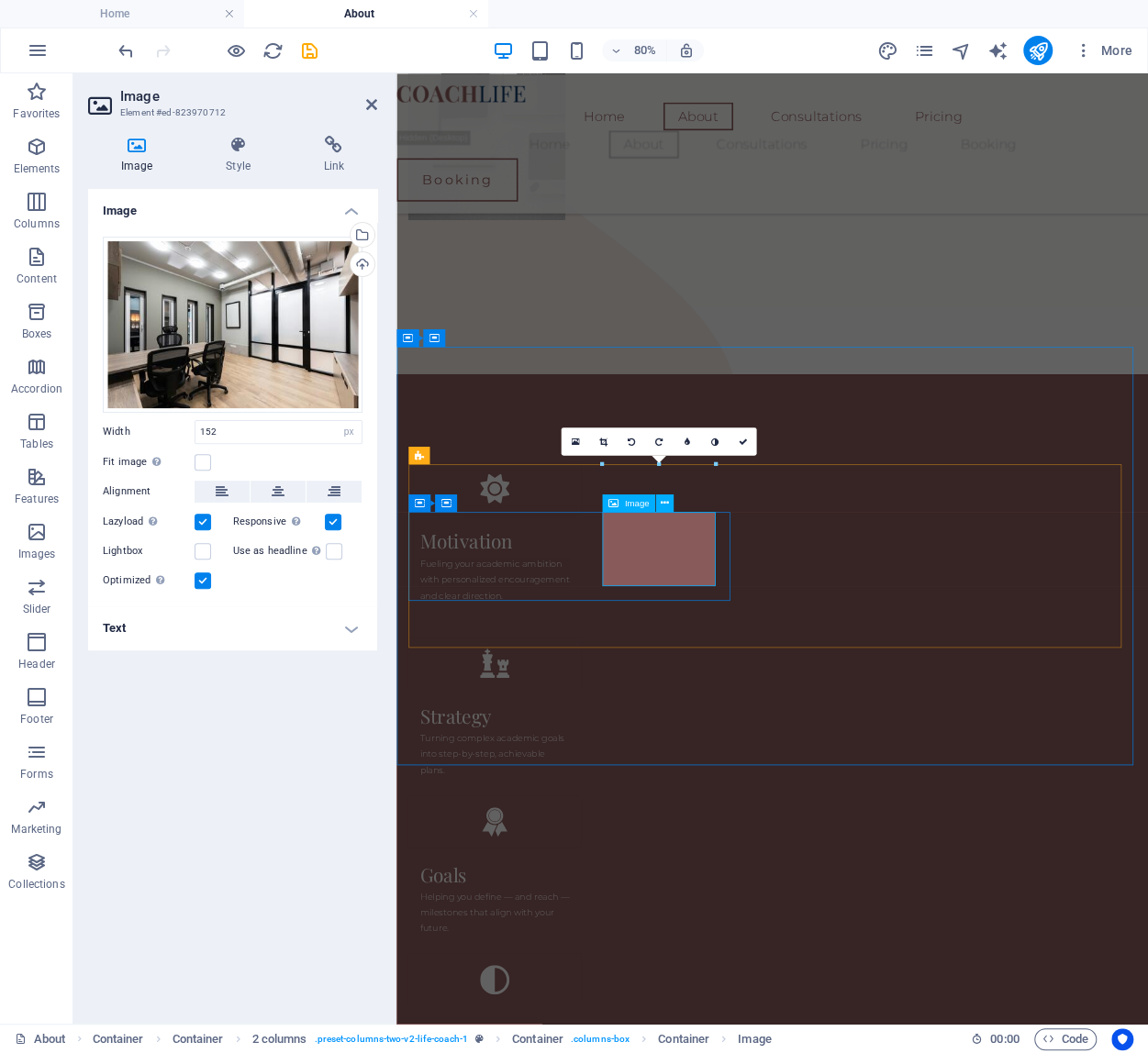 type on "100" 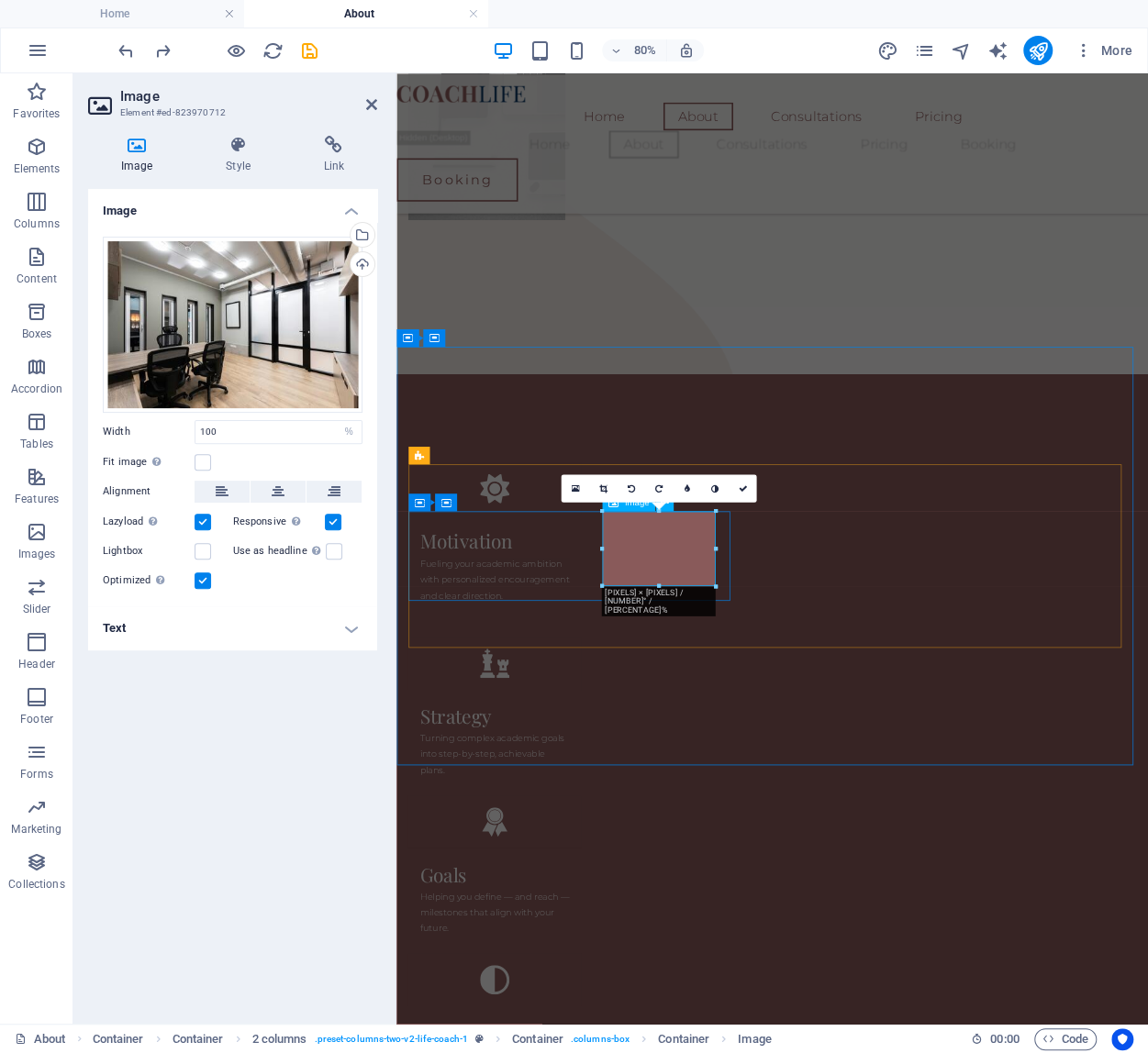 click at bounding box center [607, 1750] 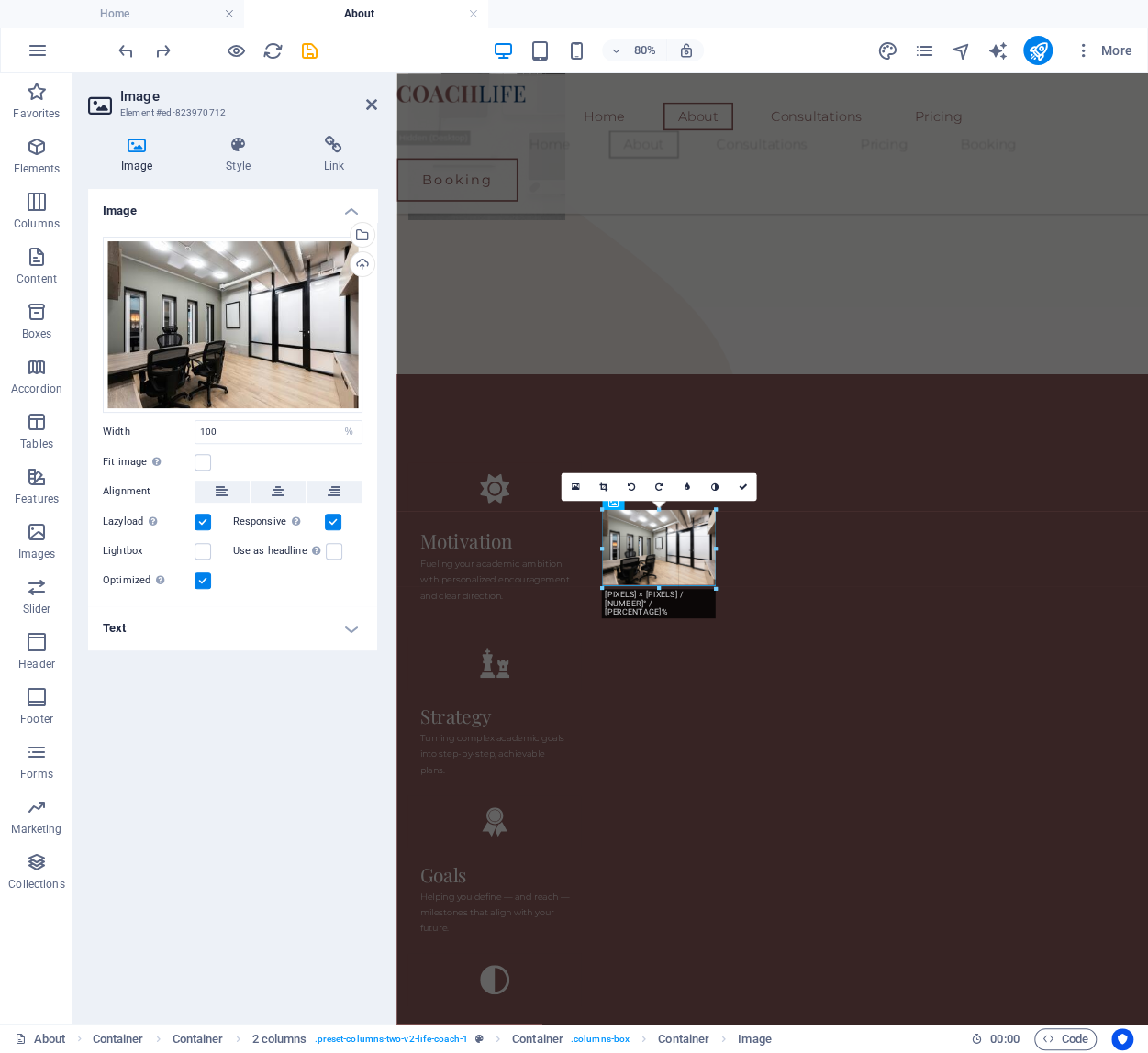 drag, startPoint x: 602, startPoint y: 545, endPoint x: 583, endPoint y: 545, distance: 19 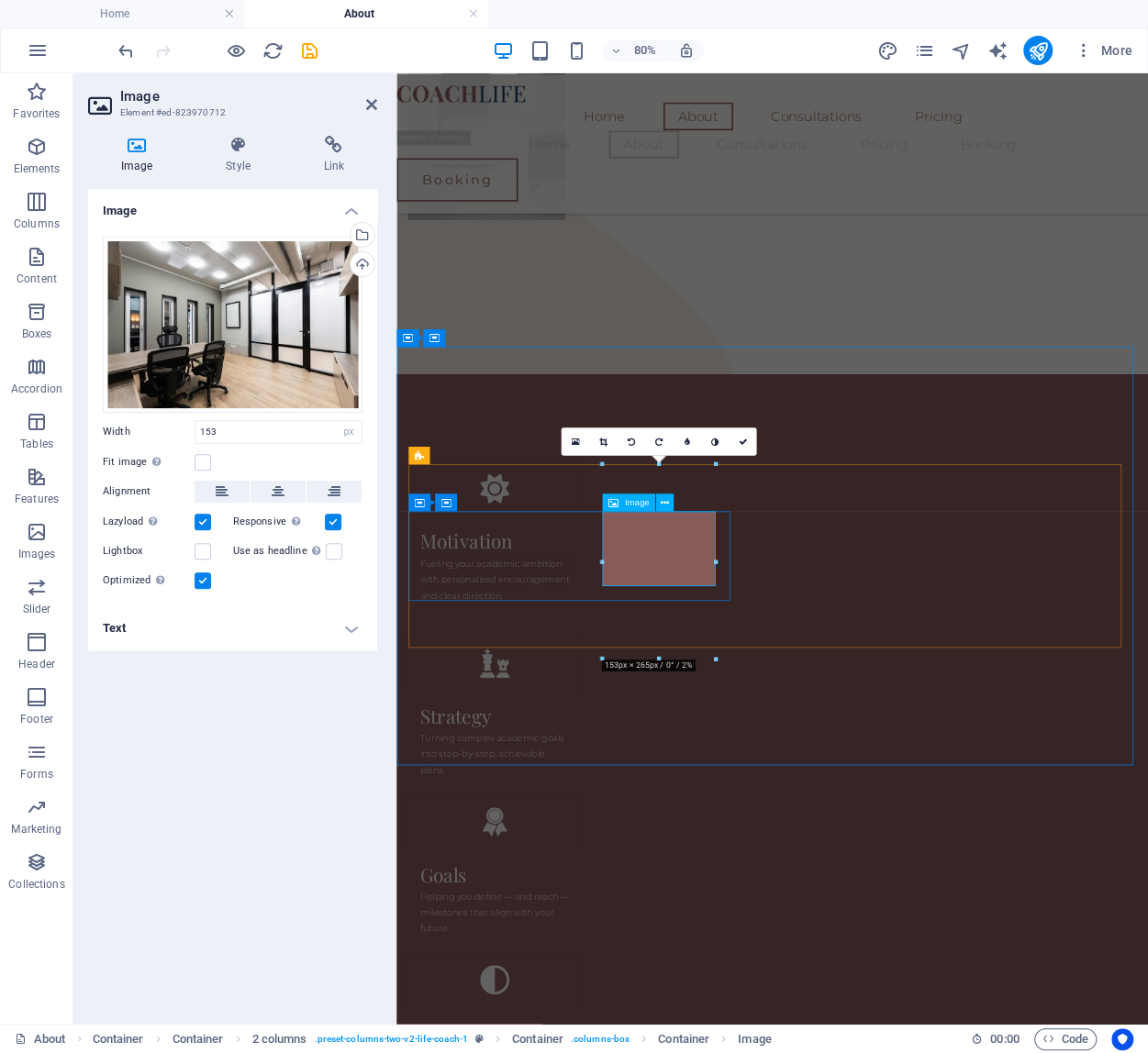 click at bounding box center (607, 1667) 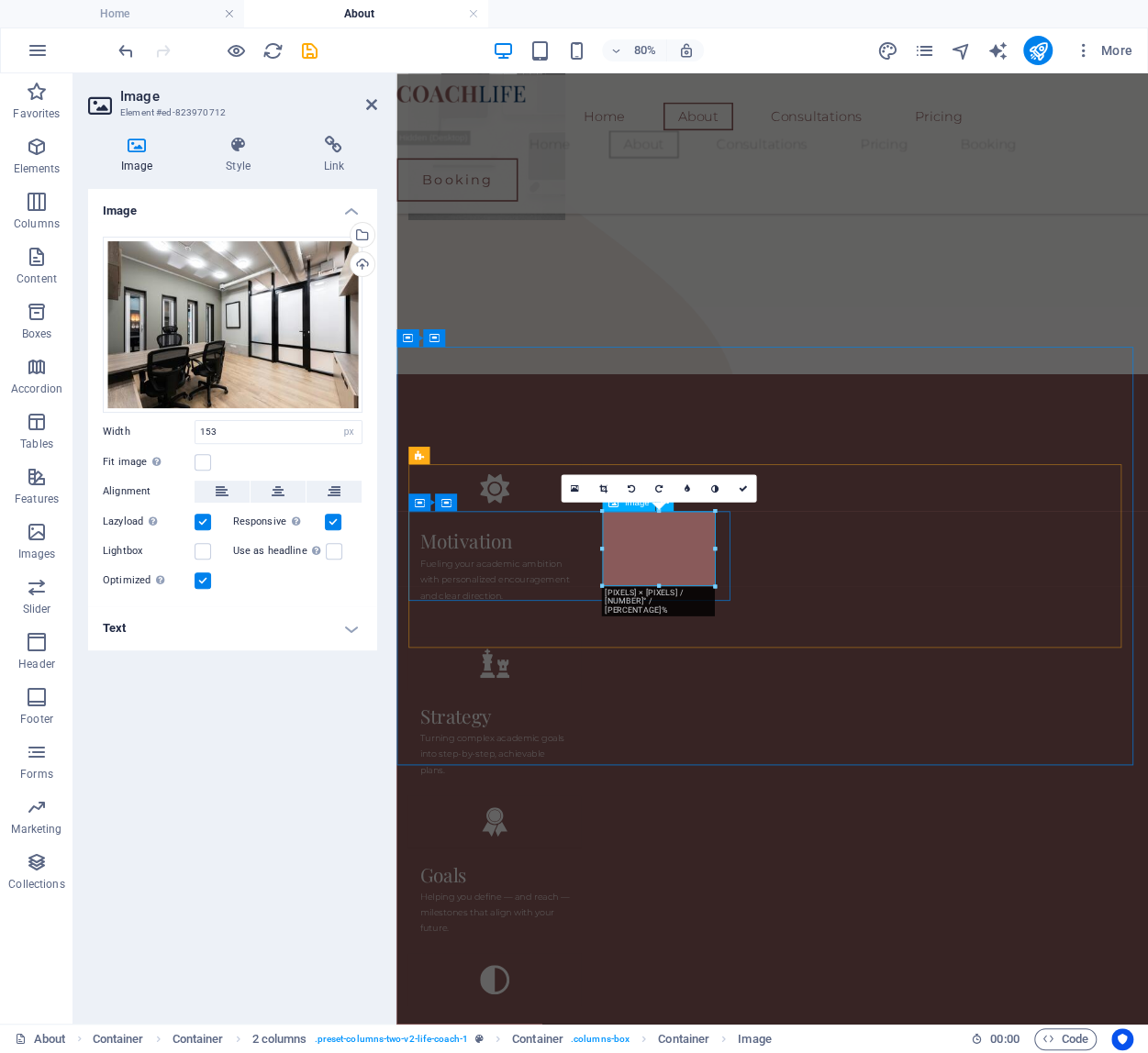 type on "100" 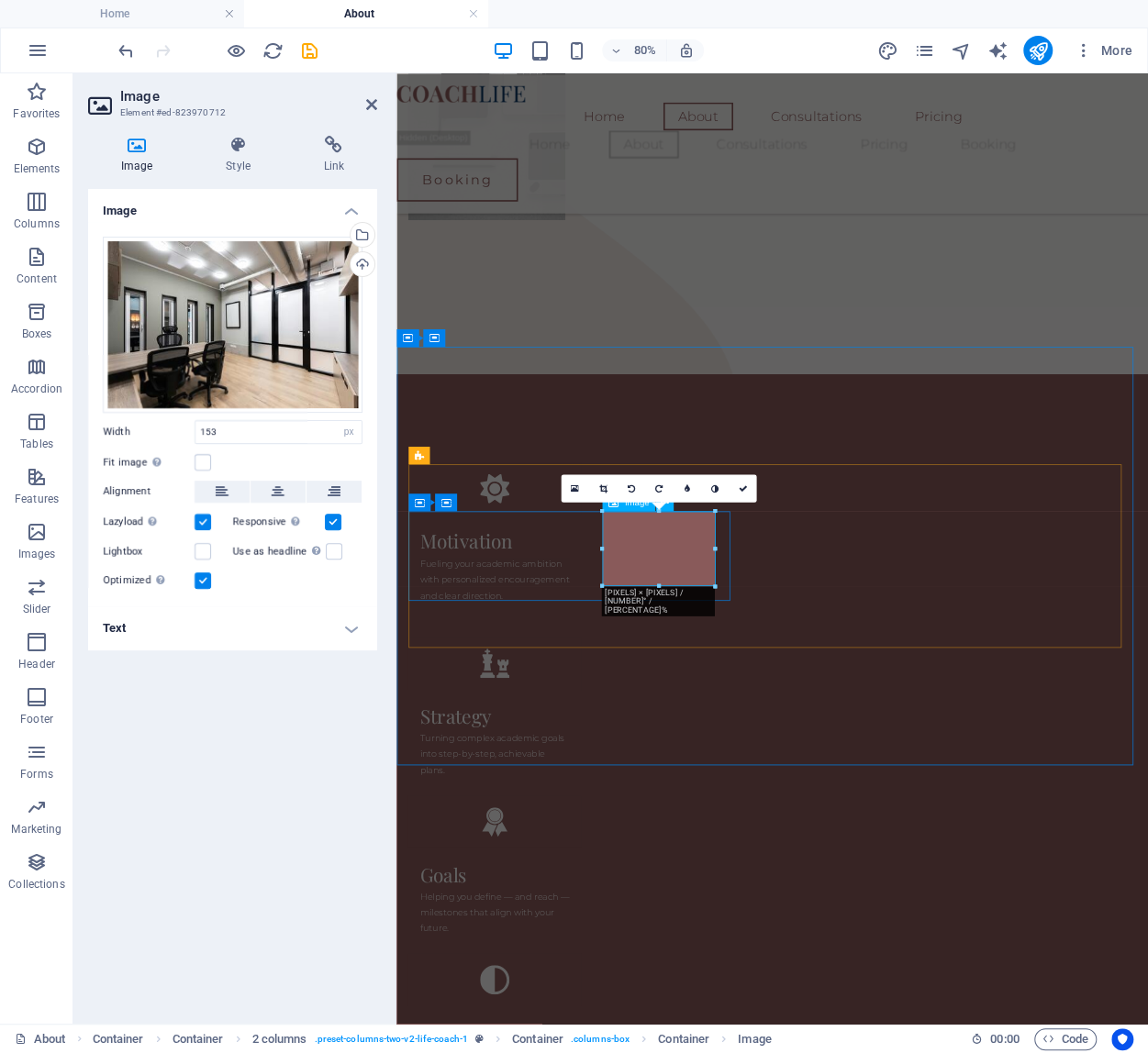 select on "%" 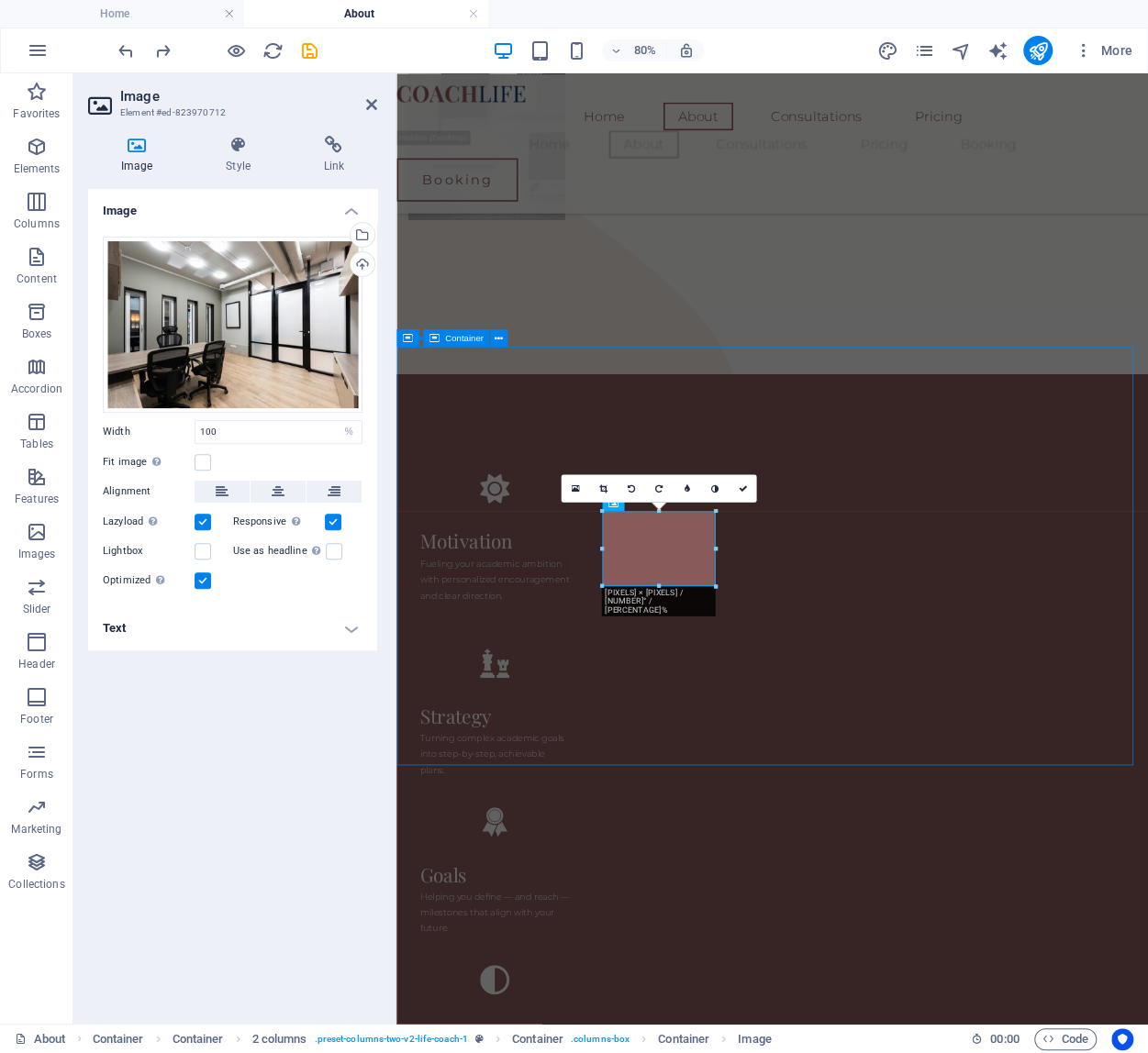click on "Built on Experience, Driven by Purpose Every consultation I offer is informed by over 15 years of academic teaching, research, and mentorship. From international university systems to research supervision and publication, I’ve walked the same path many students are navigating now. That’s why each session is grounded in insight, not guesswork — and designed to help you move forward with purpose, clarity, and confidence." at bounding box center (866, 1896) 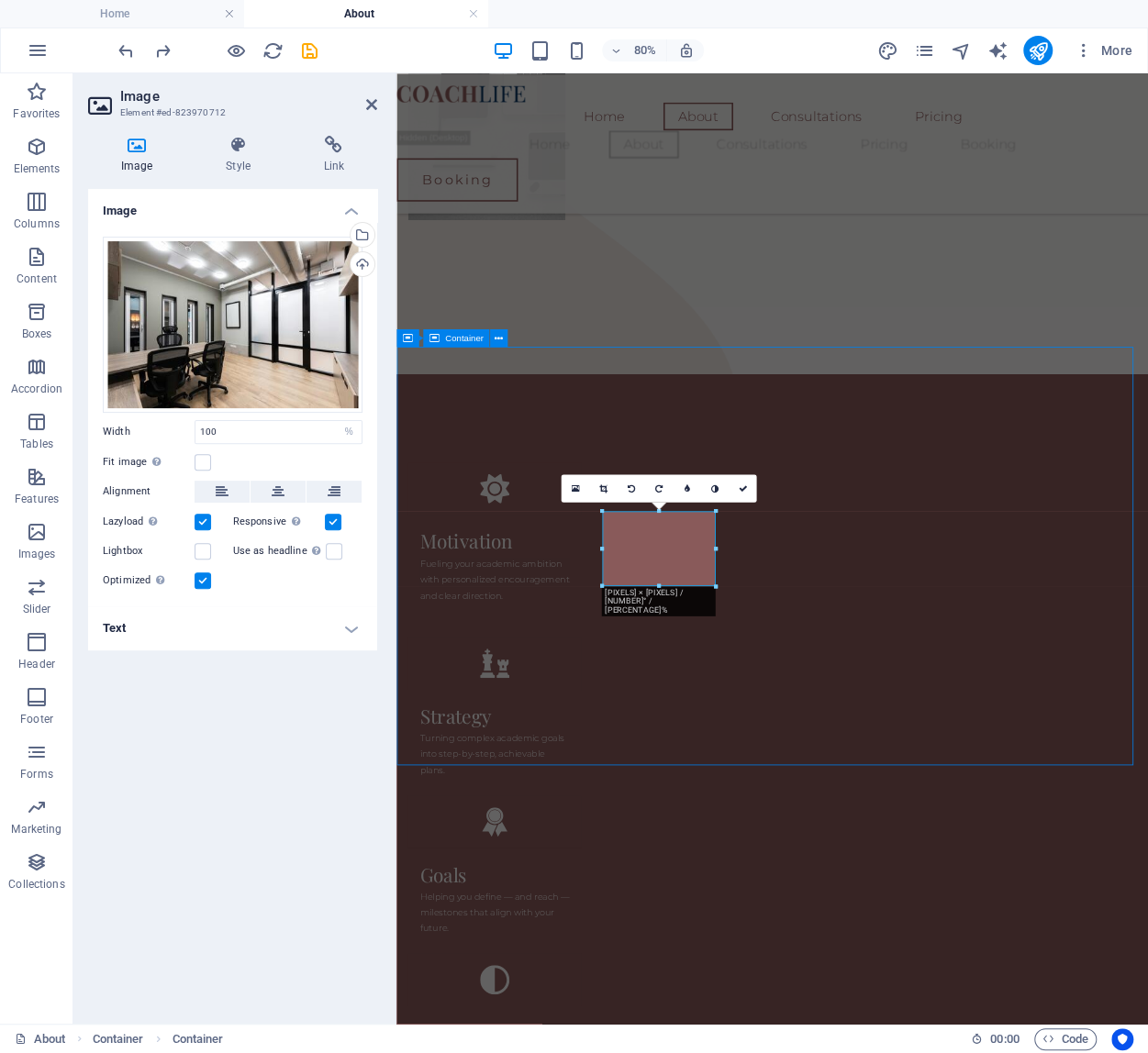 click on "Built on Experience, Driven by Purpose Every consultation I offer is informed by over 15 years of academic teaching, research, and mentorship. From international university systems to research supervision and publication, I’ve walked the same path many students are navigating now. That’s why each session is grounded in insight, not guesswork — and designed to help you move forward with purpose, clarity, and confidence." at bounding box center [866, 1896] 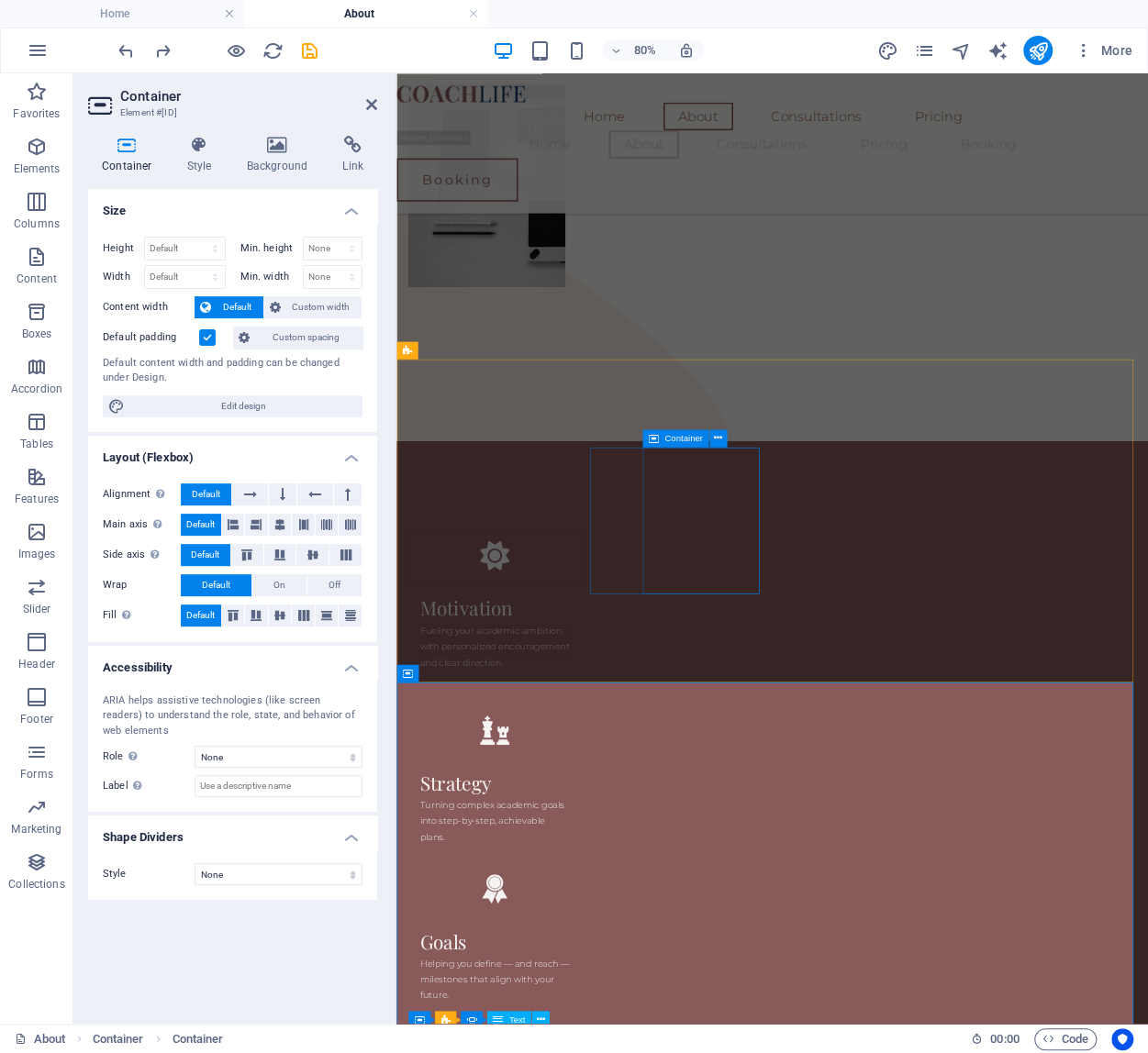 scroll, scrollTop: 1587, scrollLeft: 0, axis: vertical 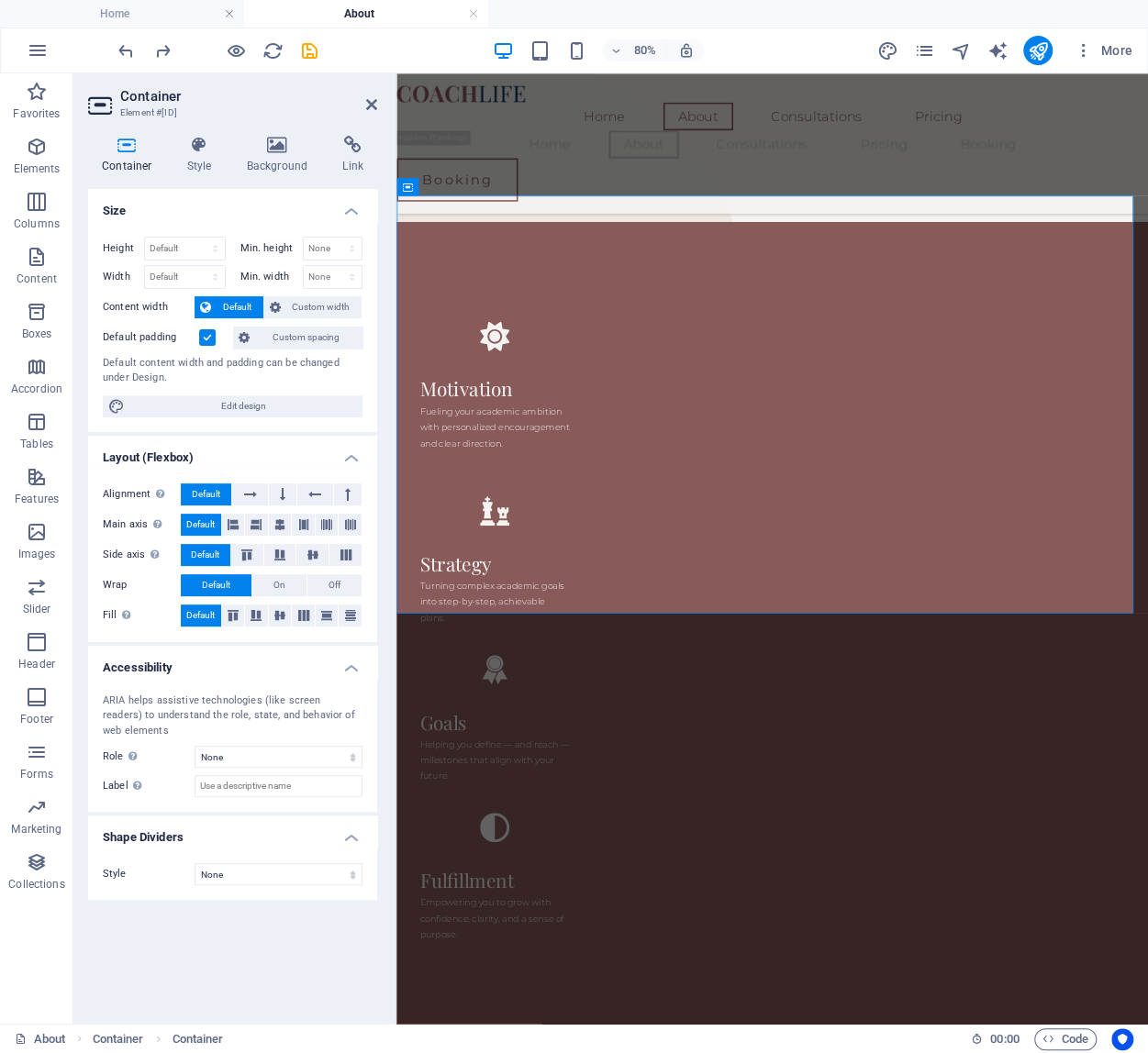 click on "Container Element #ed-823970700
Container Style Background Link Size Height Default px rem % vh vw Min. height None px rem % vh vw Width Default px rem % em vh vw Min. width None px rem % vh vw Content width Default Custom width Width Default px rem % em vh vw Min. width None px rem % vh vw Default padding Custom spacing Default content width and padding can be changed under Design. Edit design Layout (Flexbox) Alignment Determines the flex direction. Default Main axis Determine how elements should behave along the main axis inside this container (justify content). Default Side axis Control the vertical direction of the element inside of the container (align items). Default Wrap Default On Off Fill Controls the distances and direction of elements on the y-axis across several lines (align content). Default Accessibility ARIA helps assistive technologies (like screen readers) to understand the role, state, and behavior of web elements Role The ARIA role defines the purpose of an element.  None" at bounding box center [235, 549] 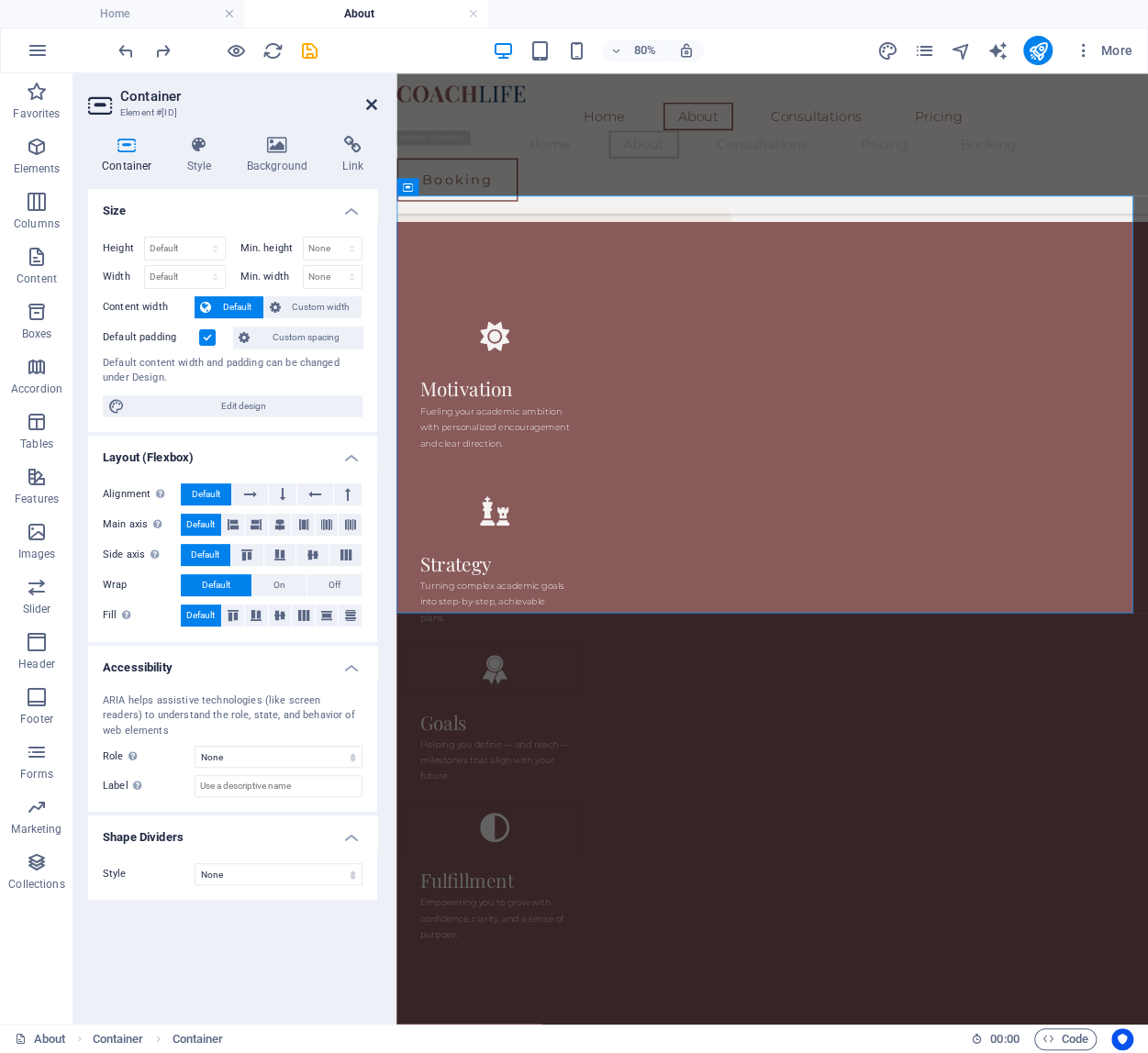 click at bounding box center [372, 105] 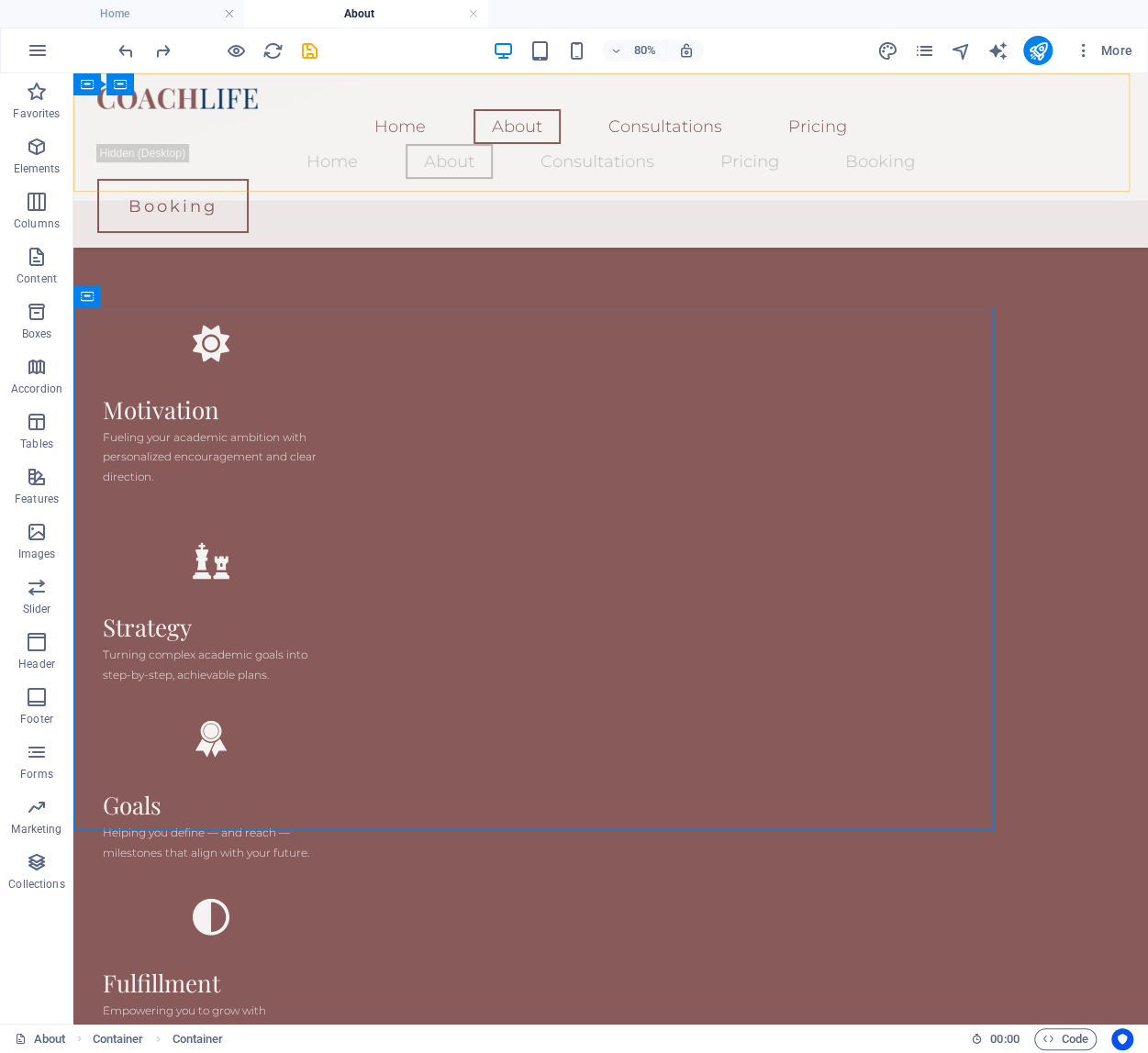 scroll, scrollTop: 1504, scrollLeft: 0, axis: vertical 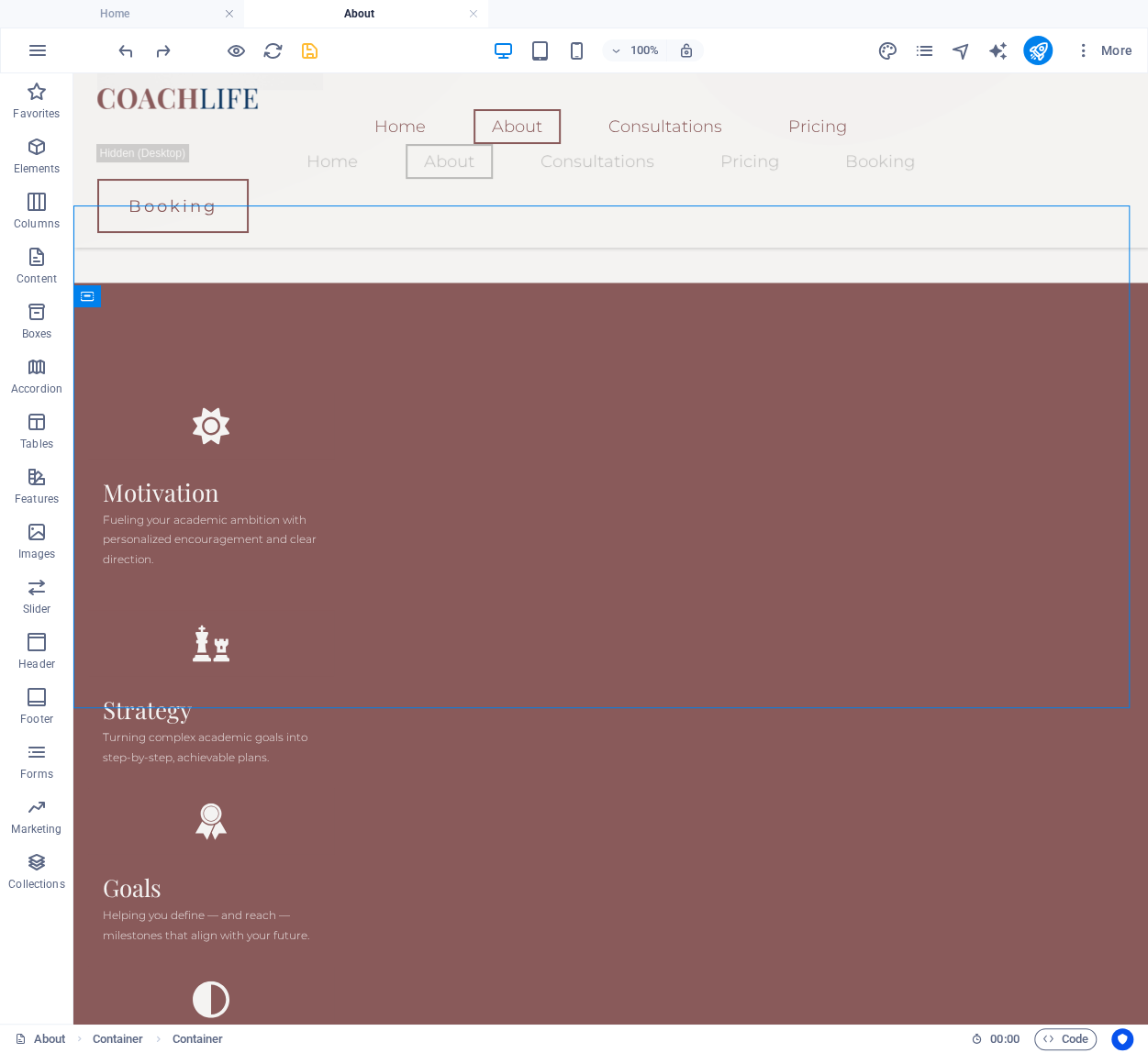 click at bounding box center [309, 50] 